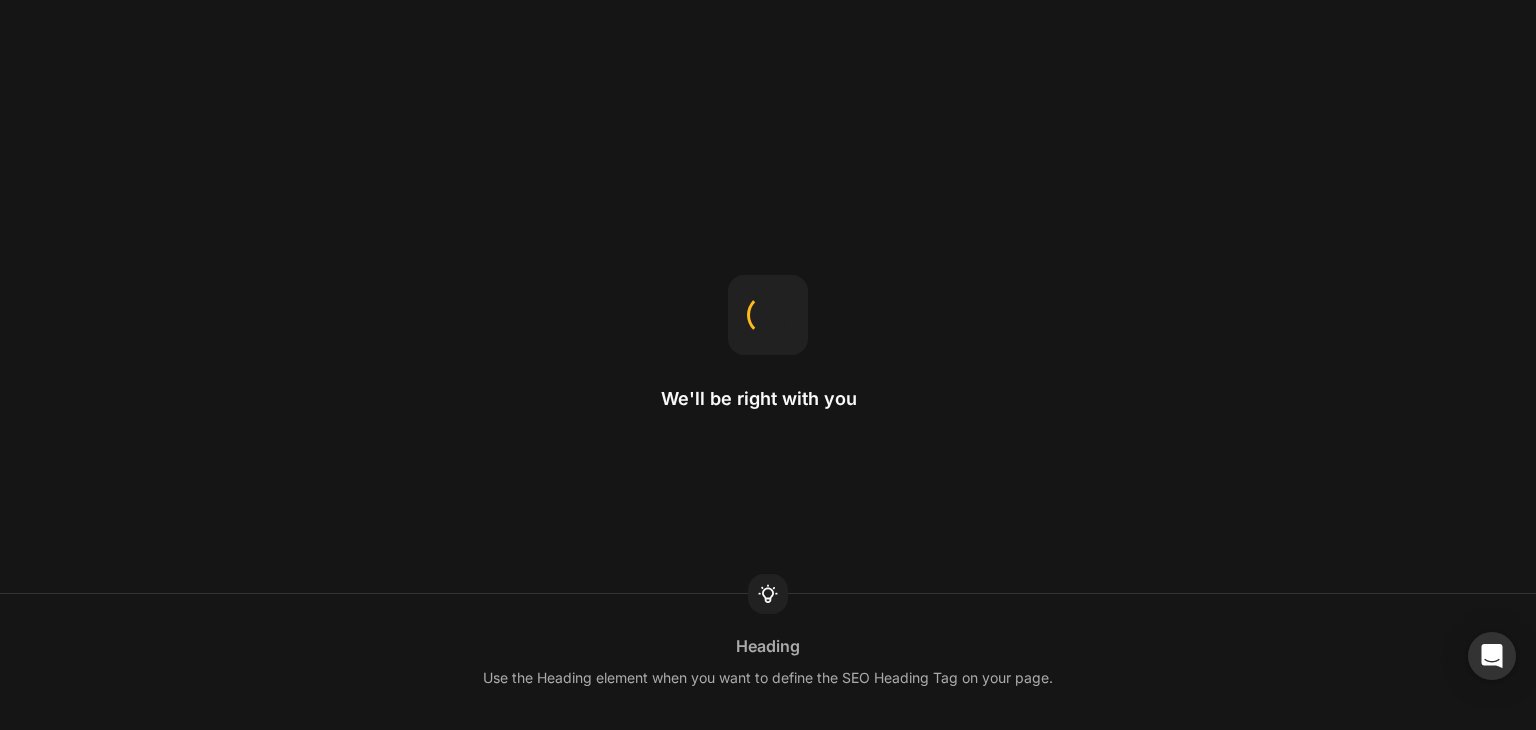scroll, scrollTop: 0, scrollLeft: 0, axis: both 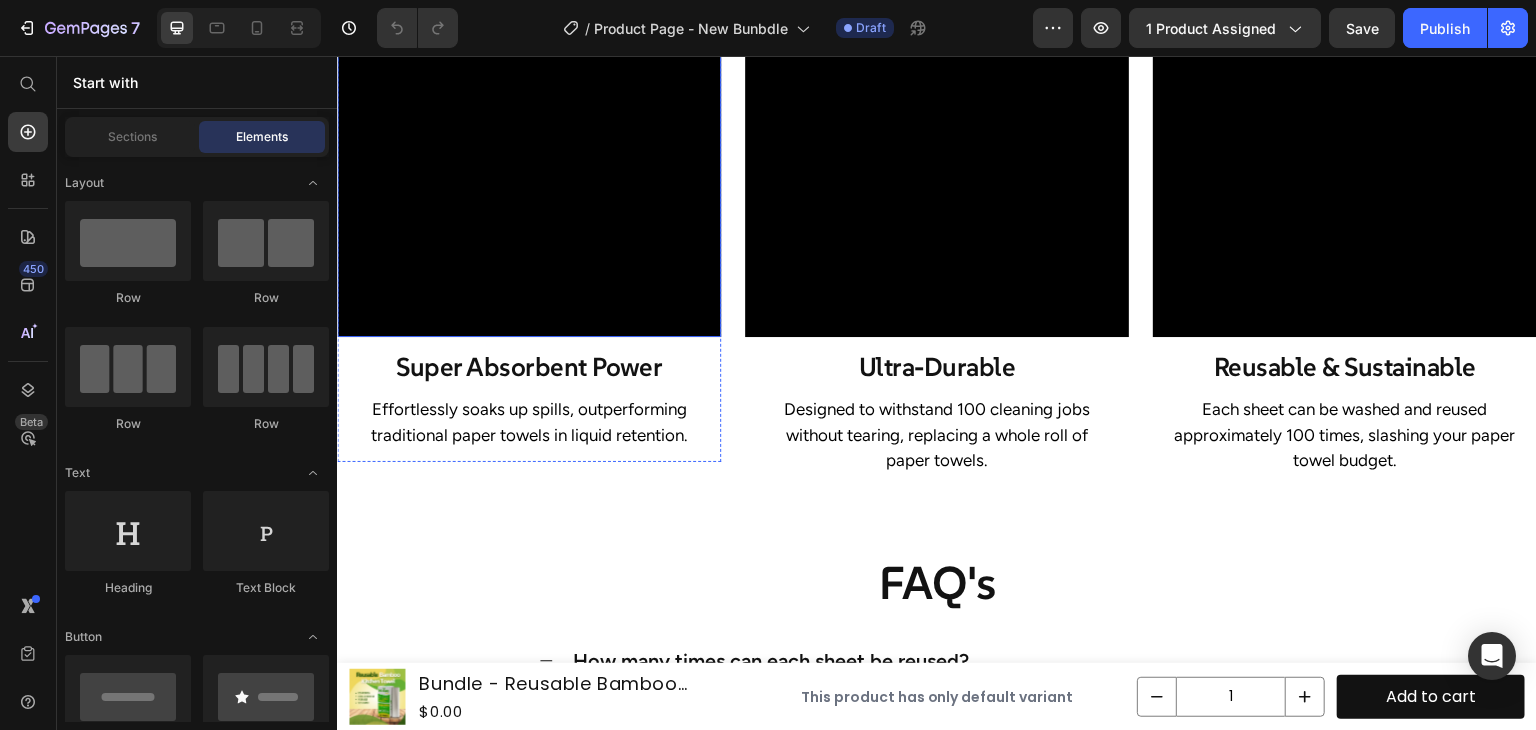 click at bounding box center (529, 145) 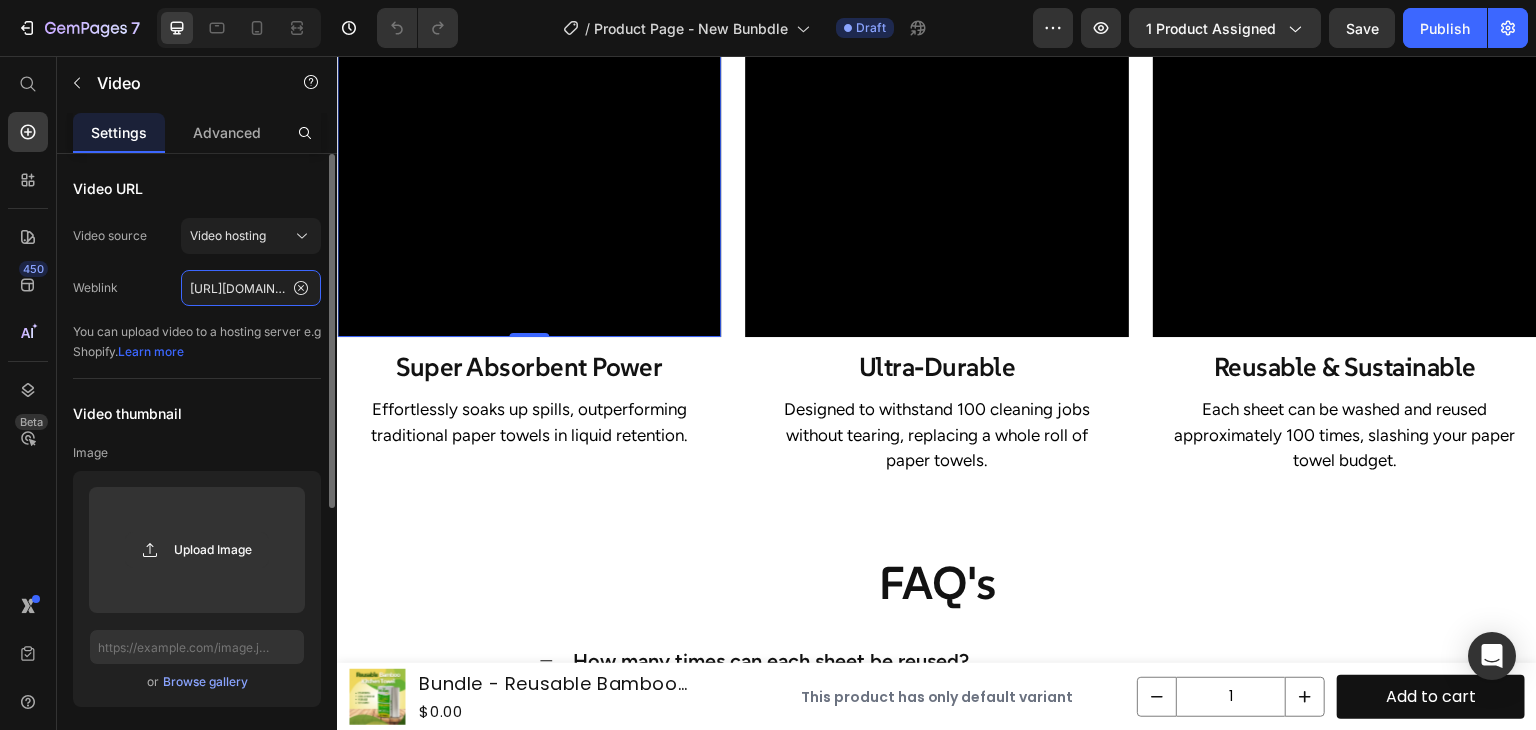 click on "https://cdn.shopify.com/videos/c/o/v/33b763c258204053a2d28bd87304c360.mp4" 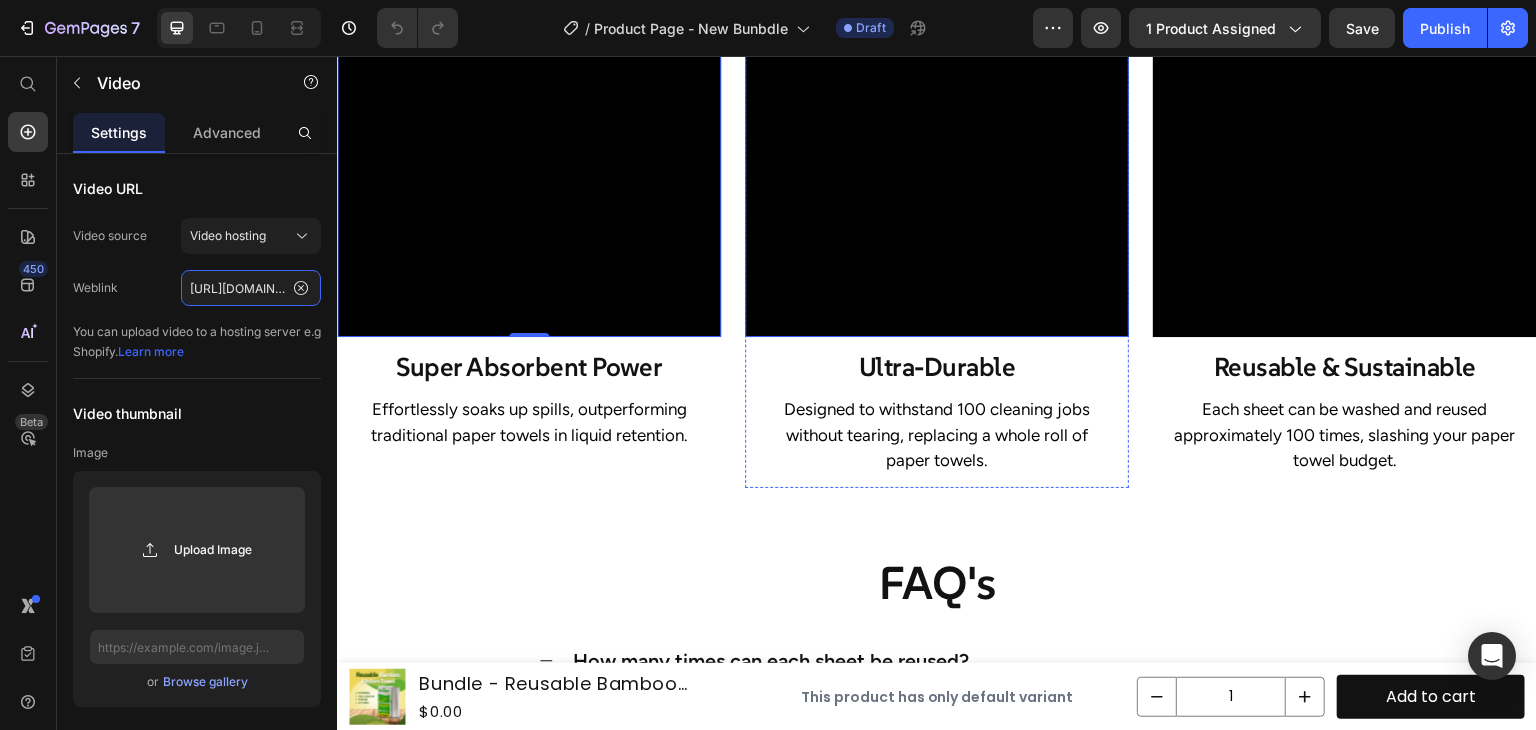 scroll, scrollTop: 4322, scrollLeft: 0, axis: vertical 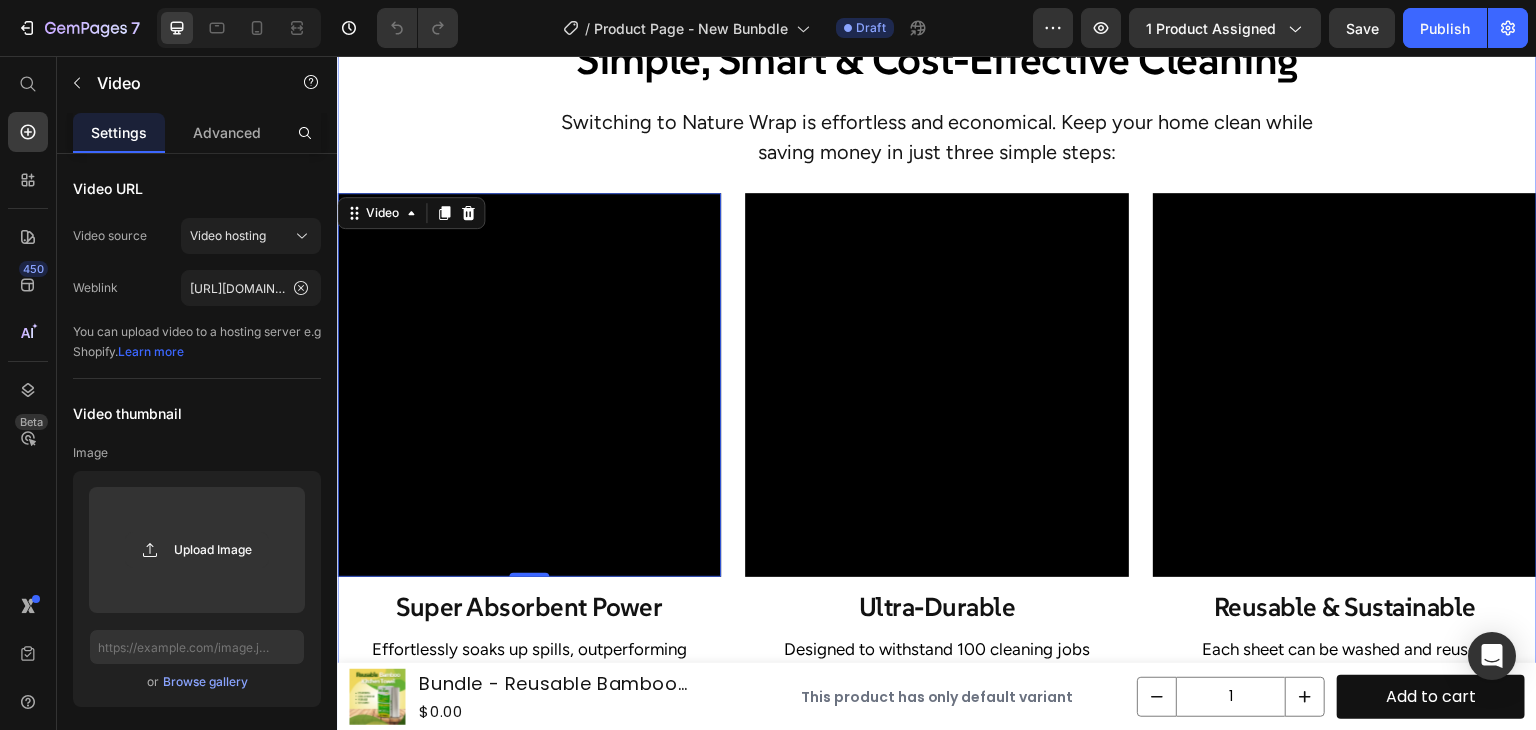 click on "Why Nature Wrap? Heading Simple, Smart & Cost-Effective Cleaning Heading Switching to Nature Wrap is effortless and economical. Keep your home clean while saving money in just three simple steps: Text Block Row Video   0 Super Absorbent Power Heading Effortlessly soaks up spills, outperforming traditional paper towels in liquid retention. Text Block Row Row Video Ultra-Durable Heading Designed to withstand 100 cleaning jobs without tearing, replacing a whole roll of paper towels. Text Block Row Row Video Reusable & Sustainable Heading Each sheet can be washed and reused approximately 100 times, slashing your paper towel budget. Text Block Row Row Row Section 9" at bounding box center [937, 339] 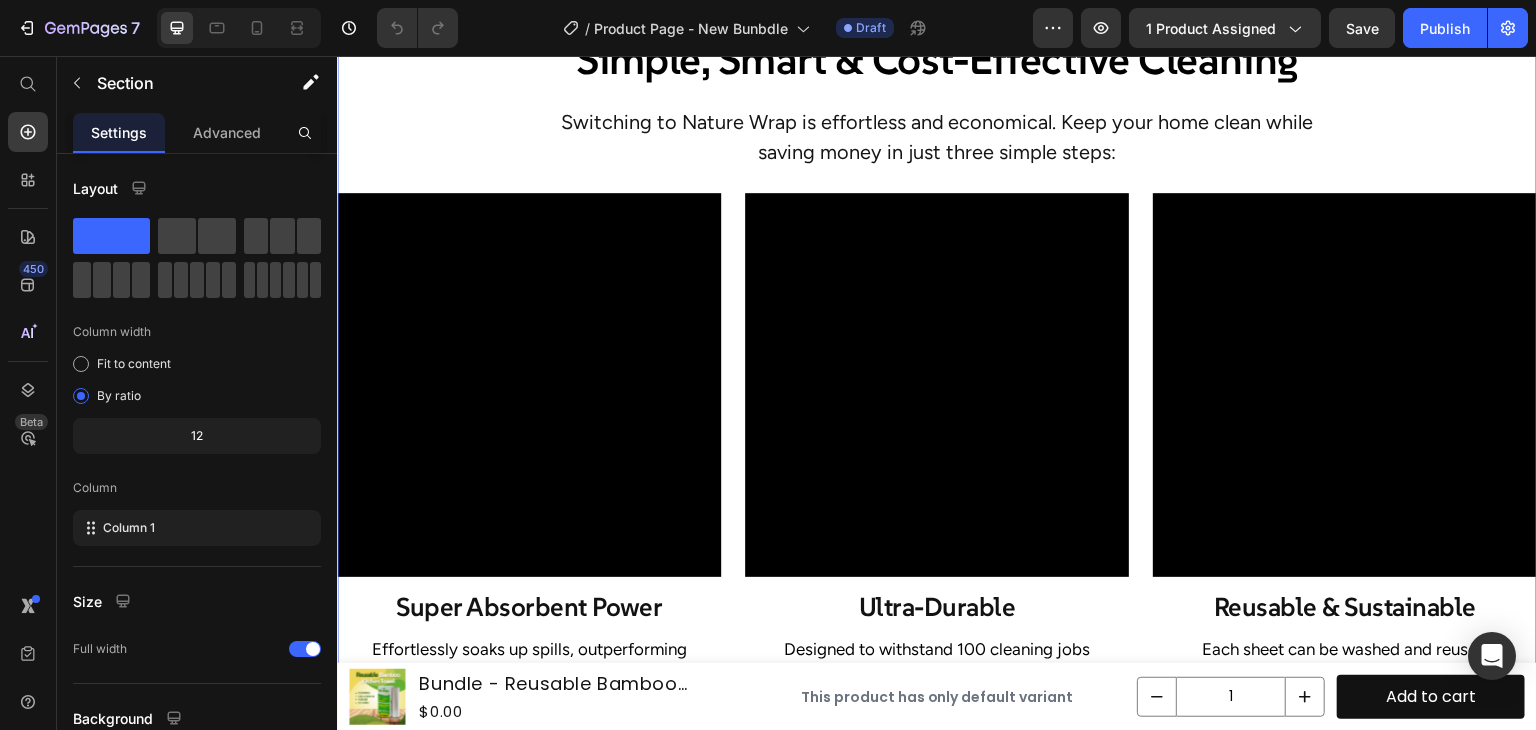click 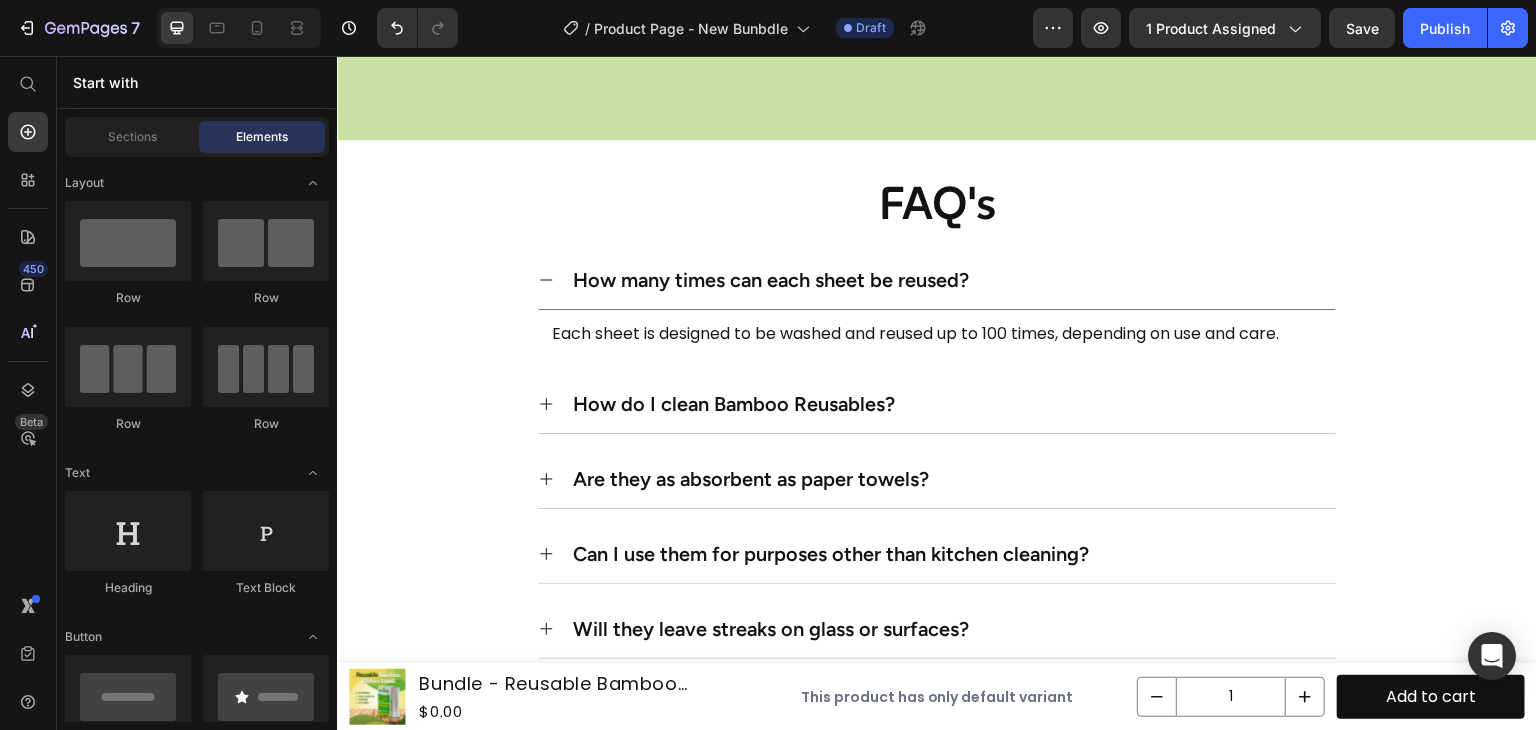 scroll, scrollTop: 4058, scrollLeft: 0, axis: vertical 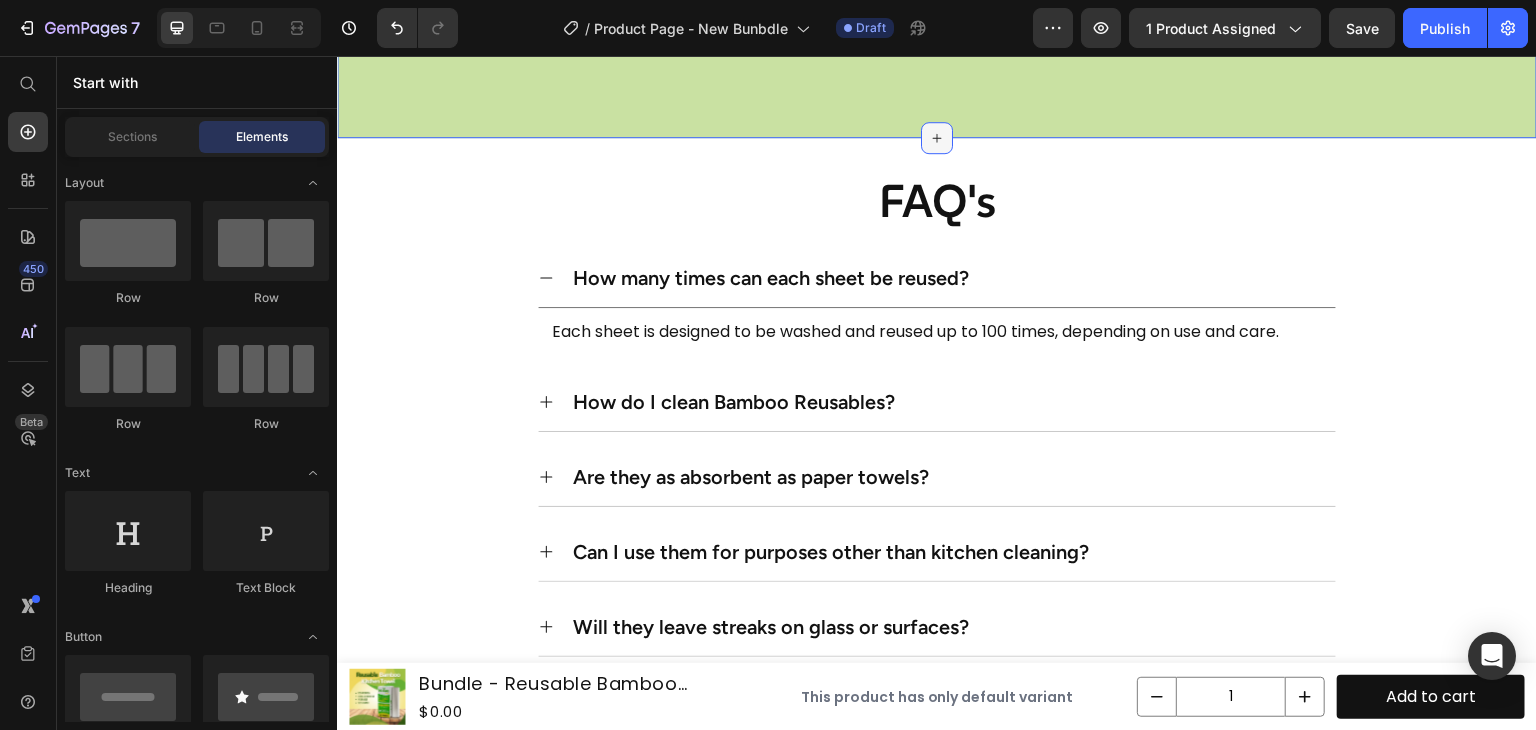 click 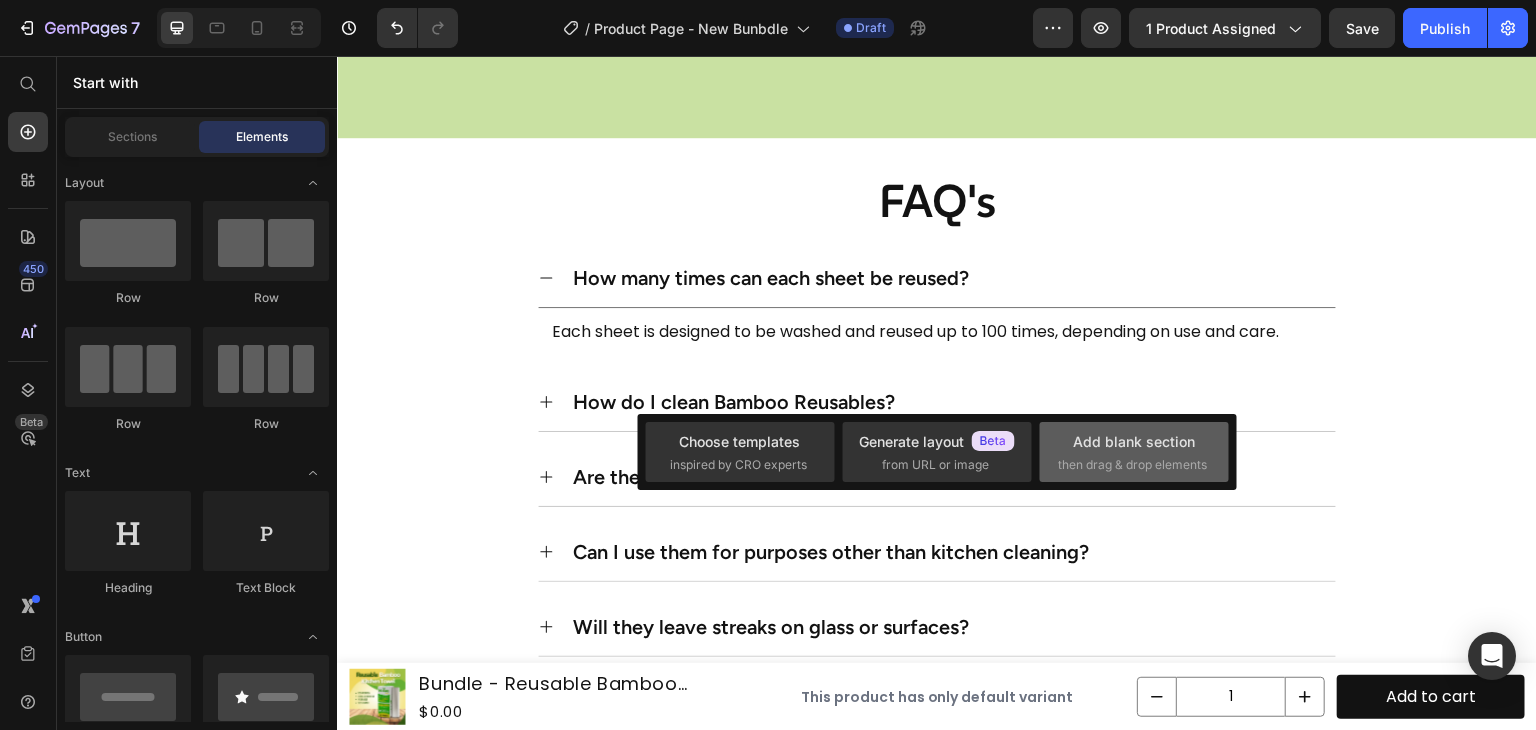 click on "Add blank section  then drag & drop elements" at bounding box center (1134, 452) 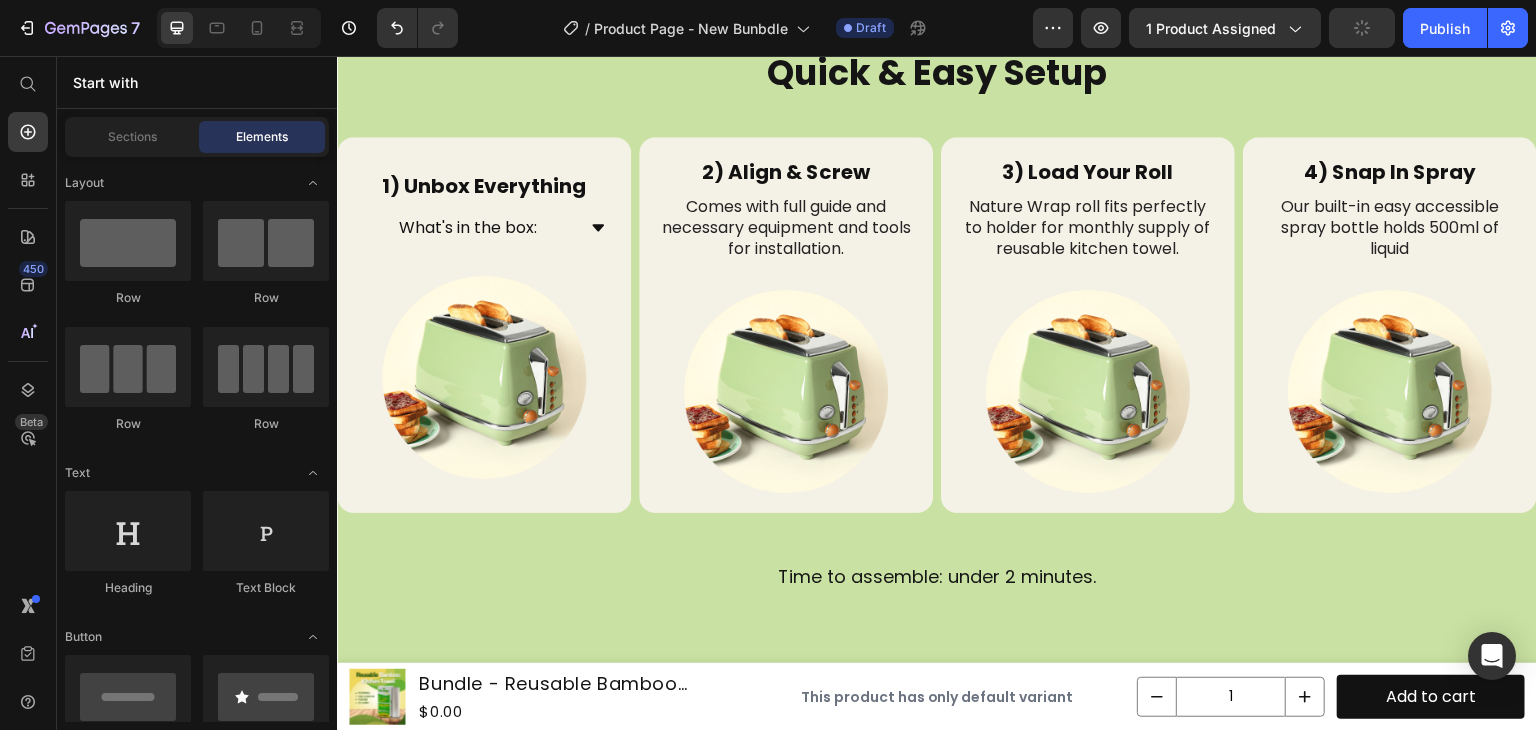 scroll, scrollTop: 3328, scrollLeft: 0, axis: vertical 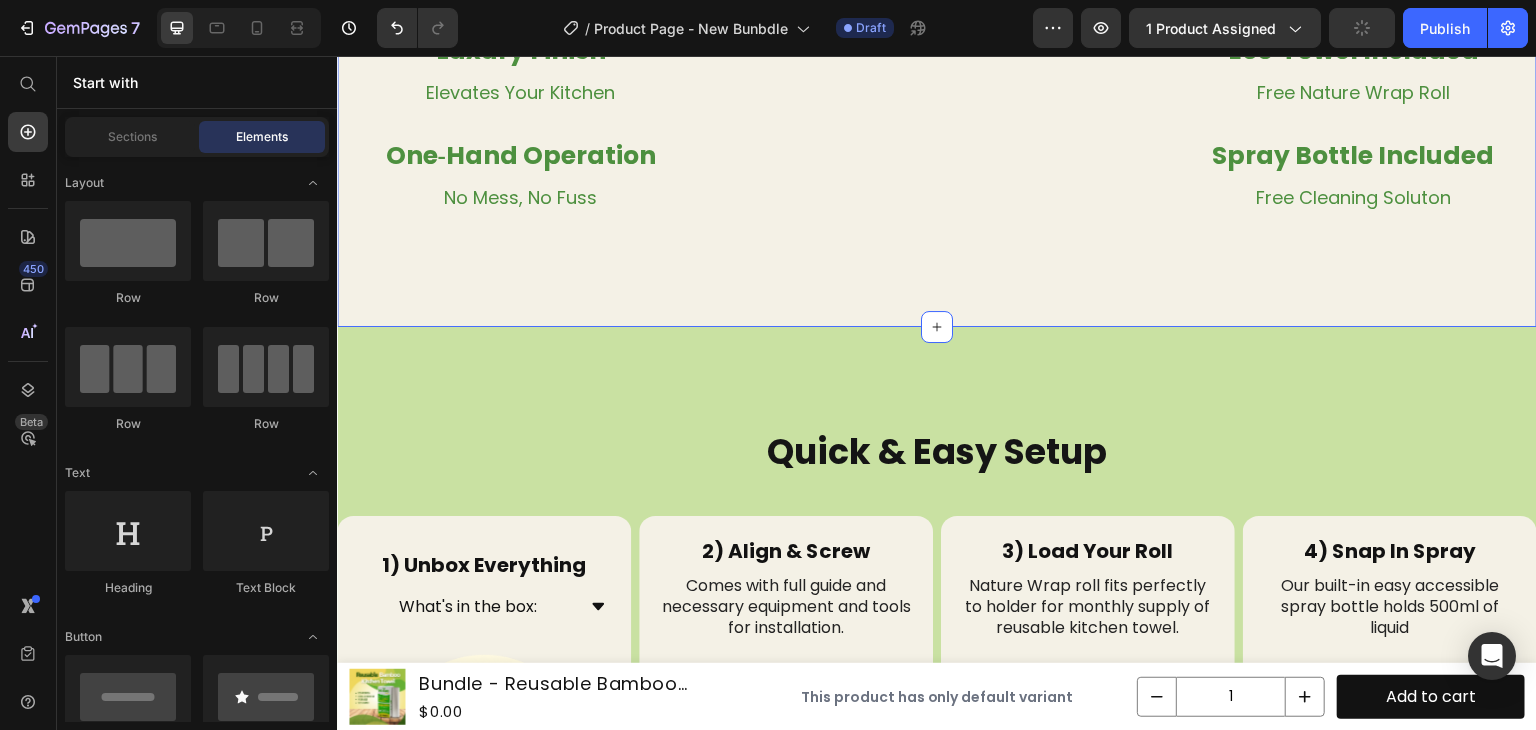 click on "Everything you need quick and easy kitchen cleaning Heading Row Stainless Steel Text Block Never Rusts Text Block Row Luxury Finish Text Block Elevates Your Kitchen Text Block Row One‑Hand Operation Text Block No Mess, No Fuss Text Block Row Universal Fit Text Block Standard & Jumbo Rolls Text Block Row Eco‑Towel Included Text Block Free Nature Wrap Roll Text Block Row Spray Bottle Included Text Block Free Cleaning Soluton Text Block Row Image Row Section 7" at bounding box center (937, -9) 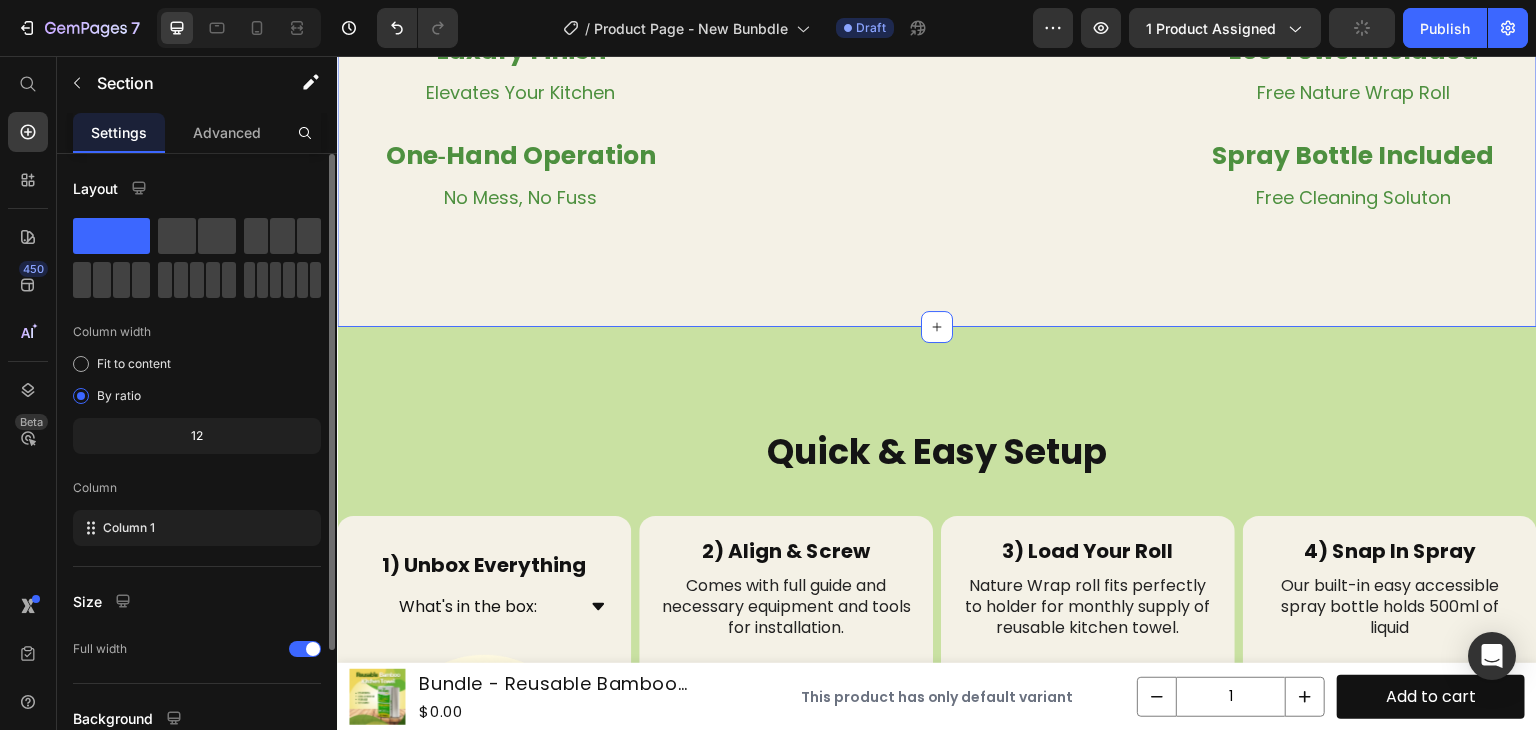 scroll, scrollTop: 173, scrollLeft: 0, axis: vertical 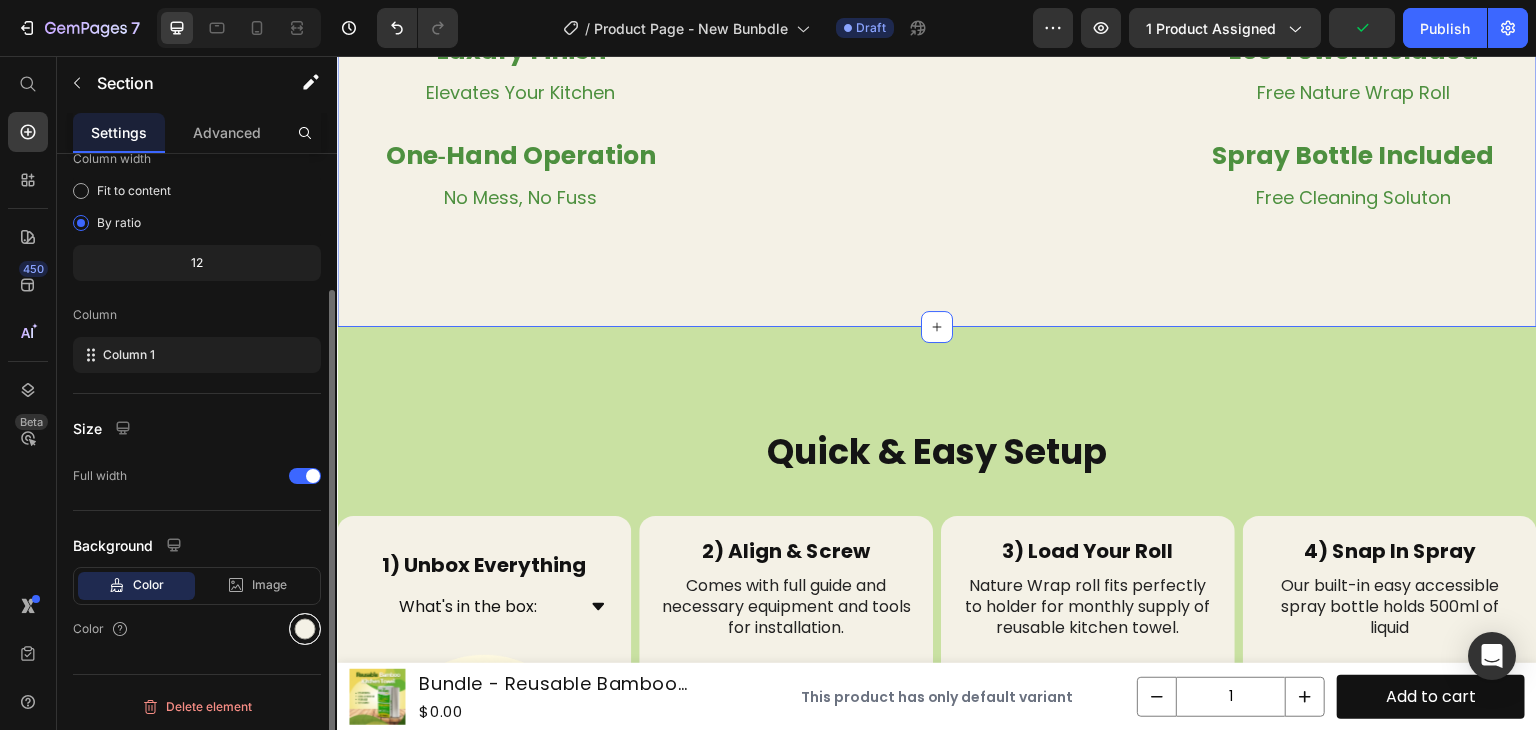 click at bounding box center (305, 629) 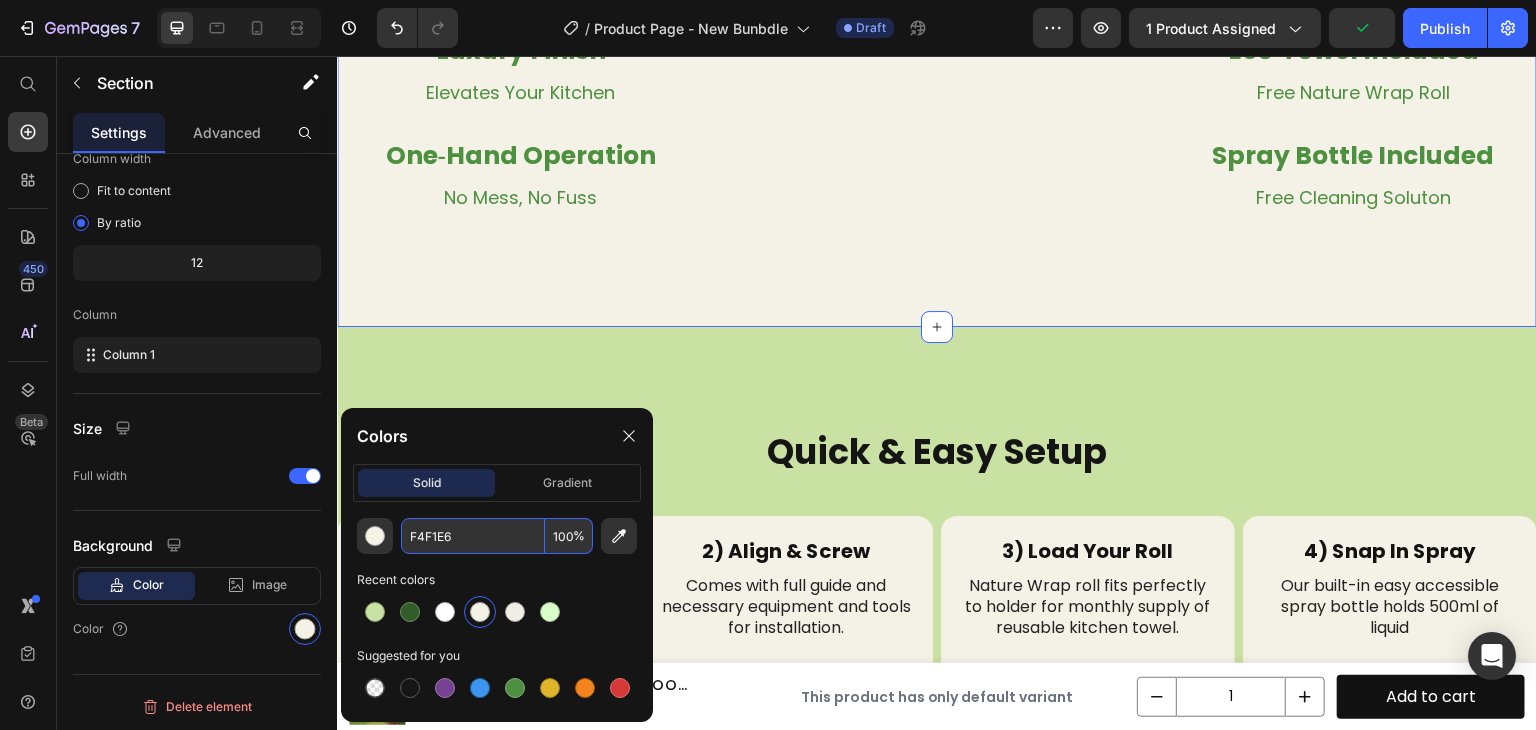 click on "F4F1E6" at bounding box center (473, 536) 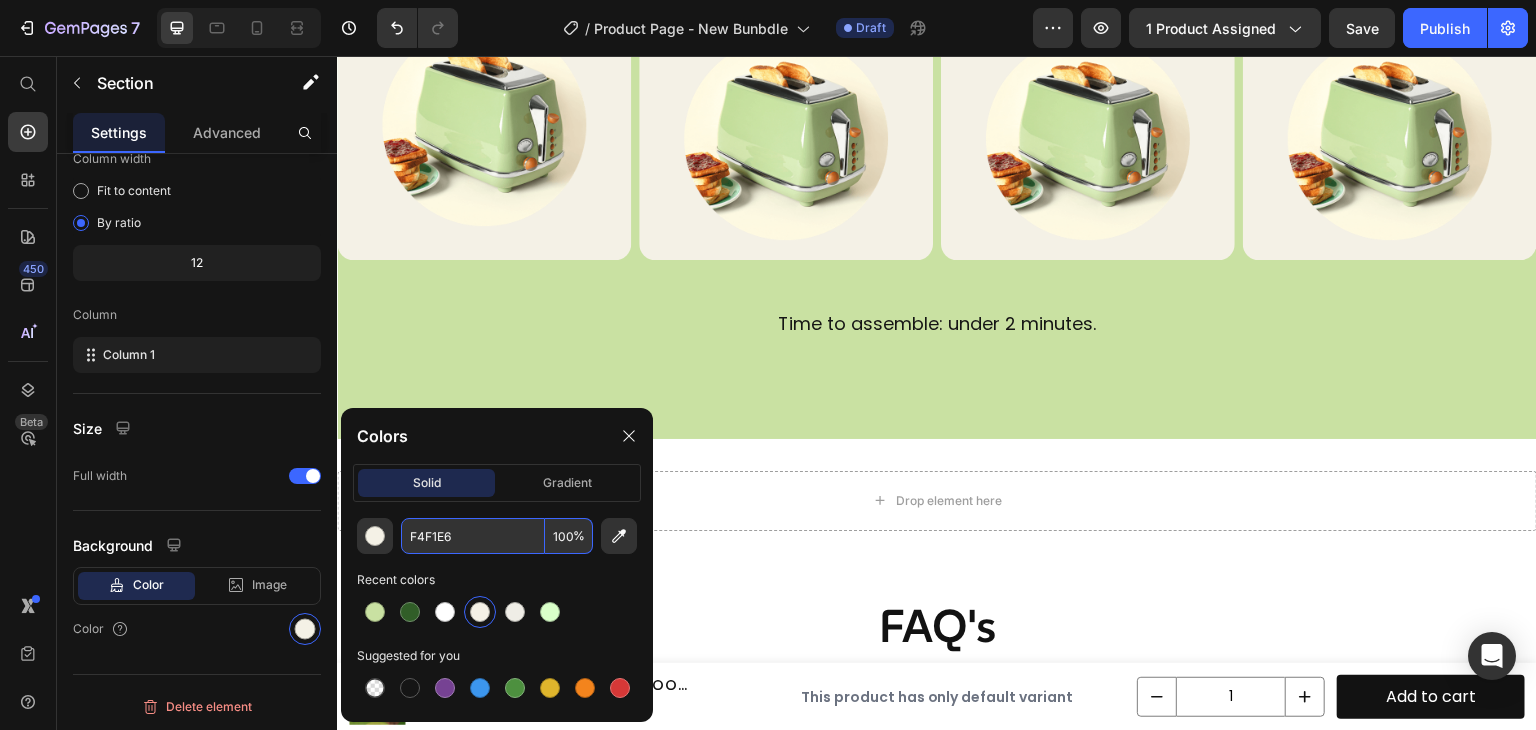 scroll, scrollTop: 3970, scrollLeft: 0, axis: vertical 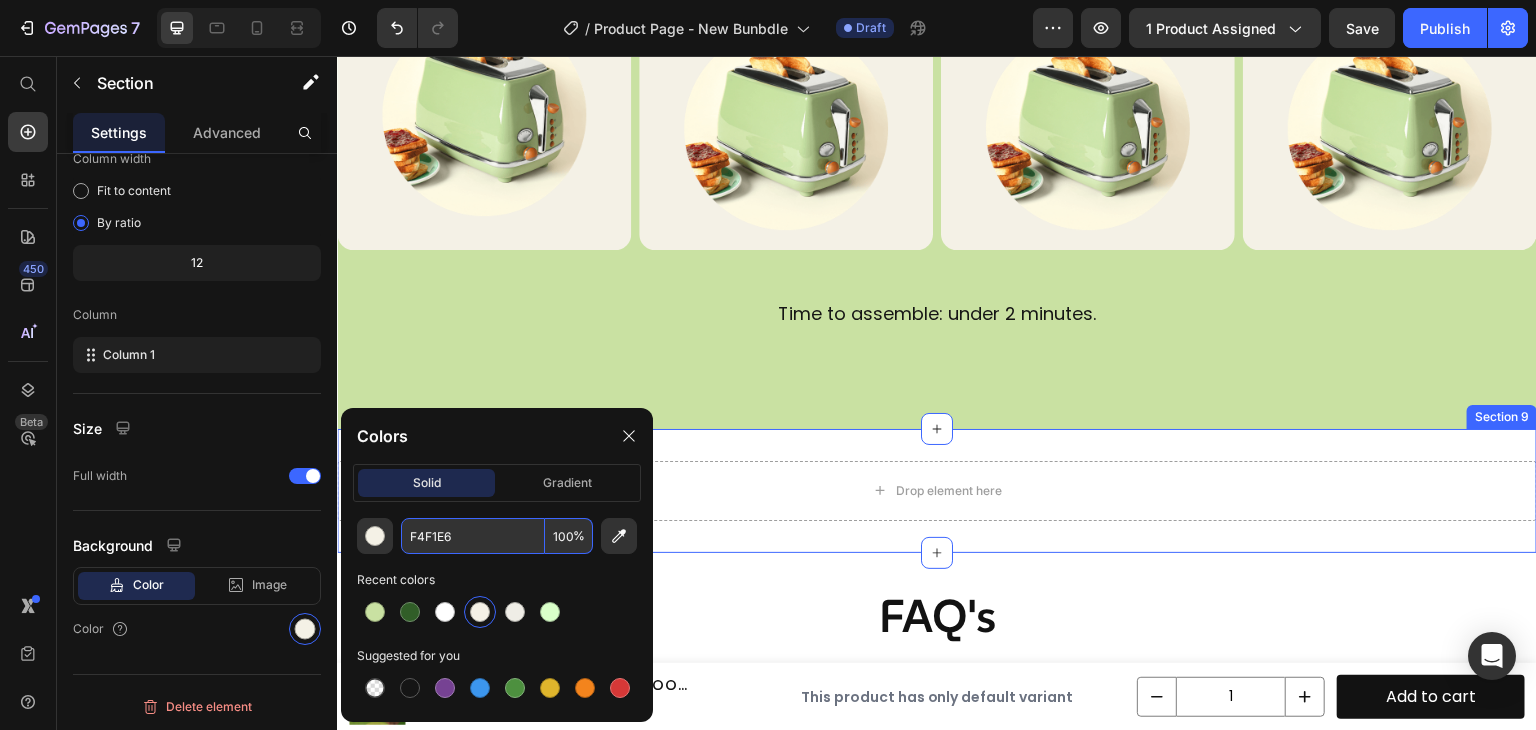click on "Drop element here" at bounding box center (937, 491) 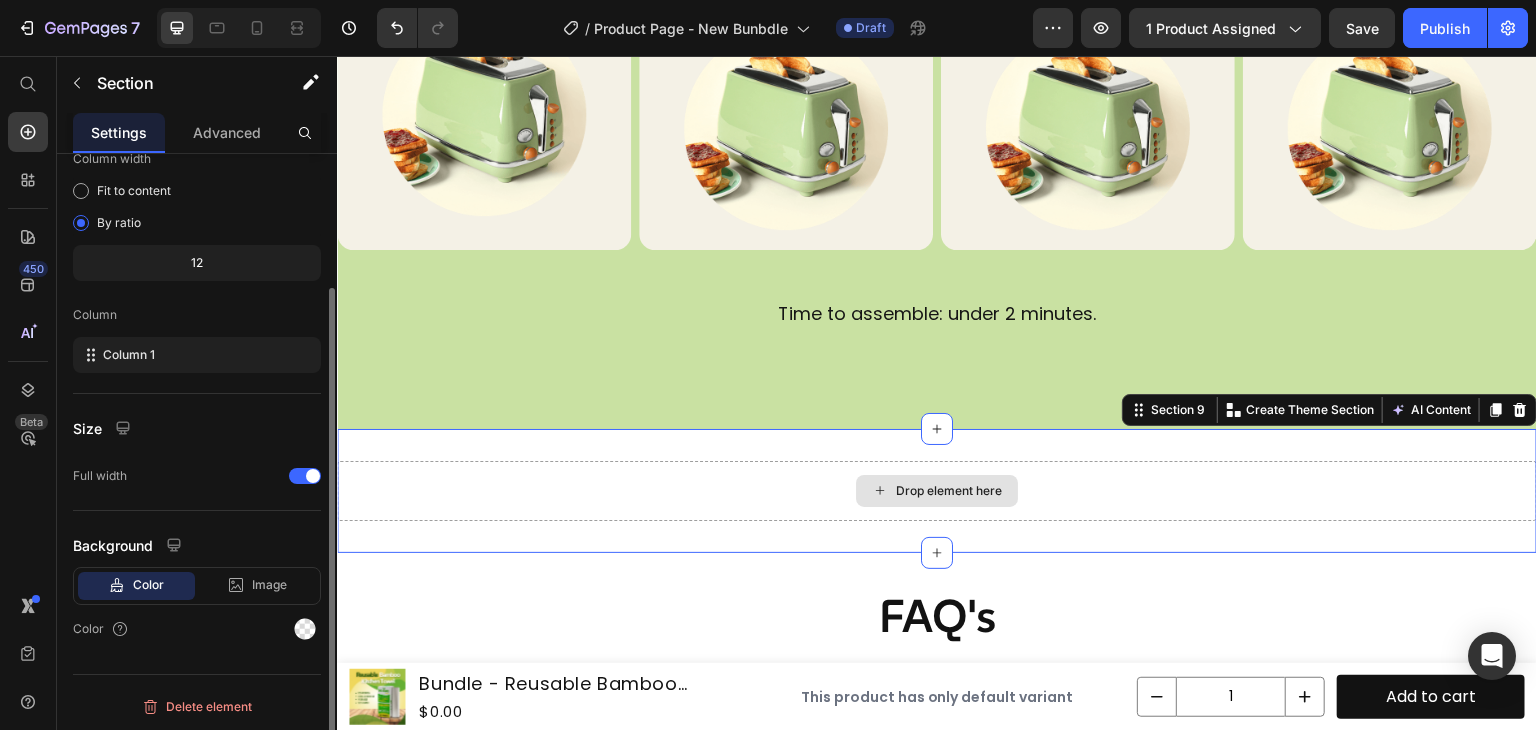 scroll, scrollTop: 172, scrollLeft: 0, axis: vertical 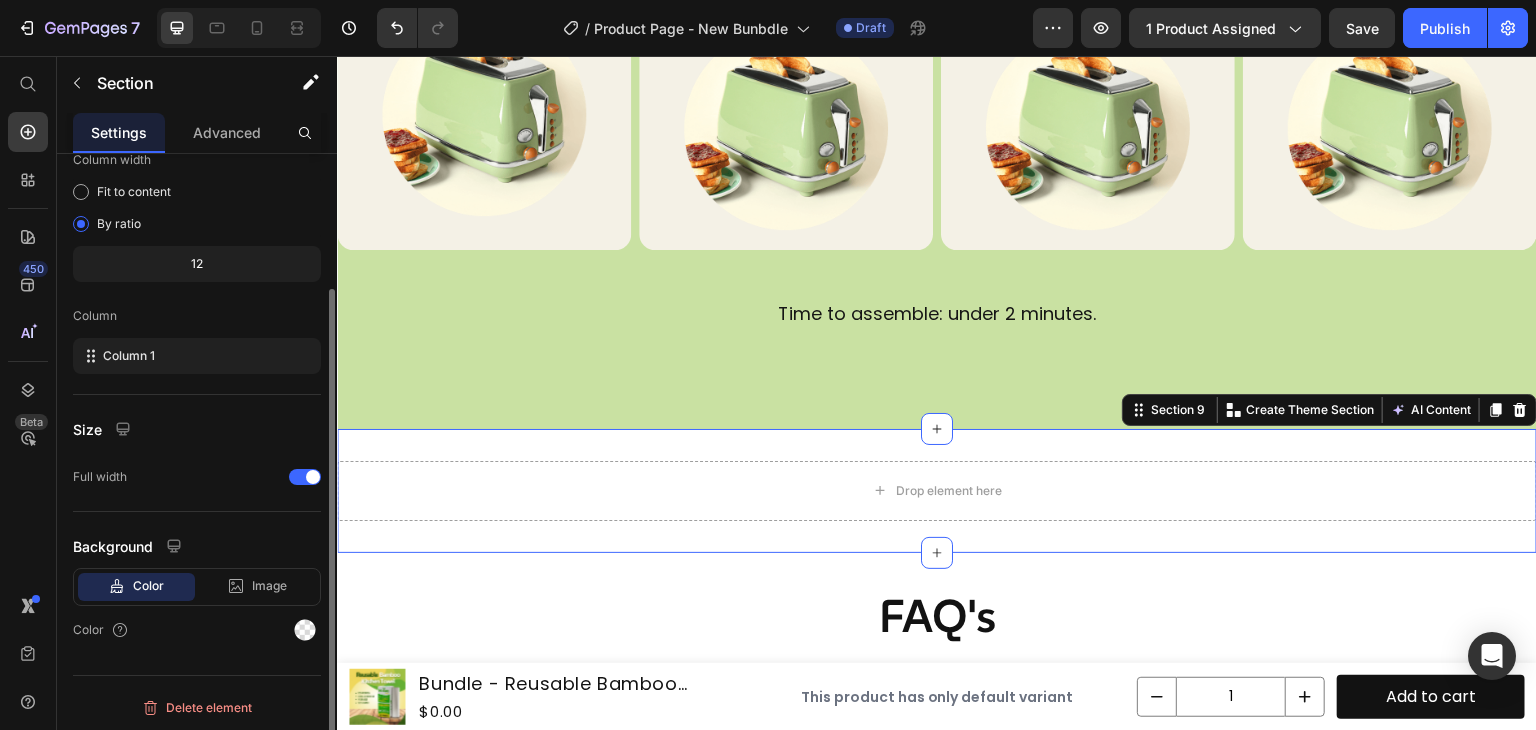 click 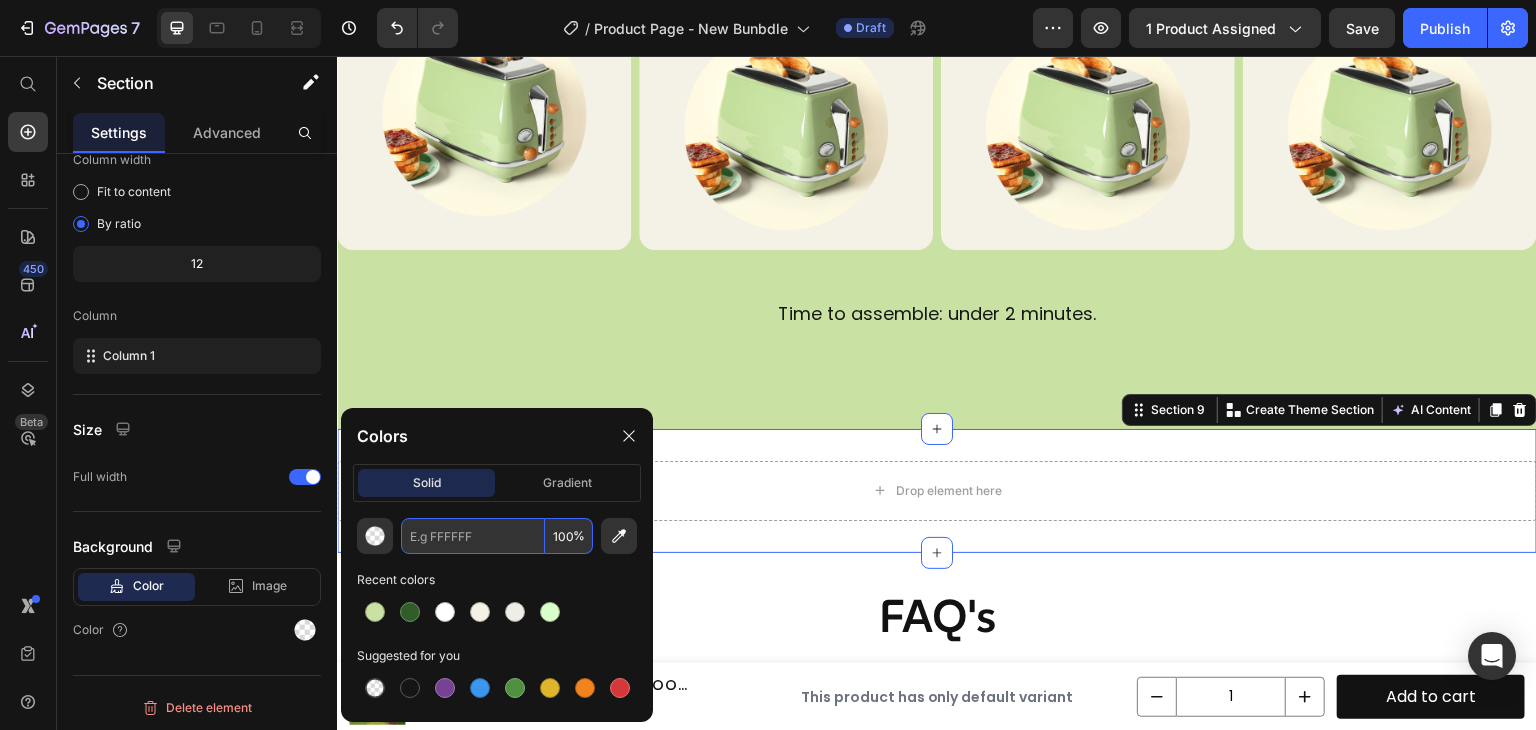 click at bounding box center [473, 536] 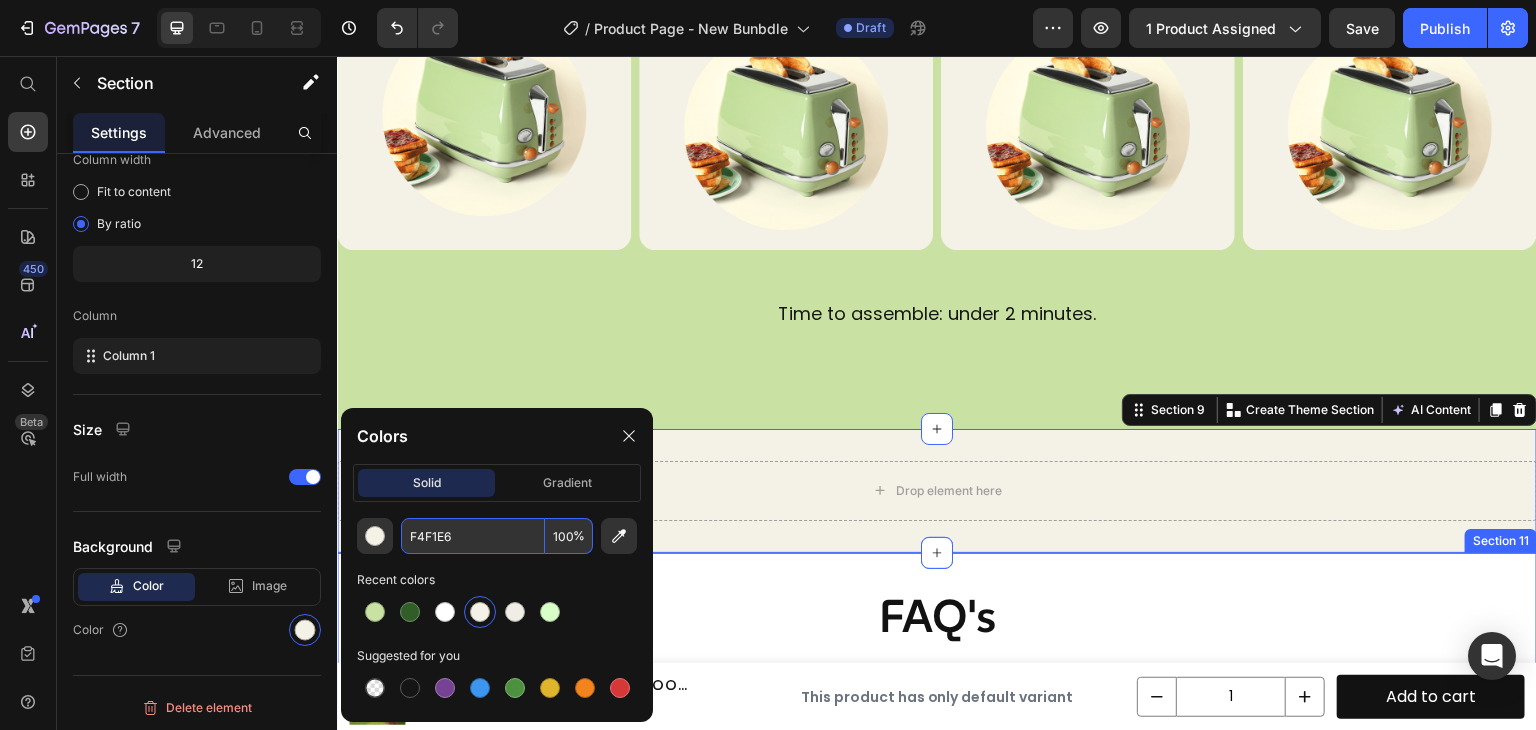 click on "FAQ's Heading Row
How many times can each sheet be reused? Each sheet is designed to be washed and reused up to 100 times, depending on use and care. Text Block
How do I clean Bamboo Reusables?
Are they as absorbent as paper towels?
Can I use them for purposes other than kitchen cleaning?
Will they leave streaks on glass or surfaces?
Does these towels compostable?
How do Natural Bamboo Reusables help the environment? Accordion Row Section 11" at bounding box center [937, 904] 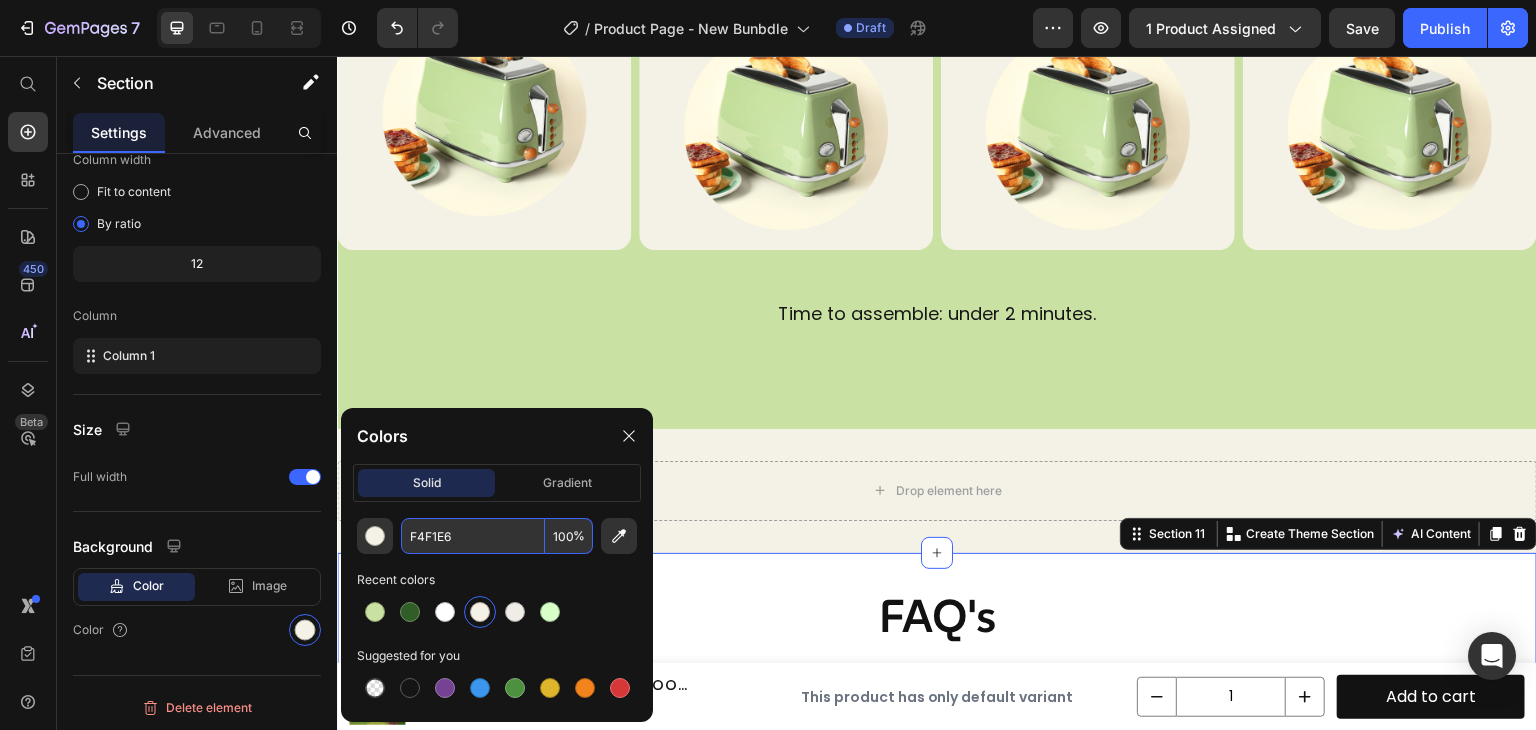 scroll, scrollTop: 172, scrollLeft: 0, axis: vertical 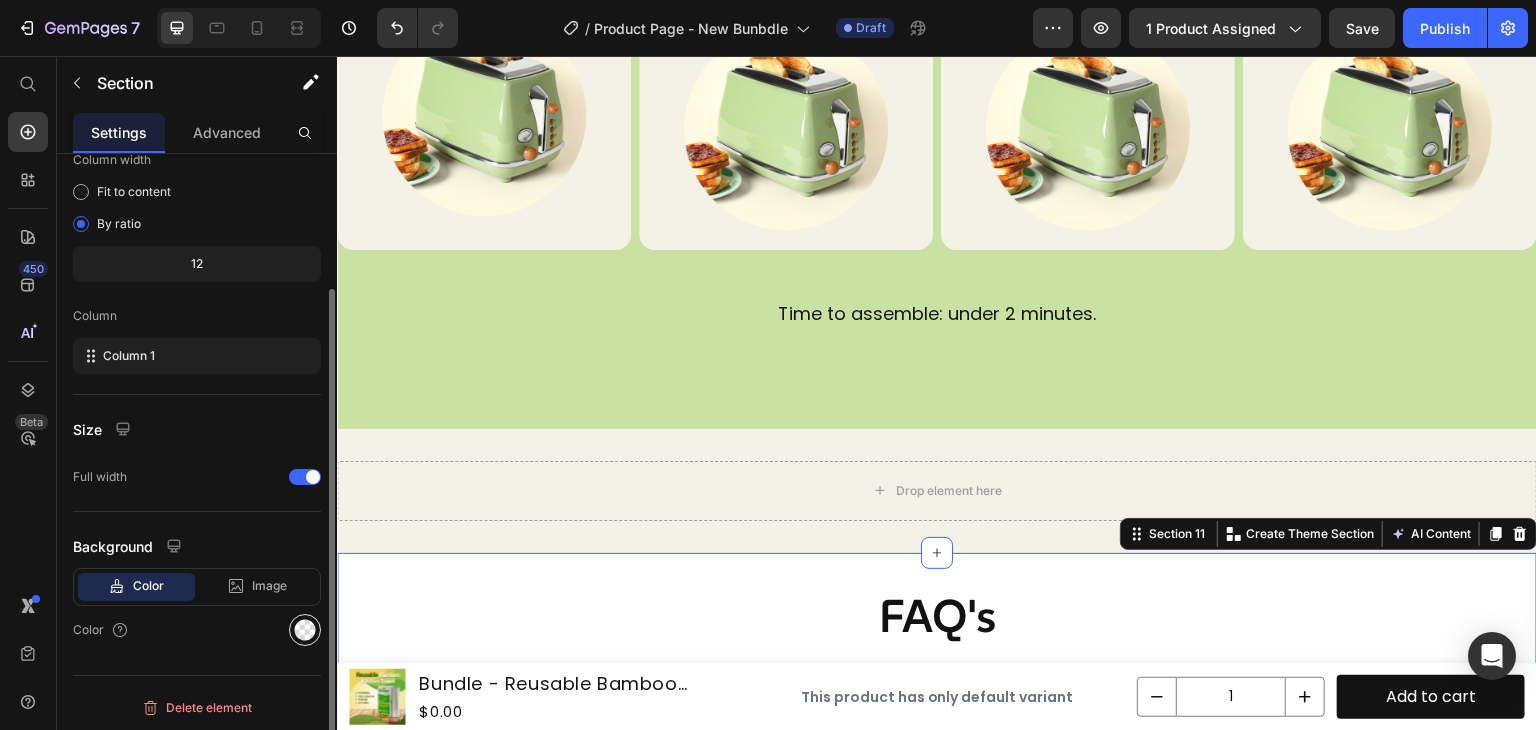 click at bounding box center (305, 630) 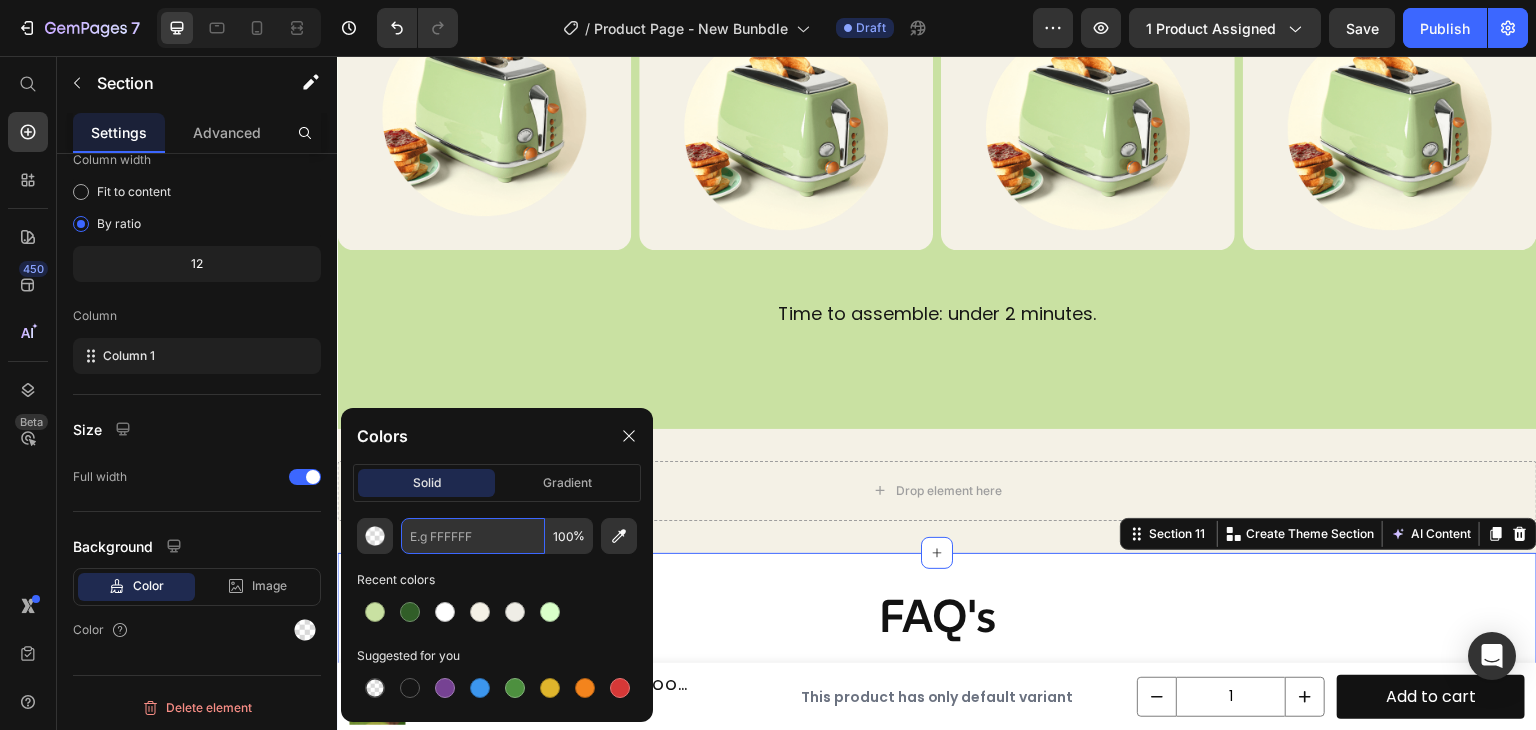 click at bounding box center (473, 536) 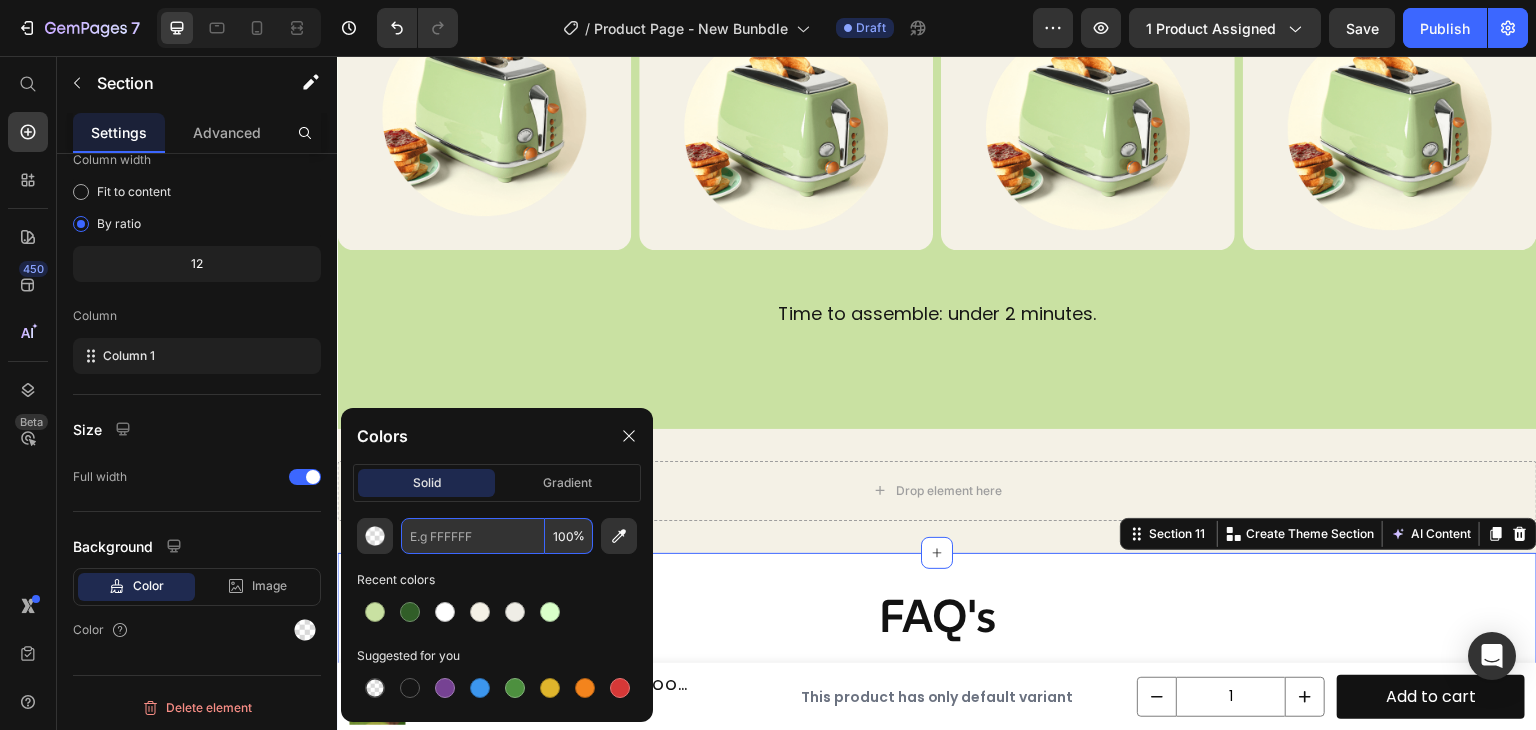 paste on "F4F1E6" 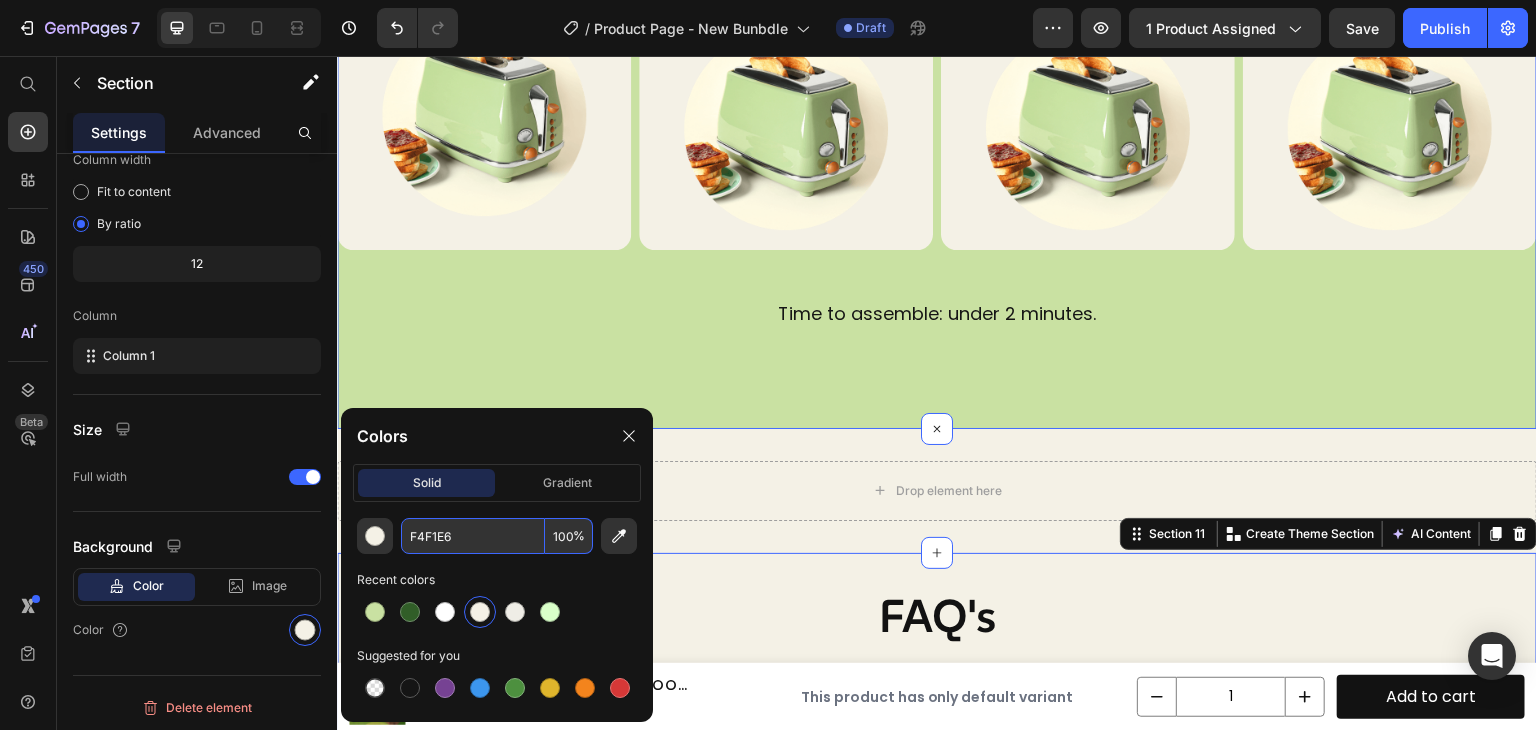 click on "Quick & Easy Setup Heading
1) Unbox Everything Text Block
What's in the box: Accordion Image Row 2) Align & Screw Text Block Comes with full guide and necessary equipment and tools for installation. Text Block Image Row 3) Load Your Roll Text Block Nature Wrap roll fits perfectly to holder for monthly supply of reusable kitchen towel. Text Block Image Row 4) Snap In Spray Text Block Our built-in easy accessible spray bottle holds 500ml of liquid  Text Block Image Row
Carousel 1) Unbox Everything Text Block
What's in the box: Accordion Image Row 2) Align & Screw Text Block Comes with full guide and necessary equipment and tools for installation. Text Block Image Row 3) Load Your Roll Text Block Nature Wrap roll fits perfectly to holder for monthly supply of reusable kitchen towel. Text Block Image Row 4) Snap In Spray Text Block Image" at bounding box center (937, 57) 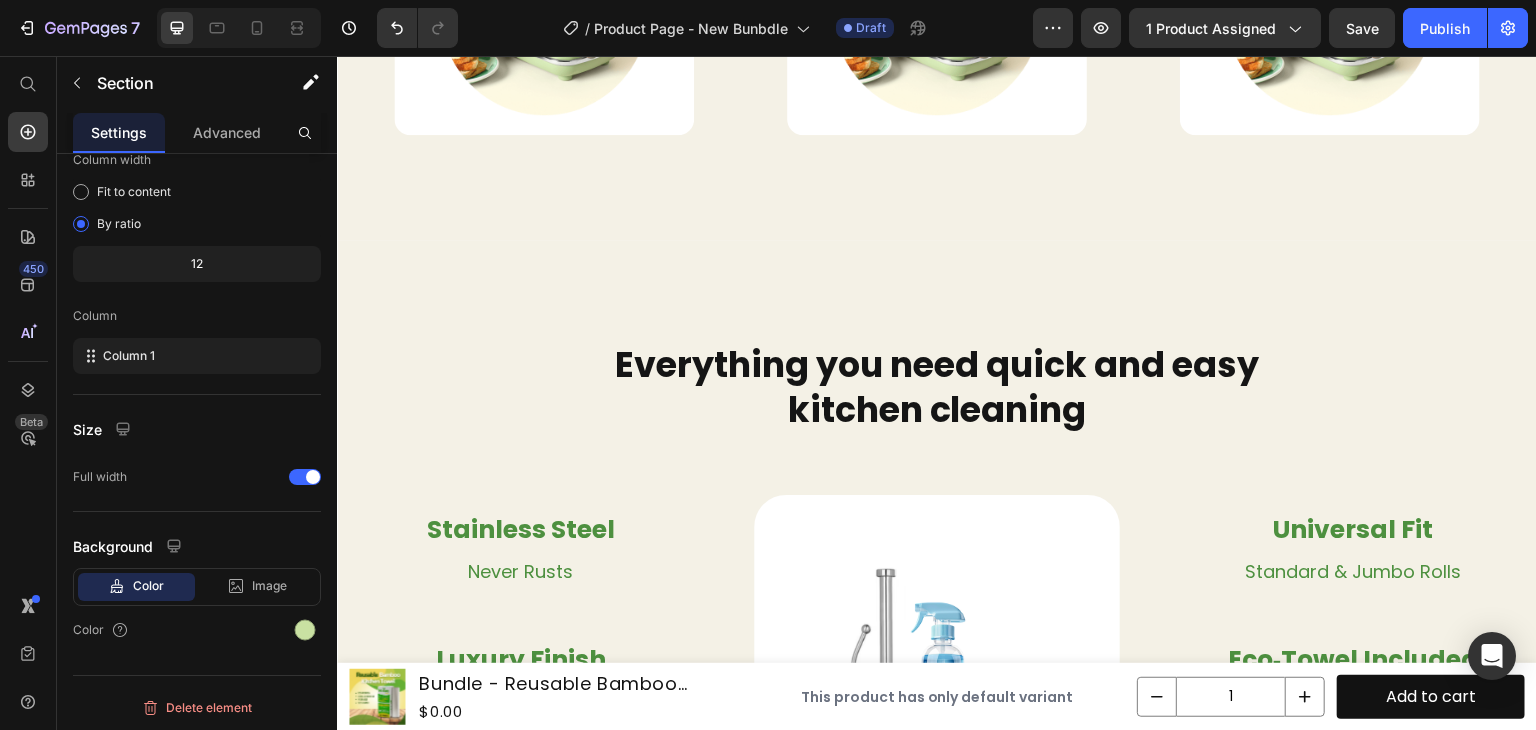 scroll, scrollTop: 2735, scrollLeft: 0, axis: vertical 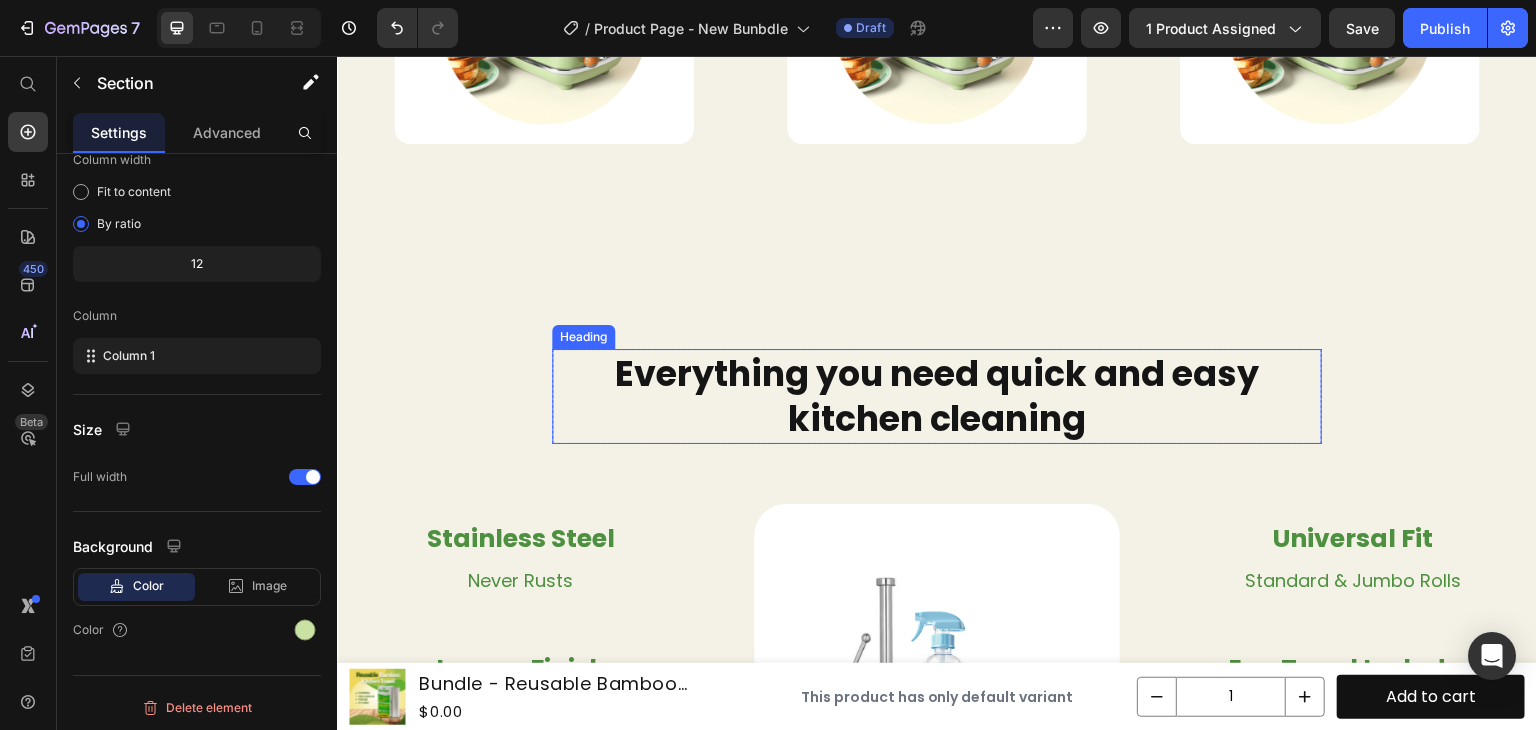 click on "Everything you need quick and easy kitchen cleaning" at bounding box center (937, 396) 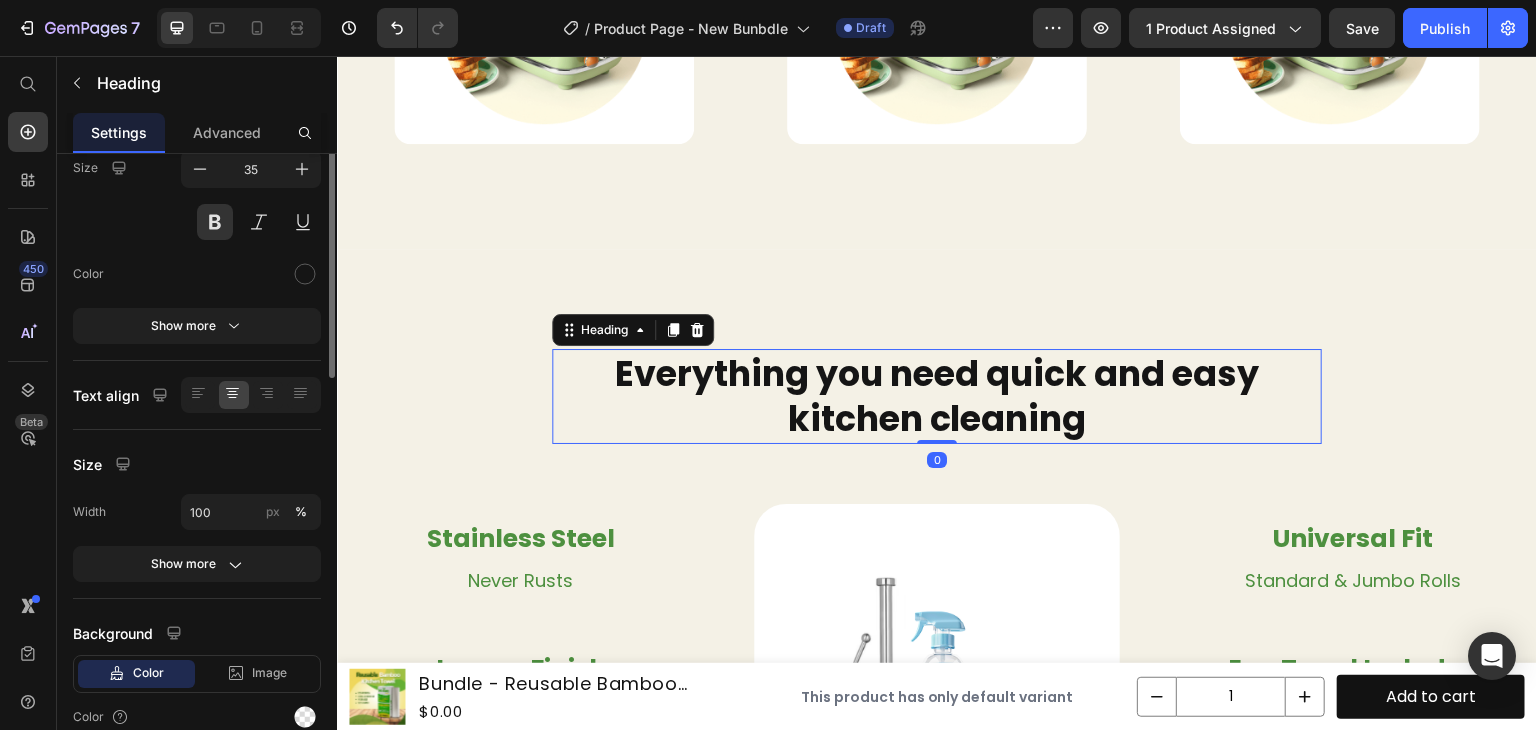 scroll, scrollTop: 0, scrollLeft: 0, axis: both 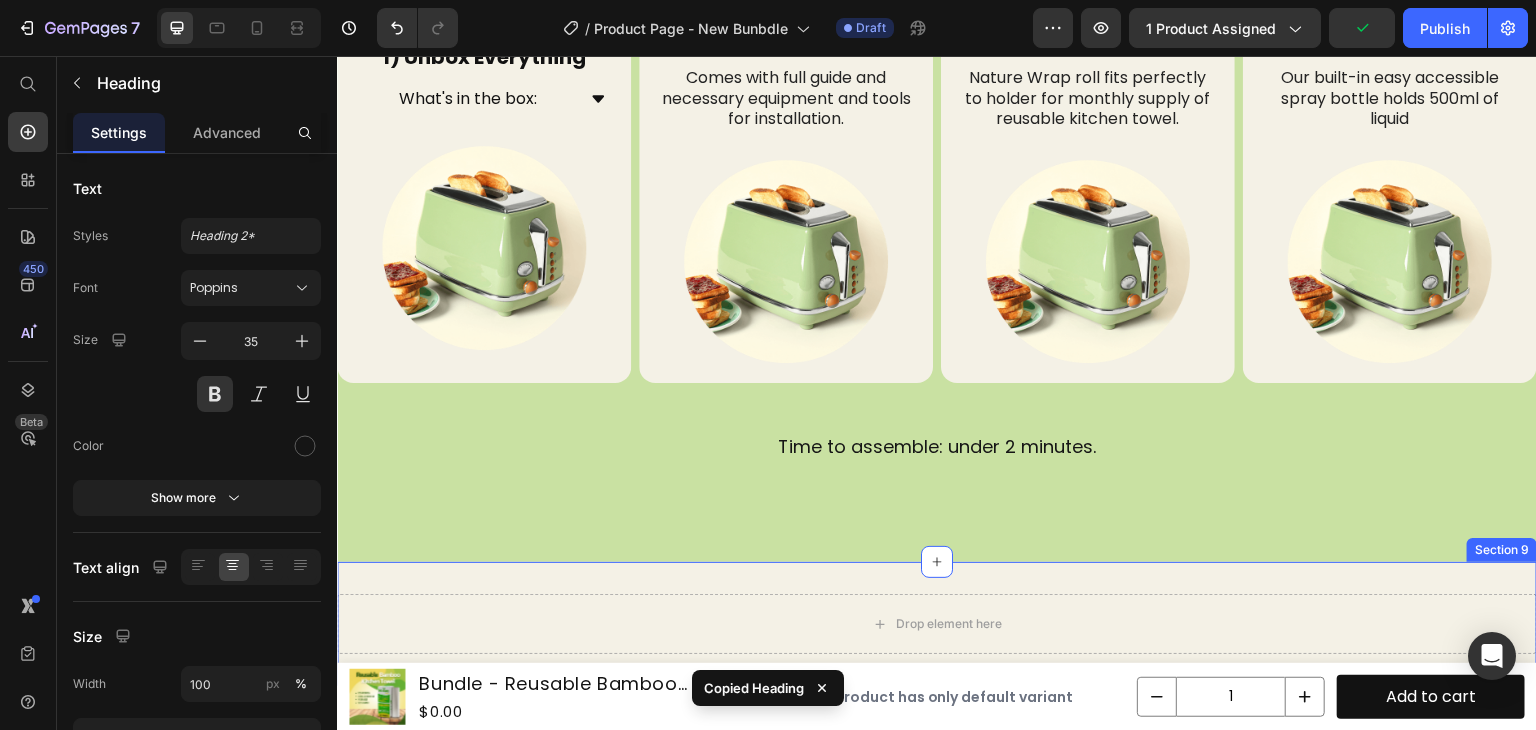 click on "Drop element here" at bounding box center [937, 624] 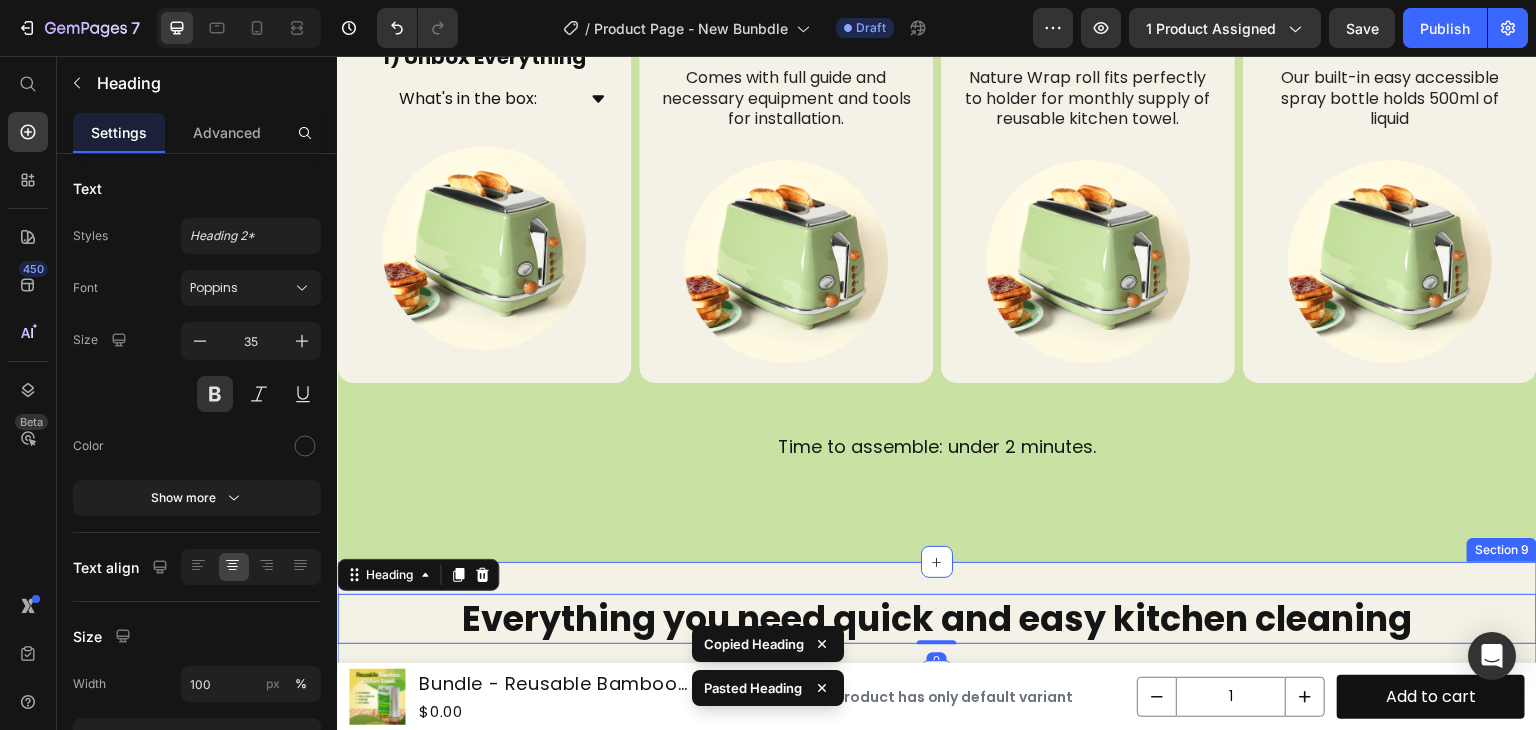 scroll, scrollTop: 4111, scrollLeft: 0, axis: vertical 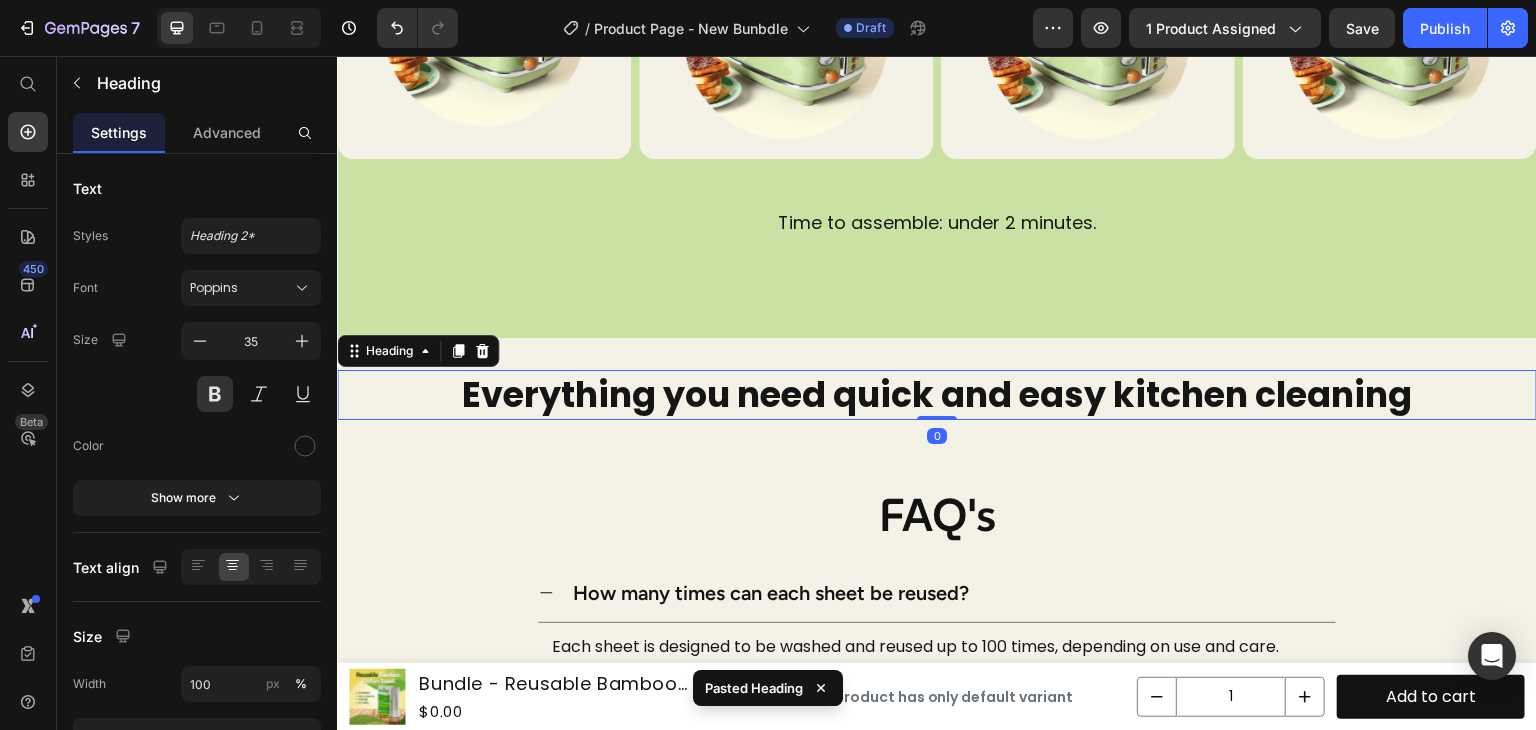 click on "Everything you need quick and easy kitchen cleaning" at bounding box center (937, 395) 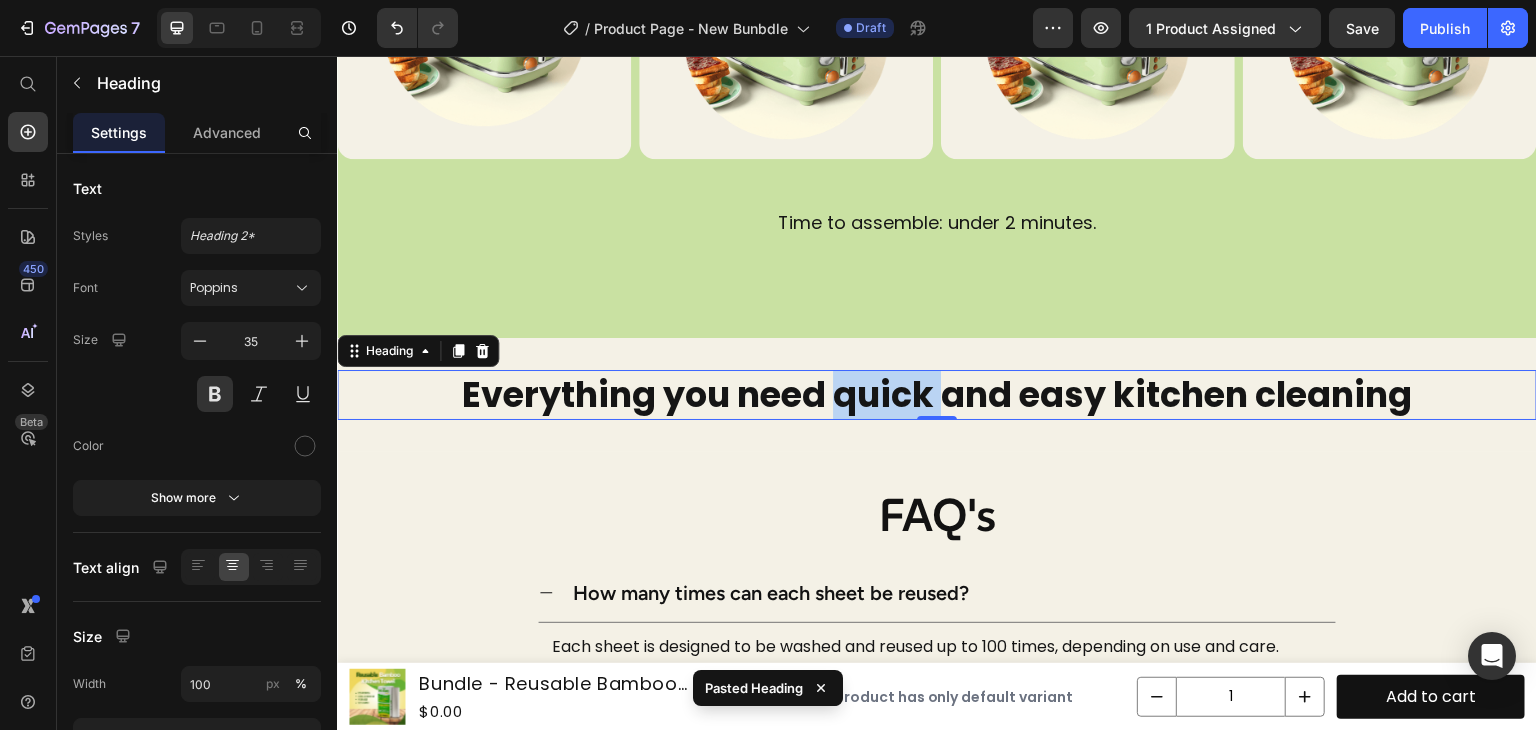 click on "Everything you need quick and easy kitchen cleaning" at bounding box center (937, 395) 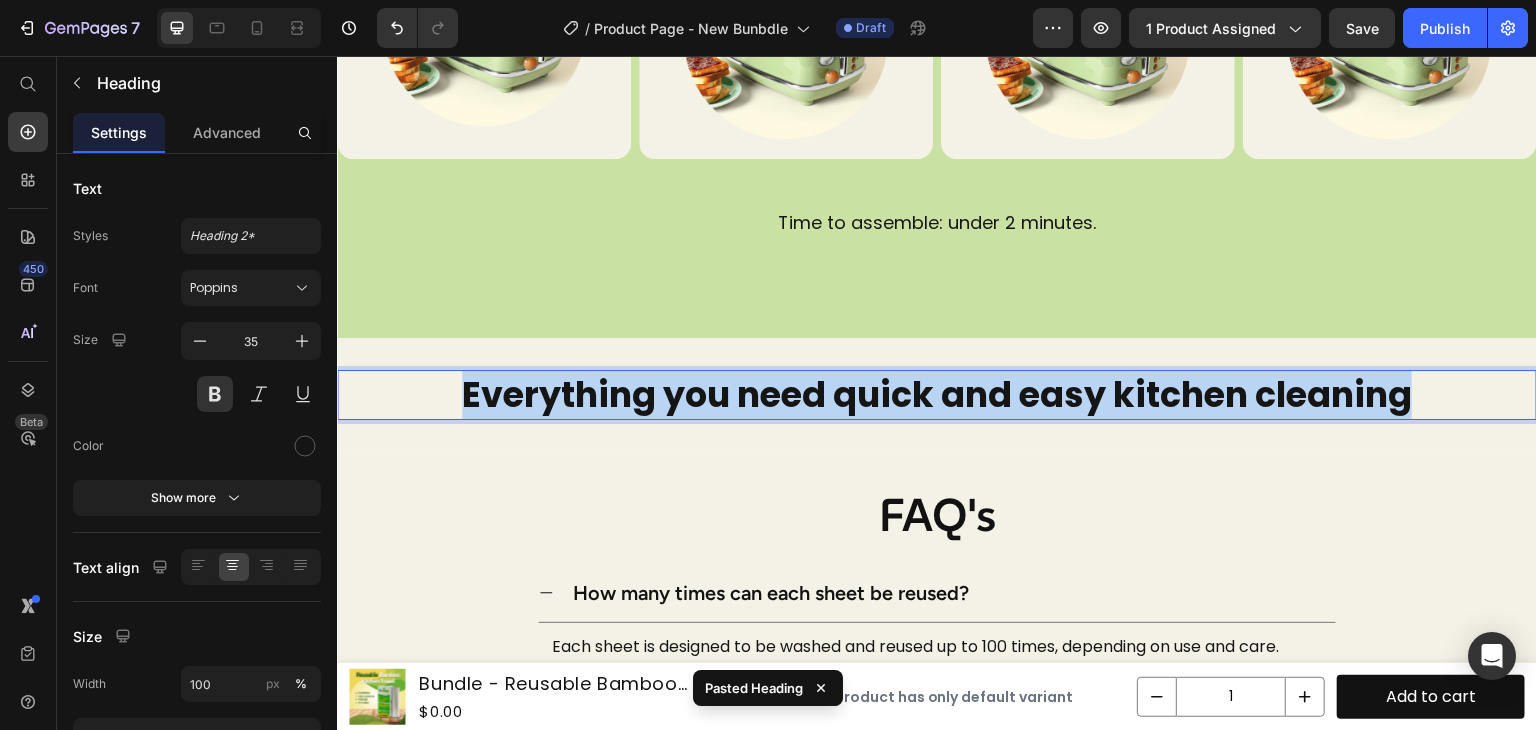 click on "Everything you need quick and easy kitchen cleaning" at bounding box center (937, 395) 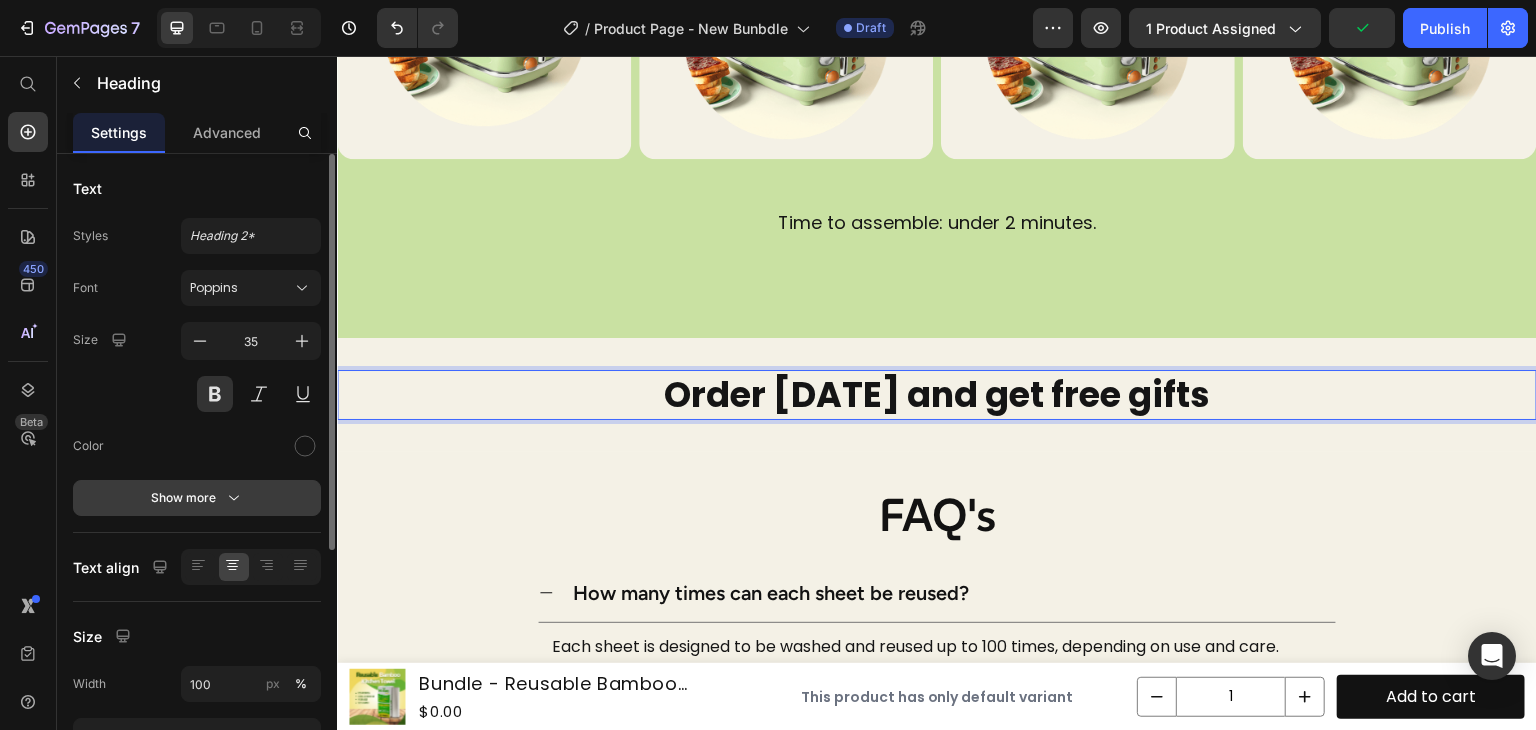 click 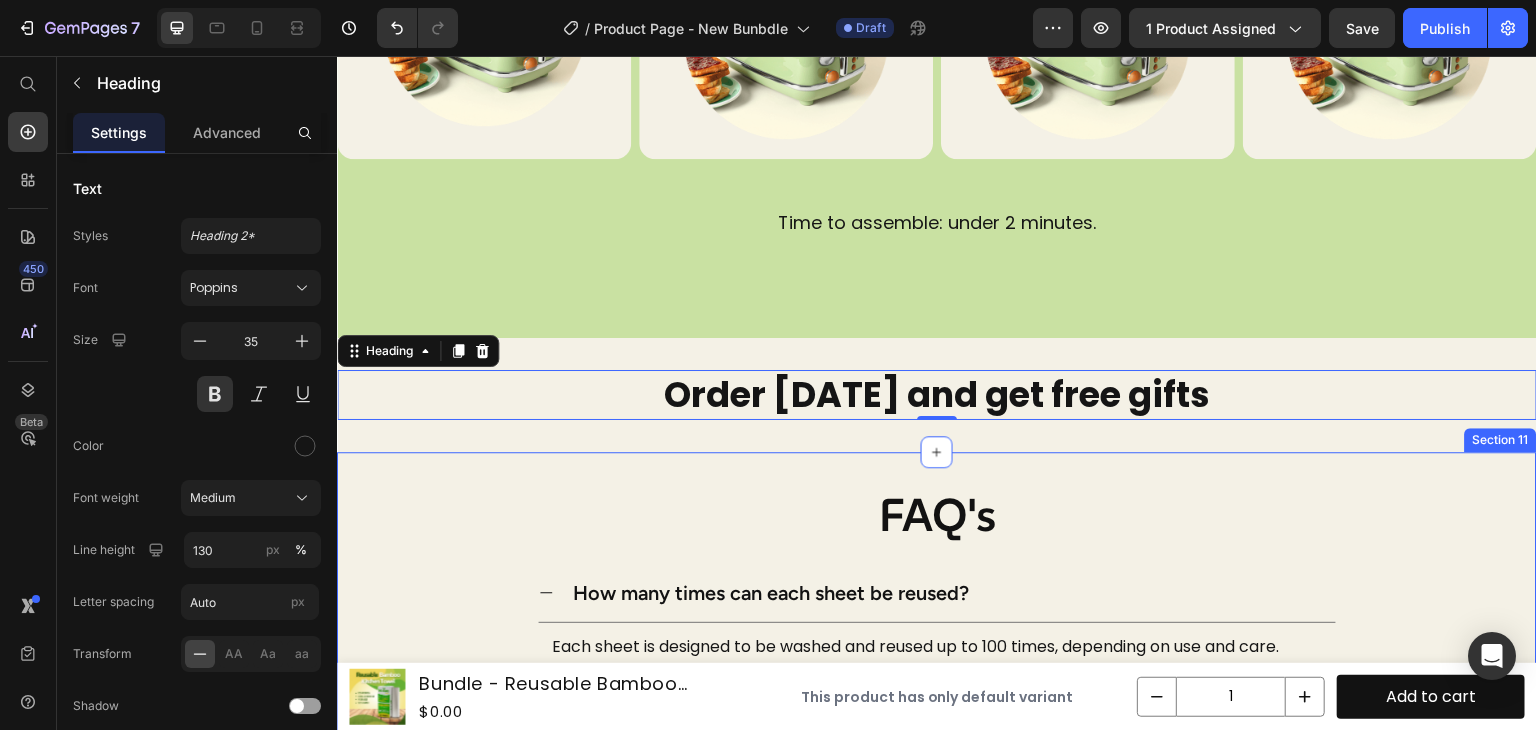 click on "FAQ's Heading Row
How many times can each sheet be reused? Each sheet is designed to be washed and reused up to 100 times, depending on use and care. Text Block
How do I clean Bamboo Reusables?
Are they as absorbent as paper towels?
Can I use them for purposes other than kitchen cleaning?
Will they leave streaks on glass or surfaces?
Does these towels compostable?
How do Natural Bamboo Reusables help the environment? Accordion Row Section 11" at bounding box center [937, 803] 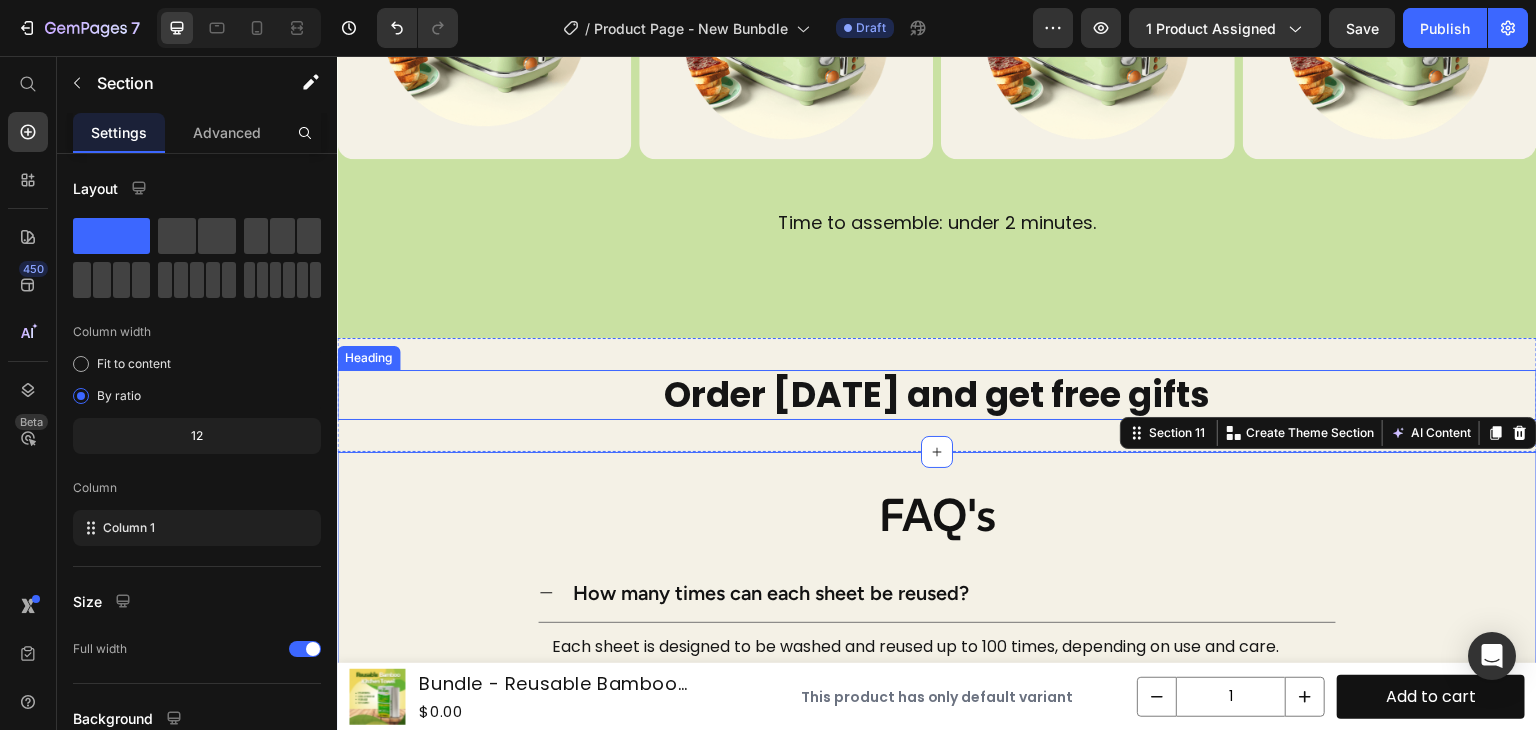 click on "Order today and get free gifts" at bounding box center (937, 395) 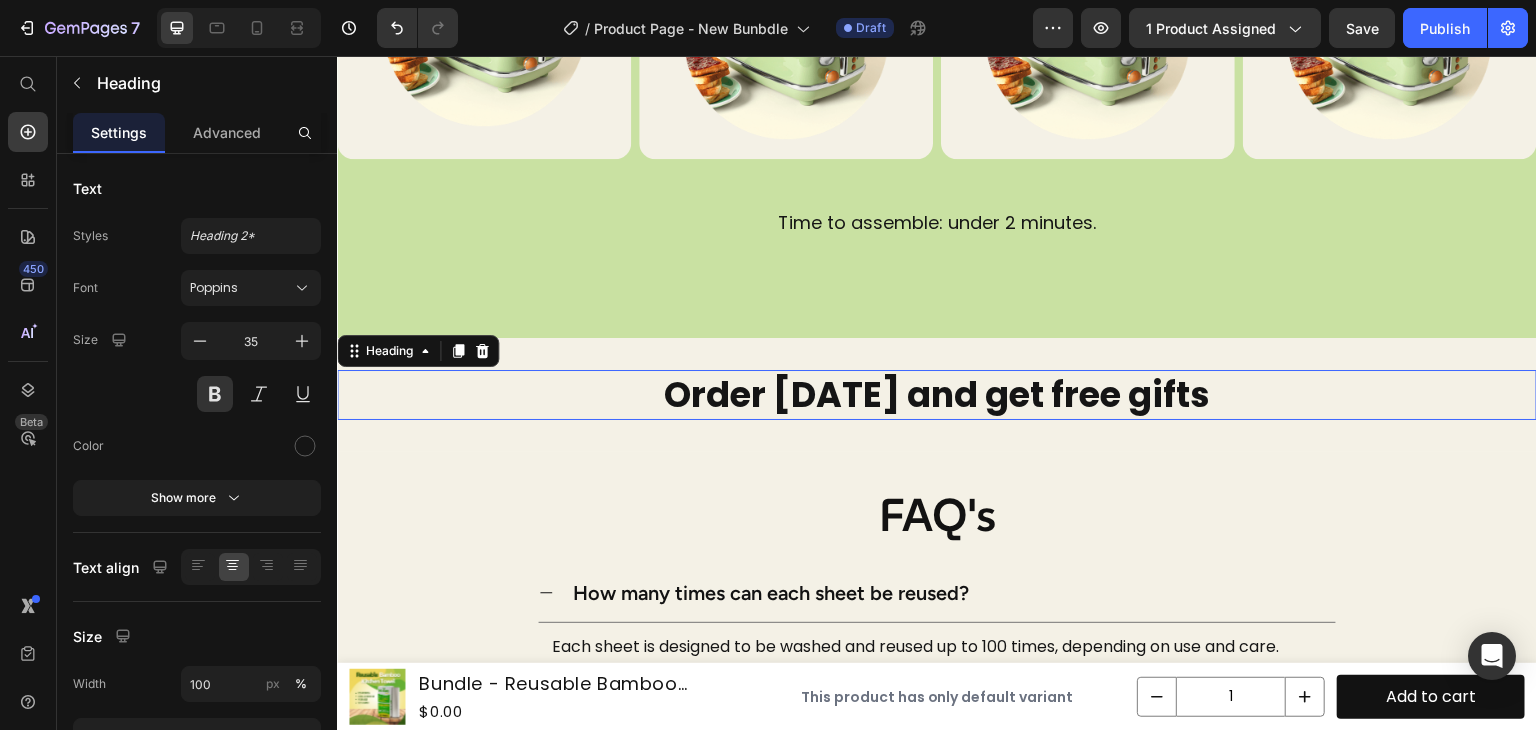click on "Order today and get free gifts" at bounding box center (937, 395) 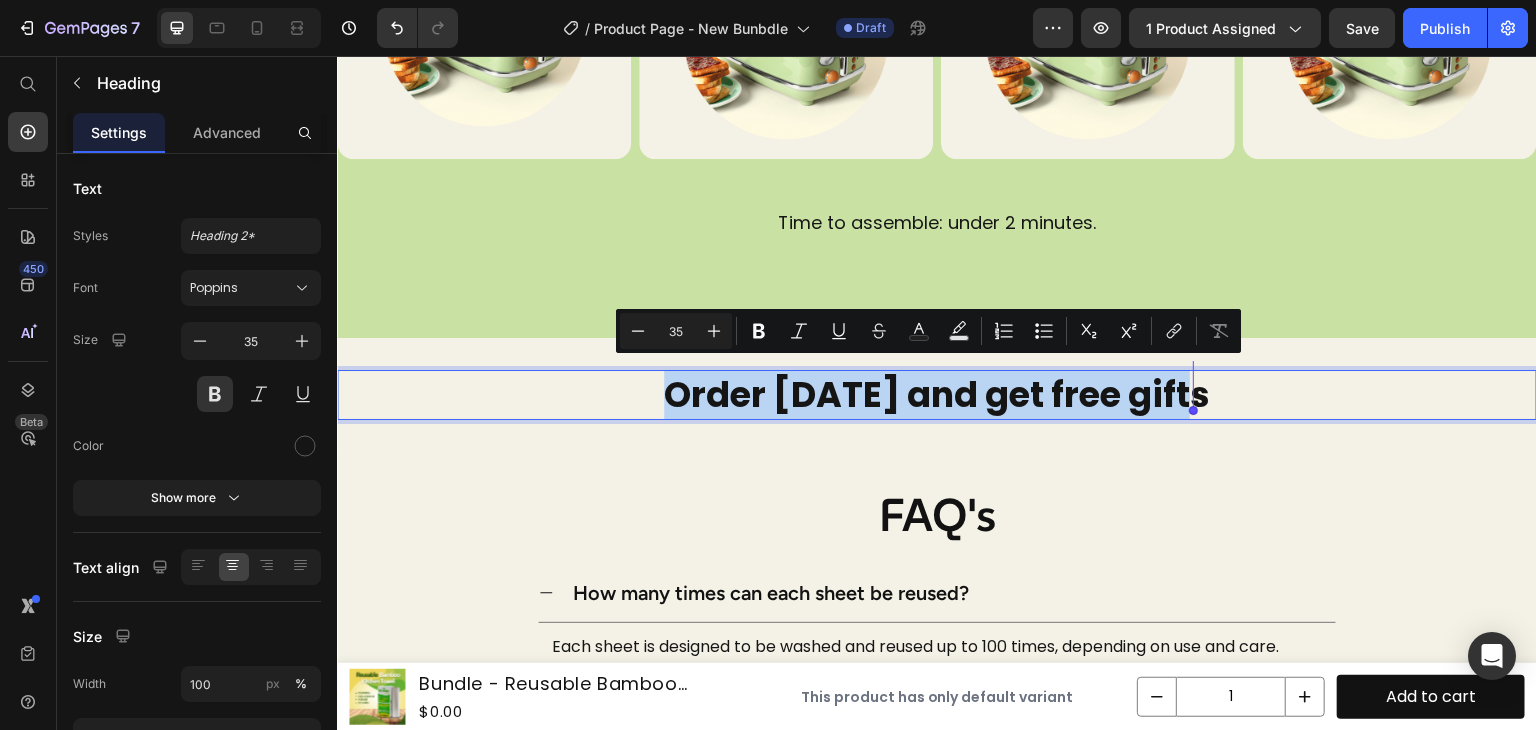 click on "Order today and get free gifts" at bounding box center [937, 395] 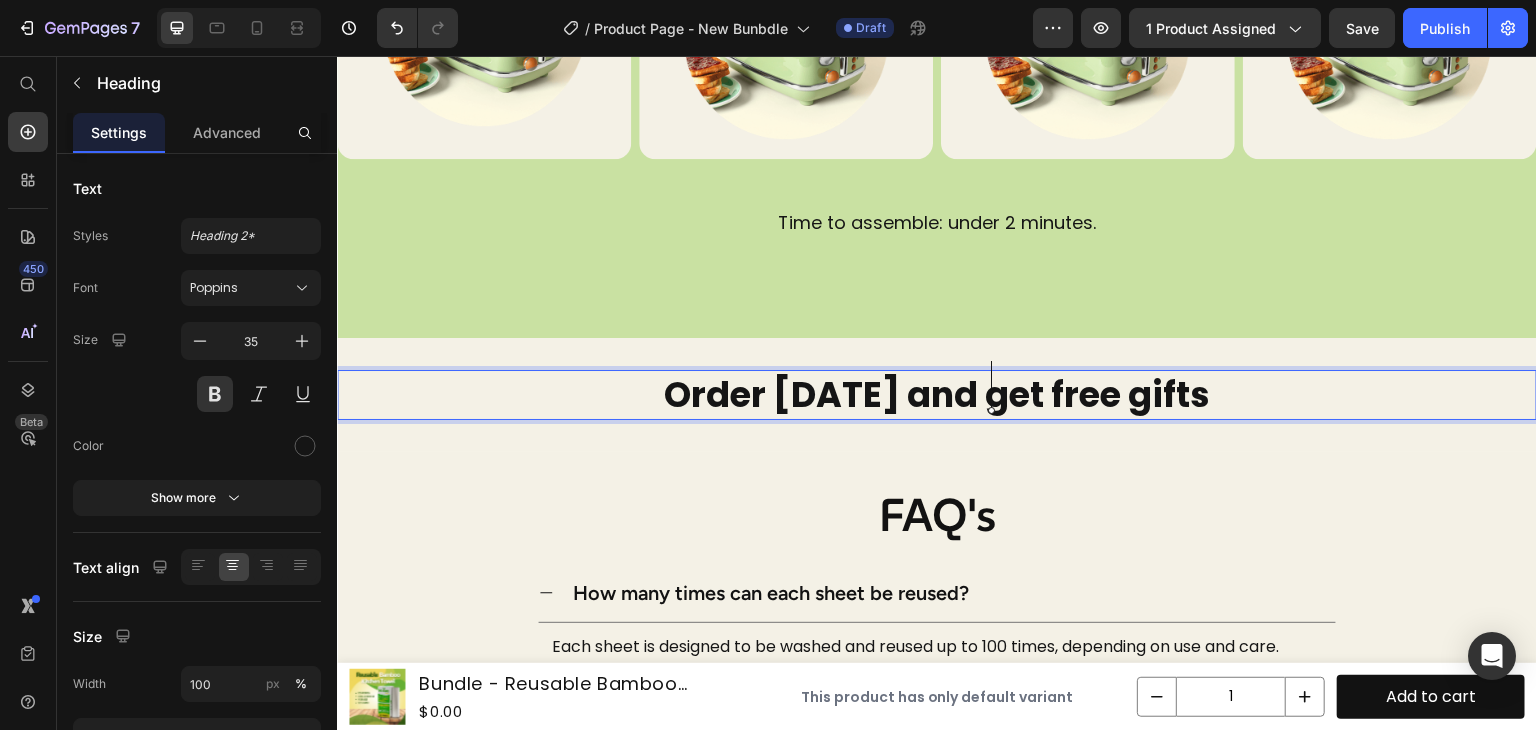 click on "Order today and get free gifts" at bounding box center (937, 395) 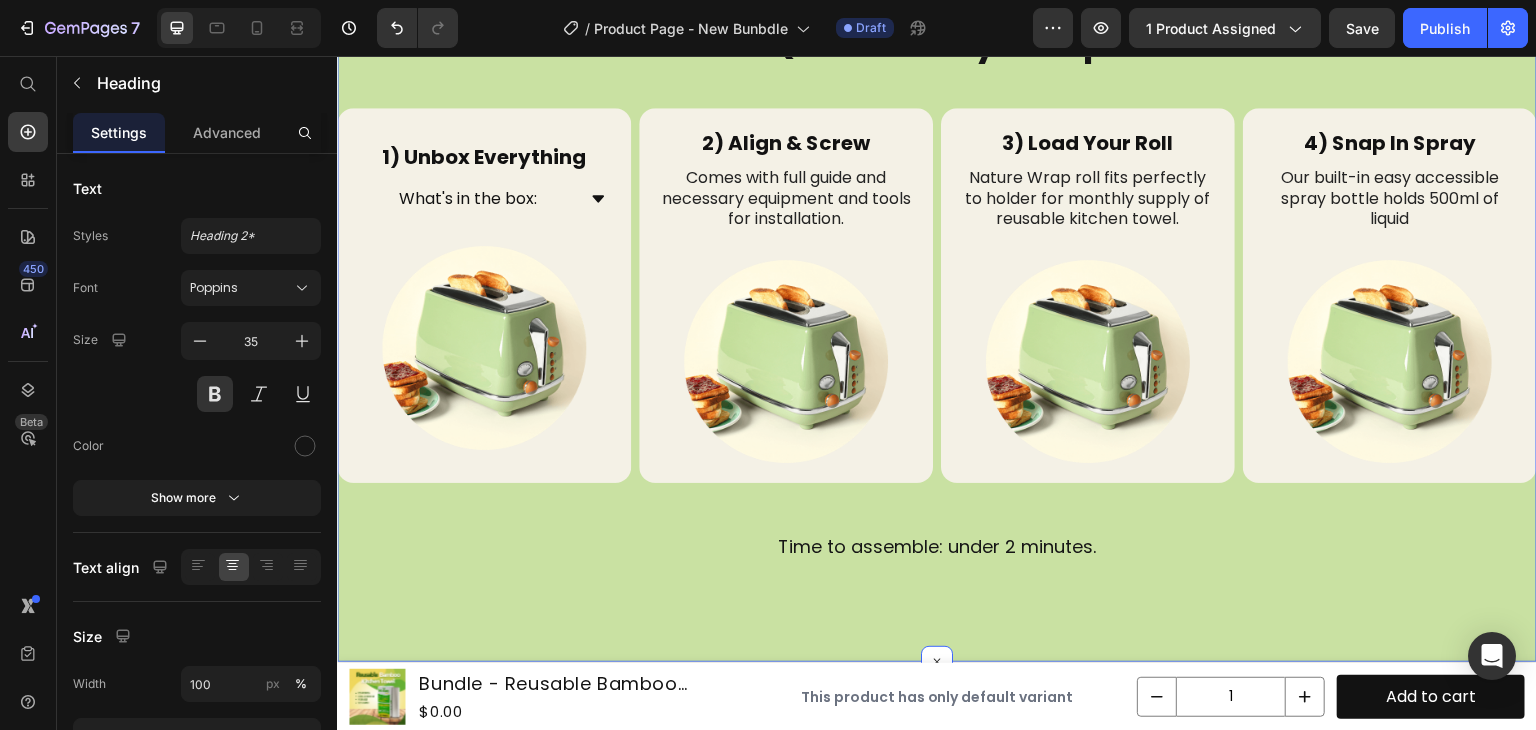 scroll, scrollTop: 4359, scrollLeft: 0, axis: vertical 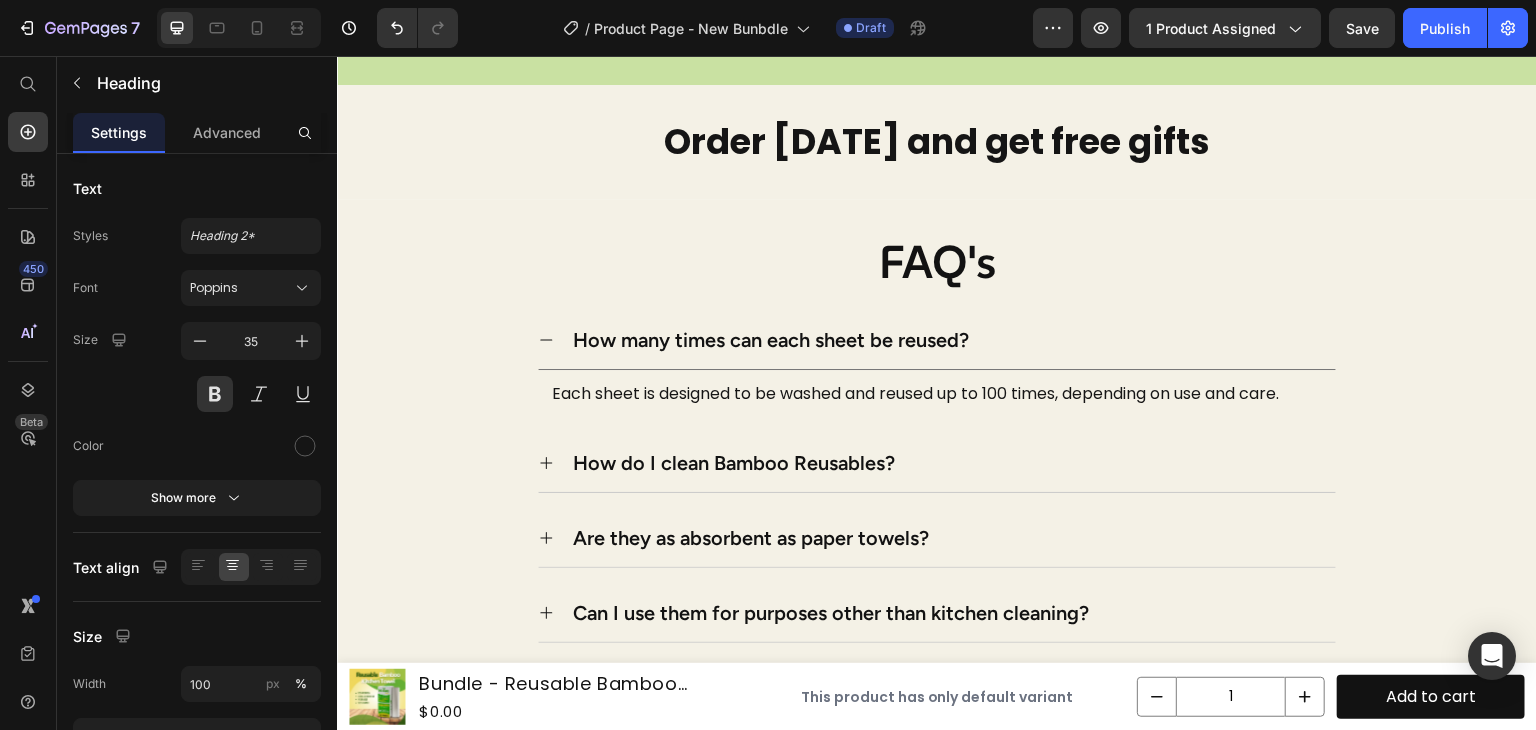 click on "Order today and get free gifts" at bounding box center (937, 142) 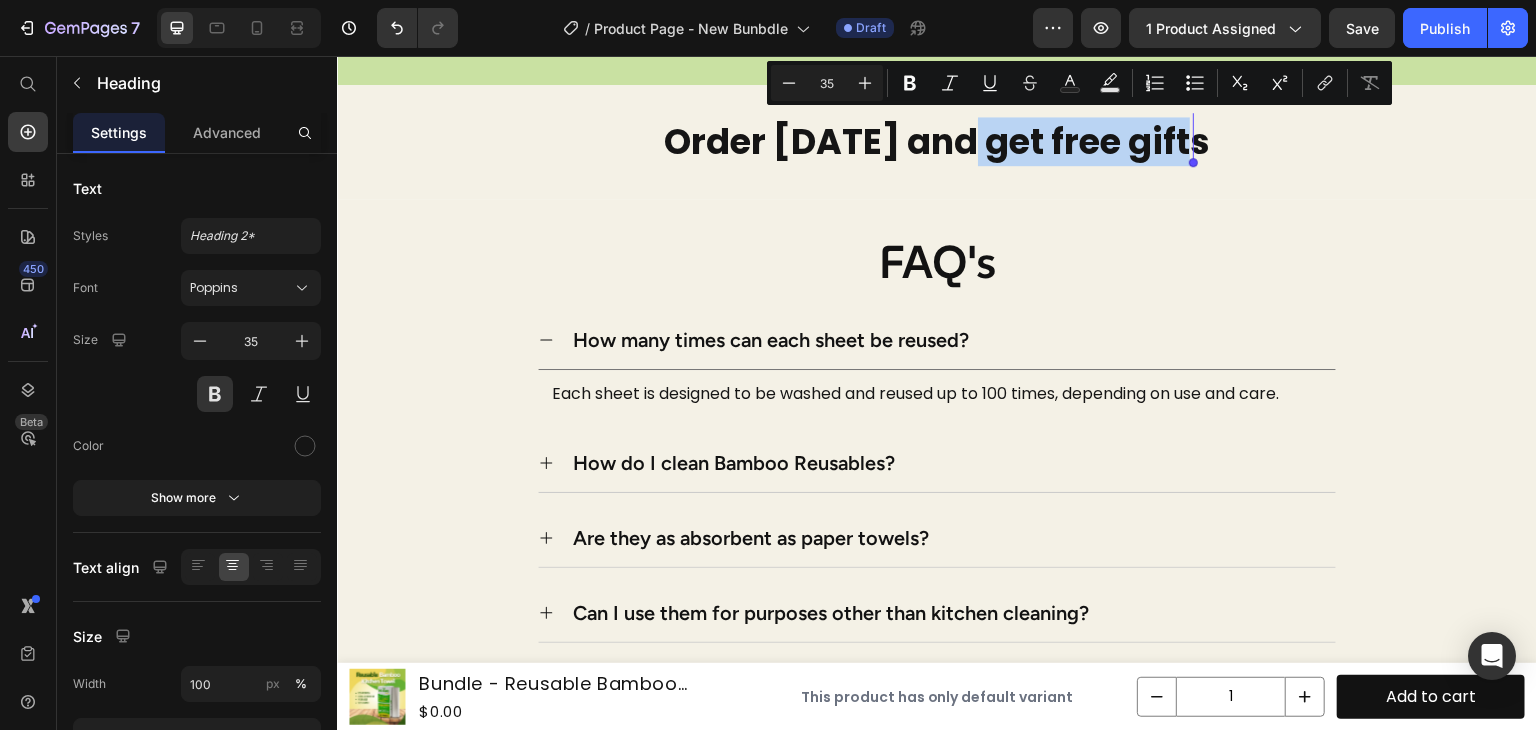 drag, startPoint x: 970, startPoint y: 147, endPoint x: 1231, endPoint y: 137, distance: 261.1915 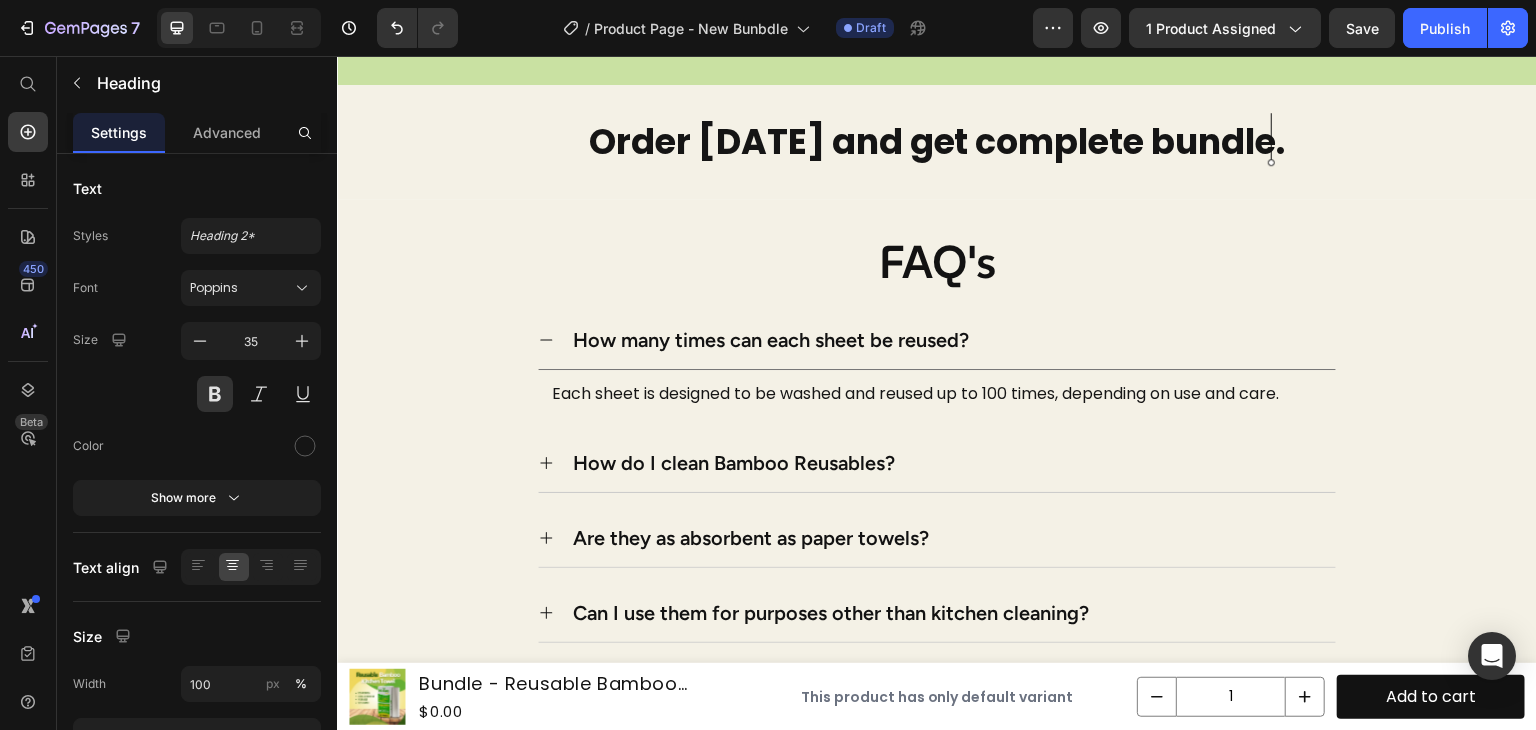 click on "Order today and get complete bundle." at bounding box center (937, 142) 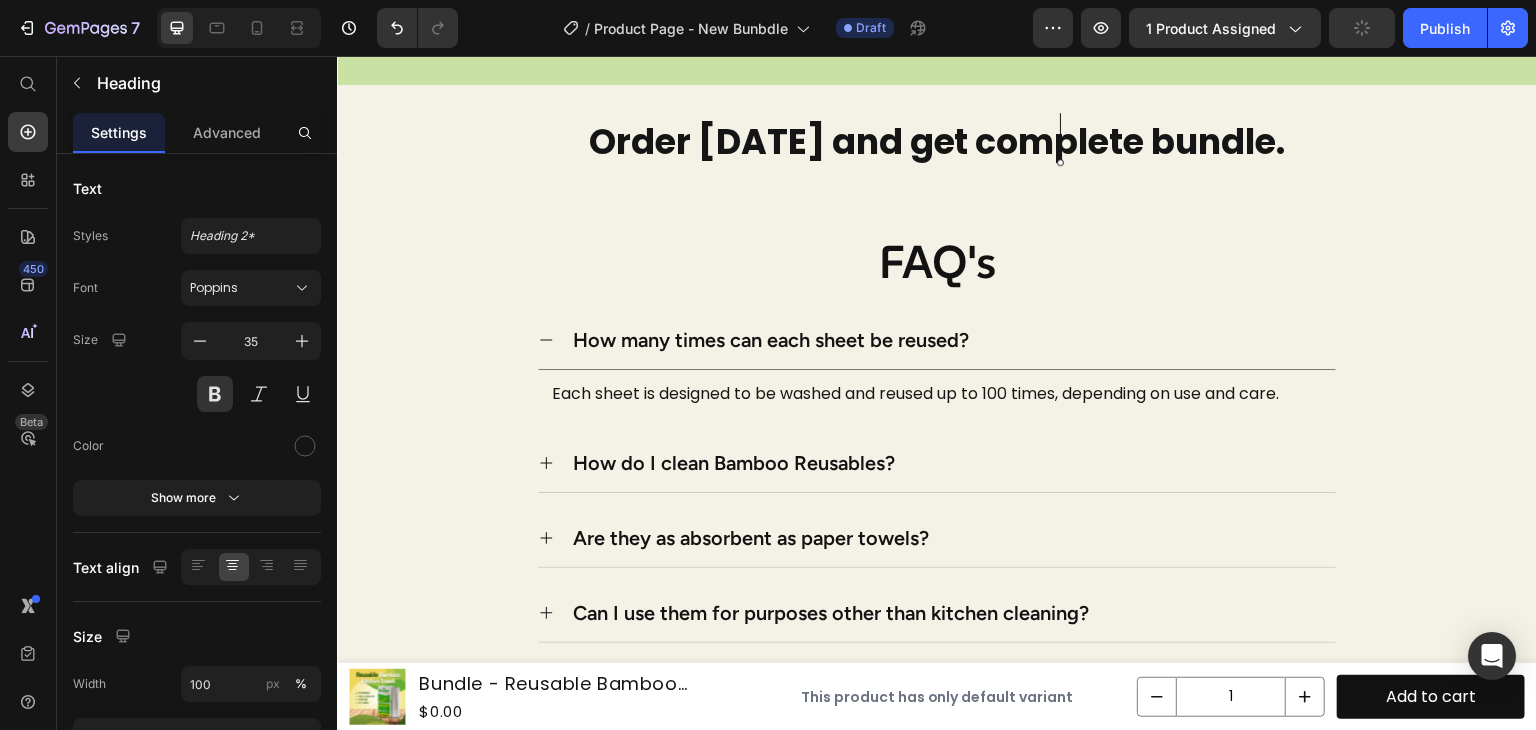 click on "FAQ's Heading Row
How many times can each sheet be reused? Each sheet is designed to be washed and reused up to 100 times, depending on use and care. Text Block
How do I clean Bamboo Reusables?
Are they as absorbent as paper towels?
Can I use them for purposes other than kitchen cleaning?
Will they leave streaks on glass or surfaces?
Does these towels compostable?
How do Natural Bamboo Reusables help the environment? Accordion Row Section 11" at bounding box center [937, 550] 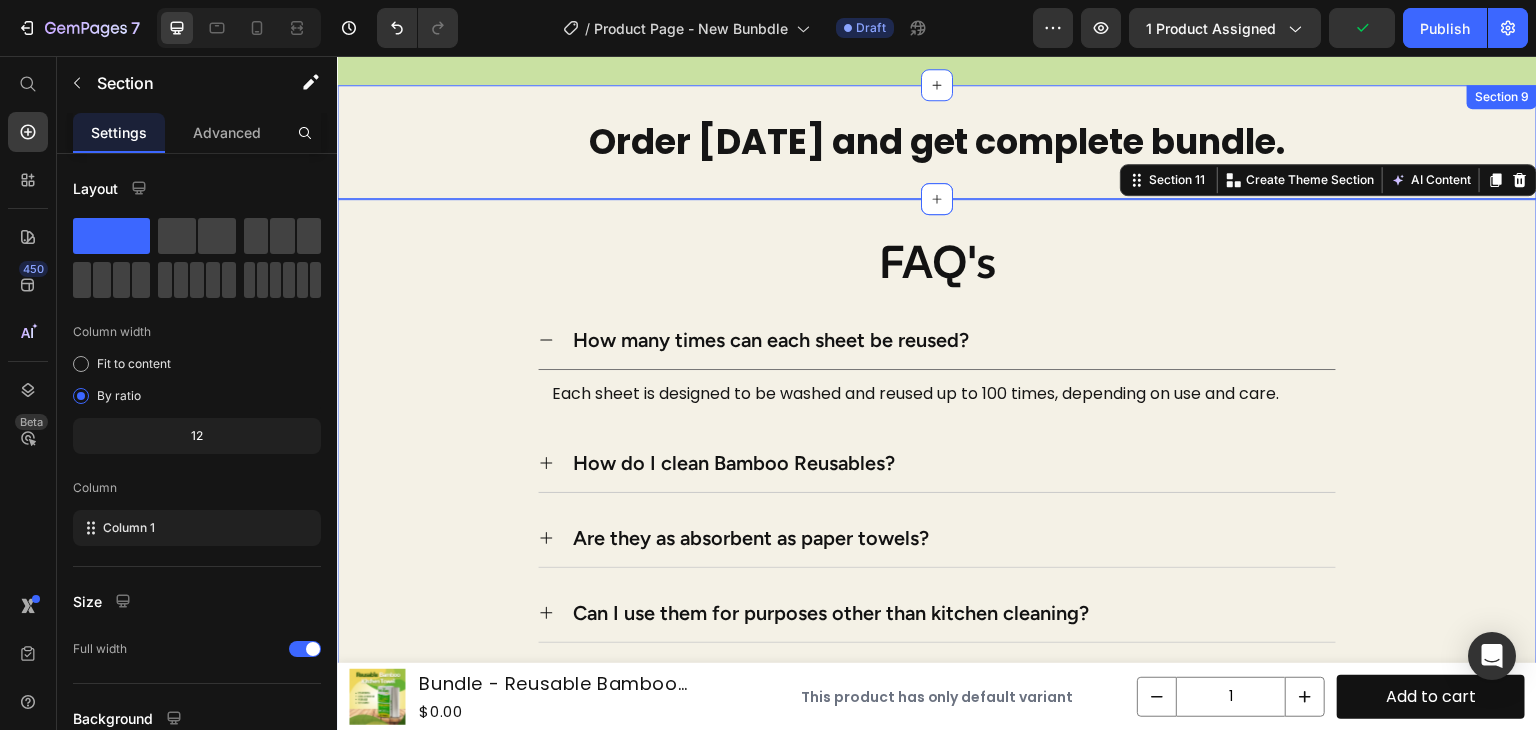 click on "Order today and get complete bundle. Heading Section 9" at bounding box center [937, 142] 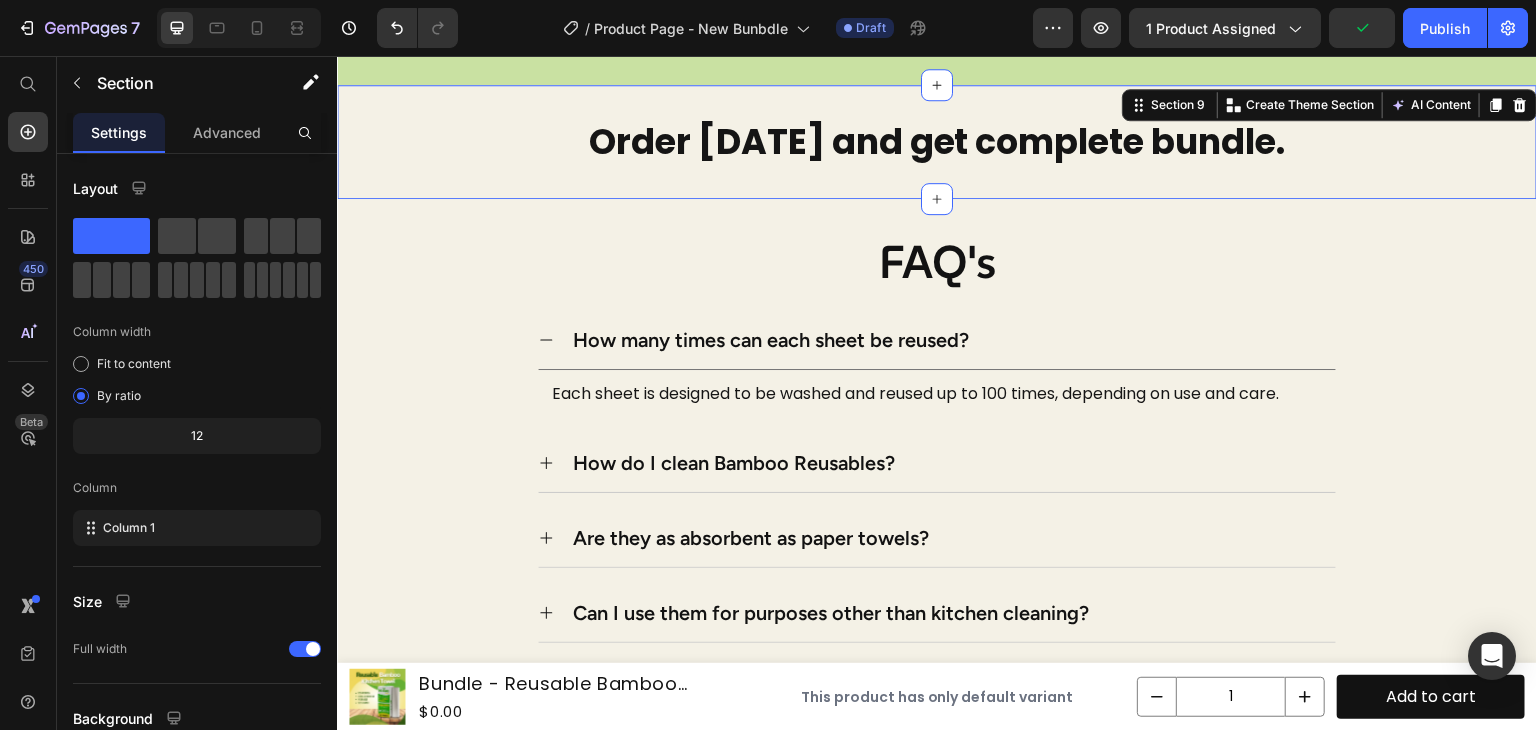 click on "Order today and get complete bundle." at bounding box center (937, 142) 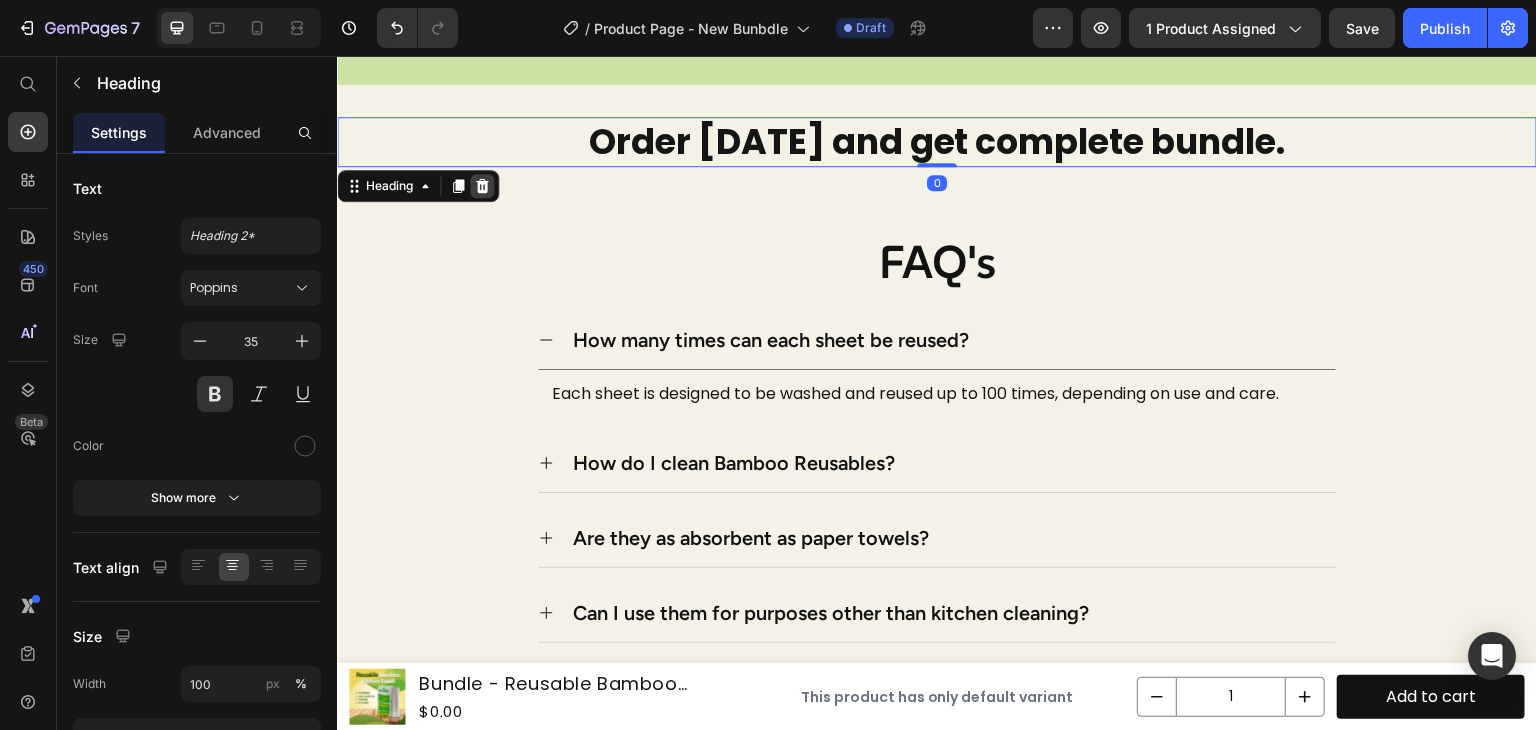 click 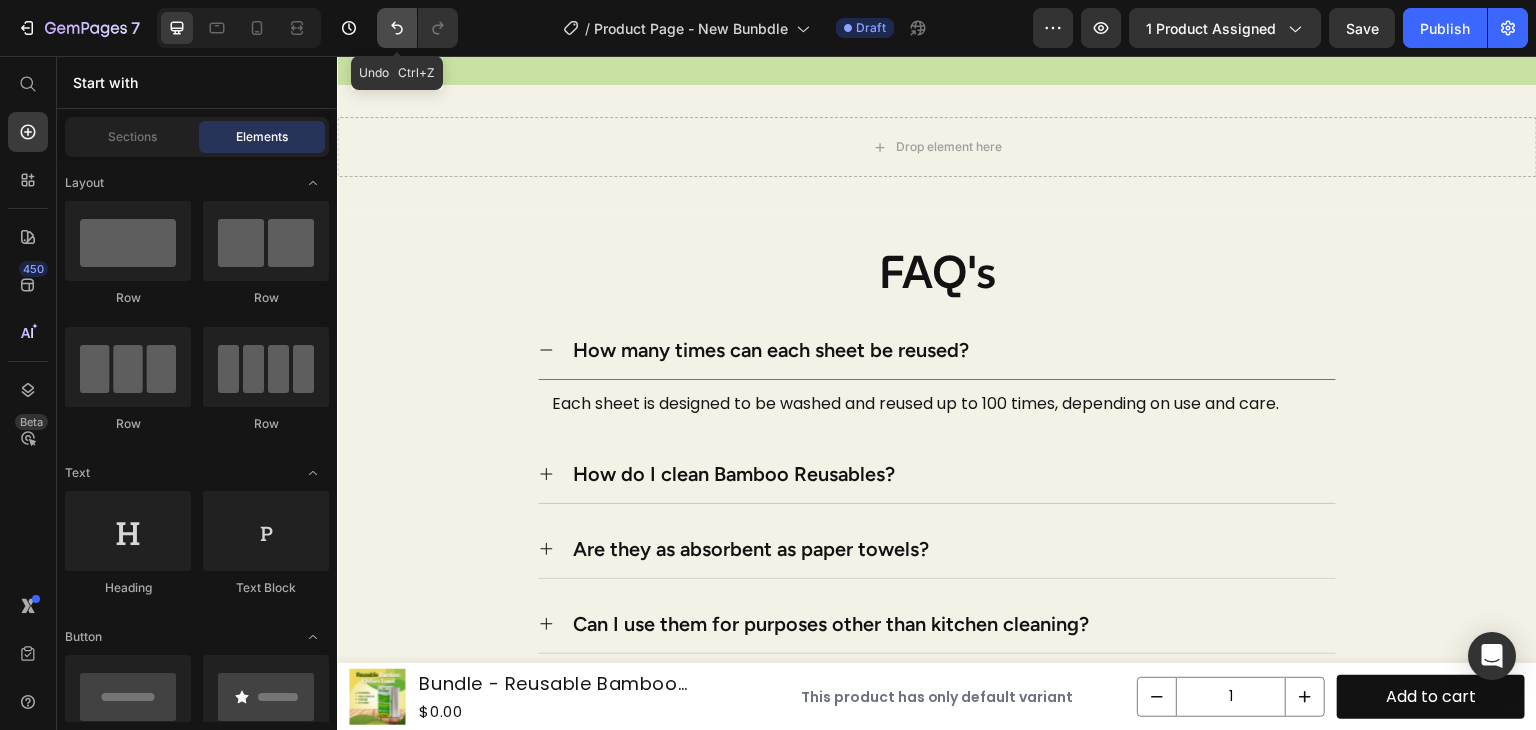 click 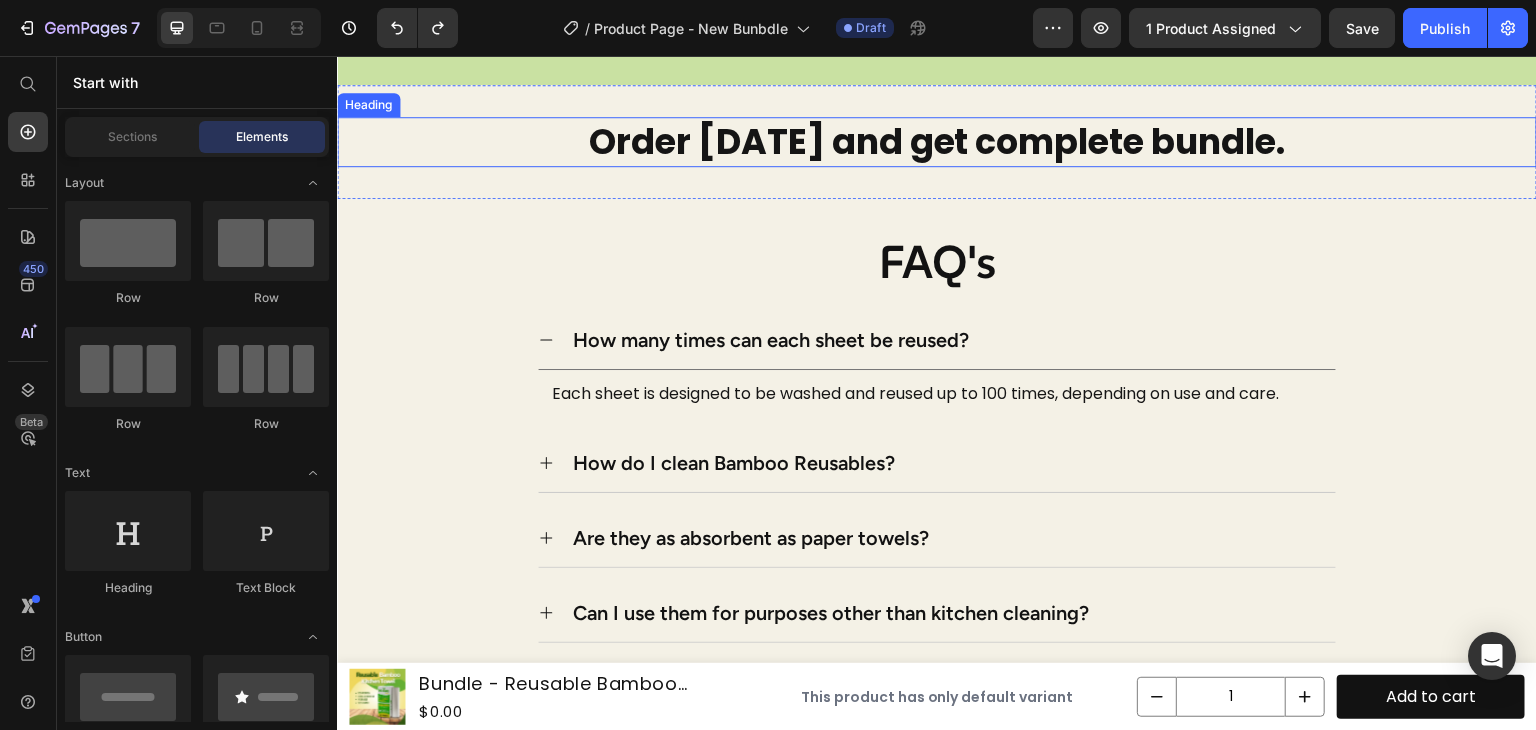 click on "Order today and get complete bundle." at bounding box center [937, 142] 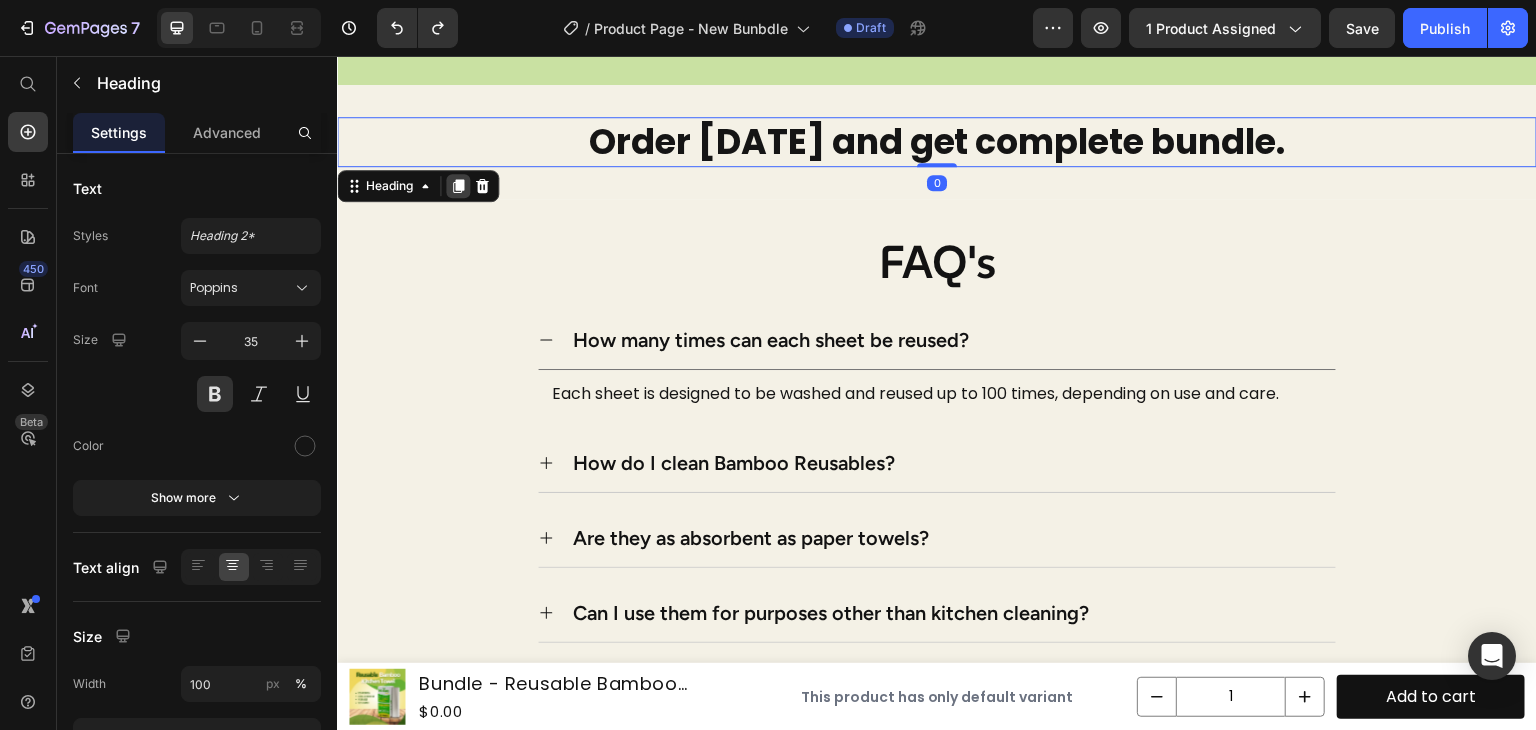 click 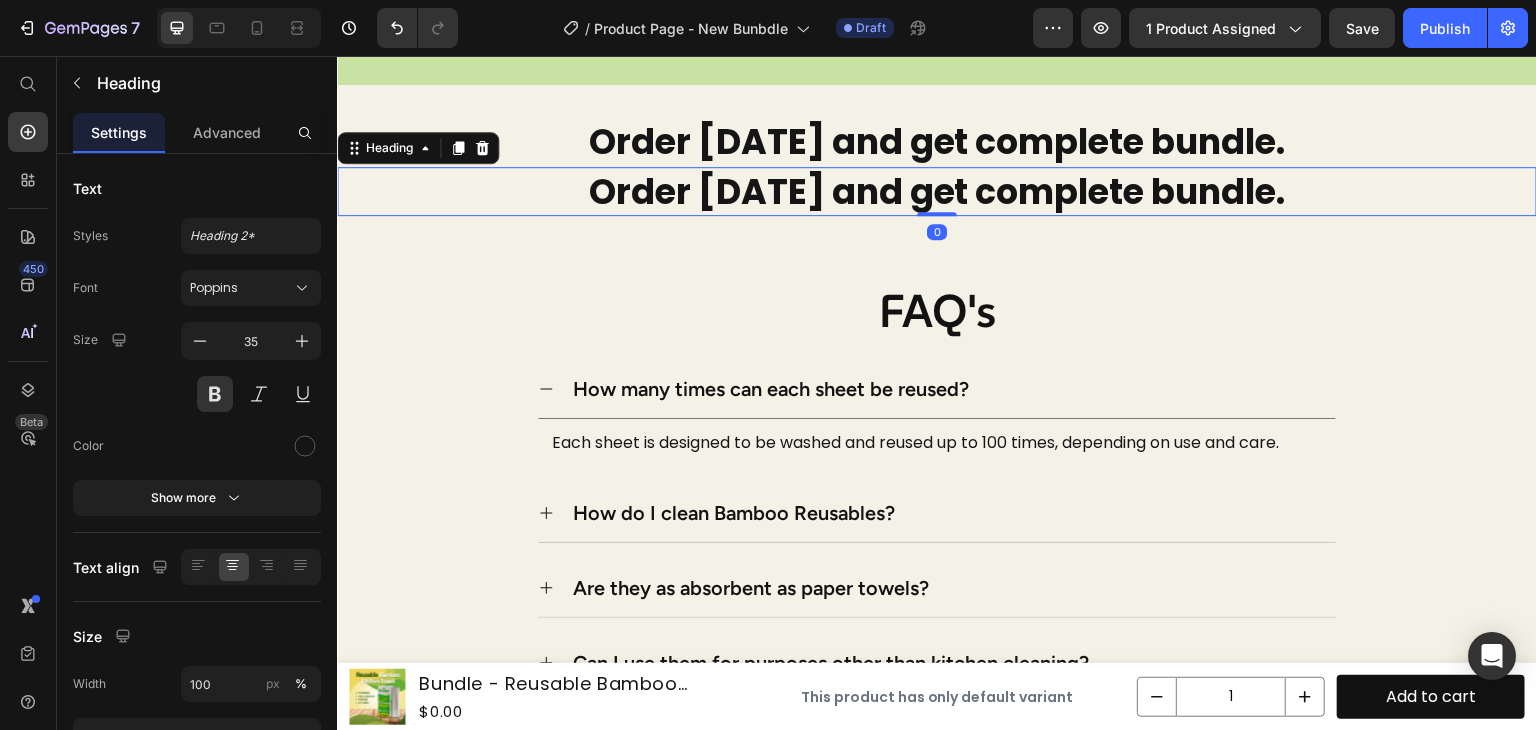 click on "Order today and get complete bundle." at bounding box center [937, 192] 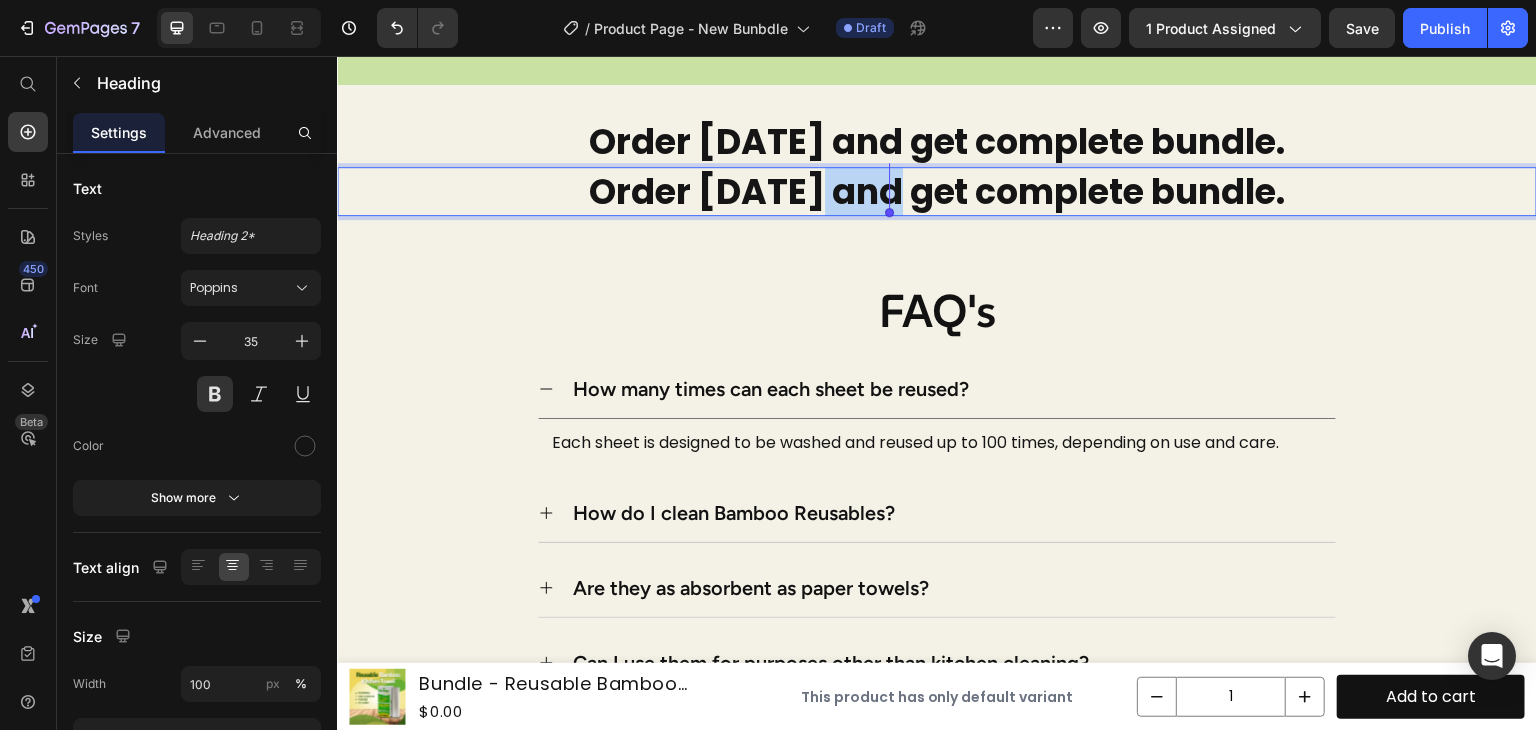 click on "Order today and get complete bundle." at bounding box center [937, 192] 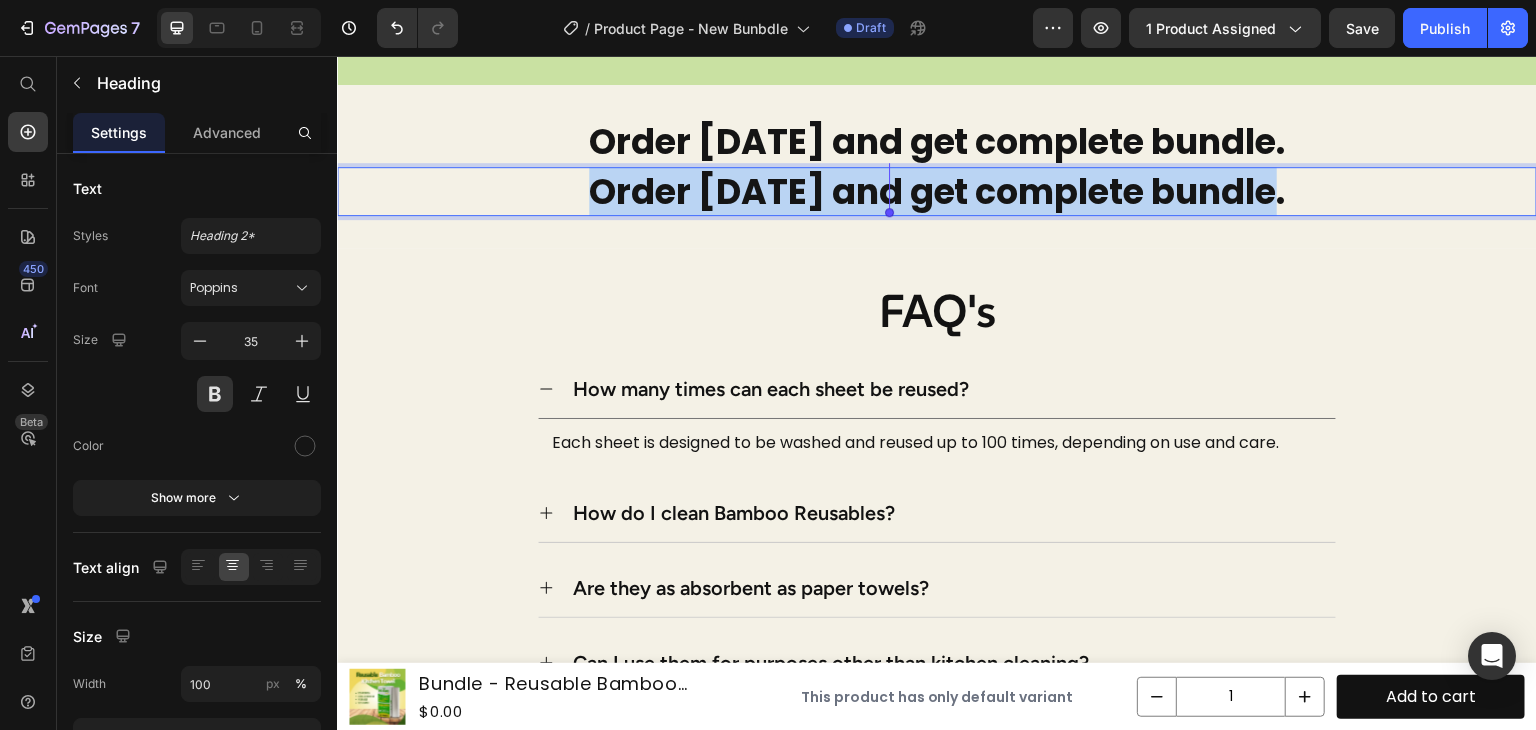 click on "Order today and get complete bundle." at bounding box center [937, 192] 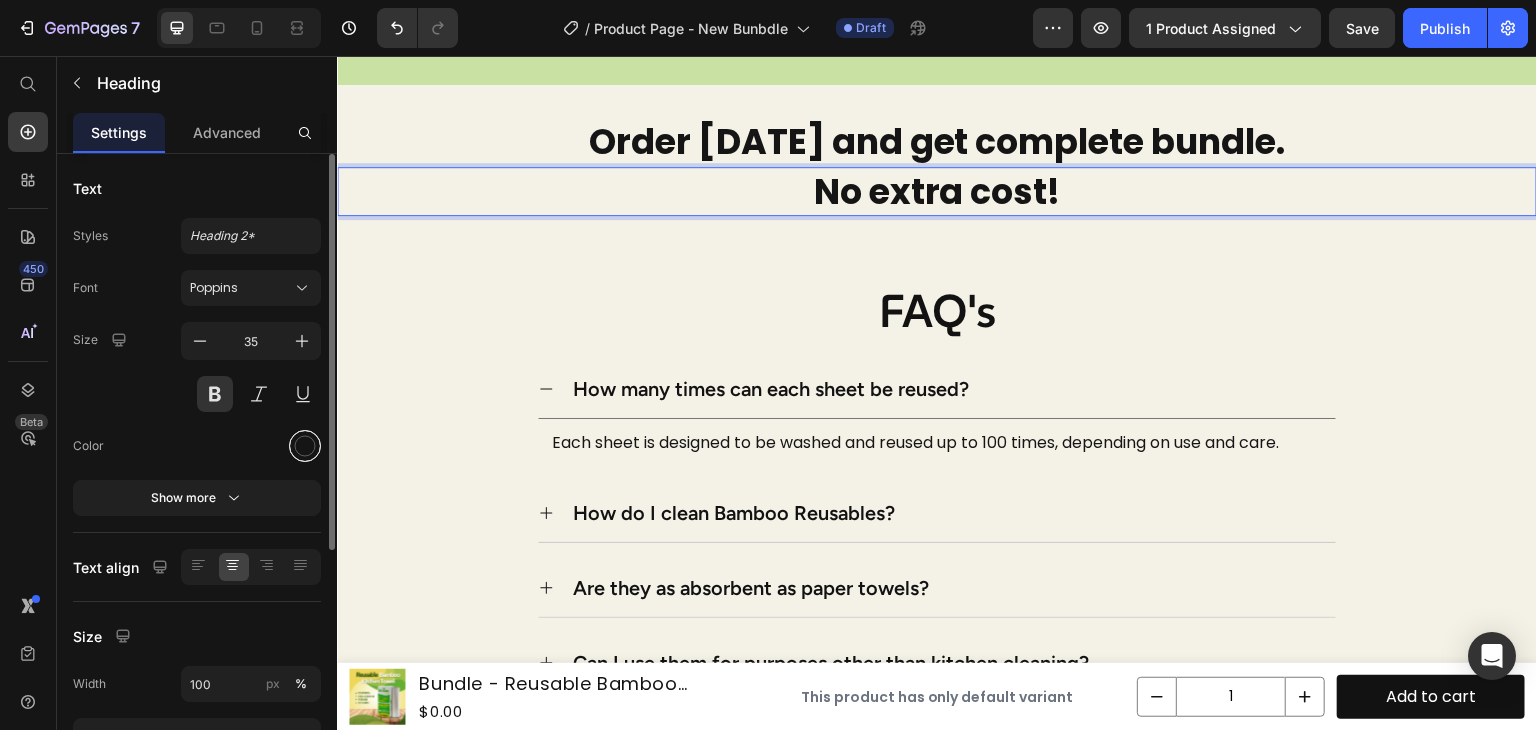 click at bounding box center (305, 446) 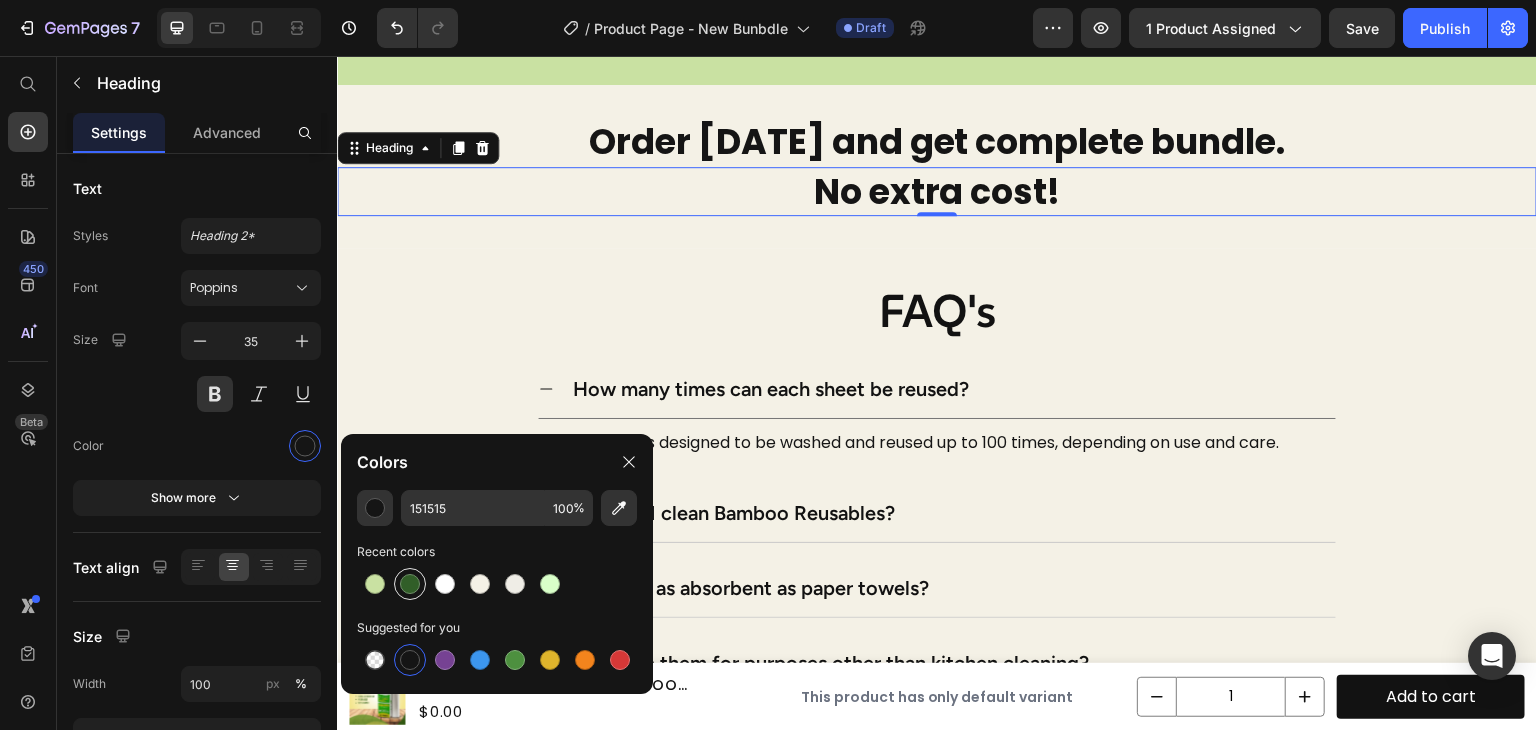 click at bounding box center [410, 584] 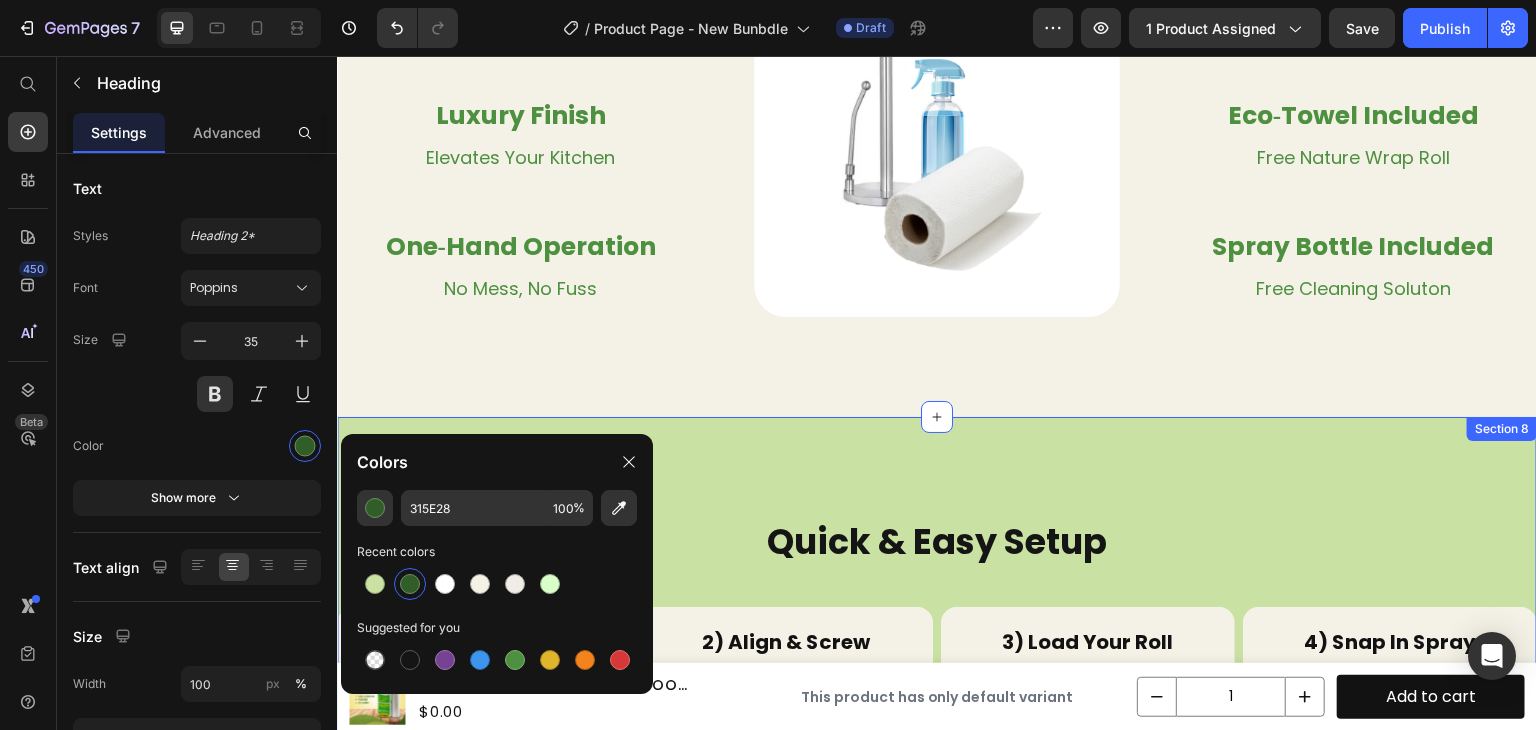 scroll, scrollTop: 3287, scrollLeft: 0, axis: vertical 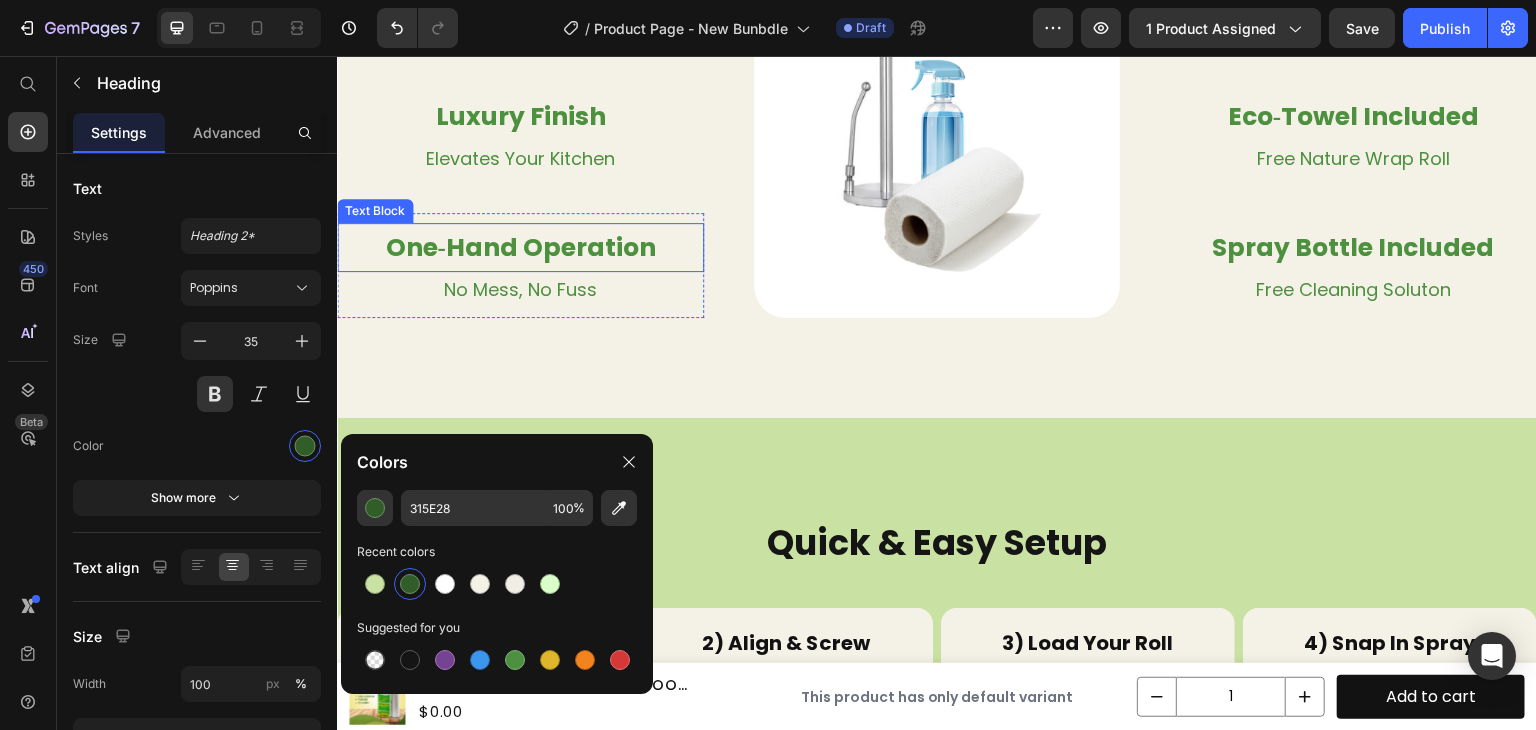 click on "One‑Hand Operation" at bounding box center [520, 247] 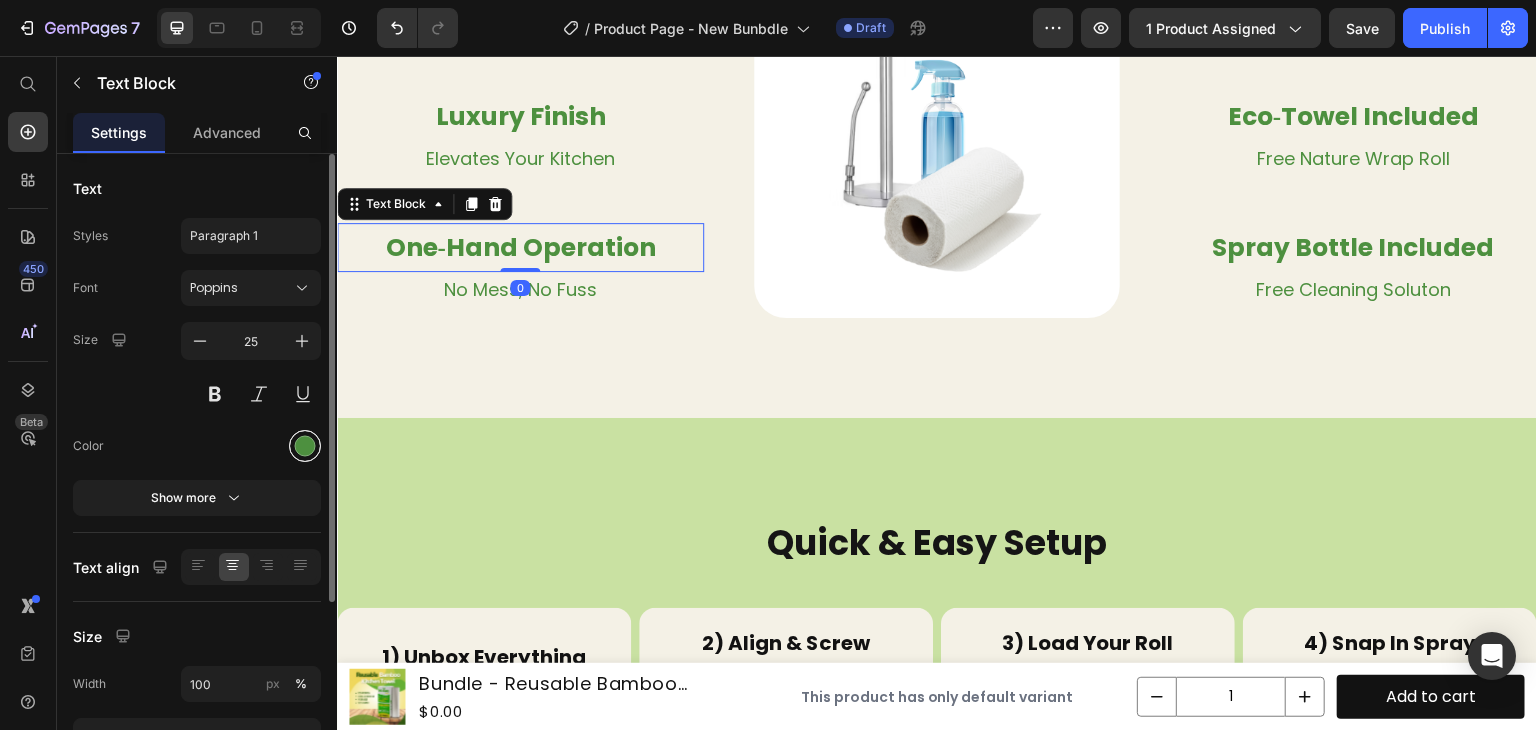 click at bounding box center [305, 446] 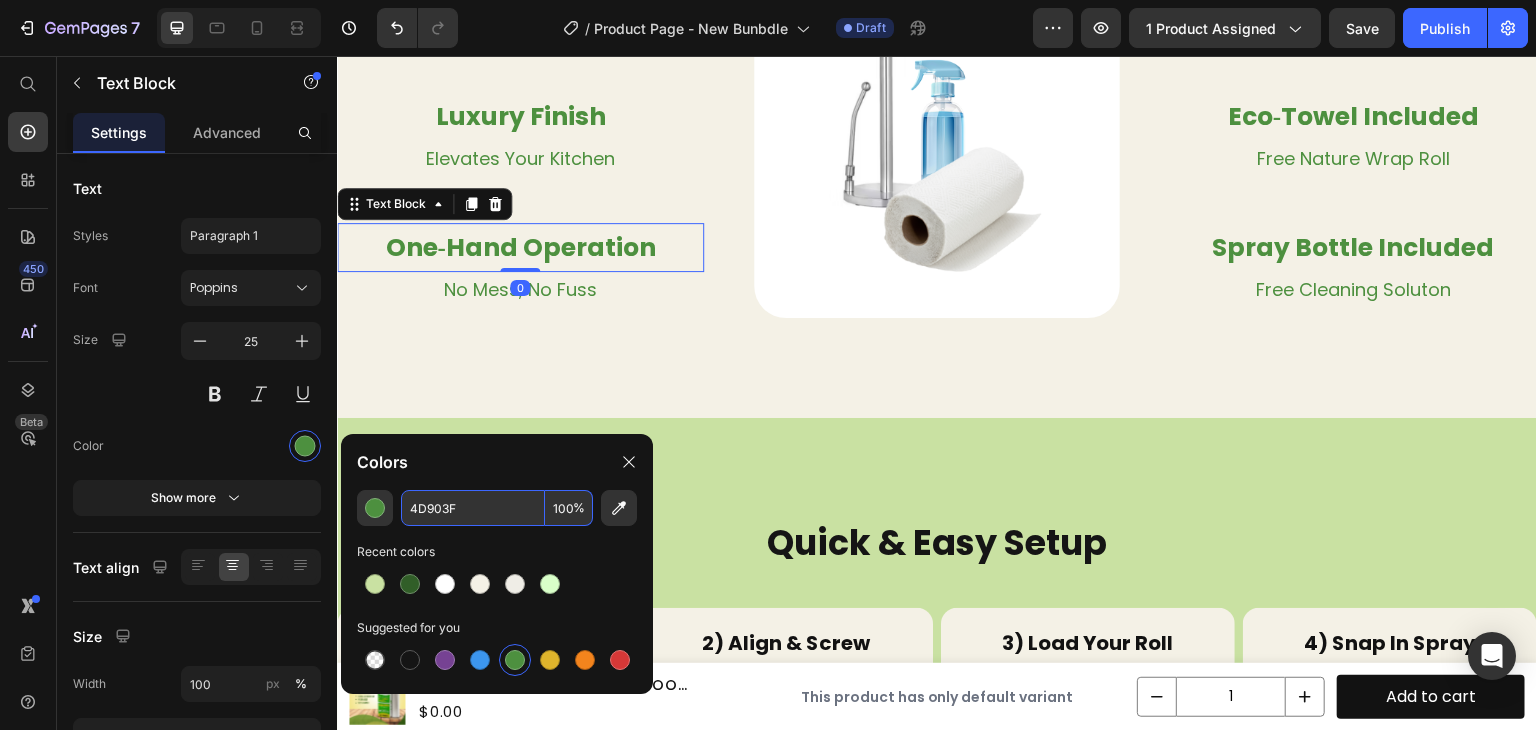 click on "4D903F" at bounding box center (473, 508) 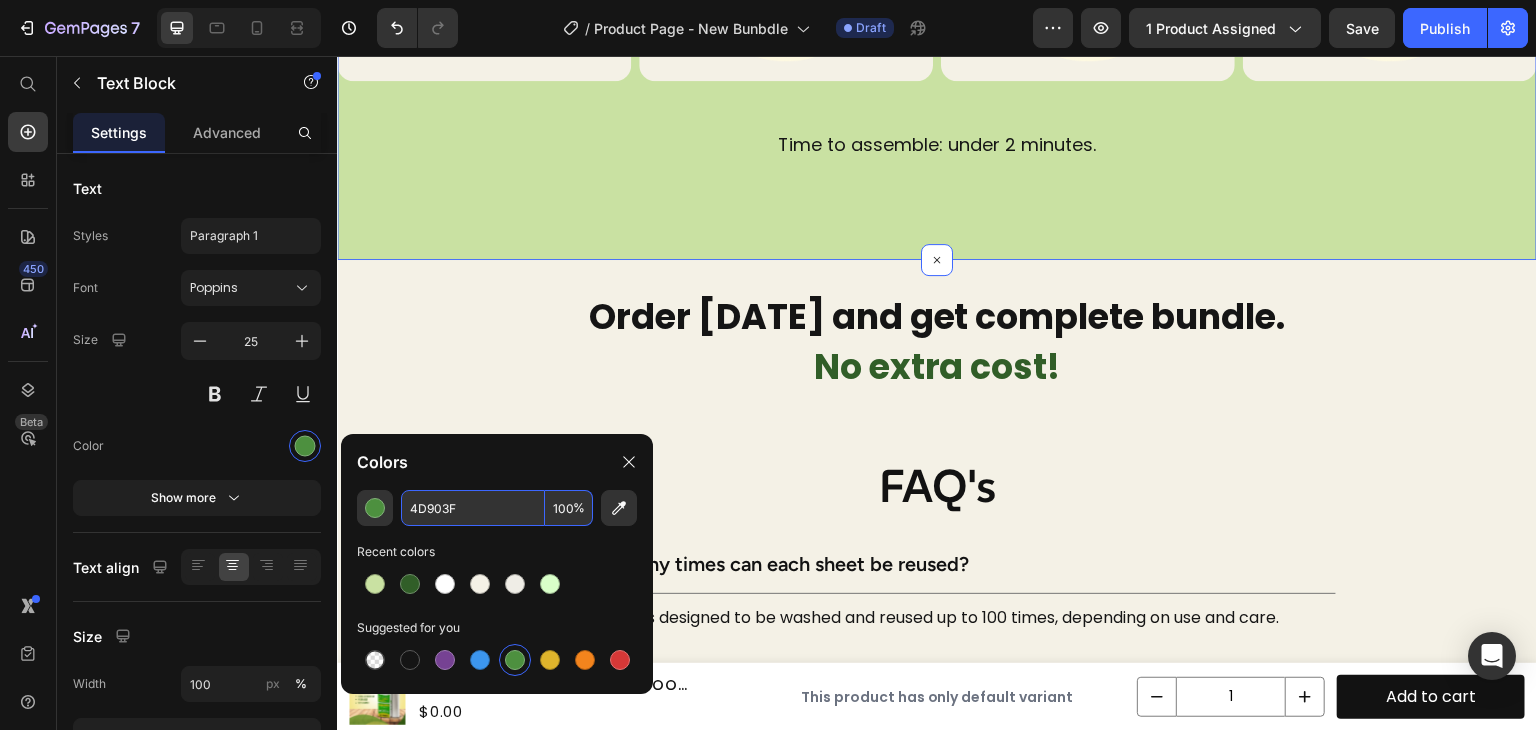 scroll, scrollTop: 4190, scrollLeft: 0, axis: vertical 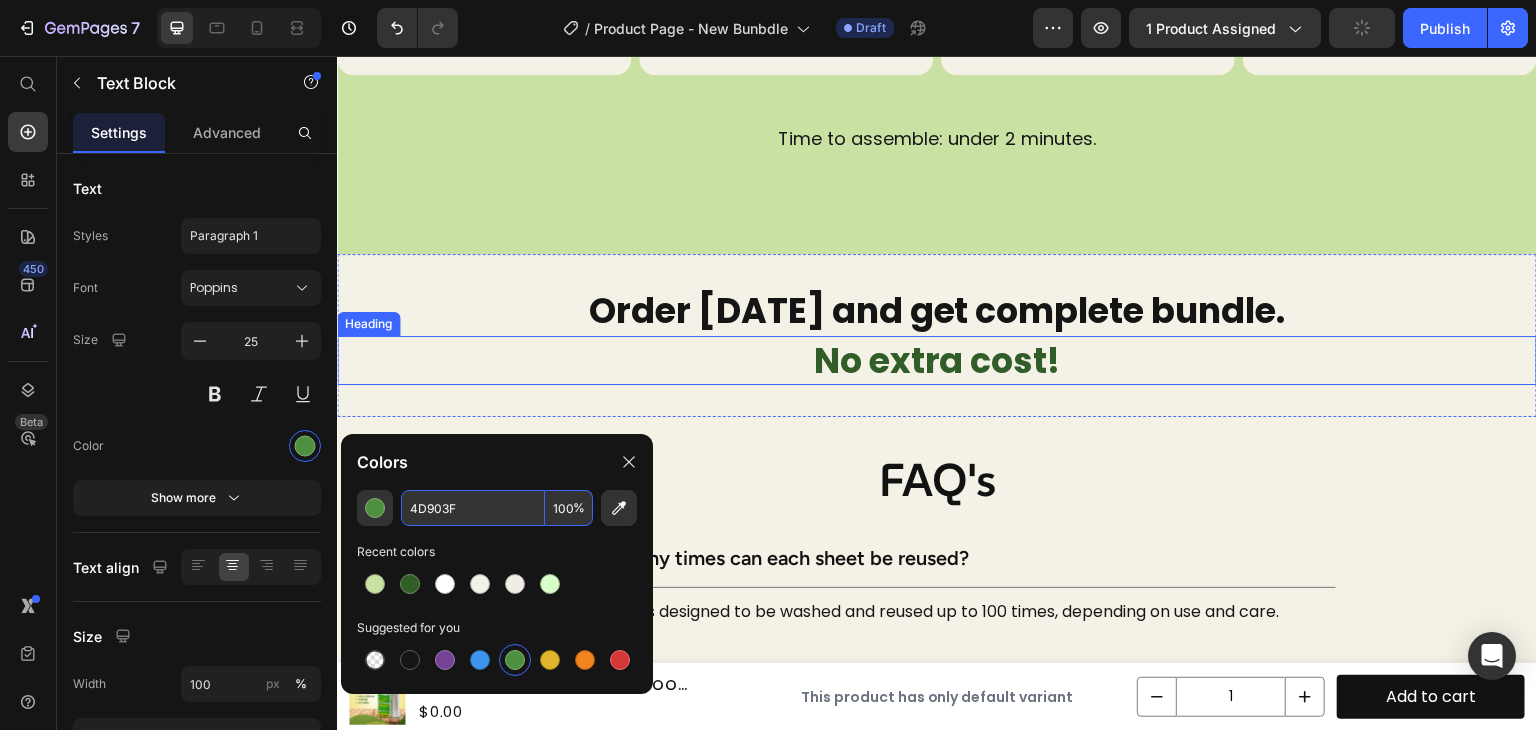 click on "No extra cost!" at bounding box center [937, 361] 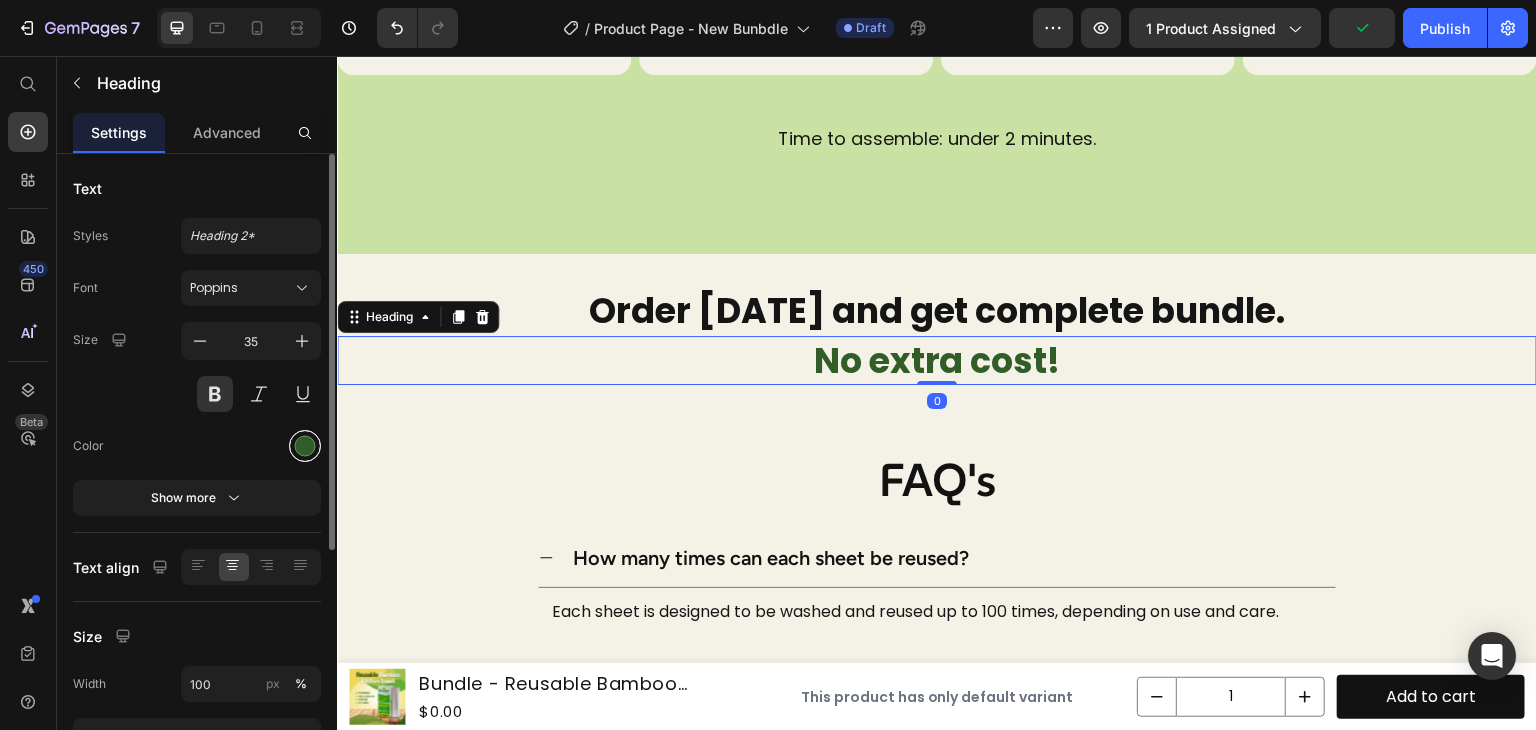 click at bounding box center [305, 446] 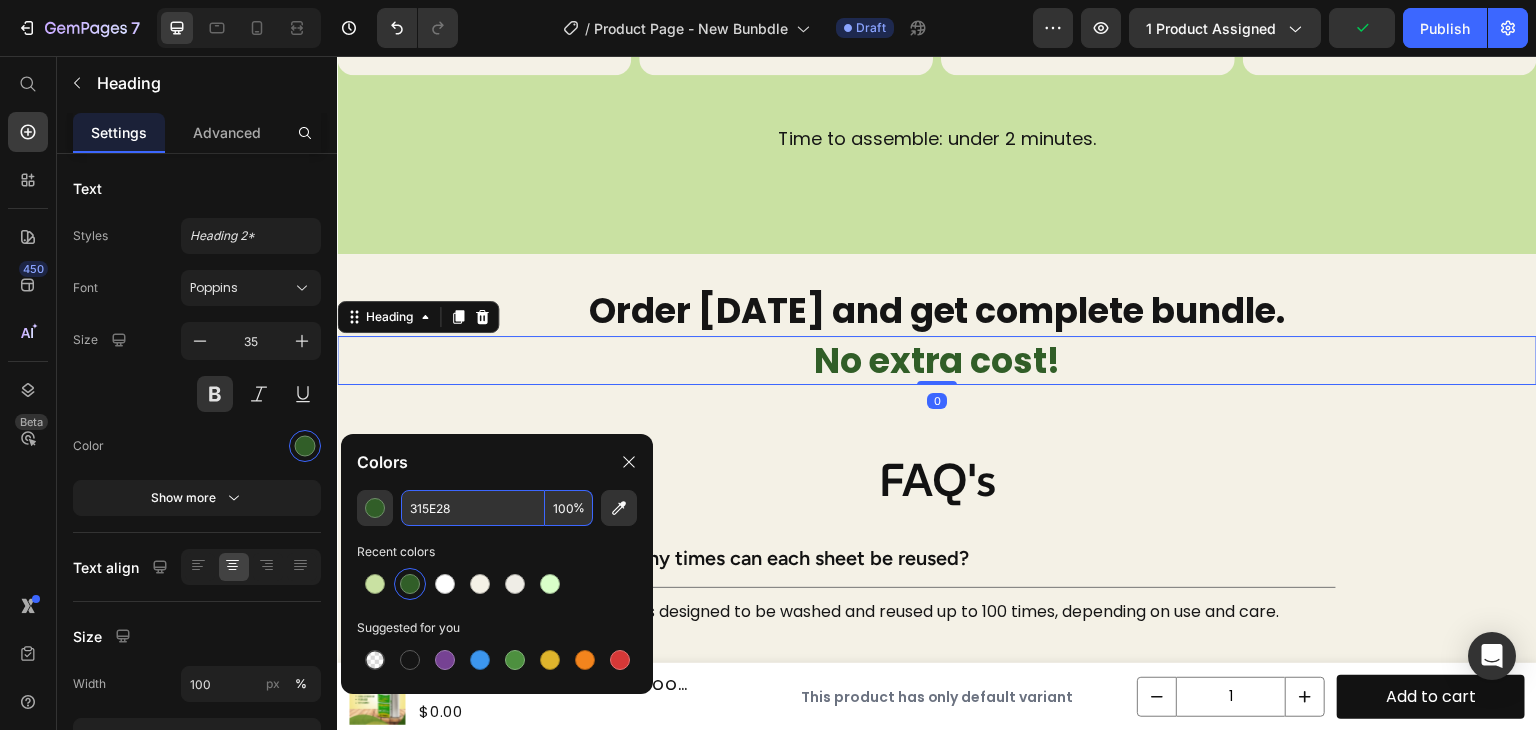 click on "315E28" at bounding box center [473, 508] 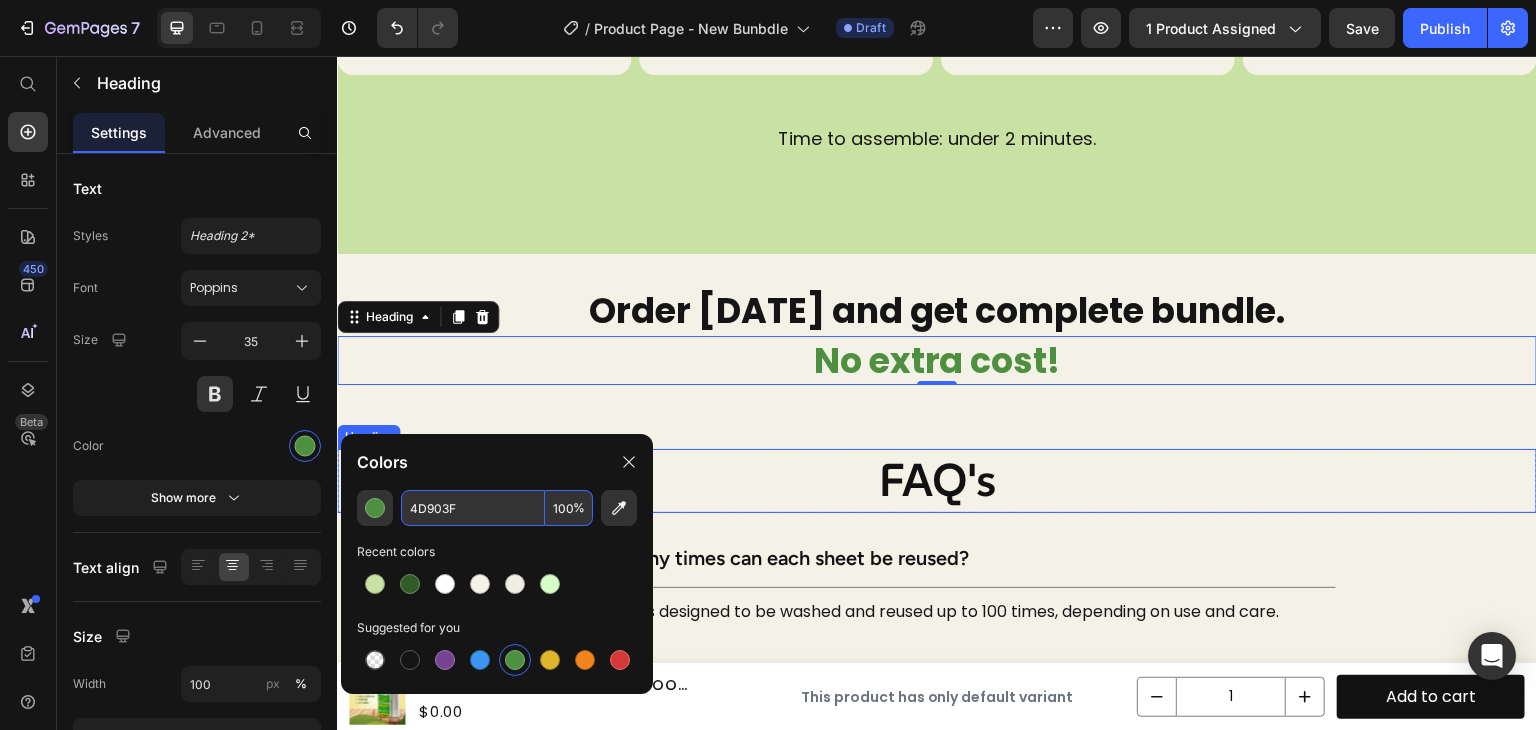 click on "FAQ's Heading Row
How many times can each sheet be reused? Each sheet is designed to be washed and reused up to 100 times, depending on use and care. Text Block
How do I clean Bamboo Reusables?
Are they as absorbent as paper towels?
Can I use them for purposes other than kitchen cleaning?
Will they leave streaks on glass or surfaces?
Does these towels compostable?
How do Natural Bamboo Reusables help the environment? Accordion Row Section 11" at bounding box center [937, 768] 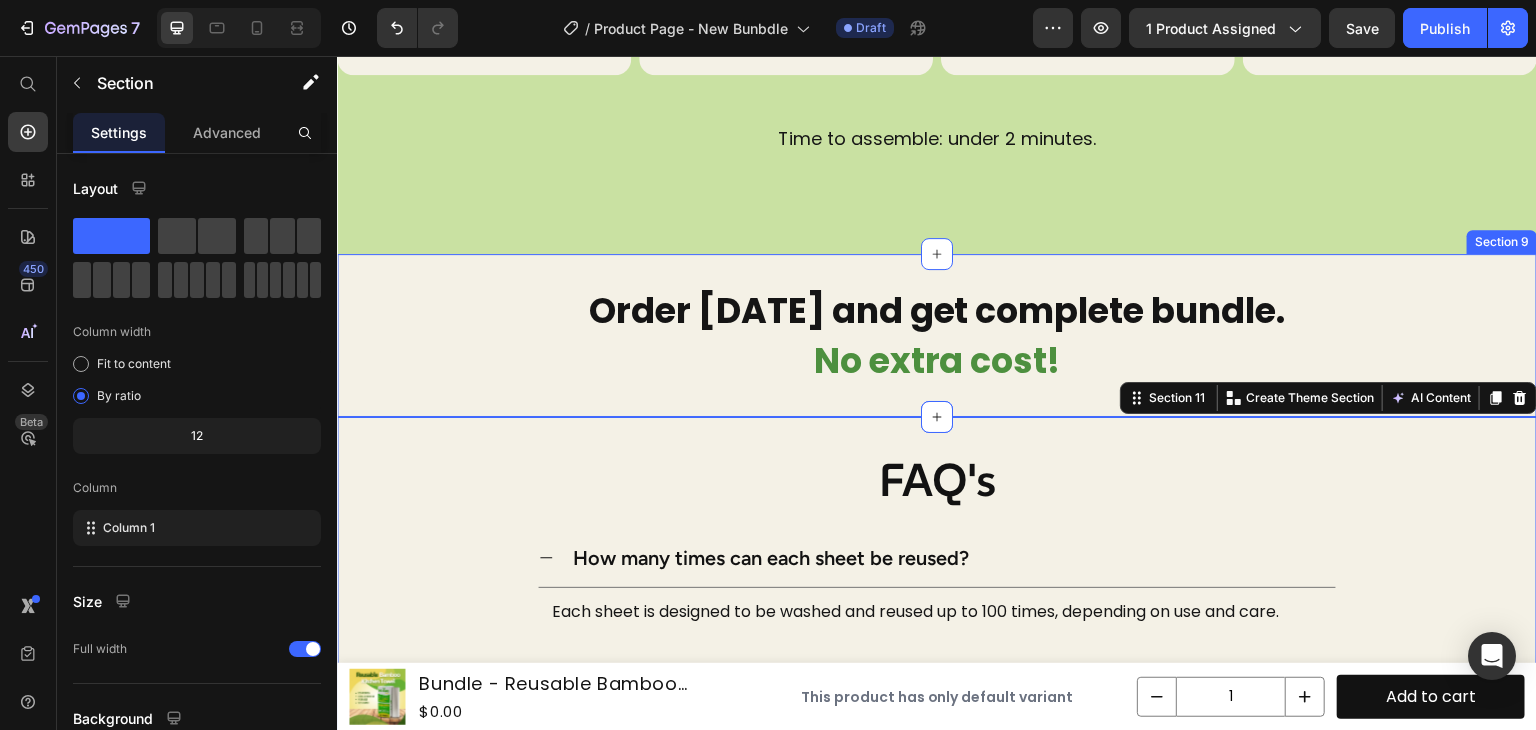 click on "Order today and get complete bundle. Heading No extra cost! Heading Section 9" at bounding box center (937, 335) 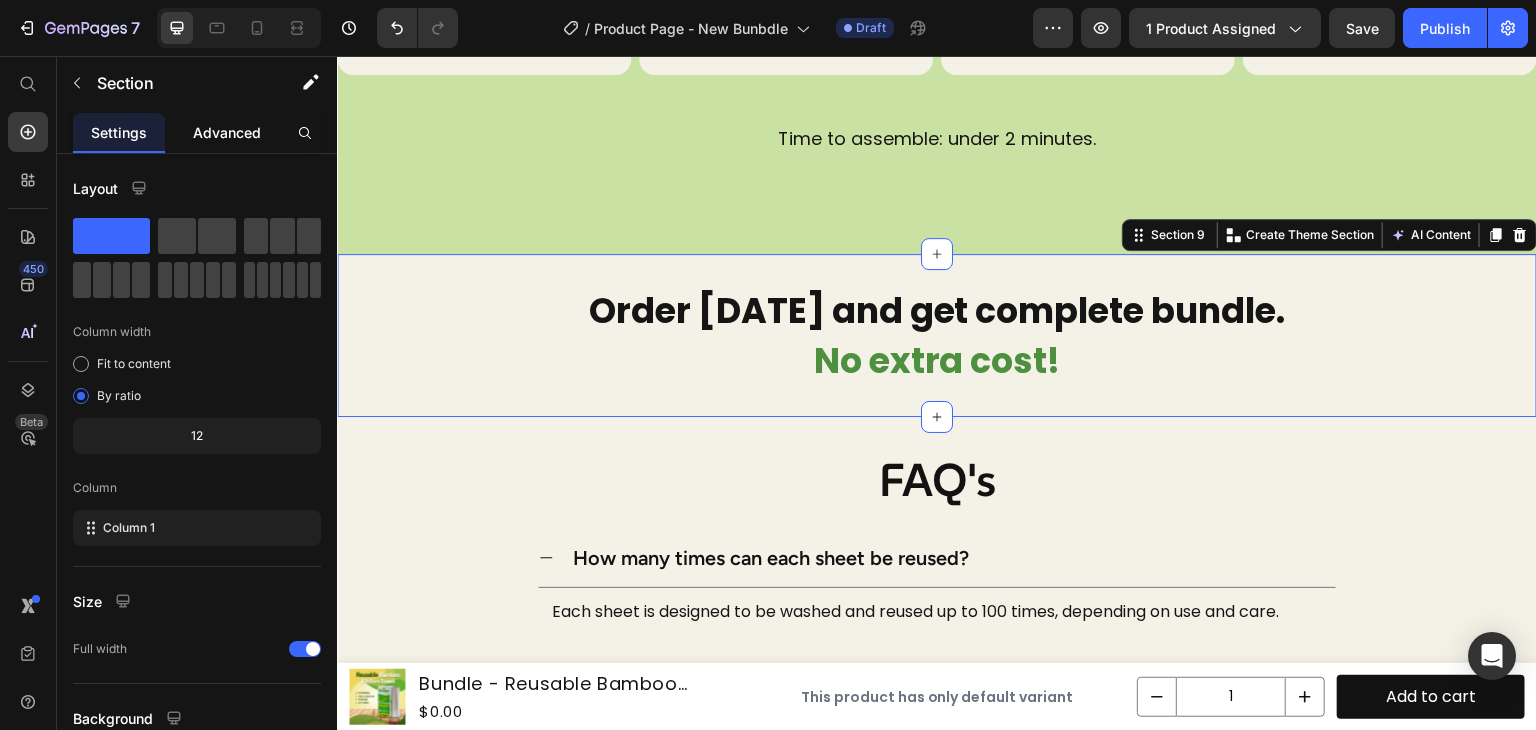 click on "Advanced" at bounding box center (227, 132) 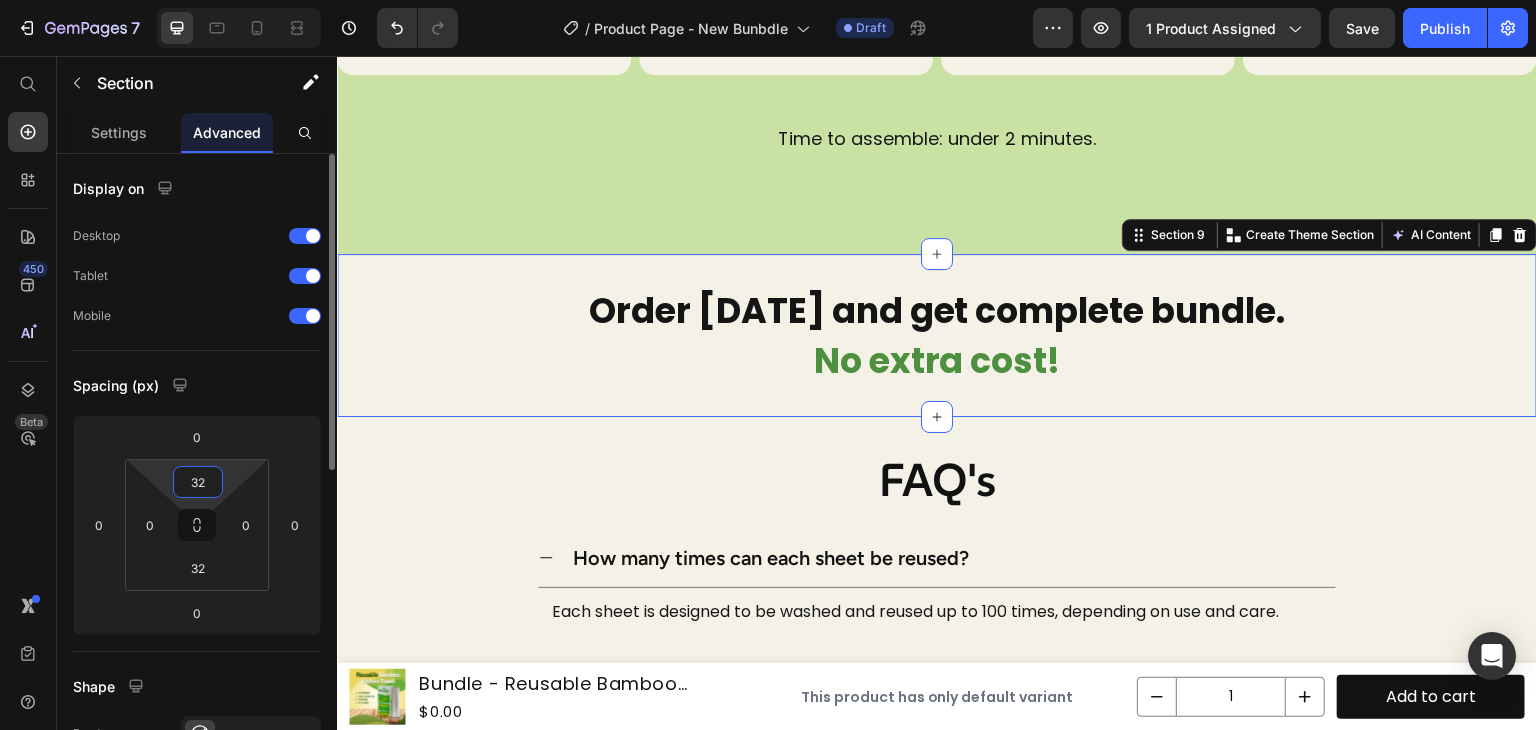click on "32" at bounding box center [198, 482] 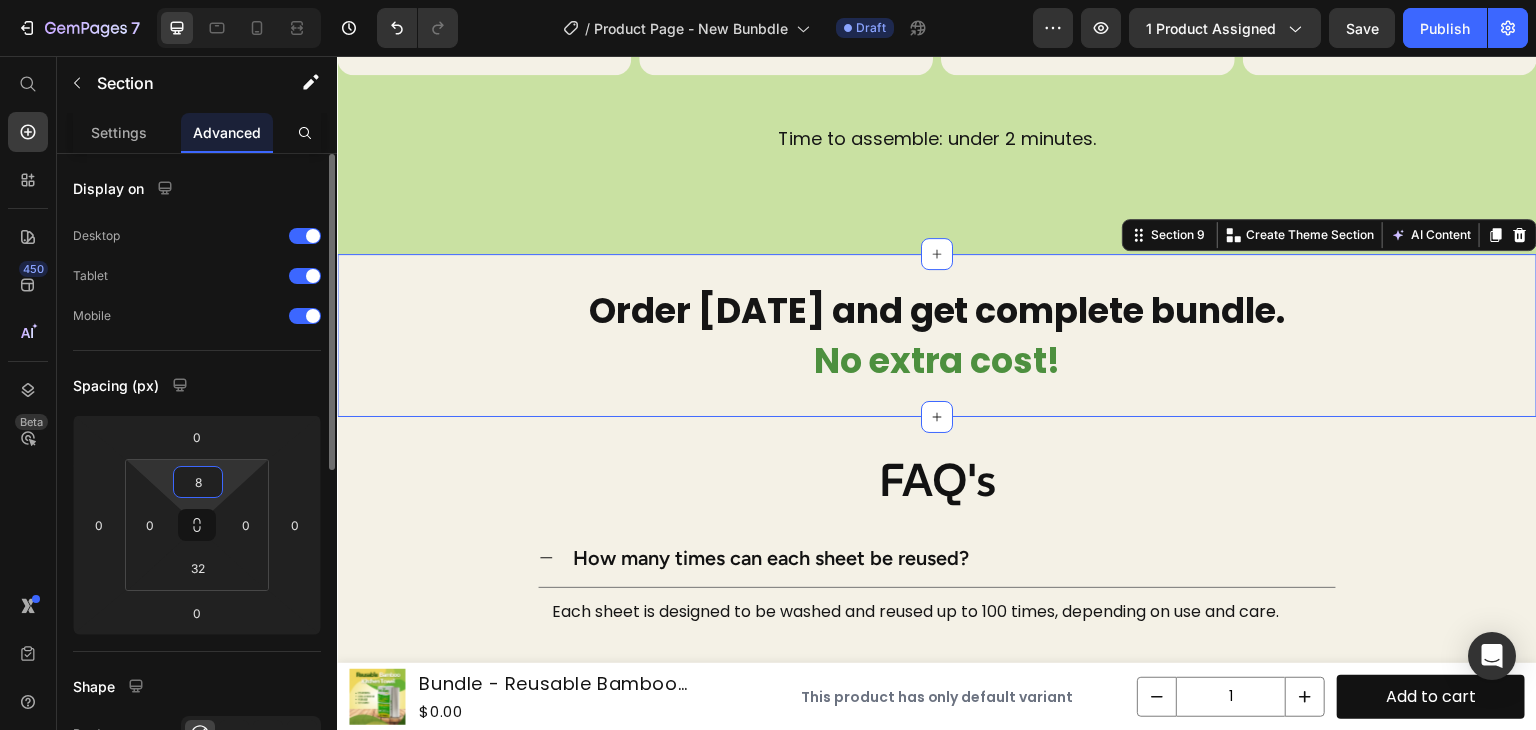 type on "80" 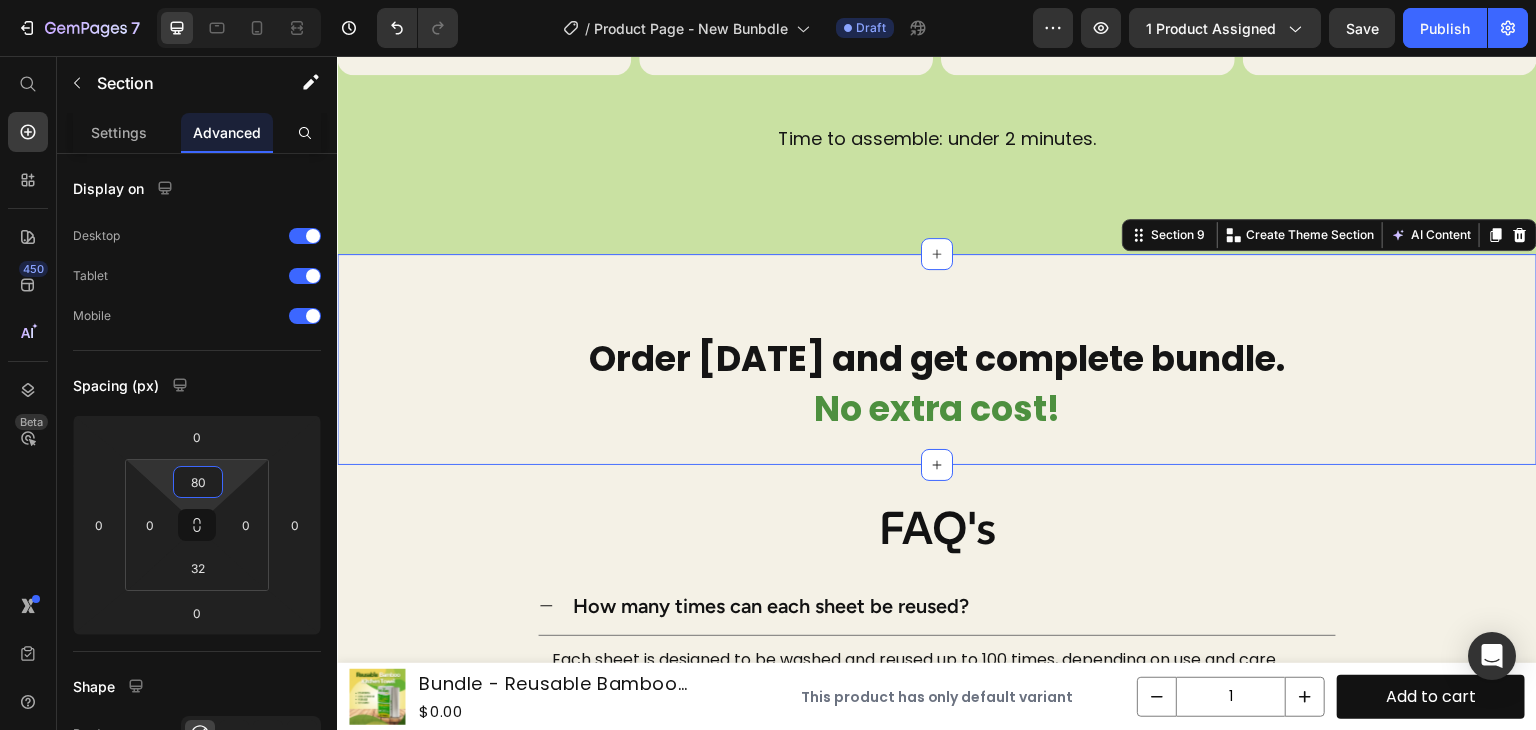 click on "FAQ's Heading Row
How many times can each sheet be reused? Each sheet is designed to be washed and reused up to 100 times, depending on use and care. Text Block
How do I clean Bamboo Reusables?
Are they as absorbent as paper towels?
Can I use them for purposes other than kitchen cleaning?
Will they leave streaks on glass or surfaces?
Does these towels compostable?
How do Natural Bamboo Reusables help the environment? Accordion Row Section 11" at bounding box center (937, 816) 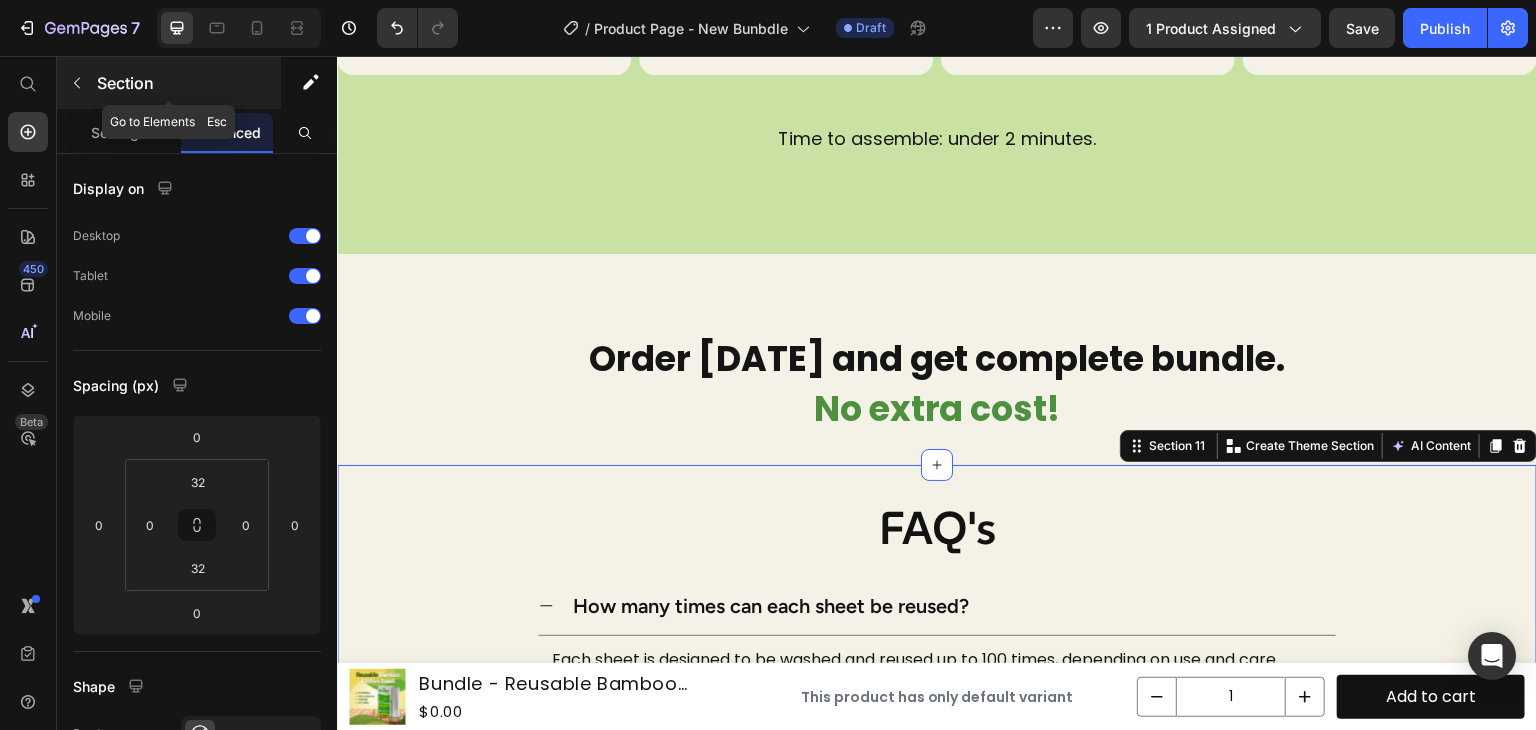 click 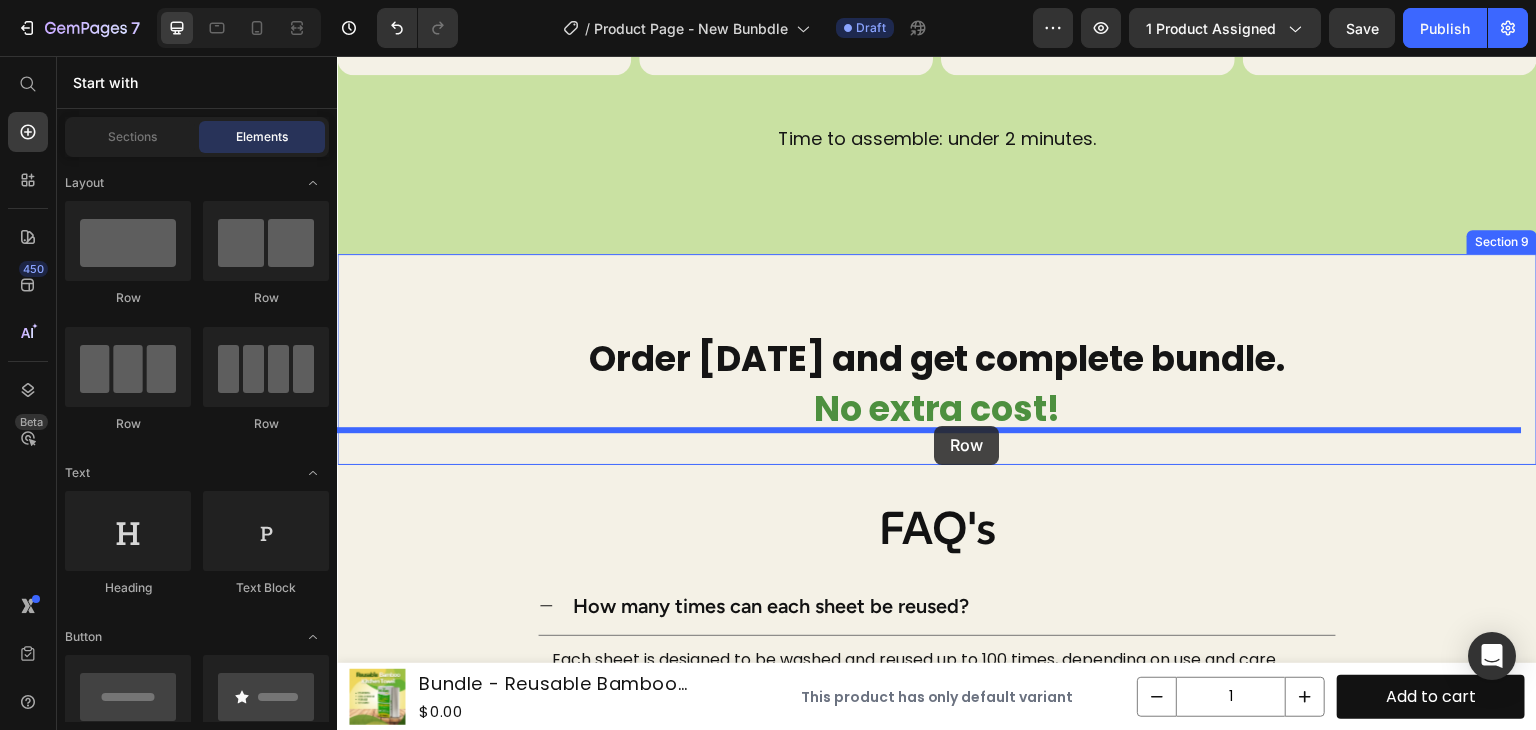 drag, startPoint x: 460, startPoint y: 438, endPoint x: 934, endPoint y: 427, distance: 474.12762 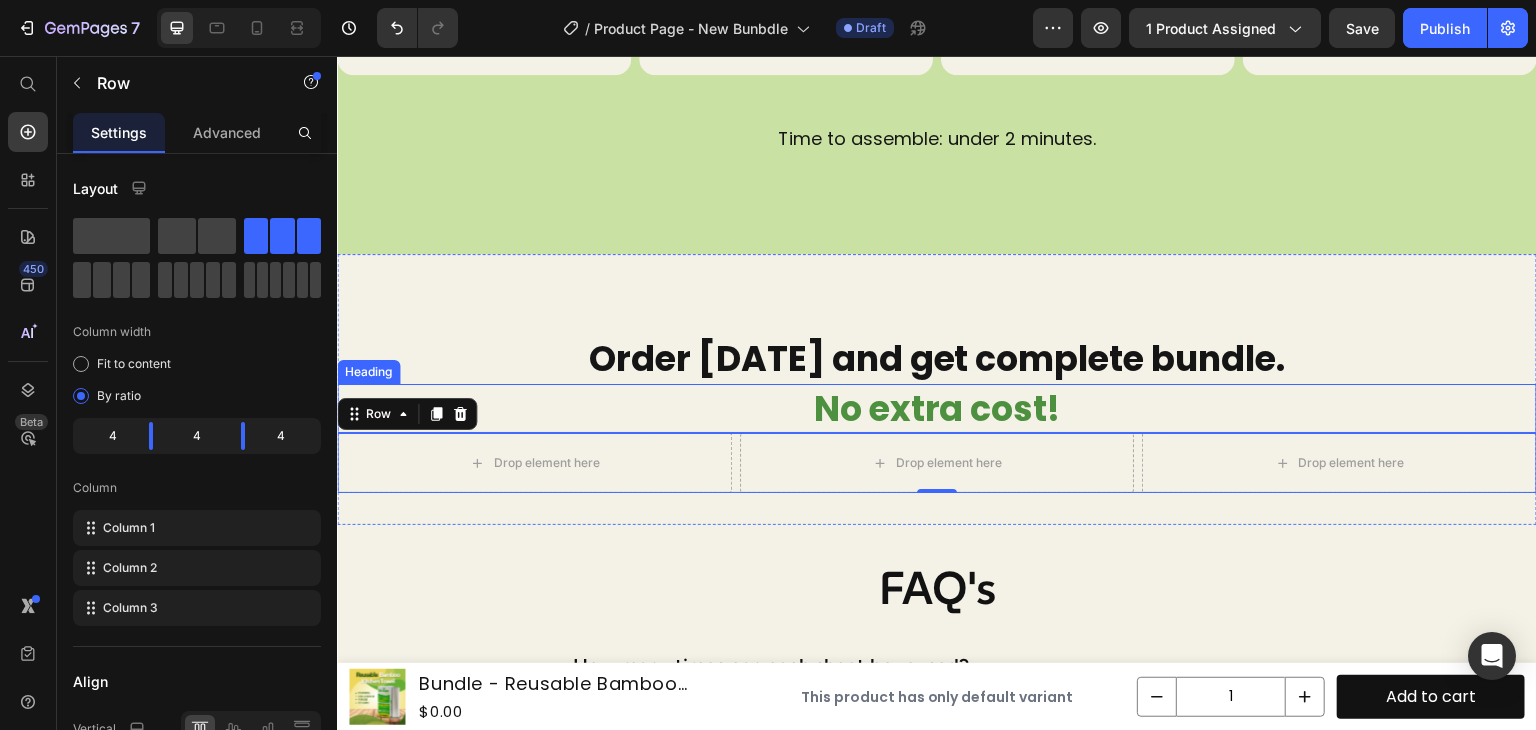 click on "No extra cost!" at bounding box center [937, 409] 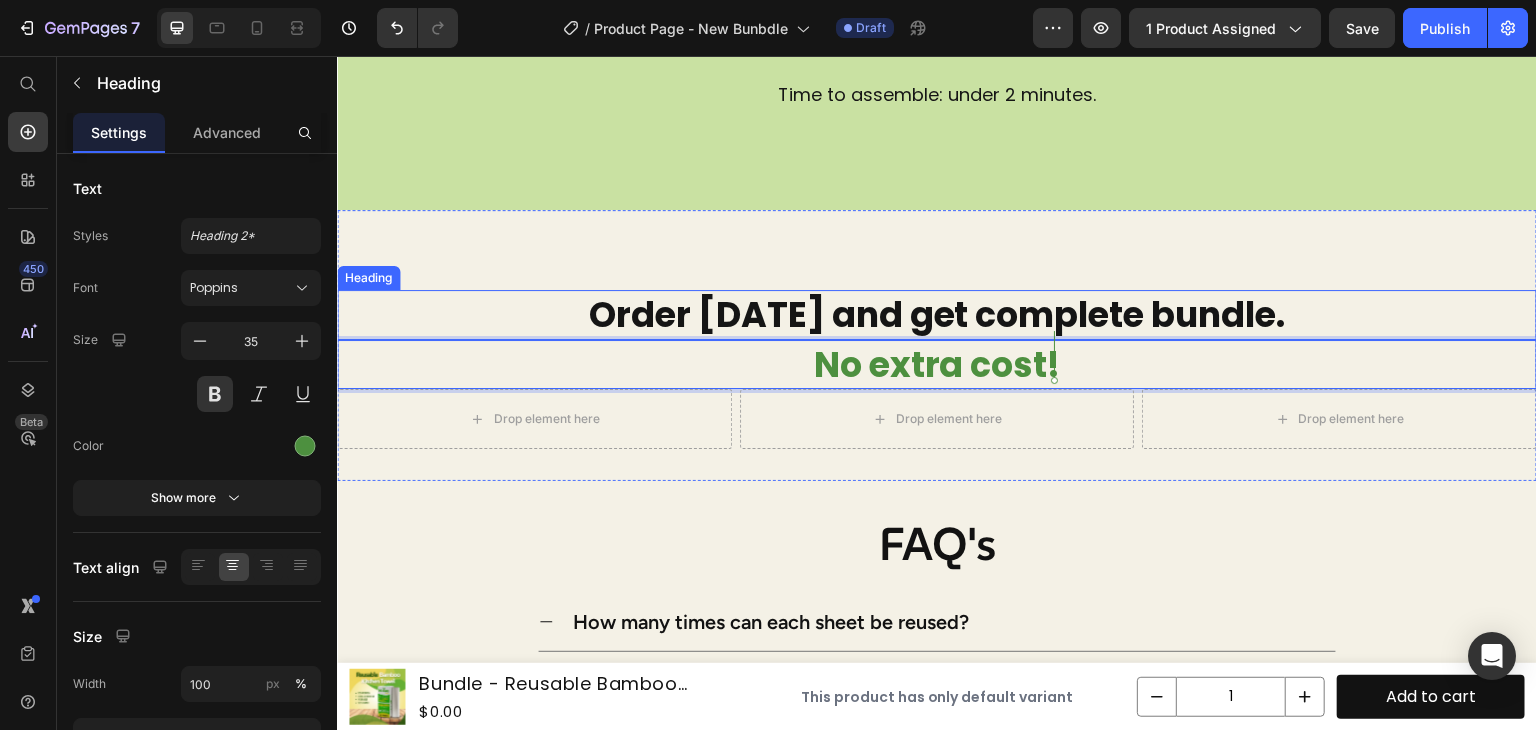 scroll, scrollTop: 4239, scrollLeft: 0, axis: vertical 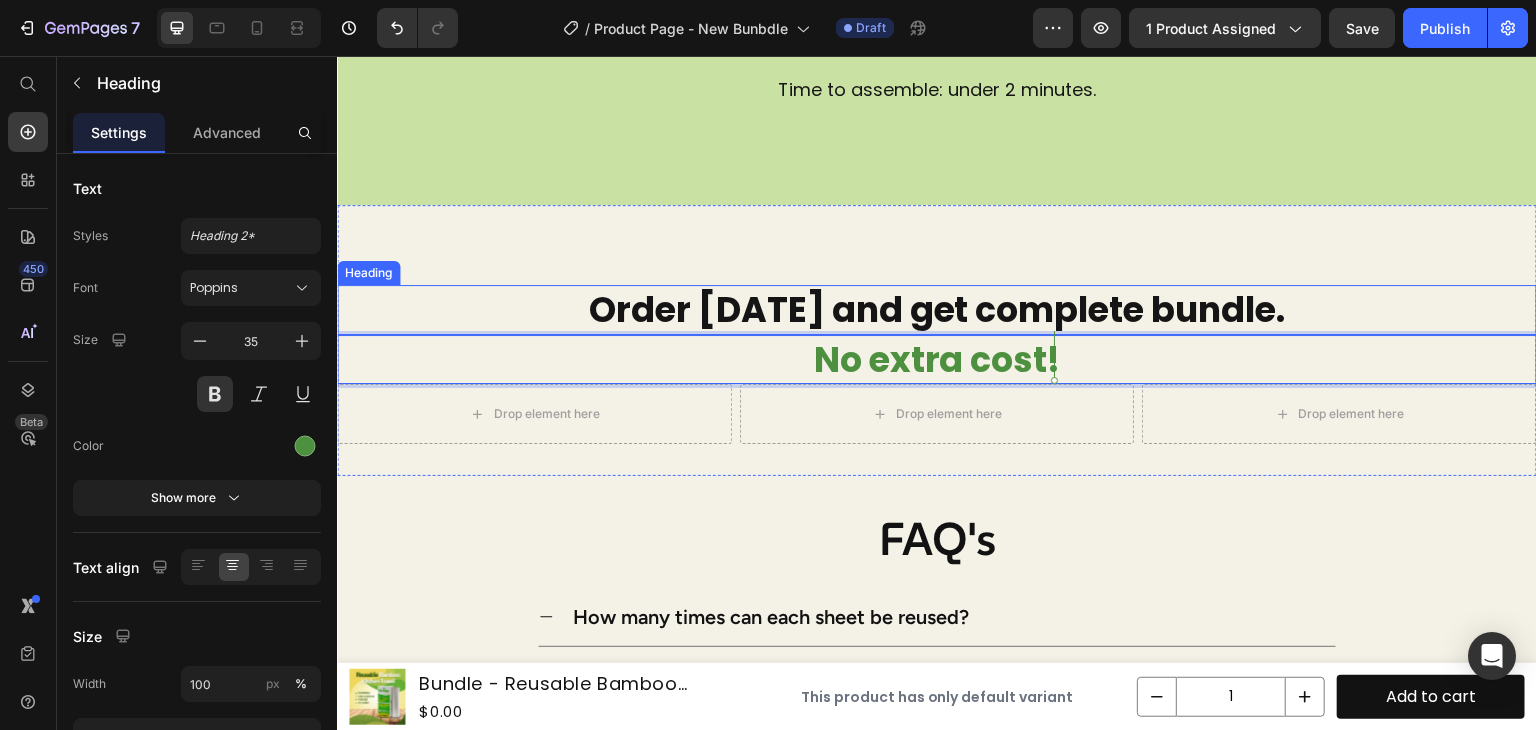 click on "Order today and get complete bundle." at bounding box center (937, 310) 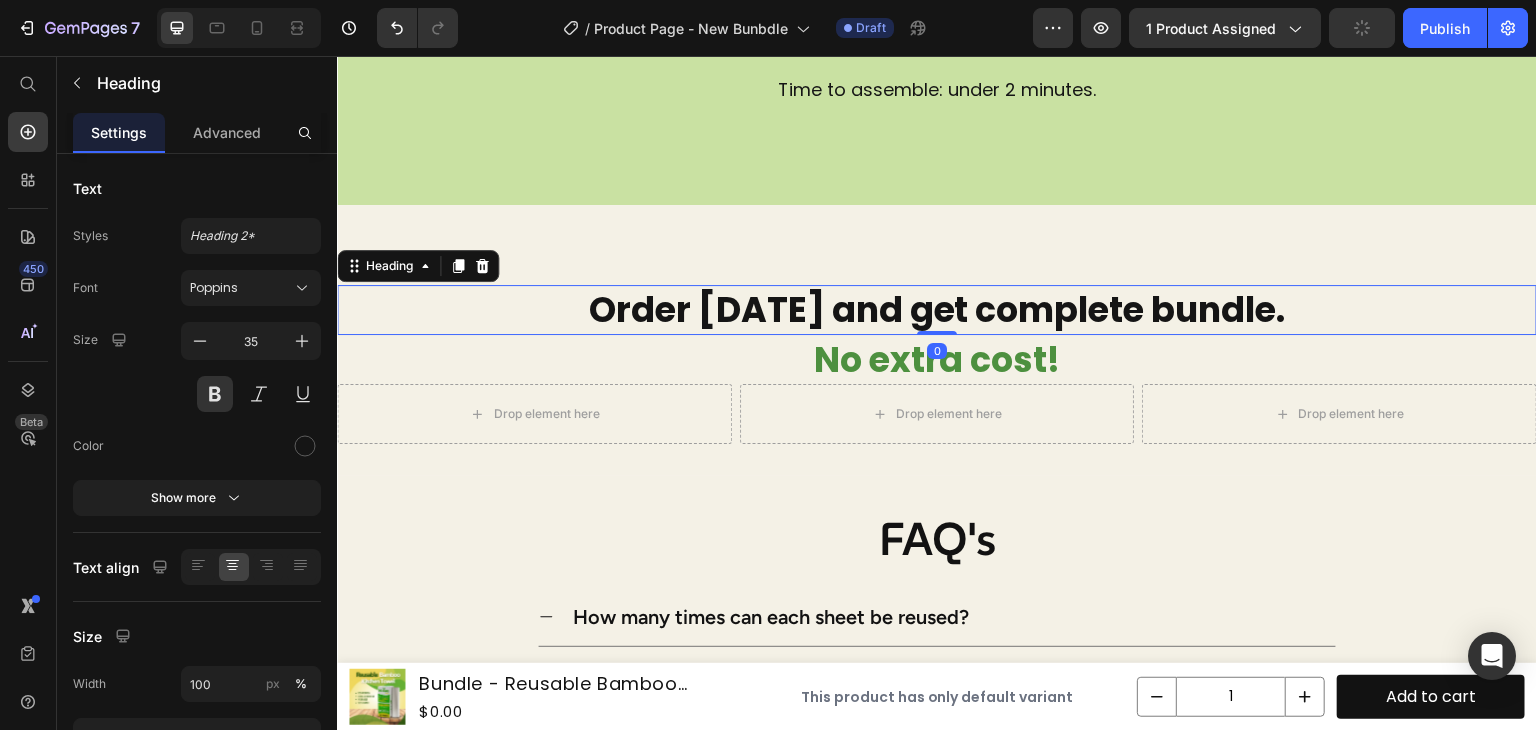 click on "Order today and get complete bundle." at bounding box center [937, 310] 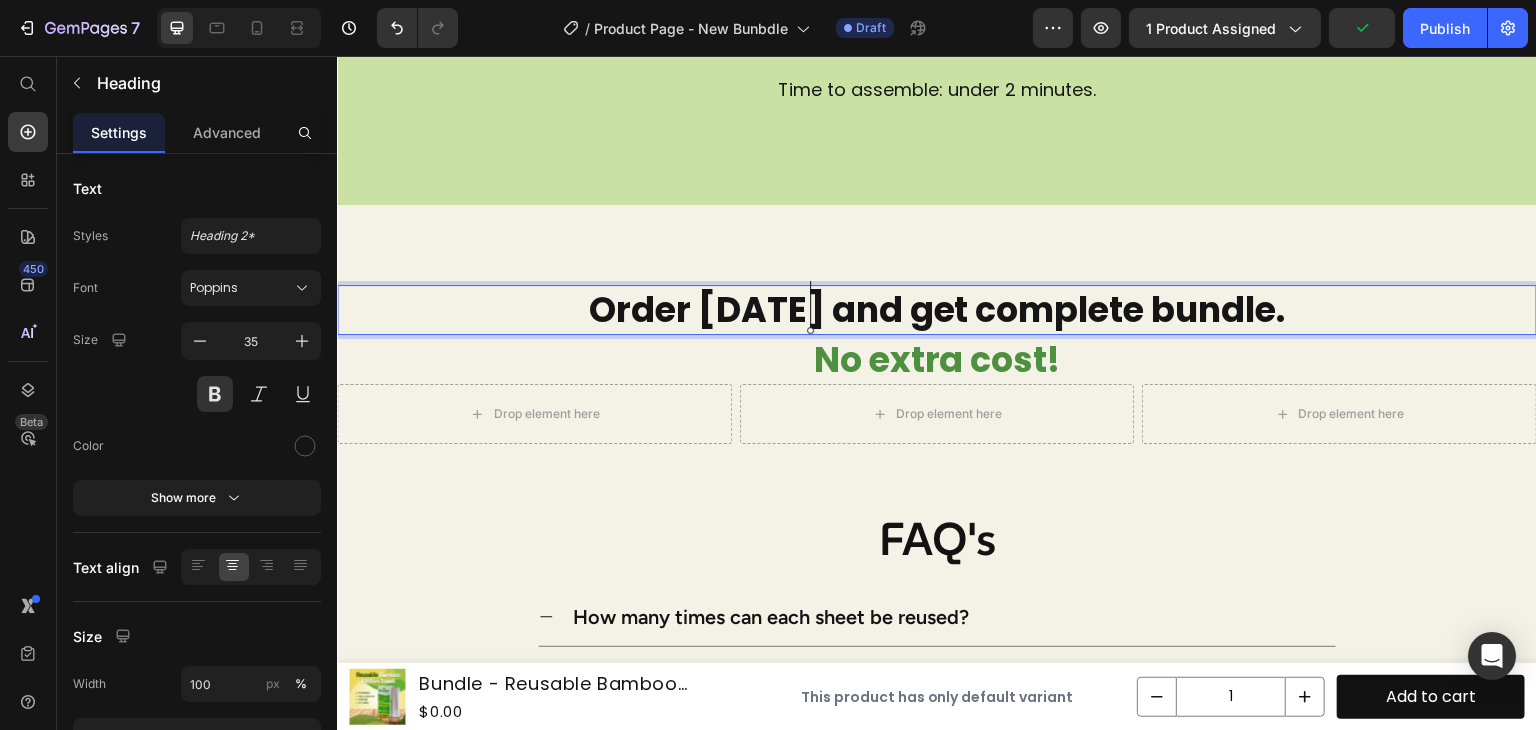 click on "Order today and get complete bundle. Heading   0 No extra cost! Heading
Drop element here
Drop element here
Drop element here Row Section 9" at bounding box center (937, 340) 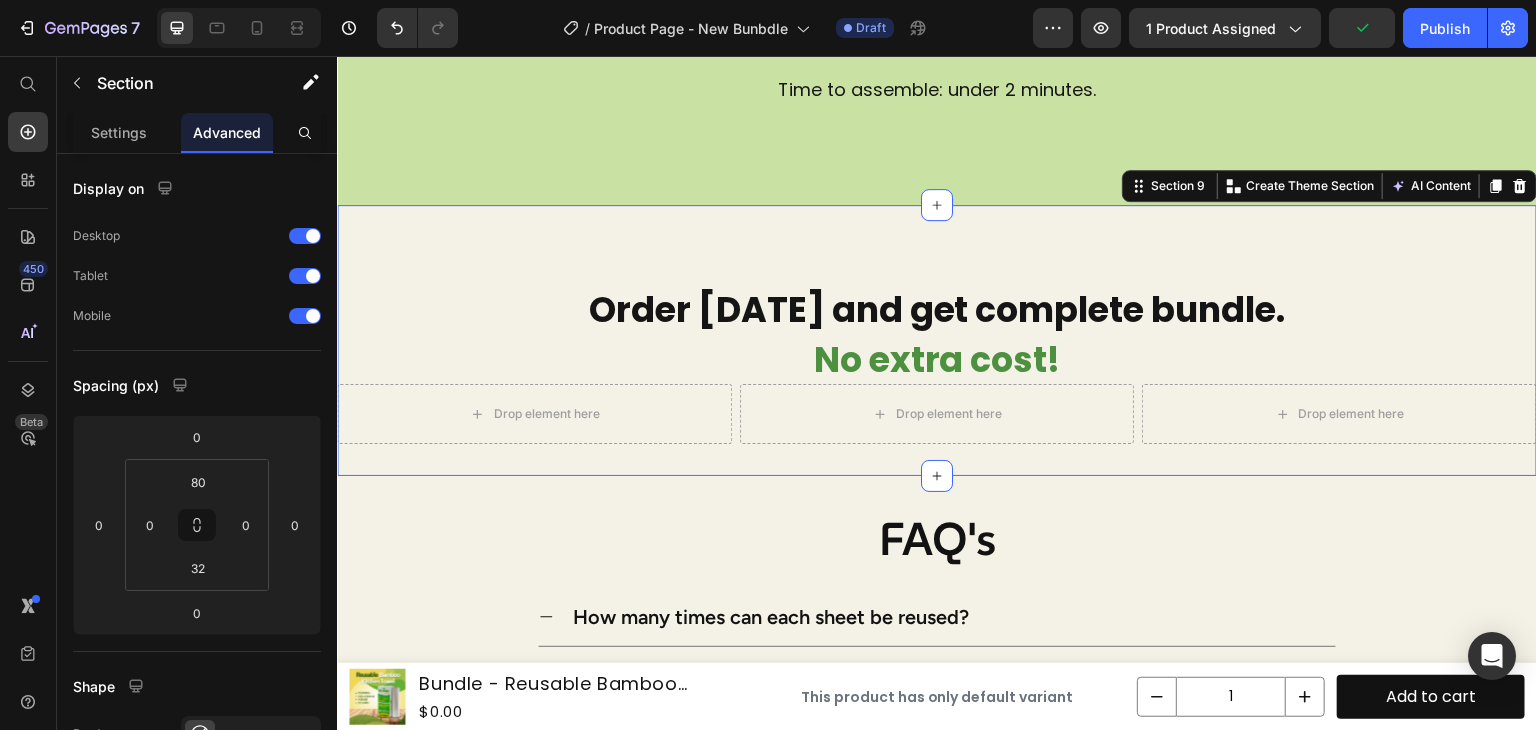 click on "Order today and get complete bundle." at bounding box center [937, 310] 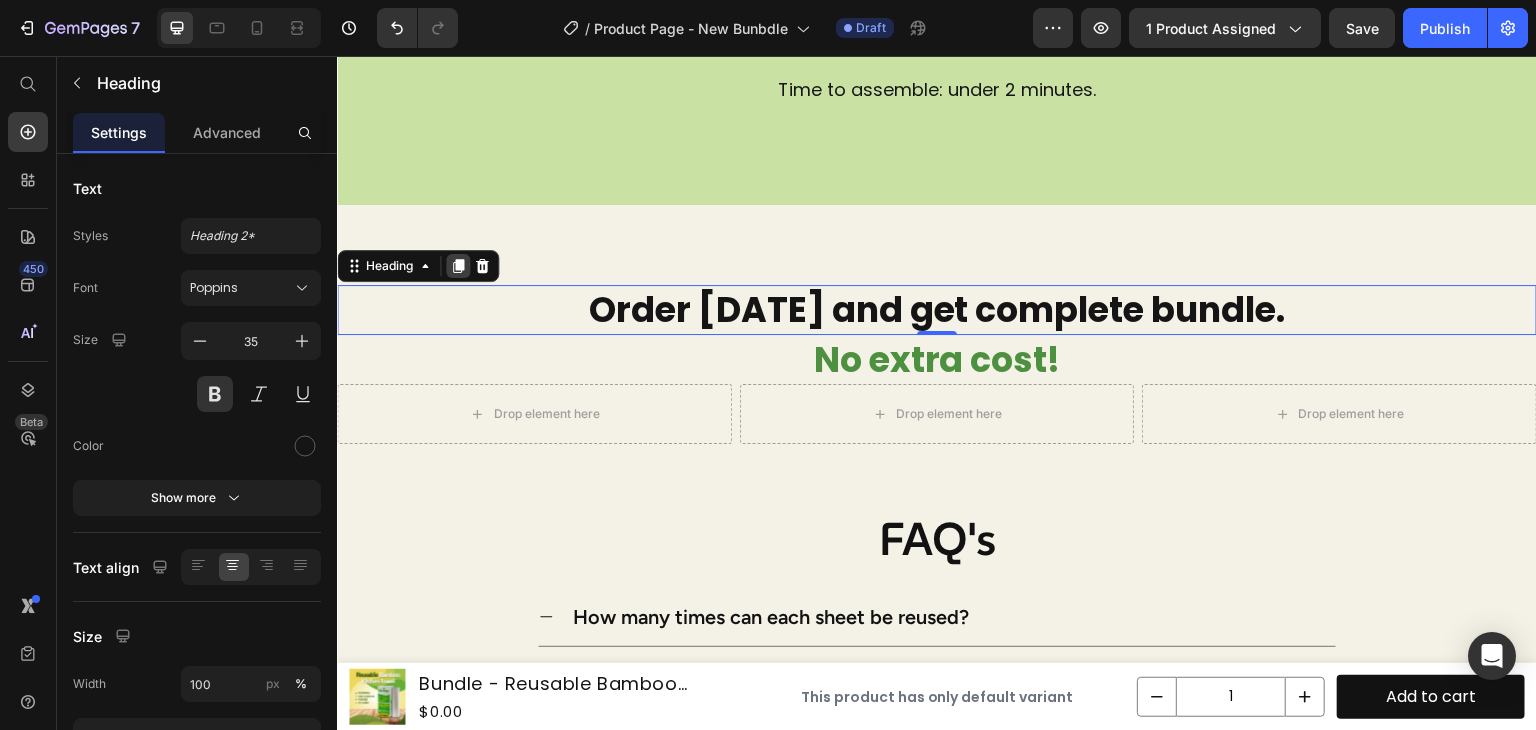 click 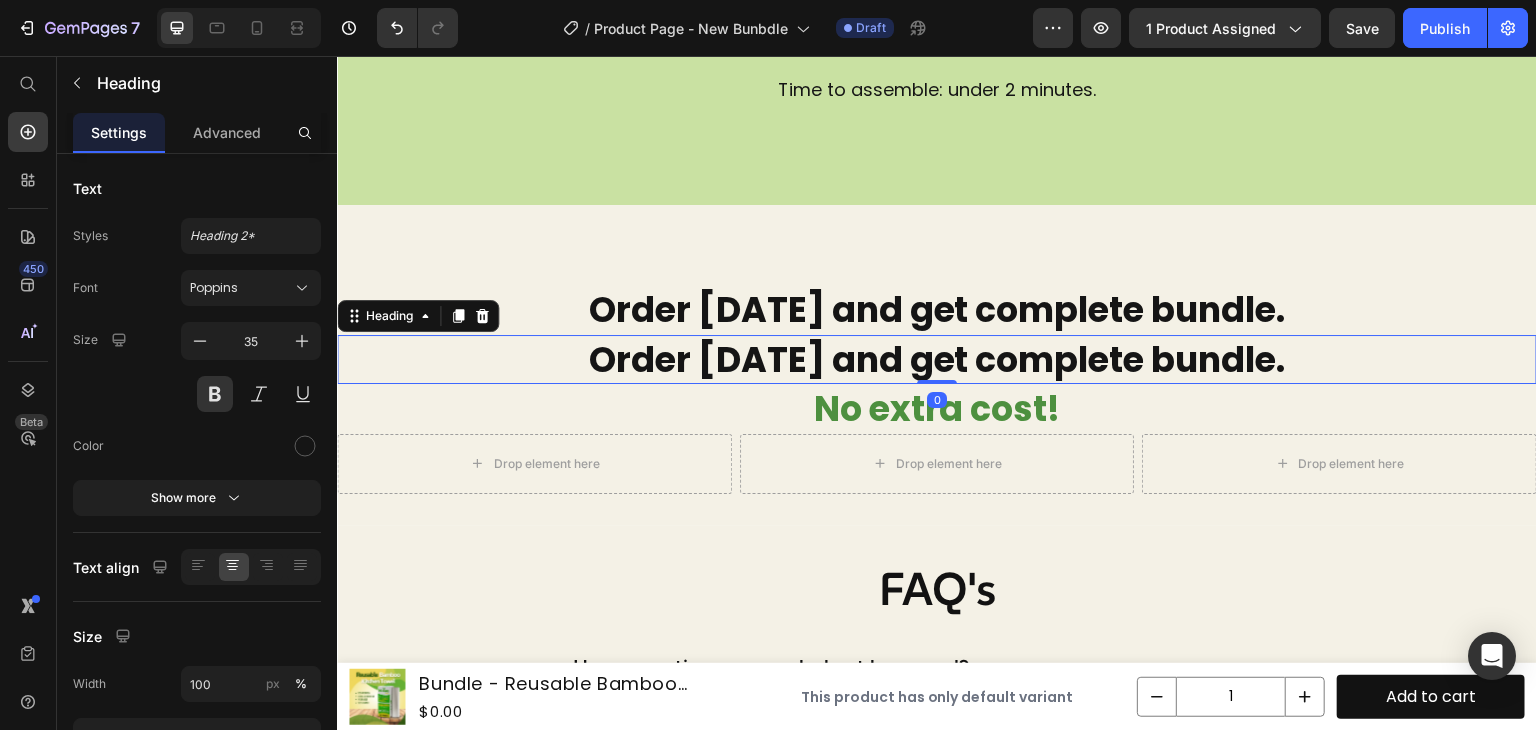 click on "Order today and get complete bundle." at bounding box center [937, 360] 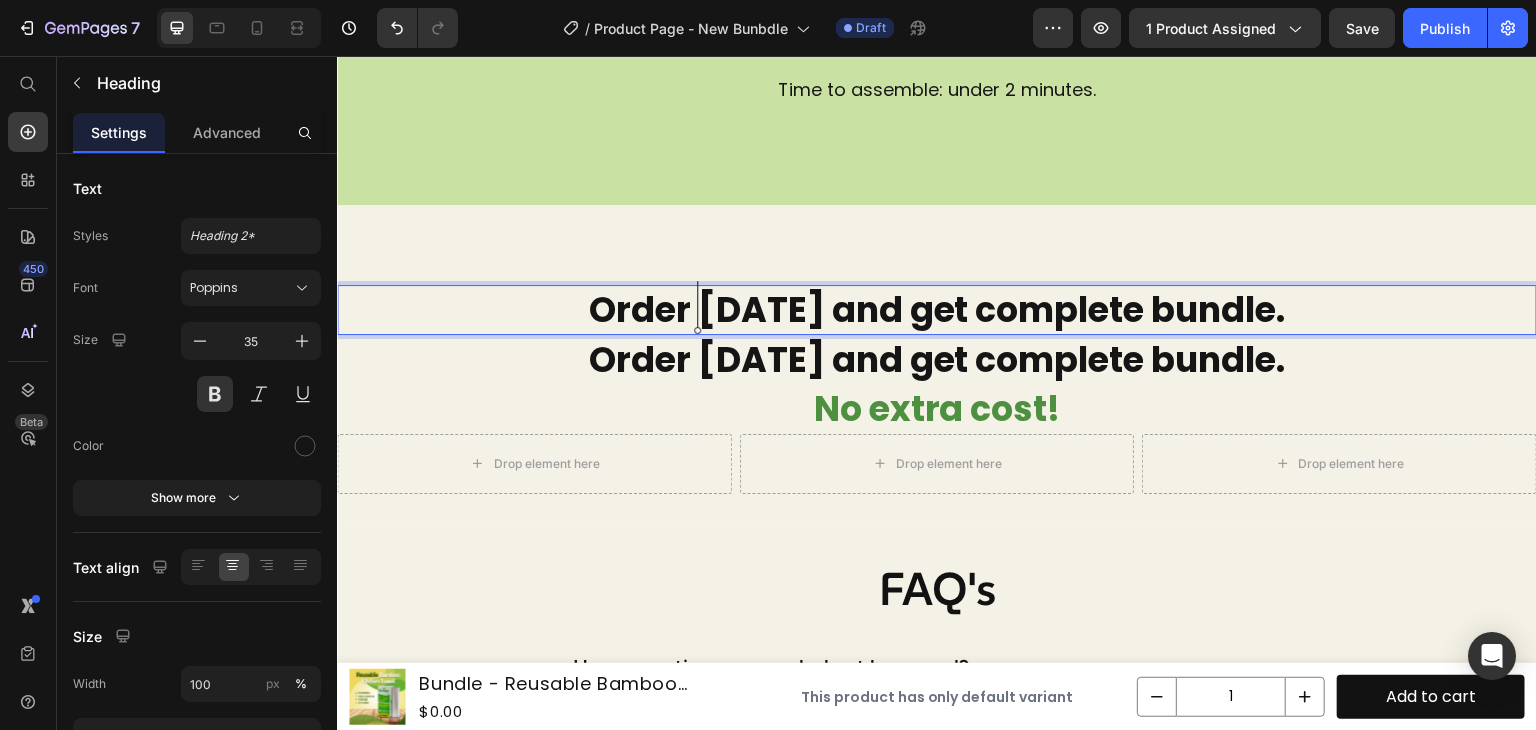 click on "Order today and get complete bundle." at bounding box center (937, 310) 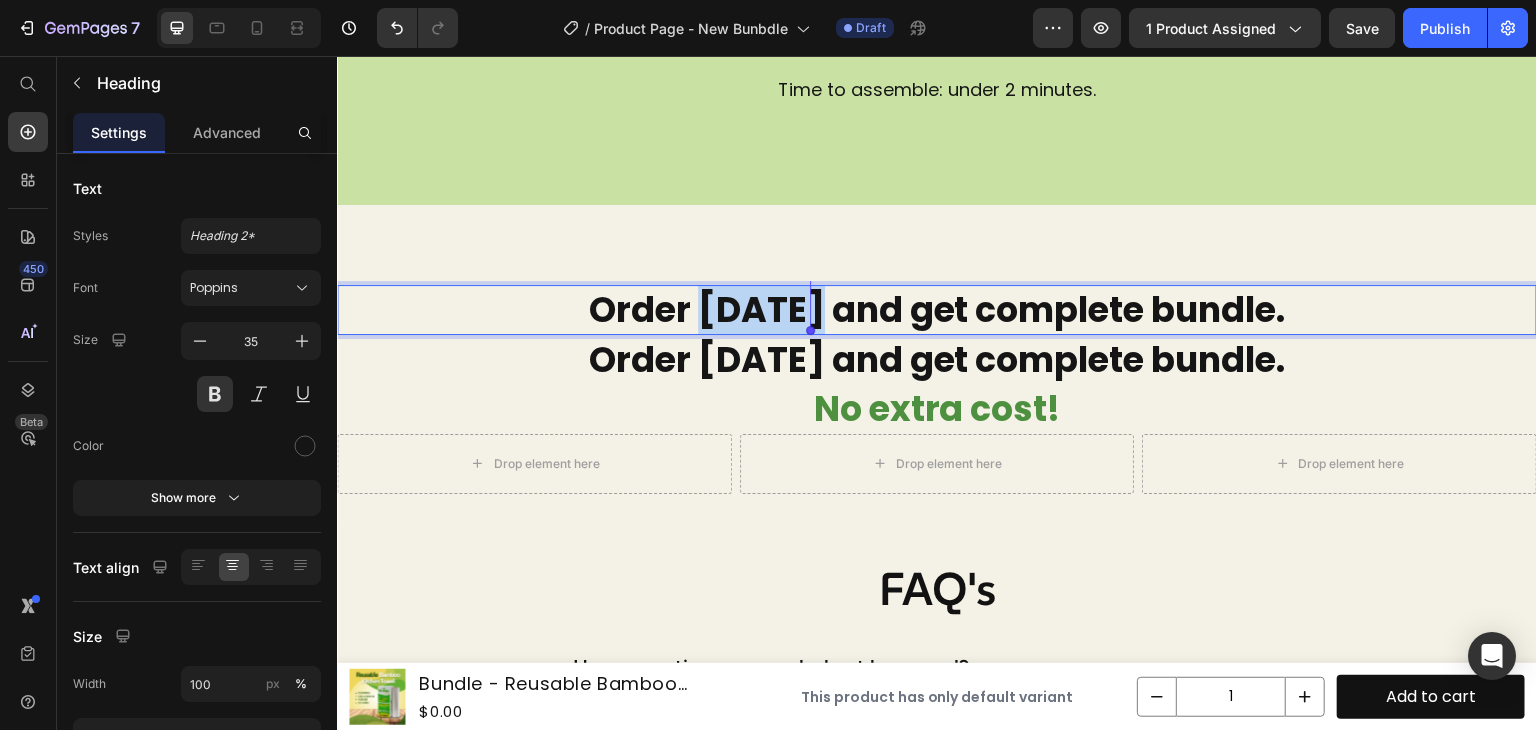 click on "Order today and get complete bundle." at bounding box center (937, 310) 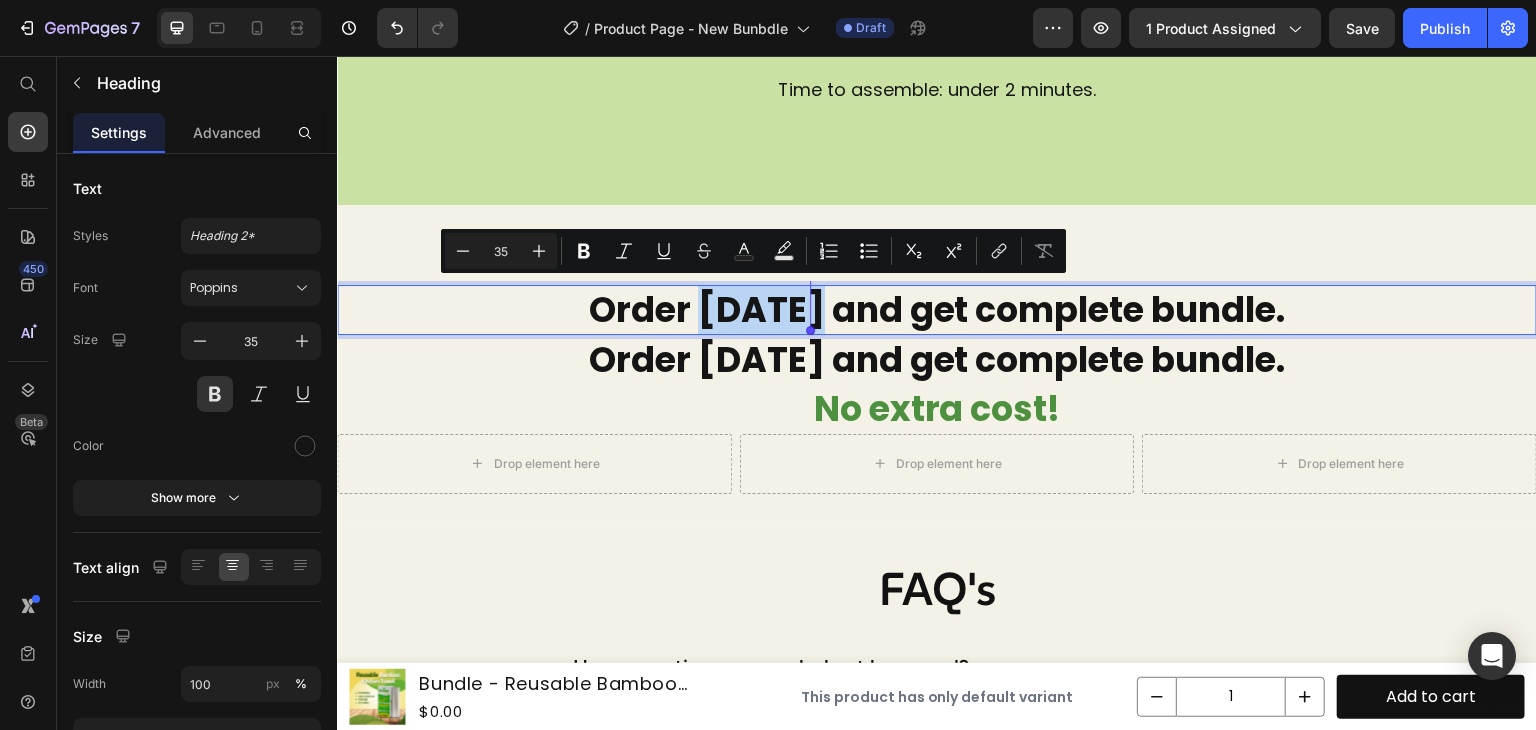 click on "Order today and get complete bundle." at bounding box center (937, 310) 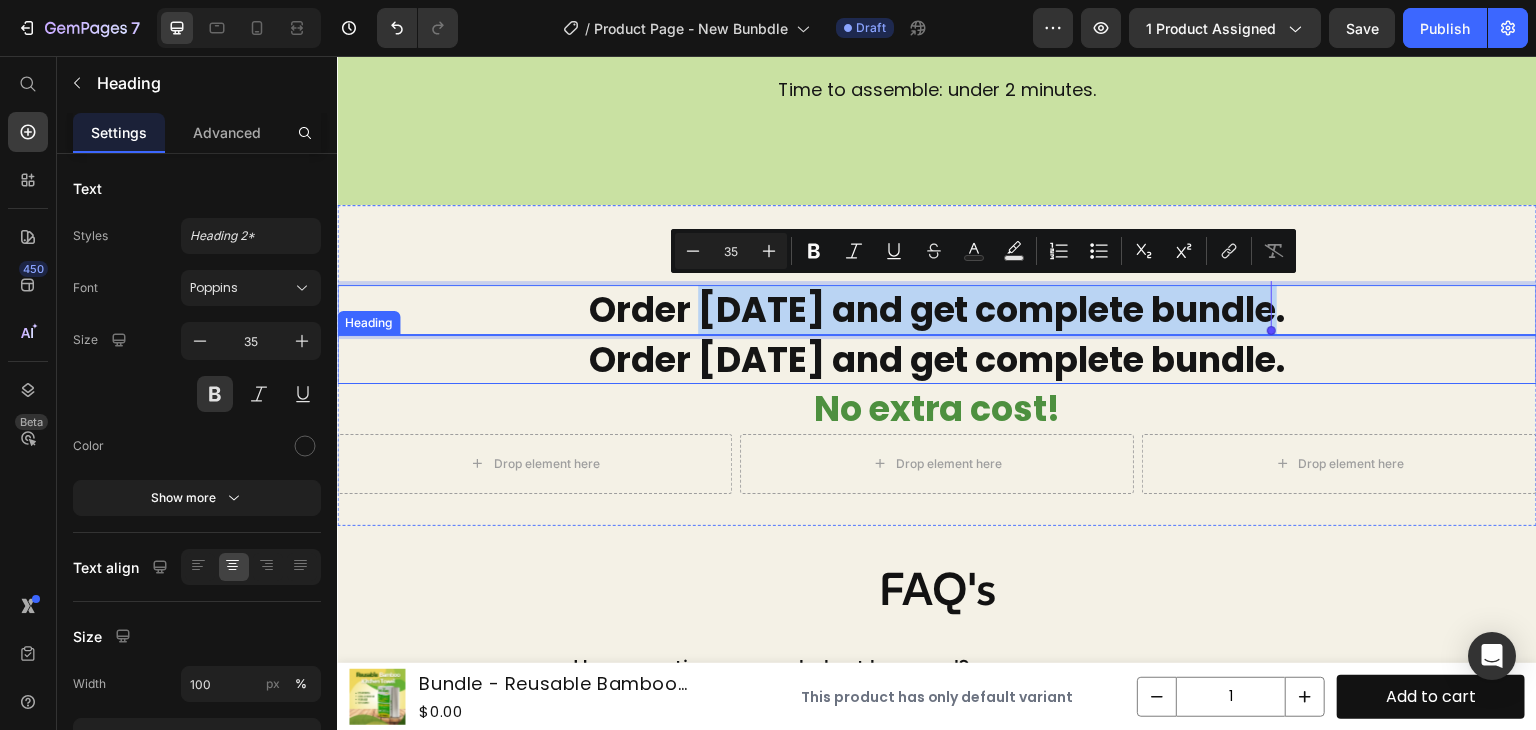 drag, startPoint x: 701, startPoint y: 304, endPoint x: 1306, endPoint y: 332, distance: 605.6476 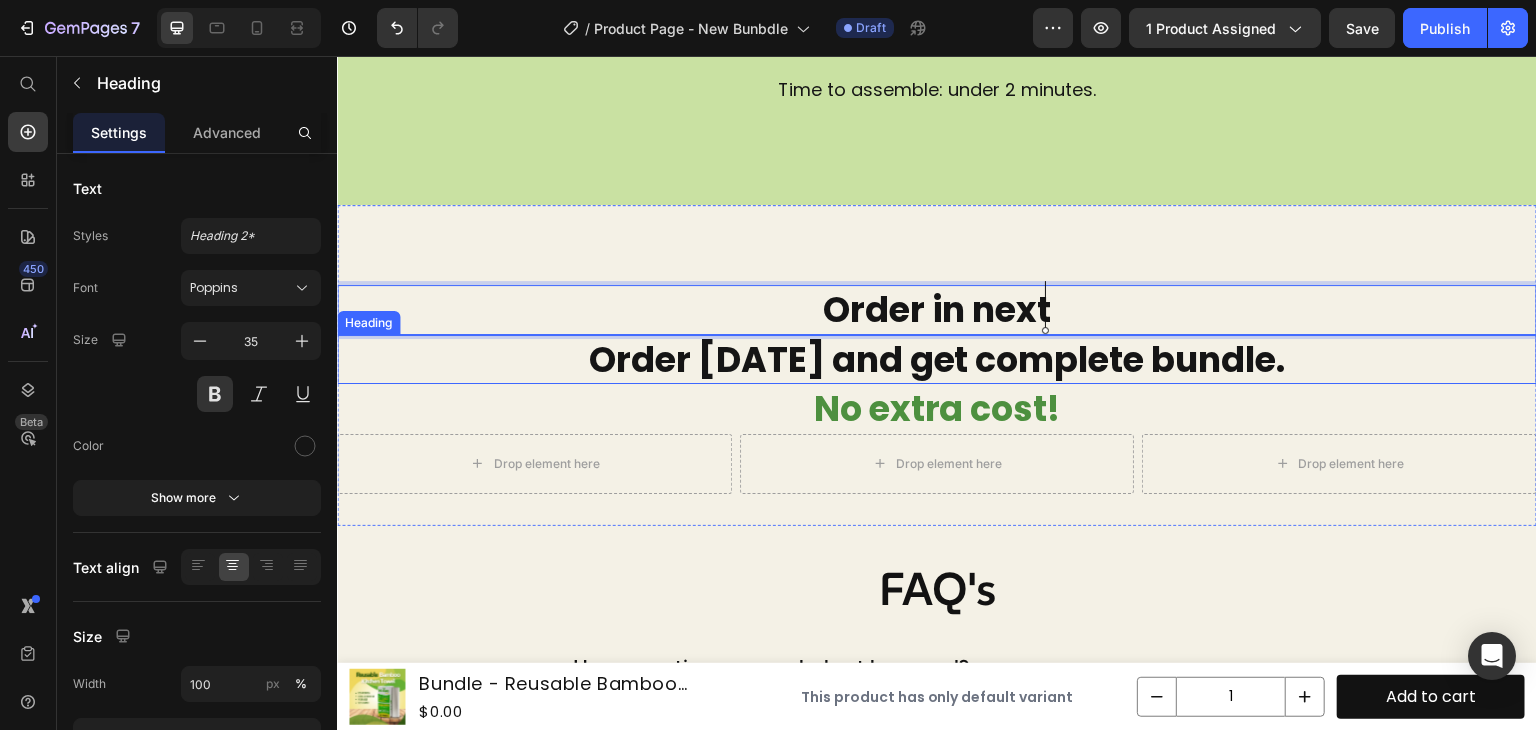 click on "Order today and get complete bundle." at bounding box center [937, 360] 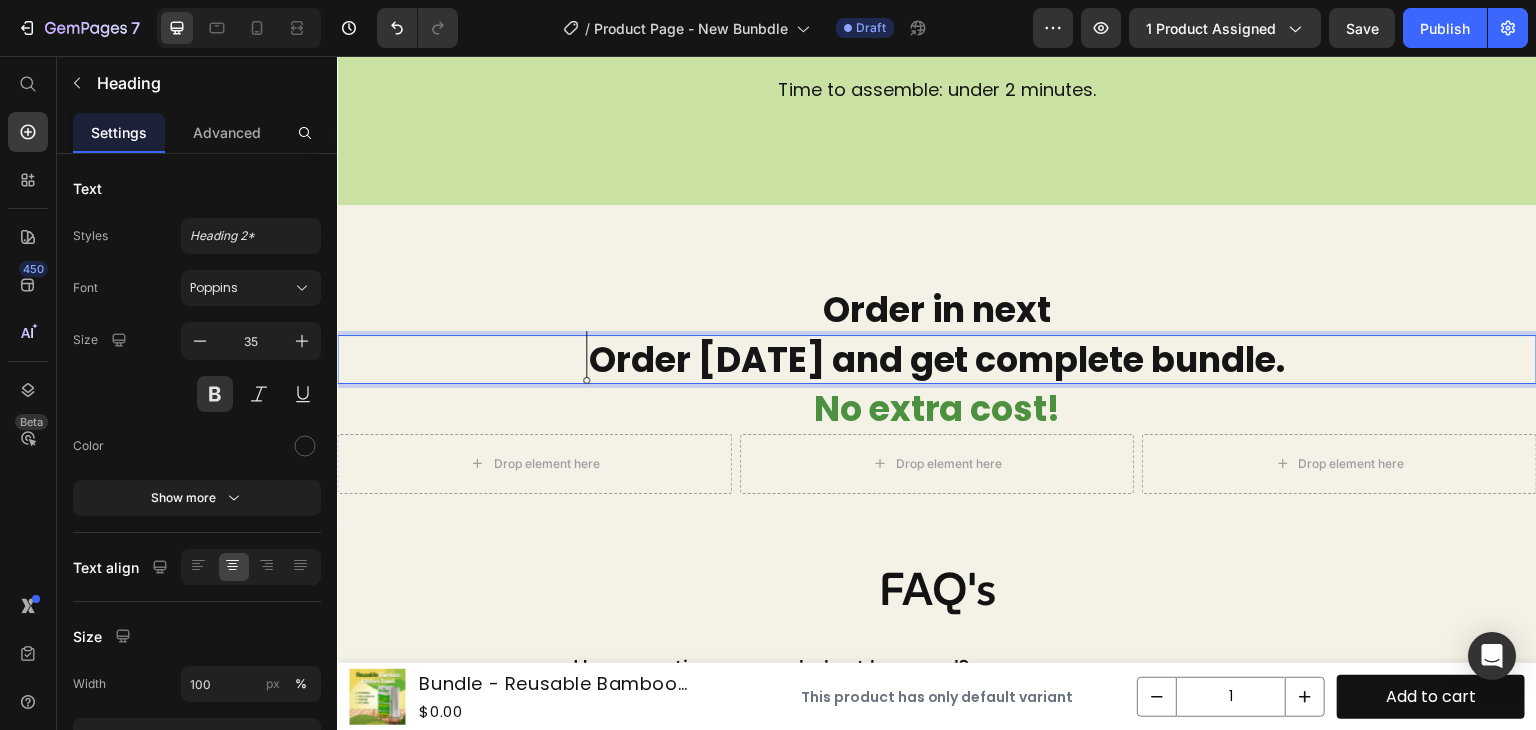 click on "Order today and get complete bundle." at bounding box center [937, 360] 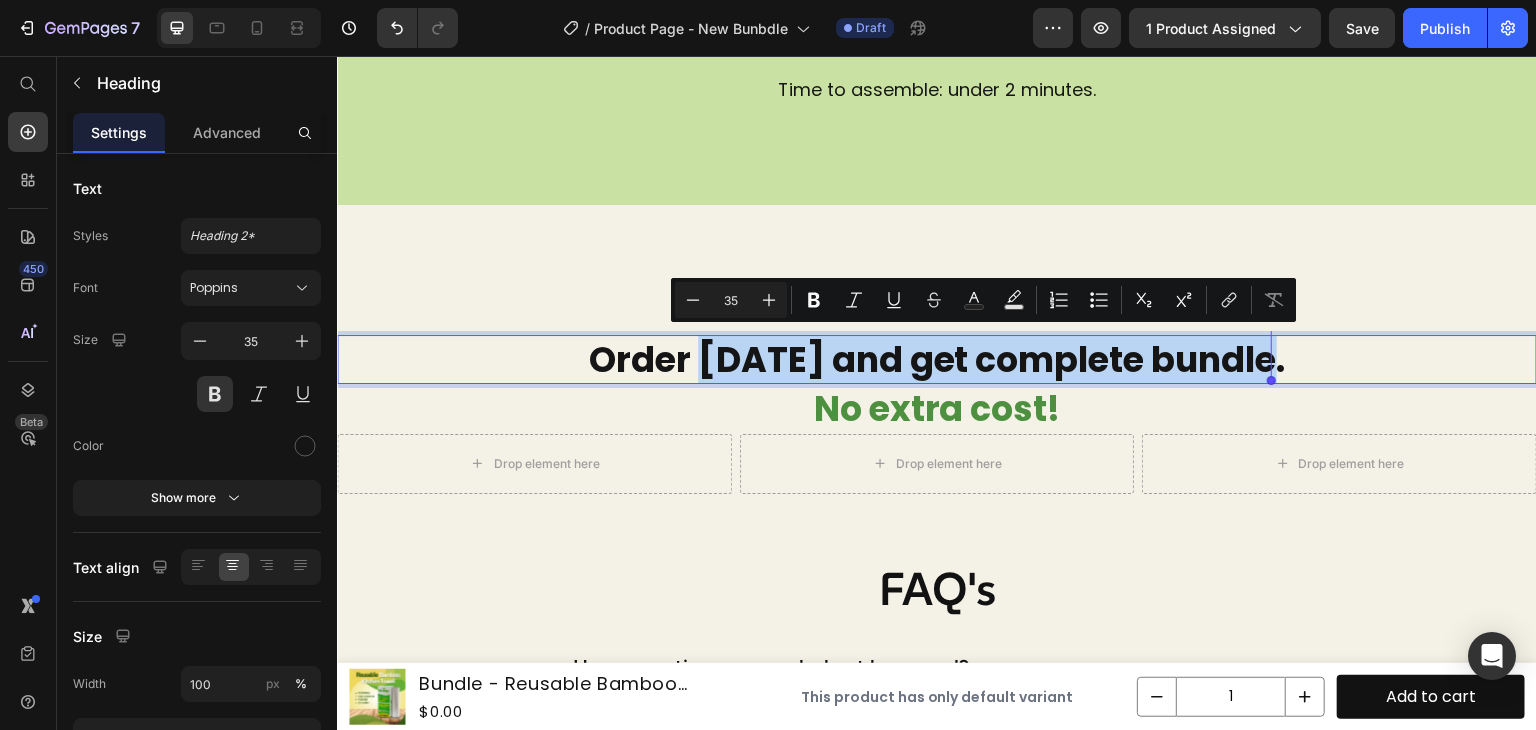 drag, startPoint x: 700, startPoint y: 351, endPoint x: 1289, endPoint y: 362, distance: 589.1027 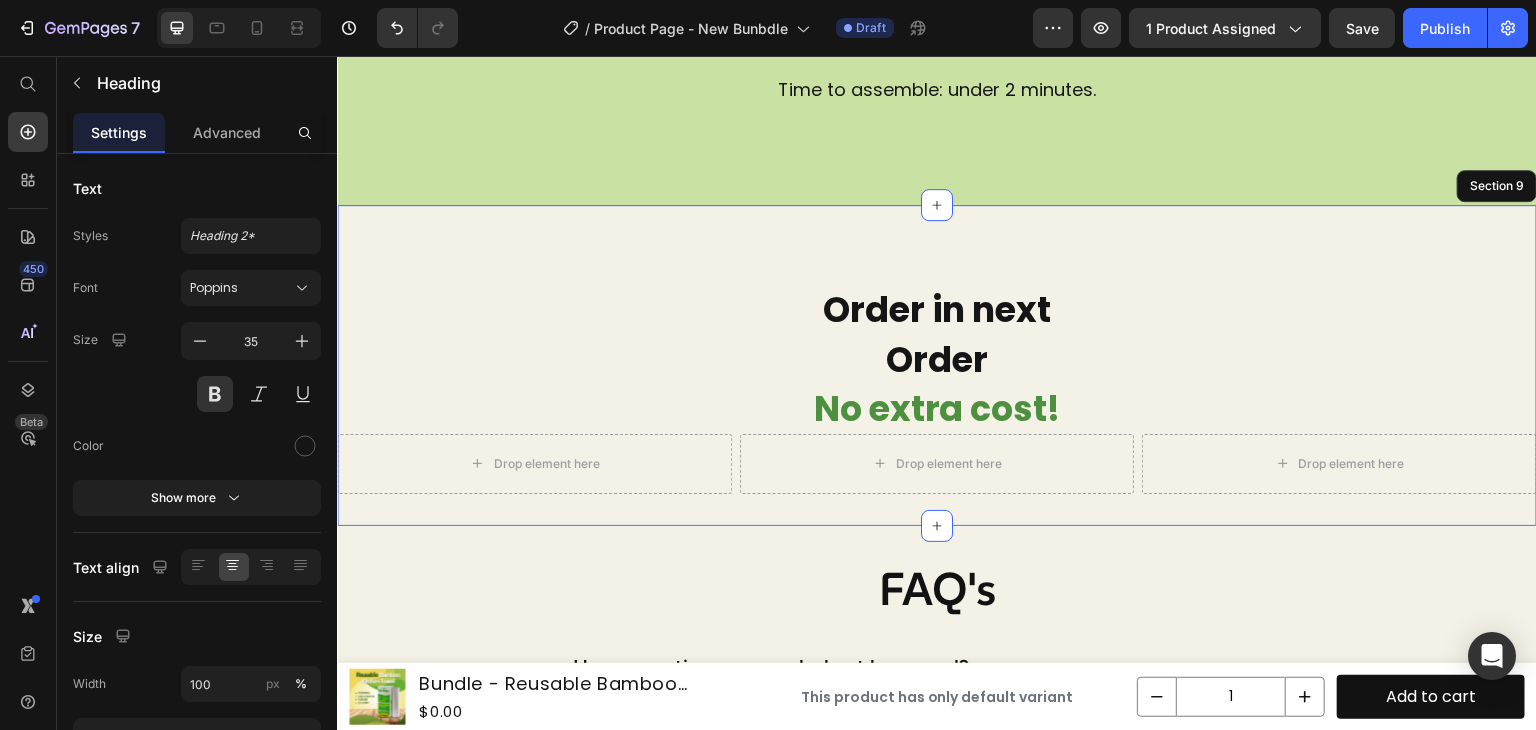 click on "Order in next Heading Order  Heading   0 No extra cost! Heading
Drop element here
Drop element here
Drop element here Row Section 9" at bounding box center [937, 365] 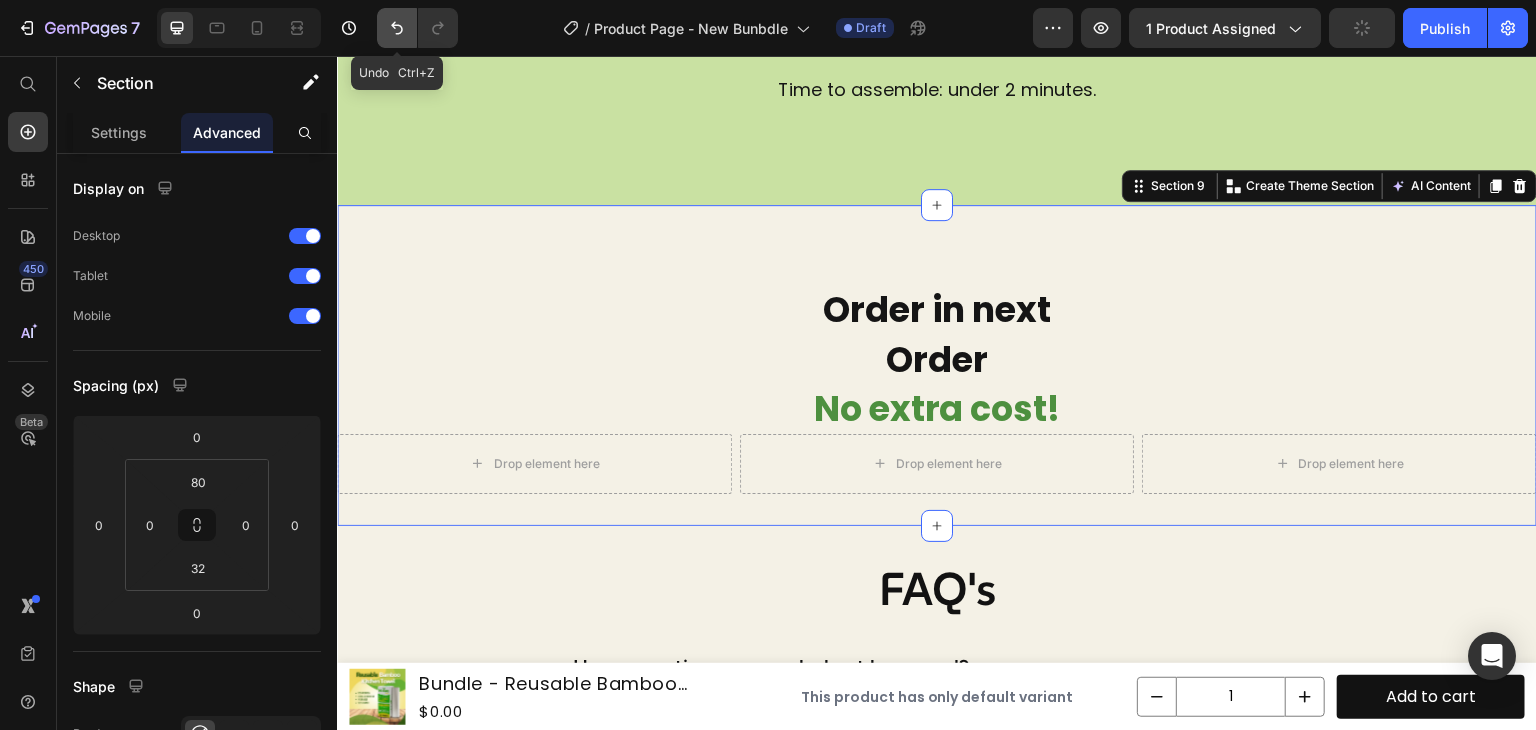 click 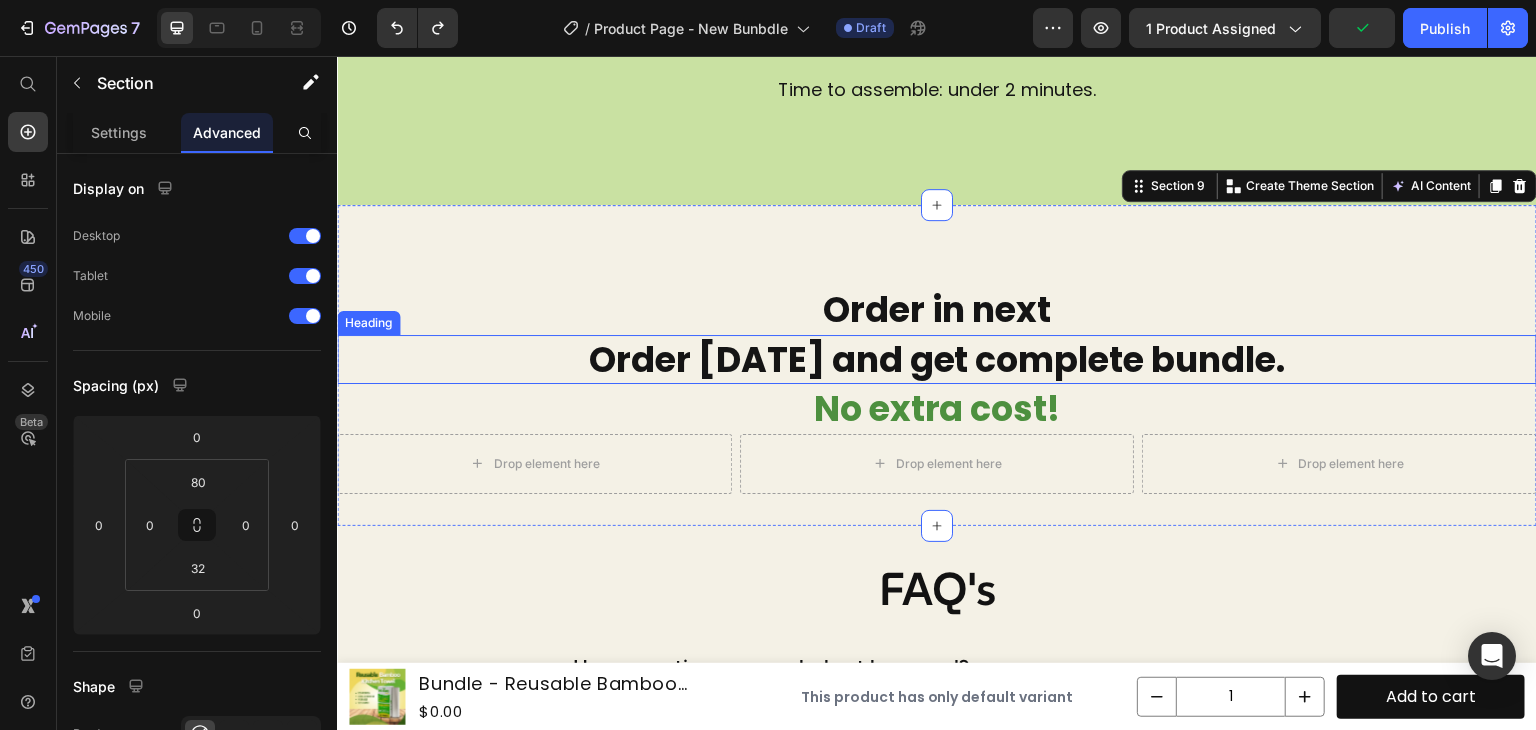 click on "Order today and get complete bundle." at bounding box center (937, 360) 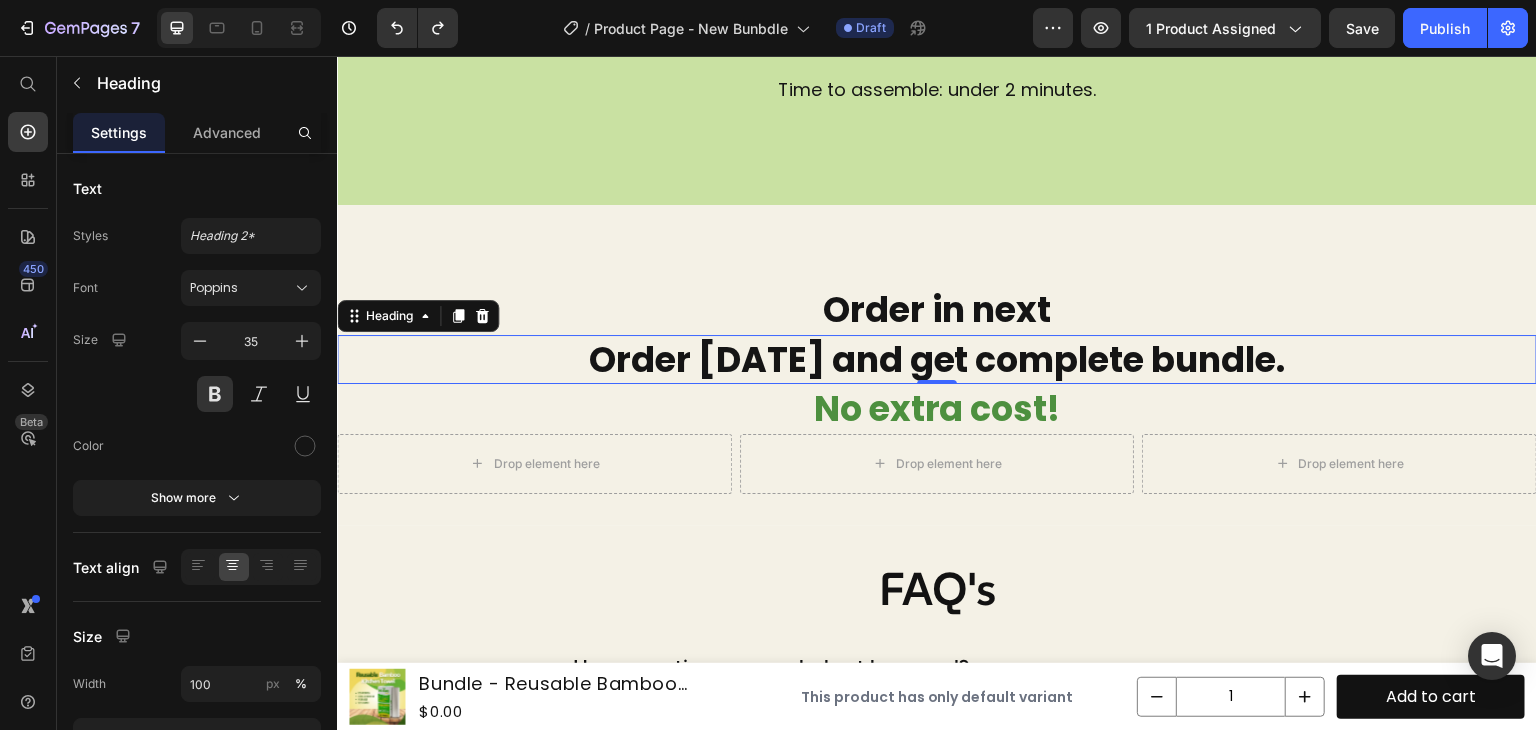 click on "Order today and get complete bundle." at bounding box center (937, 360) 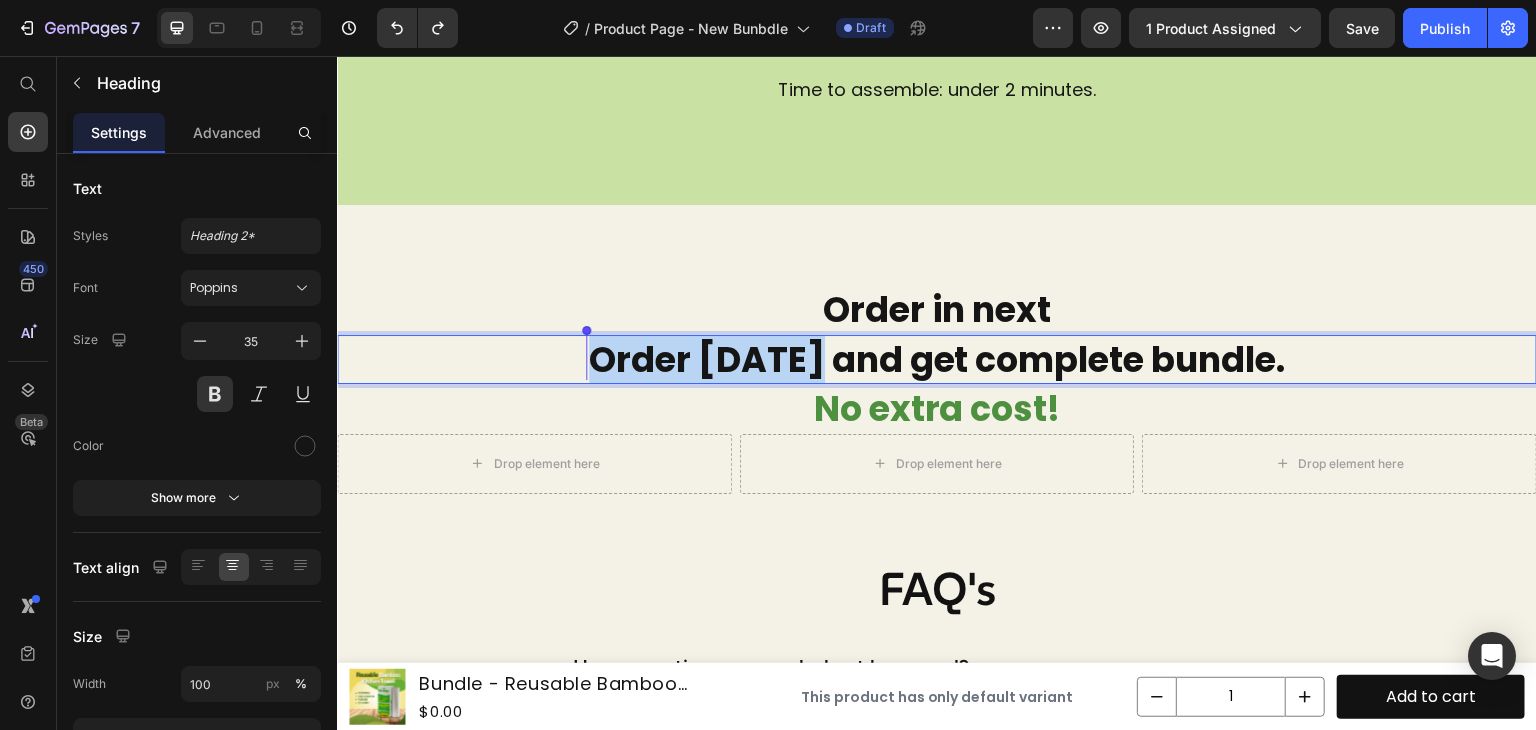drag, startPoint x: 808, startPoint y: 358, endPoint x: 581, endPoint y: 346, distance: 227.31696 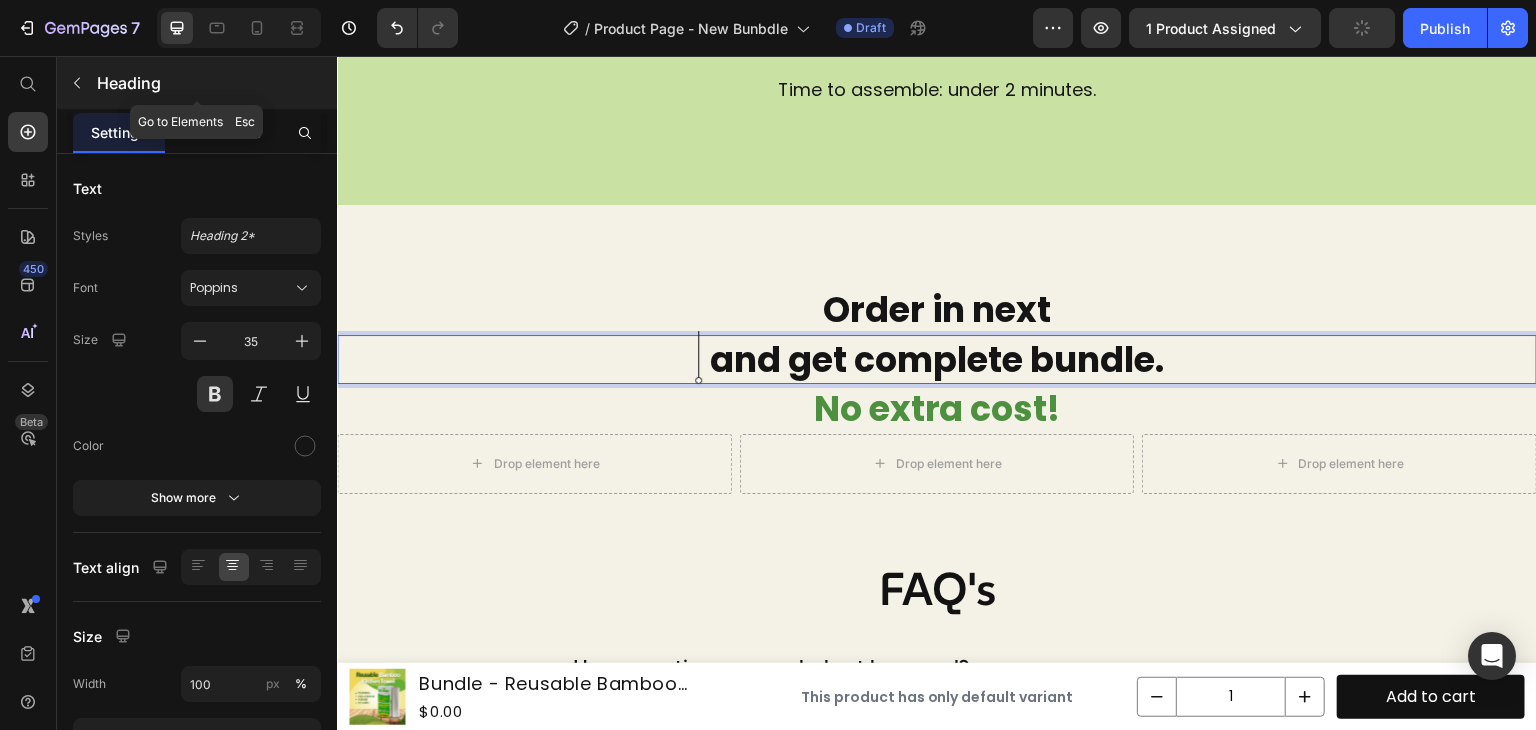 click at bounding box center [77, 83] 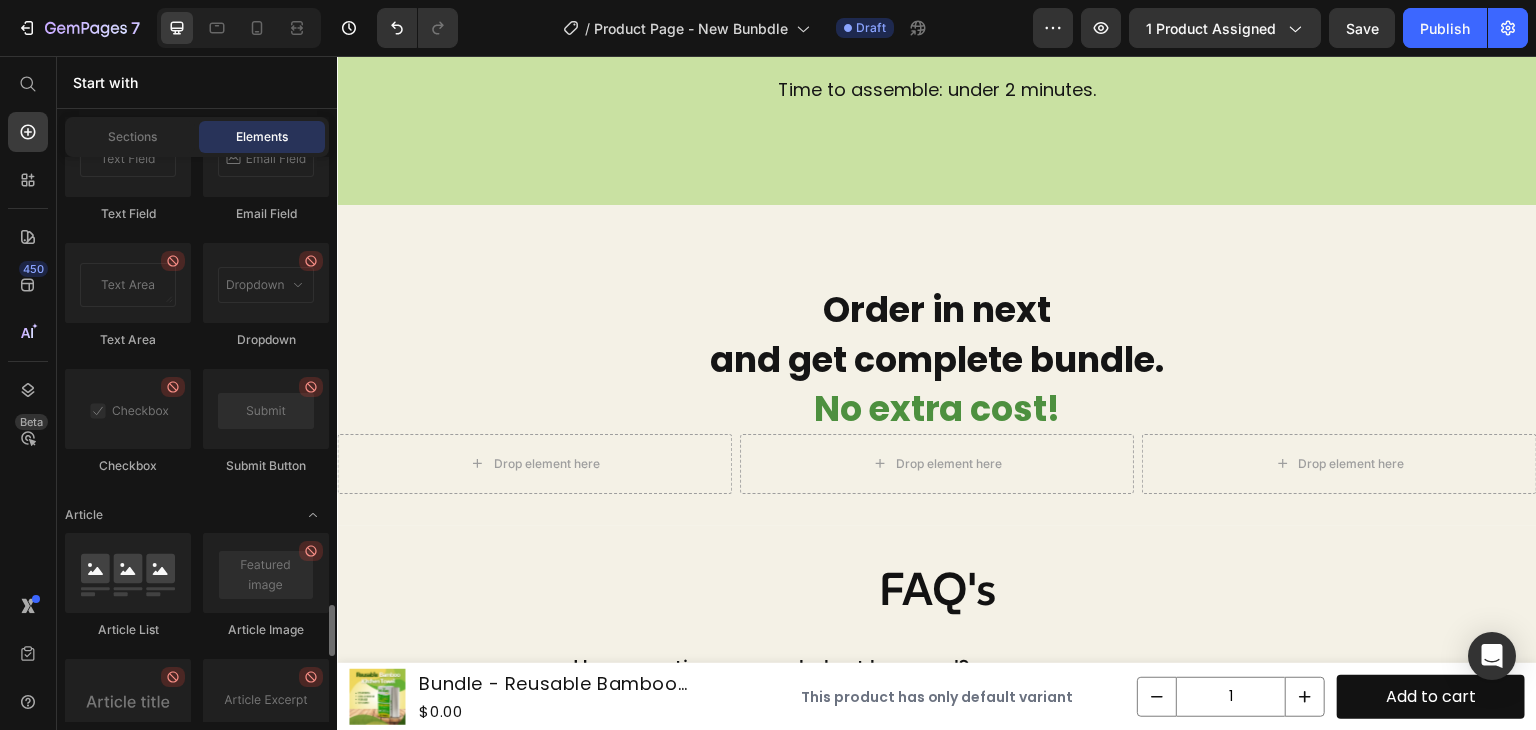scroll, scrollTop: 5004, scrollLeft: 0, axis: vertical 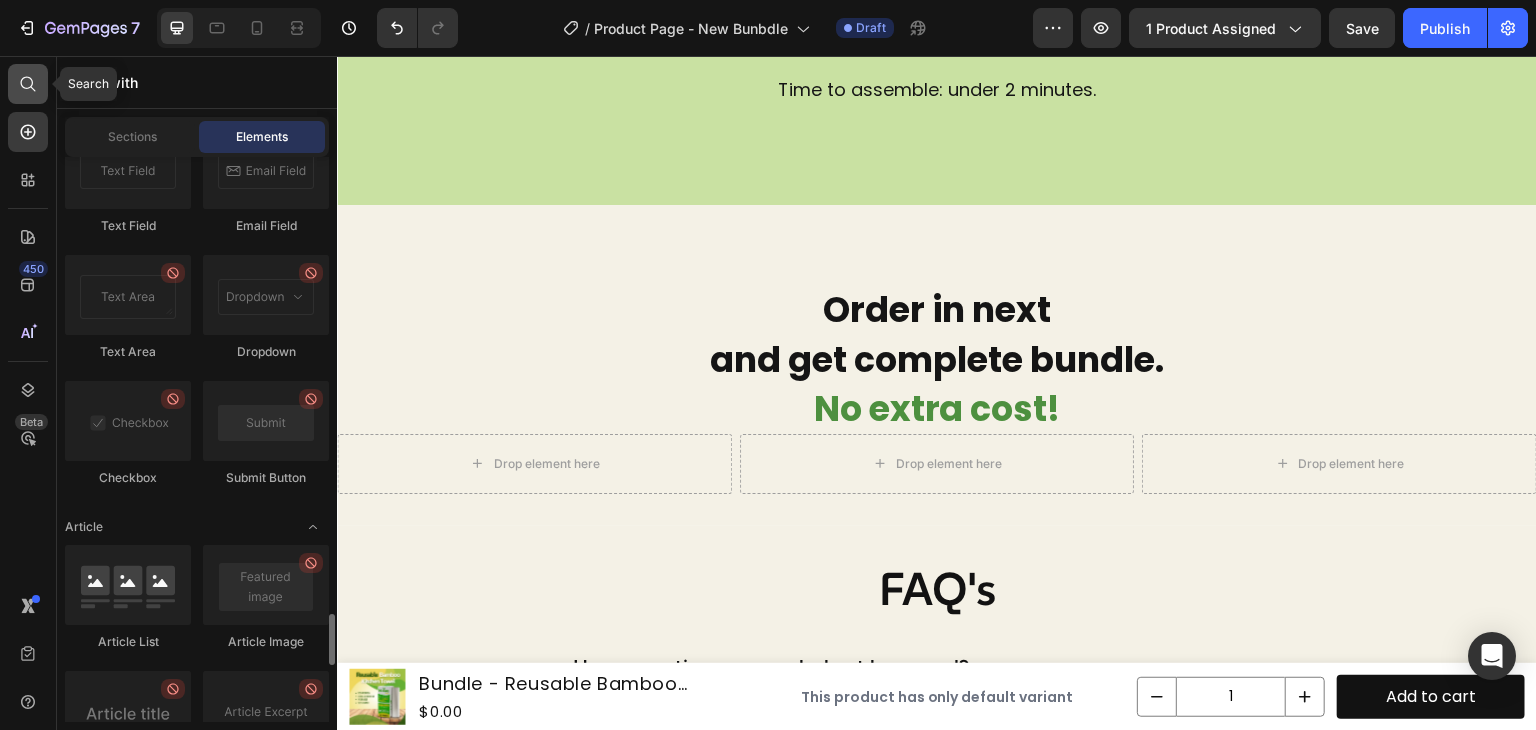 click 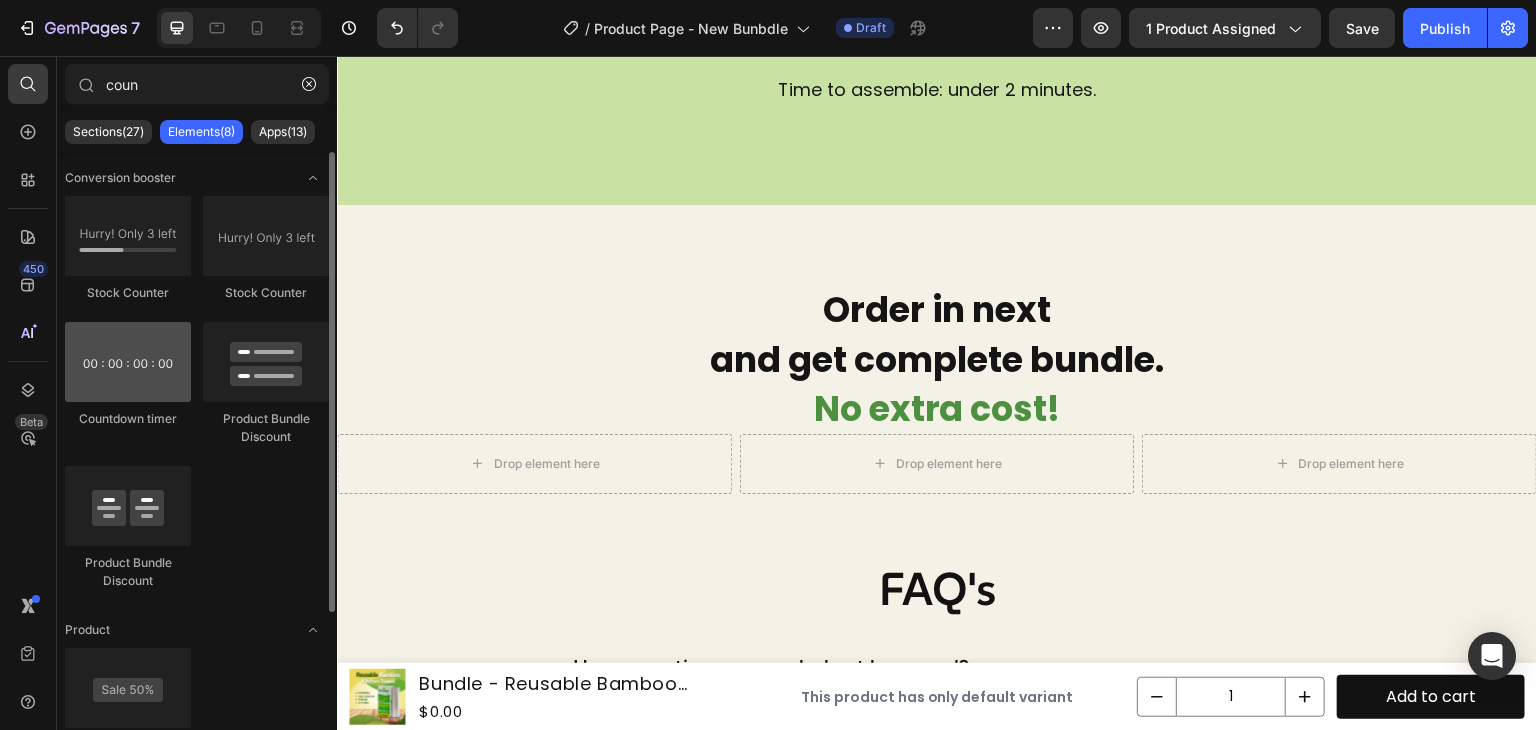 type on "coun" 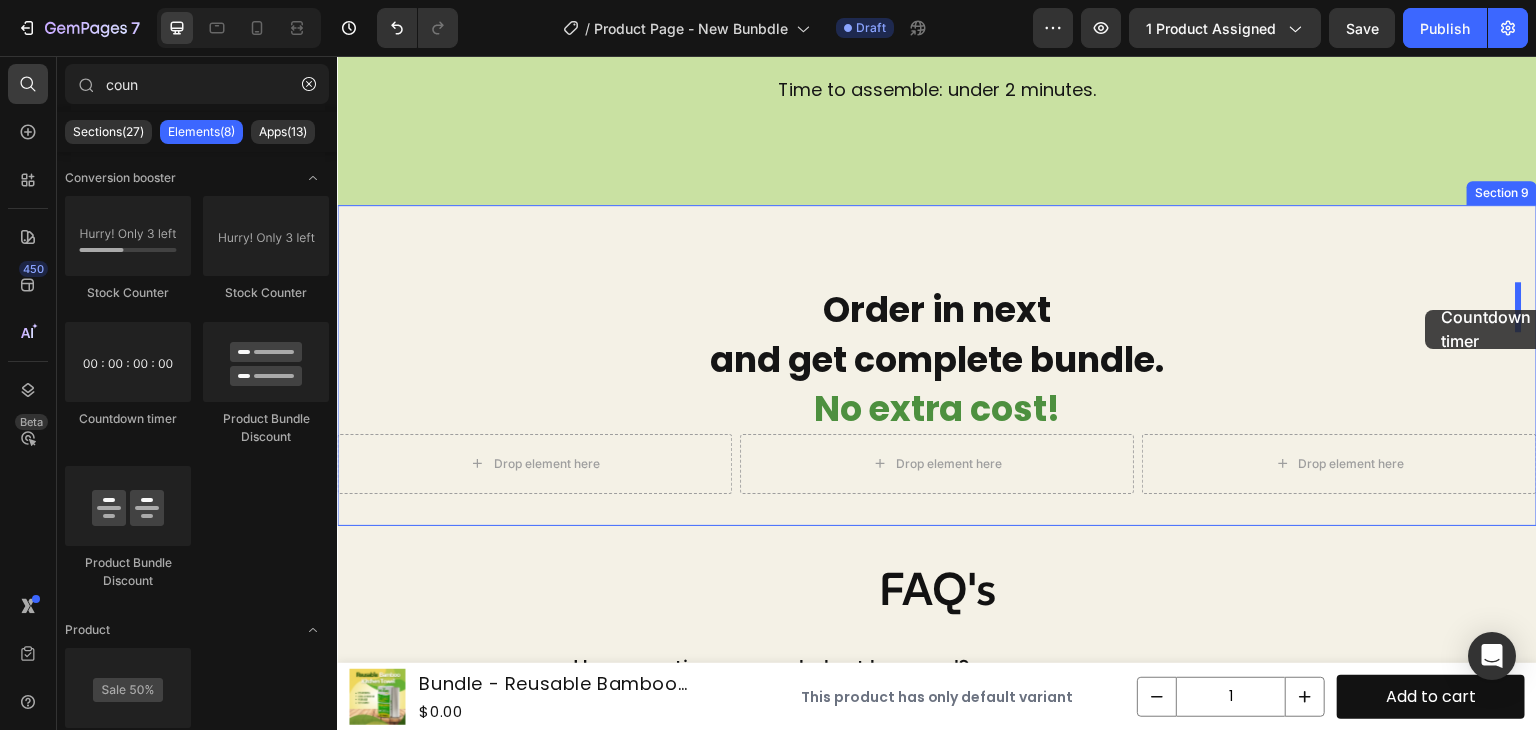drag, startPoint x: 490, startPoint y: 428, endPoint x: 1450, endPoint y: 310, distance: 967.2249 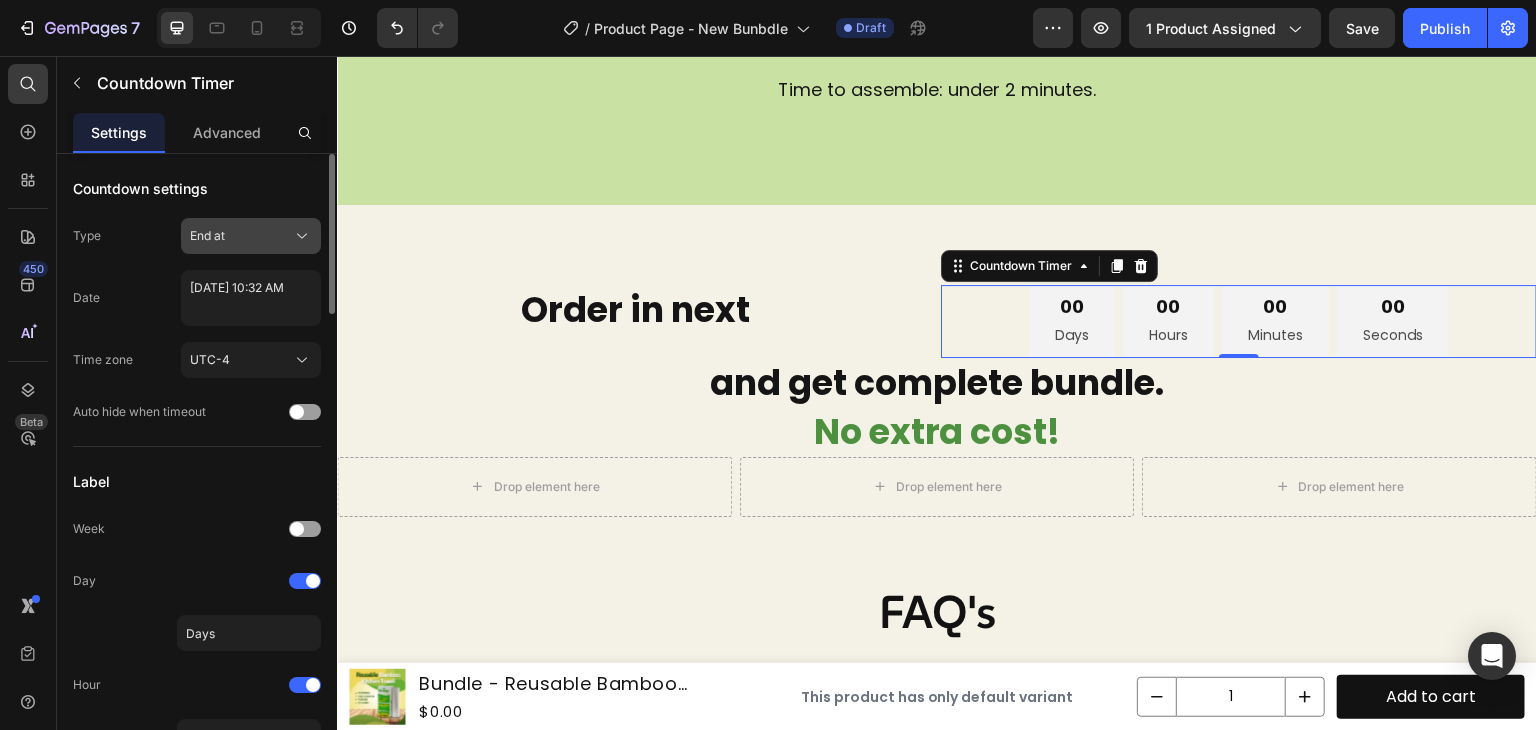 click 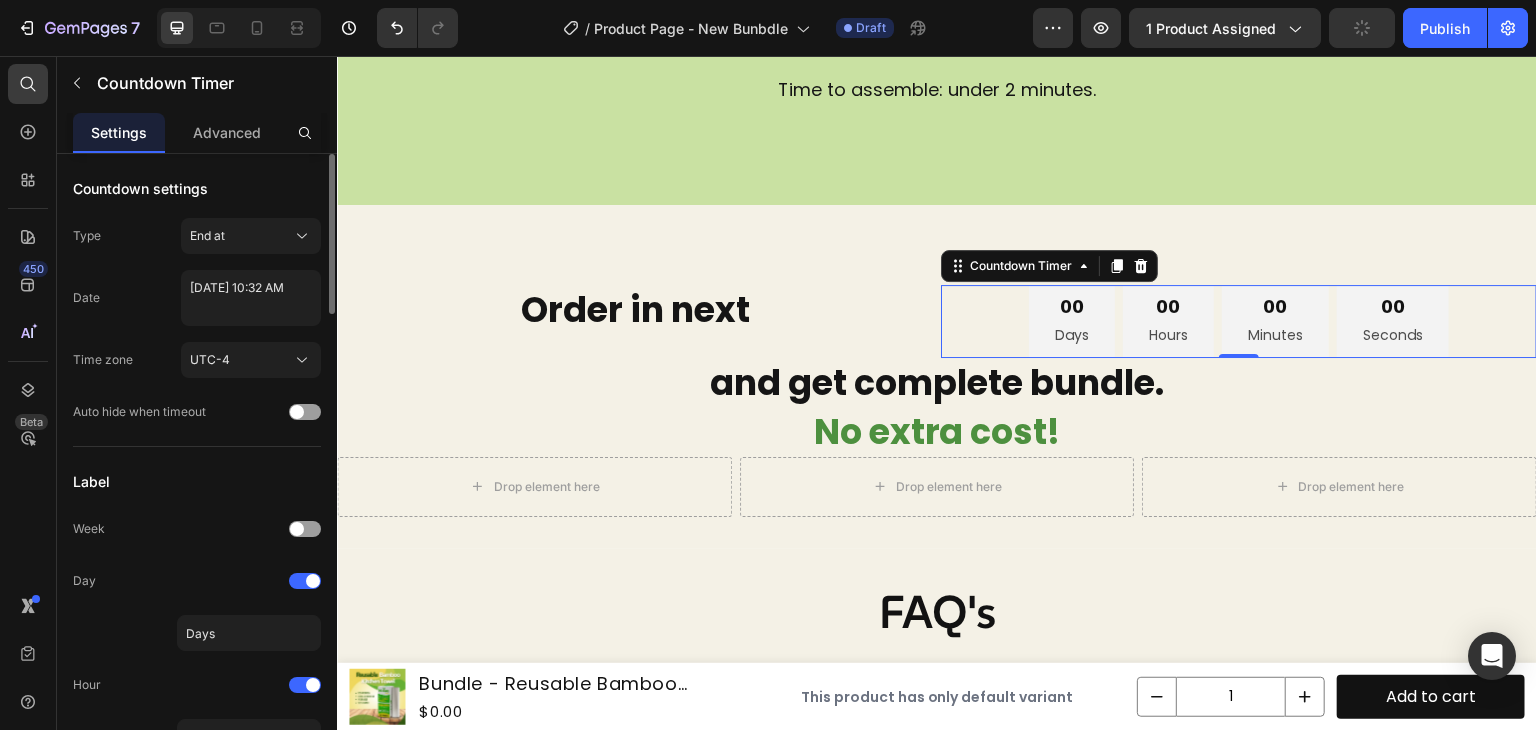 click on "Countdown settings Type End at Date July 07 2025 10:32 AM Time zone UTC-4 Auto hide when timeout" 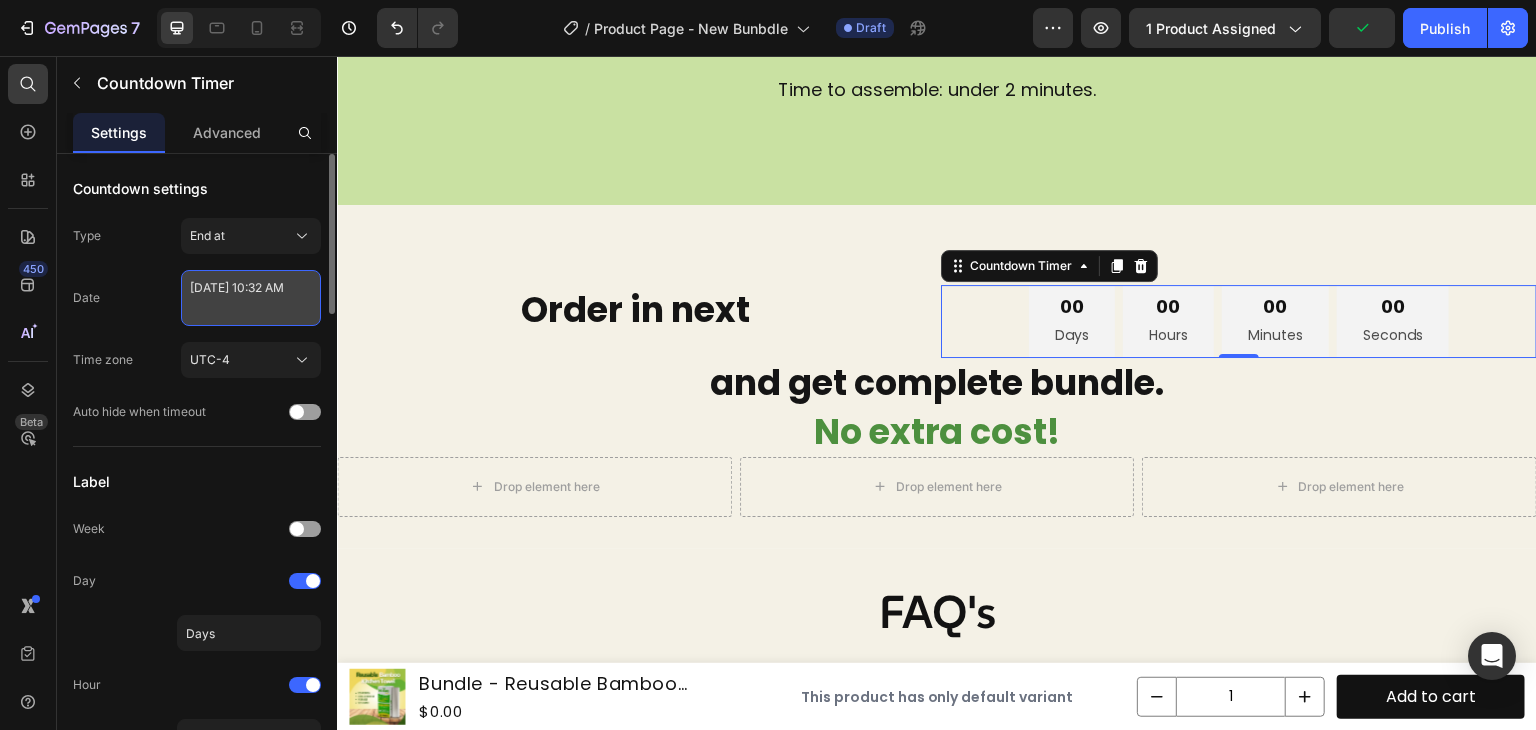 select on "10" 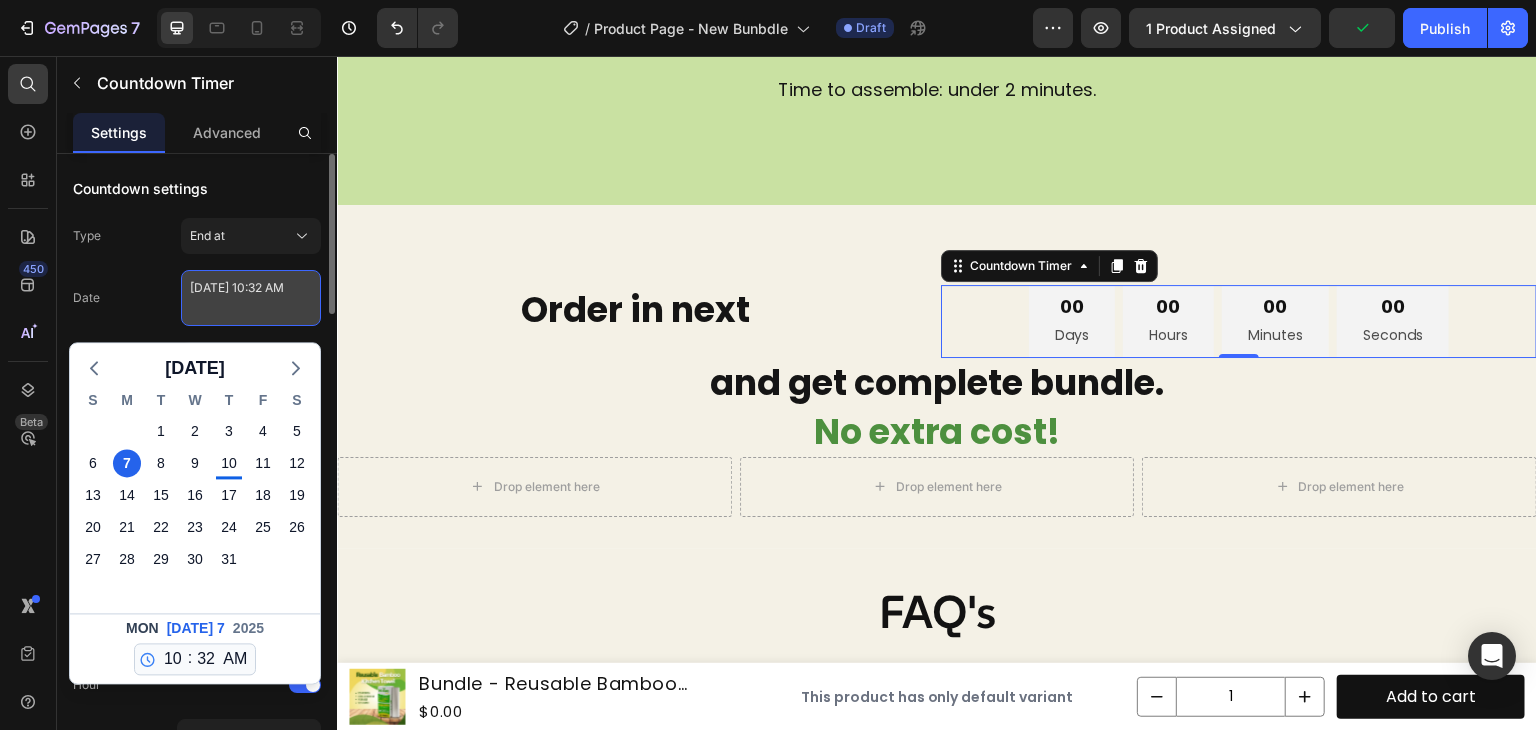 click on "July 07 2025 10:32 AM" at bounding box center [251, 298] 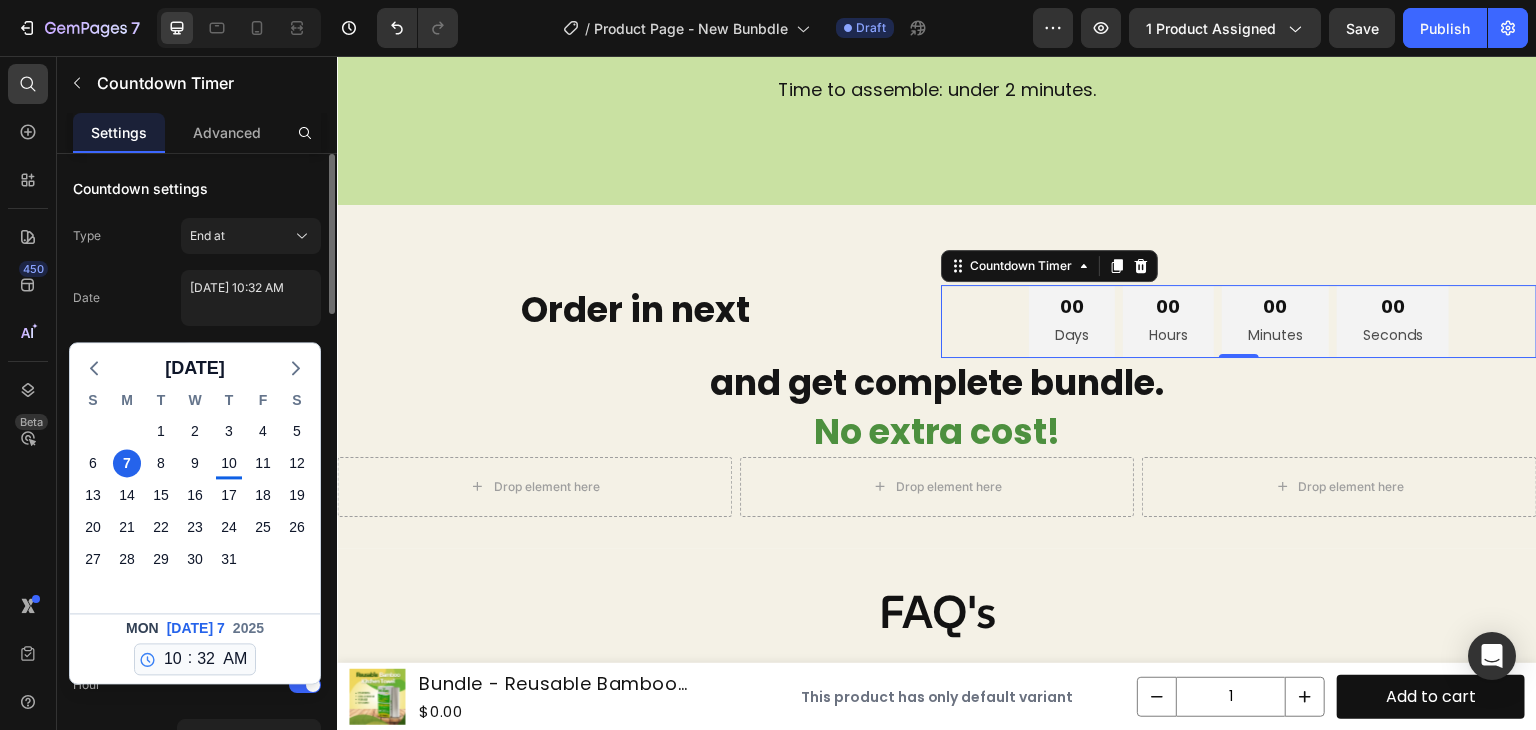click on "Date July 07 2025 10:32 AM July 2025 S M T W T F S 29 30 1 2 3 4 5 6 7 8 9 10 11 12 13 14 15 16 17 18 19 20 21 22 23 24 25 26 27 28 29 30 31 1 2 3 4 5 6 7 8 9 Mon Jul 7 2025 12 1 2 3 4 5 6 7 8 9 10 11 : 00 01 02 03 04 05 06 07 08 09 10 11 12 13 14 15 16 17 18 19 20 21 22 23 24 25 26 27 28 29 30 31 32 33 34 35 36 37 38 39 40 41 42 43 44 45 46 47 48 49 50 51 52 53 54 55 56 57 58 59 AM PM" 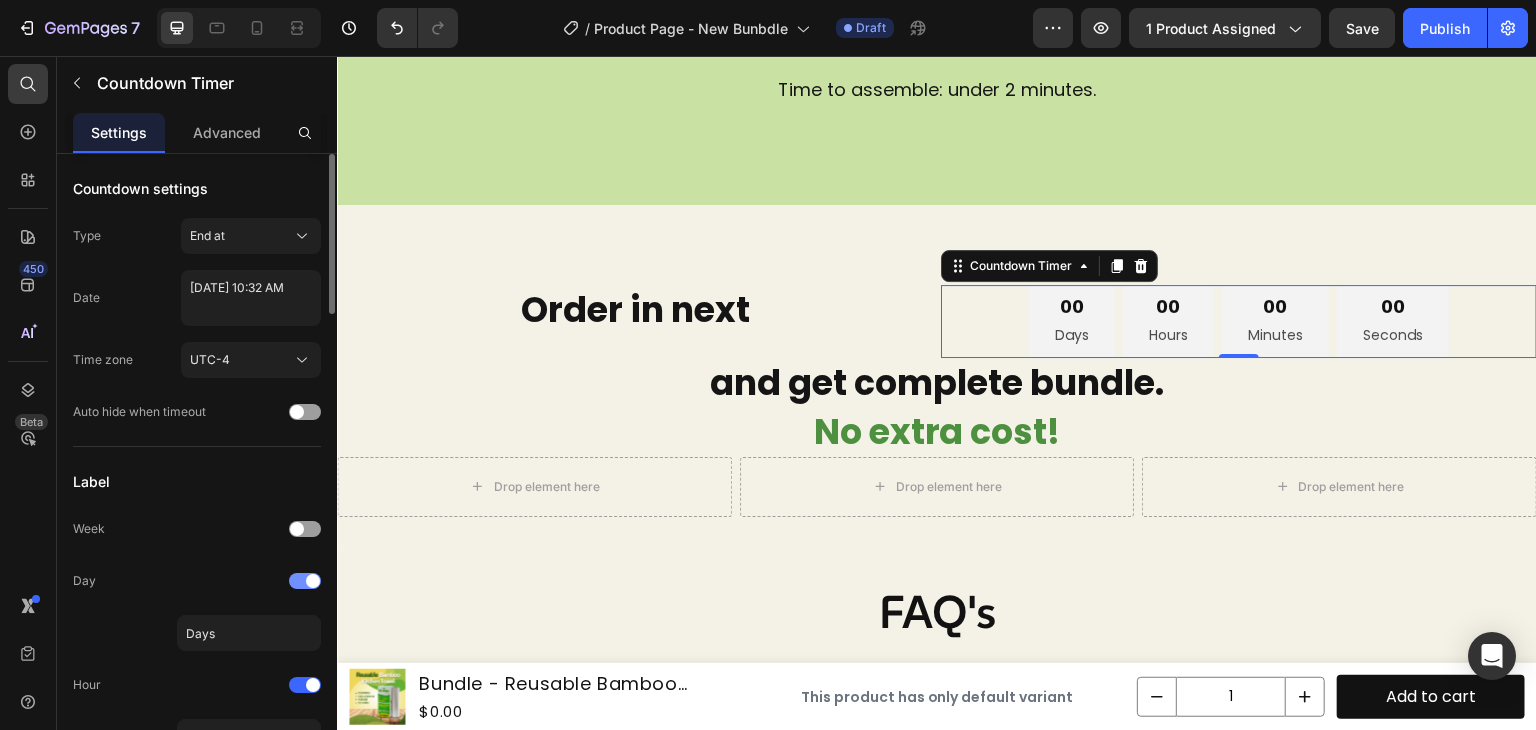 click at bounding box center [313, 581] 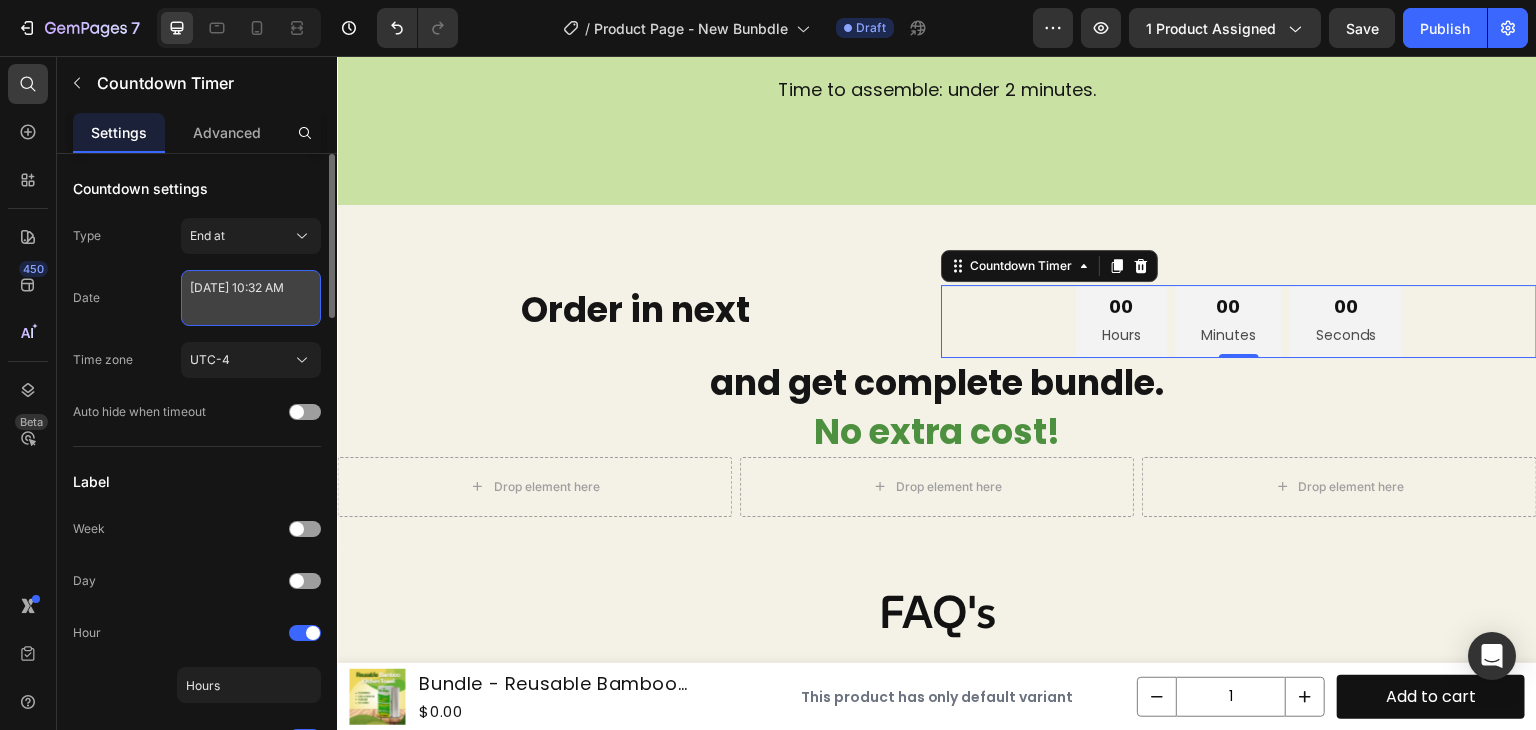 select on "10" 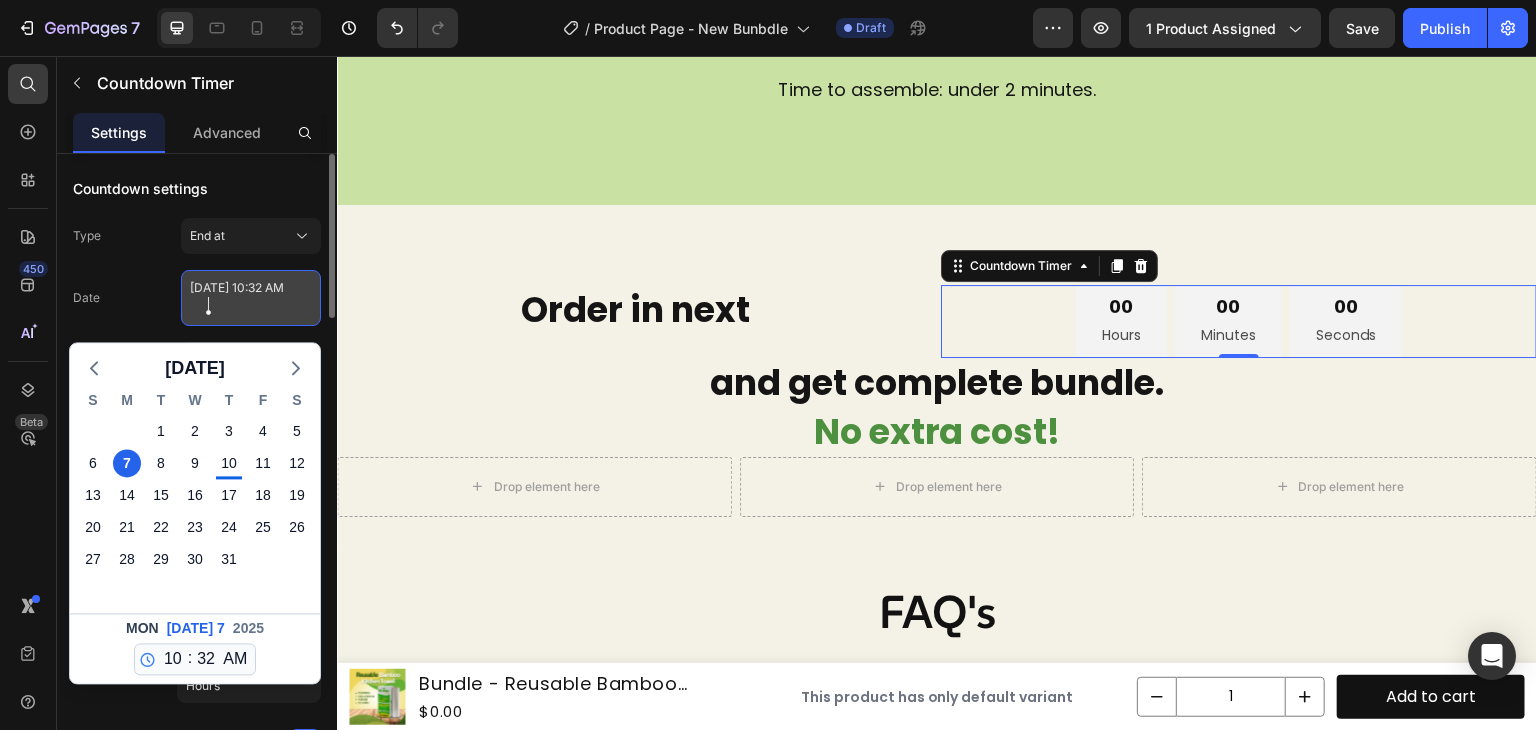 click on "July 07 2025 10:32 AM" at bounding box center [251, 298] 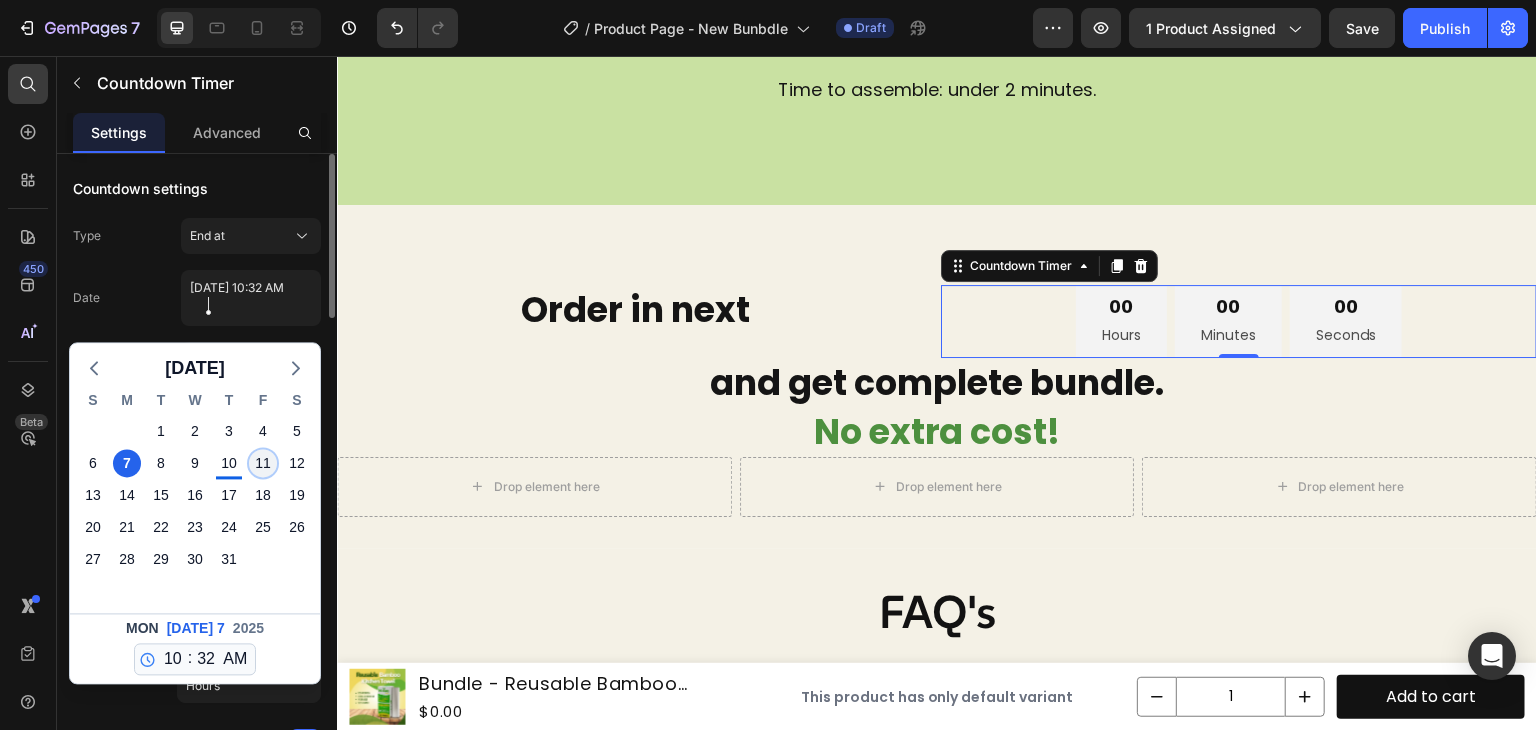 click on "11" 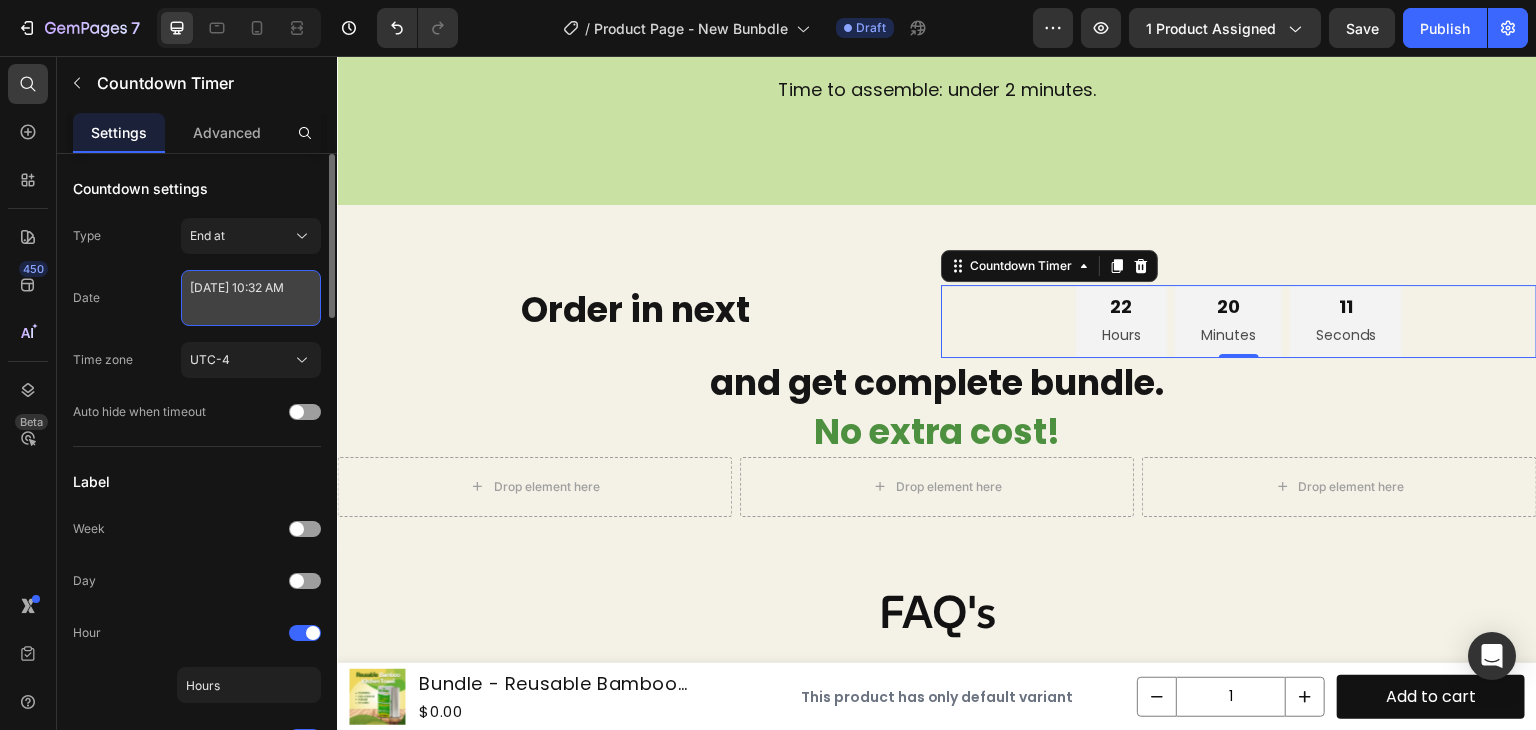 select on "10" 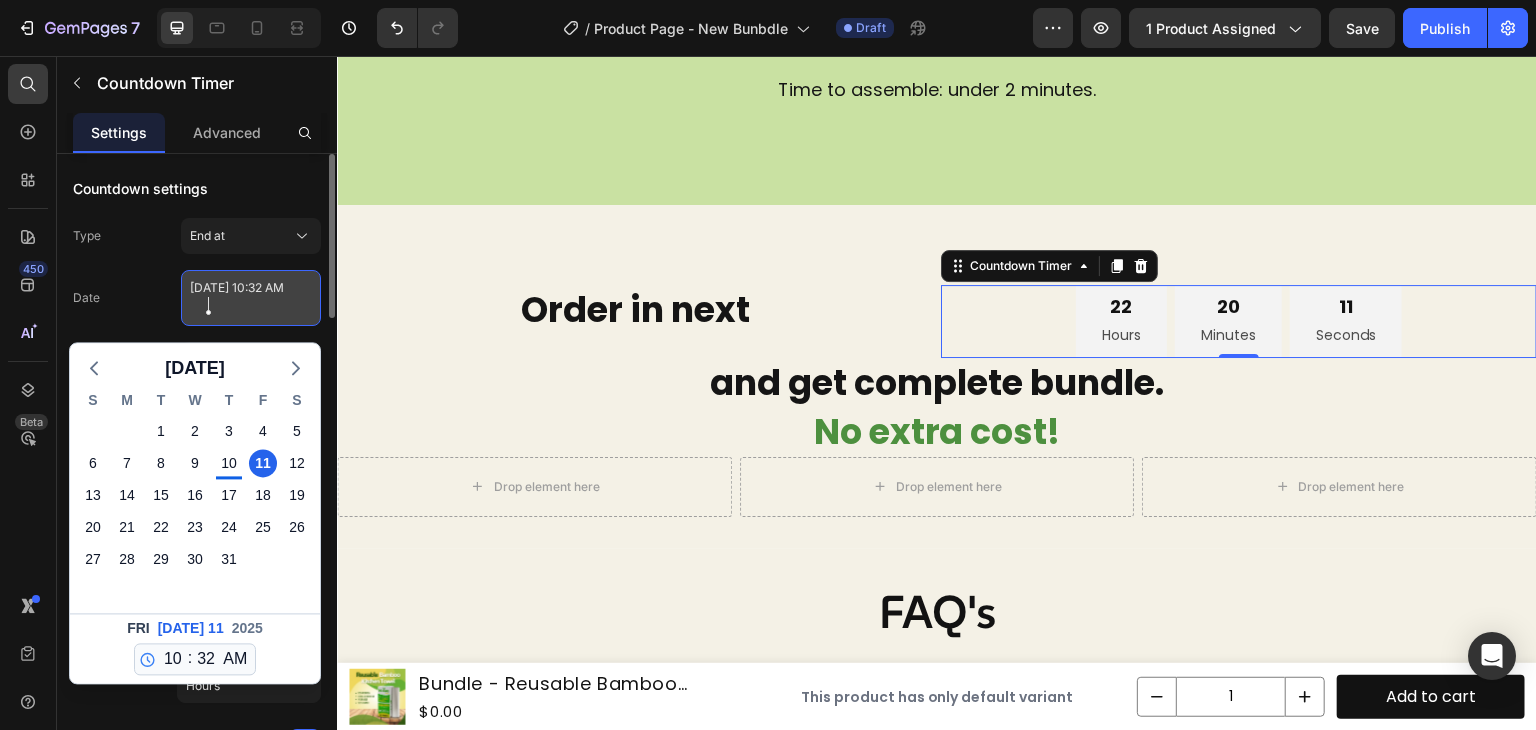 click on "July 11 2025 10:32 AM" at bounding box center (251, 298) 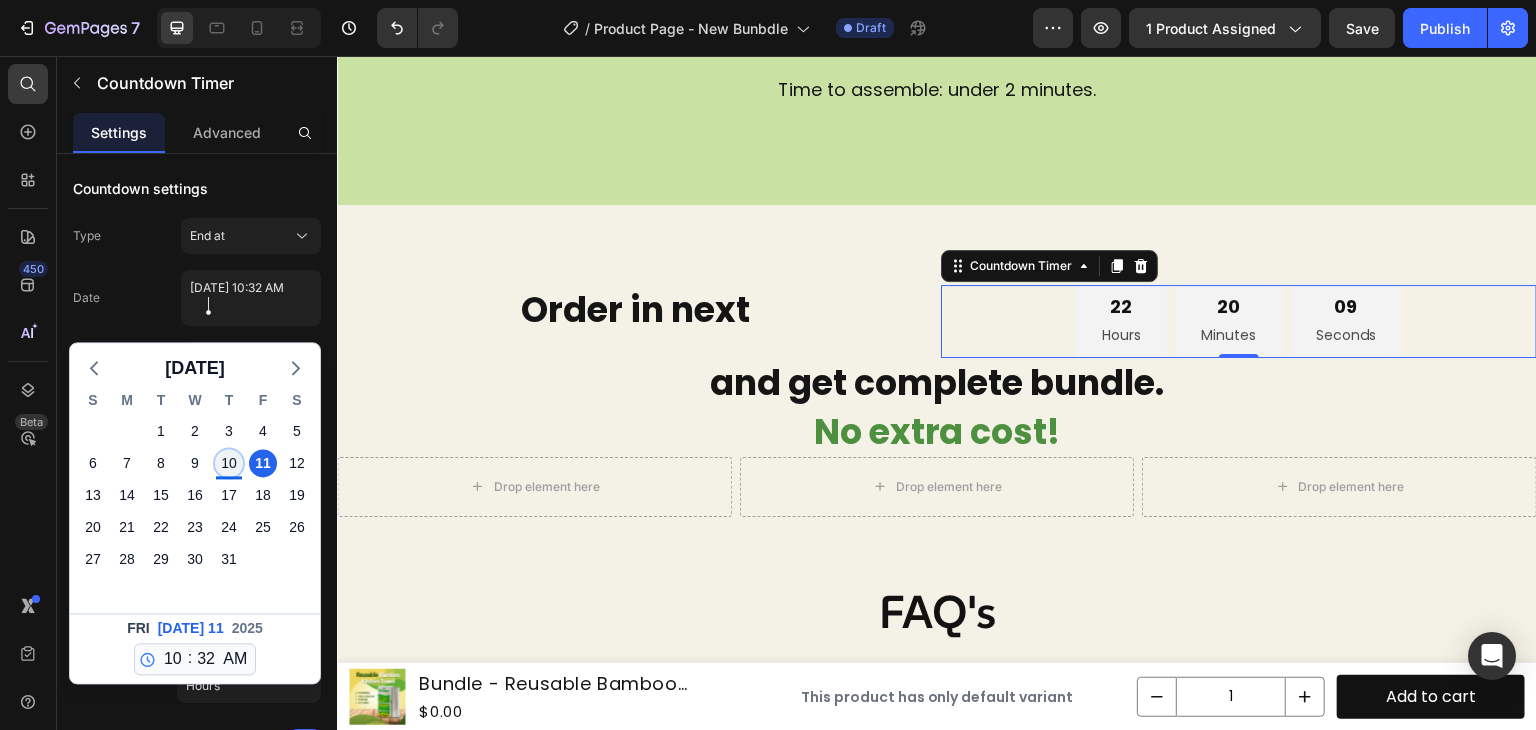 click on "10" 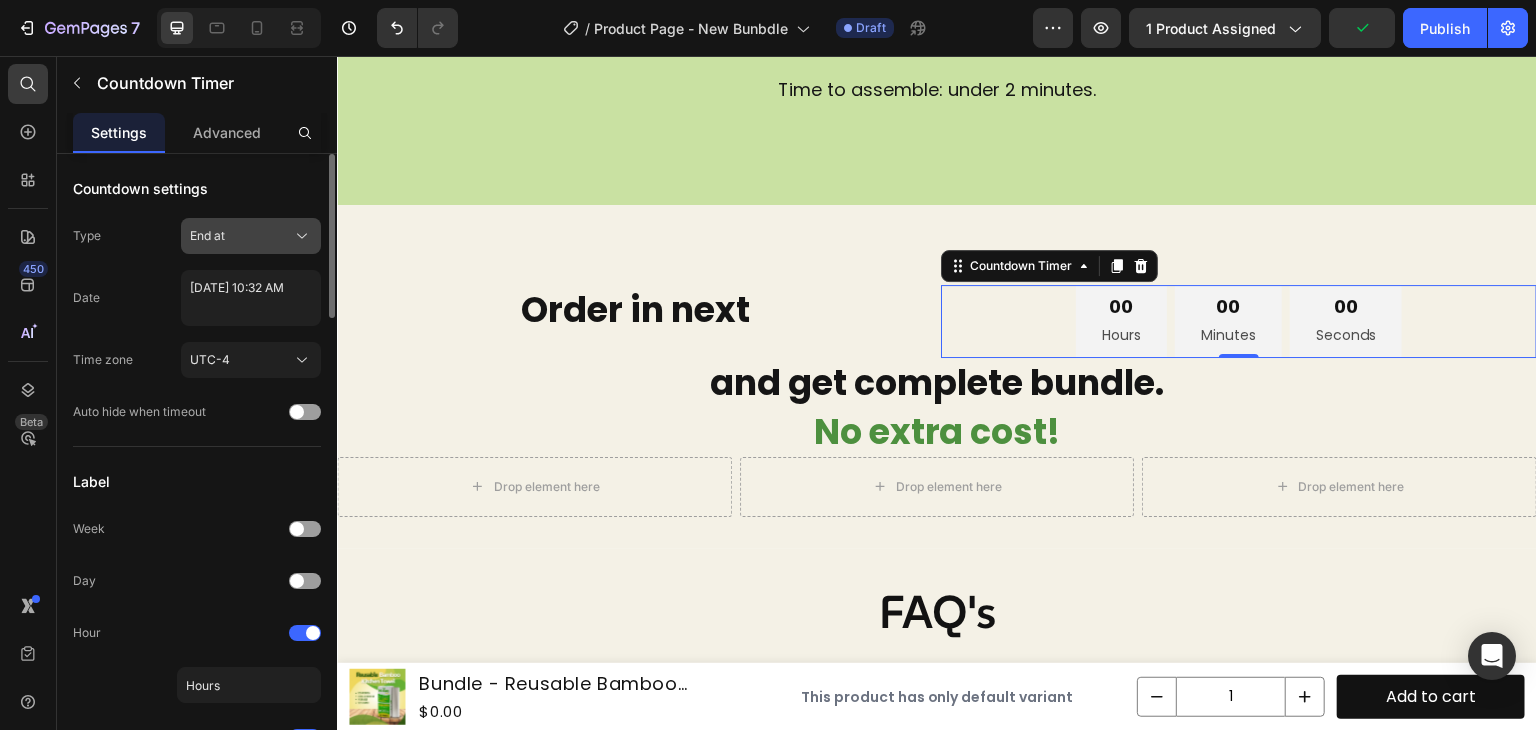 click on "End at" at bounding box center [251, 236] 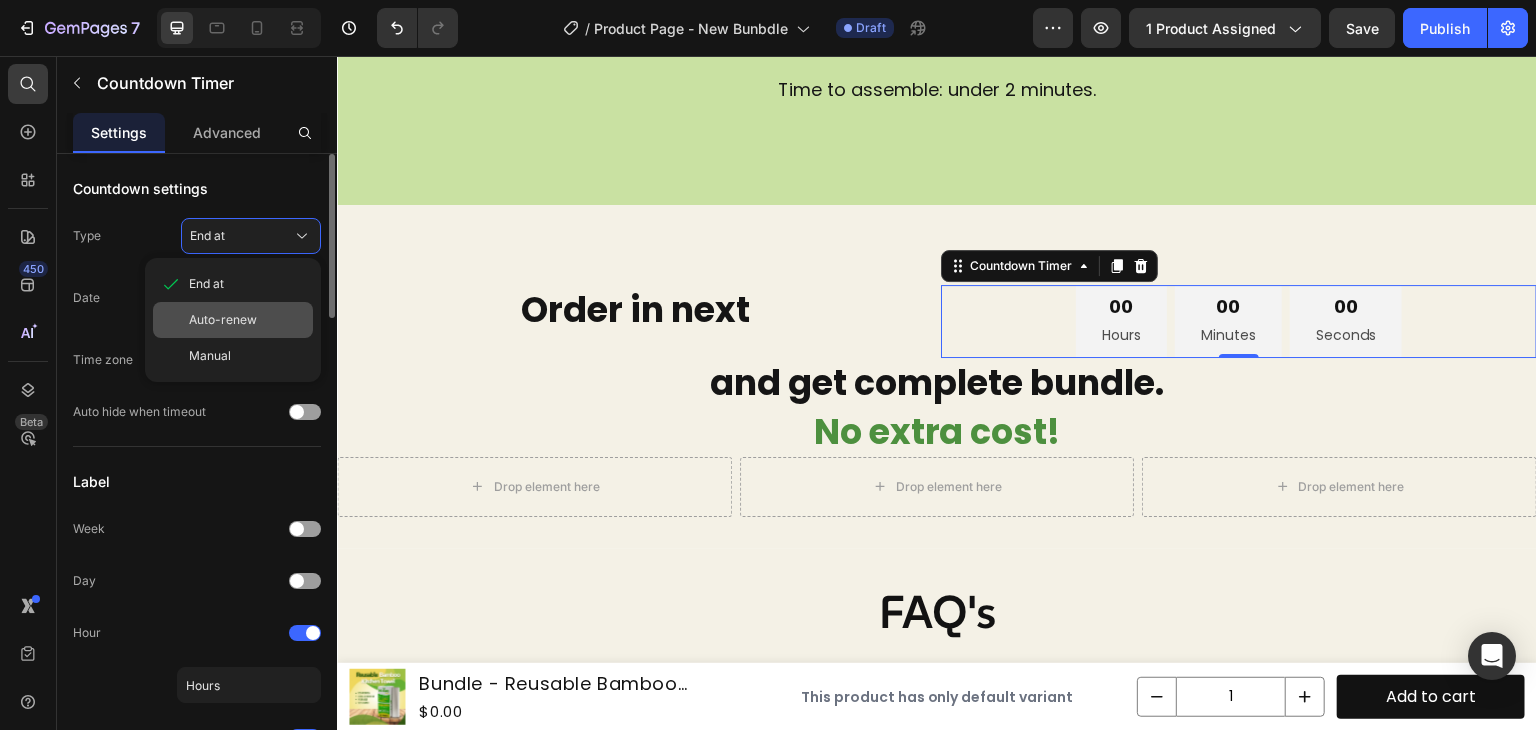 click on "Auto-renew" at bounding box center (247, 320) 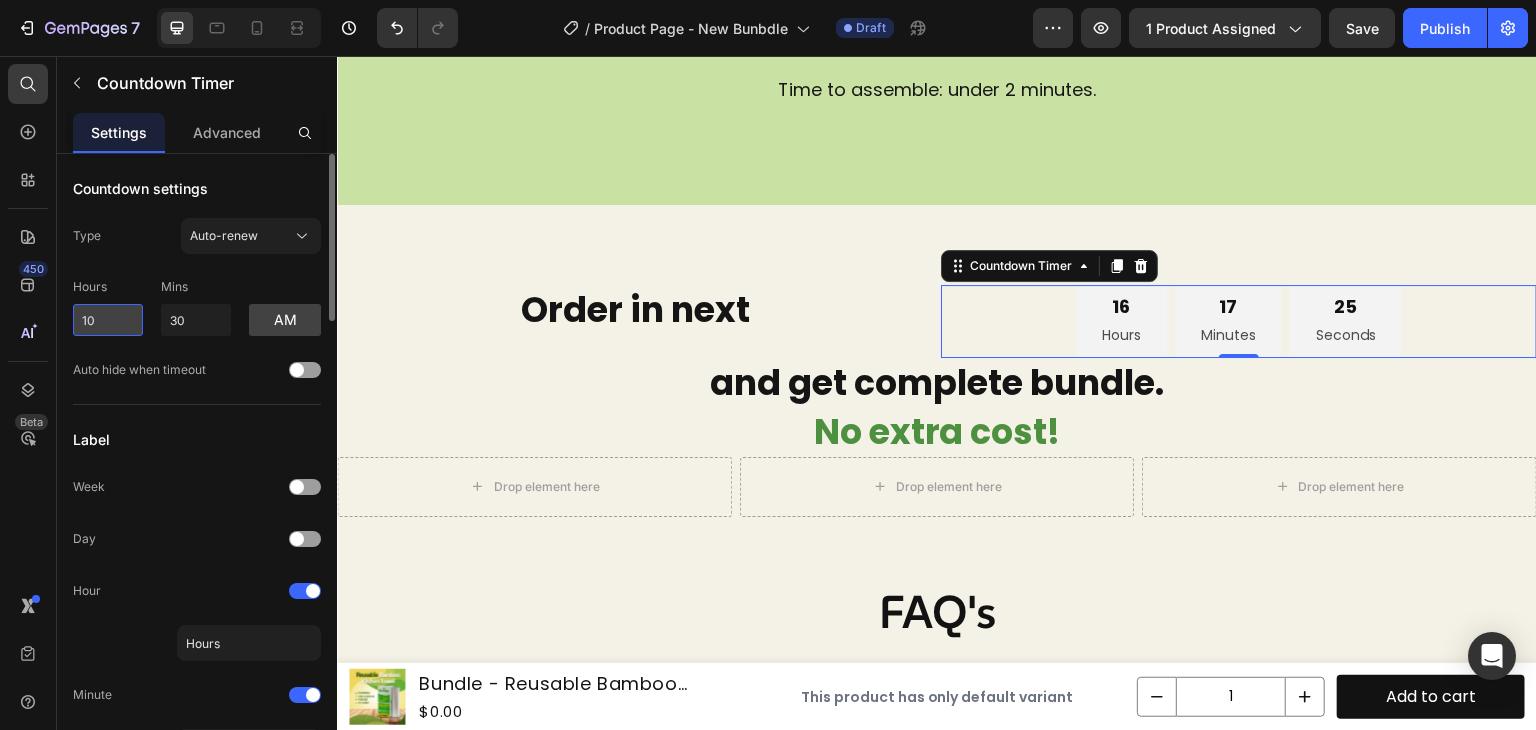 click on "10" at bounding box center (108, 320) 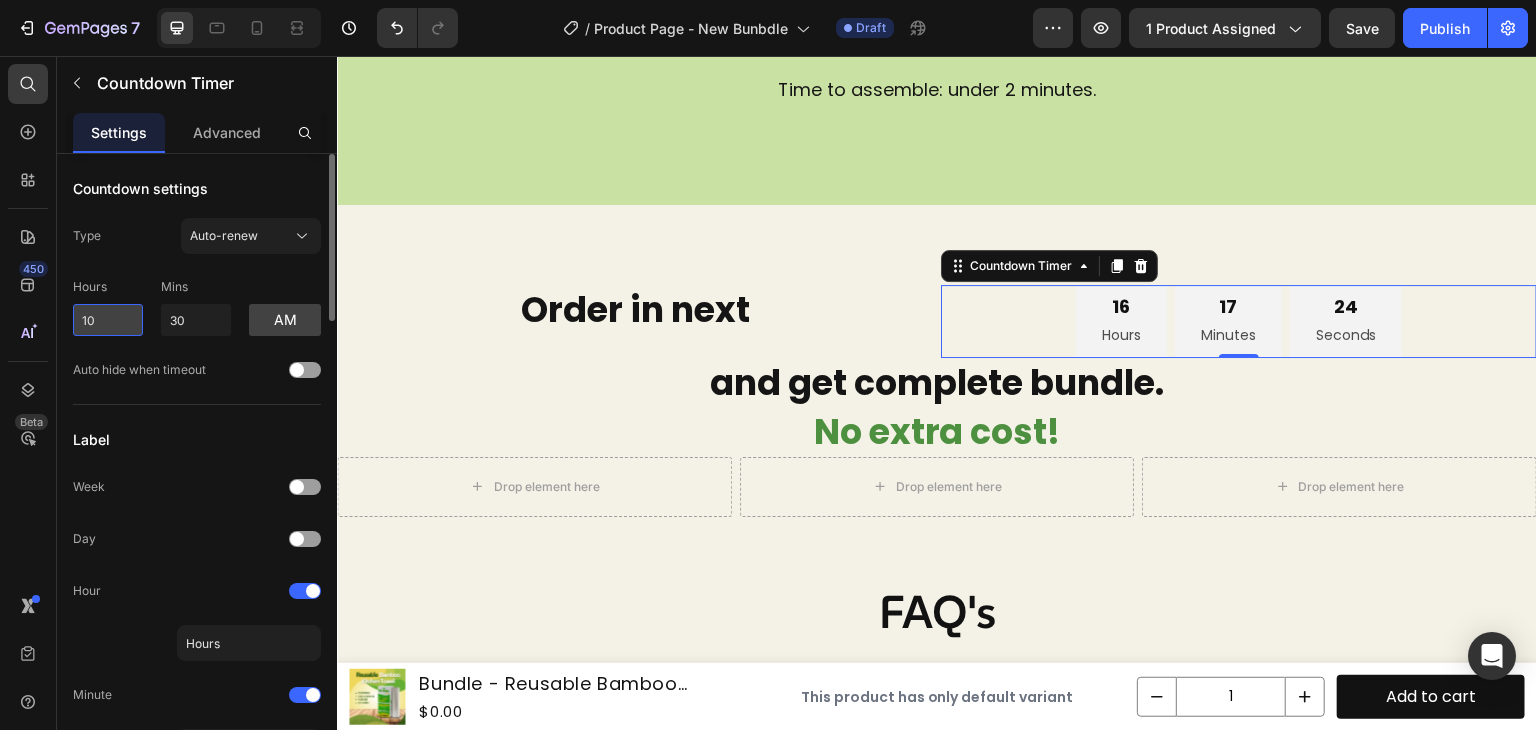 click on "10" at bounding box center (108, 320) 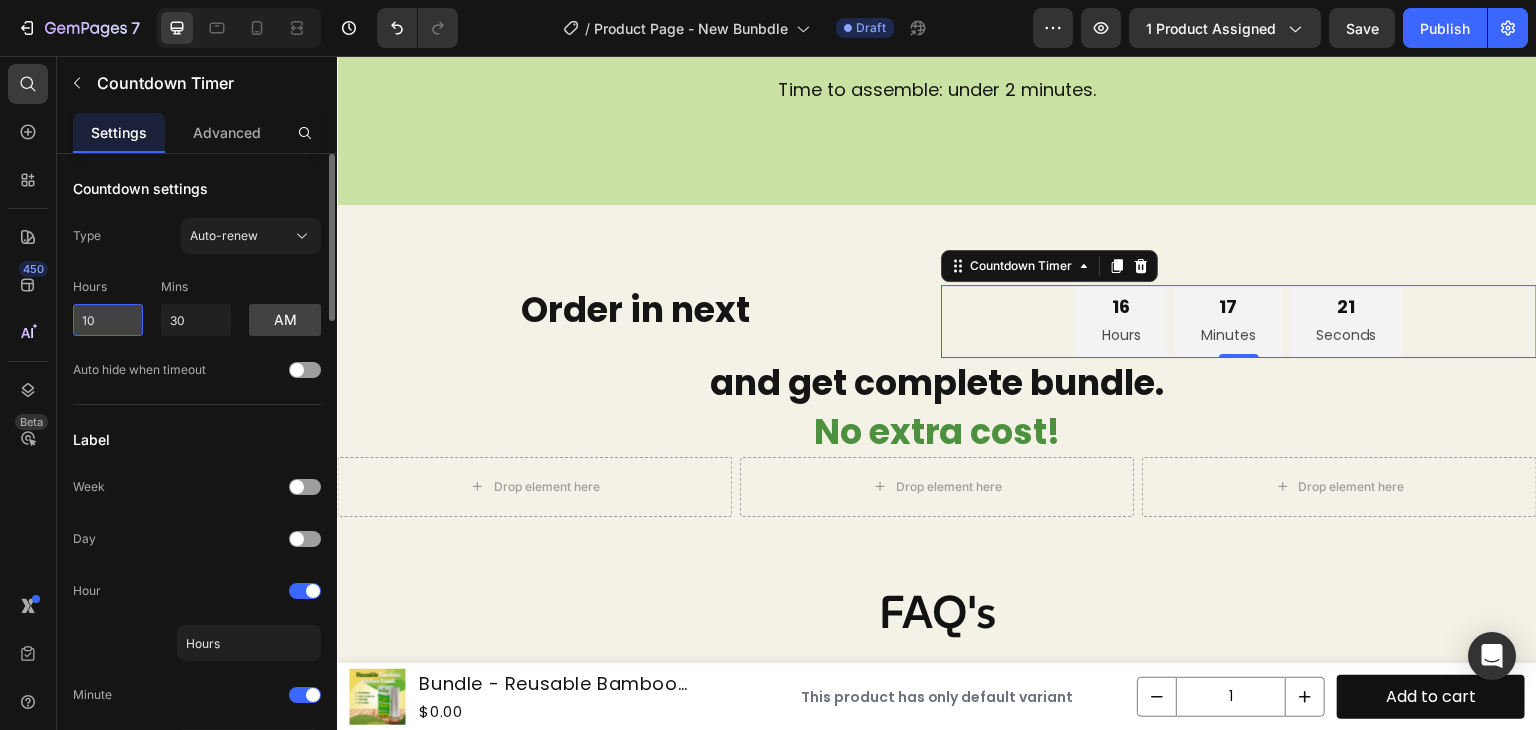 type on "1" 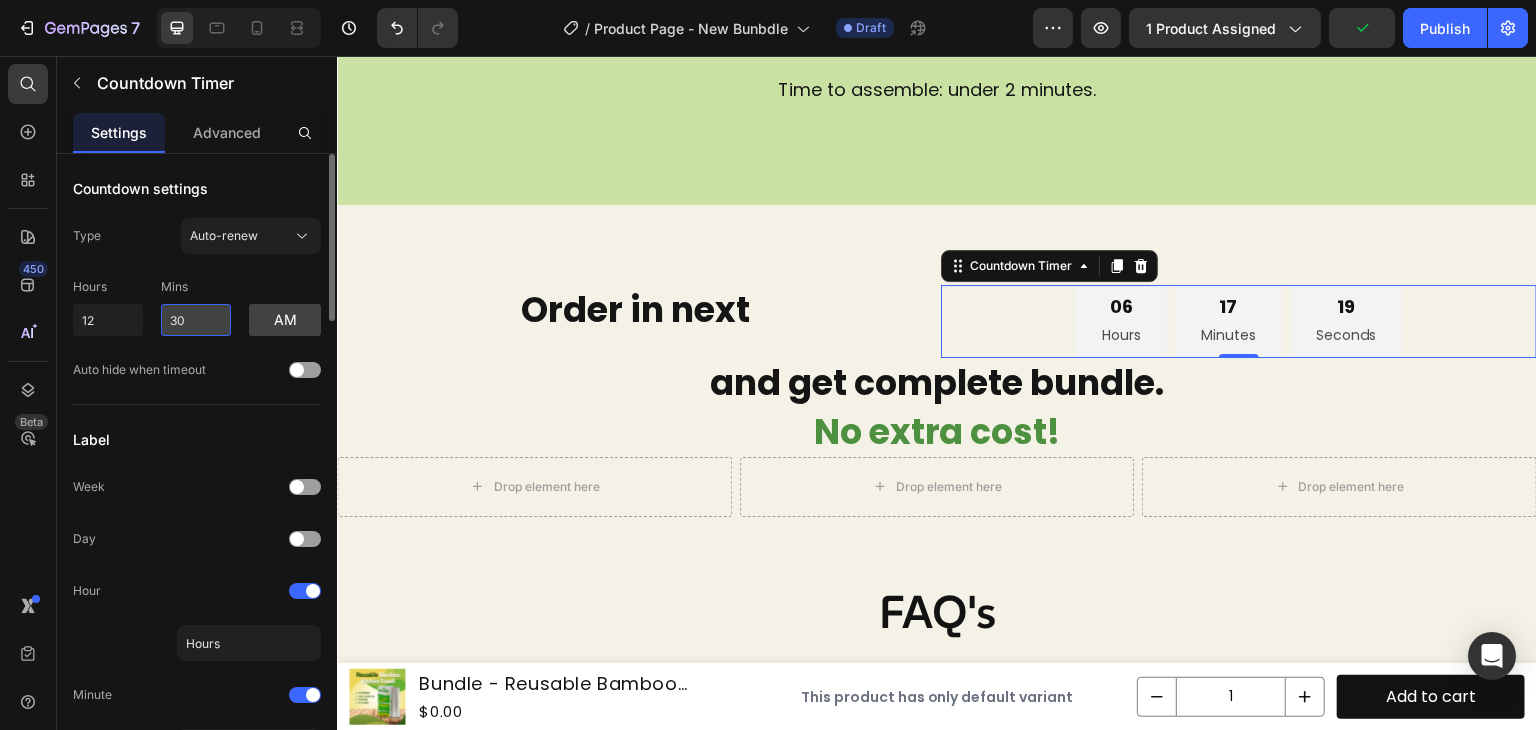 type on "10" 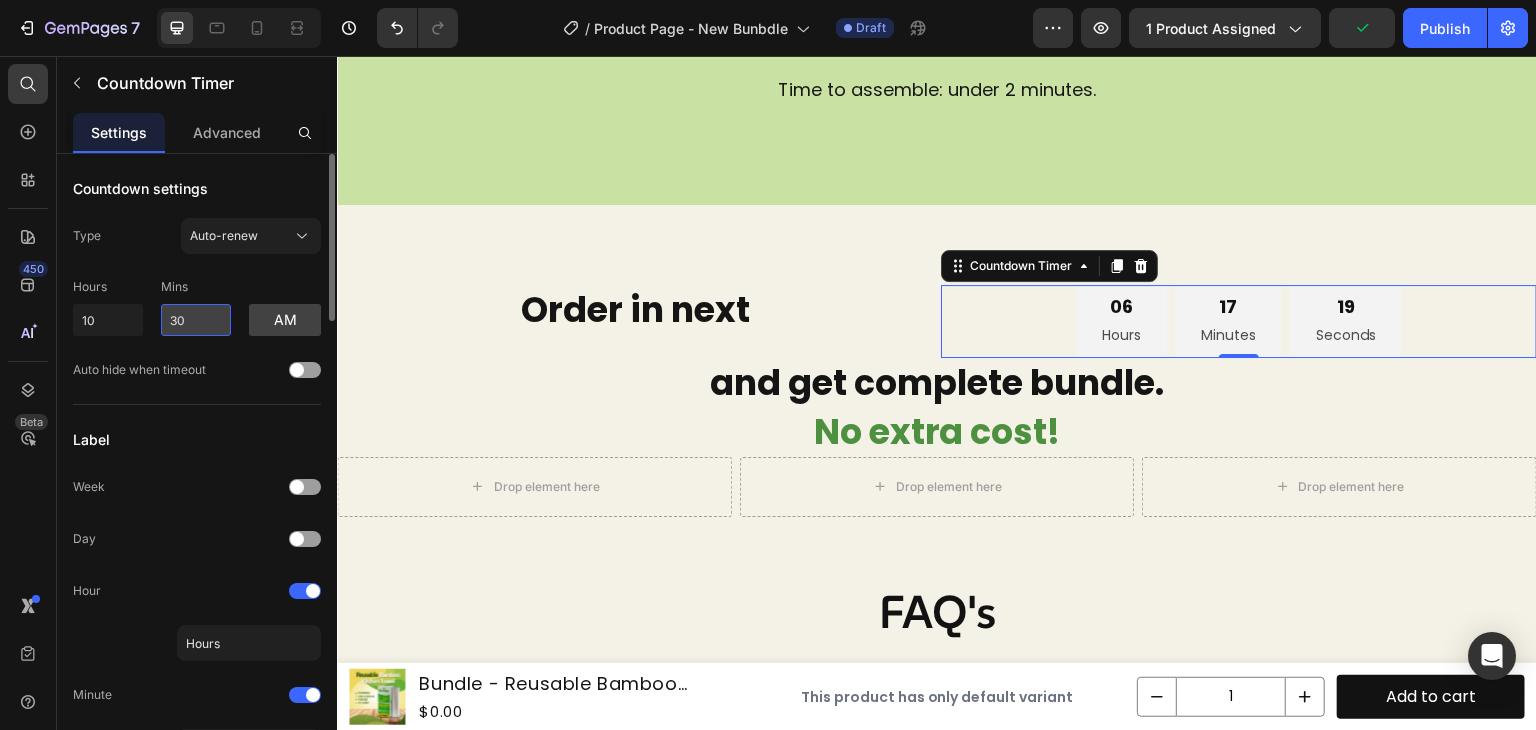 click on "30" at bounding box center (196, 320) 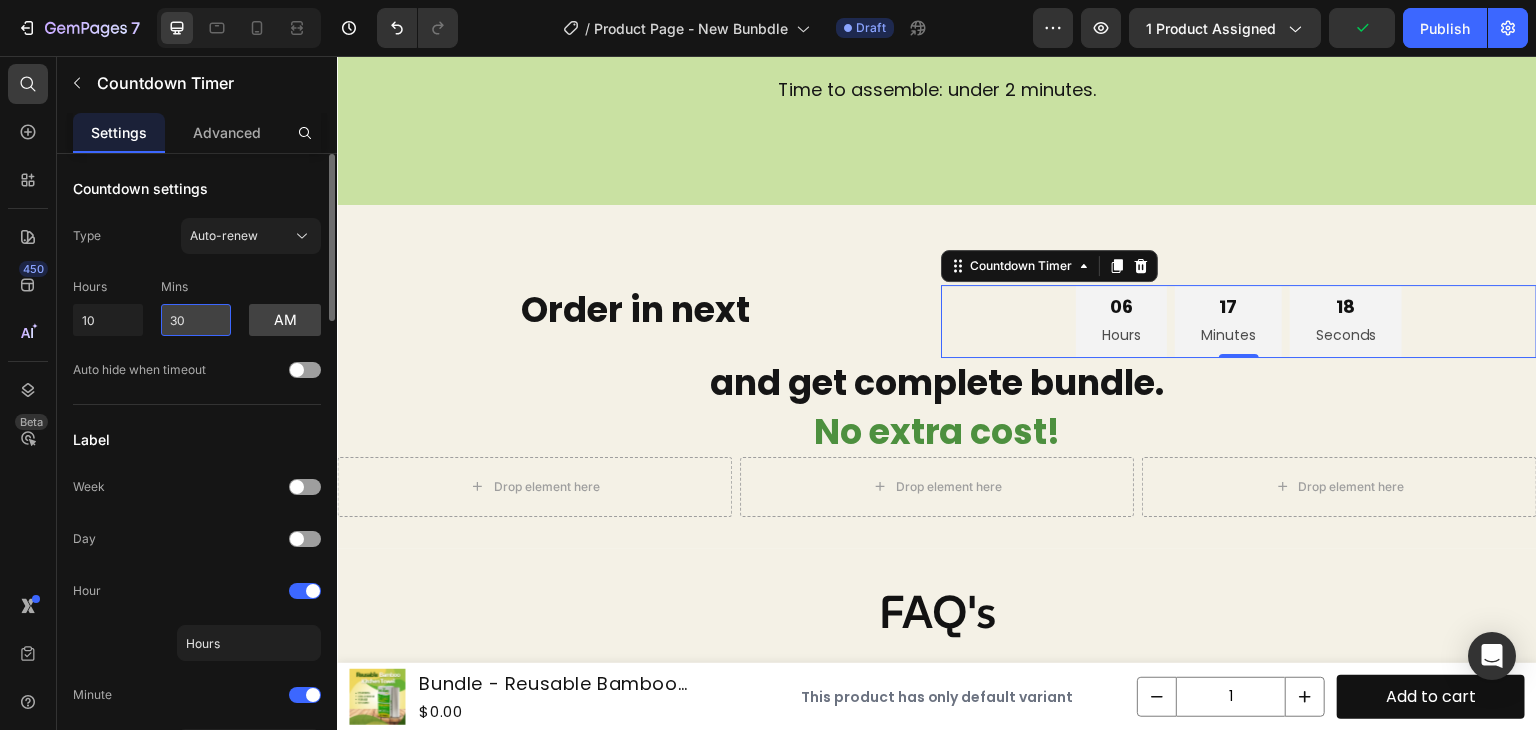 type on "3" 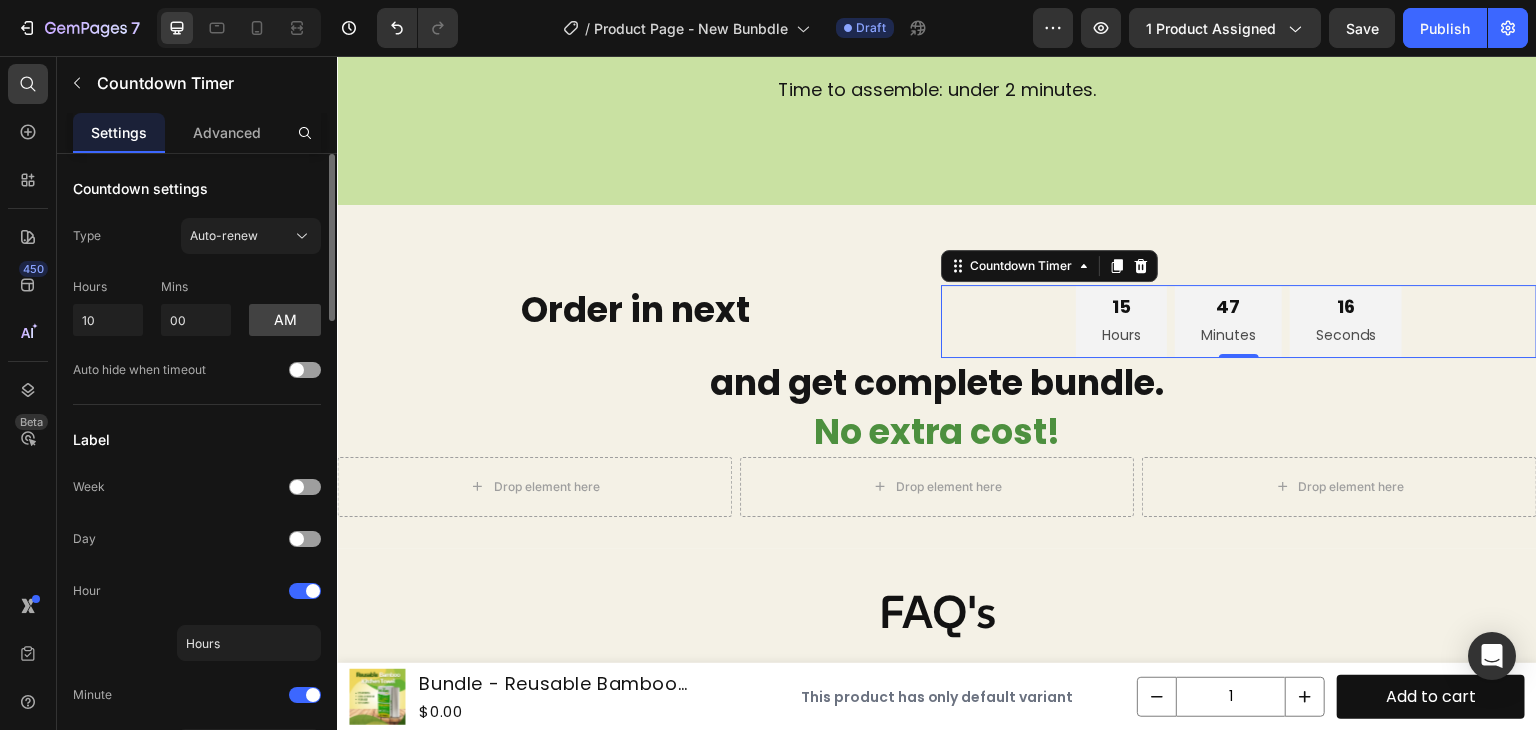 click on "am" at bounding box center [285, 307] 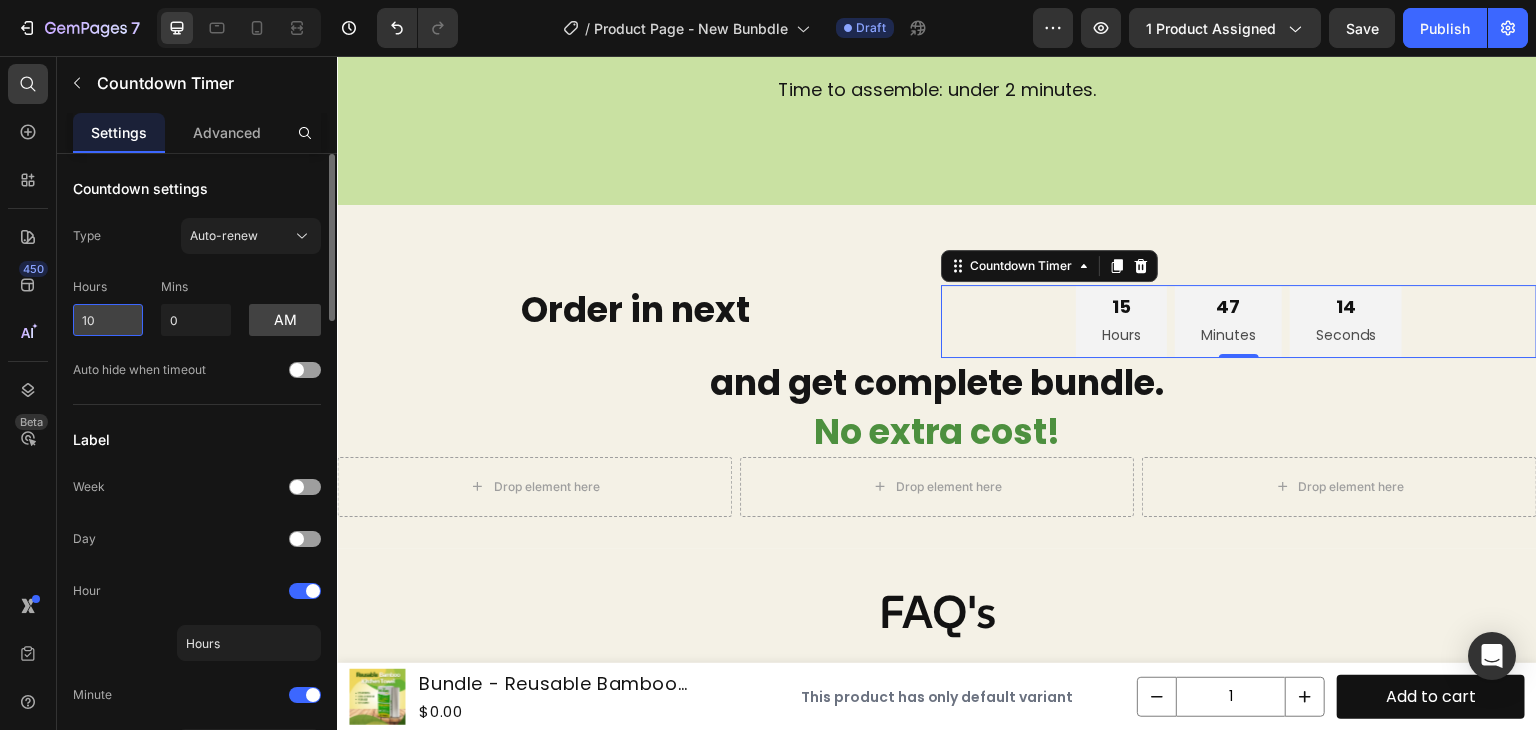 click on "10" at bounding box center (108, 320) 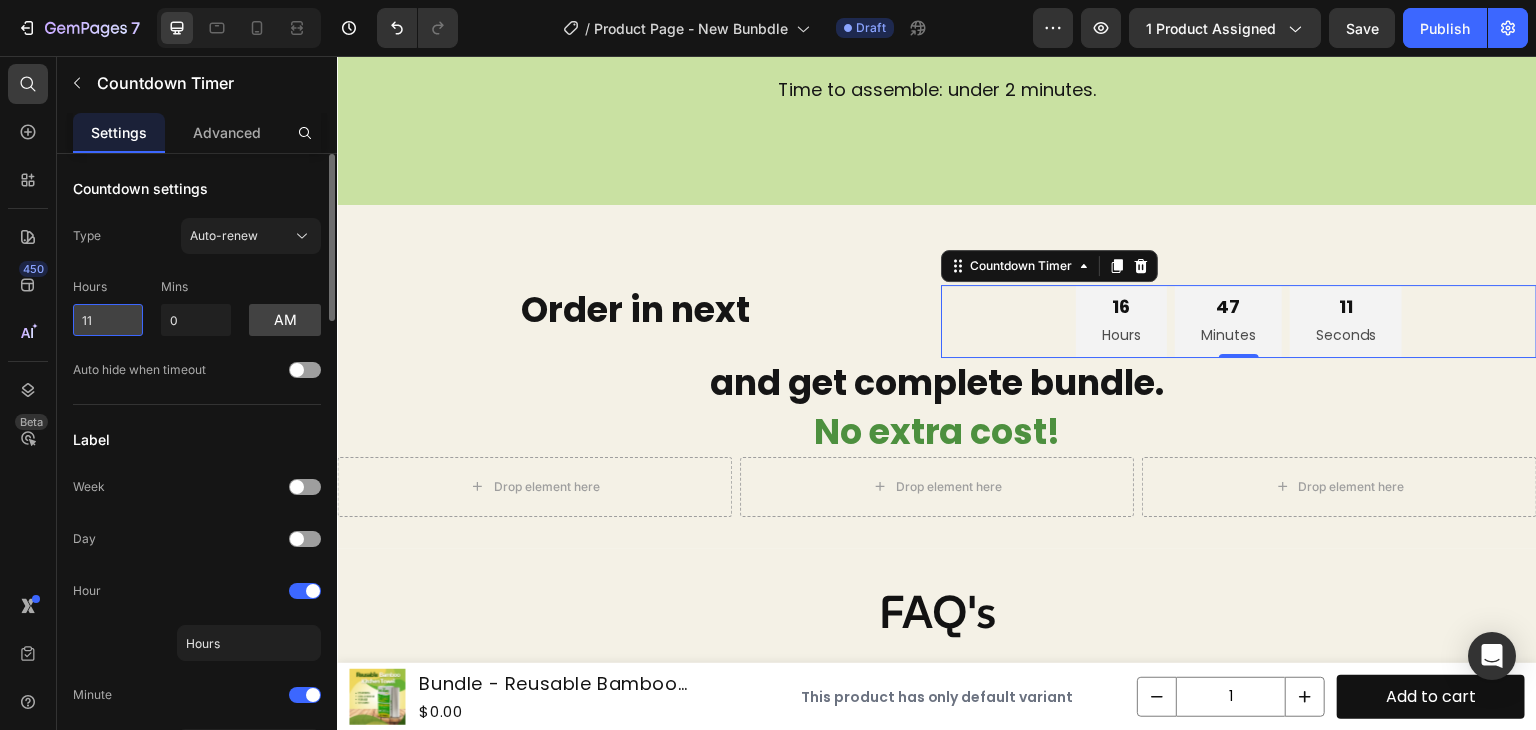type on "12" 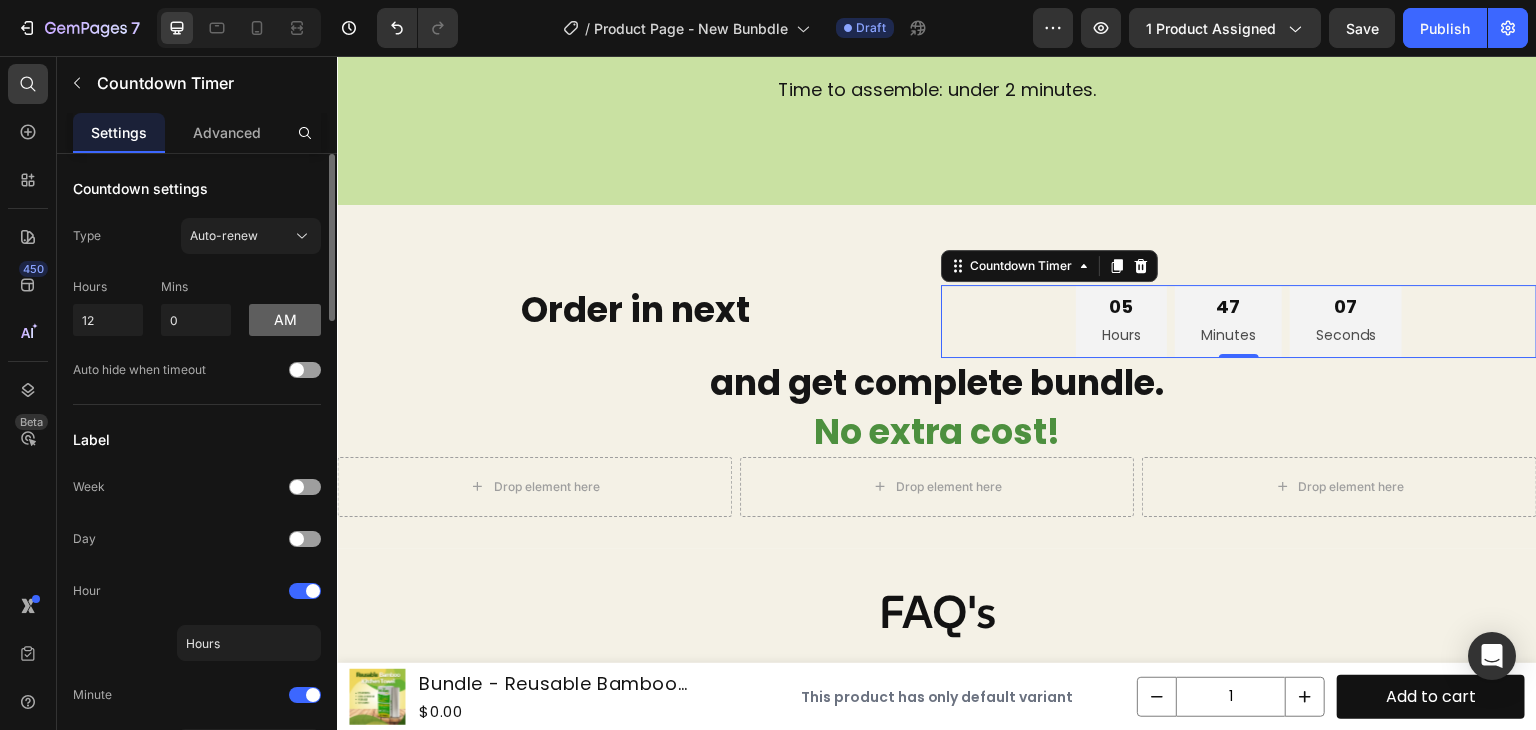 click on "am" at bounding box center (285, 320) 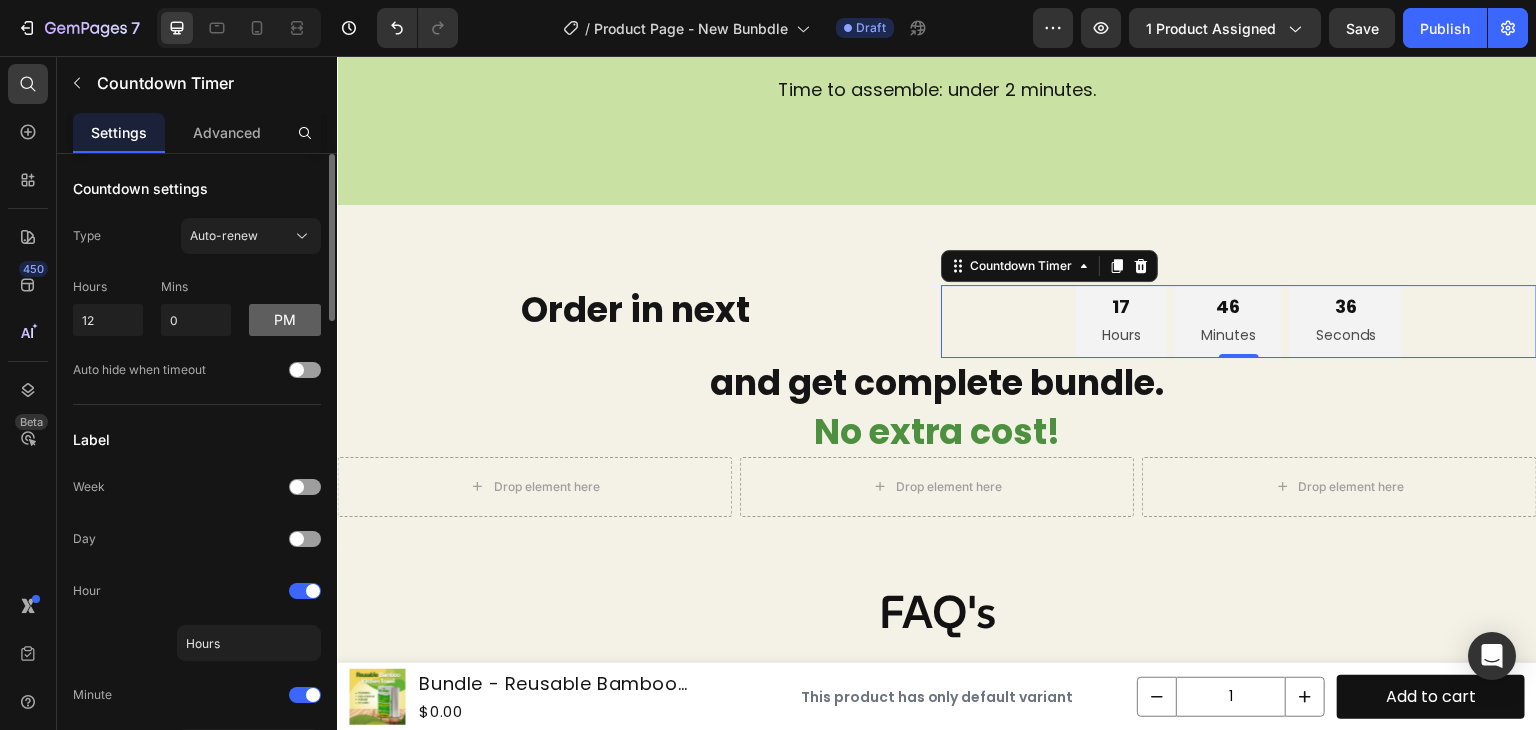 click on "pm" at bounding box center (285, 320) 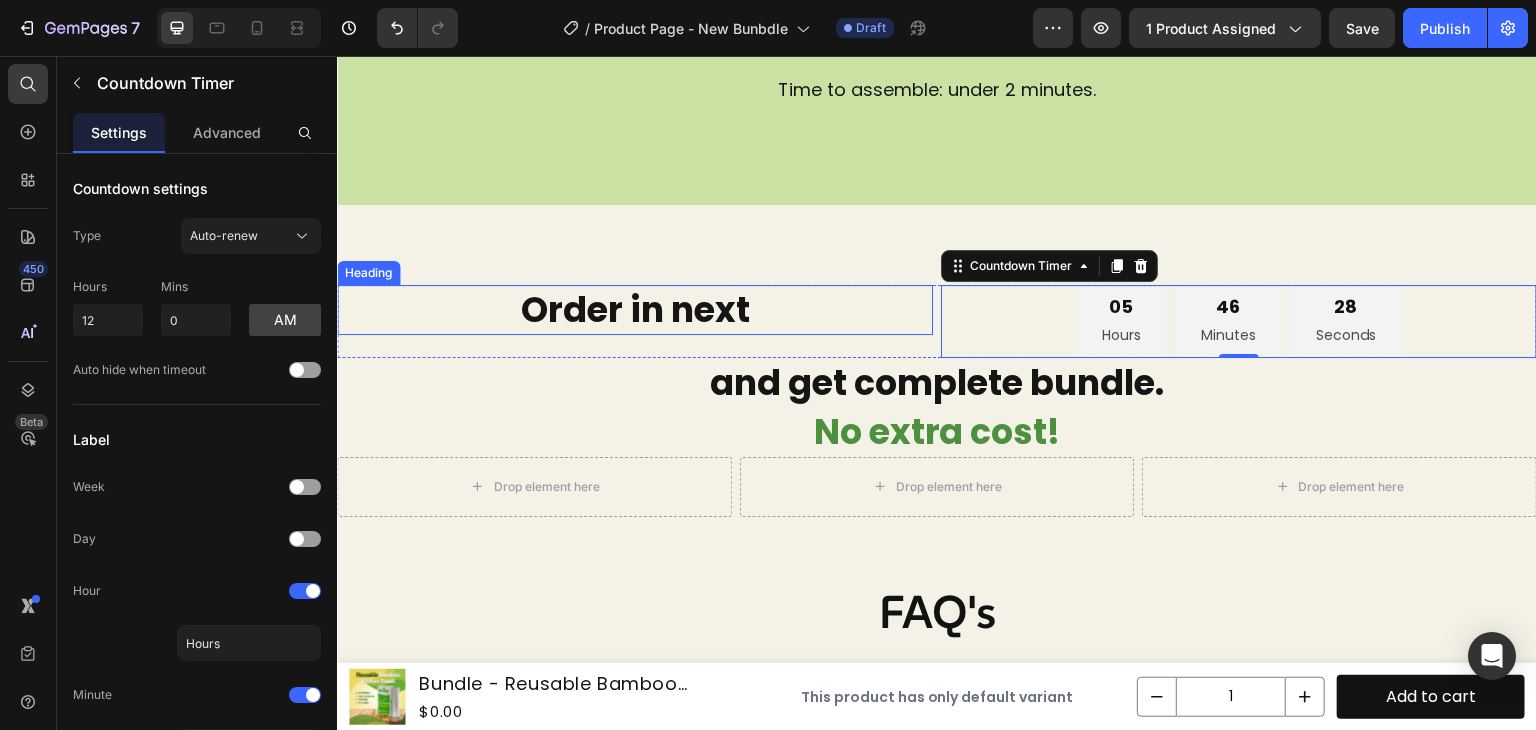 click on "Order in next" at bounding box center (635, 310) 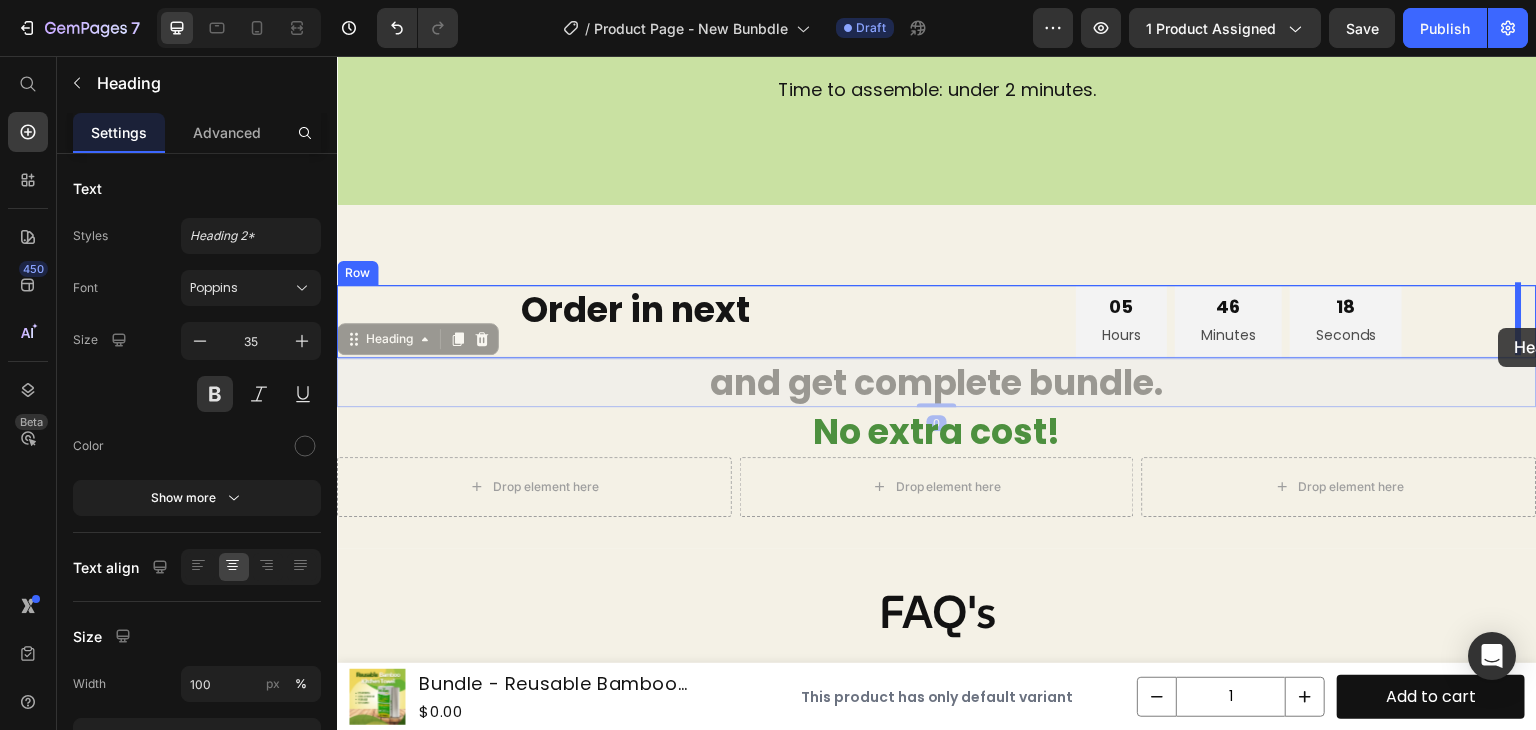 drag, startPoint x: 795, startPoint y: 370, endPoint x: 1499, endPoint y: 328, distance: 705.2517 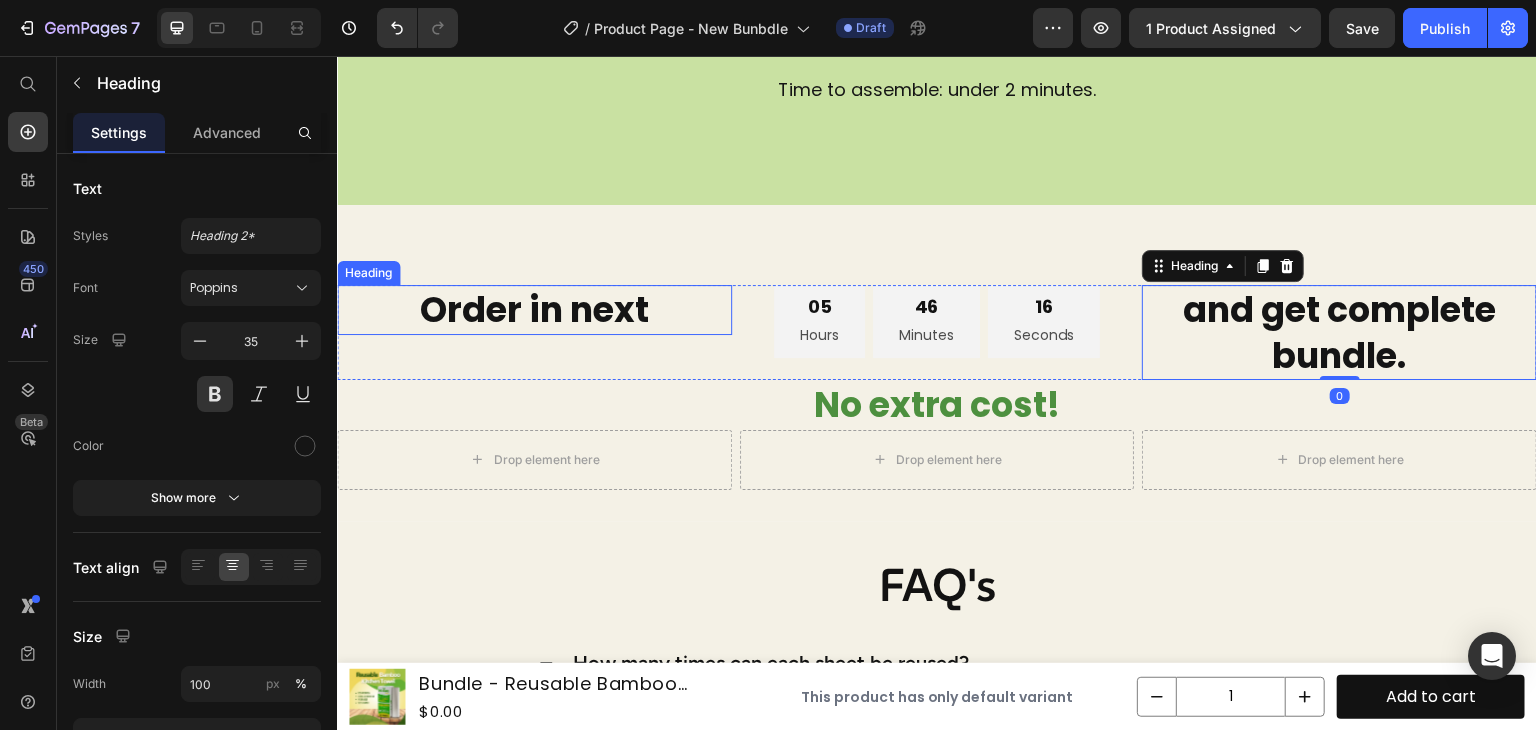 click on "Order in next" at bounding box center [534, 310] 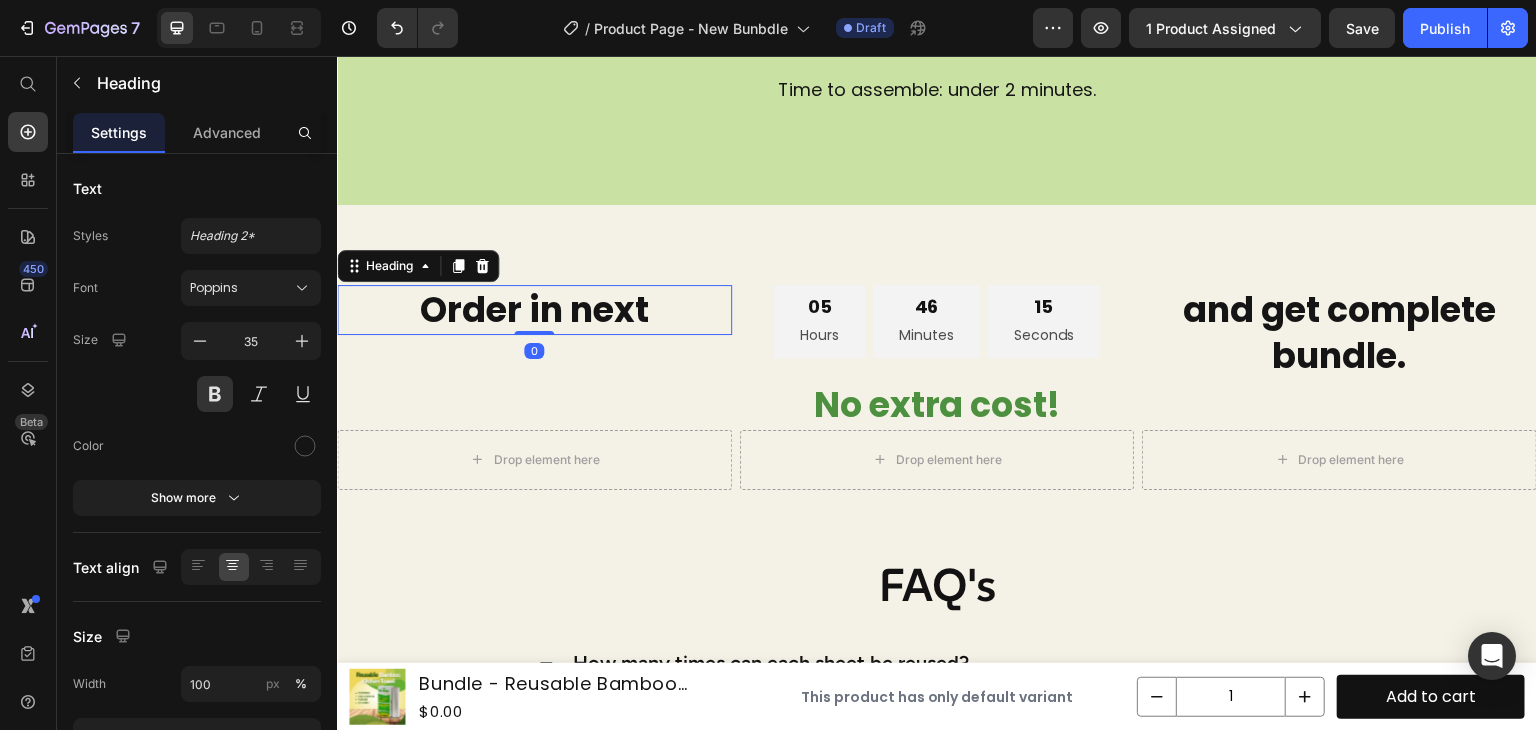 click on "Order in next Heading   0" at bounding box center (534, 332) 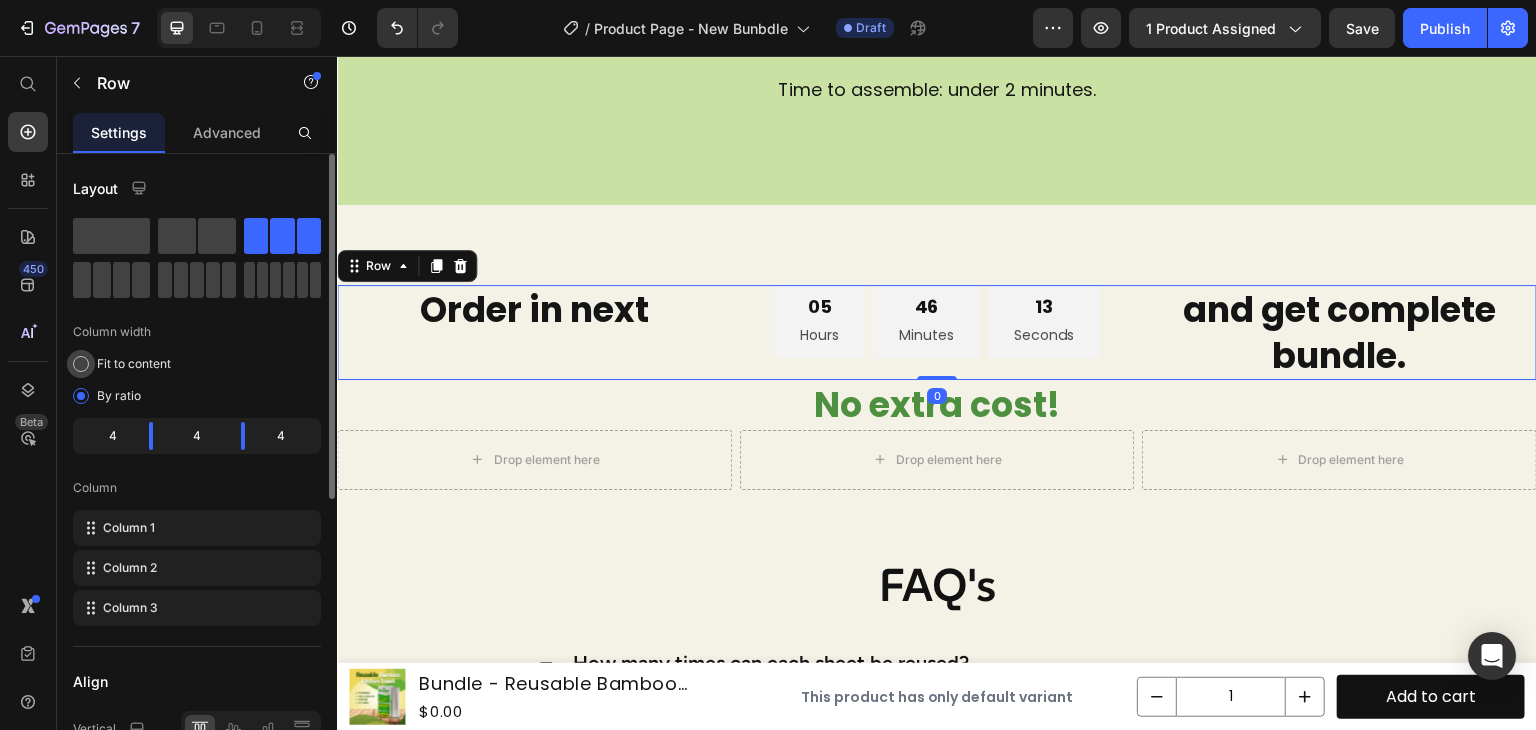 click on "Fit to content" 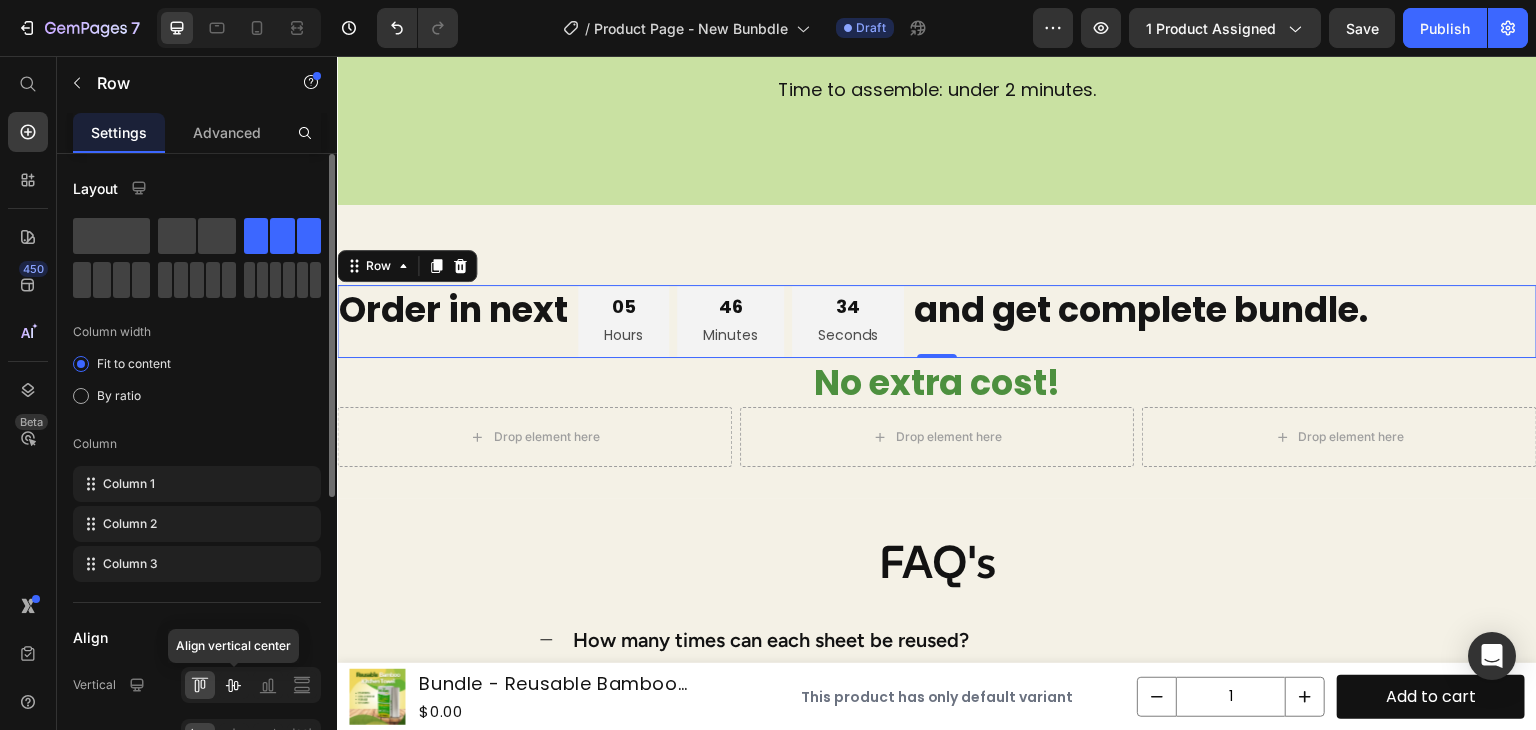 click 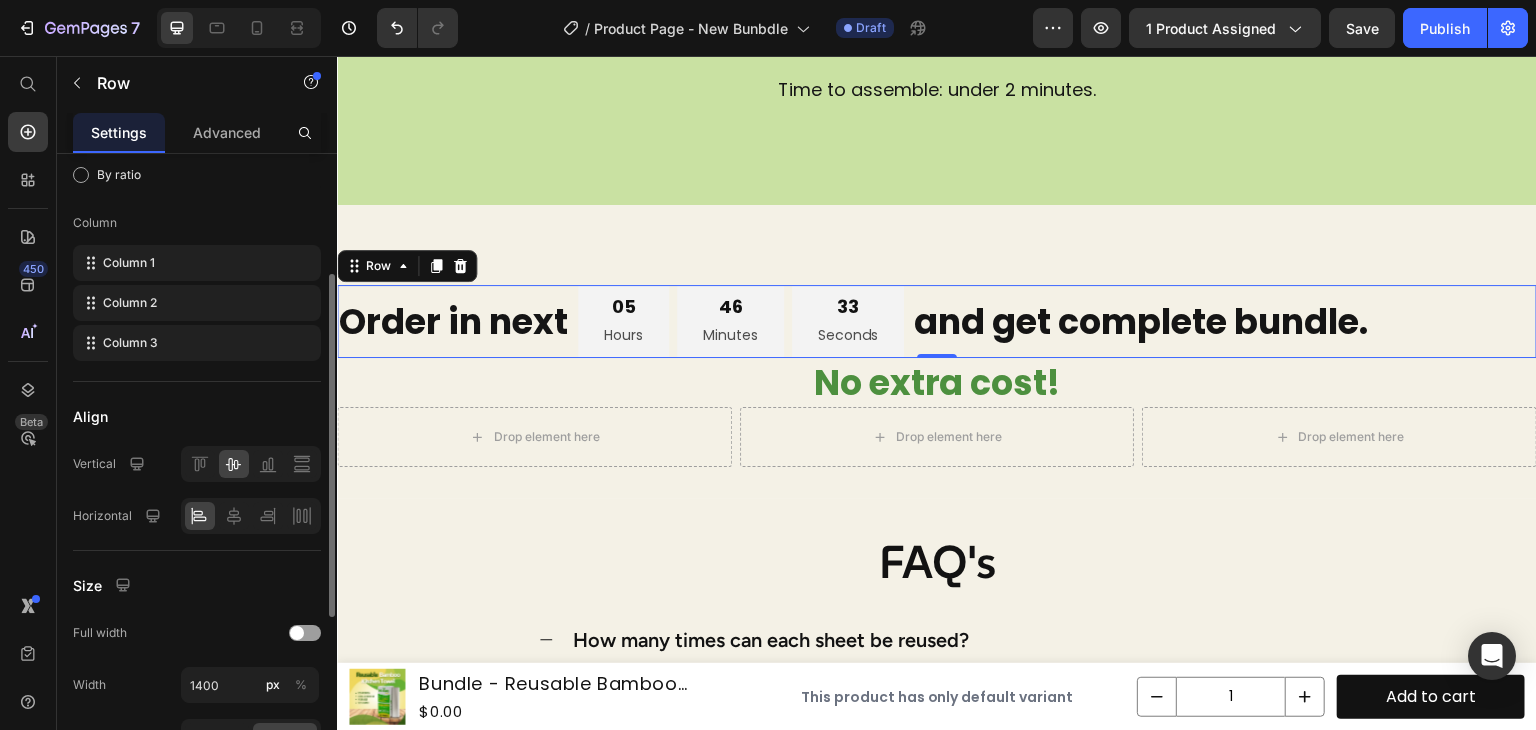 scroll, scrollTop: 222, scrollLeft: 0, axis: vertical 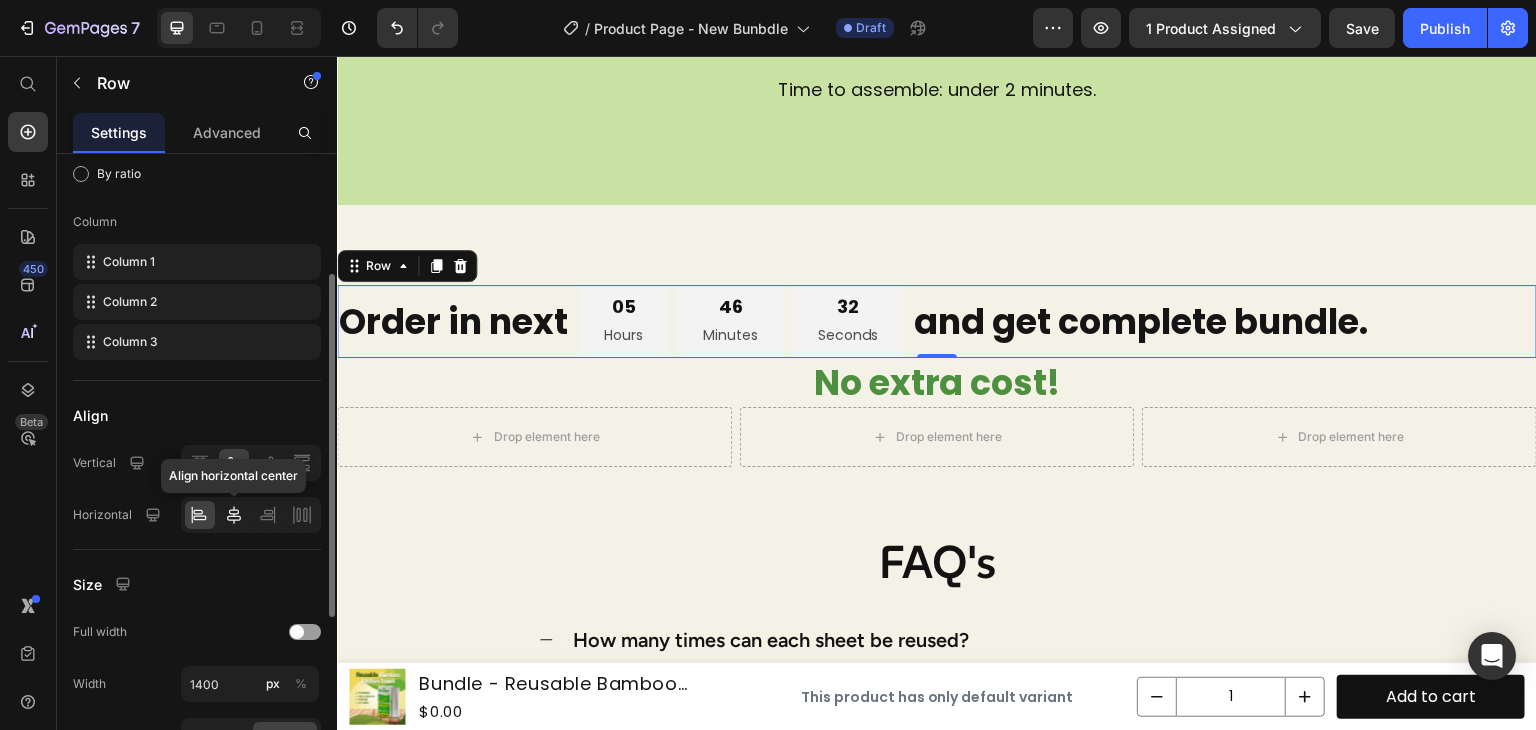 click 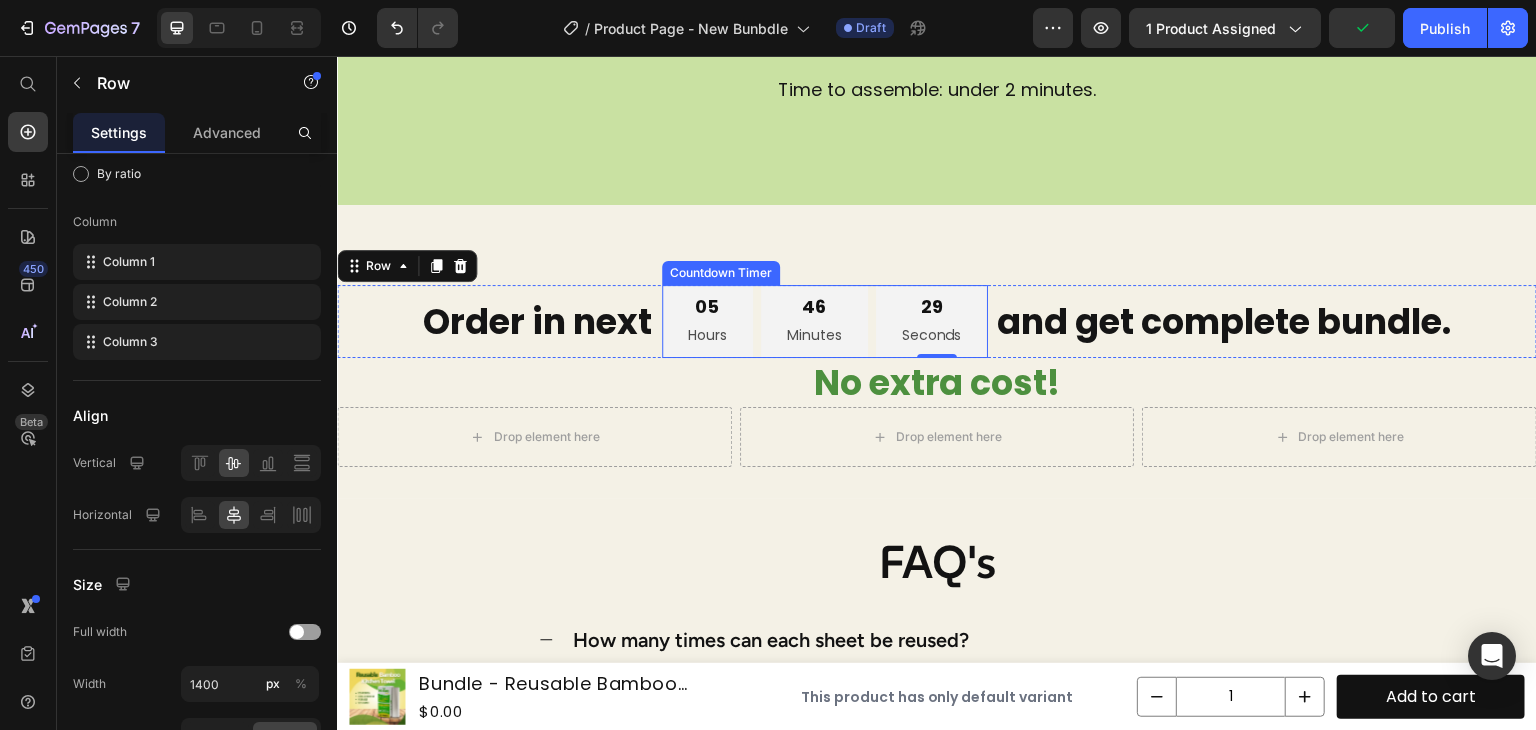 click on "46 Minutes" at bounding box center [814, 321] 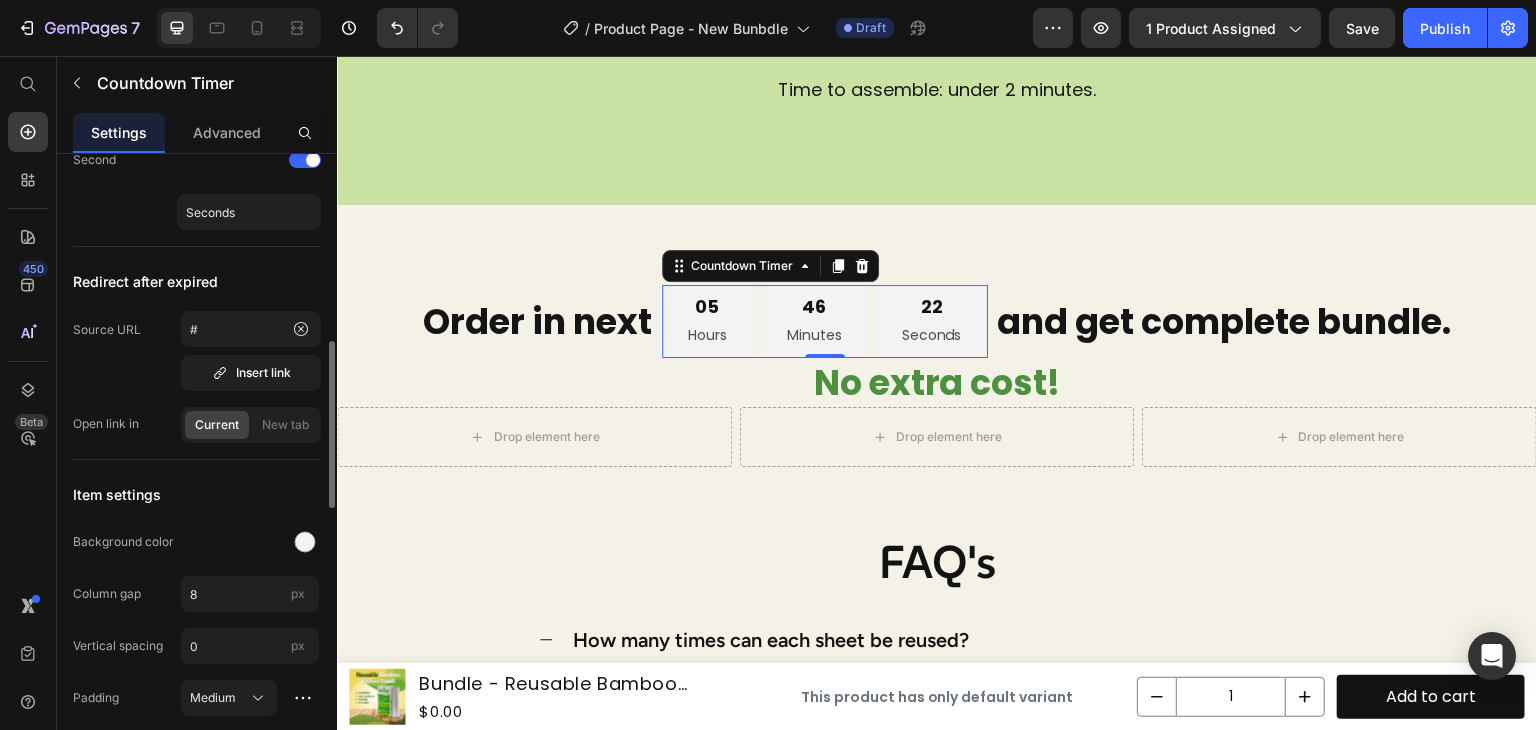 scroll, scrollTop: 670, scrollLeft: 0, axis: vertical 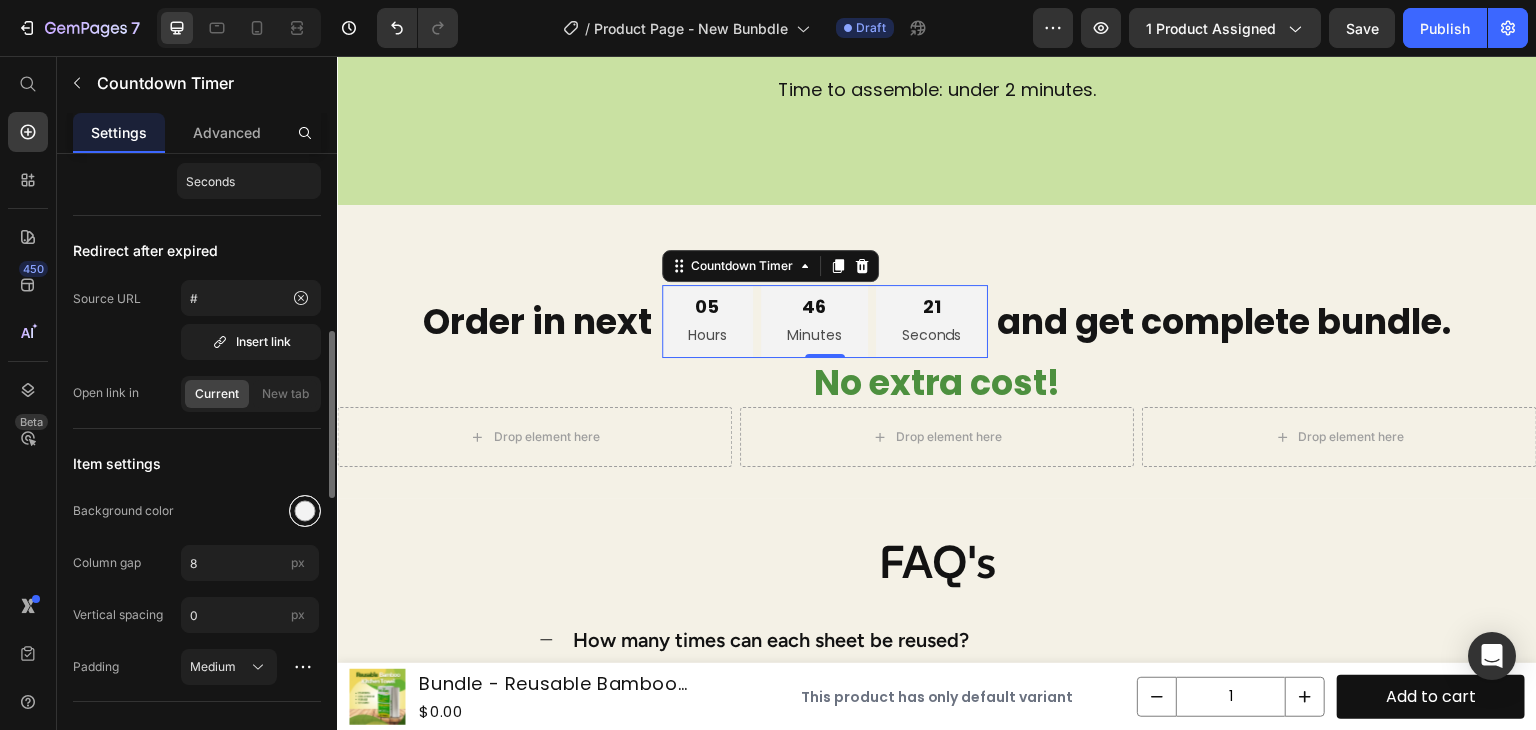 click at bounding box center (305, 511) 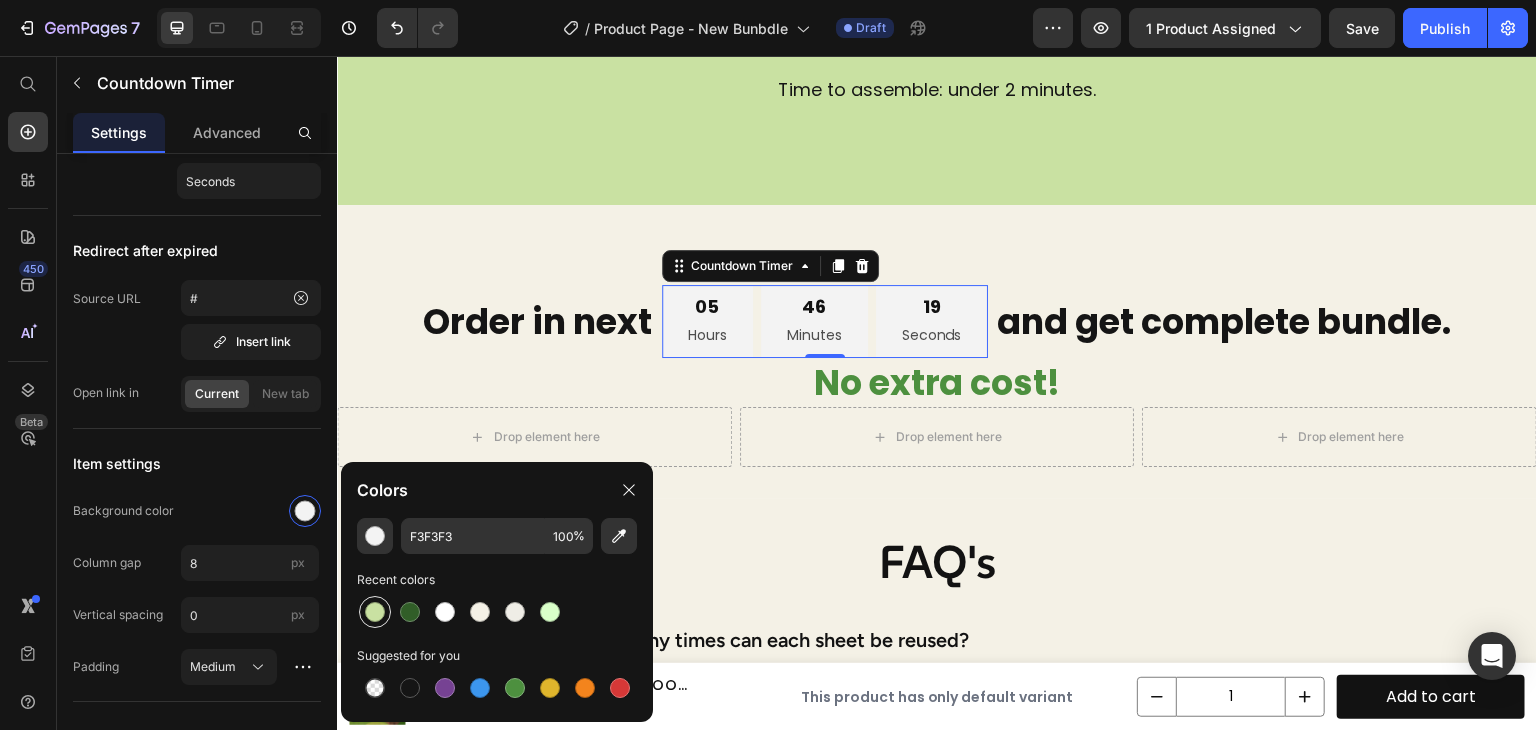 click at bounding box center (375, 612) 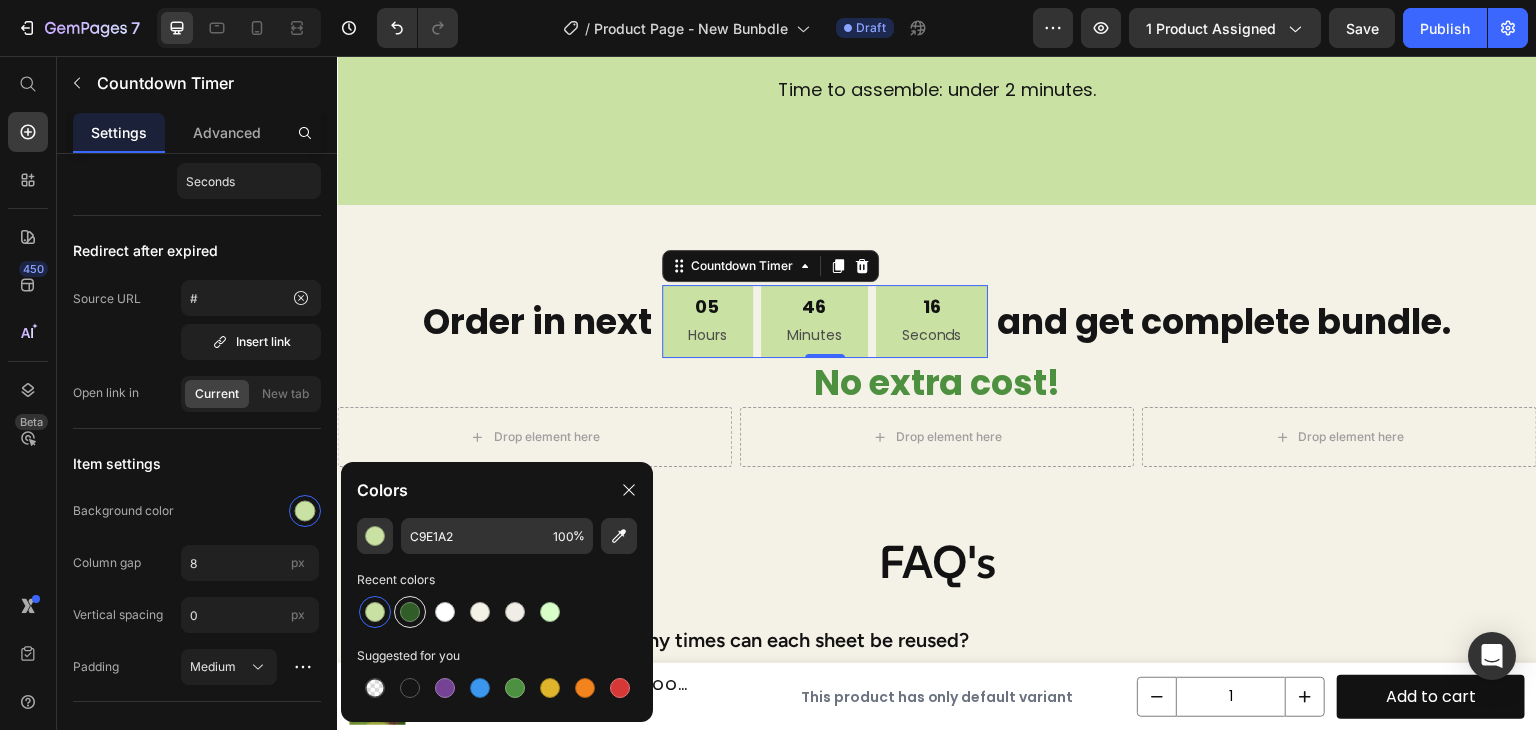 click at bounding box center (410, 612) 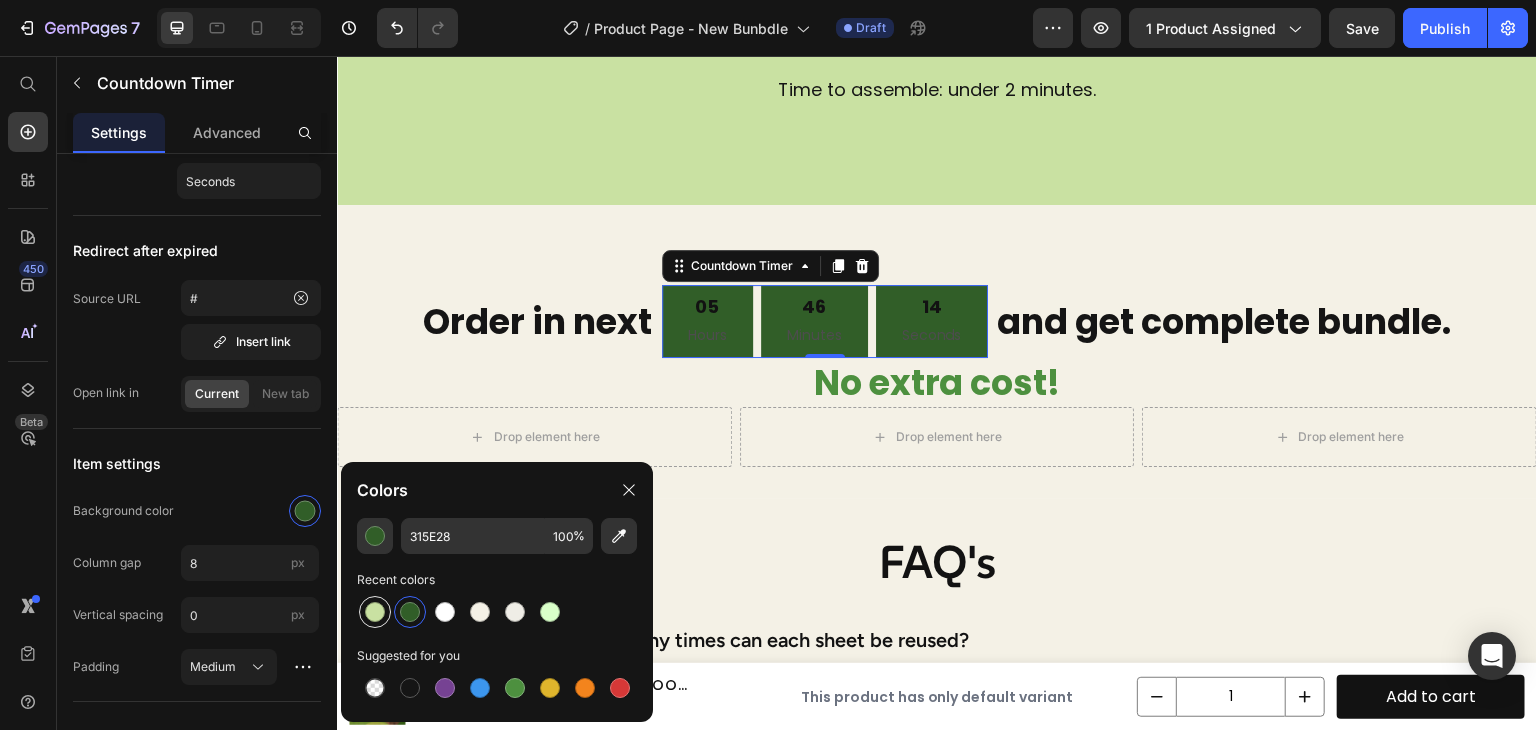 click at bounding box center [375, 612] 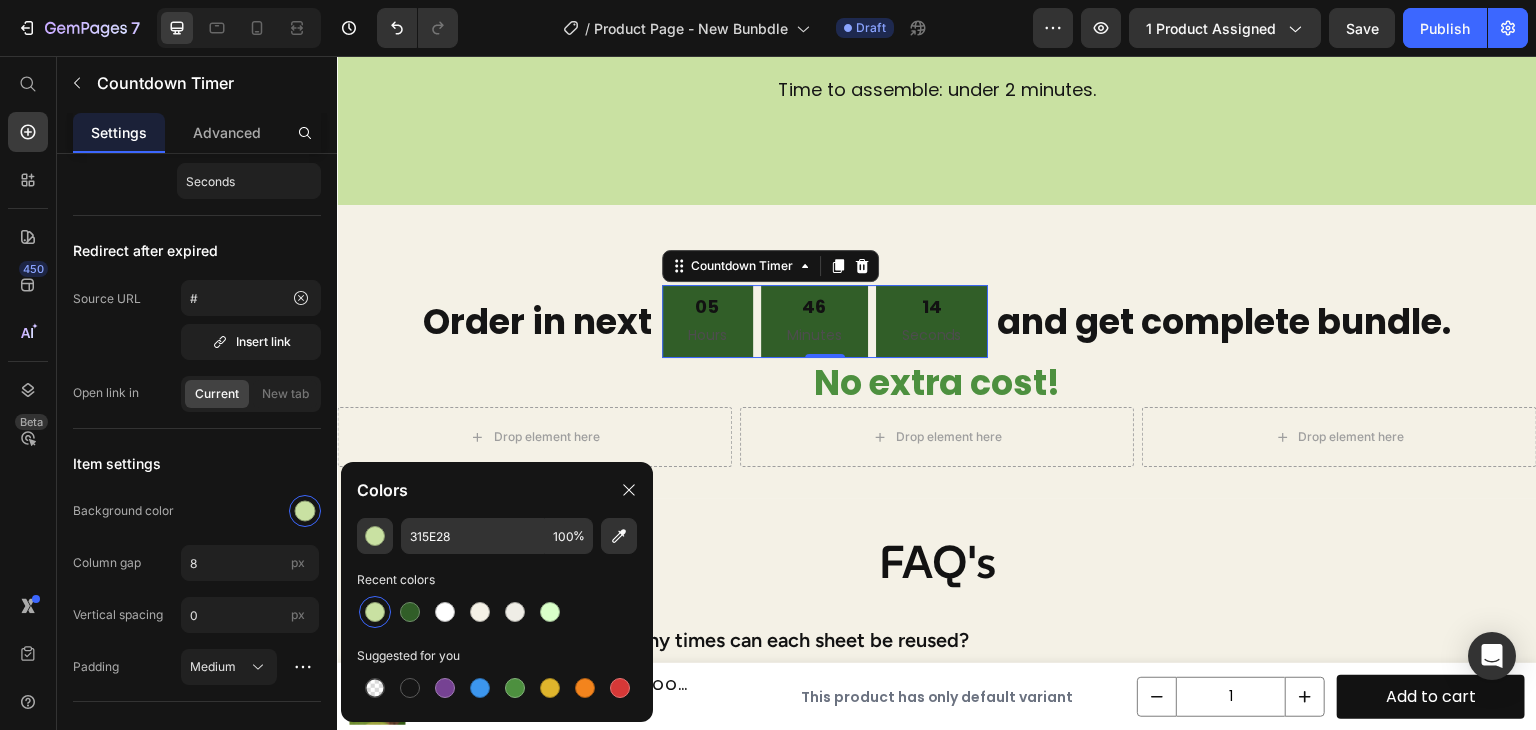 type on "C9E1A2" 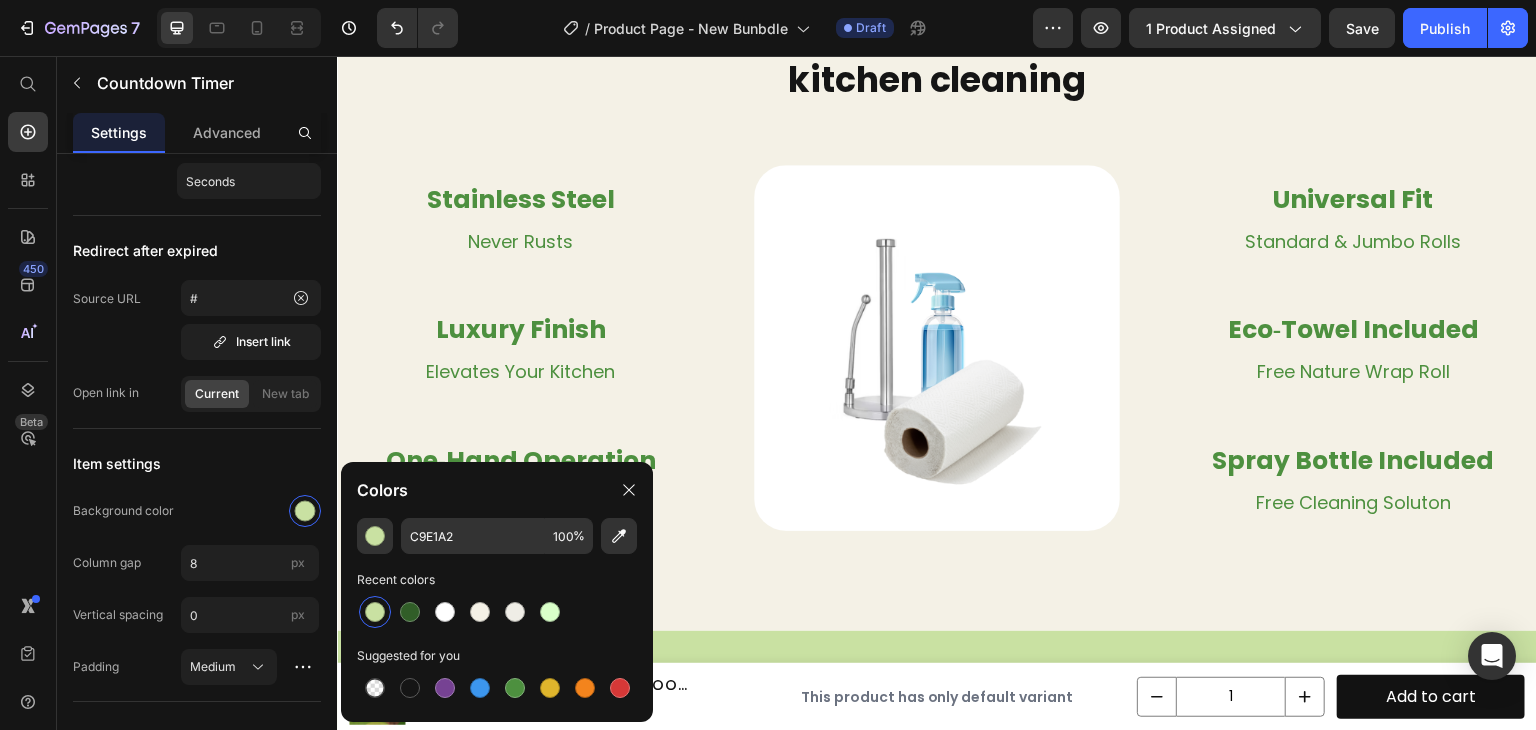 scroll, scrollTop: 3072, scrollLeft: 0, axis: vertical 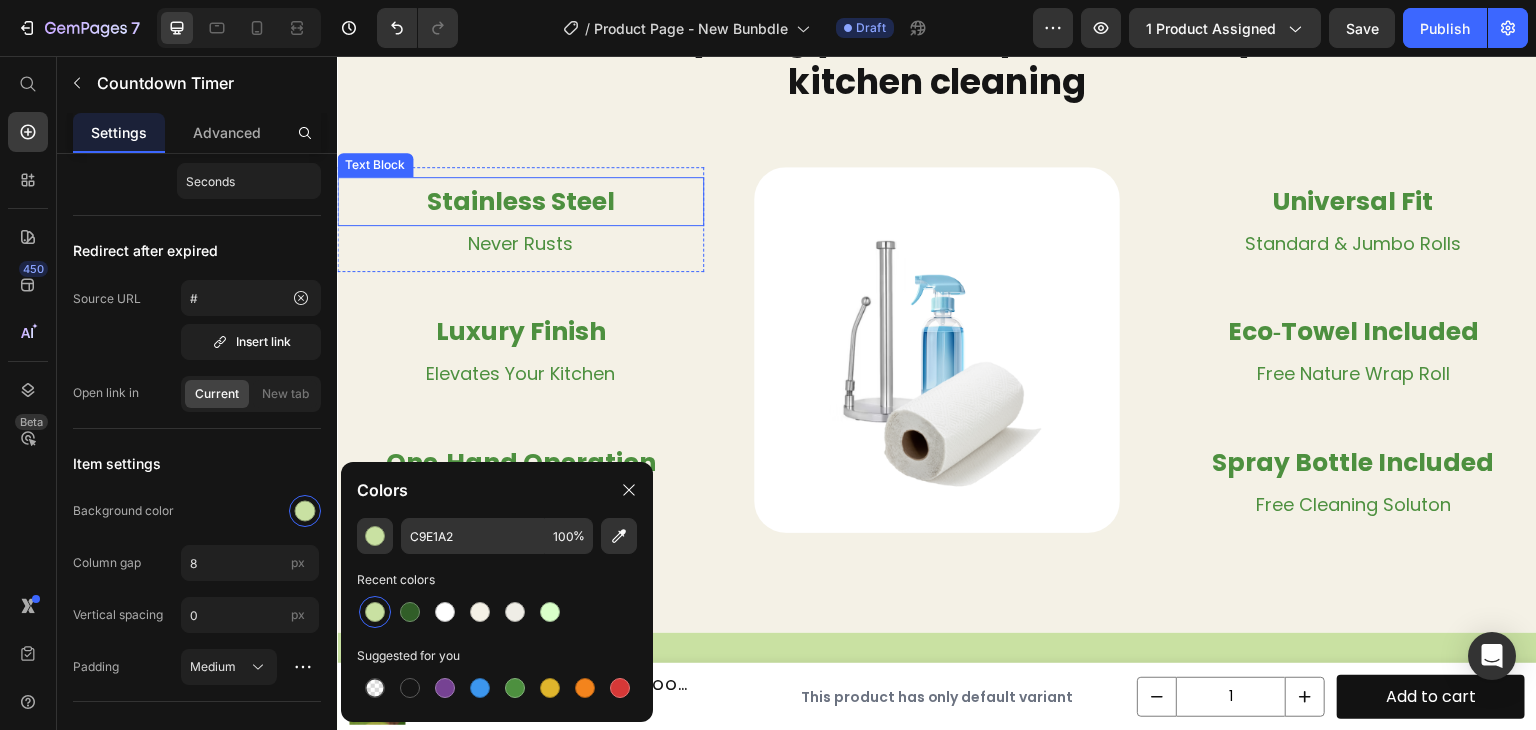 click on "Stainless Steel" at bounding box center [520, 201] 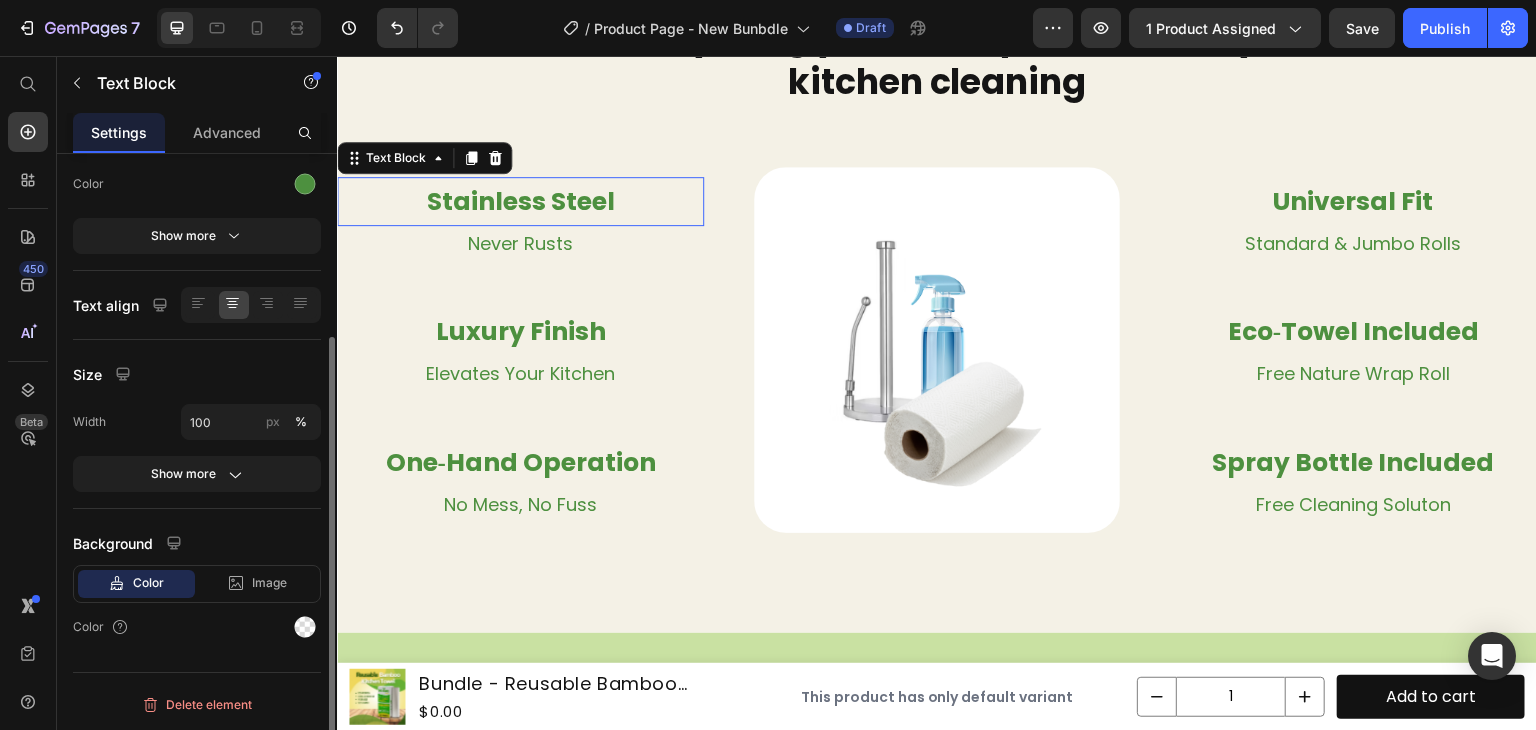scroll, scrollTop: 0, scrollLeft: 0, axis: both 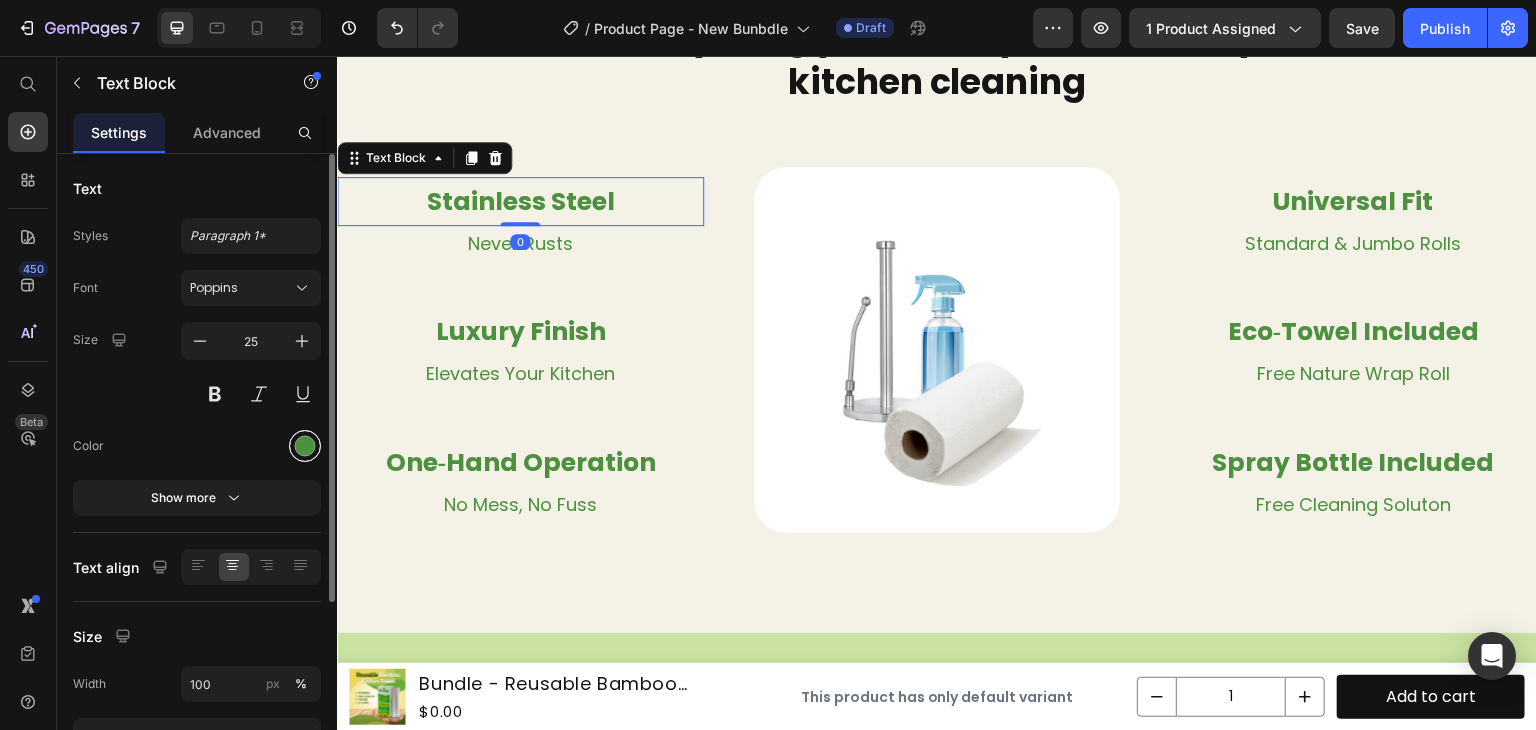 click at bounding box center (305, 446) 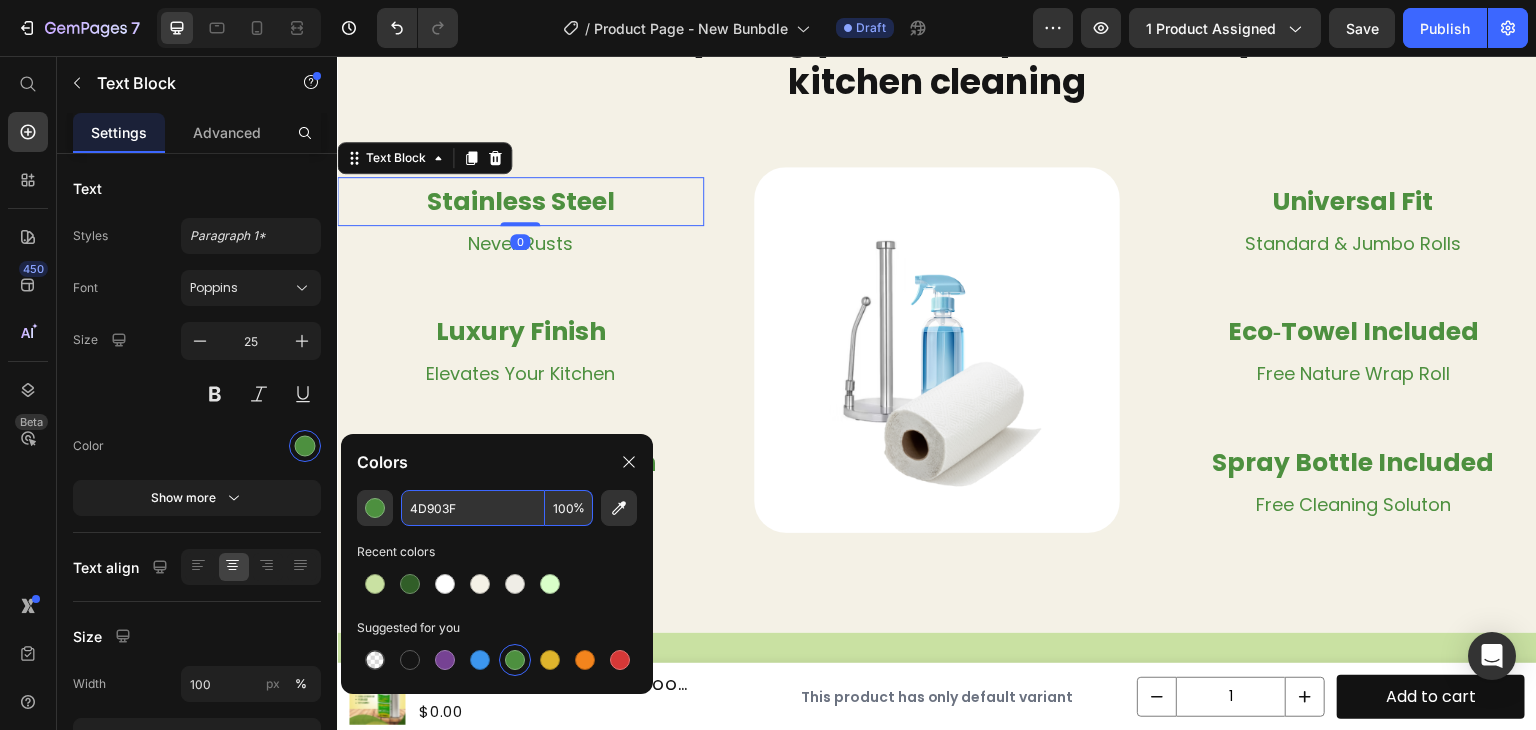 click on "4D903F" at bounding box center [473, 508] 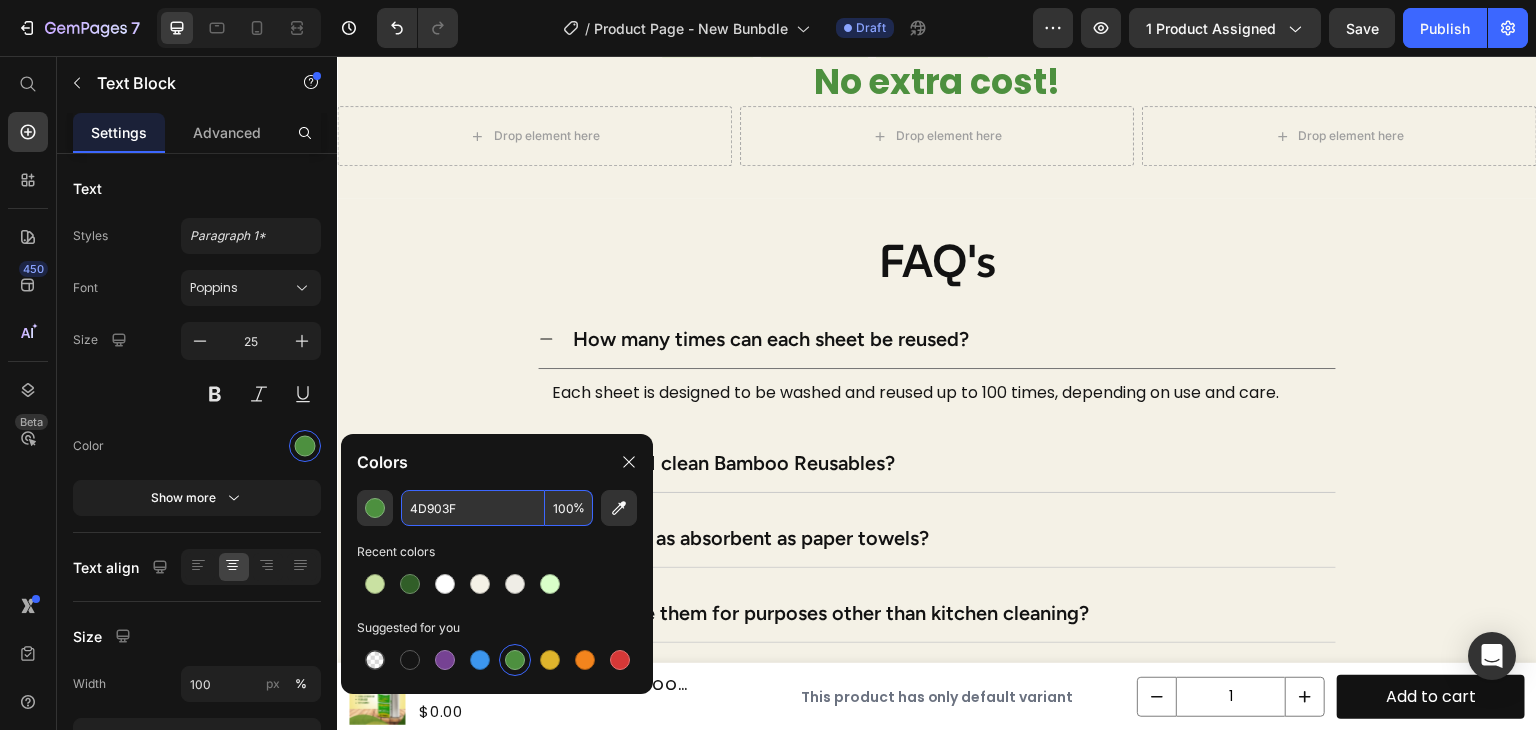 scroll, scrollTop: 4136, scrollLeft: 0, axis: vertical 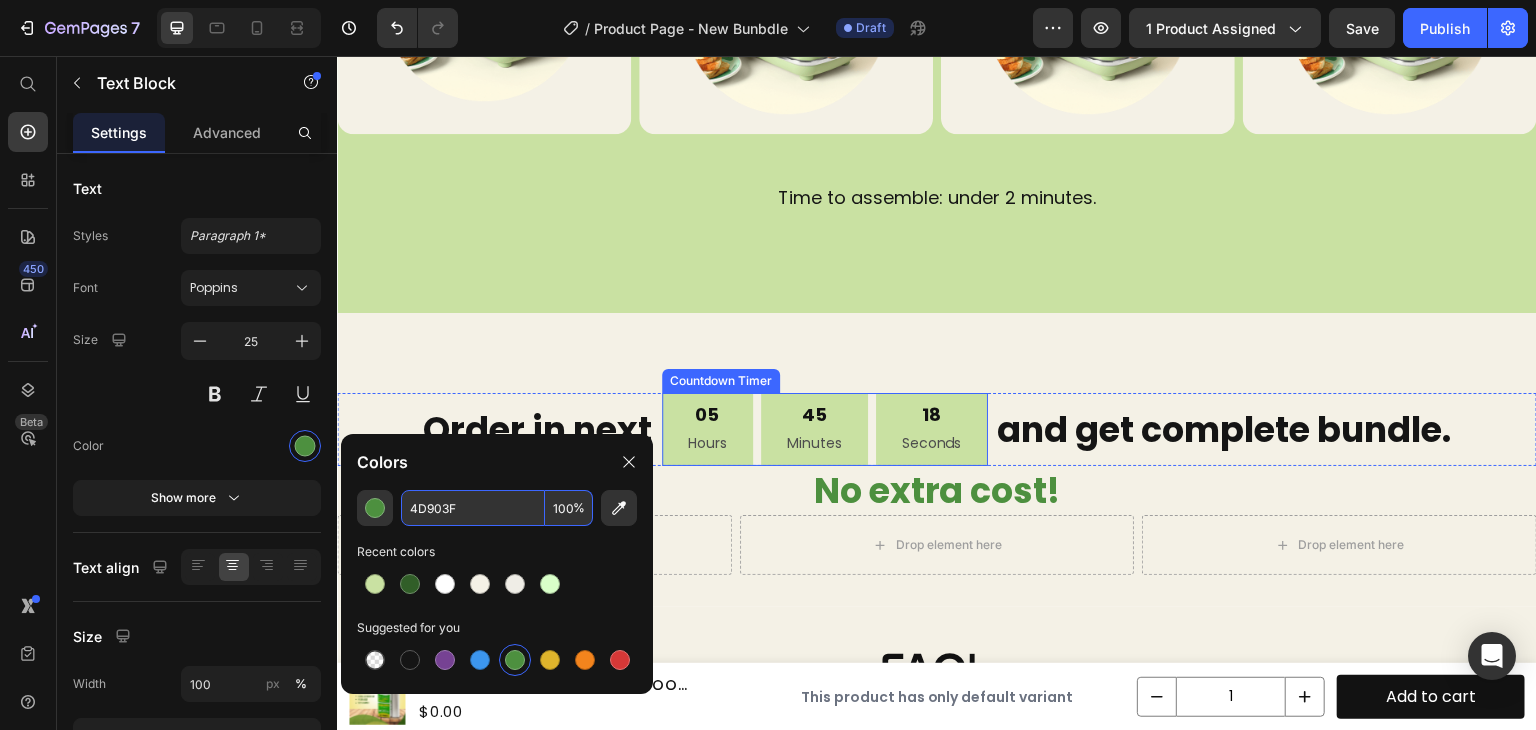 click on "05 Hours" at bounding box center (707, 429) 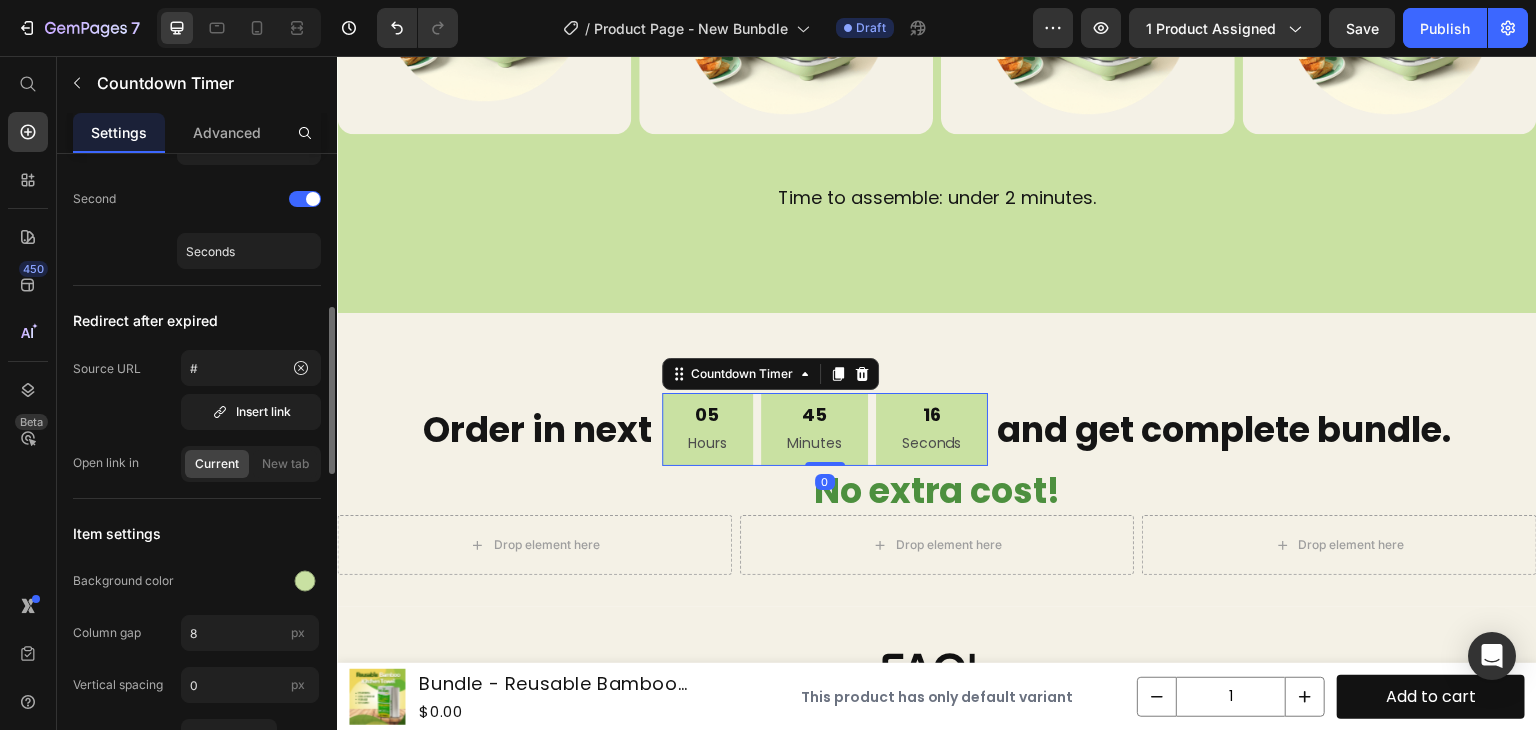 scroll, scrollTop: 600, scrollLeft: 0, axis: vertical 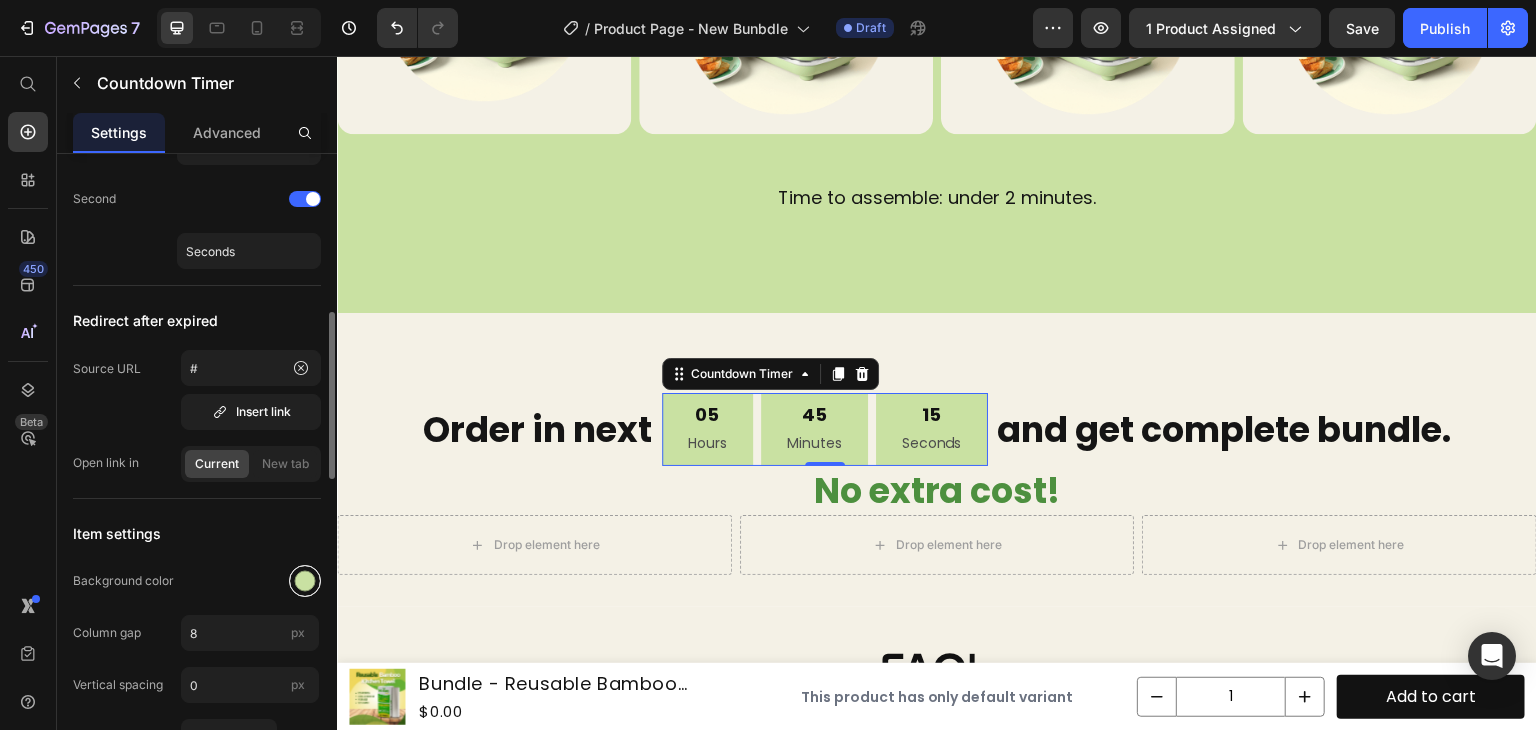 click at bounding box center [305, 581] 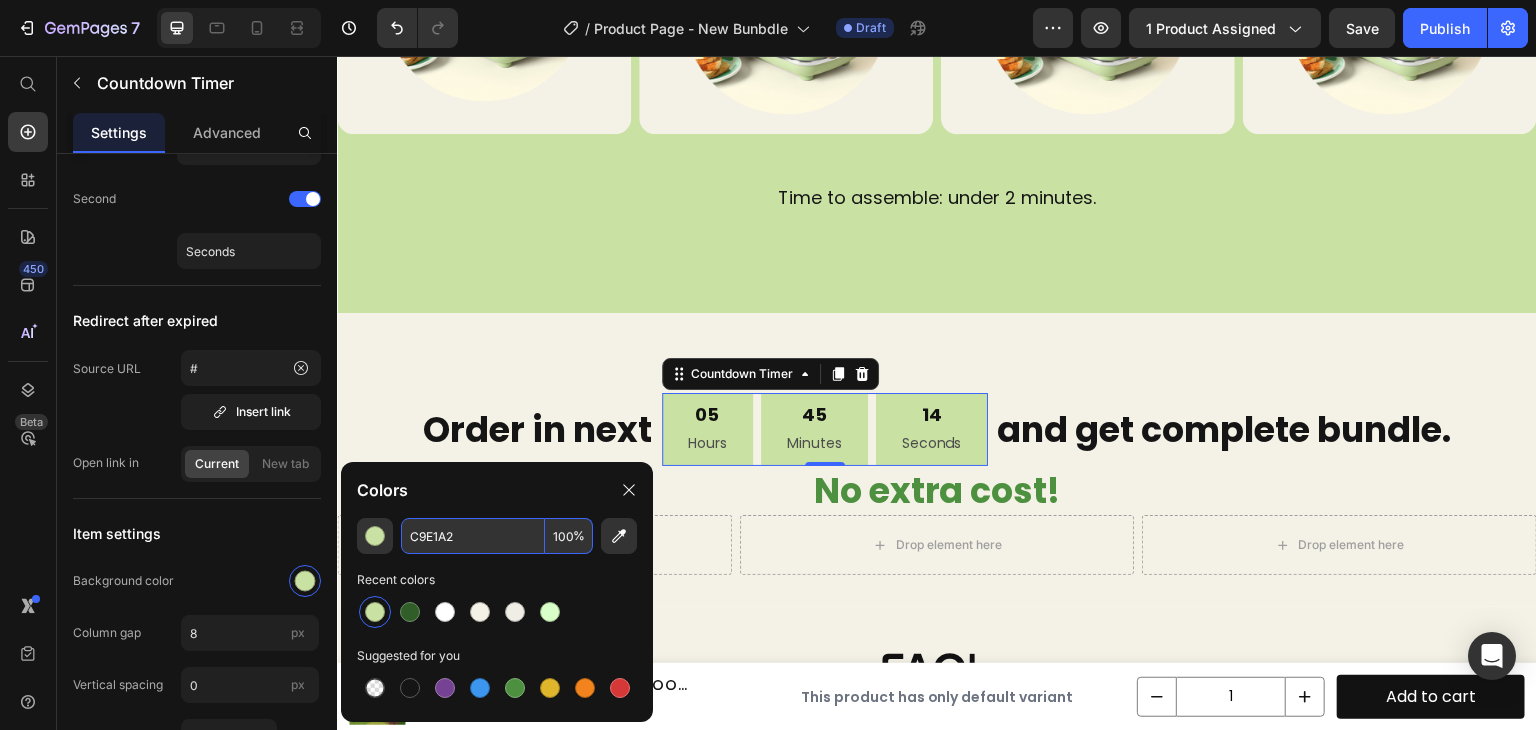 click on "C9E1A2" at bounding box center (473, 536) 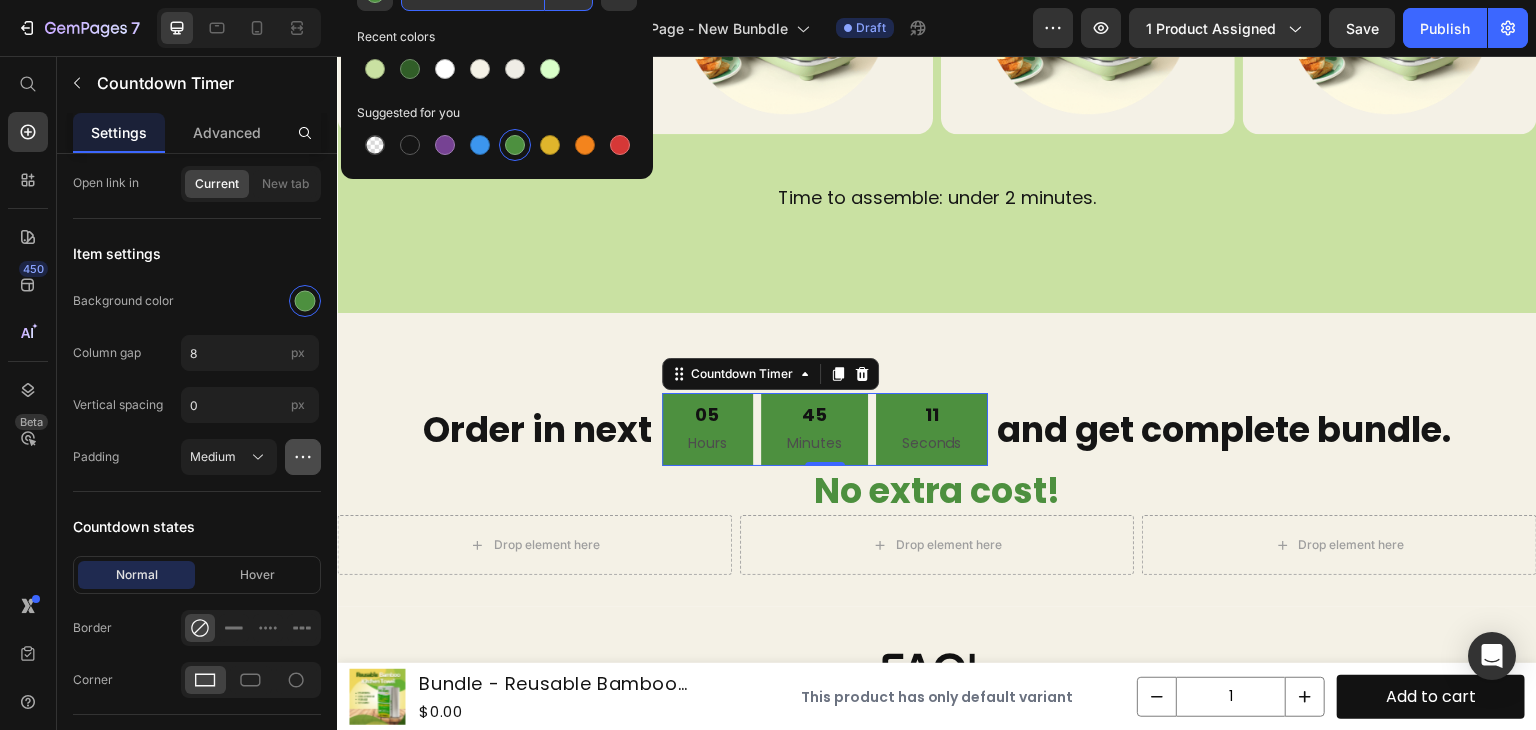 scroll, scrollTop: 1252, scrollLeft: 0, axis: vertical 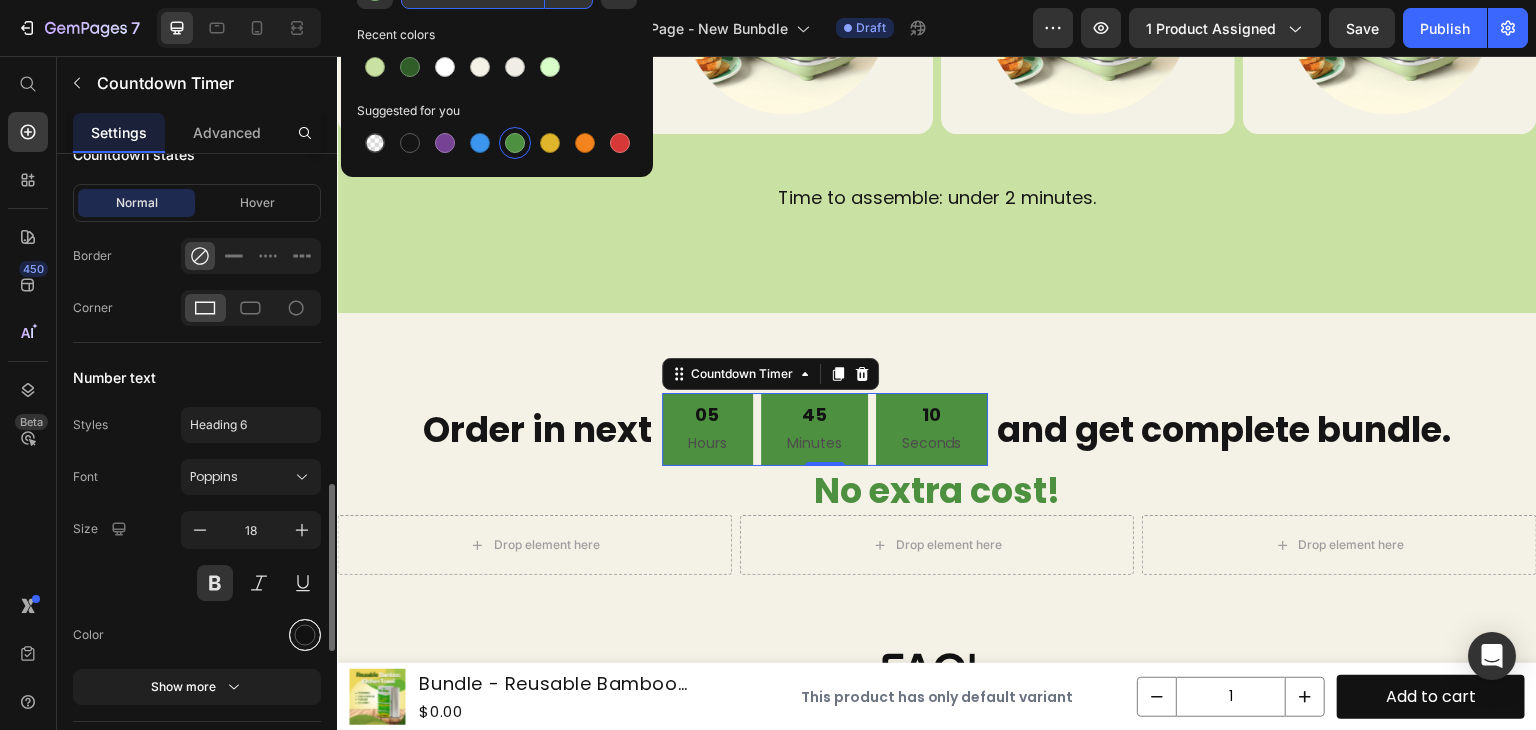 type on "4D903F" 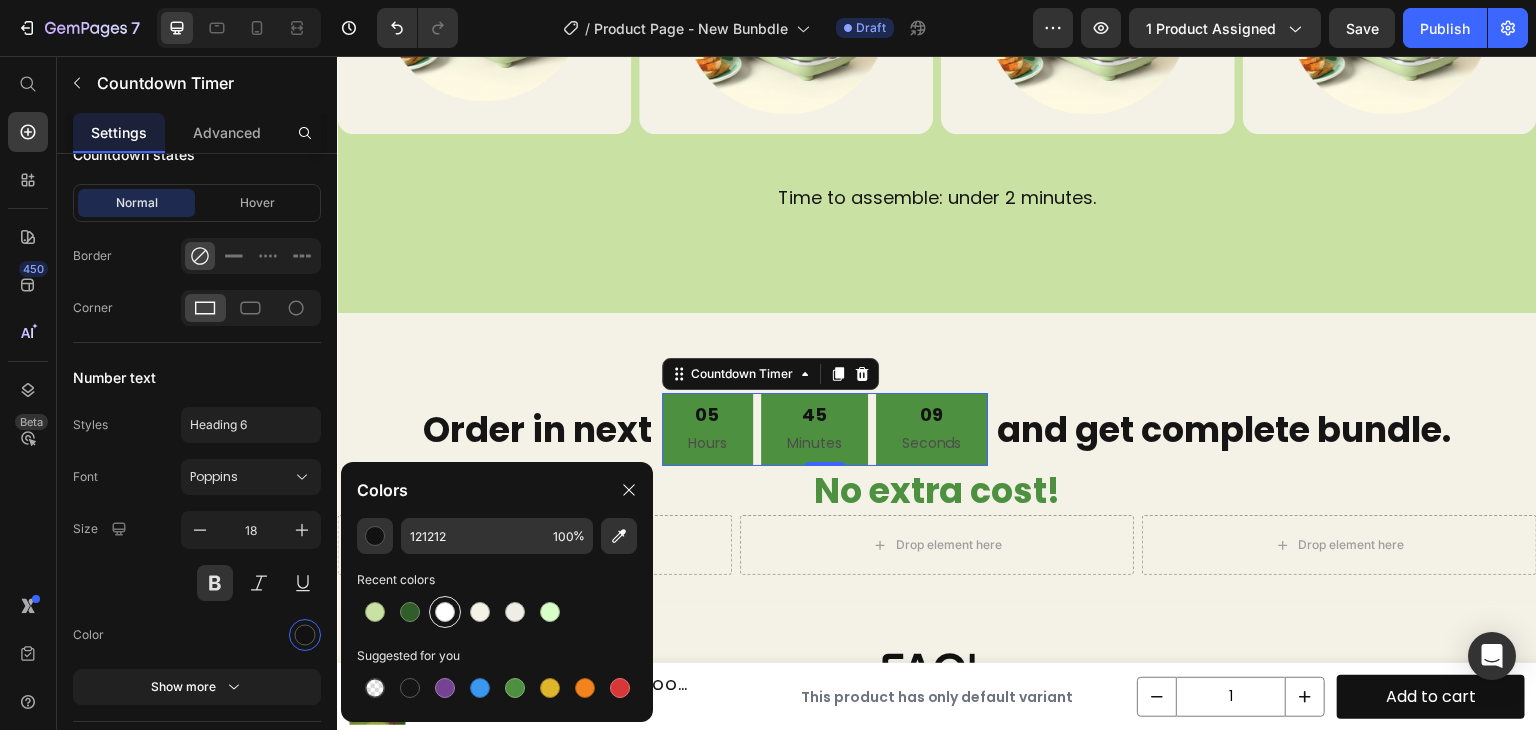 click at bounding box center [445, 612] 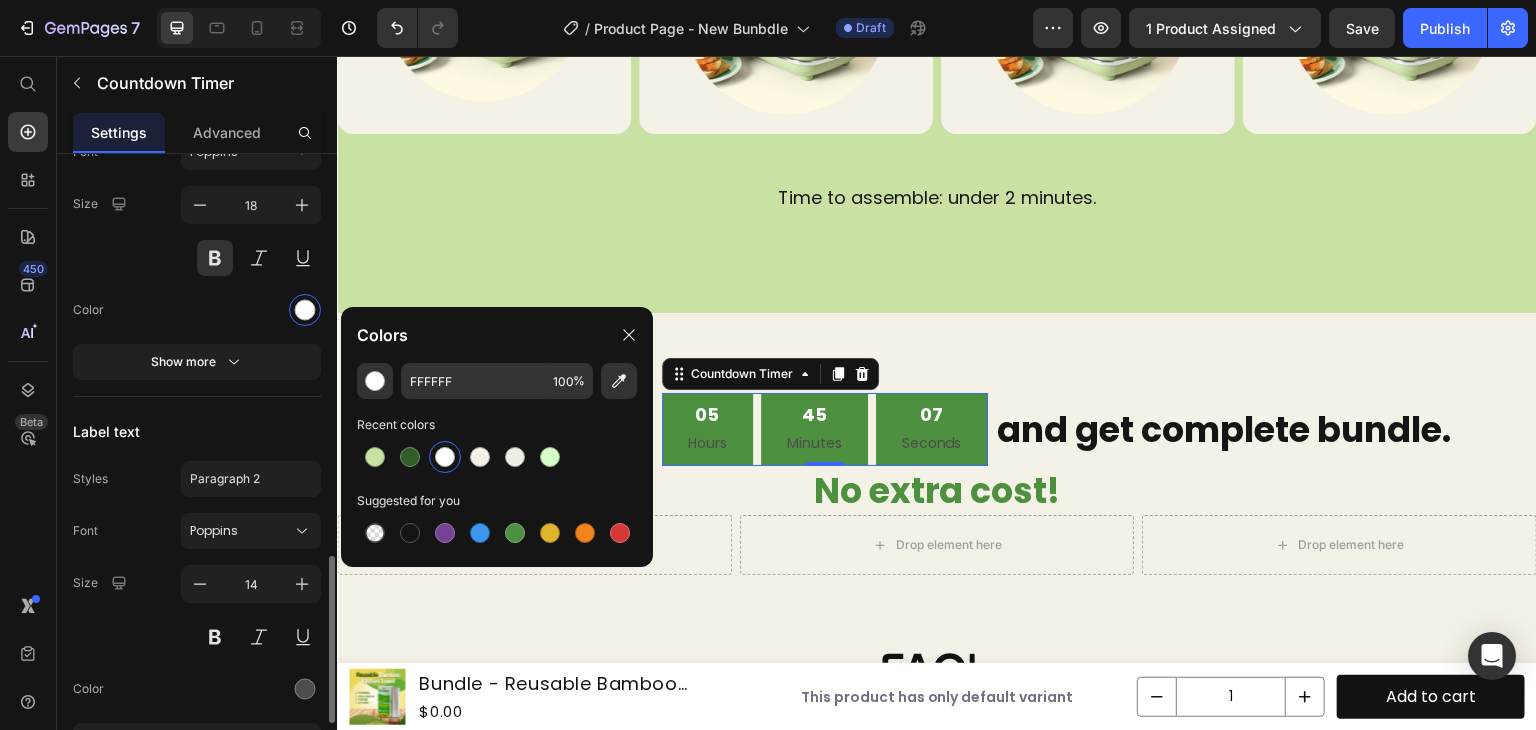 scroll, scrollTop: 1579, scrollLeft: 0, axis: vertical 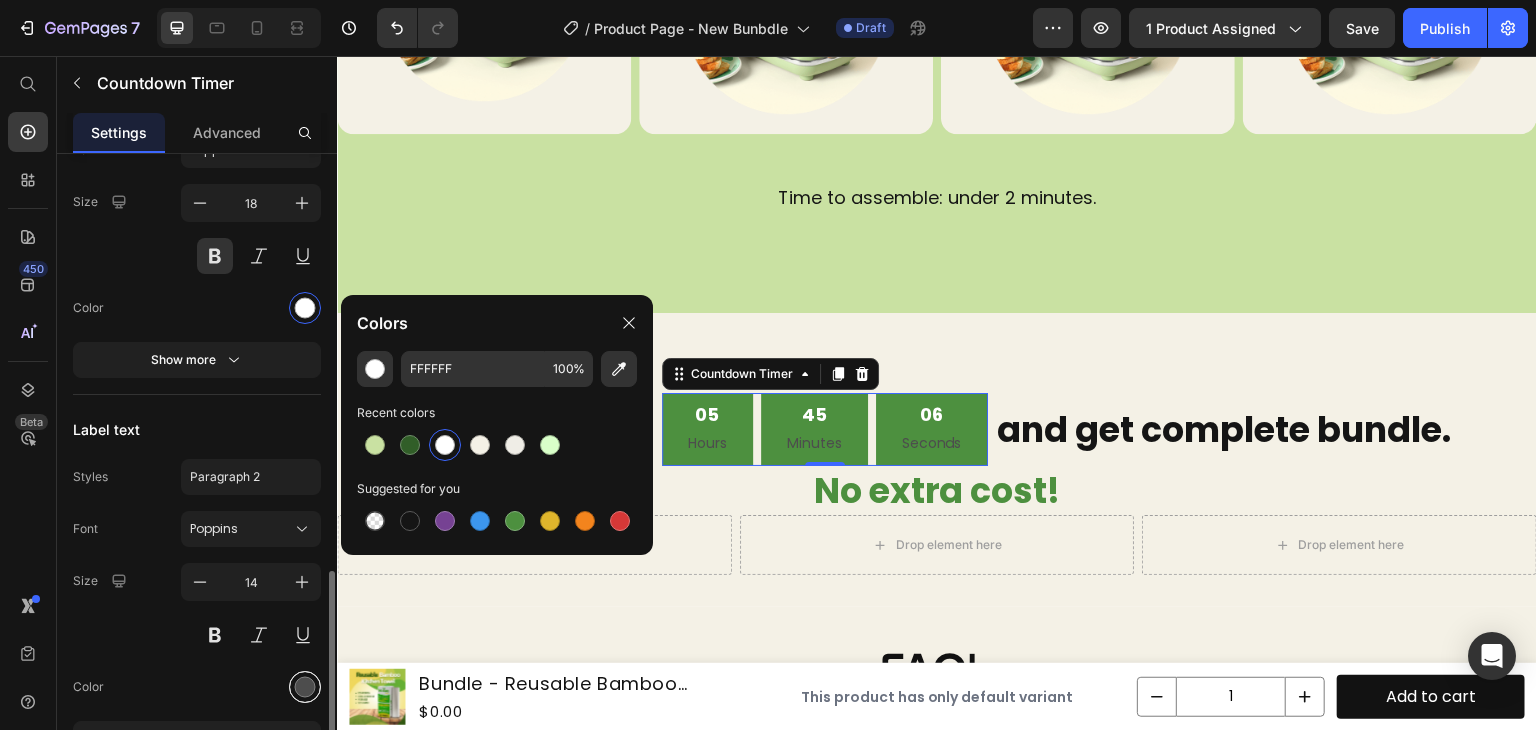 click at bounding box center [305, 687] 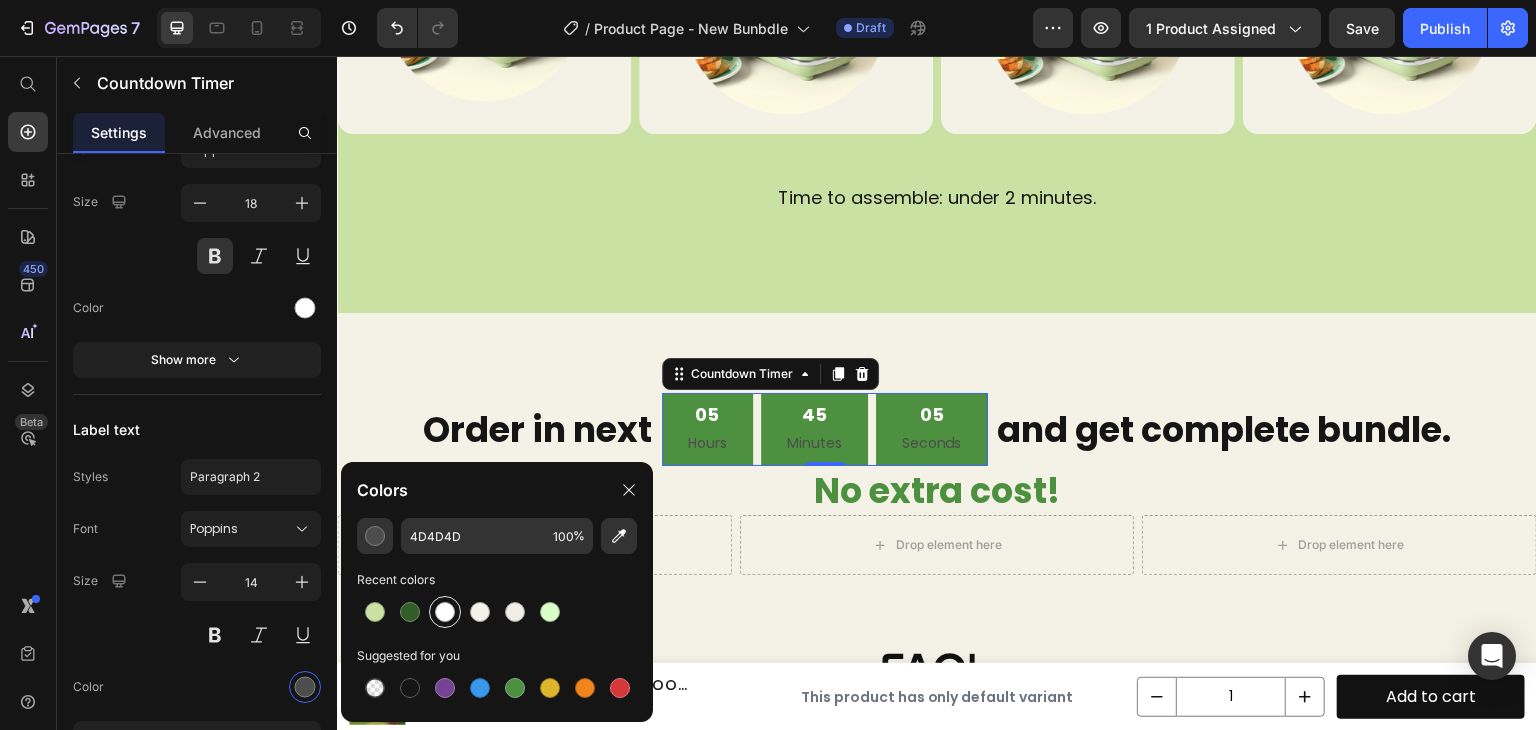 click at bounding box center [445, 612] 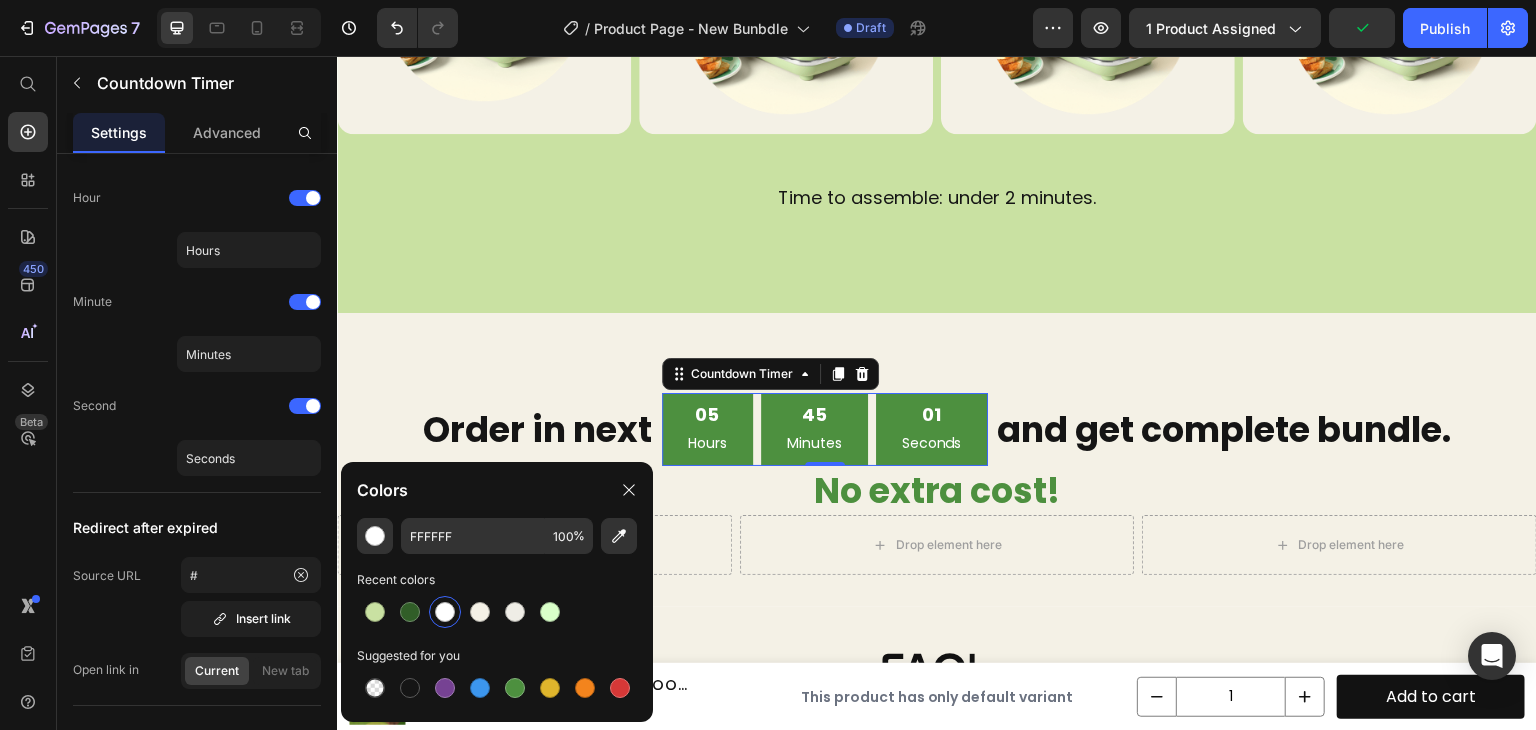 scroll, scrollTop: 31, scrollLeft: 0, axis: vertical 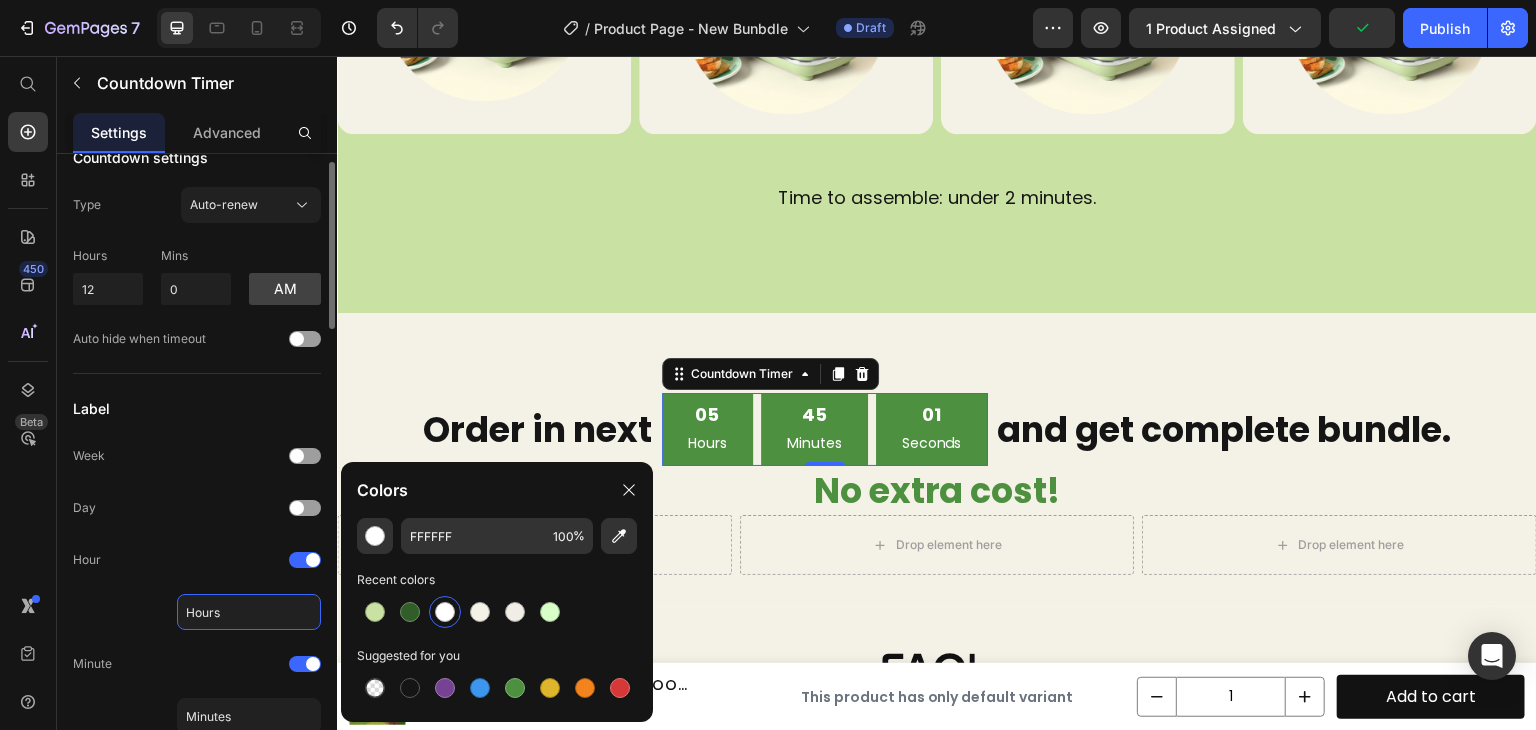 click on "Hours" 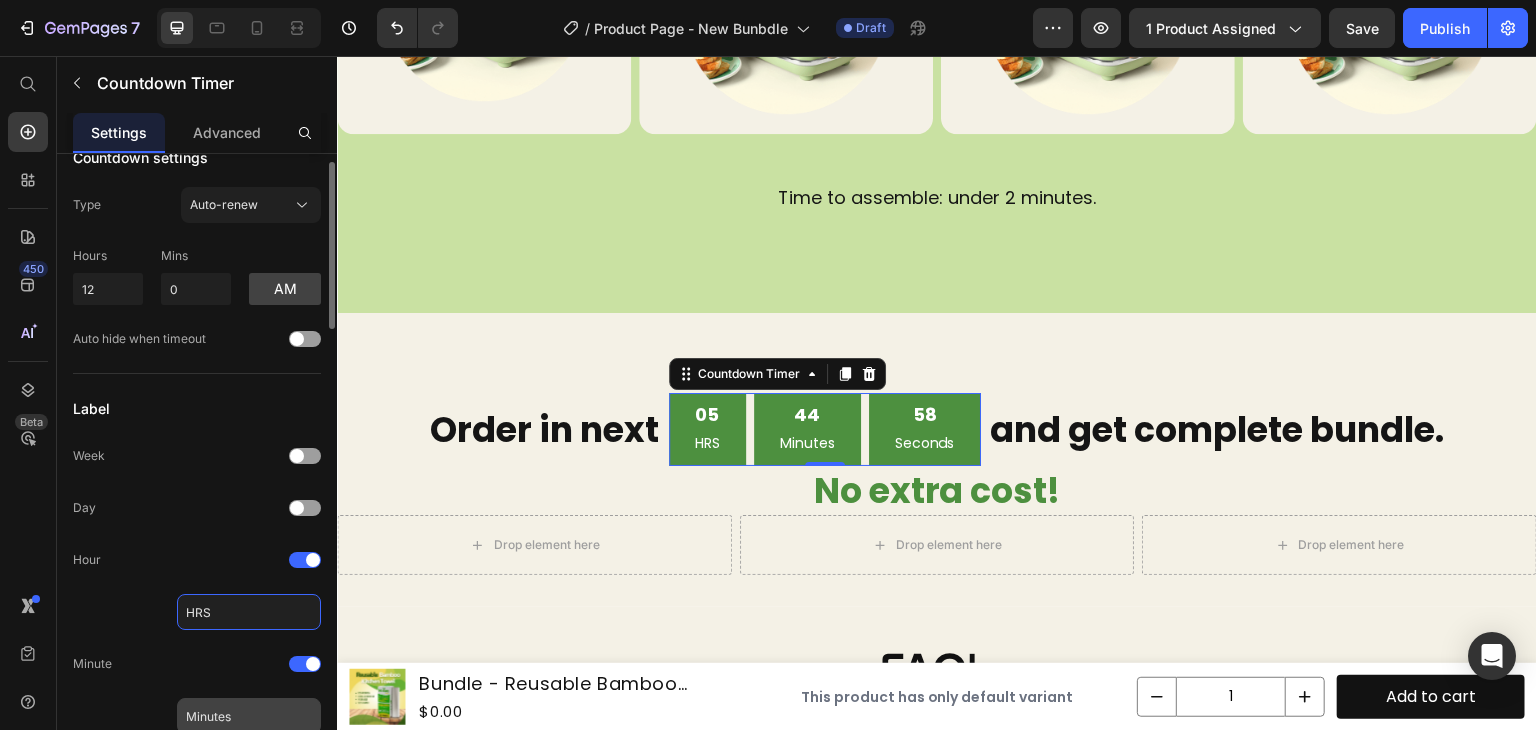 type on "HRS" 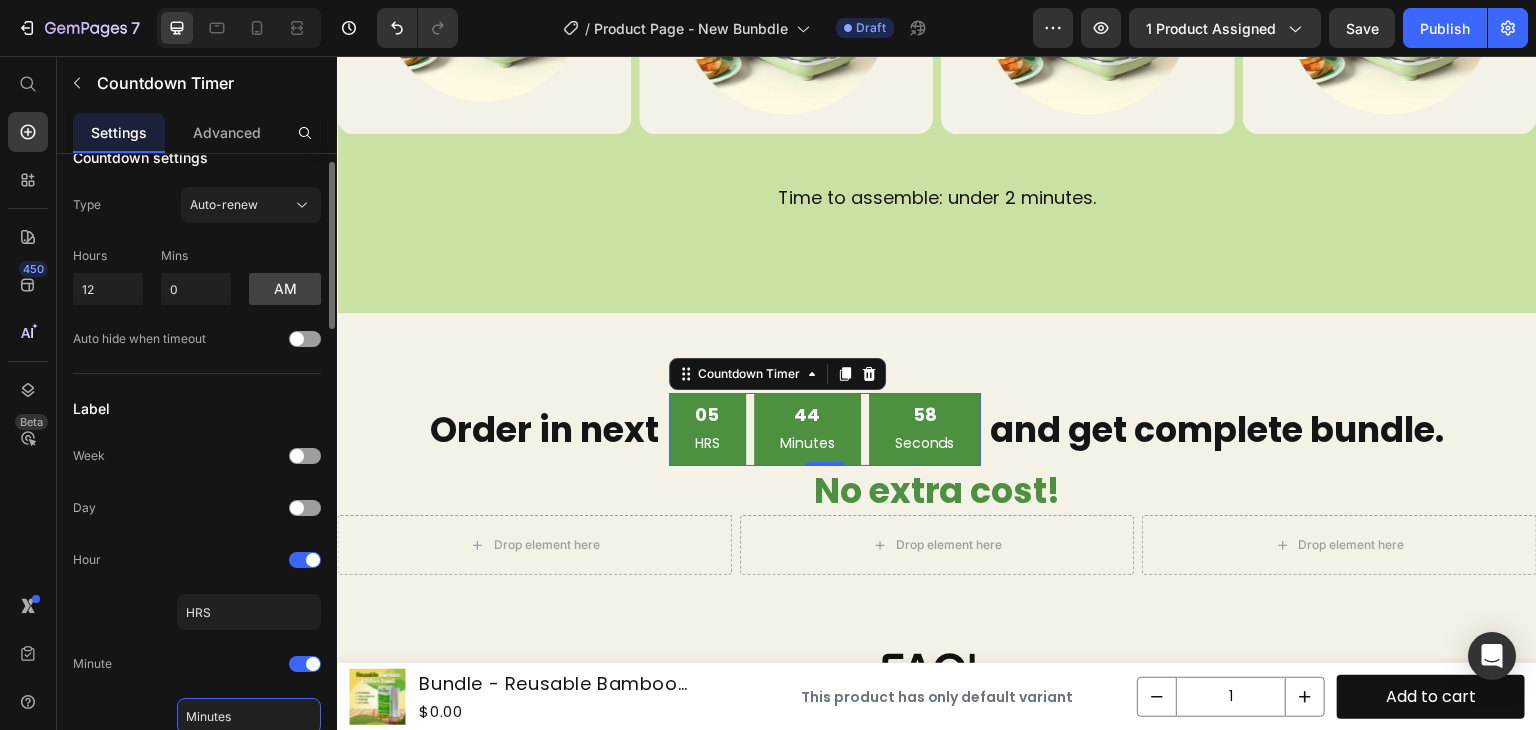 click on "Minutes" 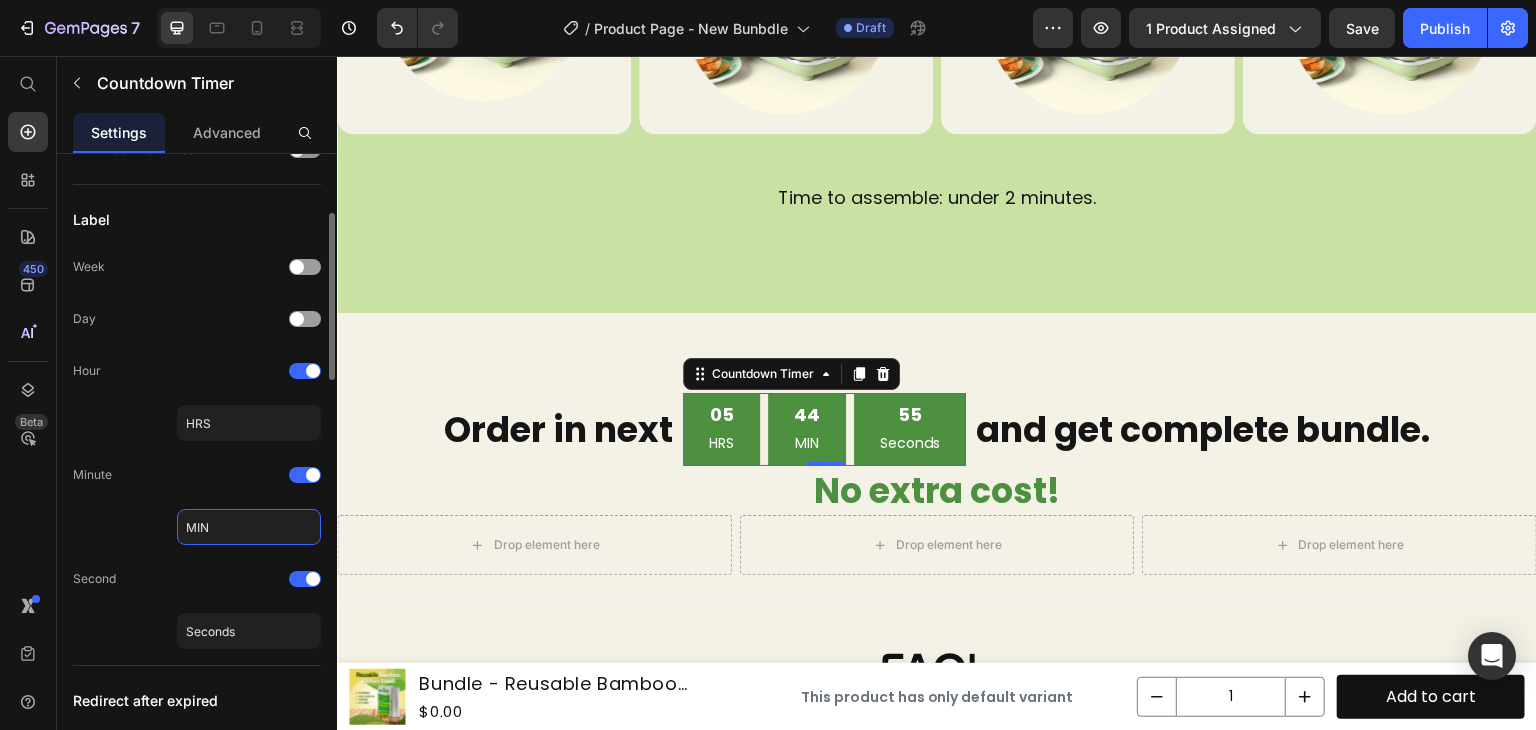 scroll, scrollTop: 221, scrollLeft: 0, axis: vertical 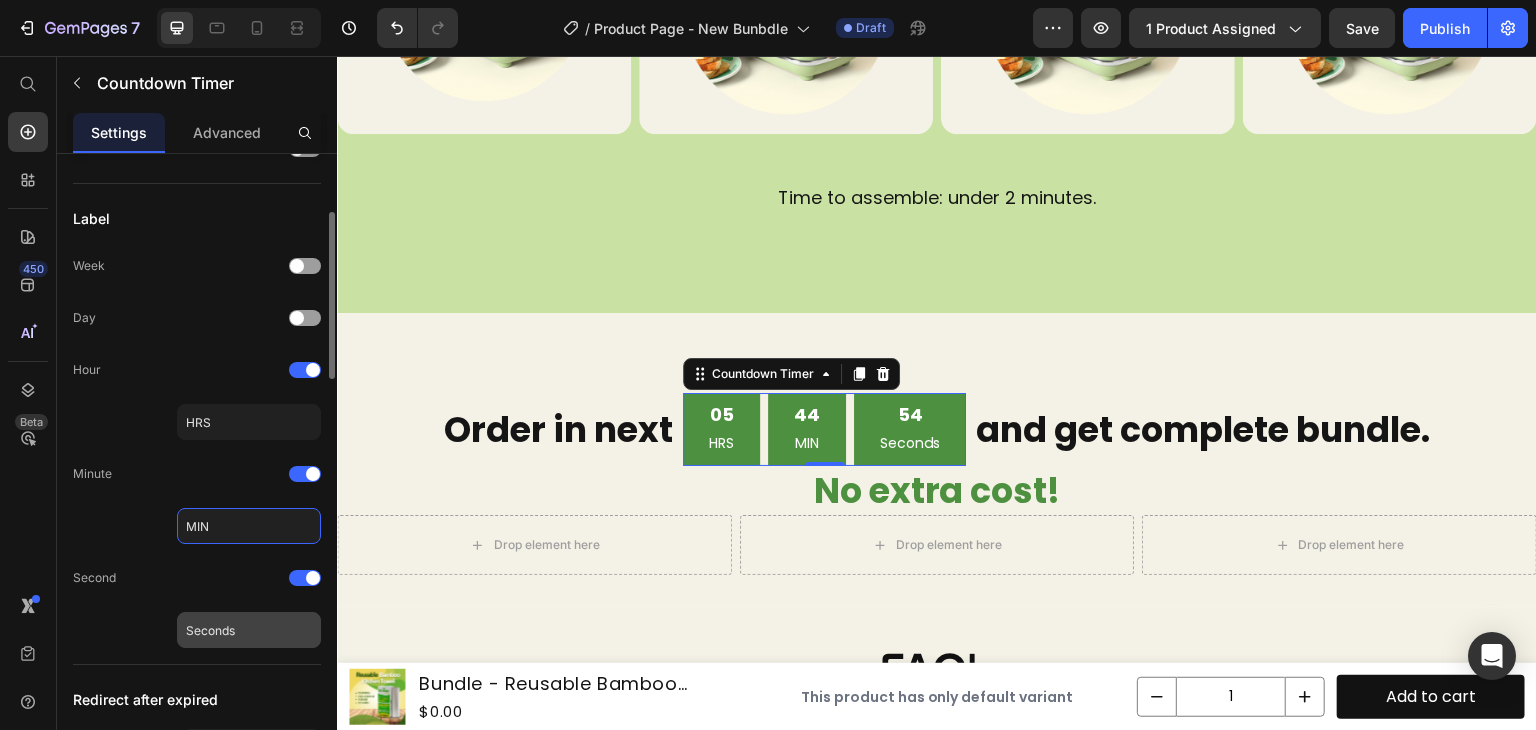 type on "MIN" 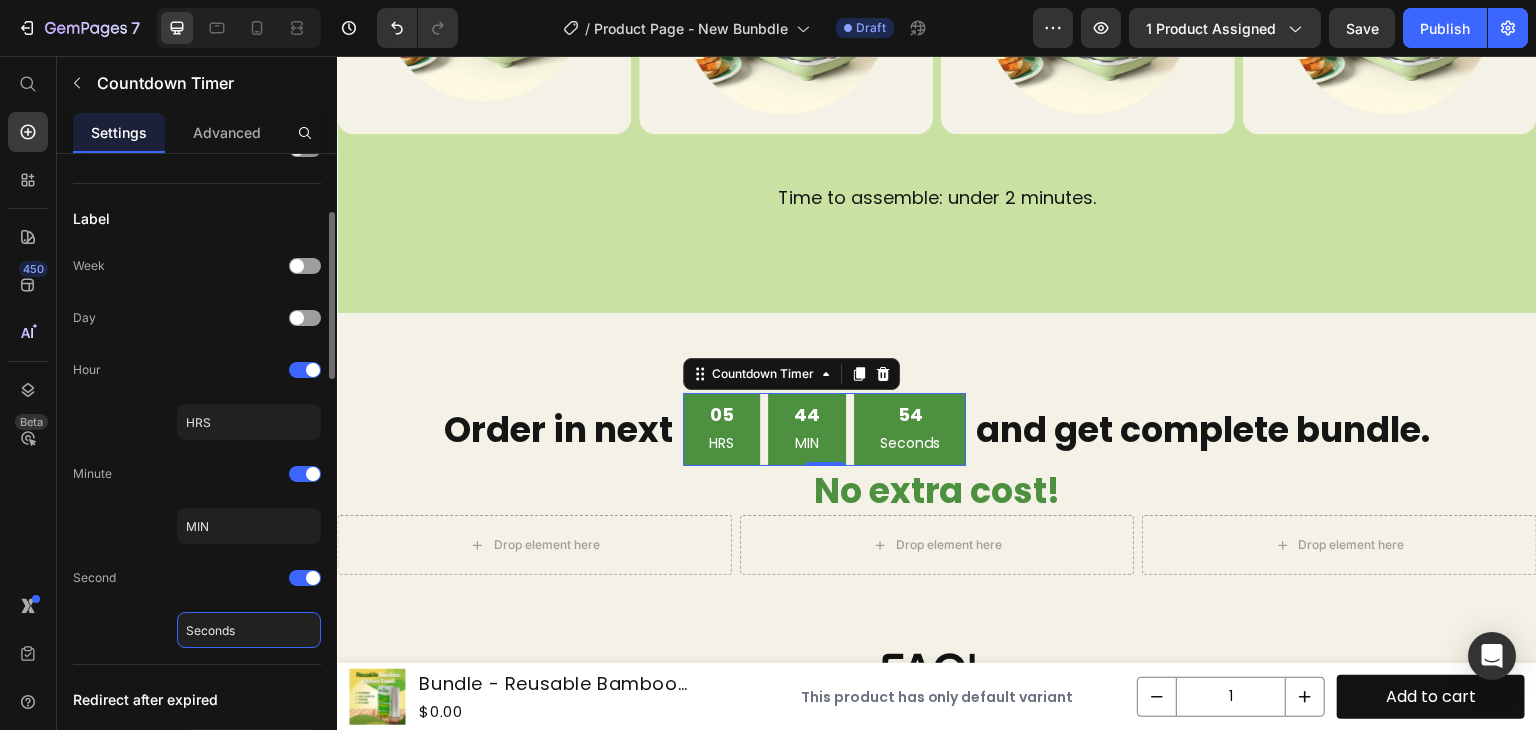 click on "Seconds" 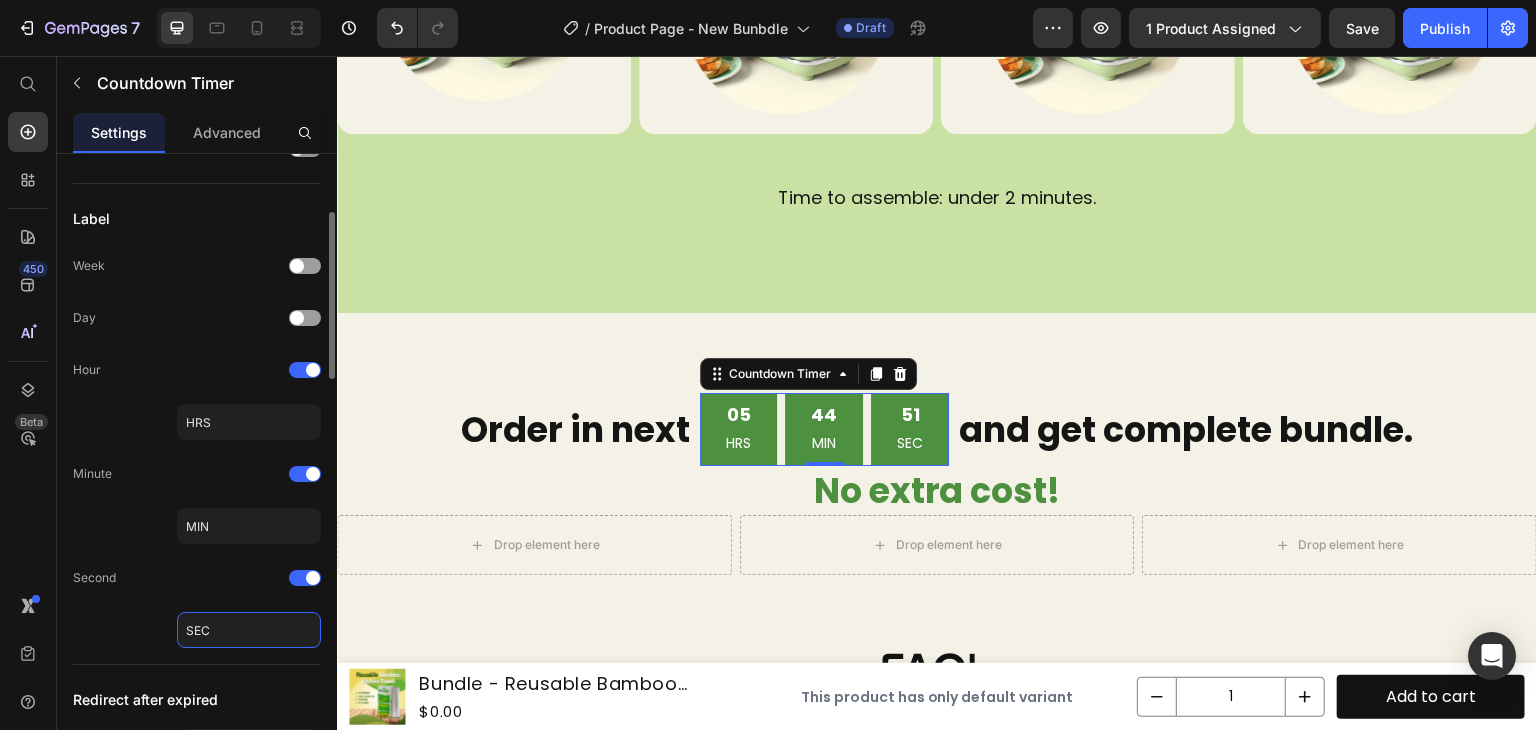 type on "SEC" 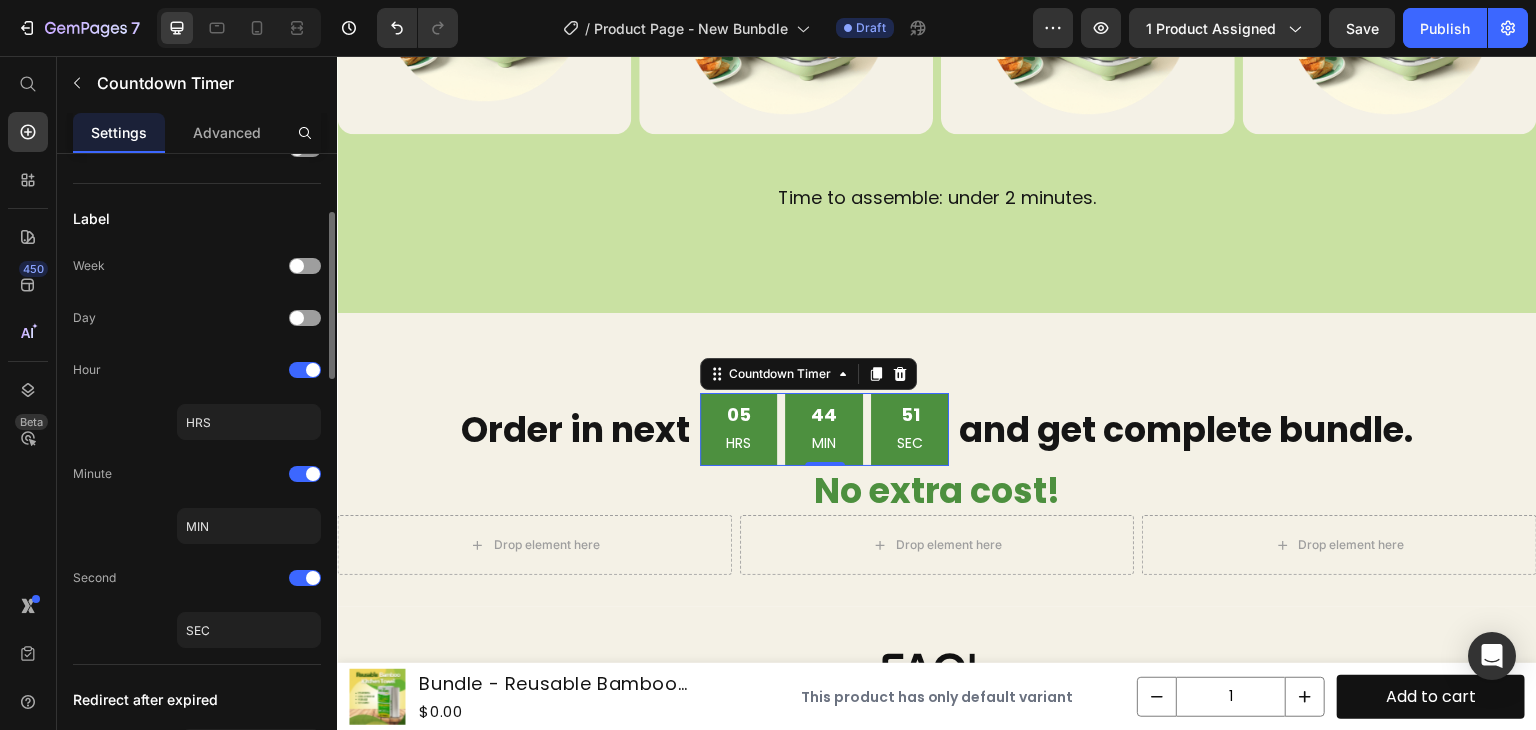 click on "Label Week Day Hour HRS Minute MIN Second SEC" 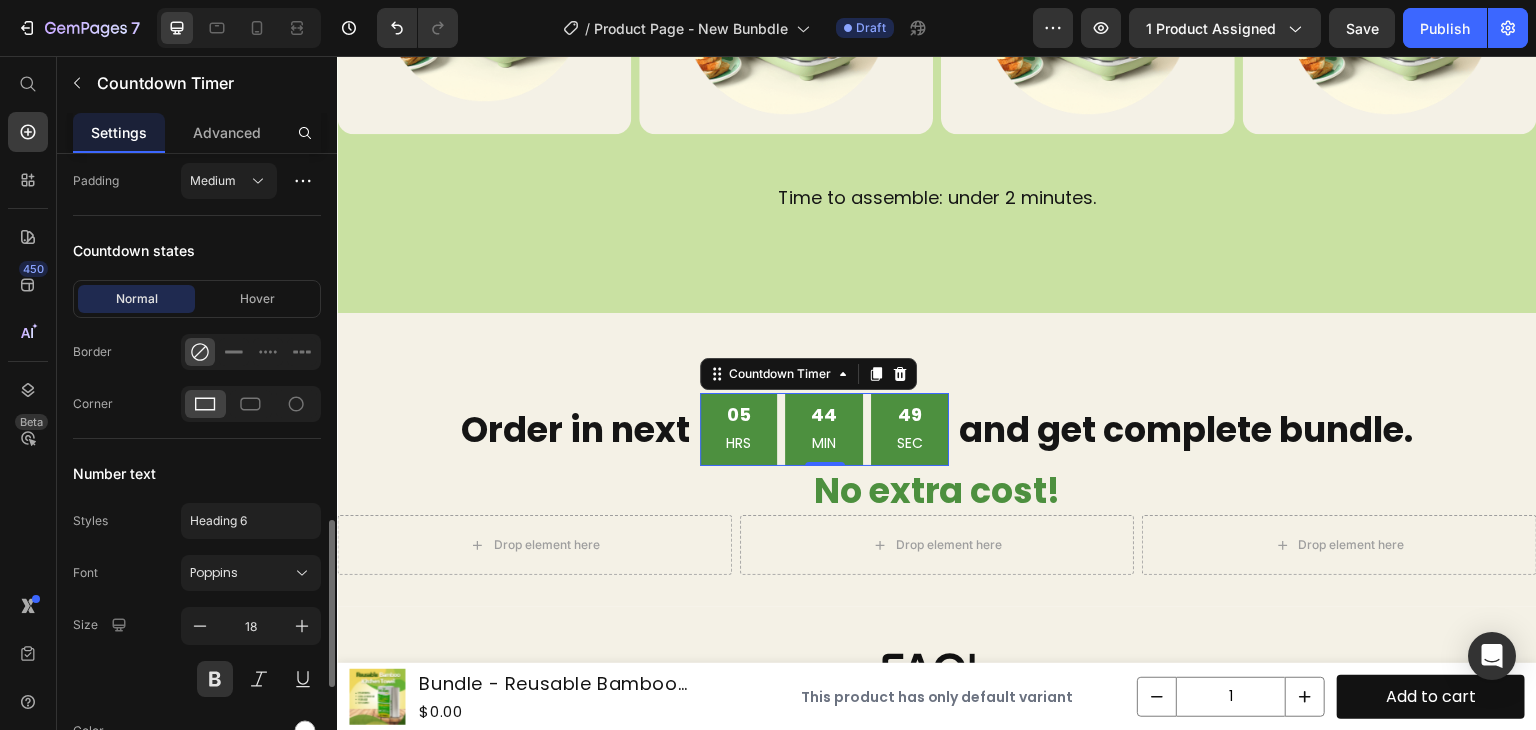 scroll, scrollTop: 1206, scrollLeft: 0, axis: vertical 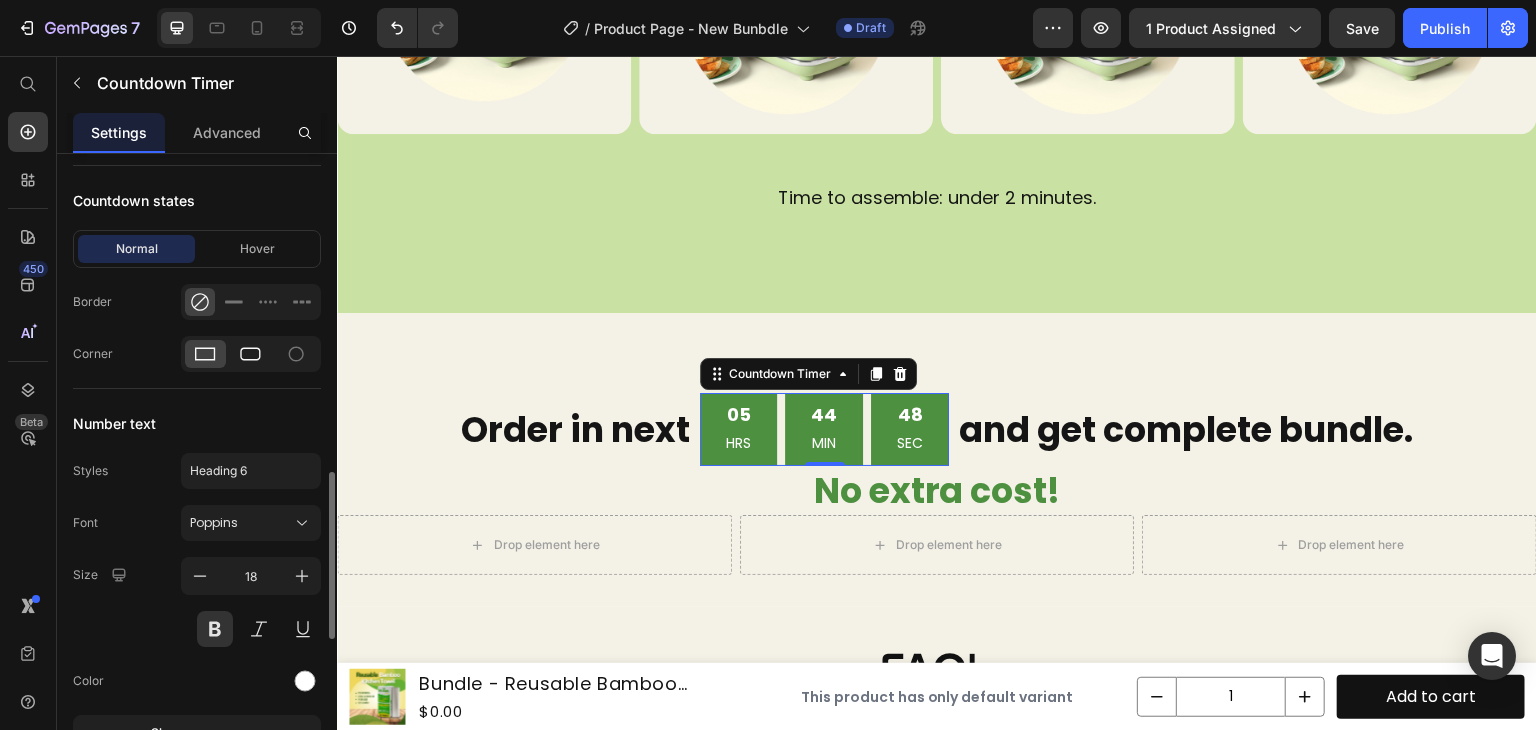 click 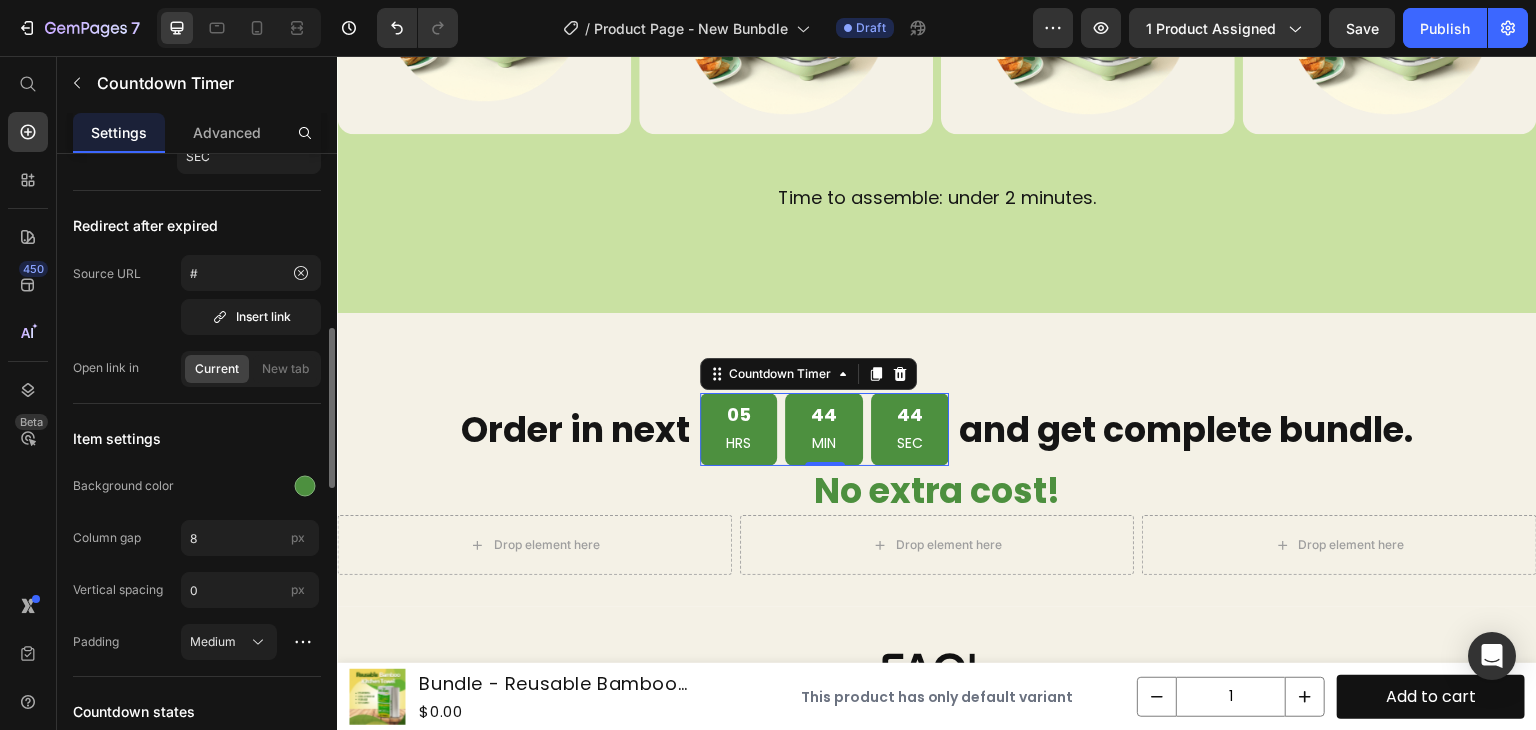 scroll, scrollTop: 694, scrollLeft: 0, axis: vertical 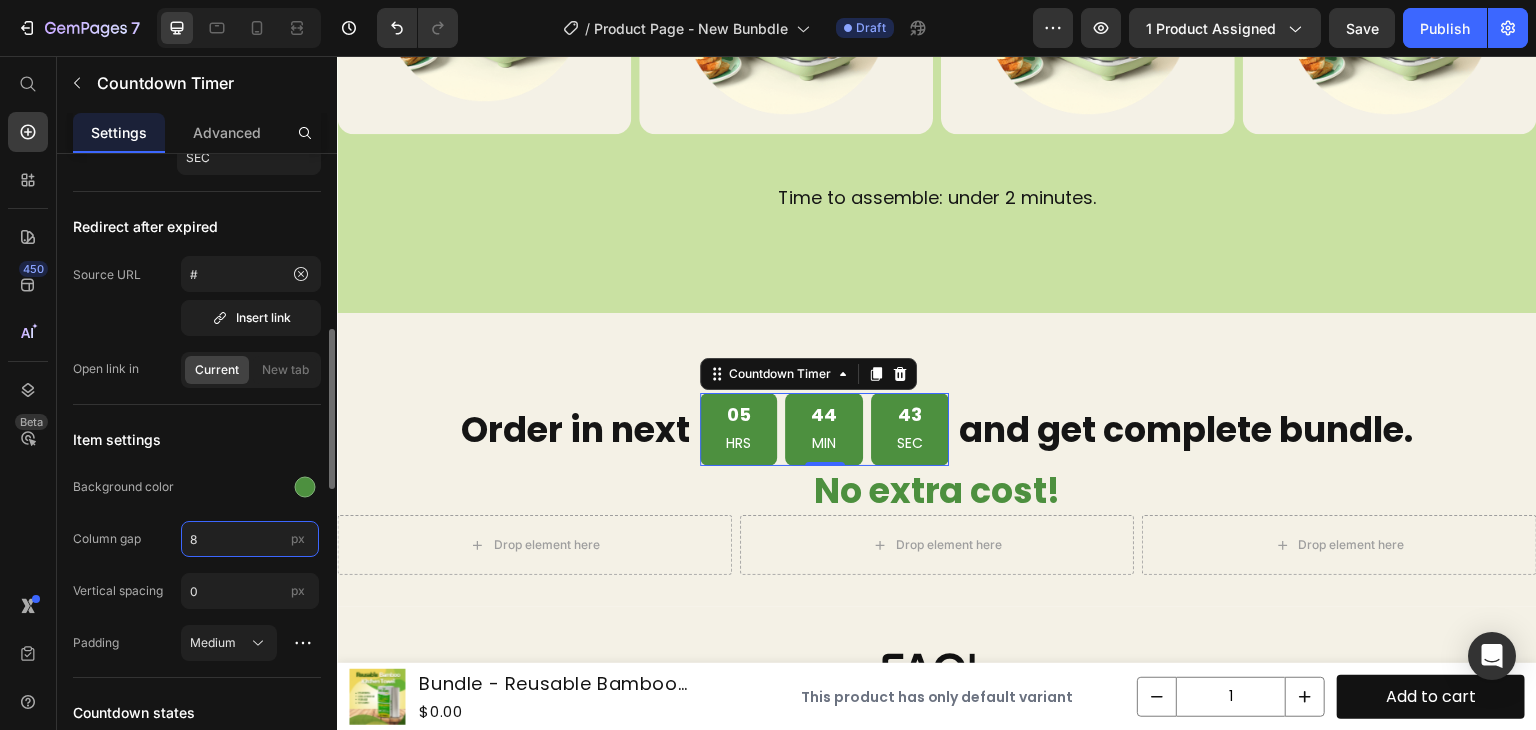 click on "8" at bounding box center [250, 539] 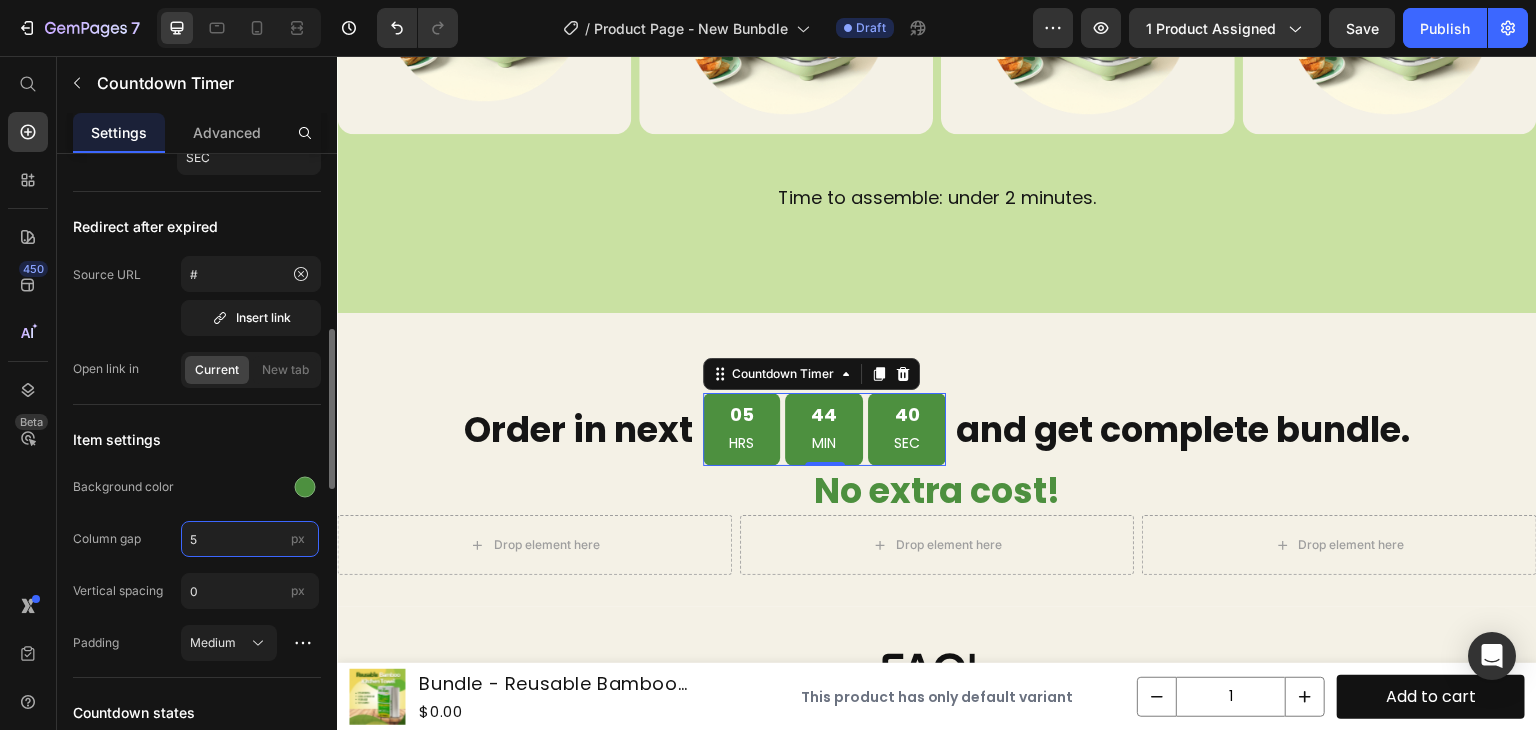 type on "4" 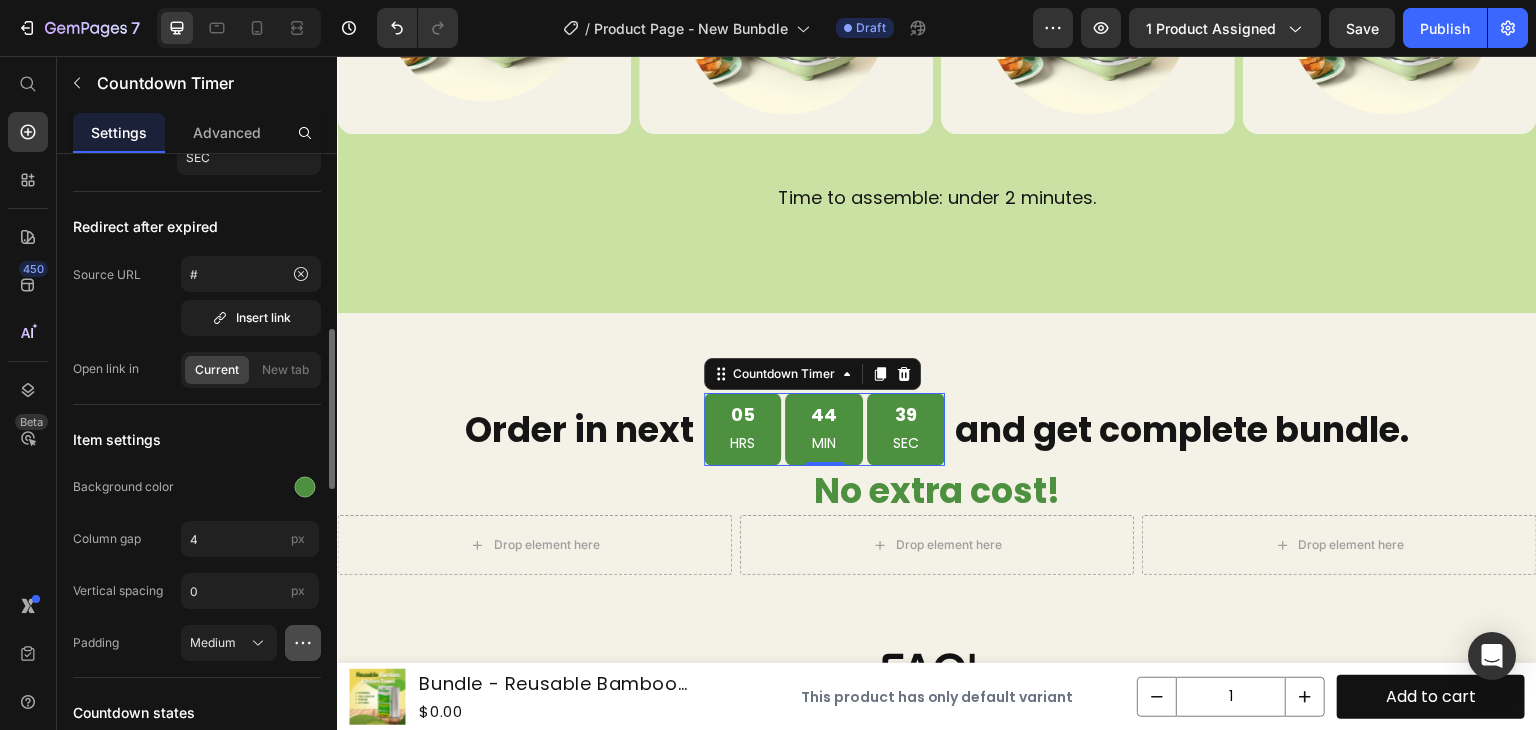 click 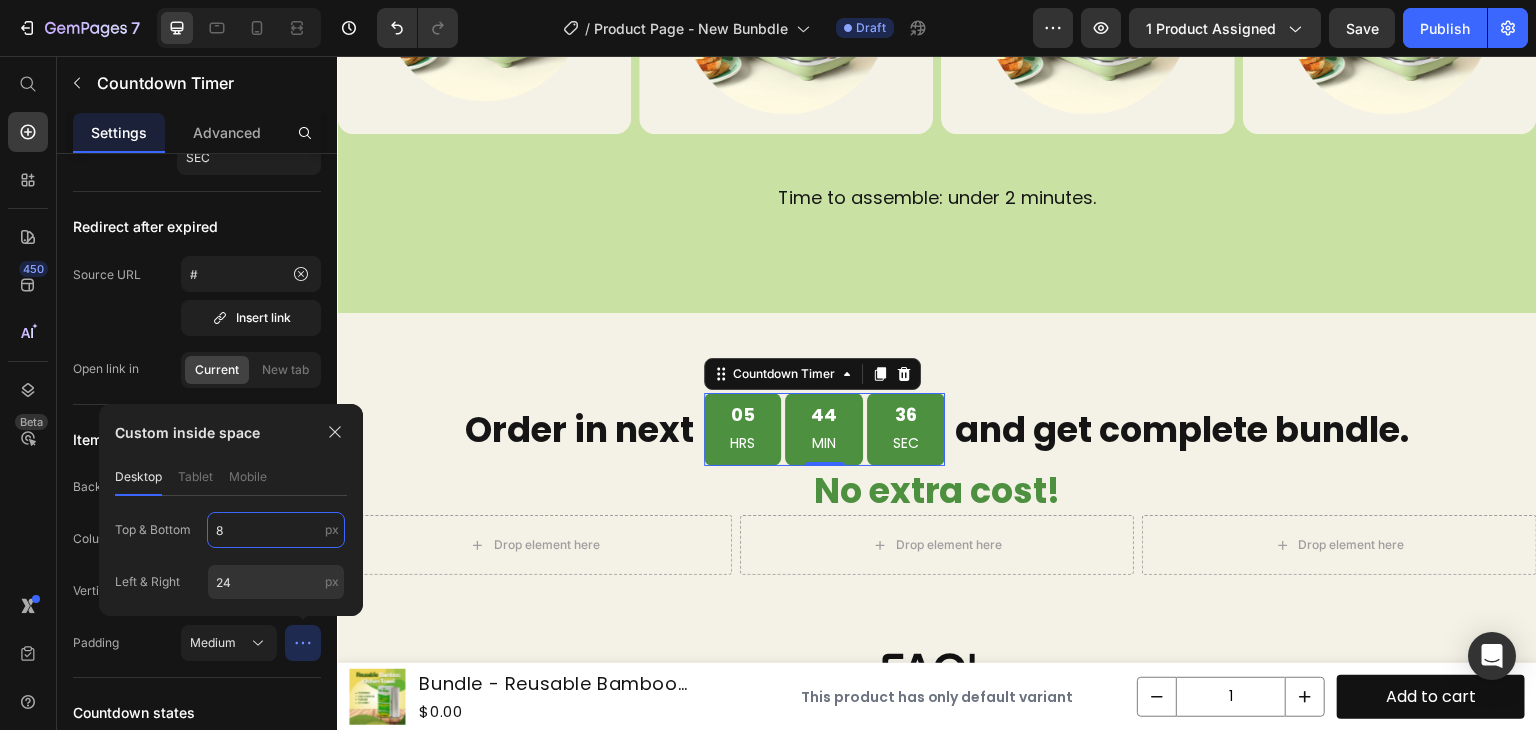 click on "8" at bounding box center (276, 530) 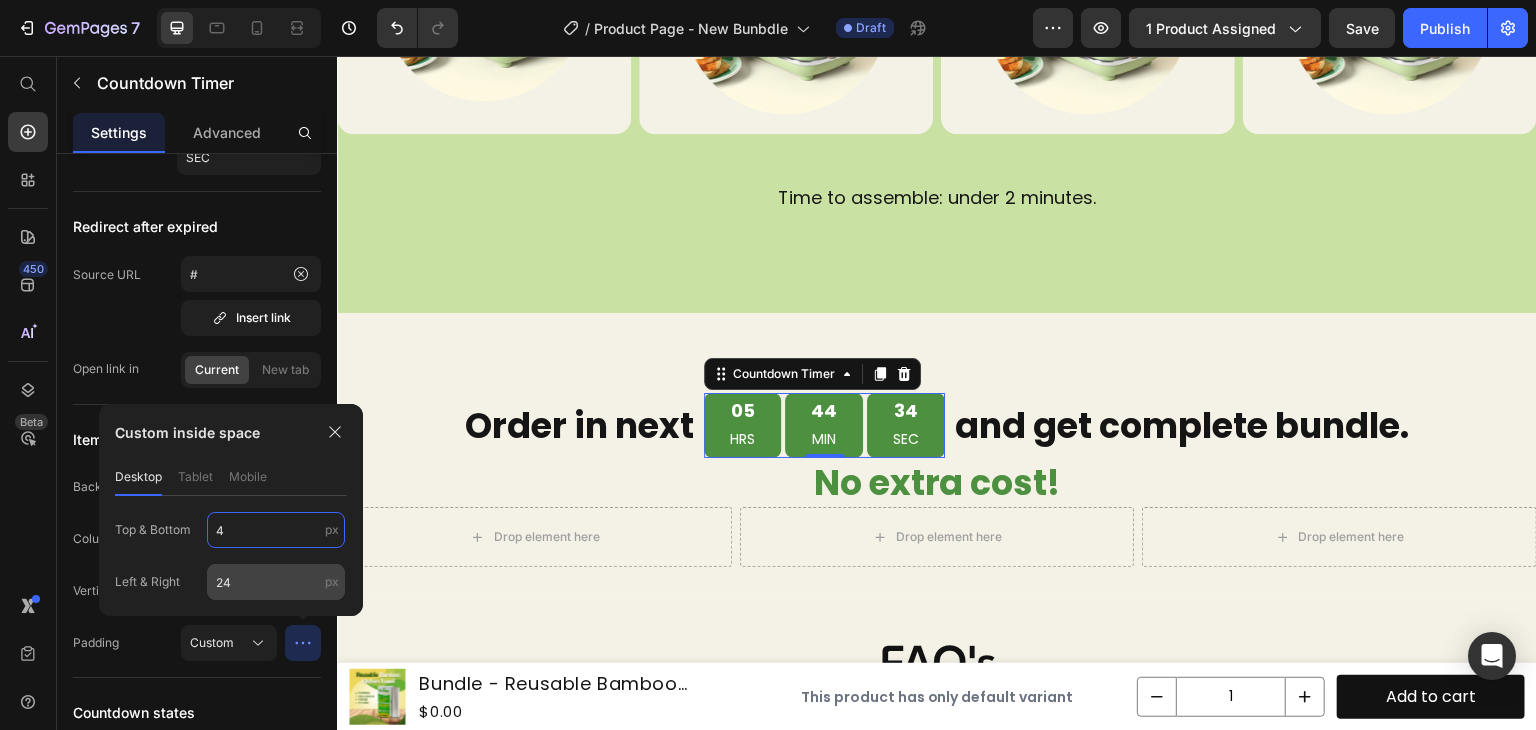 type on "4" 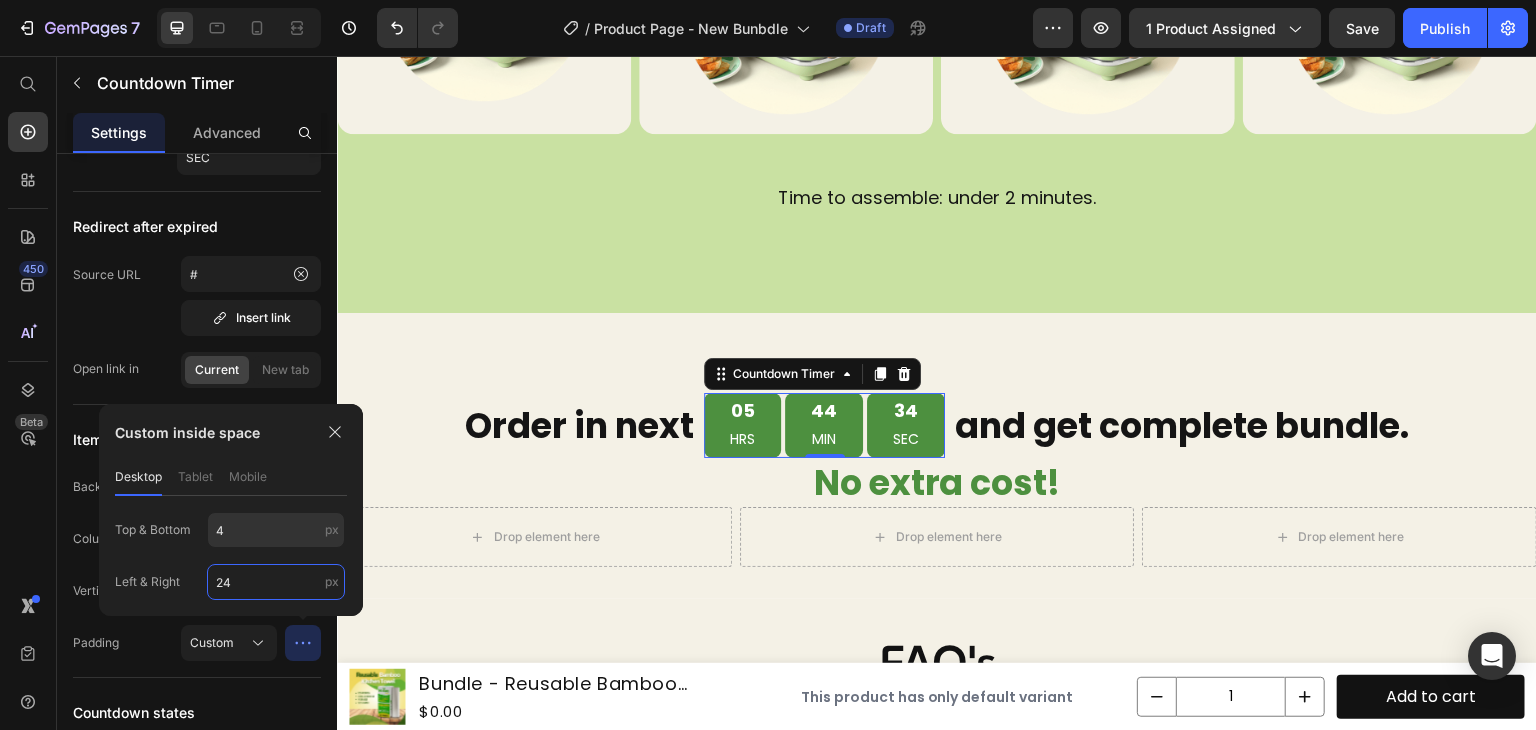 click on "24" at bounding box center [276, 582] 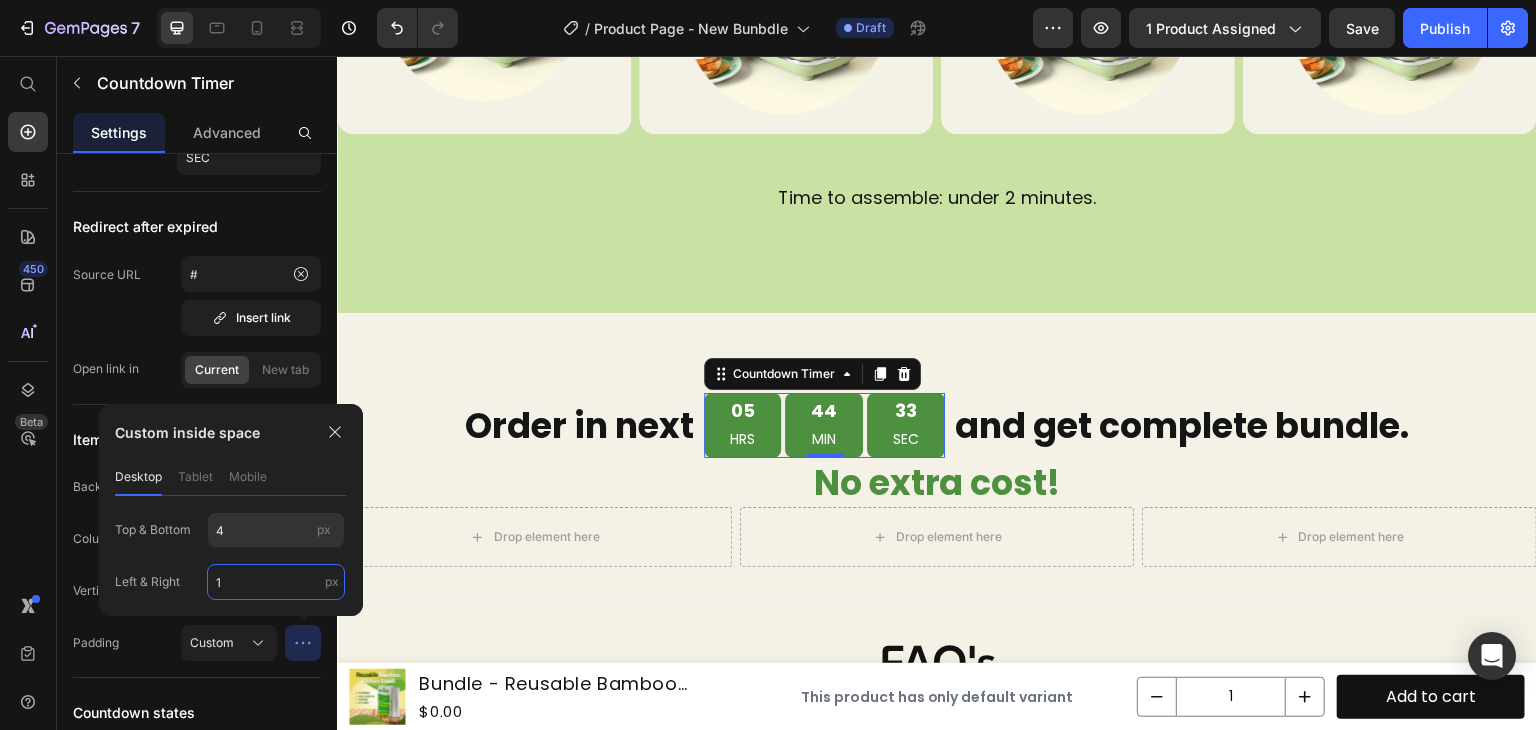 type on "12" 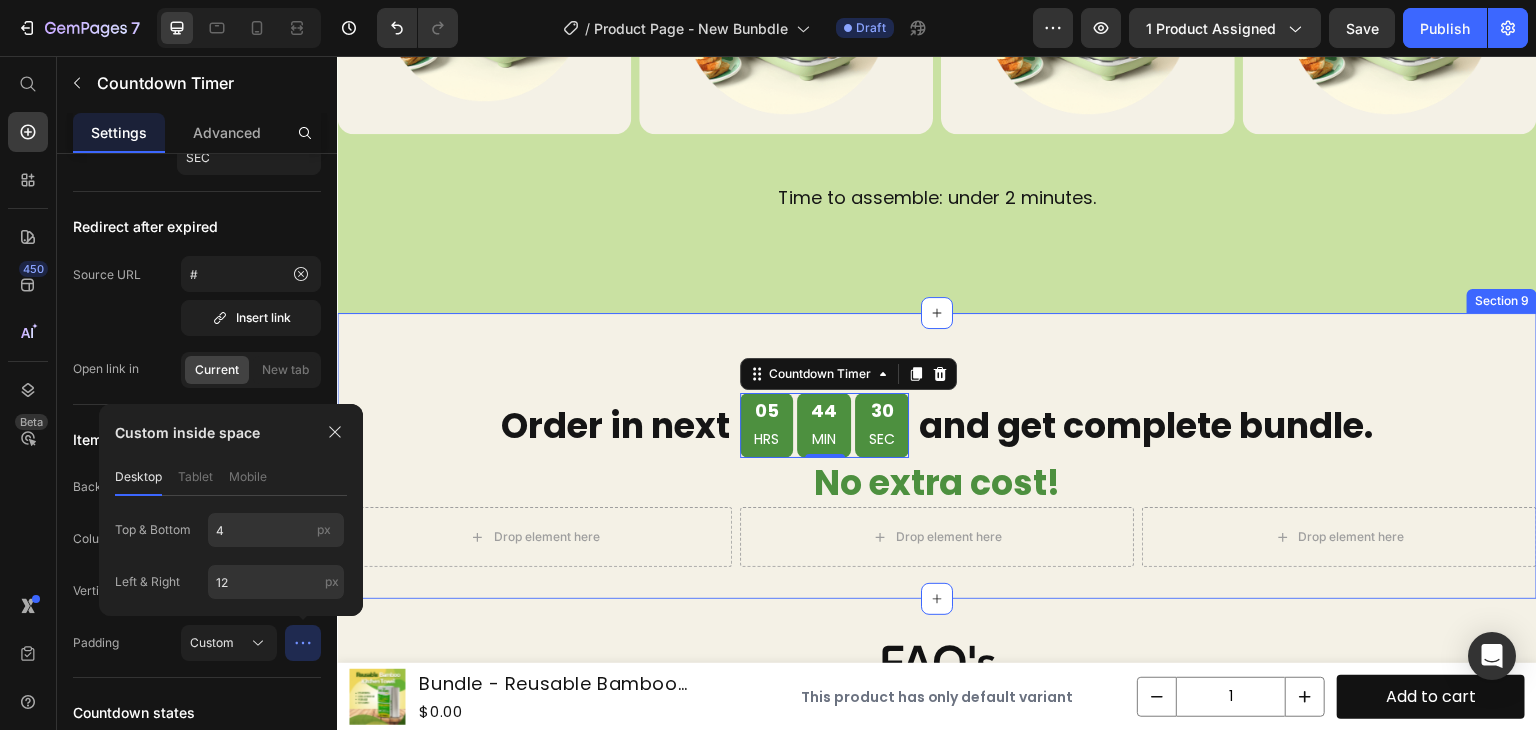 click on "Order in next Heading 05 HRS 44 MIN 30 SEC Countdown Timer   0 and get complete bundle. Heading Row No extra cost! Heading
Drop element here
Drop element here
Drop element here Row Section 9" at bounding box center [937, 456] 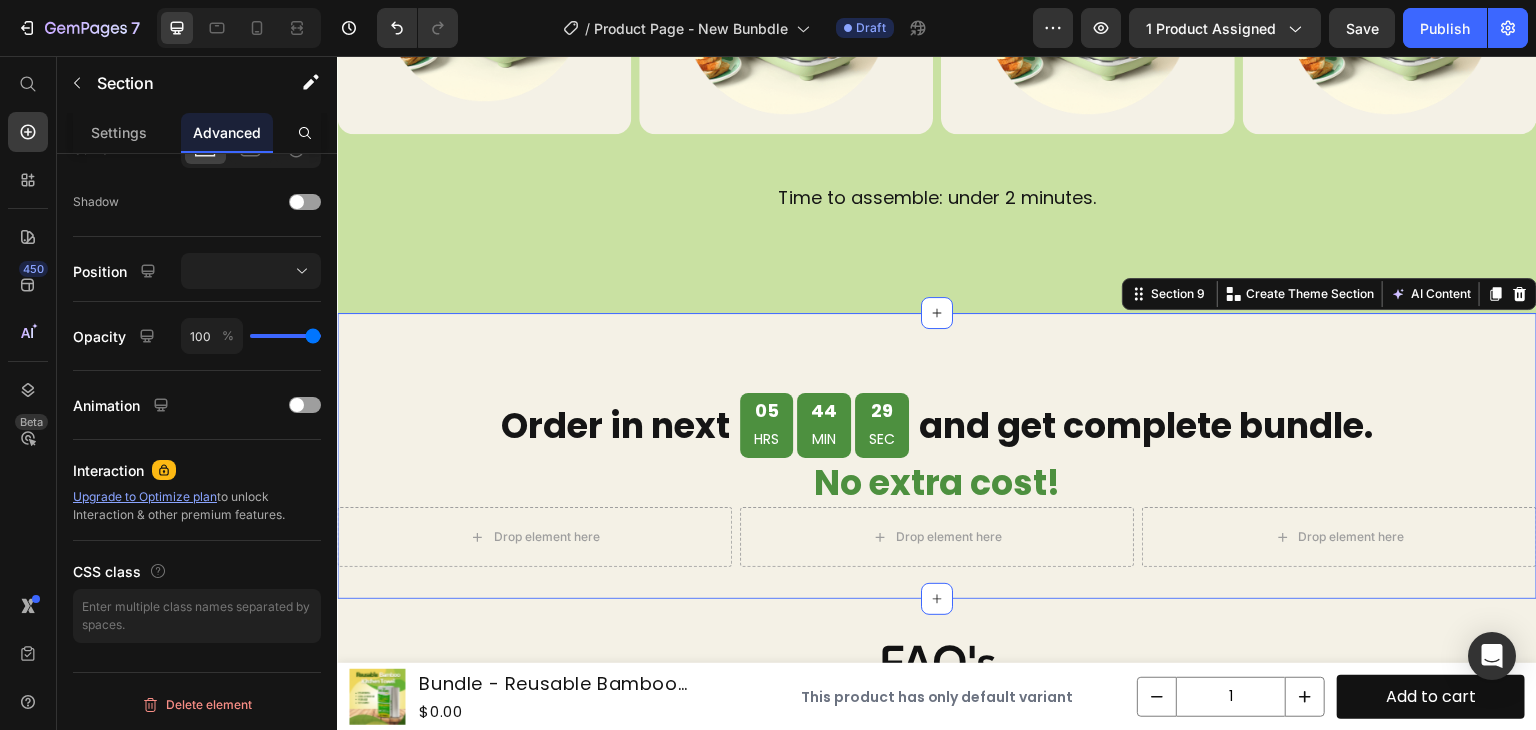 scroll, scrollTop: 0, scrollLeft: 0, axis: both 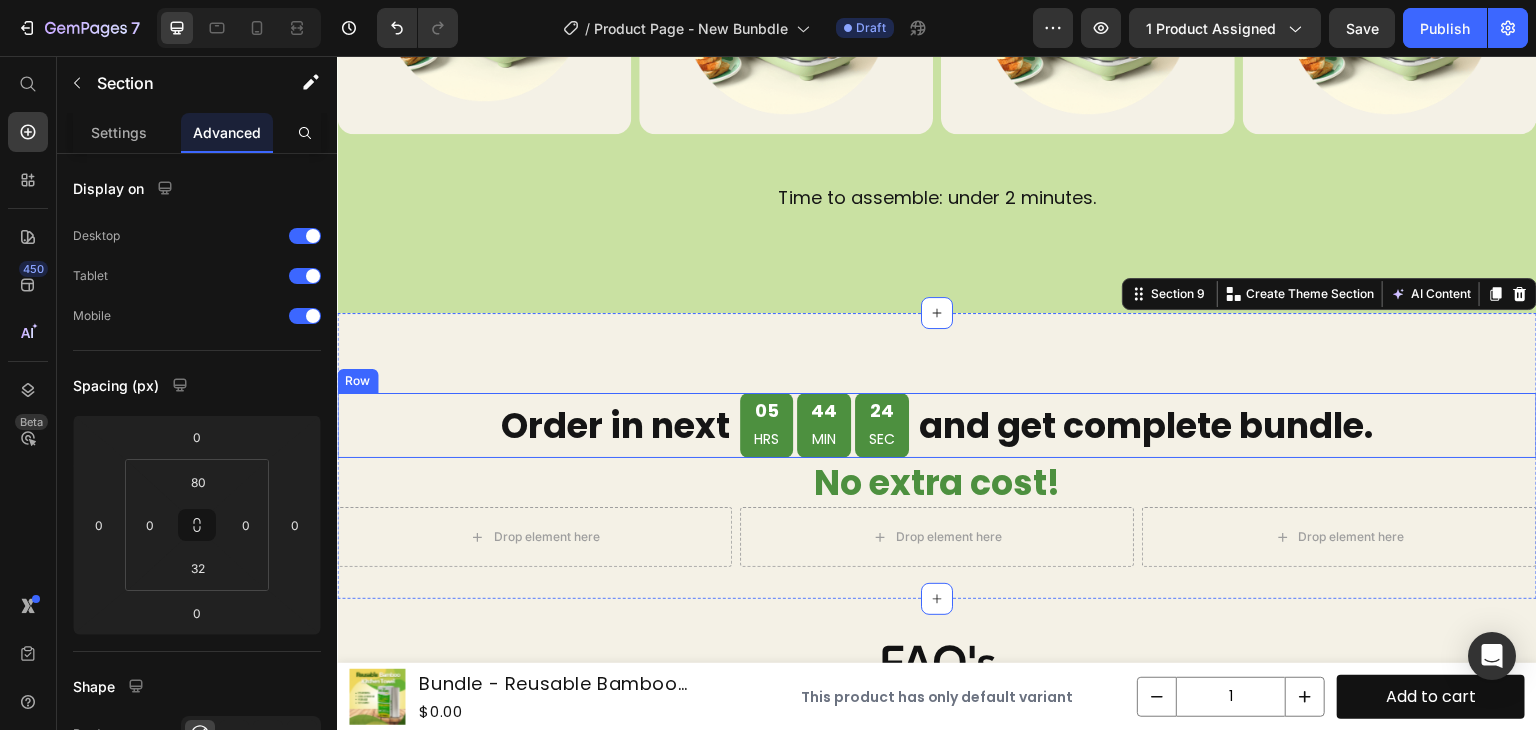 click on "Order in next Heading 05 HRS 44 MIN 24 SEC Countdown Timer and get complete bundle. Heading Row" at bounding box center (937, 425) 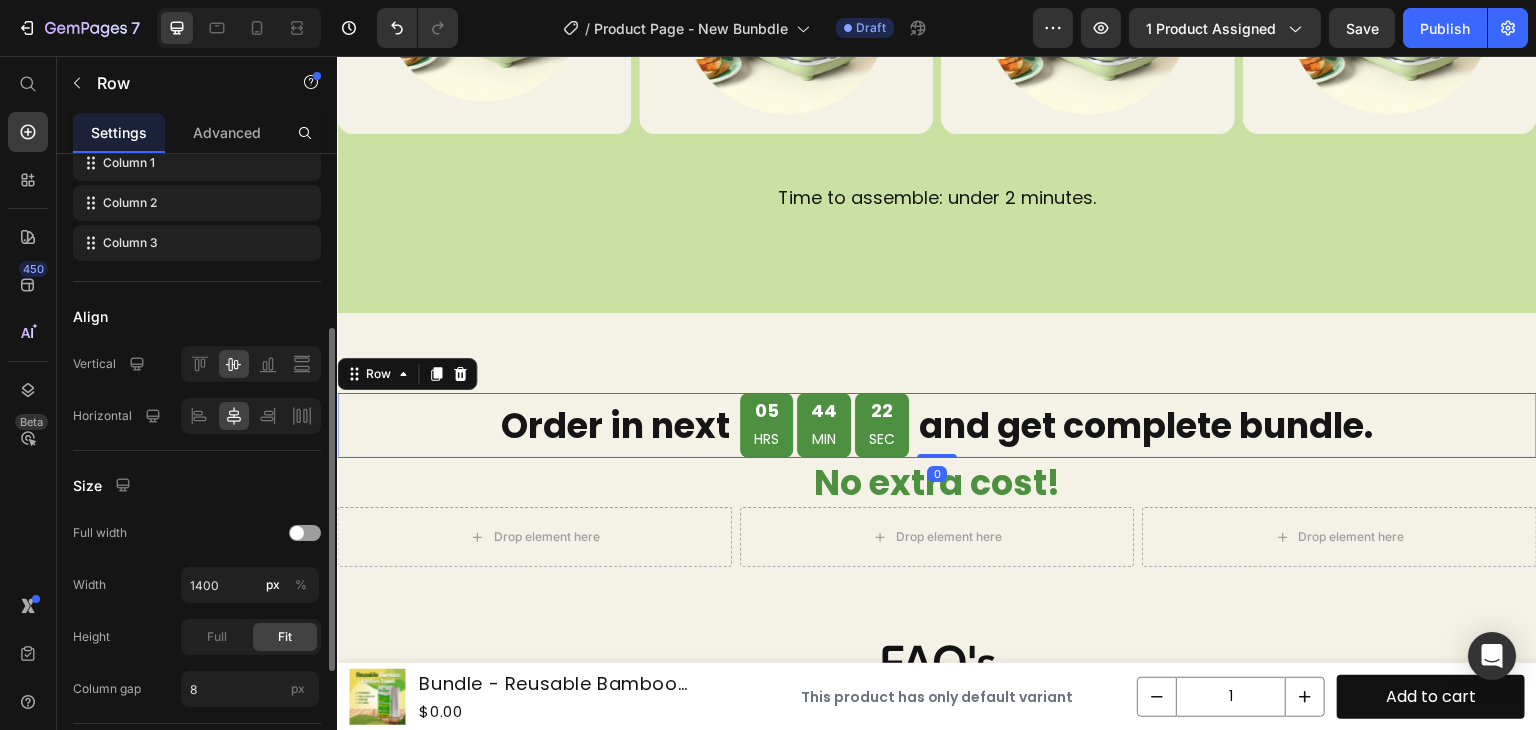 scroll, scrollTop: 322, scrollLeft: 0, axis: vertical 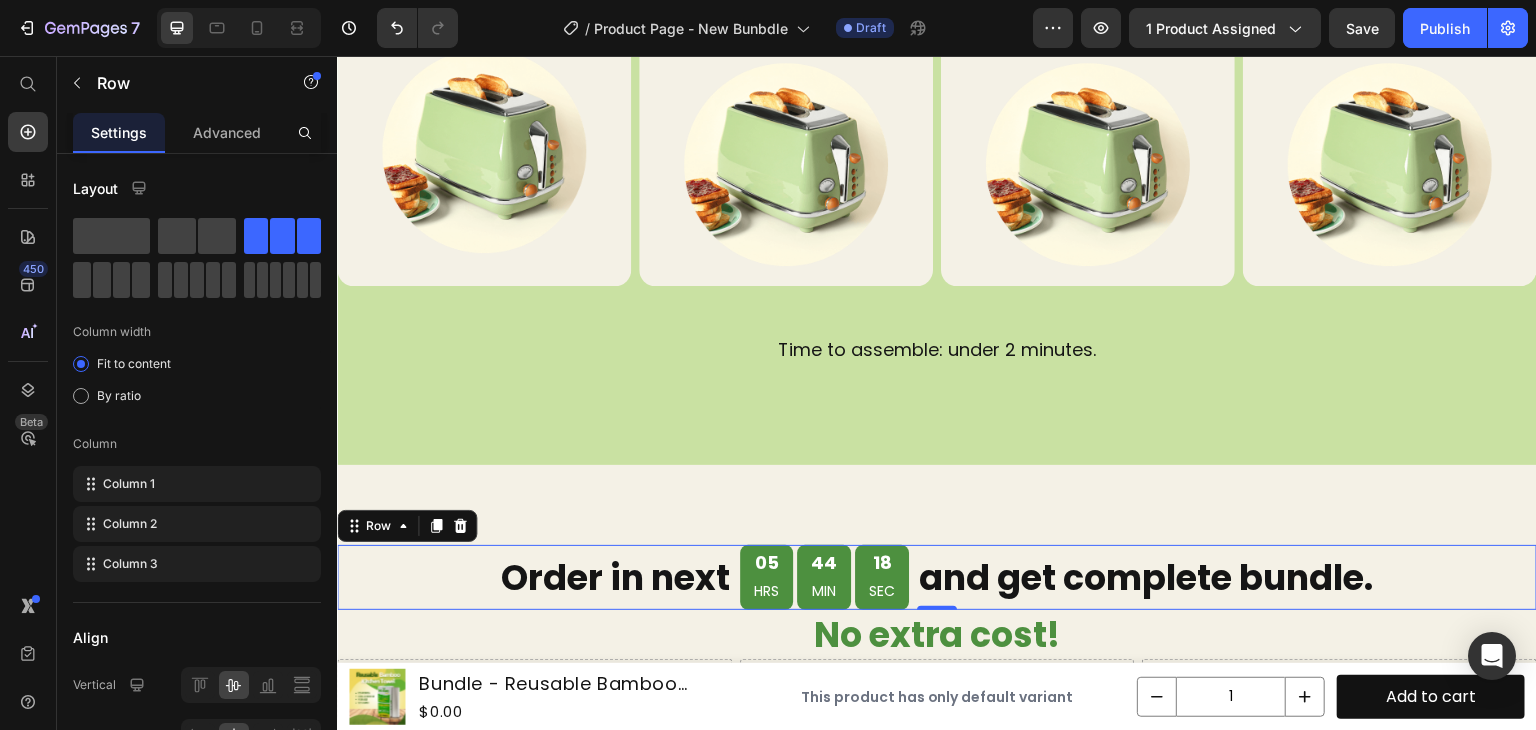 click on "Order in next" at bounding box center (615, 578) 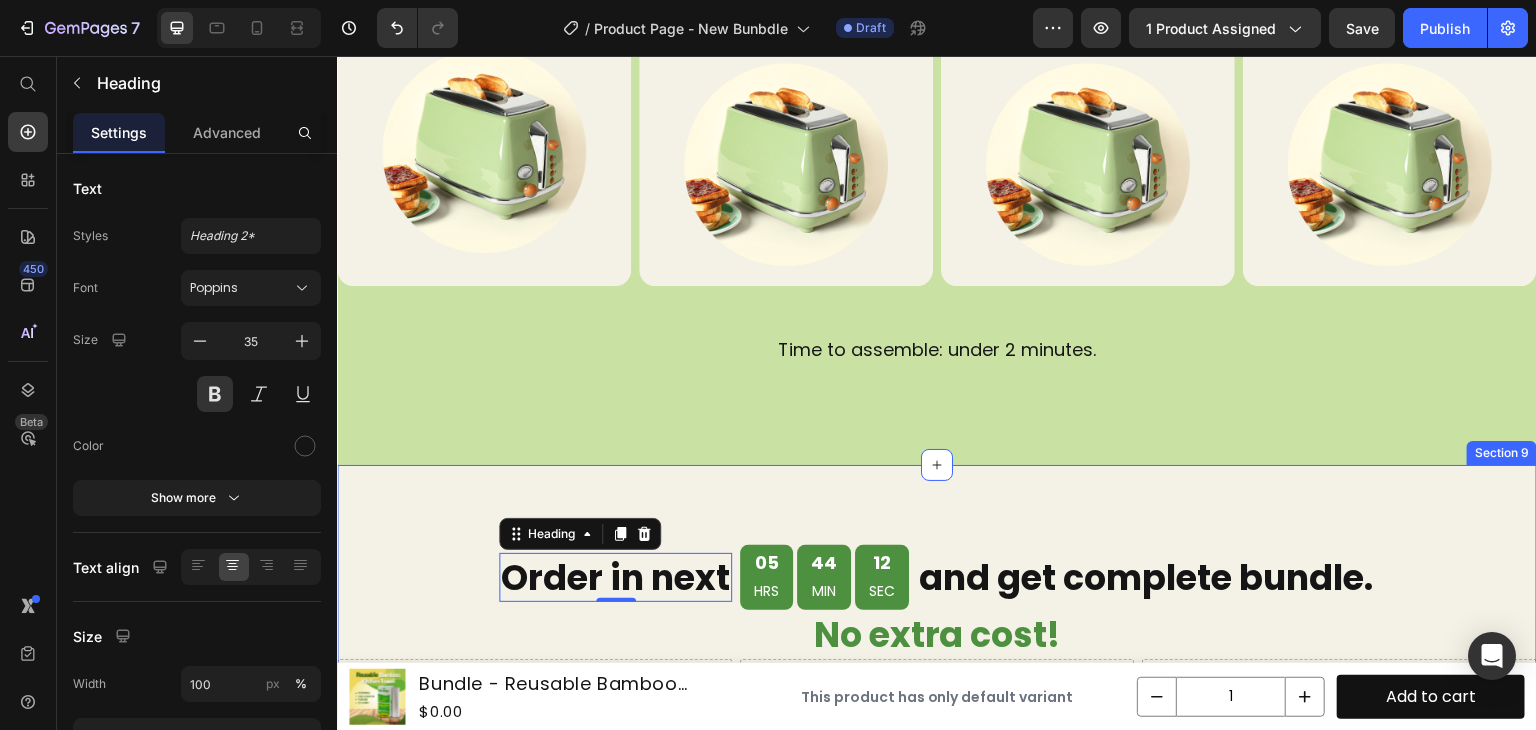 scroll, scrollTop: 4084, scrollLeft: 0, axis: vertical 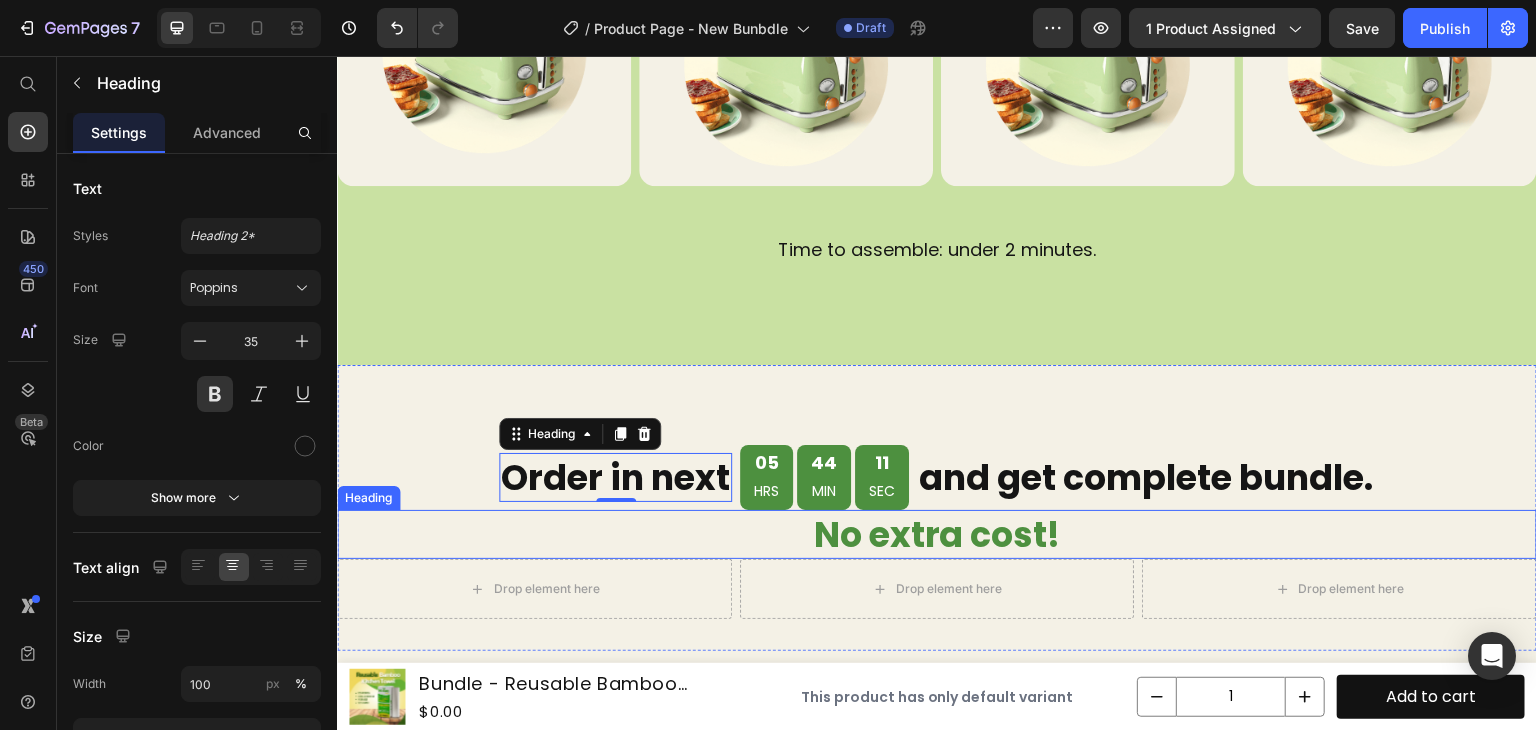 click on "No extra cost!" at bounding box center [937, 535] 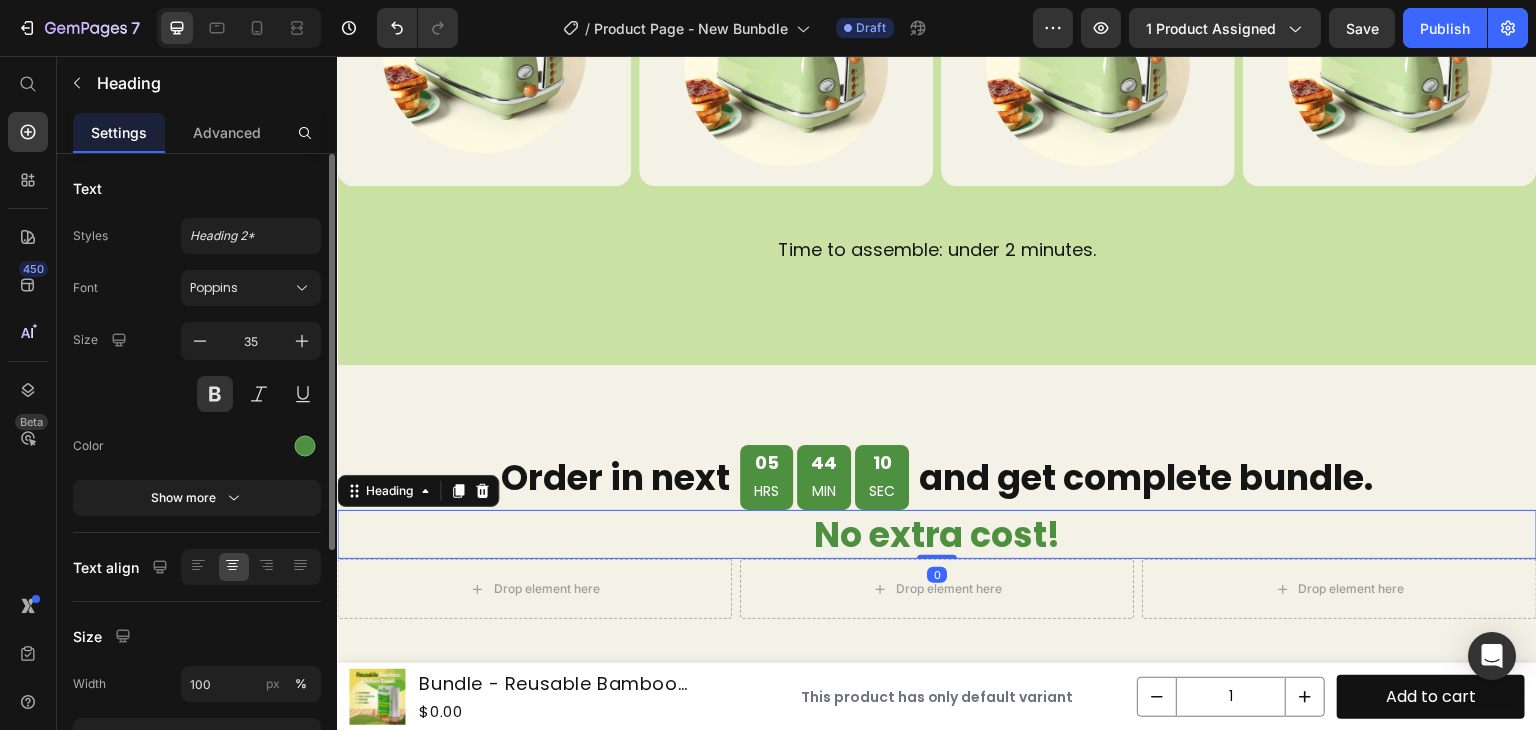 click on "Font Poppins Size 35 Color Show more" at bounding box center (197, 393) 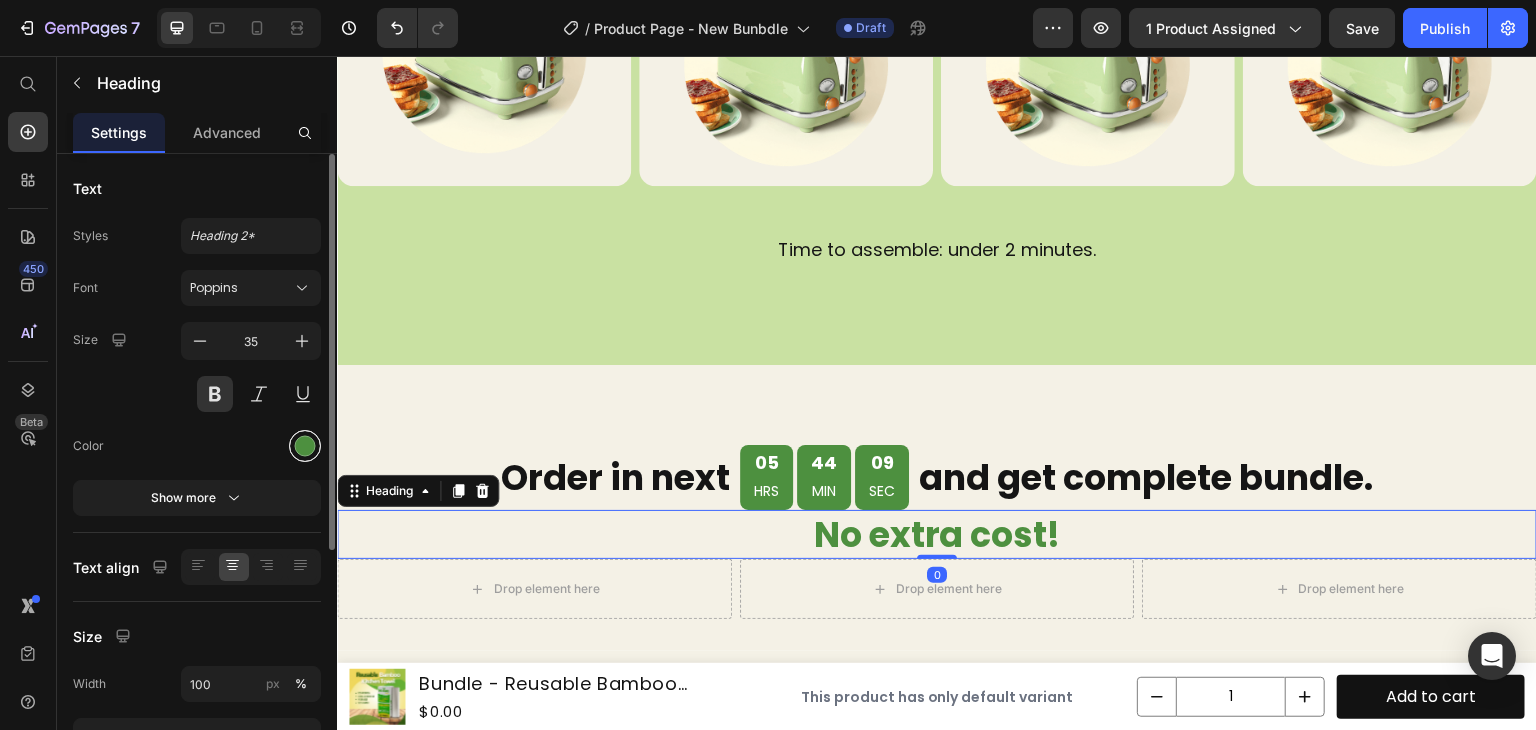 click at bounding box center [305, 446] 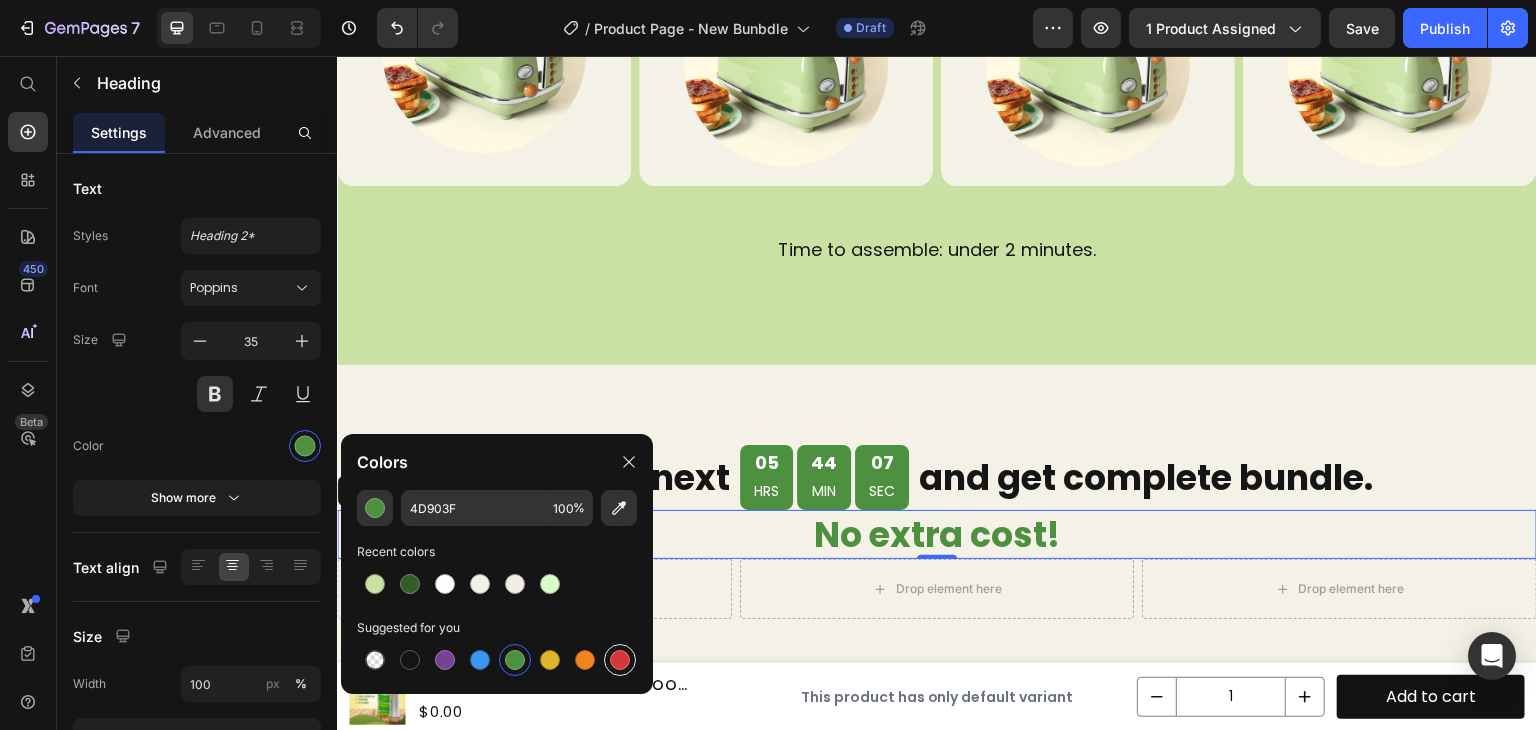 click at bounding box center [620, 660] 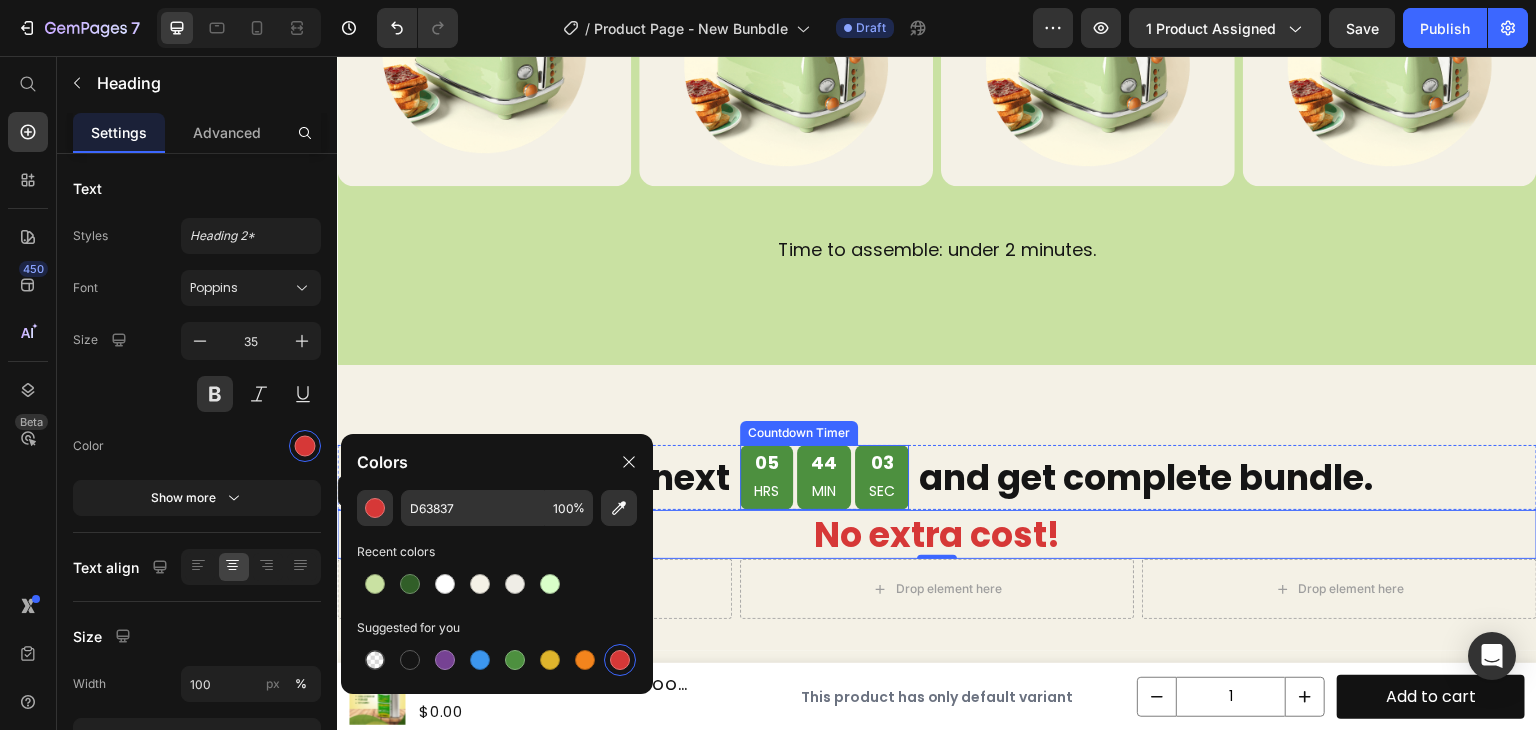 click on "03 SEC" at bounding box center (882, 477) 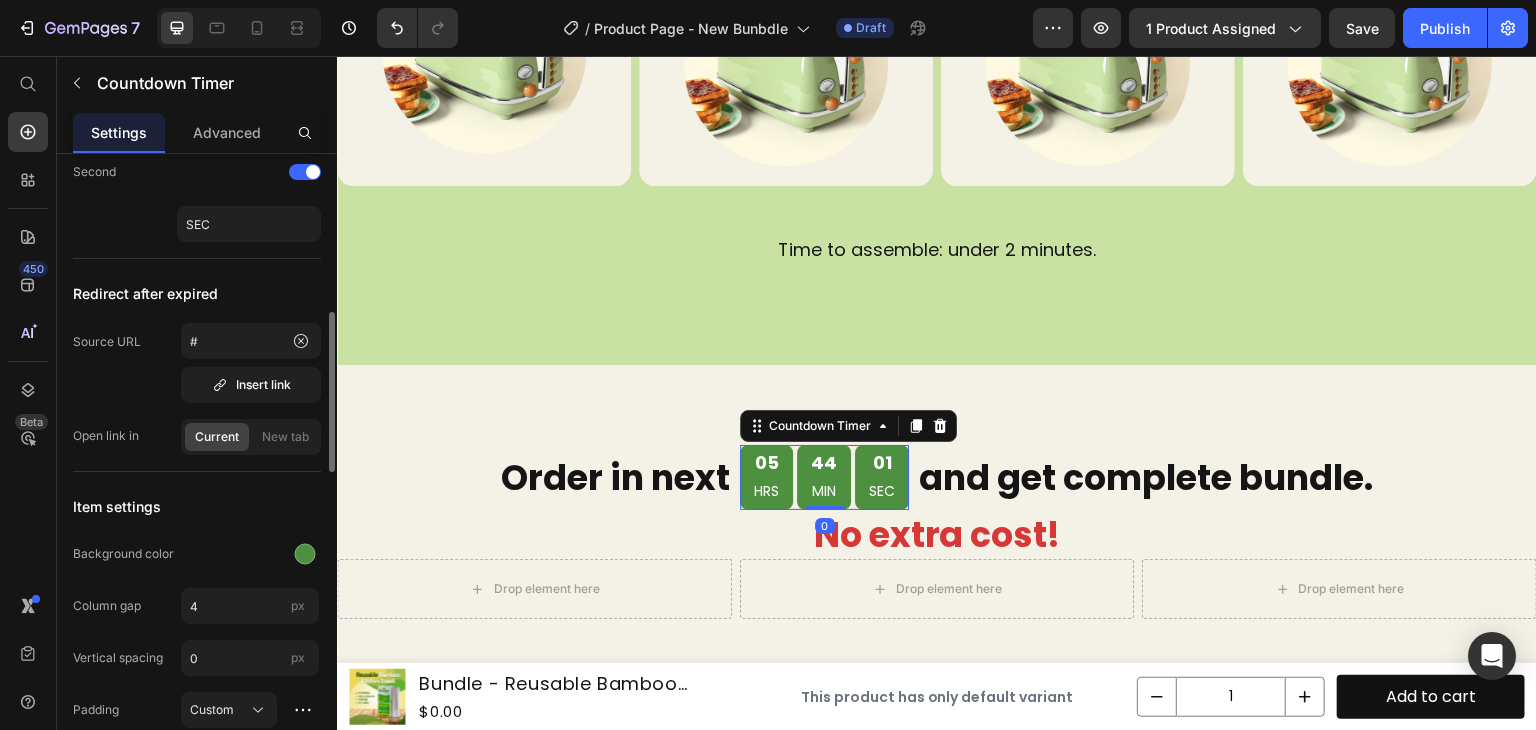 scroll, scrollTop: 736, scrollLeft: 0, axis: vertical 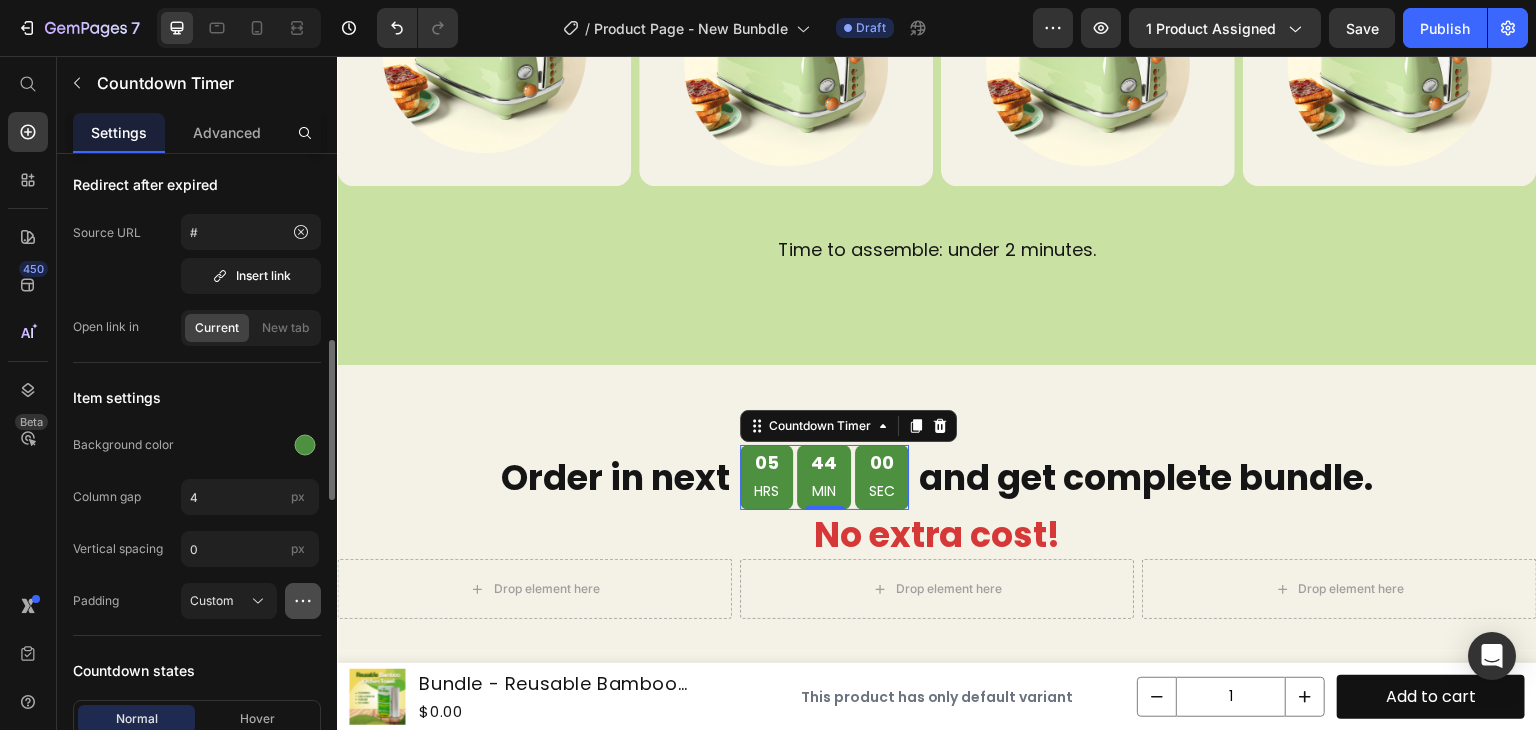 click 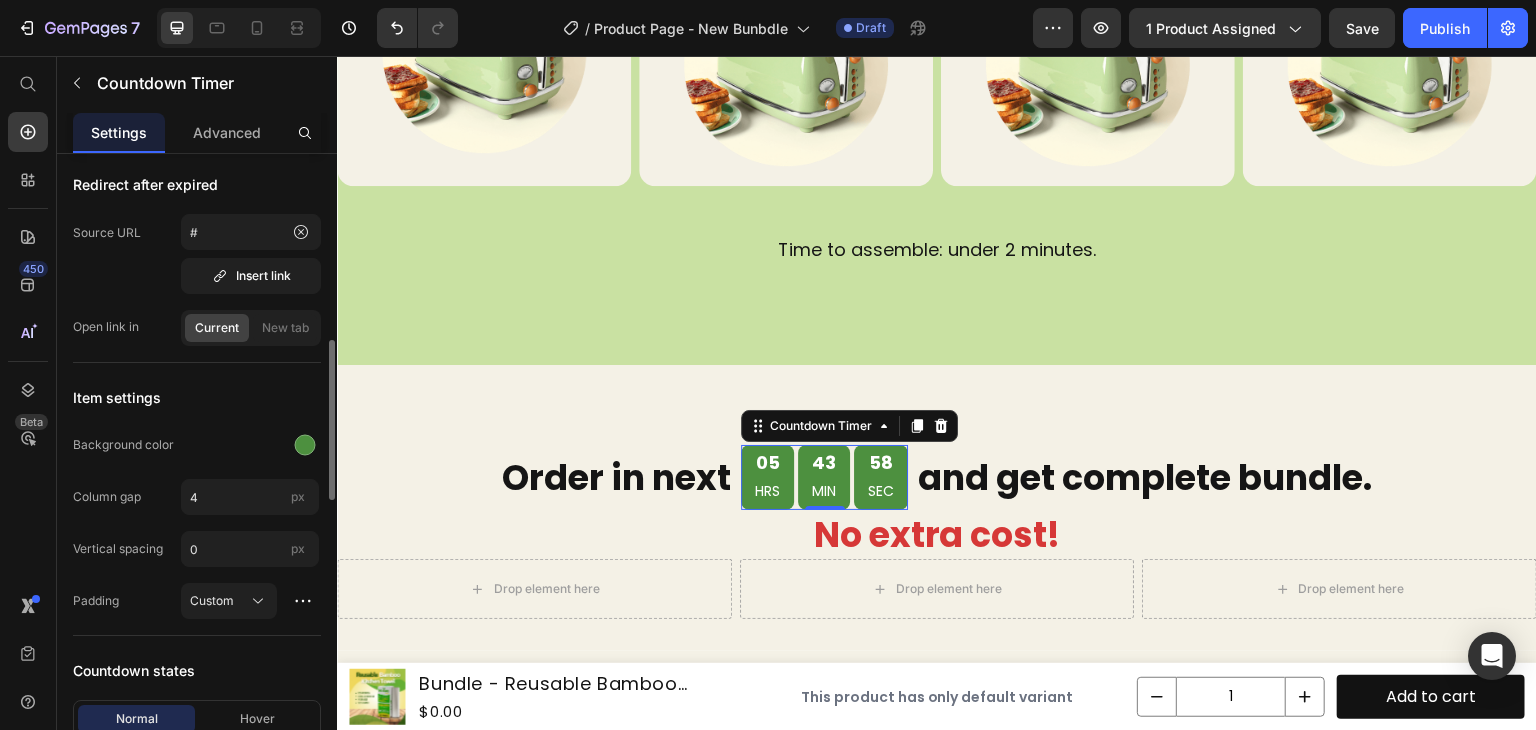 click on "Padding Custom" 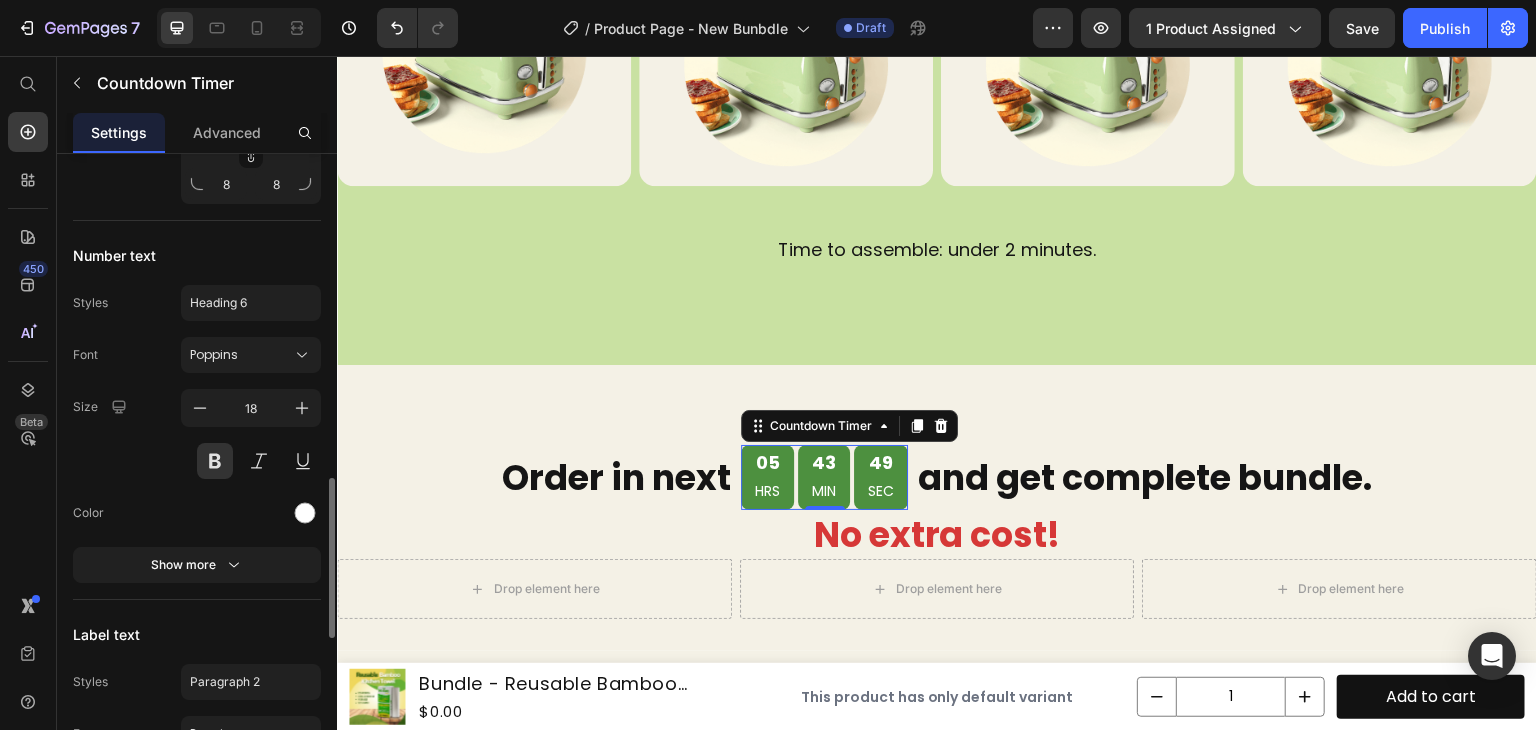 scroll, scrollTop: 1478, scrollLeft: 0, axis: vertical 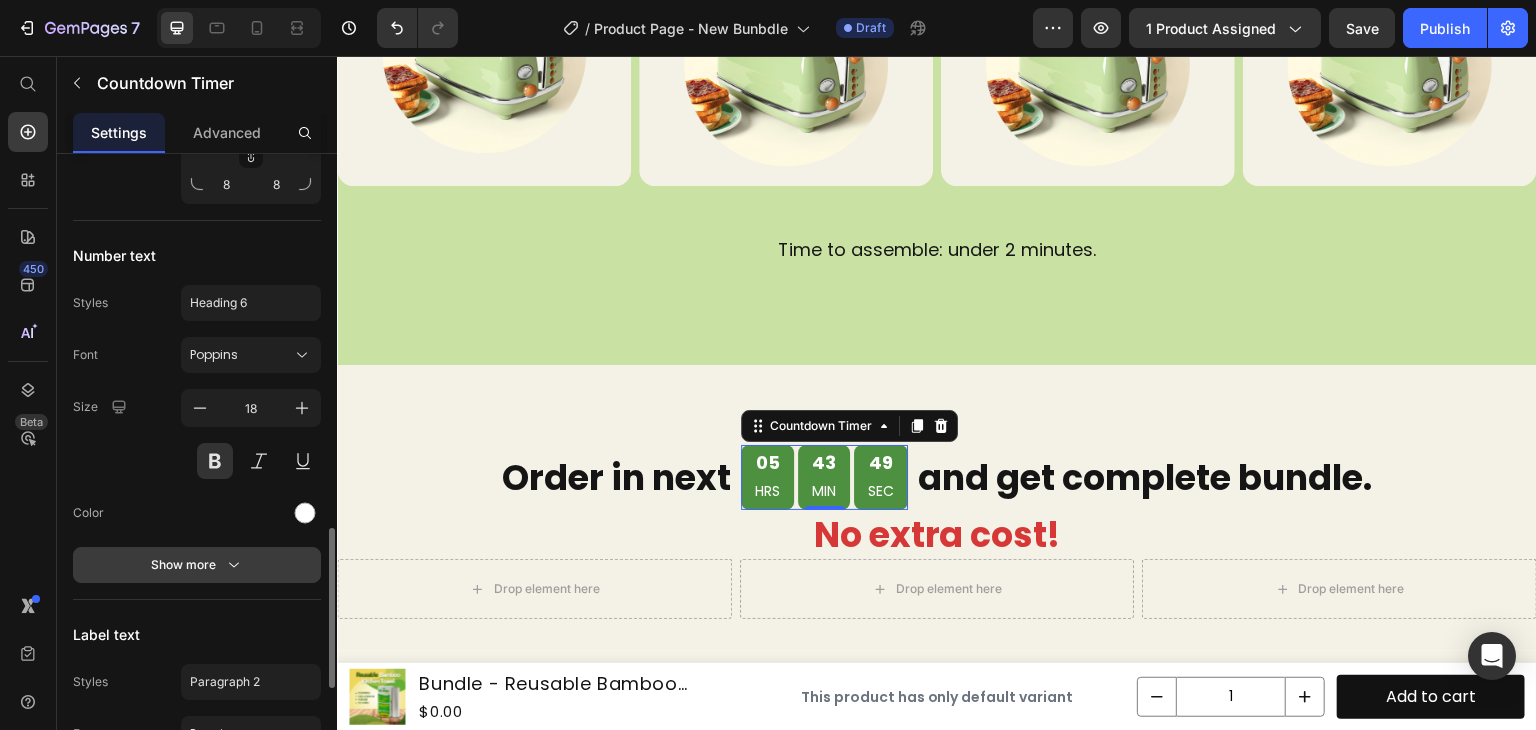 click on "Show more" at bounding box center (197, 565) 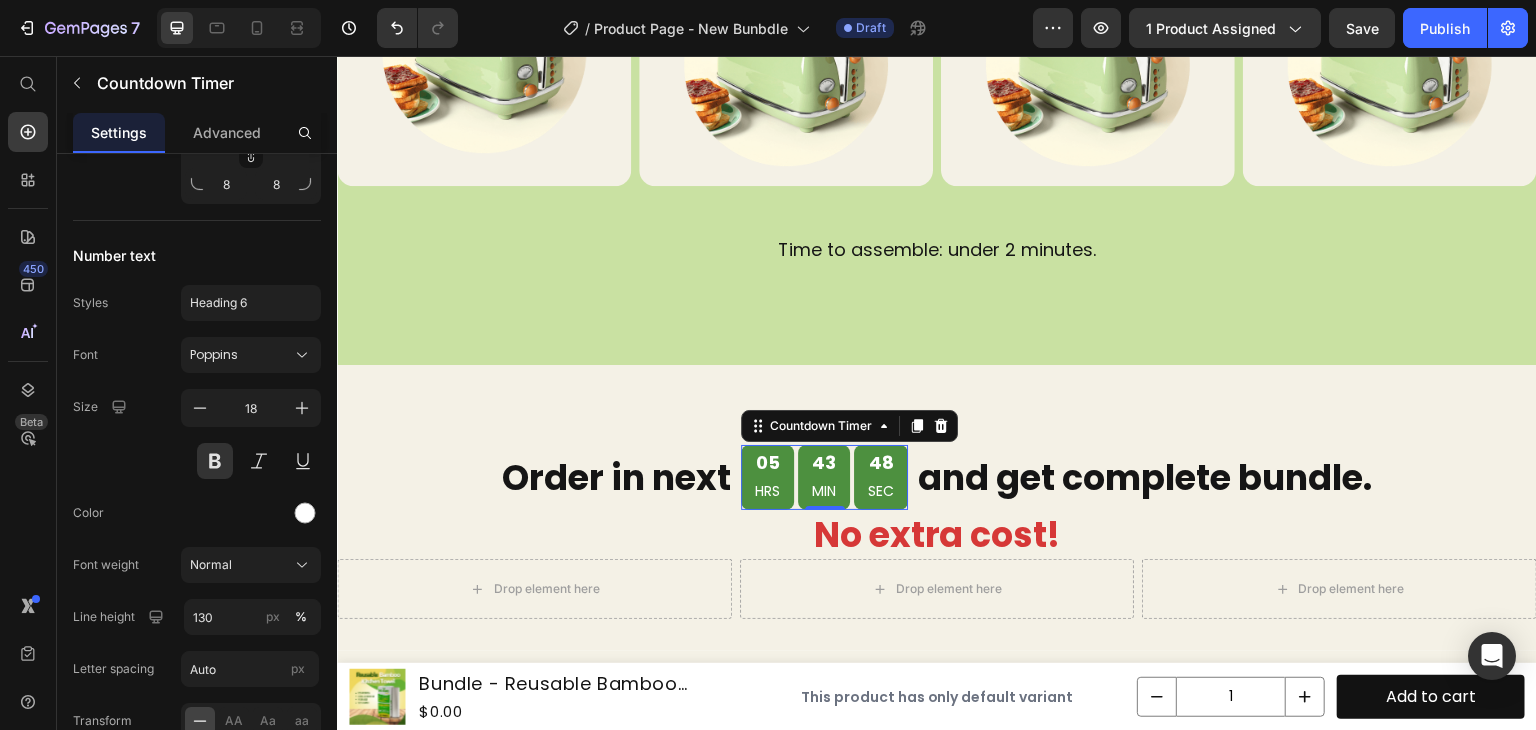 scroll, scrollTop: 1714, scrollLeft: 0, axis: vertical 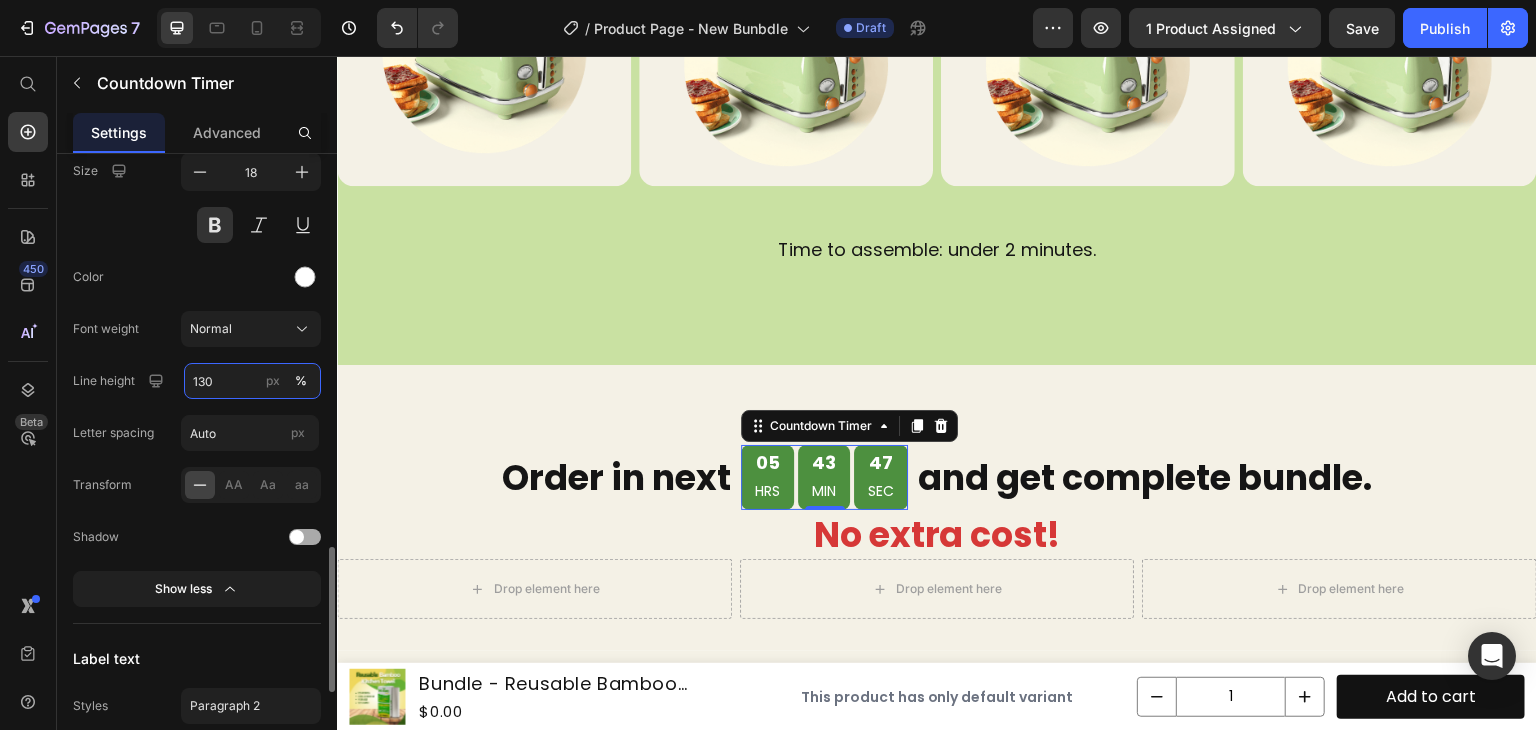 click on "130" at bounding box center (252, 381) 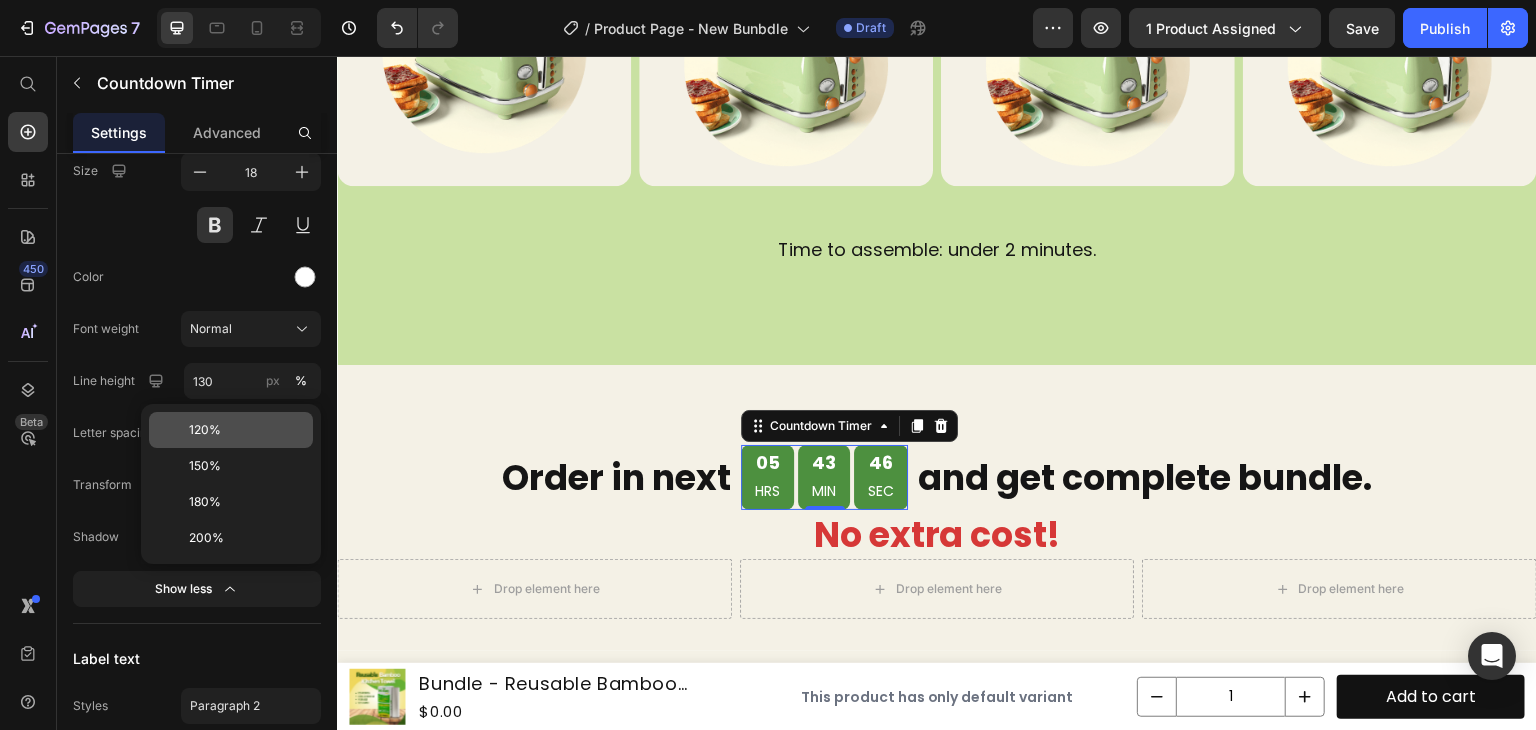 click on "120%" at bounding box center (205, 430) 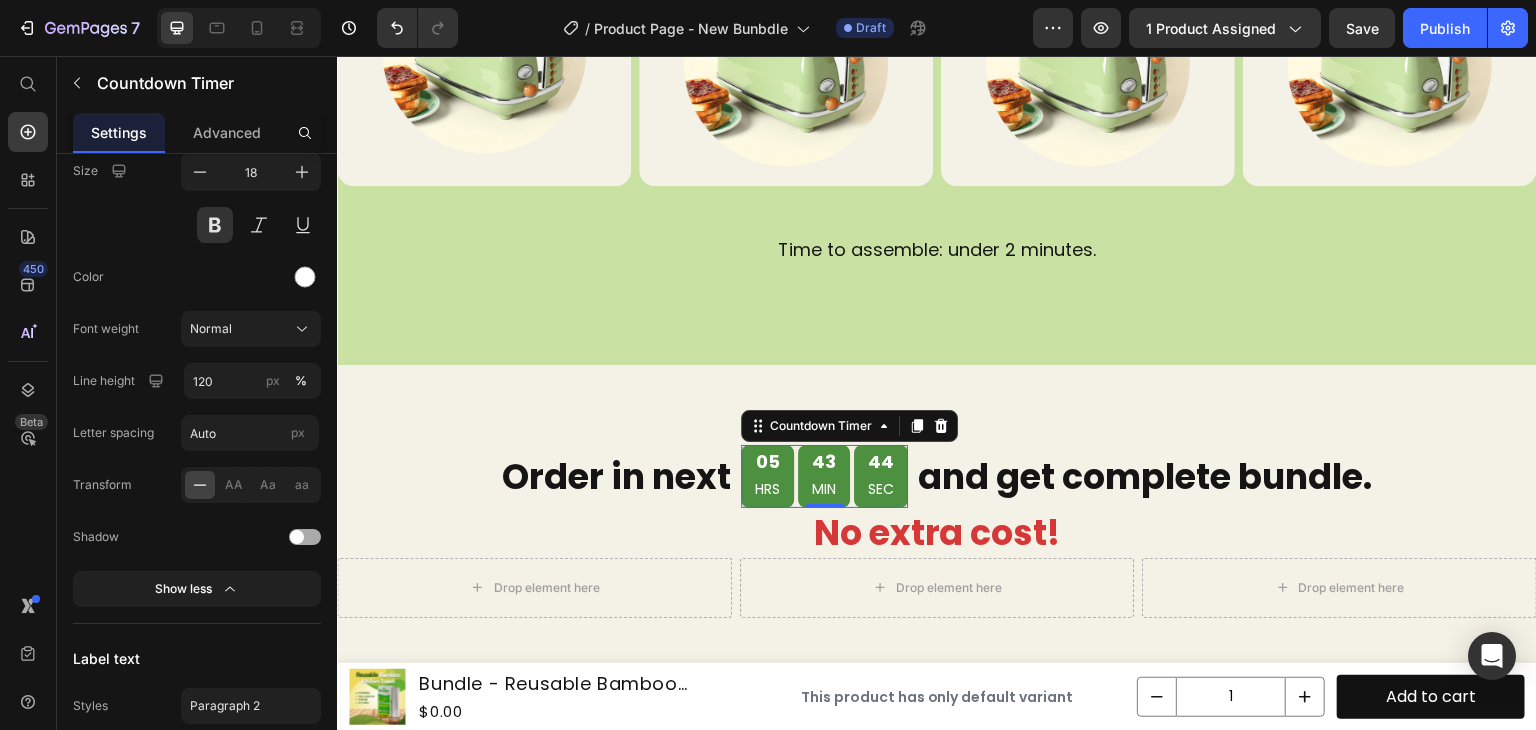 scroll, scrollTop: 2026, scrollLeft: 0, axis: vertical 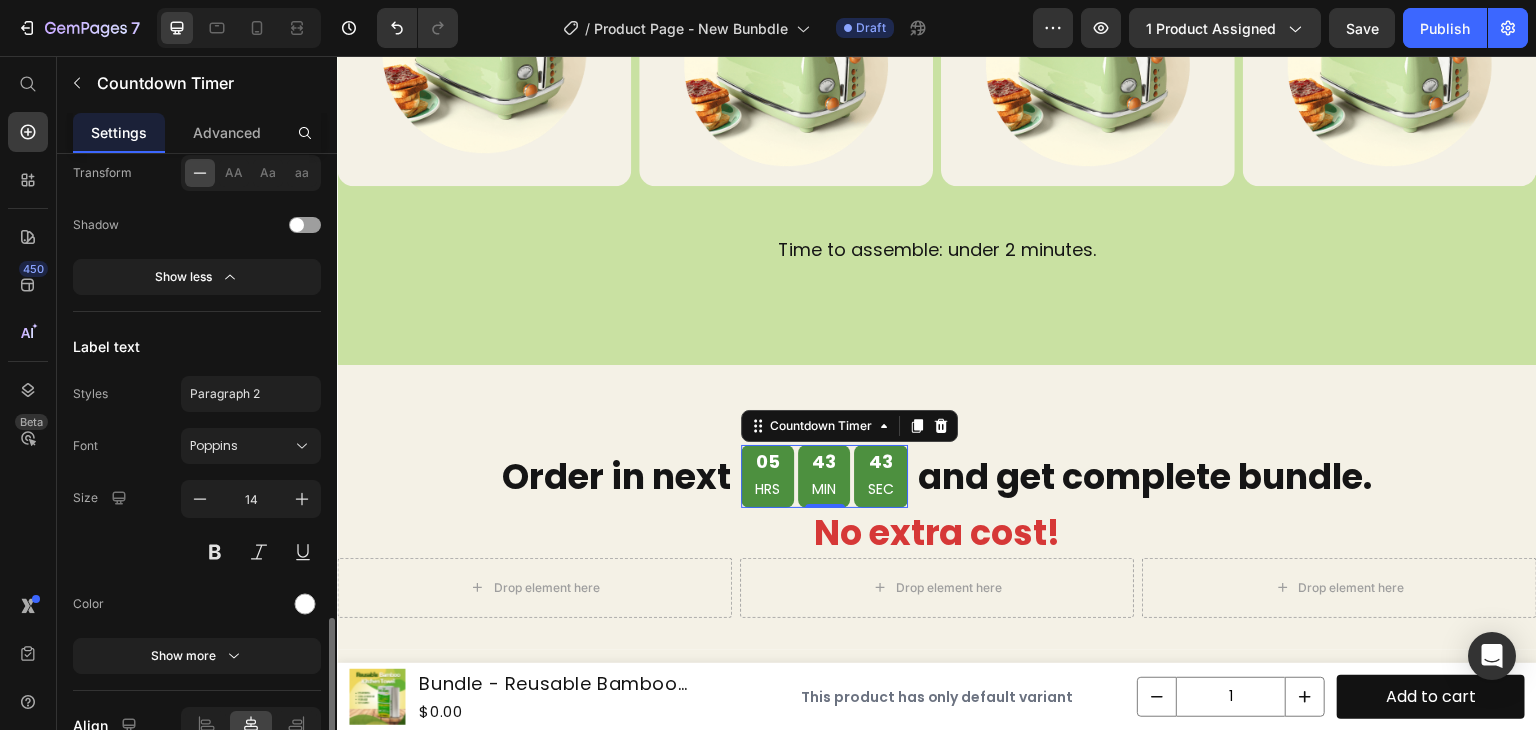 click on "Font Poppins Size 14 Color Show more" at bounding box center [197, 551] 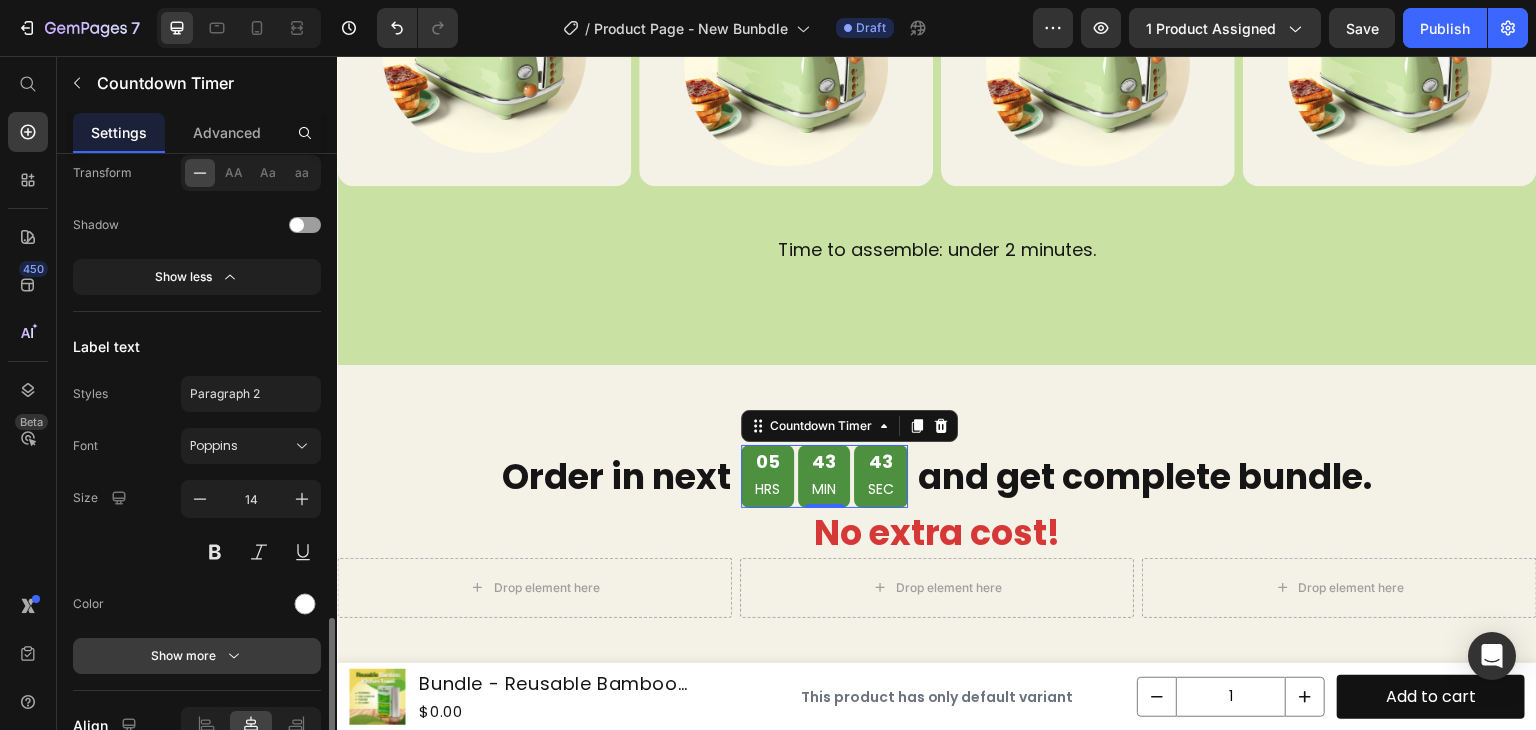 click on "Show more" at bounding box center (197, 656) 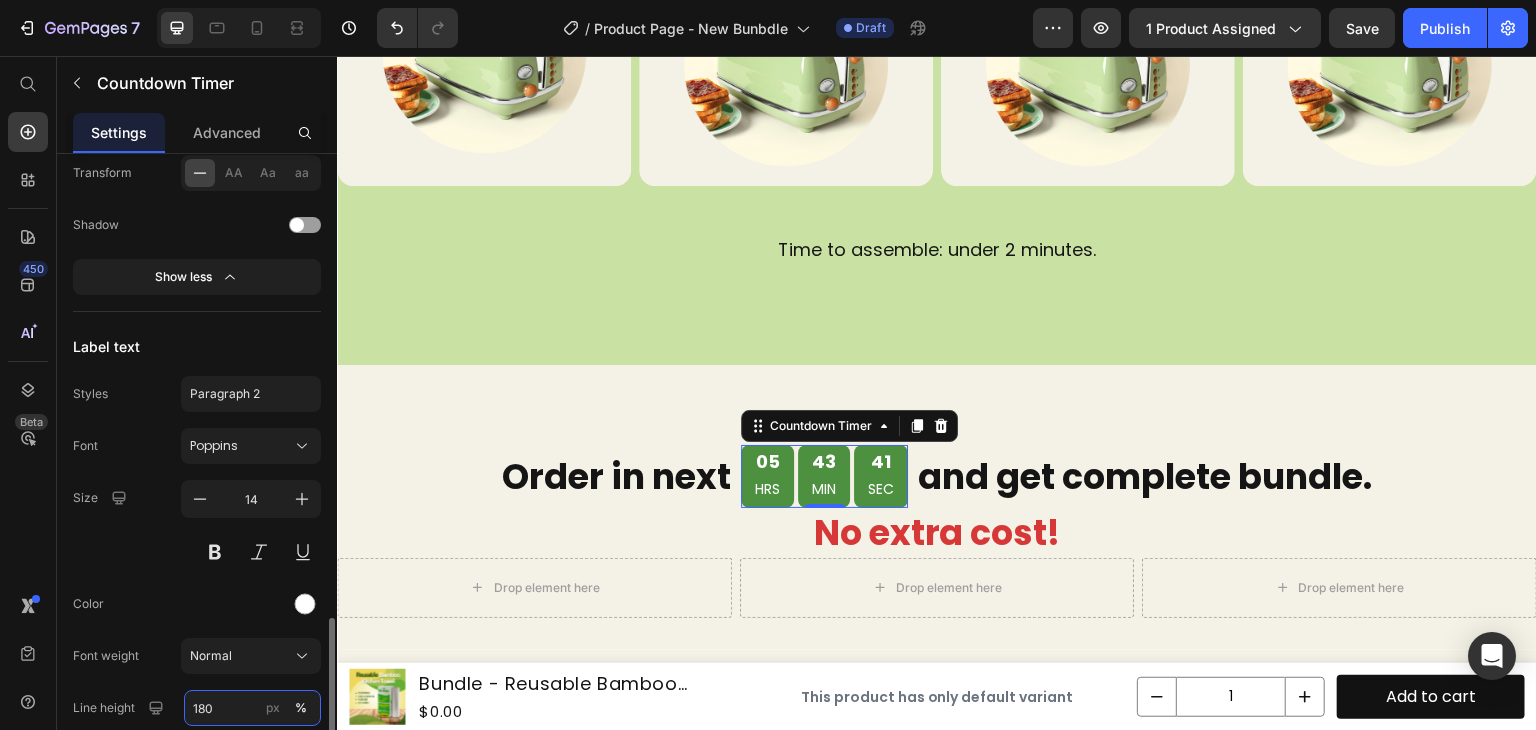 click on "180" at bounding box center [252, 708] 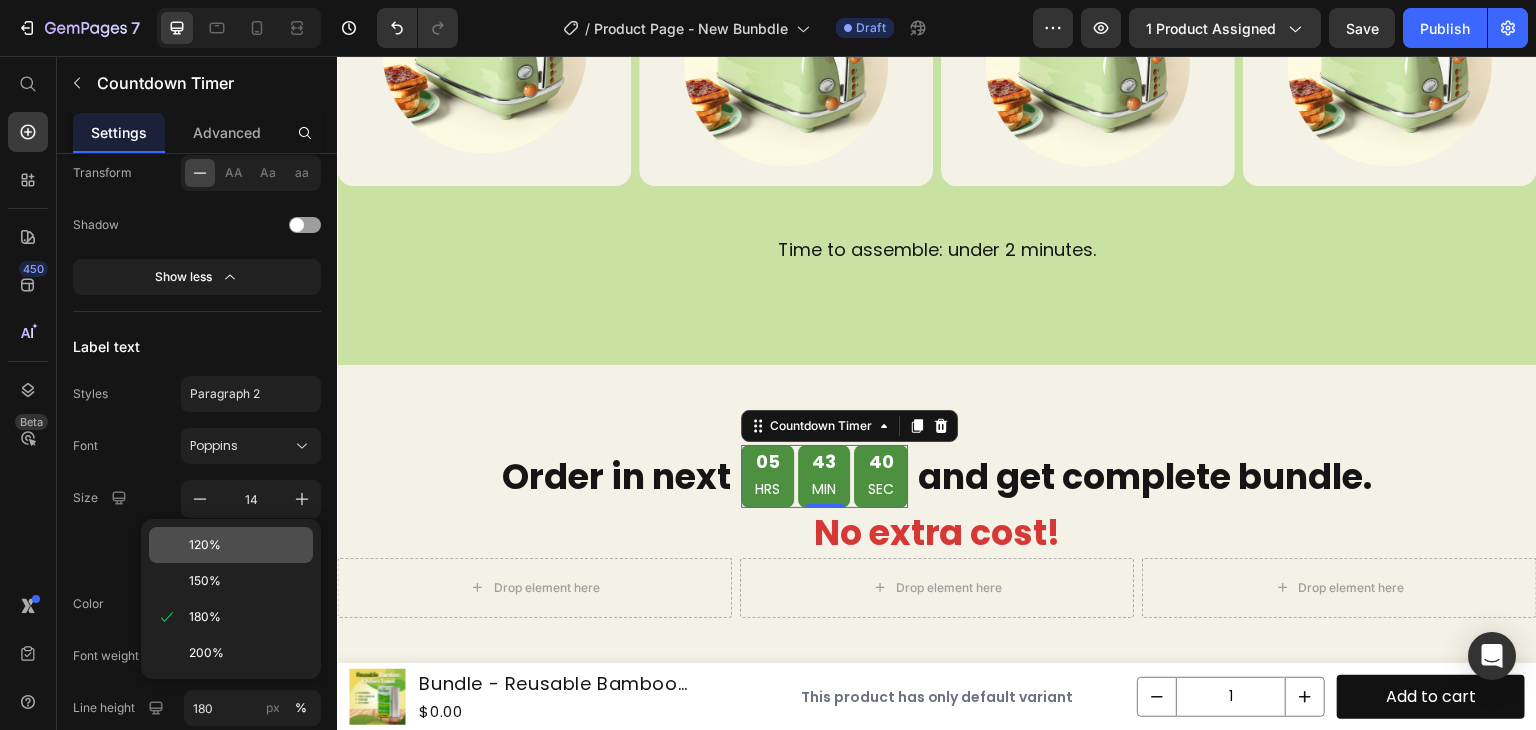 click on "120%" 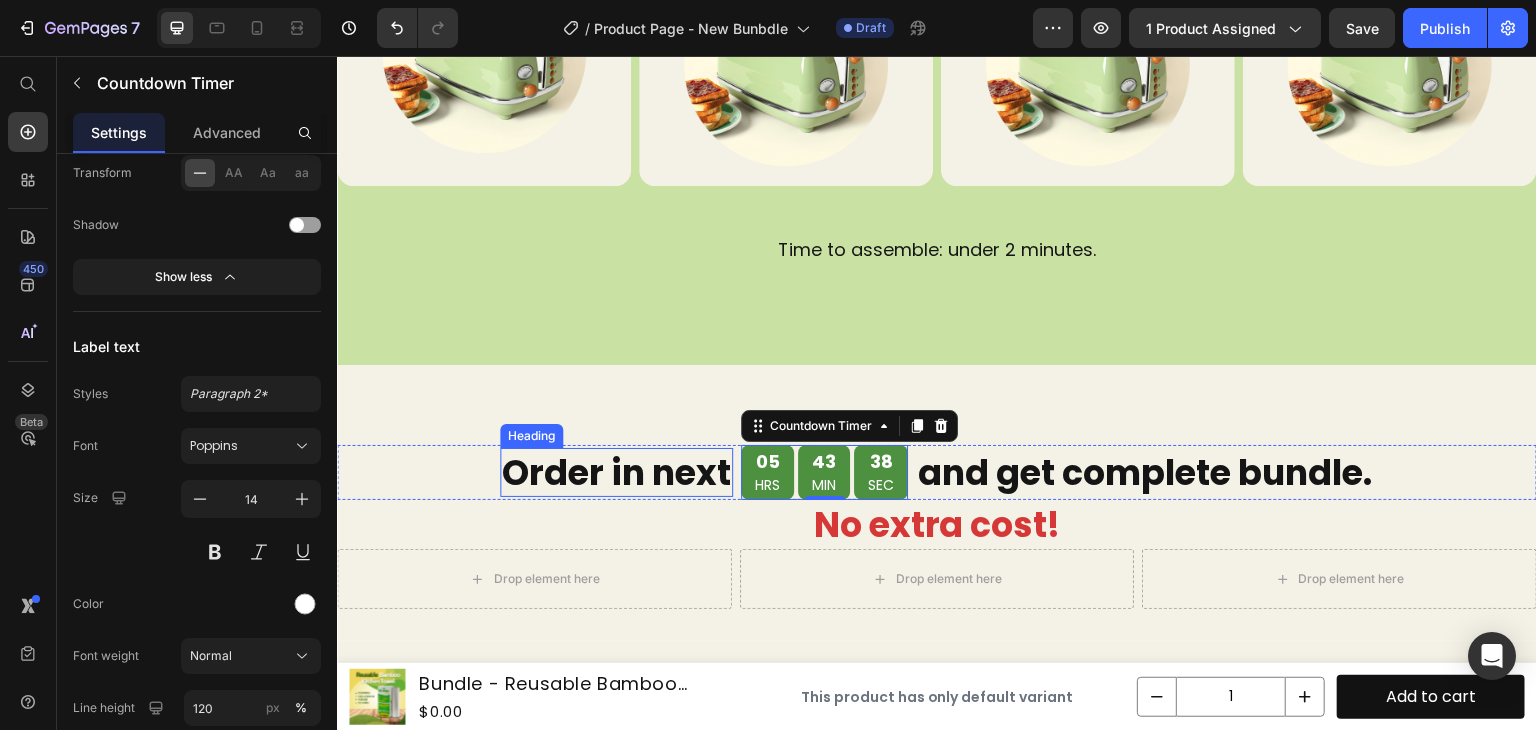 click on "Order in next" at bounding box center [616, 473] 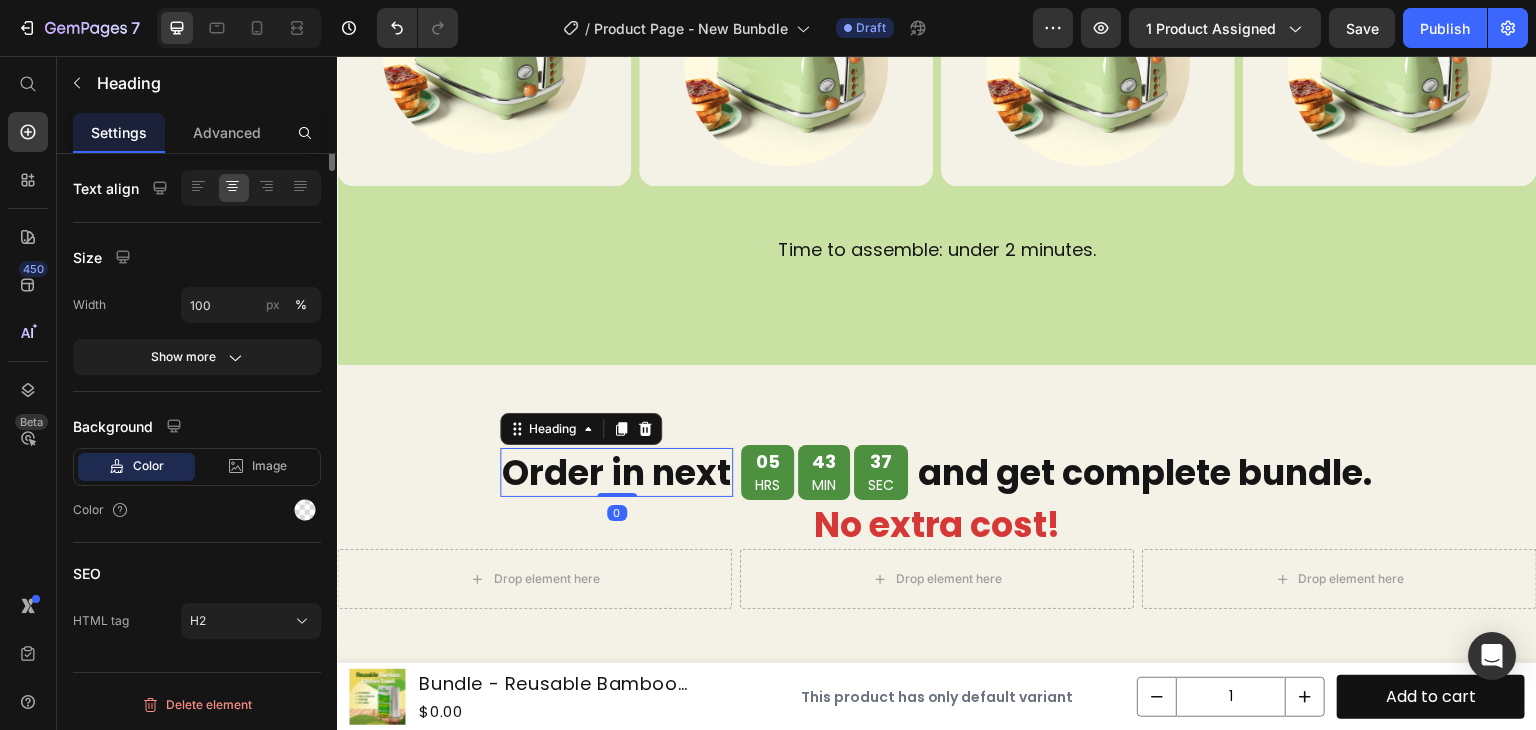 scroll, scrollTop: 0, scrollLeft: 0, axis: both 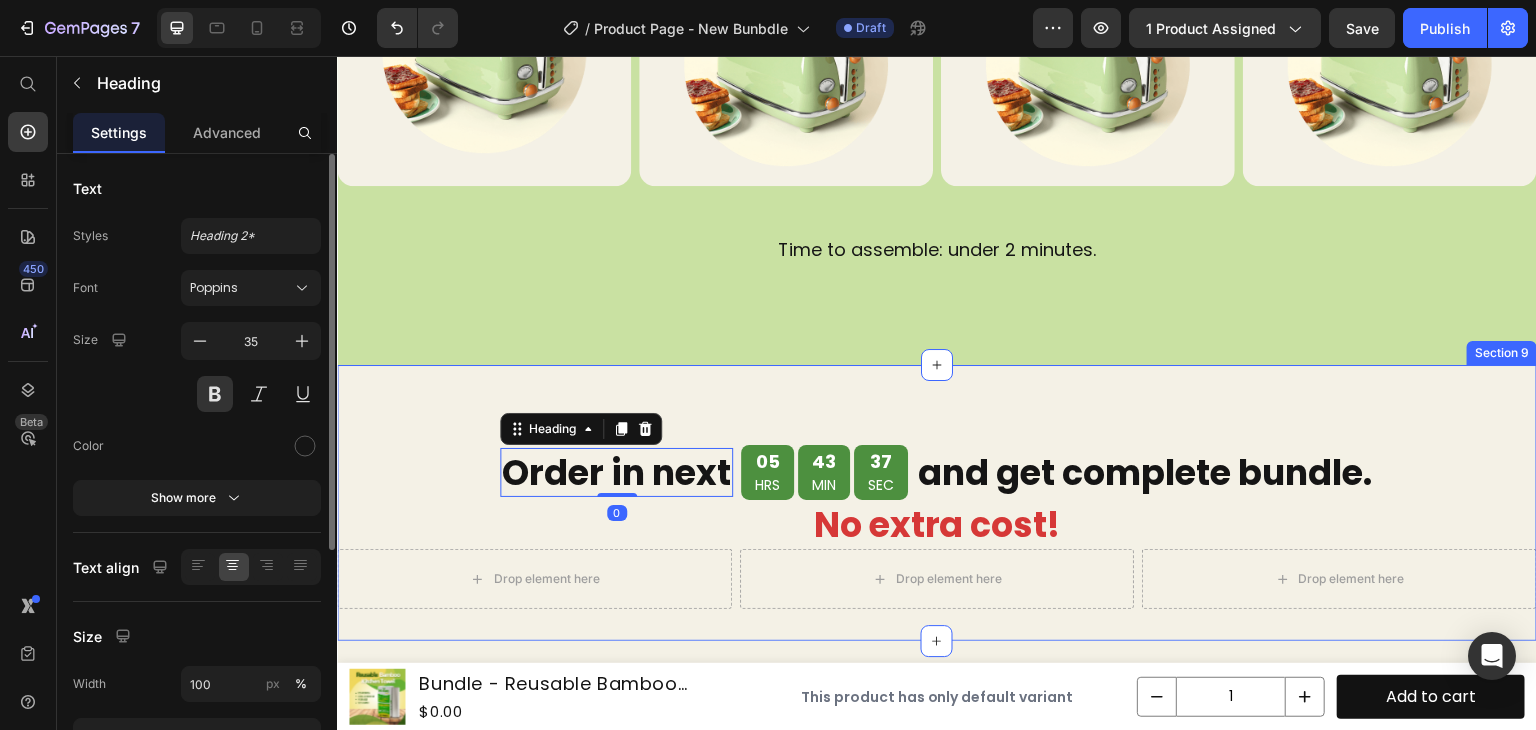 click on "Order in next Heading   0 05 HRS 43 MIN 37 SEC Countdown Timer and get complete bundle. Heading Row No extra cost! Heading
Drop element here
Drop element here
Drop element here Row Section 9" at bounding box center (937, 503) 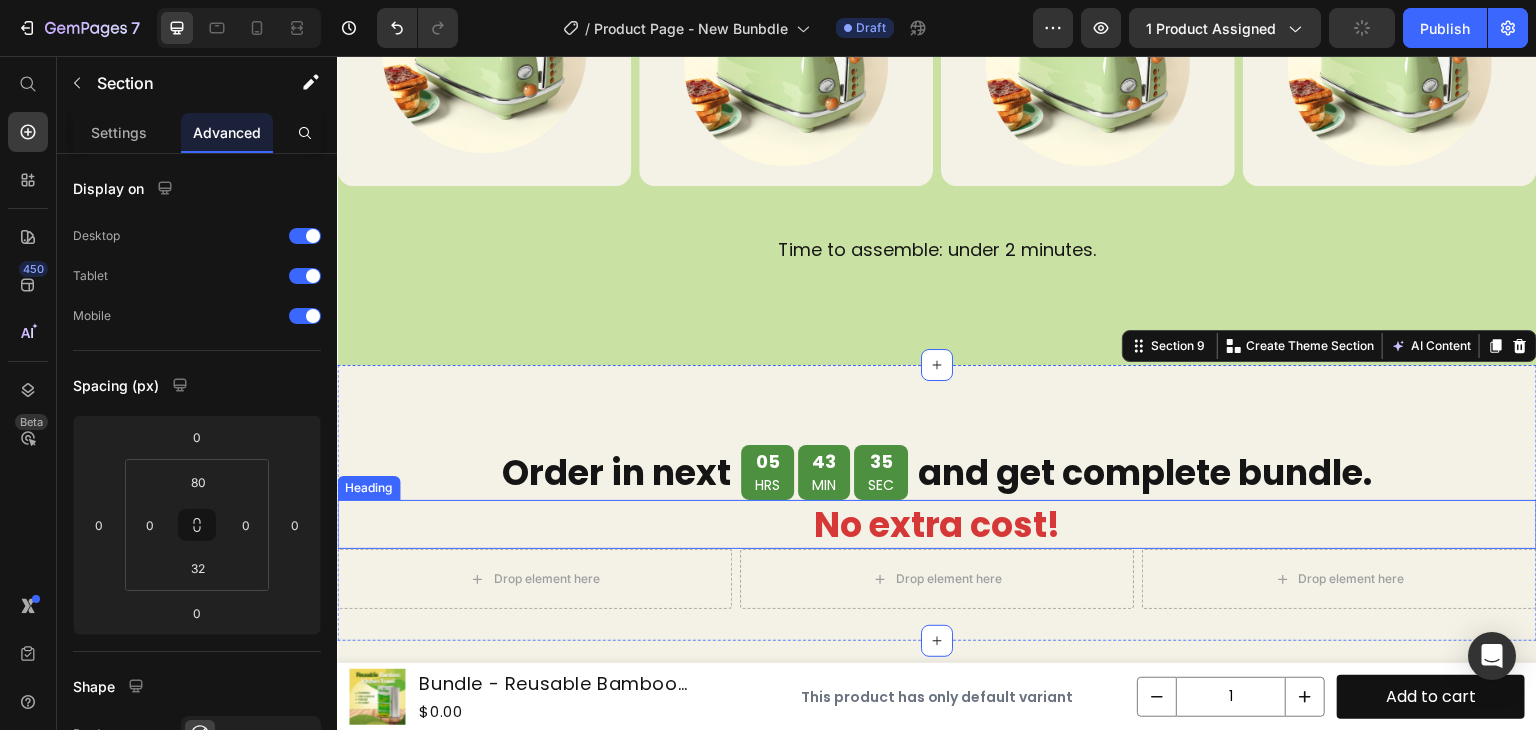 click on "No extra cost!" at bounding box center (937, 525) 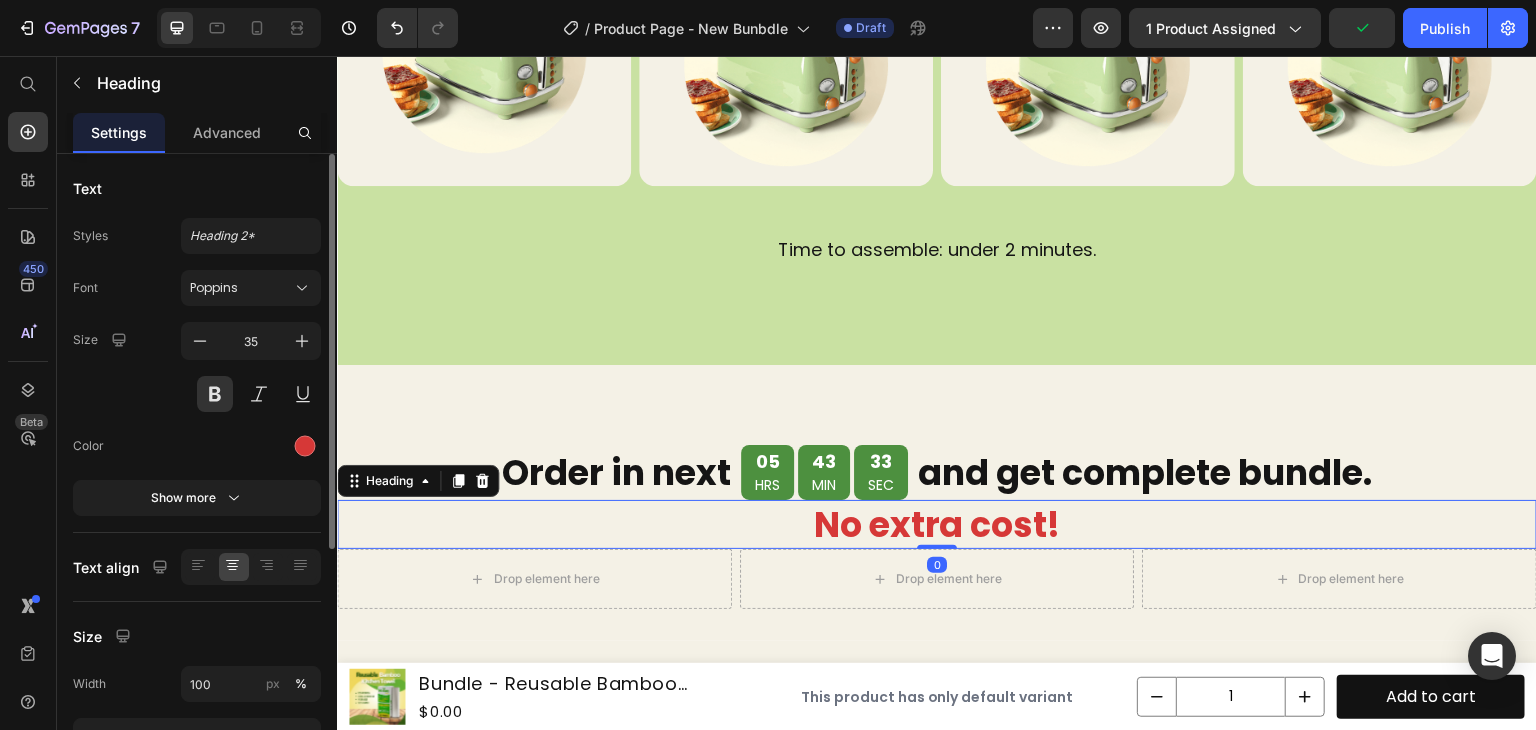 click at bounding box center [251, 446] 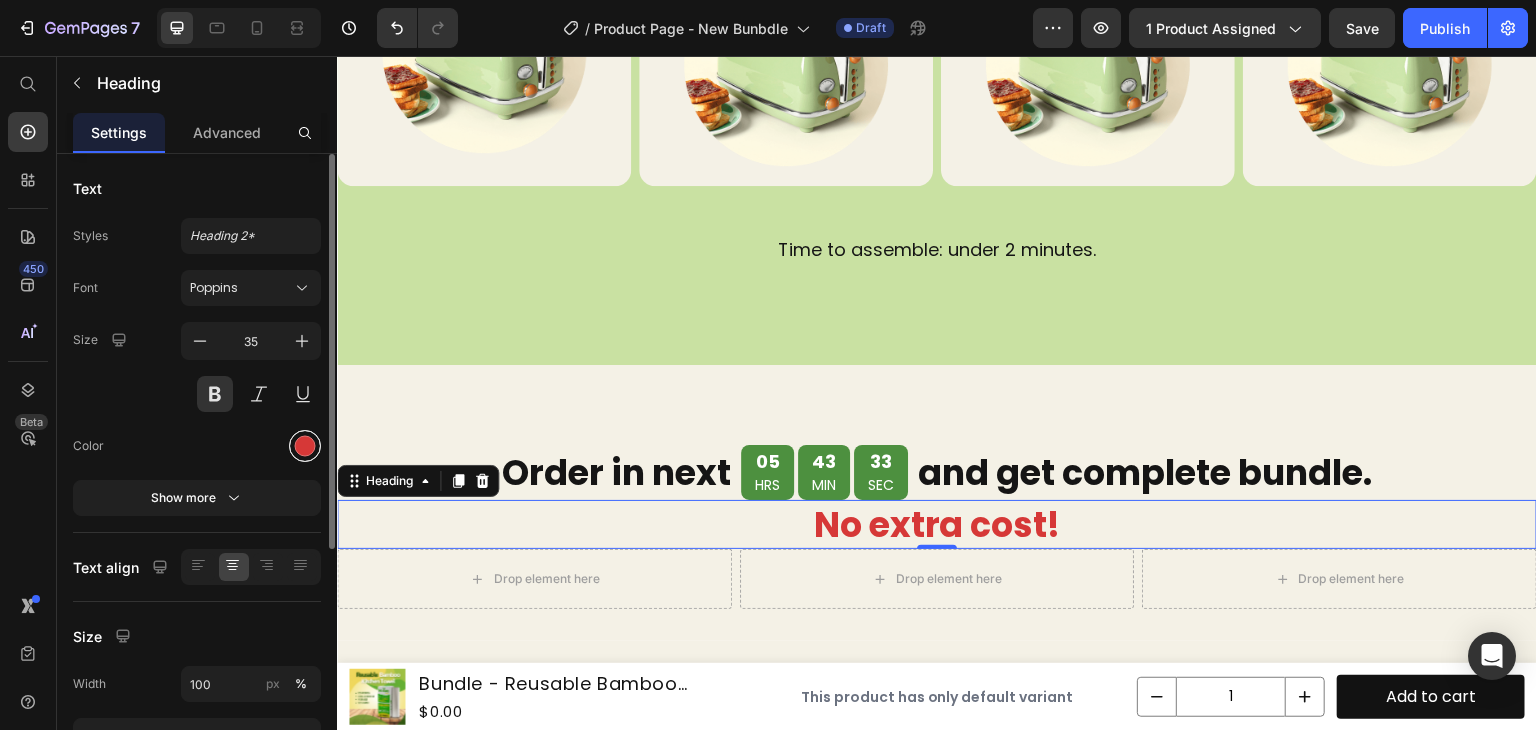 click at bounding box center [305, 446] 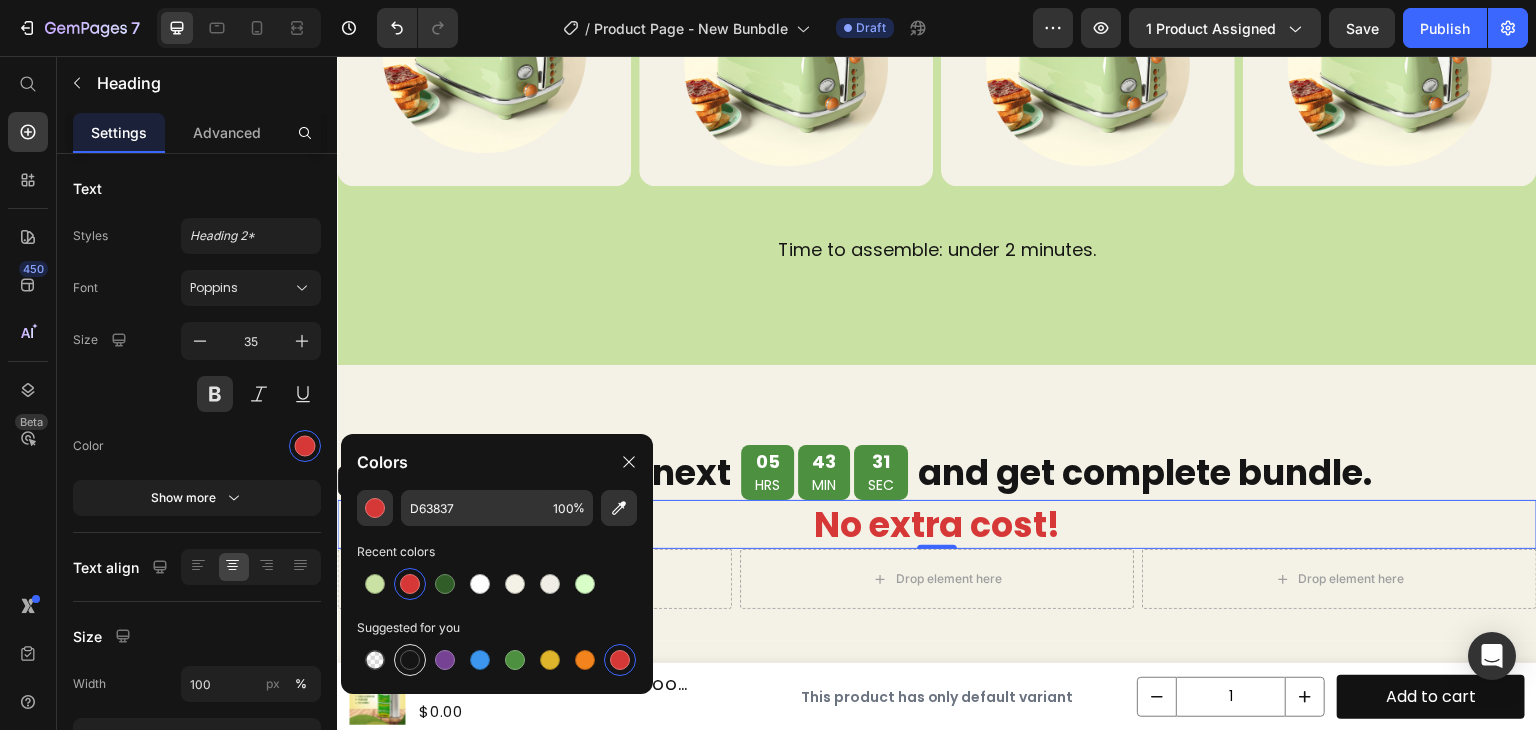 click at bounding box center (410, 660) 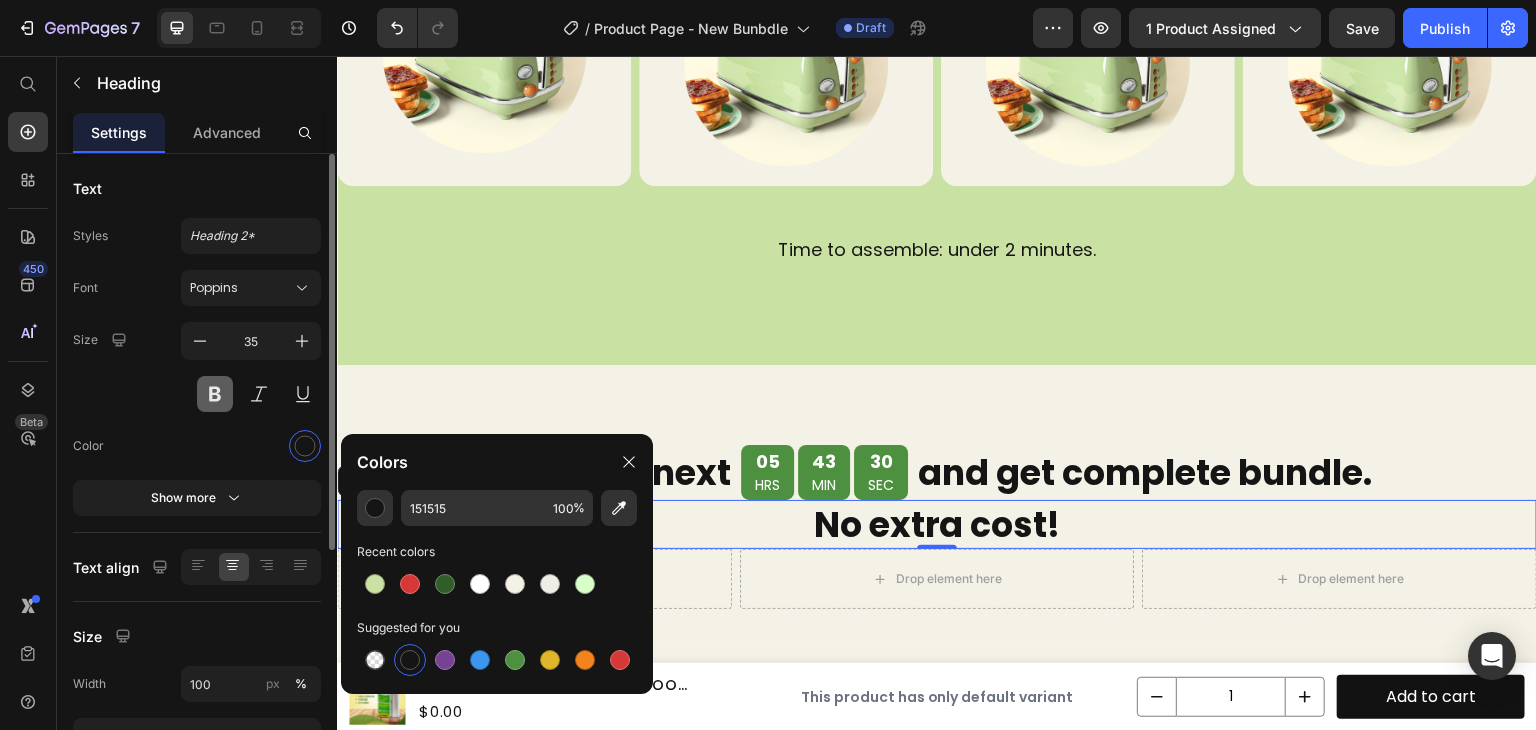 click at bounding box center [215, 394] 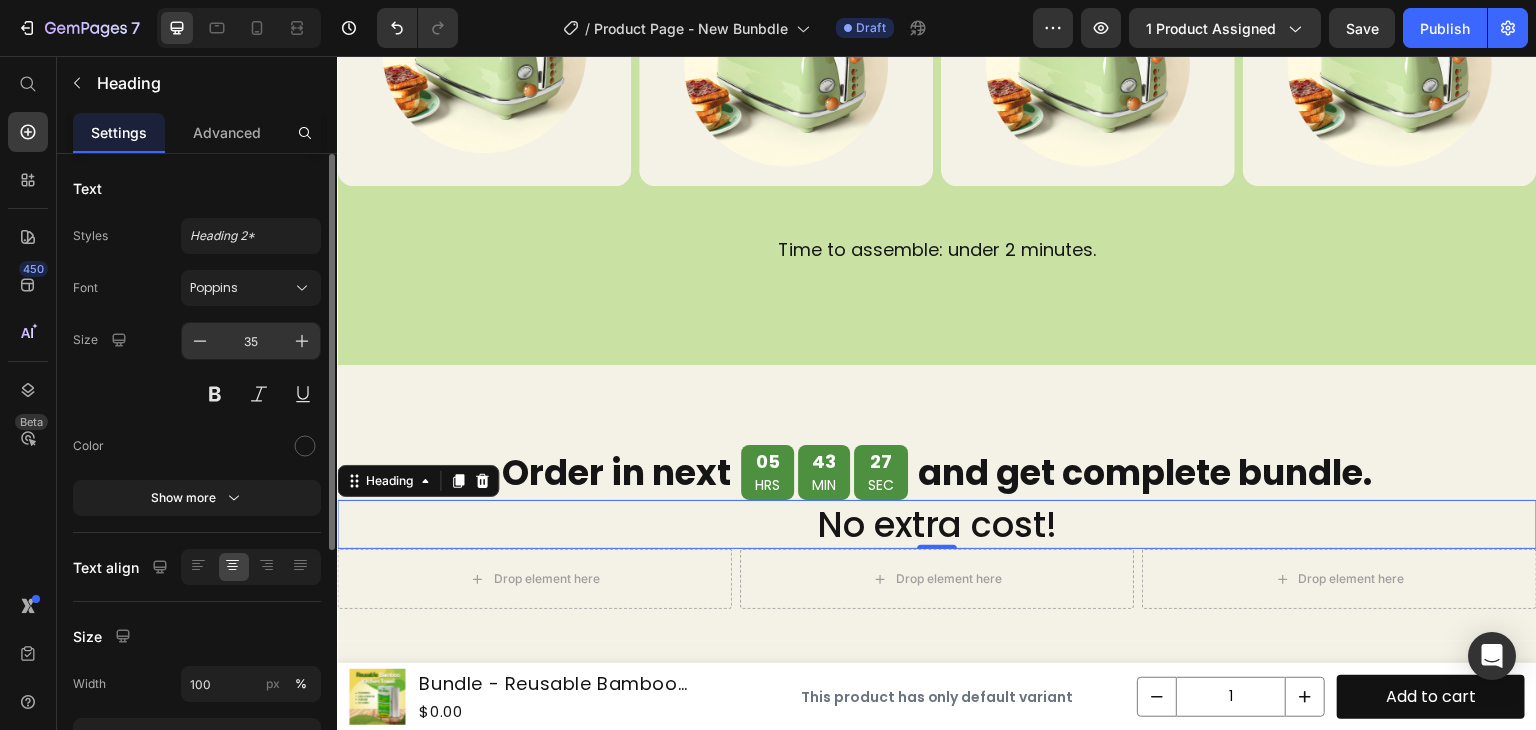 click on "35" at bounding box center [251, 341] 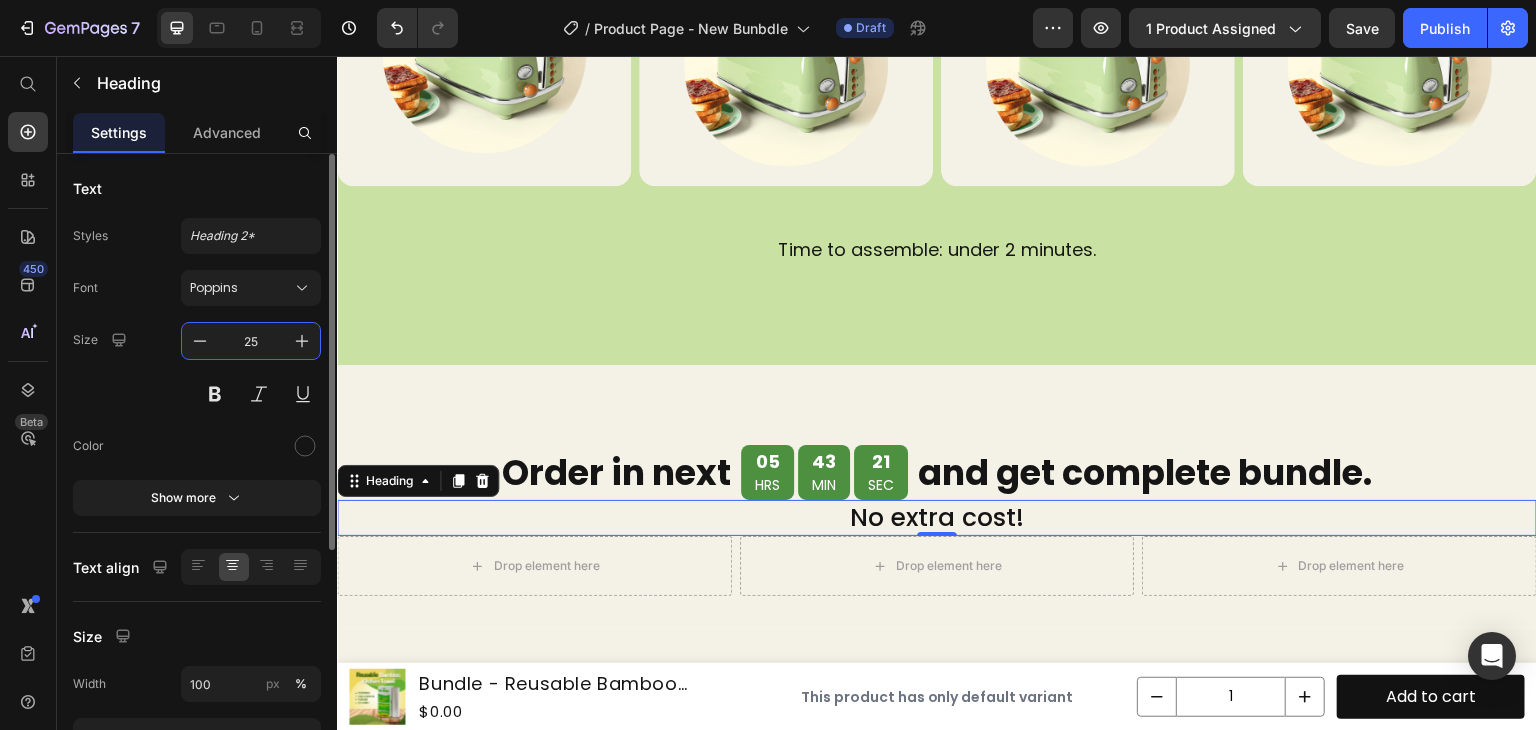 click on "25" at bounding box center (251, 341) 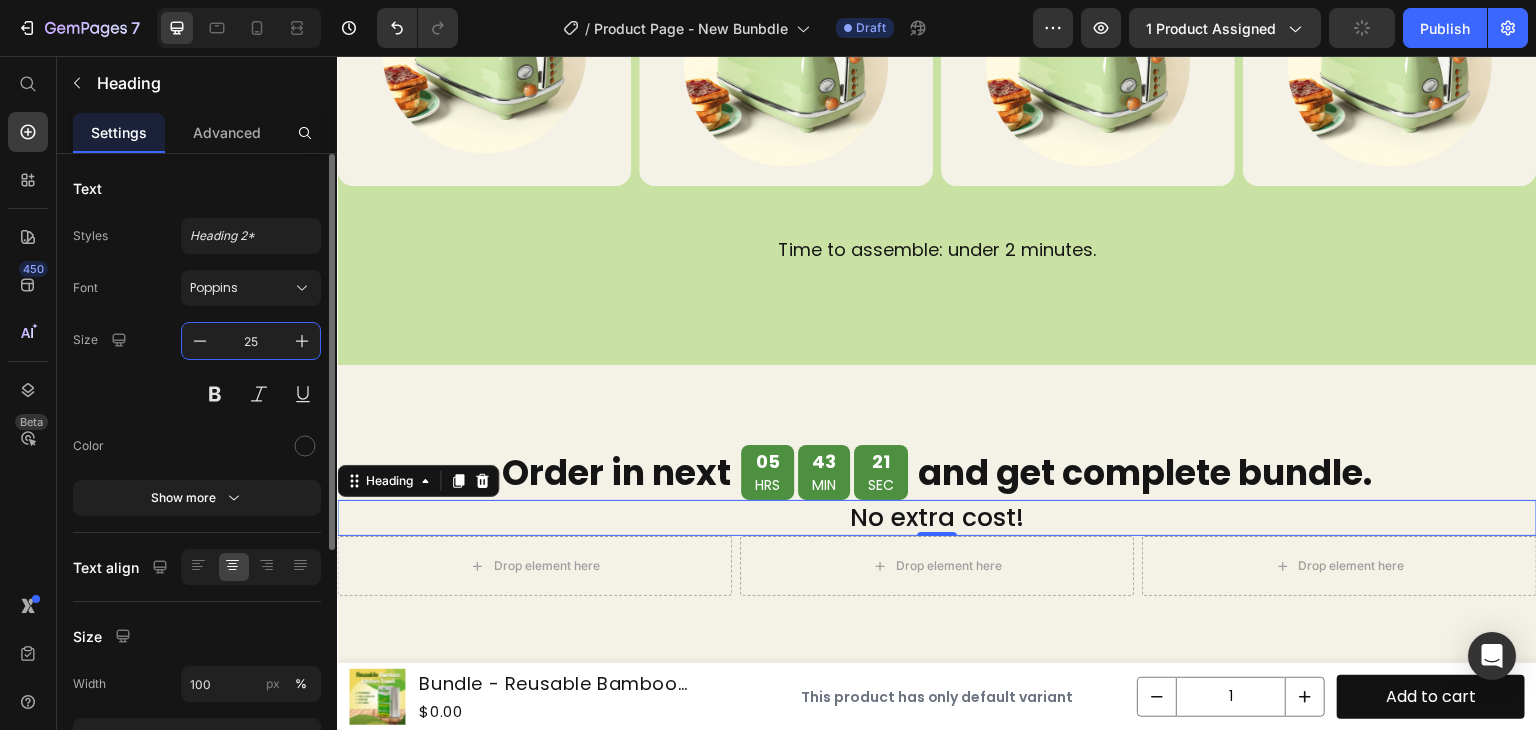 click on "25" at bounding box center [251, 341] 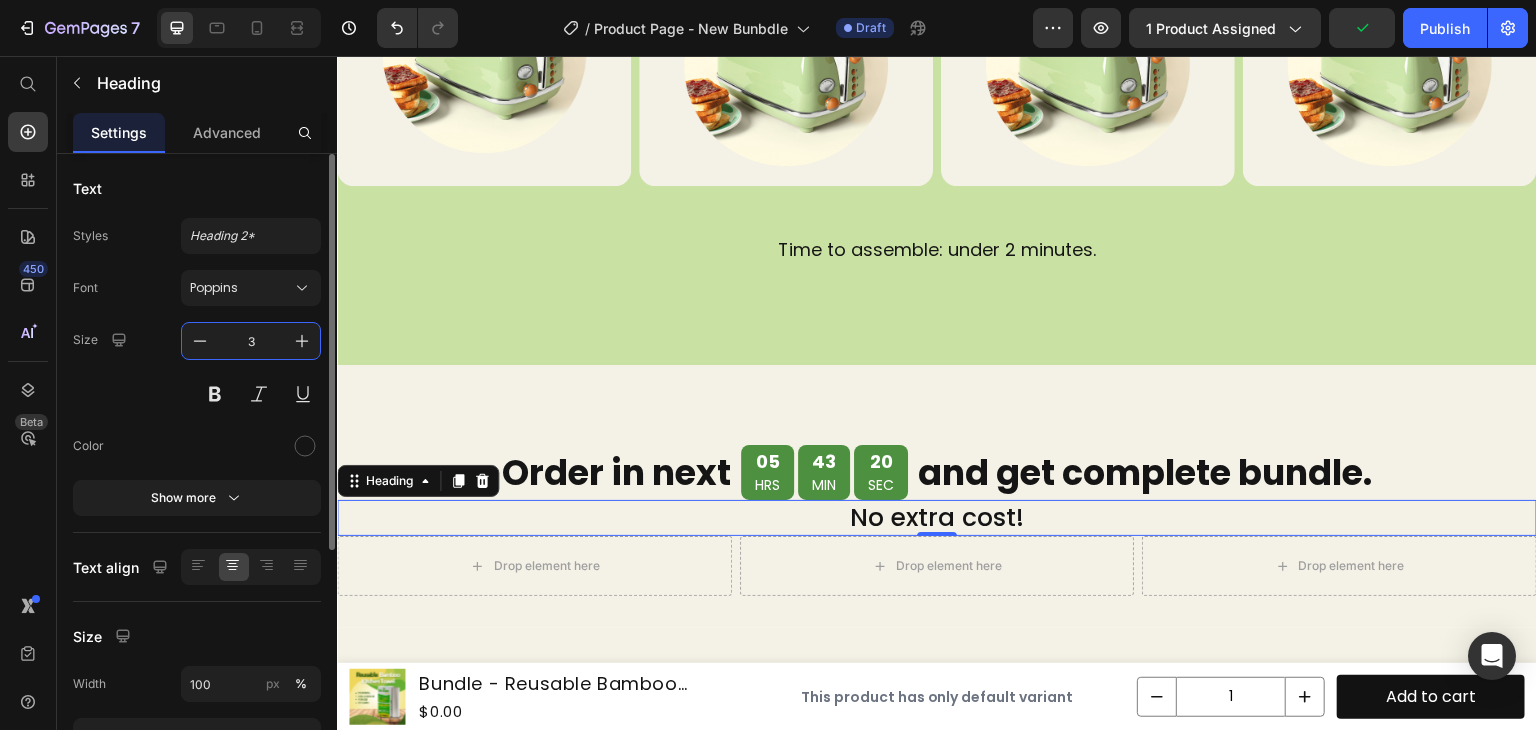 type on "35" 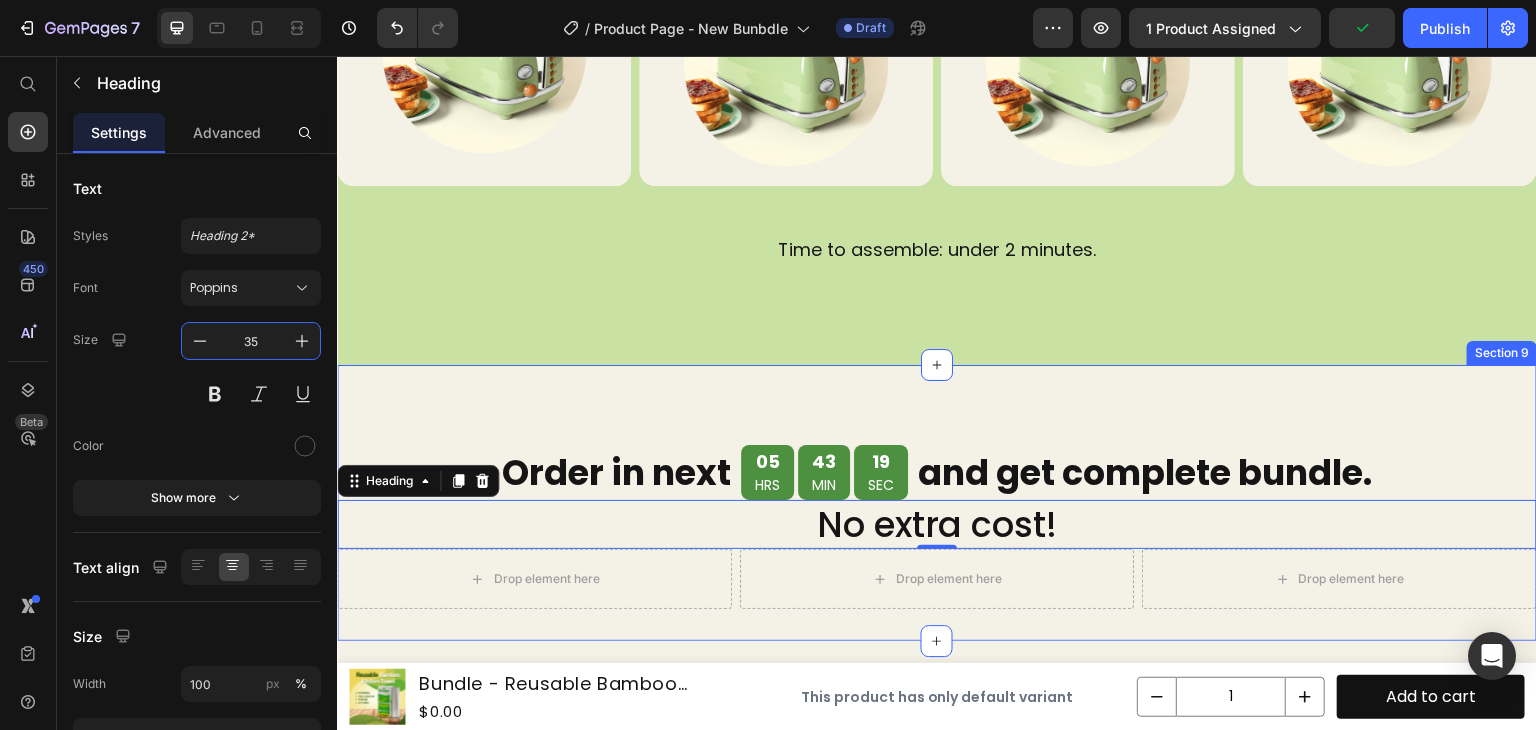 click on "Order in next Heading 05 HRS 43 MIN 19 SEC Countdown Timer and get complete bundle. Heading Row No extra cost! Heading   0
Drop element here
Drop element here
Drop element here Row Section 9" at bounding box center (937, 503) 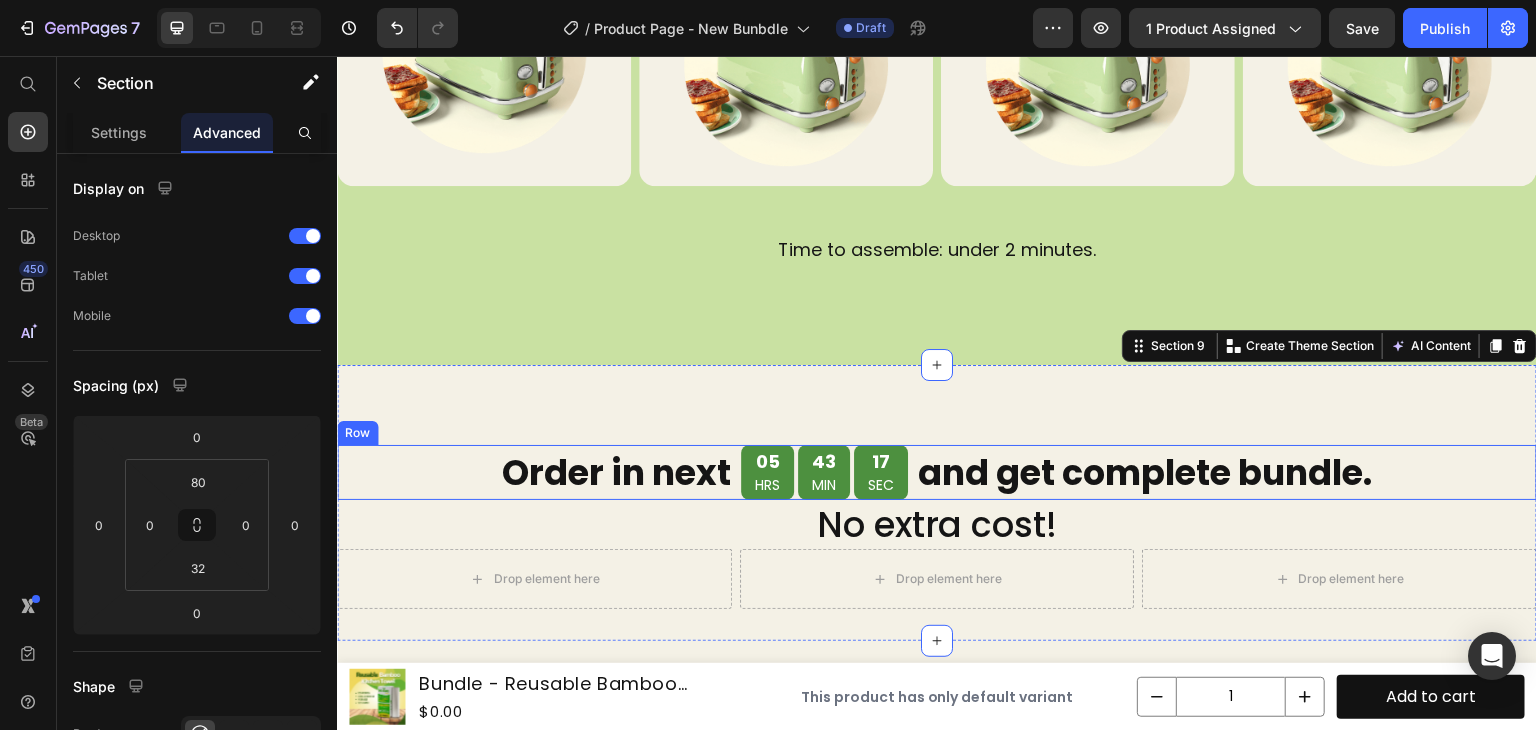 click on "Order in next Heading 05 HRS 43 MIN 17 SEC Countdown Timer and get complete bundle. Heading Row" at bounding box center [937, 472] 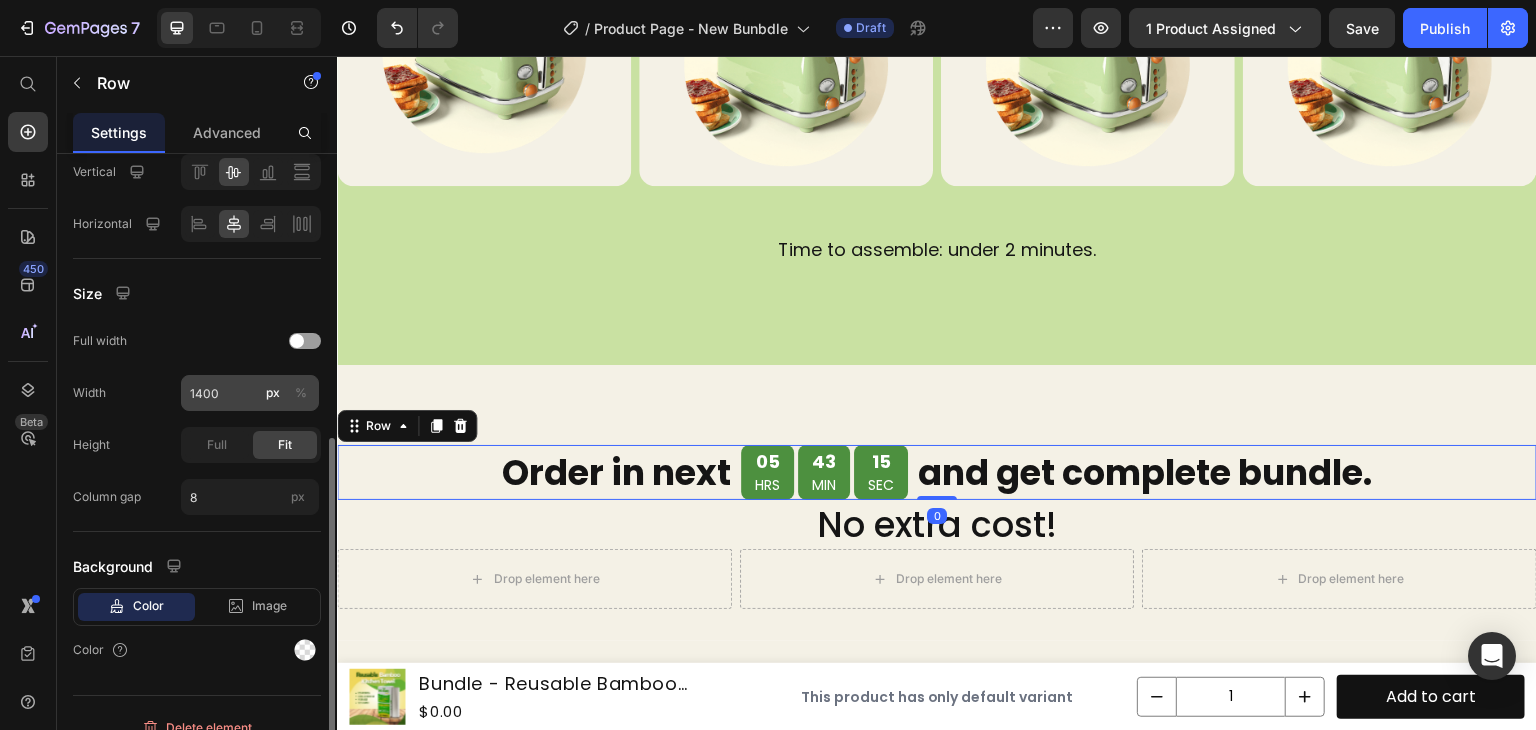 scroll, scrollTop: 517, scrollLeft: 0, axis: vertical 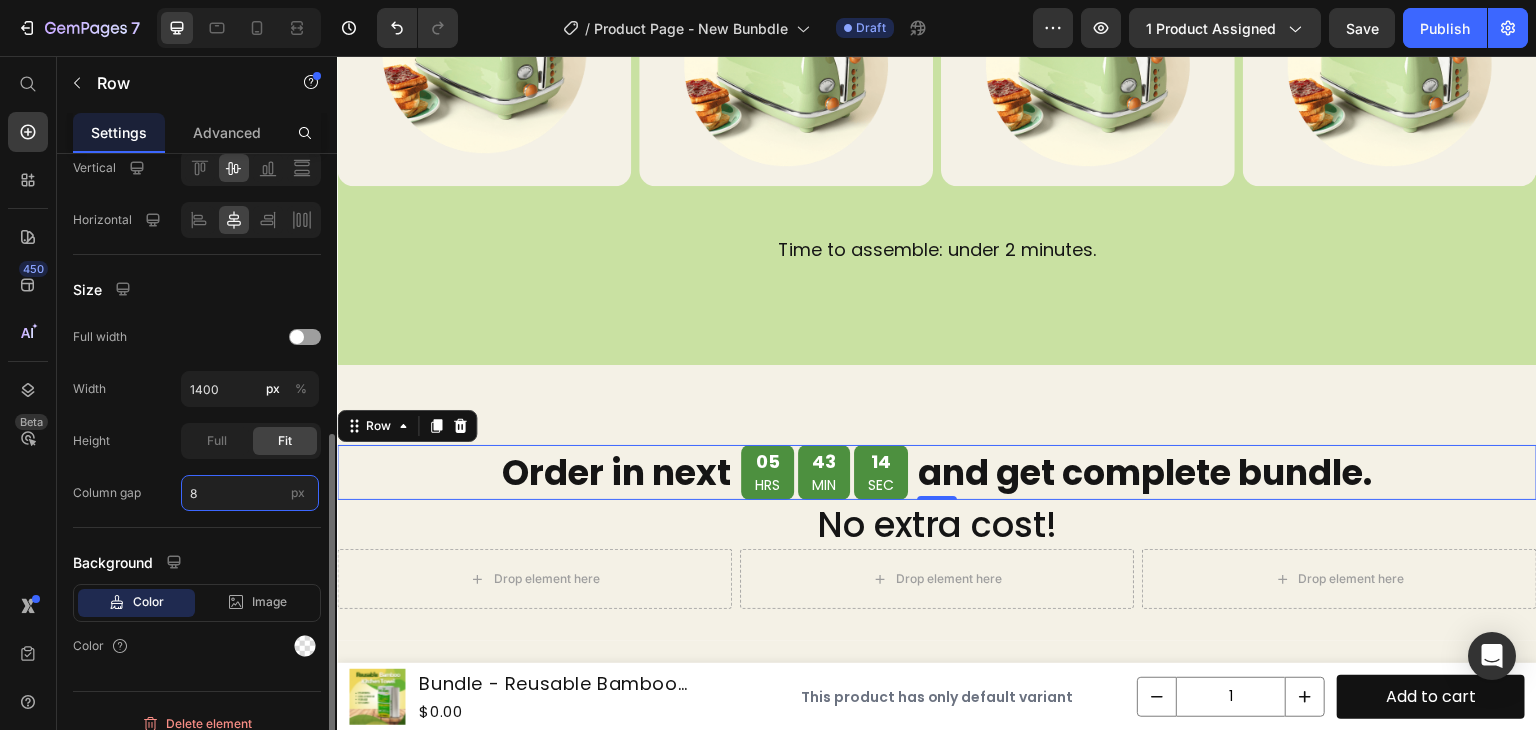 click on "8" at bounding box center [250, 493] 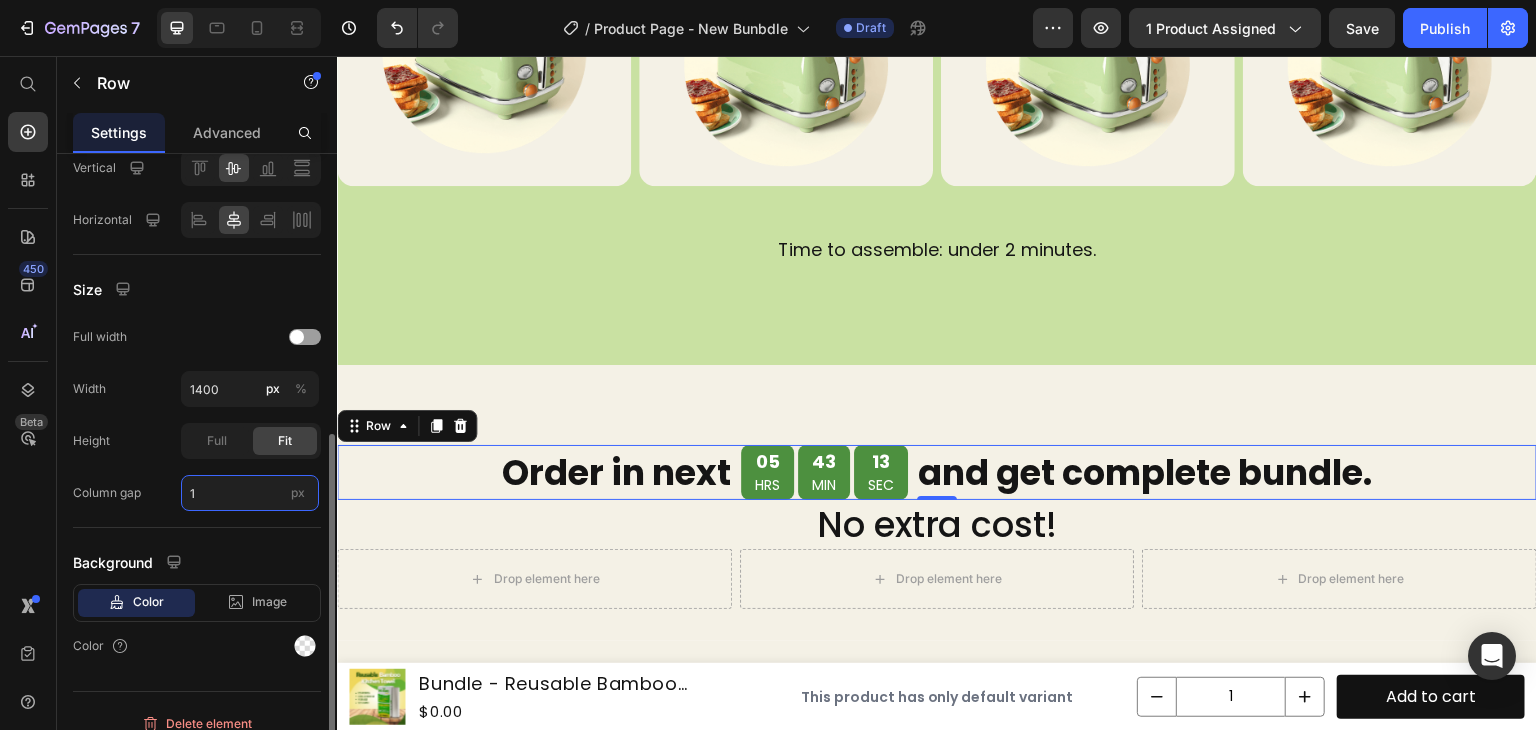 type on "15" 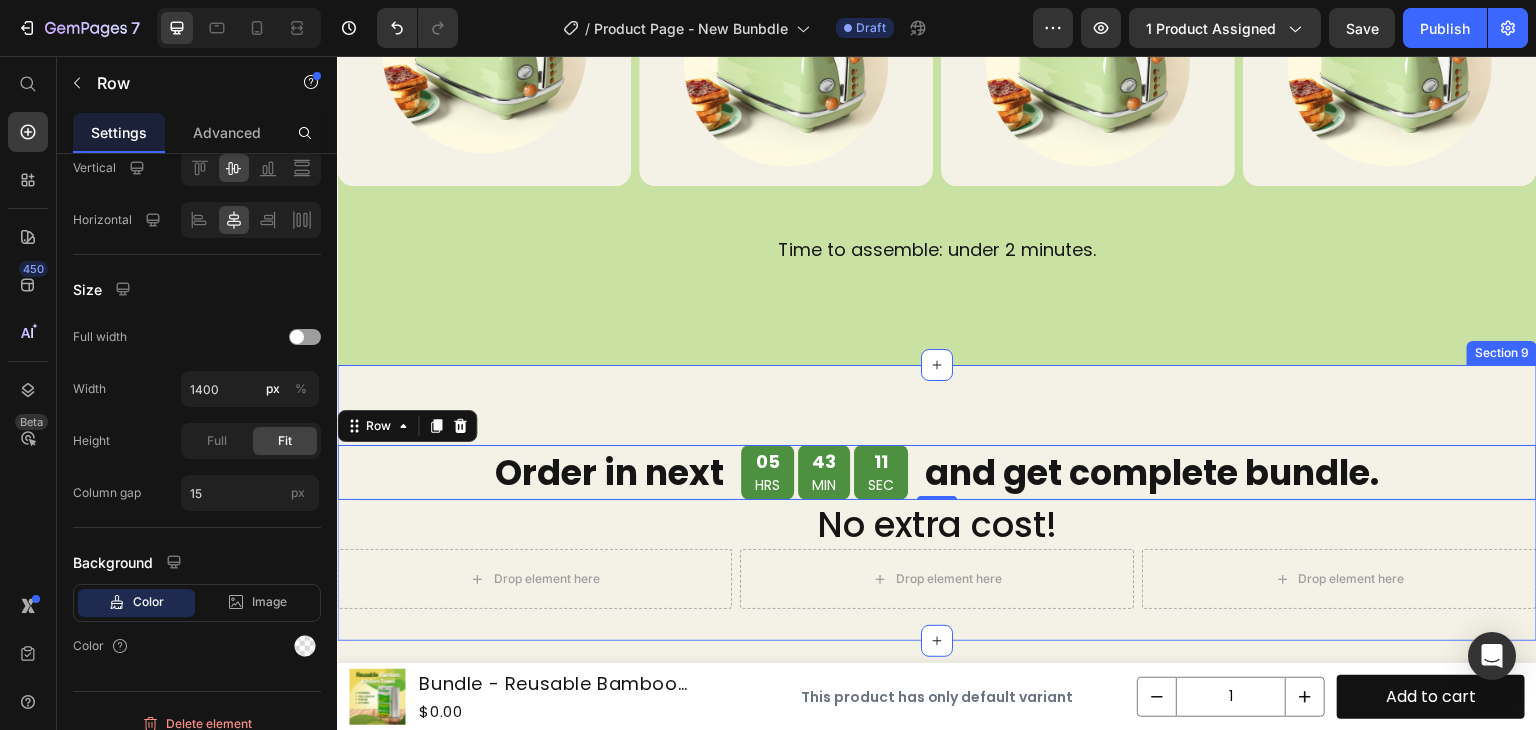 click on "Order in next Heading 05 HRS 43 MIN 11 SEC Countdown Timer and get complete bundle. Heading Row   0 No extra cost! Heading
Drop element here
Drop element here
Drop element here Row Section 9" at bounding box center [937, 503] 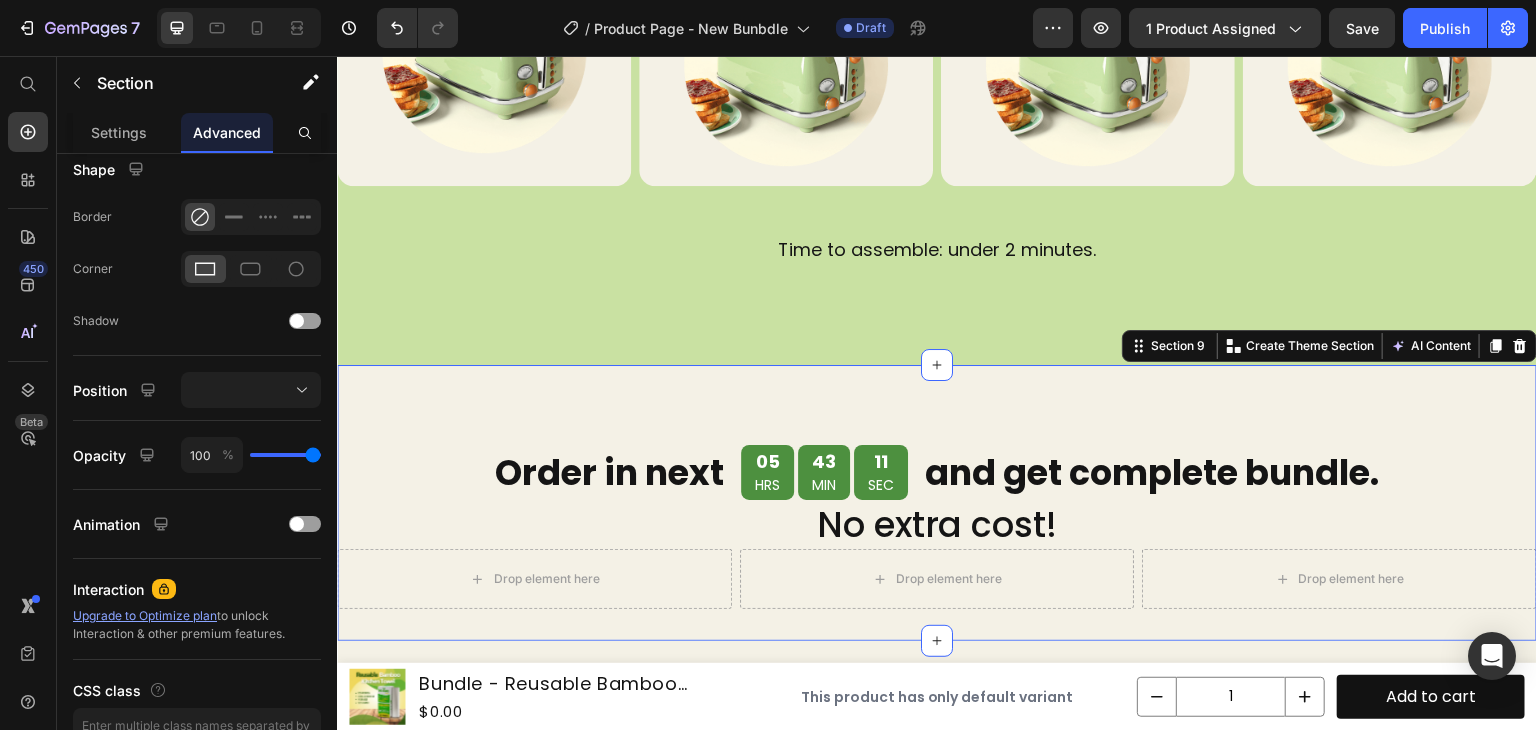 scroll, scrollTop: 0, scrollLeft: 0, axis: both 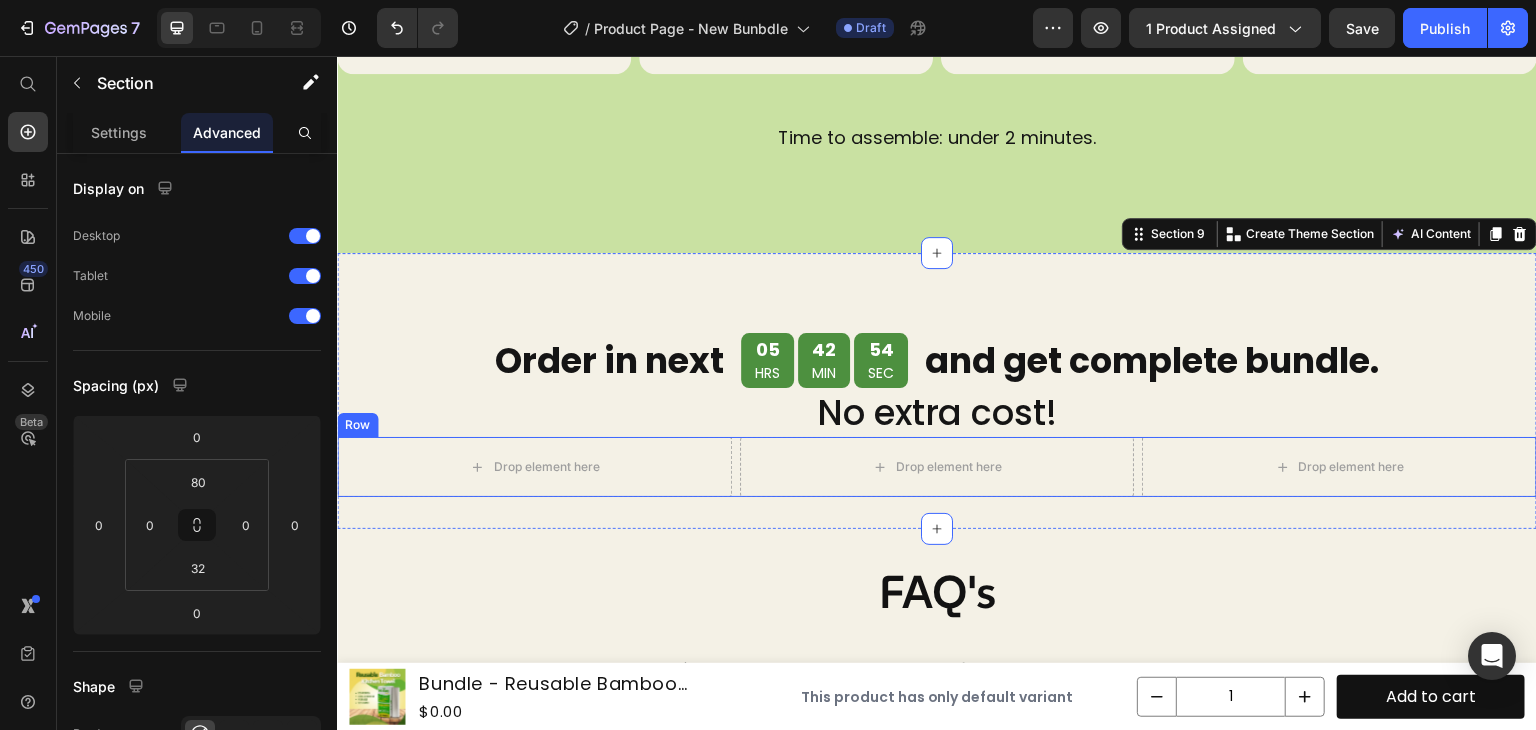 click on "Drop element here
Drop element here
Drop element here Row" at bounding box center [937, 467] 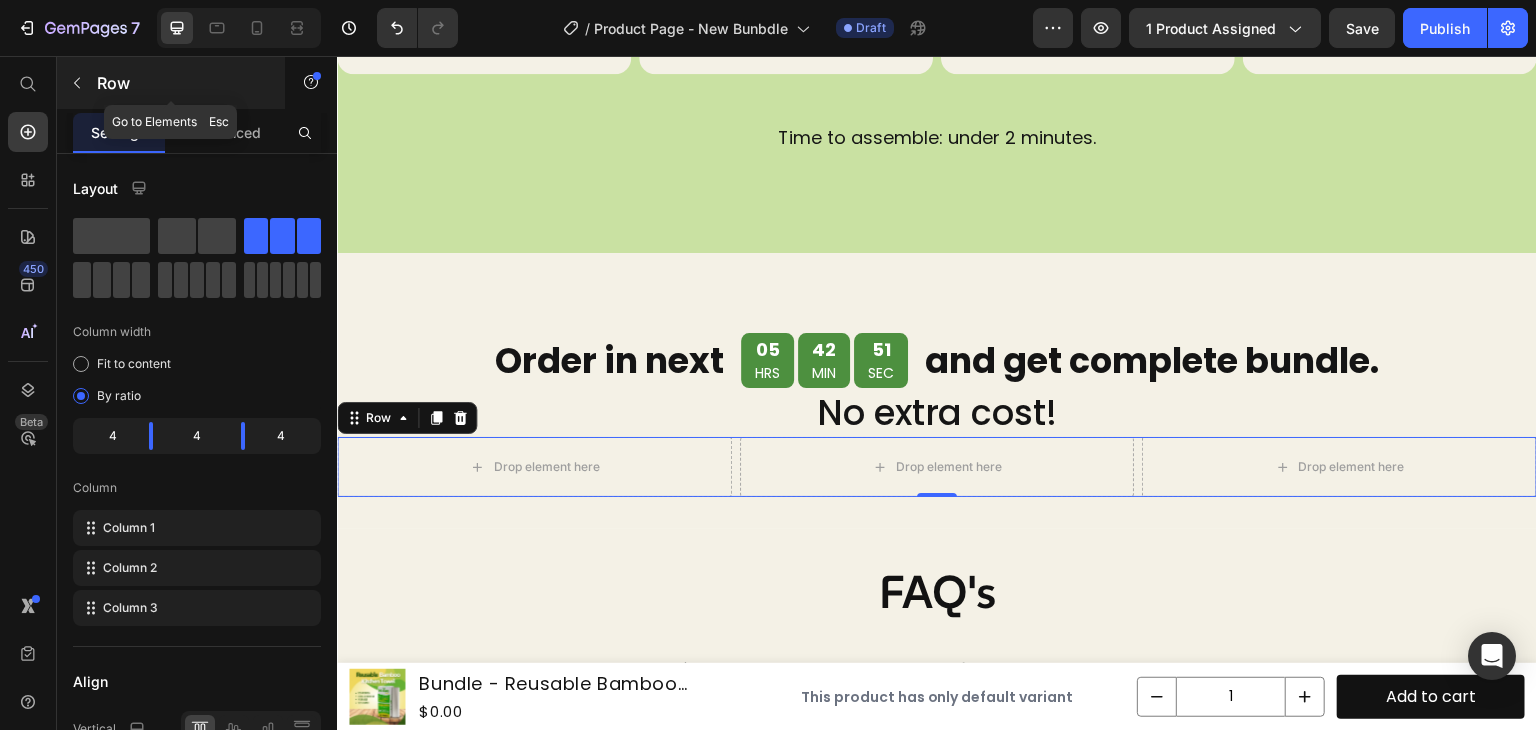 click at bounding box center (77, 83) 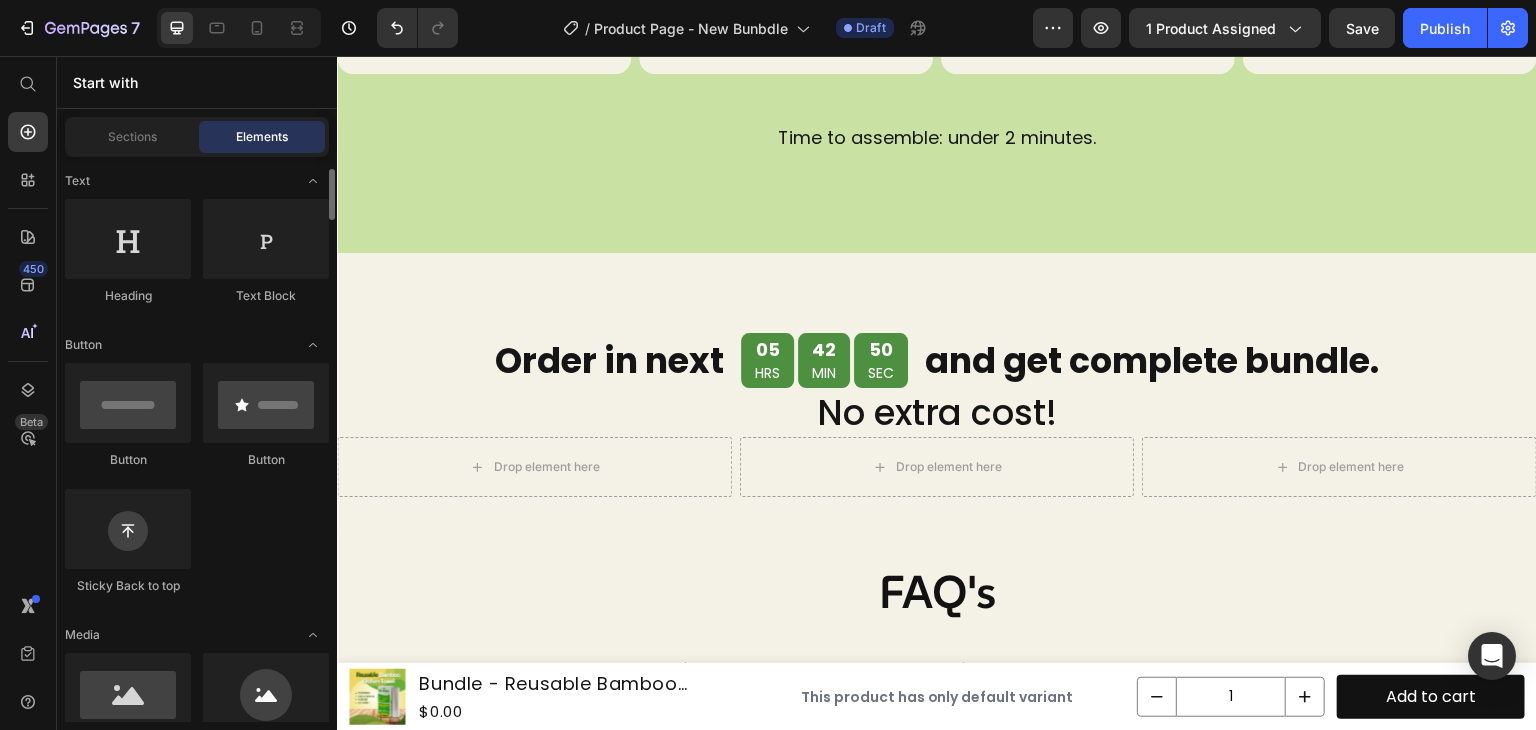 scroll, scrollTop: 292, scrollLeft: 0, axis: vertical 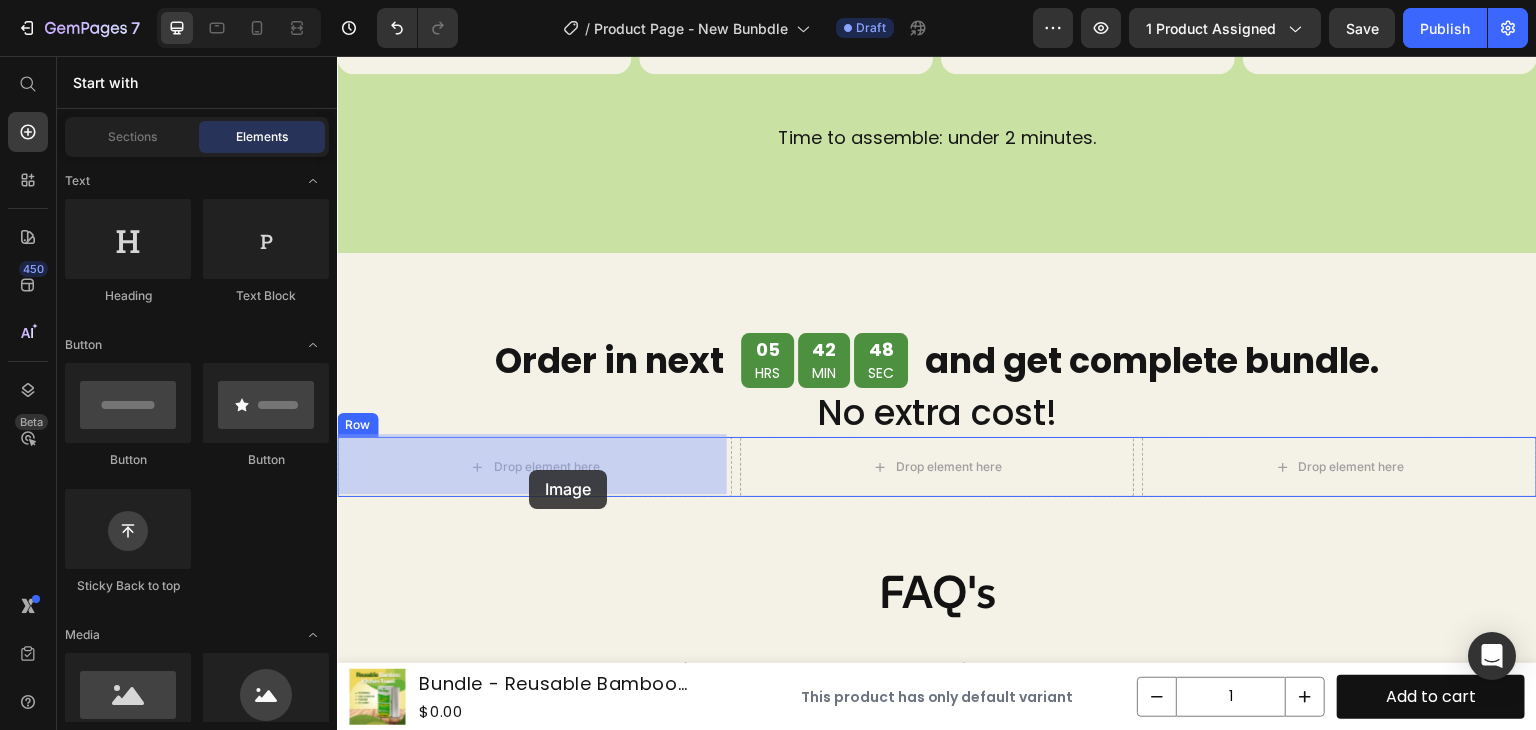 drag, startPoint x: 486, startPoint y: 724, endPoint x: 529, endPoint y: 470, distance: 257.61404 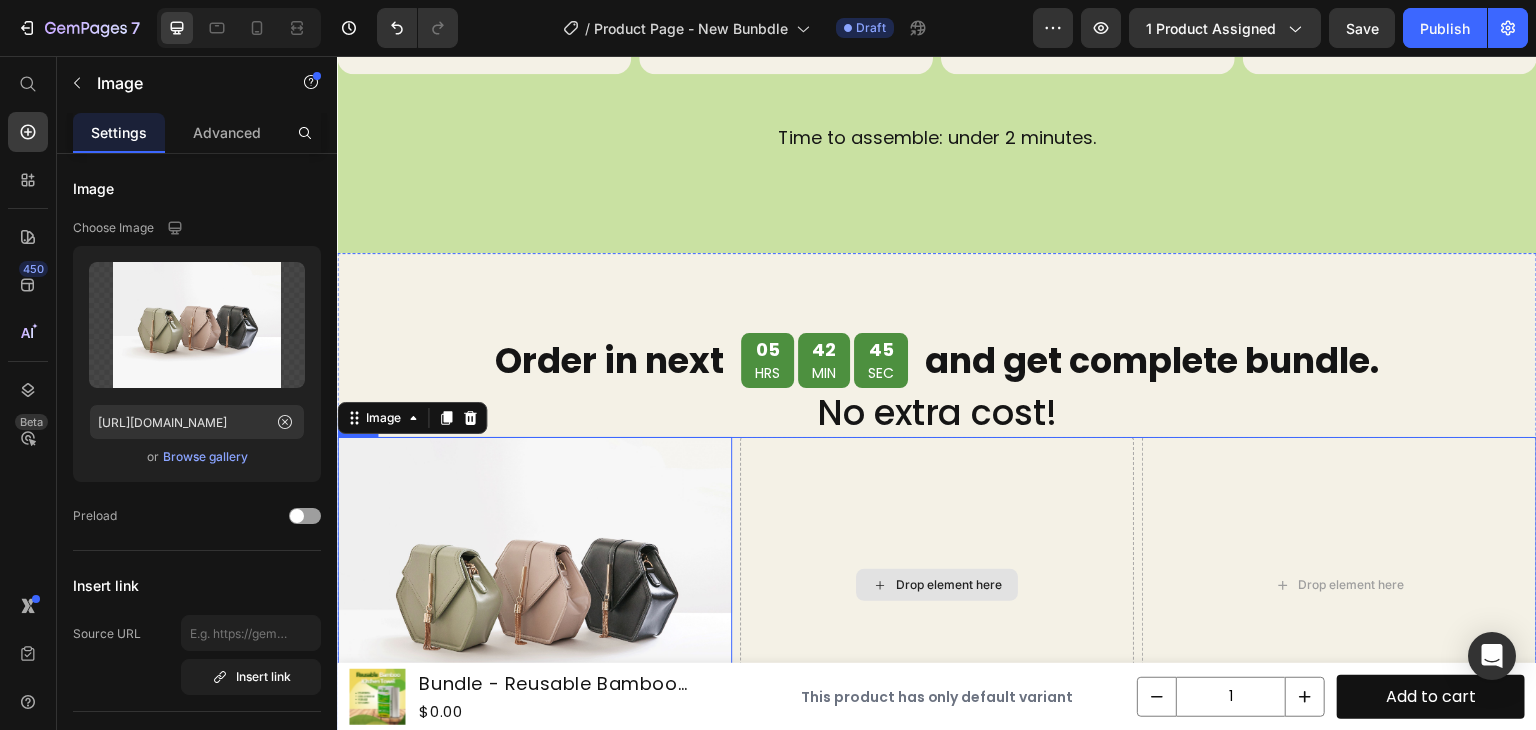 click on "Drop element here" at bounding box center (937, 585) 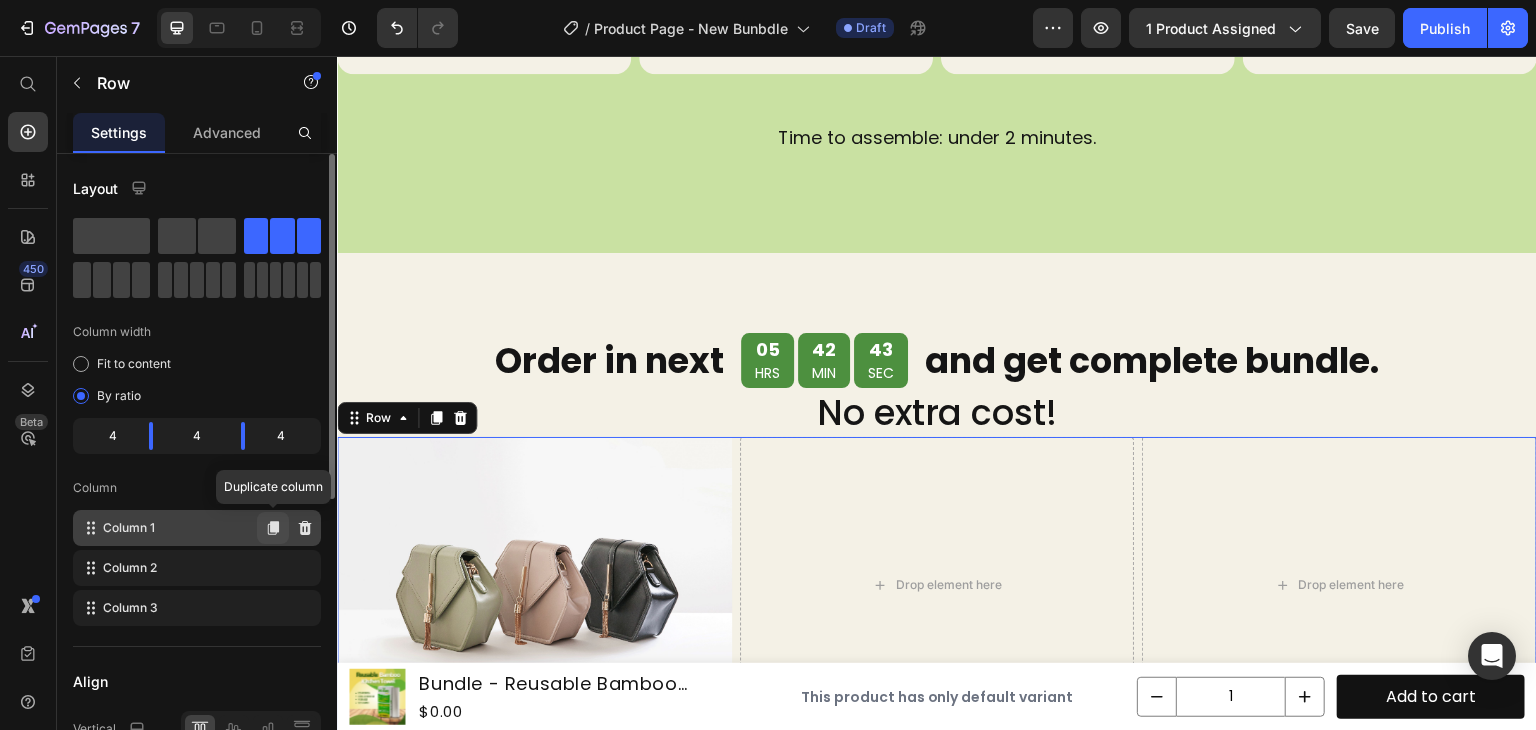 click 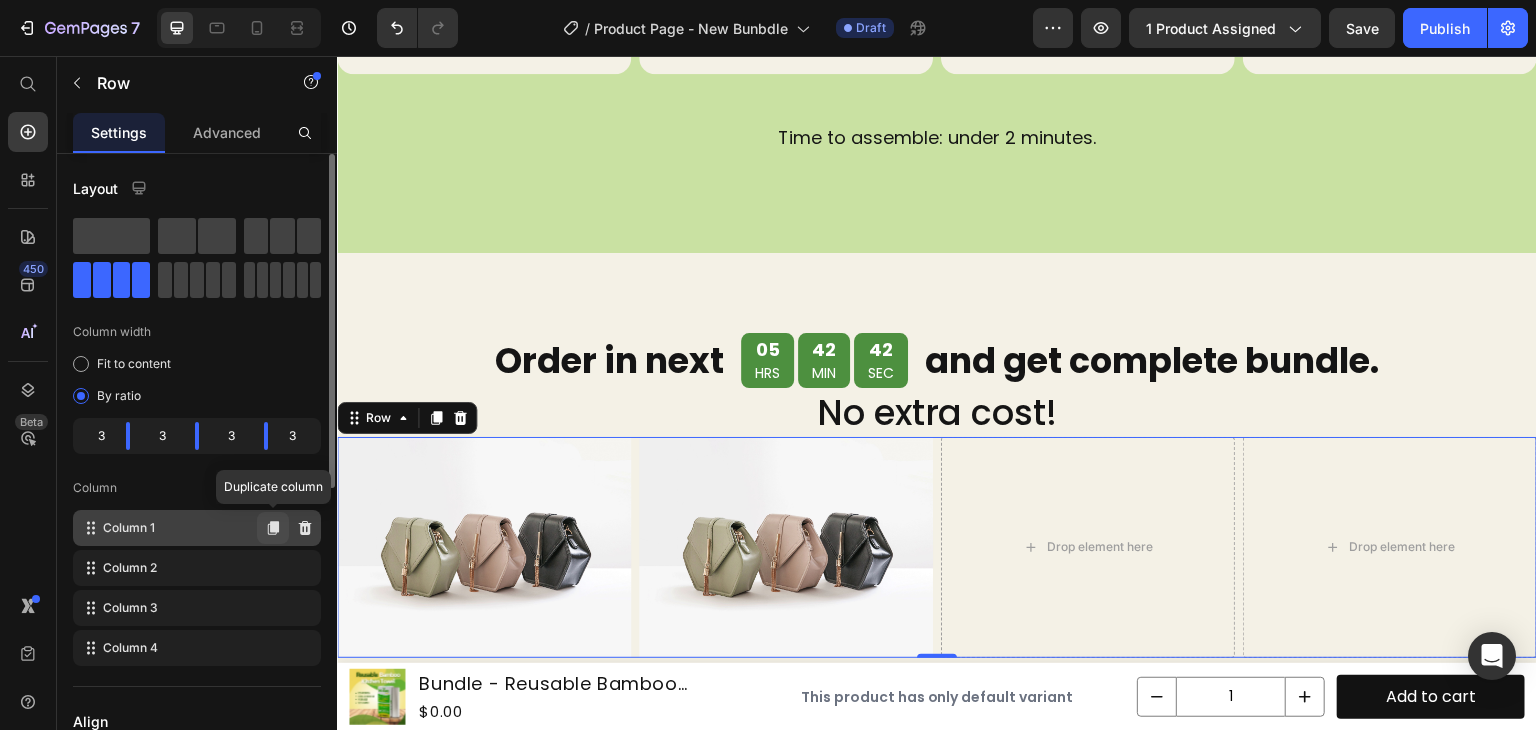 click 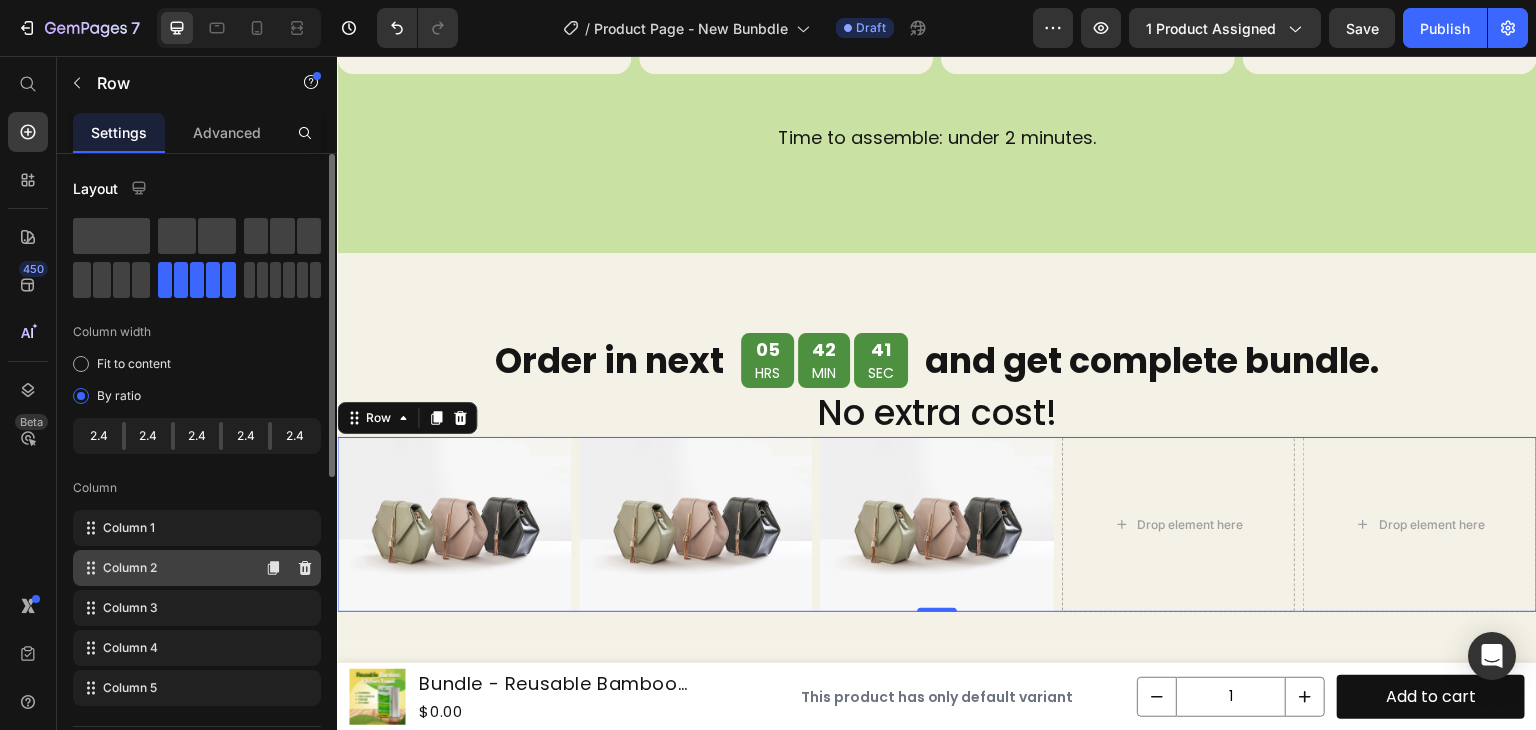 type 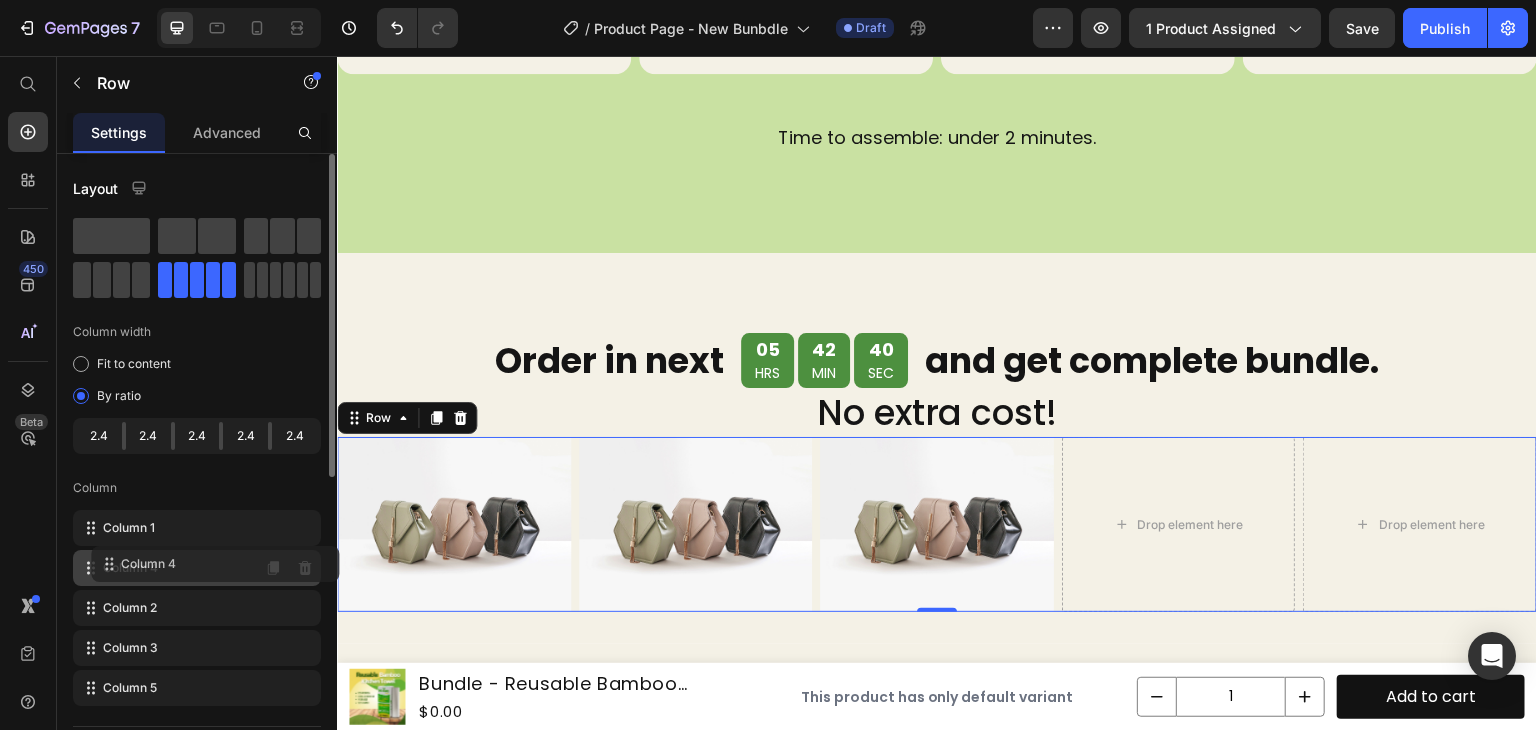 drag, startPoint x: 148, startPoint y: 639, endPoint x: 166, endPoint y: 551, distance: 89.822044 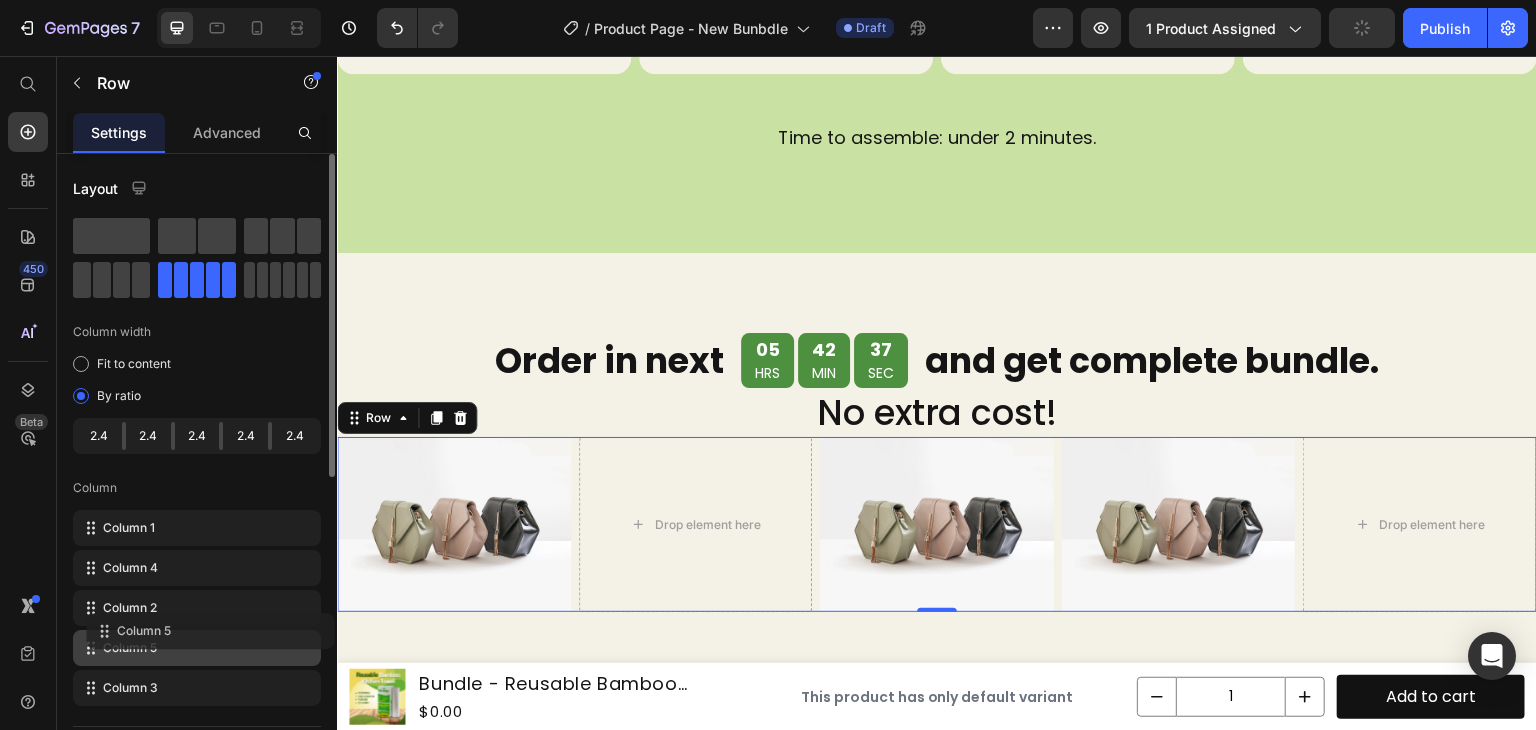 drag, startPoint x: 147, startPoint y: 689, endPoint x: 160, endPoint y: 629, distance: 61.39218 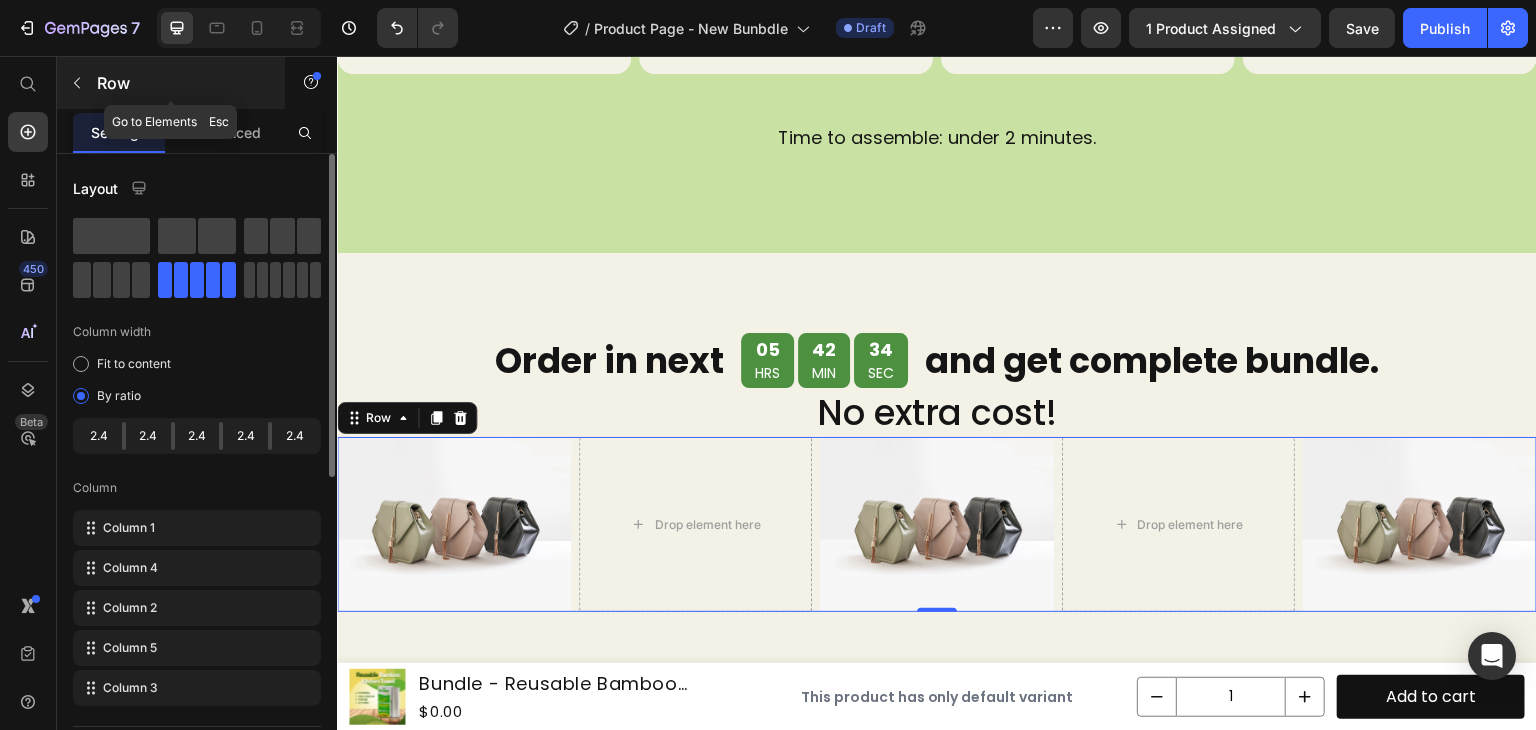 click on "Row" at bounding box center [182, 83] 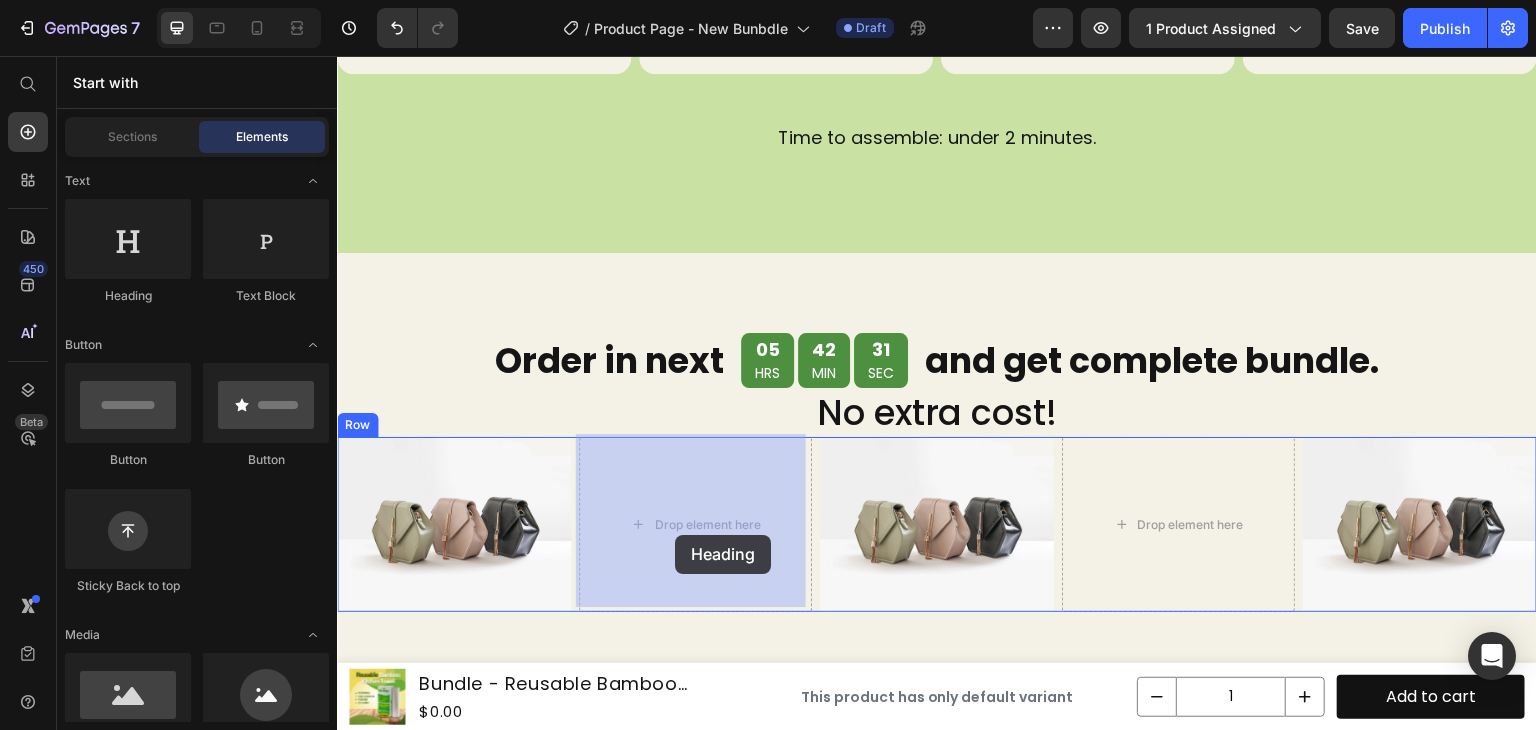 drag, startPoint x: 477, startPoint y: 302, endPoint x: 672, endPoint y: 535, distance: 303.83218 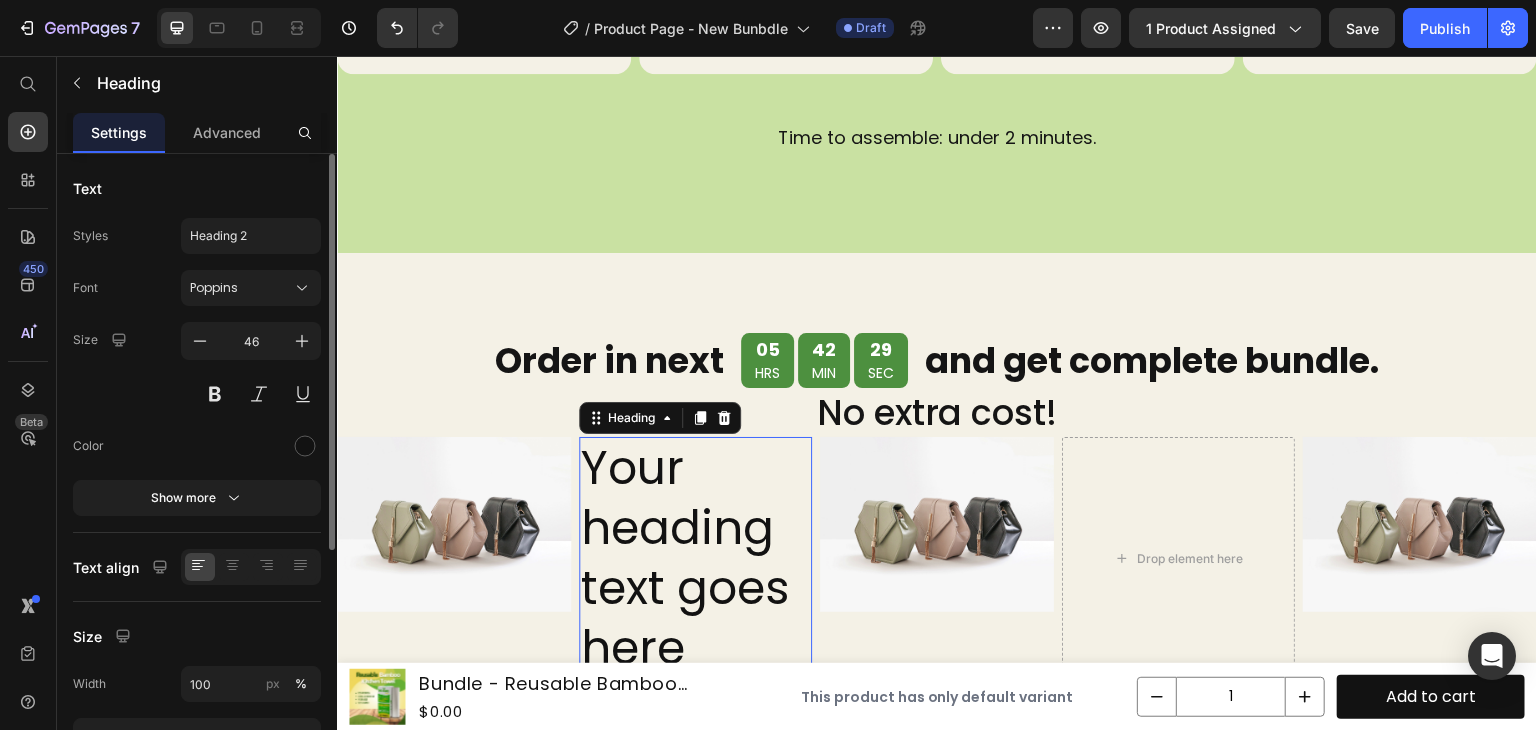 click on "Your heading text goes here" at bounding box center (696, 558) 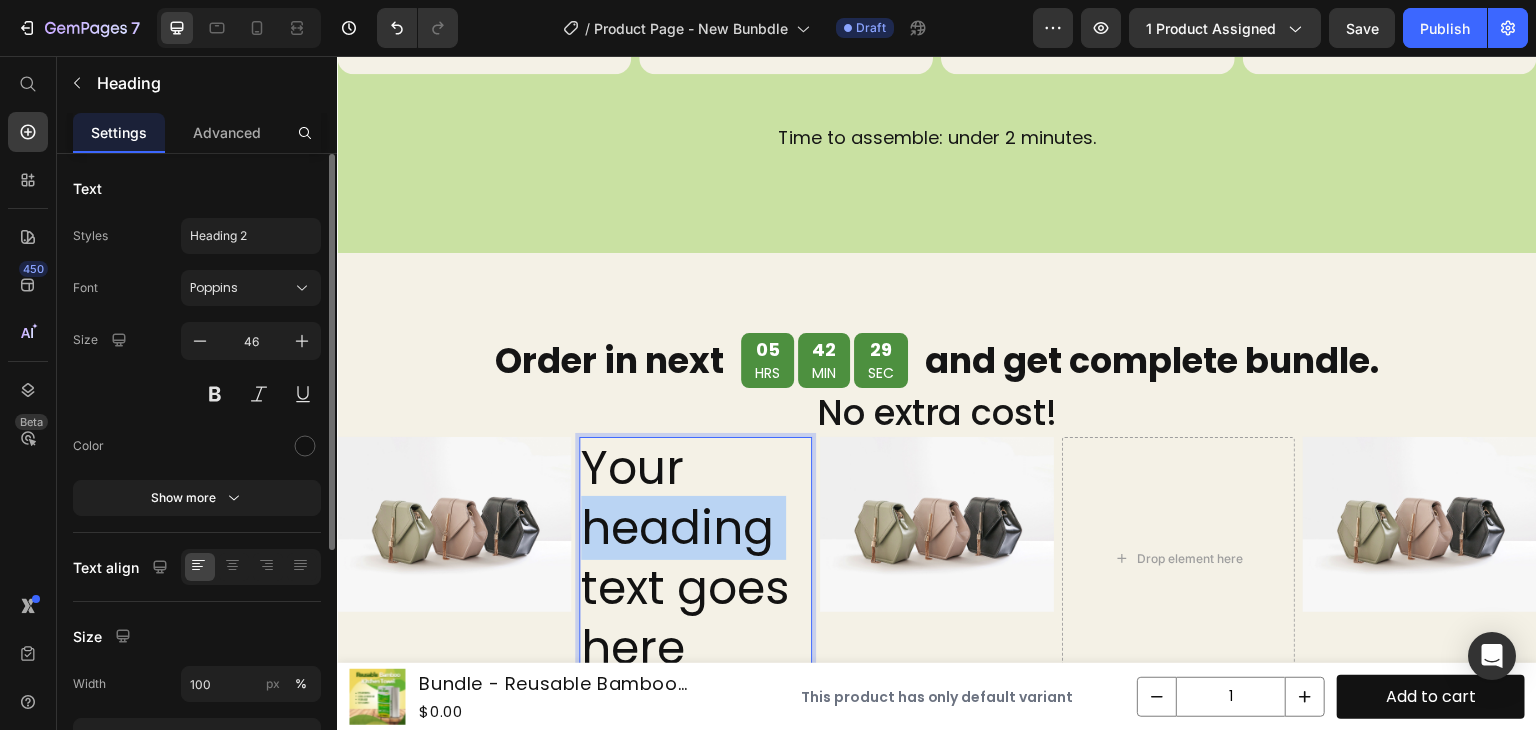 click on "Your heading text goes here" at bounding box center (696, 558) 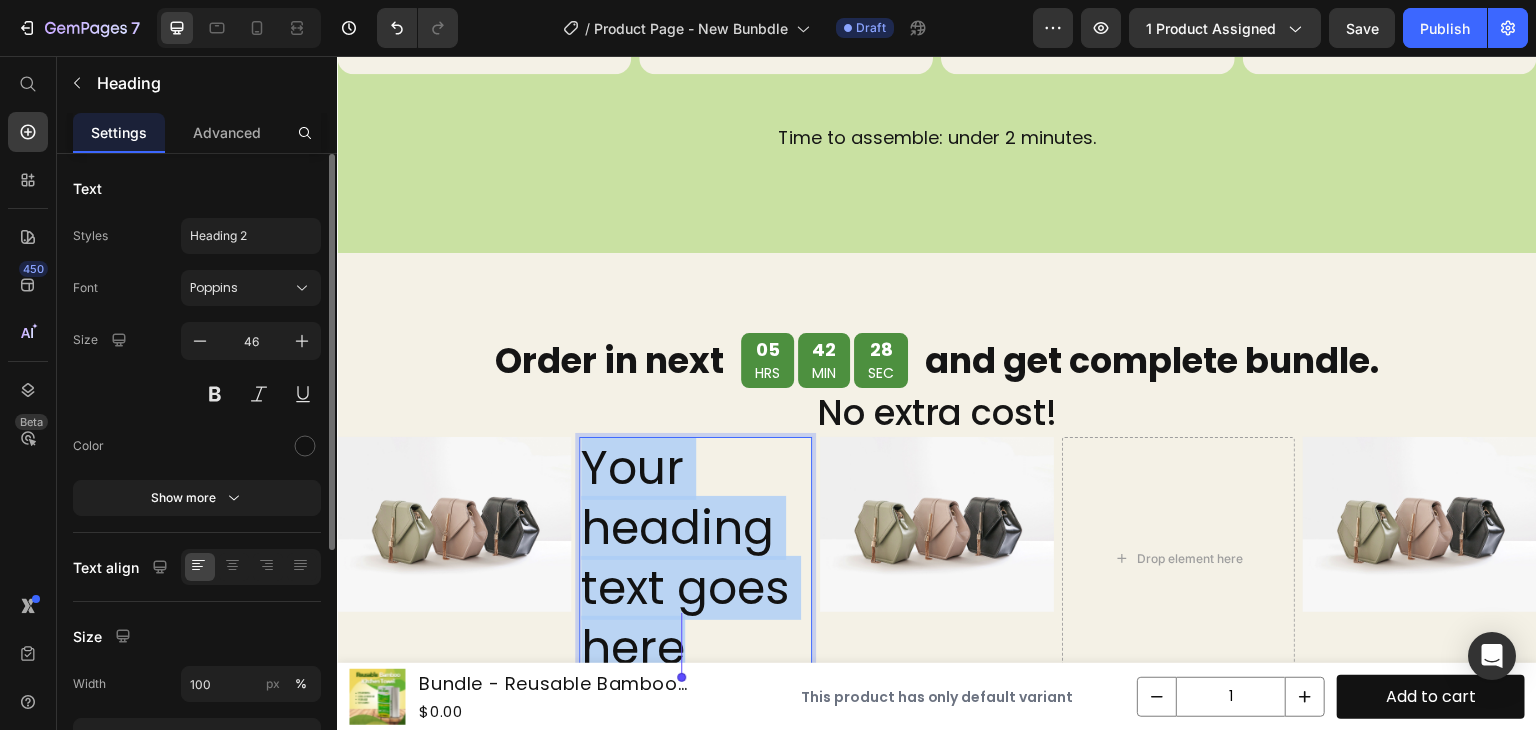 click on "Your heading text goes here" at bounding box center (696, 558) 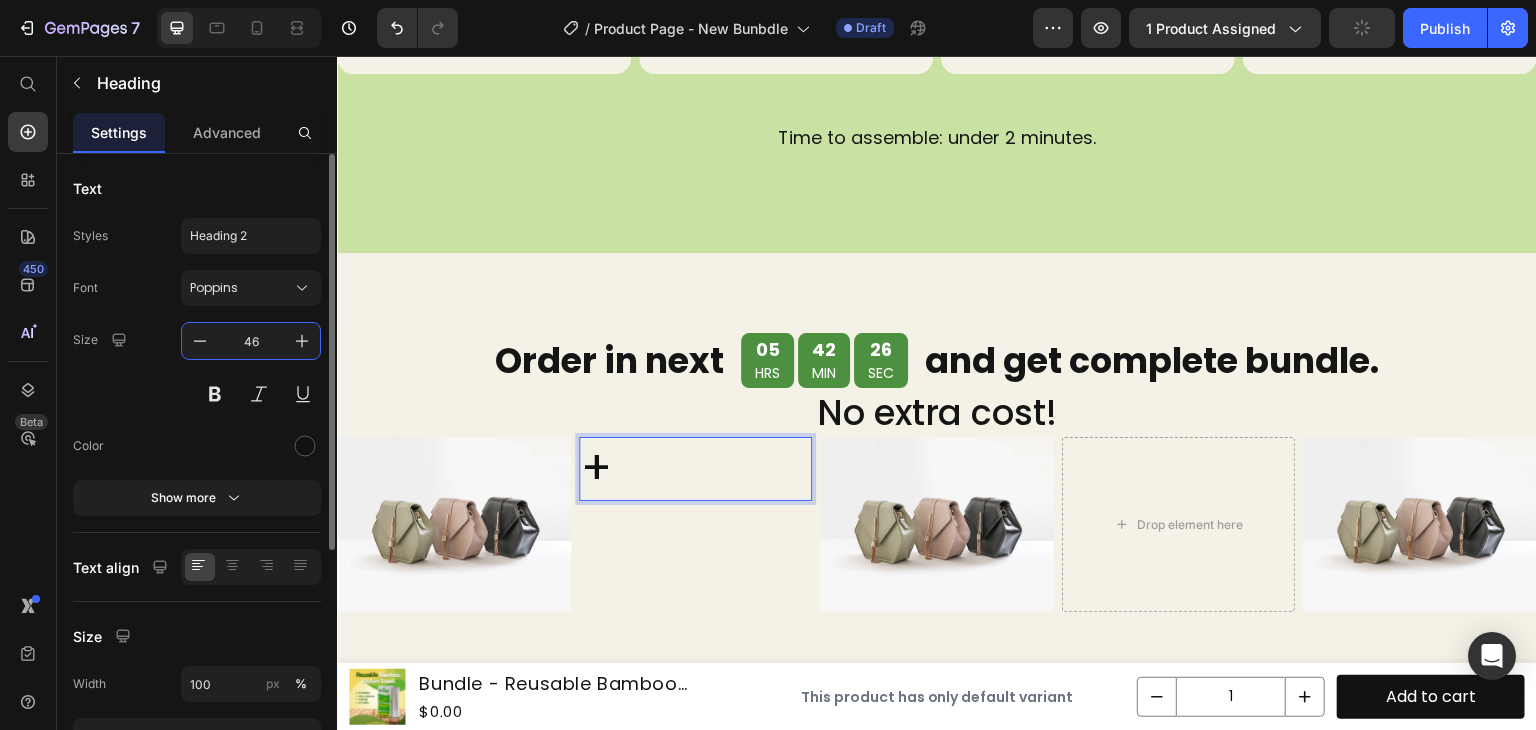 click on "46" at bounding box center [251, 341] 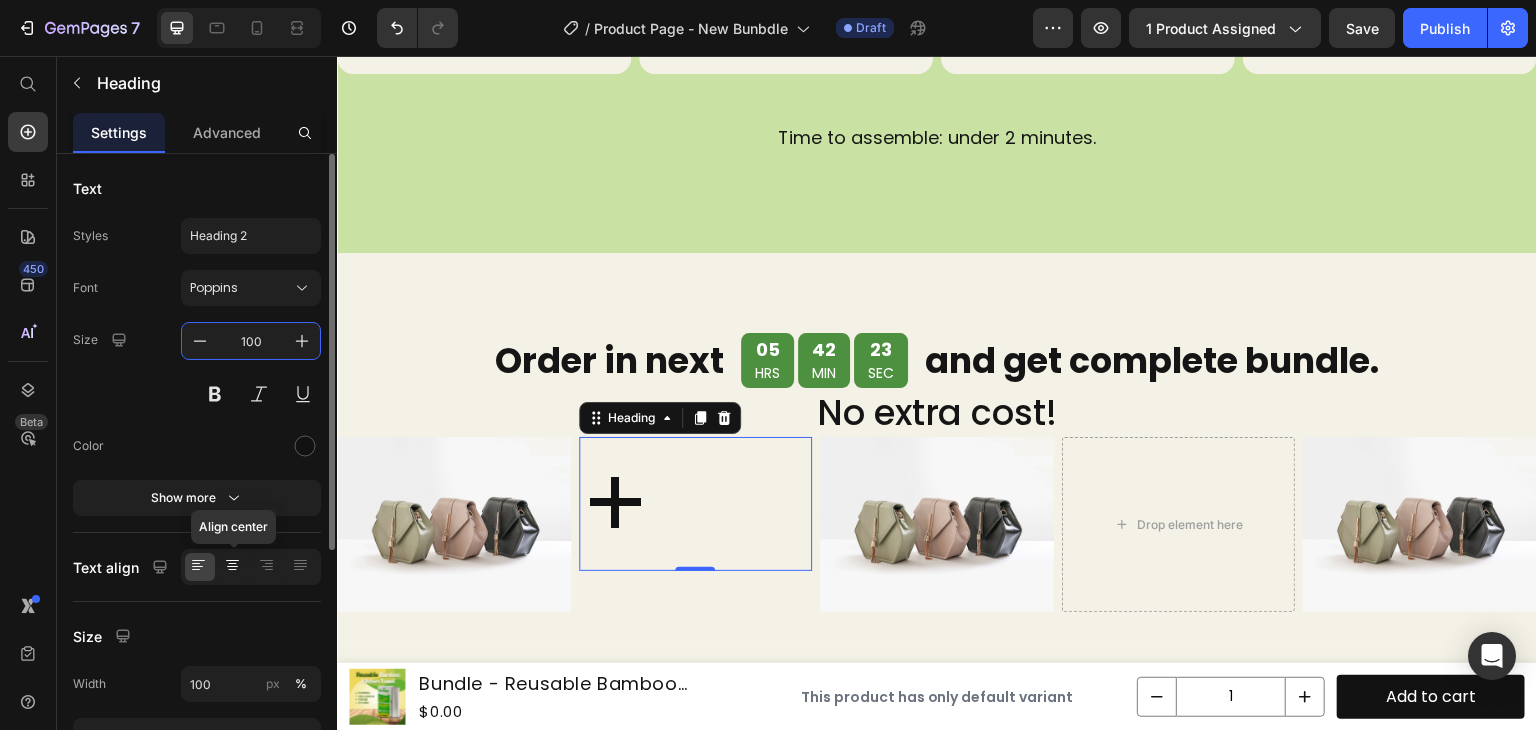 type on "100" 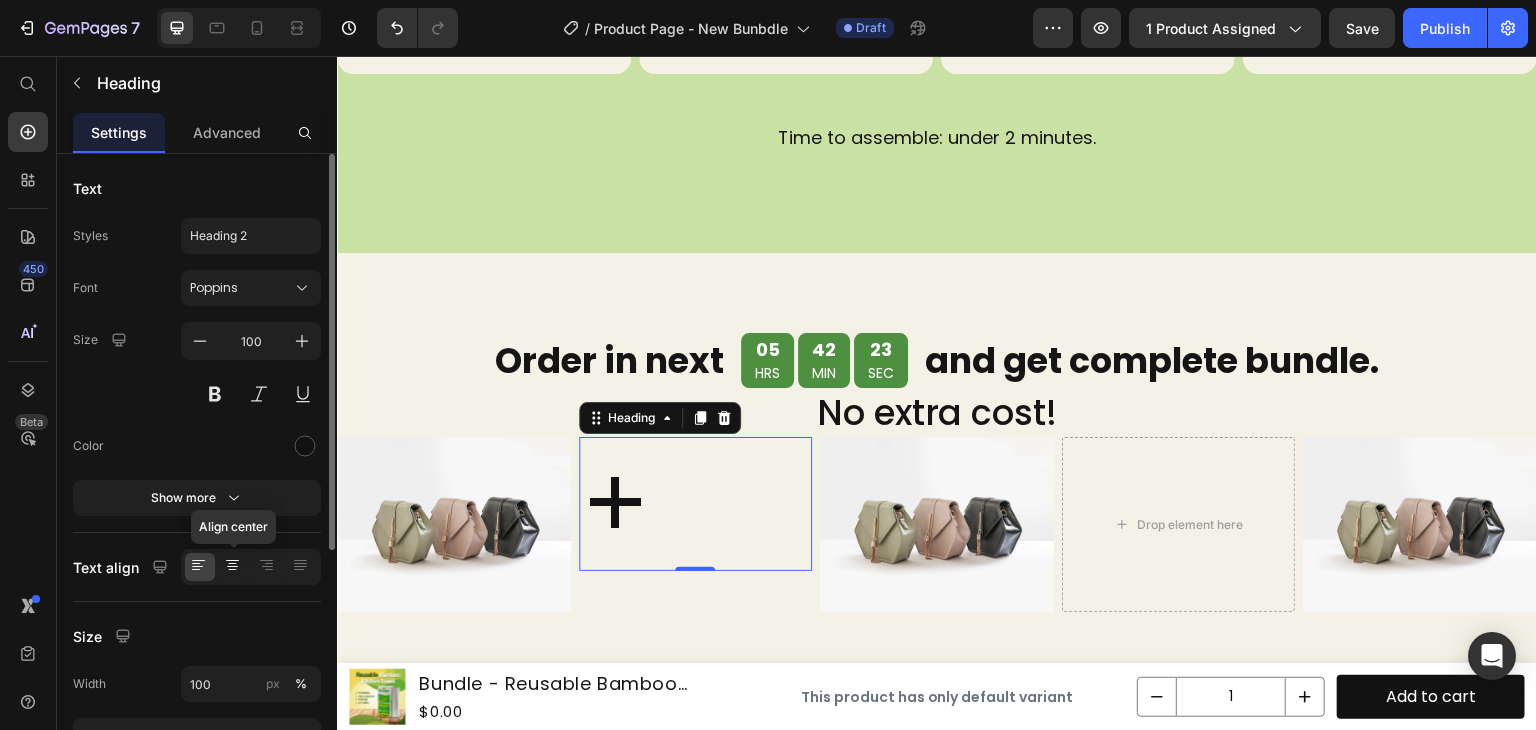 click 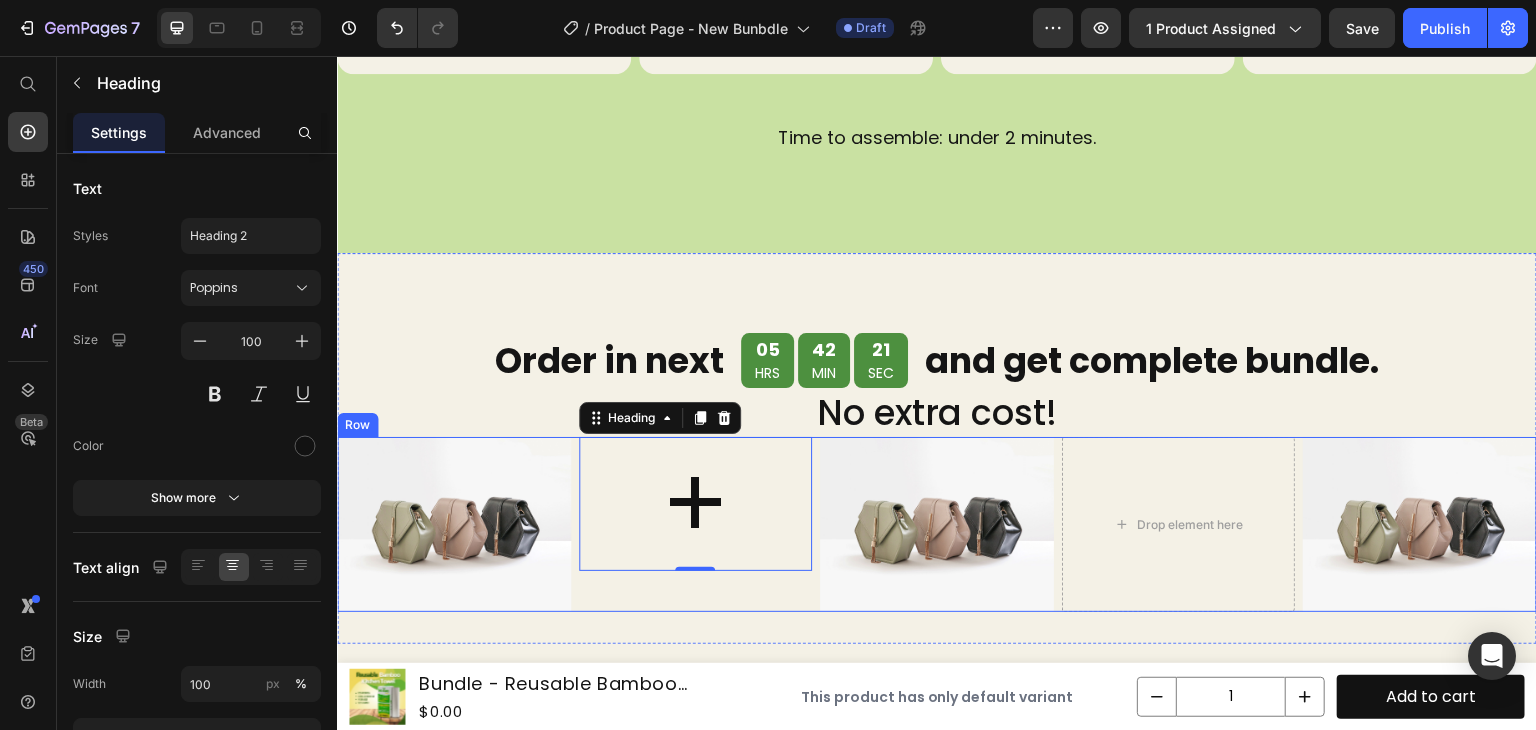 click on "+ Heading   0" at bounding box center [696, 524] 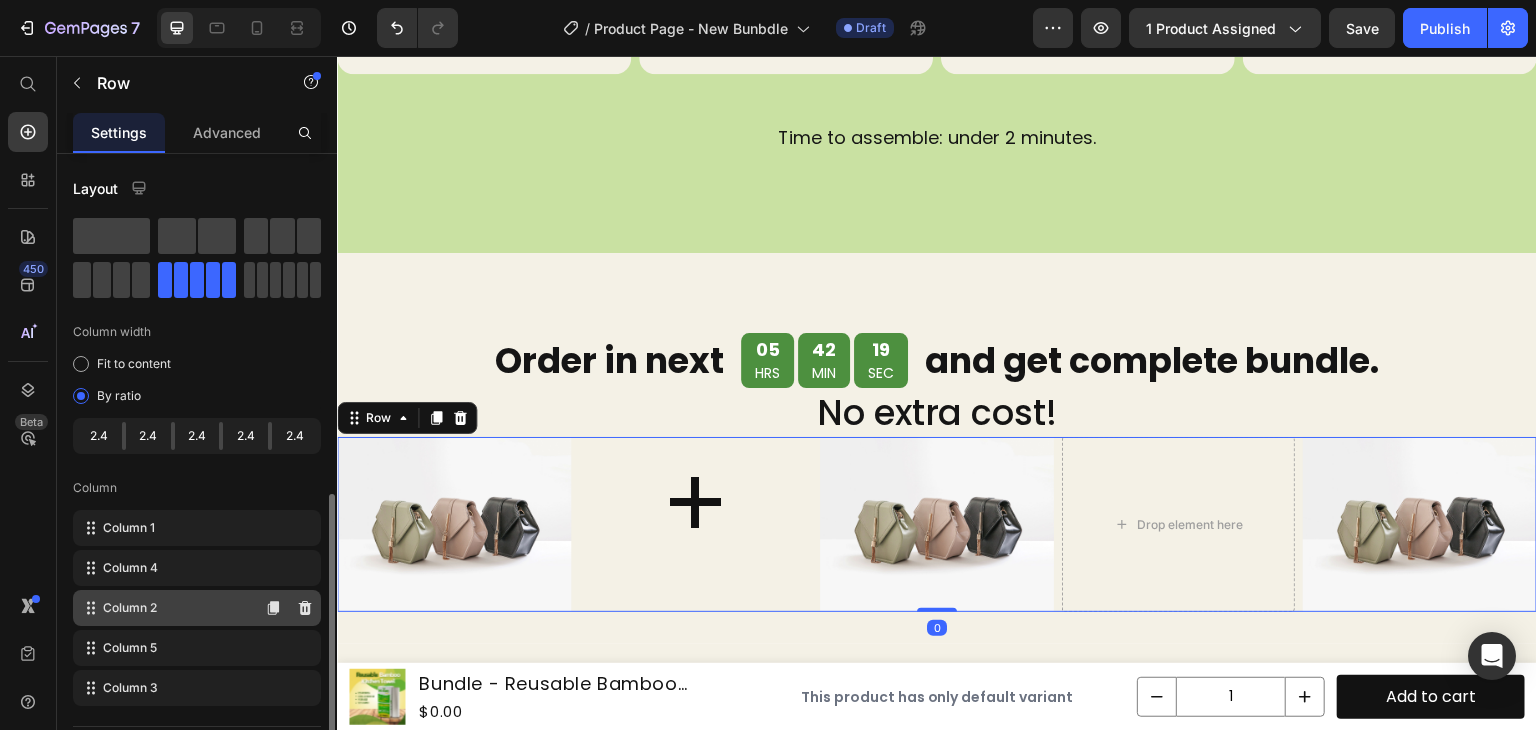 scroll, scrollTop: 280, scrollLeft: 0, axis: vertical 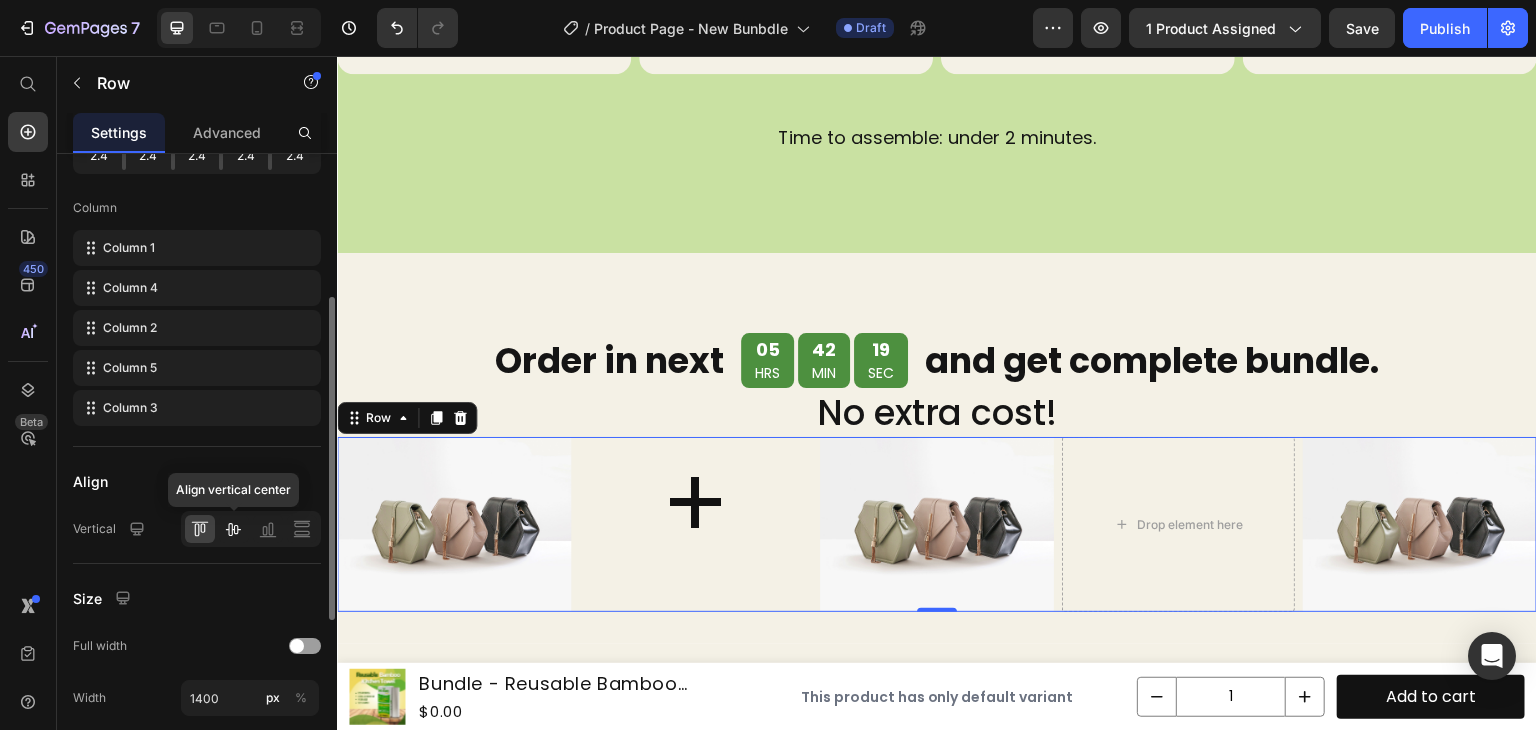 click 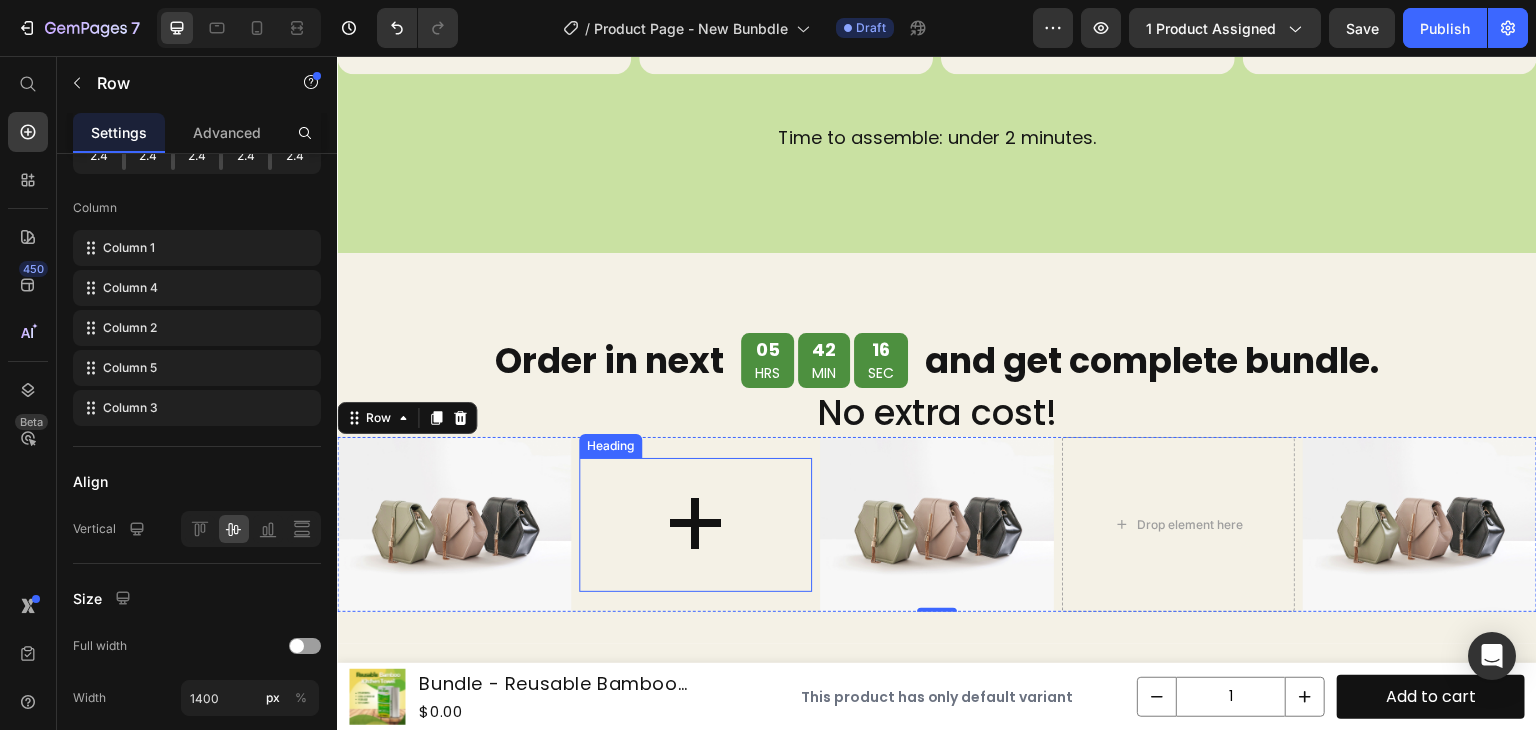click on "+" at bounding box center (696, 525) 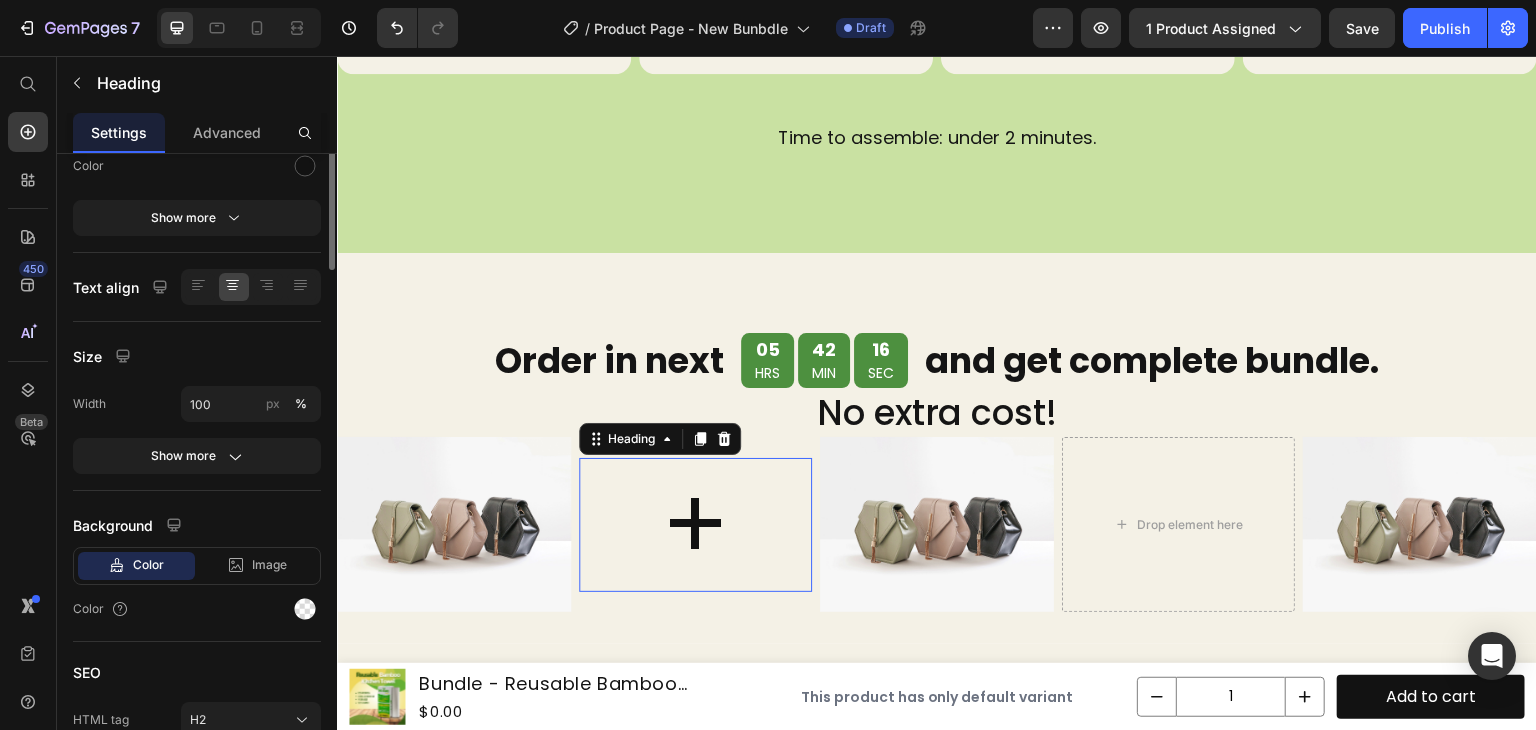 scroll, scrollTop: 0, scrollLeft: 0, axis: both 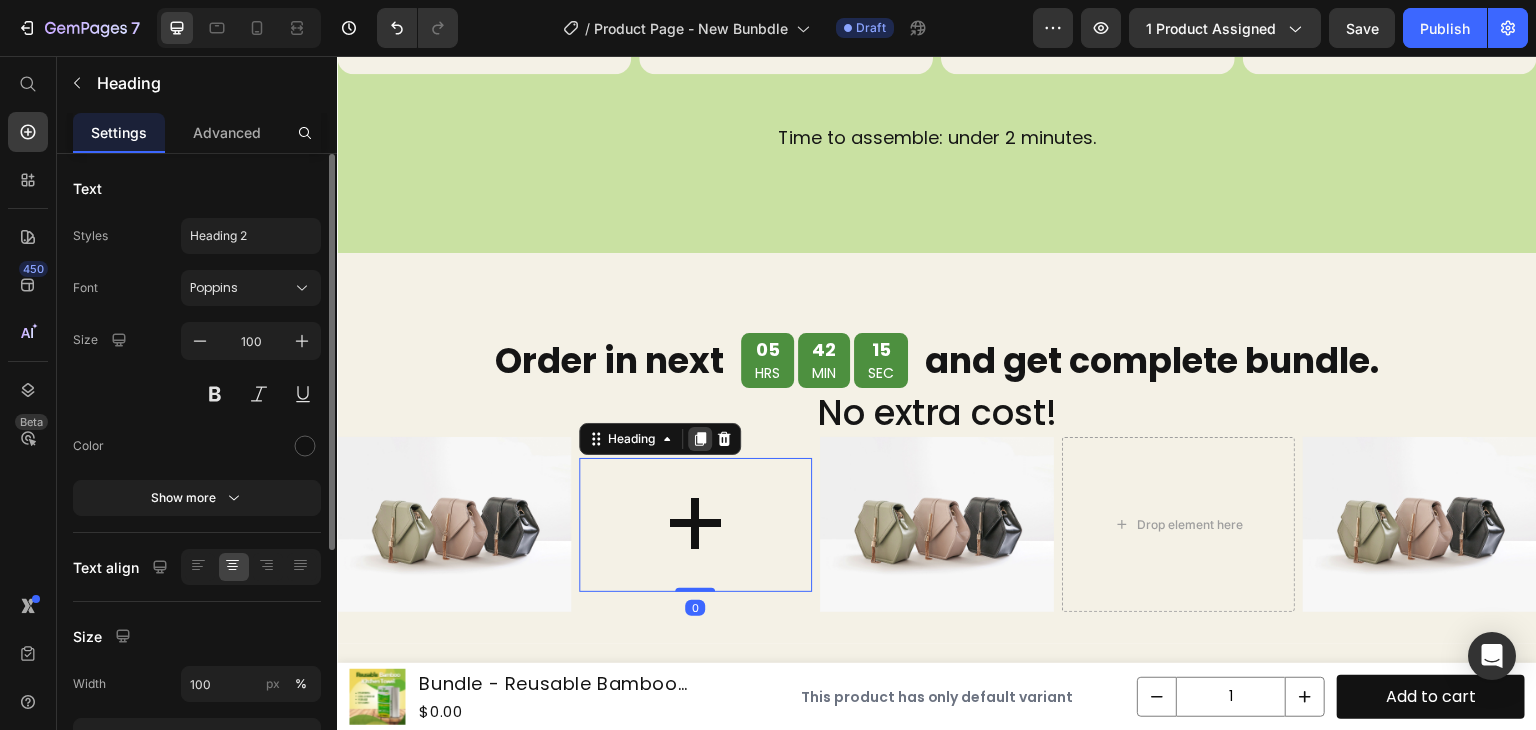 click 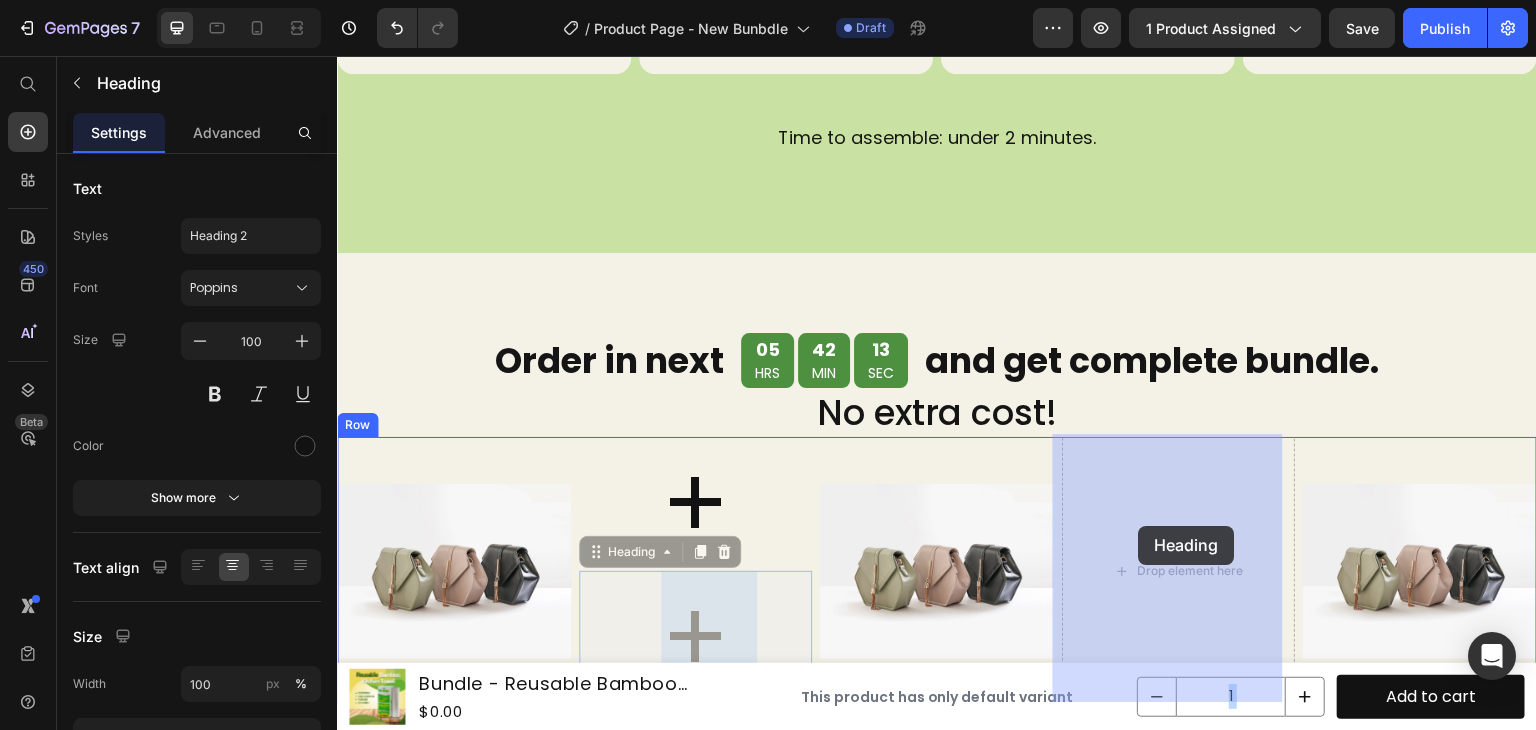 drag, startPoint x: 707, startPoint y: 594, endPoint x: 1139, endPoint y: 526, distance: 437.3191 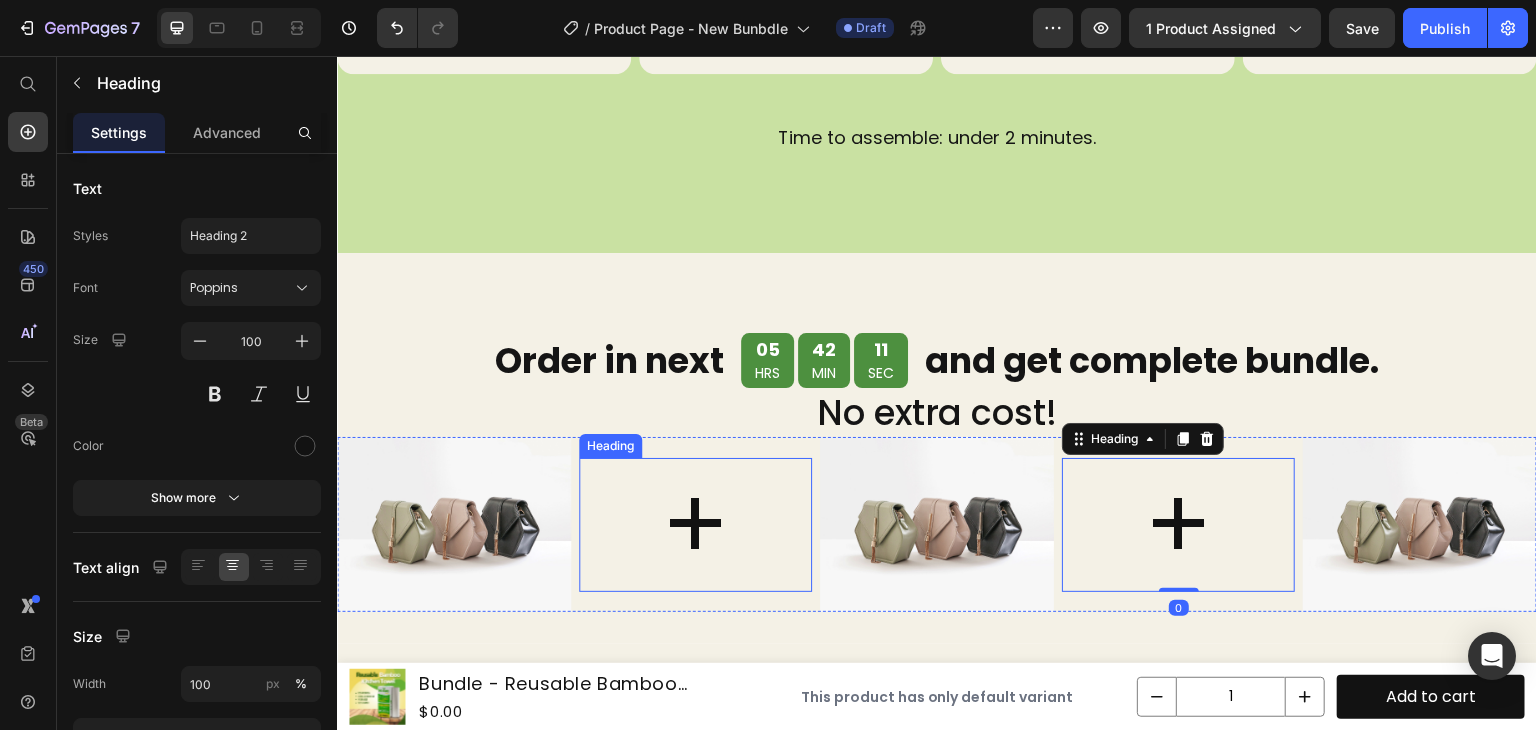 click on "+" at bounding box center (696, 525) 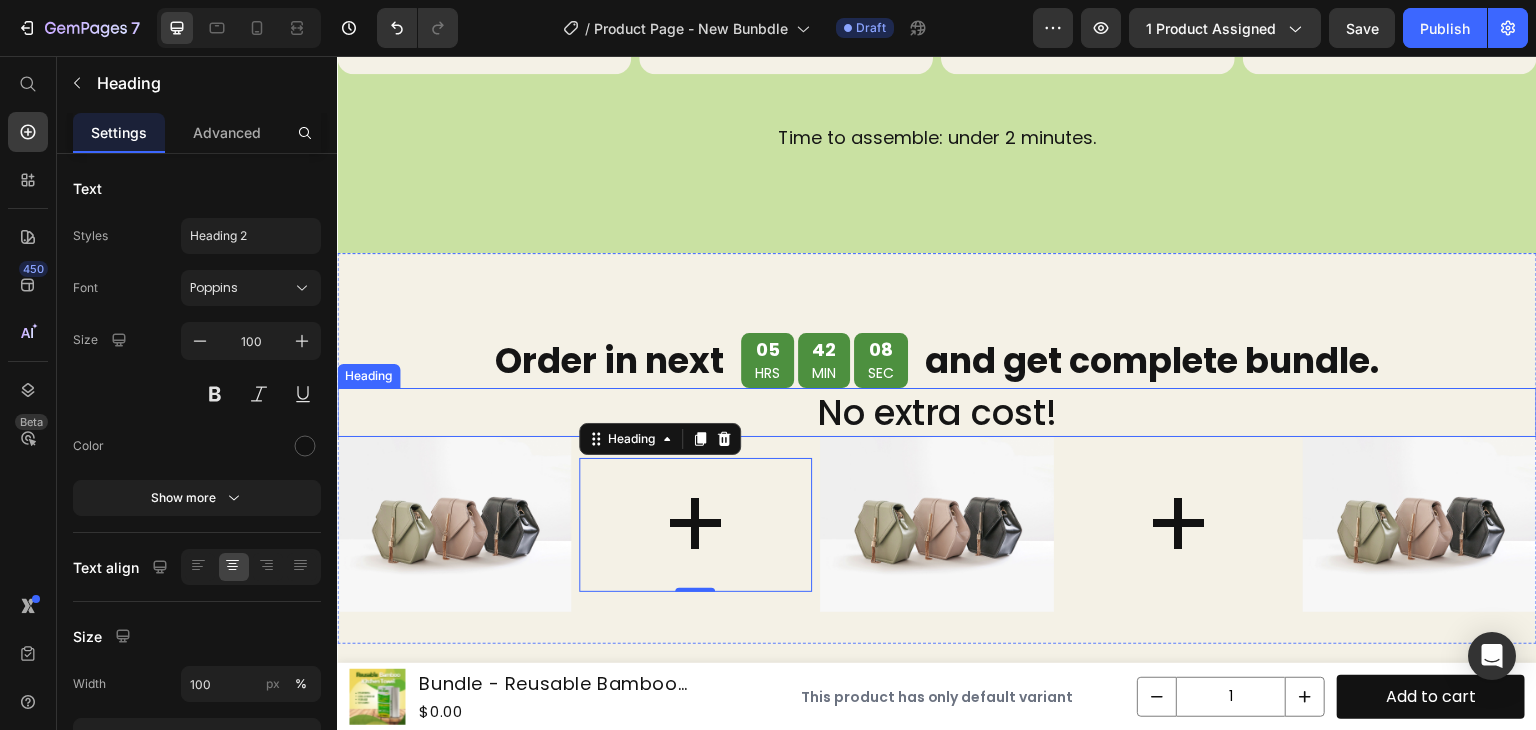 click on "No extra cost!" at bounding box center (937, 413) 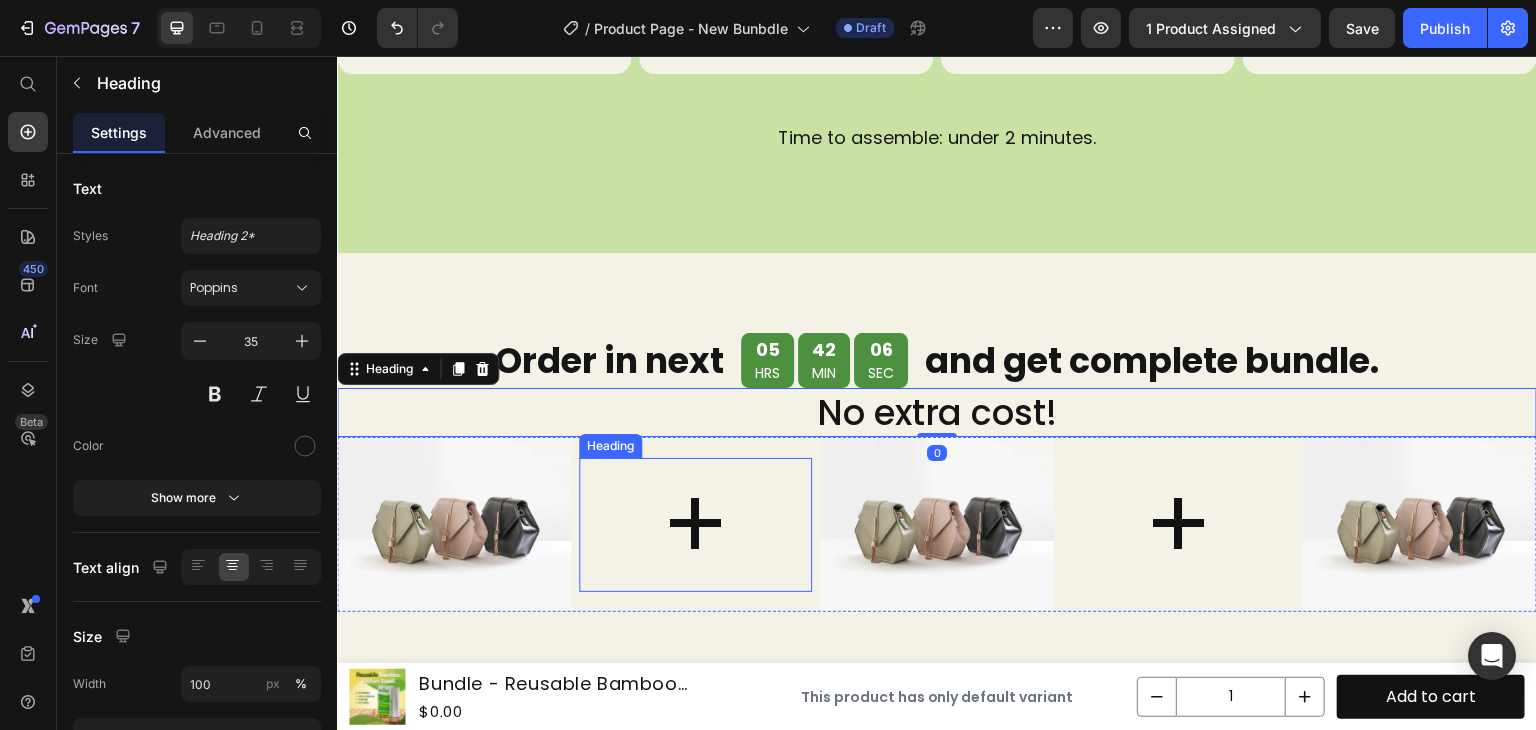 click on "+" at bounding box center [696, 525] 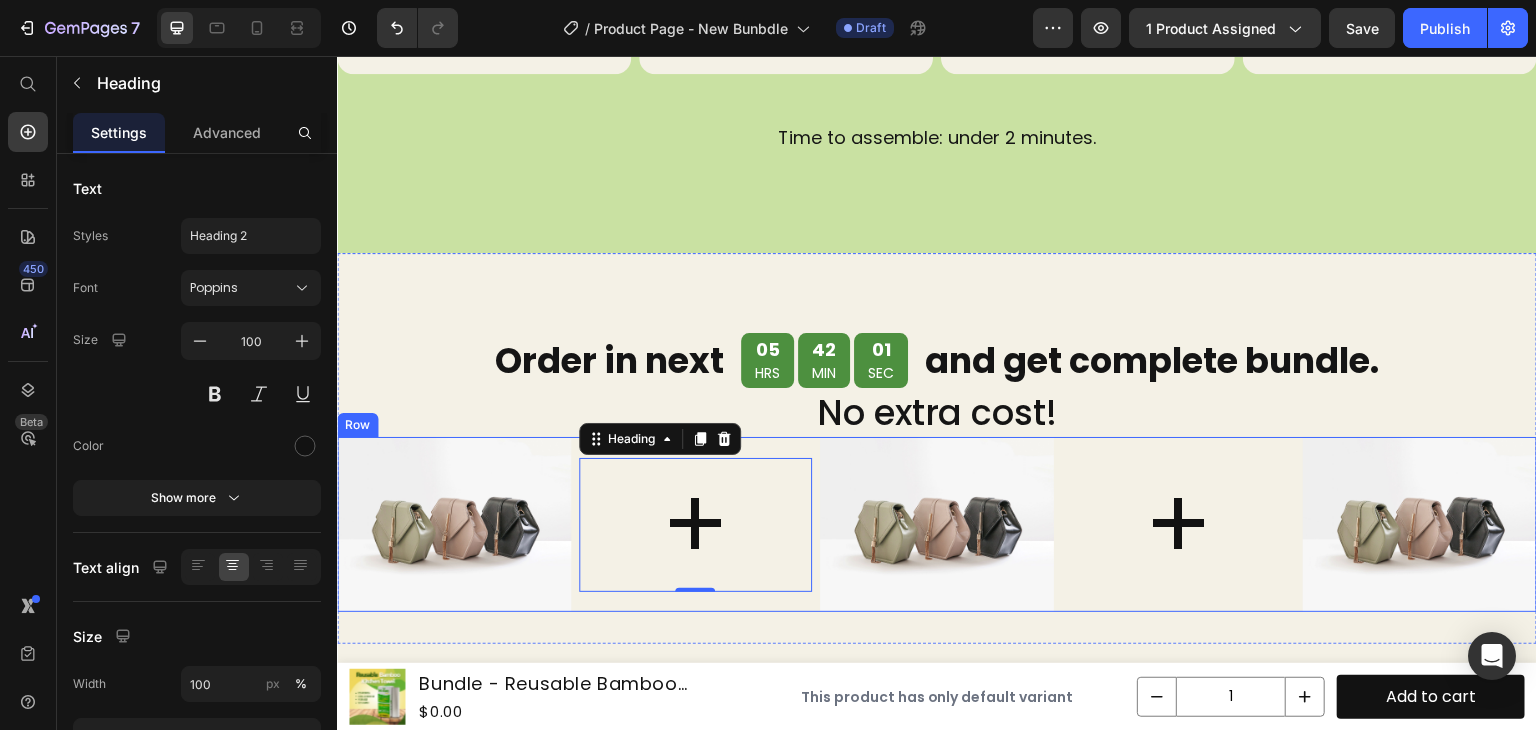 click on "+ Heading   0" at bounding box center [696, 524] 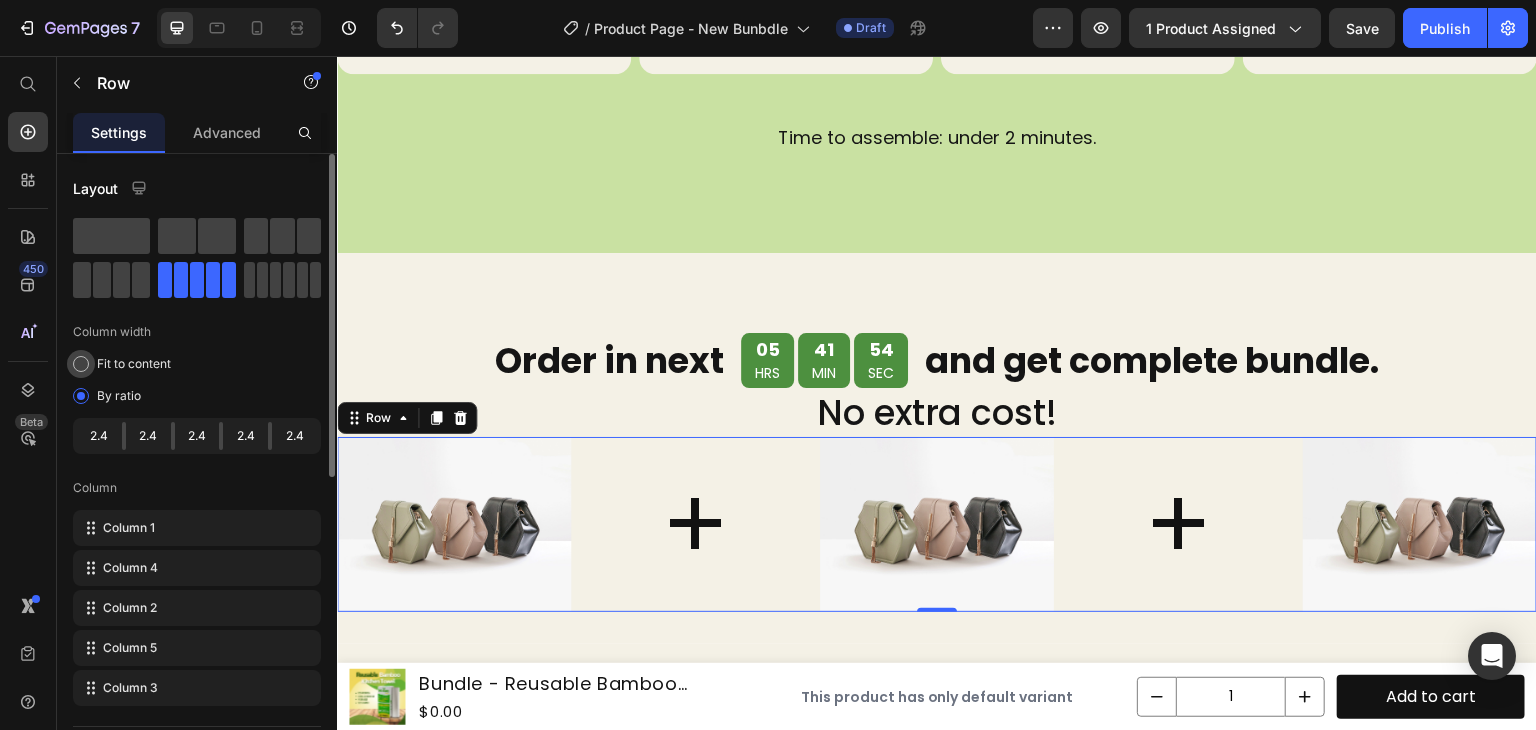drag, startPoint x: 120, startPoint y: 441, endPoint x: 140, endPoint y: 353, distance: 90.24411 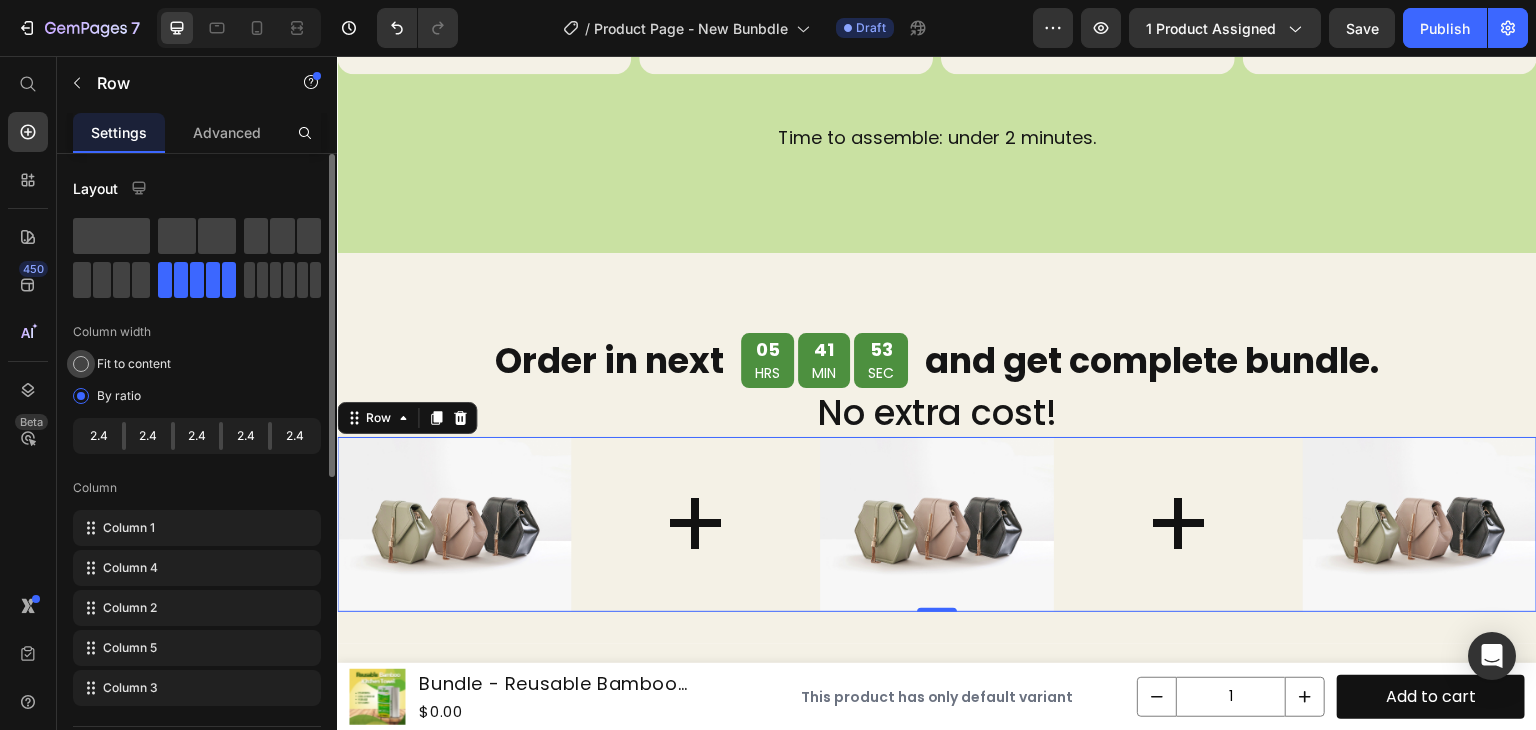 click on "Fit to content" at bounding box center (134, 364) 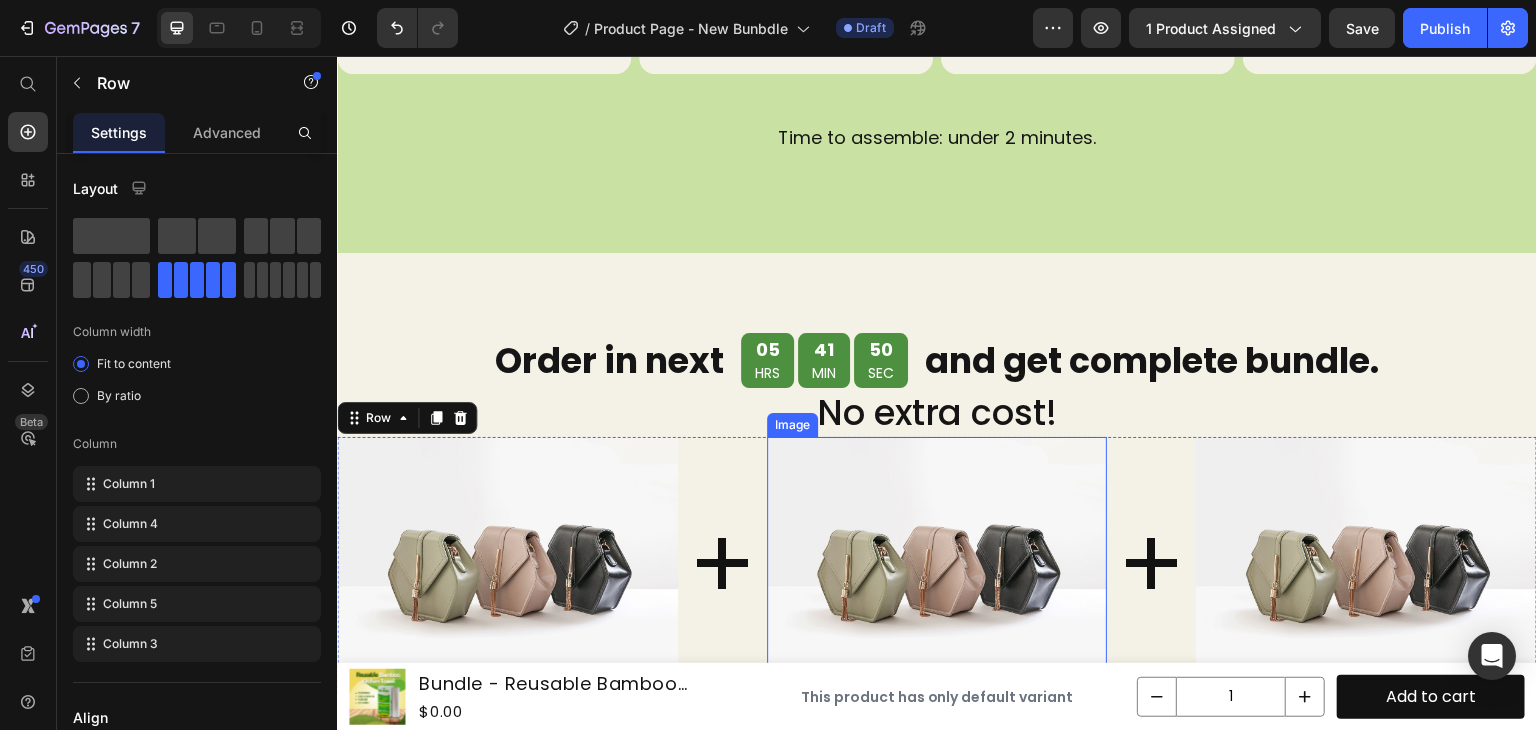 scroll, scrollTop: 4324, scrollLeft: 0, axis: vertical 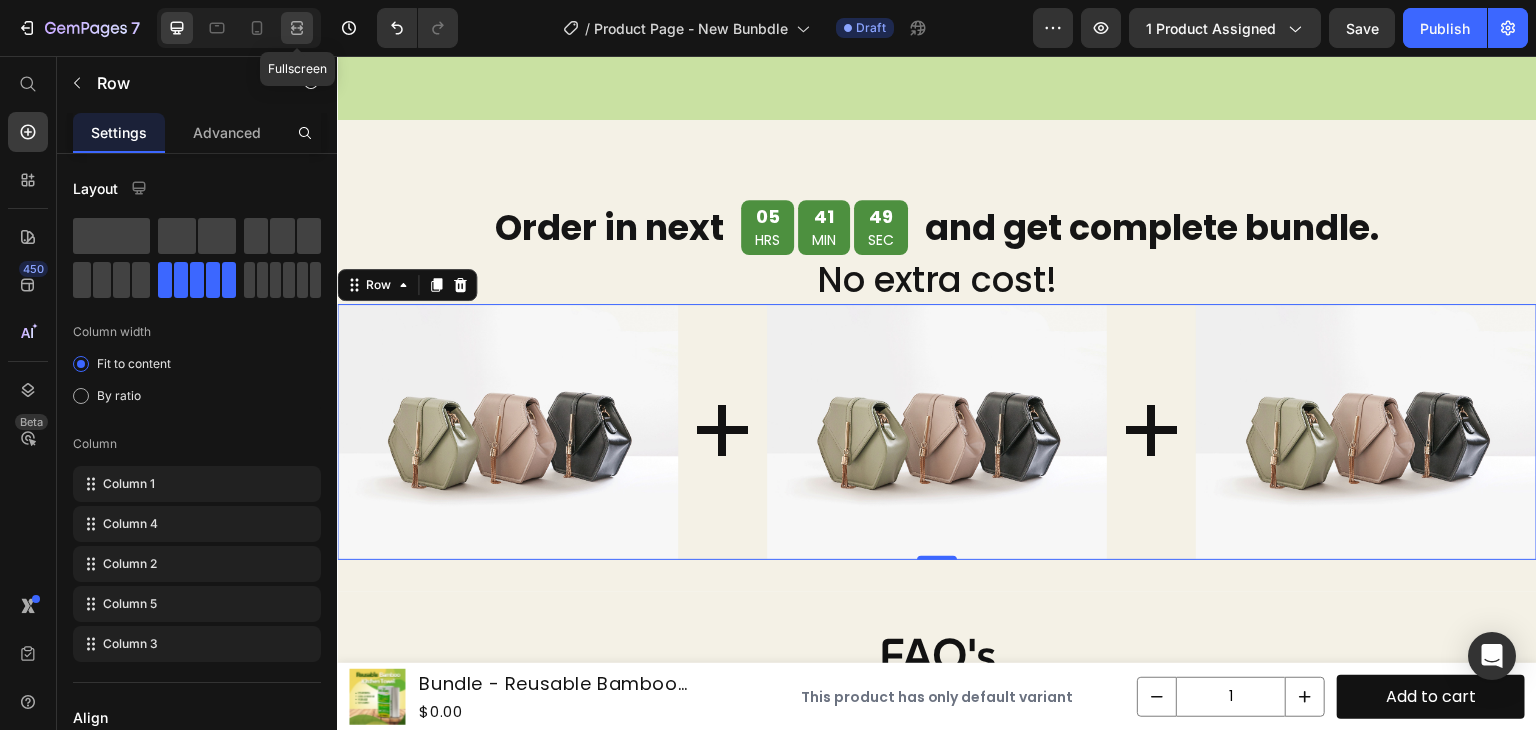 click 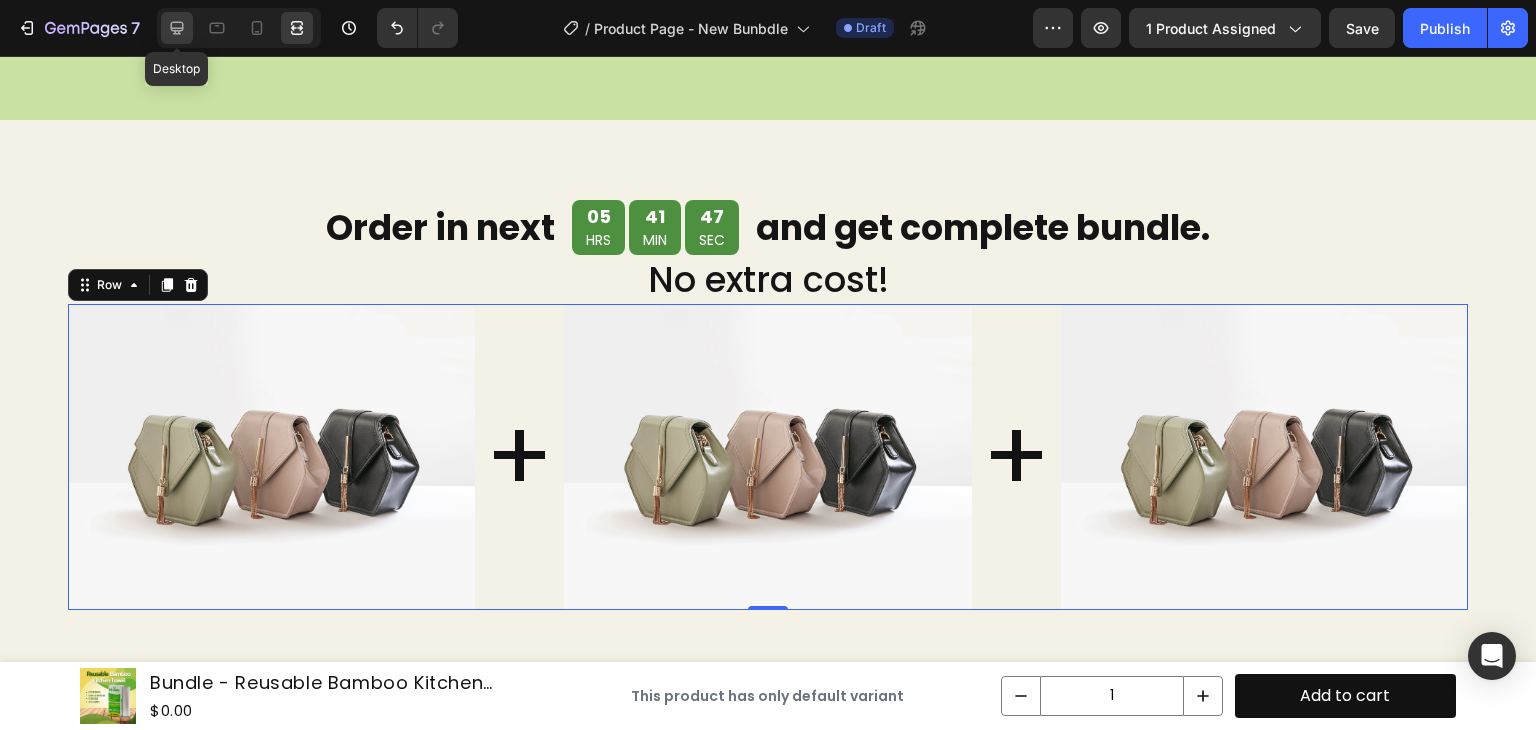 click 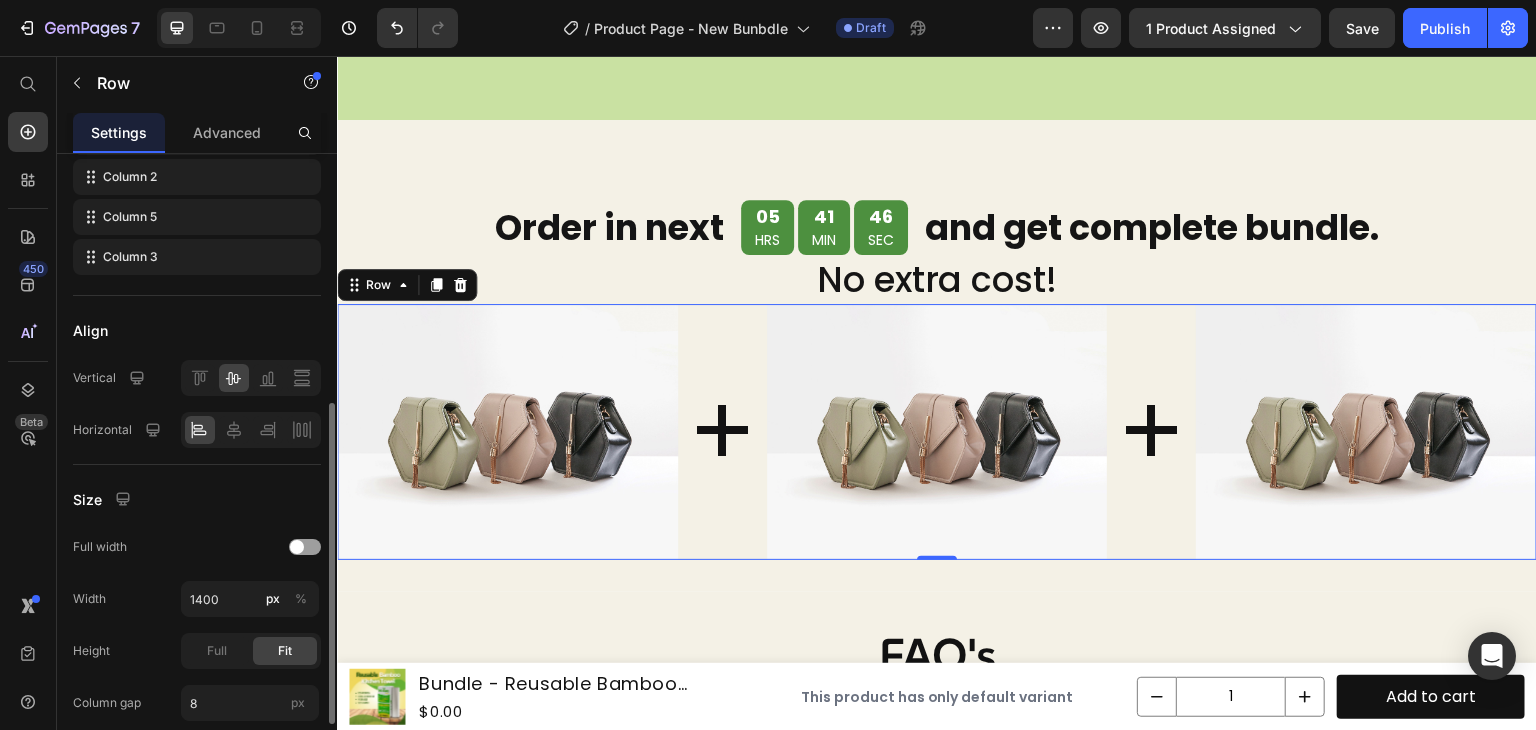 scroll, scrollTop: 450, scrollLeft: 0, axis: vertical 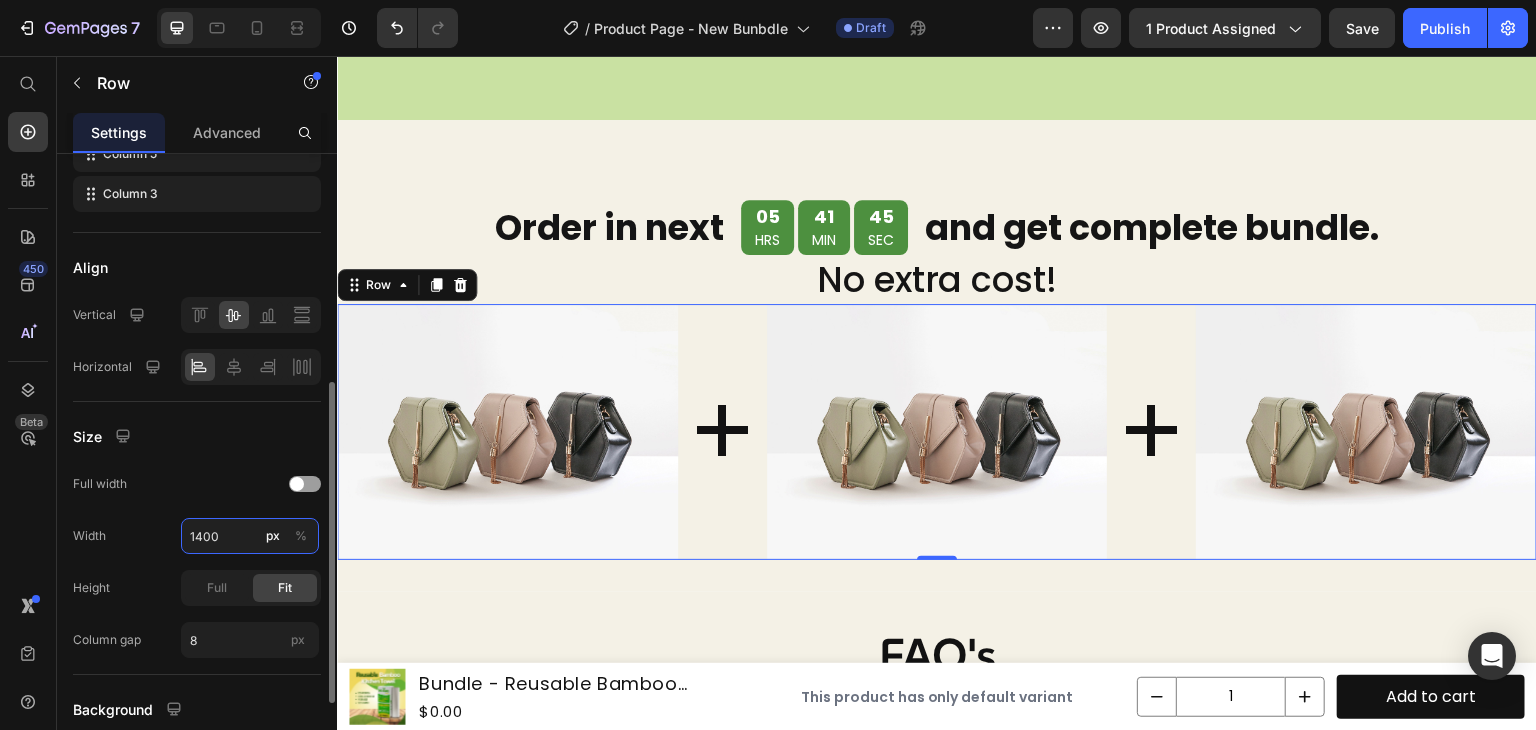 click on "1400" at bounding box center [250, 536] 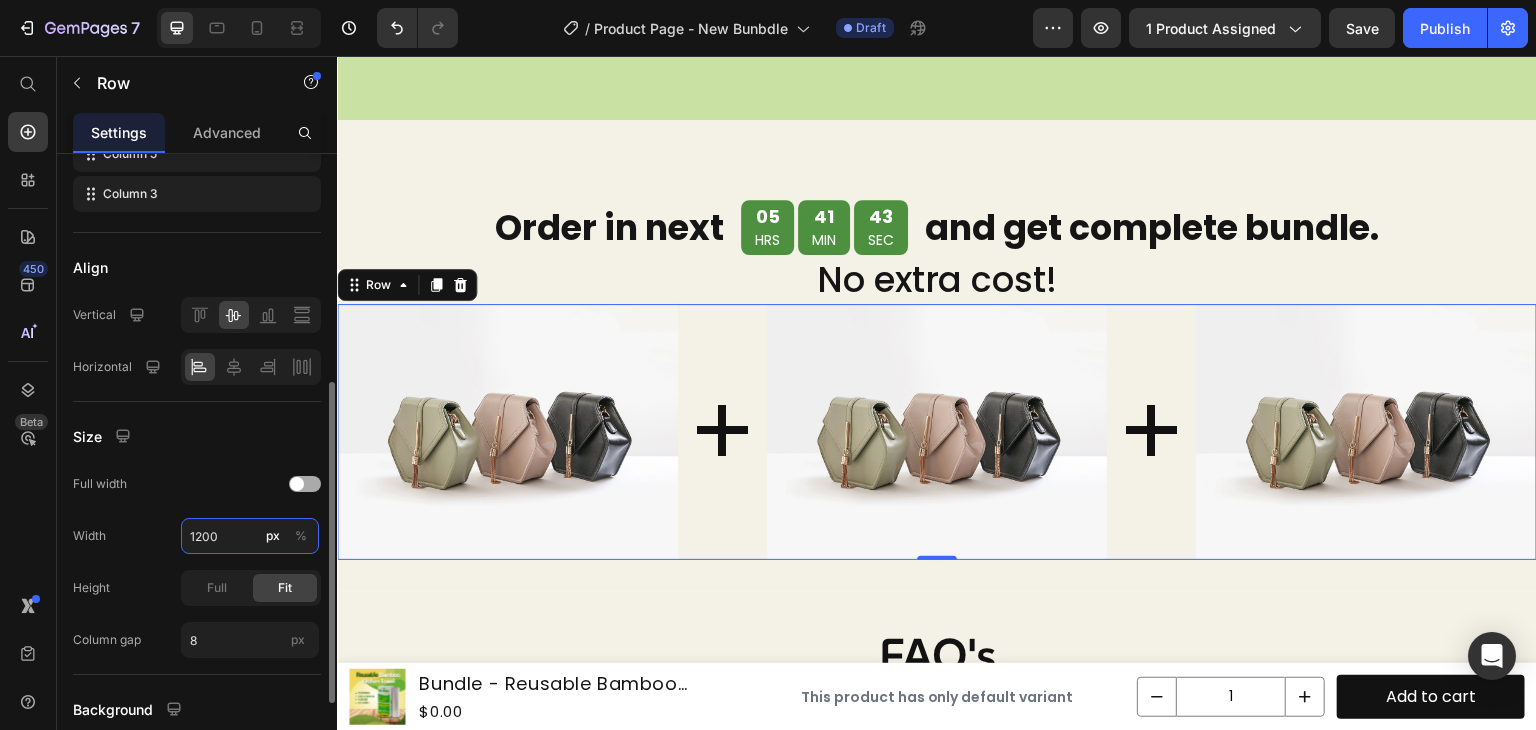 type on "1200" 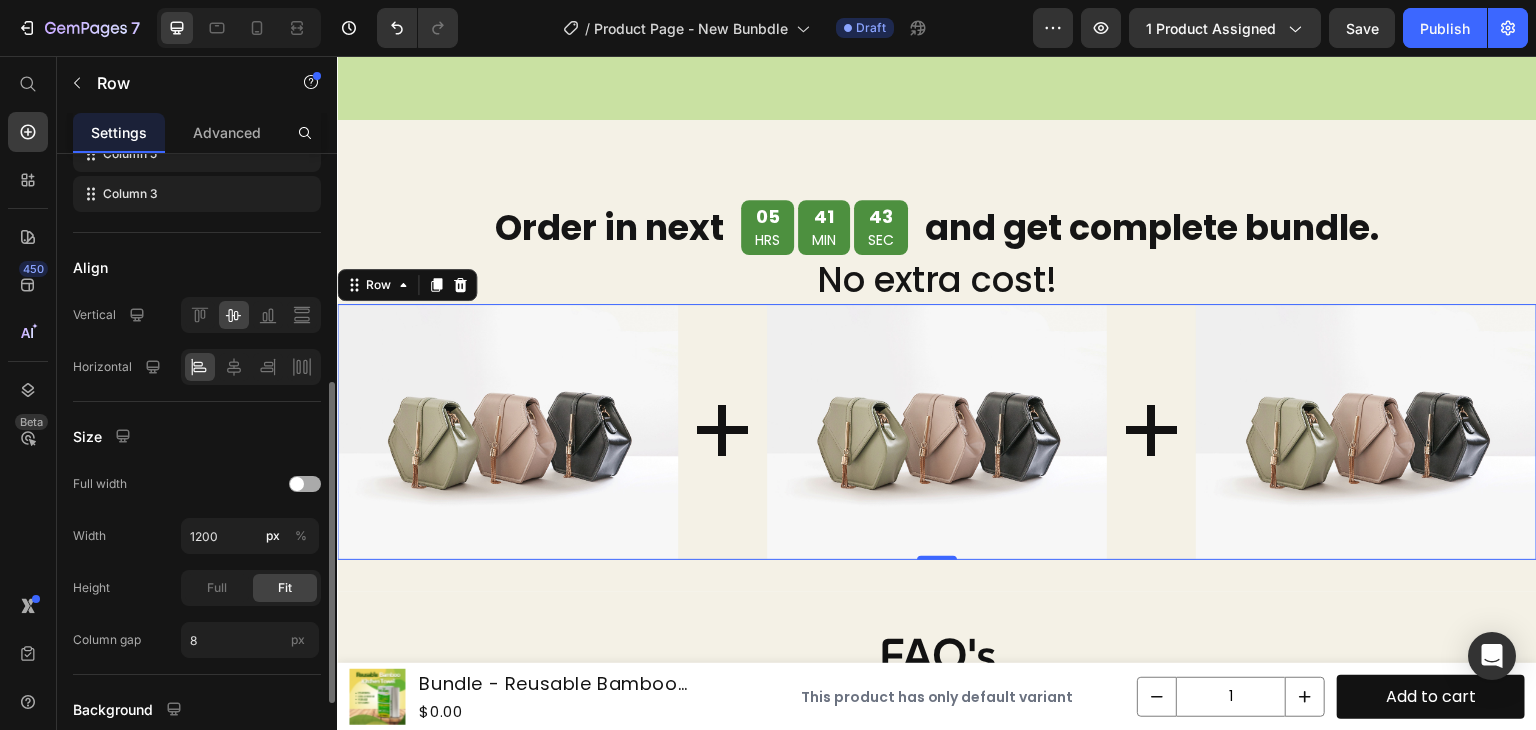 click on "Full width" 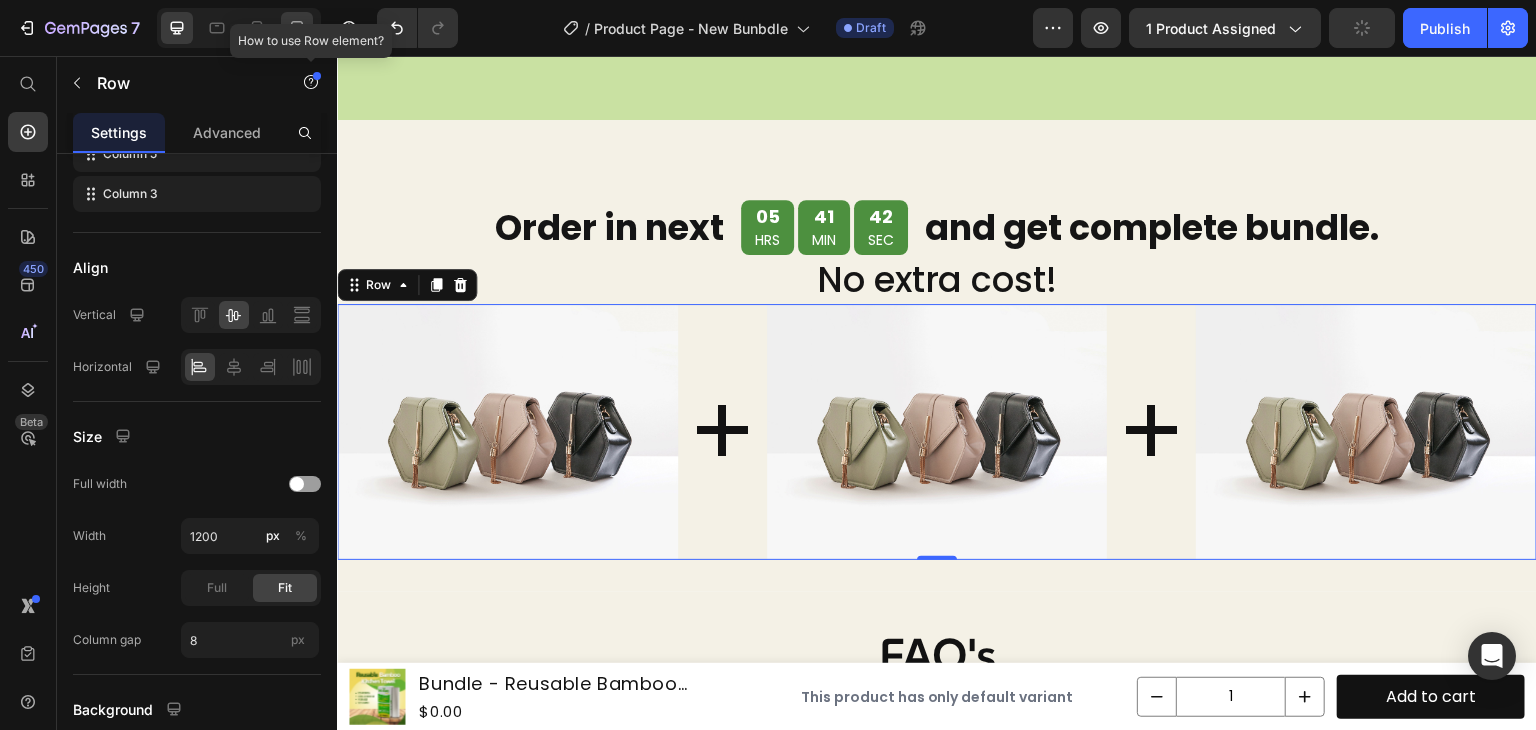 click 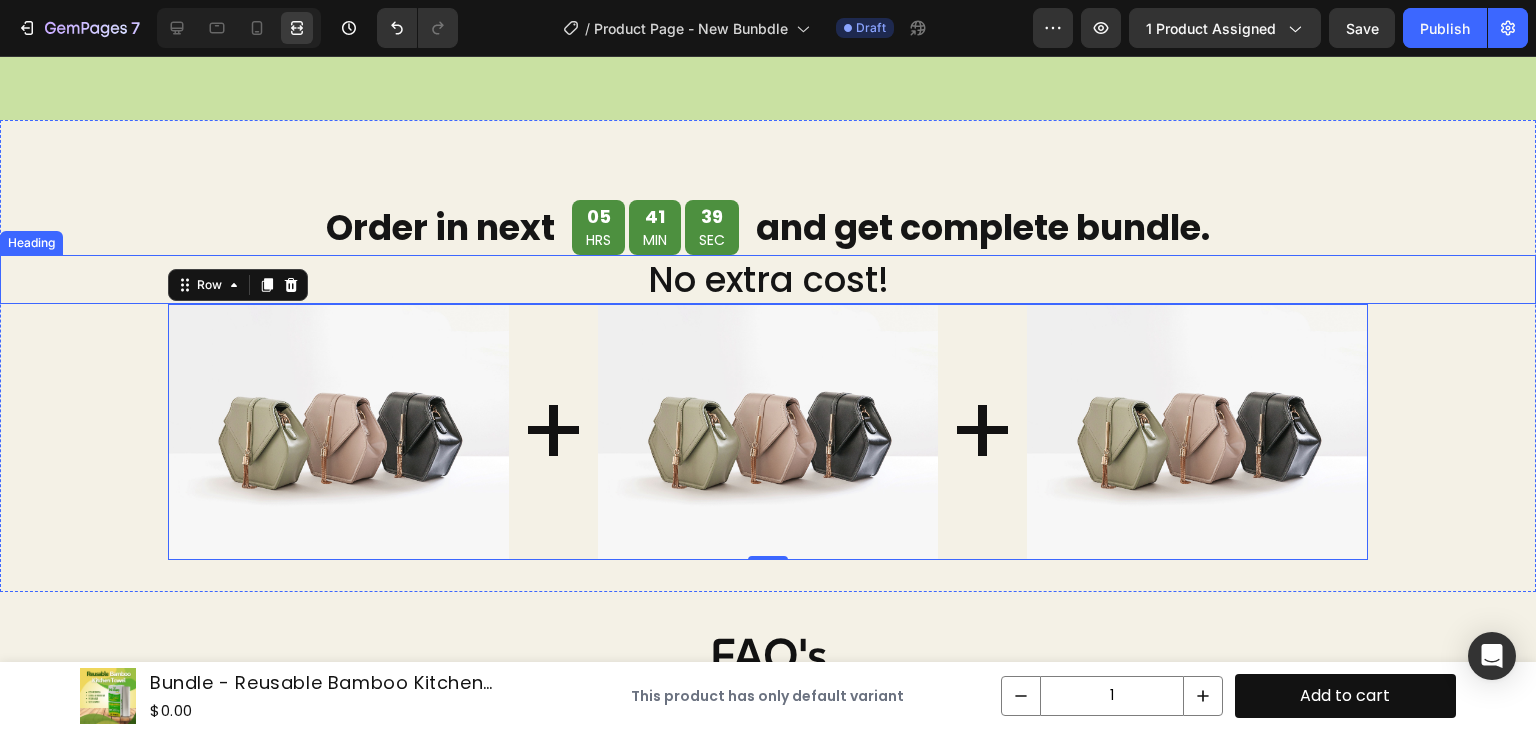 click on "No extra cost!" at bounding box center (768, 280) 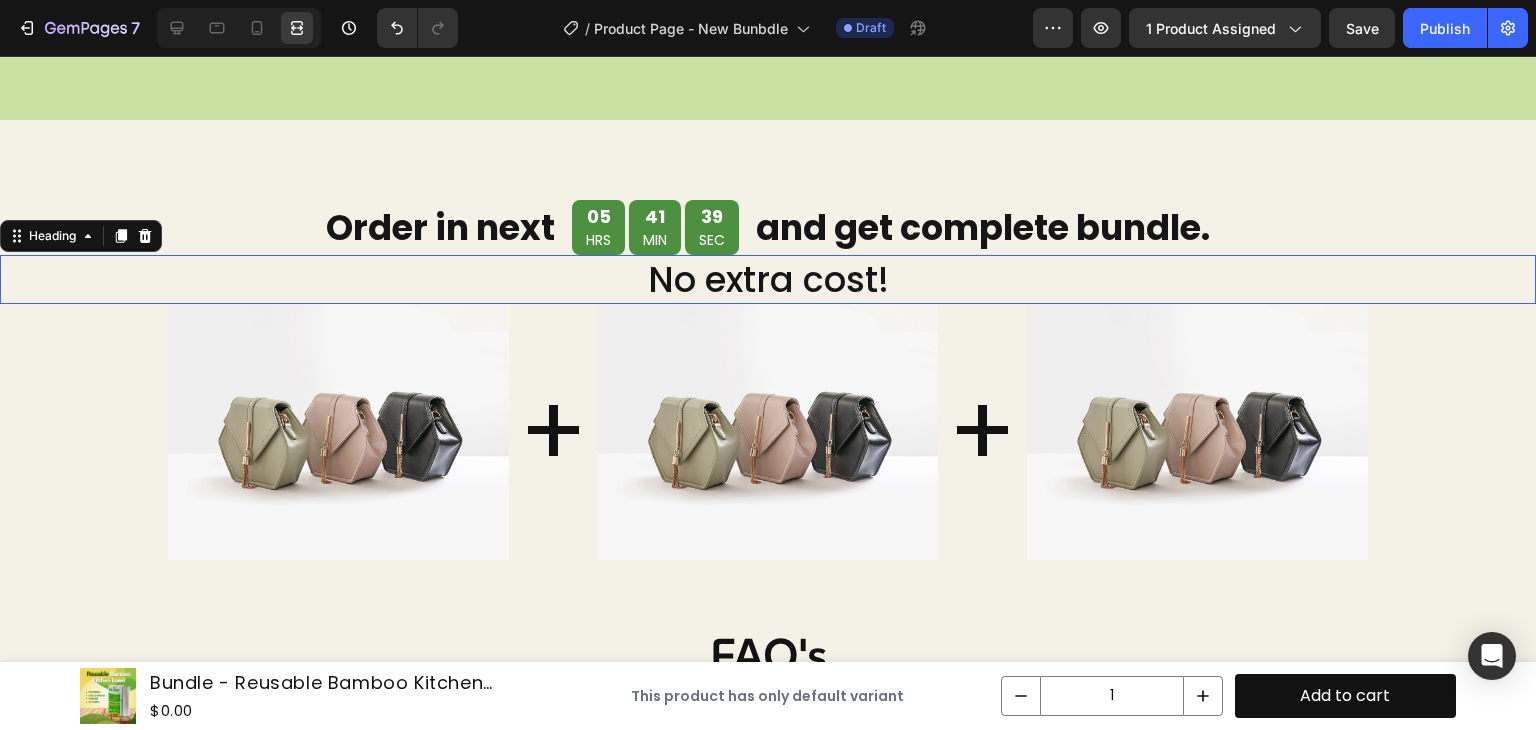 scroll, scrollTop: 0, scrollLeft: 0, axis: both 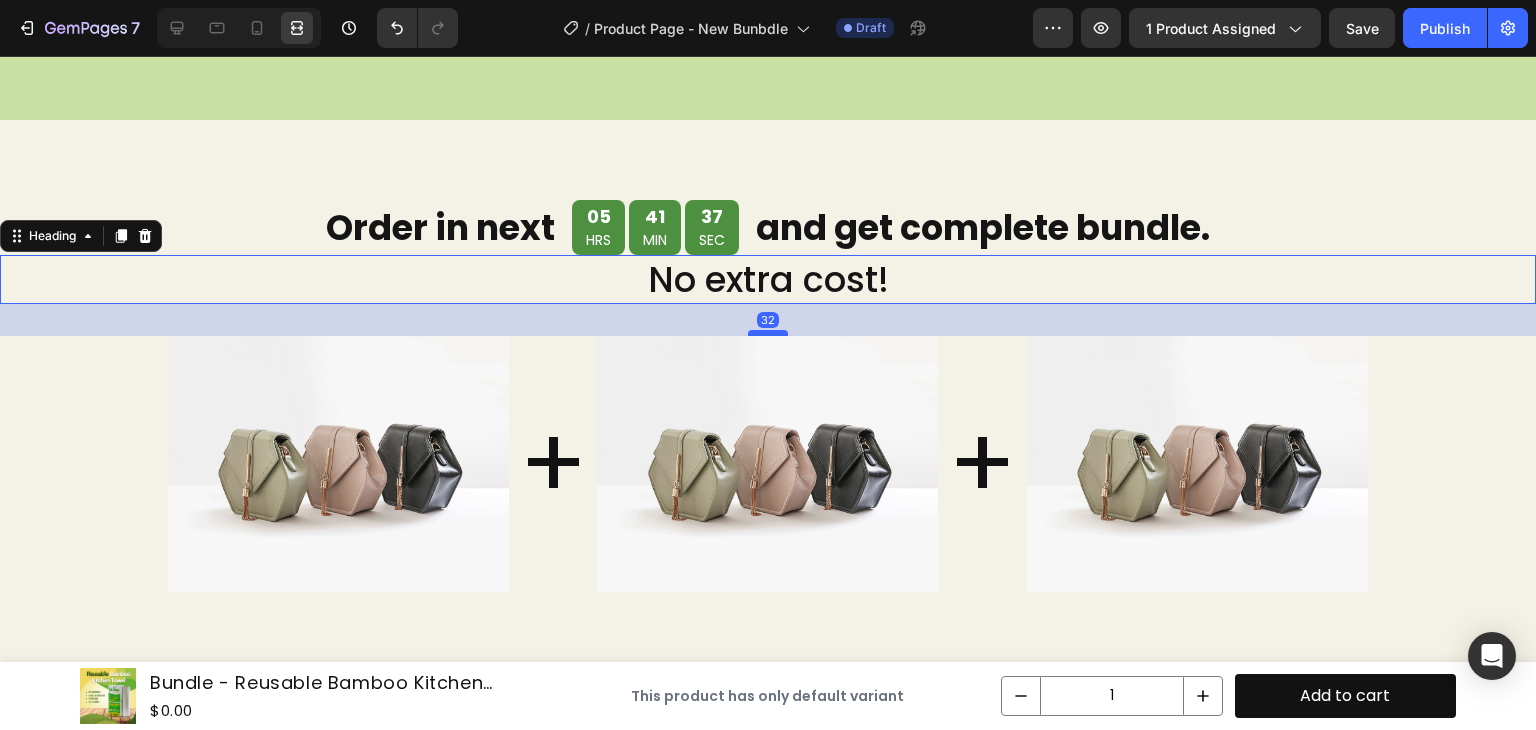 drag, startPoint x: 763, startPoint y: 297, endPoint x: 763, endPoint y: 329, distance: 32 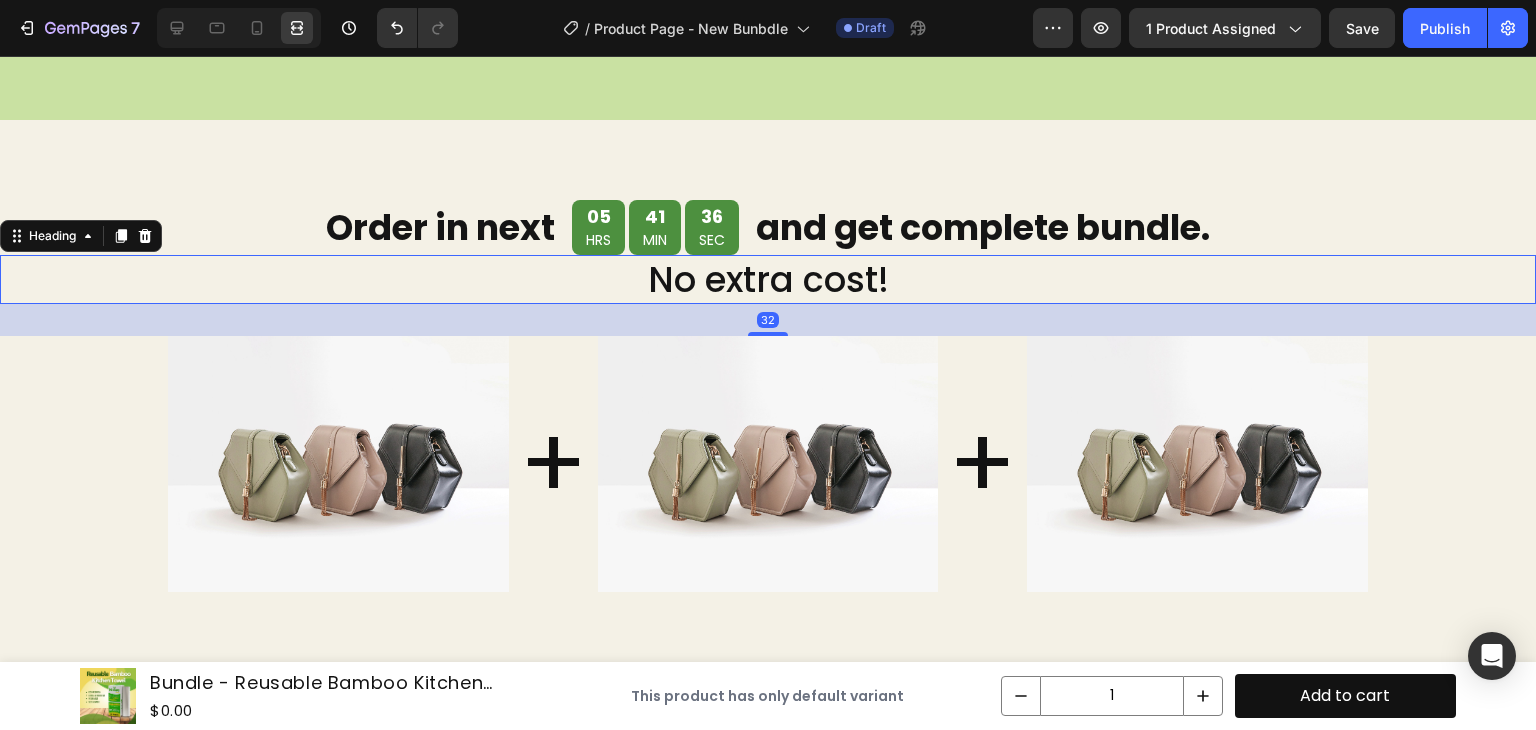 click on "and get complete bundle." at bounding box center [983, 228] 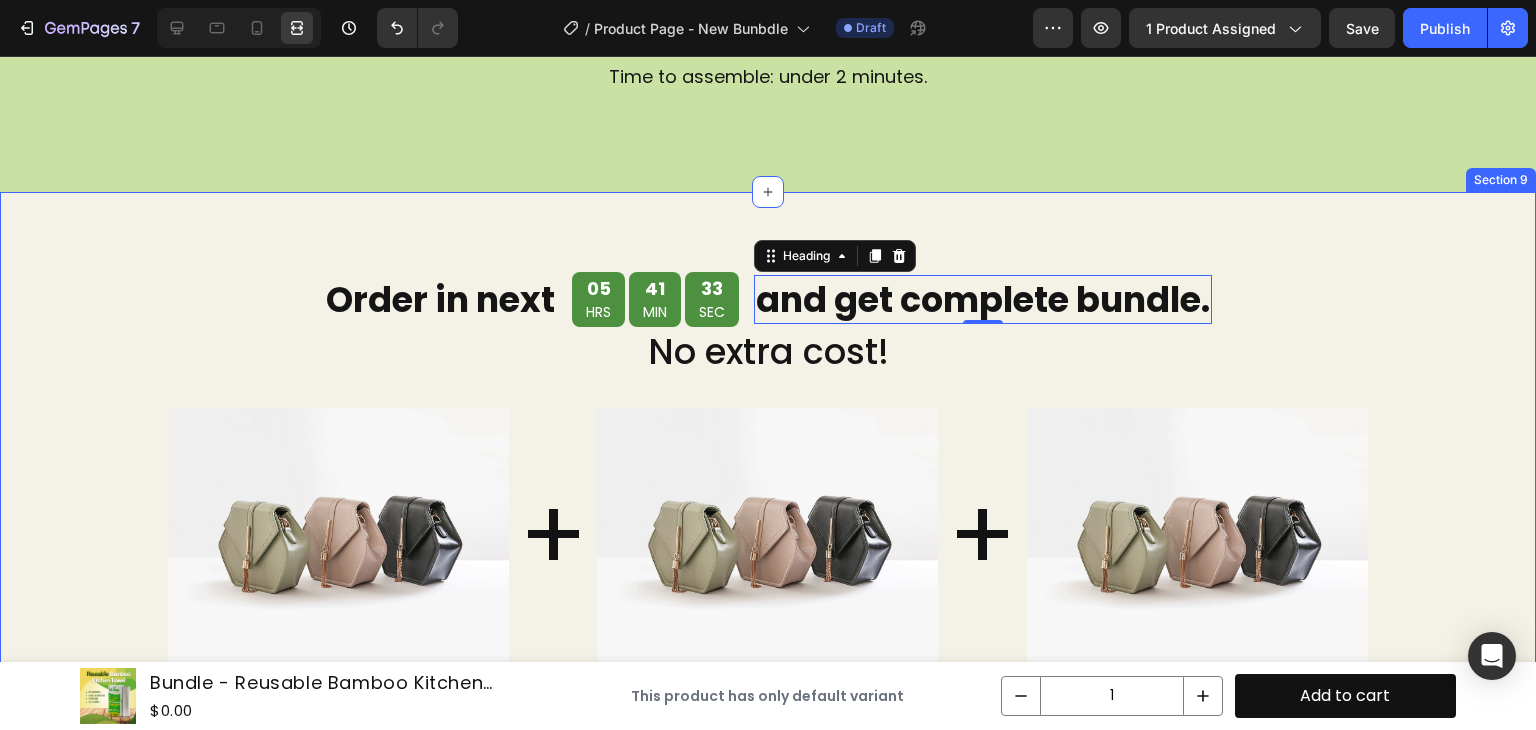 scroll, scrollTop: 4236, scrollLeft: 0, axis: vertical 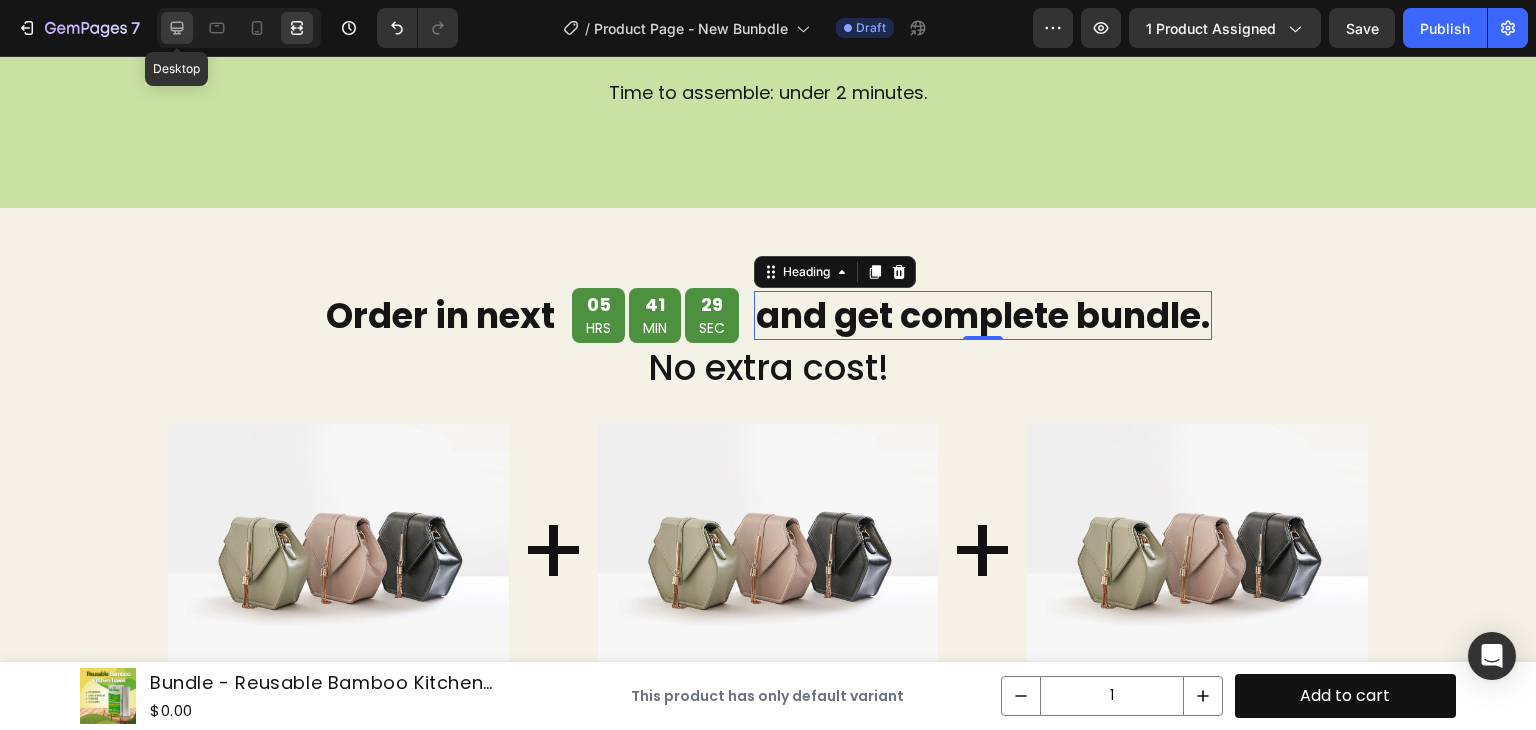 click 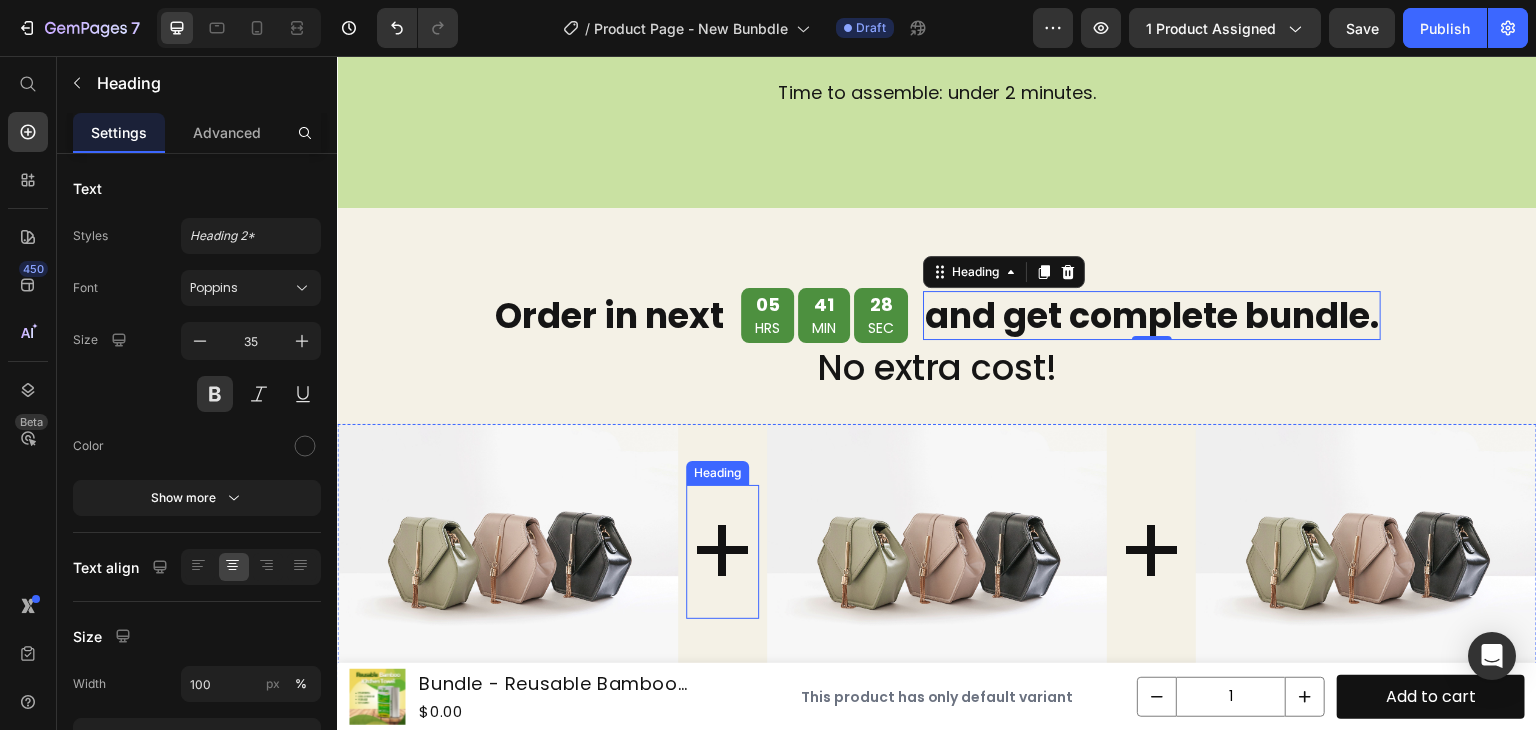 click on "+" at bounding box center (722, 552) 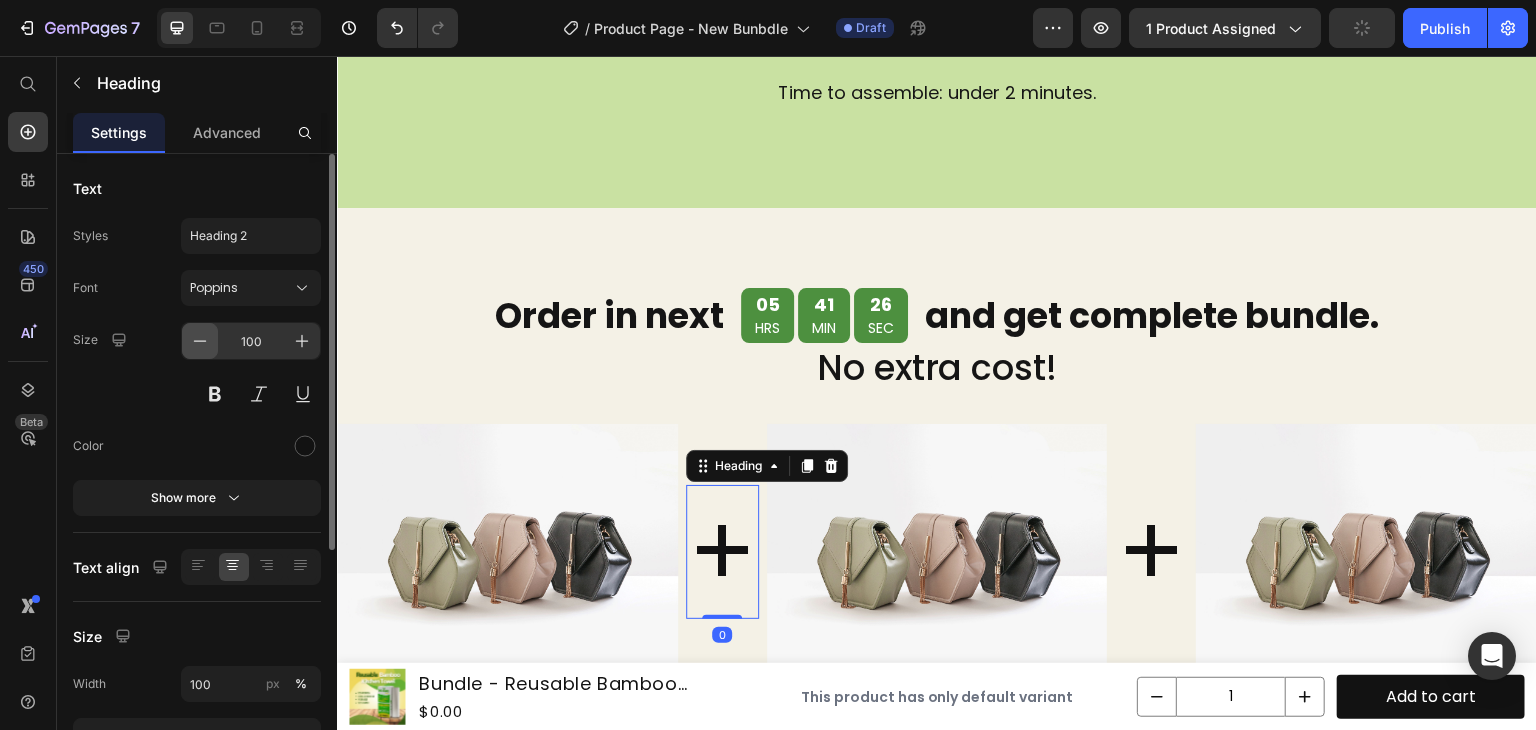 click 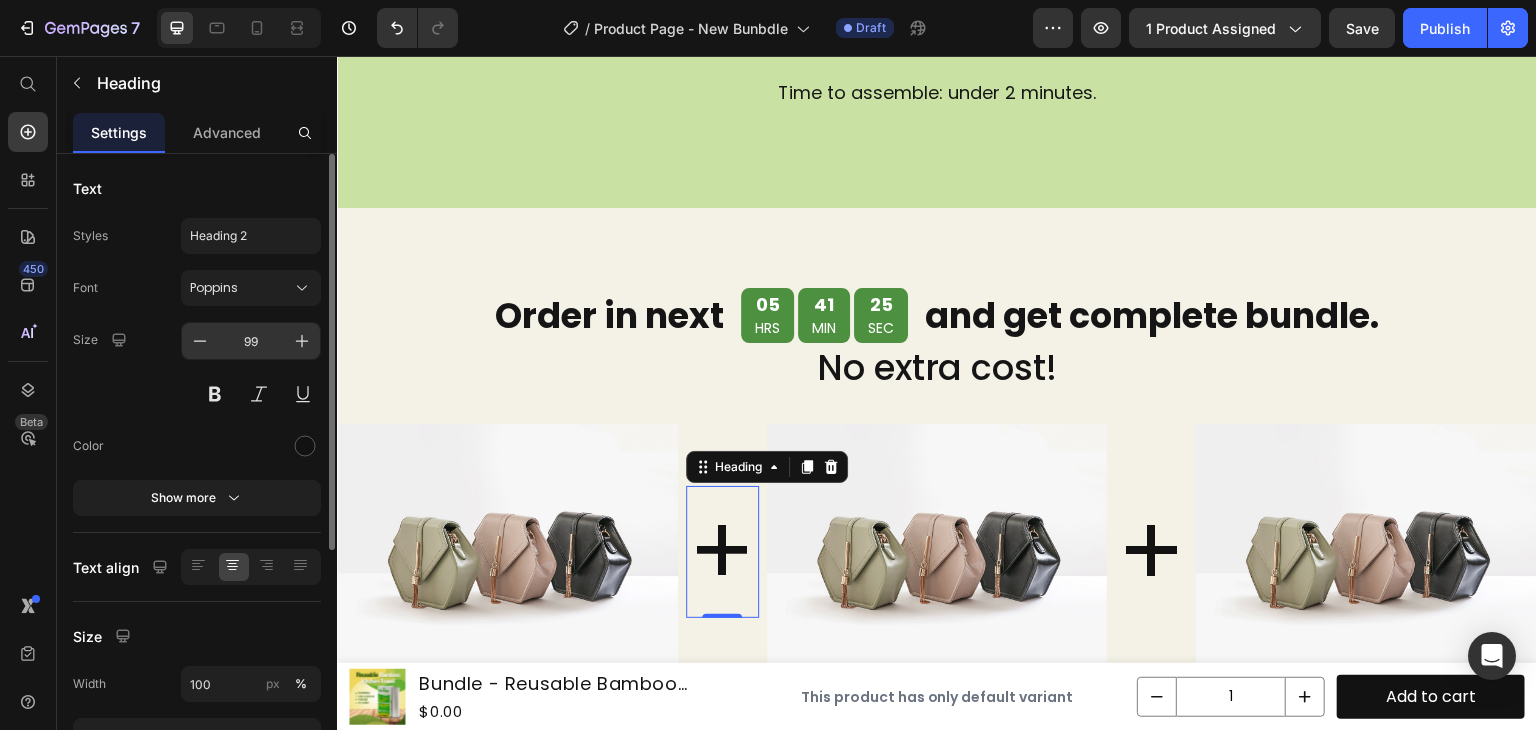 click on "99" at bounding box center (251, 341) 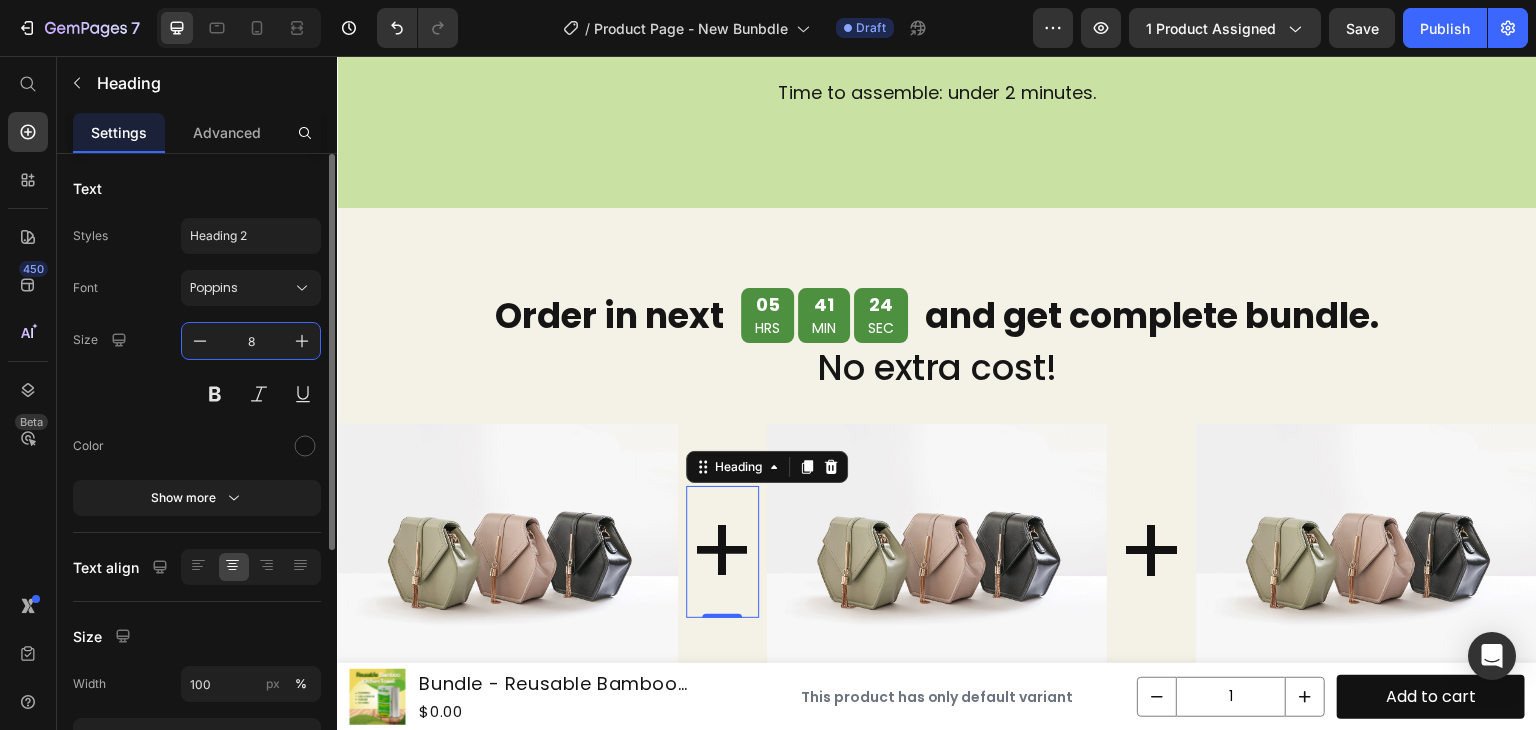 type on "80" 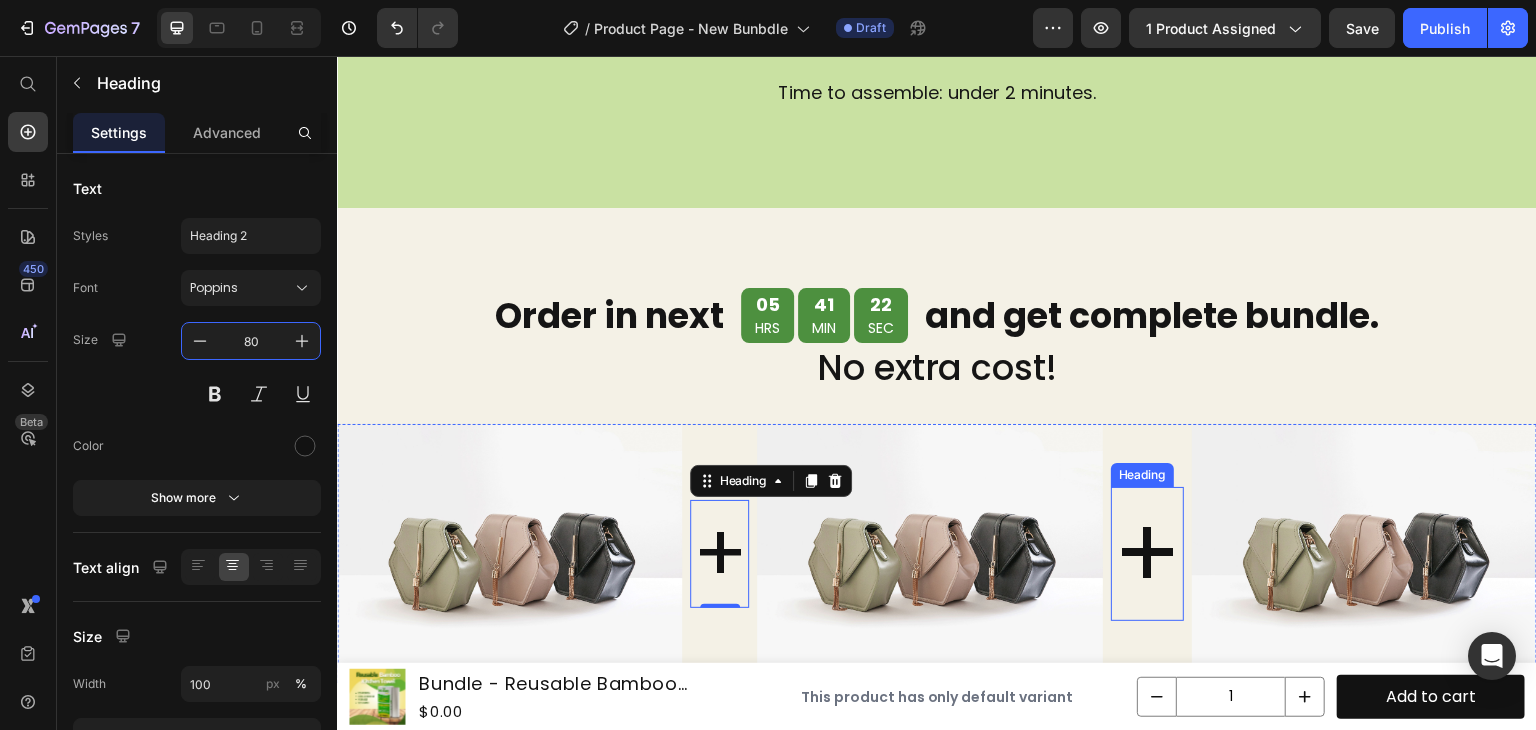 click on "+" at bounding box center (1147, 554) 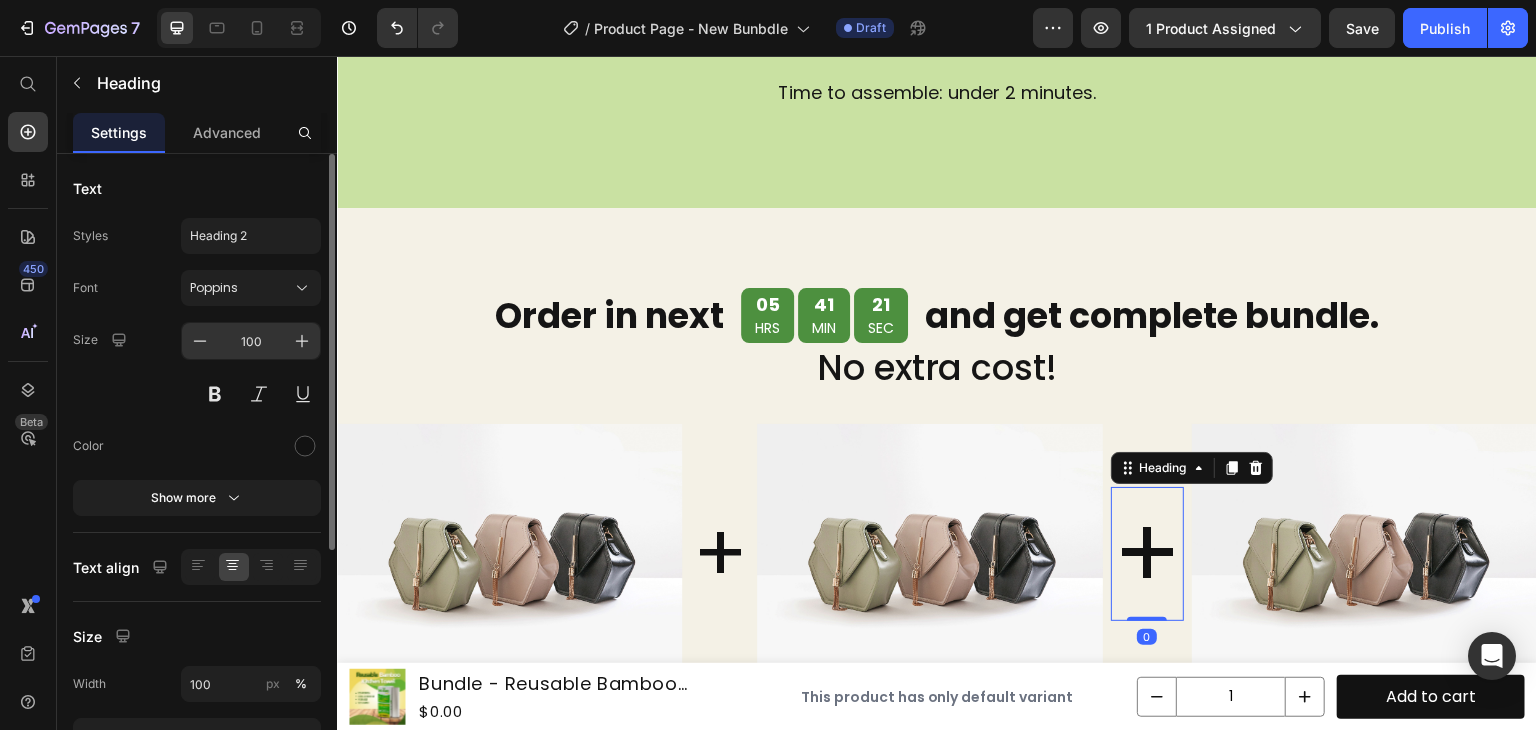 click on "100" at bounding box center [251, 341] 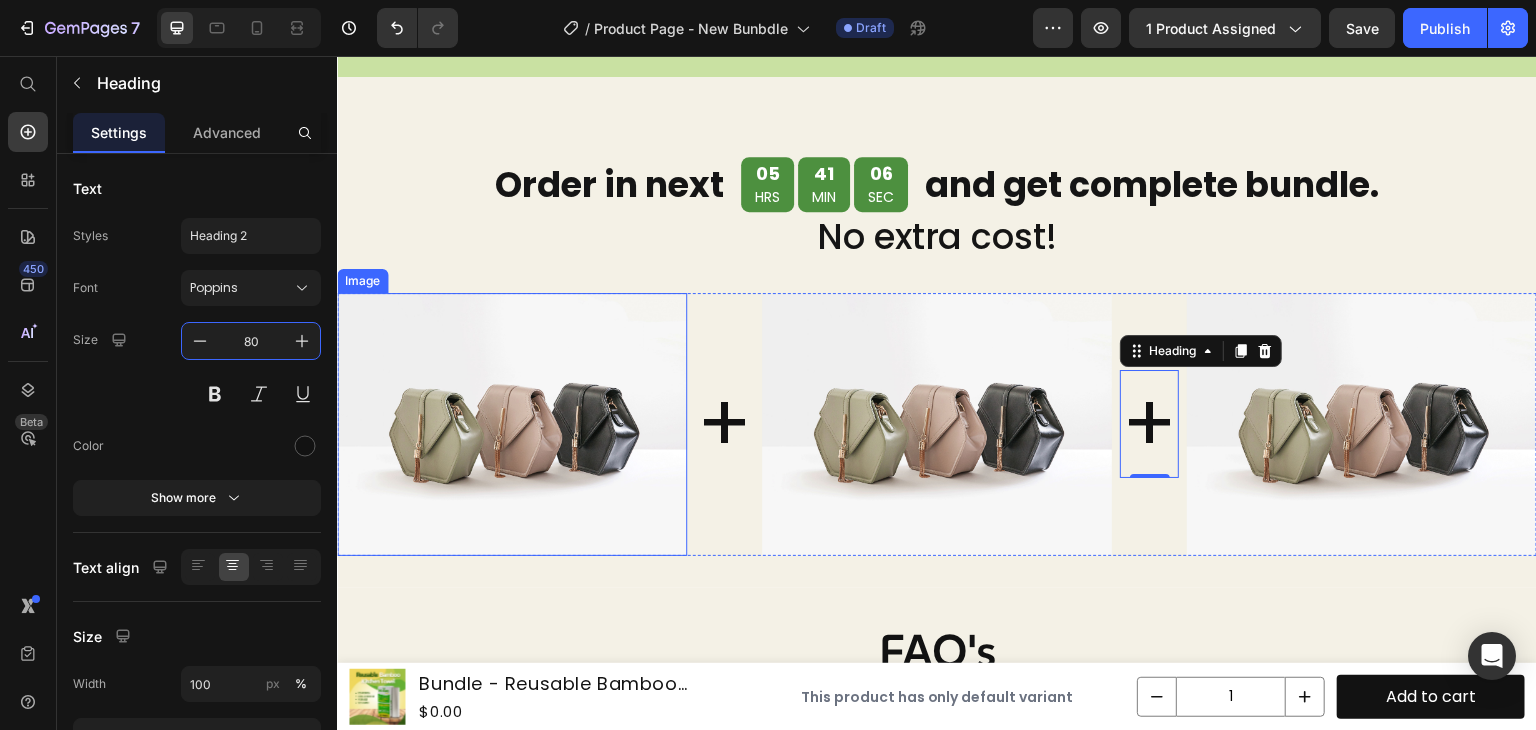 scroll, scrollTop: 4362, scrollLeft: 0, axis: vertical 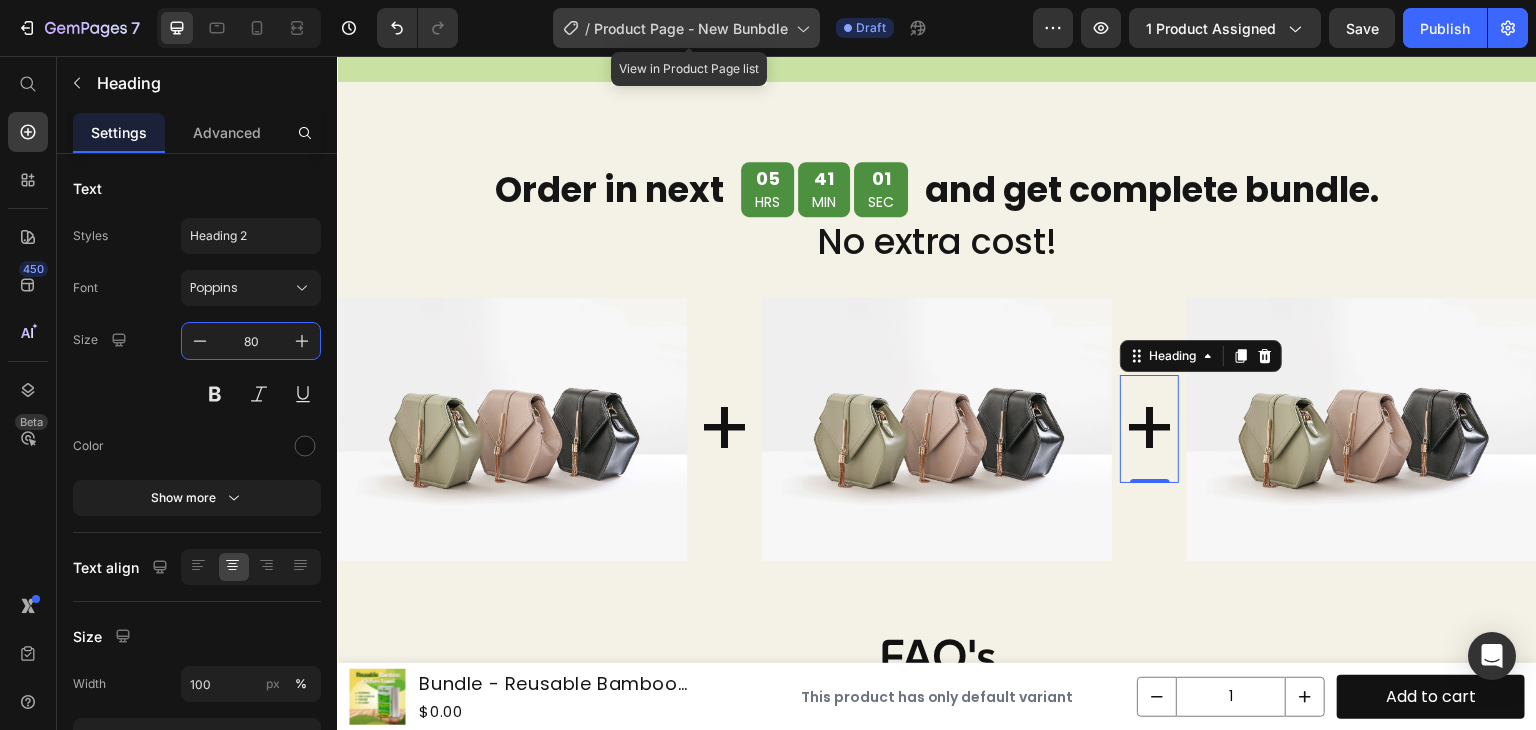 type on "80" 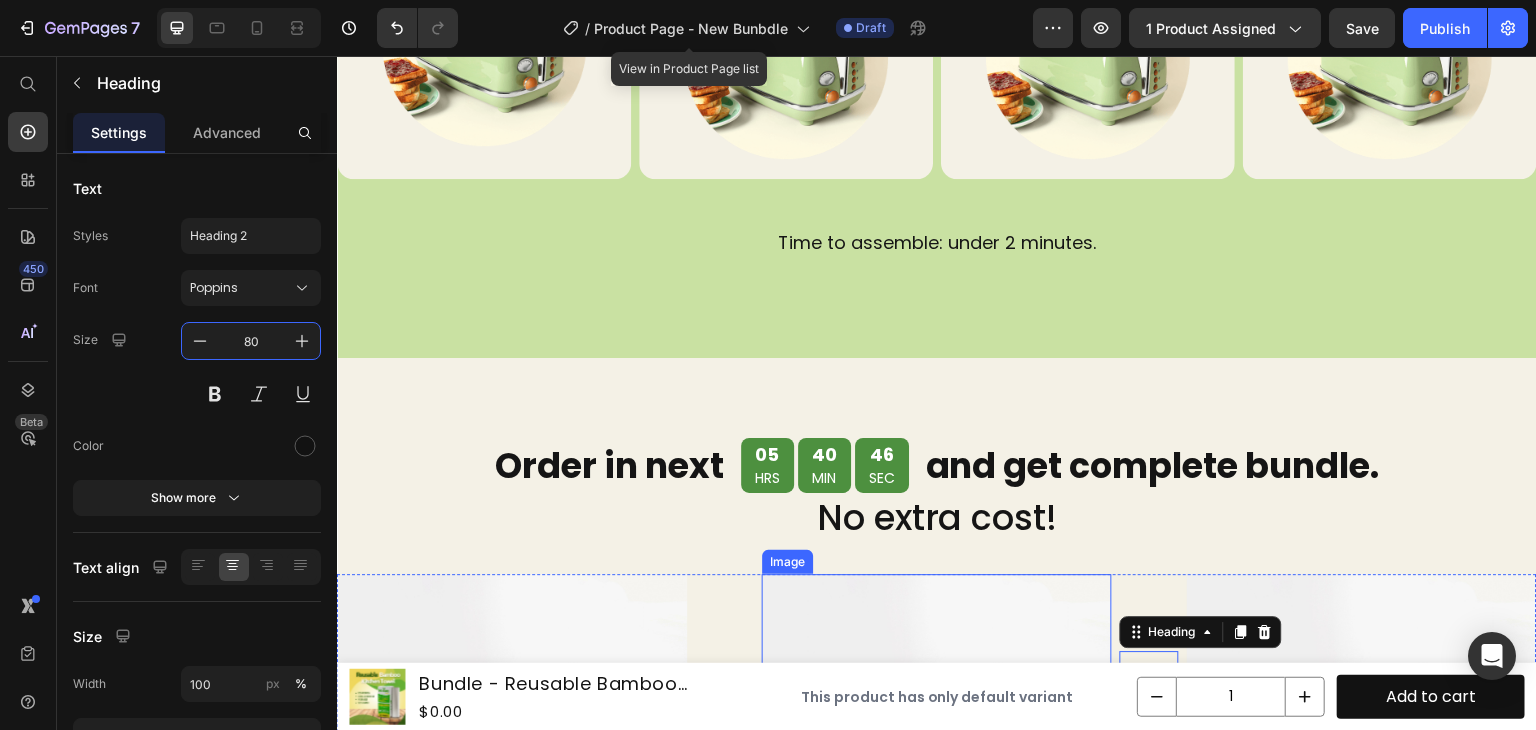 scroll, scrollTop: 3927, scrollLeft: 0, axis: vertical 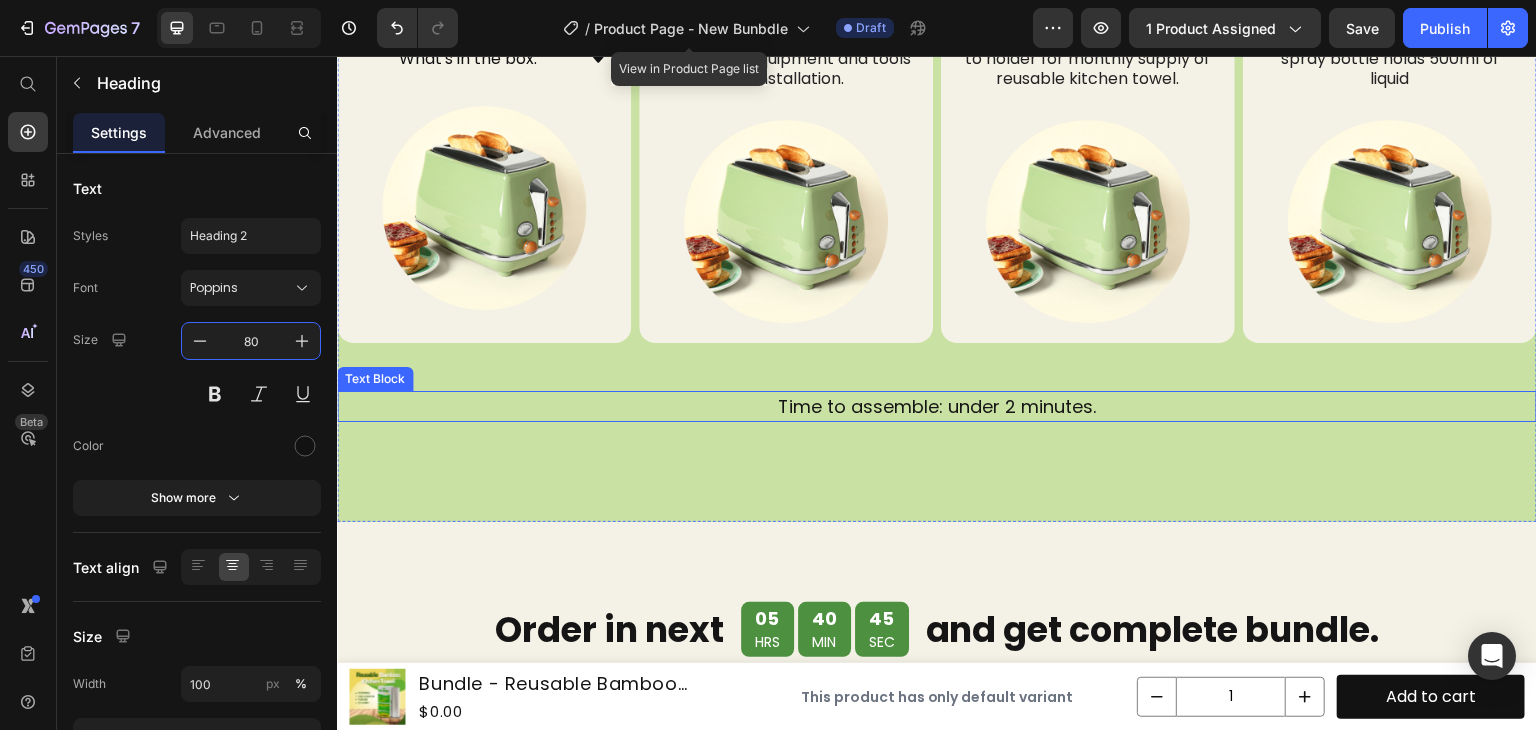 click on "Time to assemble: under 2 minutes." at bounding box center (937, 406) 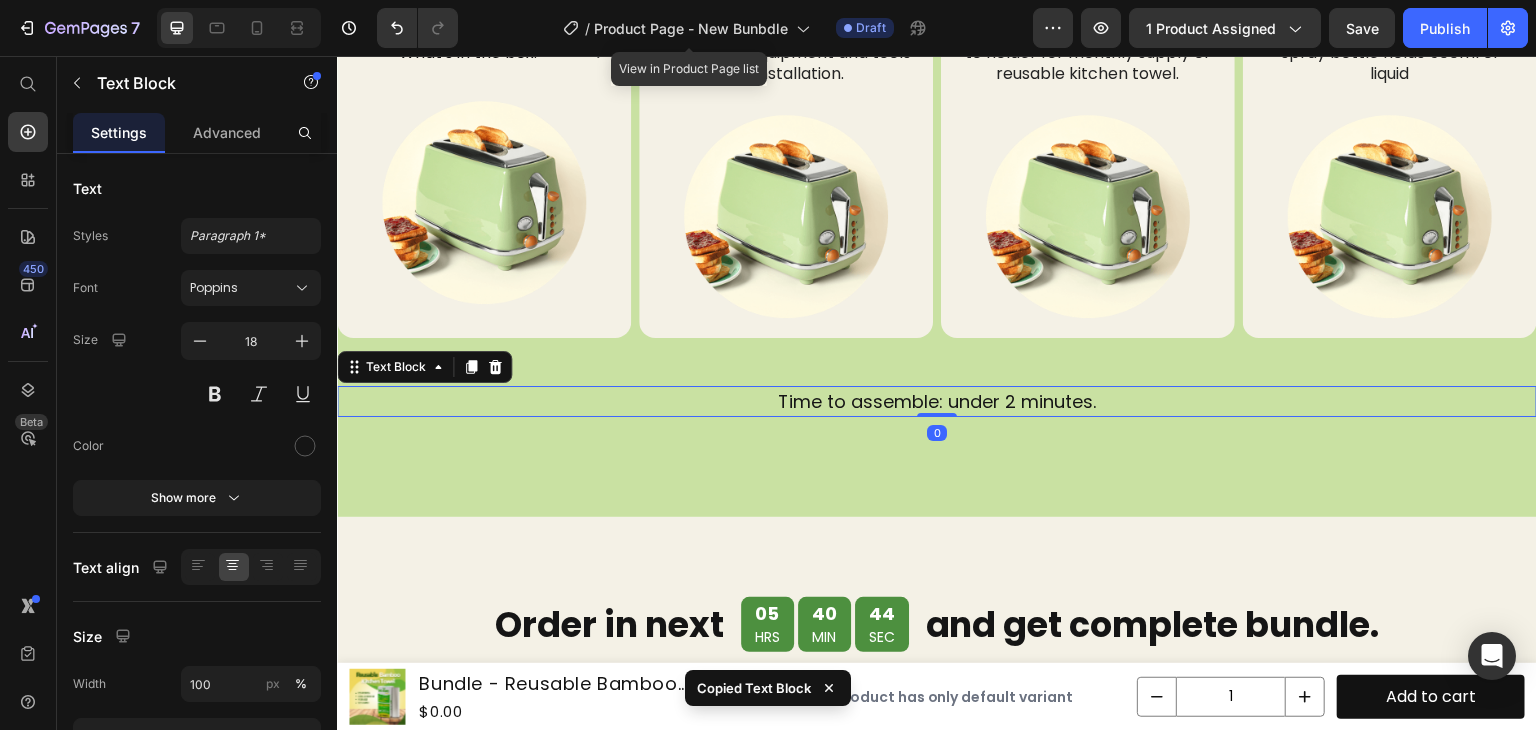 scroll, scrollTop: 4483, scrollLeft: 0, axis: vertical 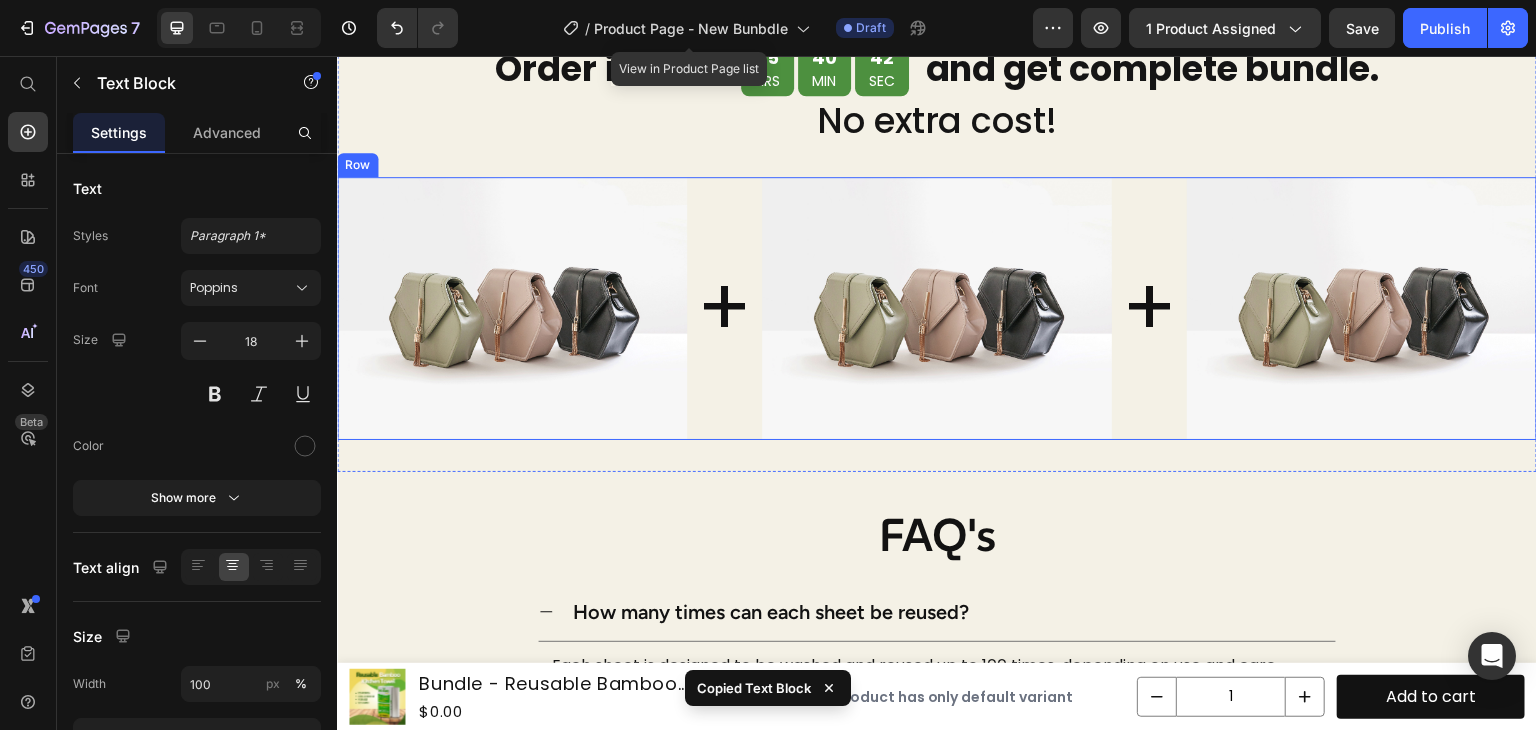 click on "Image Image Image + Heading + Heading Row" at bounding box center [937, 308] 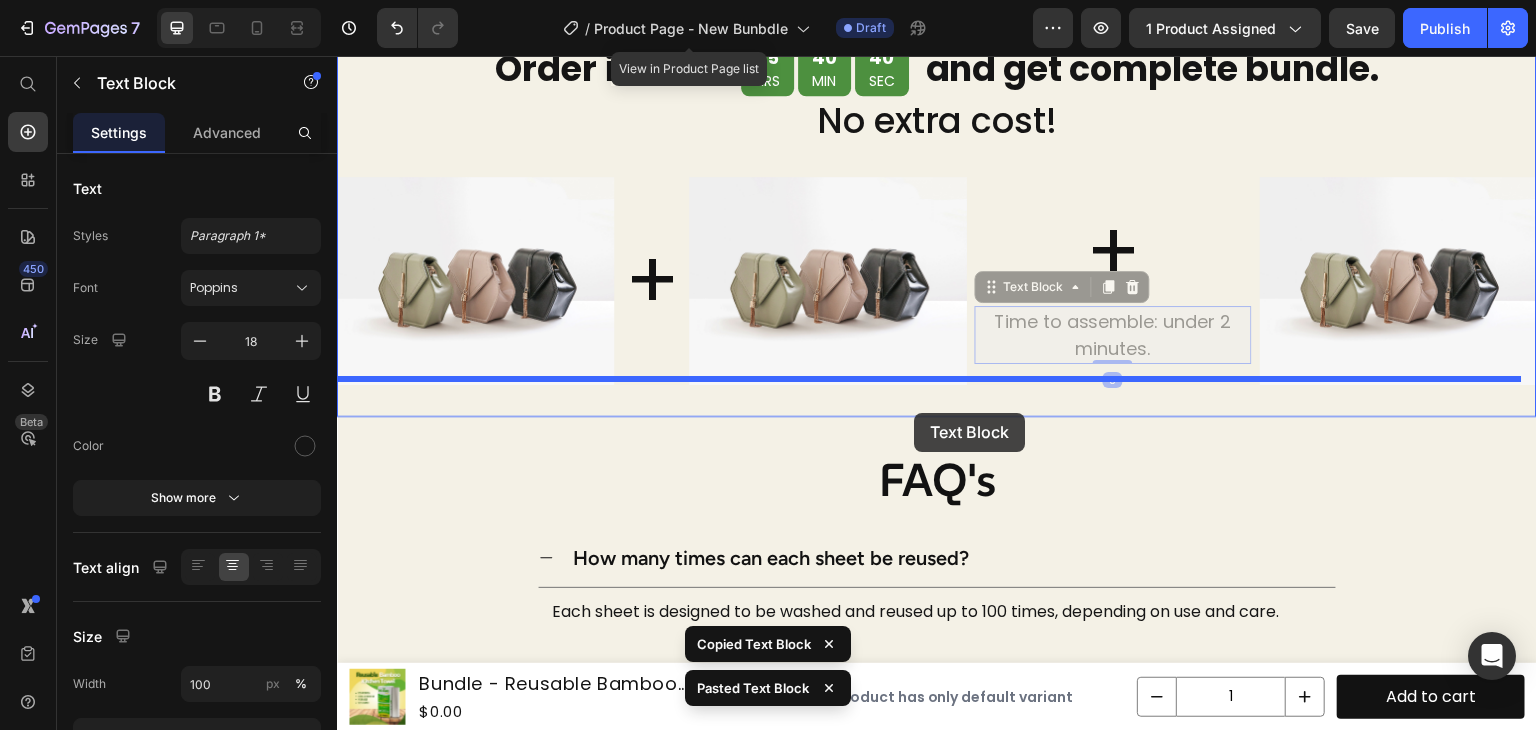 scroll, scrollTop: 4463, scrollLeft: 0, axis: vertical 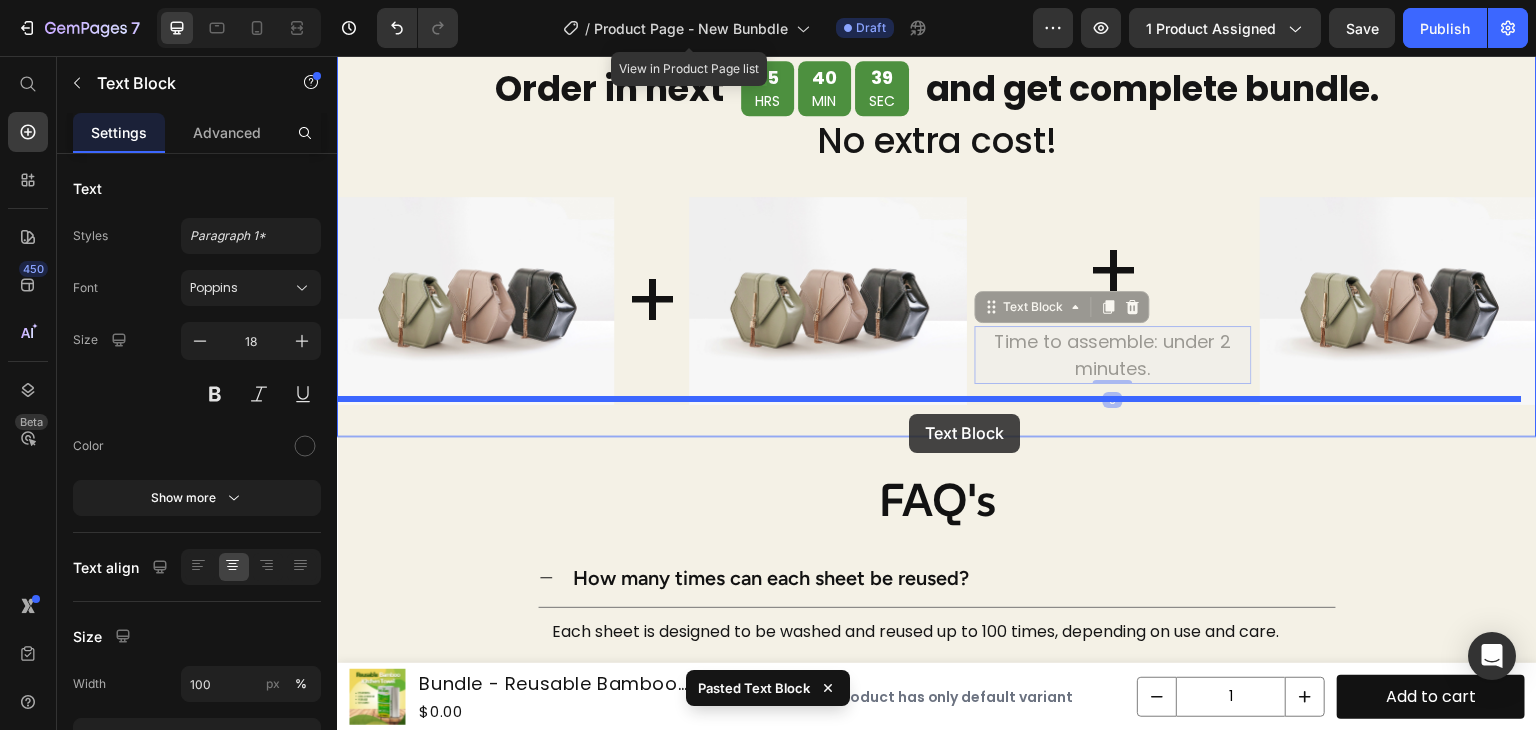 drag, startPoint x: 1081, startPoint y: 327, endPoint x: 909, endPoint y: 415, distance: 193.20456 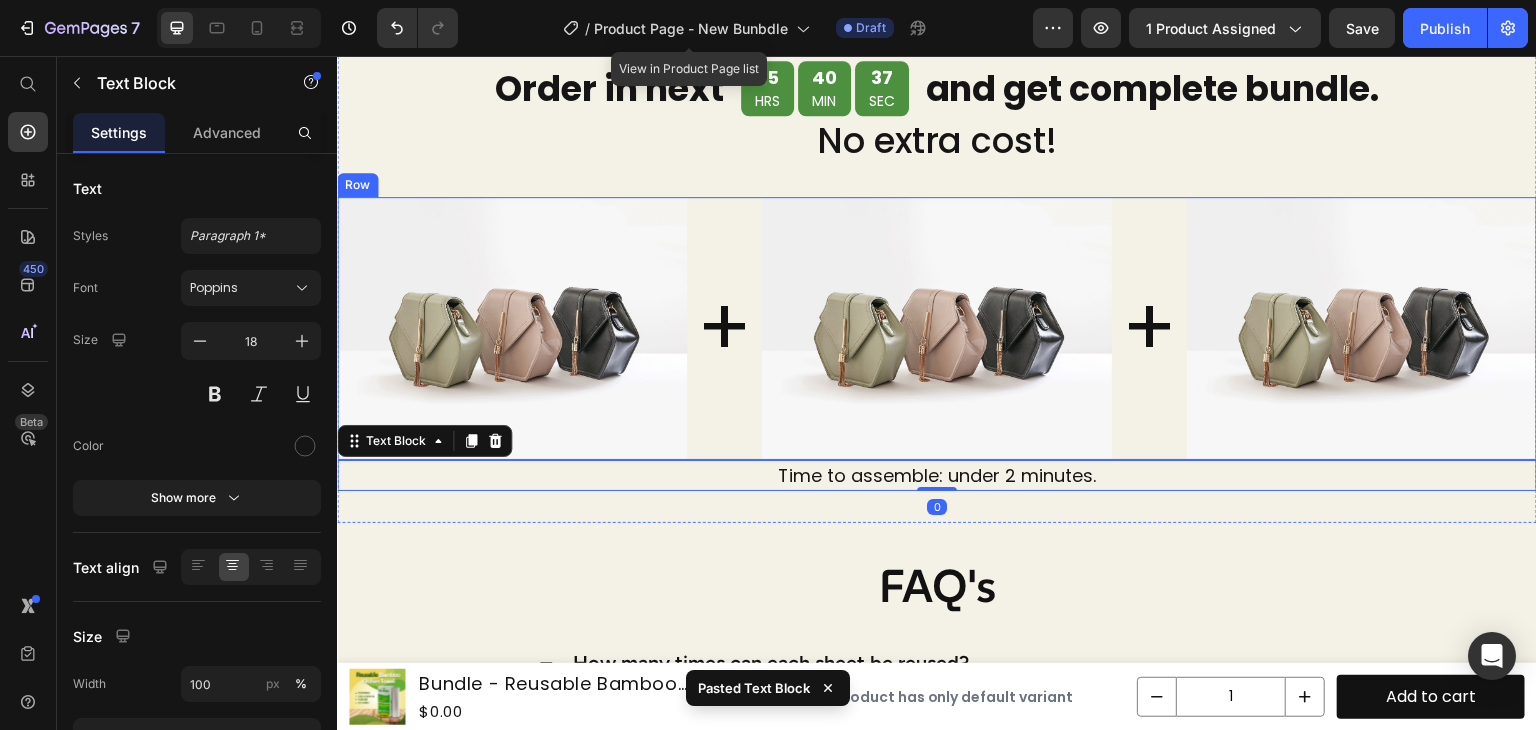 click on "+ Heading" at bounding box center (724, 328) 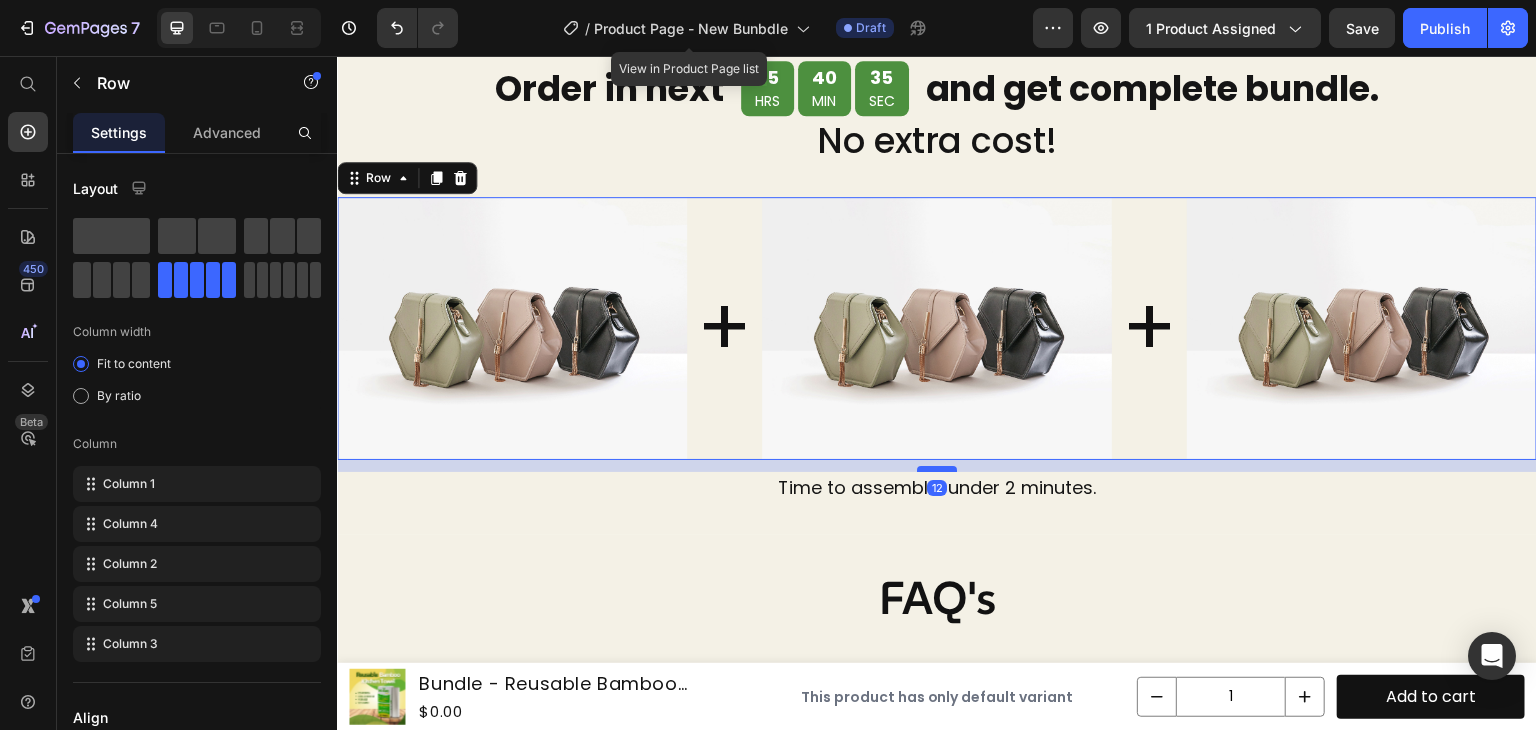 drag, startPoint x: 924, startPoint y: 450, endPoint x: 924, endPoint y: 463, distance: 13 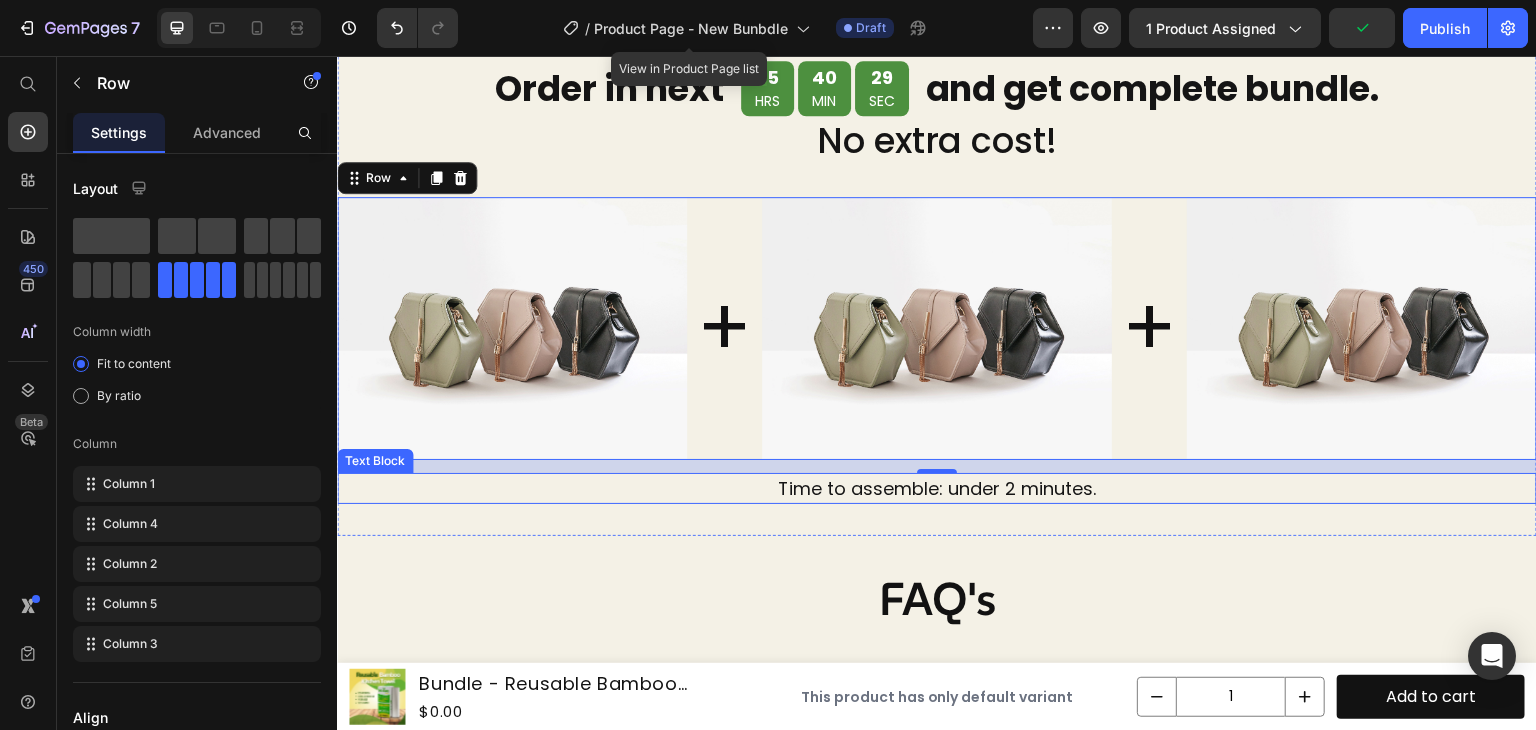 click on "Time to assemble: under 2 minutes." at bounding box center [937, 488] 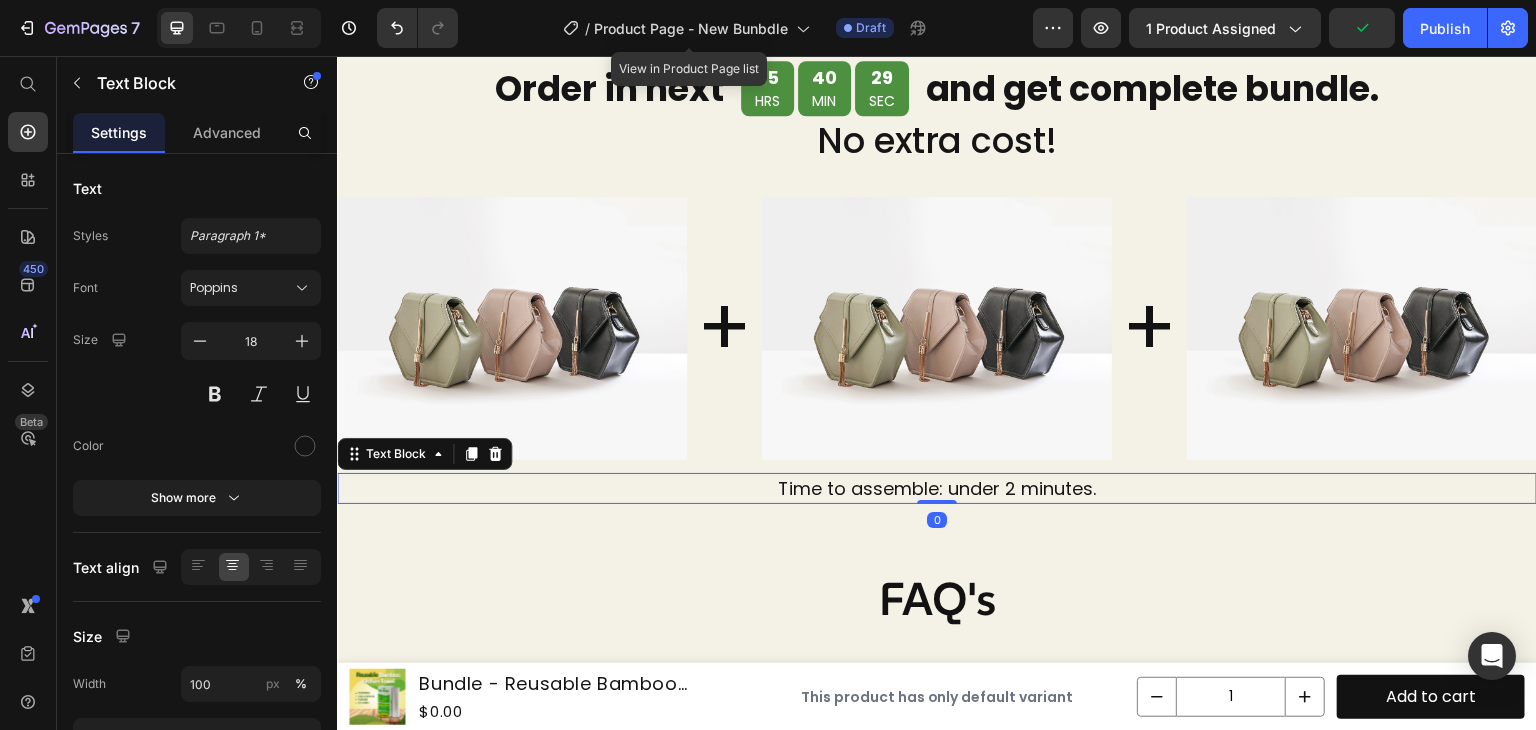 click on "Time to assemble: under 2 minutes." at bounding box center (937, 488) 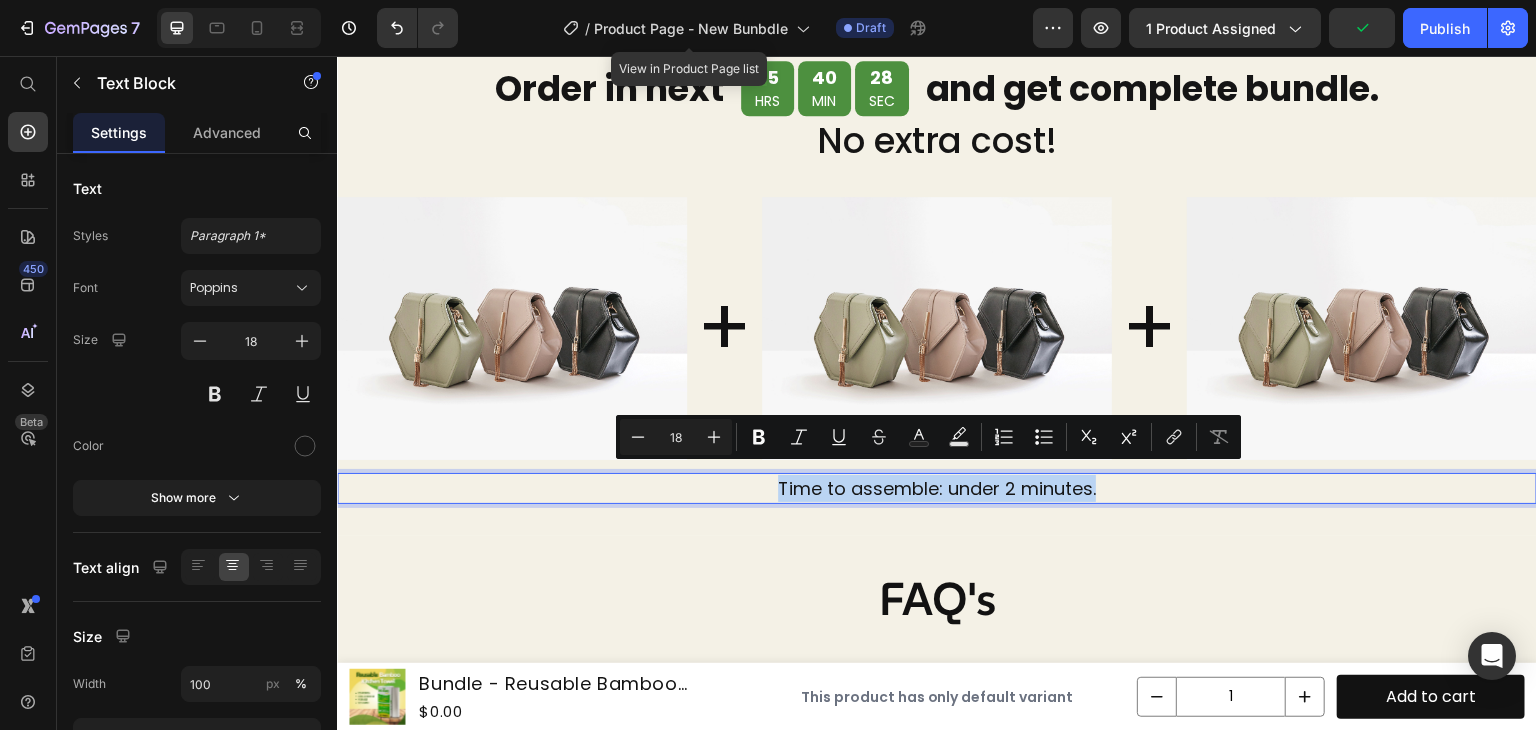 click on "Time to assemble: under 2 minutes." at bounding box center [937, 488] 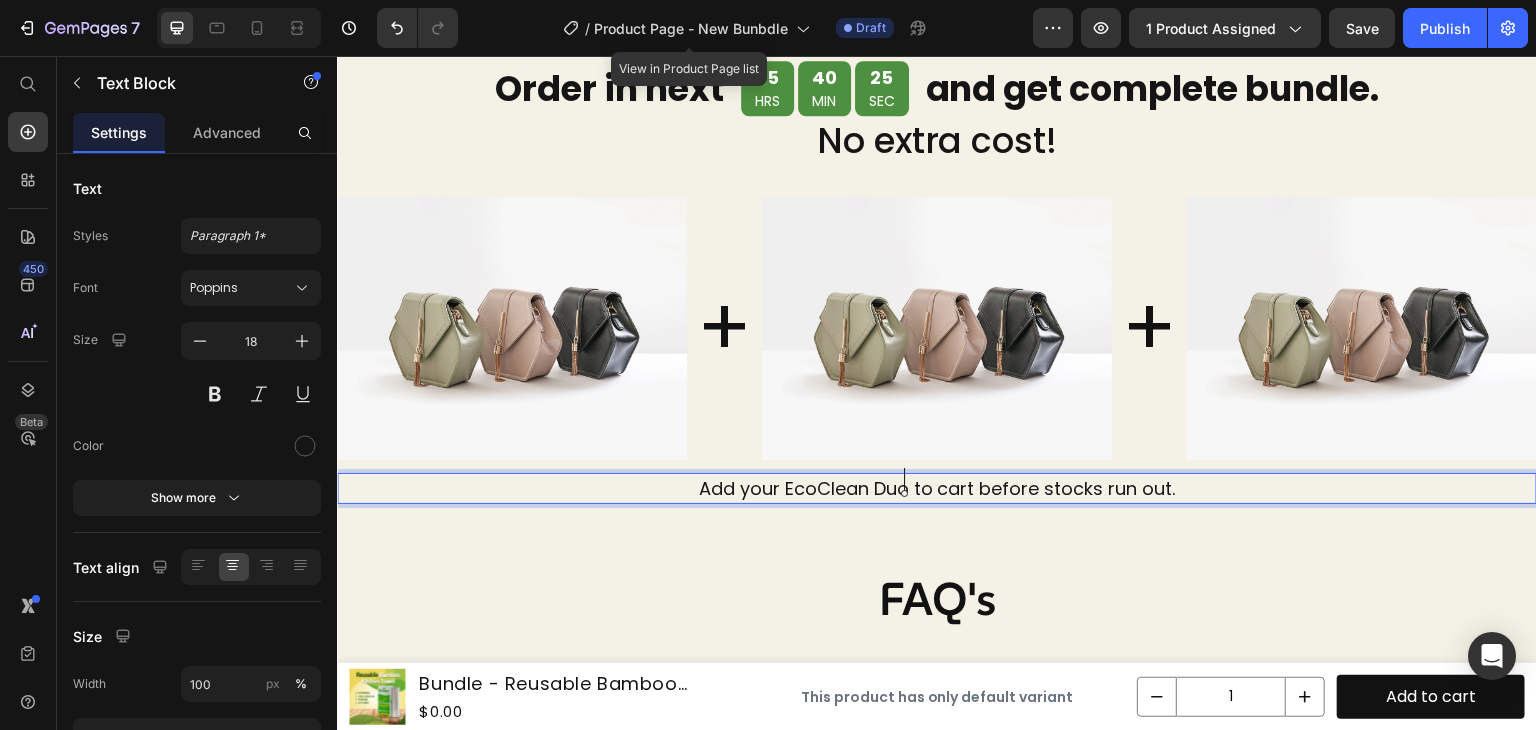 click on "Add your EcoClean Duo to cart before stocks run out." at bounding box center (937, 488) 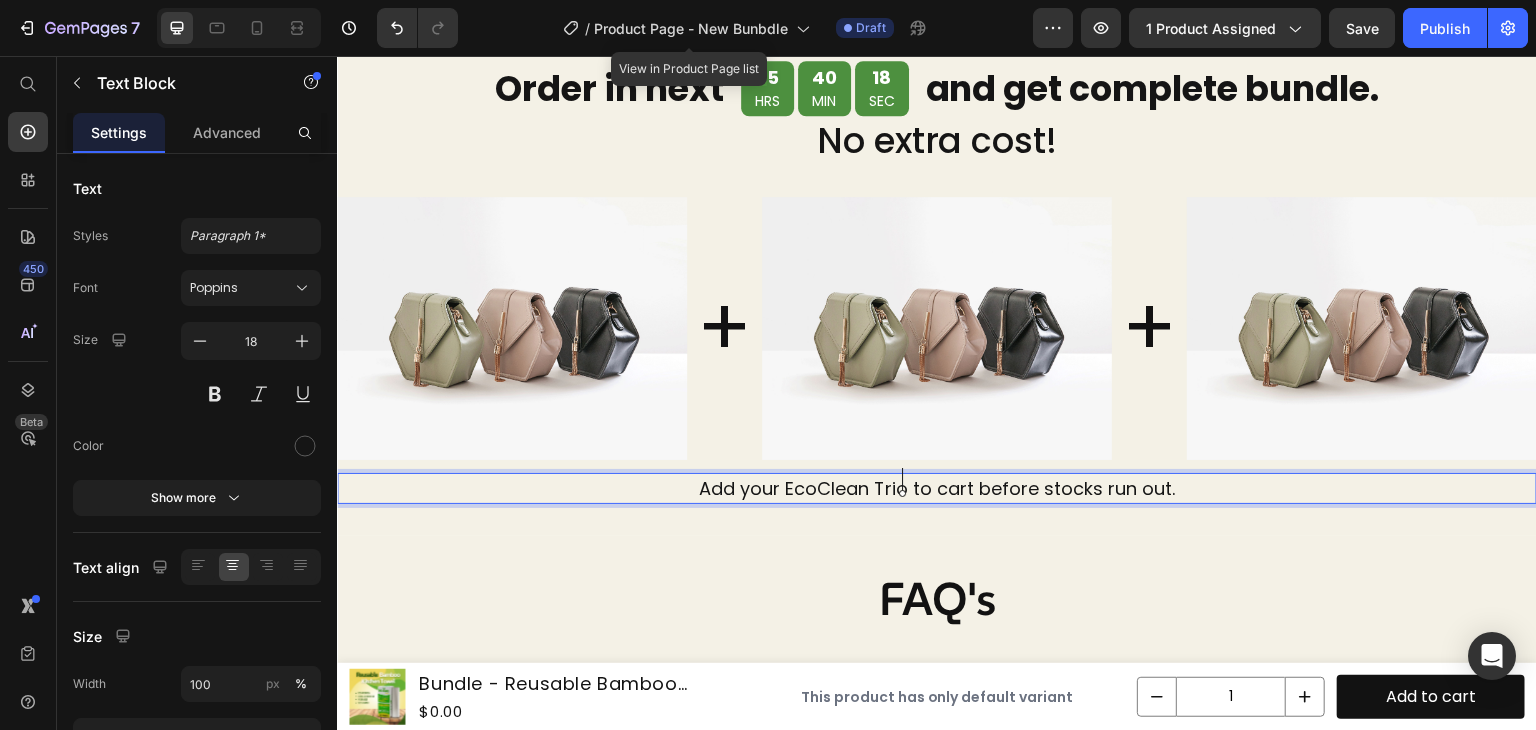 click on "Add your EcoClean Trio to cart before stocks run out." at bounding box center (937, 488) 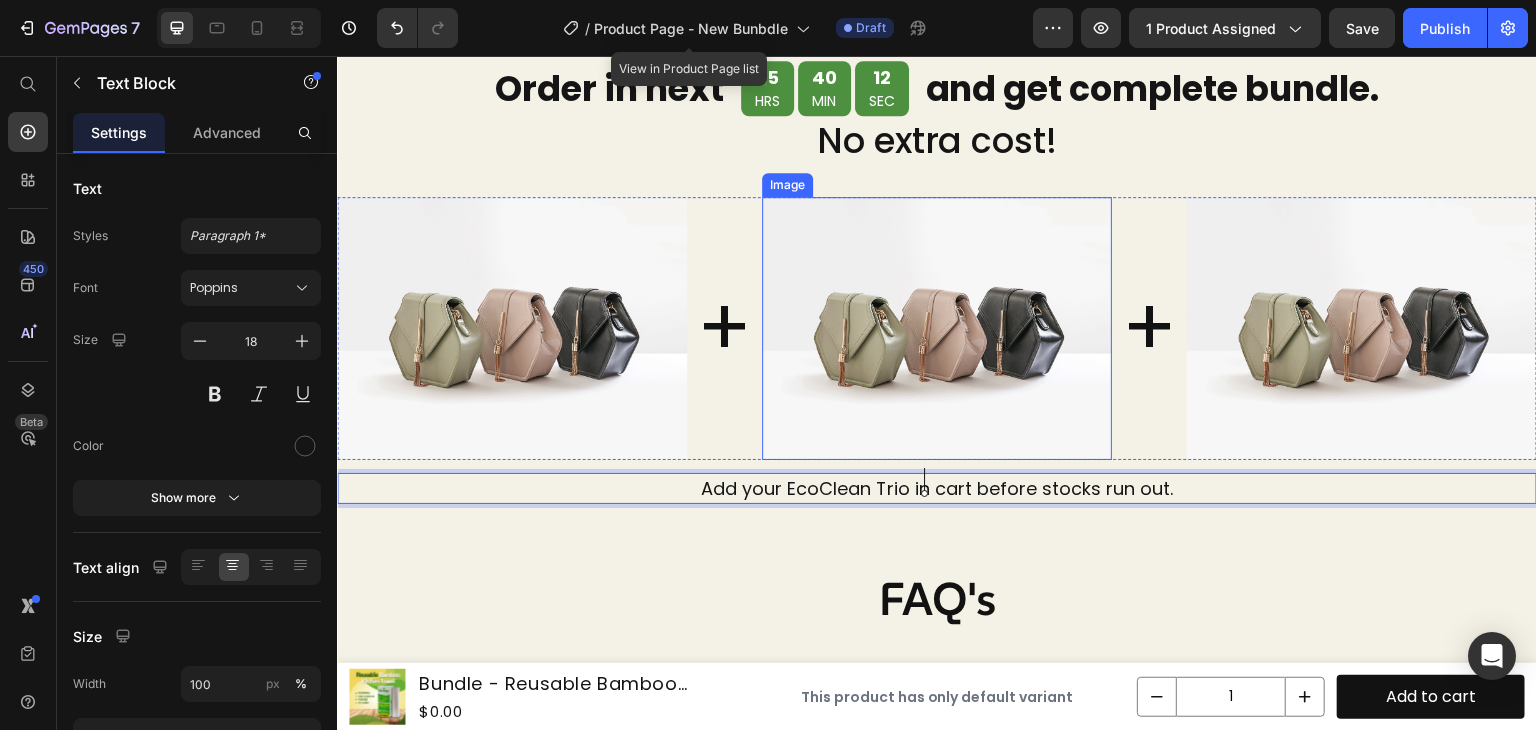 click at bounding box center (937, 328) 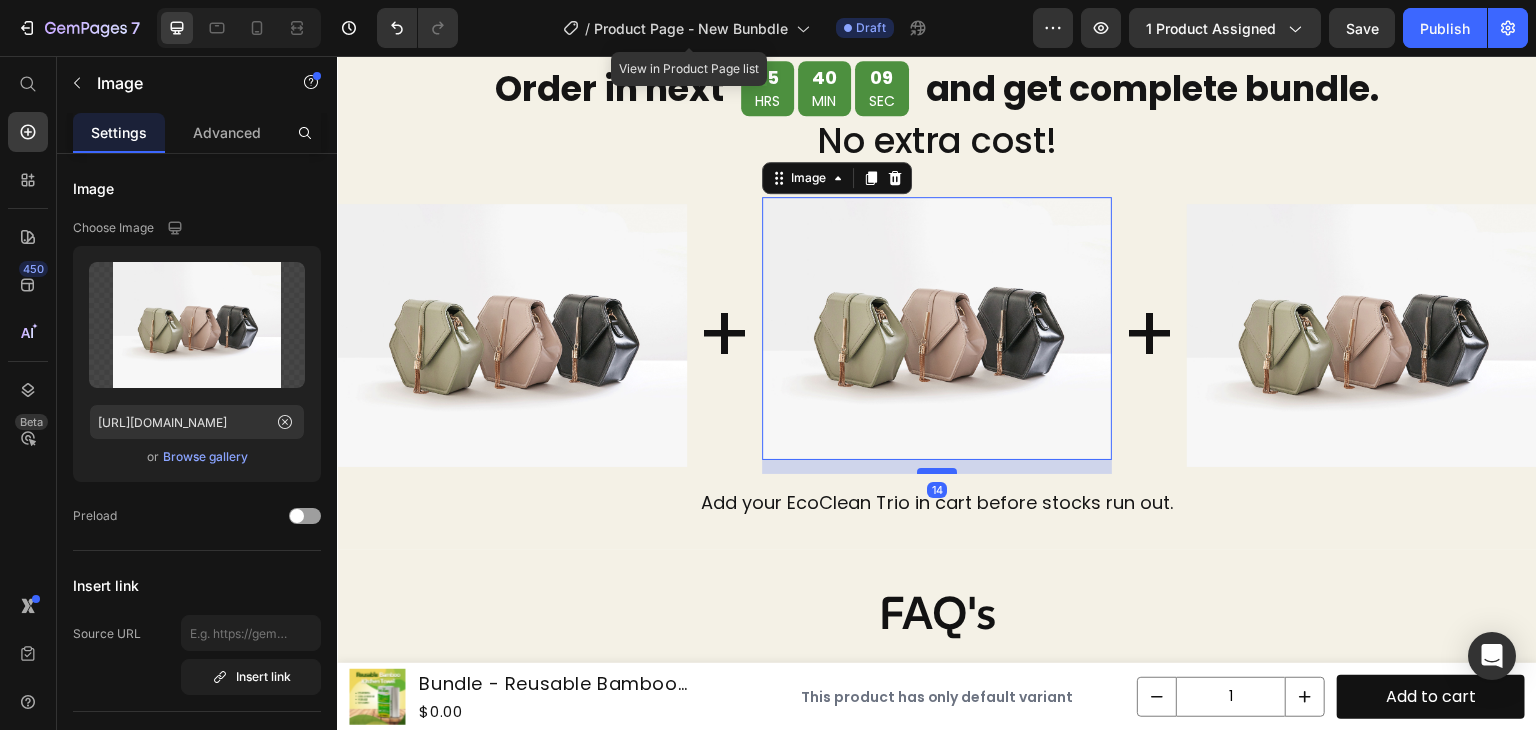 drag, startPoint x: 934, startPoint y: 450, endPoint x: 934, endPoint y: 464, distance: 14 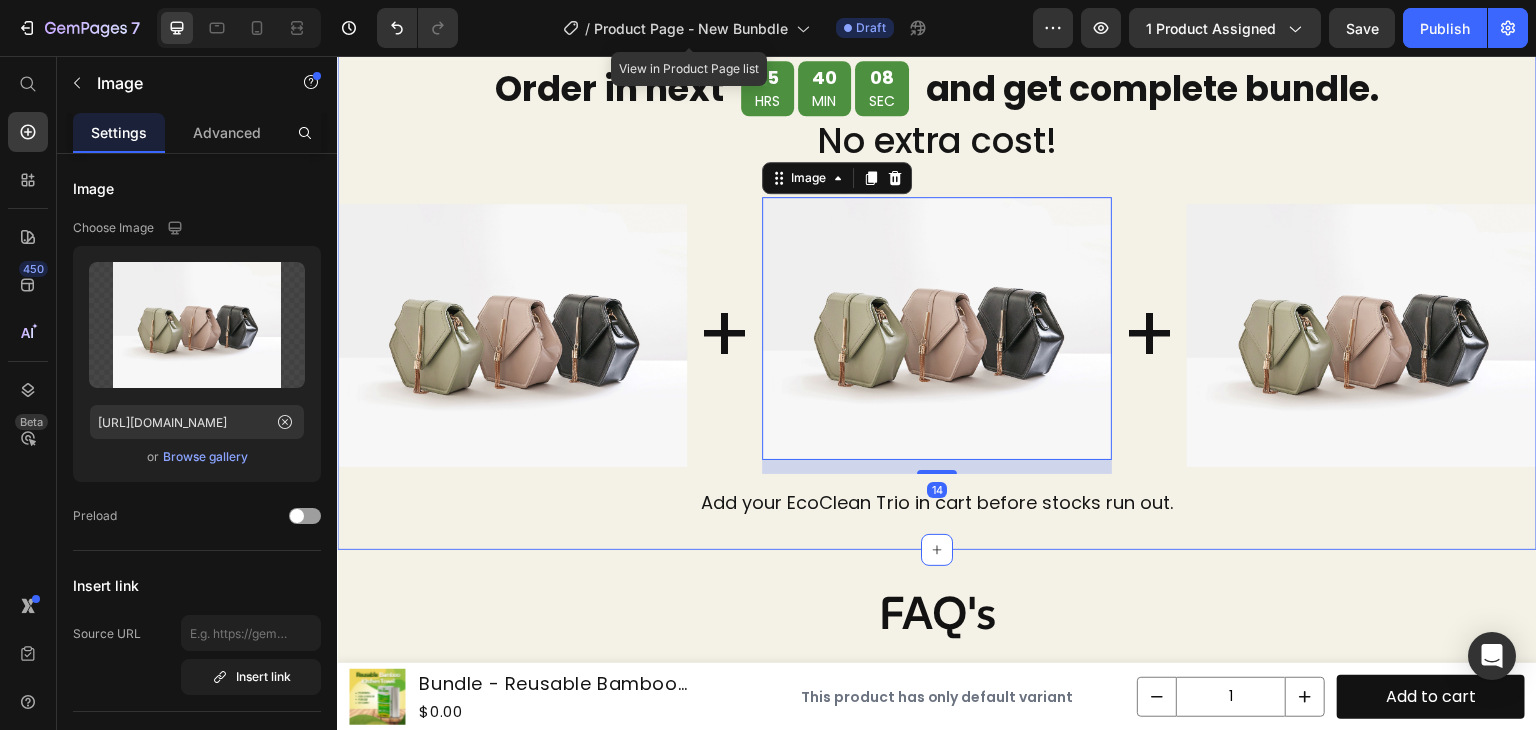 click on "Order in next Heading 05 HRS 40 MIN 08 SEC Countdown Timer and get complete bundle. Heading Row No extra cost! Heading Image Image   14 Image + Heading + Heading Row Add your EcoClean Trio in cart before stocks run out. Text Block Section 9" at bounding box center (937, 265) 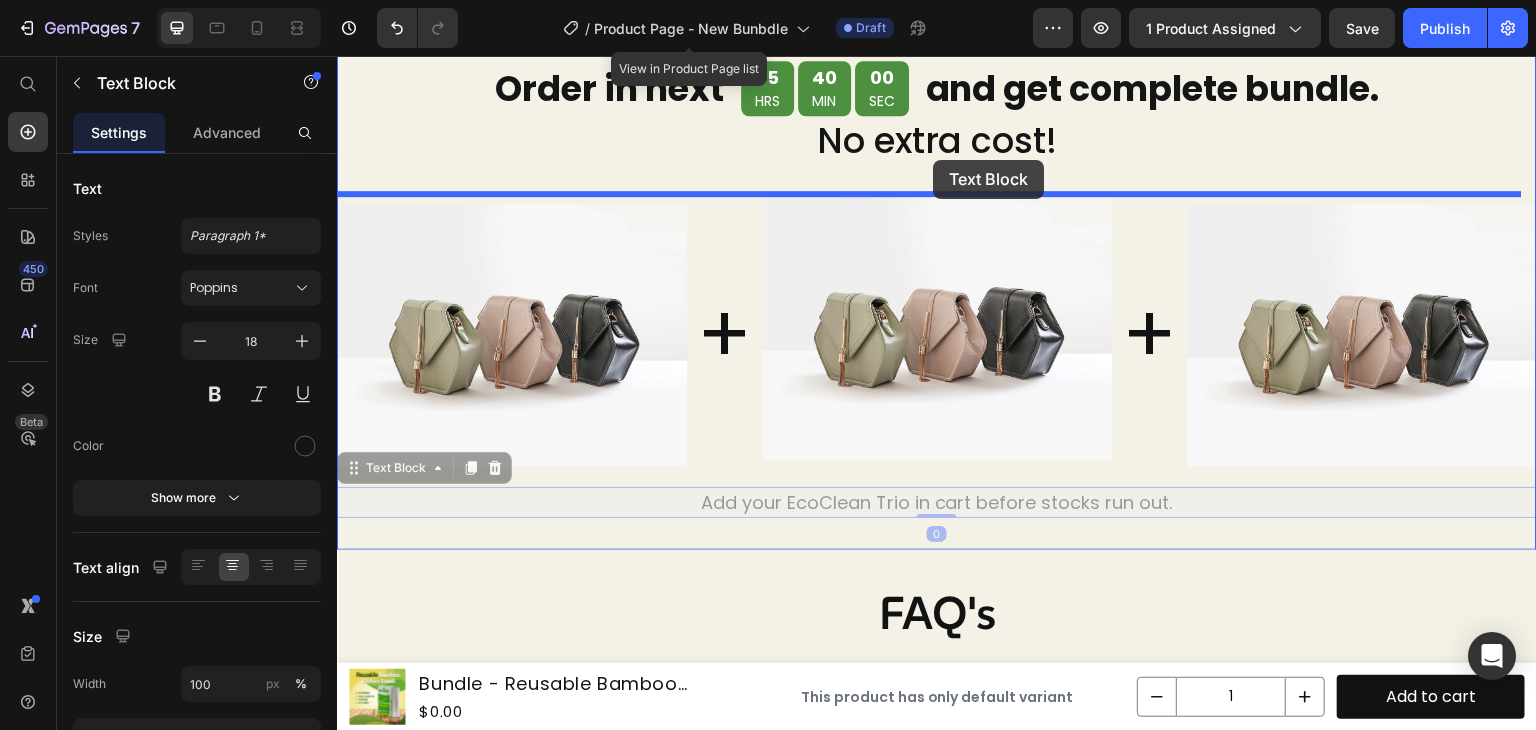 drag, startPoint x: 902, startPoint y: 501, endPoint x: 933, endPoint y: 162, distance: 340.41446 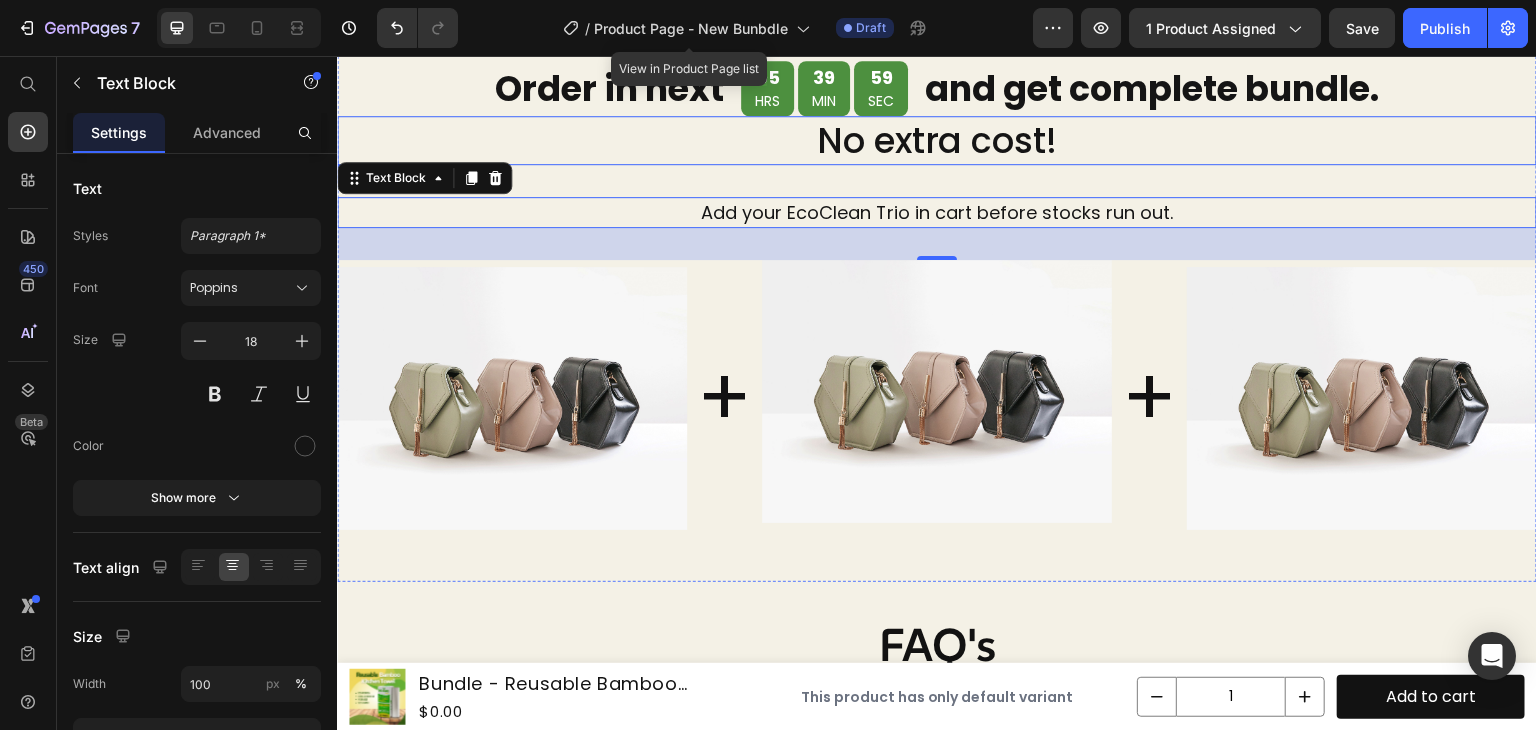 click on "No extra cost!" at bounding box center [937, 141] 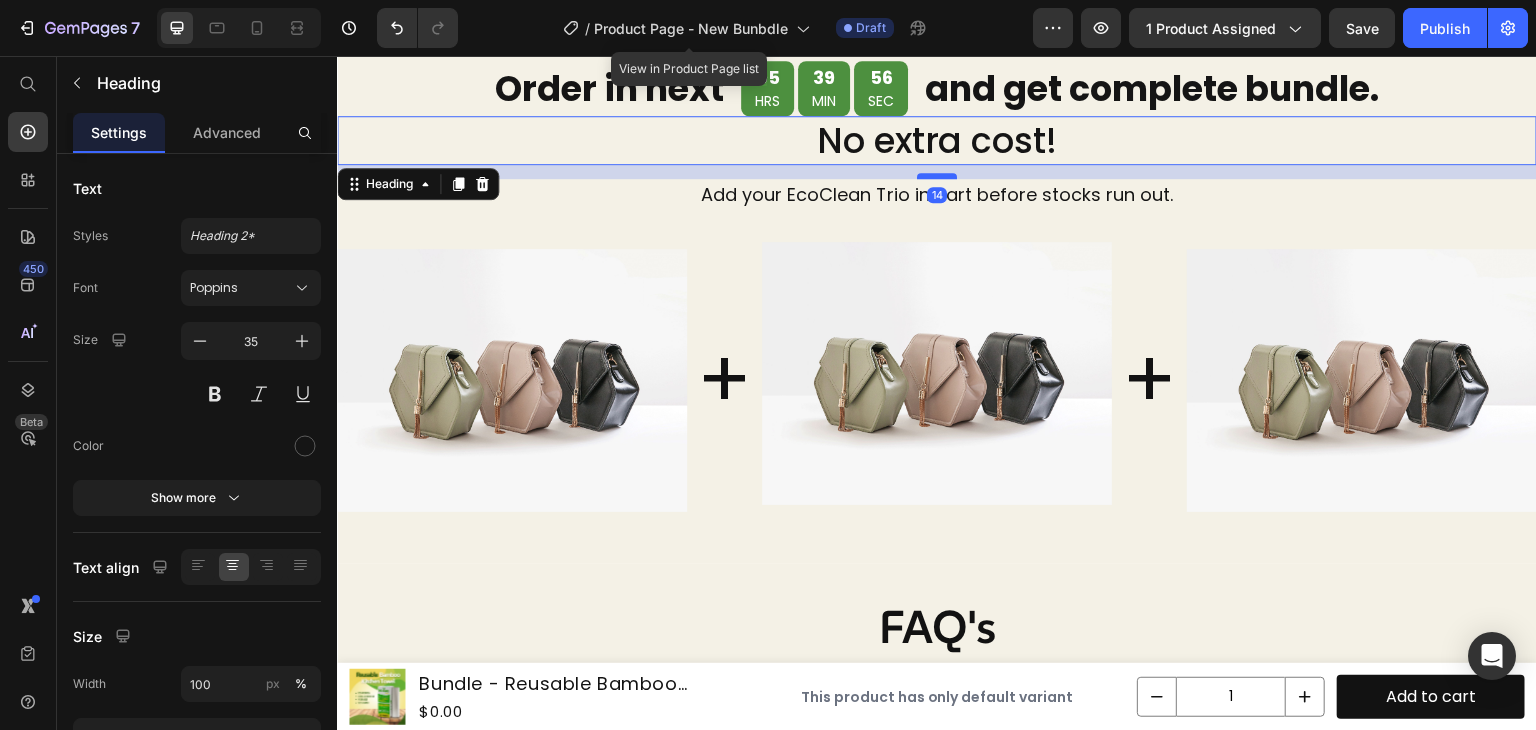 drag, startPoint x: 928, startPoint y: 190, endPoint x: 930, endPoint y: 173, distance: 17.117243 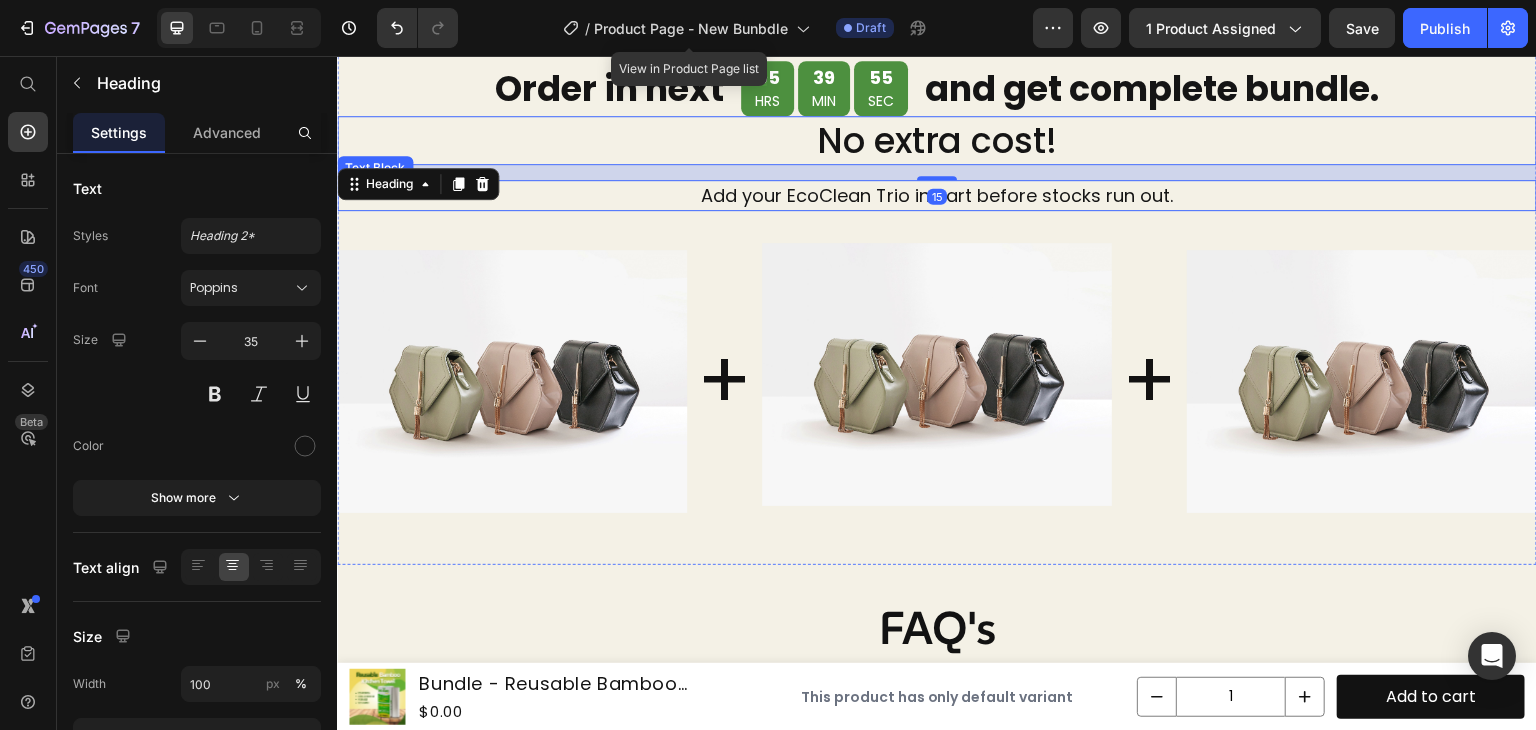 click on "Add your EcoClean Trio in cart before stocks run out." at bounding box center (937, 195) 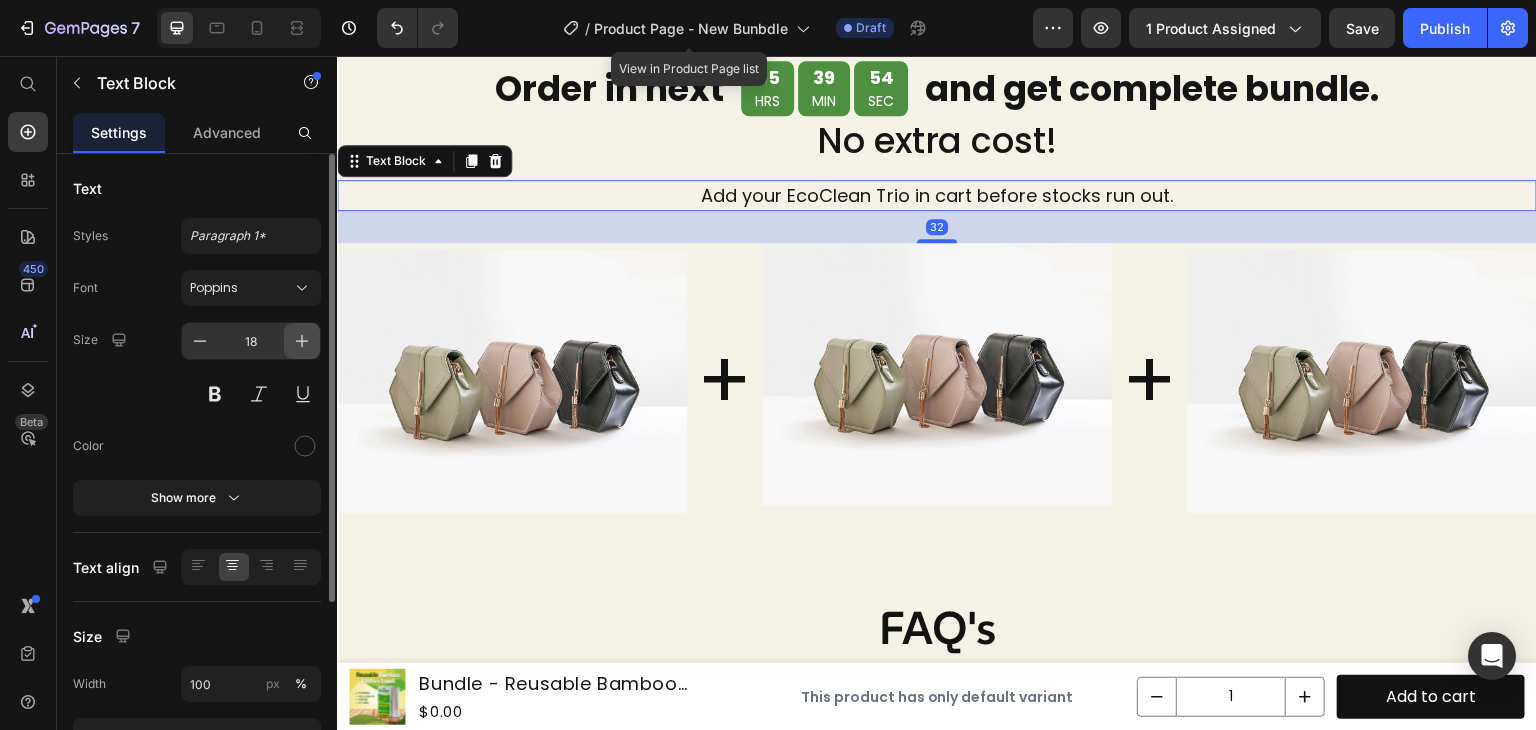 click 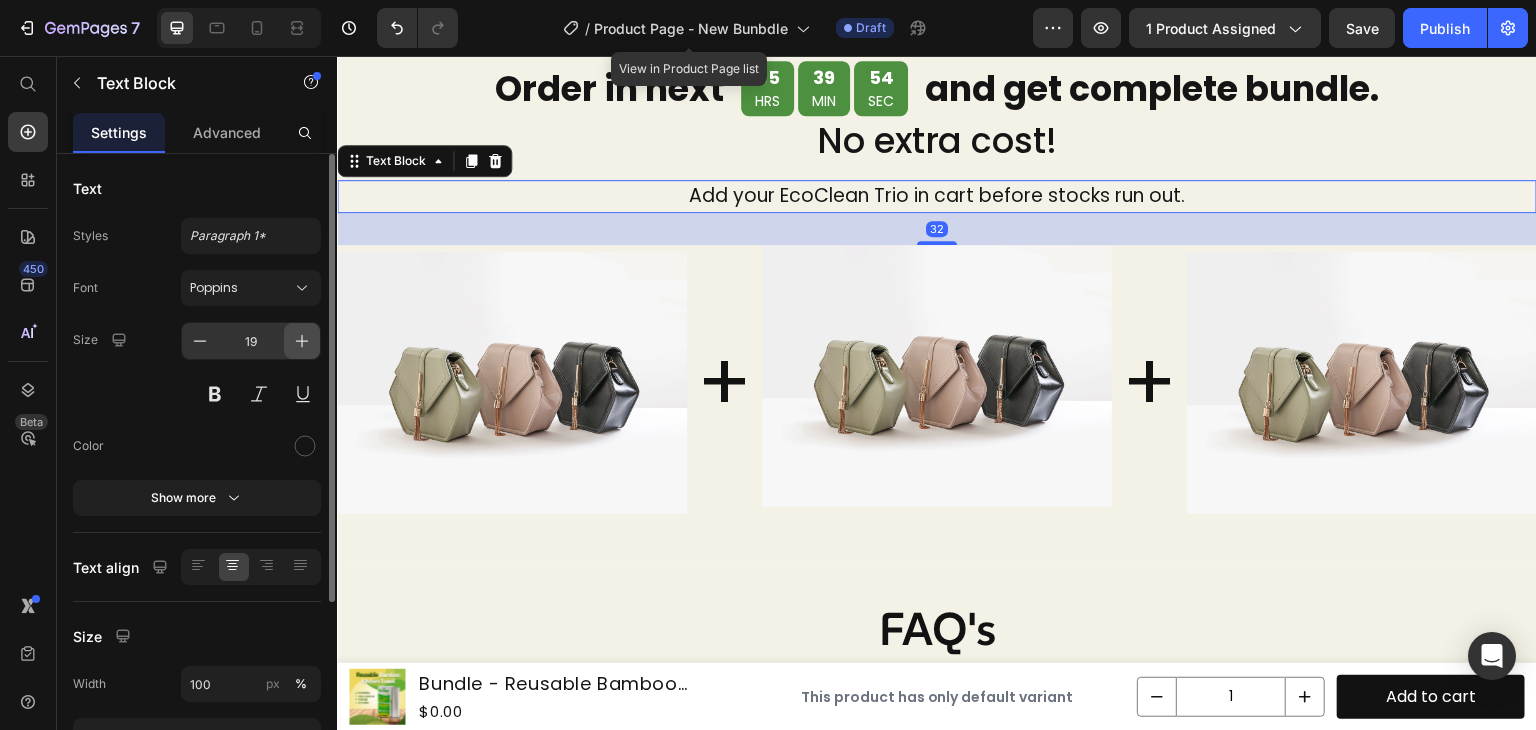 click 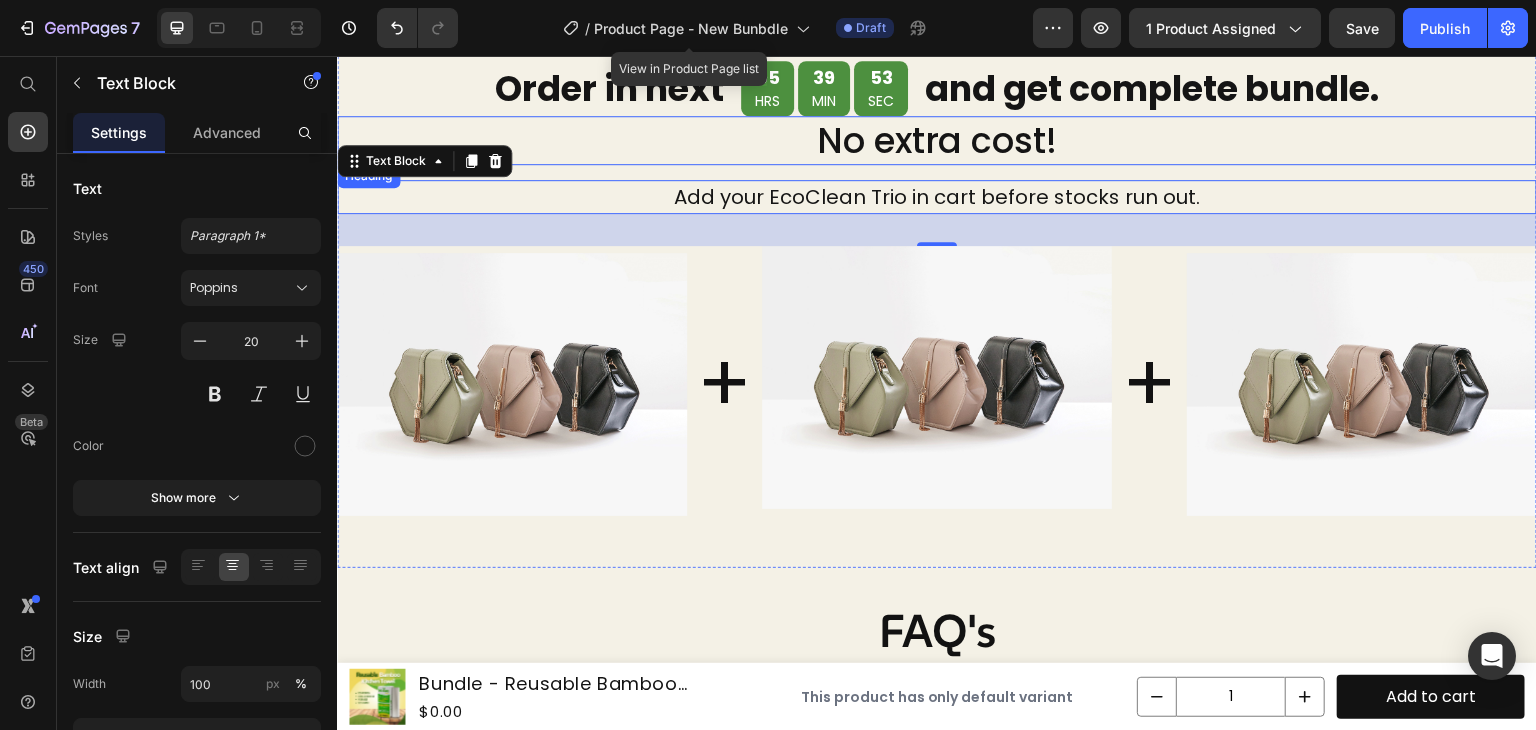 click on "No extra cost!" at bounding box center [937, 141] 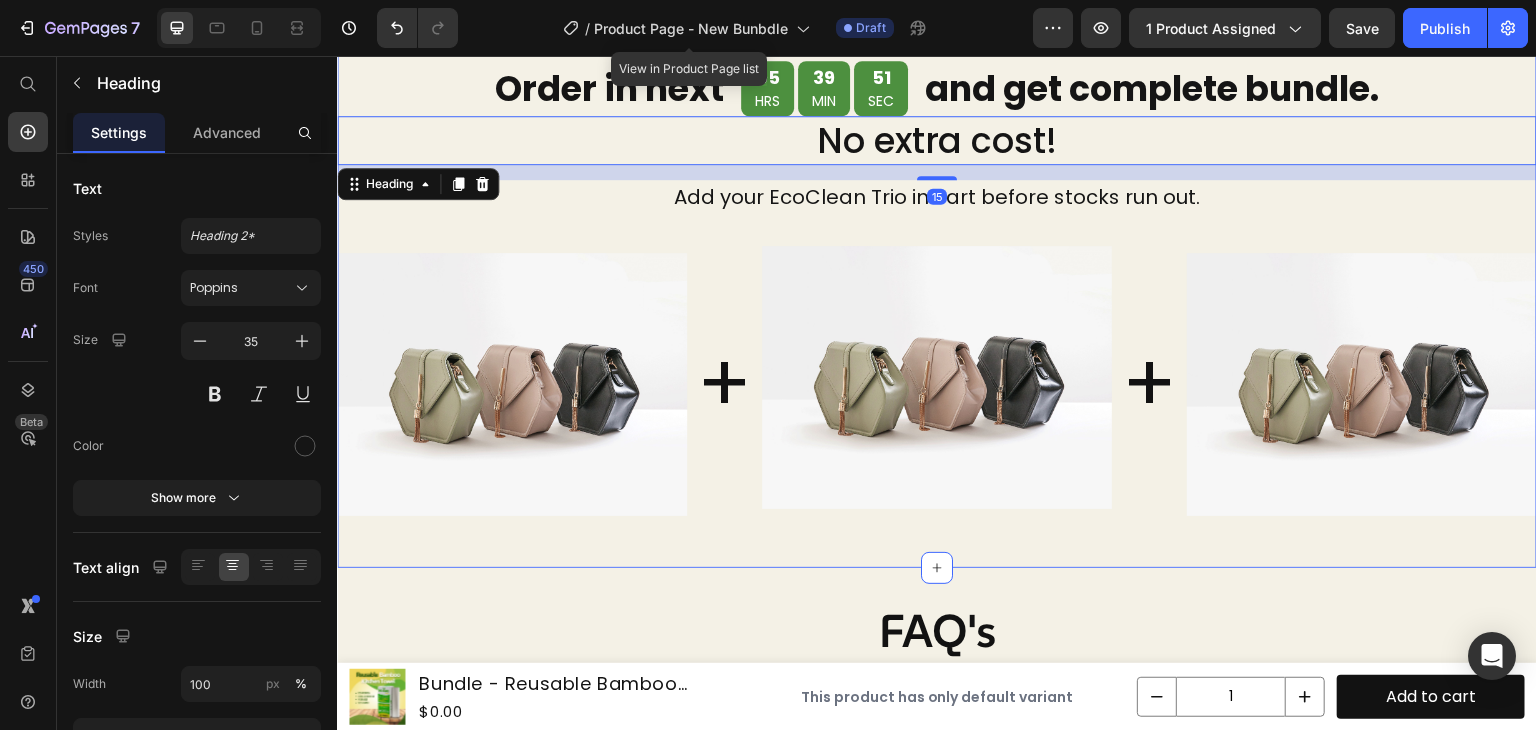 click on "Order in next Heading 05 HRS 39 MIN 51 SEC Countdown Timer and get complete bundle. Heading Row No extra cost! Heading   15 Add your EcoClean Trio in cart before stocks run out. Text Block Image Image Image + Heading + Heading Row" at bounding box center (937, 298) 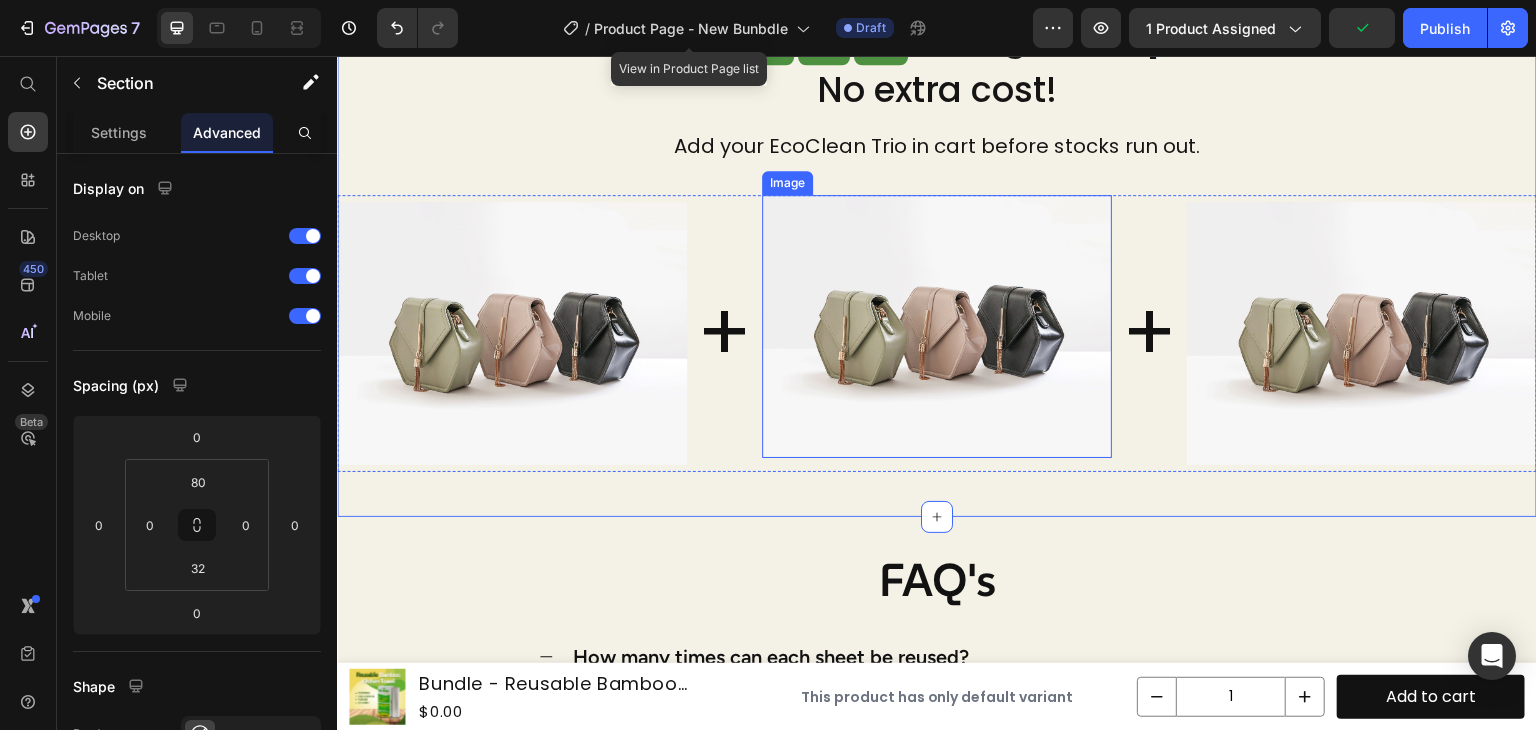 scroll, scrollTop: 4540, scrollLeft: 0, axis: vertical 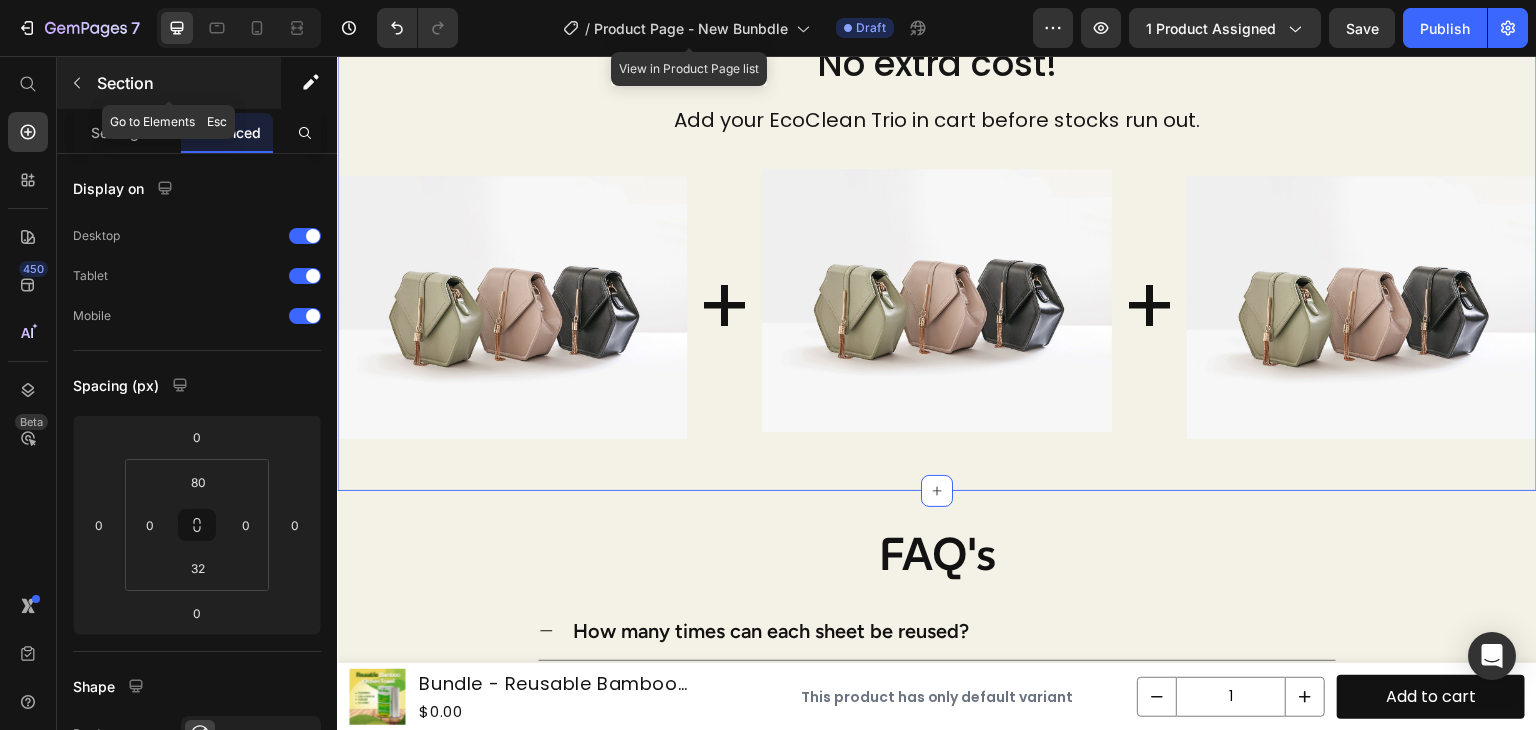 click at bounding box center [77, 83] 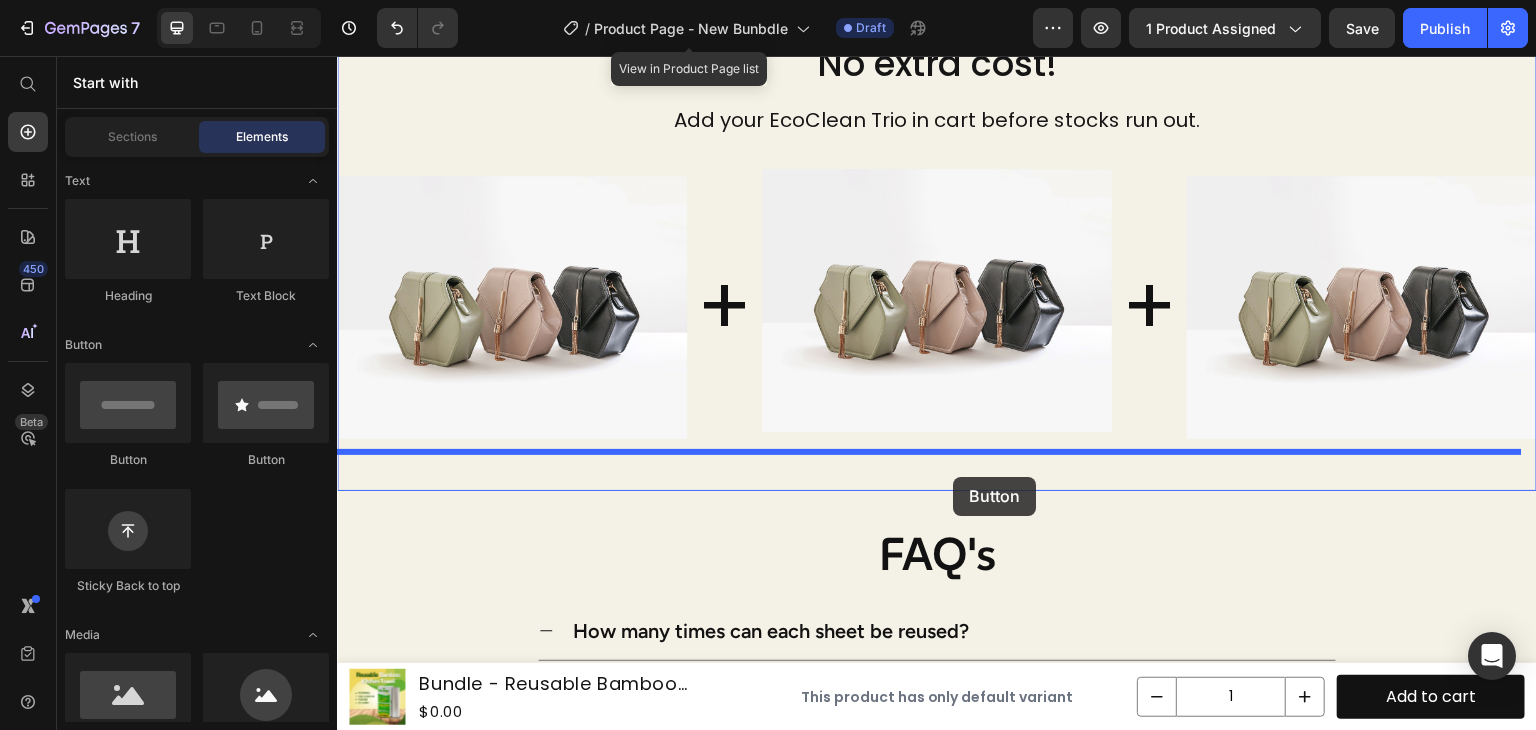 drag, startPoint x: 477, startPoint y: 477, endPoint x: 954, endPoint y: 477, distance: 477 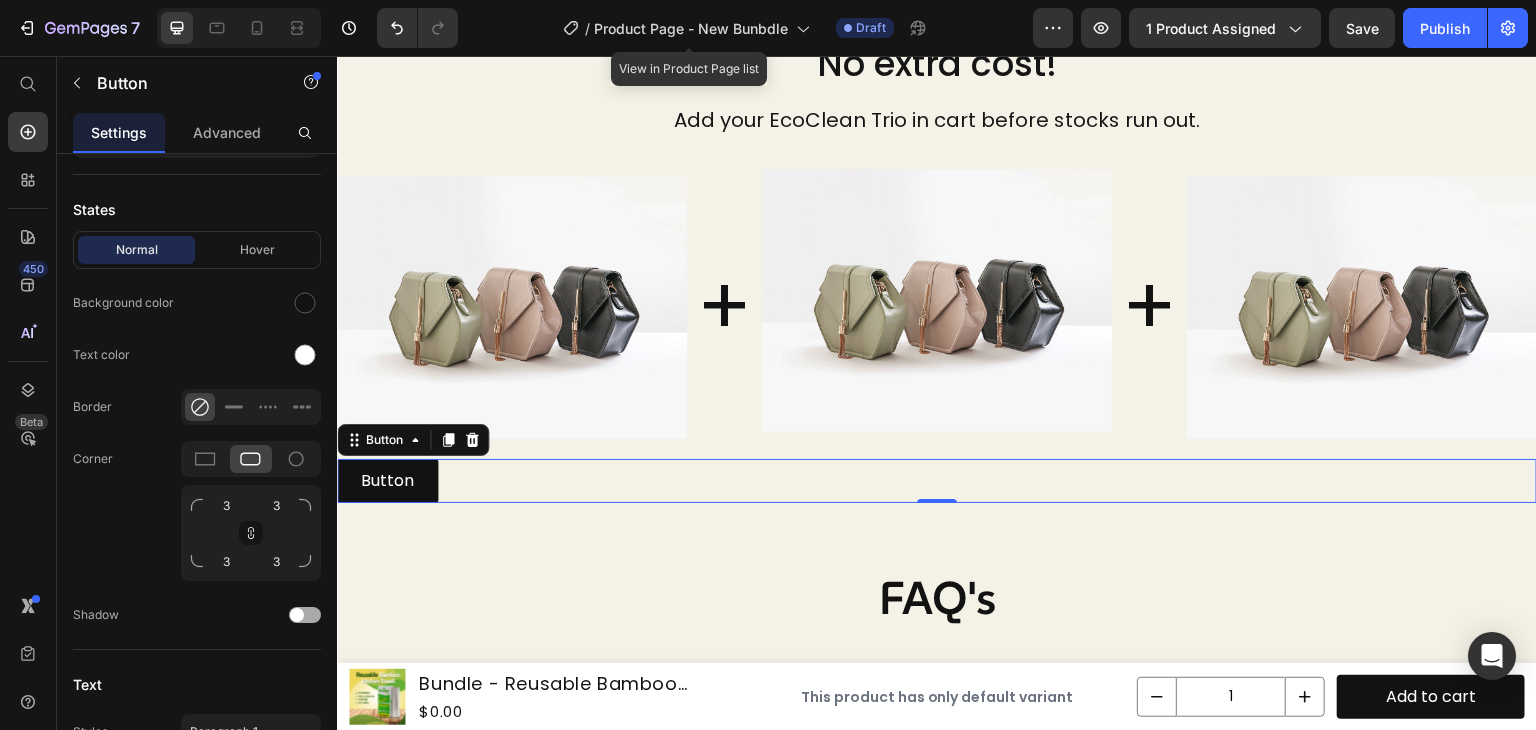 scroll, scrollTop: 810, scrollLeft: 0, axis: vertical 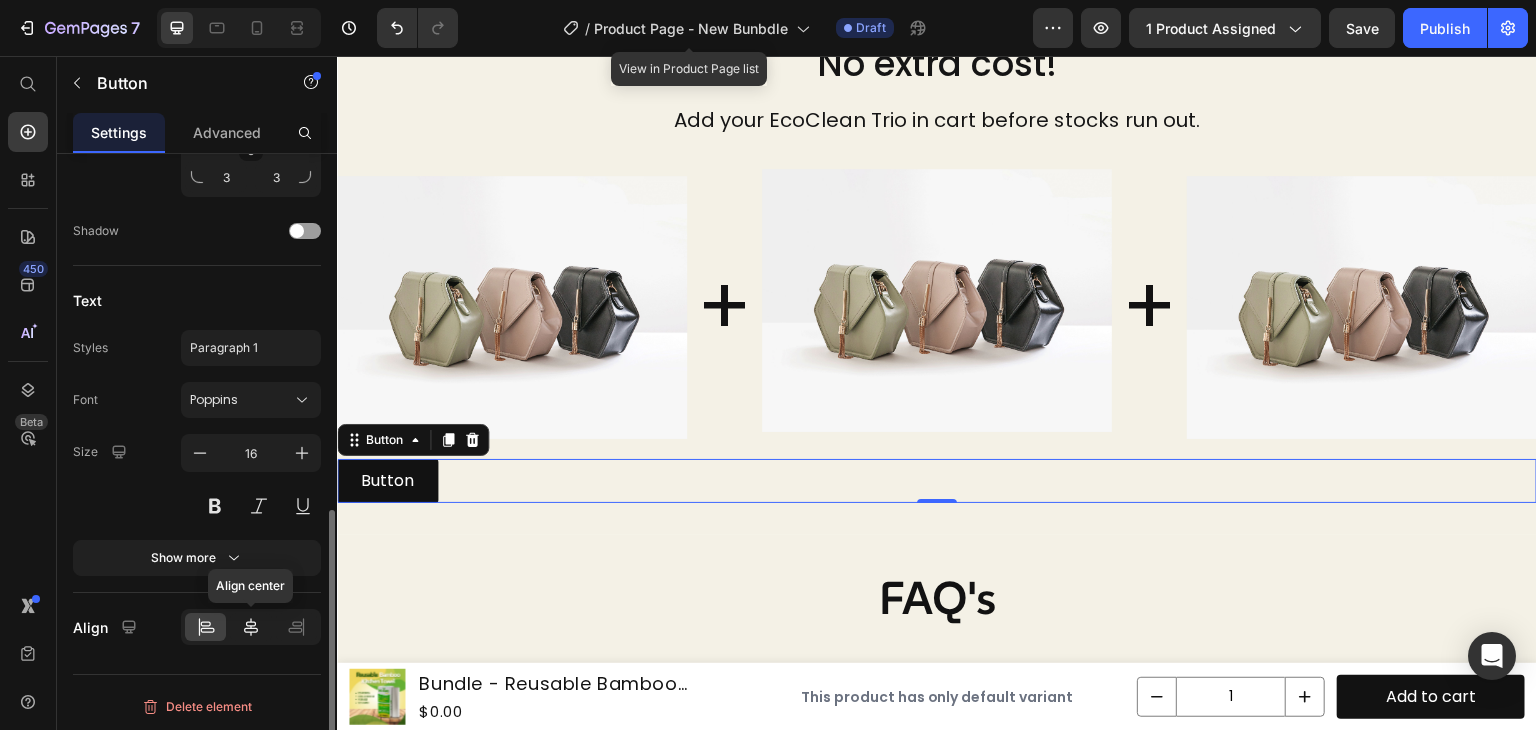 click 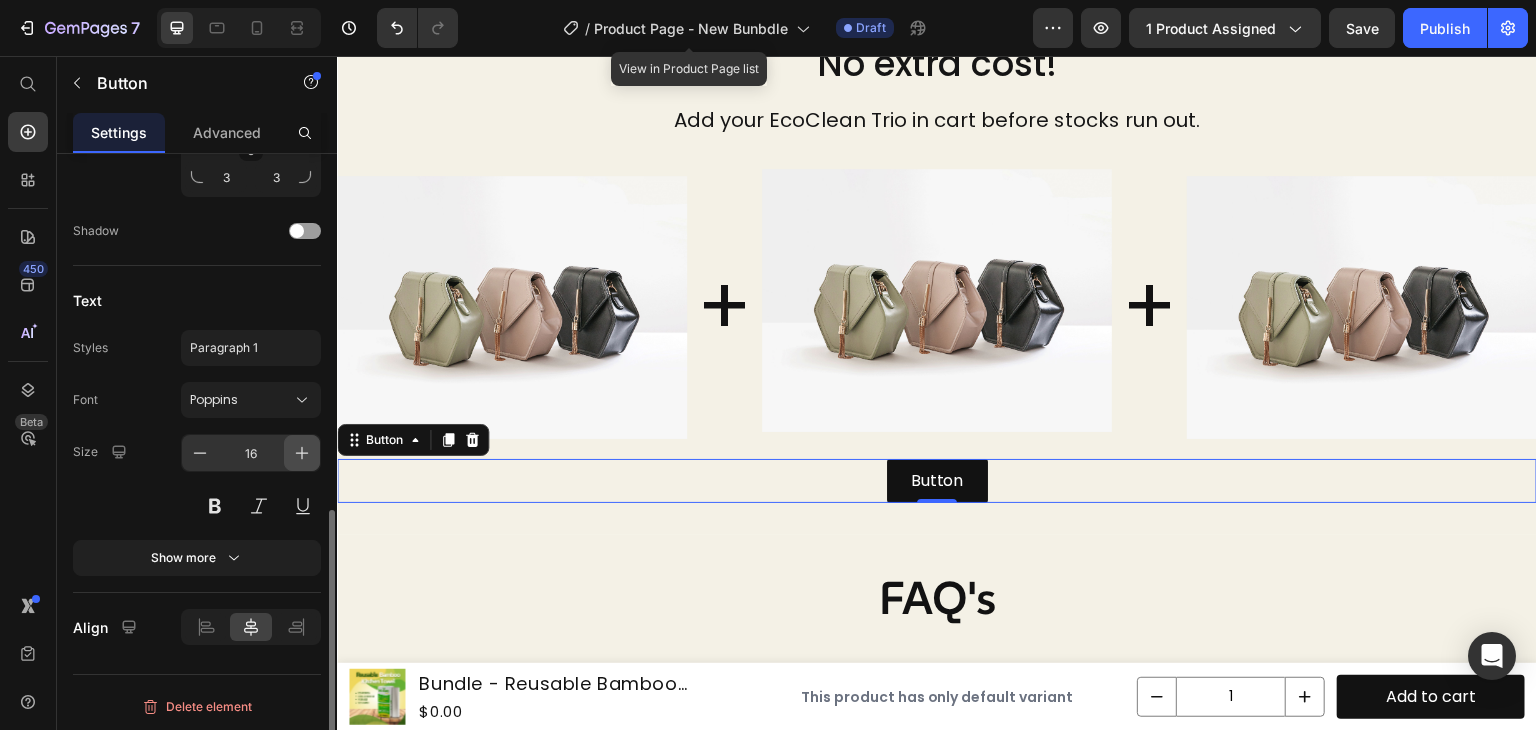 click 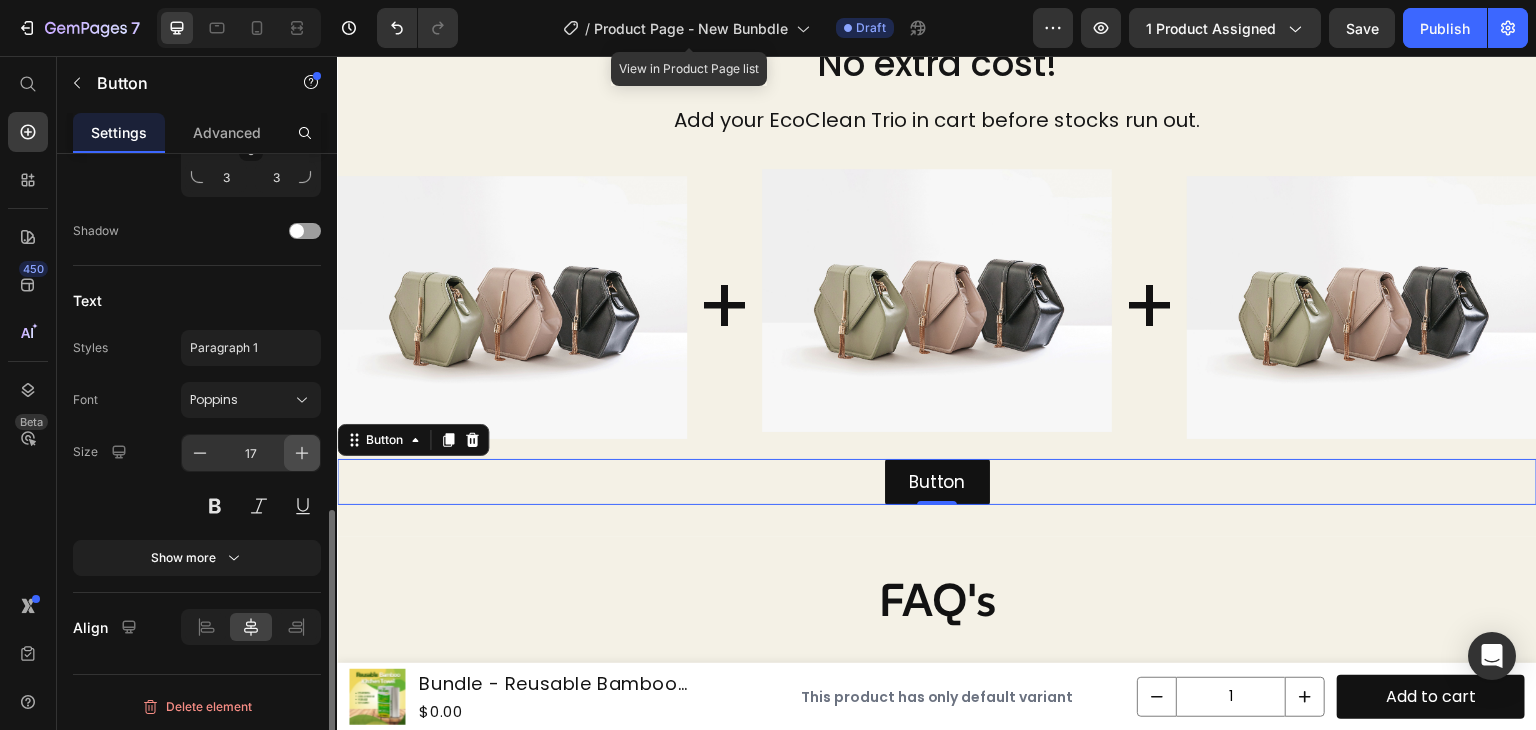 click 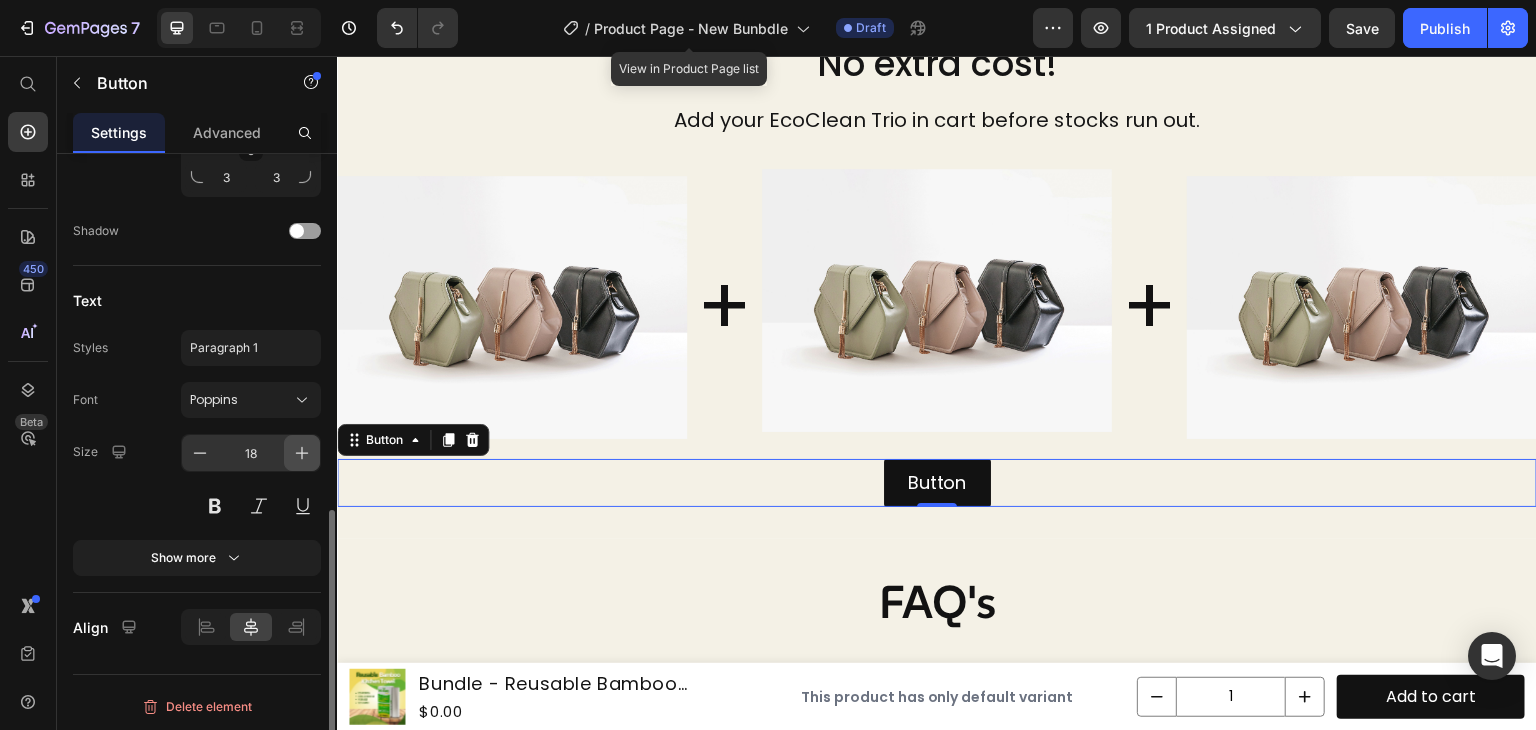click 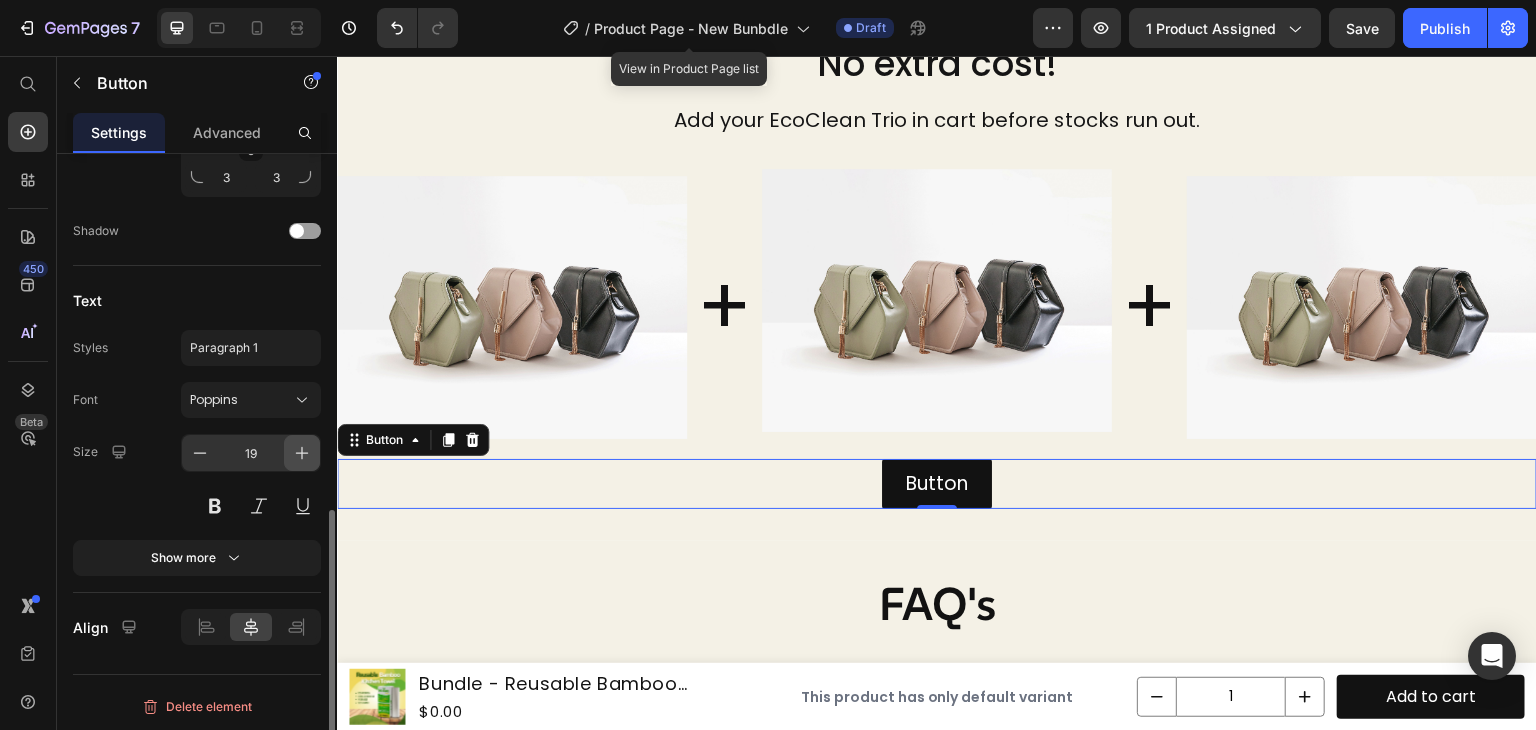 click 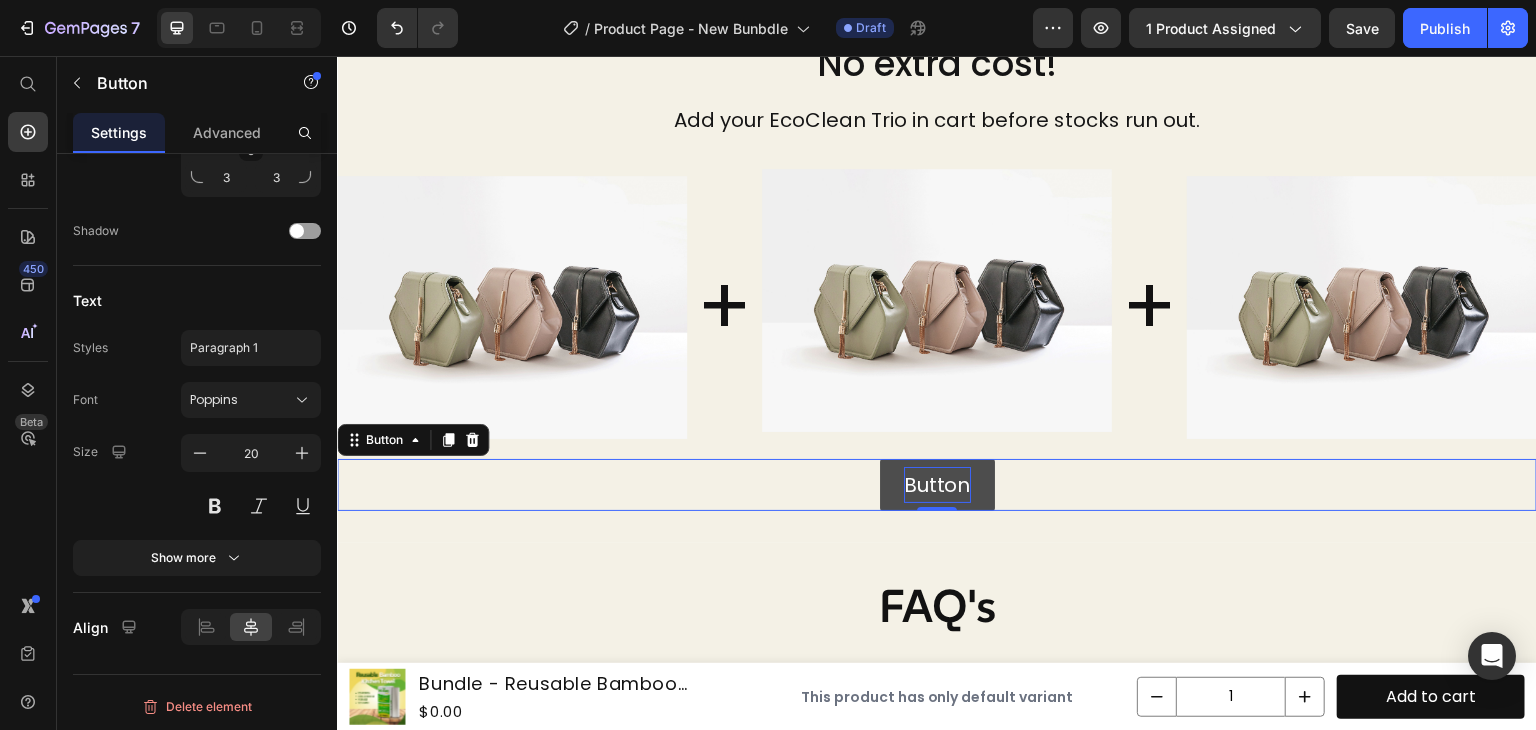 click on "Button" at bounding box center [937, 485] 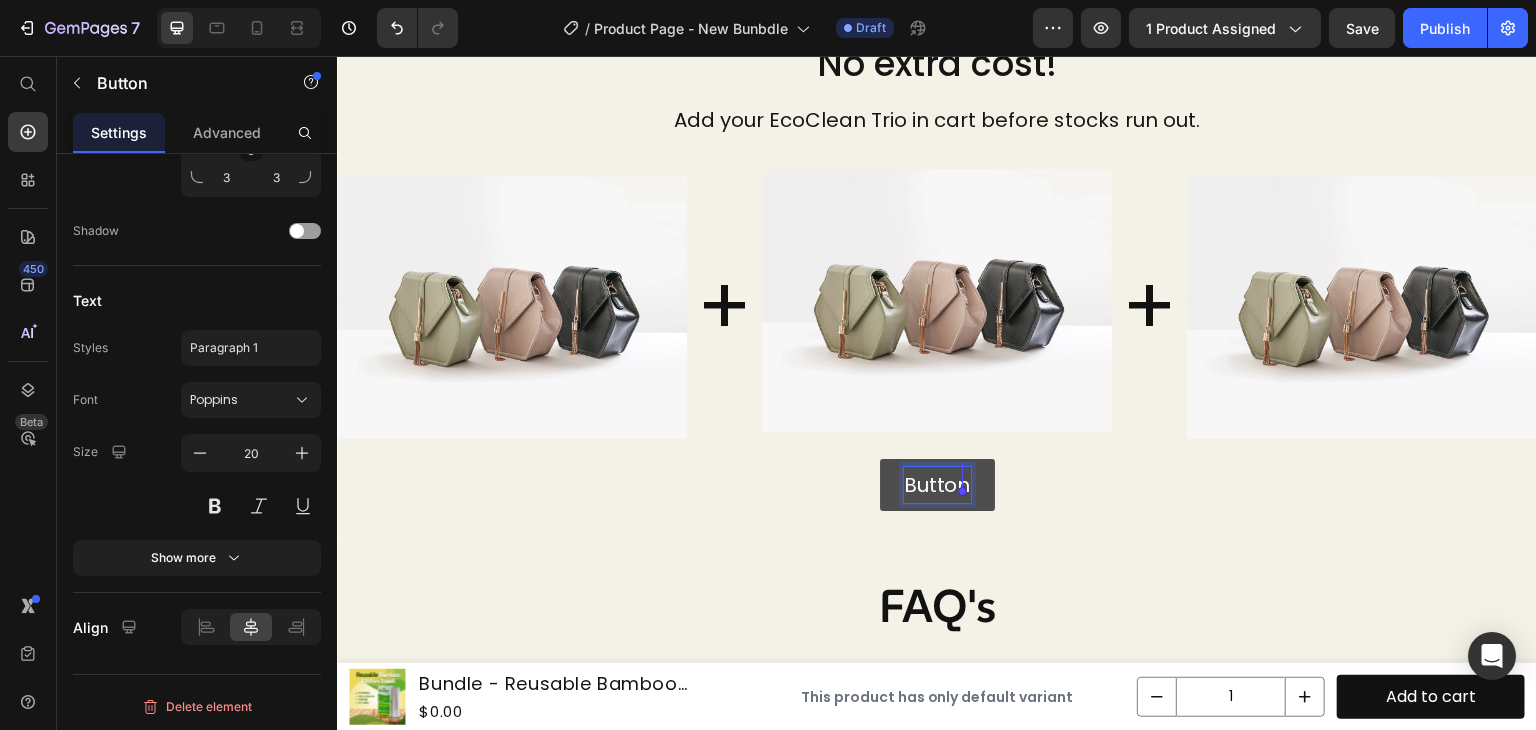click on "Button" at bounding box center (937, 485) 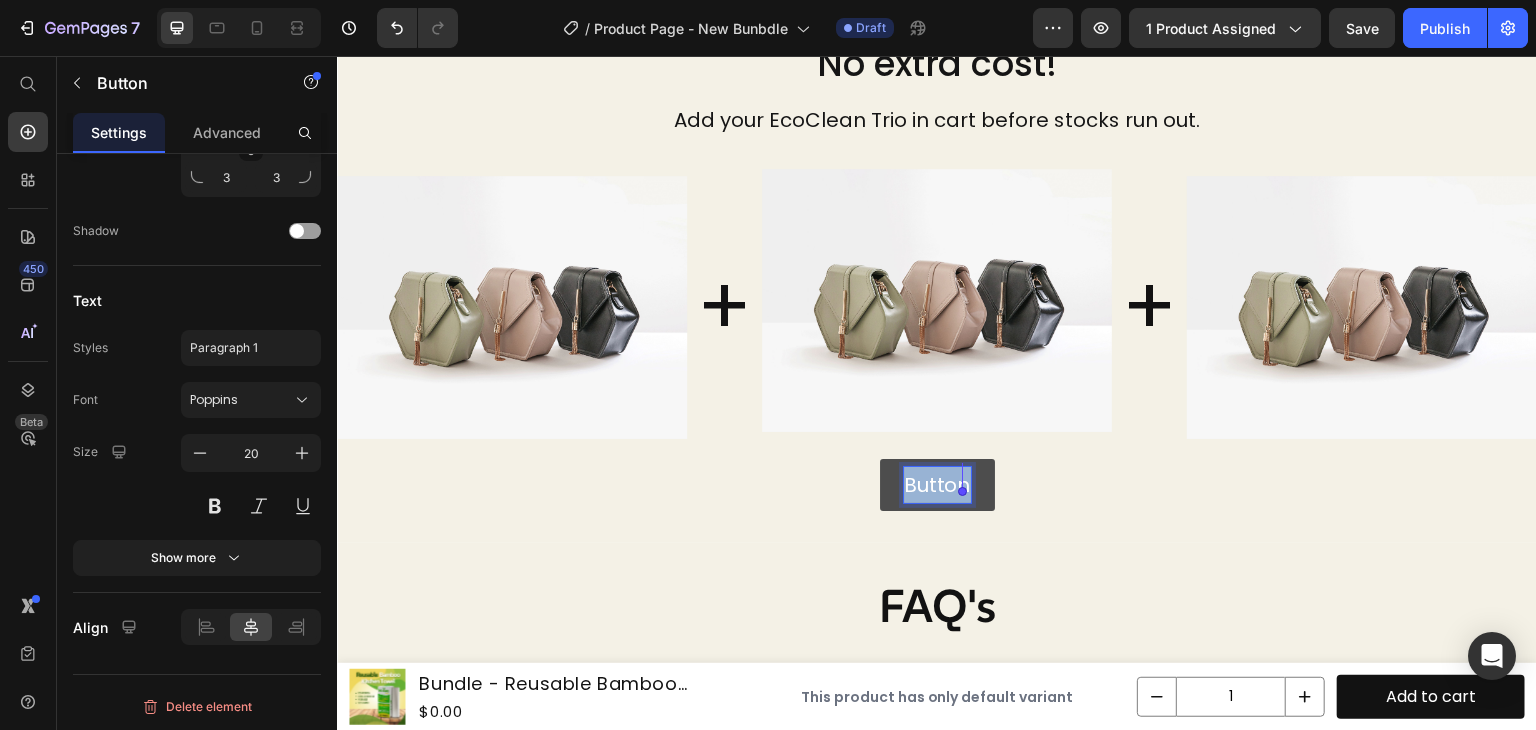 click on "Button" at bounding box center (937, 485) 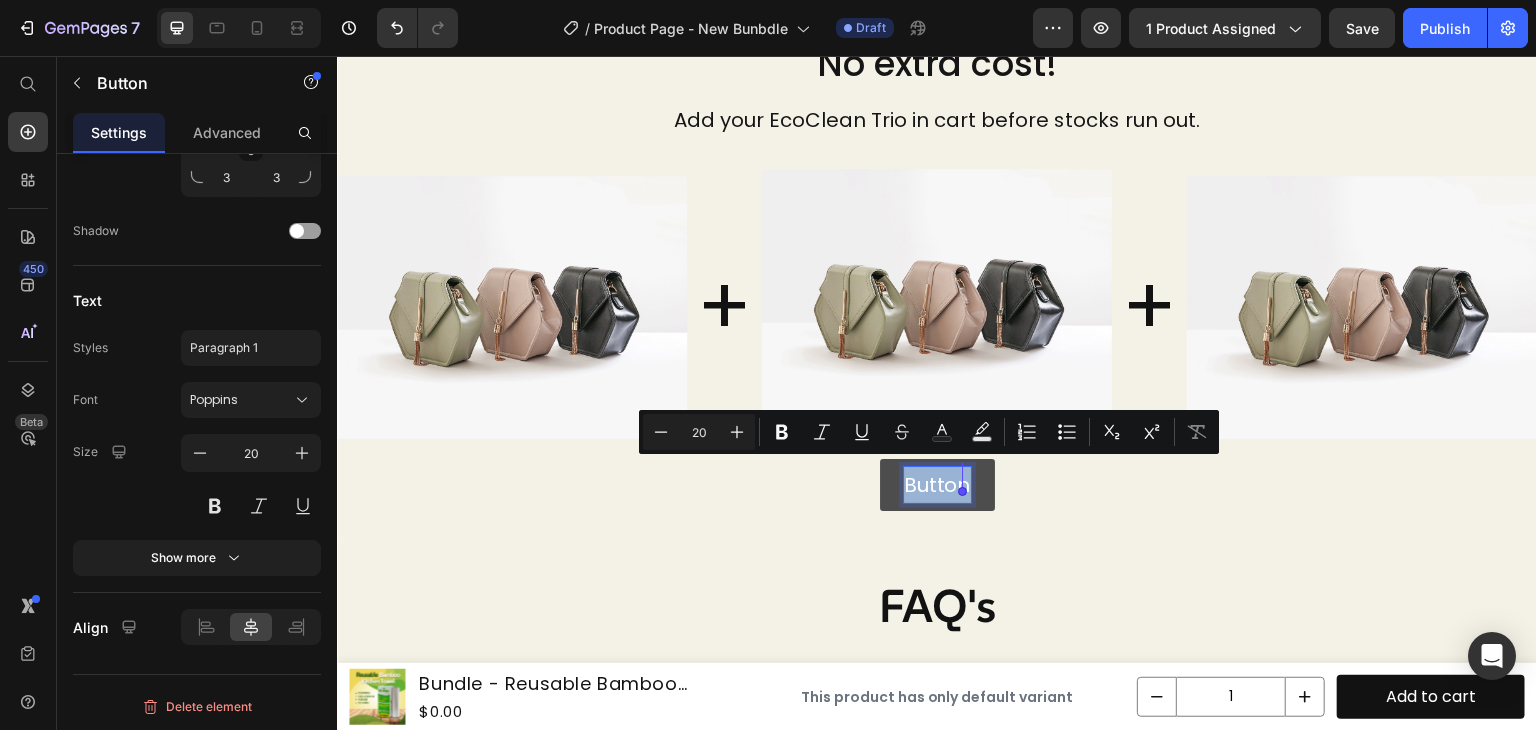 click on "Button" at bounding box center (937, 485) 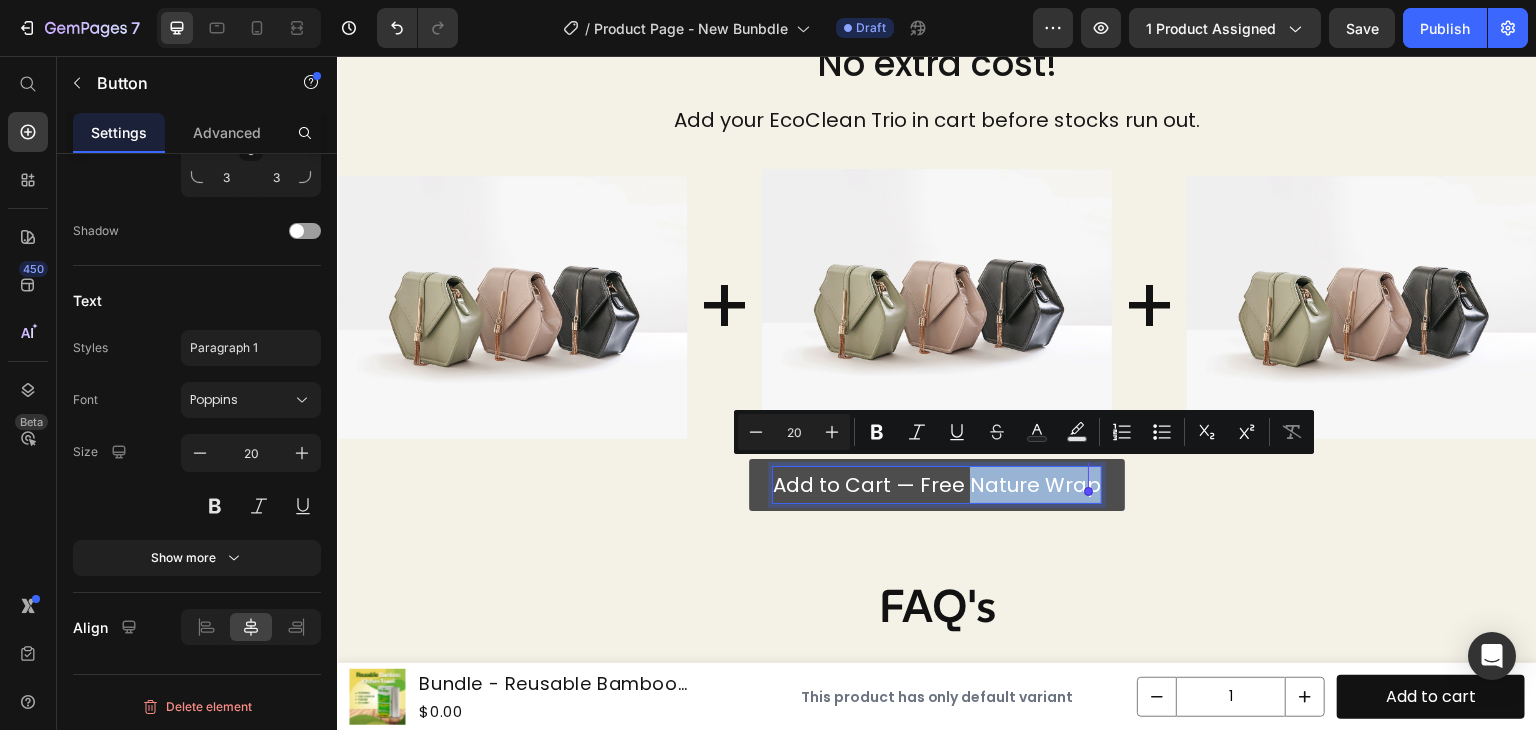 drag, startPoint x: 966, startPoint y: 476, endPoint x: 1090, endPoint y: 487, distance: 124.486946 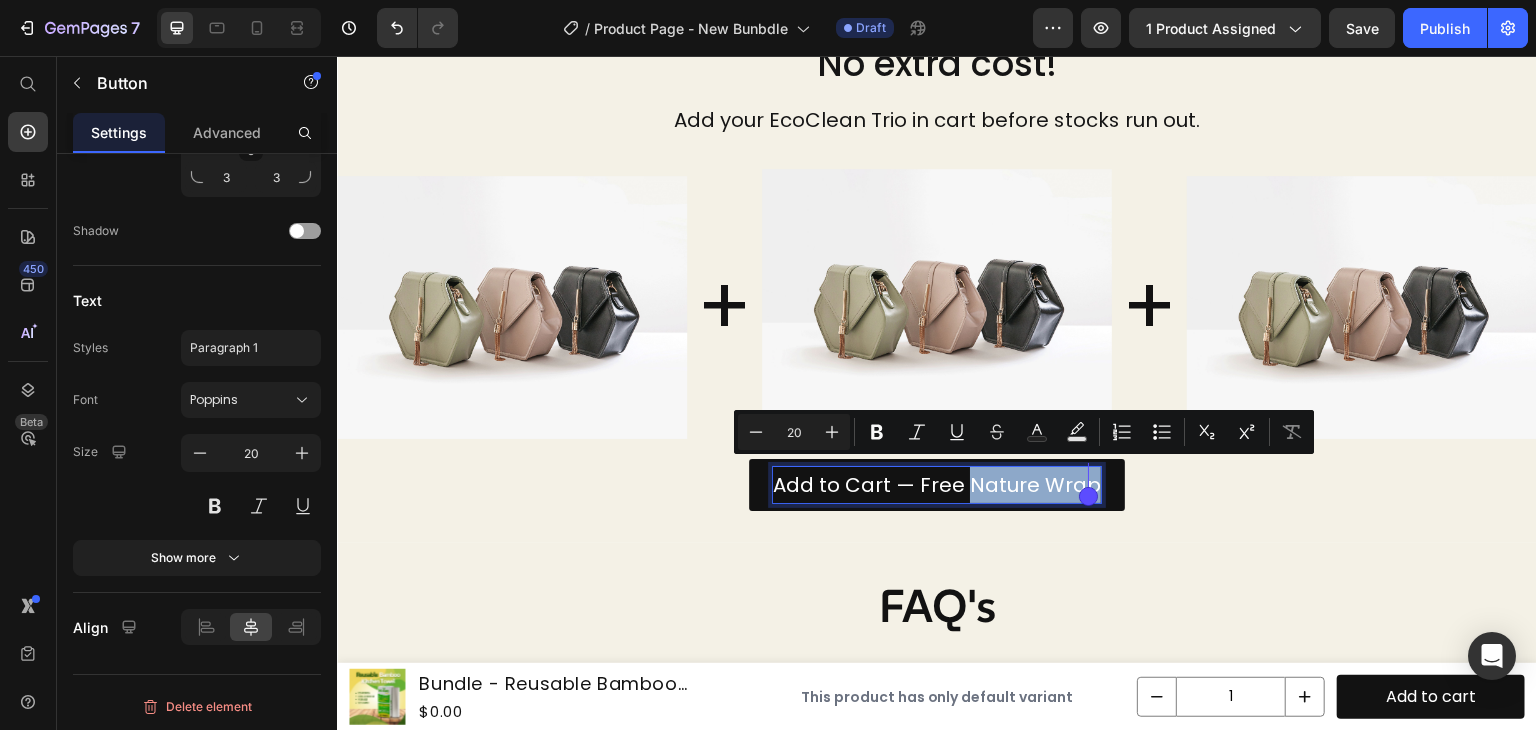 click 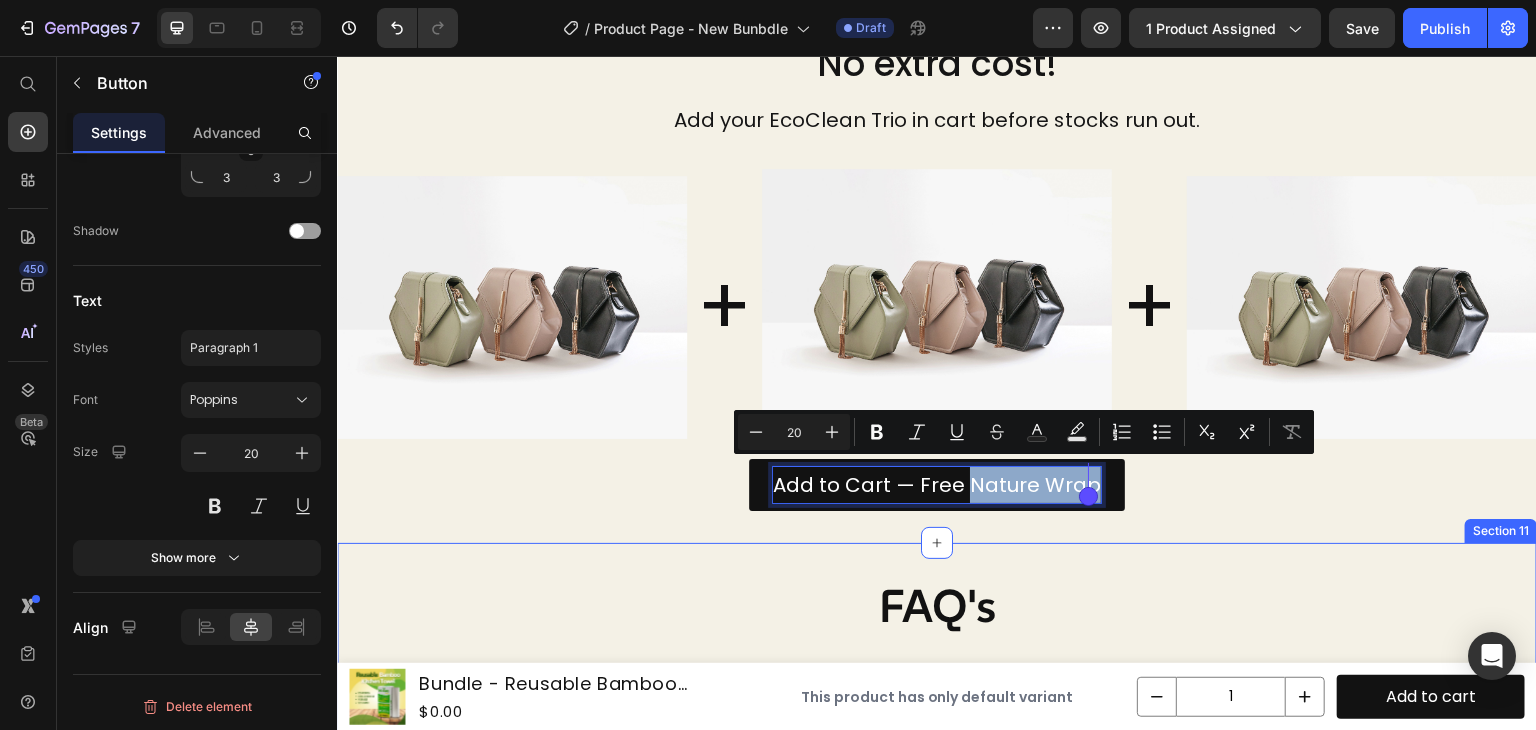 click on "FAQ's" at bounding box center [937, 607] 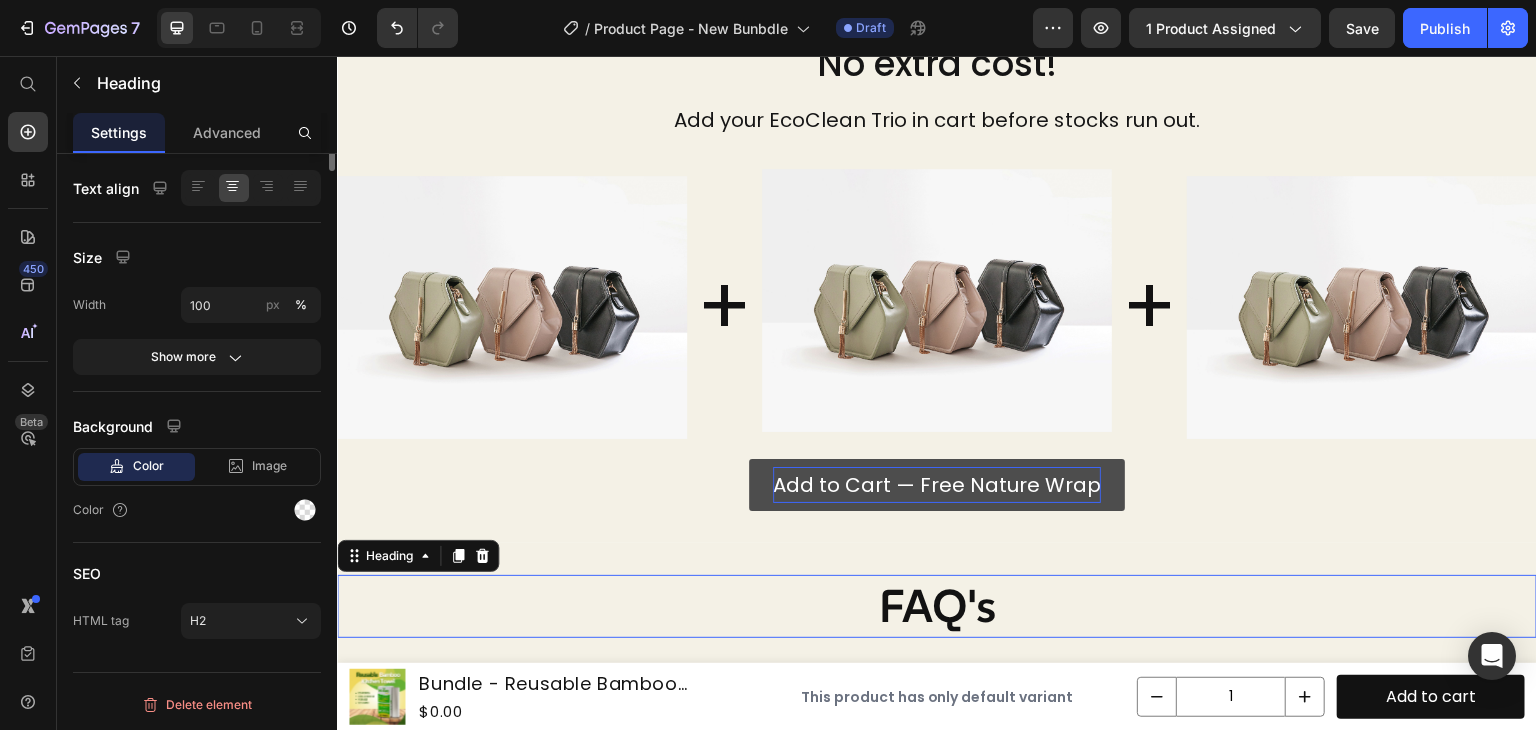 scroll, scrollTop: 0, scrollLeft: 0, axis: both 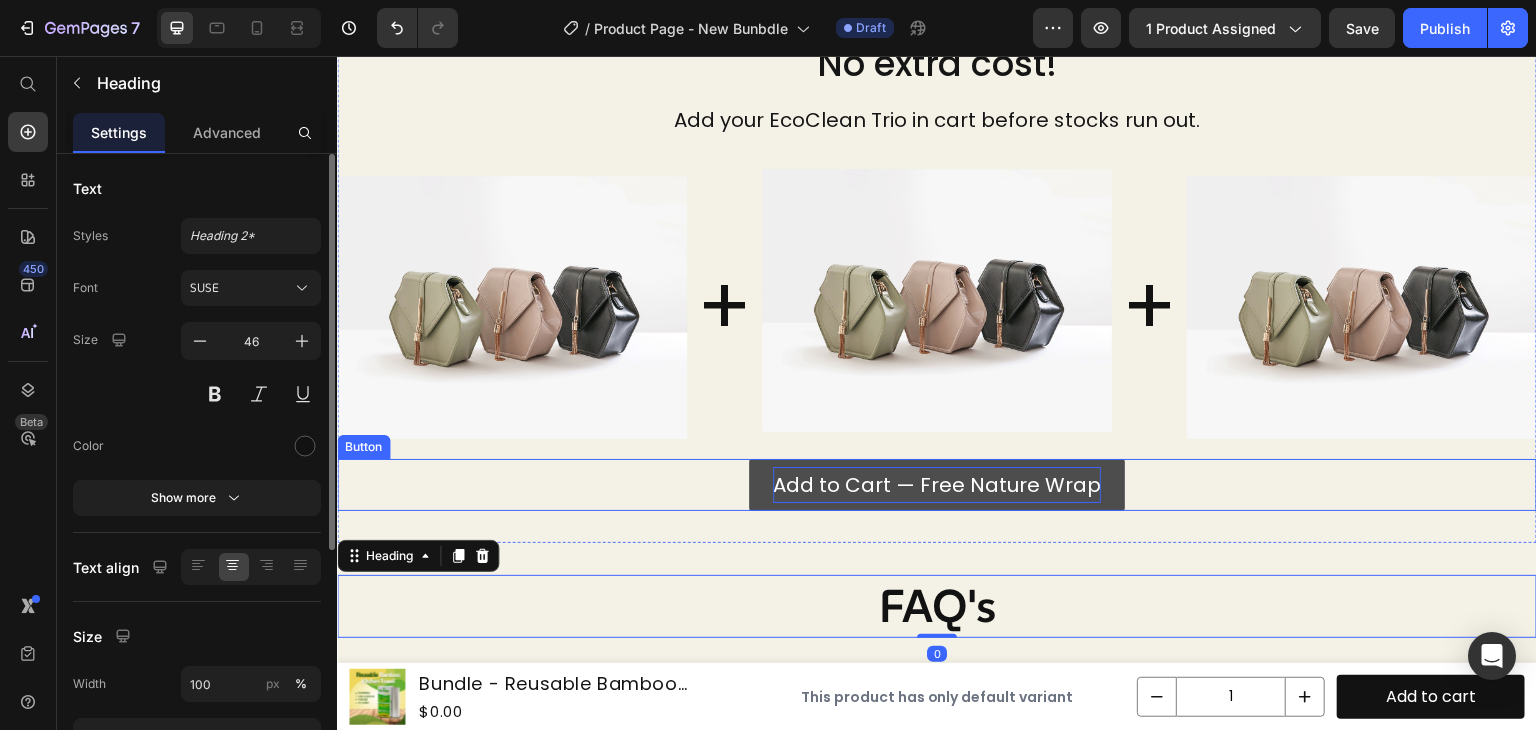 click on "Add to Cart — Free Nature Wrap" at bounding box center [937, 485] 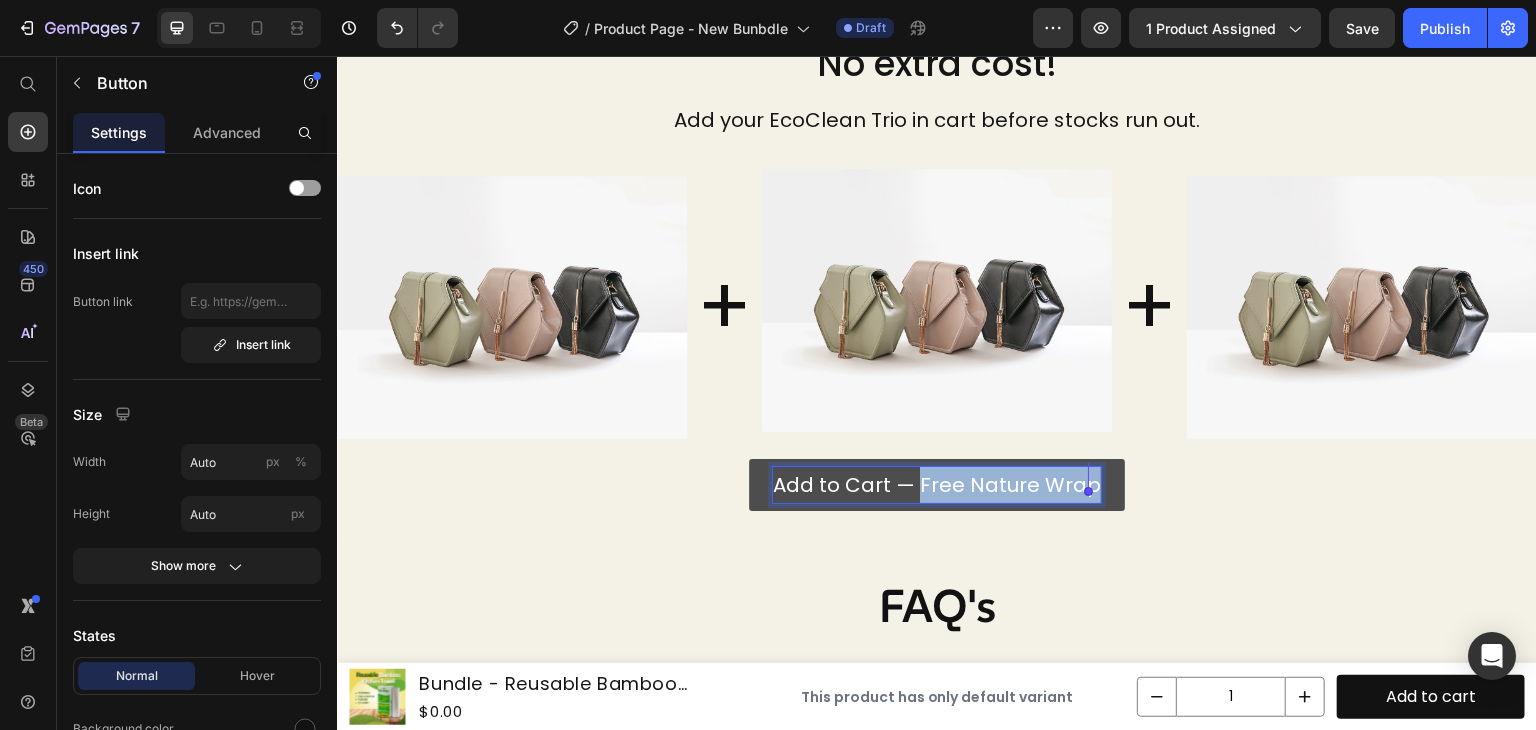 drag, startPoint x: 915, startPoint y: 481, endPoint x: 1109, endPoint y: 491, distance: 194.25757 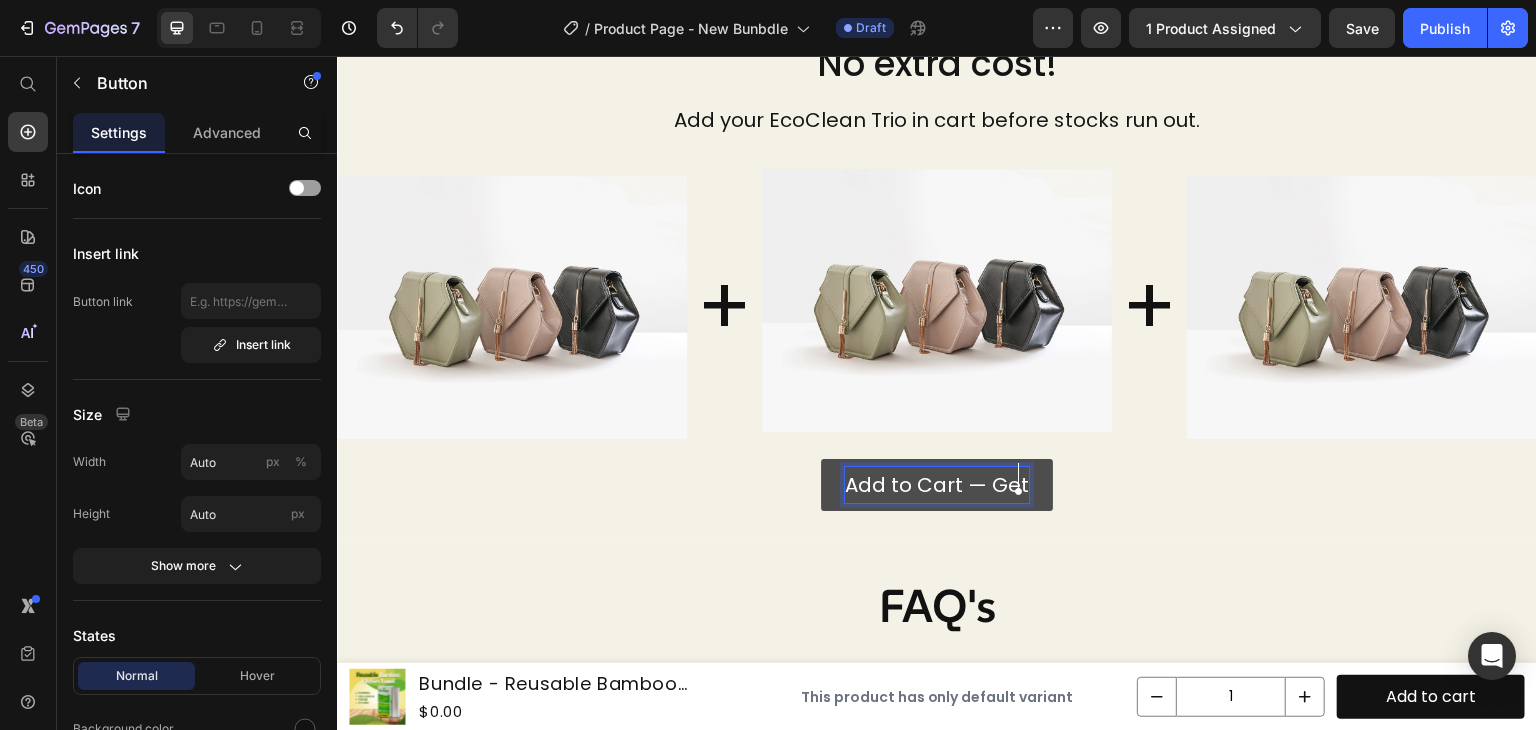 click on "Add to Cart — Get" at bounding box center (937, 485) 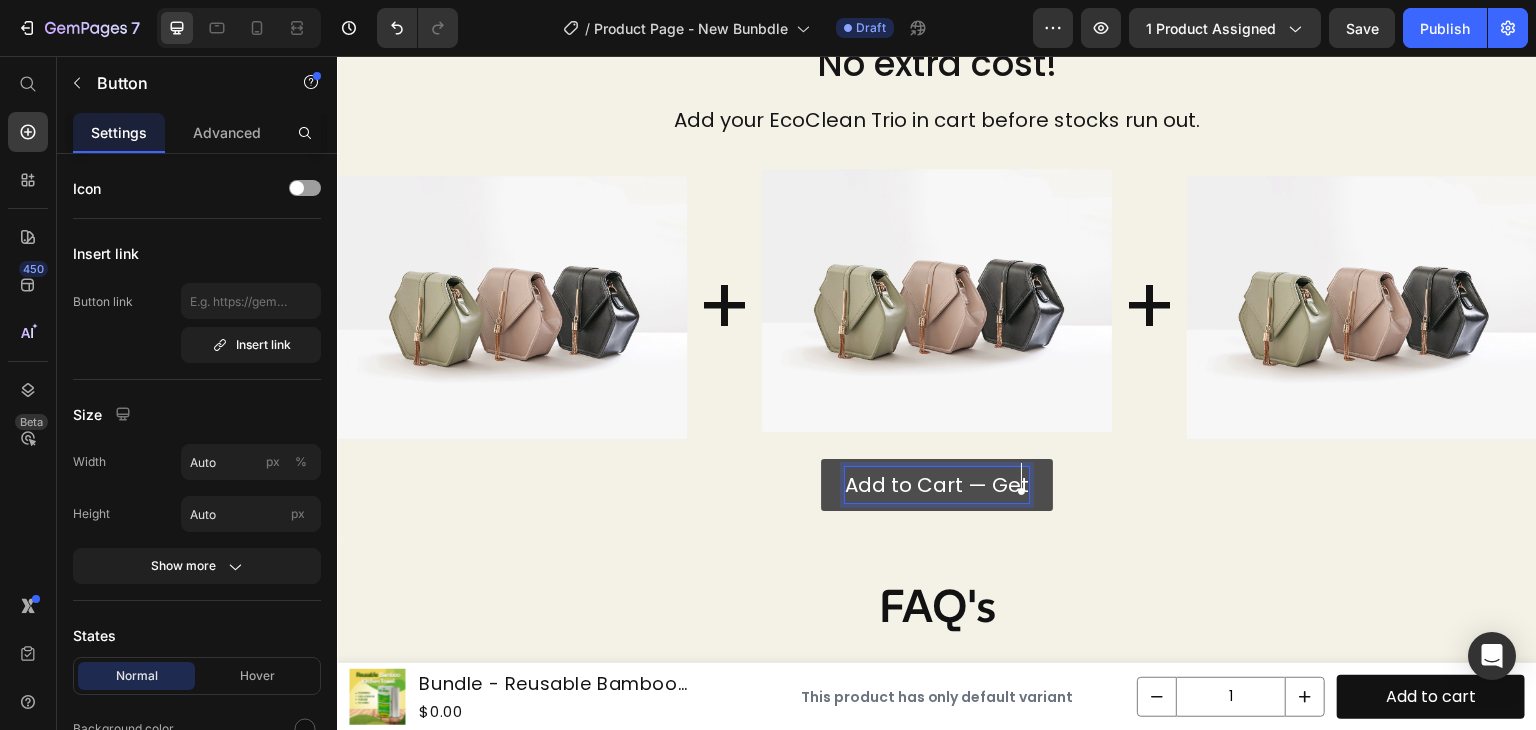click on "Add to Cart — Get" at bounding box center (937, 485) 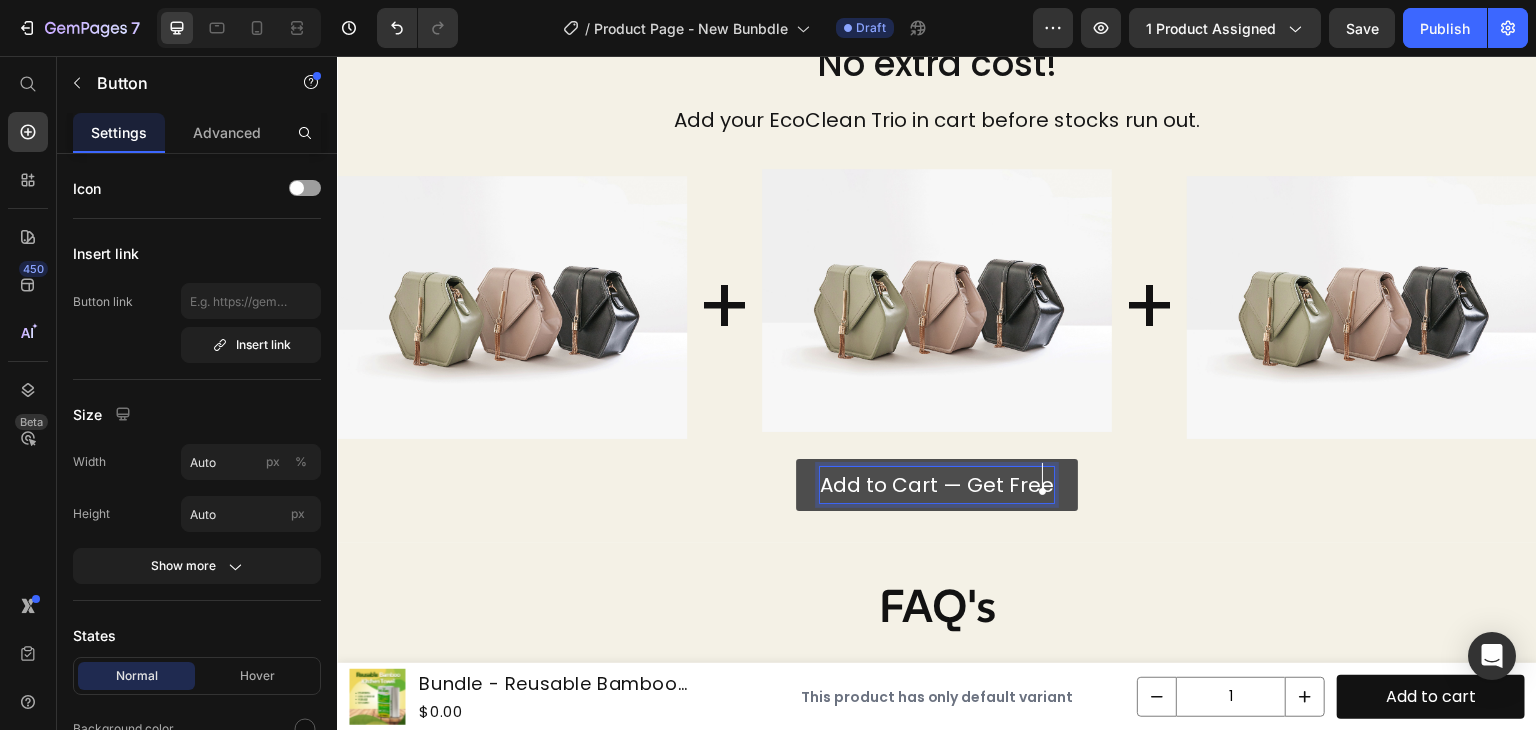 click on "Add to Cart — Get Free" at bounding box center (937, 485) 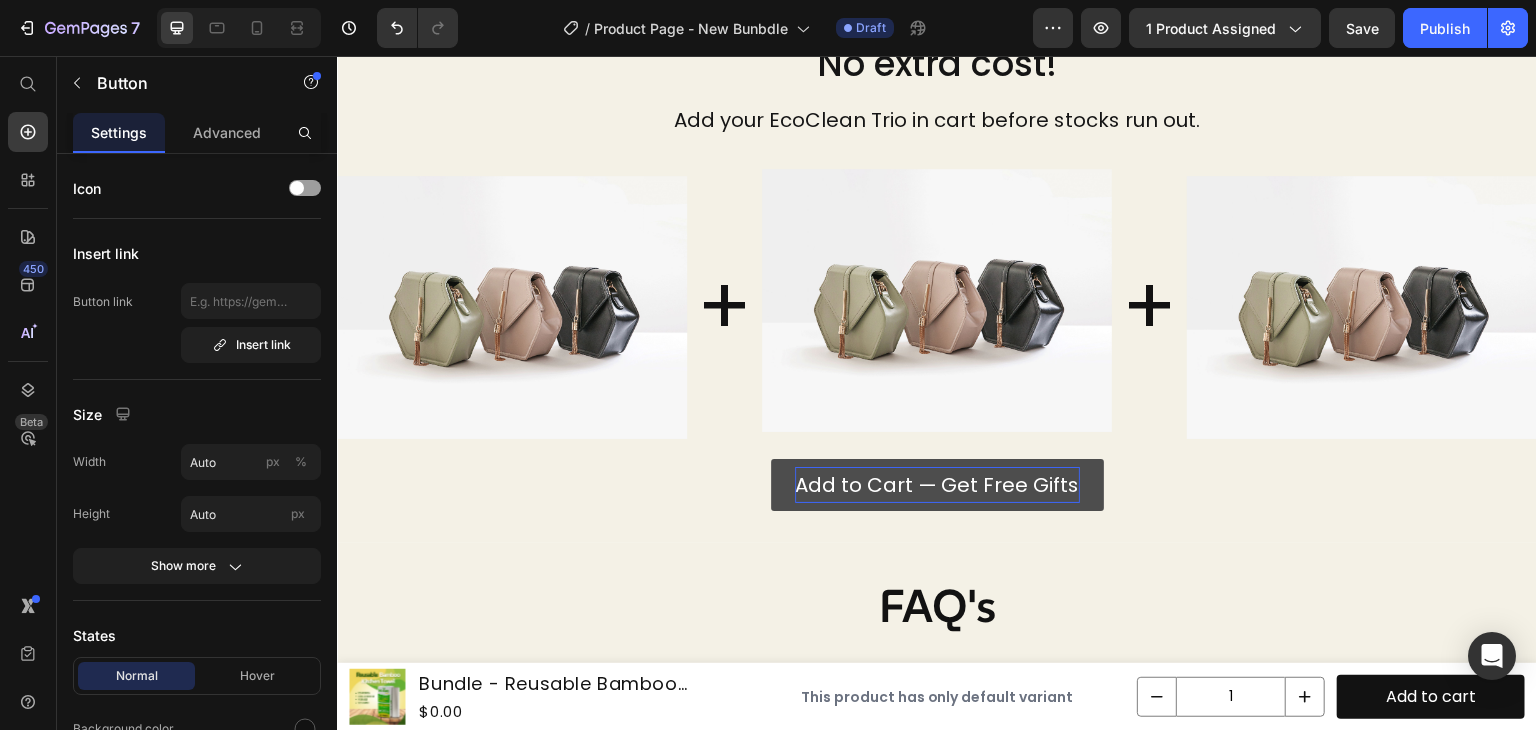 click on "Add to Cart — Get Free Gifts" at bounding box center (937, 485) 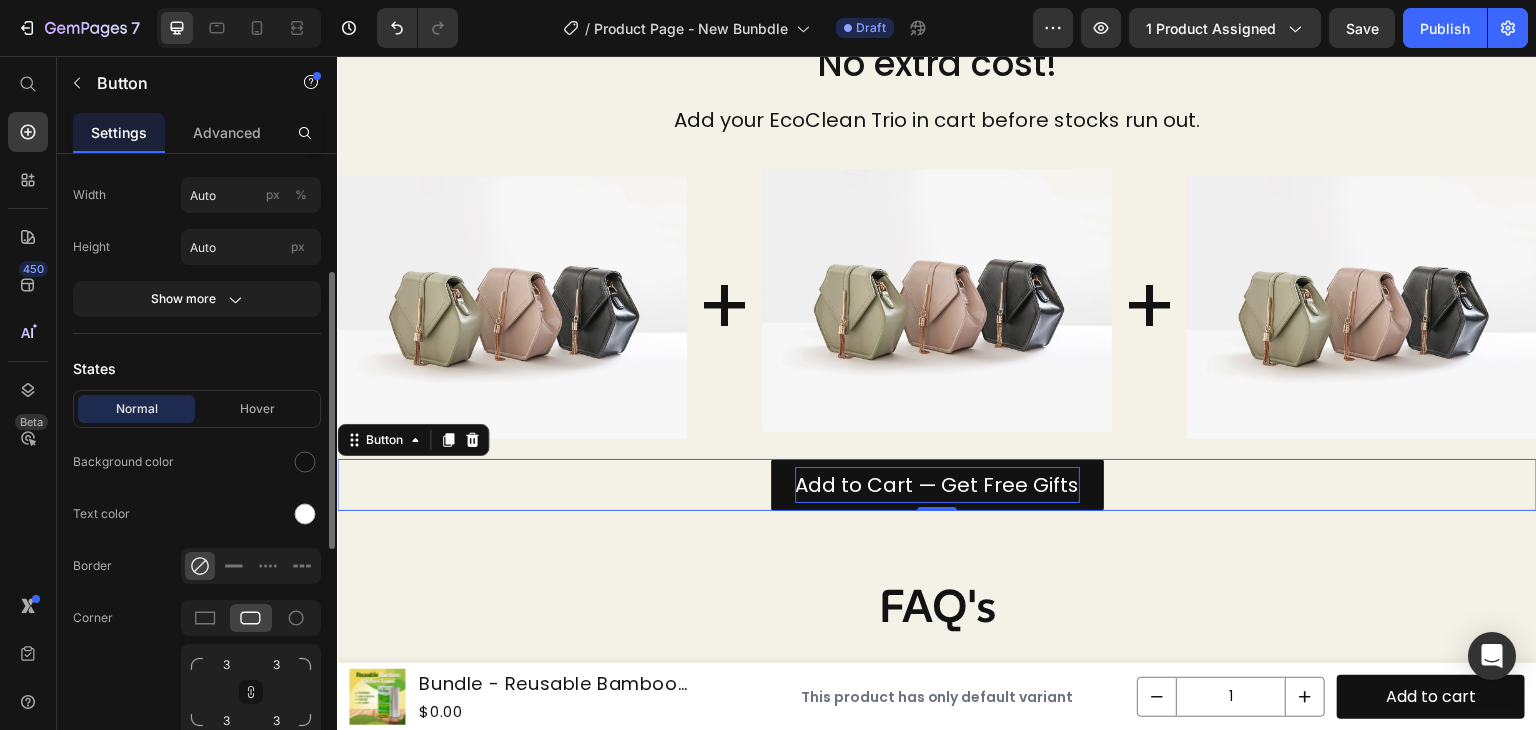 scroll, scrollTop: 268, scrollLeft: 0, axis: vertical 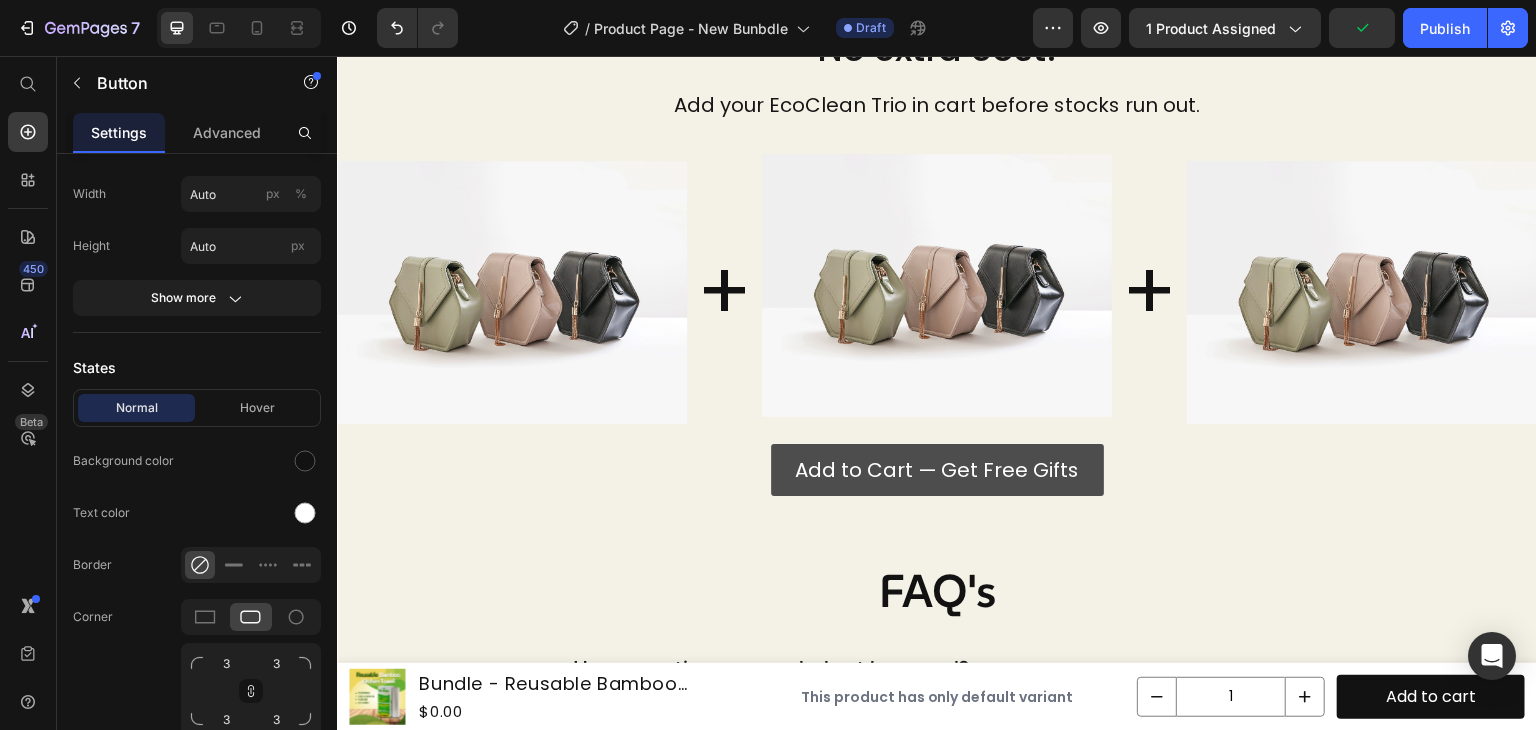 click on "Add to Cart — Get Free Gifts" at bounding box center [937, 470] 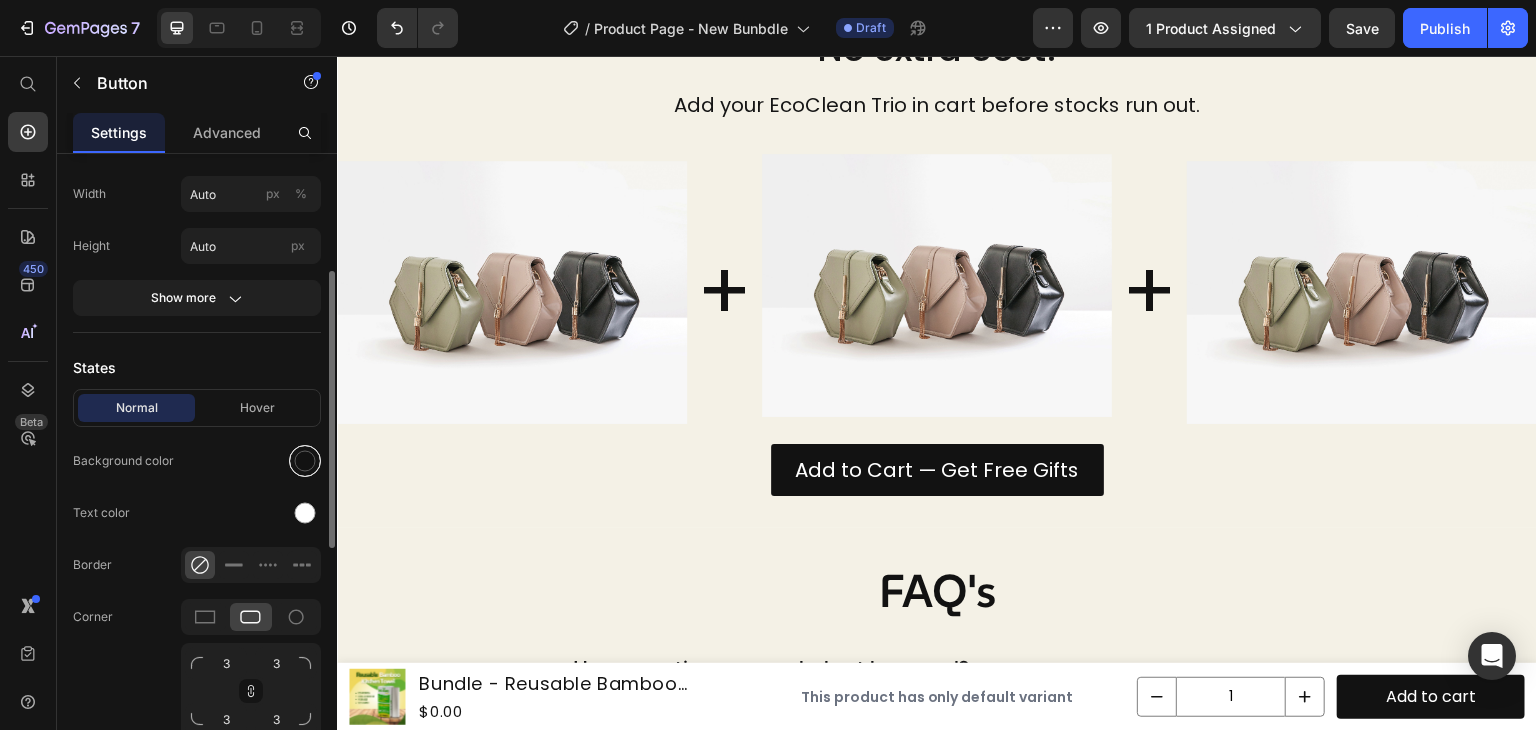 click at bounding box center (305, 461) 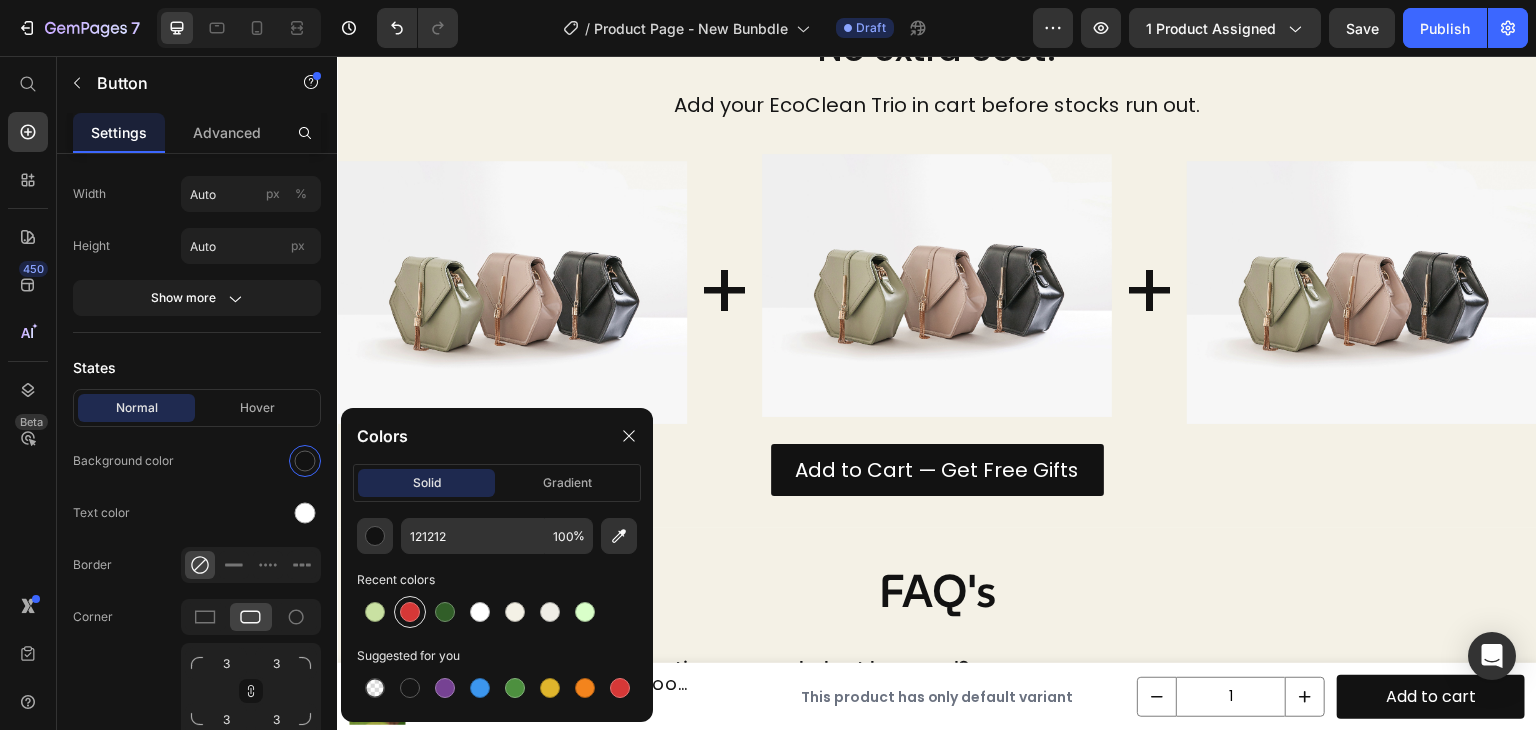 click at bounding box center [410, 612] 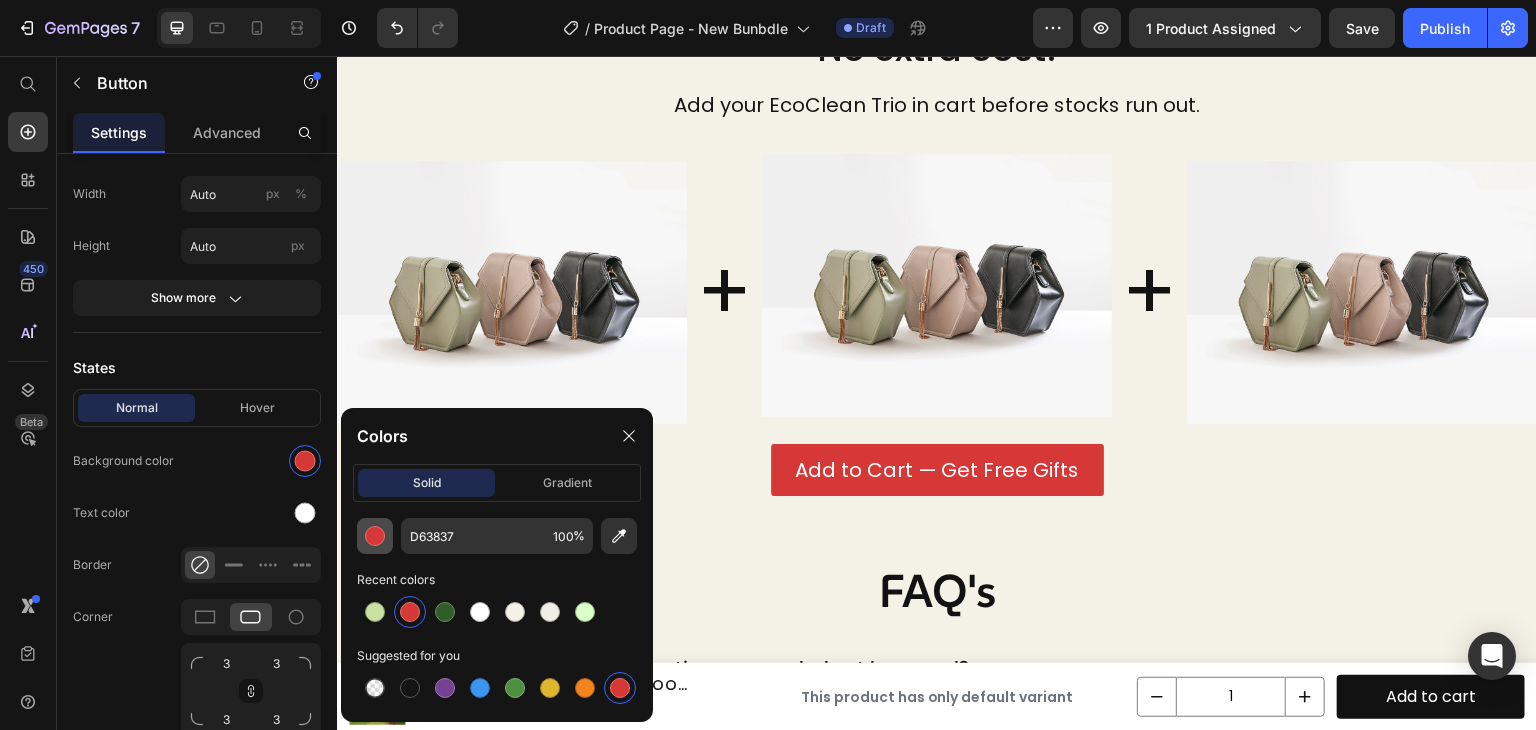 click at bounding box center (375, 536) 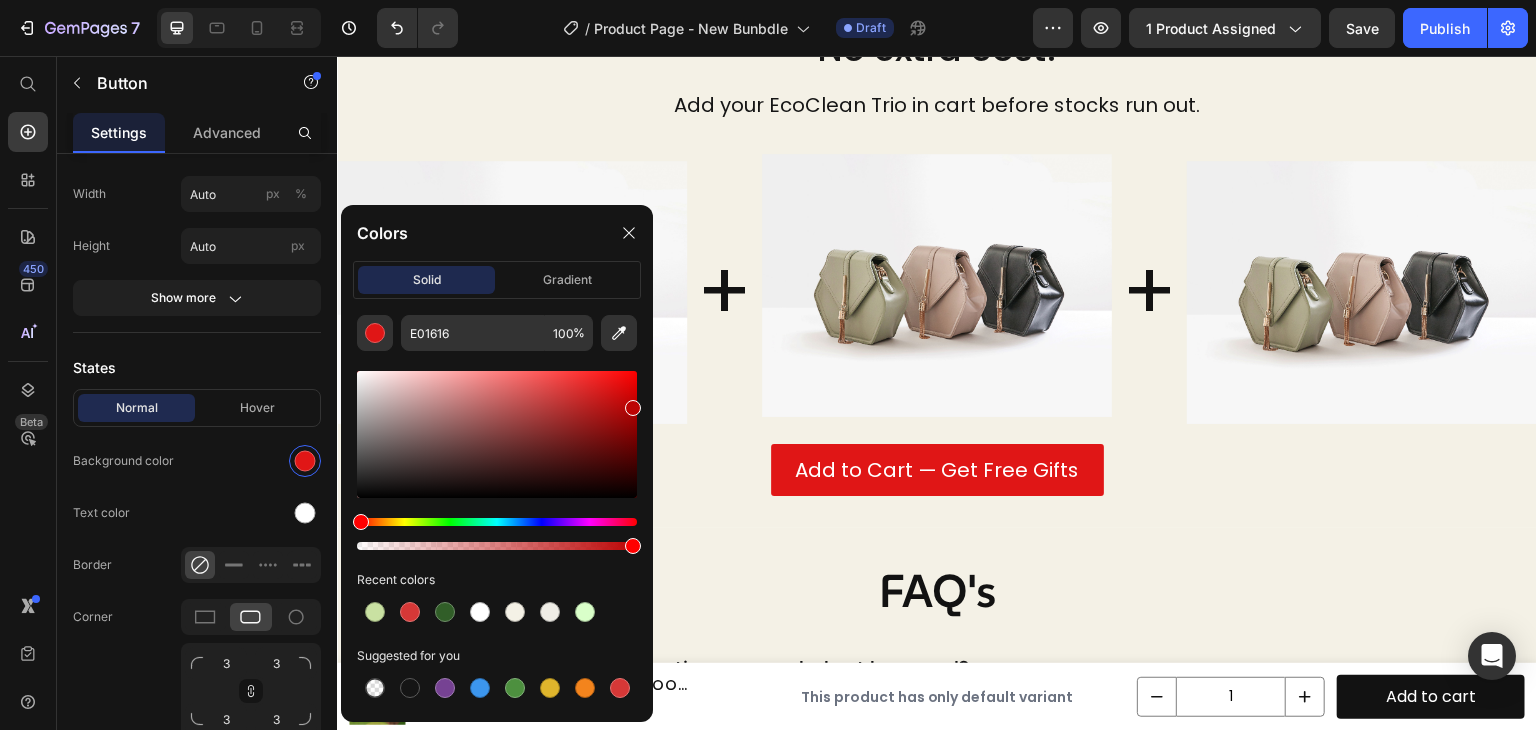 drag, startPoint x: 611, startPoint y: 386, endPoint x: 635, endPoint y: 401, distance: 28.301943 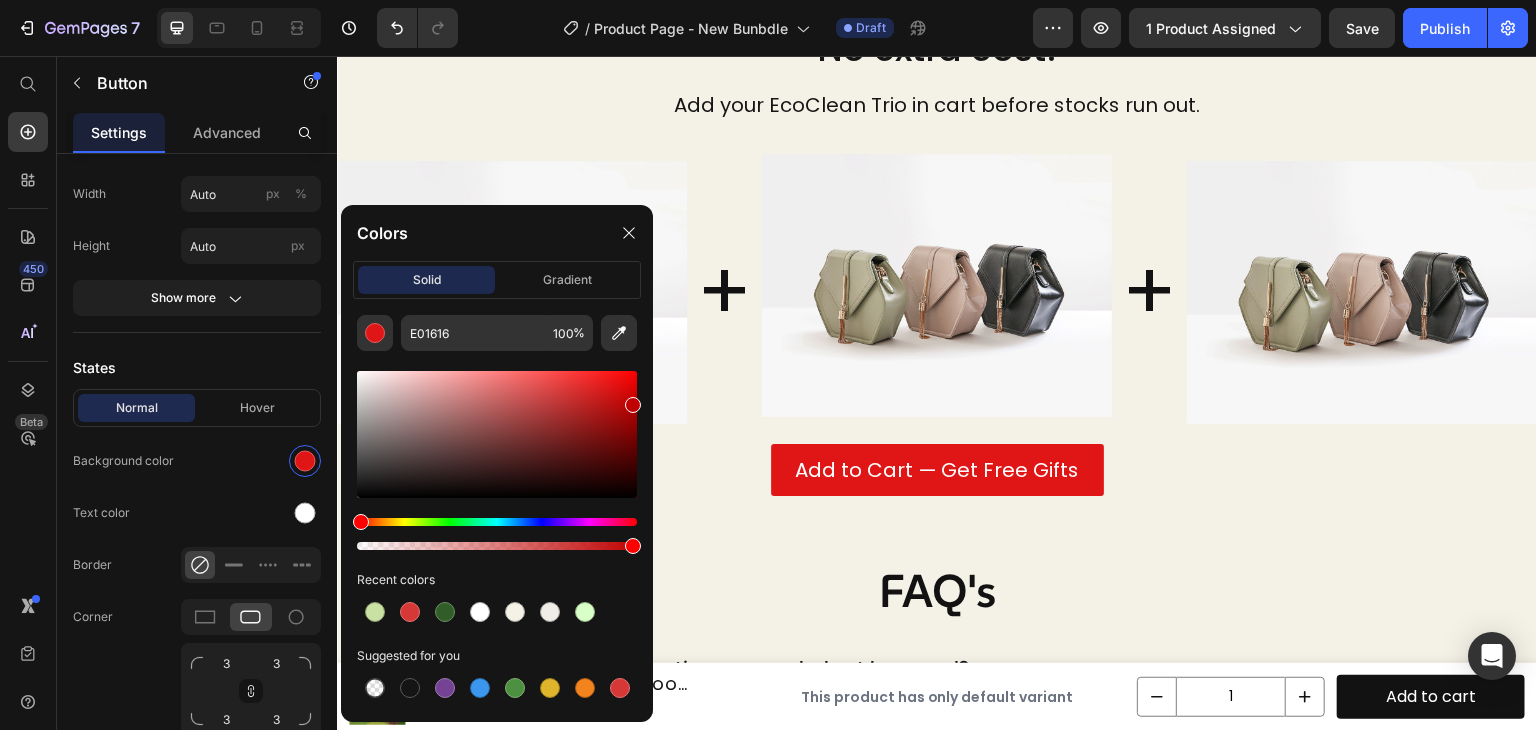 type on "C10101" 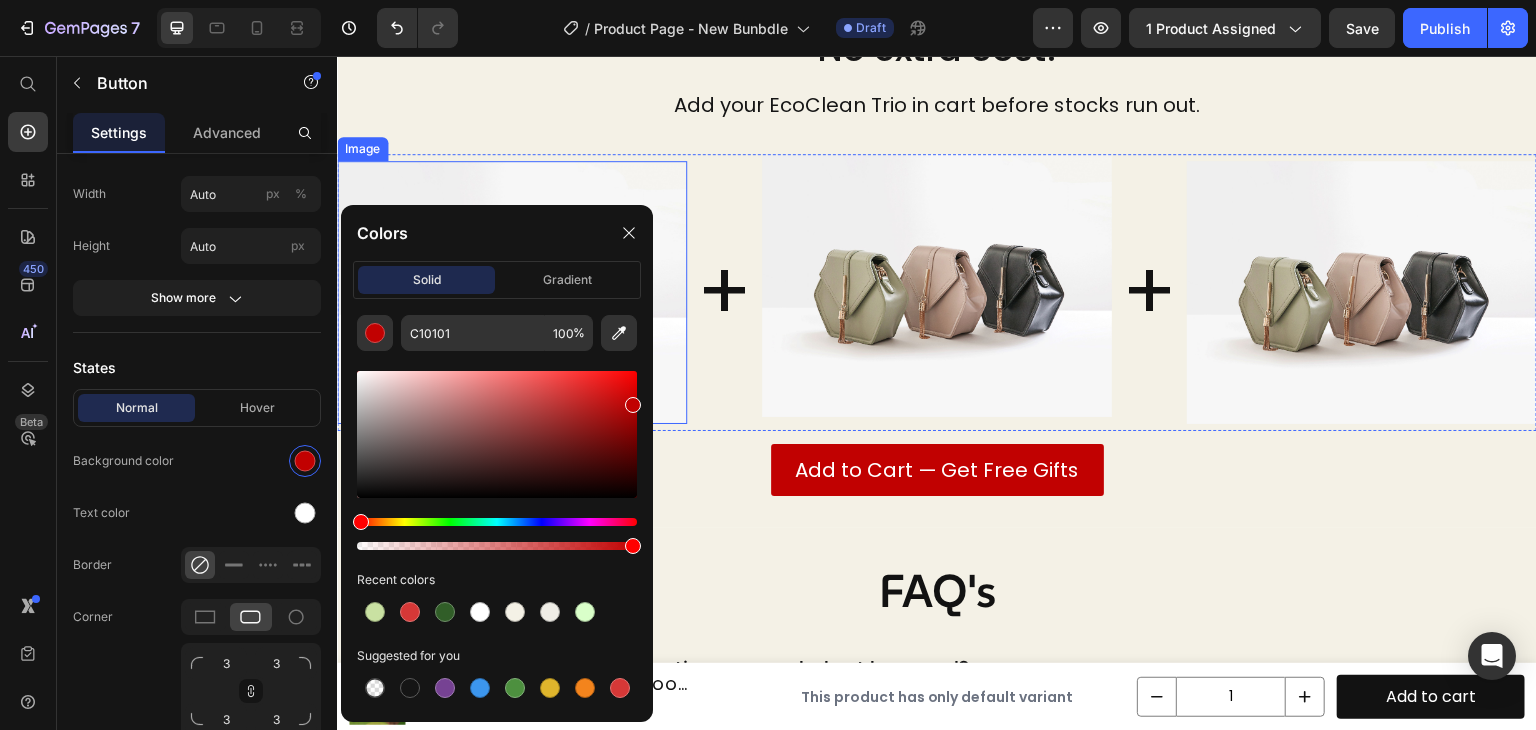 drag, startPoint x: 977, startPoint y: 454, endPoint x: 658, endPoint y: 359, distance: 332.8453 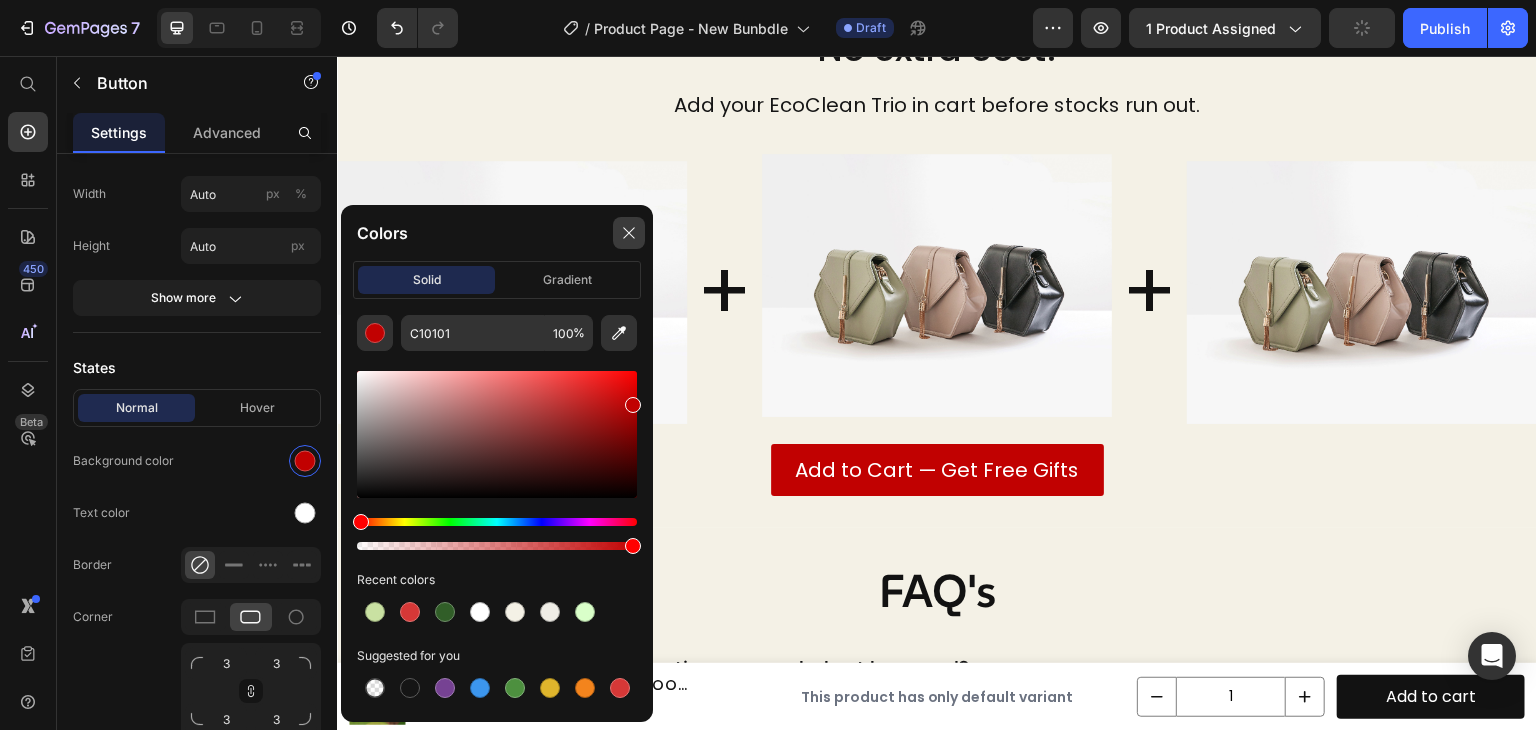 drag, startPoint x: 632, startPoint y: 241, endPoint x: 316, endPoint y: 217, distance: 316.9101 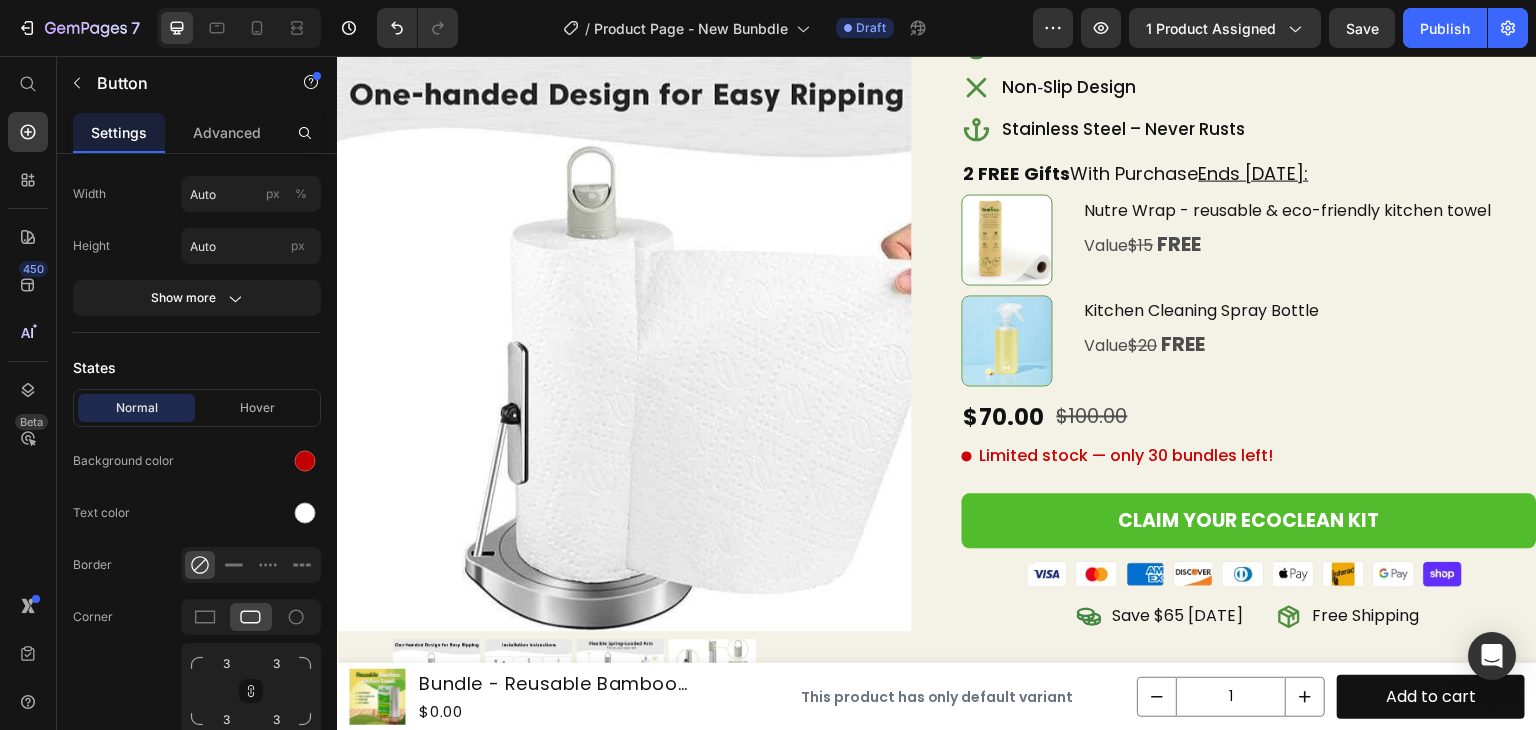 scroll, scrollTop: 0, scrollLeft: 0, axis: both 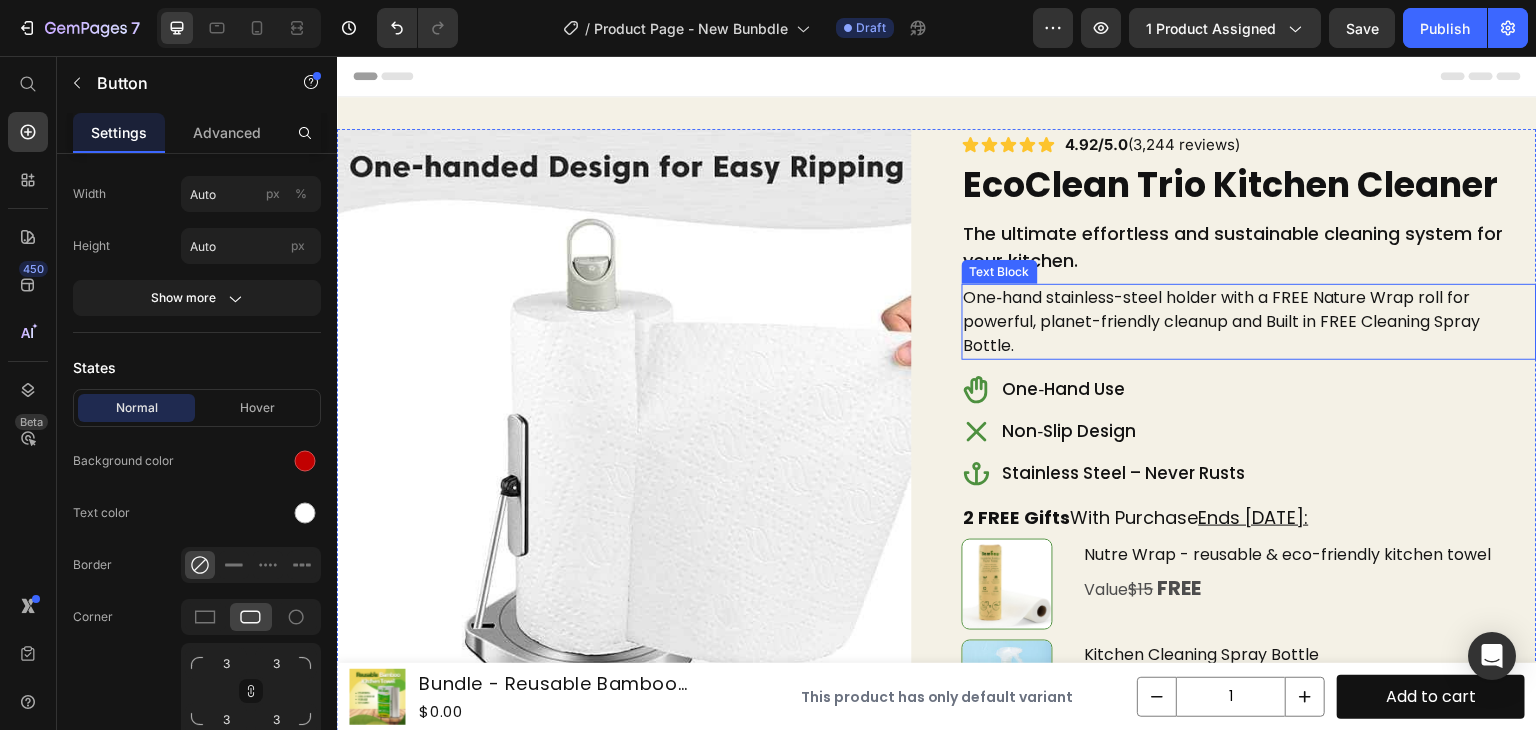 click on "One‑hand stainless-steel holder with a FREE Nature Wrap roll for powerful, planet-friendly cleanup and Built in FREE Cleaning Spray Bottle." at bounding box center (1249, 322) 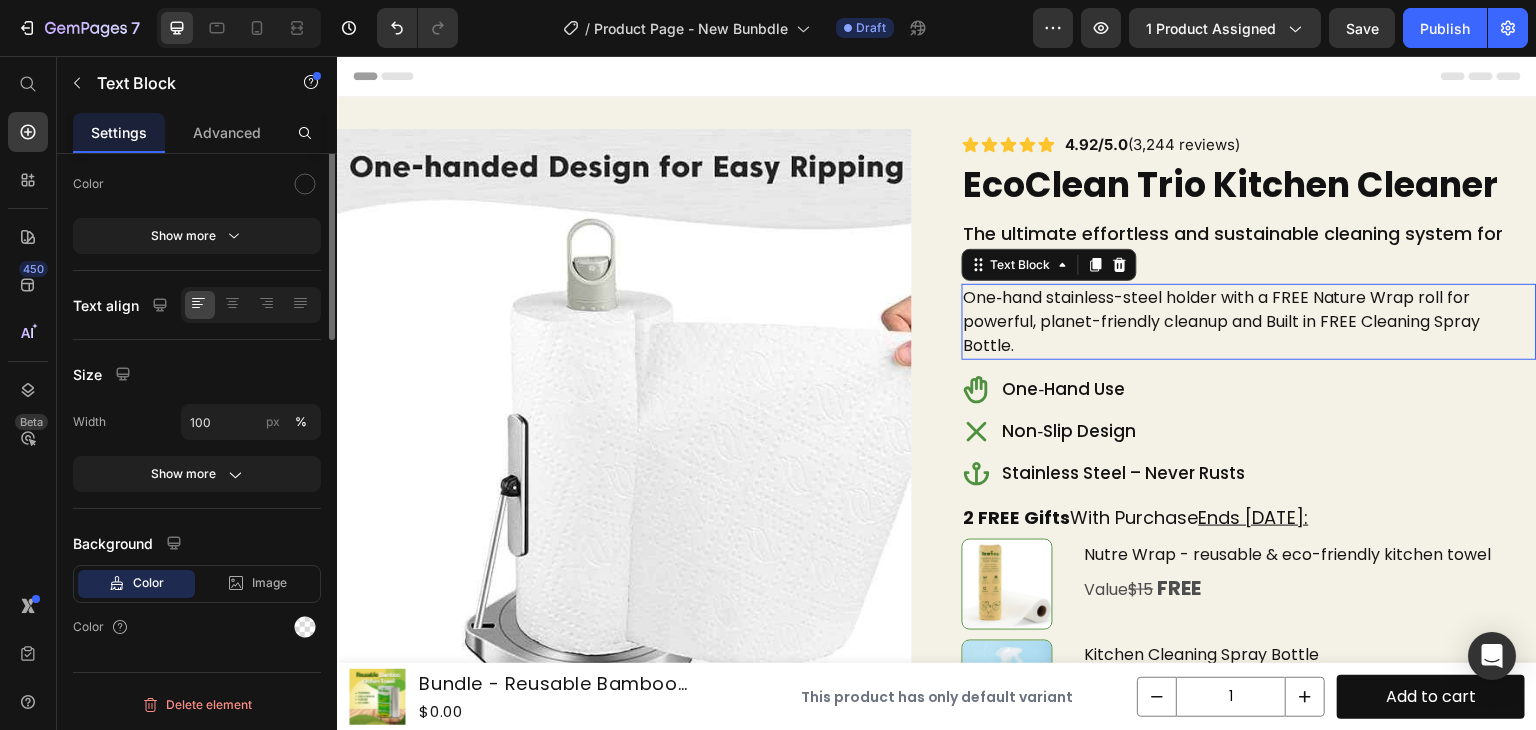 scroll, scrollTop: 0, scrollLeft: 0, axis: both 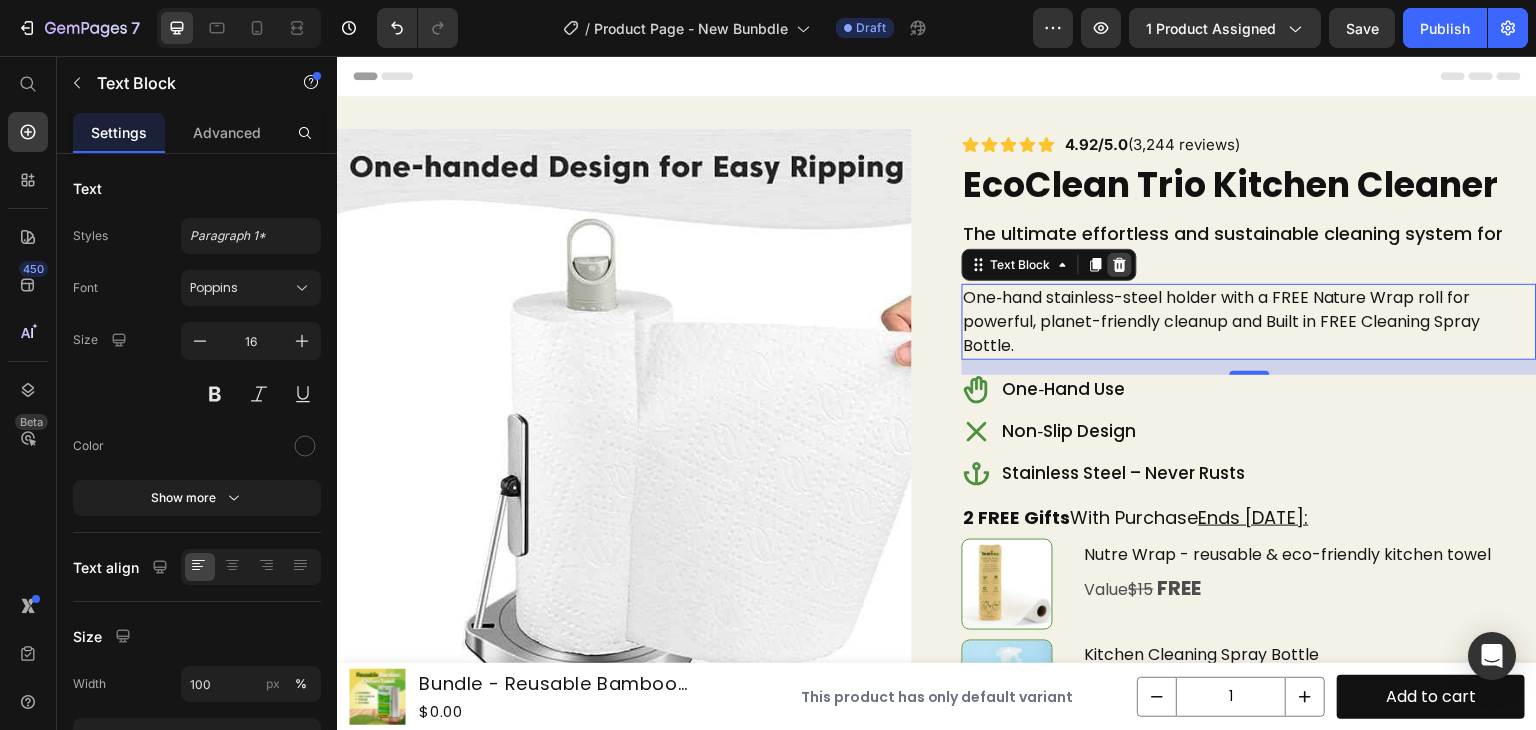click 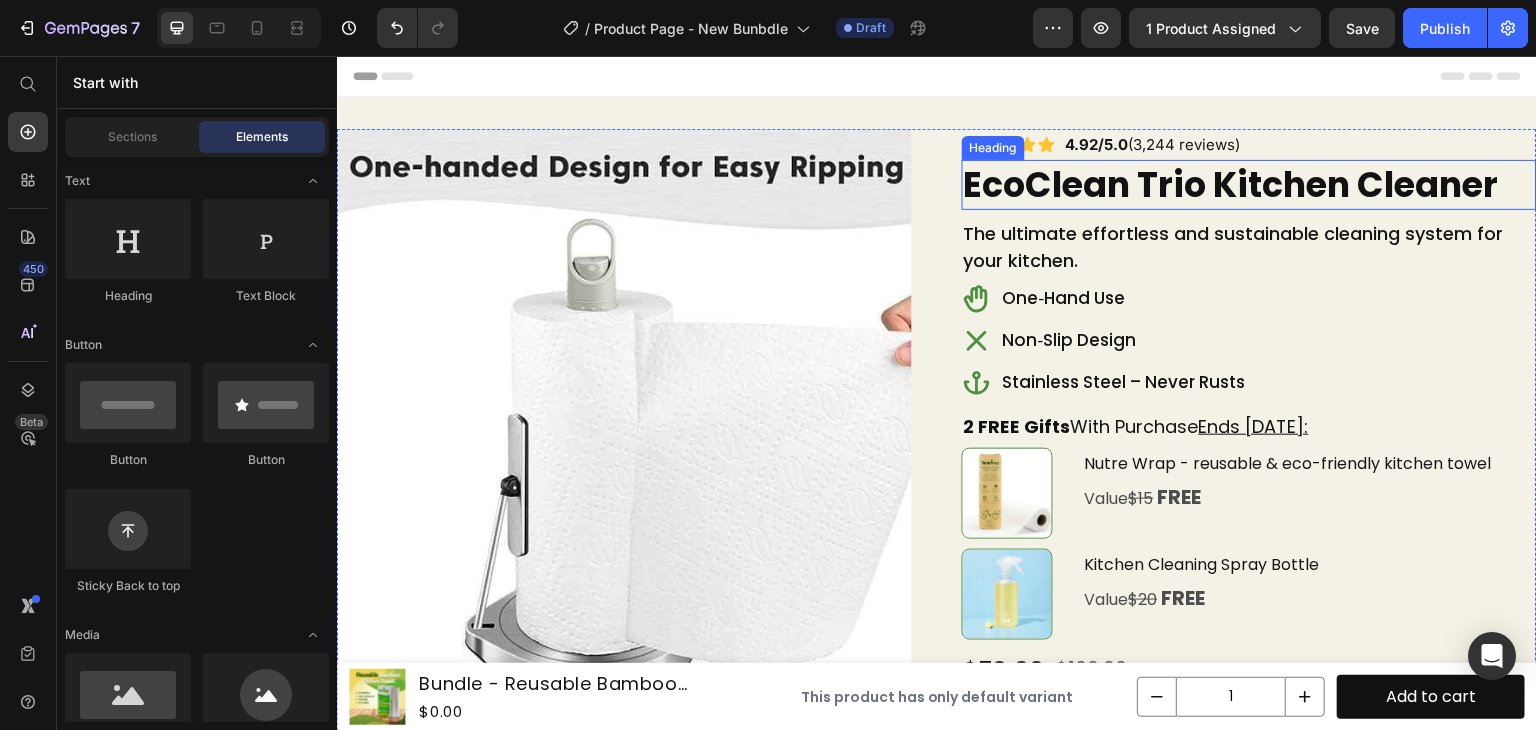 click on "EcoClean Trio Kitchen Cleaner" at bounding box center [1249, 185] 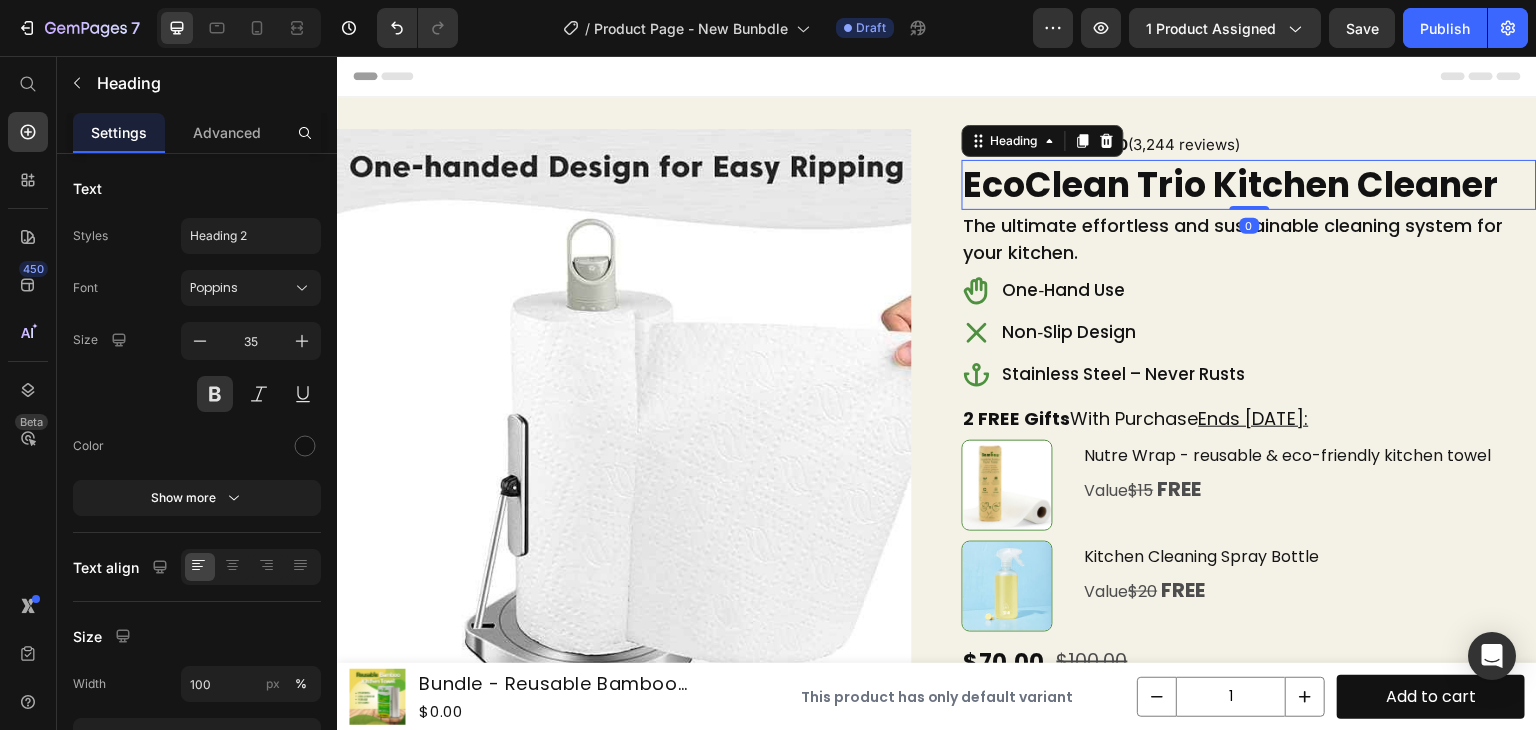 drag, startPoint x: 1234, startPoint y: 213, endPoint x: 1241, endPoint y: 178, distance: 35.69314 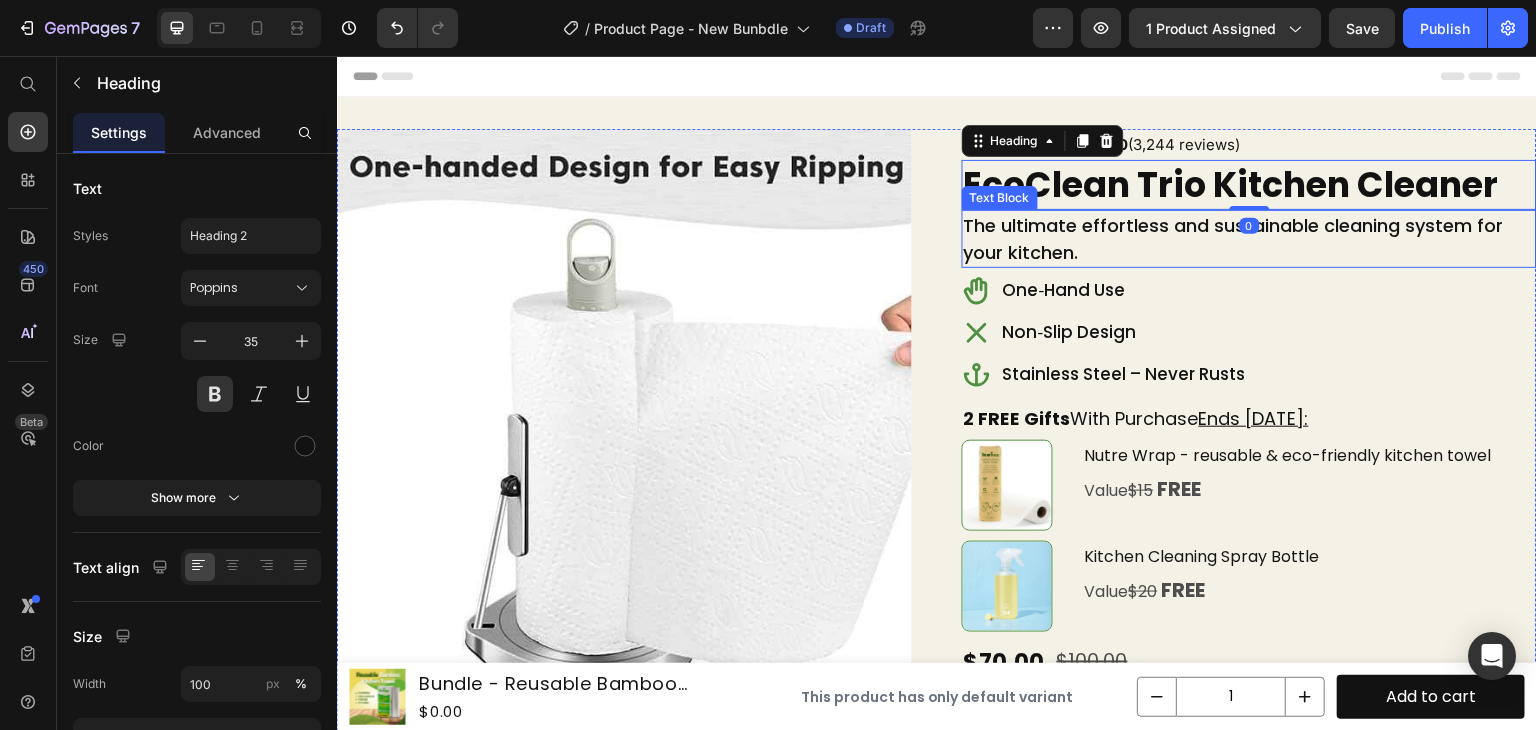 click on "The ultimate effortless and sustainable cleaning system for your kitchen." at bounding box center (1249, 239) 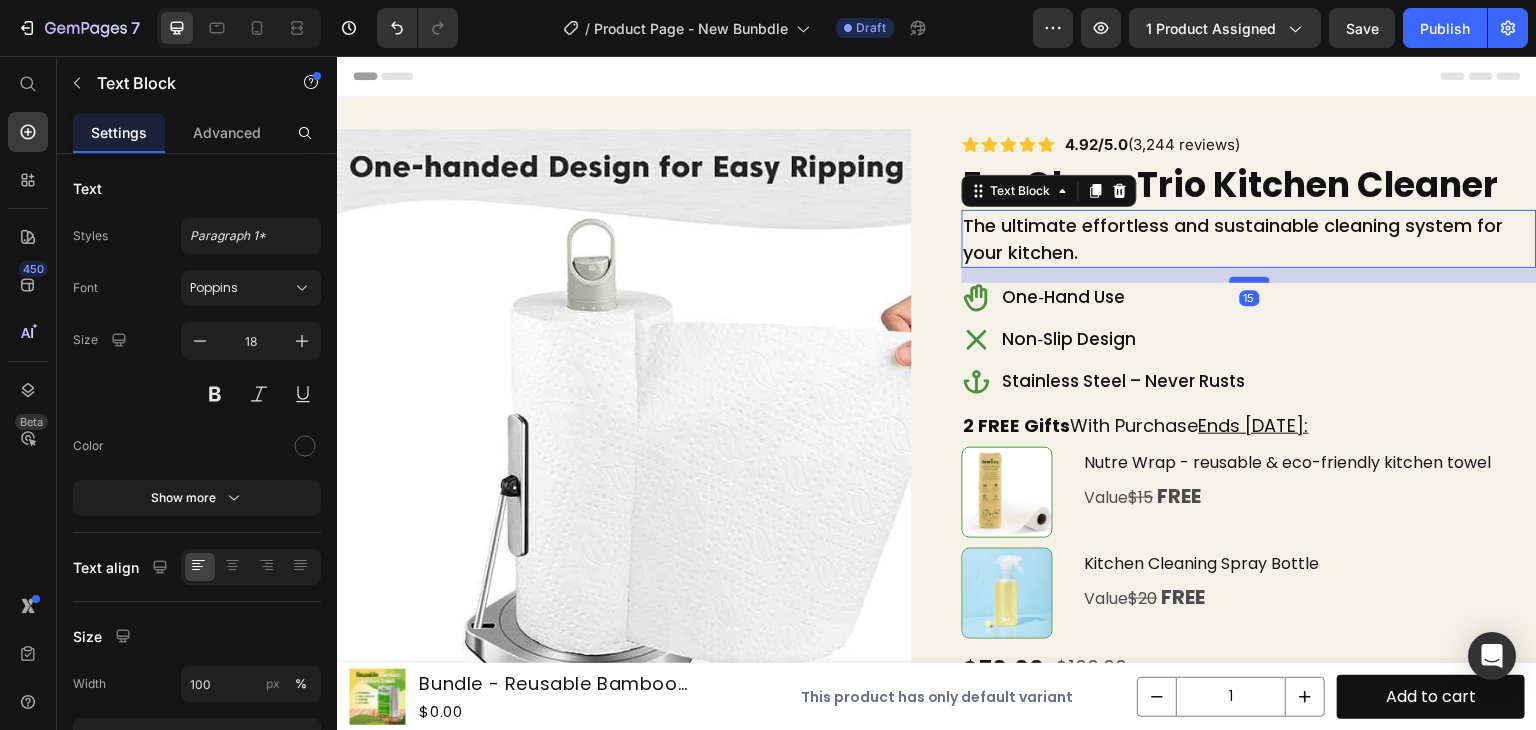 click at bounding box center (1250, 280) 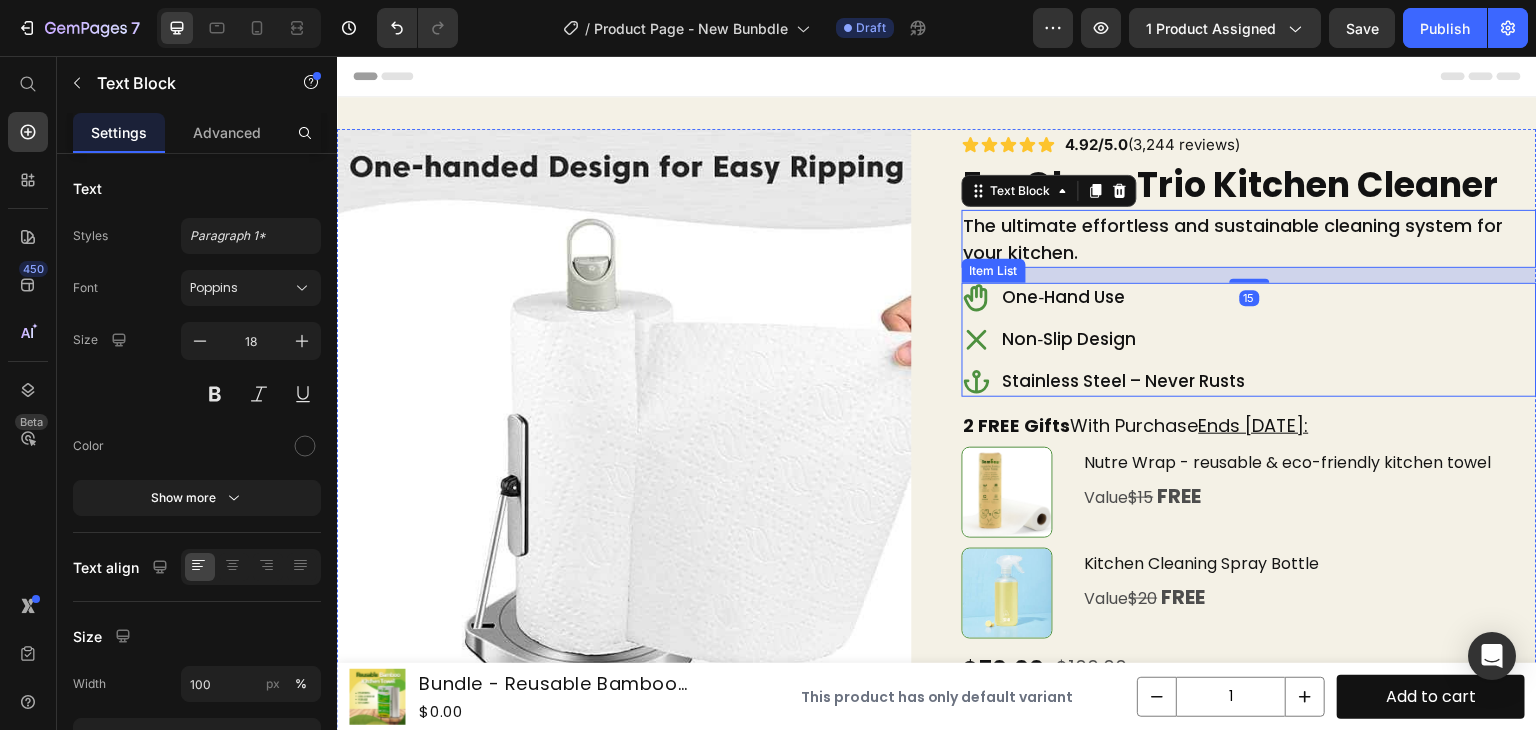 click on "Stainless Steel – Never Rusts" at bounding box center [1124, 381] 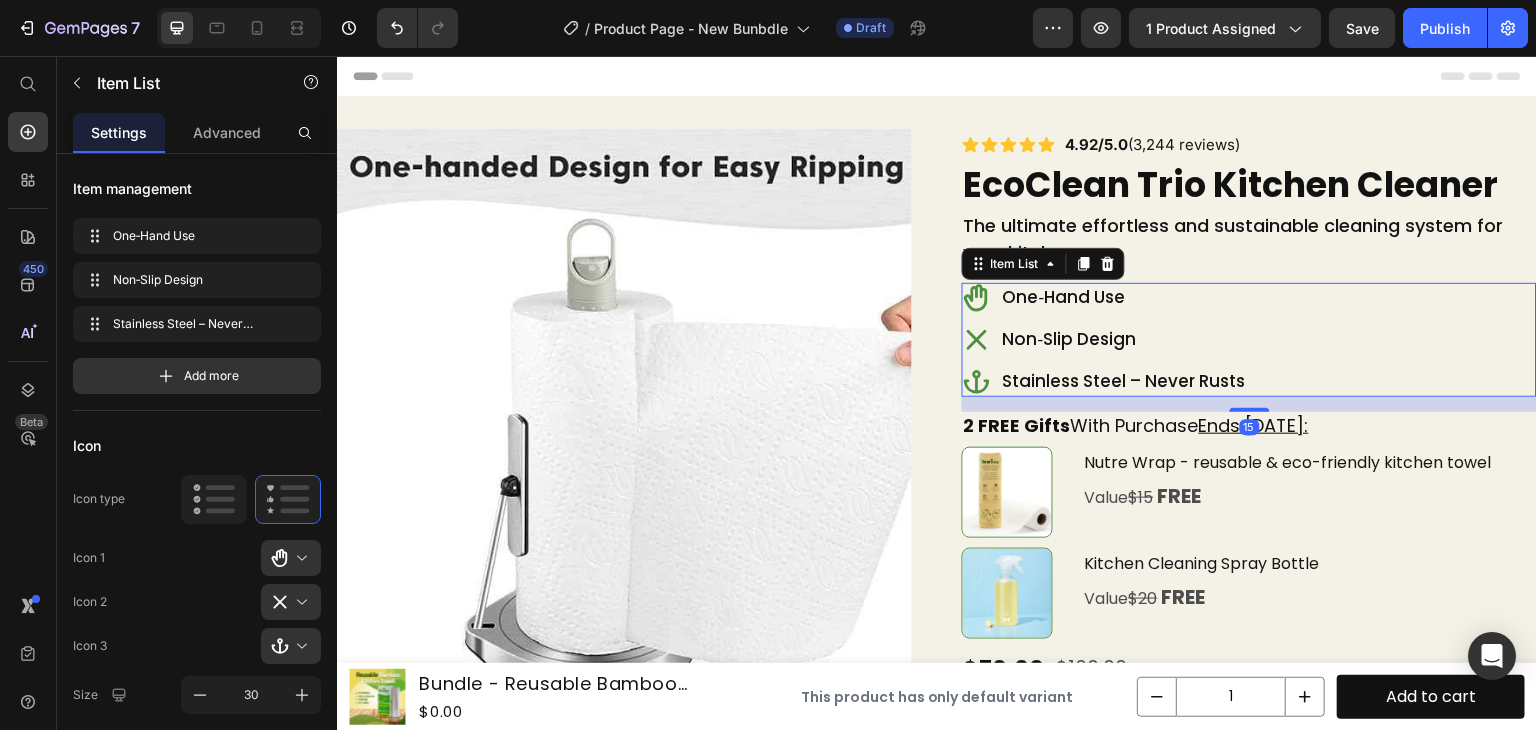 click on "One‑Hand Use
Non‑Slip Design
Stainless Steel – Never Rusts" at bounding box center (1249, 340) 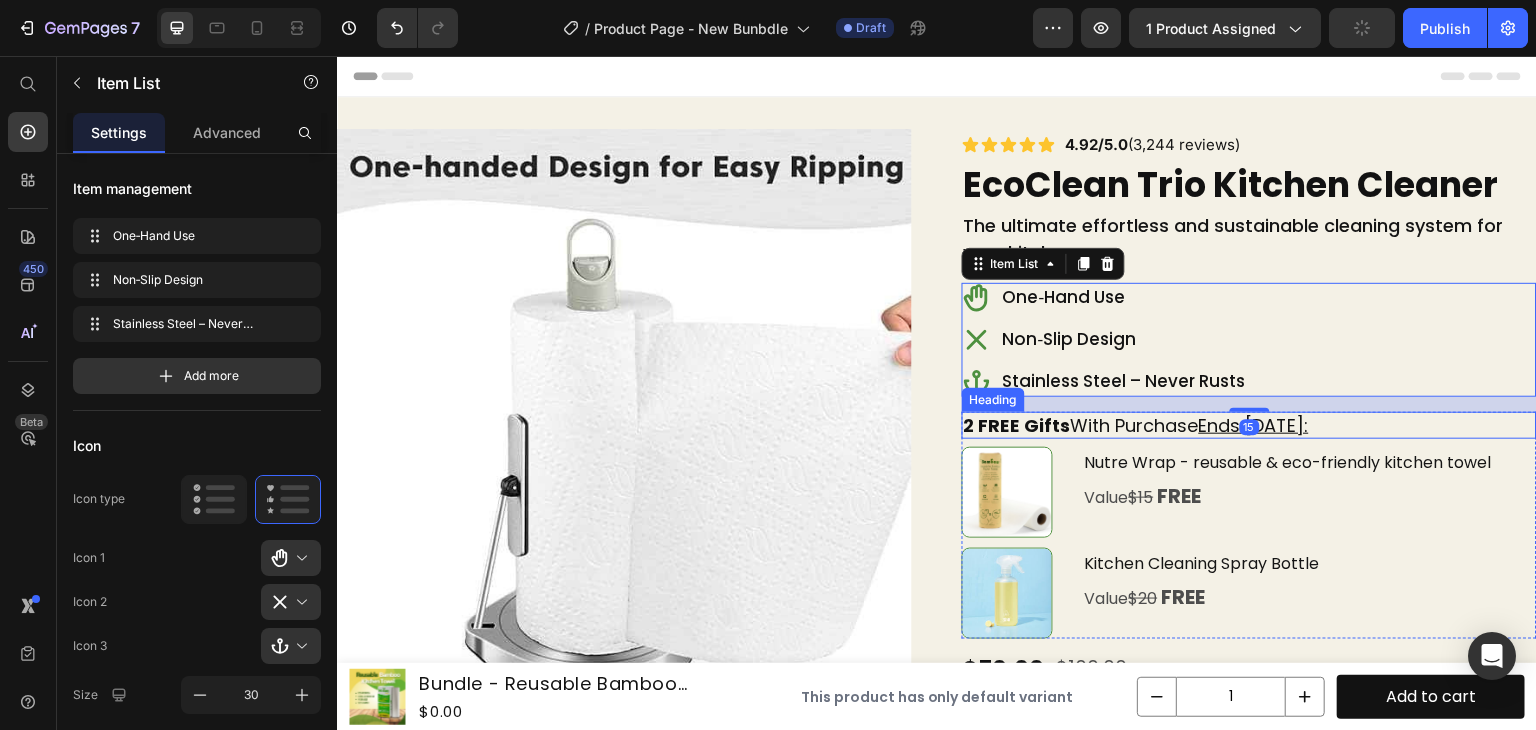 click on "Product Images Icon Icon Icon Icon Icon Icon List 4.92/5.0  (3,244 reviews) Text Block Row EcoClean Trio Kitchen Cleaner Heading The ultimate effortless and sustainable cleaning system for your kitchen. Text Block
One‑Hand Use
Non‑Slip Design
Stainless Steel – Never Rusts Item List   15 2 FREE Gifts  With Purchase  Ends Today: Heading Image Nutre Wrap - reusable & eco-friendly kitchen towel Text Block Value  $15    FREE Text Block Row Image Kitchen Cleaning Spray Bottle Text Block Value  $20    FREE Text Block Row Row $70.00 Product Price $100.00 Product Price Row
Limited stock — only 30 bundles left!
Custom Code Claim Your EcoClean Kit Add to Cart Image
Save $65 Today Item List
Free Shipping Item List Row
Will the holder fit jumbo rolls?
How durable is the stainless steel?" at bounding box center [937, 659] 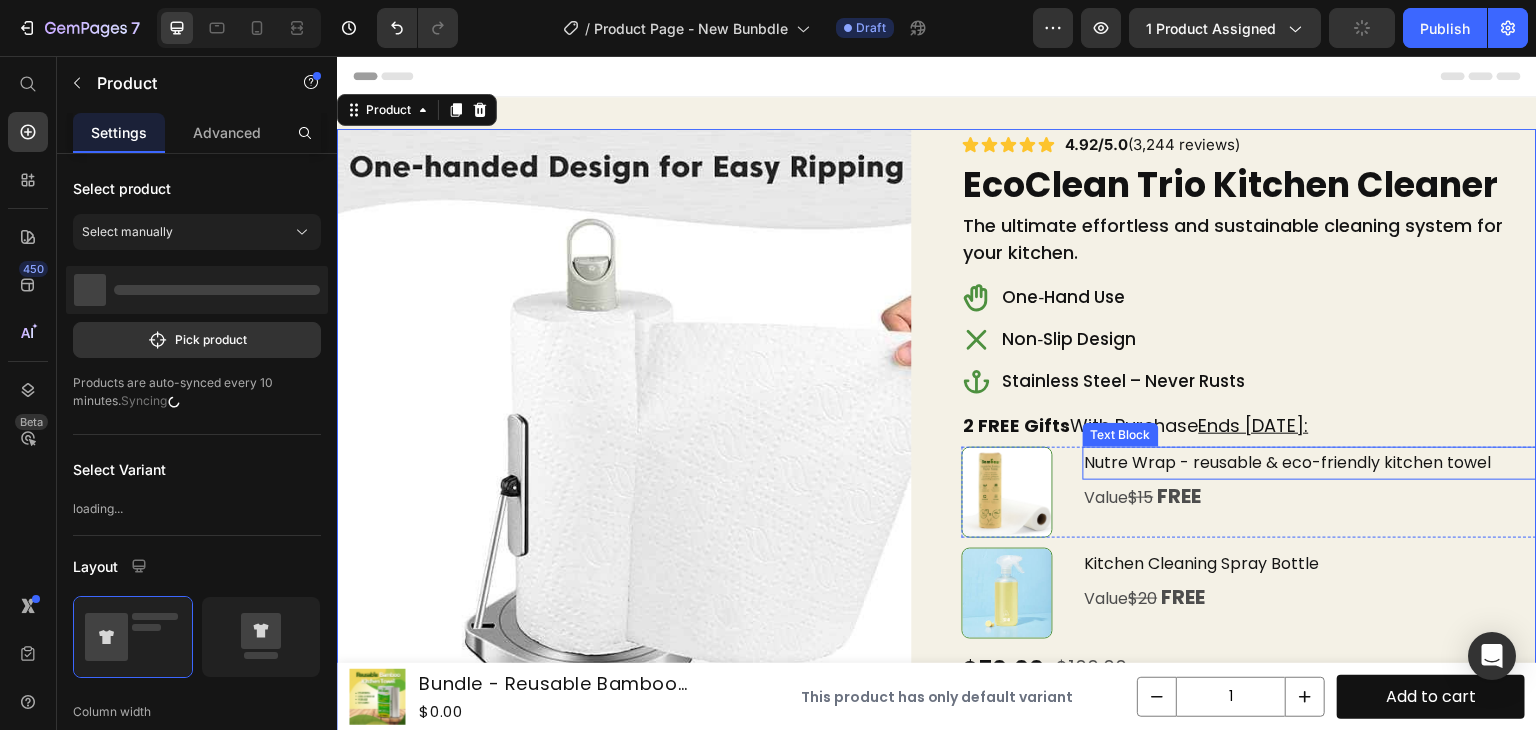 scroll, scrollTop: 154, scrollLeft: 0, axis: vertical 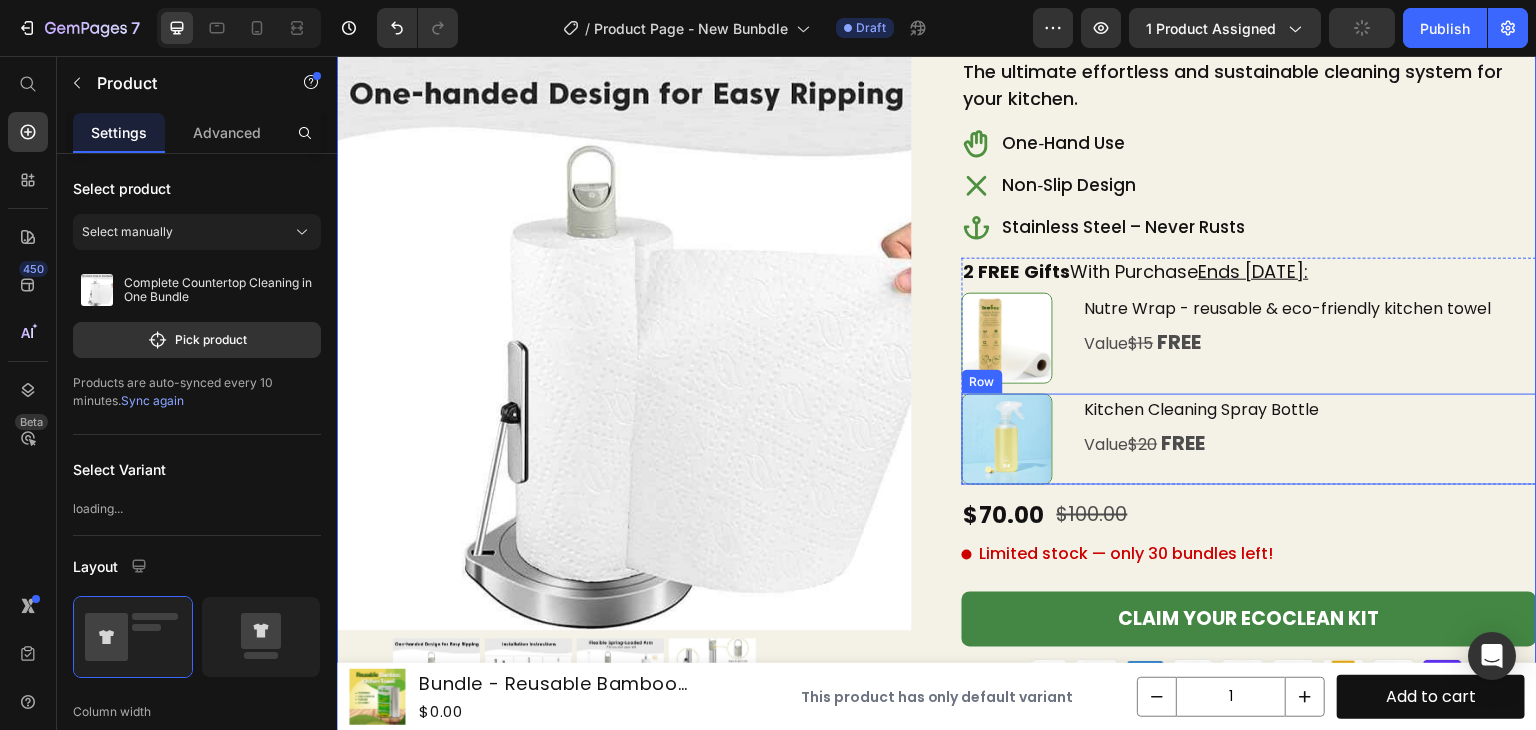 click on "Claim Your EcoClean Kit" at bounding box center (1249, 619) 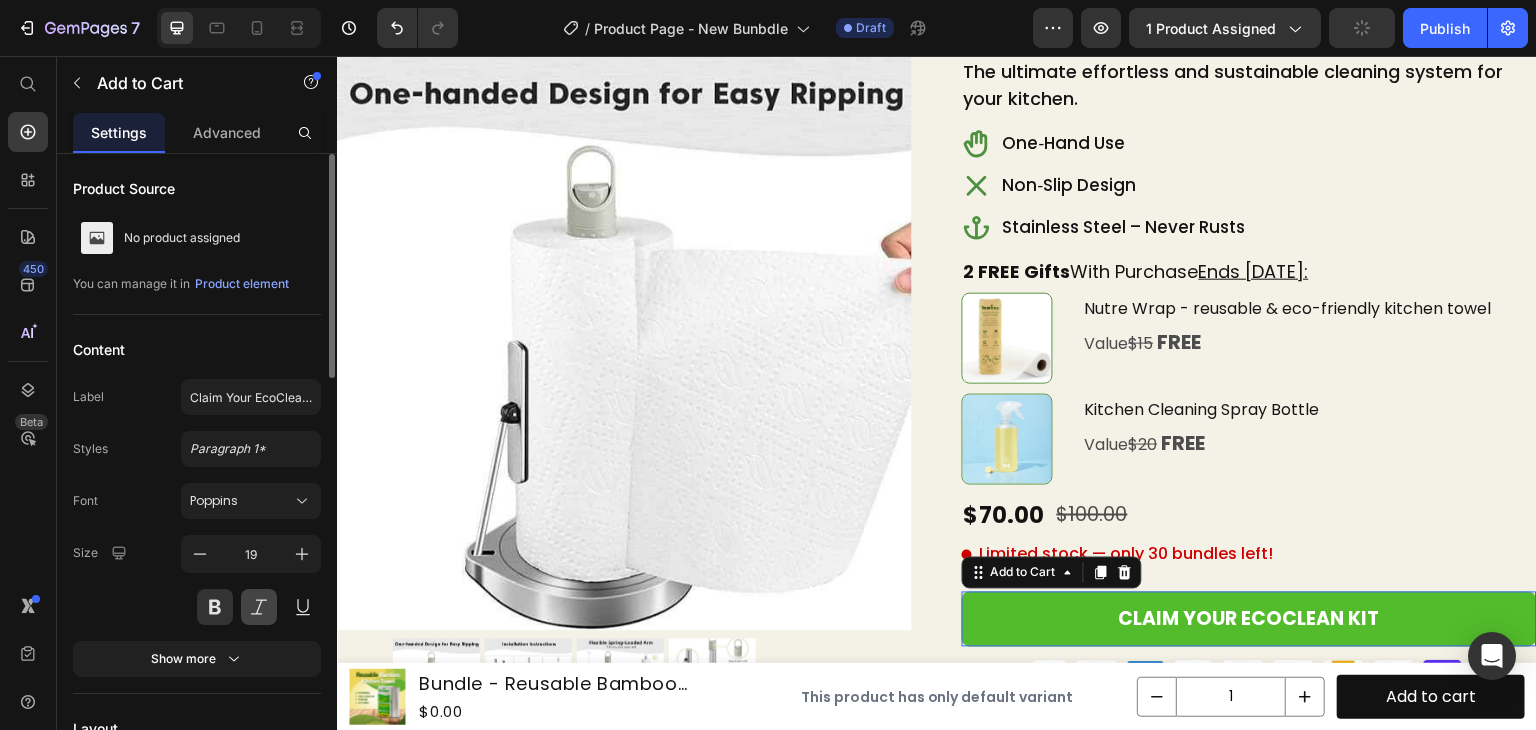 scroll, scrollTop: 266, scrollLeft: 0, axis: vertical 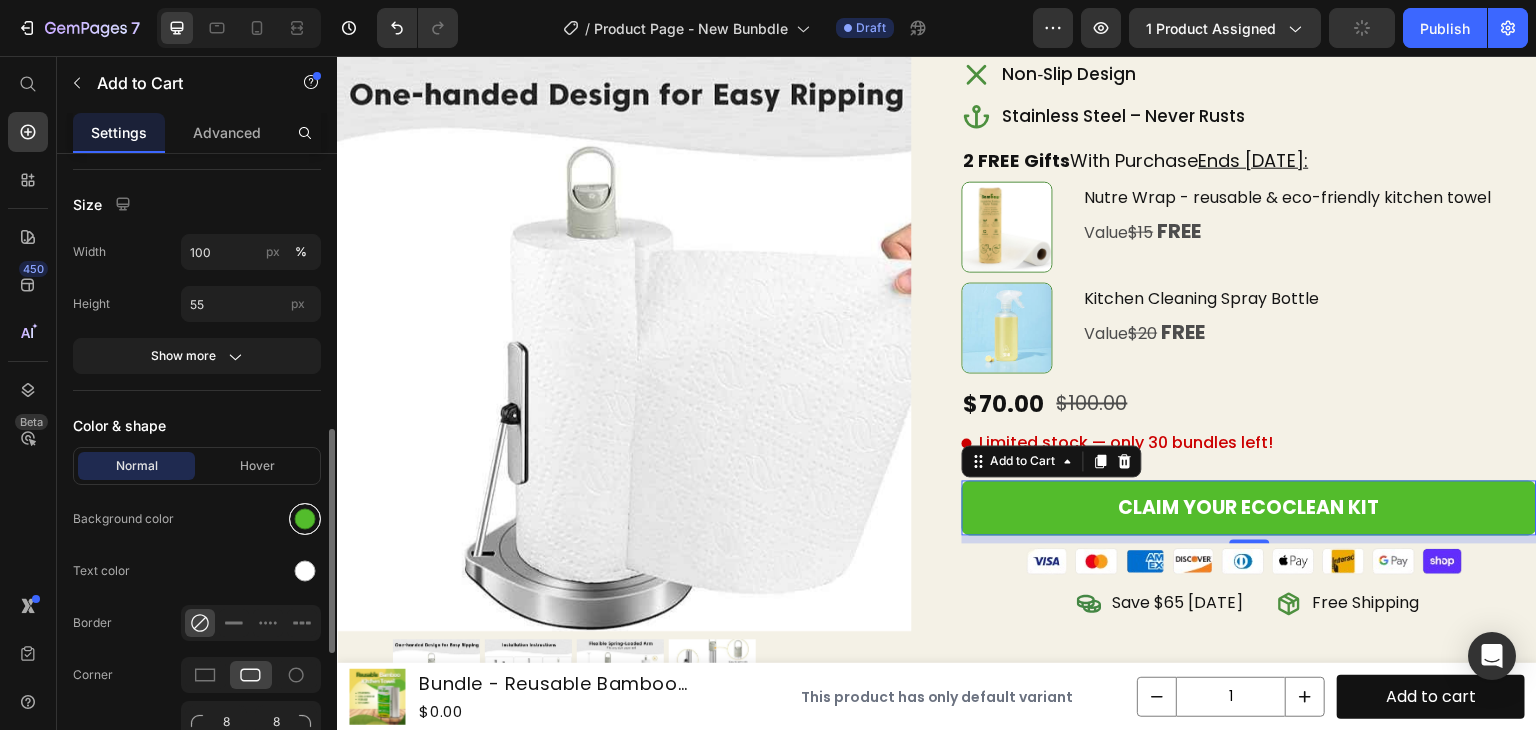 click at bounding box center (305, 519) 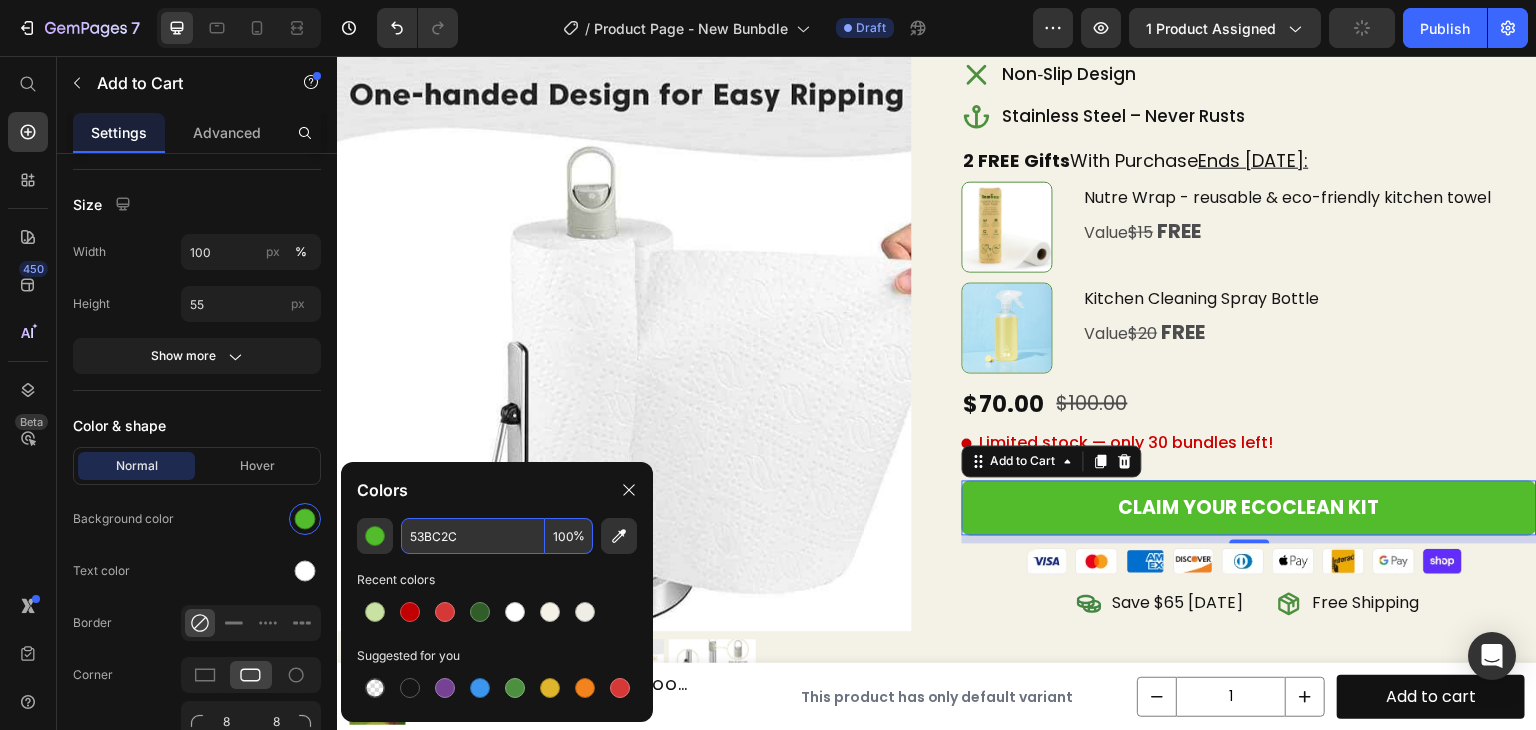click on "53BC2C" at bounding box center [473, 536] 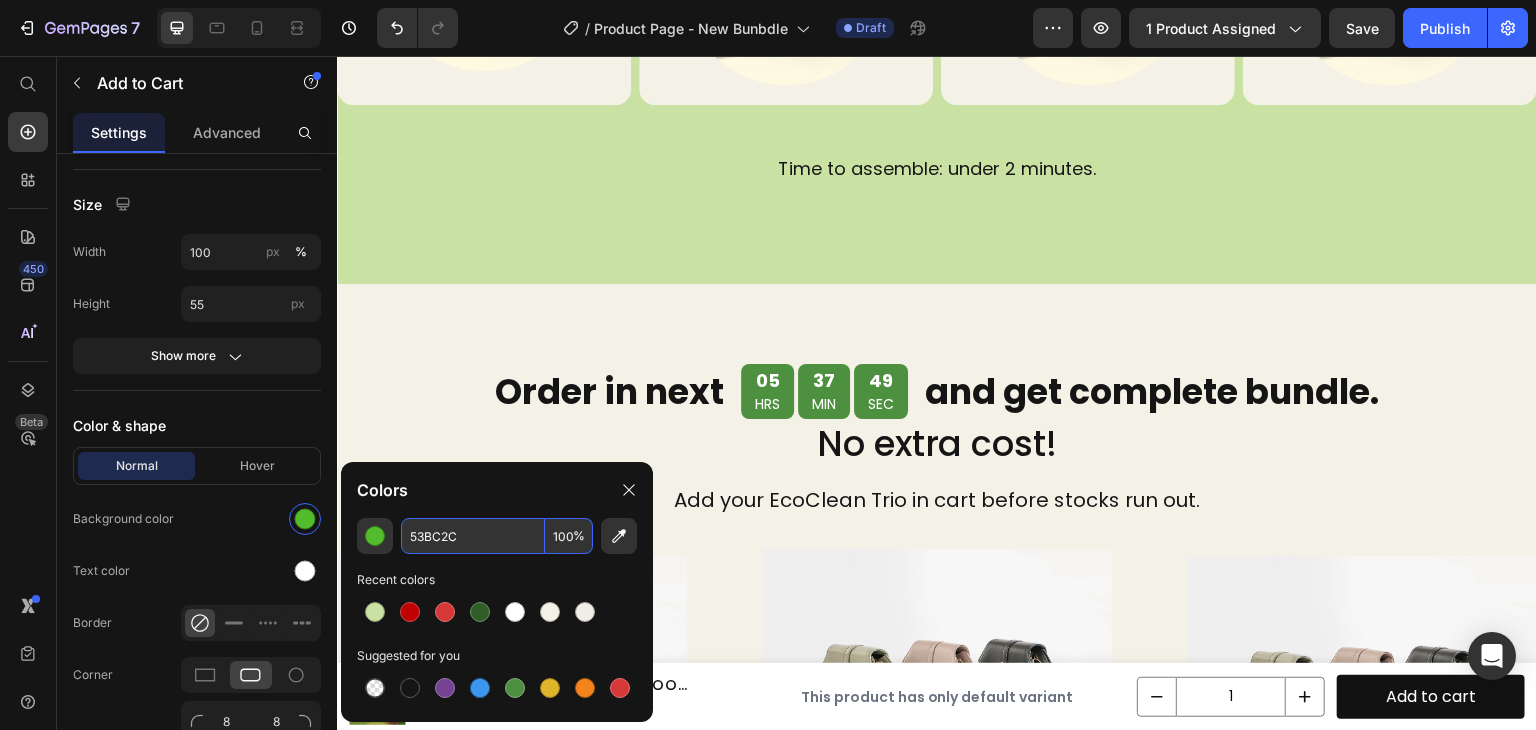 scroll, scrollTop: 4562, scrollLeft: 0, axis: vertical 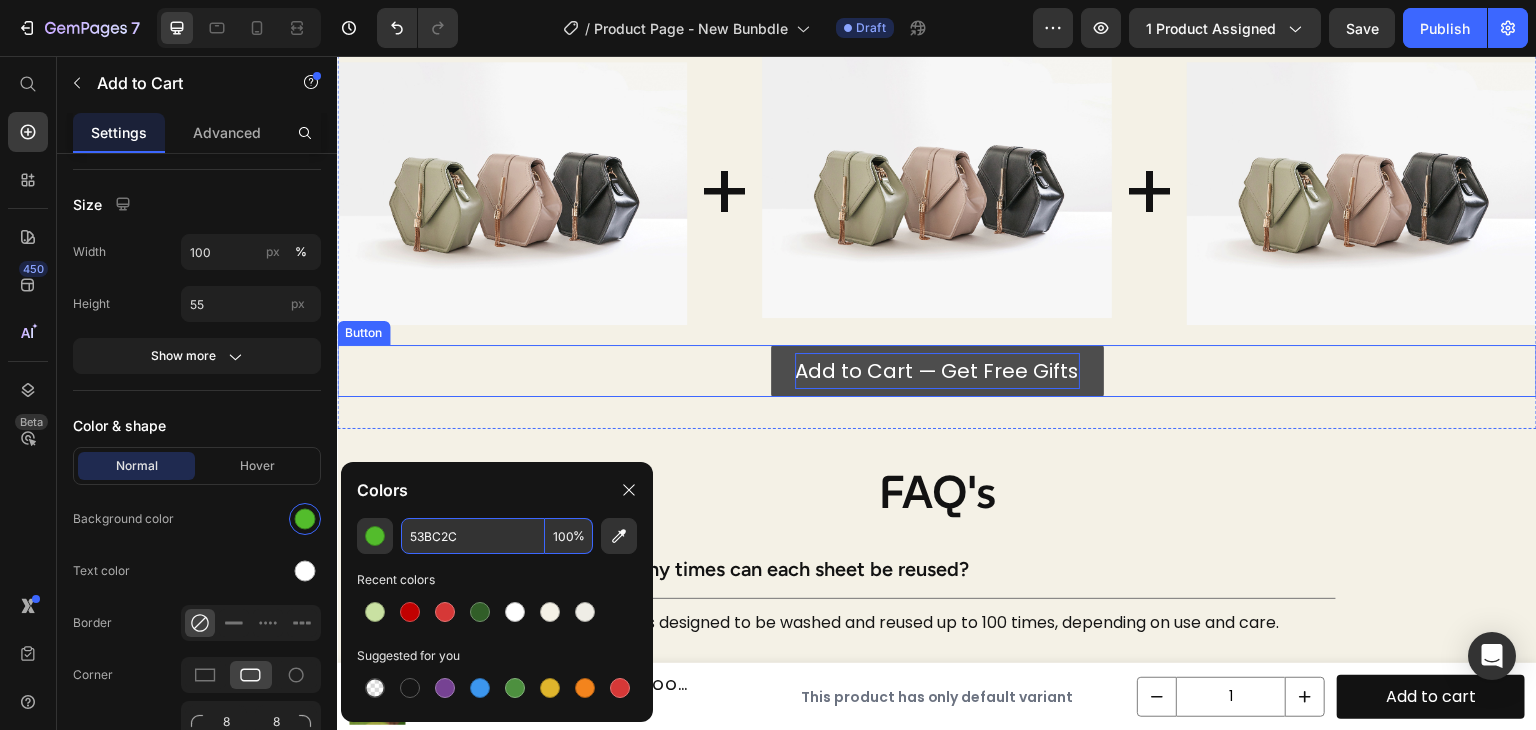 click on "Add to Cart — Get Free Gifts" at bounding box center (937, 371) 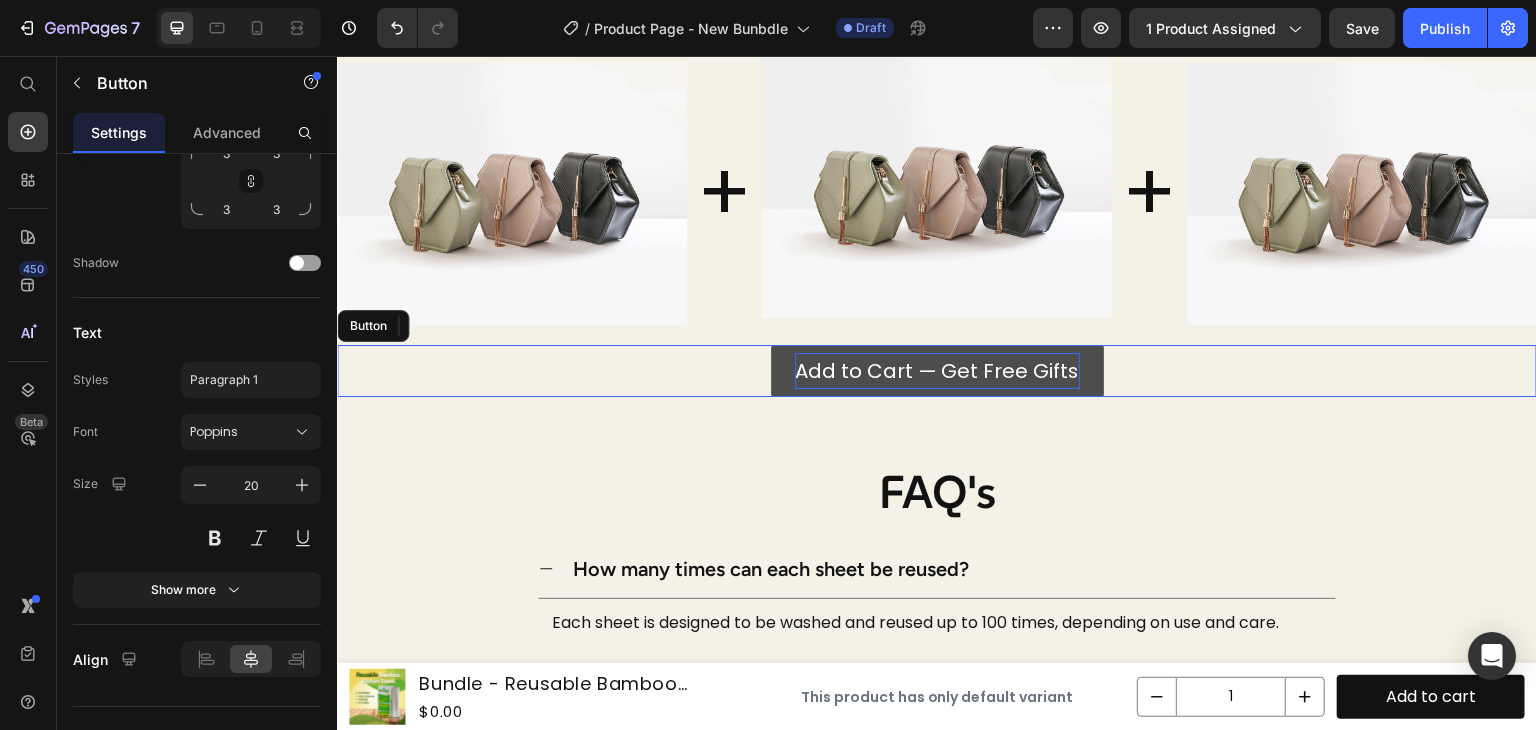 scroll, scrollTop: 0, scrollLeft: 0, axis: both 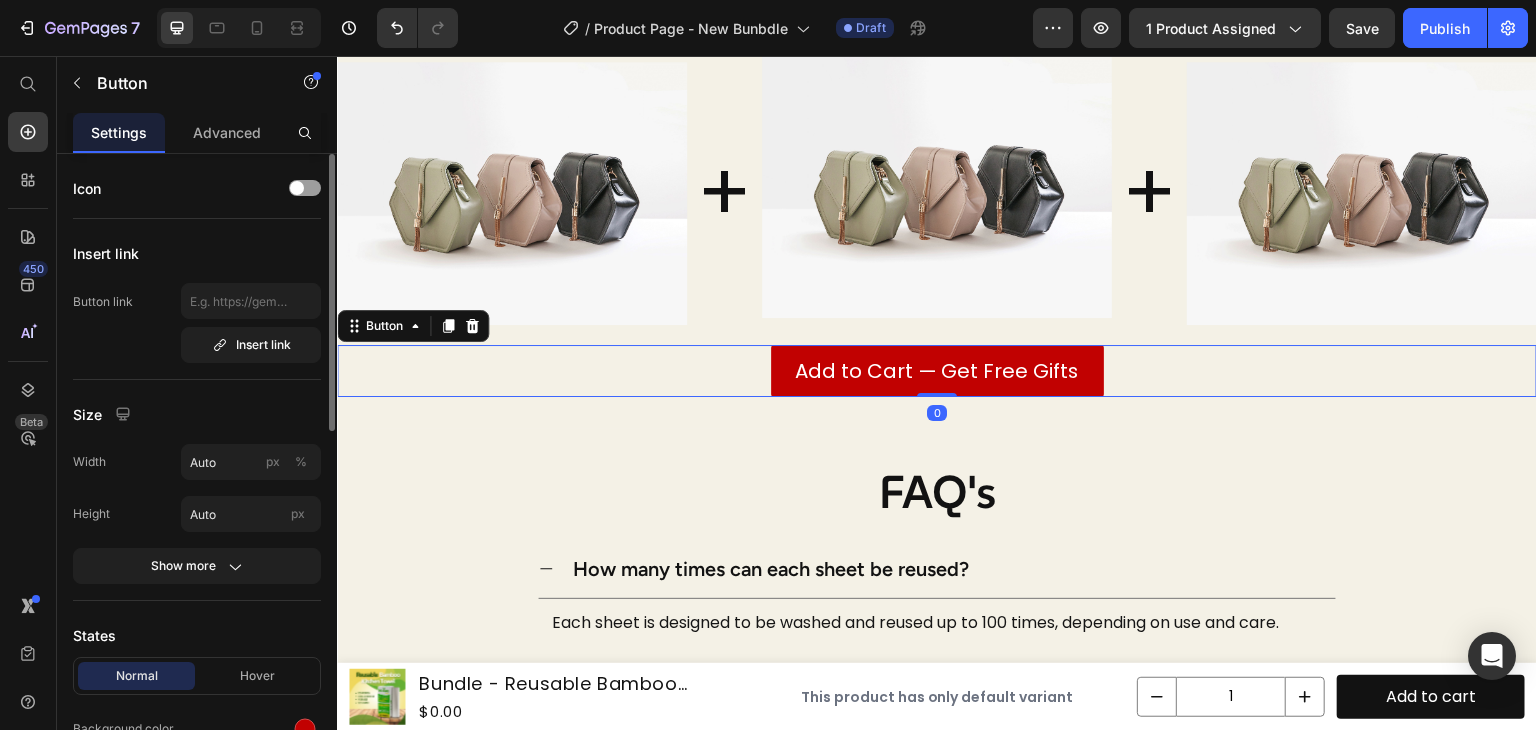 click on "Normal Hover Background color Text color Border Corner 3 3 3 3 Shadow" 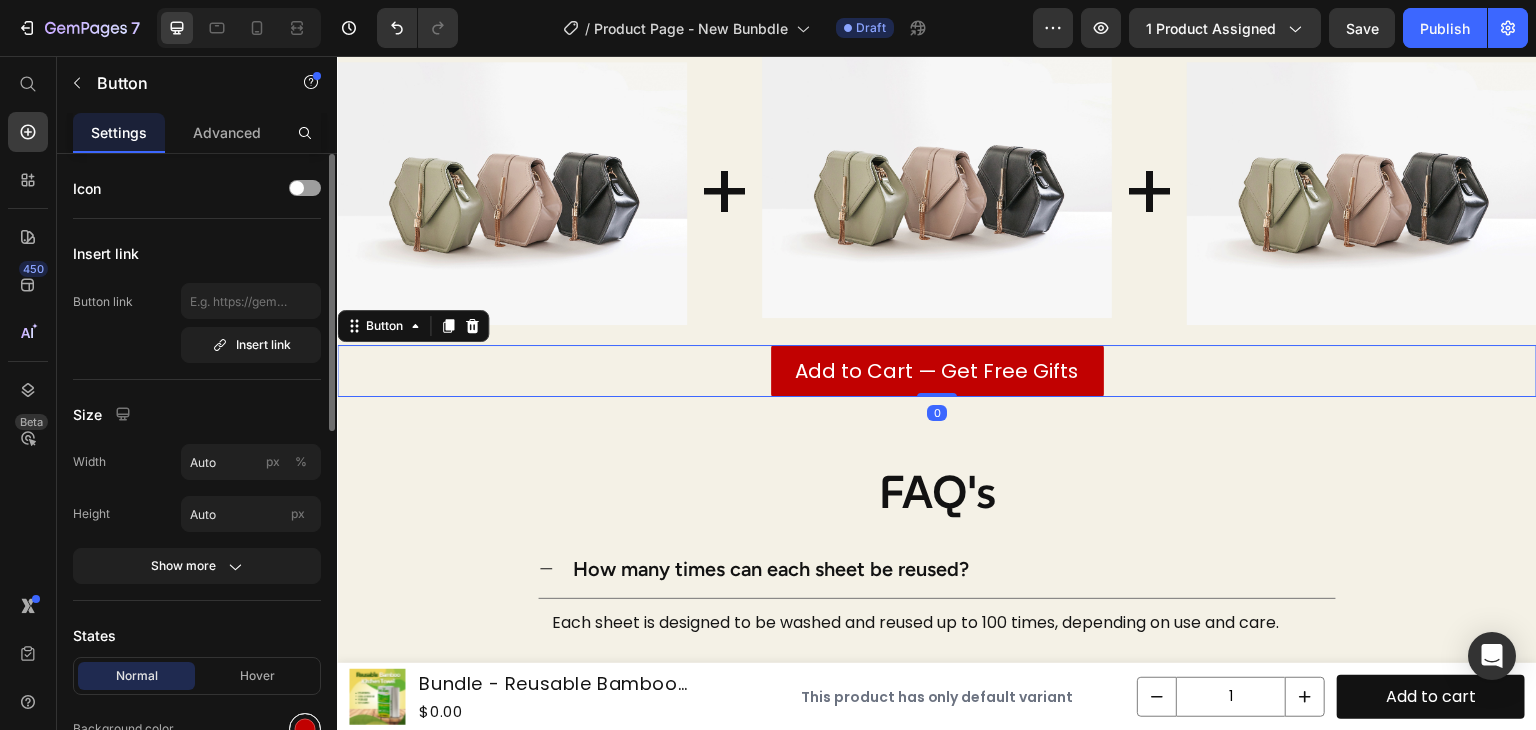 click at bounding box center (305, 729) 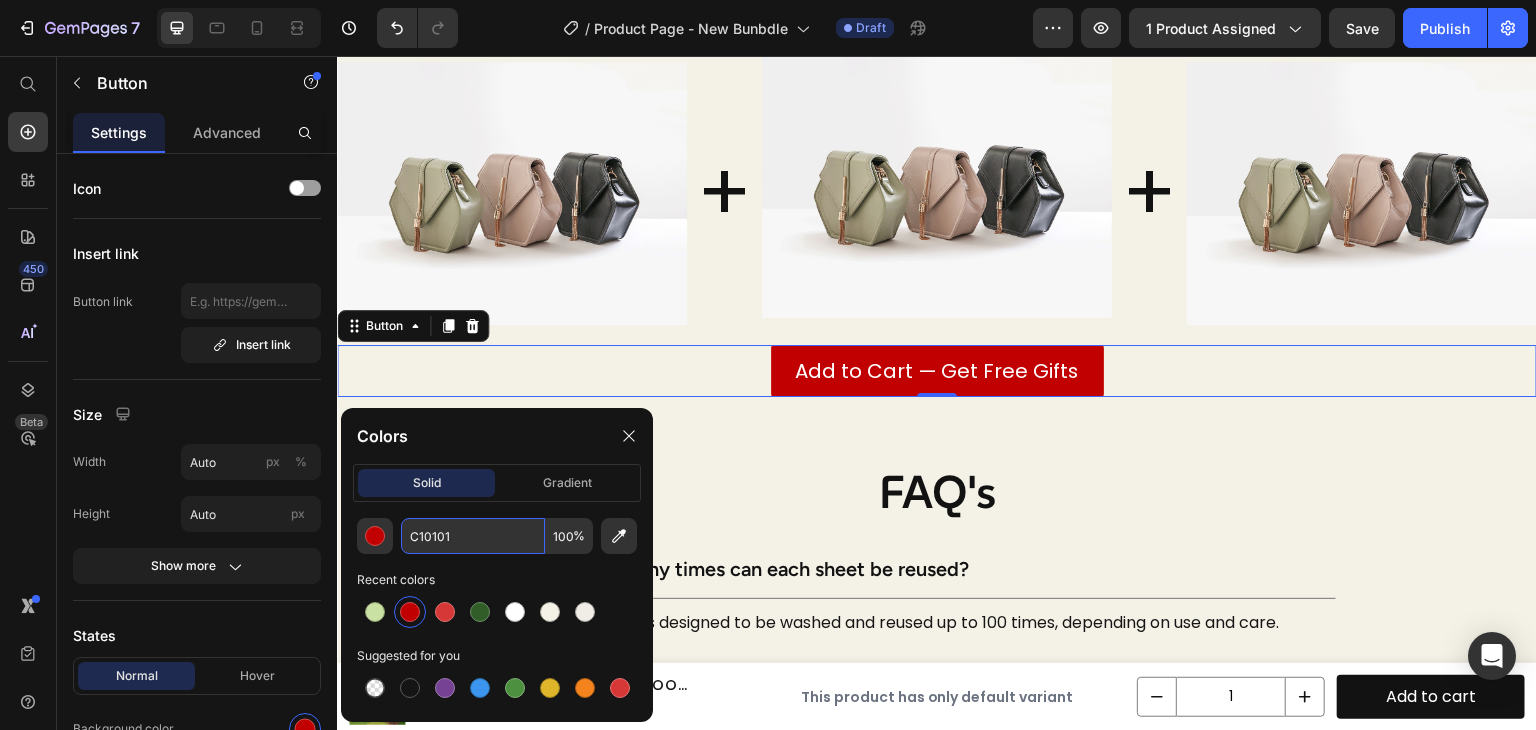 click on "C10101" at bounding box center [473, 536] 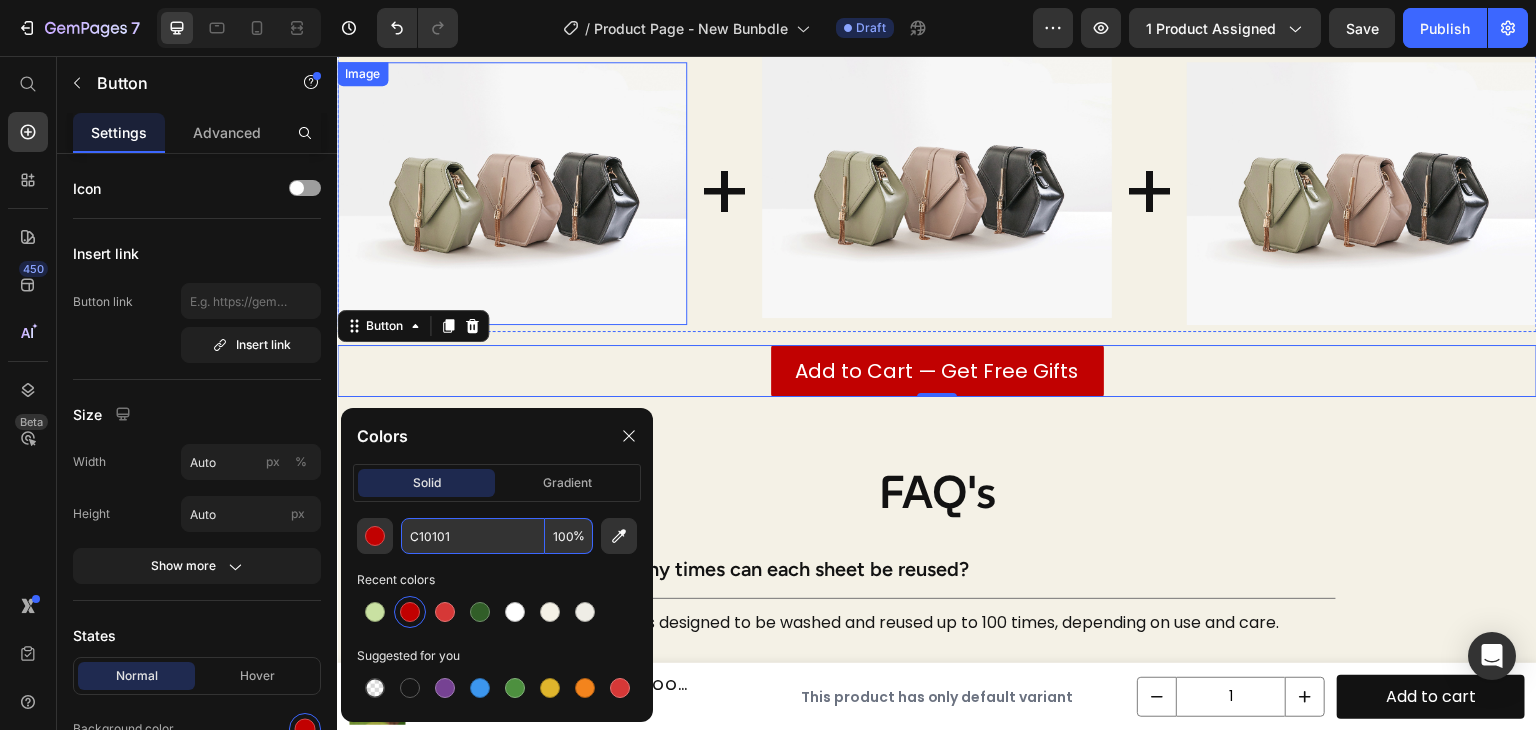 scroll, scrollTop: 4002, scrollLeft: 0, axis: vertical 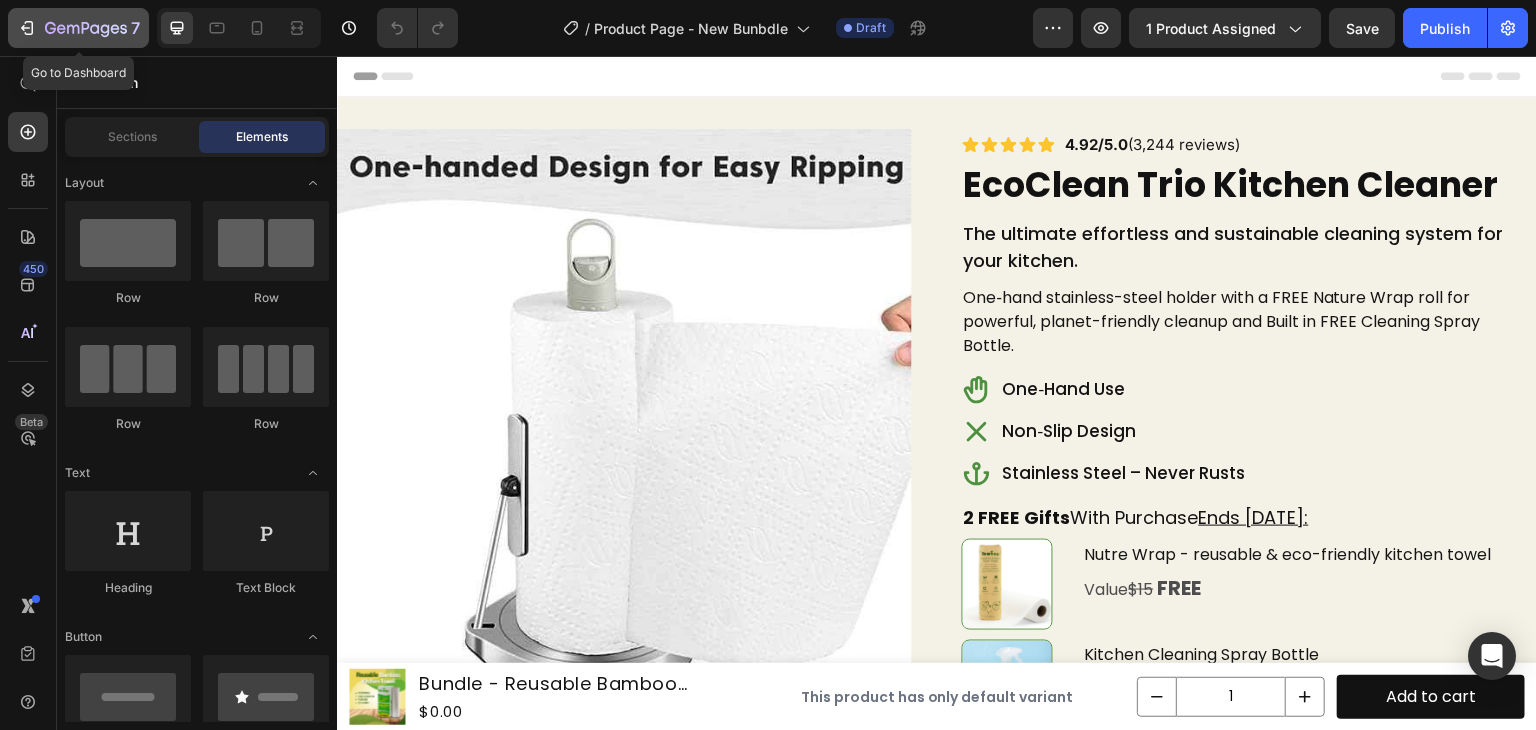 click on "7" 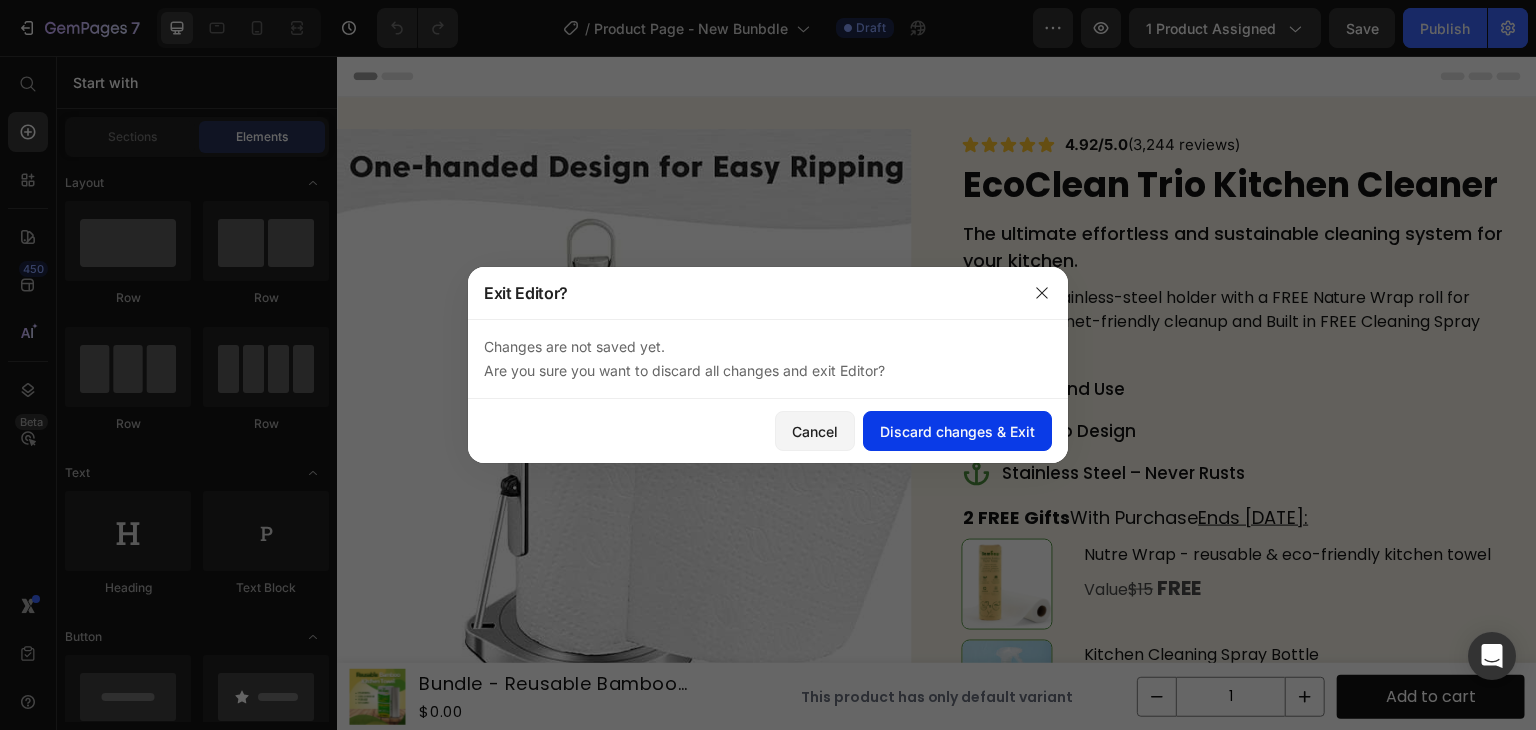click on "Discard changes & Exit" at bounding box center [957, 431] 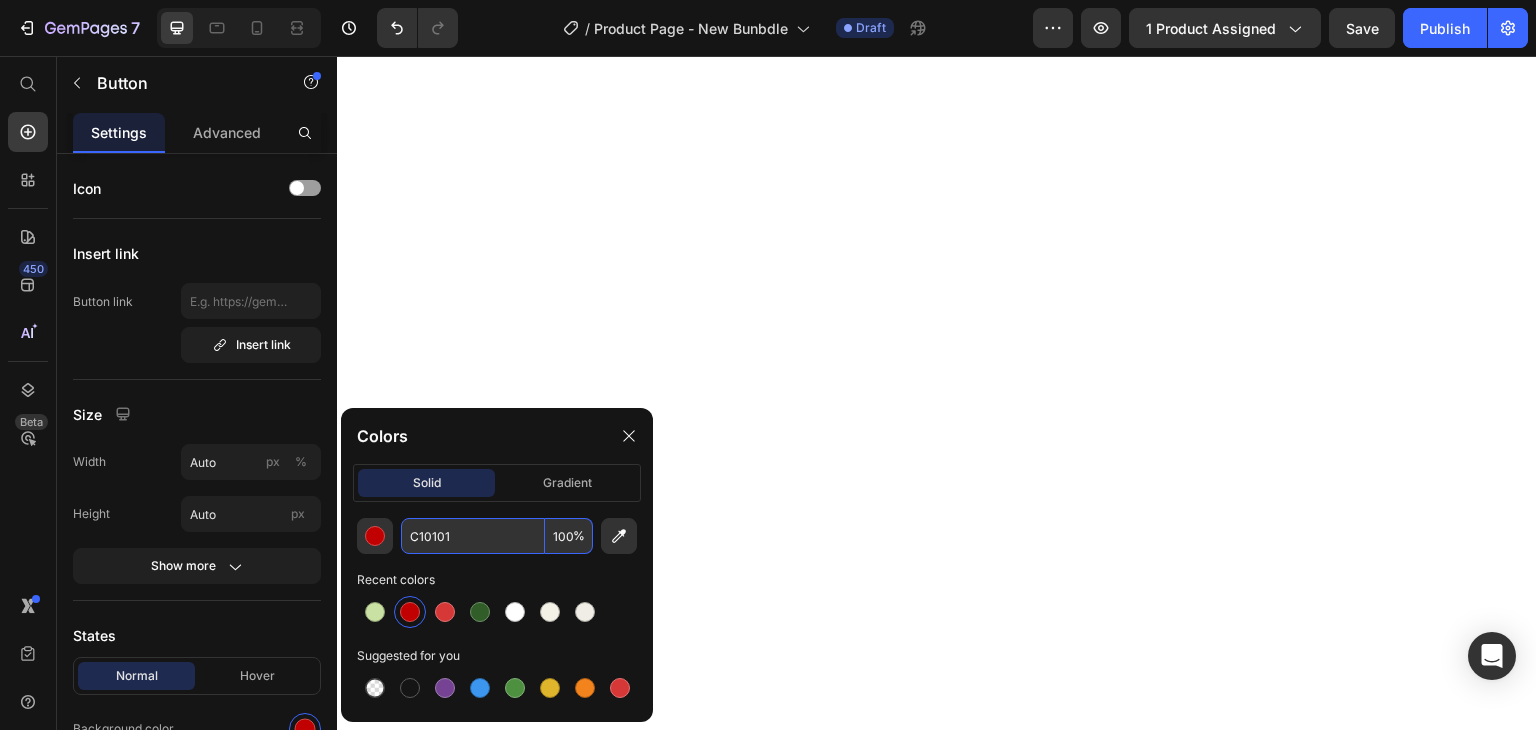 scroll, scrollTop: 0, scrollLeft: 0, axis: both 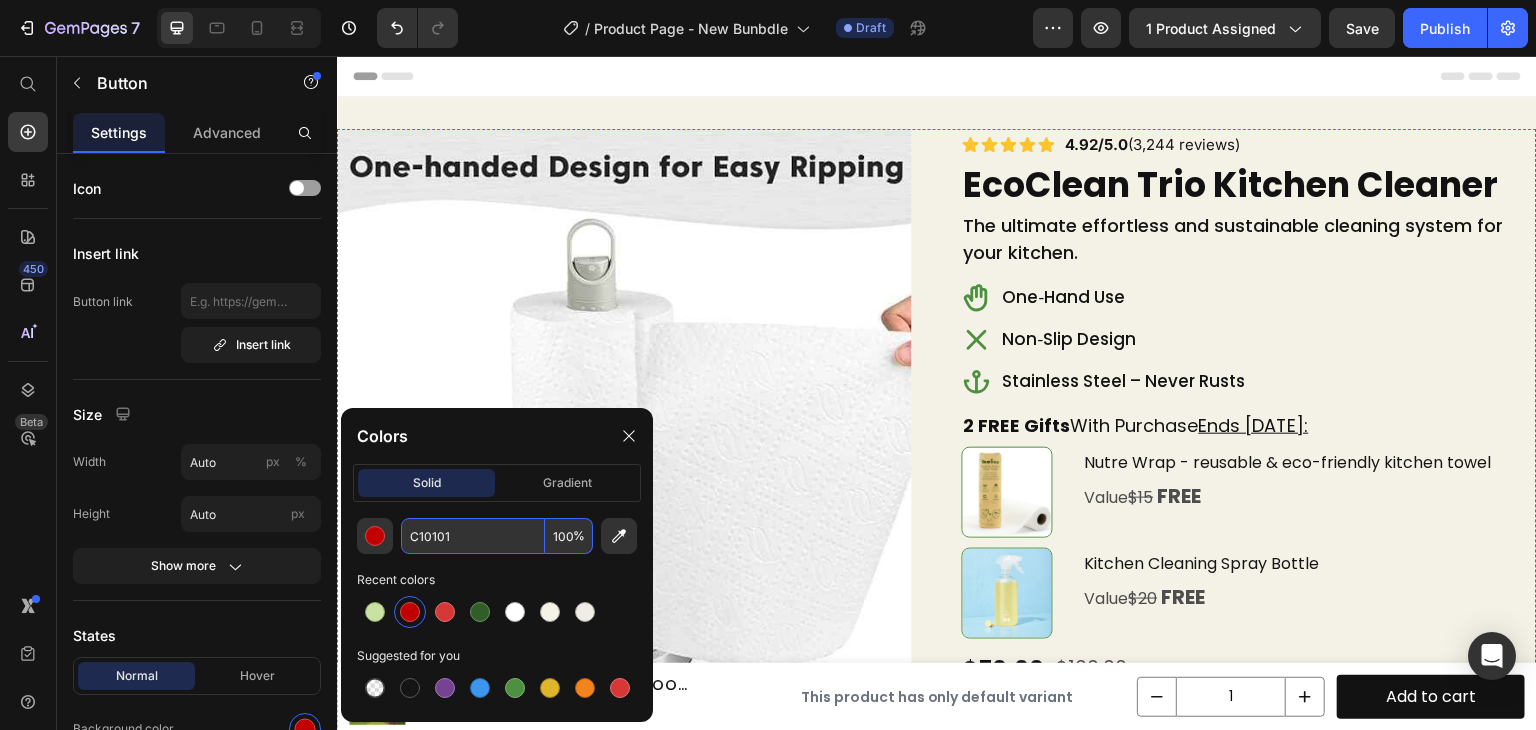 click on "Claim Your EcoClean Kit" at bounding box center (1249, 773) 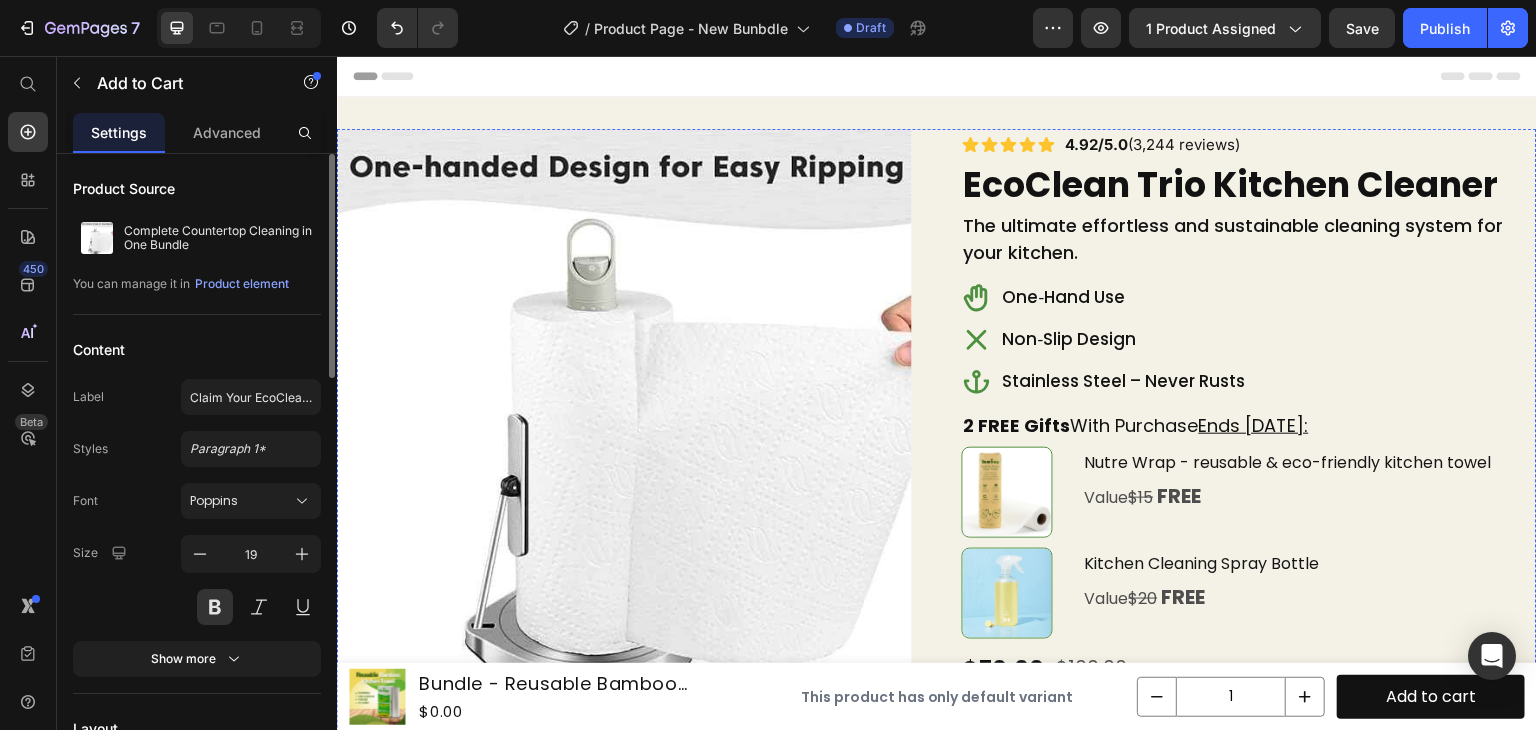 scroll, scrollTop: 0, scrollLeft: 0, axis: both 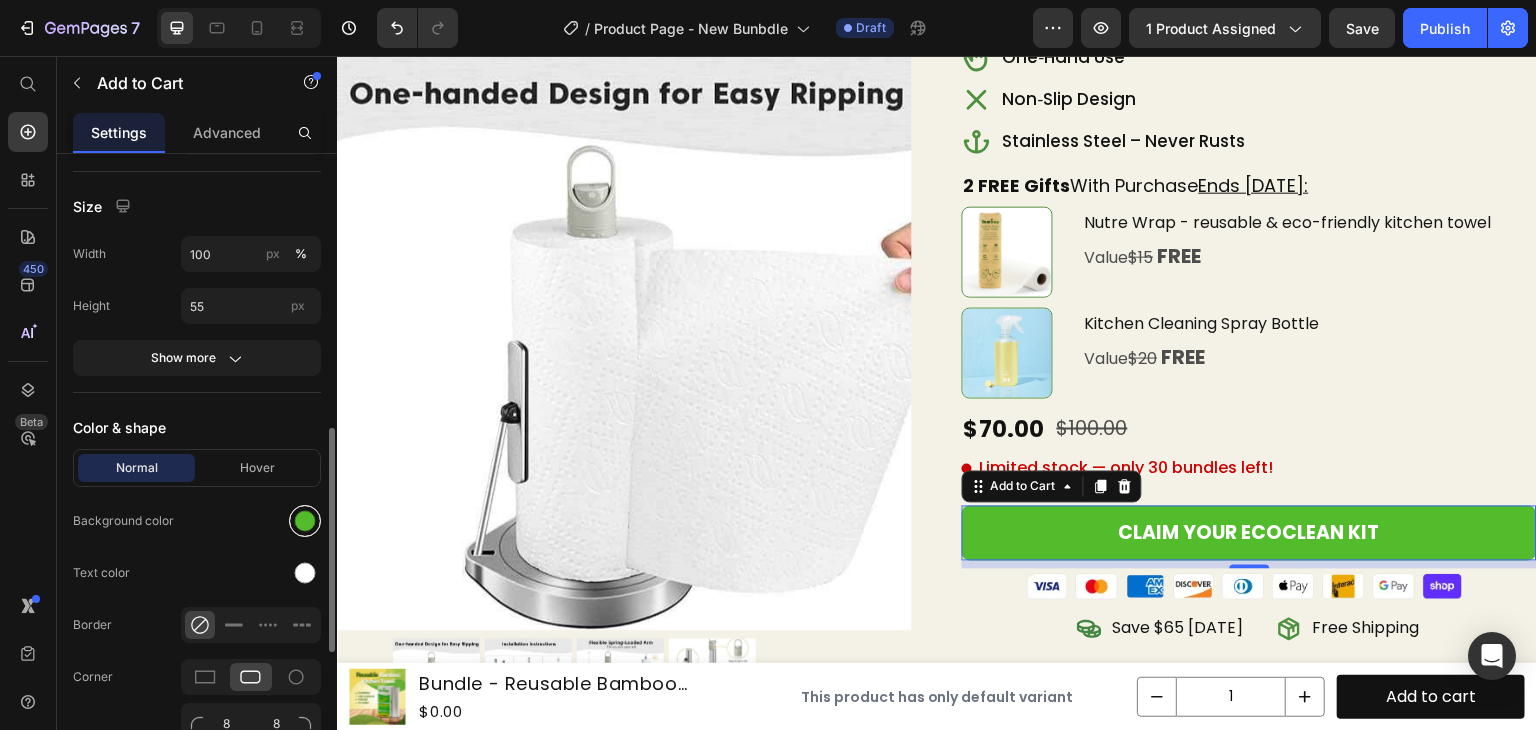 click at bounding box center (305, 521) 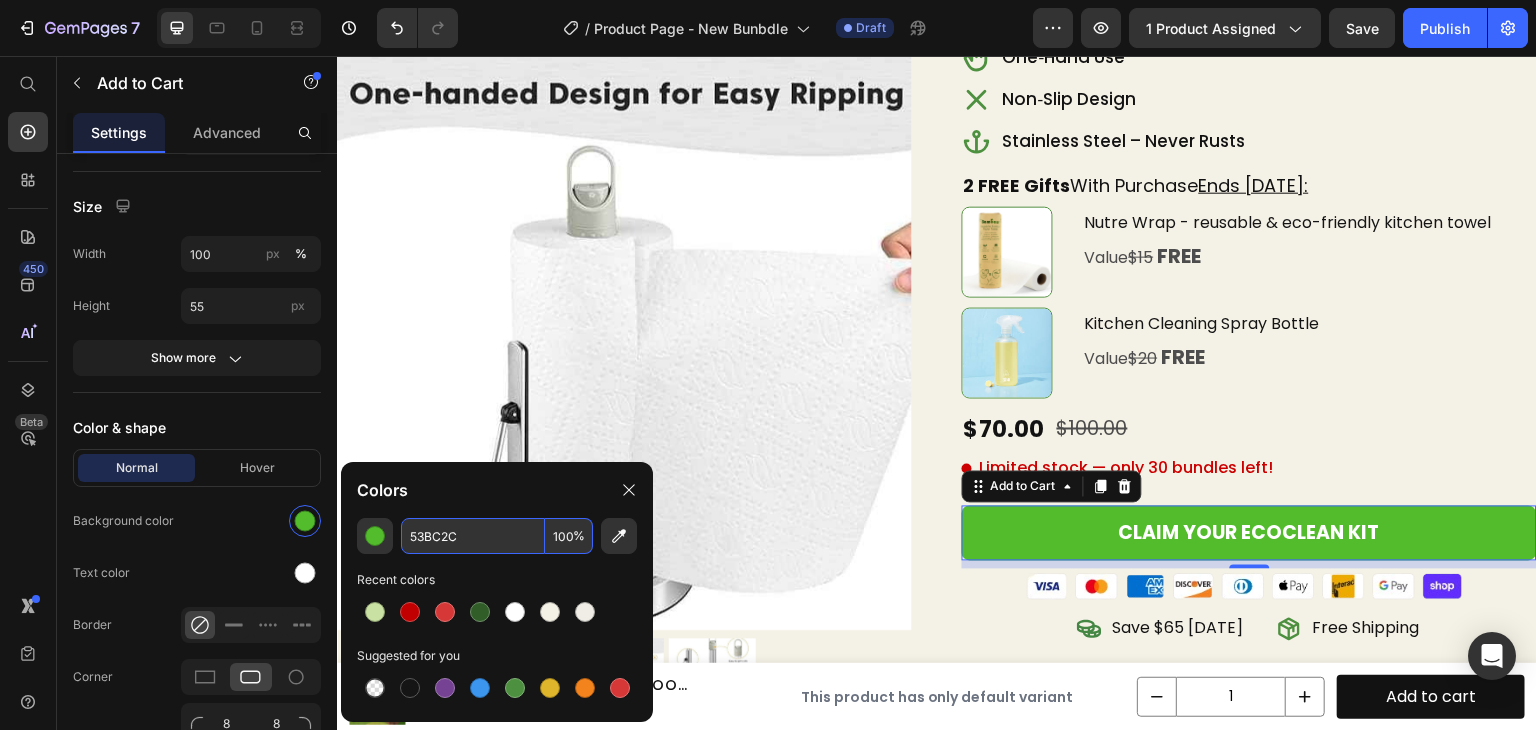 click on "53BC2C" at bounding box center (473, 536) 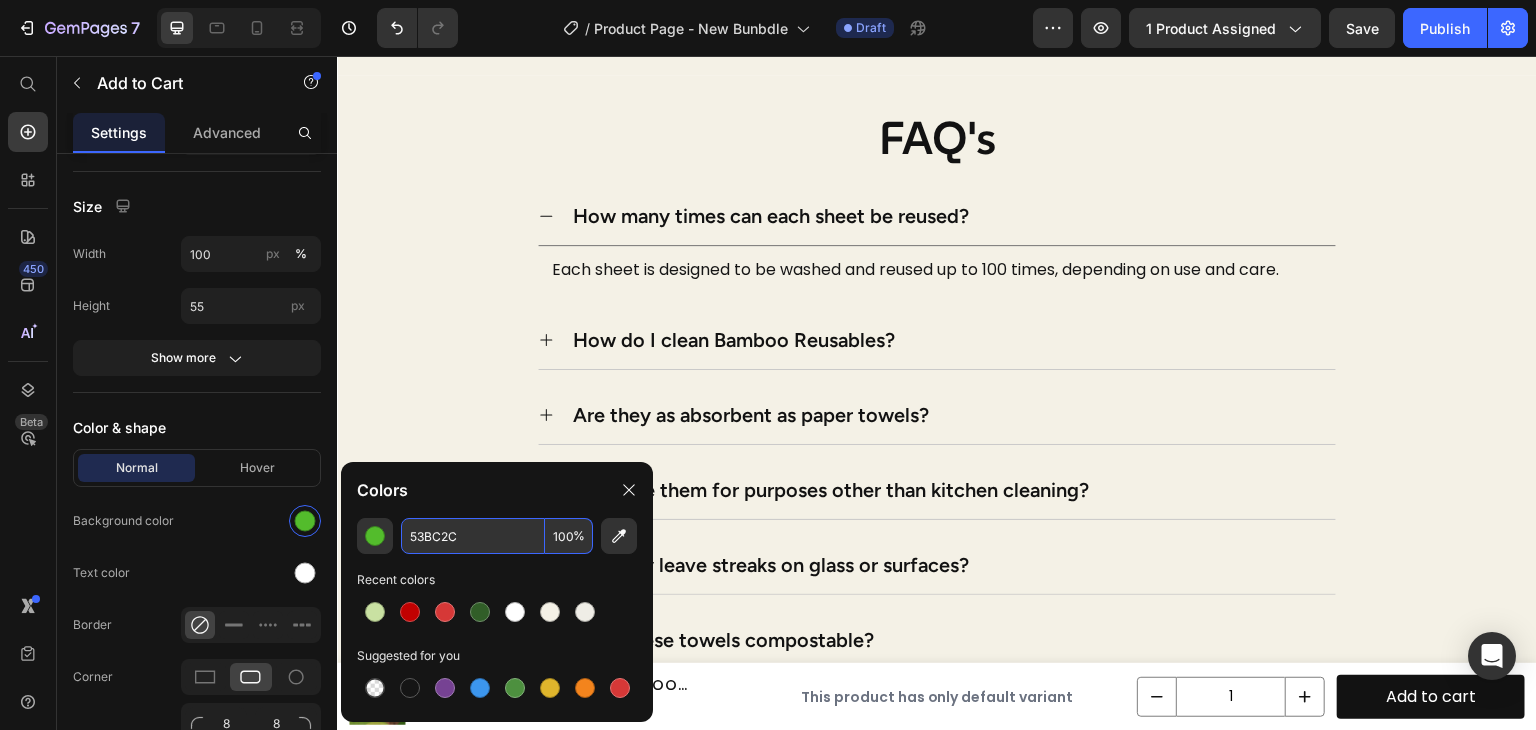 scroll, scrollTop: 4547, scrollLeft: 0, axis: vertical 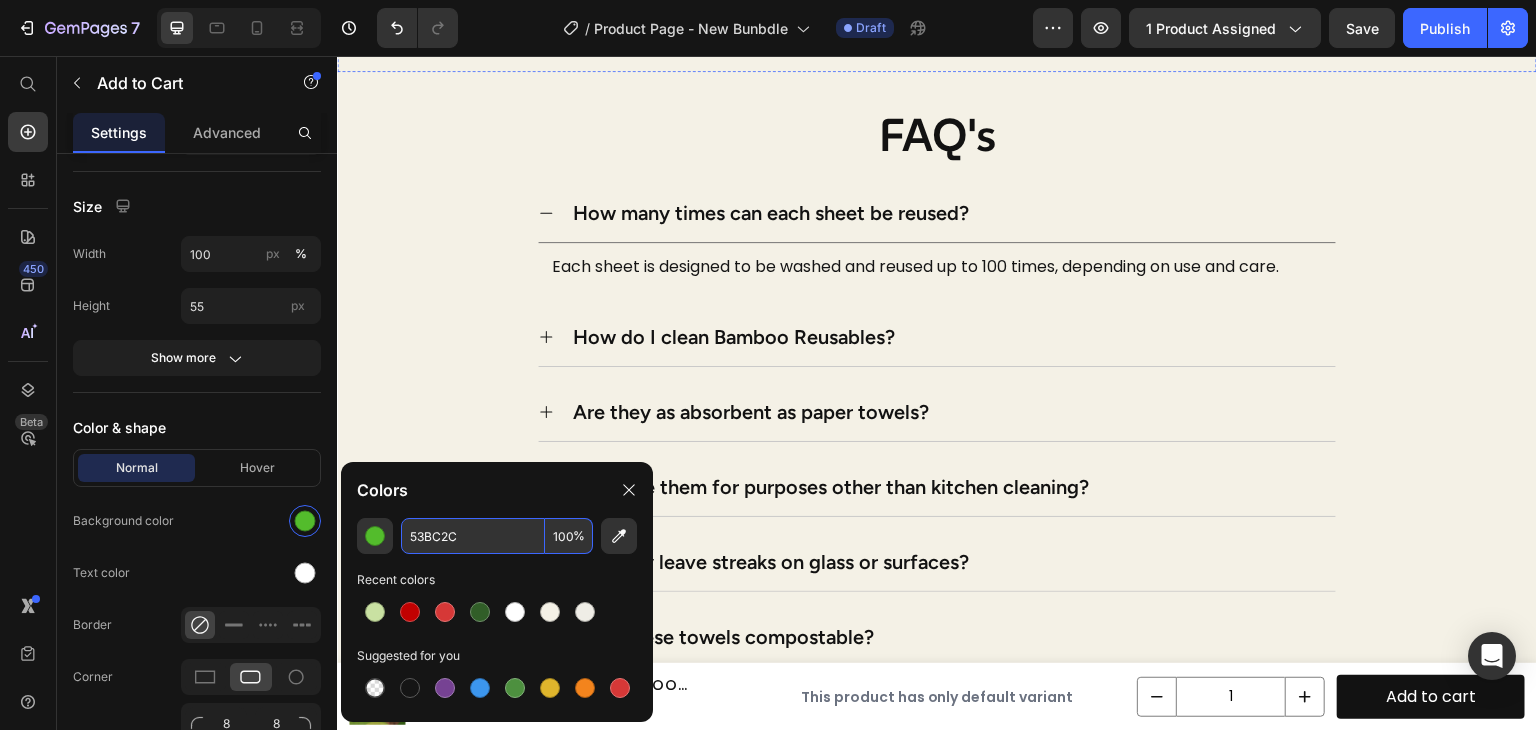 click on "Add to Cart — Get Free Gifts" at bounding box center [937, 14] 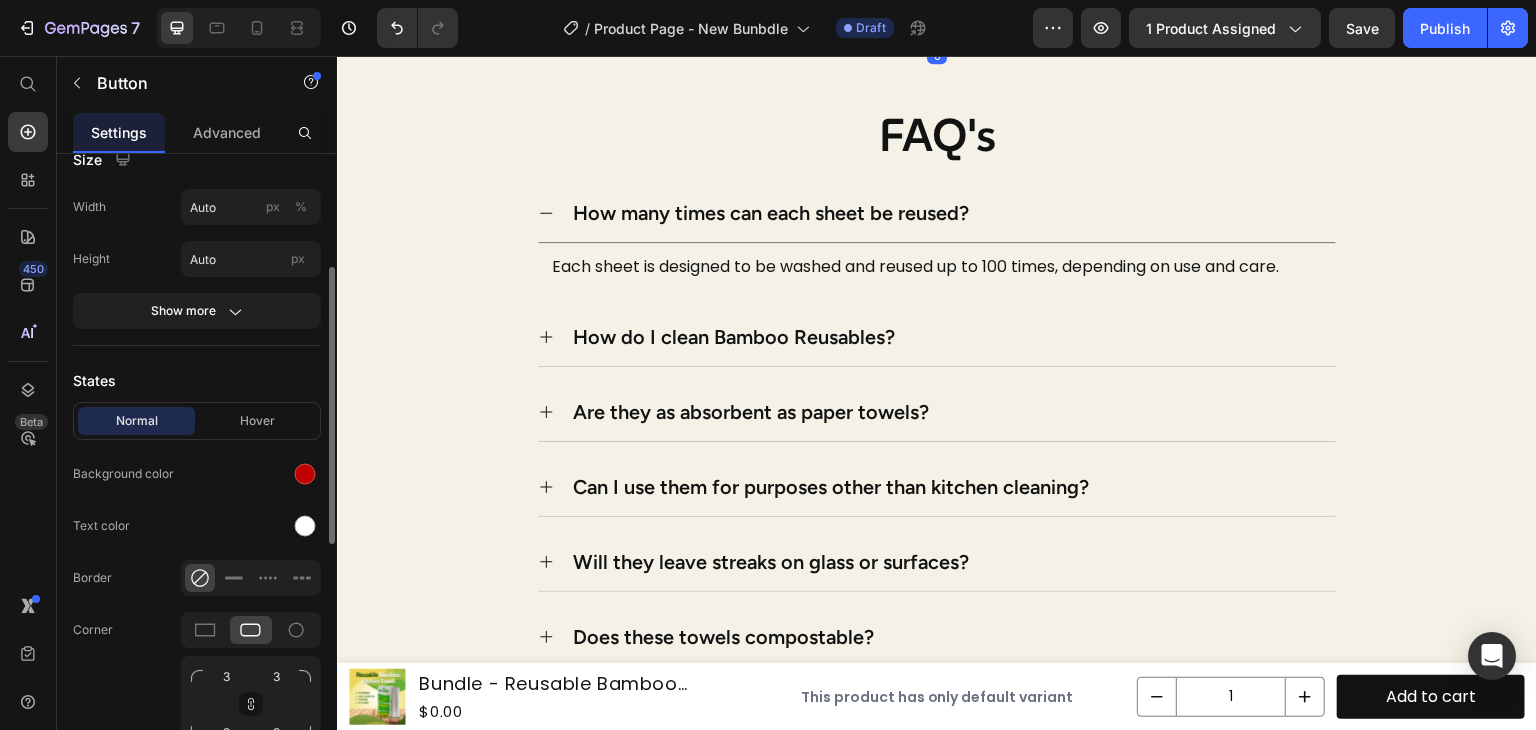 scroll, scrollTop: 256, scrollLeft: 0, axis: vertical 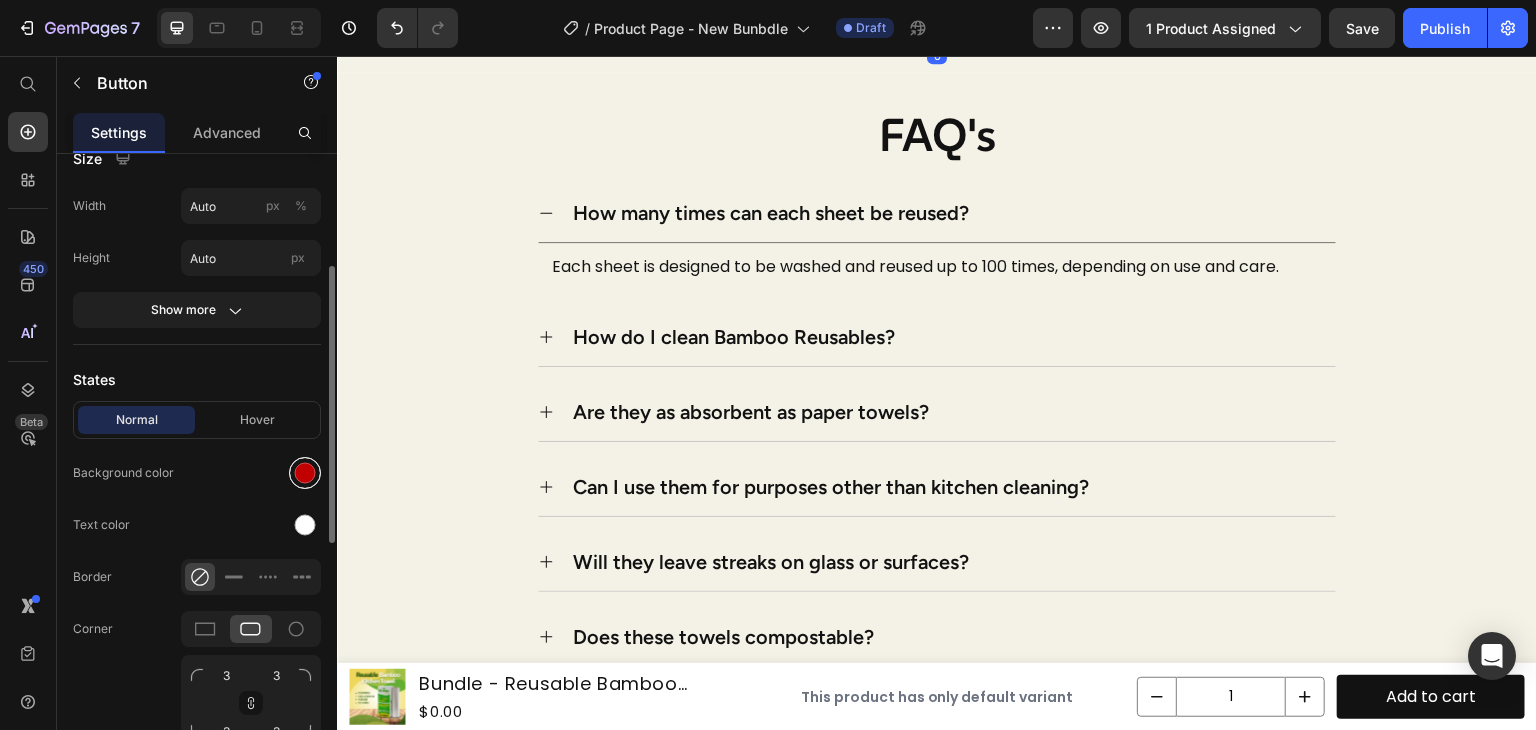 click at bounding box center (305, 473) 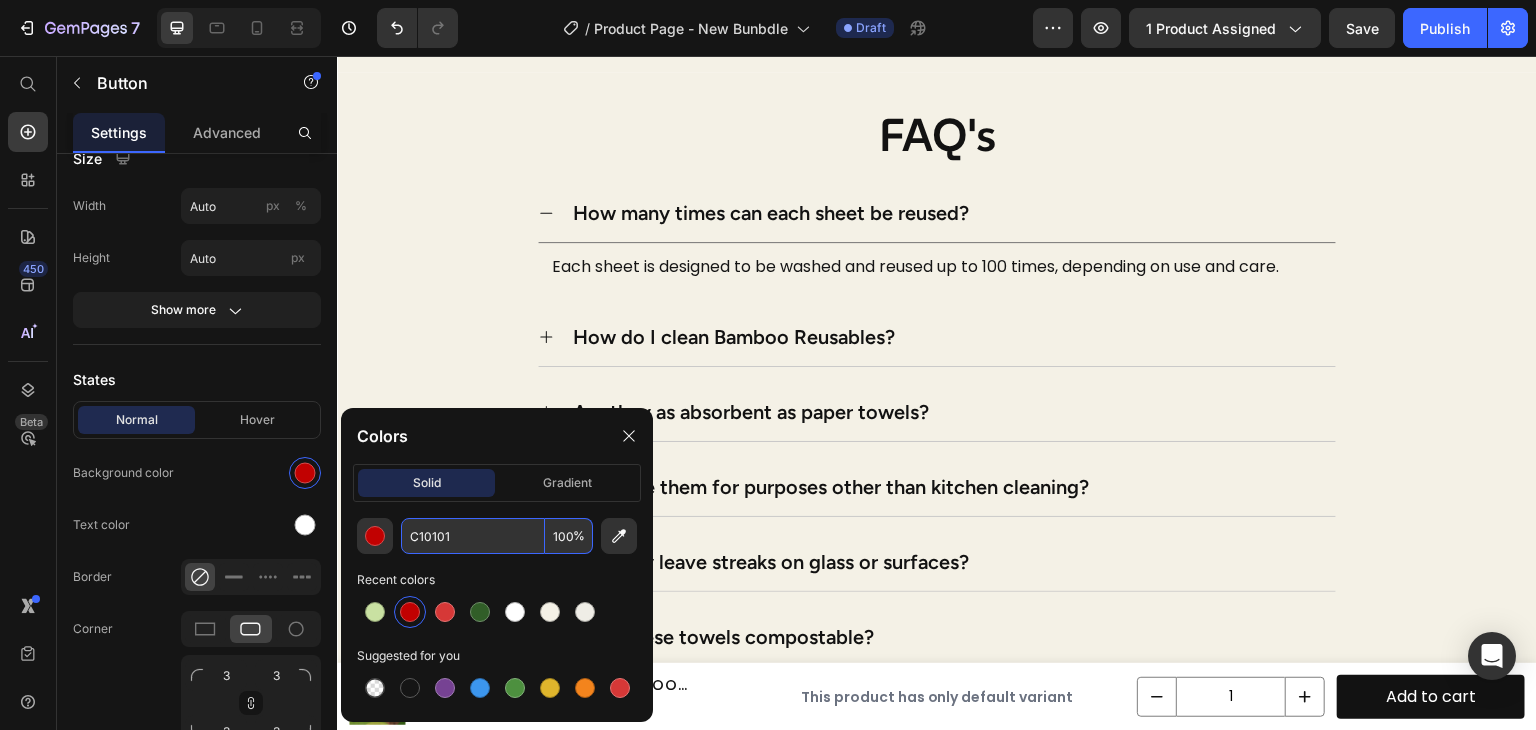 click on "C10101" at bounding box center (473, 536) 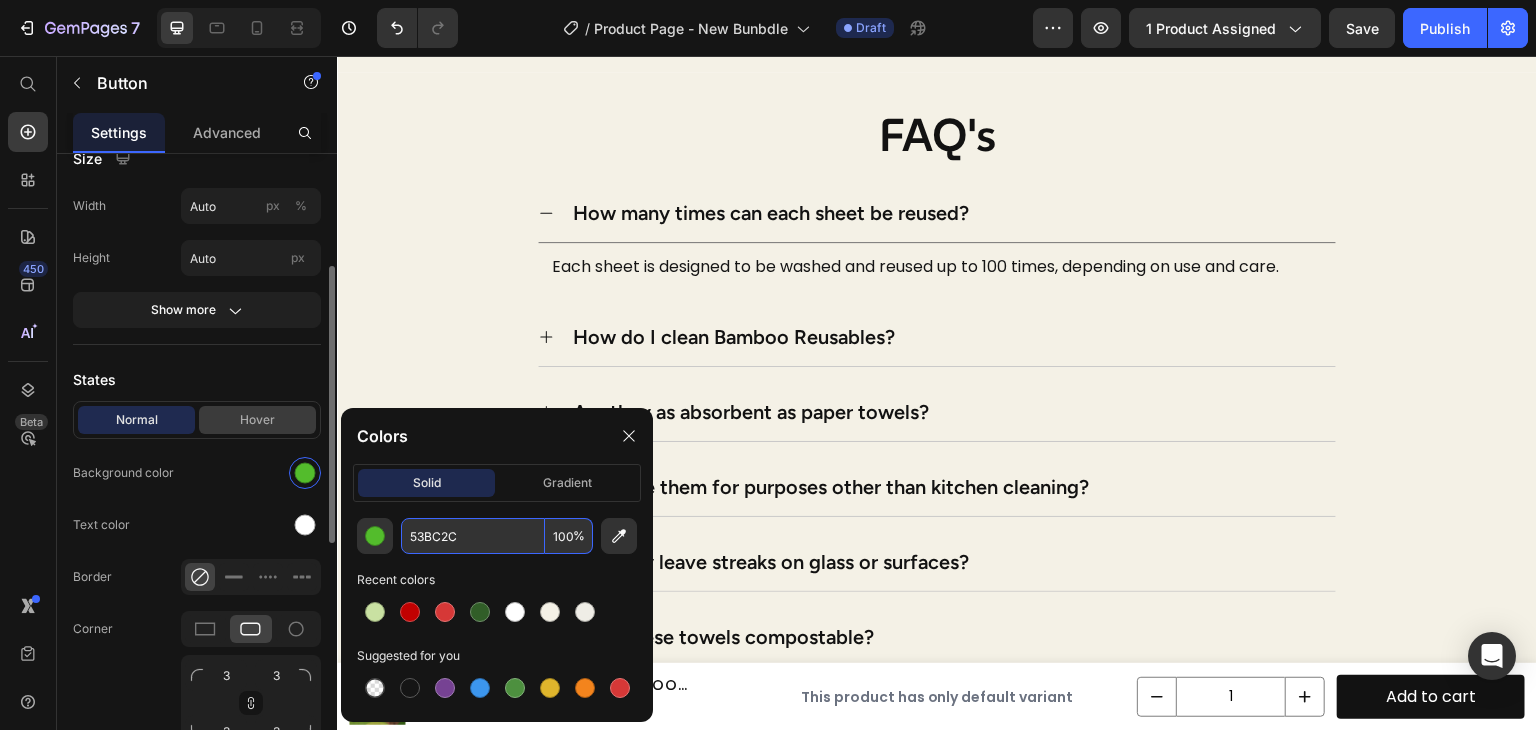 type on "53BC2C" 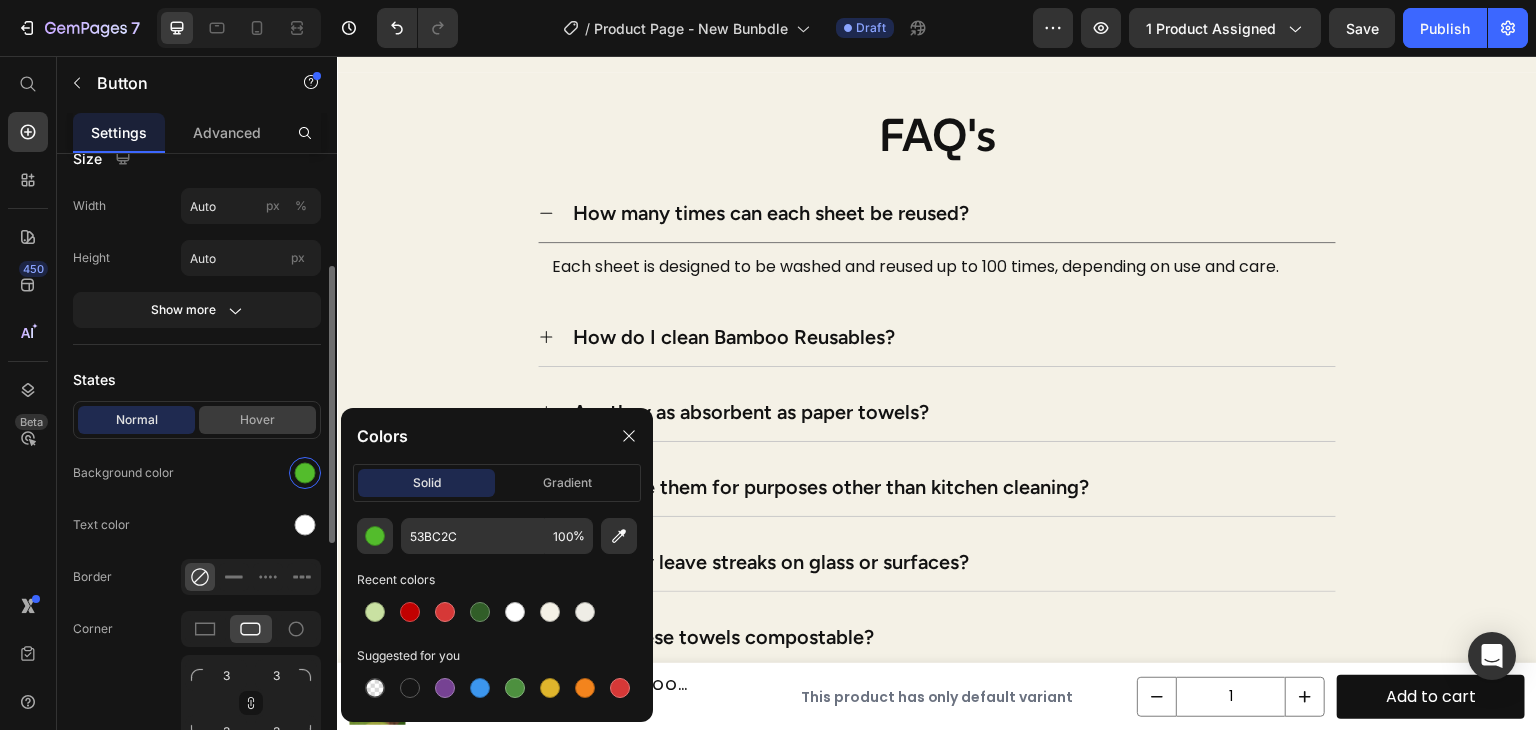click on "Hover" at bounding box center (257, 420) 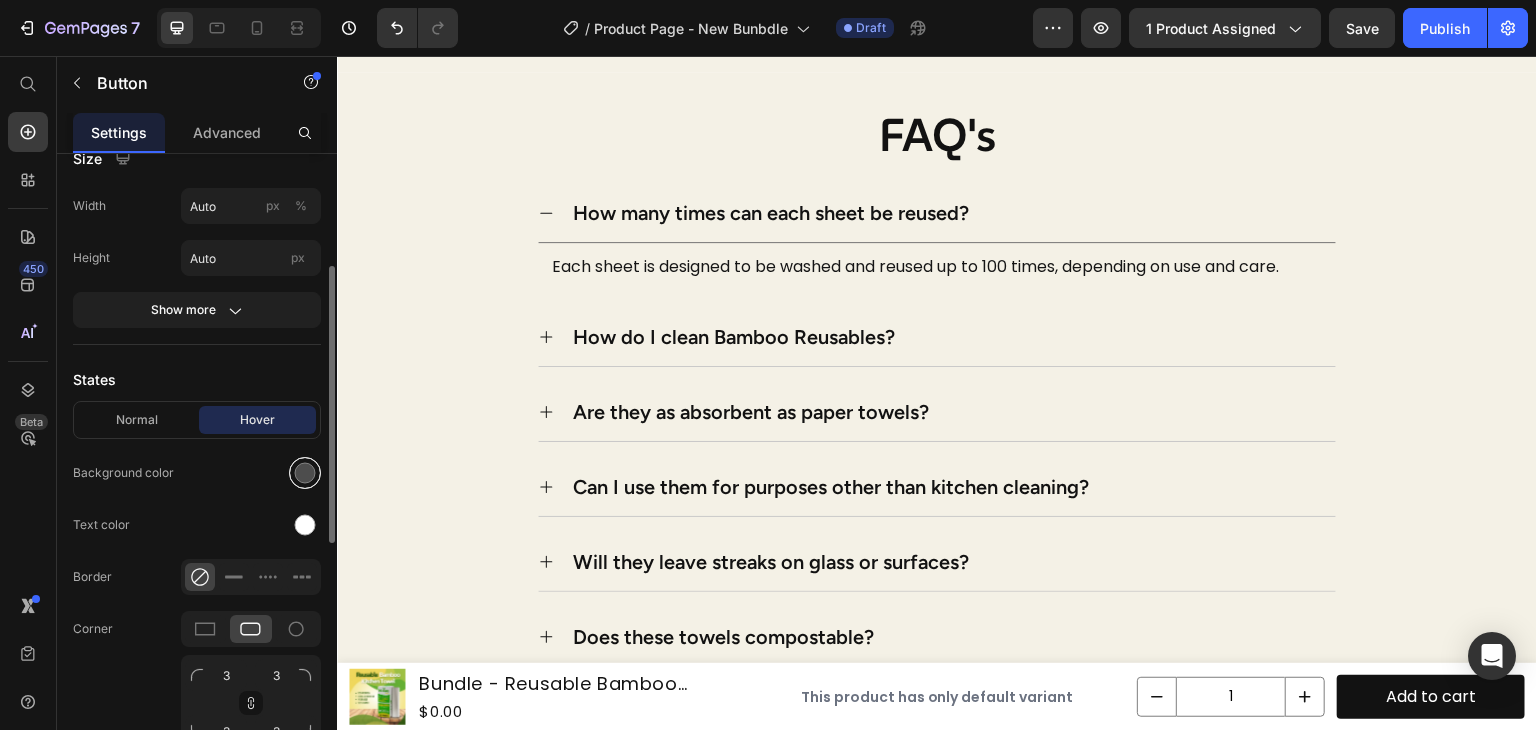 click at bounding box center [305, 473] 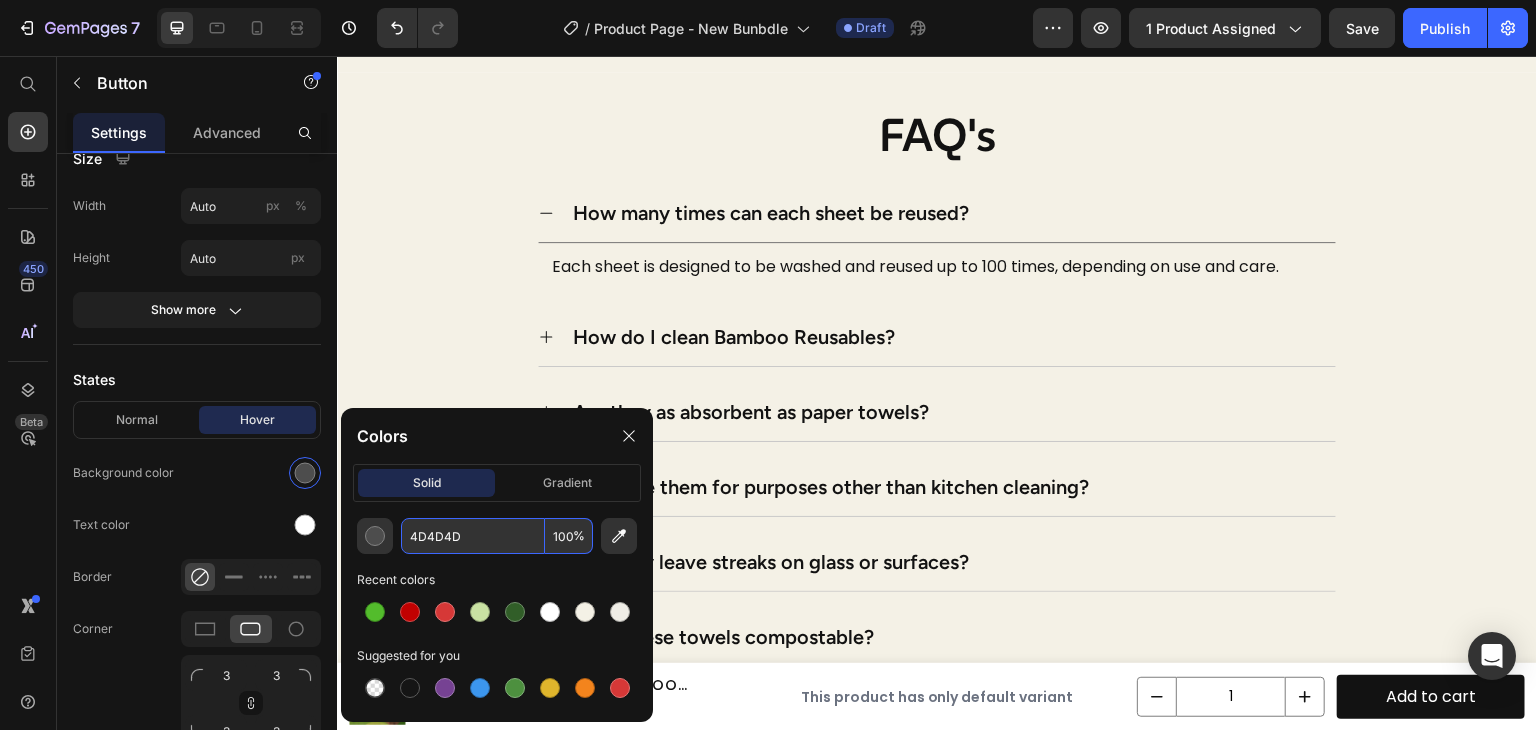 click on "4D4D4D" at bounding box center (473, 536) 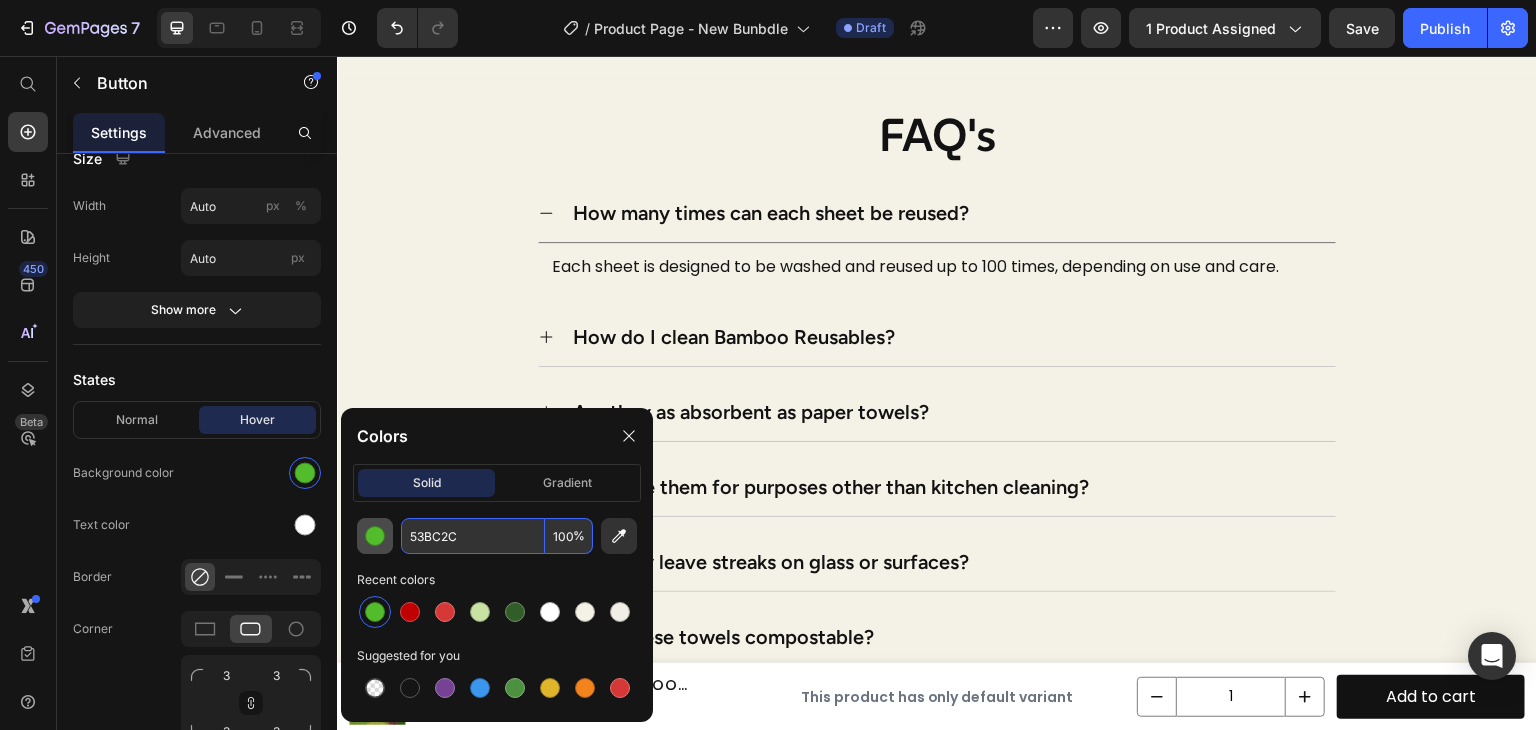 click at bounding box center [375, 536] 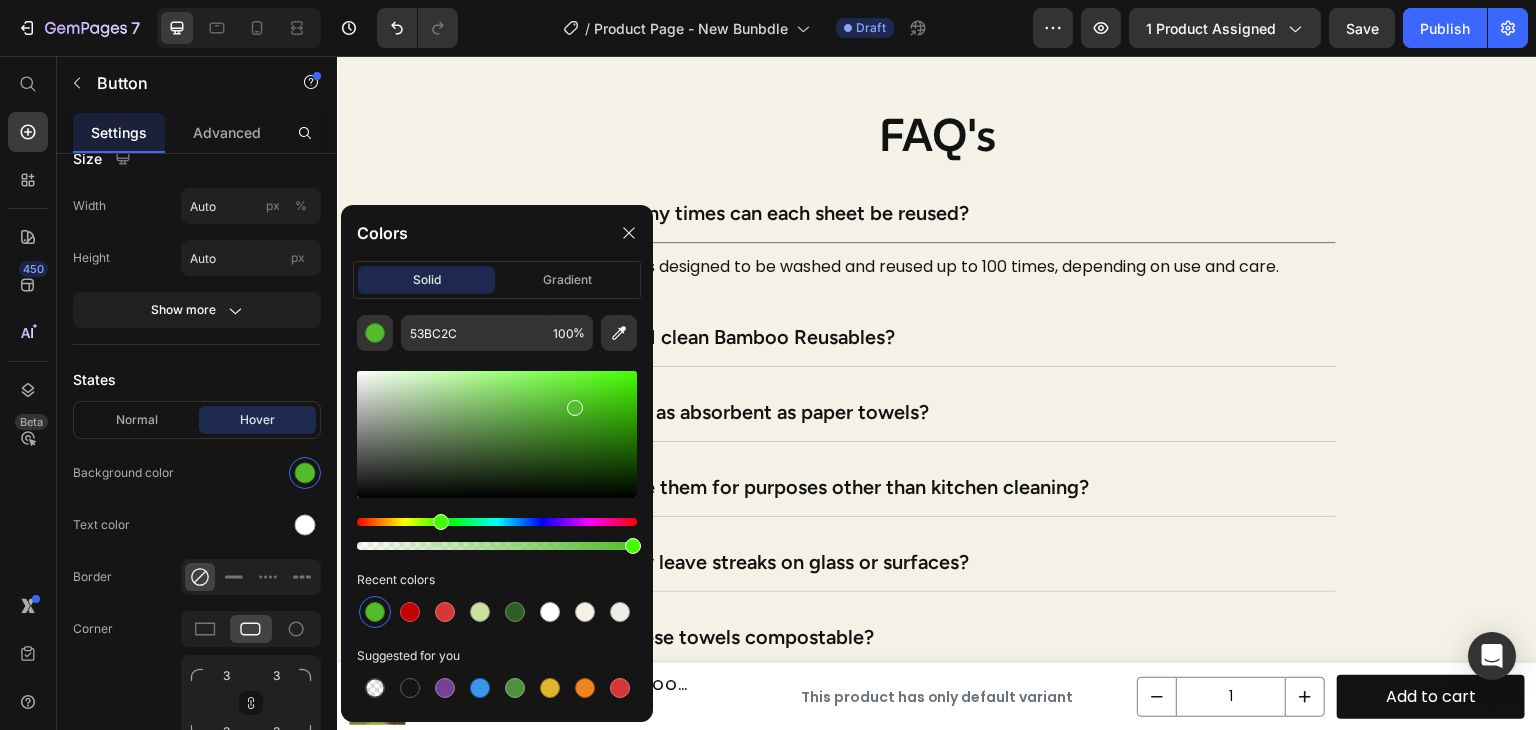 click at bounding box center [497, 434] 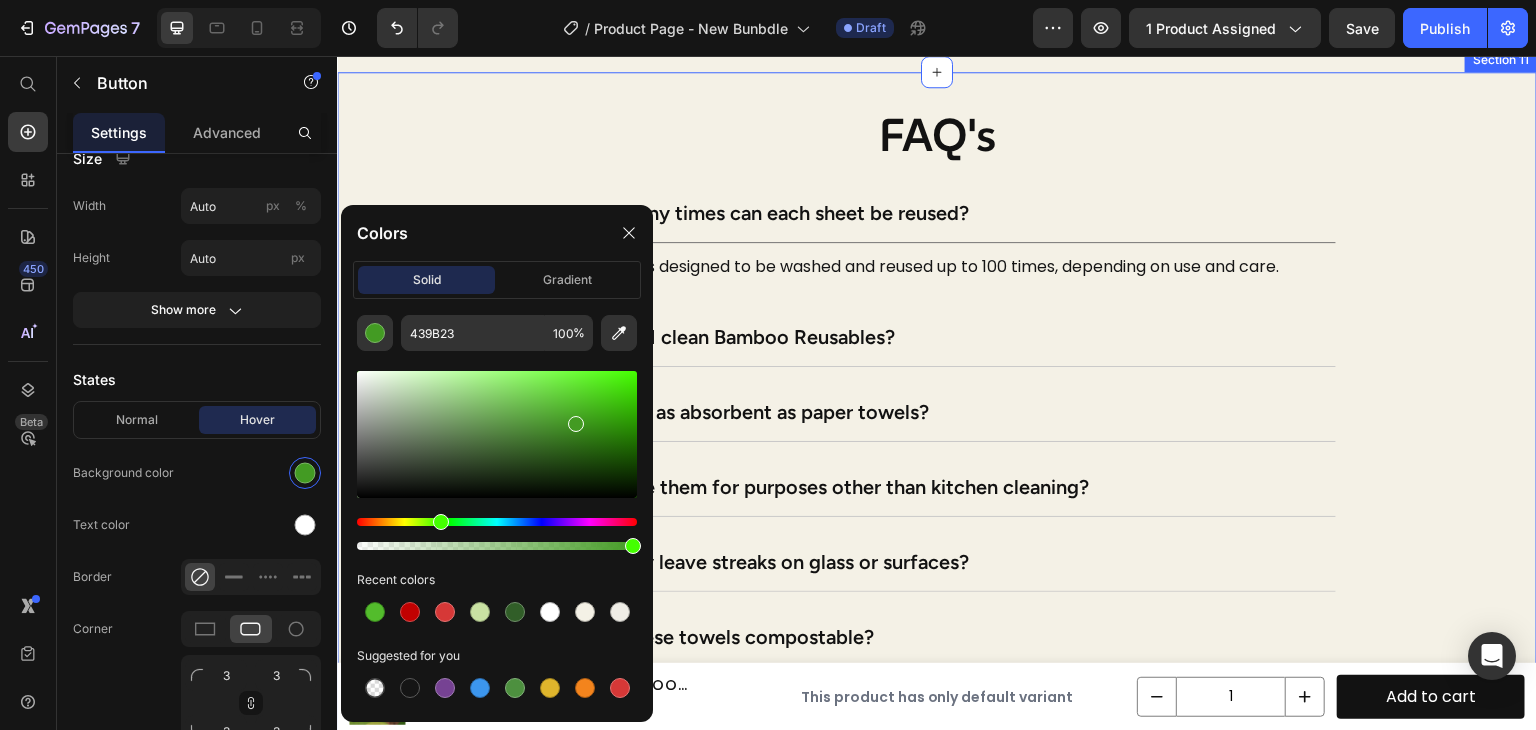 click on "FAQ's Heading Row
How many times can each sheet be reused? Each sheet is designed to be washed and reused up to 100 times, depending on use and care. Text Block
How do I clean Bamboo Reusables?
Are they as absorbent as paper towels?
Can I use them for purposes other than kitchen cleaning?
Will they leave streaks on glass or surfaces?
Does these towels compostable?
How do Natural Bamboo Reusables help the environment? Accordion Row Section 11" at bounding box center [937, 423] 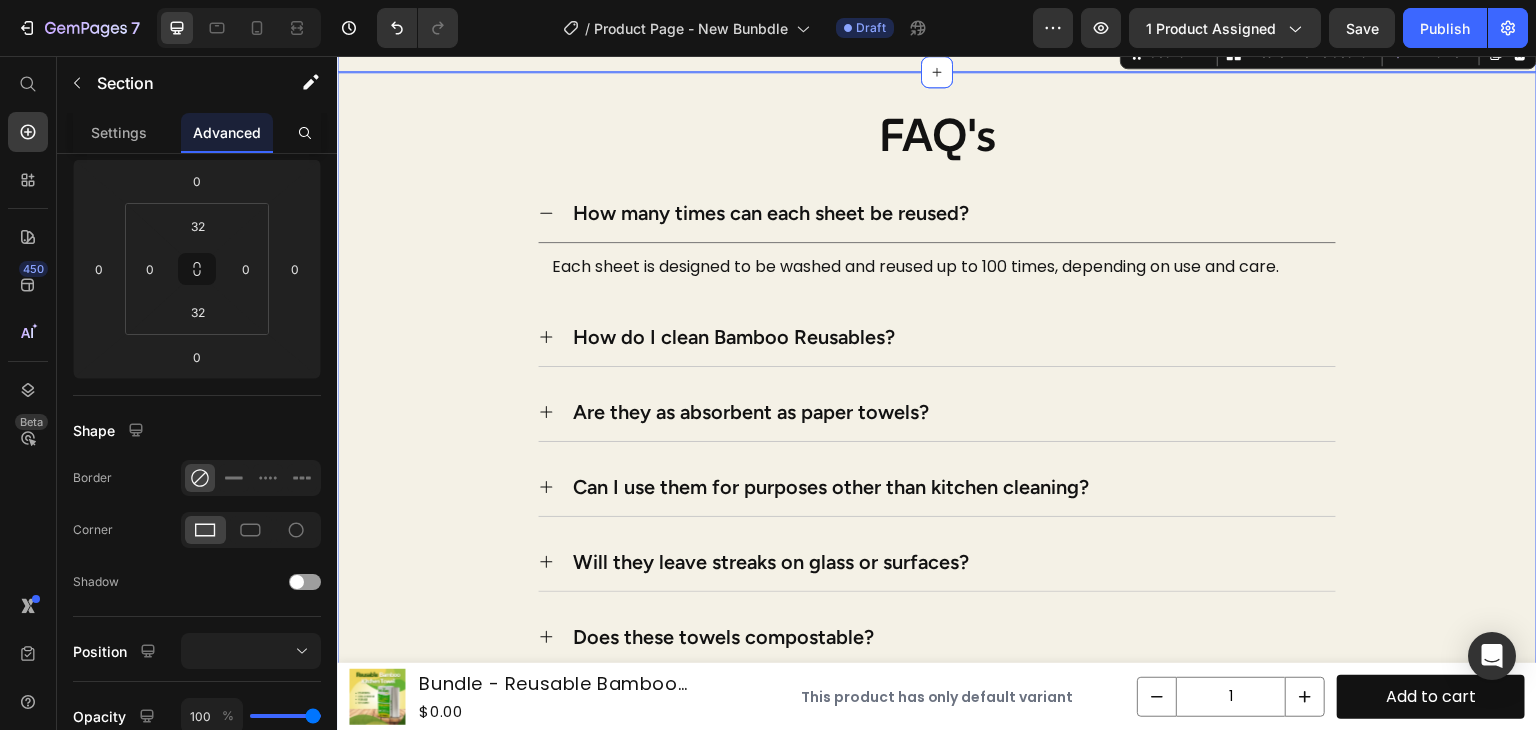 scroll, scrollTop: 0, scrollLeft: 0, axis: both 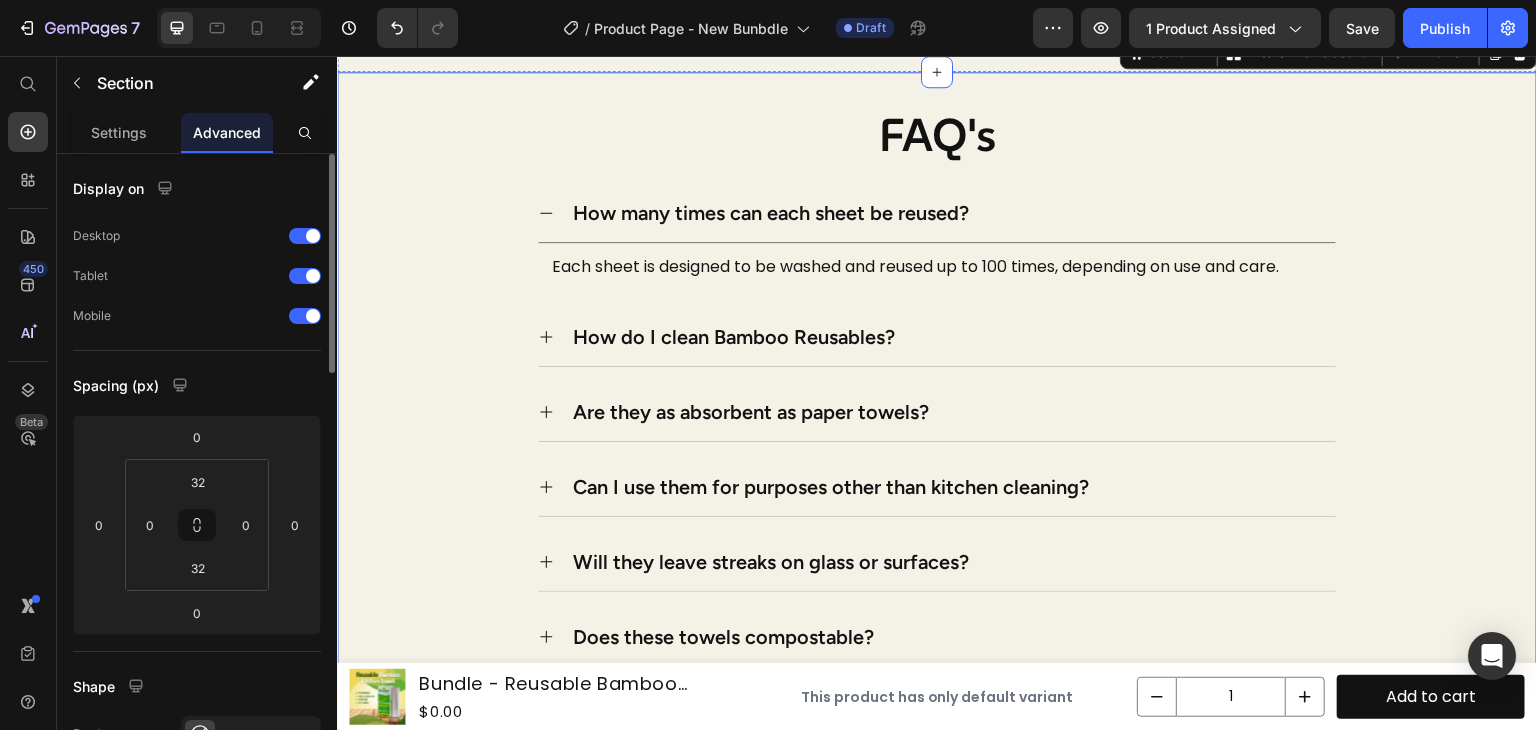 click on "Add to Cart — Get Free Gifts" at bounding box center (937, 14) 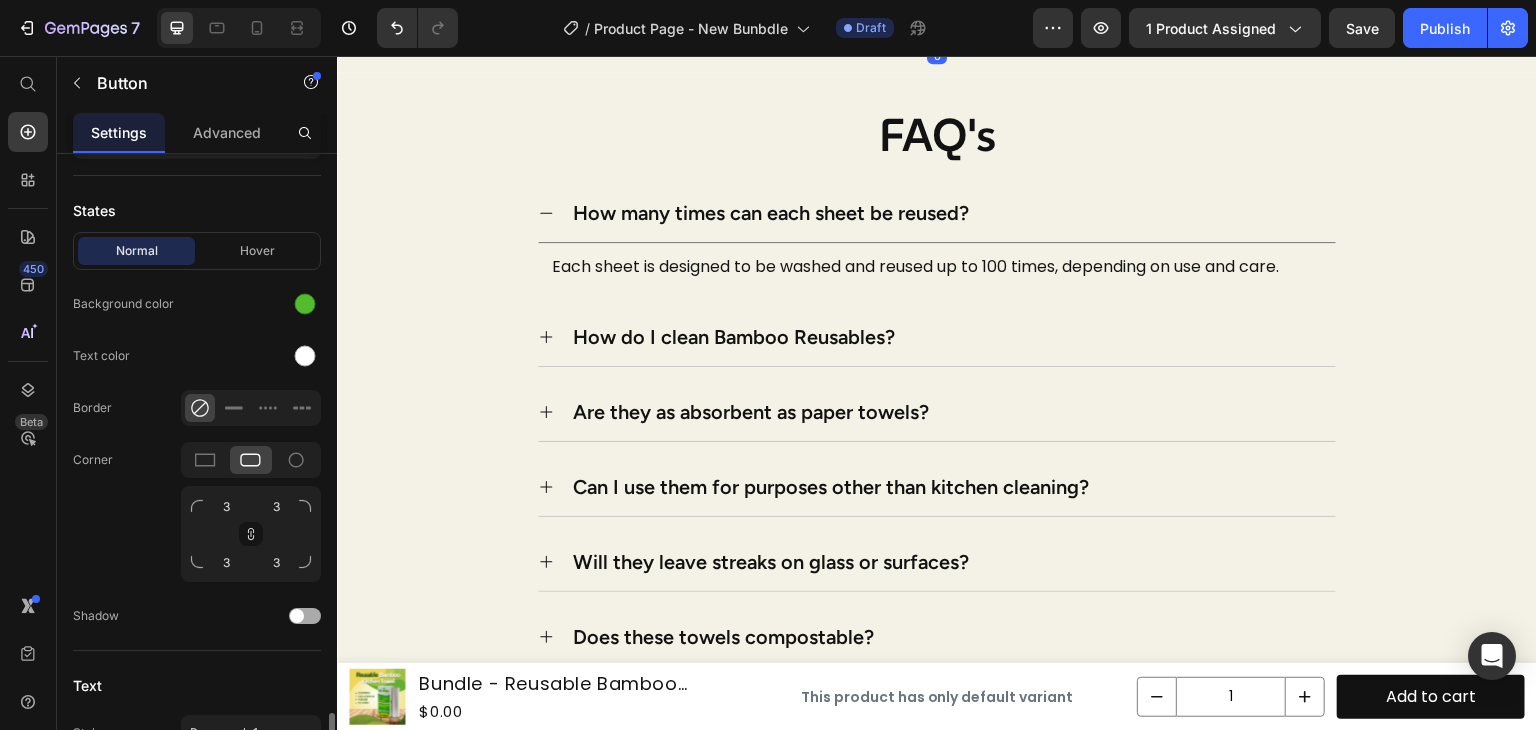 scroll, scrollTop: 714, scrollLeft: 0, axis: vertical 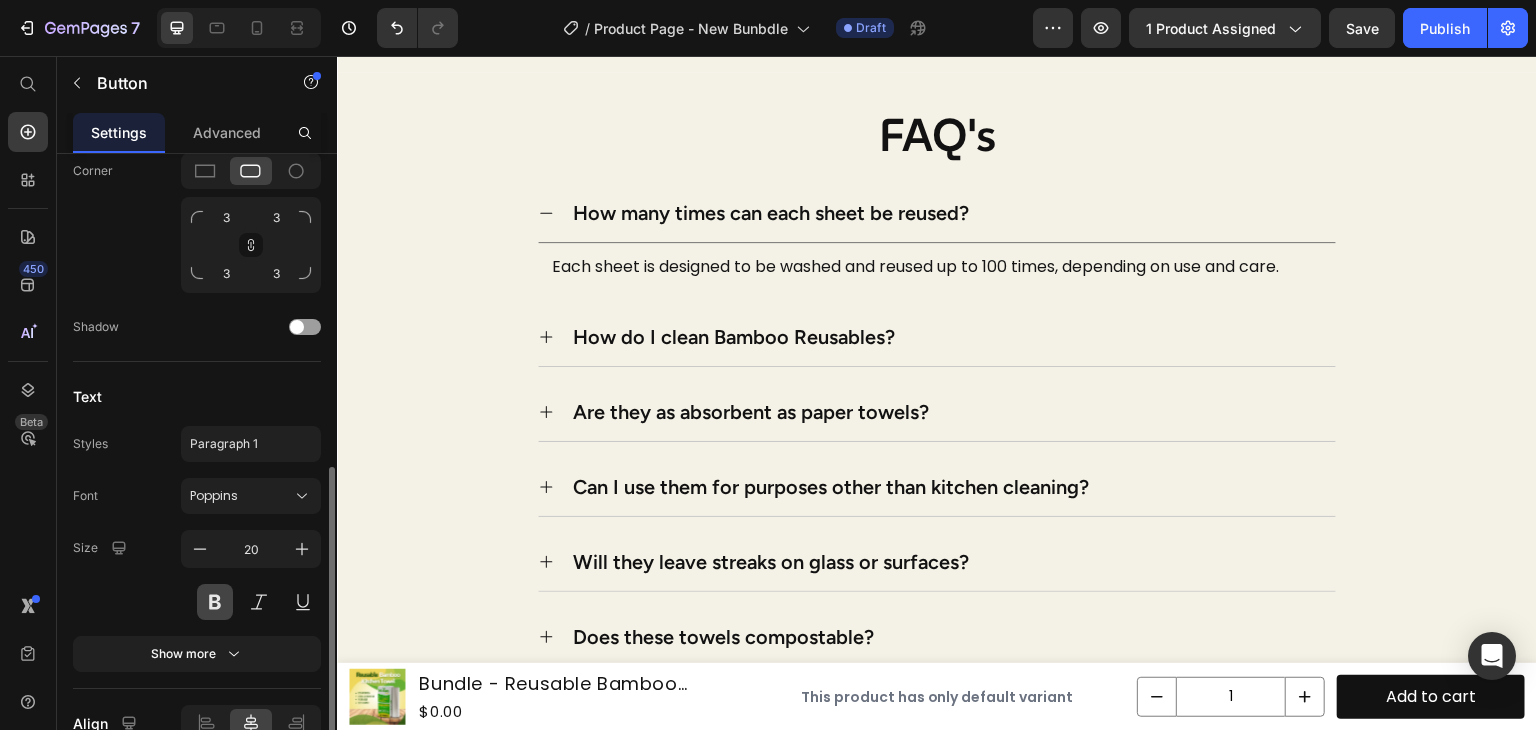 click at bounding box center [215, 602] 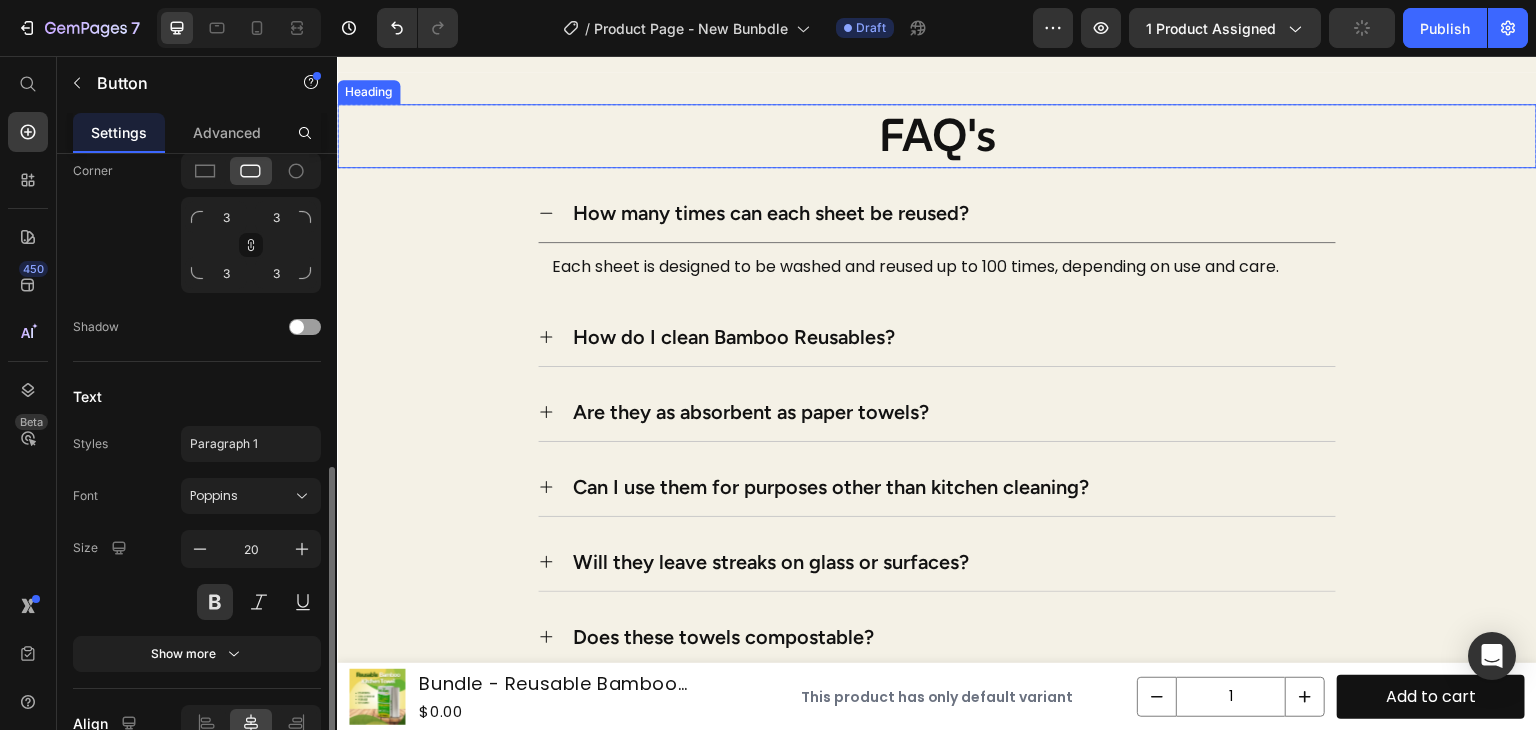 click on "FAQ's" at bounding box center (937, 136) 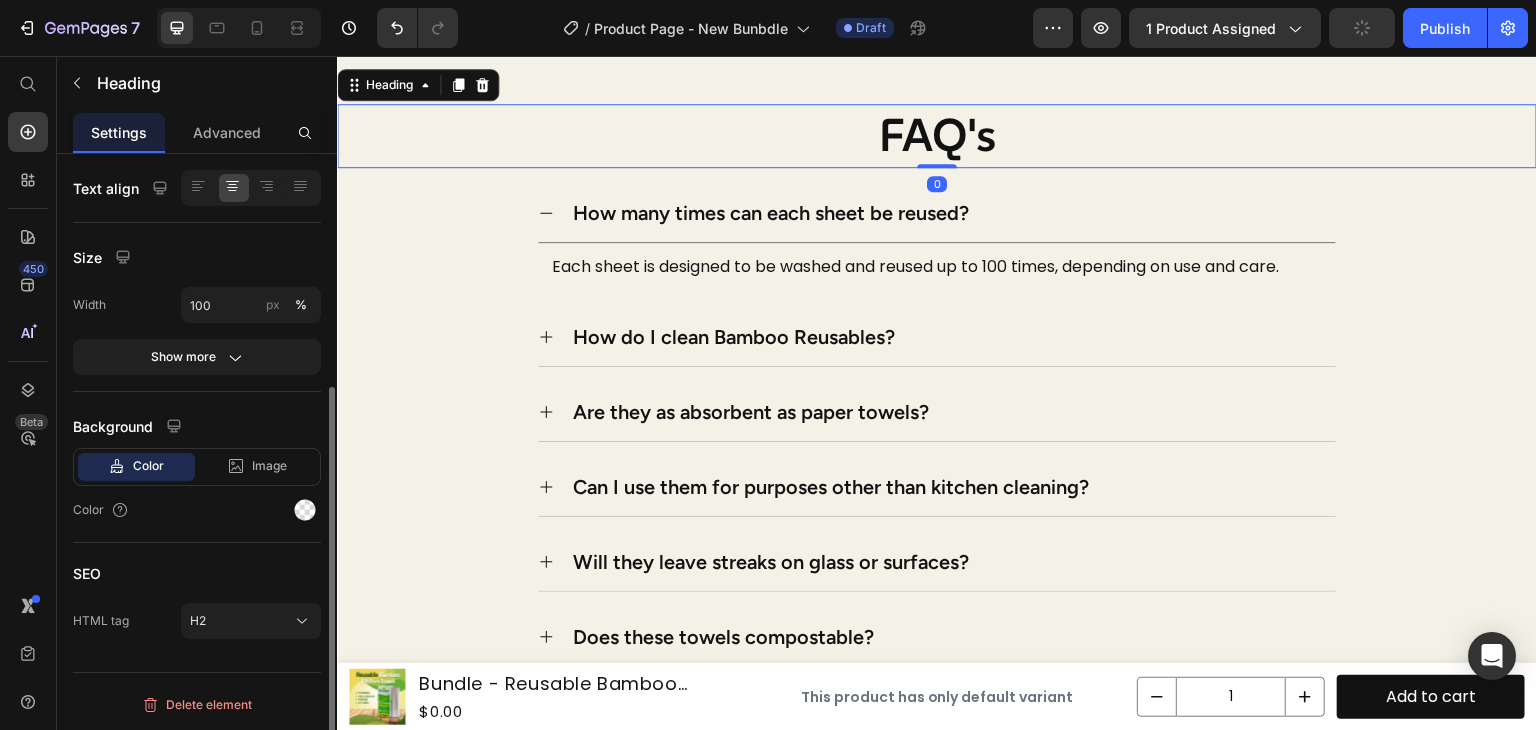 scroll, scrollTop: 0, scrollLeft: 0, axis: both 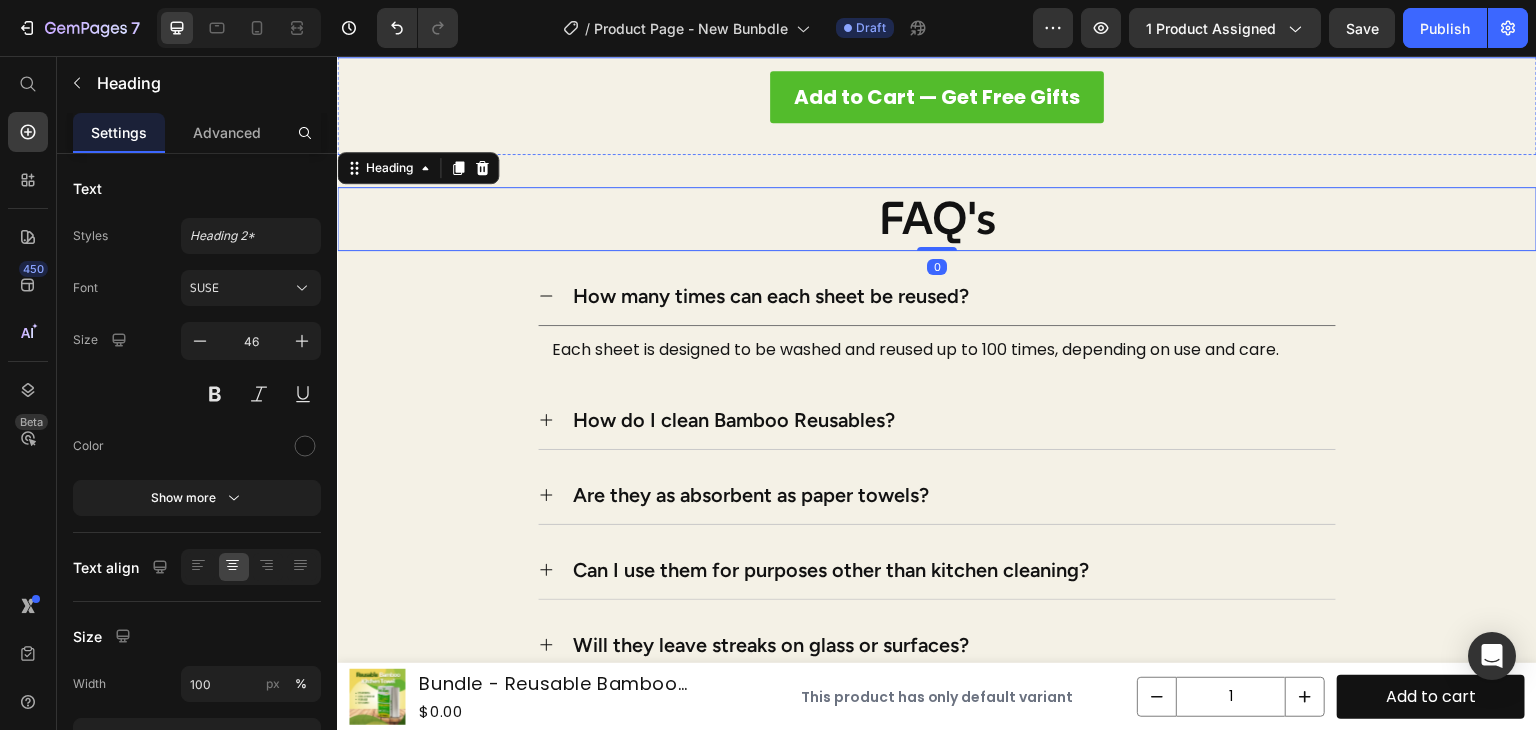 click on "+ Heading" at bounding box center [374, 4] 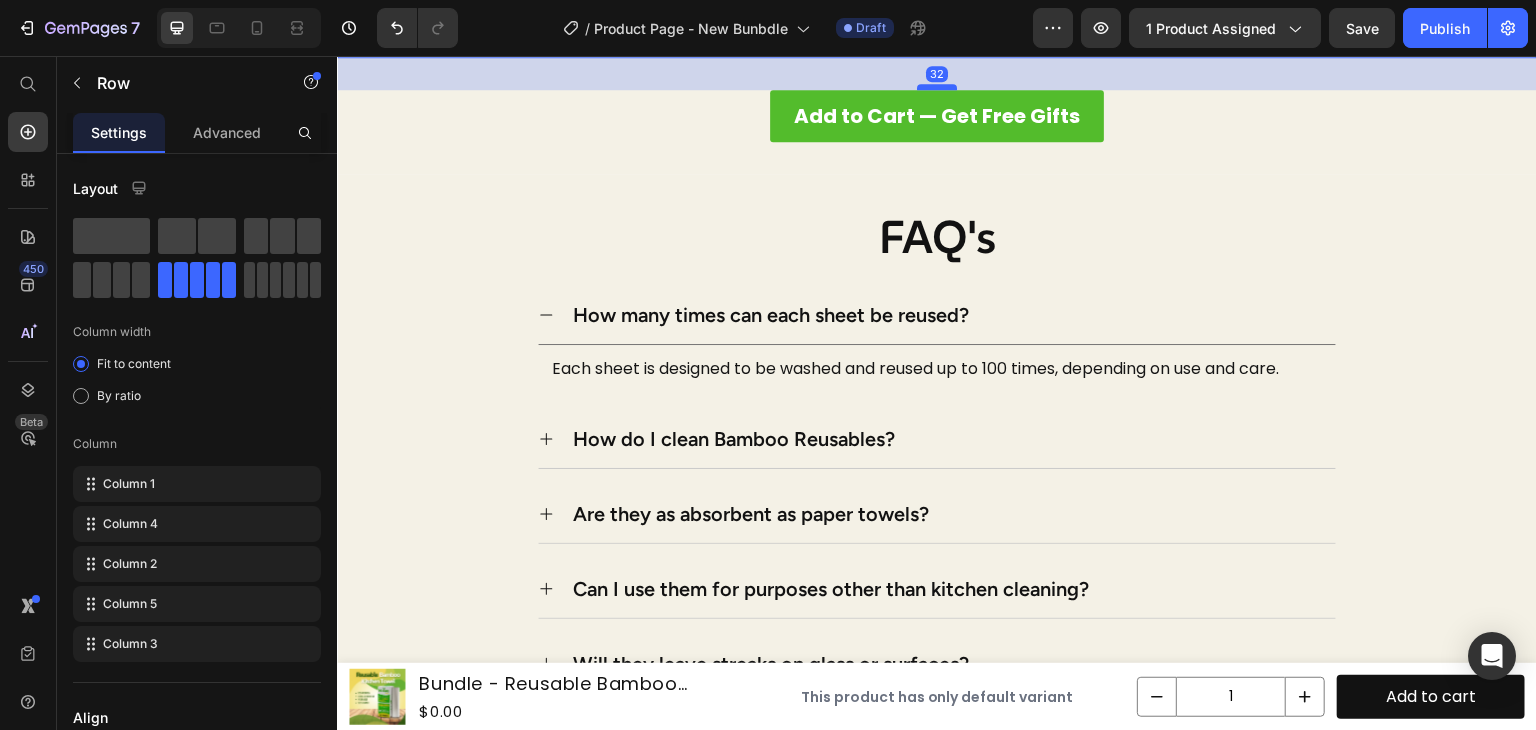 drag, startPoint x: 930, startPoint y: 433, endPoint x: 924, endPoint y: 451, distance: 18.973665 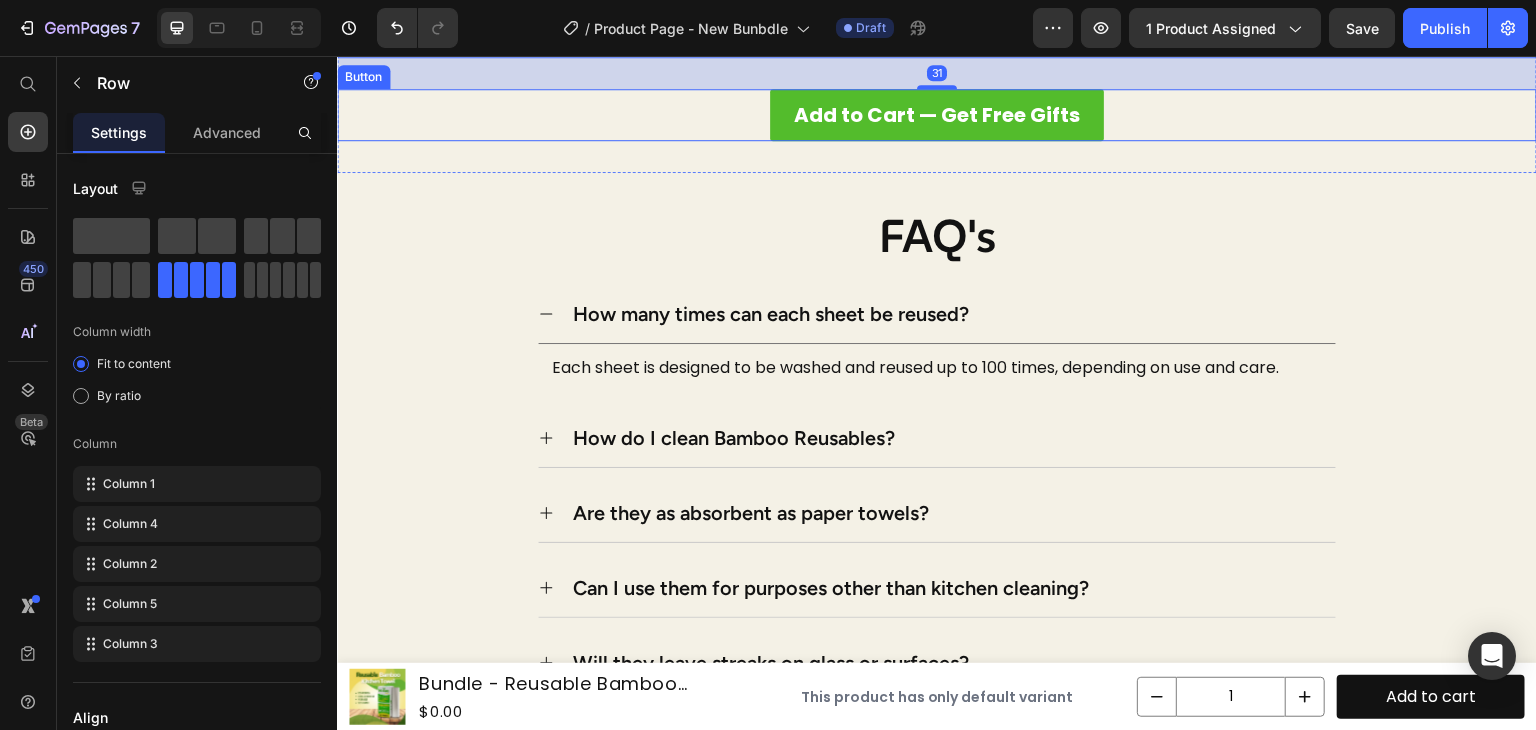 click on "Order in next Heading 05 HRS 37 MIN 07 SEC Countdown Timer and get complete bundle. Heading Row No extra cost! Heading Add your EcoClean Trio in cart before stocks run out. Text Block Image Image Image + Heading + Heading Row   31 Add to Cart — Get Free Gifts Button Section 9" at bounding box center [937, -71] 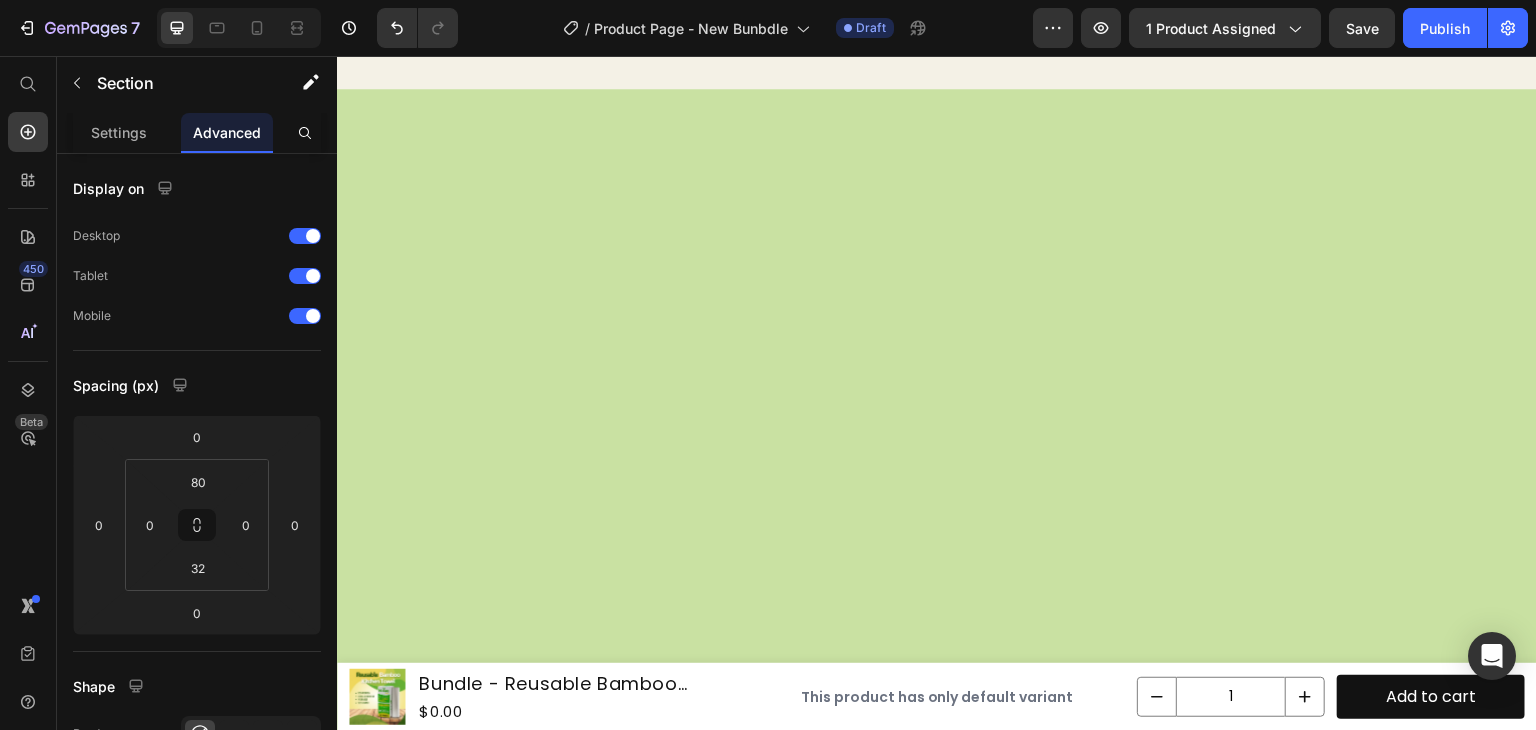 scroll, scrollTop: 590, scrollLeft: 0, axis: vertical 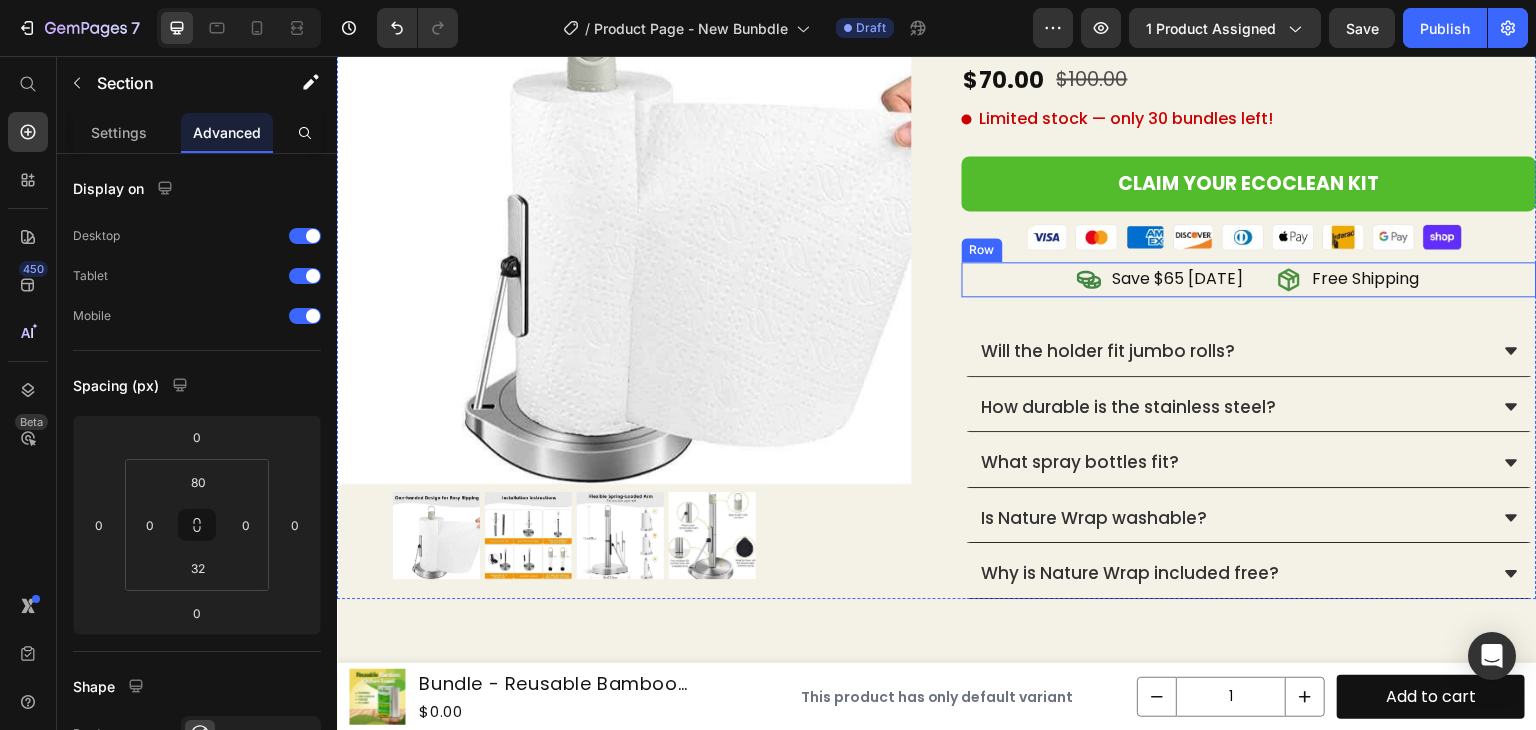 click on "Save $65 [DATE] Item List
Free Shipping Item List Row" at bounding box center [1249, 279] 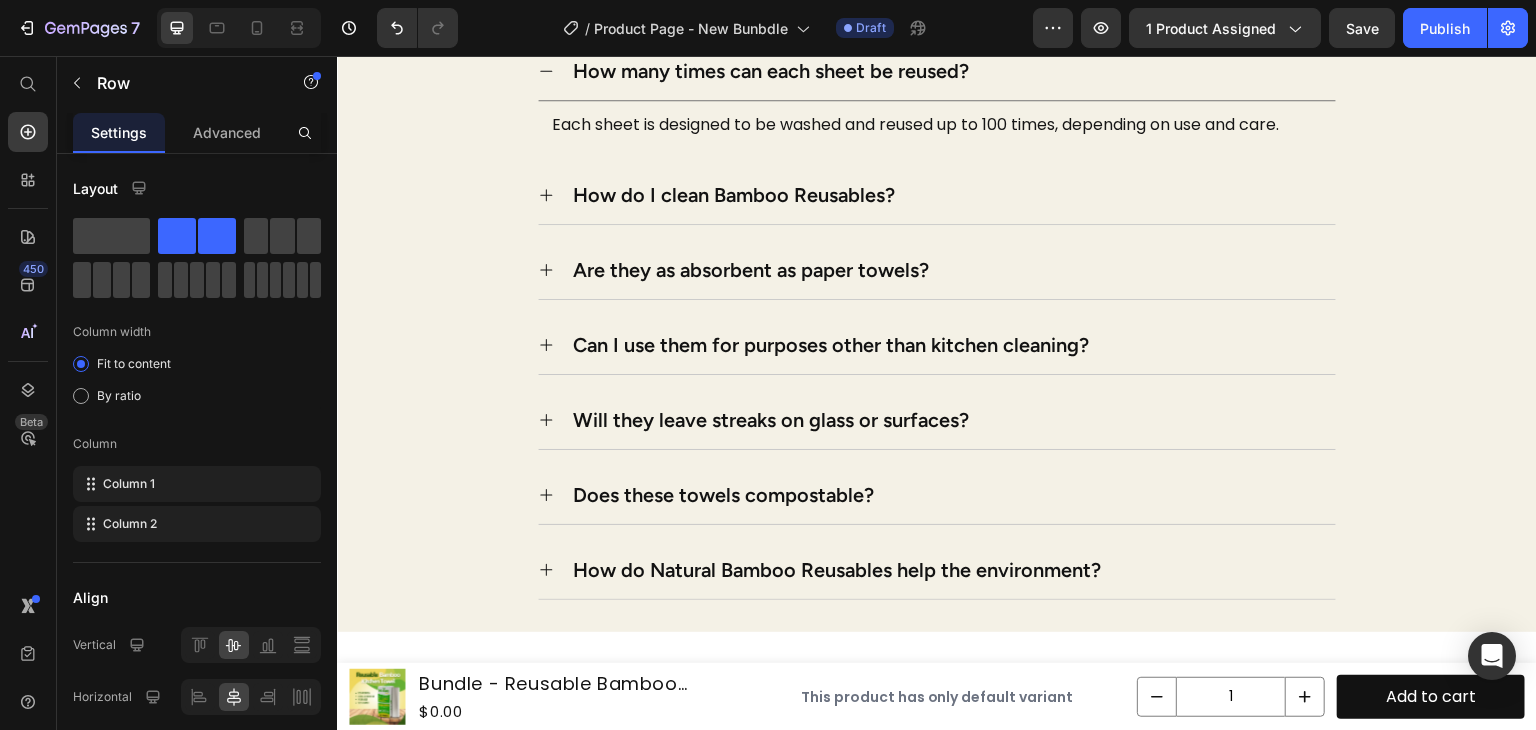 scroll, scrollTop: 4708, scrollLeft: 0, axis: vertical 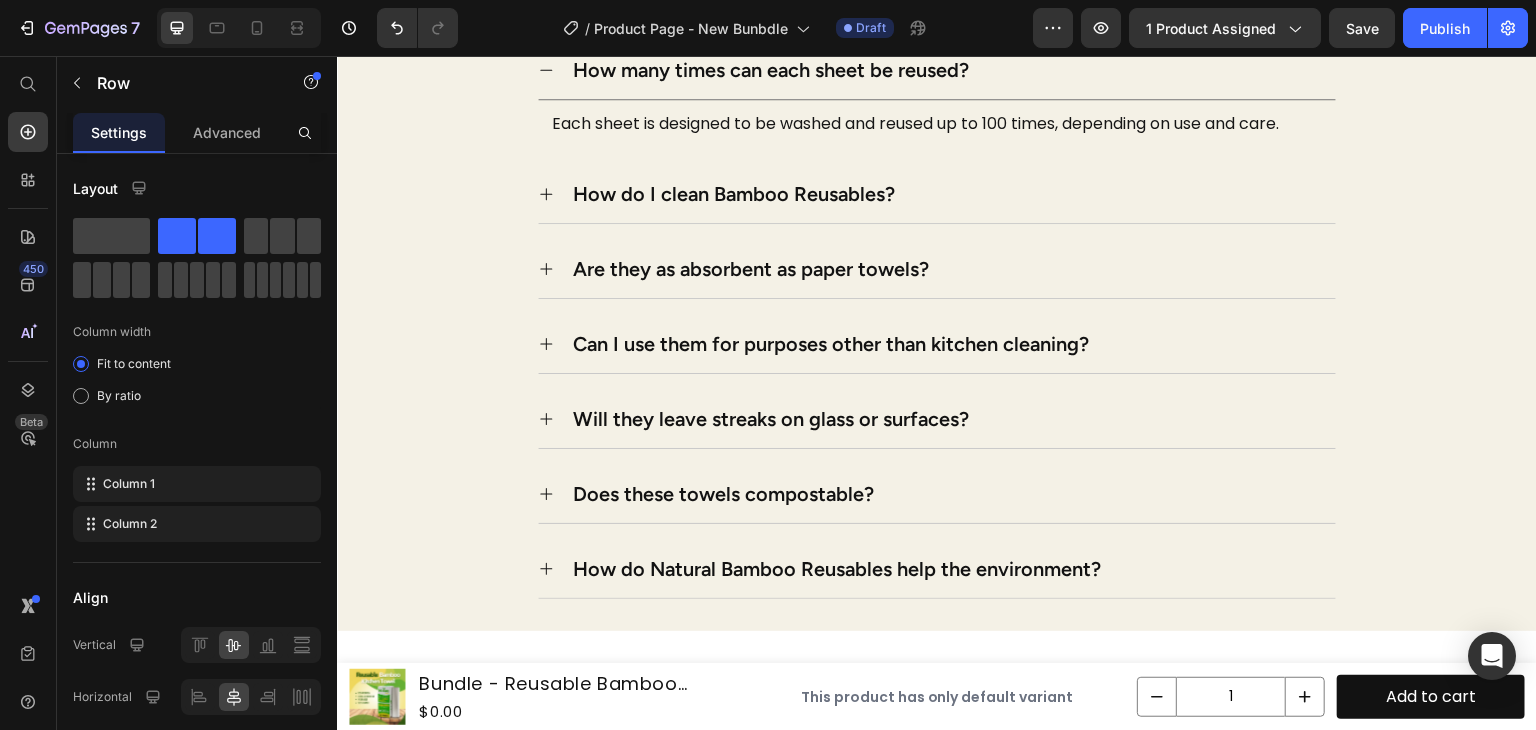 click on "Add to Cart — Get Free Gifts" at bounding box center [937, -129] 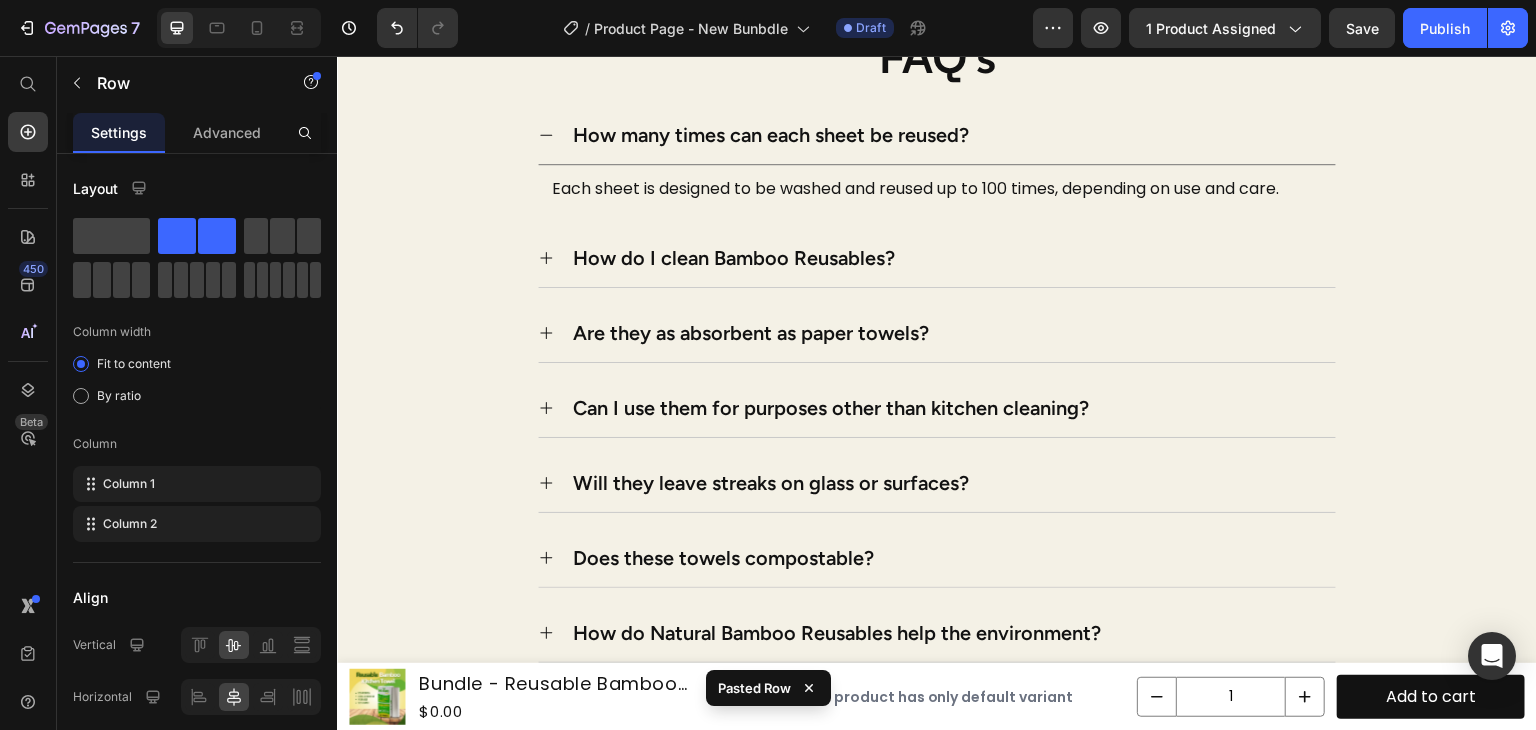 click on "Free Shipping" at bounding box center (1053, -86) 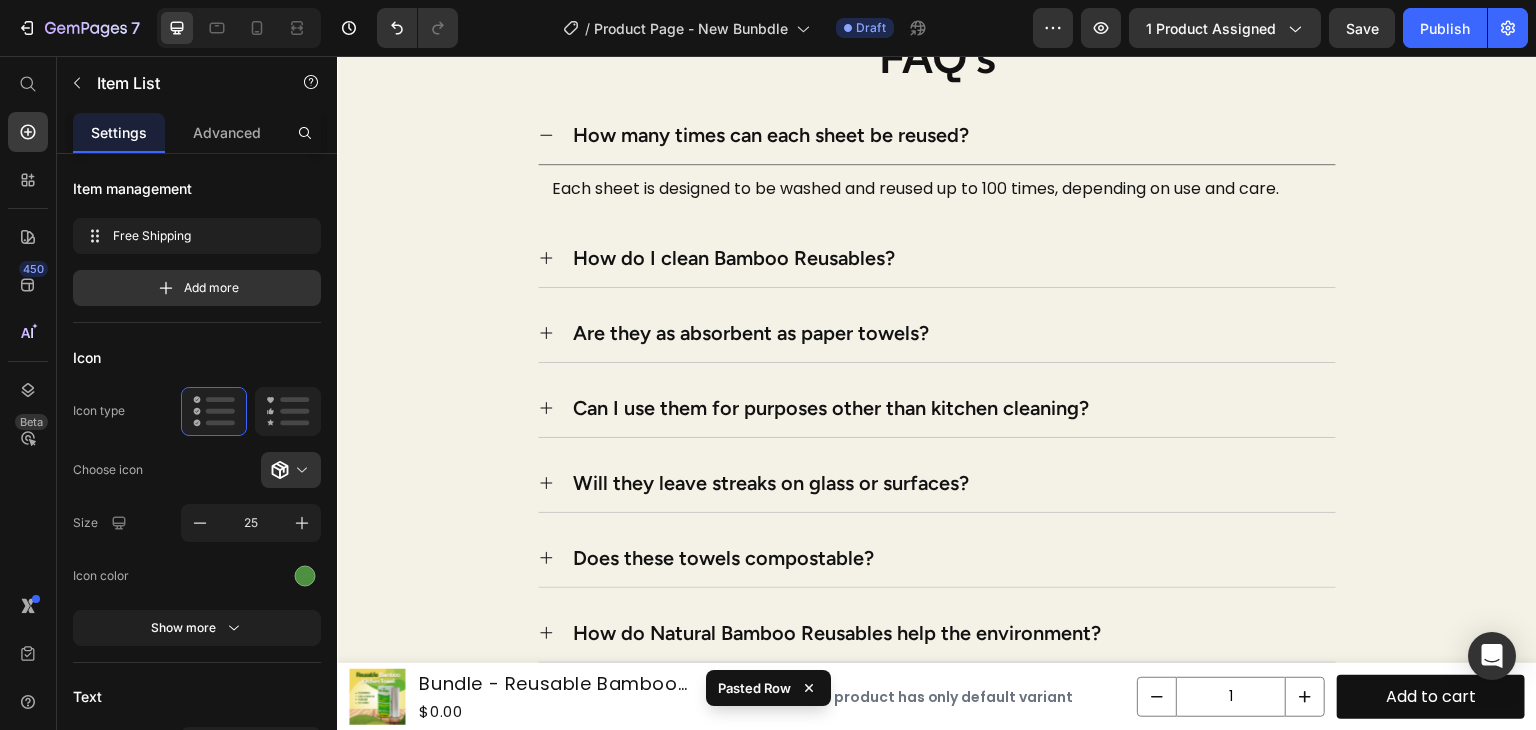 click on "Save $65 [DATE] Item List
Free Shipping Item List   0 Row" at bounding box center [937, -86] 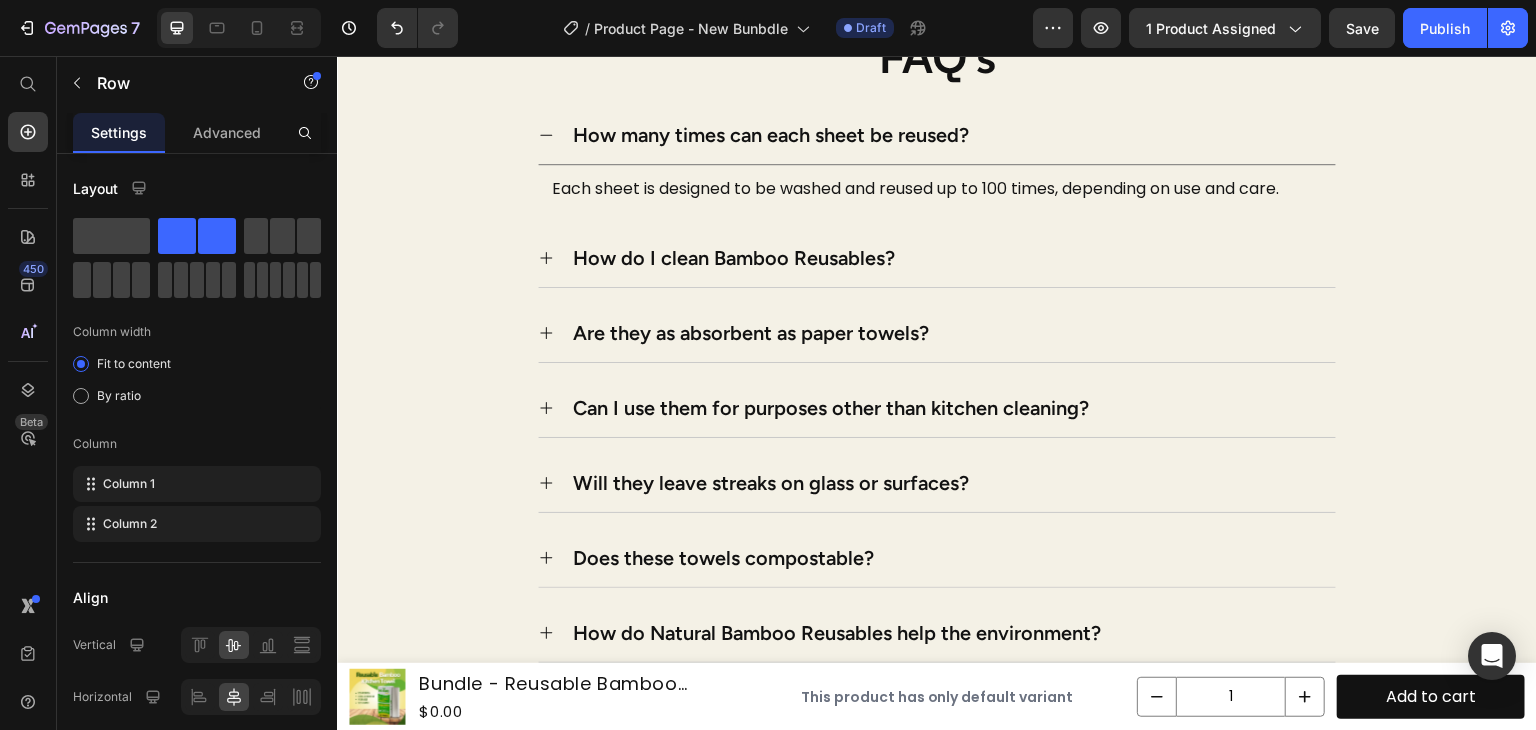 click 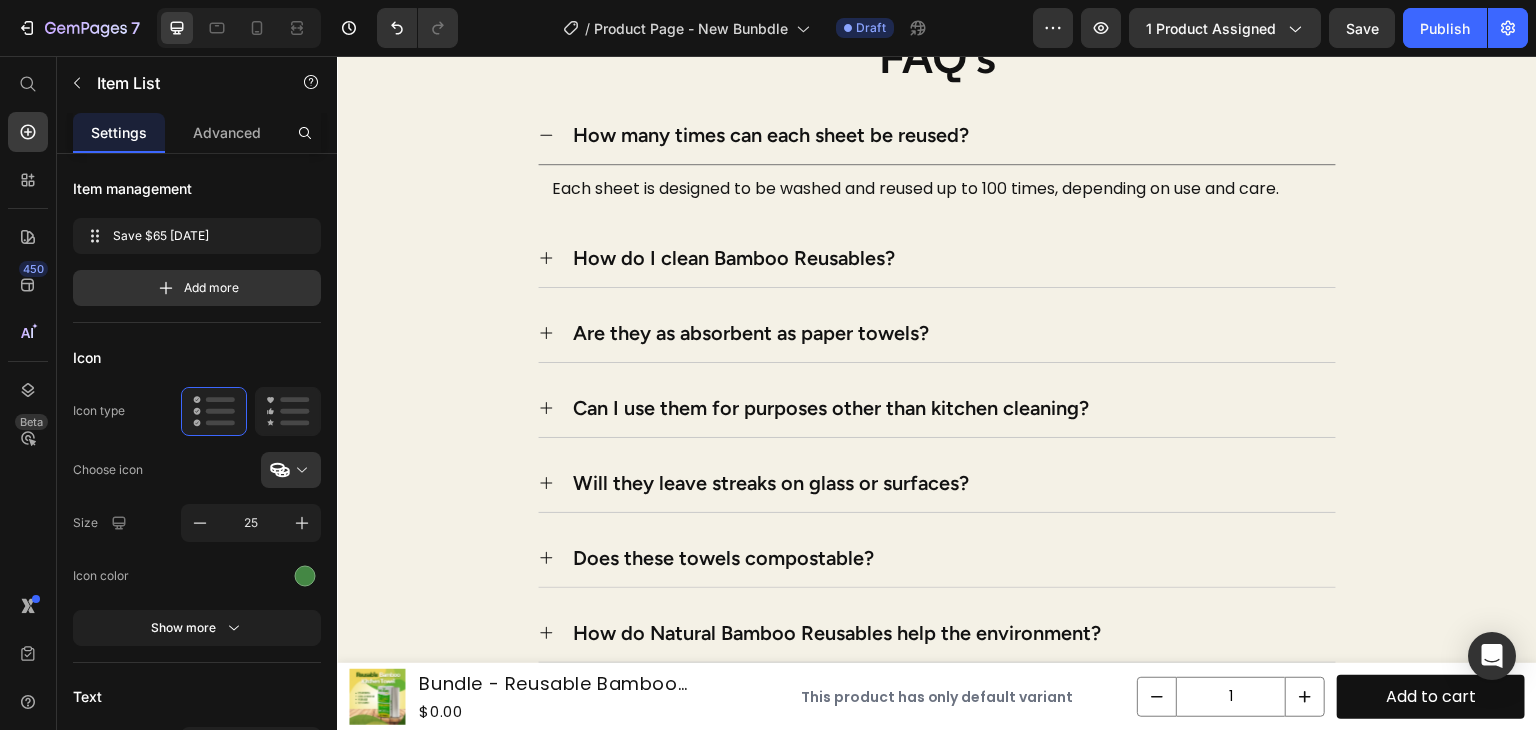 click on "Save $65 [DATE] Item List   0
Free Shipping Item List Row" at bounding box center (937, -86) 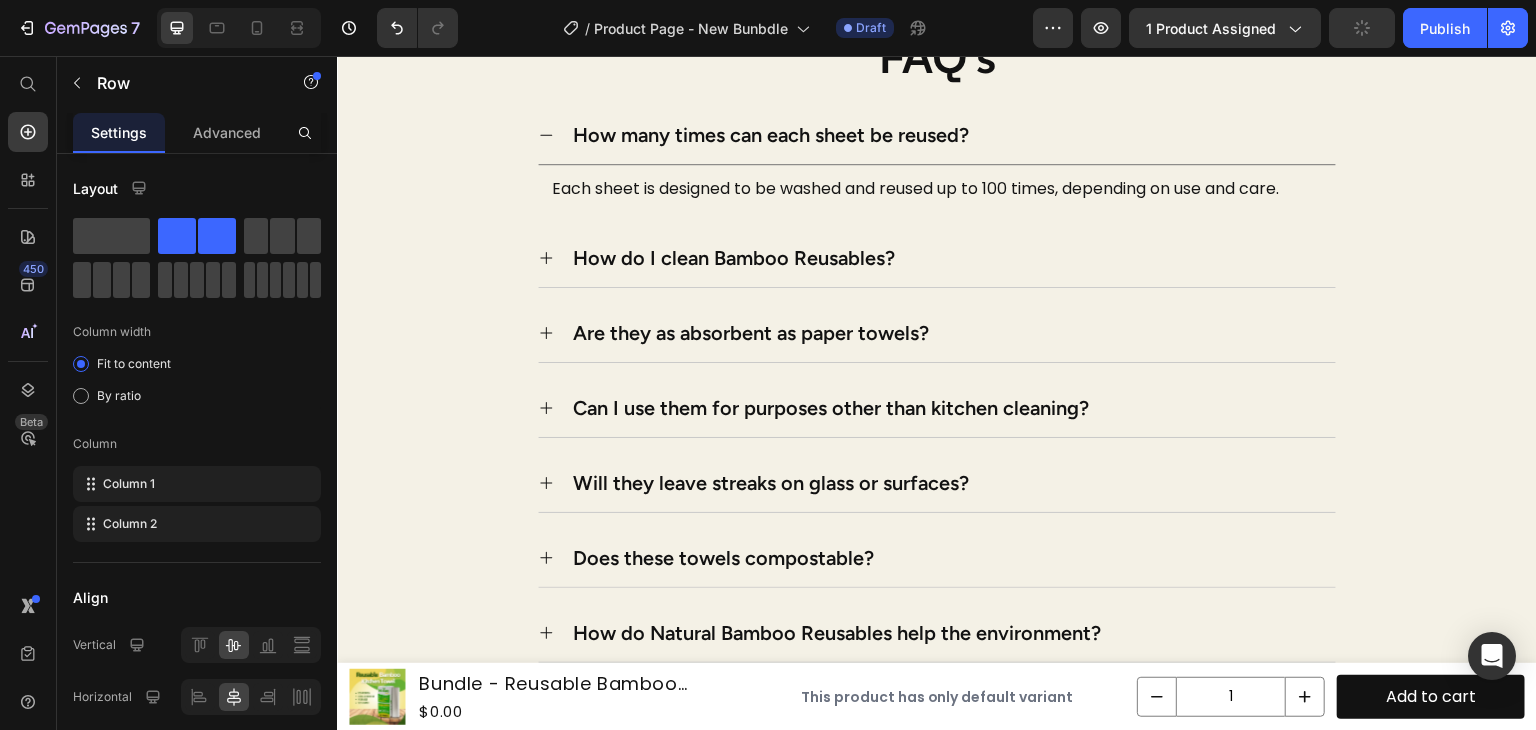 click on "Free Shipping" at bounding box center [1053, -86] 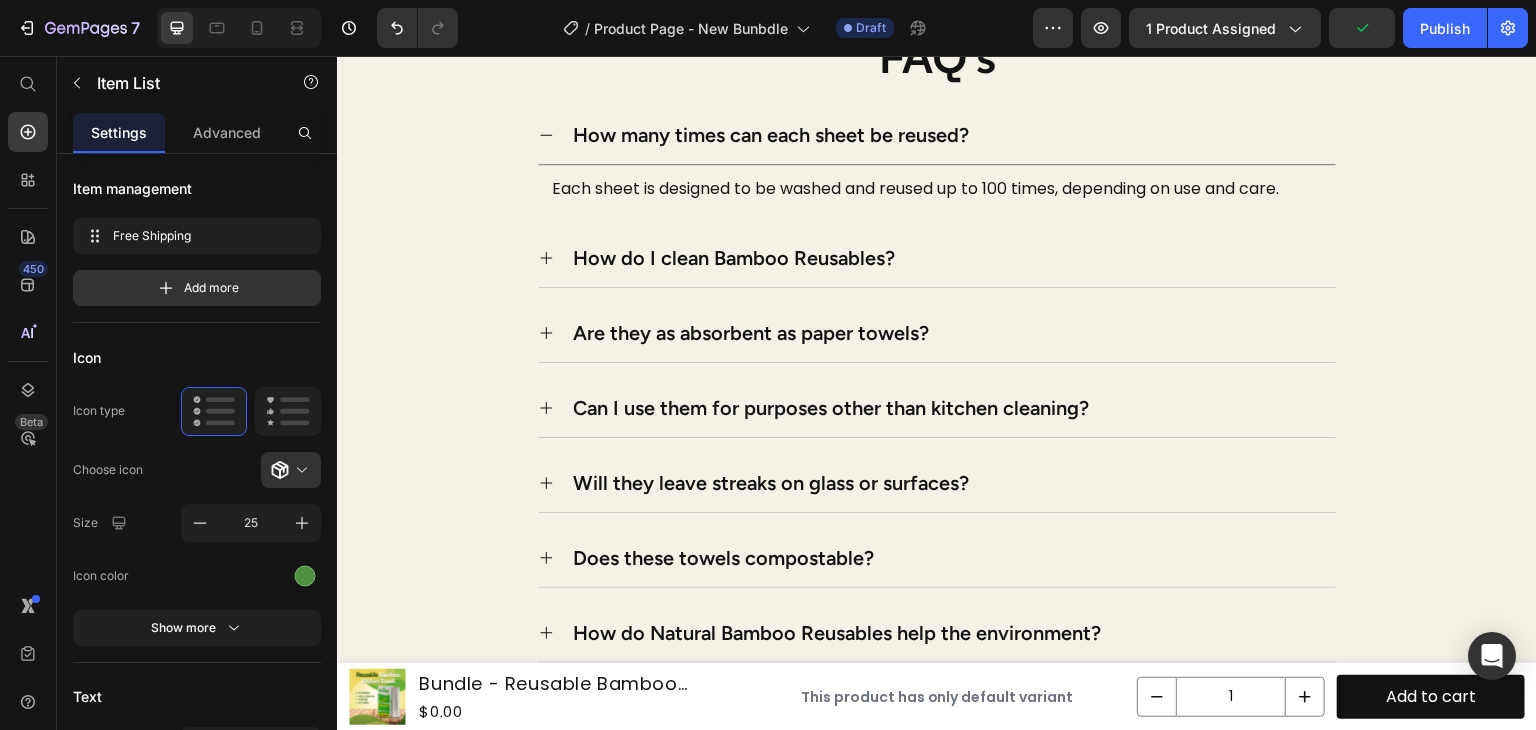 click on "Free Shipping" at bounding box center [1053, -86] 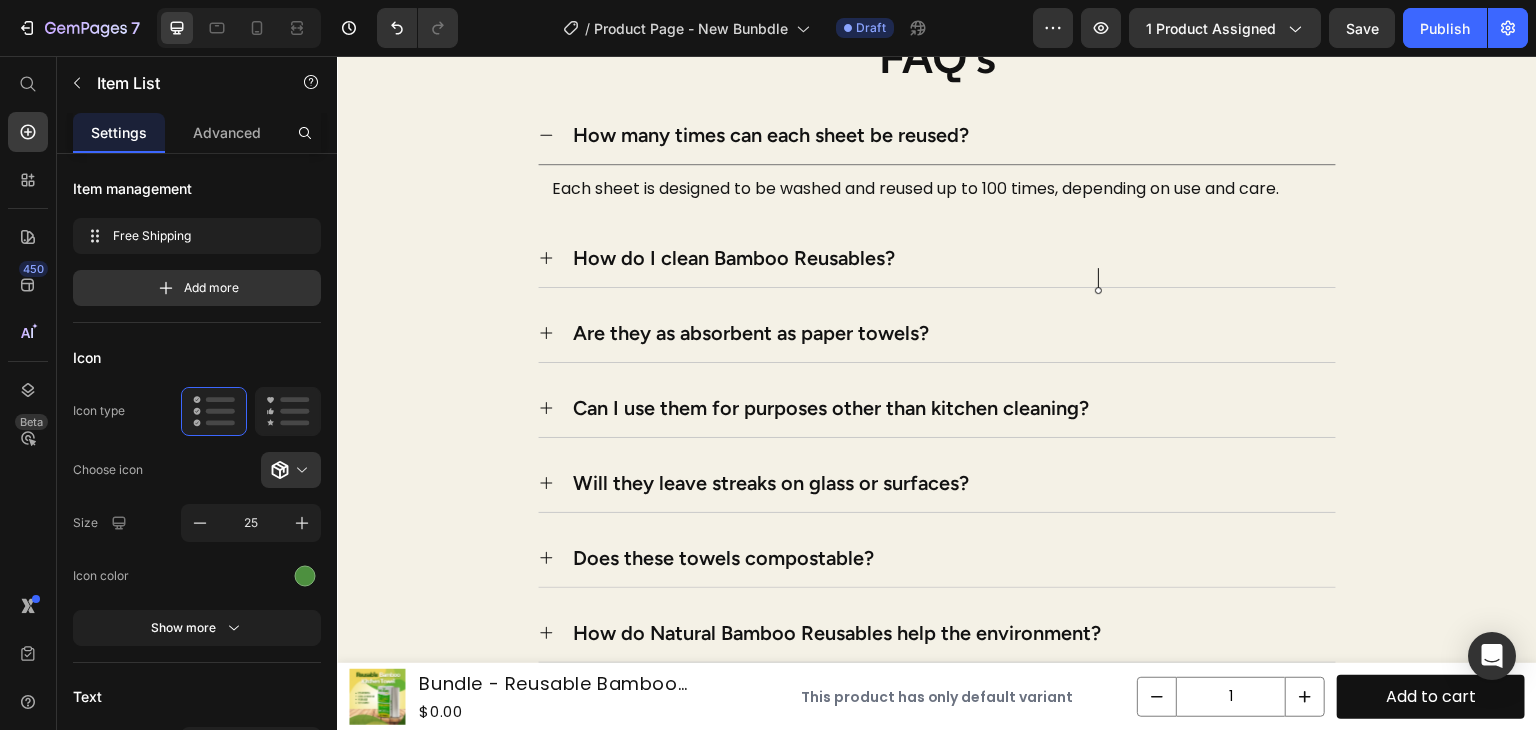 click on "Save $65 [DATE]" at bounding box center [865, -86] 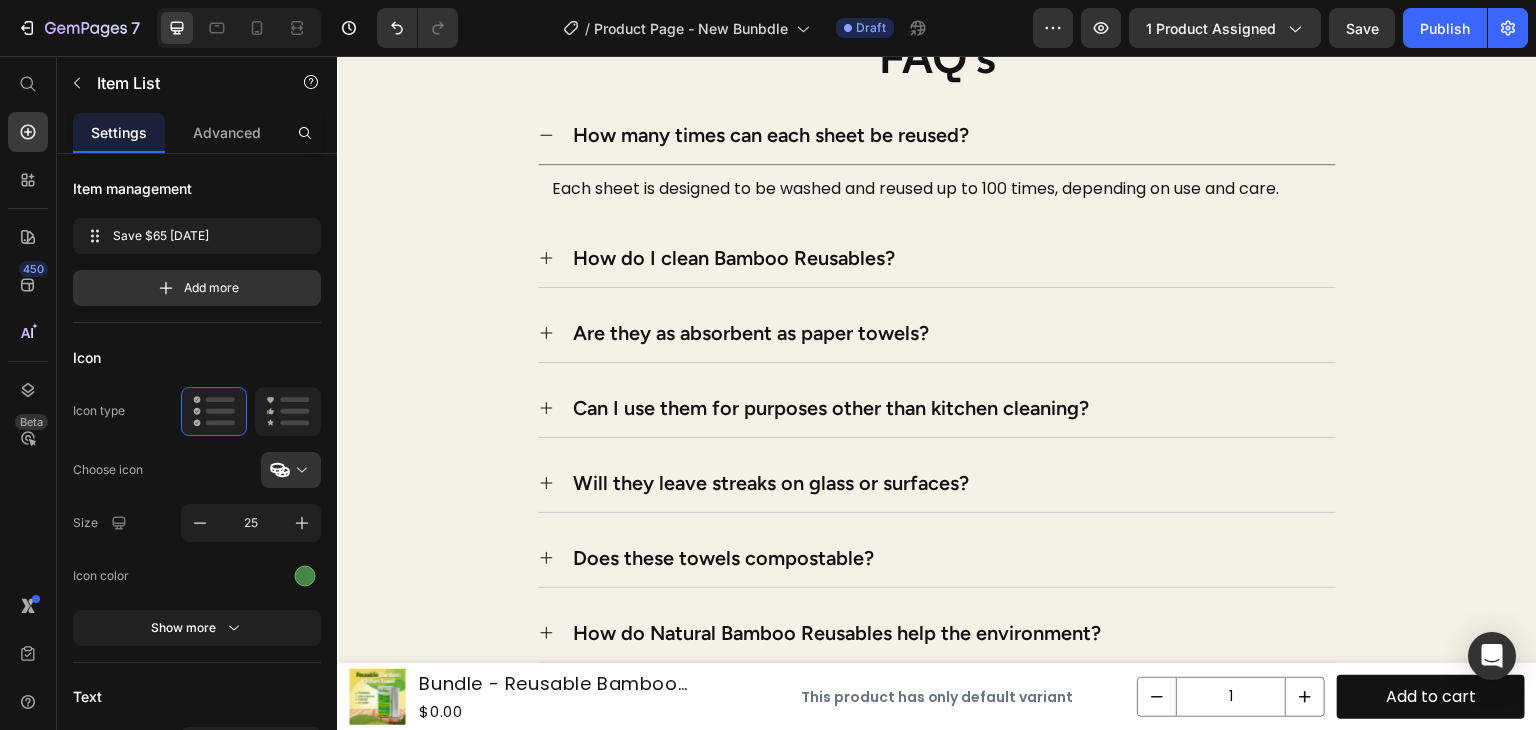 click on "Save $65 [DATE]" at bounding box center [865, -86] 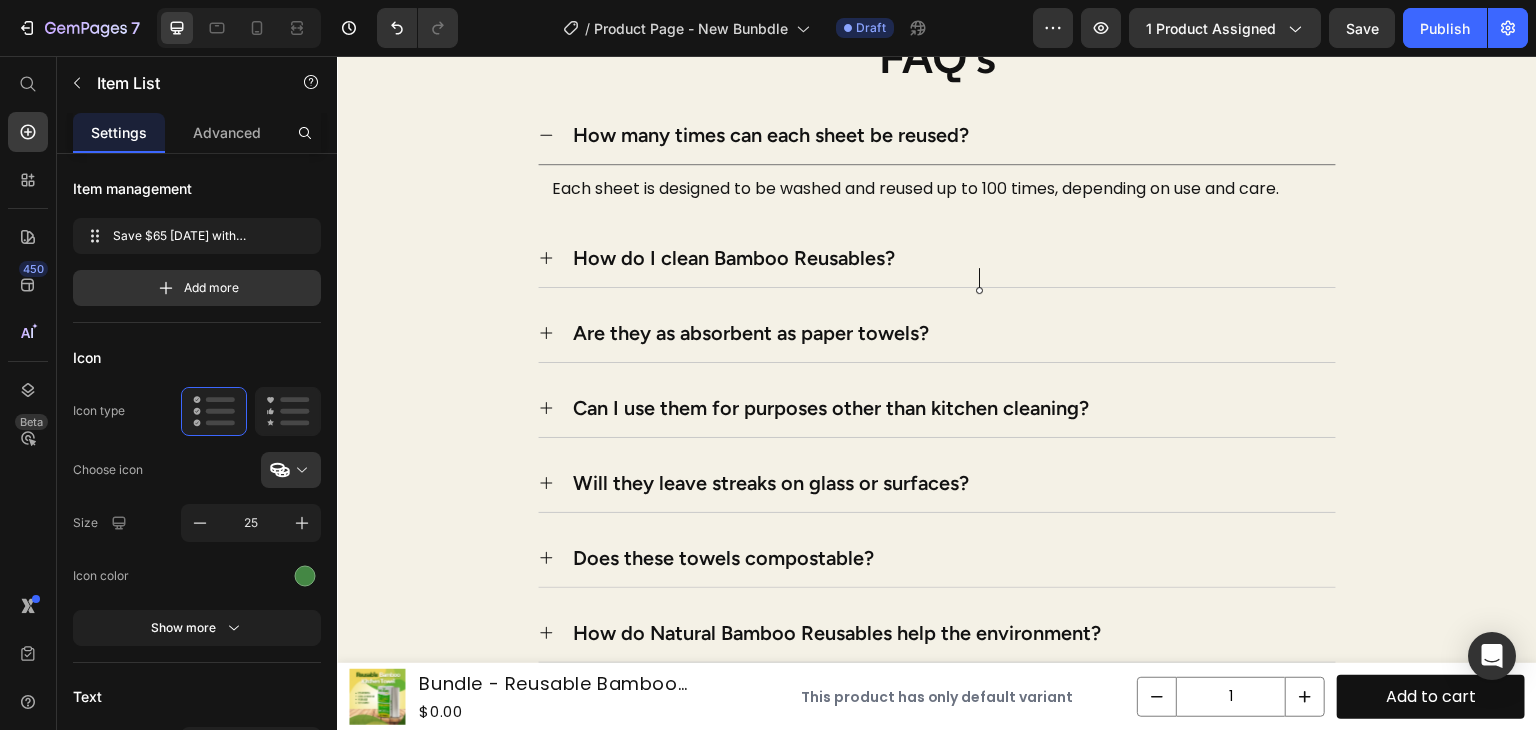 click on "Save $65 [DATE] with Purchase Item List   0
Free Shipping Item List Row" at bounding box center [937, -86] 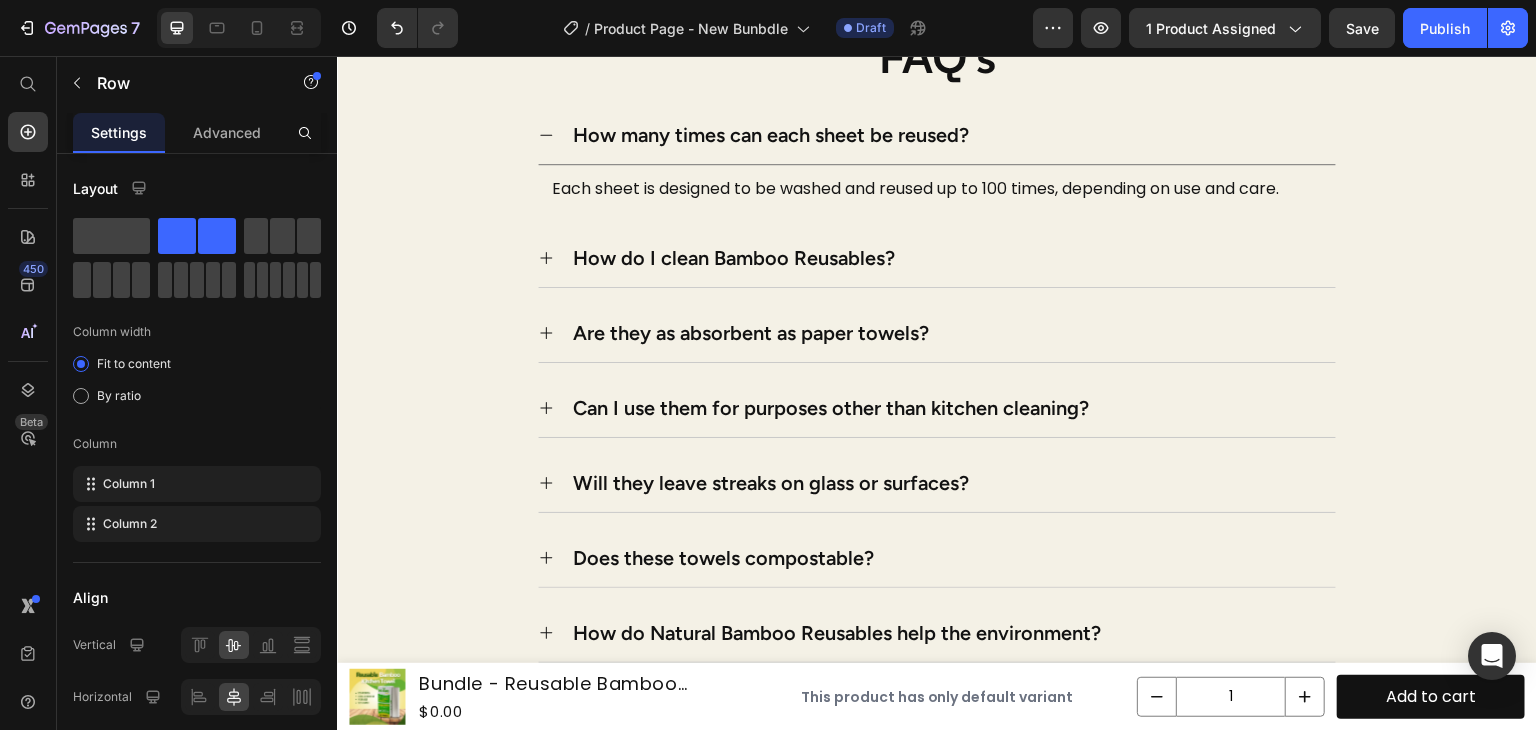 click on "Free Shipping" at bounding box center [1111, -86] 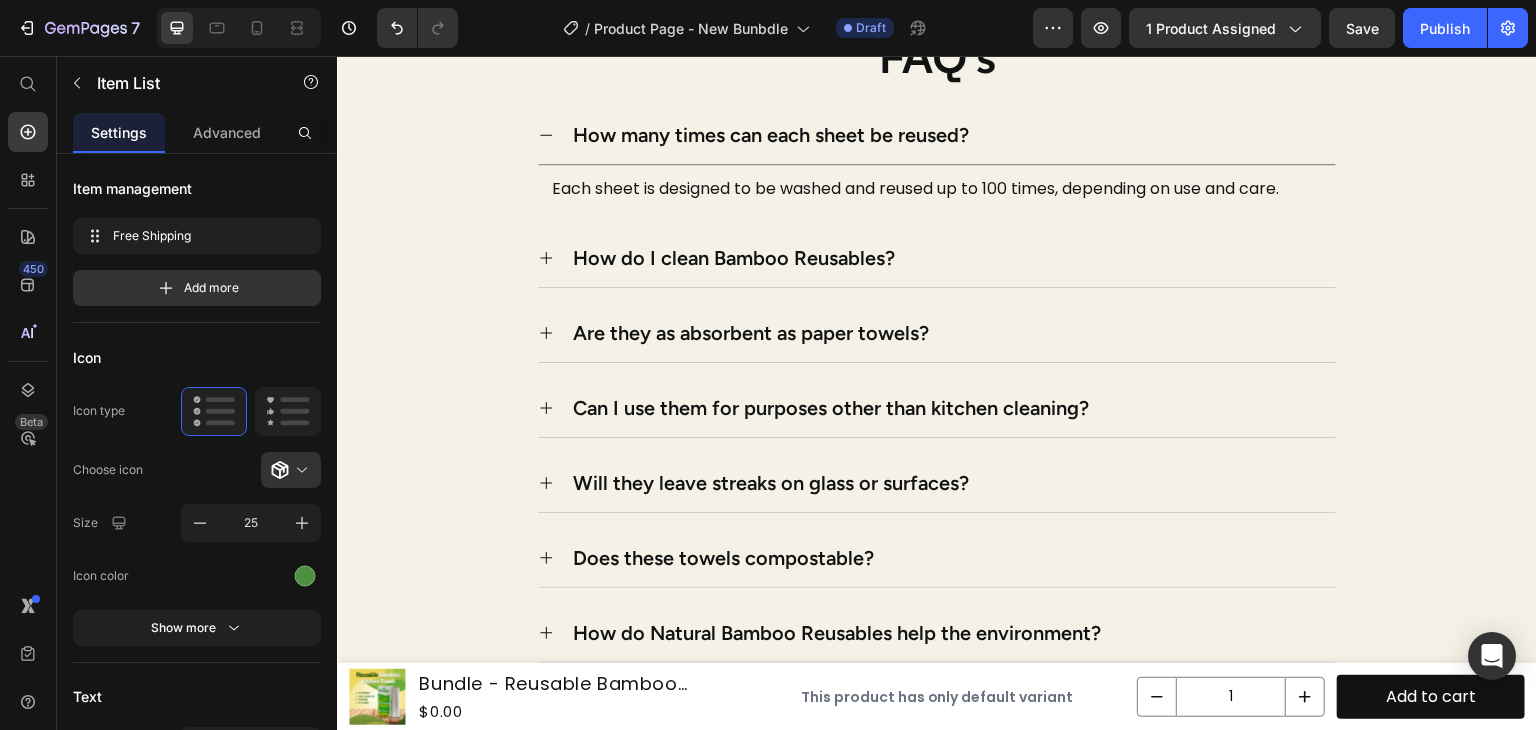 click on "Free Shipping" at bounding box center (1111, -86) 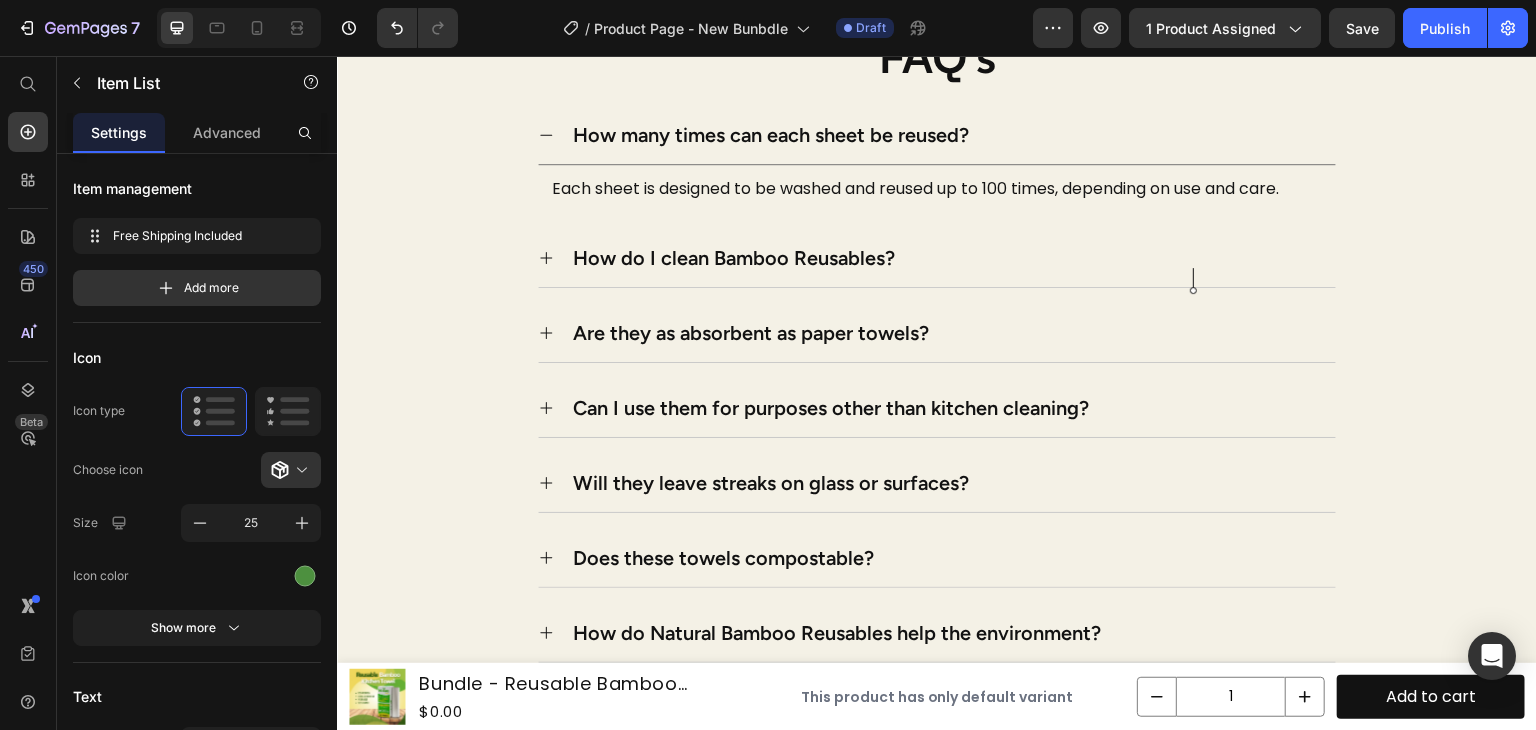 click on "Order in next Heading 05 HRS 36 MIN 14 SEC Countdown Timer and get complete bundle. Heading Row No extra cost! Heading Add your EcoClean Trio in cart before stocks run out. Text Block Image Image Image + Heading + Heading Row Add to Cart — Get Free Gifts Button
Save $65 [DATE] with Purchase Item List
Free Shipping Included Item List   0 Row Section 9" at bounding box center (937, -283) 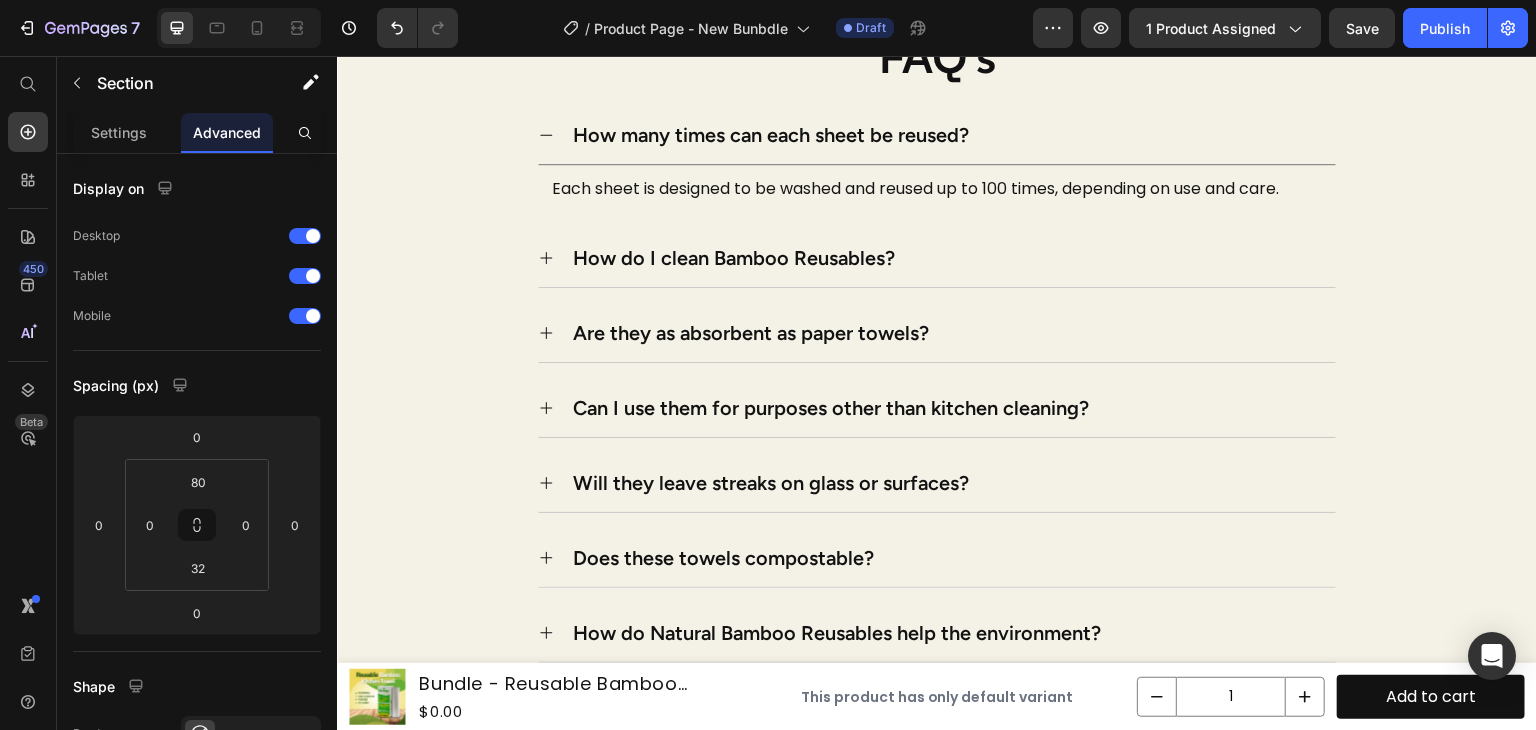 scroll, scrollTop: 4560, scrollLeft: 0, axis: vertical 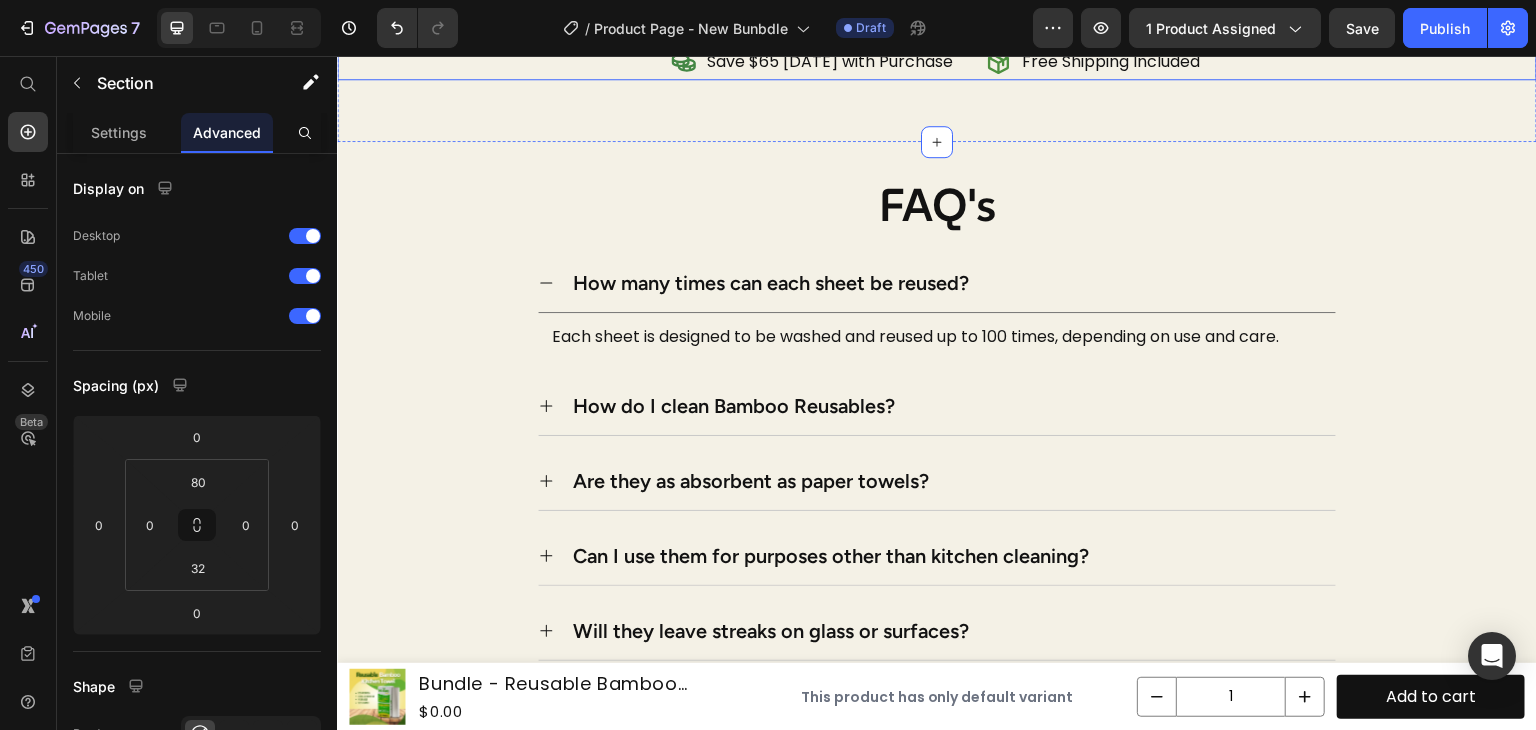 click on "Add to Cart — Get Free Gifts" at bounding box center (937, 19) 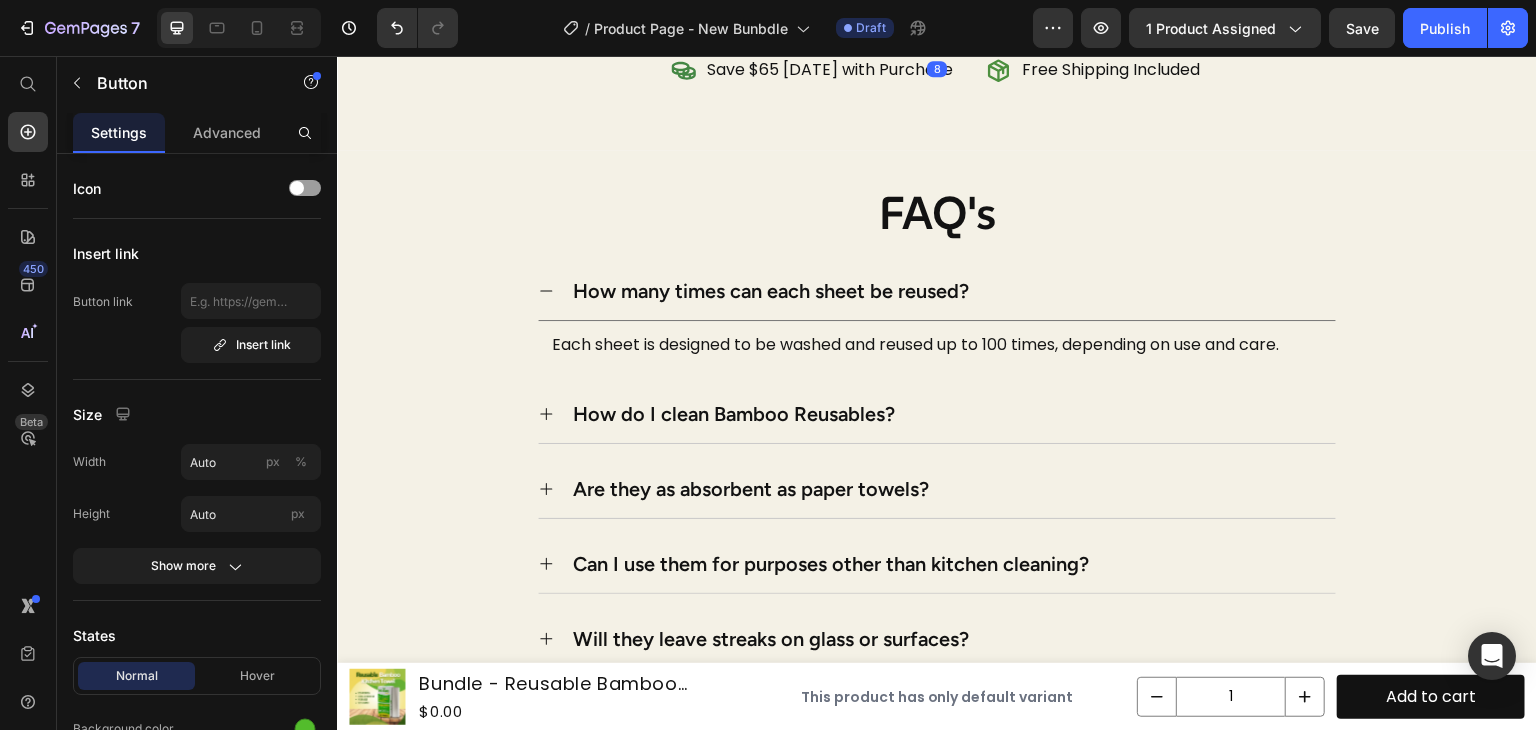 click at bounding box center (937, 51) 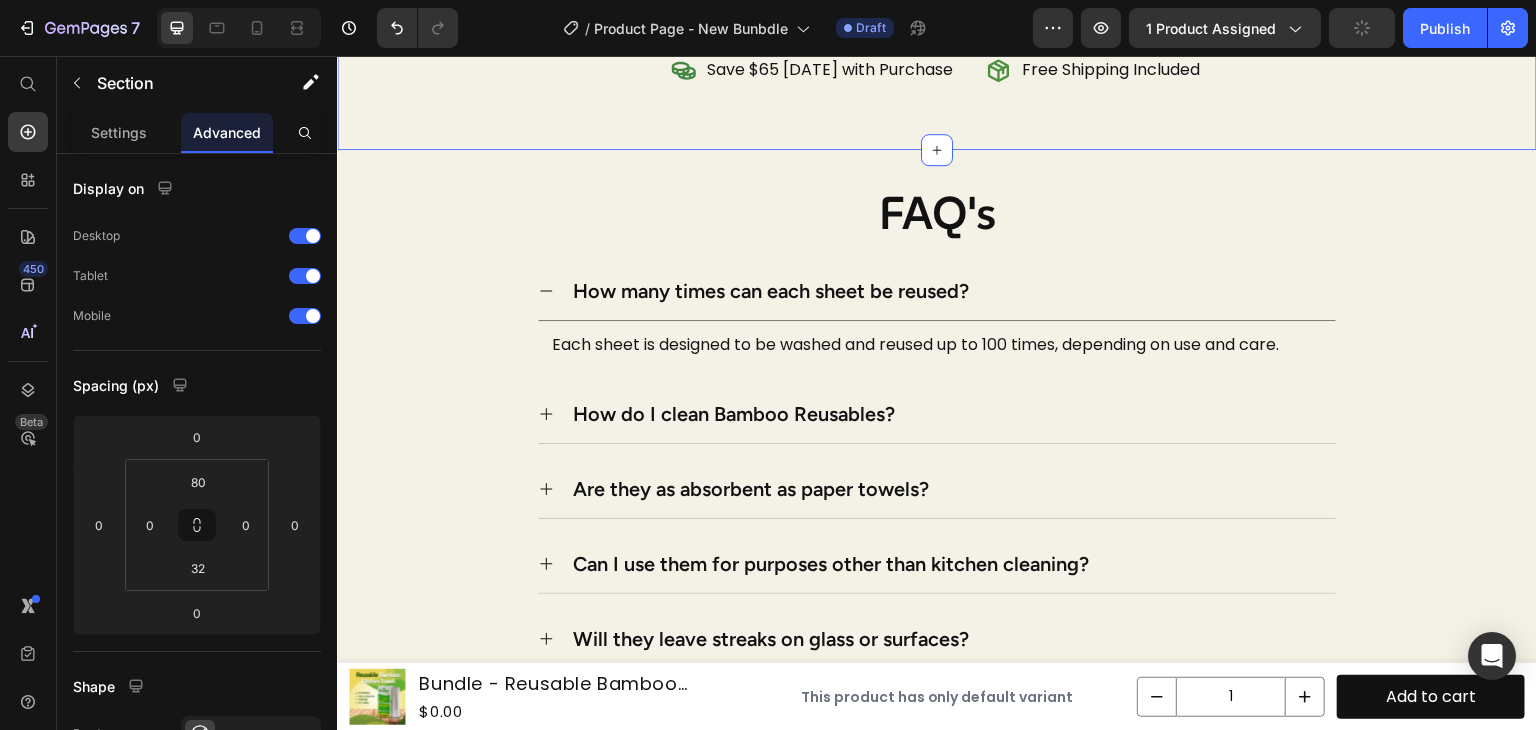 click on "Order in next Heading 05 HRS 36 MIN 07 SEC Countdown Timer and get complete bundle. Heading Row No extra cost! Heading Add your EcoClean Trio in cart before stocks run out. Text Block Image Image Image + Heading + Heading Row Add to Cart — Get Free Gifts Button   8
Save $65 [DATE] with Purchase Item List
Free Shipping Included Item List Row" at bounding box center (937, -107) 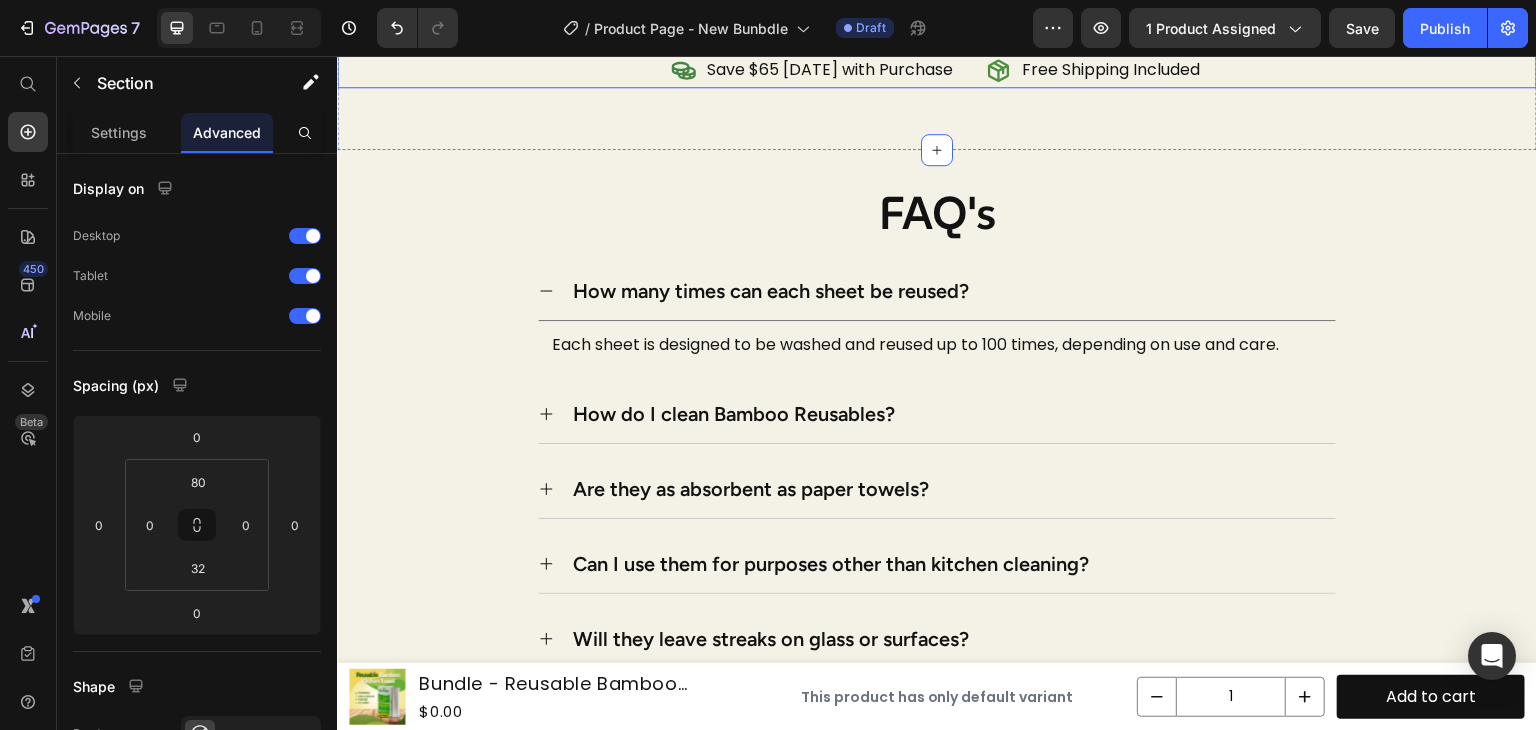 click on "Save $65 [DATE] with Purchase Item List
Free Shipping Included Item List Row" at bounding box center (937, 70) 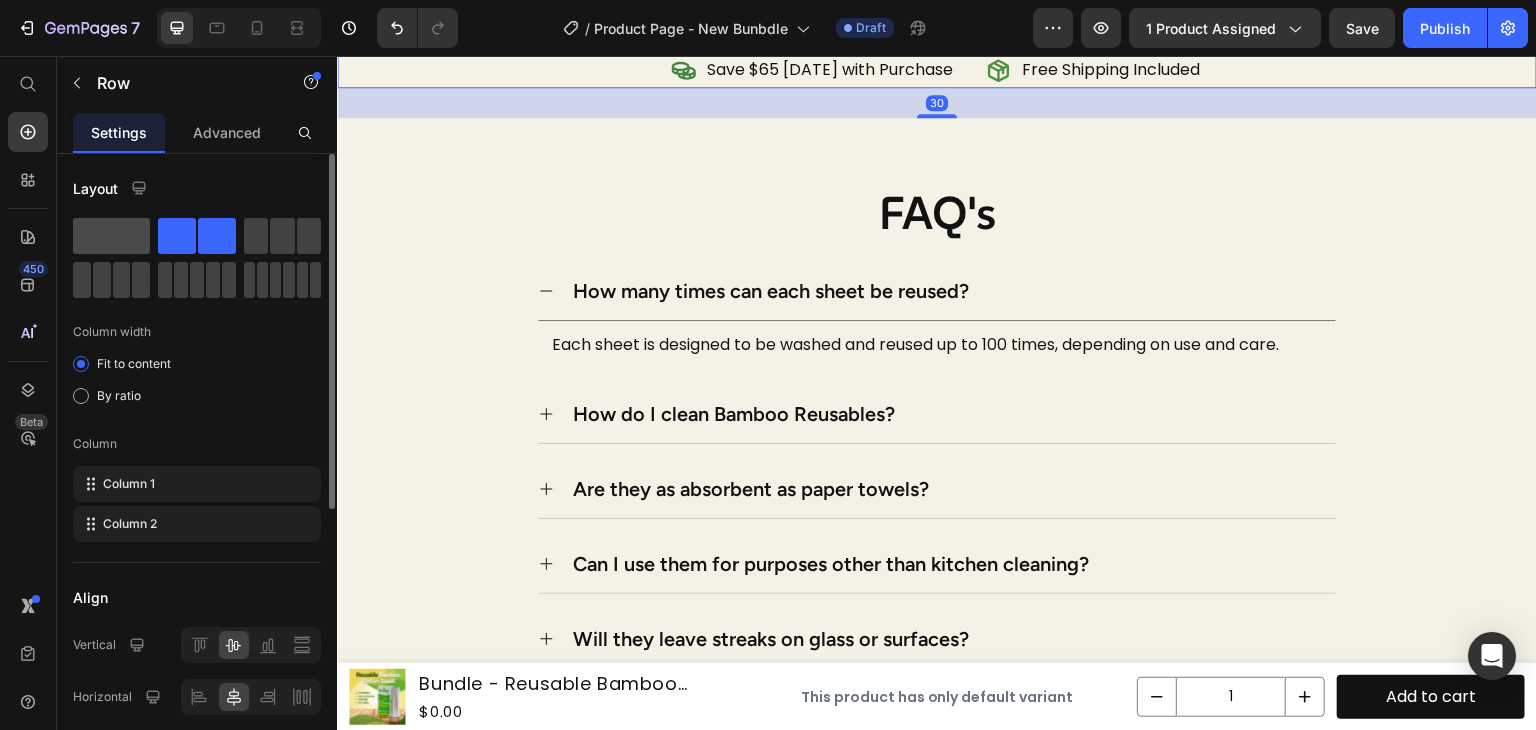 click 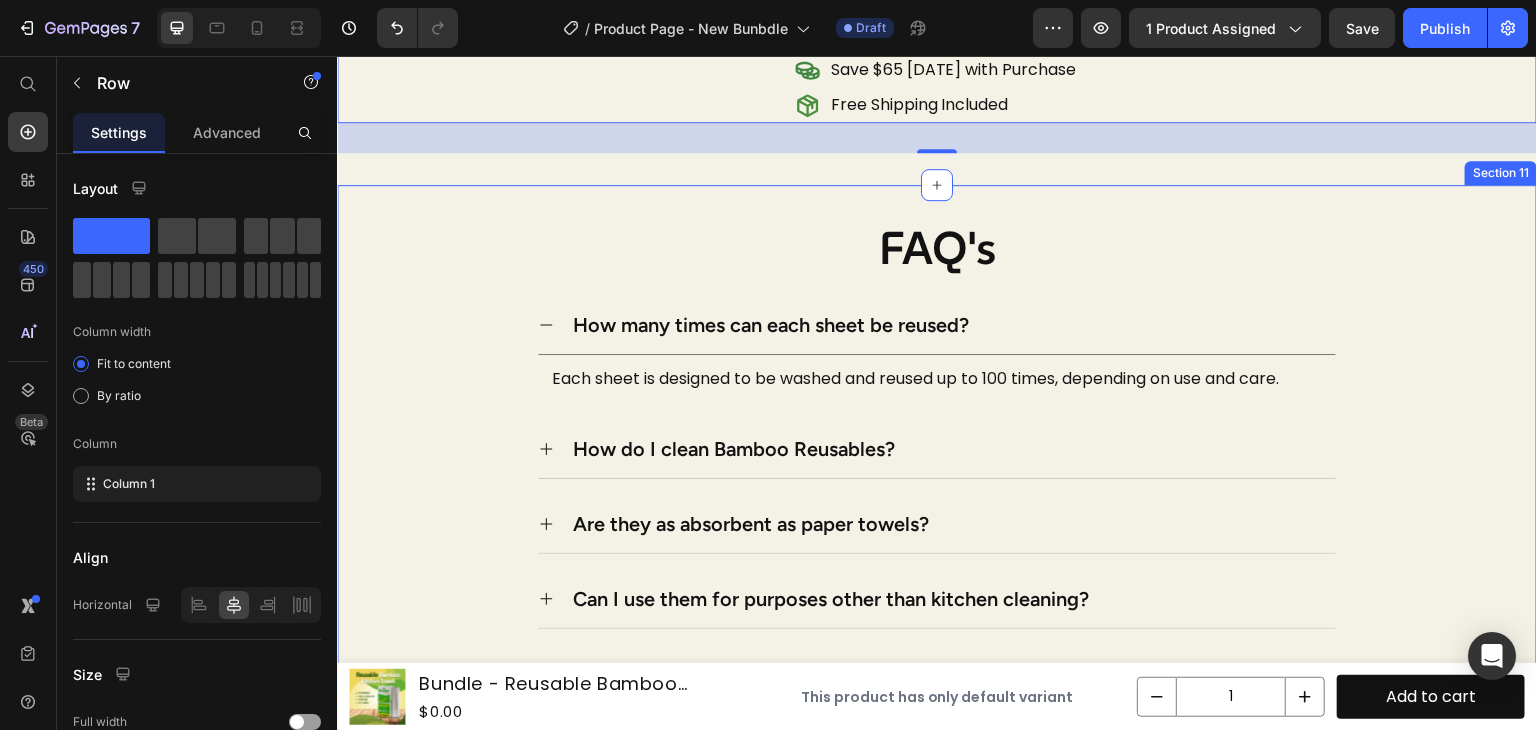 click on "FAQ's" at bounding box center [937, 249] 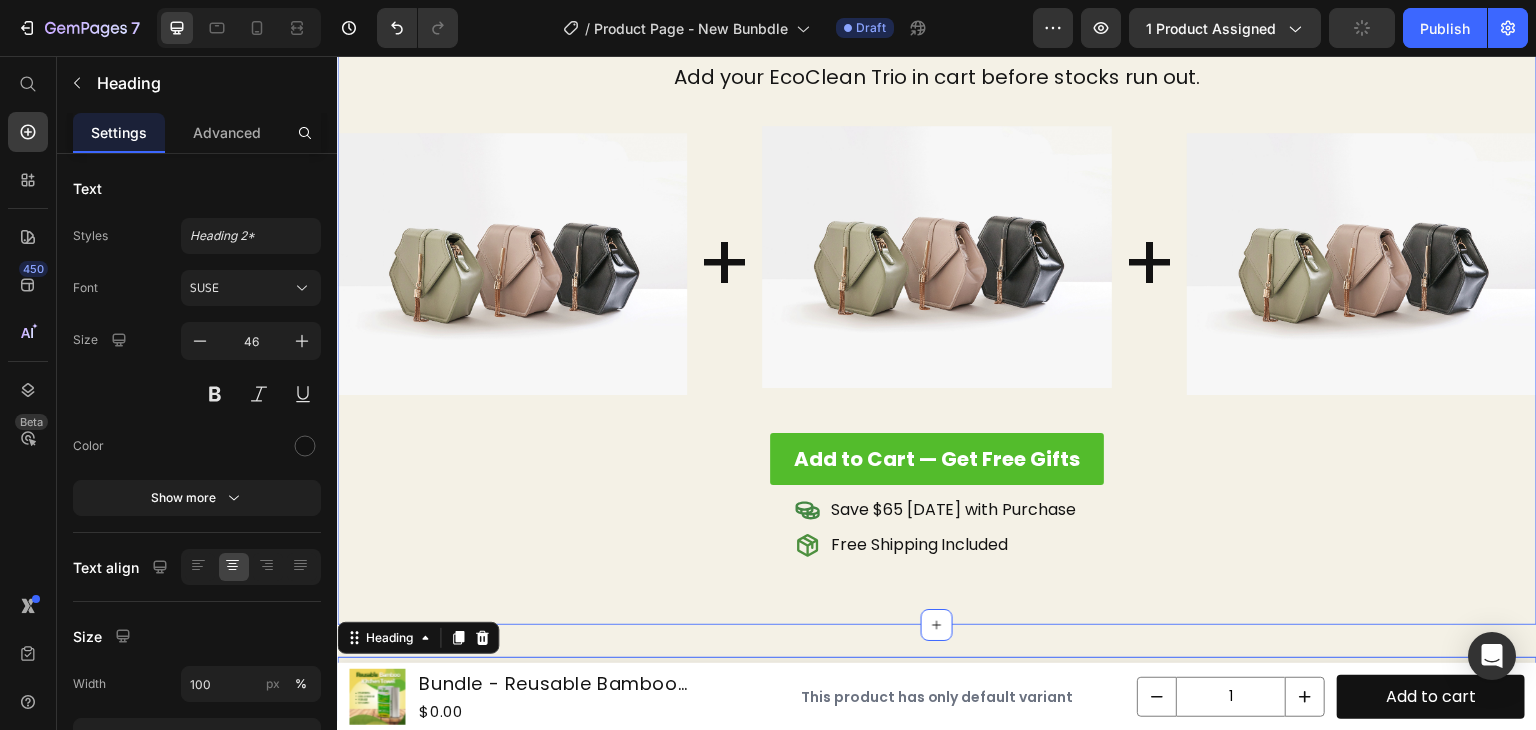 scroll, scrollTop: 4612, scrollLeft: 0, axis: vertical 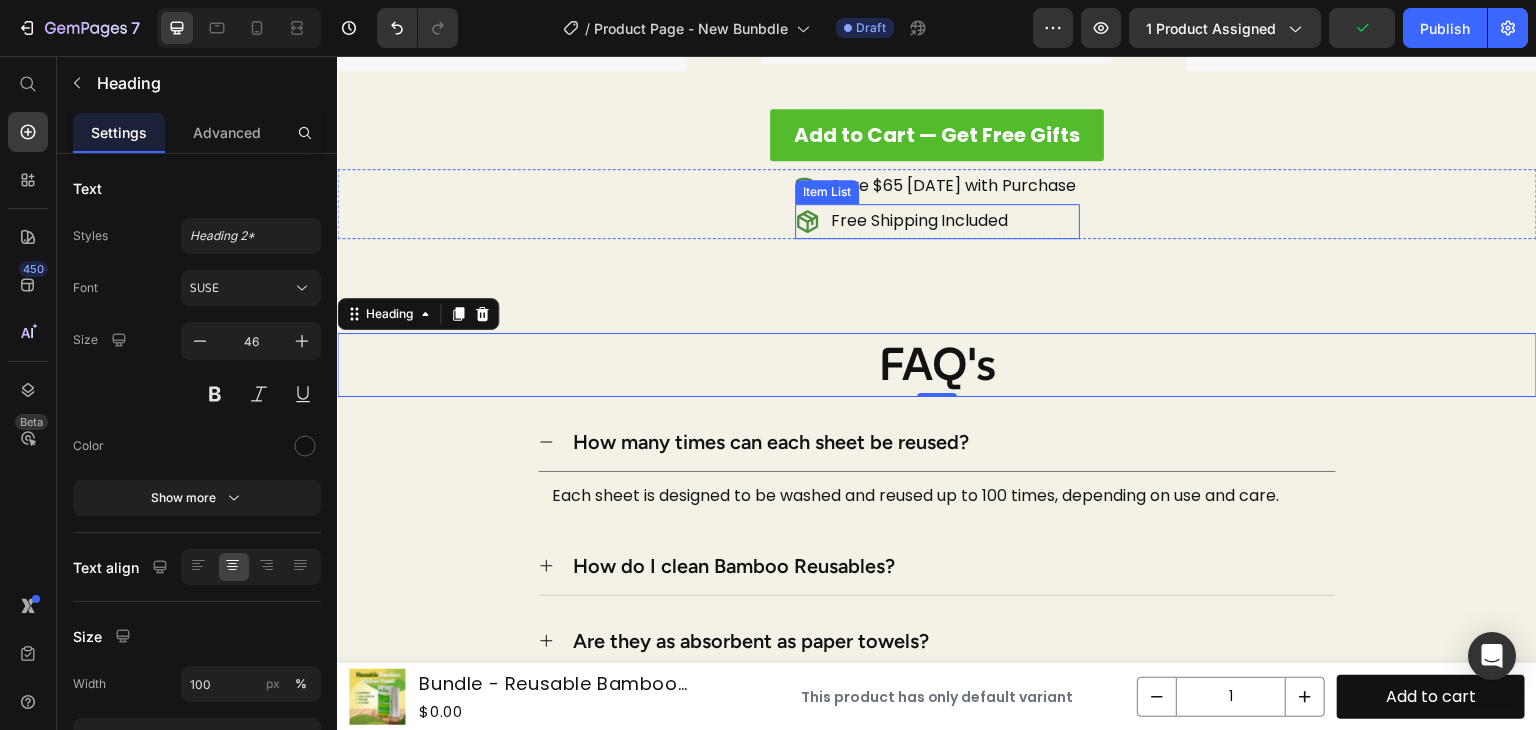 click on "Save $65 [DATE] with Purchase" at bounding box center (954, 186) 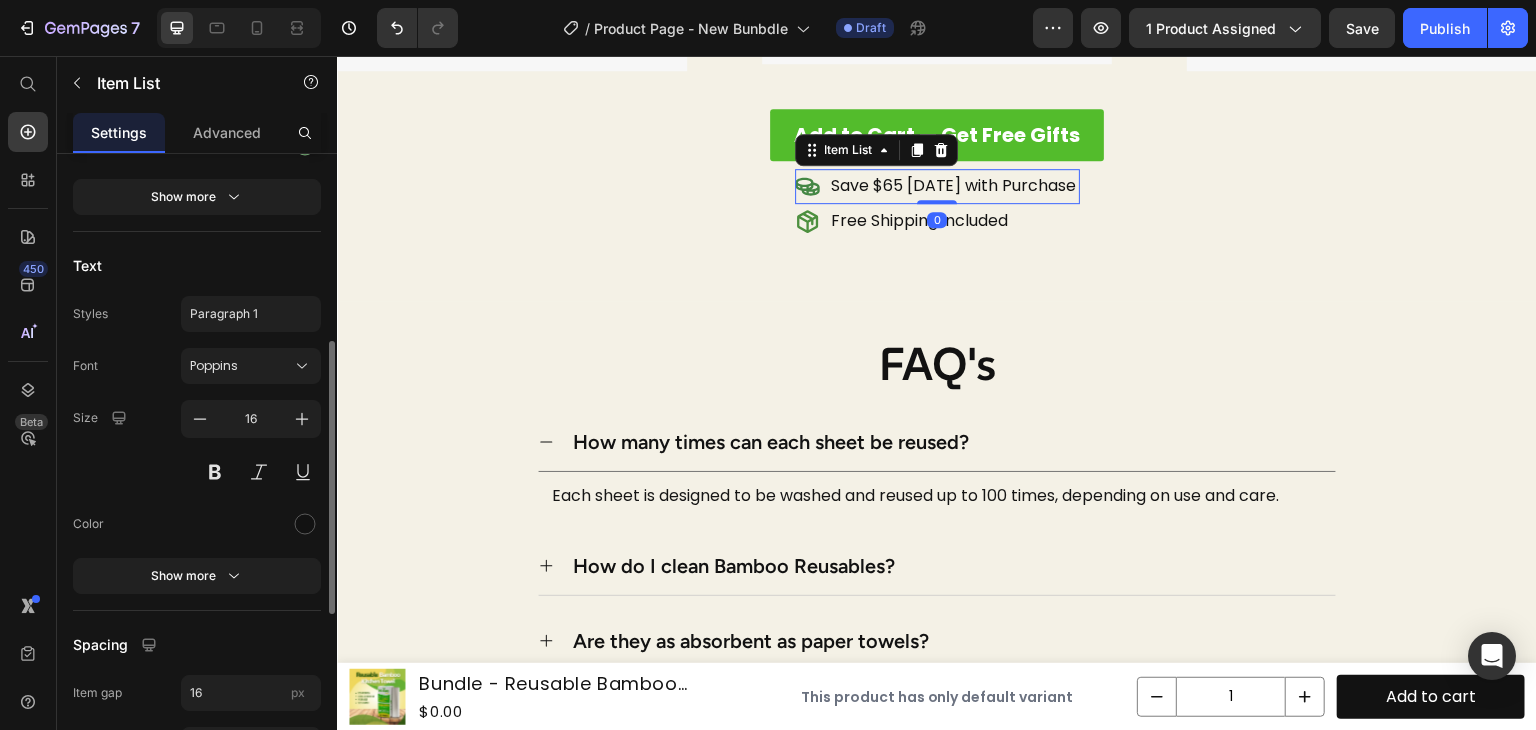 scroll, scrollTop: 432, scrollLeft: 0, axis: vertical 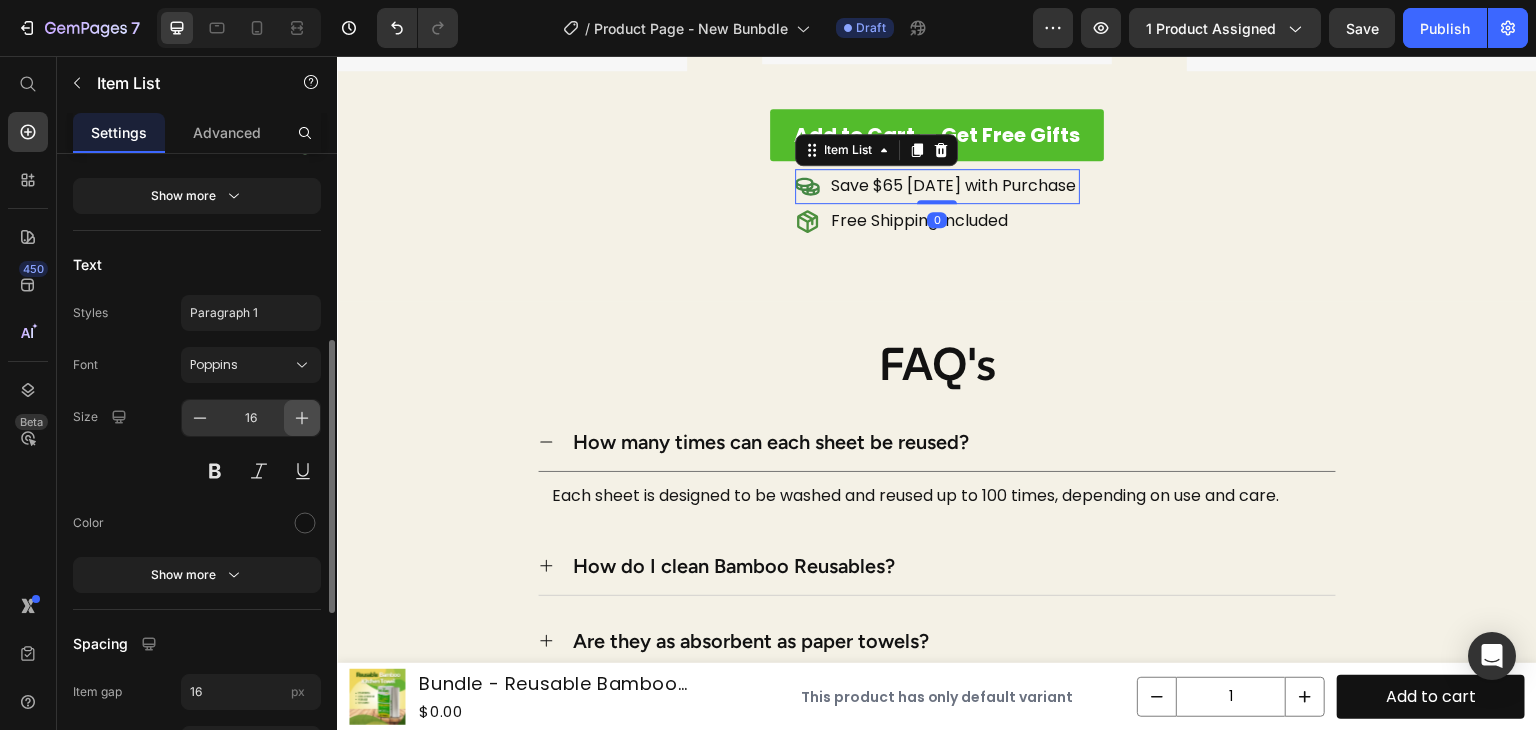 click 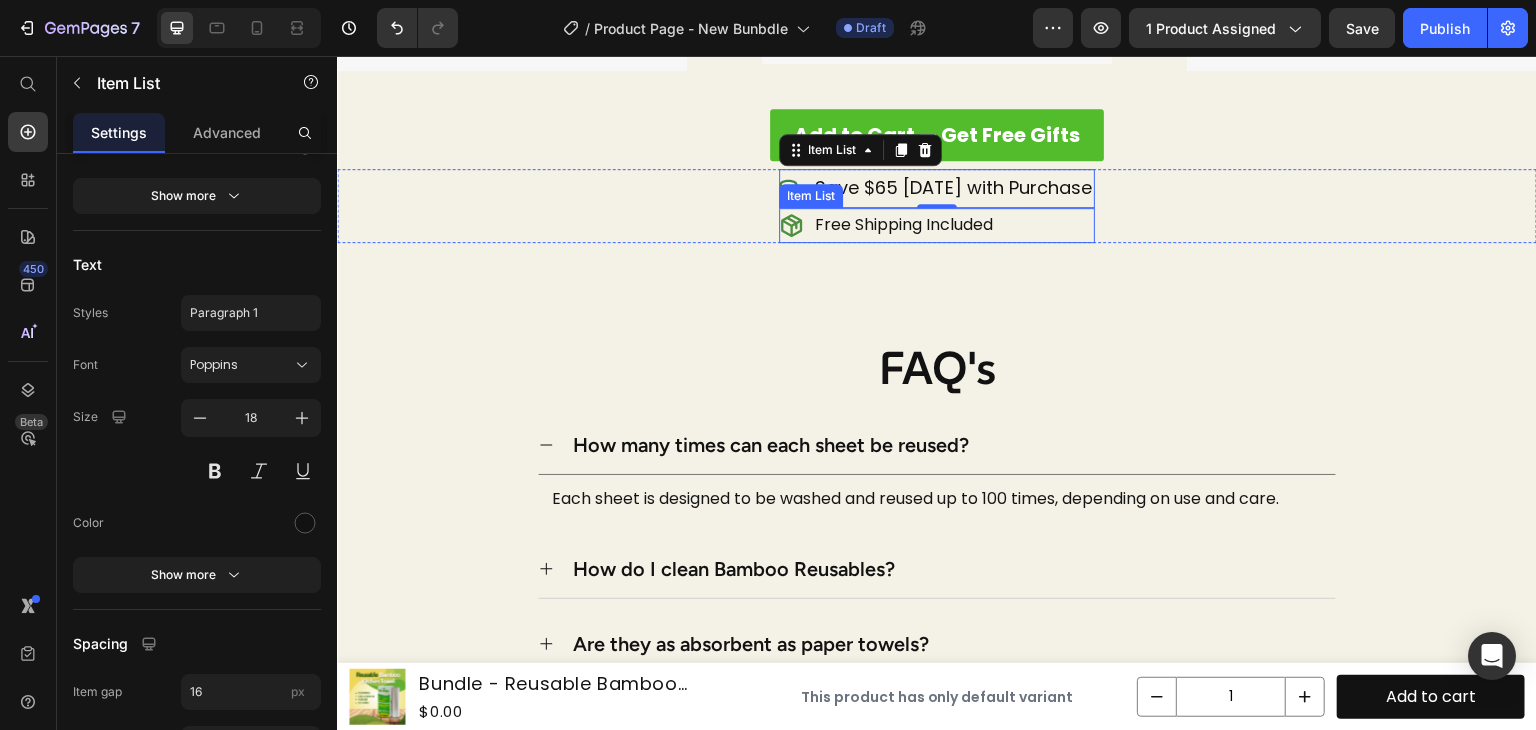 click on "Free Shipping Included" at bounding box center (904, 225) 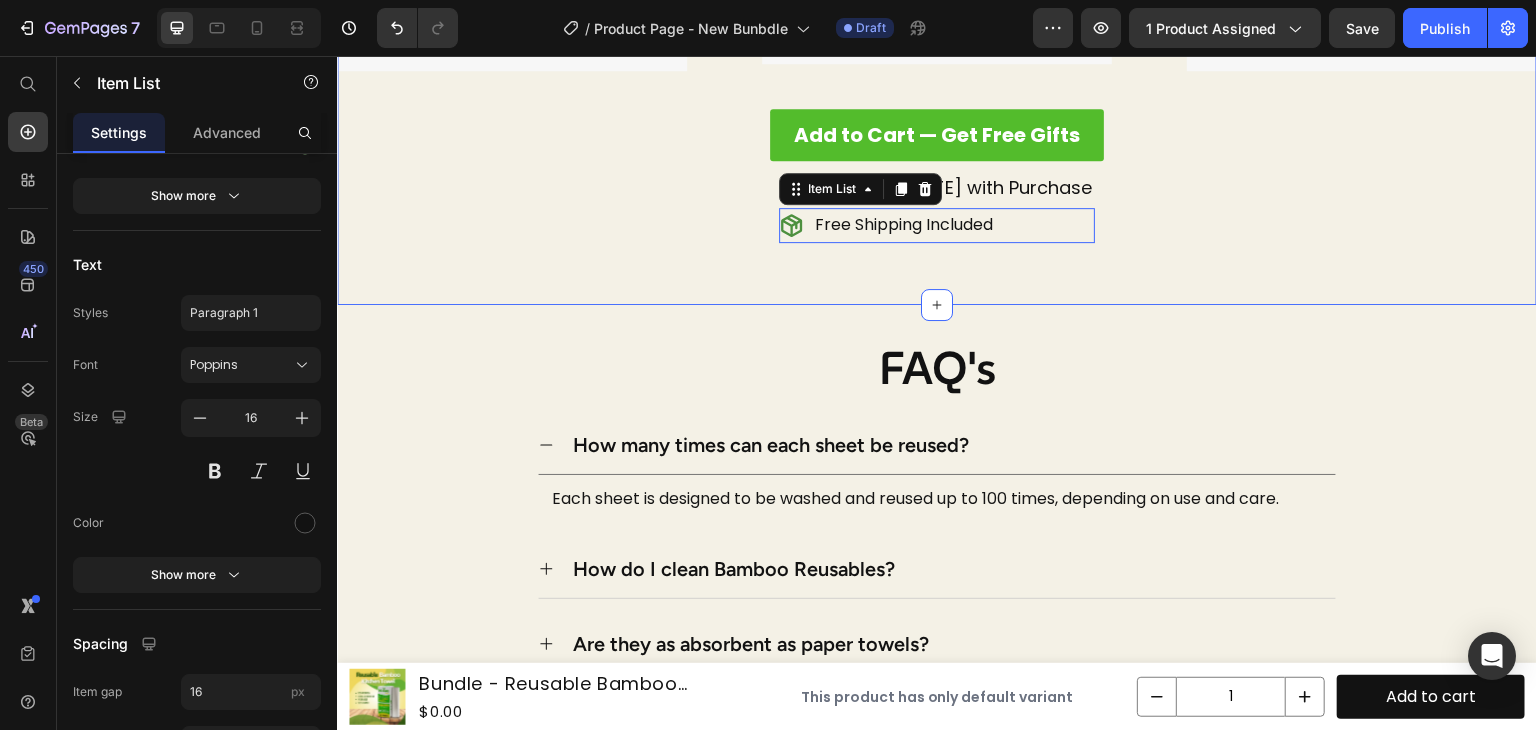 scroll, scrollTop: 432, scrollLeft: 0, axis: vertical 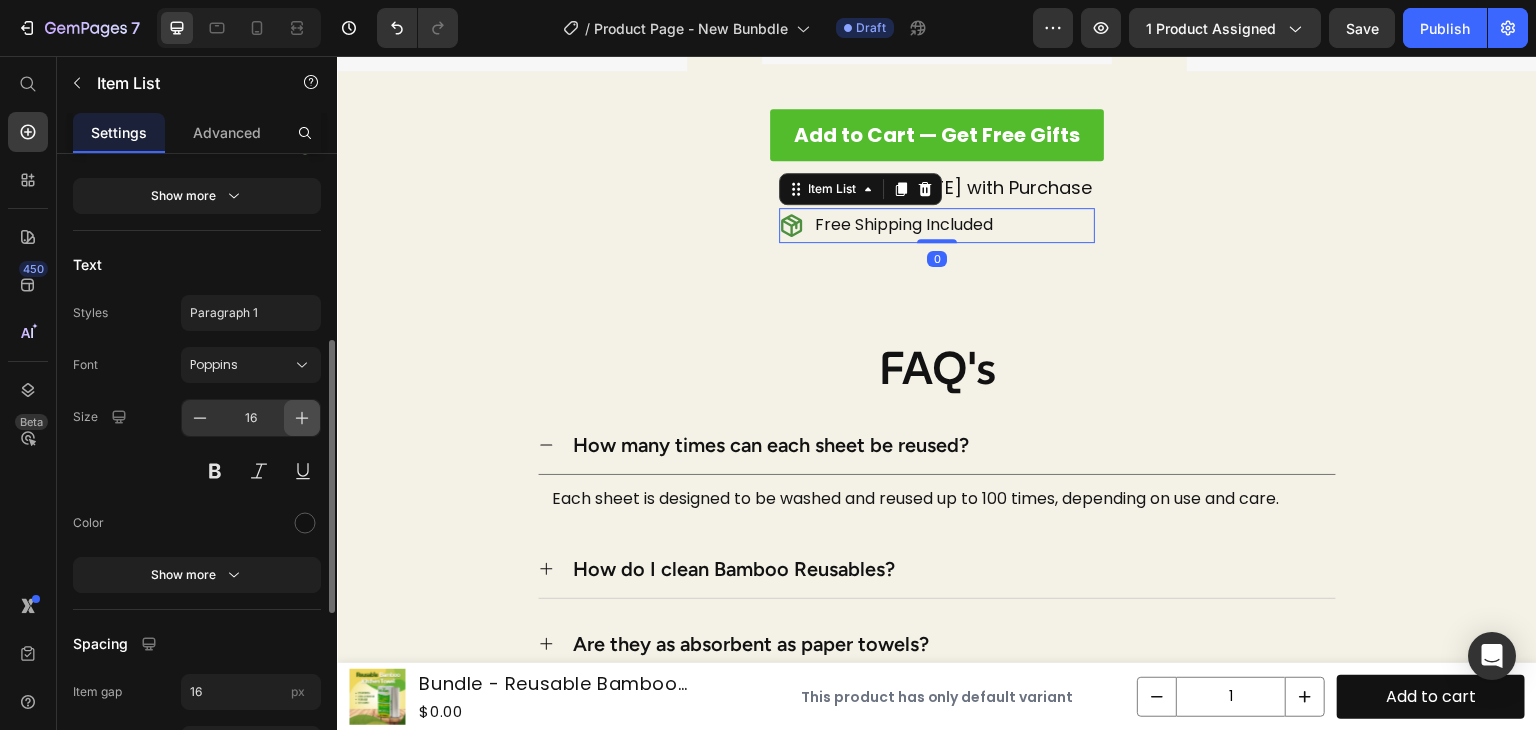 click at bounding box center [302, 418] 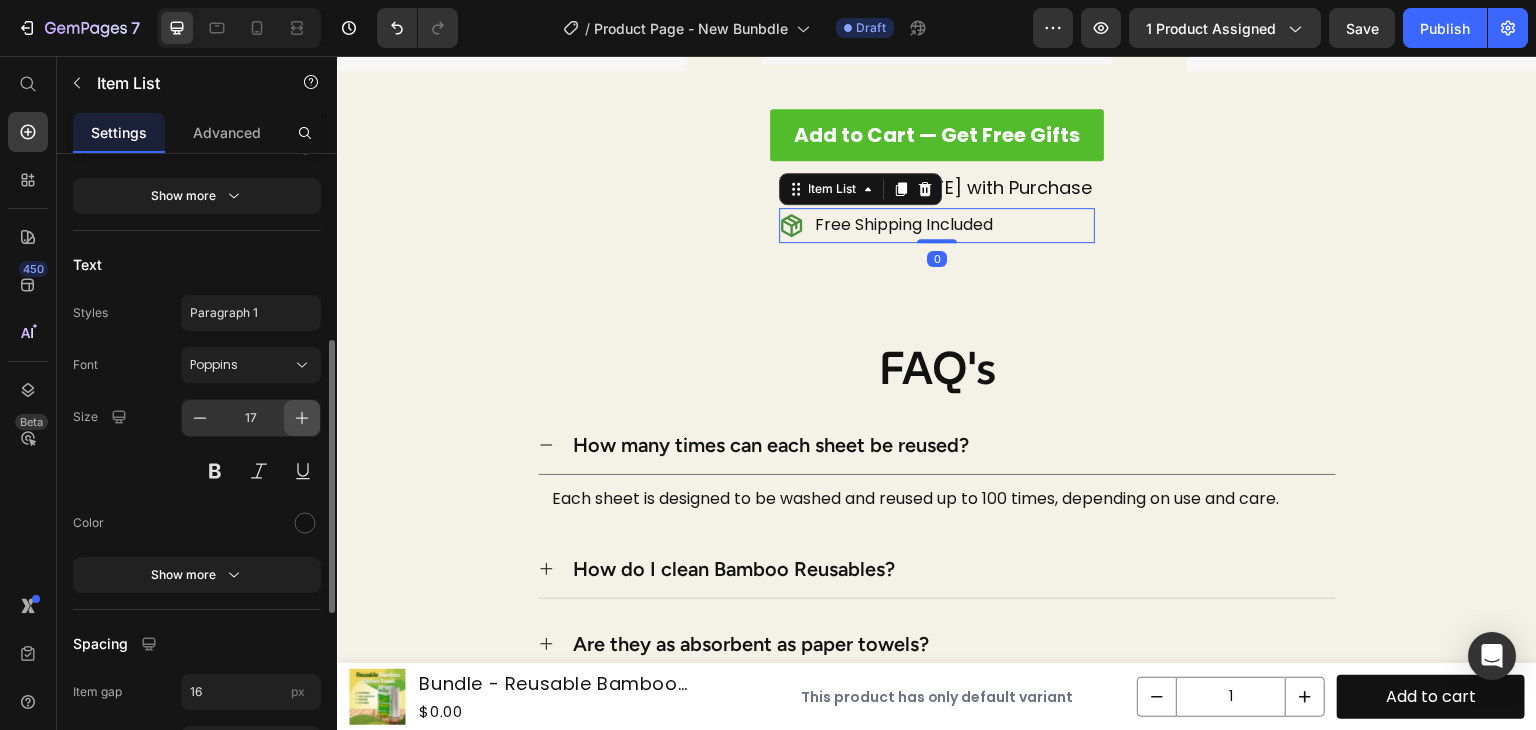 click at bounding box center [302, 418] 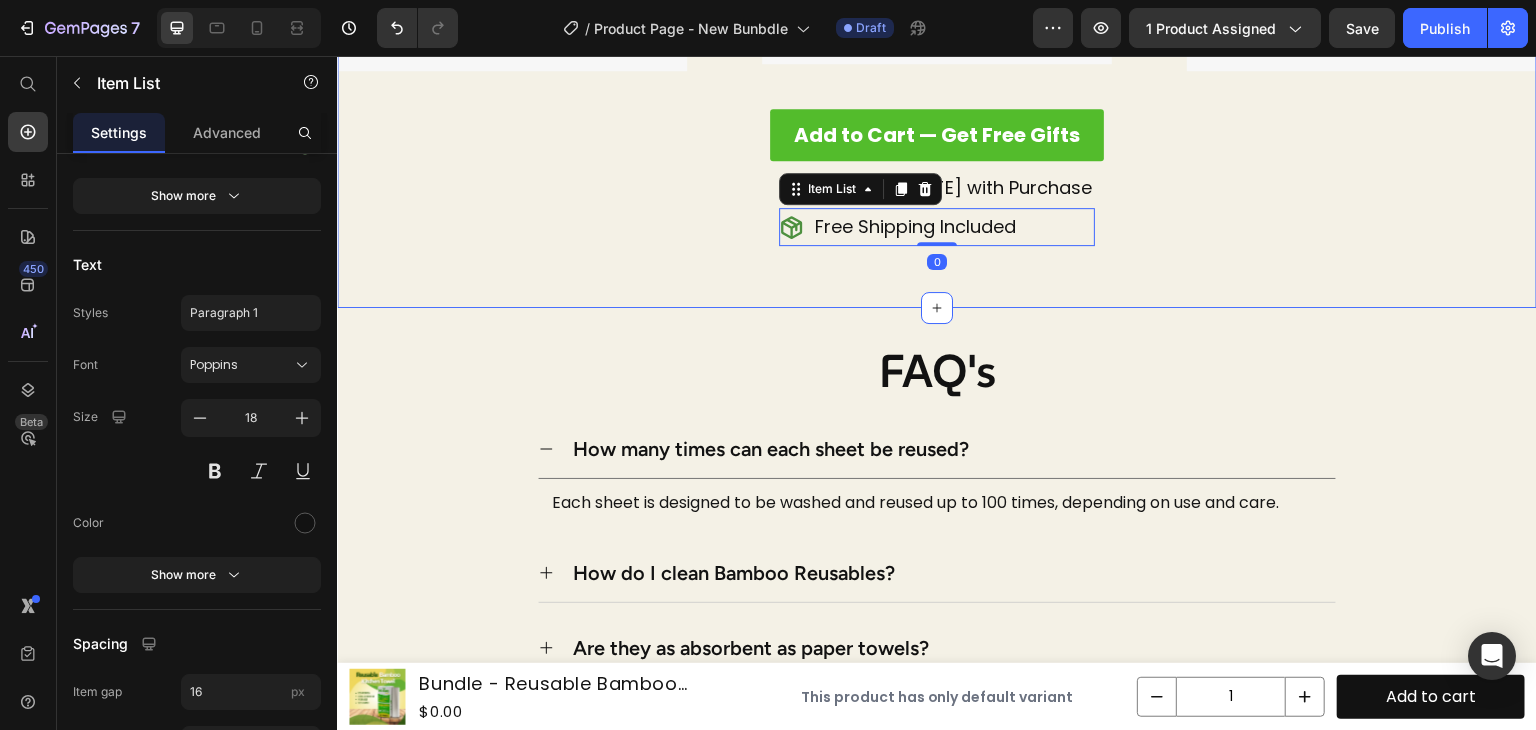 click on "FAQ's Heading Row
How many times can each sheet be reused? Each sheet is designed to be washed and reused up to 100 times, depending on use and care. Text Block
How do I clean Bamboo Reusables?
Are they as absorbent as paper towels?
Can I use them for purposes other than kitchen cleaning?
Will they leave streaks on glass or surfaces?
Does these towels compostable?
How do Natural Bamboo Reusables help the environment? Accordion Row Section 11" at bounding box center (937, 659) 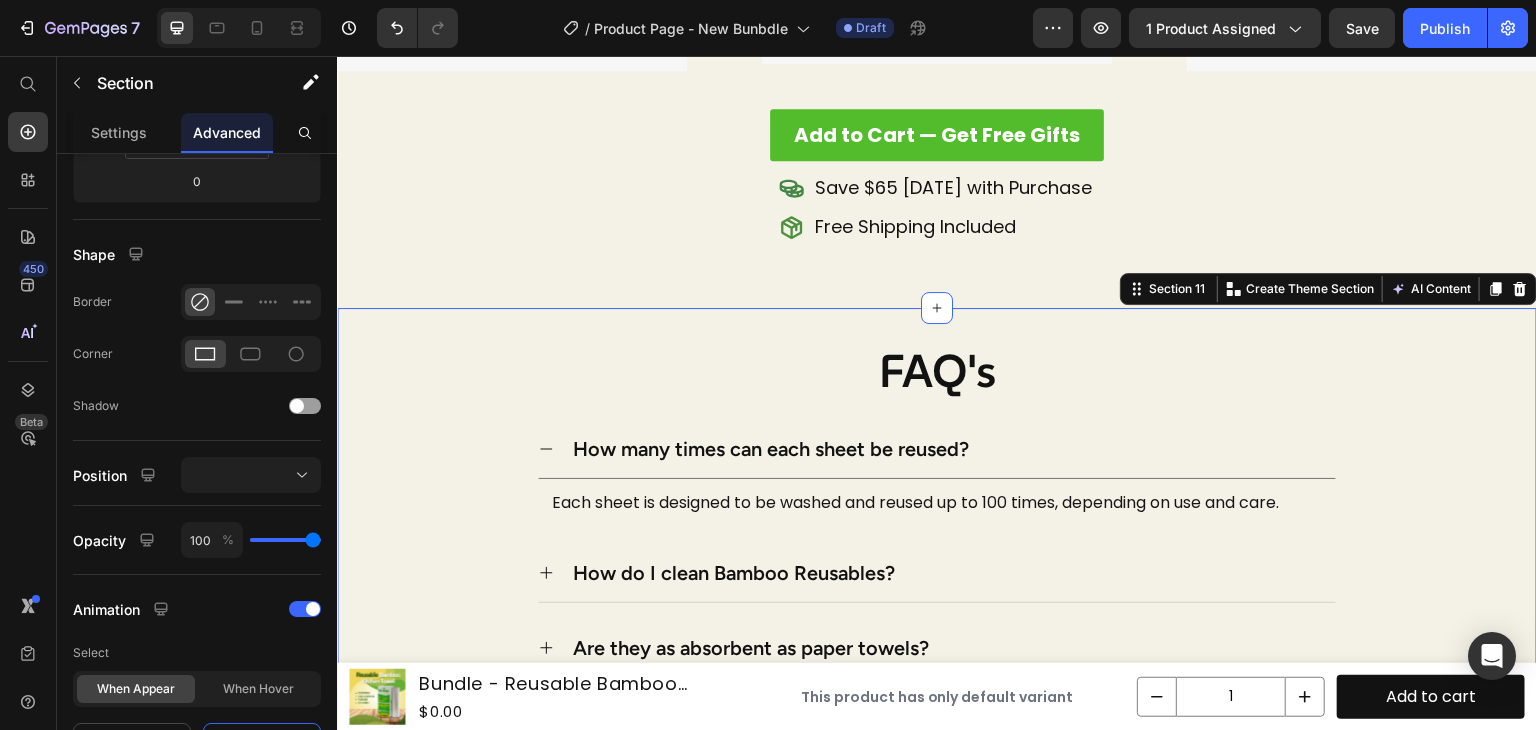 scroll, scrollTop: 0, scrollLeft: 0, axis: both 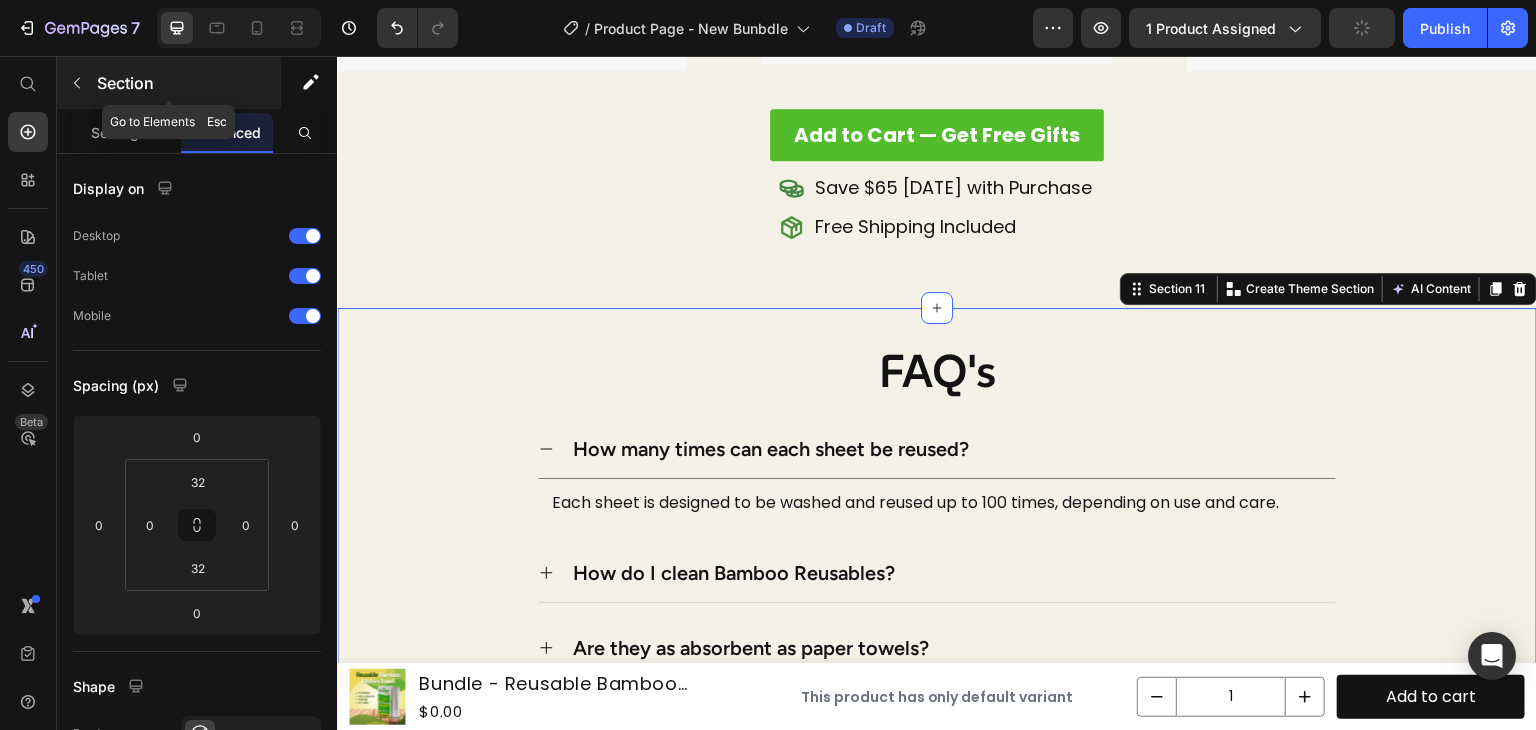 click at bounding box center (77, 83) 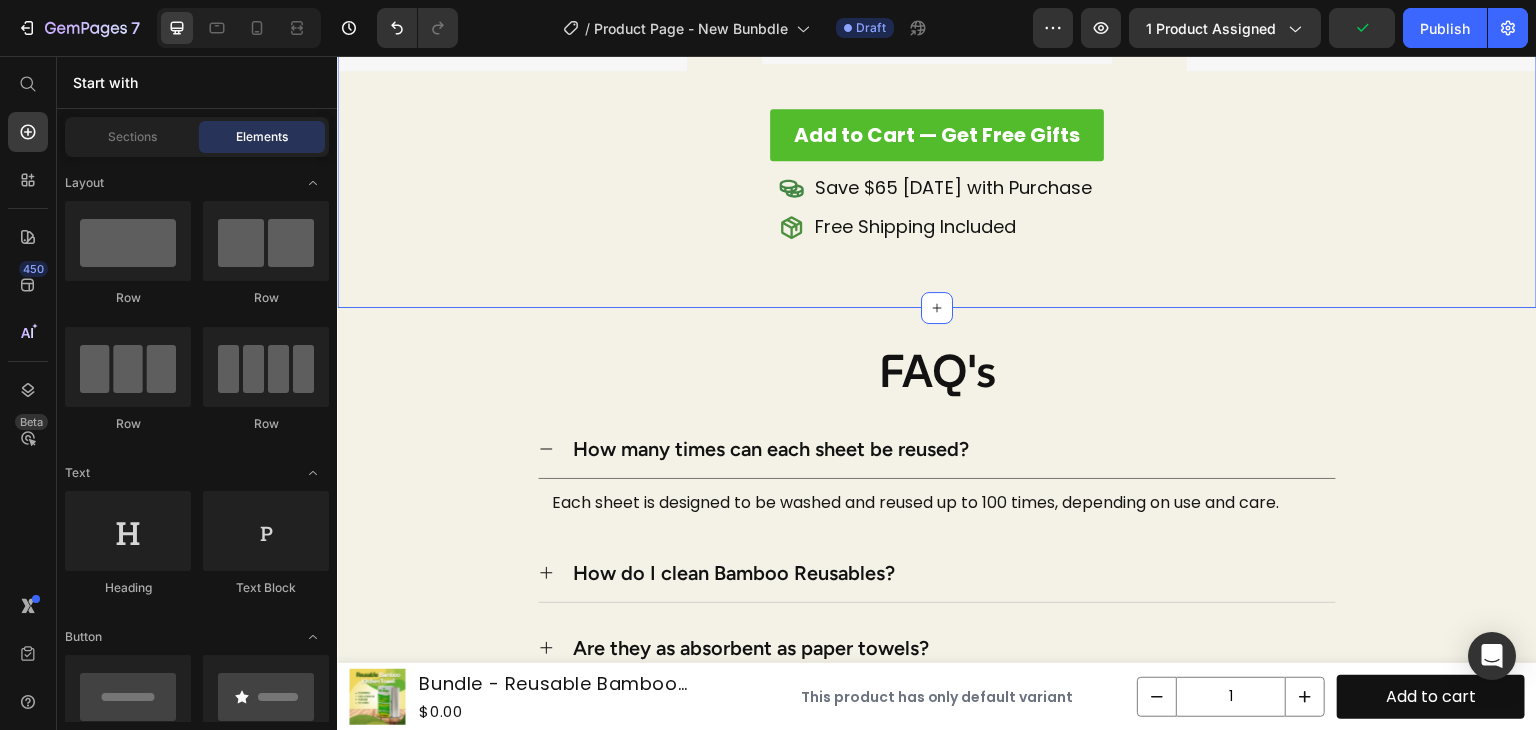 scroll, scrollTop: 4219, scrollLeft: 0, axis: vertical 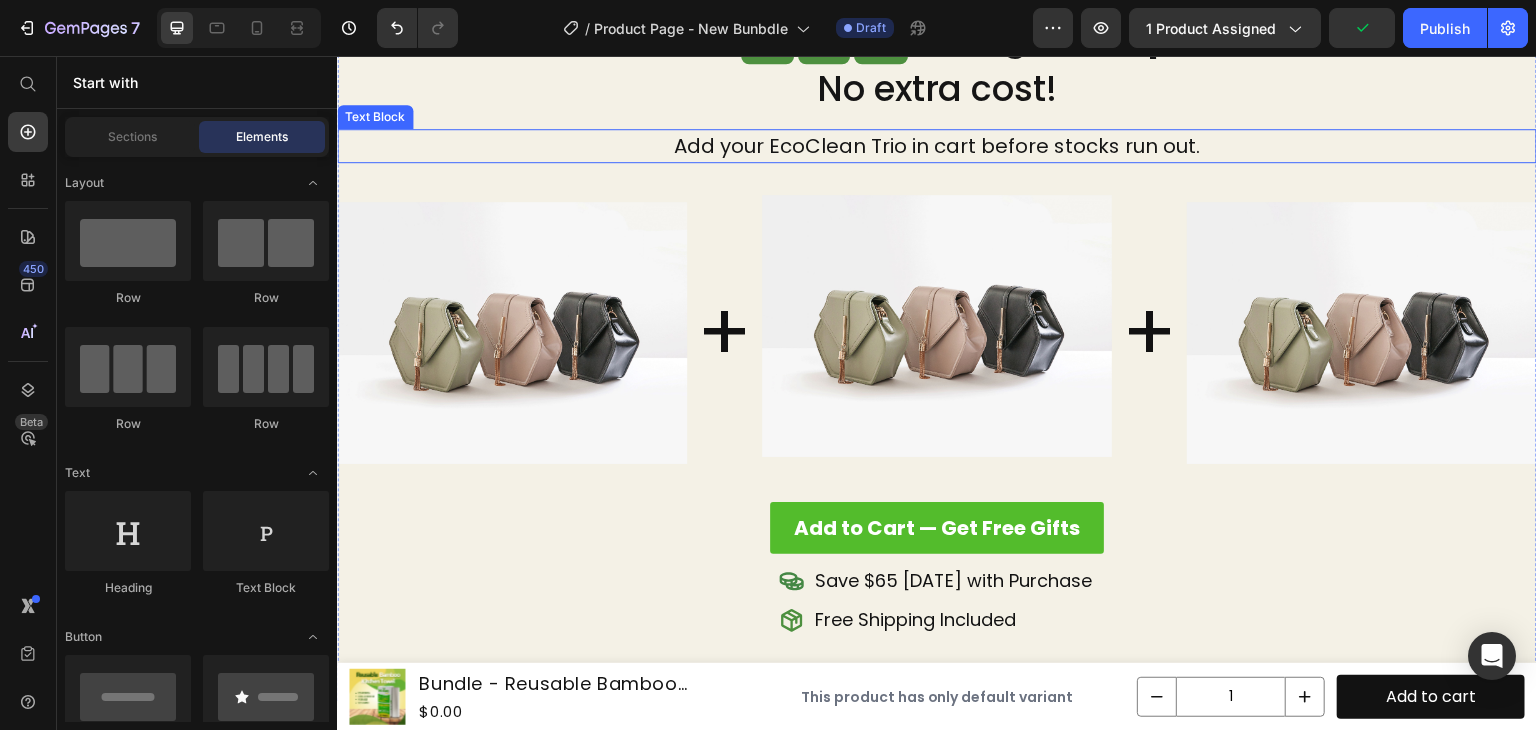 click on "Add your EcoClean Trio in cart before stocks run out." at bounding box center [937, 146] 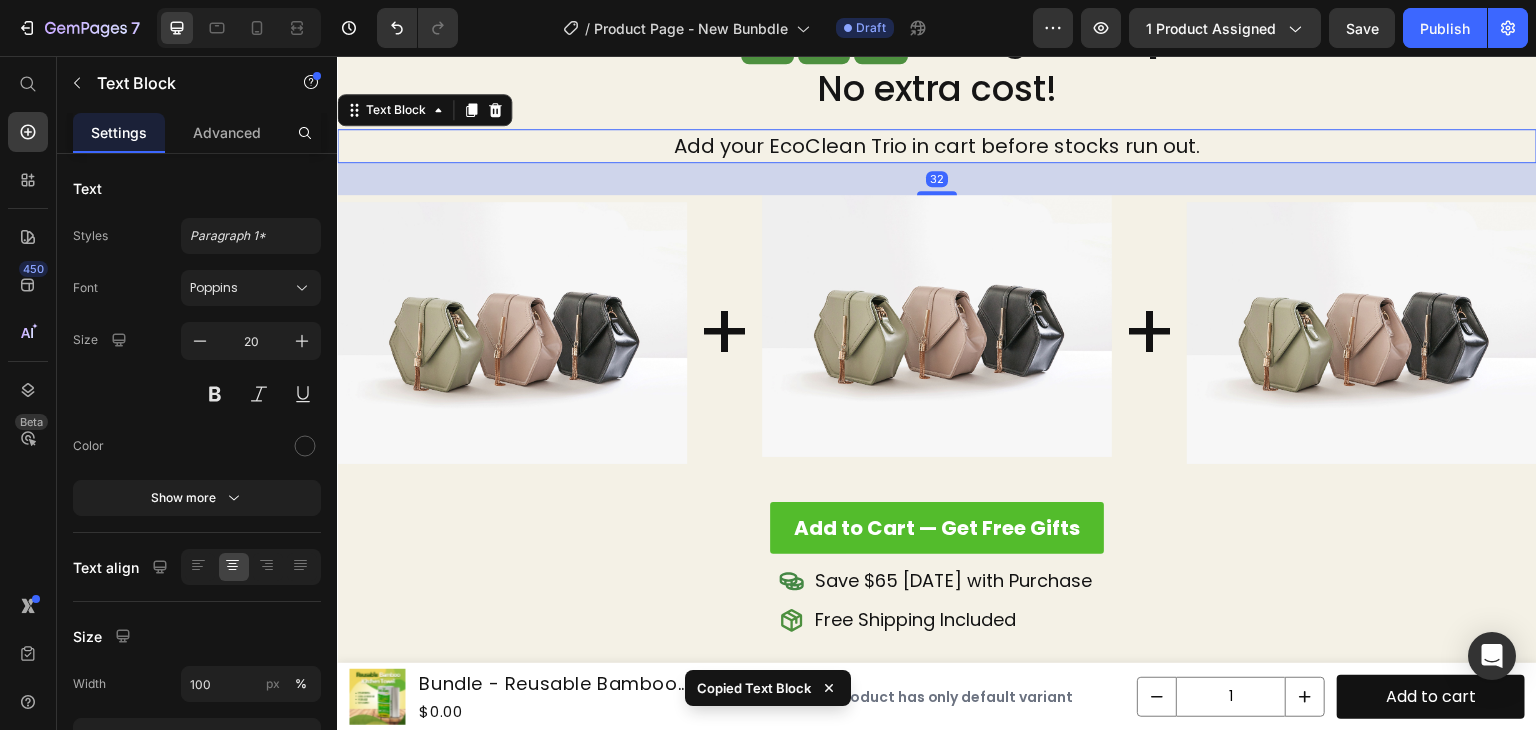 scroll, scrollTop: 4732, scrollLeft: 0, axis: vertical 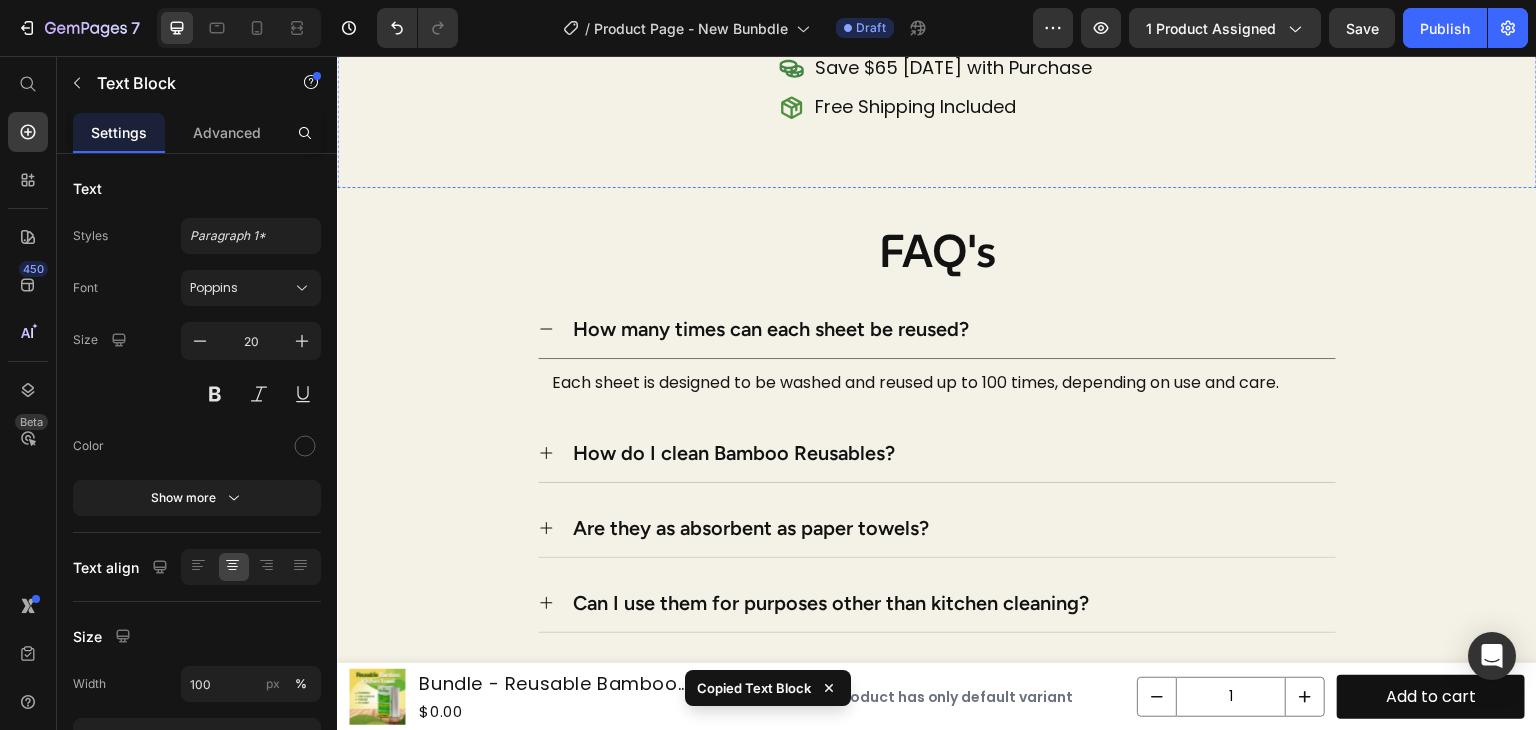 click on "Add to Cart — Get Free Gifts" at bounding box center [937, 15] 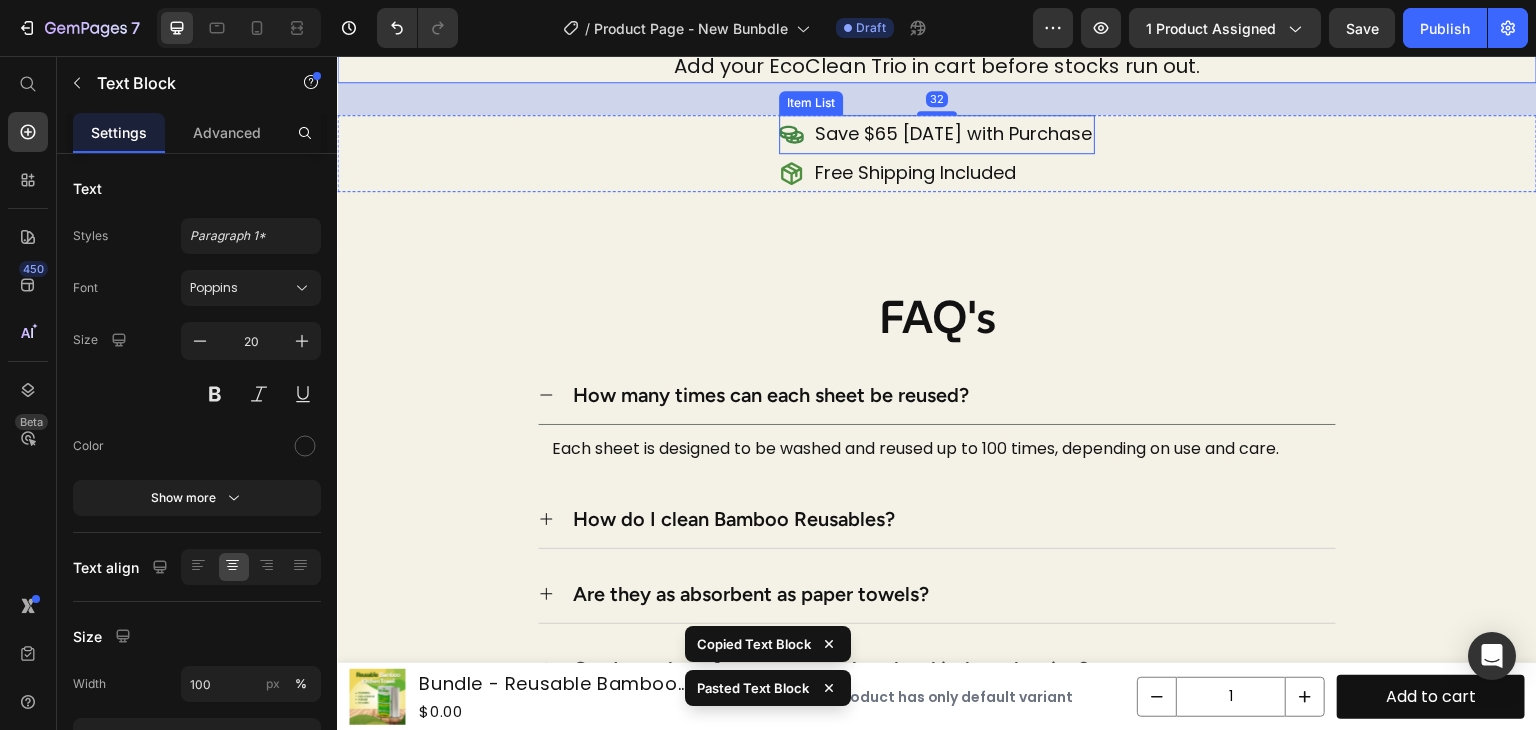 click on "Save $65 [DATE] with Purchase" at bounding box center [953, 134] 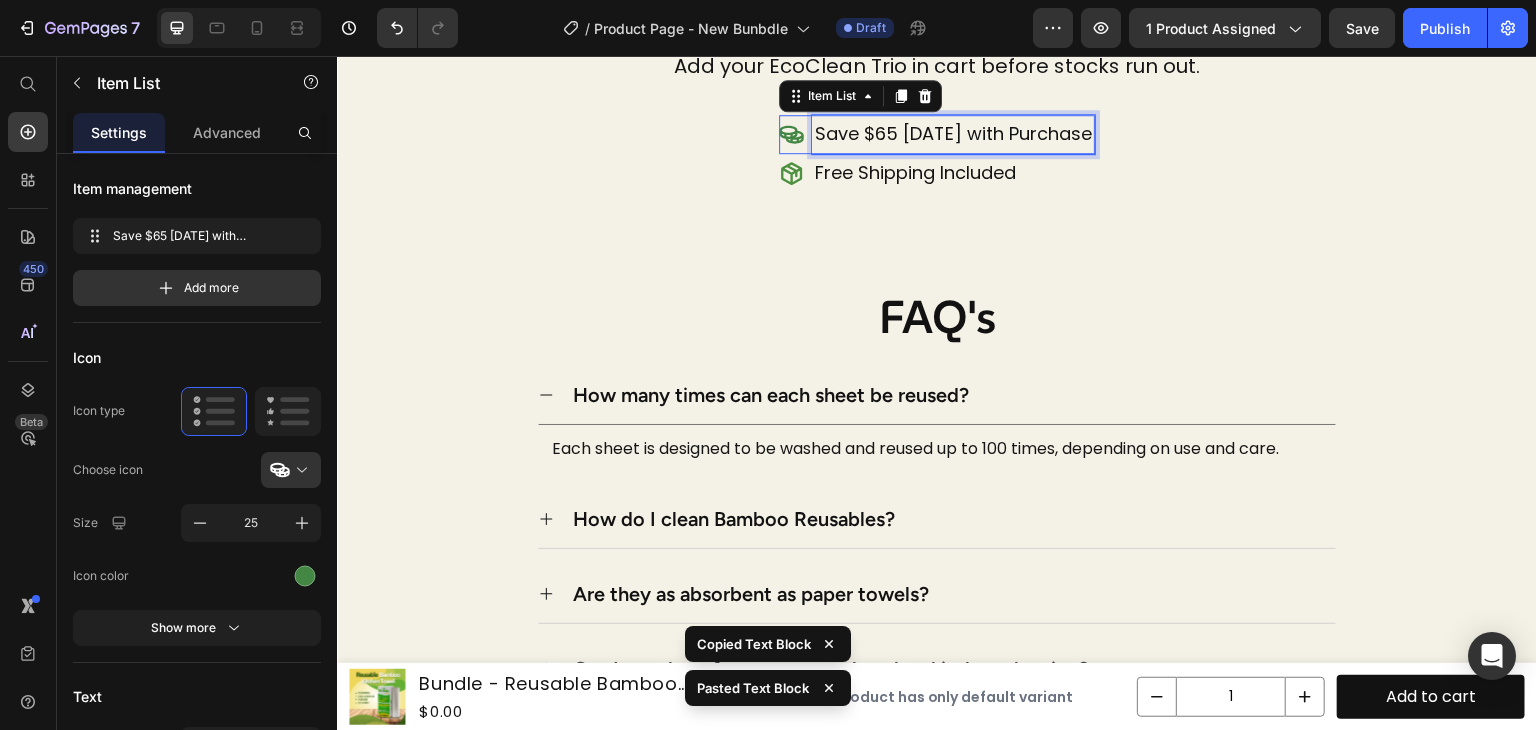 click on "Save $65 [DATE] with Purchase" at bounding box center (953, 134) 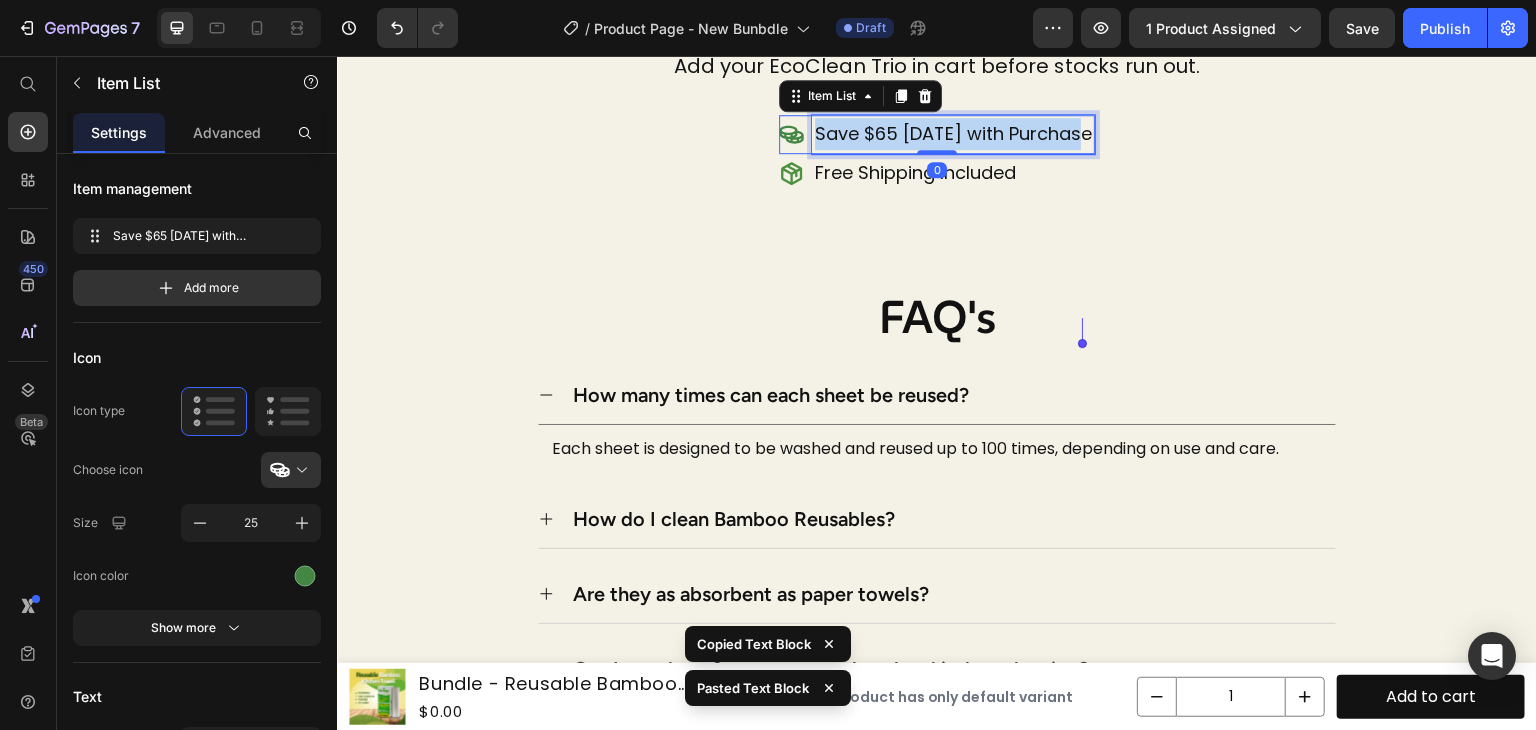 copy on "Save $65 [DATE] with Purchase" 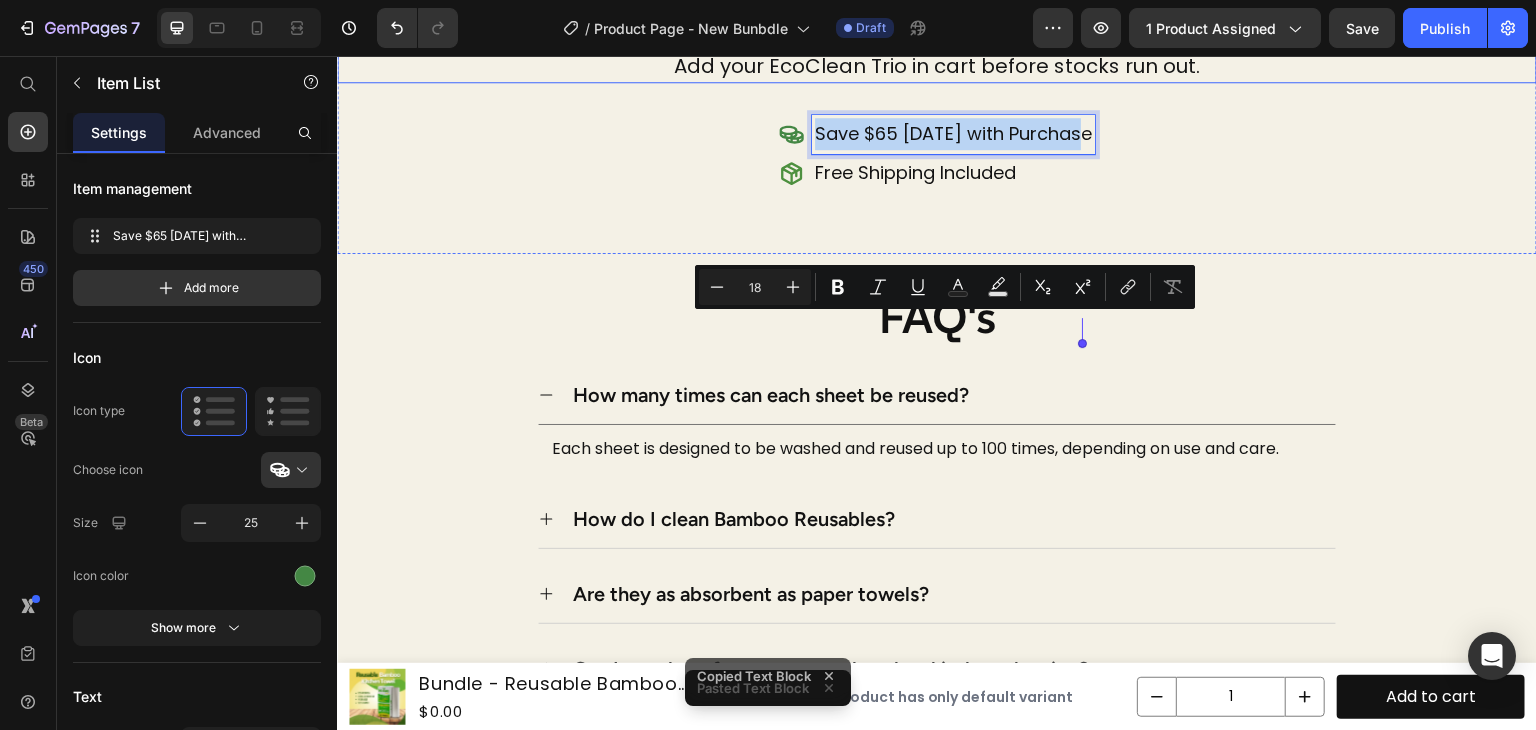 click on "Add your EcoClean Trio in cart before stocks run out." at bounding box center (937, 66) 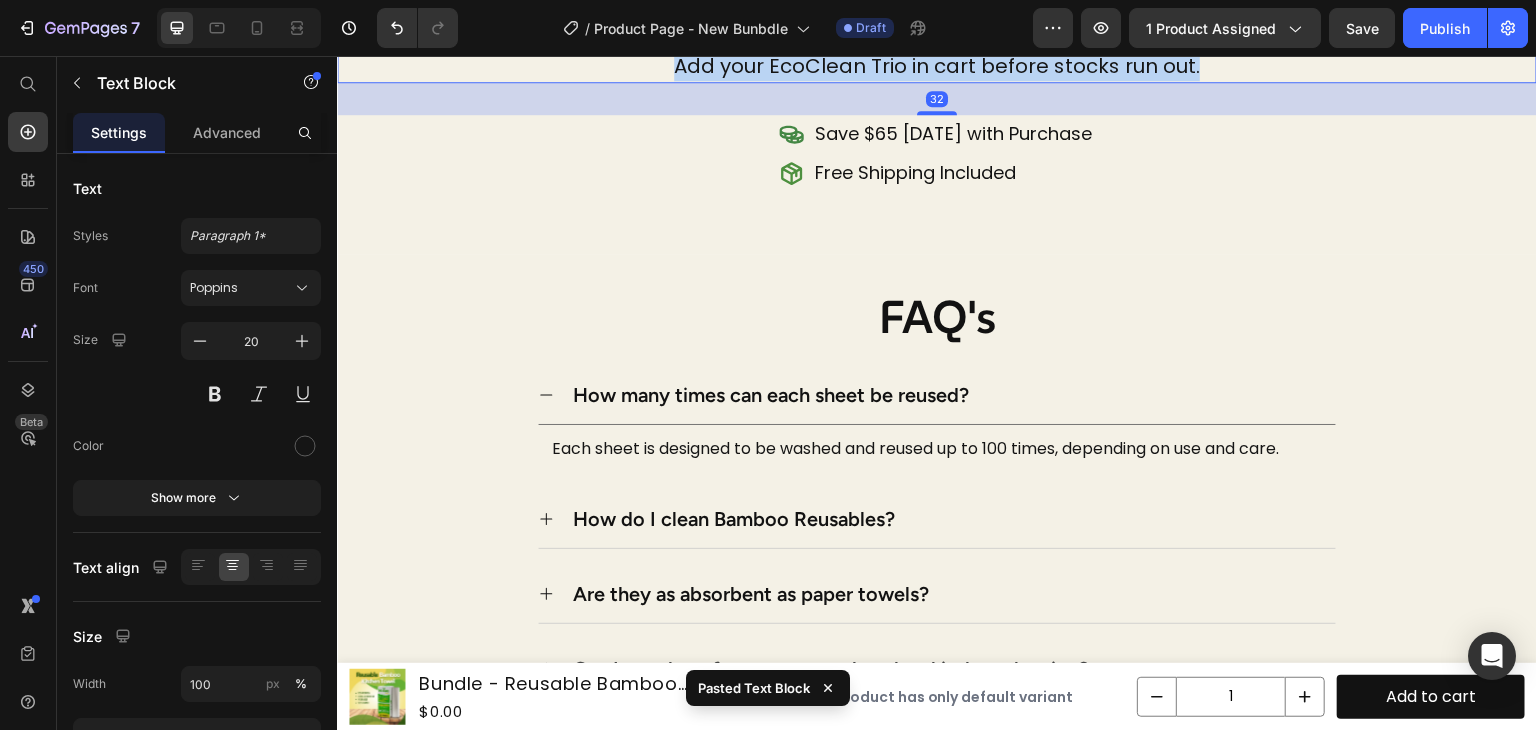 click on "Add your EcoClean Trio in cart before stocks run out." at bounding box center (937, 66) 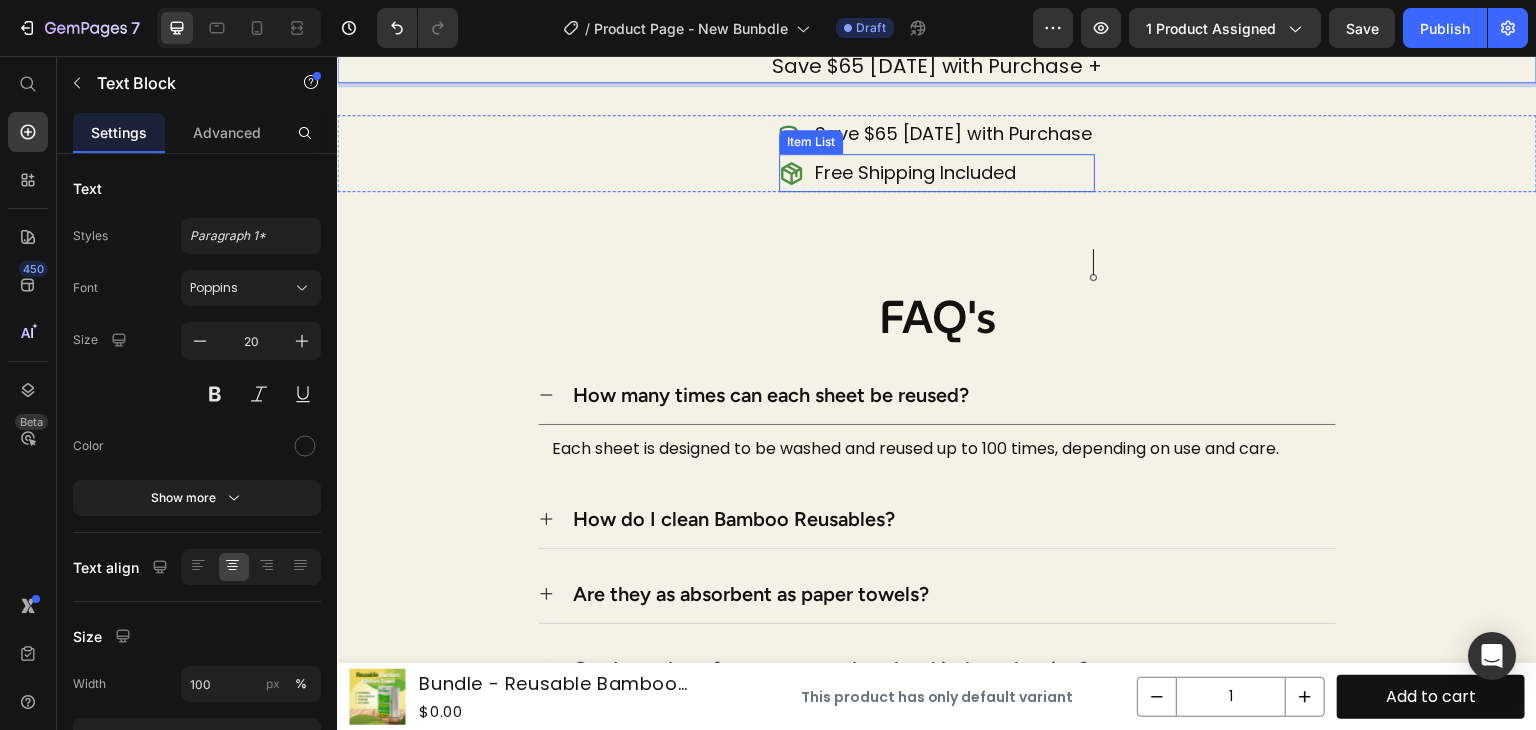 click on "Free Shipping Included" at bounding box center [915, 173] 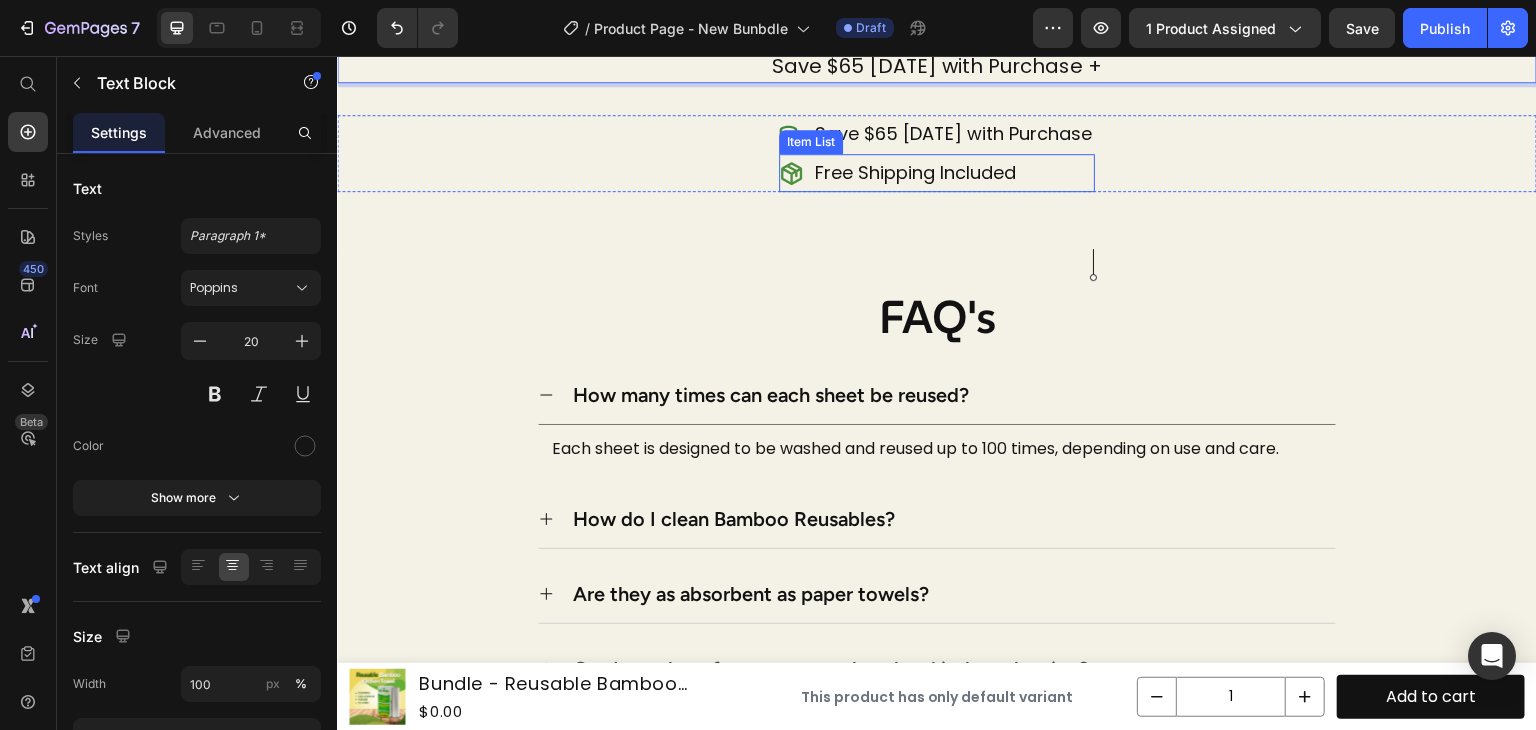 click on "Free Shipping Included" at bounding box center [915, 173] 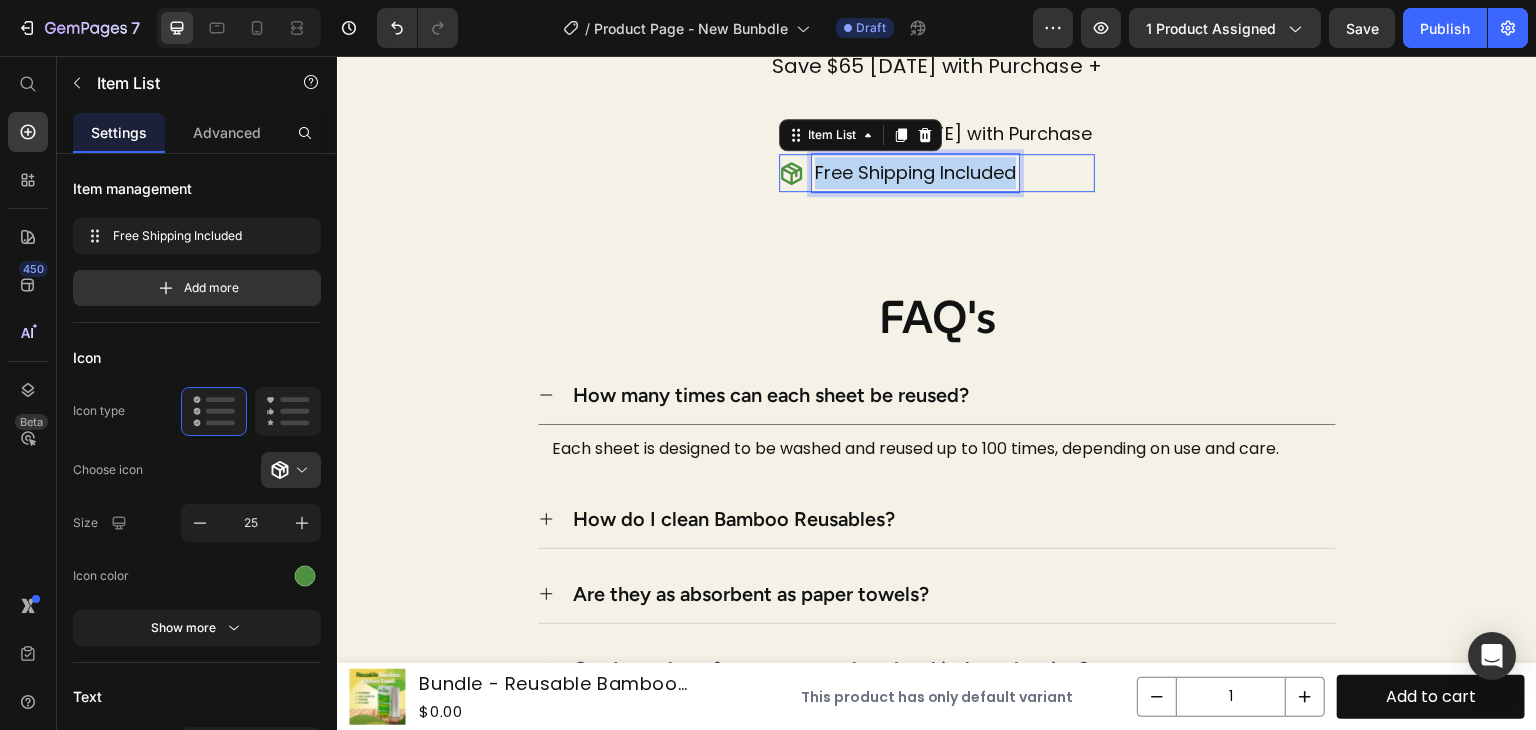 click on "Free Shipping Included" at bounding box center [915, 173] 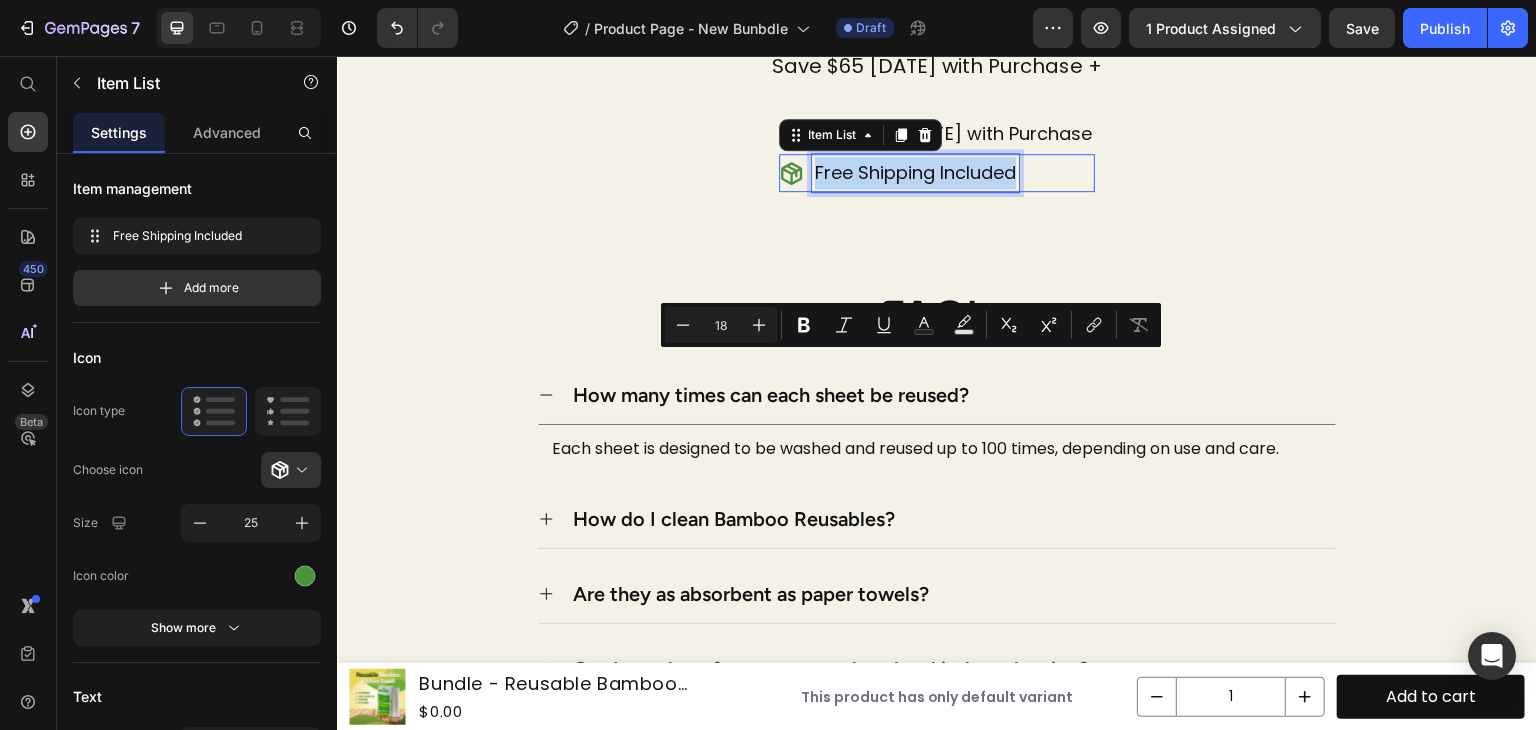 copy on "Free Shipping Included" 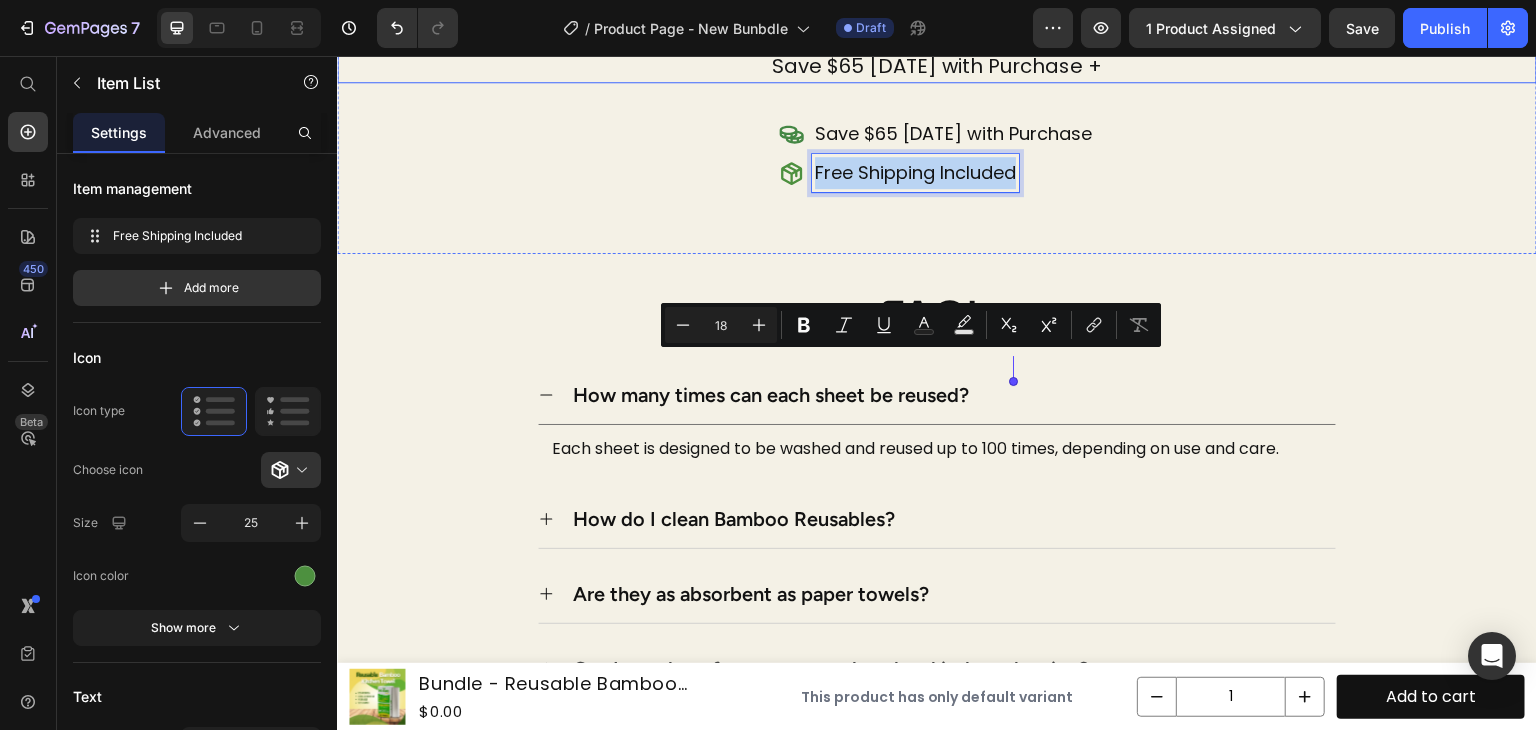 click on "Save $65 [DATE] with Purchase +" at bounding box center [937, 66] 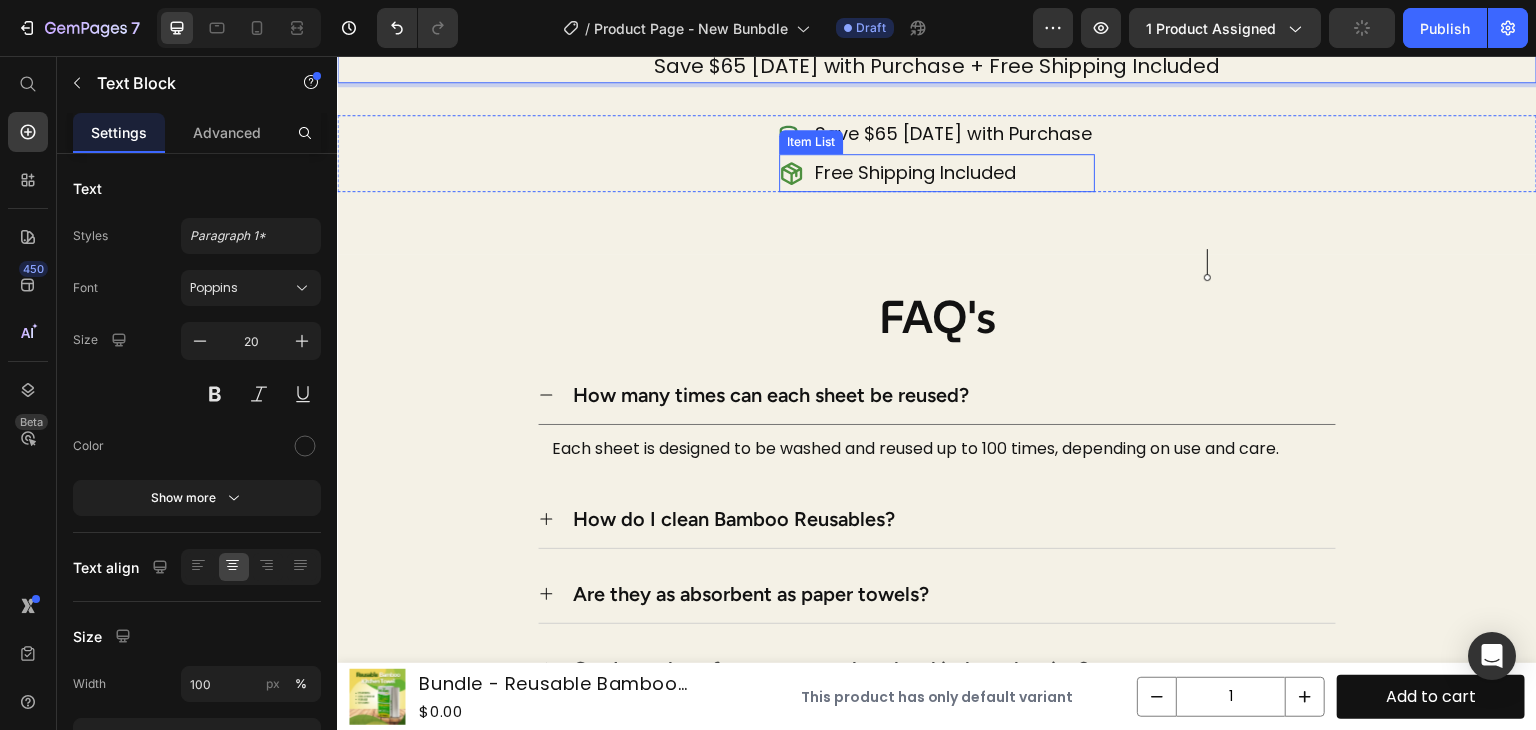 click on "Save $65 [DATE] with Purchase Item List
Free Shipping Included Item List Row" at bounding box center (937, 153) 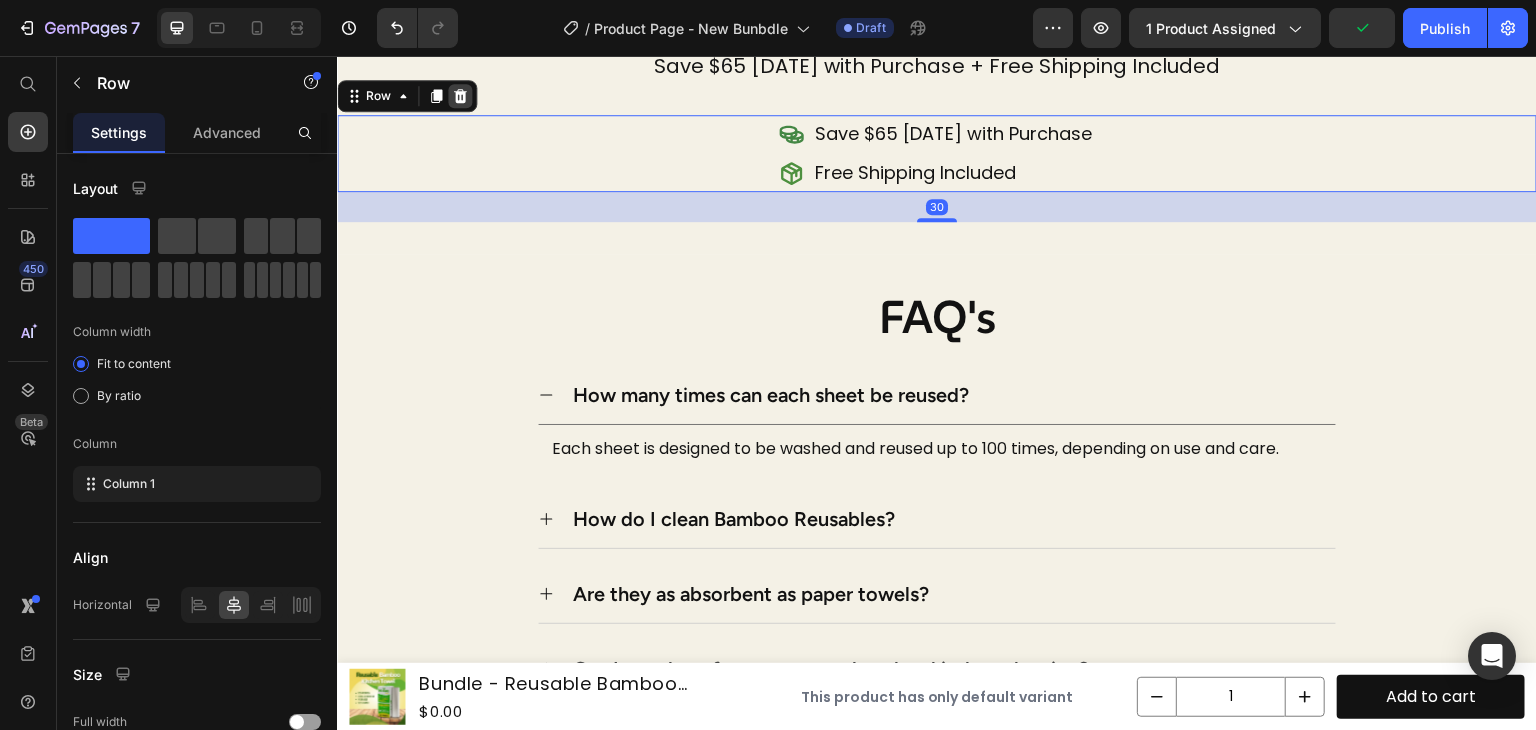 click 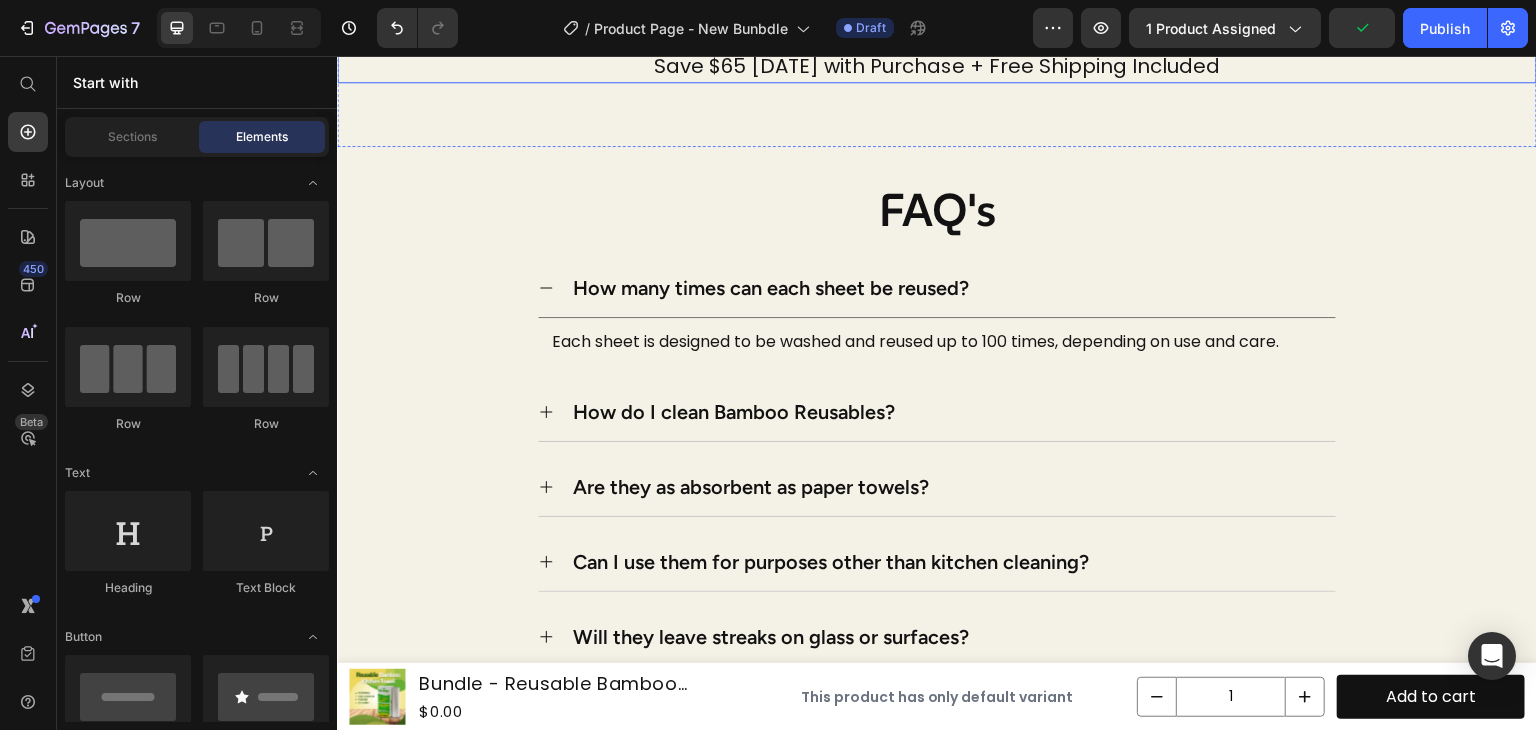 click on "Save $65 [DATE] with Purchase + Free Shipping Included" at bounding box center [937, 66] 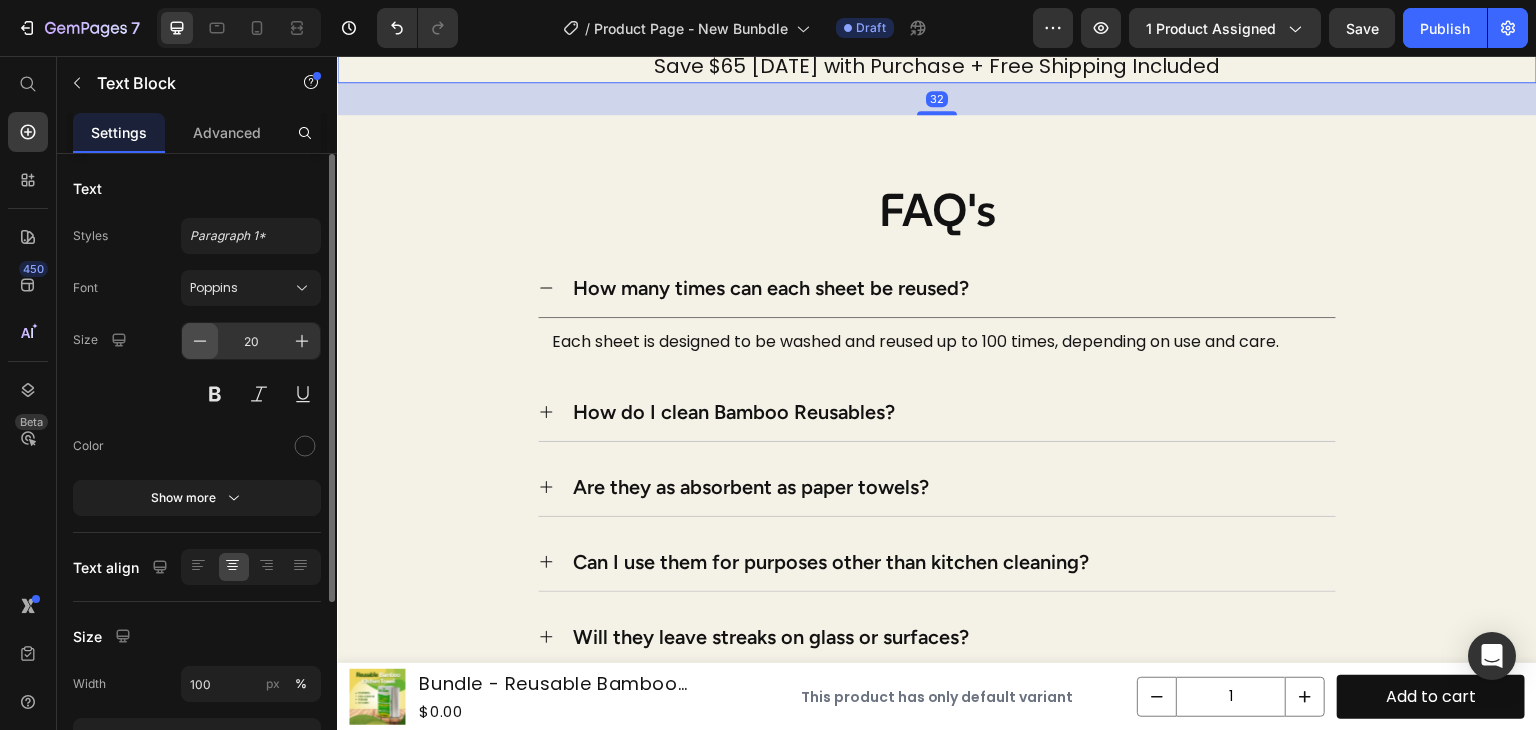 click 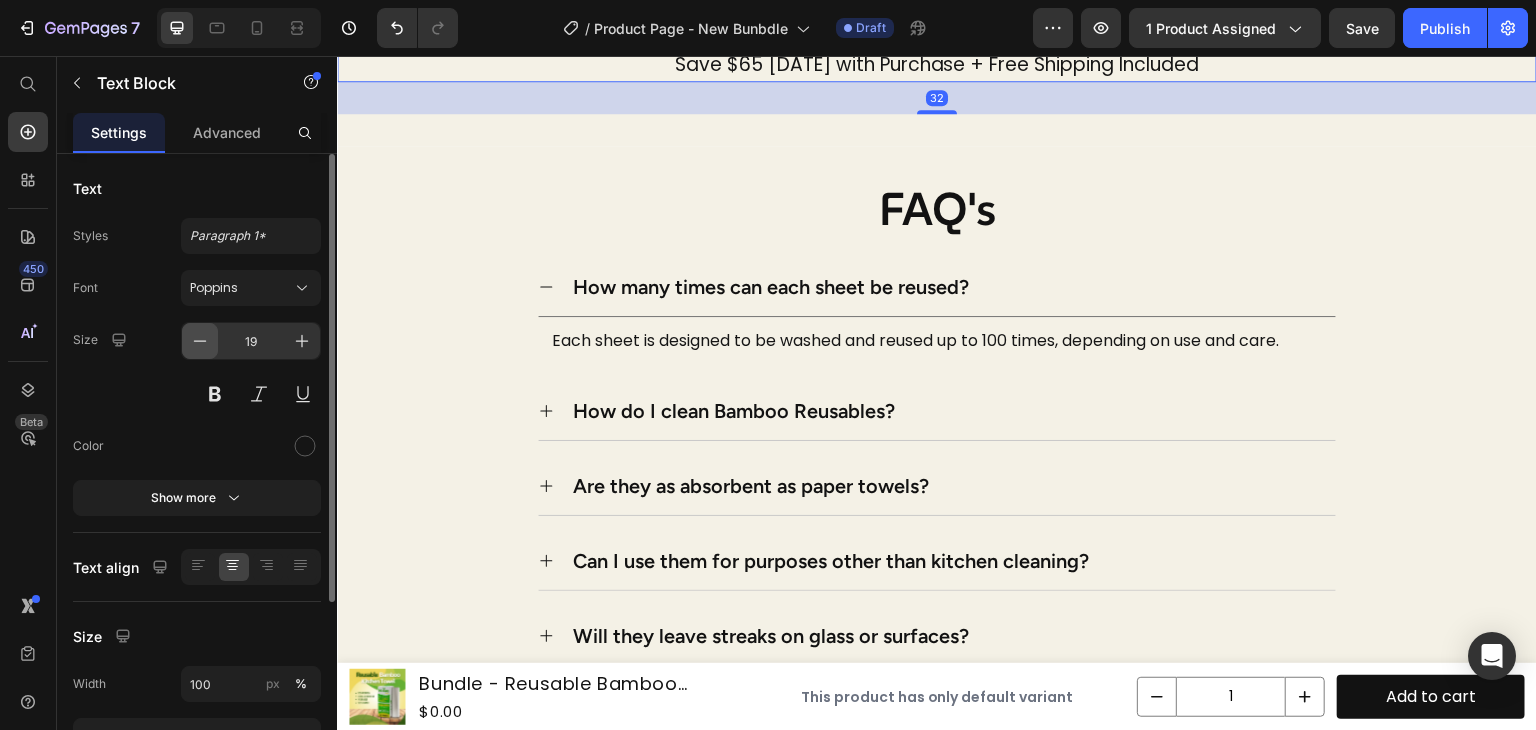 click 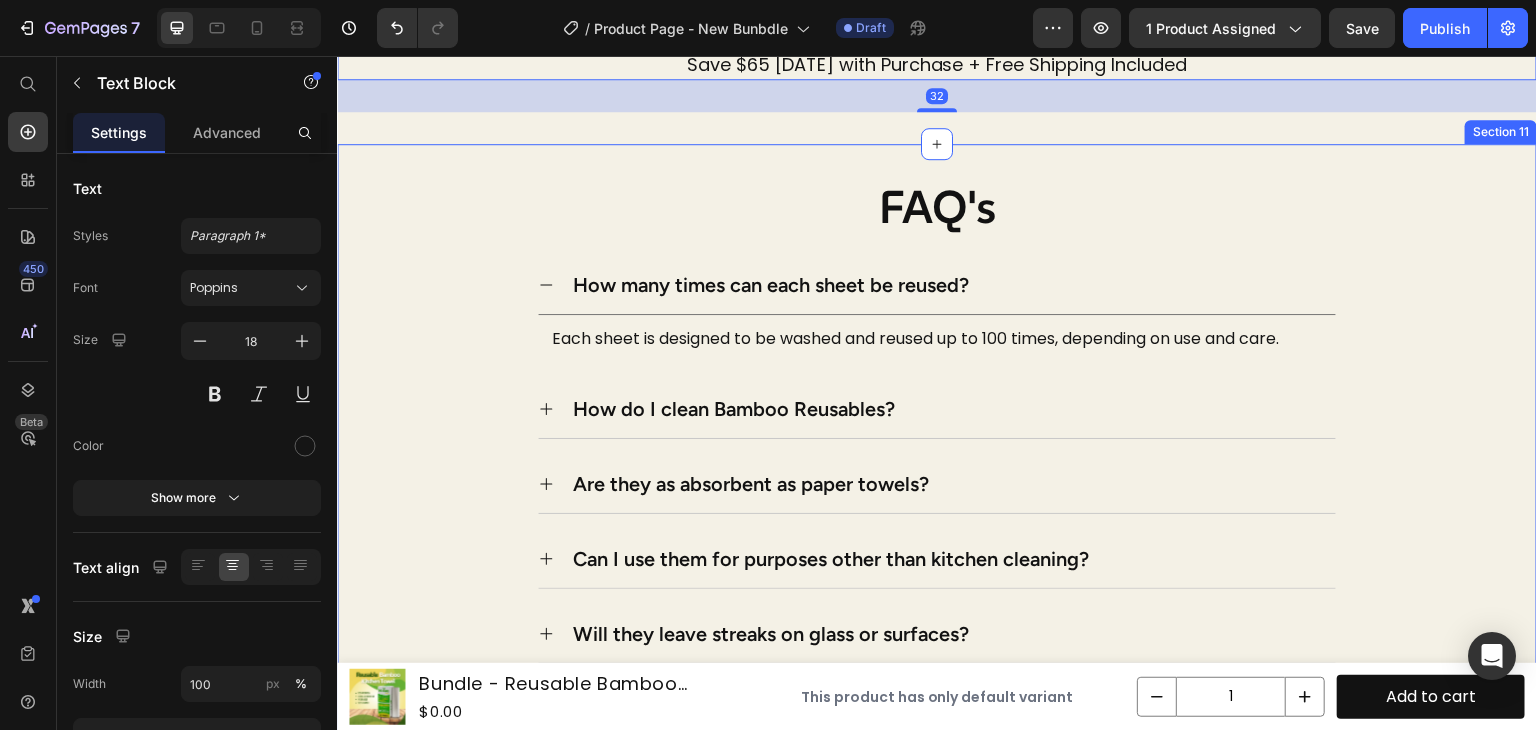 click on "FAQ's Heading Row
How many times can each sheet be reused? Each sheet is designed to be washed and reused up to 100 times, depending on use and care. Text Block
How do I clean Bamboo Reusables?
Are they as absorbent as paper towels?
Can I use them for purposes other than kitchen cleaning?
Will they leave streaks on glass or surfaces?
Does these towels compostable?
How do Natural Bamboo Reusables help the environment? Accordion Row Section 11" at bounding box center [937, 495] 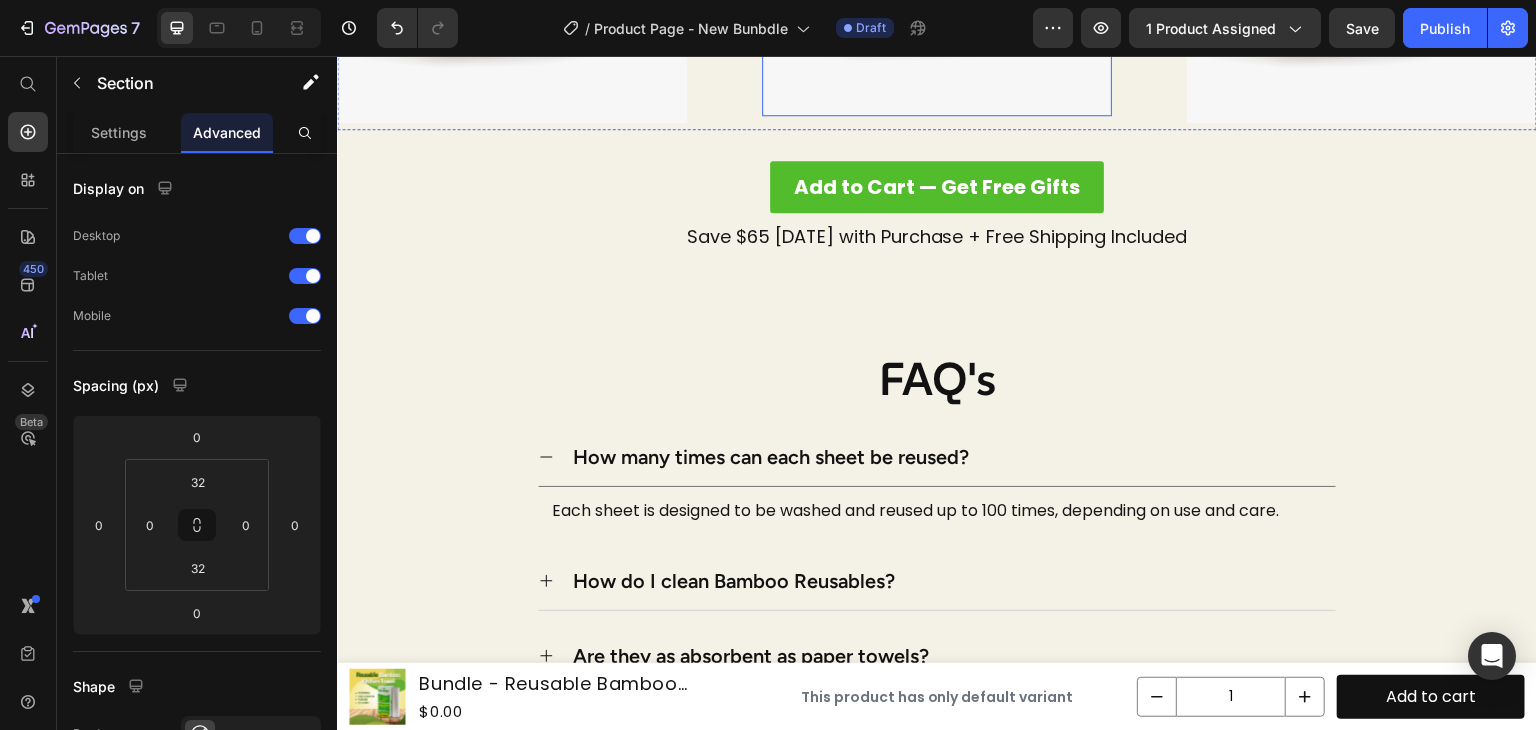 scroll, scrollTop: 4783, scrollLeft: 0, axis: vertical 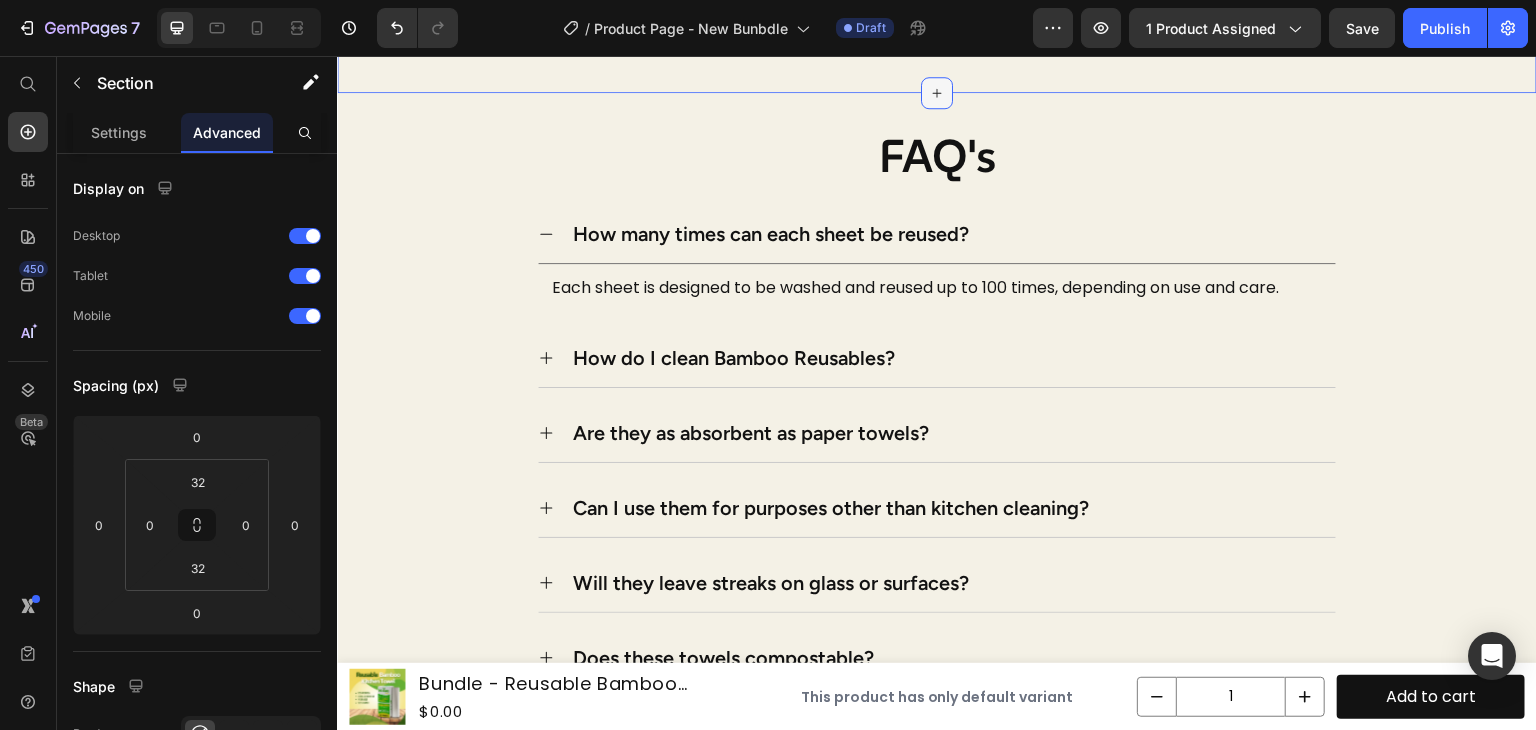 click 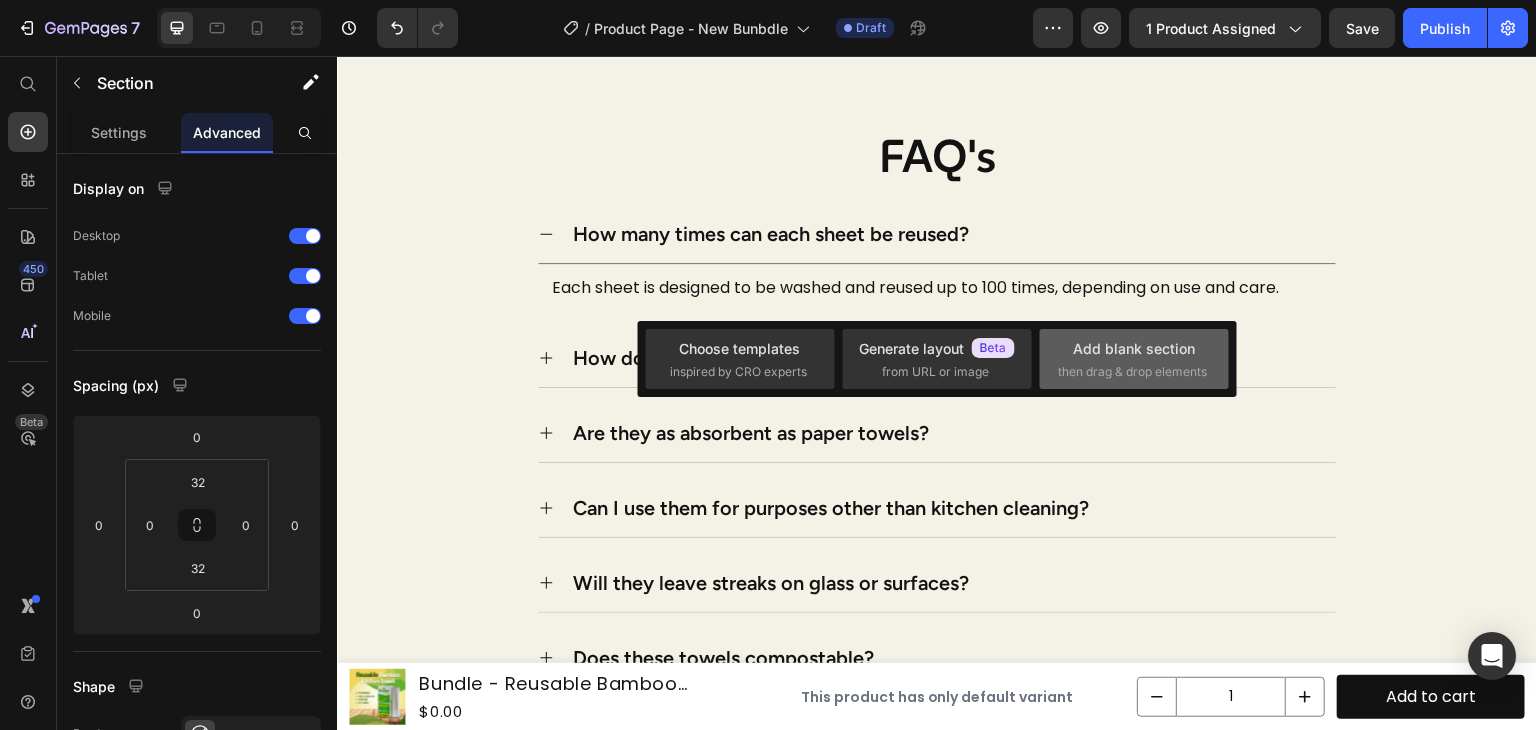 click on "Add blank section  then drag & drop elements" 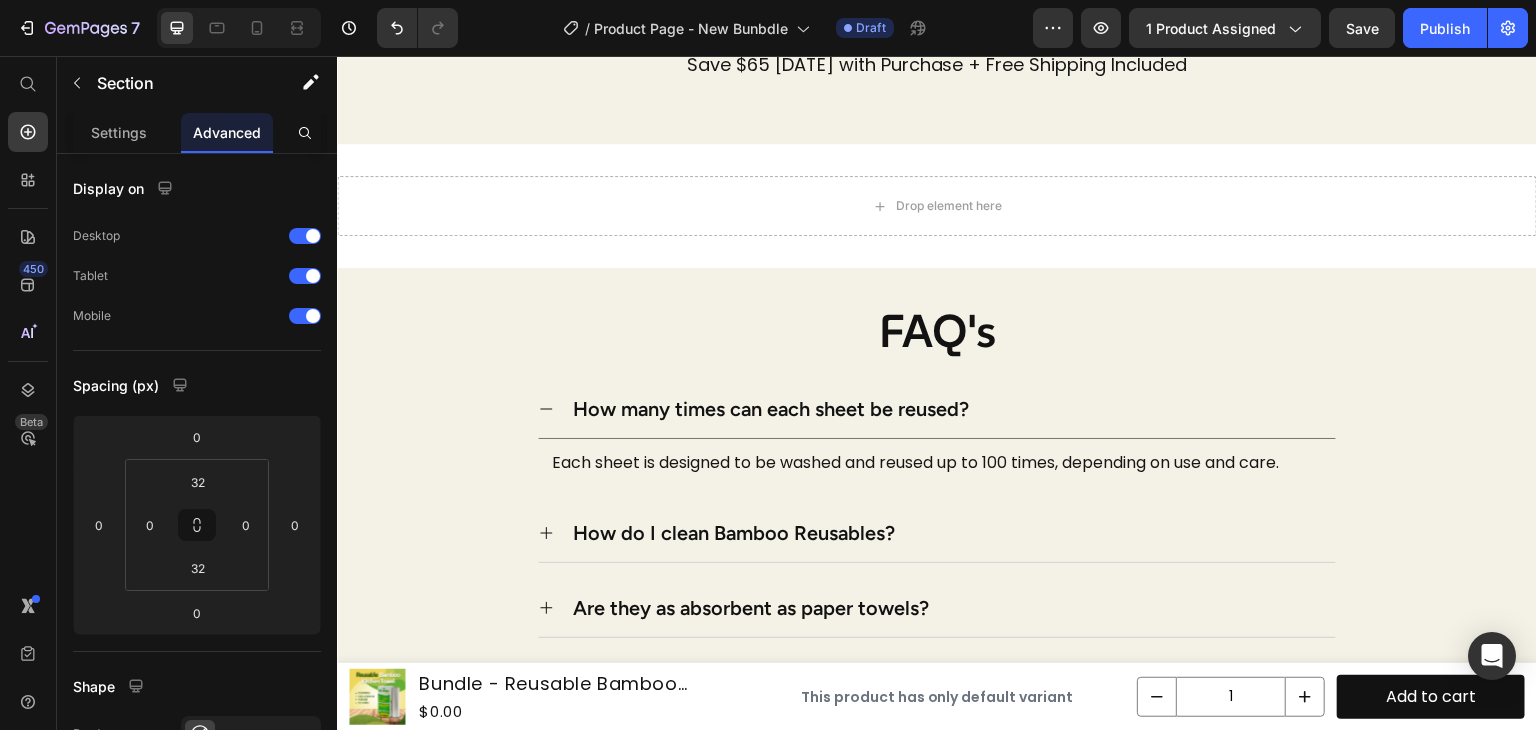 scroll, scrollTop: 4735, scrollLeft: 0, axis: vertical 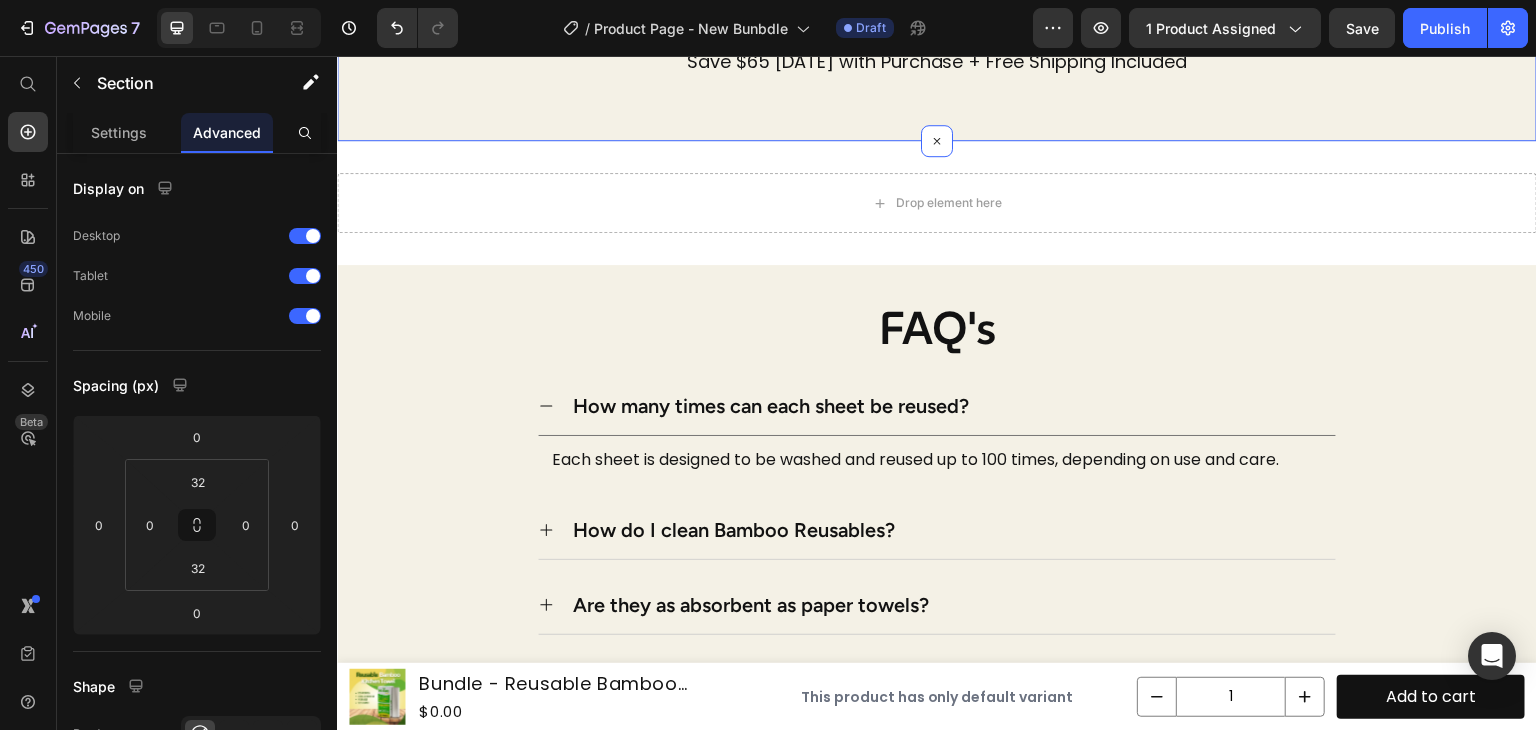 click on "Order in next Heading 05 HRS 34 MIN 42 SEC Countdown Timer and get complete bundle. Heading Row No extra cost! Heading Add your EcoClean Trio in cart before stocks run out. Text Block Image Image Image + Heading + Heading Row Add to Cart — Get Free Gifts Button Save $65 [DATE] with Purchase + Free Shipping Included Text Block Section 9" at bounding box center (937, -223) 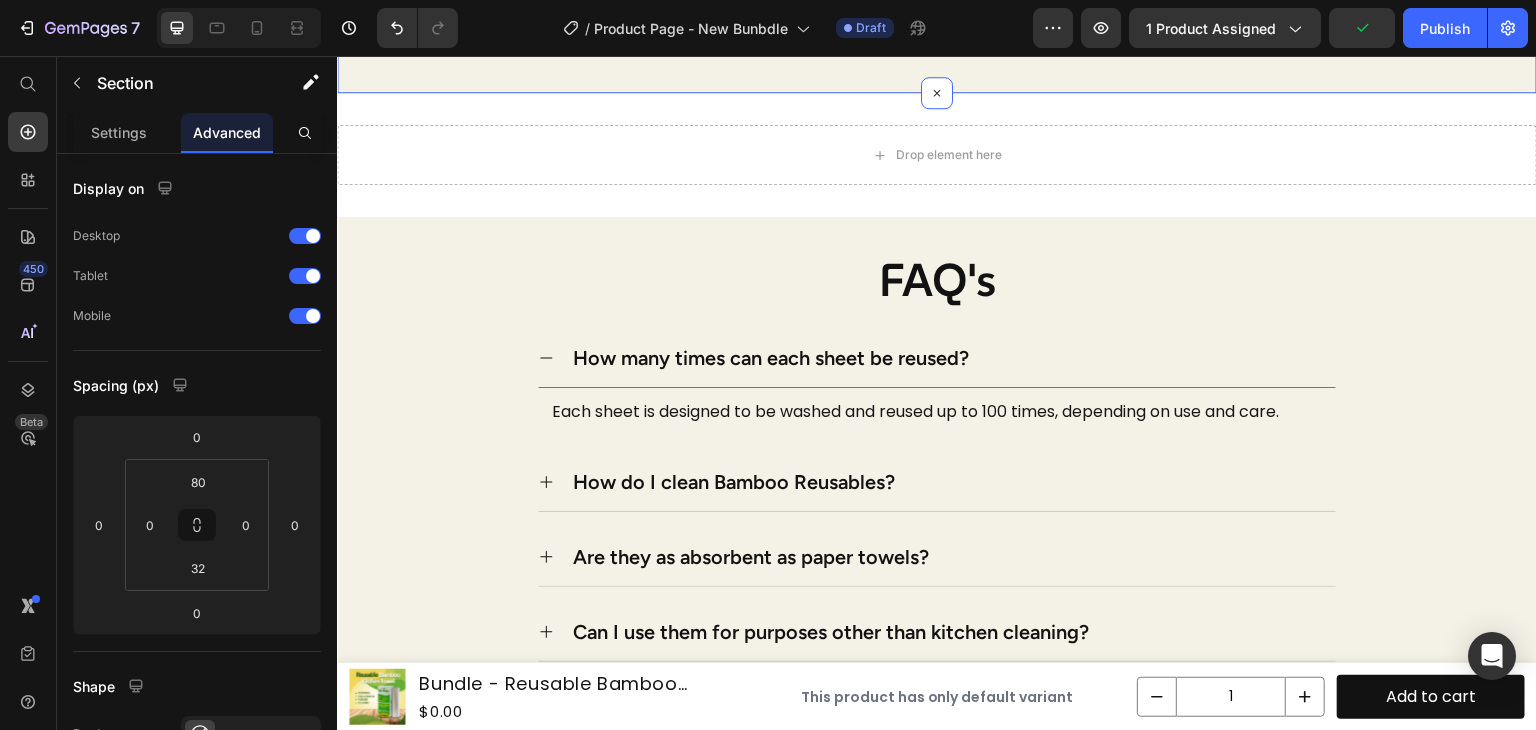 scroll, scrollTop: 4792, scrollLeft: 0, axis: vertical 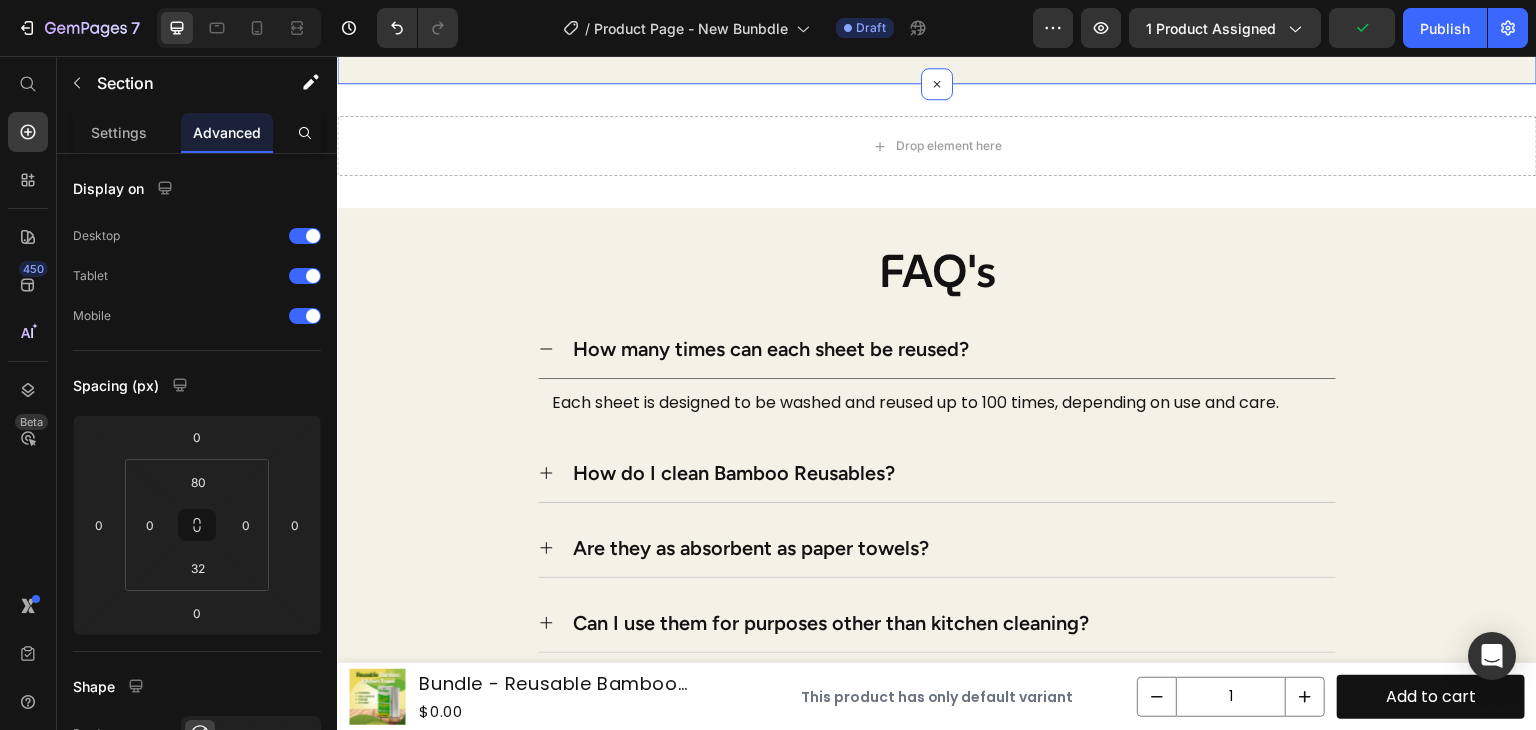 click on "Order in next Heading 05 HRS 34 MIN 39 SEC Countdown Timer and get complete bundle. Heading Row No extra cost! Heading Add your EcoClean Trio in cart before stocks run out. Text Block Image Image Image + Heading + Heading Row Add to Cart — Get Free Gifts Button Save $65 [DATE] with Purchase + Free Shipping Included Text Block Section 9   Create Theme Section AI Content Write with GemAI What would you like to describe here? Tone and Voice Persuasive Product Bundle - Reusable Bamboo Kitchen Towel [Free] Show more Generate" at bounding box center [937, -280] 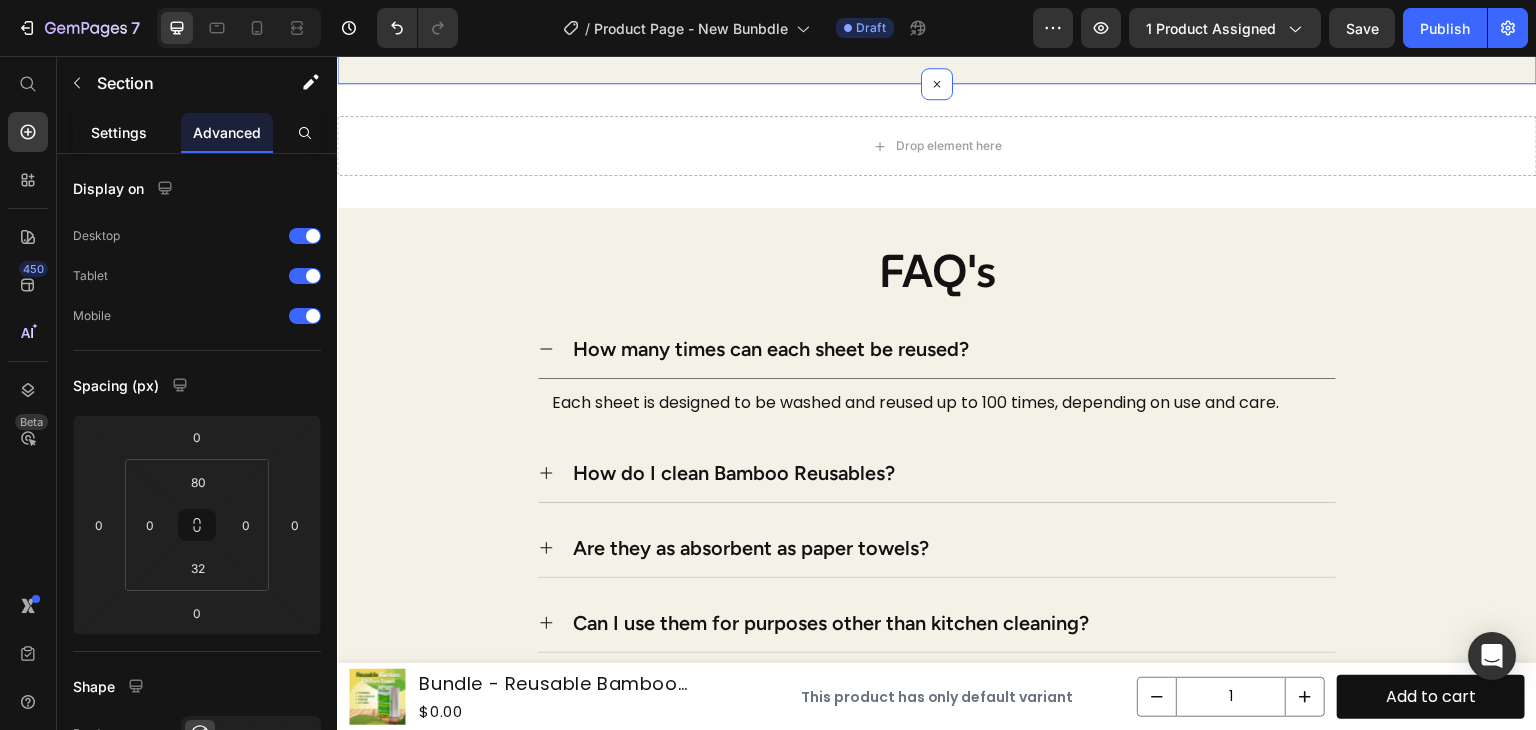 click on "Settings" at bounding box center (119, 132) 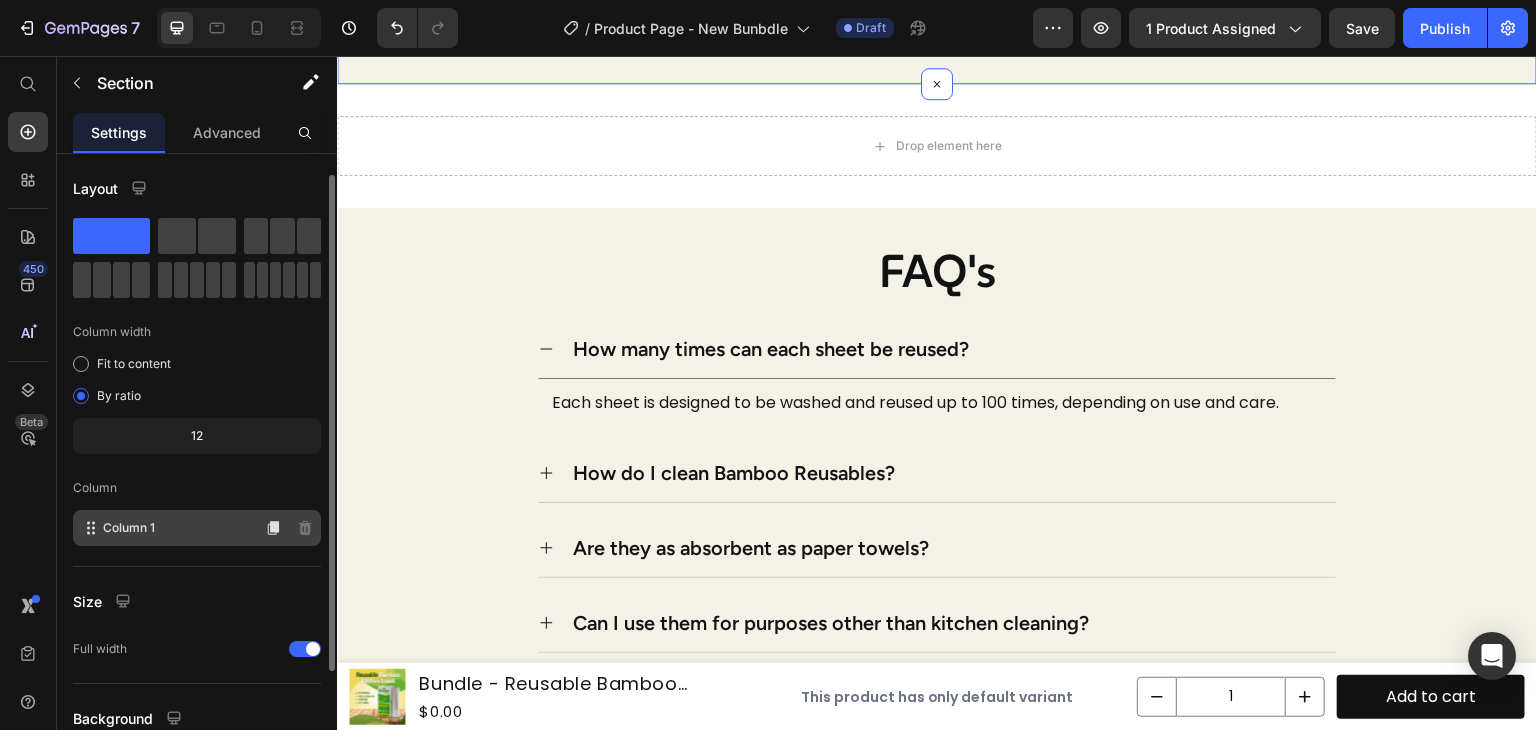 scroll, scrollTop: 173, scrollLeft: 0, axis: vertical 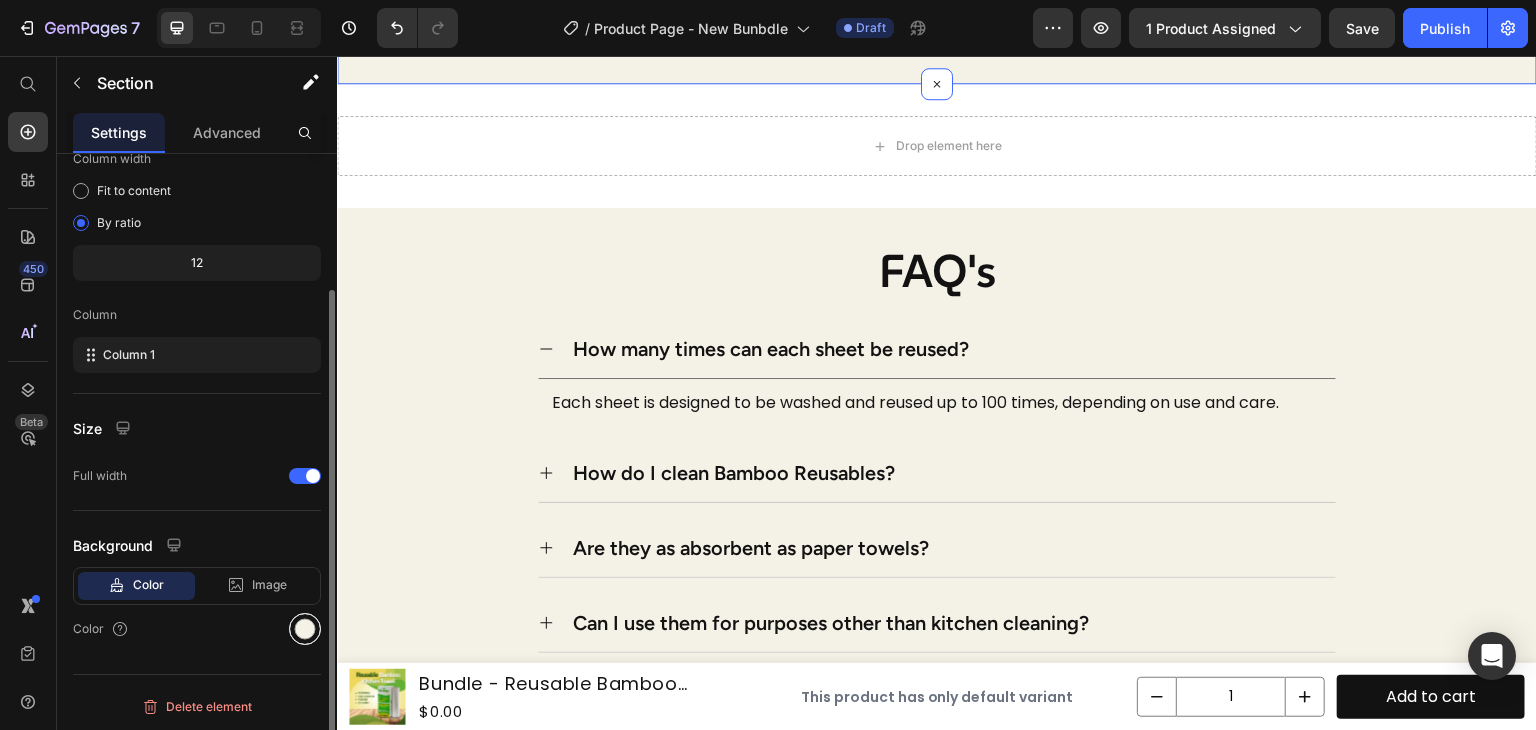 click at bounding box center [305, 629] 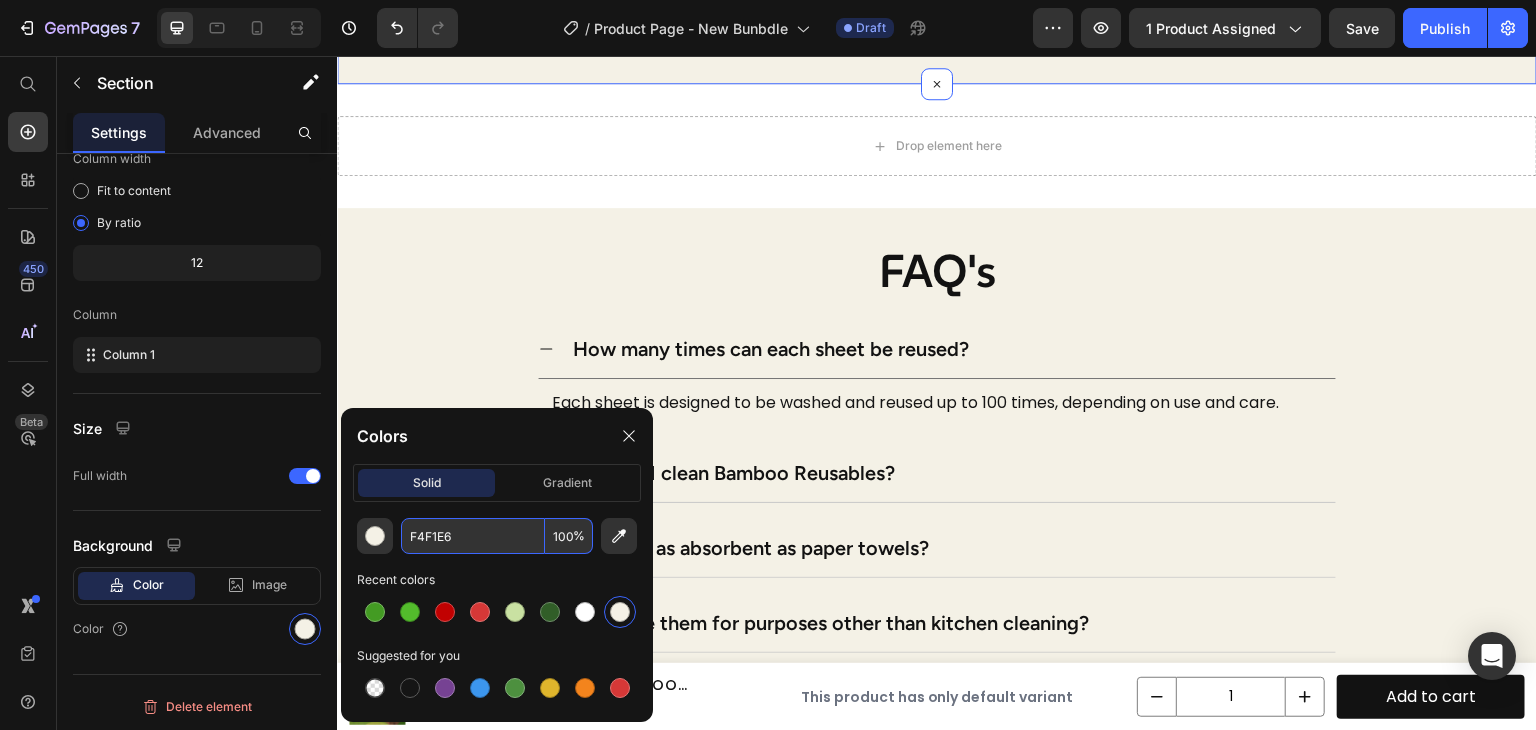click on "F4F1E6" at bounding box center (473, 536) 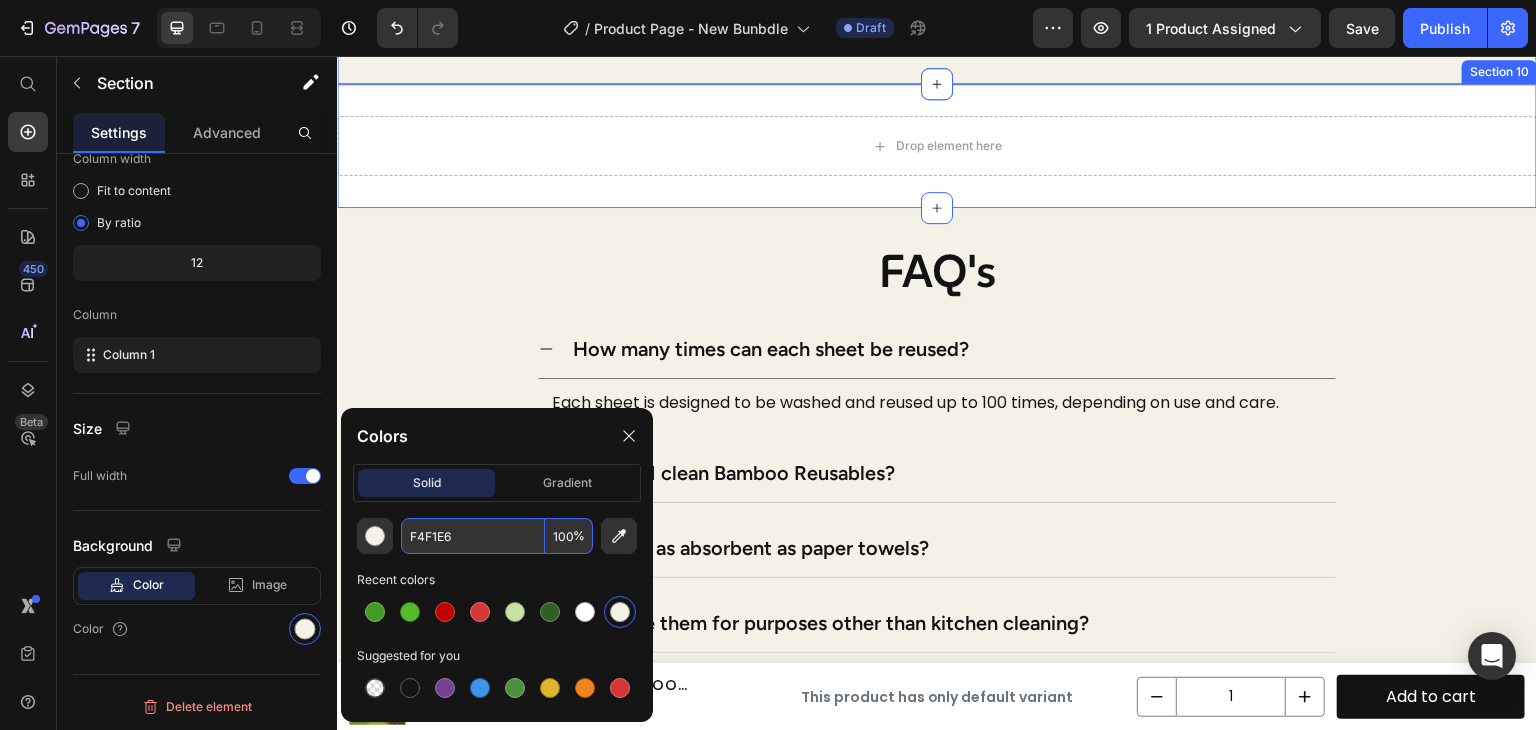 click on "Drop element here" at bounding box center [937, 146] 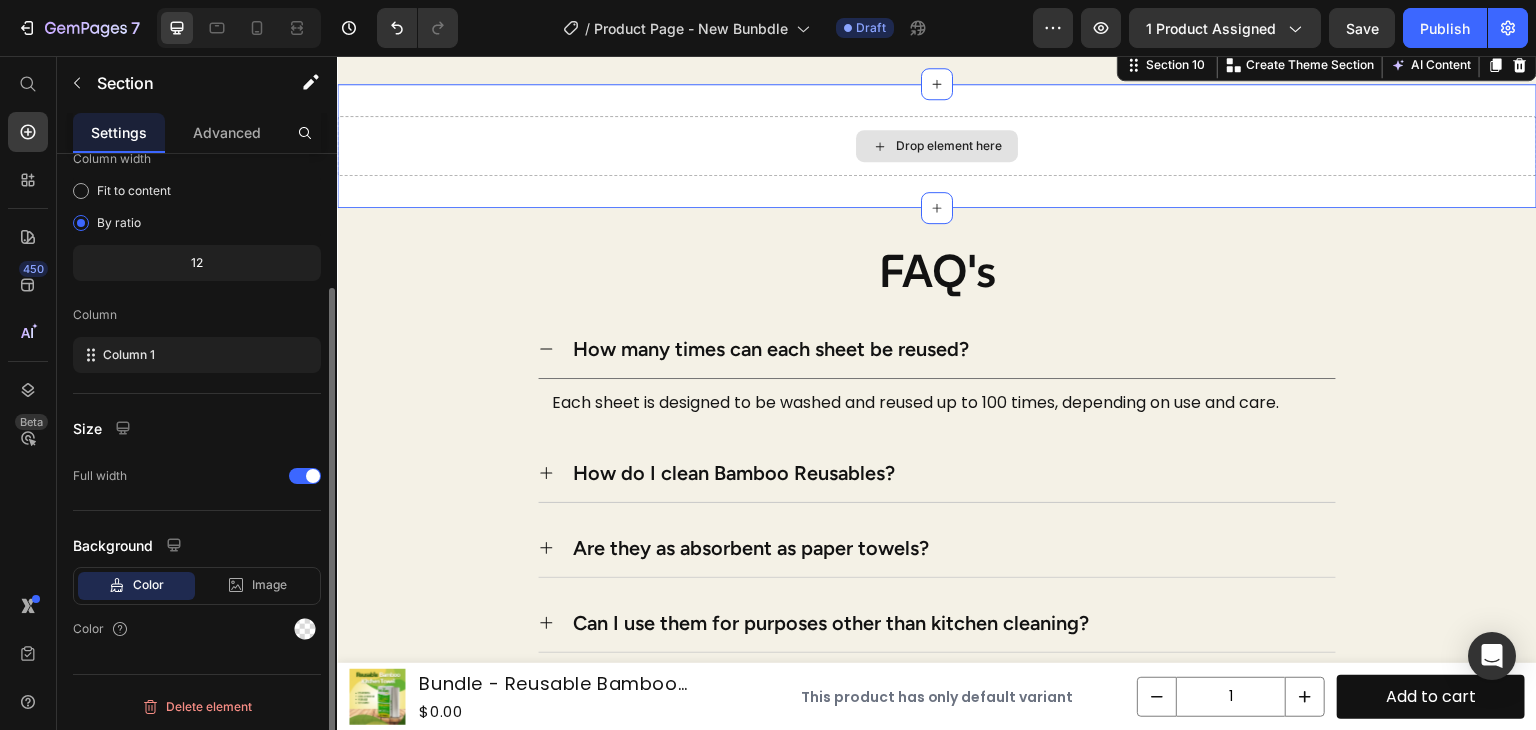 scroll, scrollTop: 172, scrollLeft: 0, axis: vertical 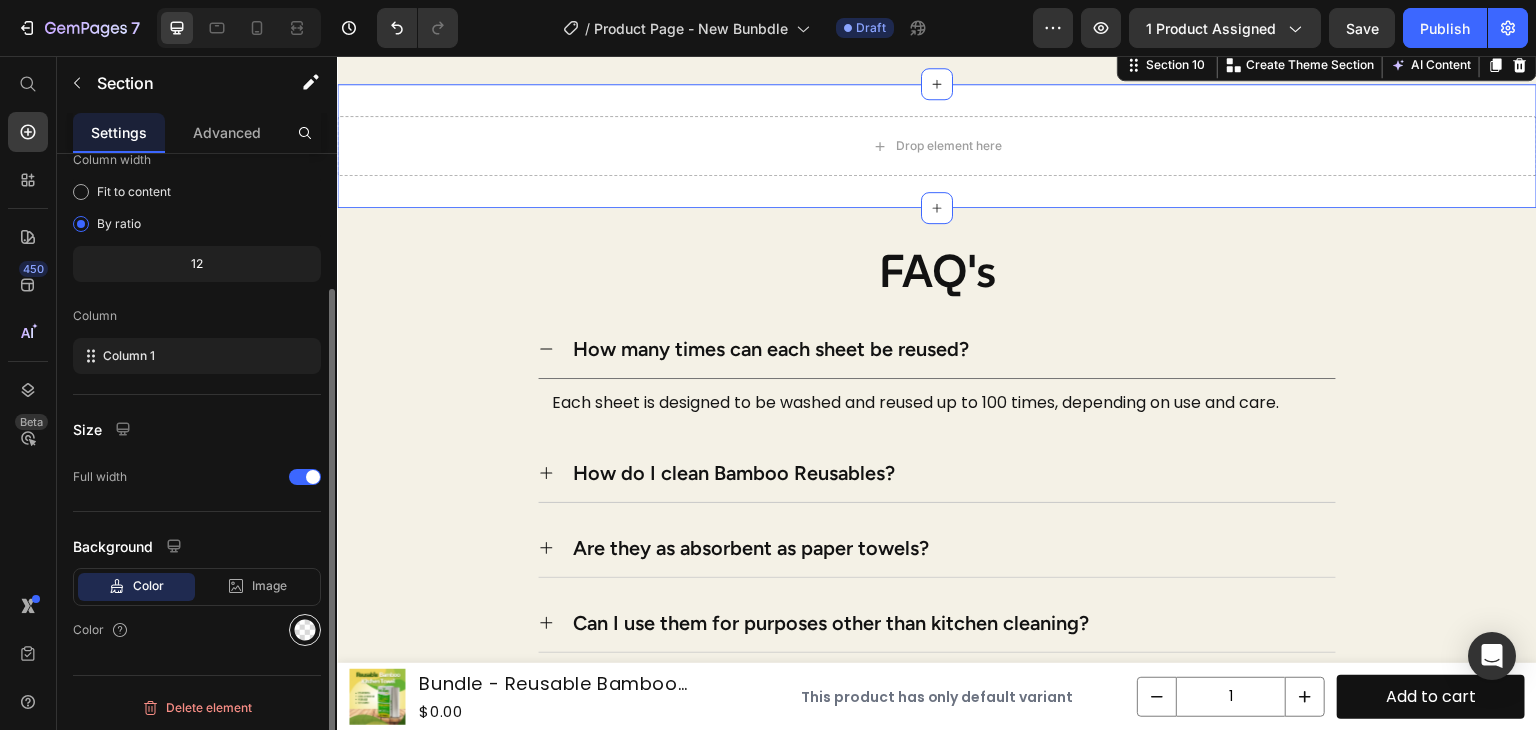 click at bounding box center [305, 630] 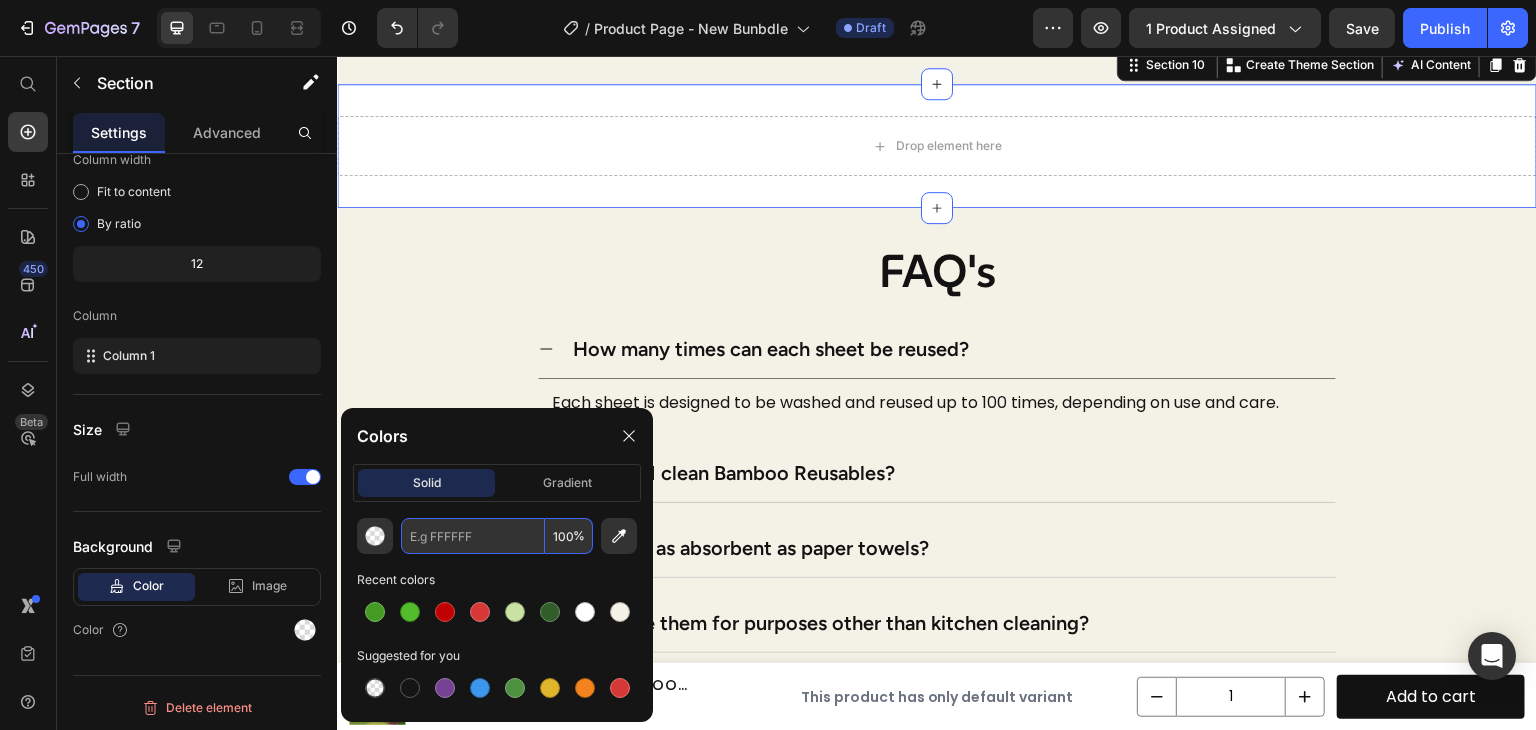 click at bounding box center [473, 536] 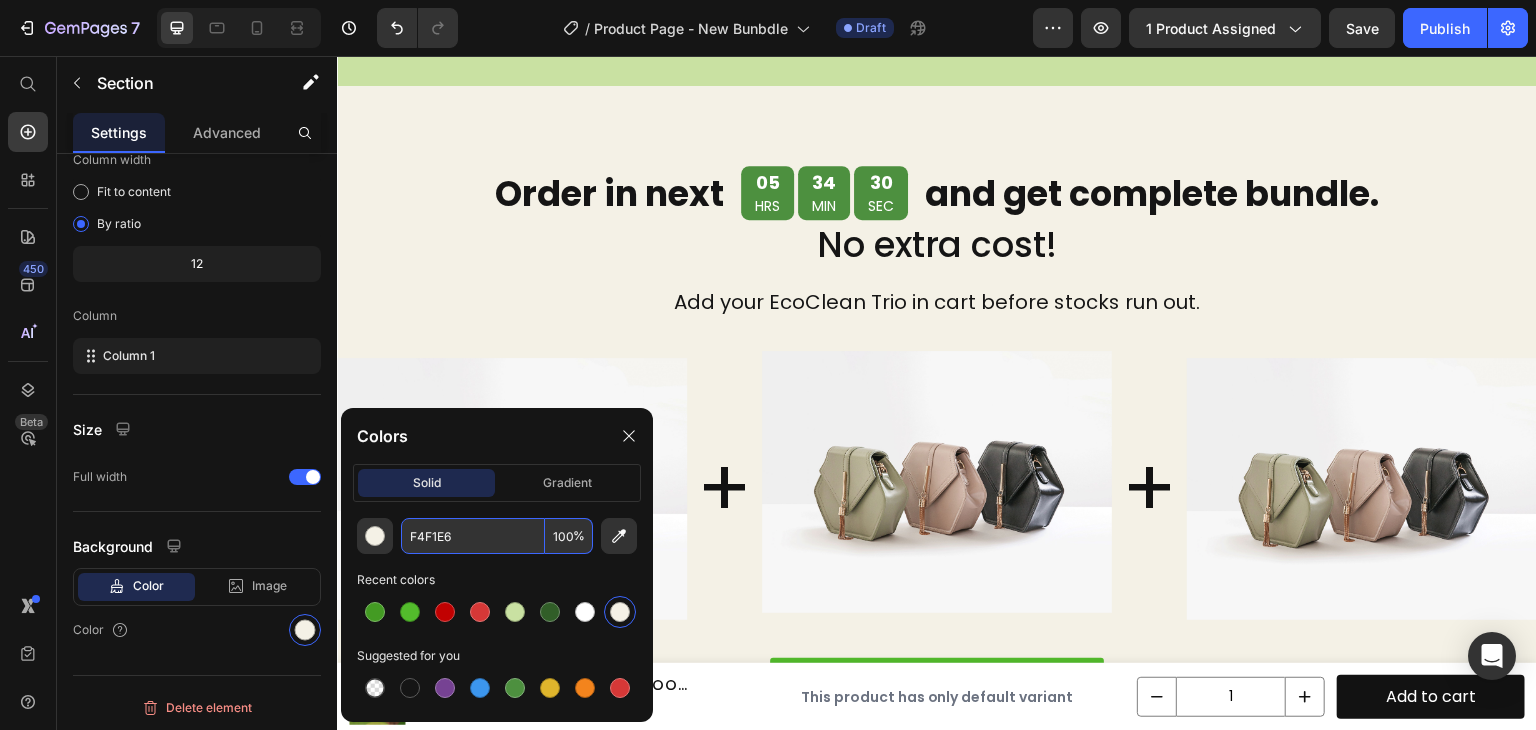 scroll, scrollTop: 4060, scrollLeft: 0, axis: vertical 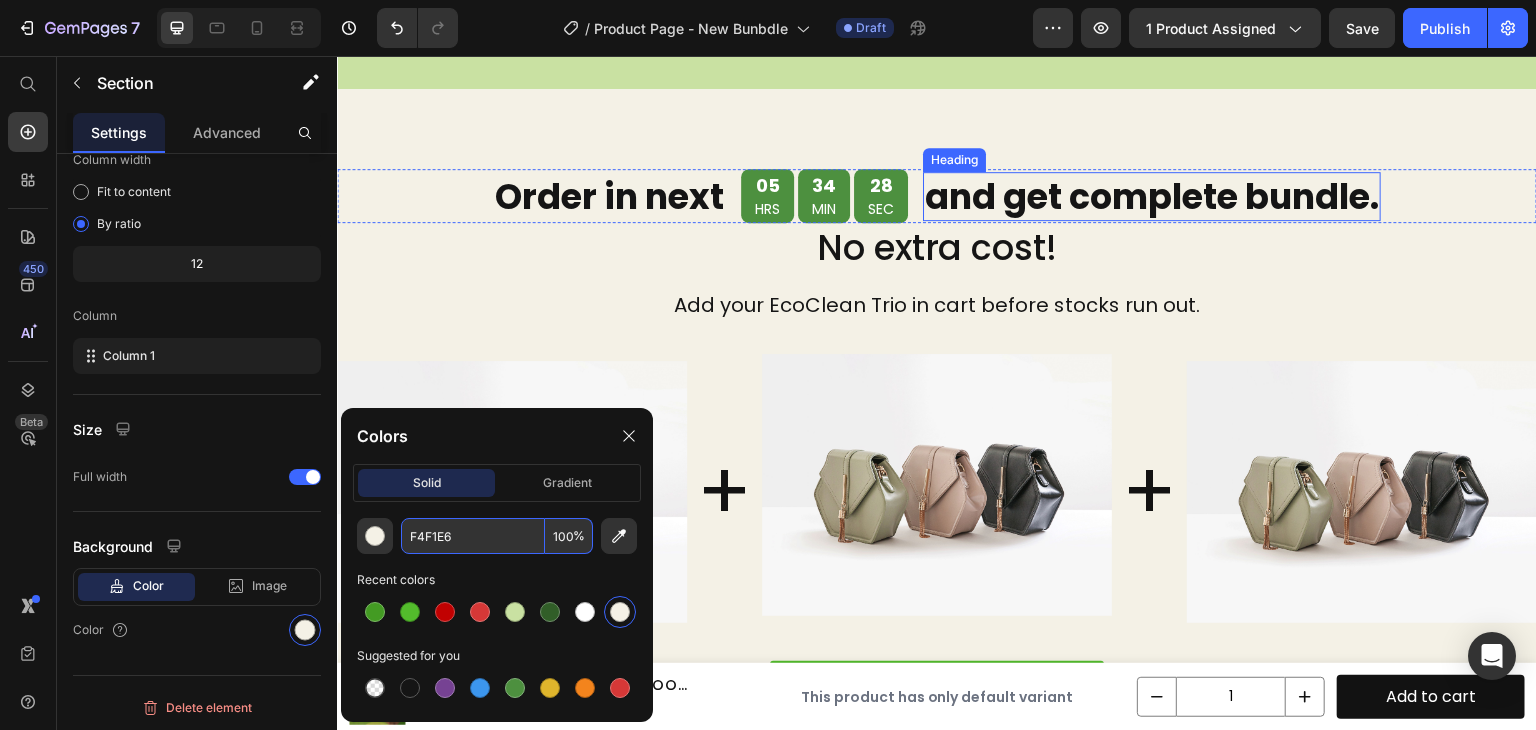 click on "and get complete bundle." at bounding box center [1152, 197] 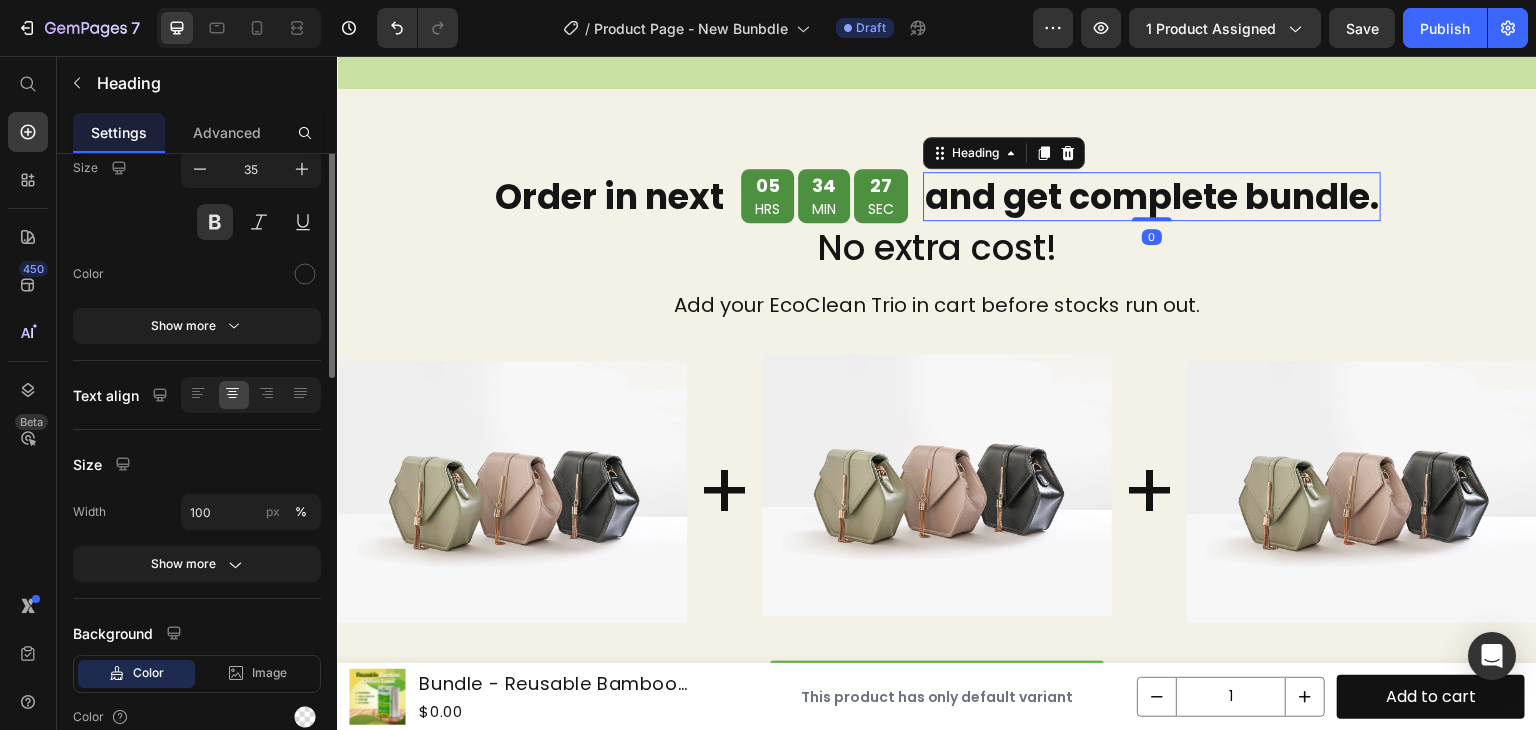 scroll, scrollTop: 0, scrollLeft: 0, axis: both 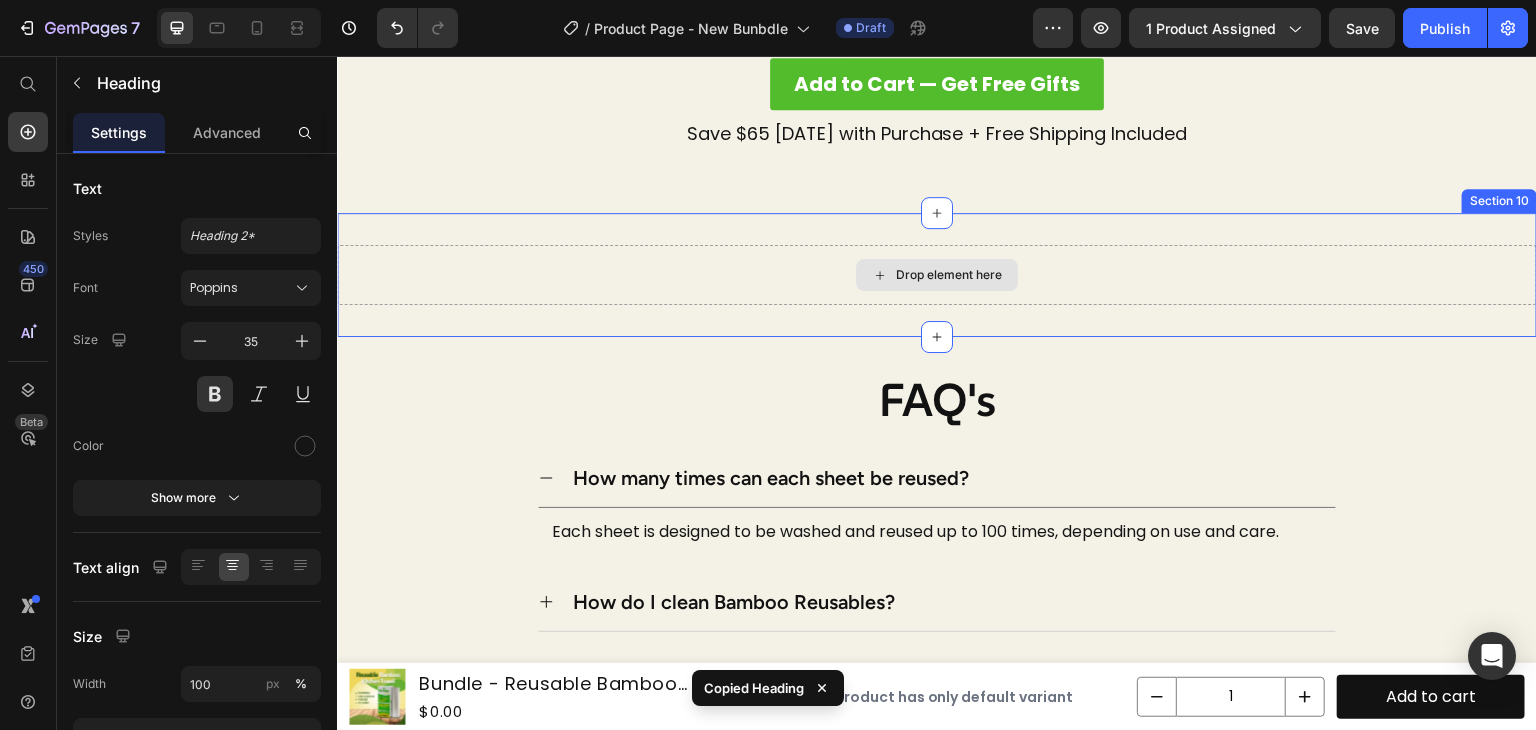 click on "Drop element here" at bounding box center [937, 275] 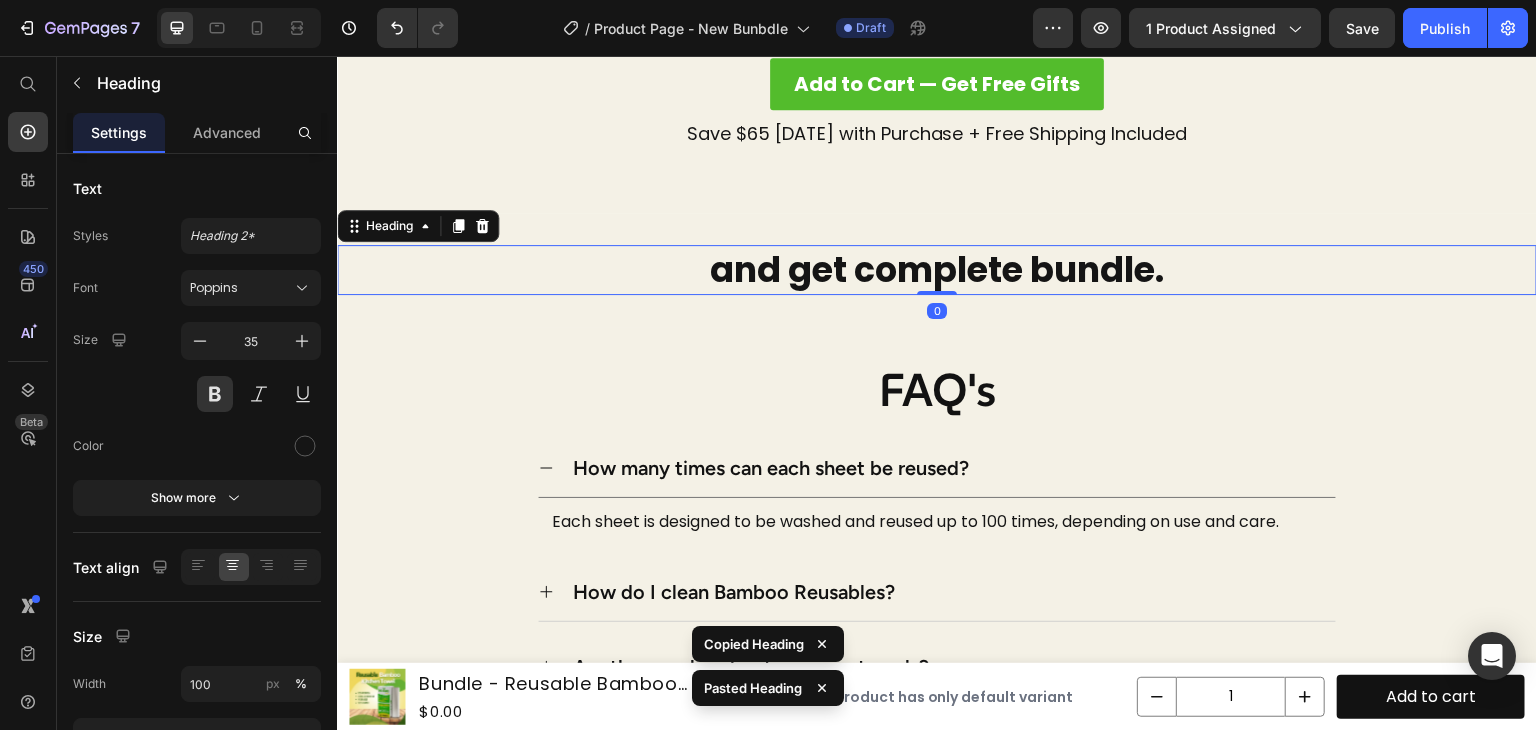 click on "and get complete bundle." at bounding box center (937, 270) 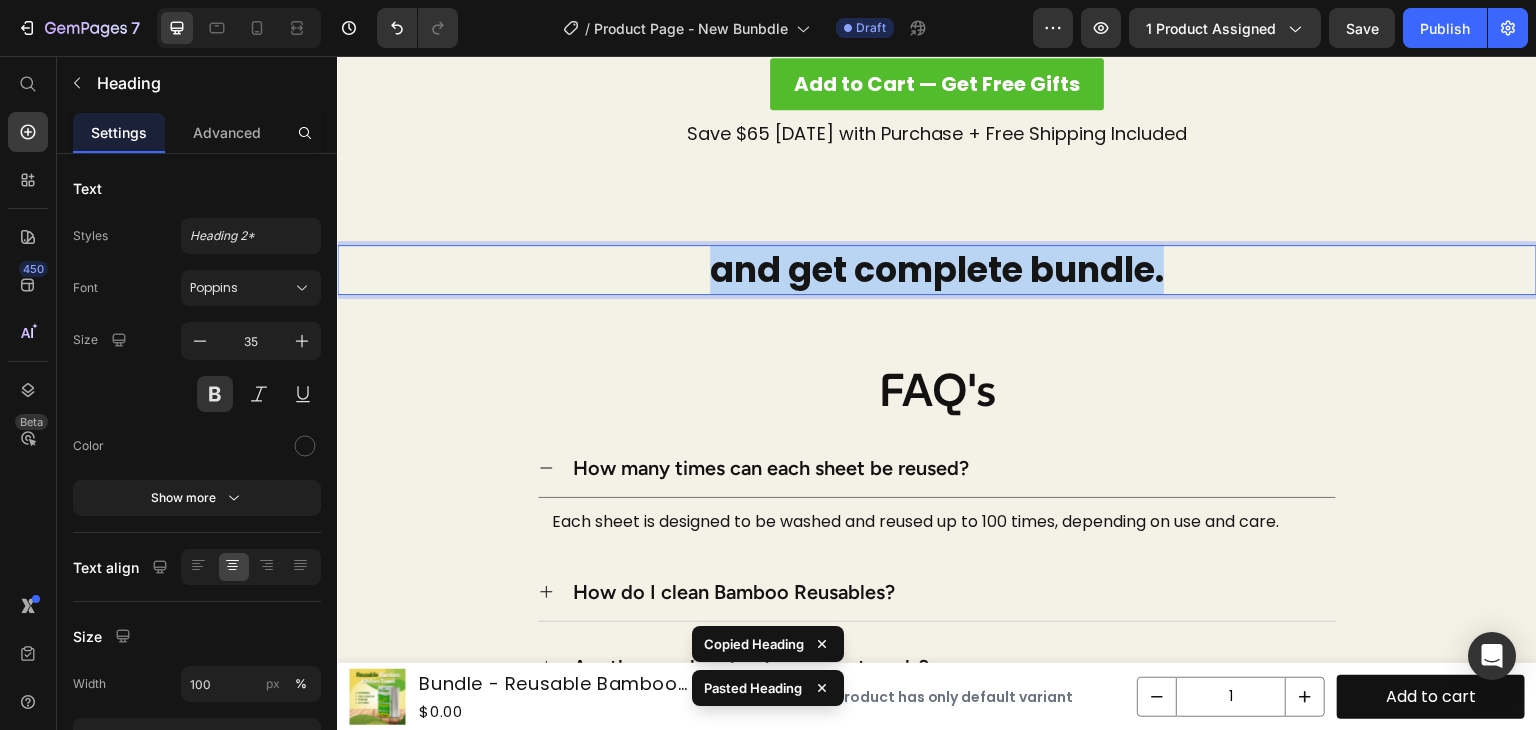 click on "and get complete bundle." at bounding box center (937, 270) 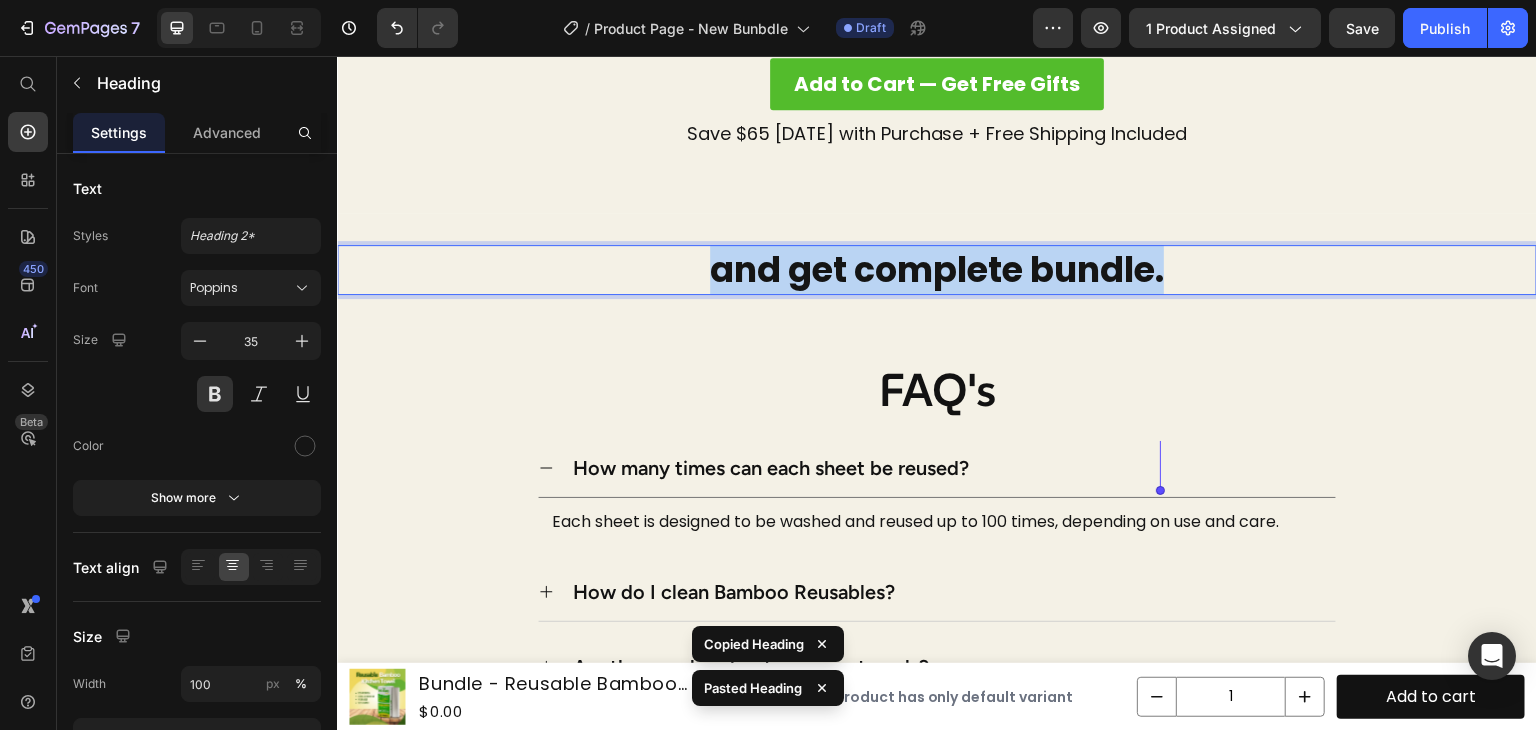 click on "and get complete bundle." at bounding box center [937, 270] 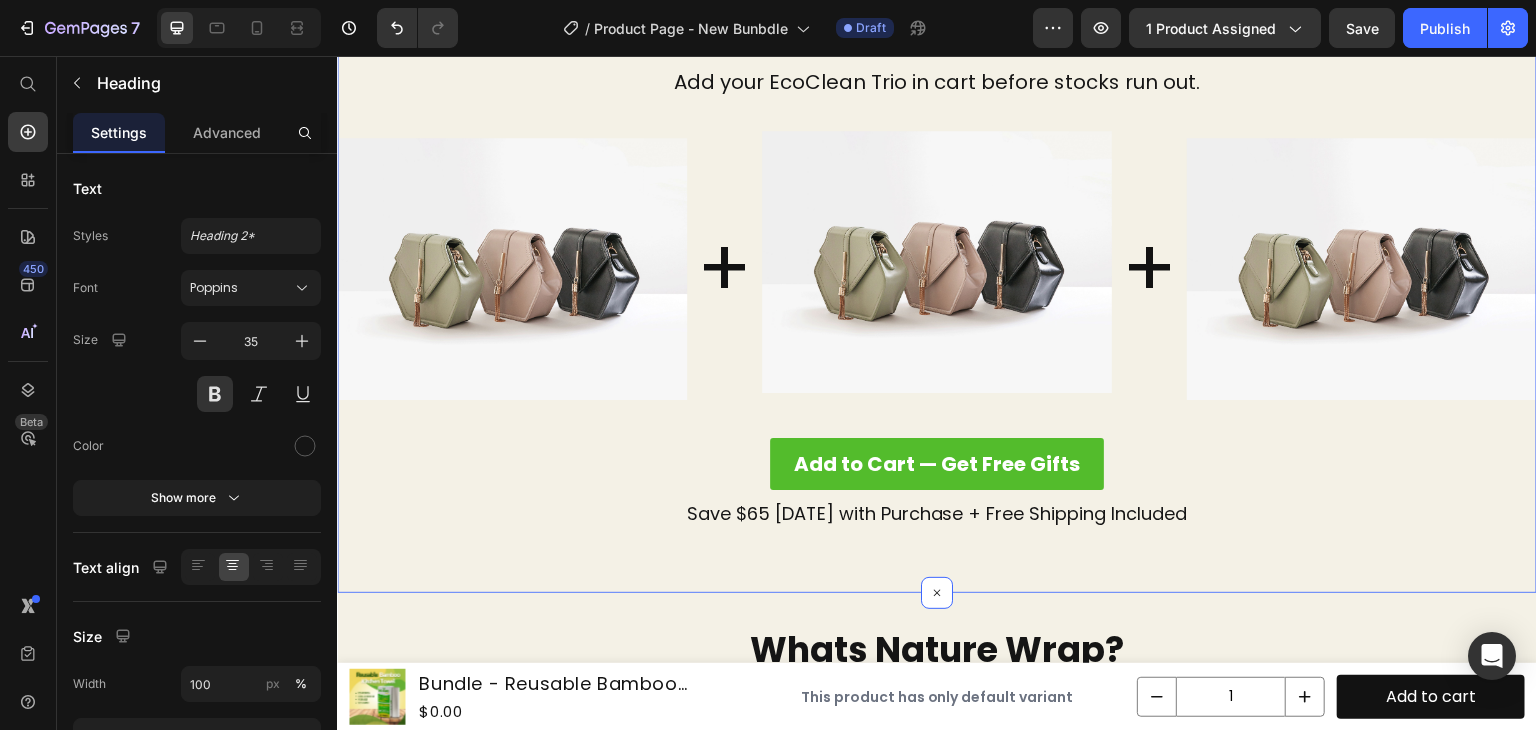 scroll, scrollTop: 4680, scrollLeft: 0, axis: vertical 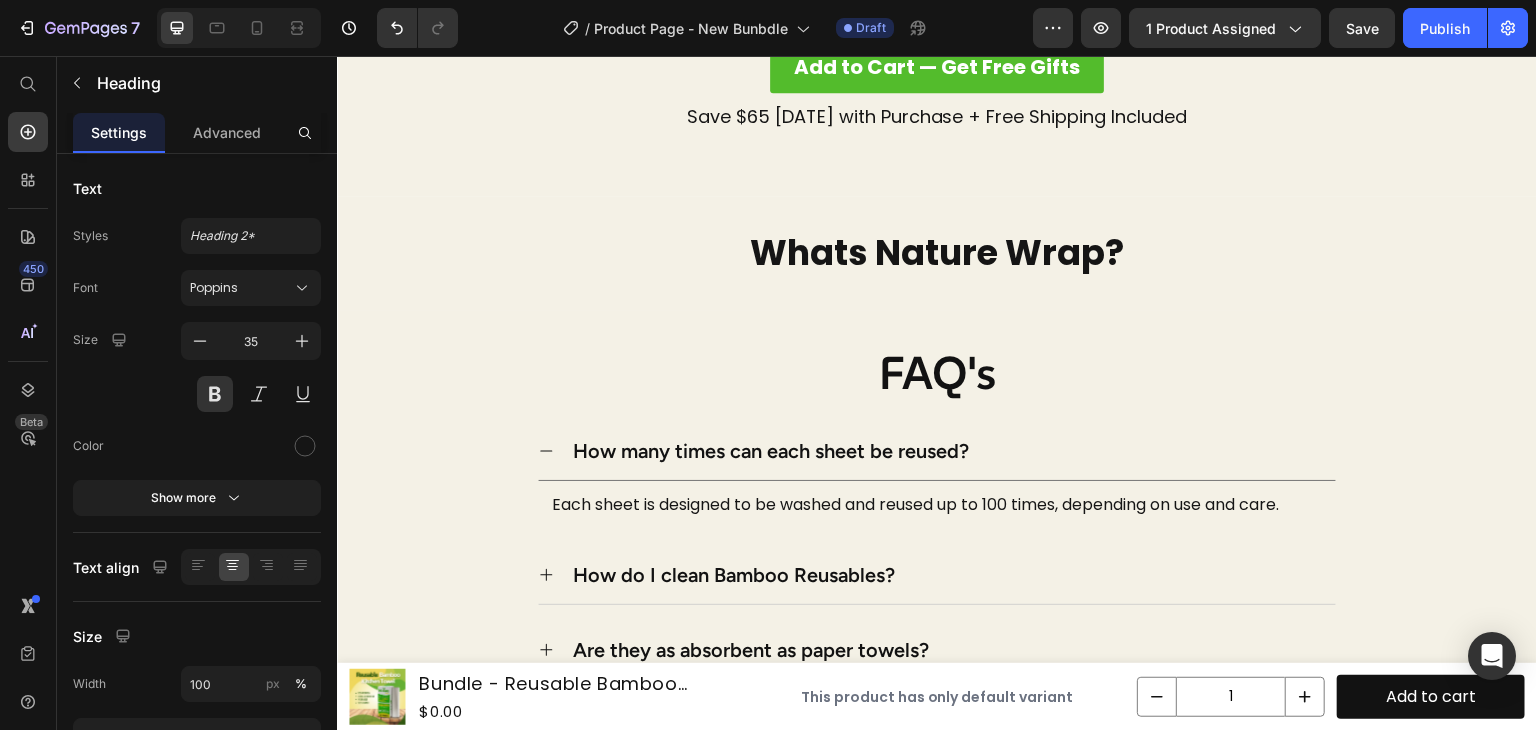 click on "Whats Nature Wrap?" at bounding box center [937, 253] 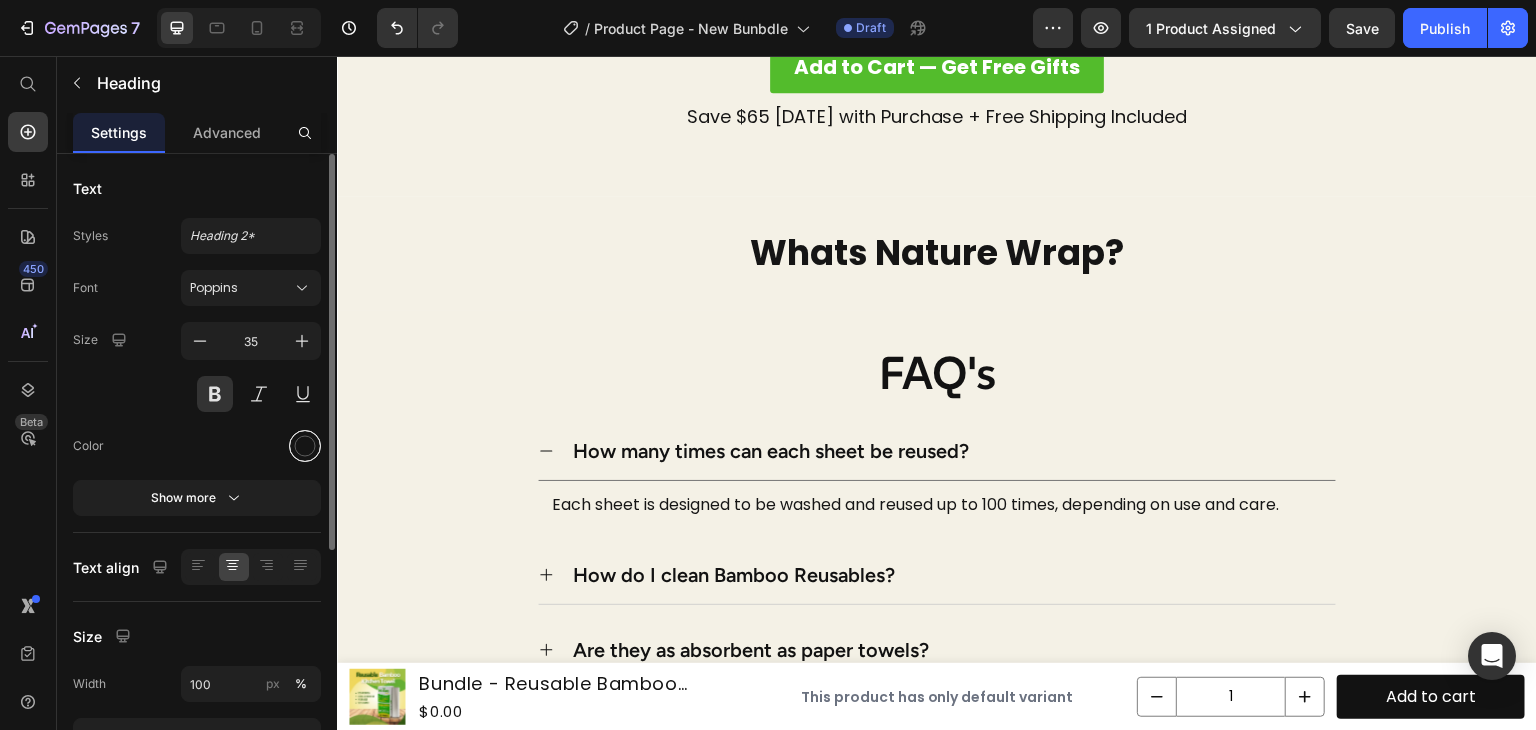 click at bounding box center (305, 446) 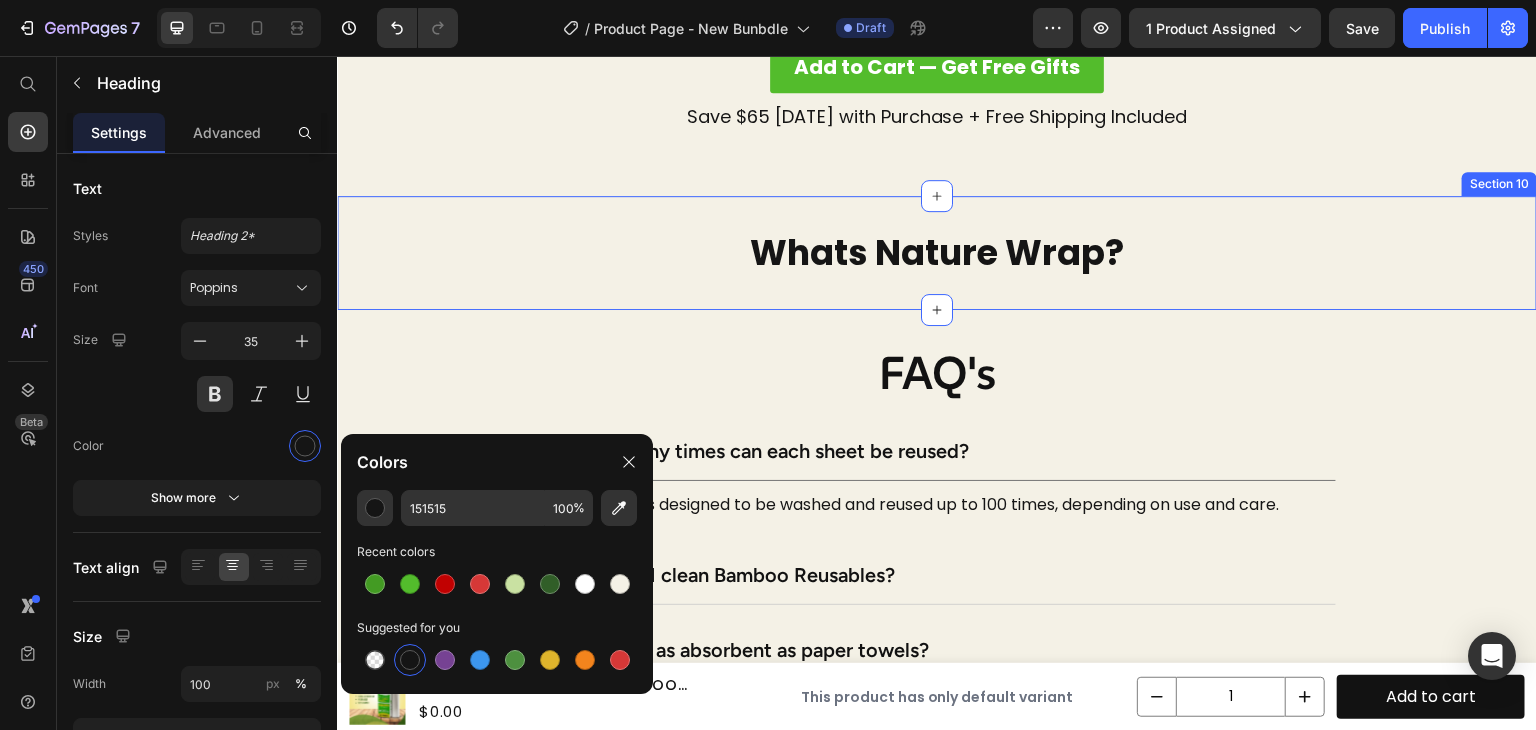 click on "Whats Nature Wrap? Heading Section 10" at bounding box center (937, 253) 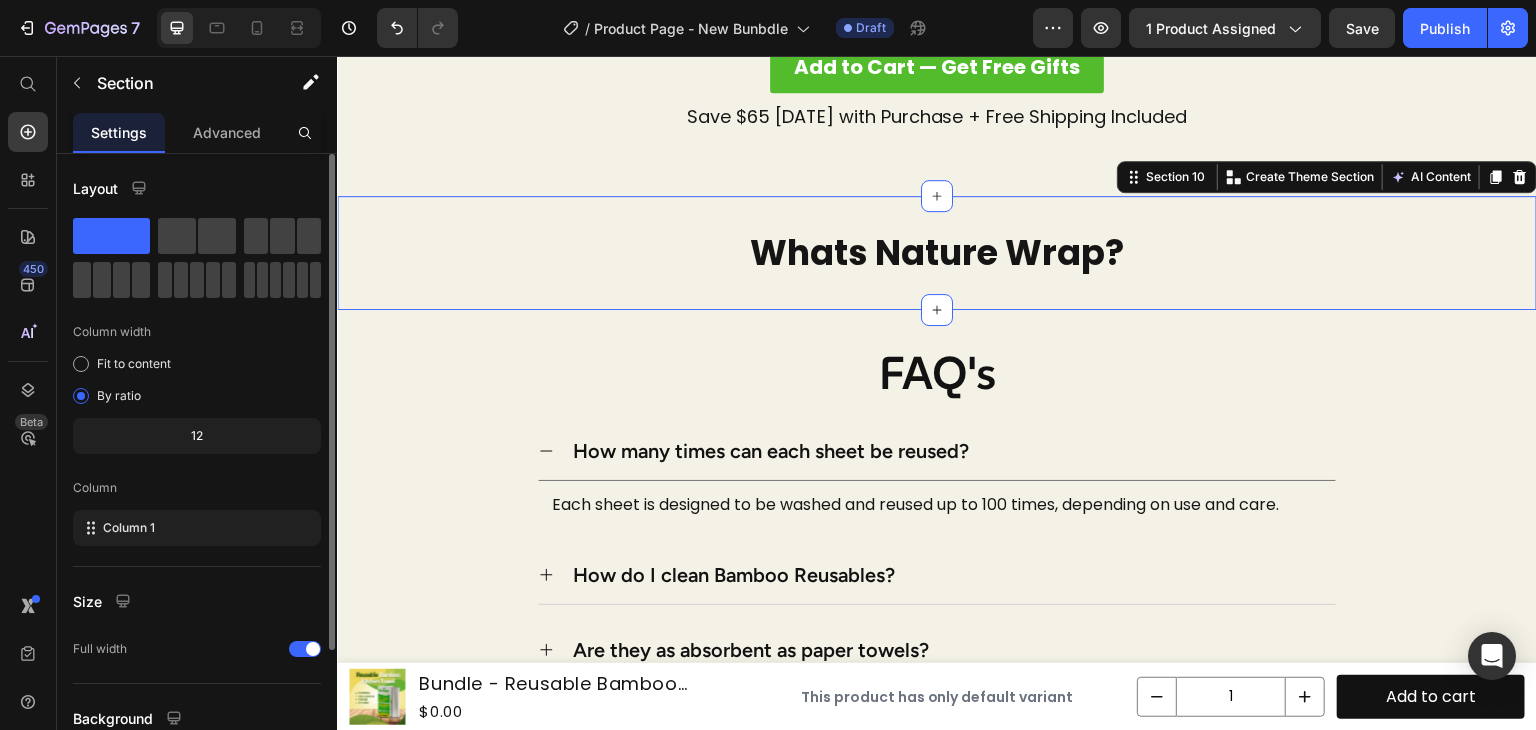 scroll, scrollTop: 173, scrollLeft: 0, axis: vertical 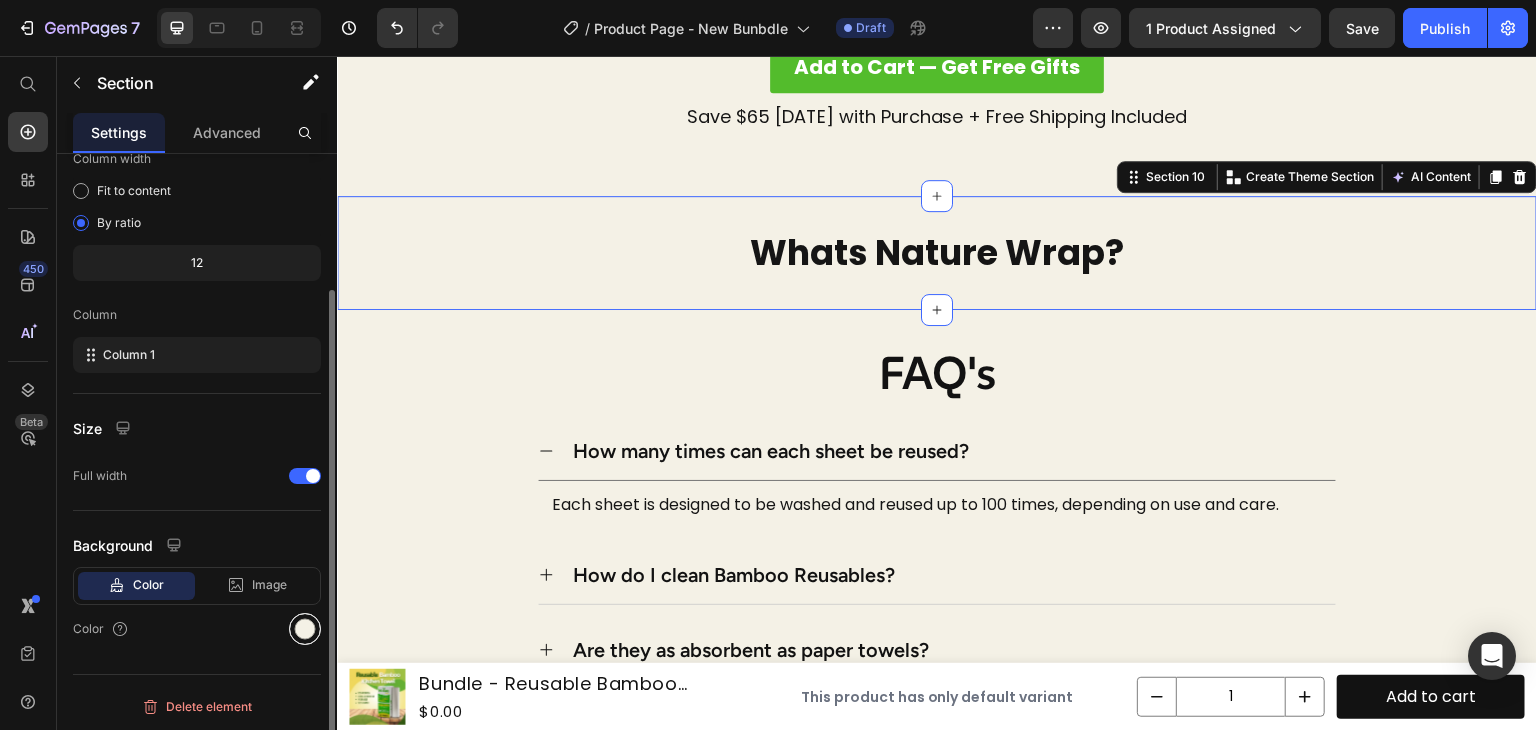 click at bounding box center (305, 629) 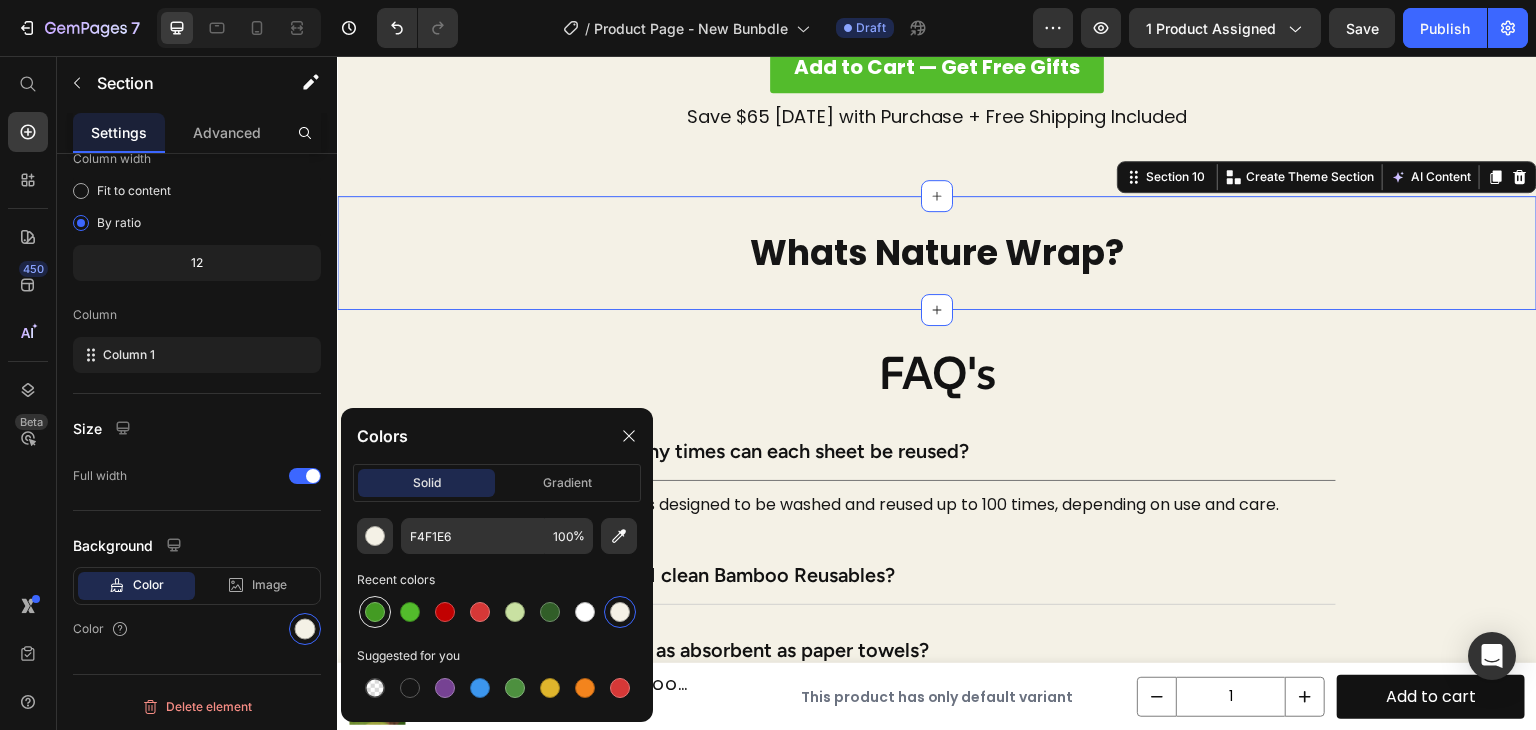 click at bounding box center (375, 612) 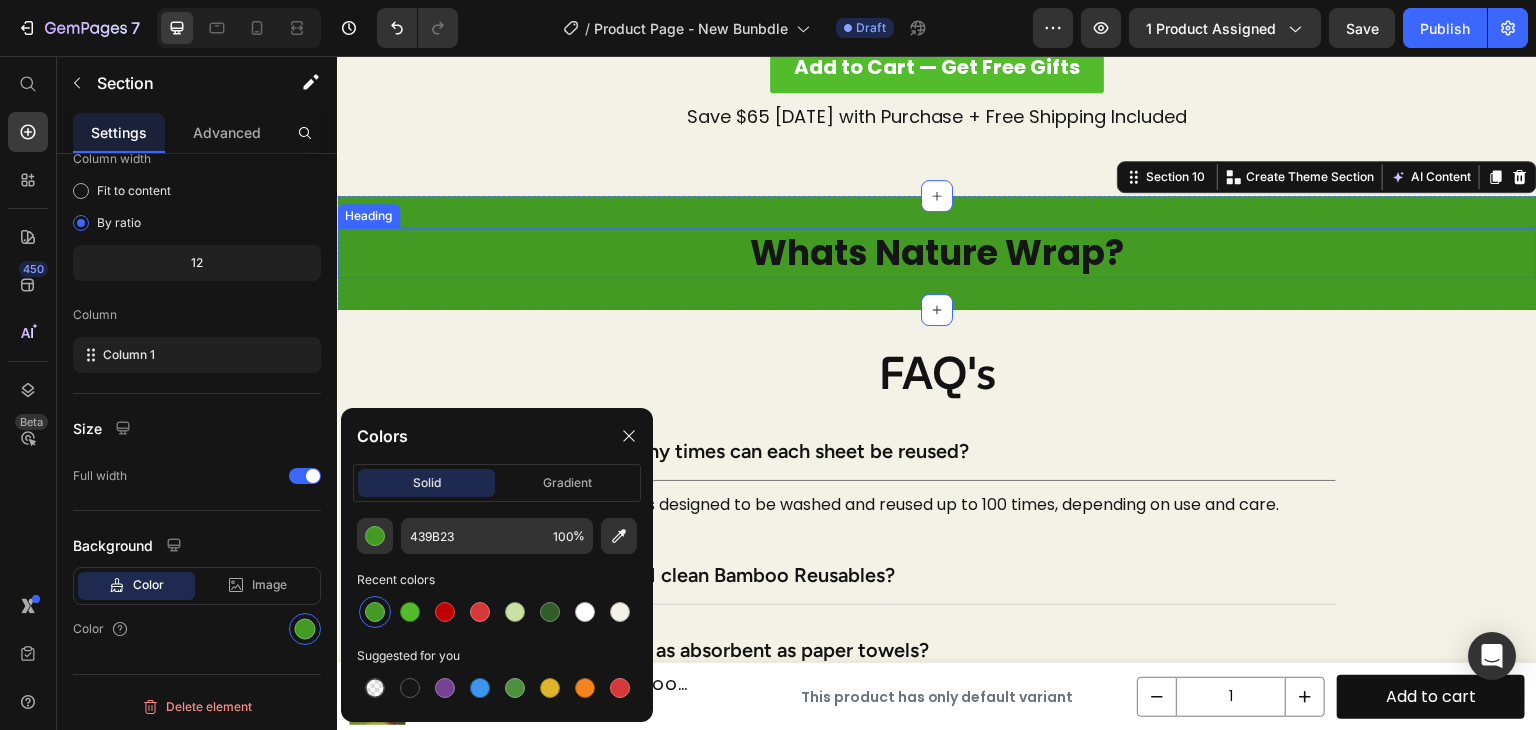 click on "Whats Nature Wrap?" at bounding box center (937, 253) 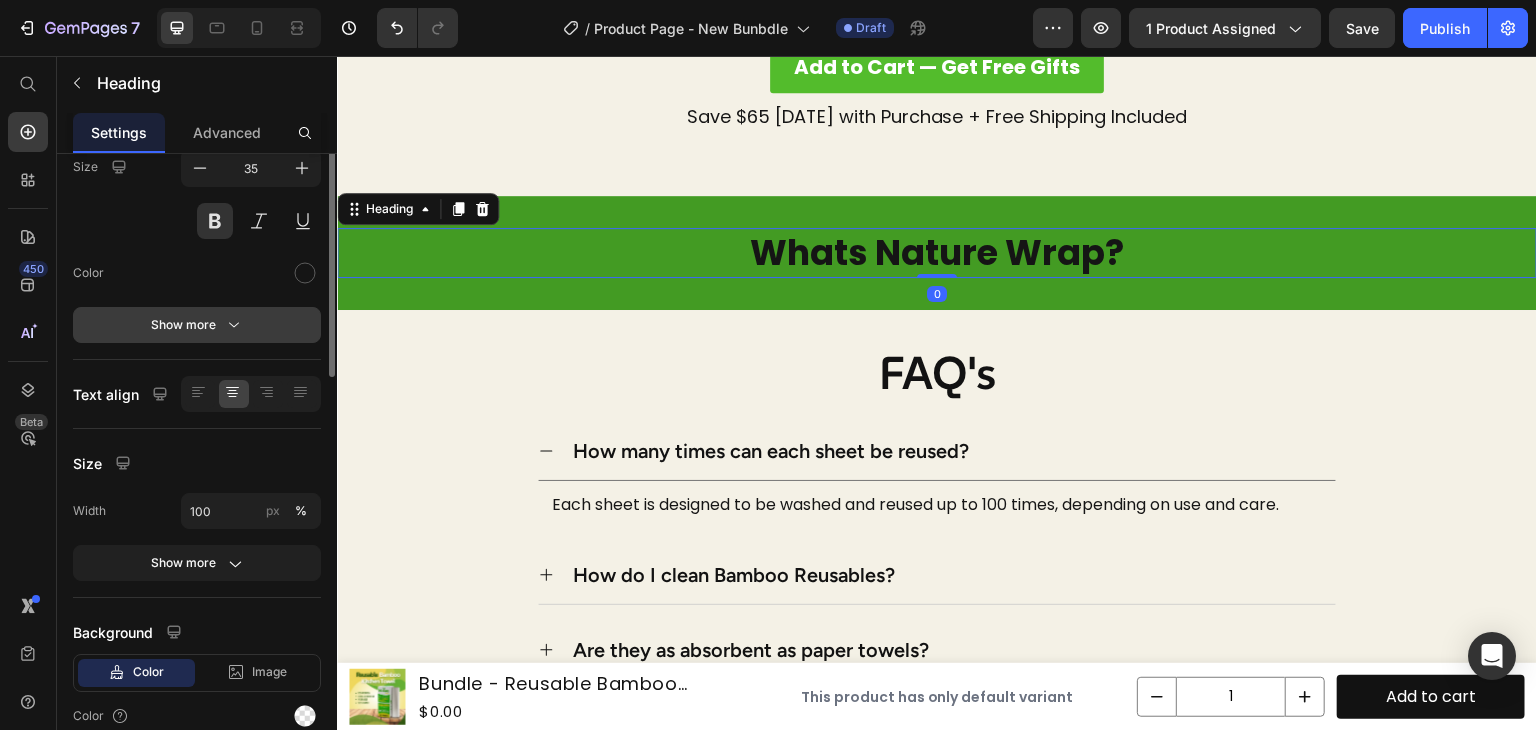scroll, scrollTop: 0, scrollLeft: 0, axis: both 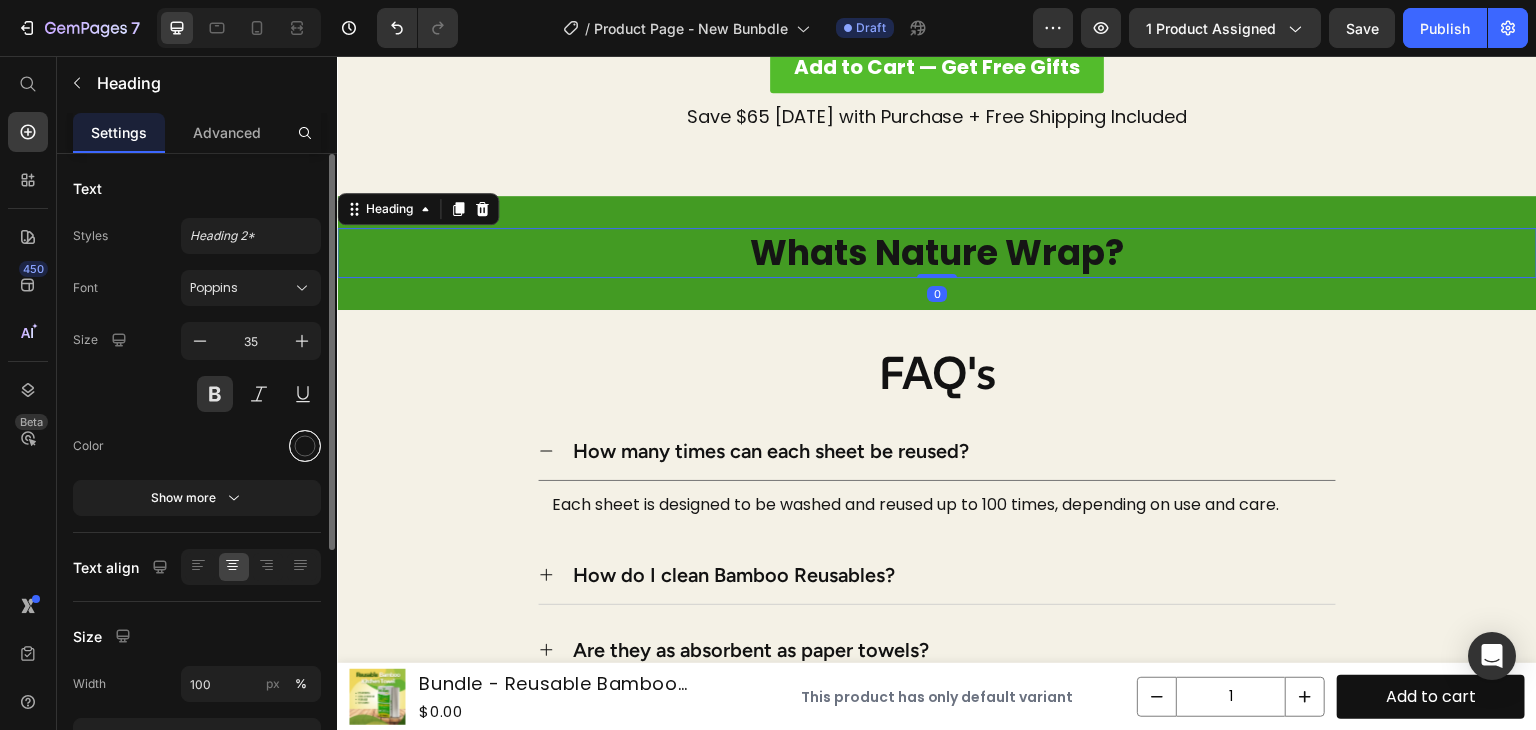 click at bounding box center [305, 446] 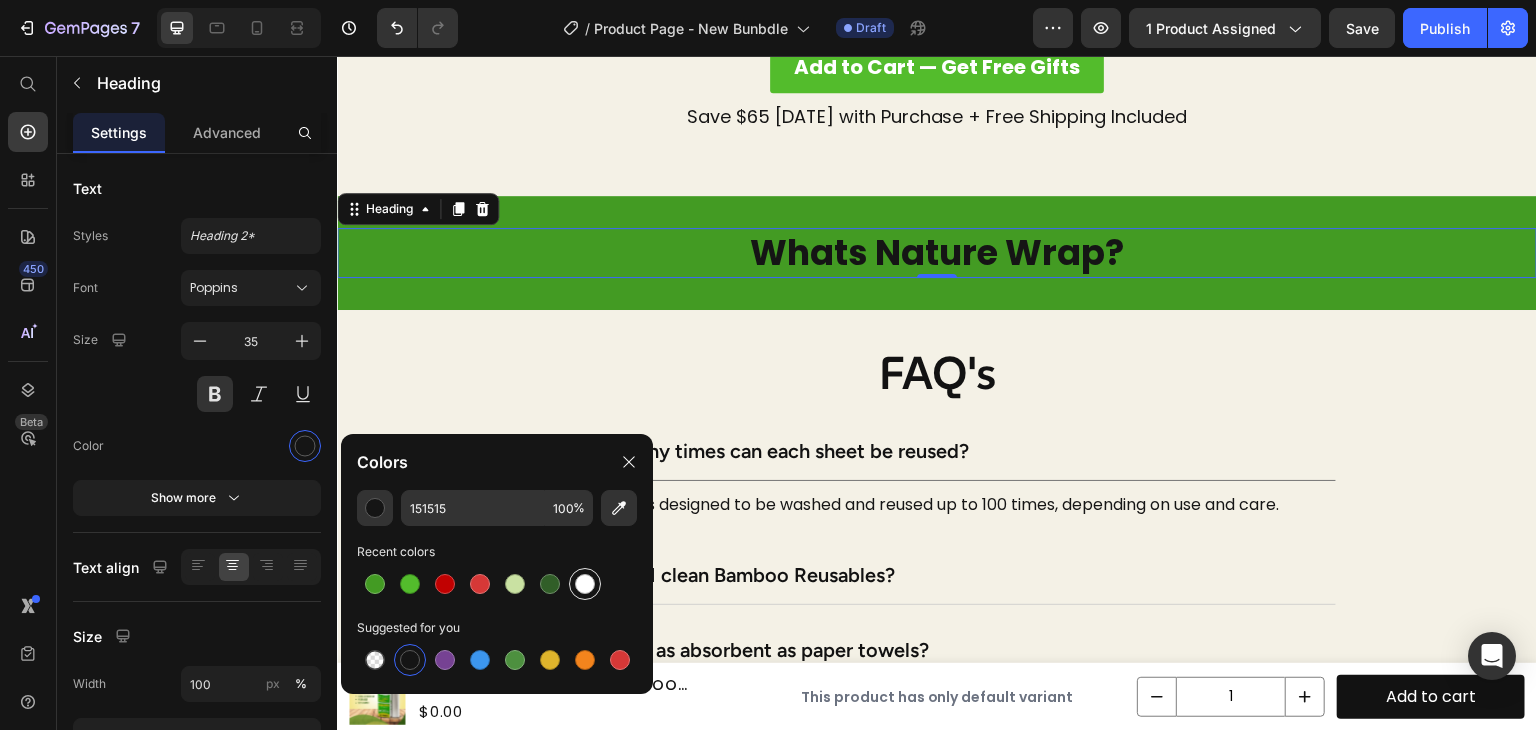click at bounding box center [585, 584] 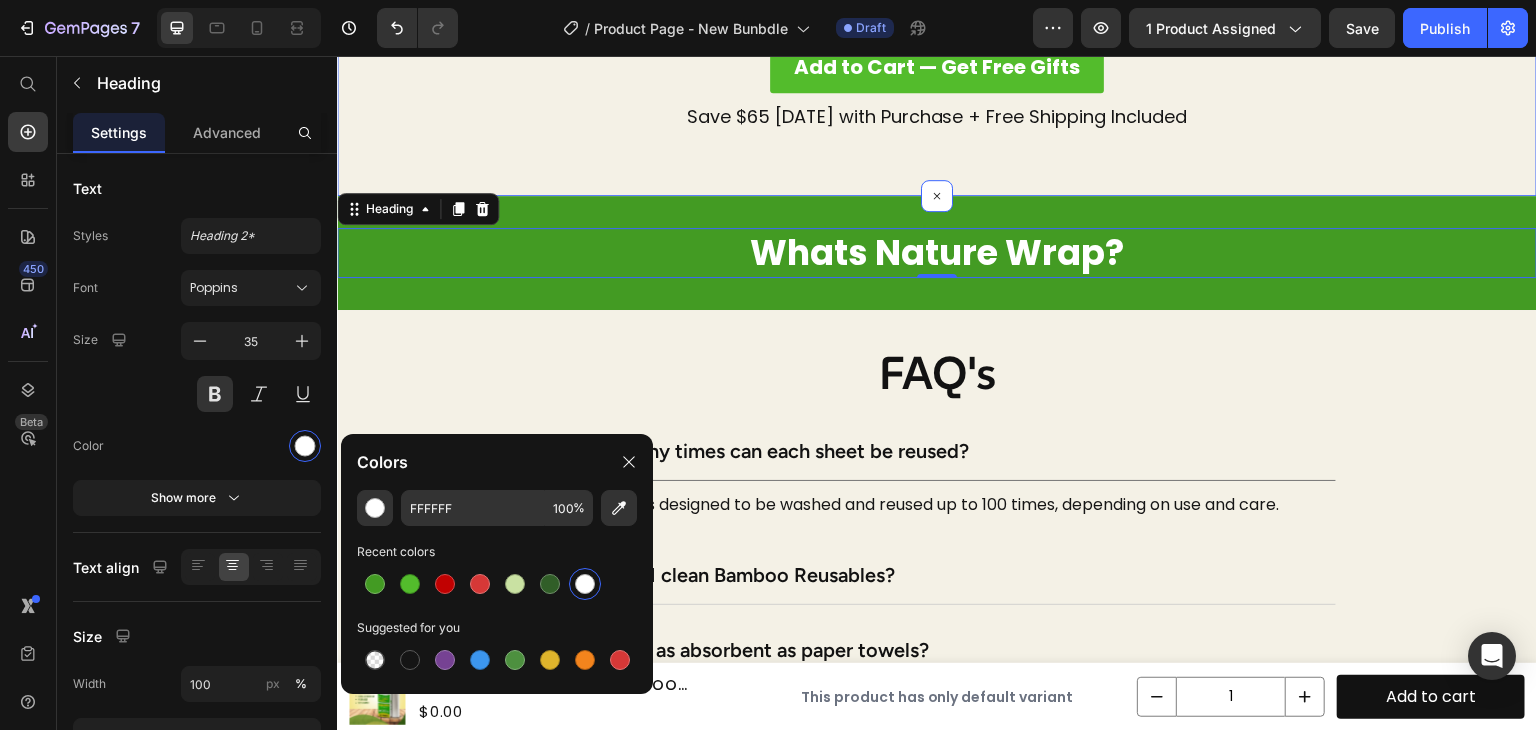 click on "Order in next Heading 05 HRS 33 MIN 34 SEC Countdown Timer and get complete bundle. Heading Row No extra cost! Heading Add your EcoClean Trio in cart before stocks run out. Text Block Image Image Image + Heading + Heading Row Add to Cart — Get Free Gifts Button Save $65 [DATE] with Purchase + Free Shipping Included Text Block Section 9" at bounding box center [937, -168] 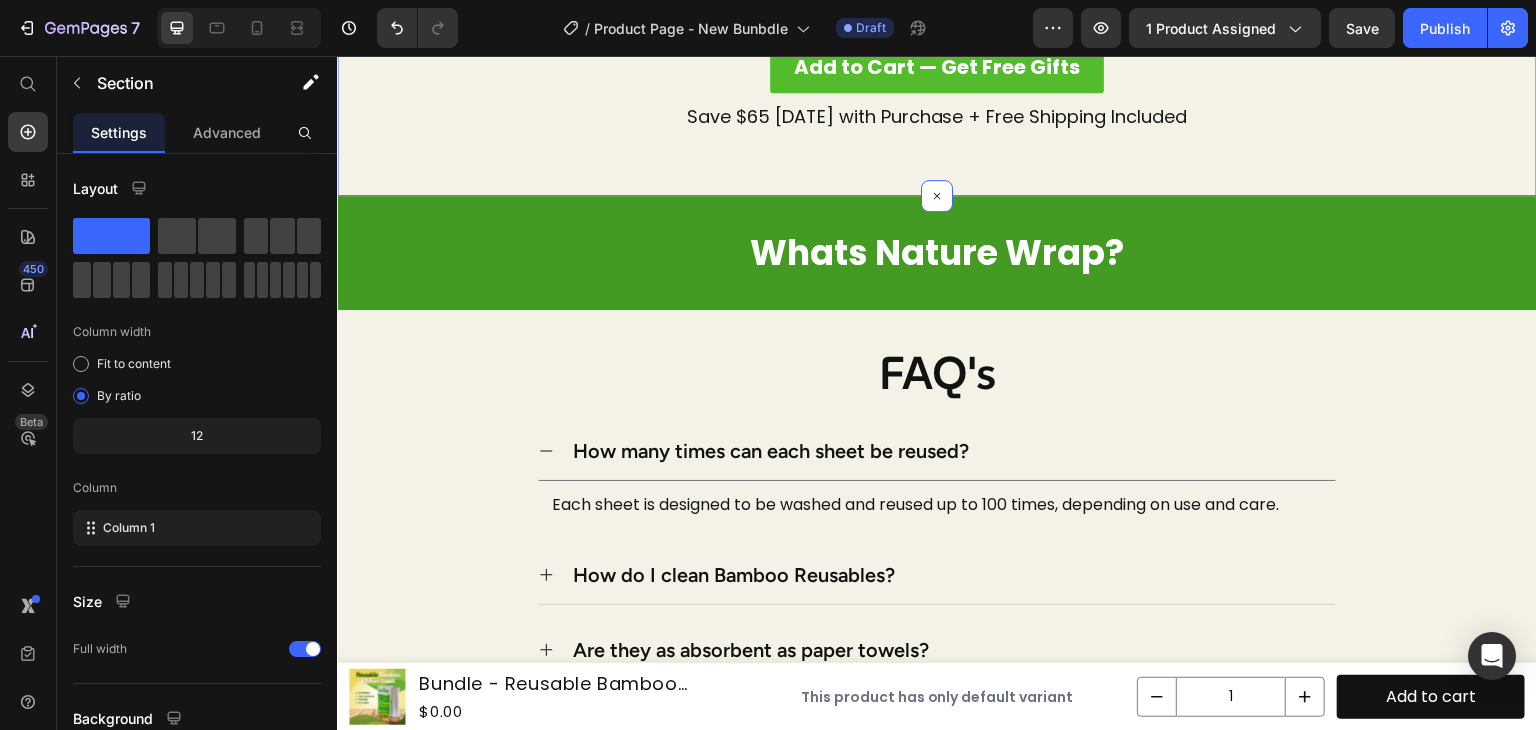 click on "Whats Nature Wrap? Heading Section 10" at bounding box center [937, 253] 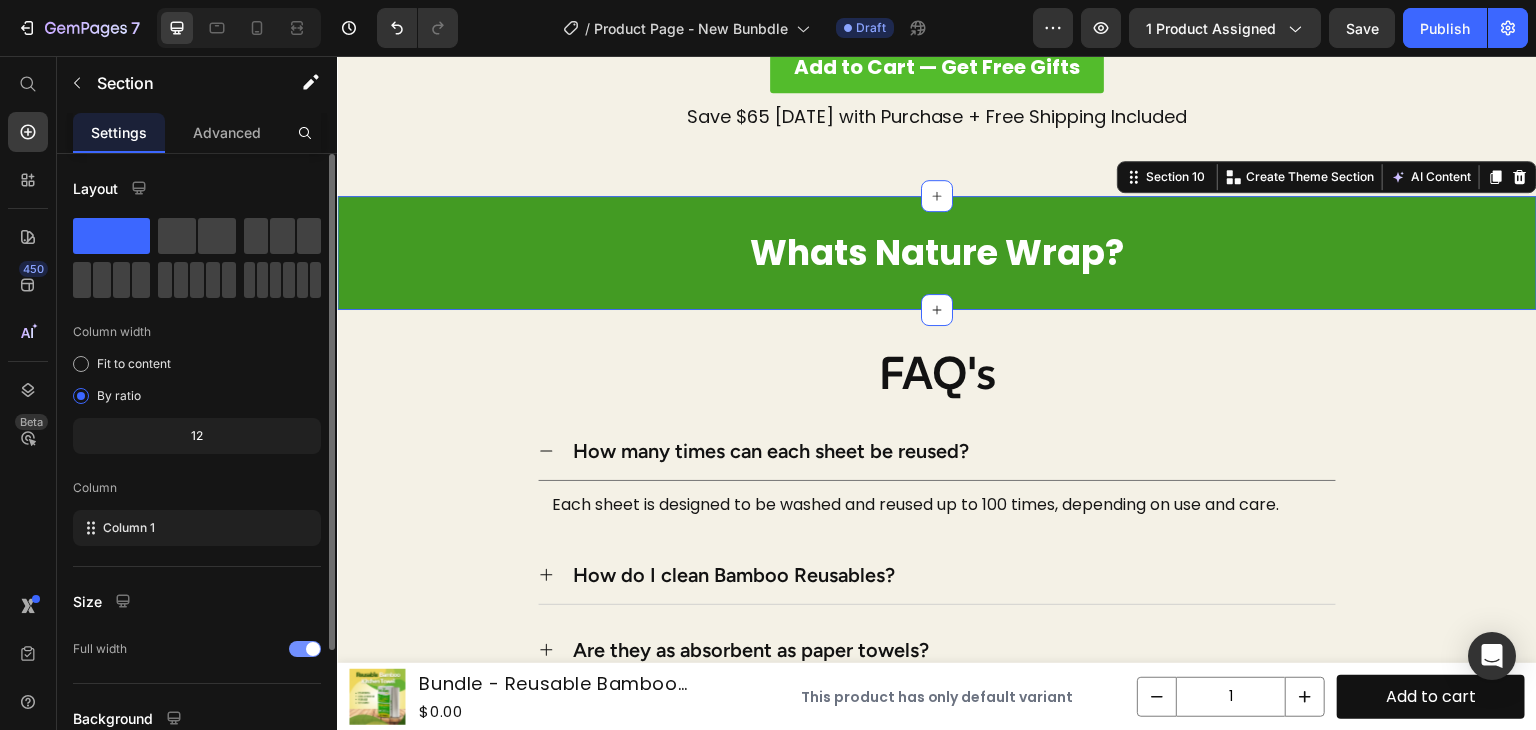 scroll, scrollTop: 173, scrollLeft: 0, axis: vertical 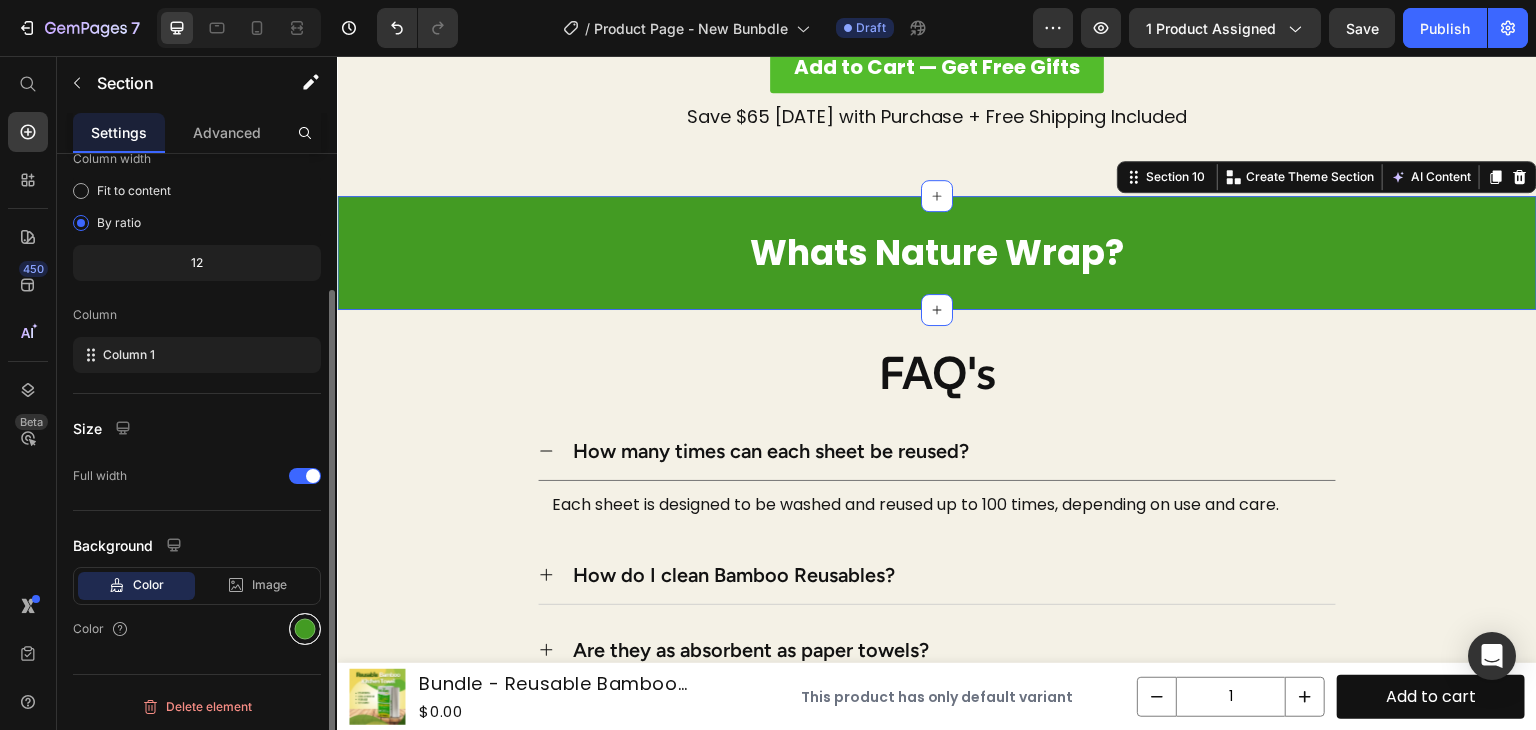 click at bounding box center [305, 629] 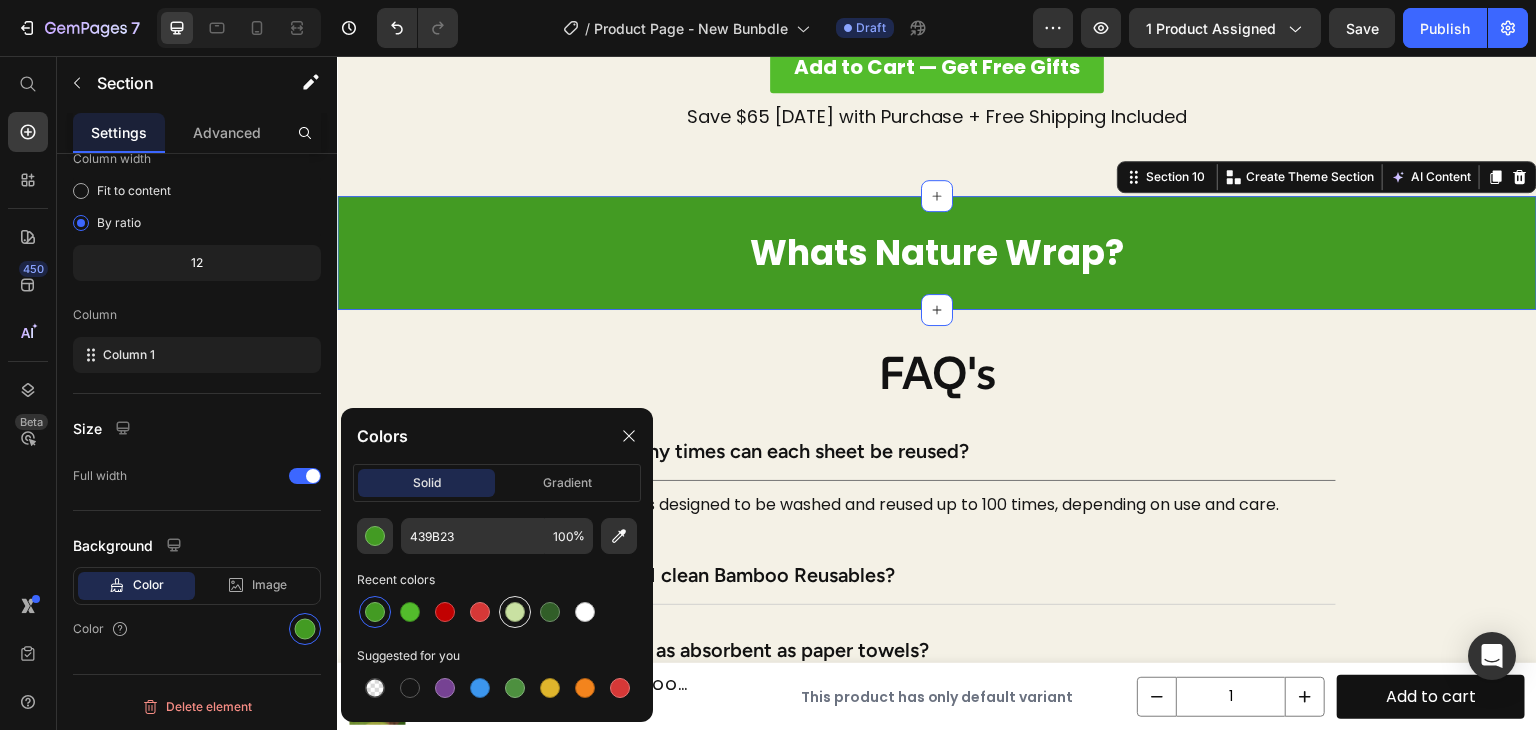 click at bounding box center (515, 612) 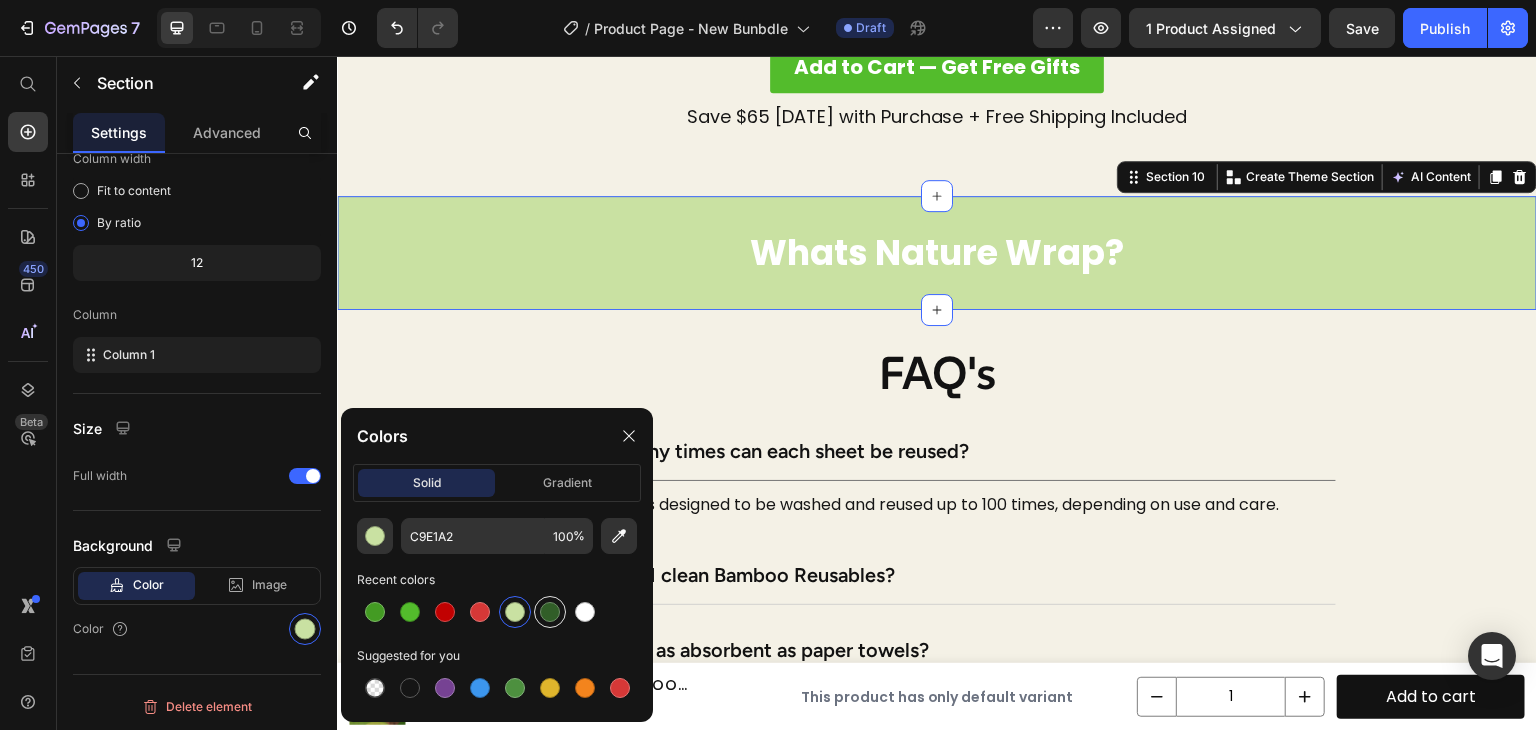 click at bounding box center [550, 612] 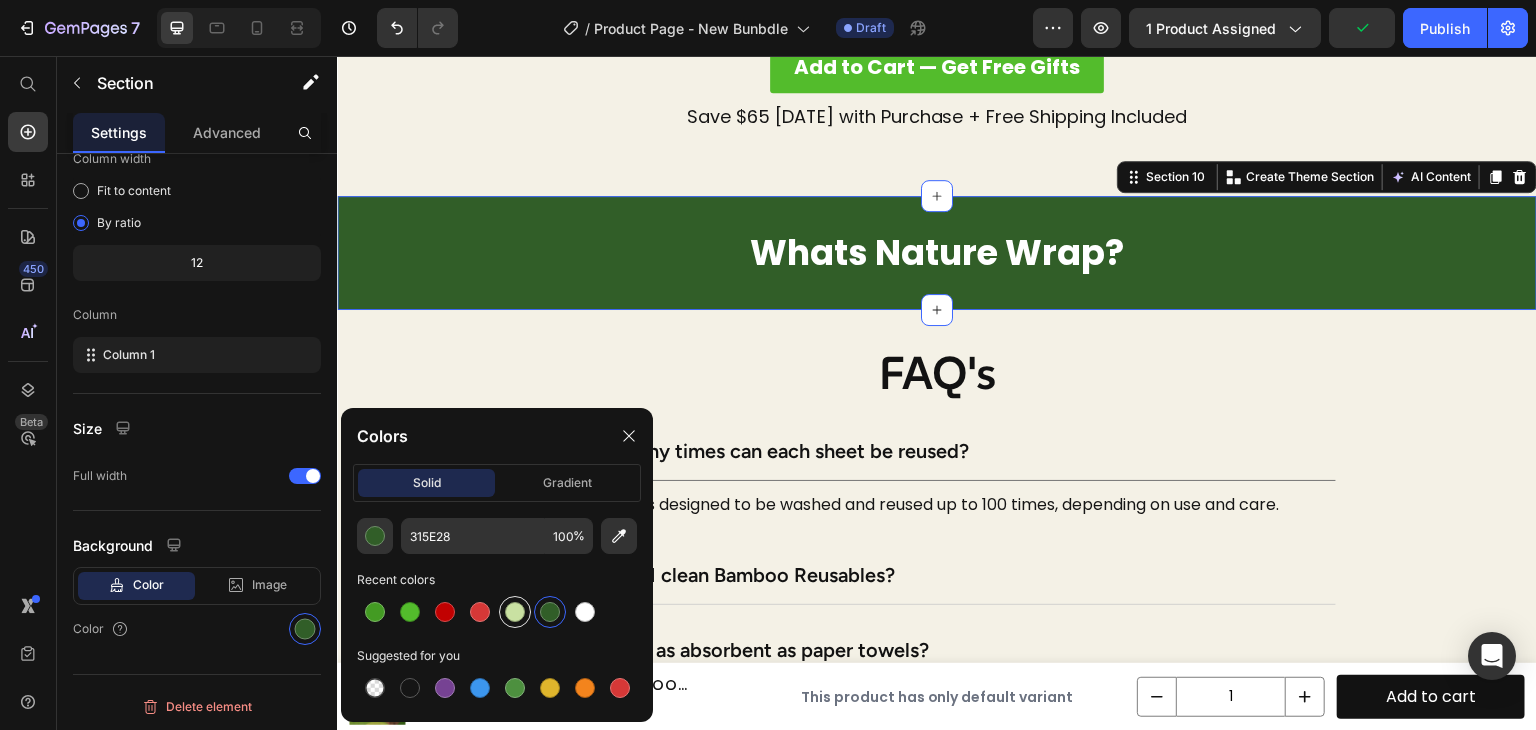 click at bounding box center (515, 612) 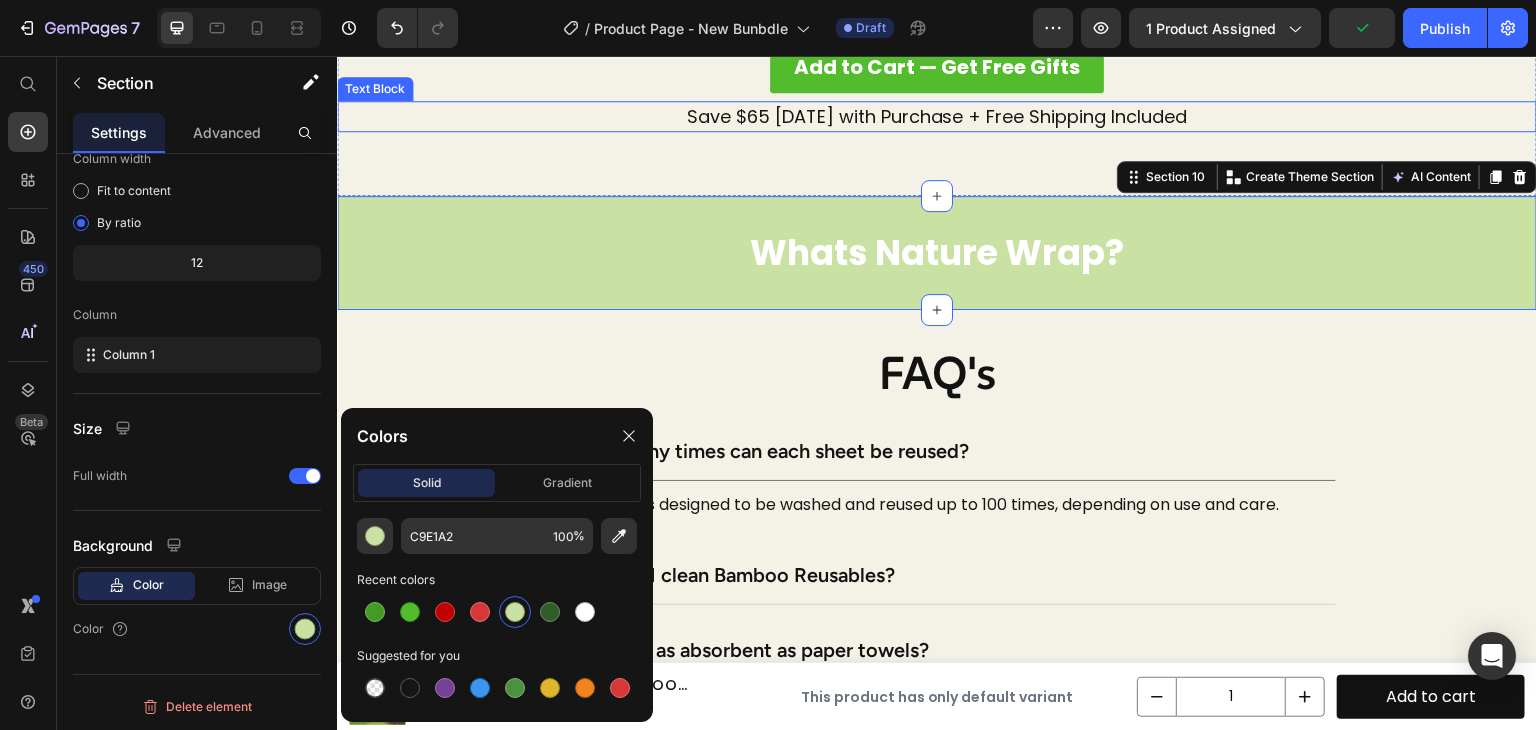 click on "Save $65 [DATE] with Purchase + Free Shipping Included" at bounding box center (937, 116) 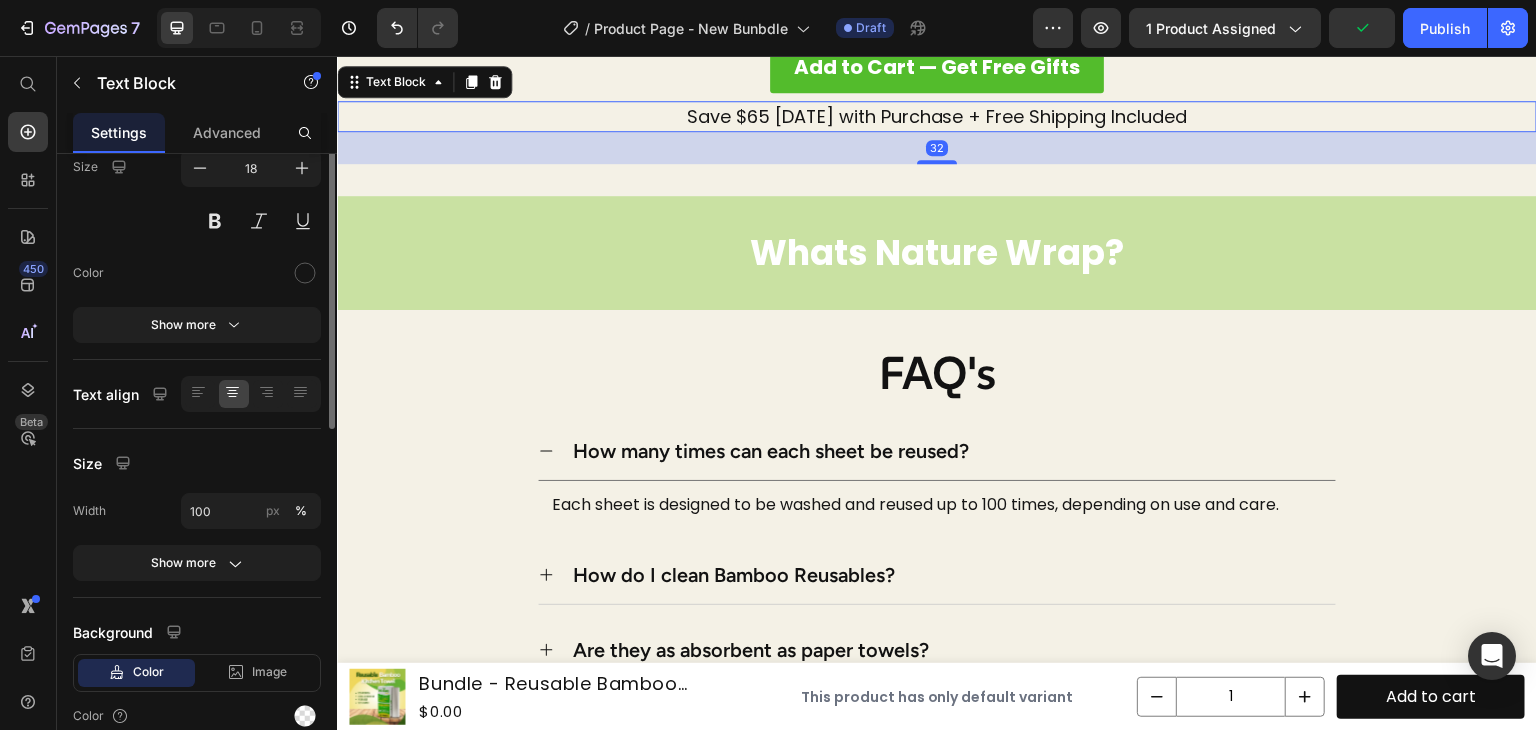 scroll, scrollTop: 0, scrollLeft: 0, axis: both 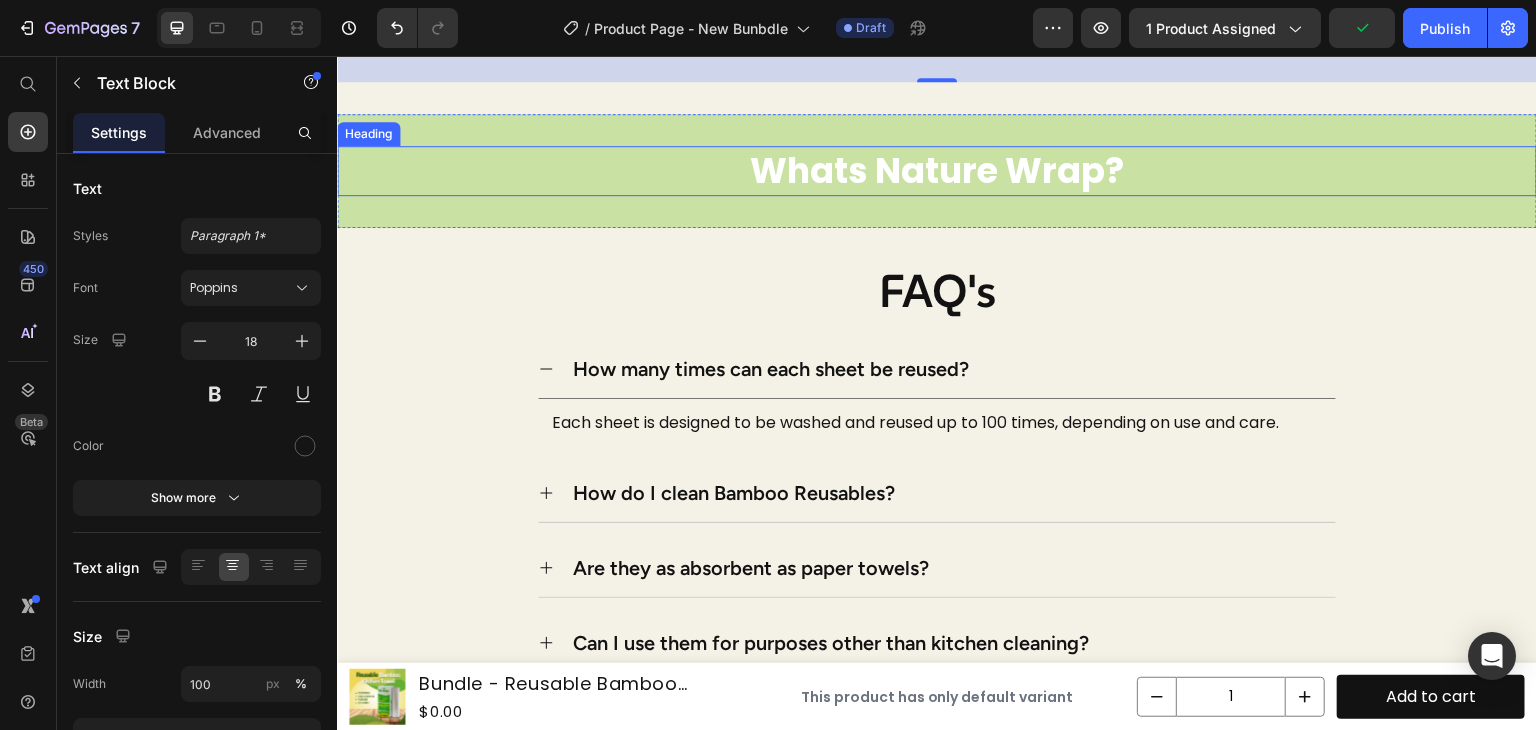 click on "Whats Nature Wrap?" at bounding box center [937, 171] 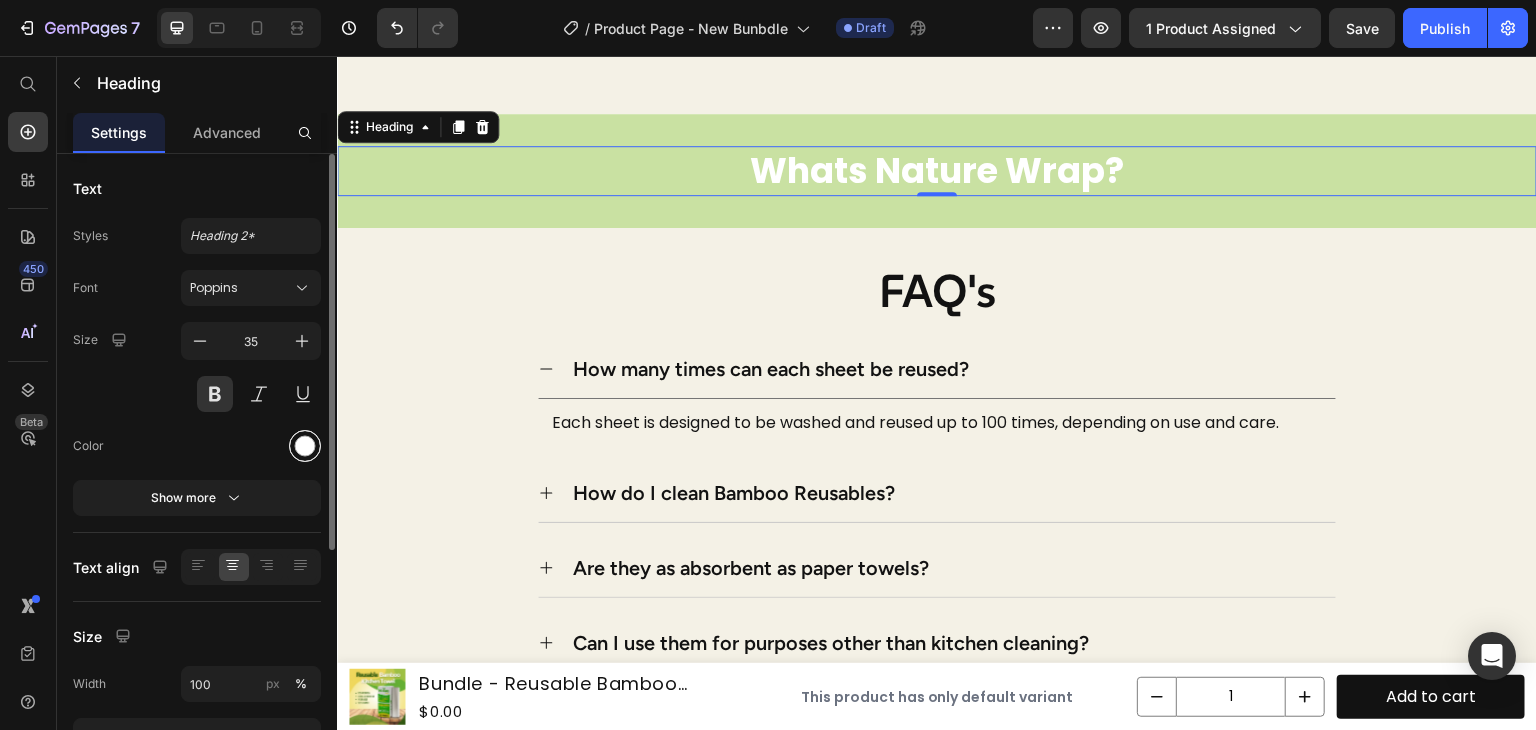 click at bounding box center [305, 446] 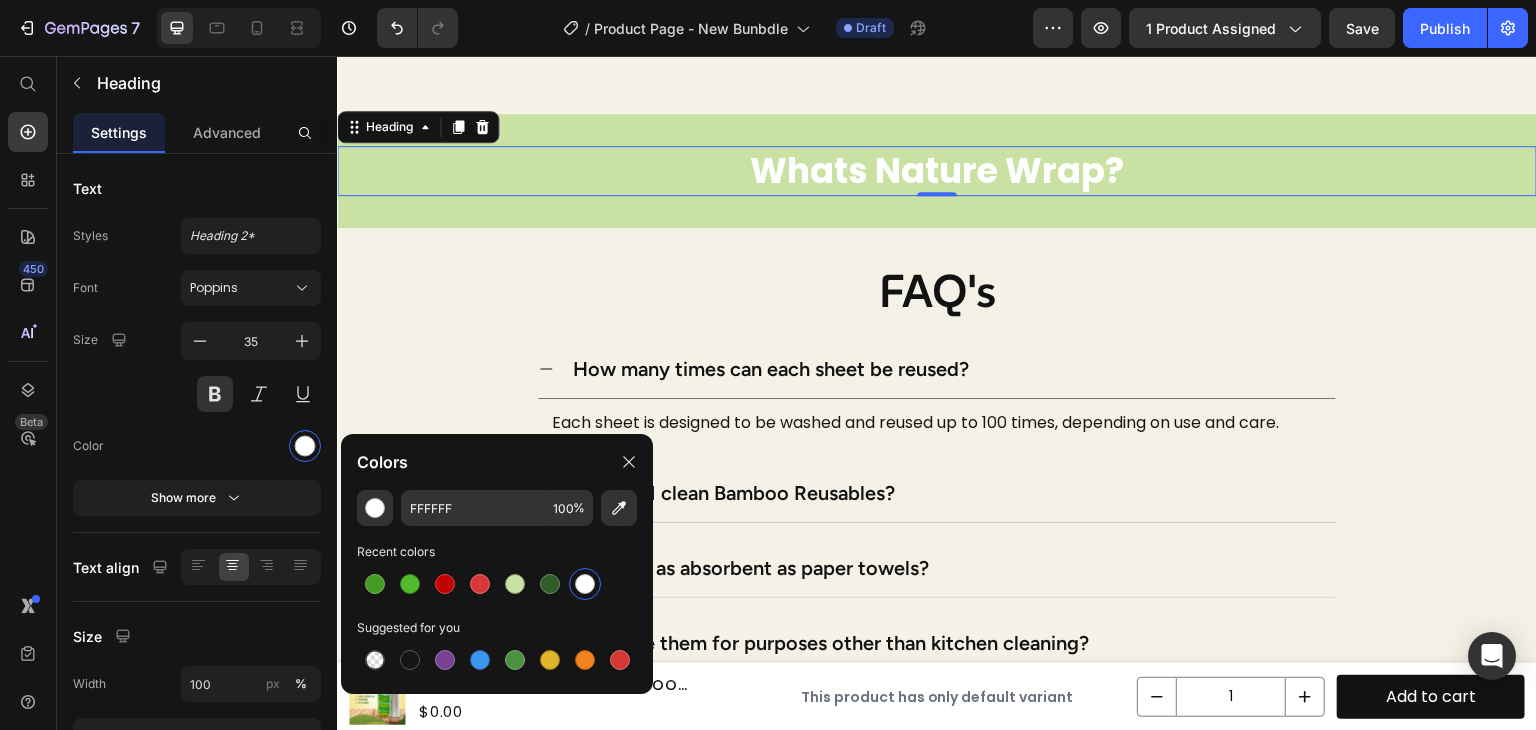 click on "Suggested for you" 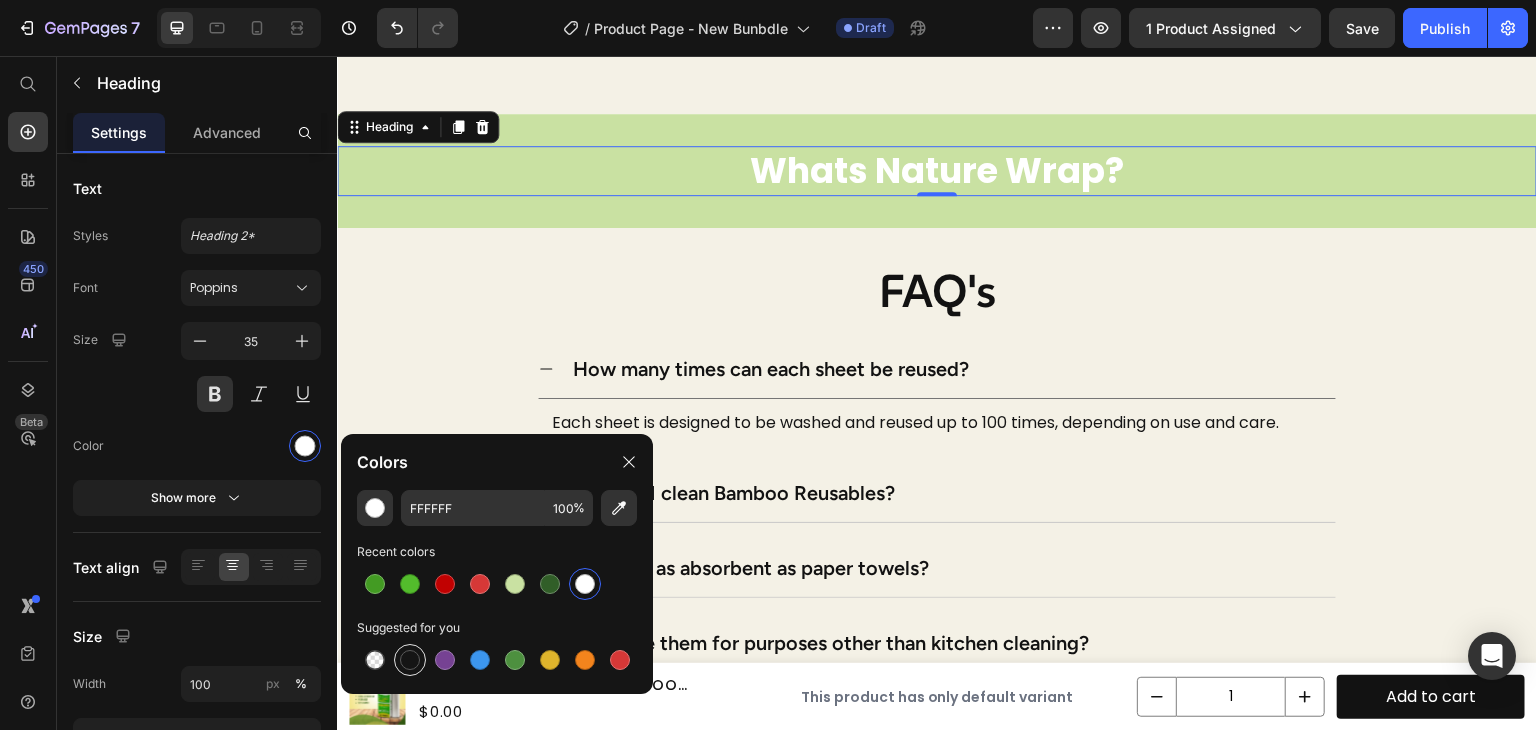 click at bounding box center [410, 660] 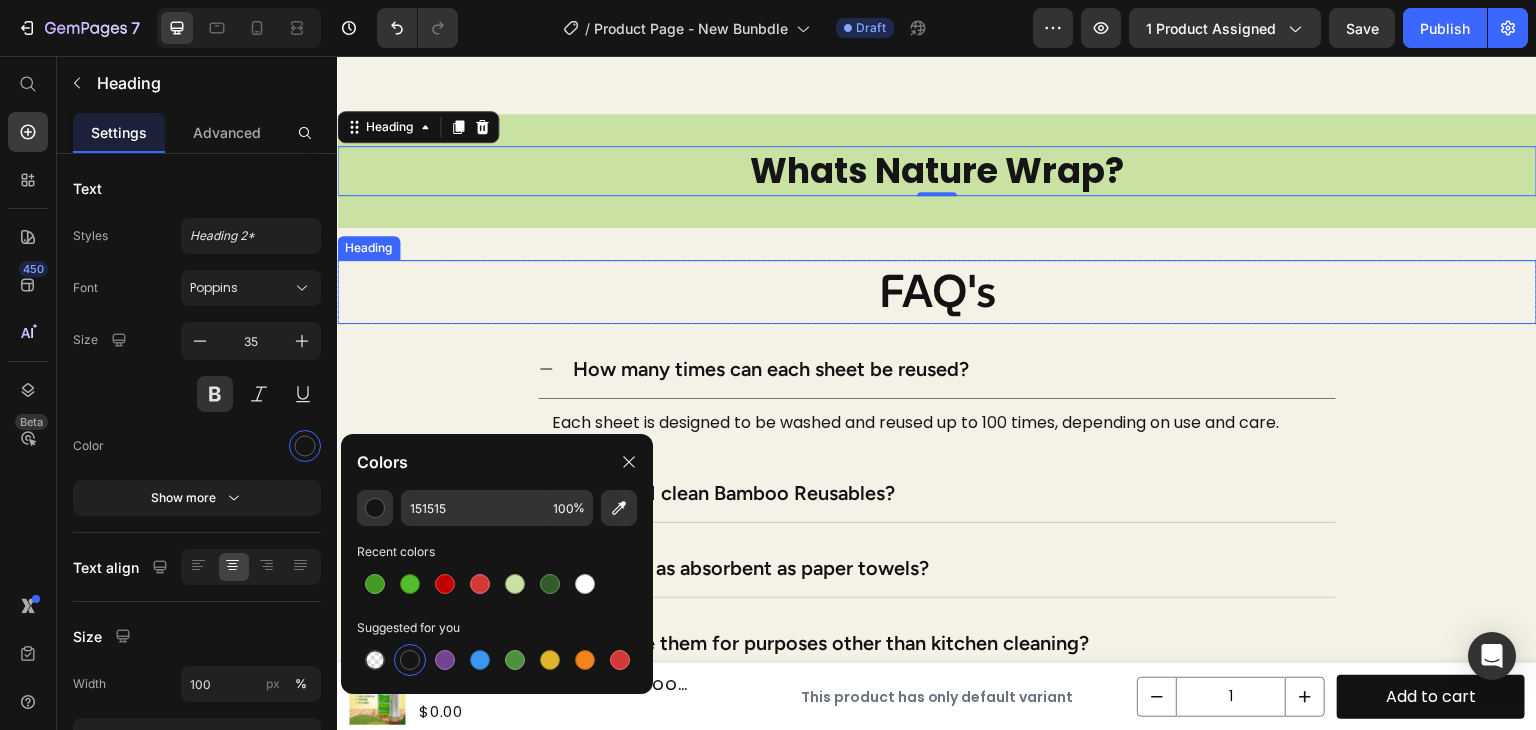 click on "FAQ's" at bounding box center [937, 292] 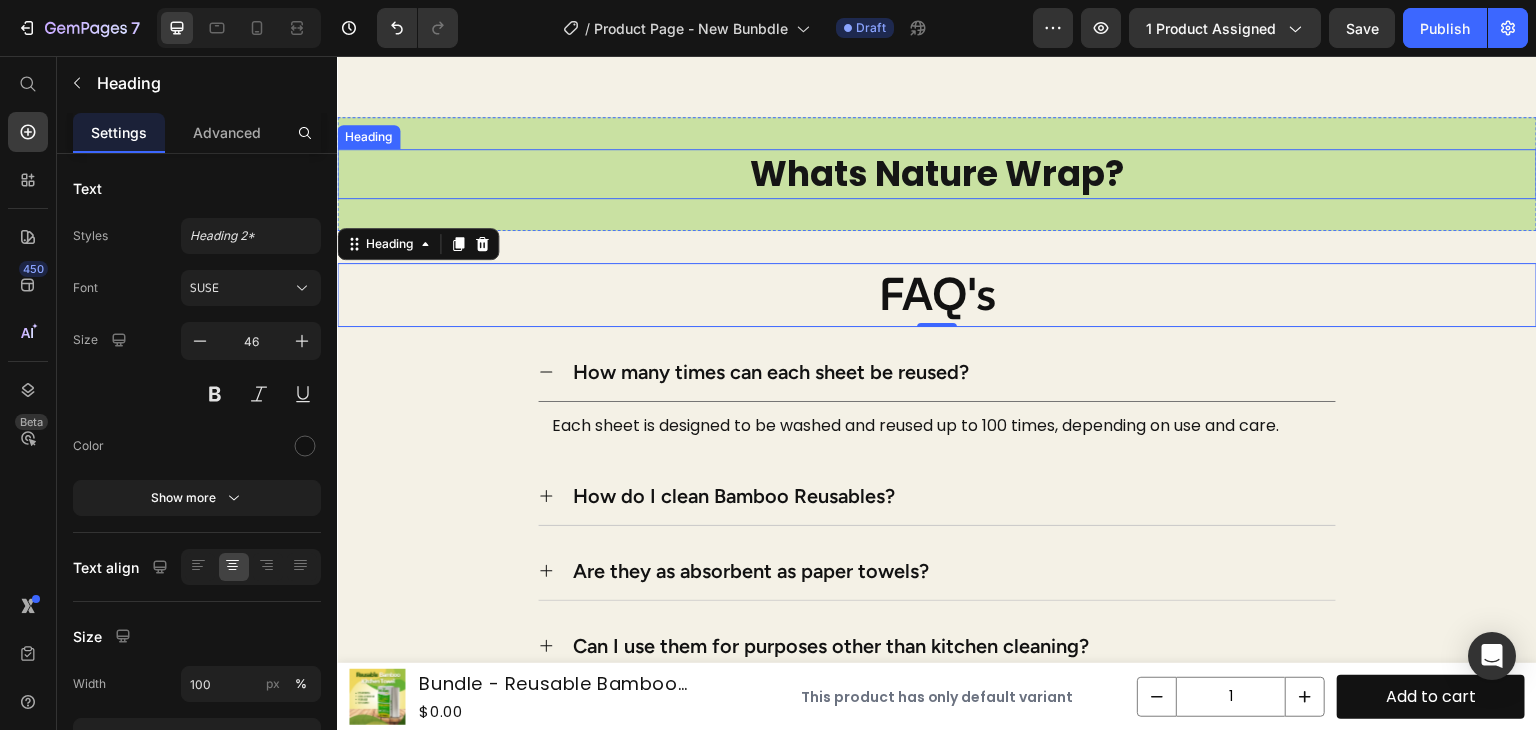 scroll, scrollTop: 4758, scrollLeft: 0, axis: vertical 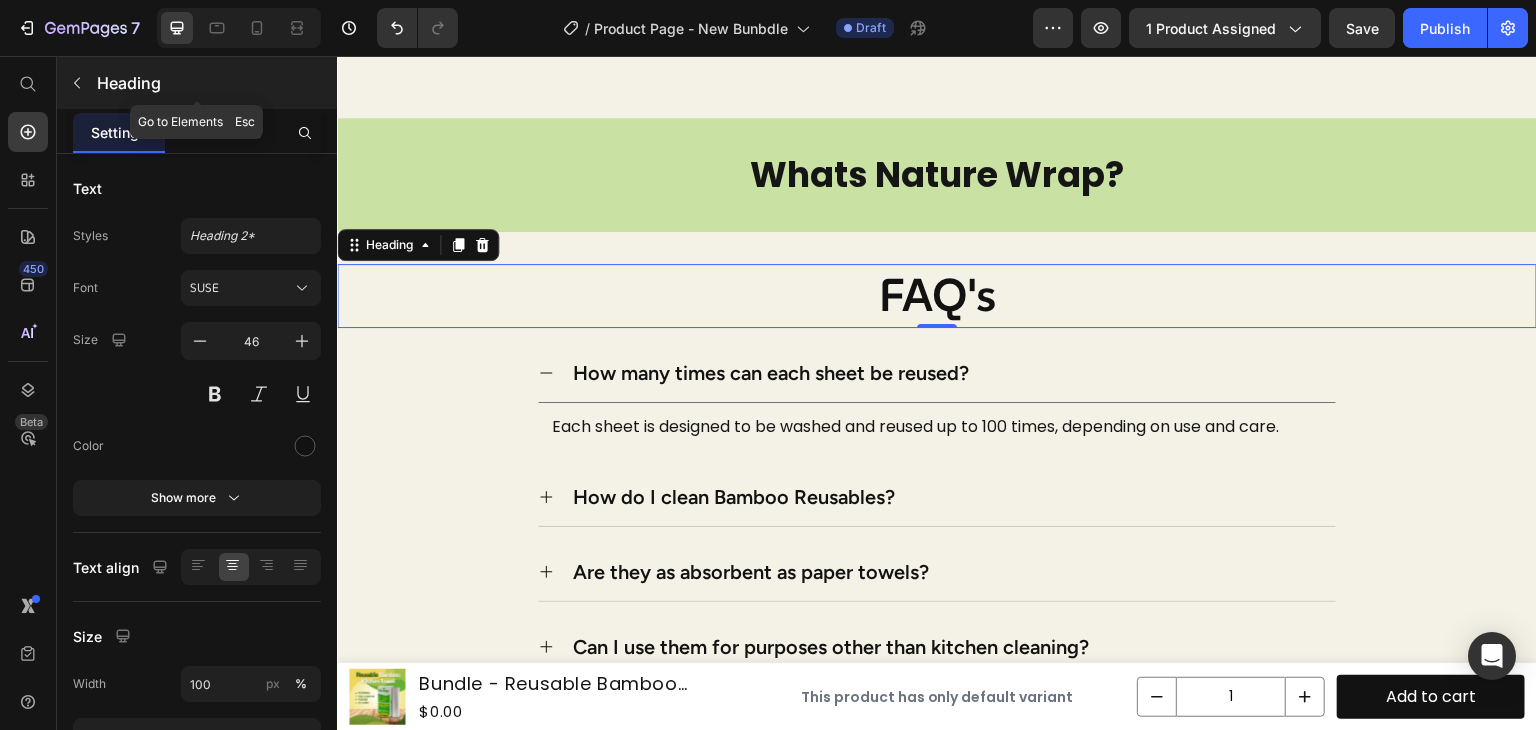 click at bounding box center (77, 83) 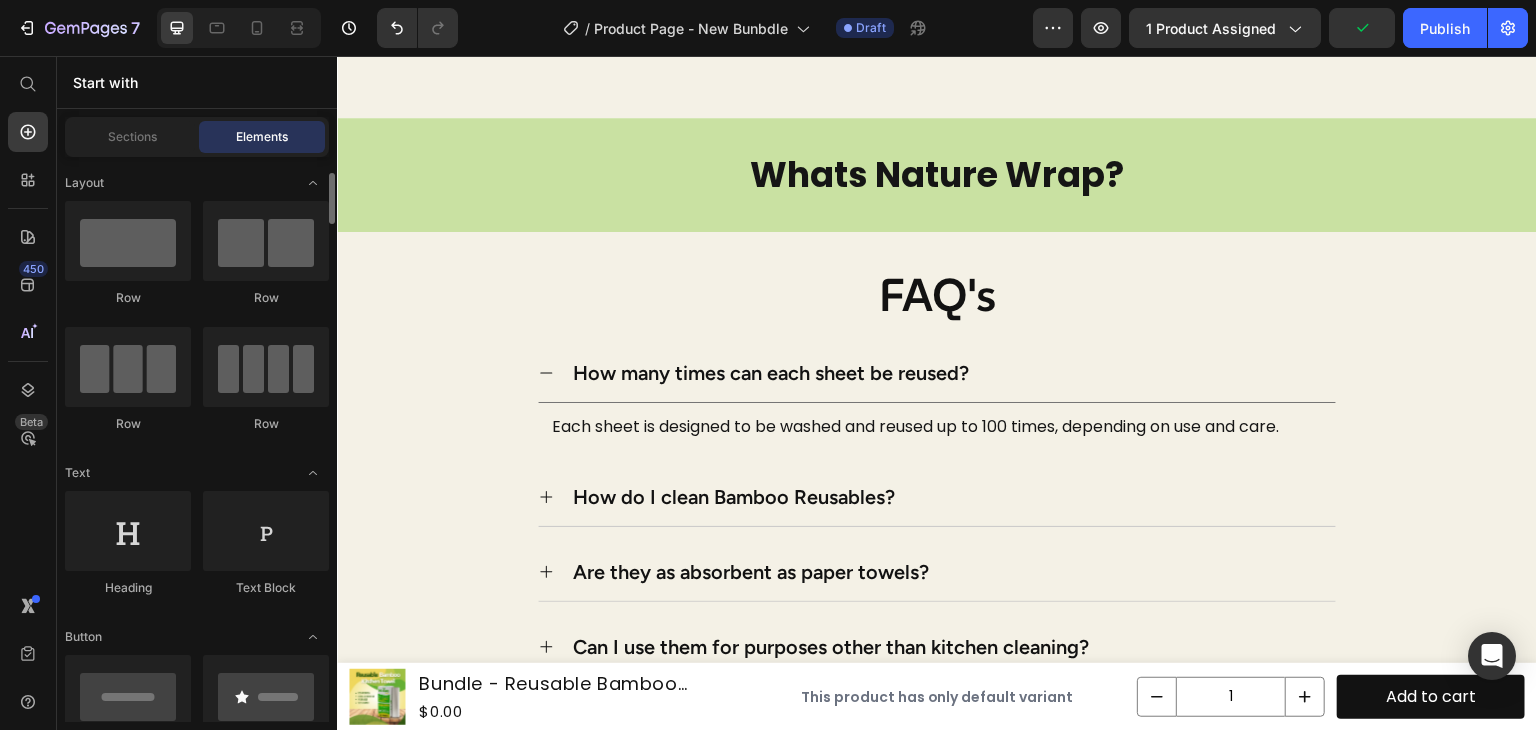 scroll, scrollTop: 0, scrollLeft: 0, axis: both 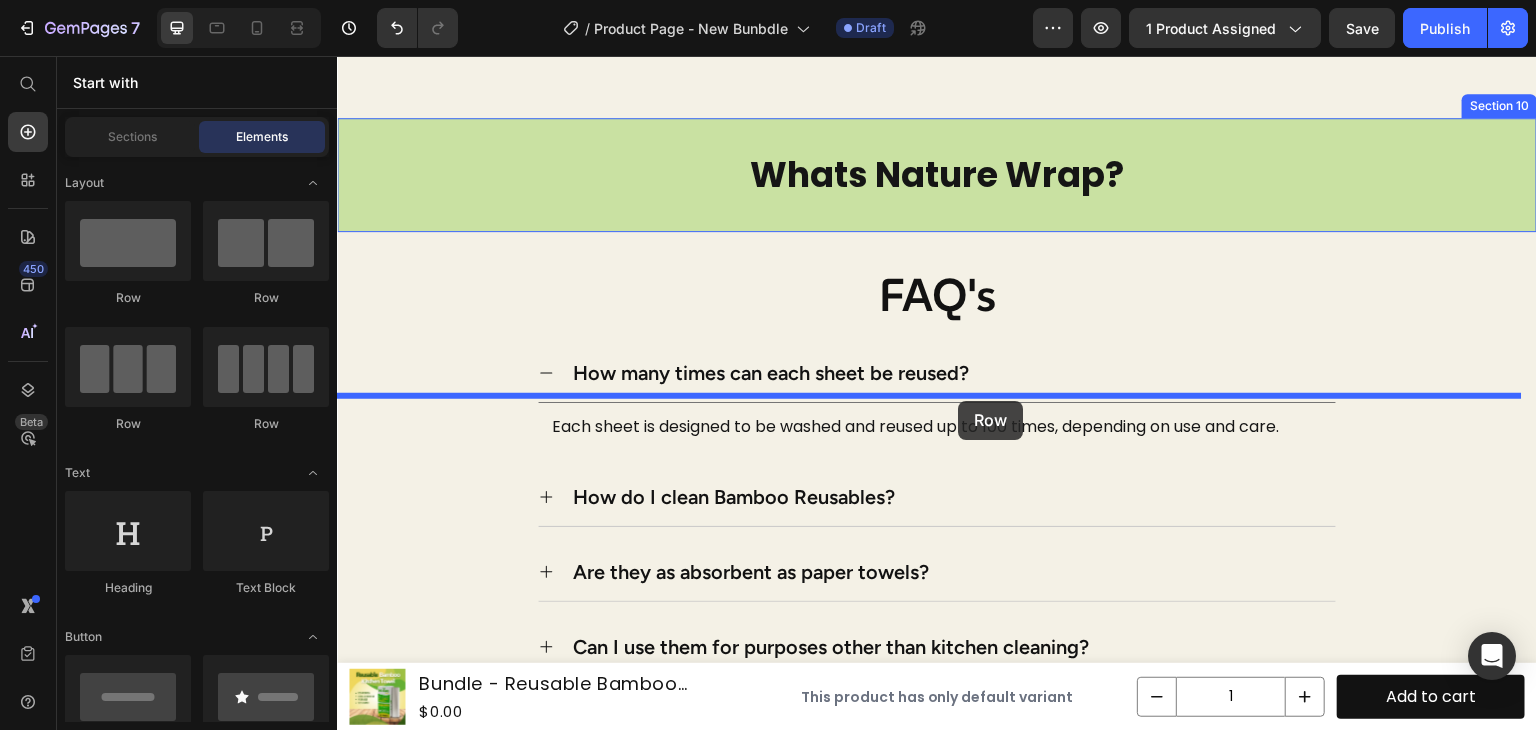 drag, startPoint x: 602, startPoint y: 318, endPoint x: 959, endPoint y: 400, distance: 366.29633 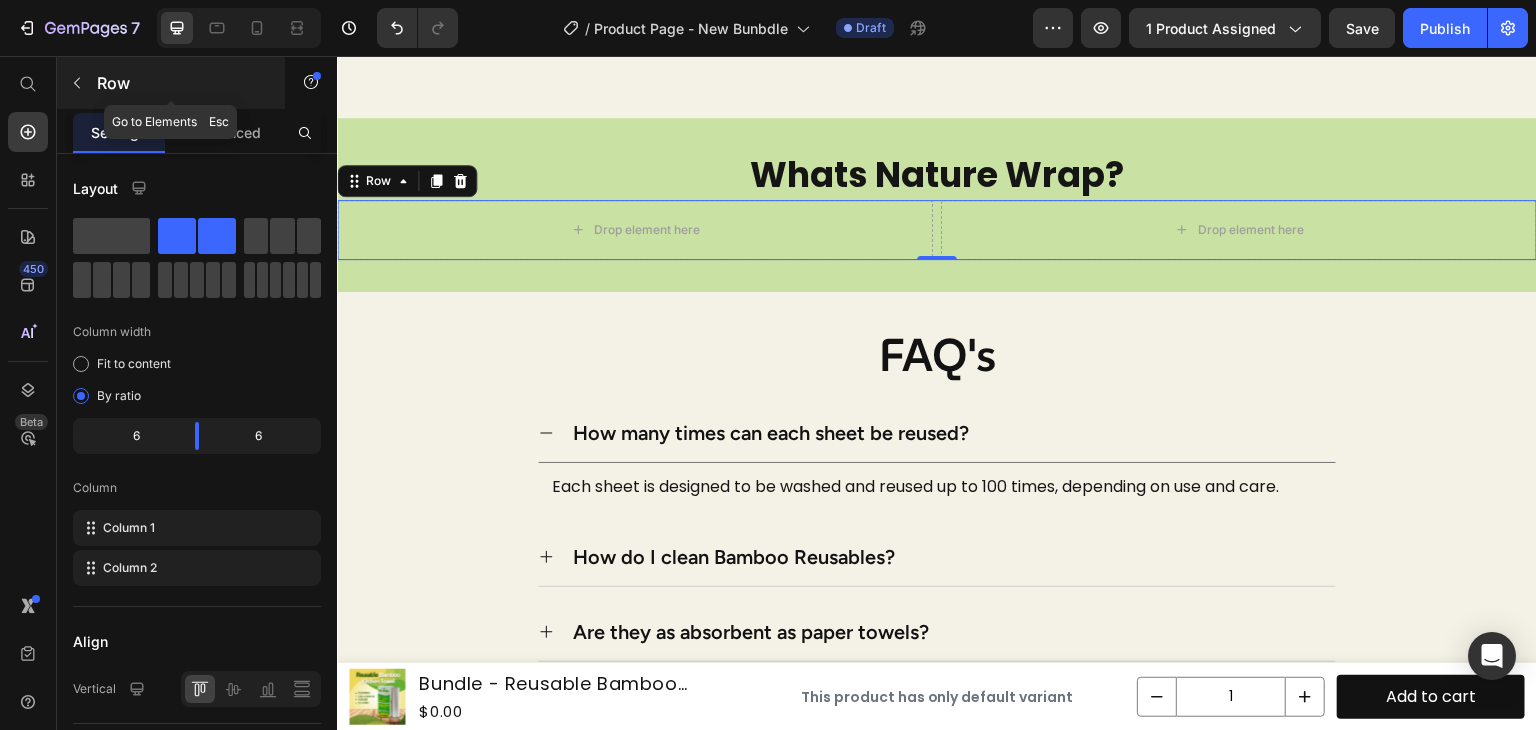 click 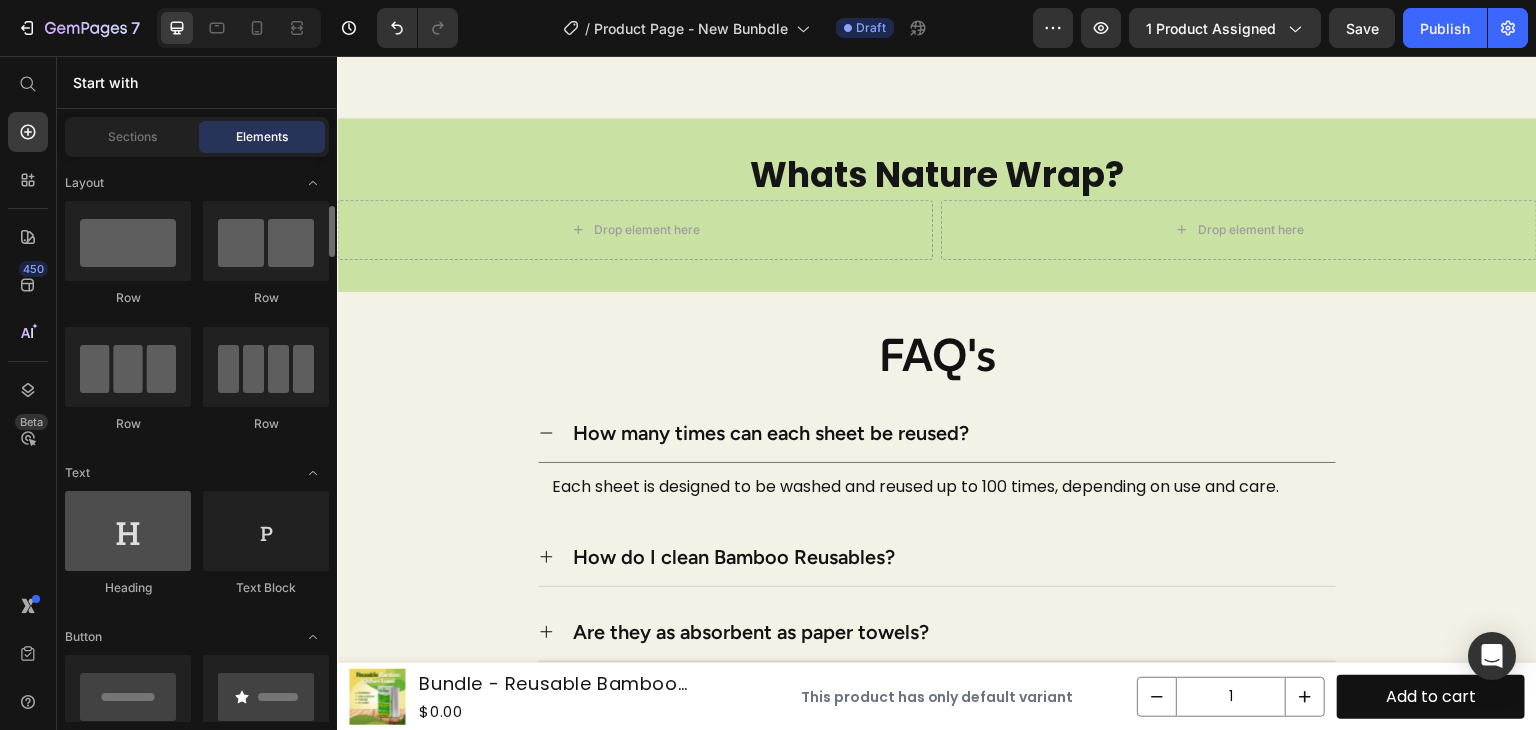 scroll, scrollTop: 392, scrollLeft: 0, axis: vertical 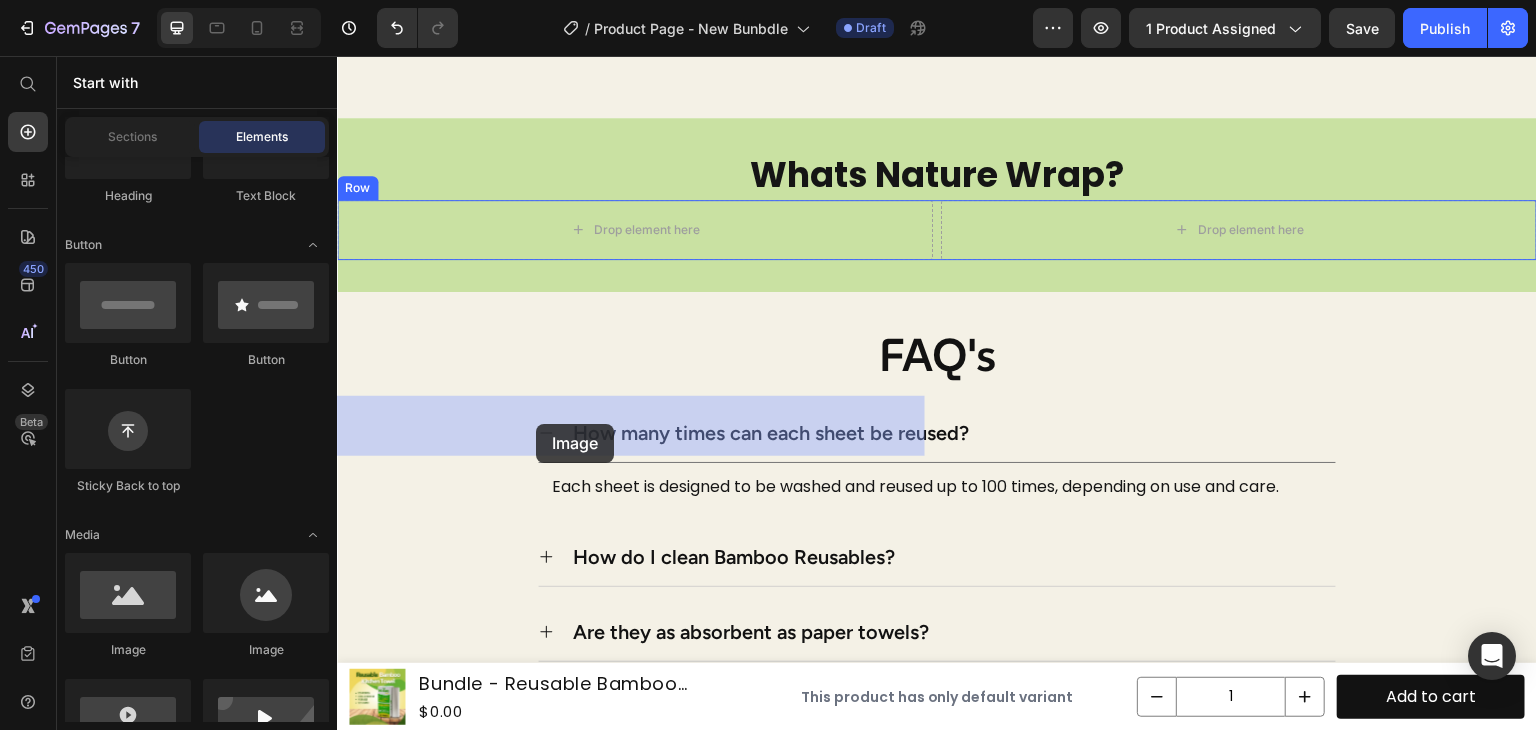drag, startPoint x: 490, startPoint y: 636, endPoint x: 542, endPoint y: 422, distance: 220.22716 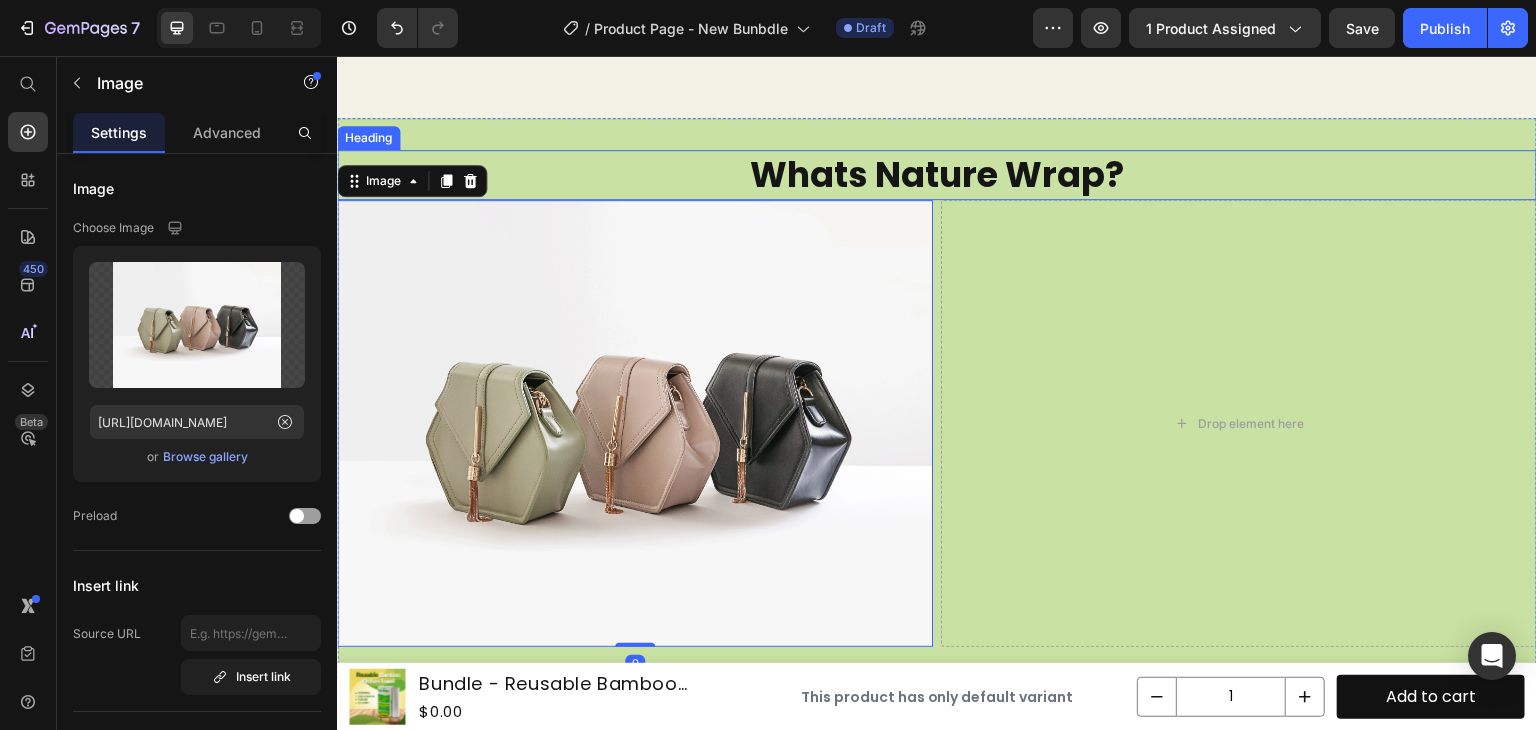 click on "Whats Nature Wrap?" at bounding box center [937, 175] 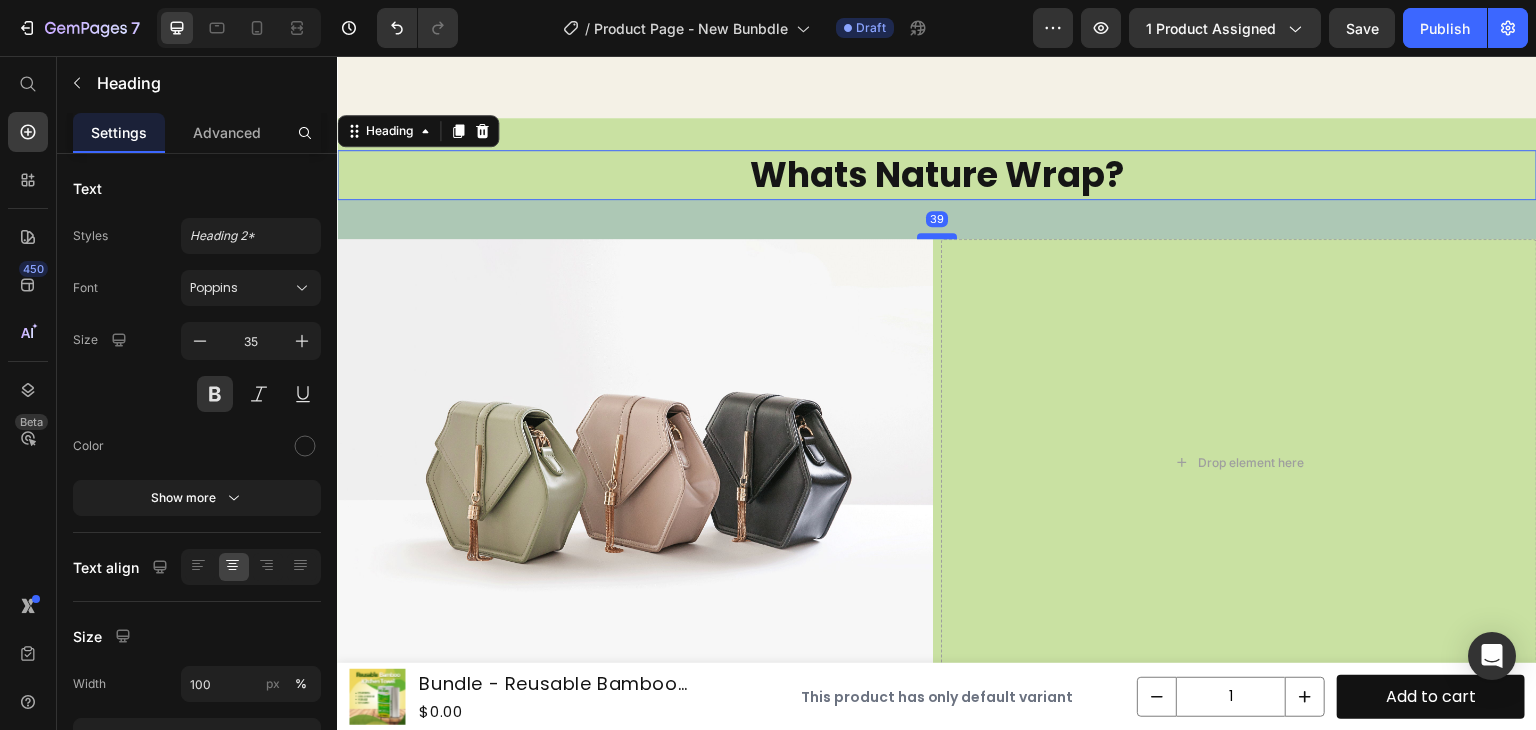 drag, startPoint x: 932, startPoint y: 395, endPoint x: 934, endPoint y: 434, distance: 39.051247 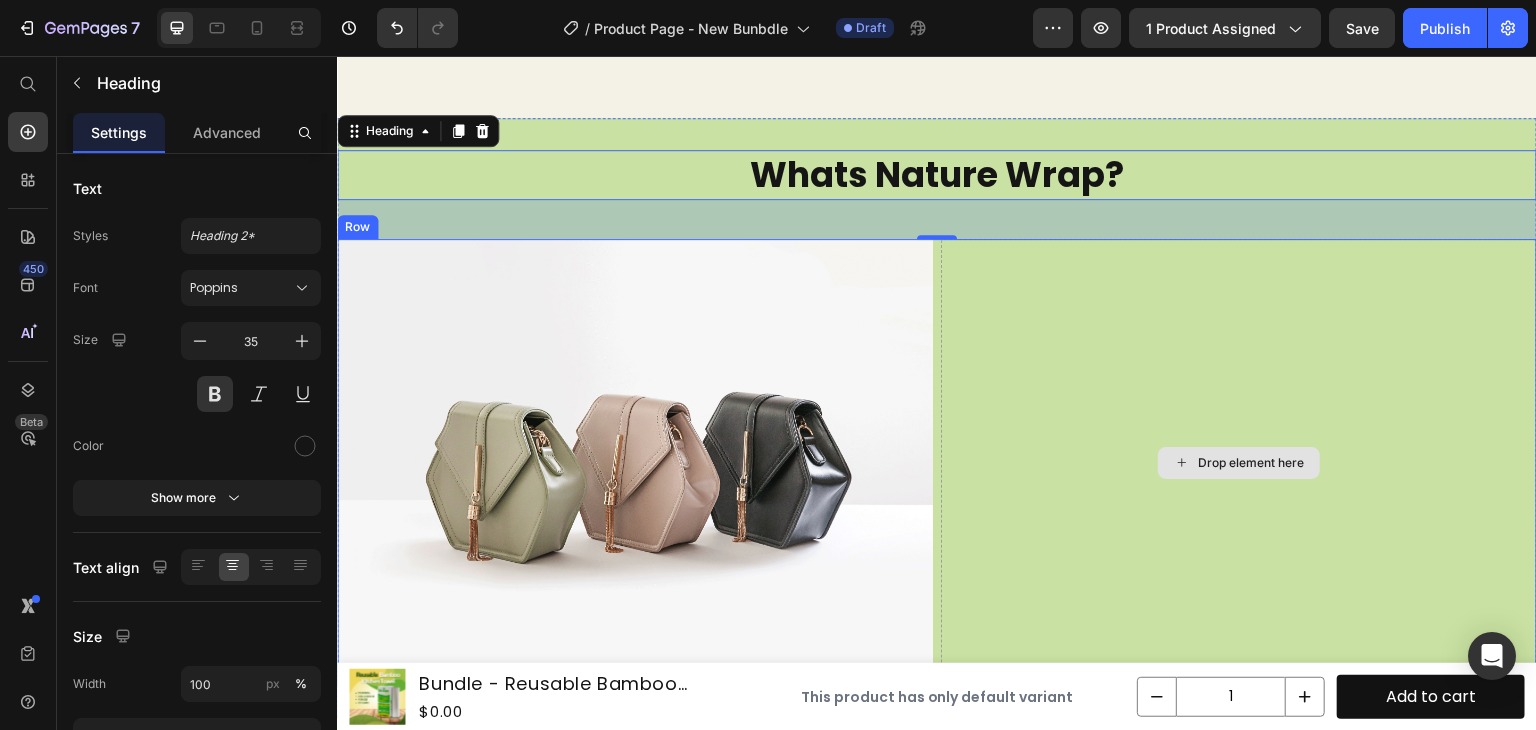 click on "Drop element here" at bounding box center (1239, 462) 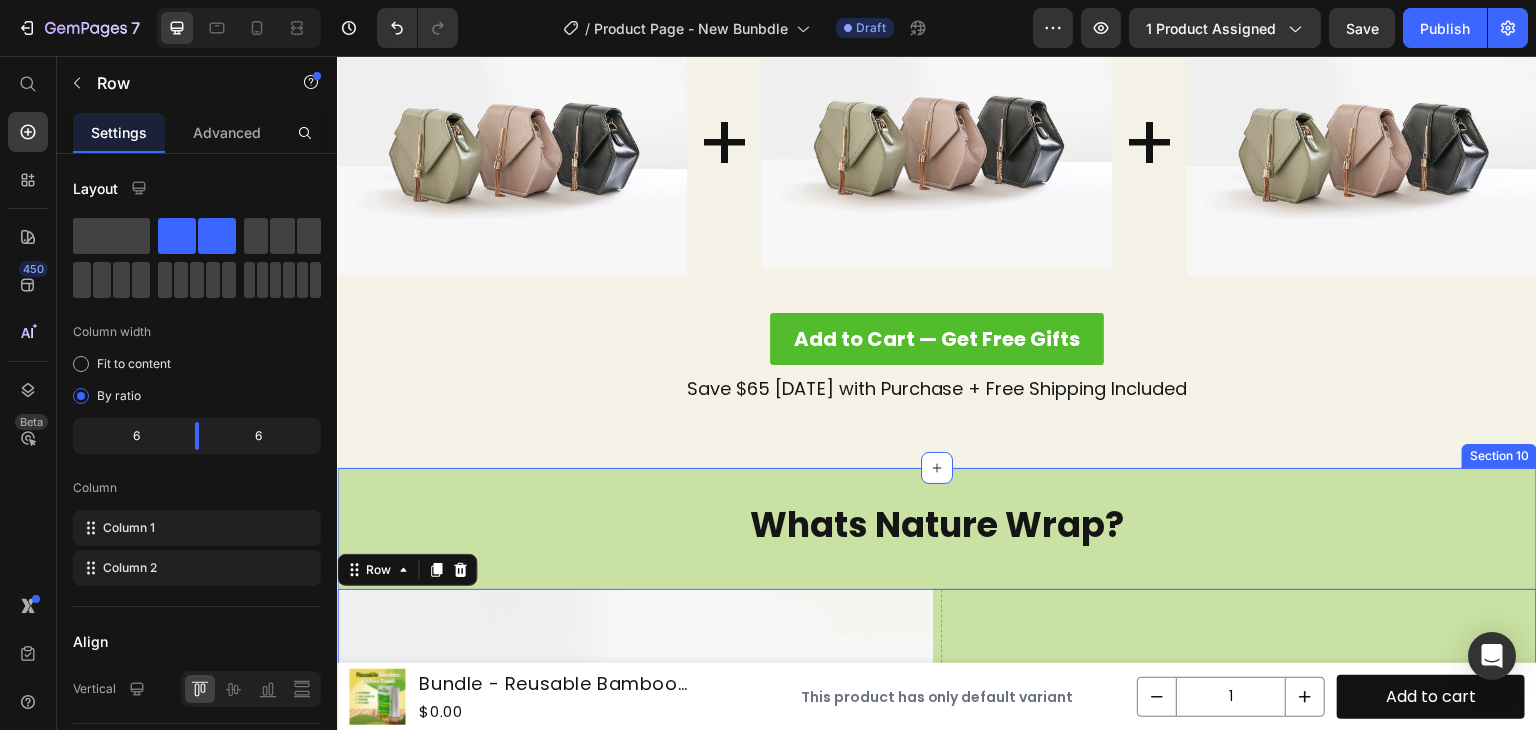 scroll, scrollTop: 4411, scrollLeft: 0, axis: vertical 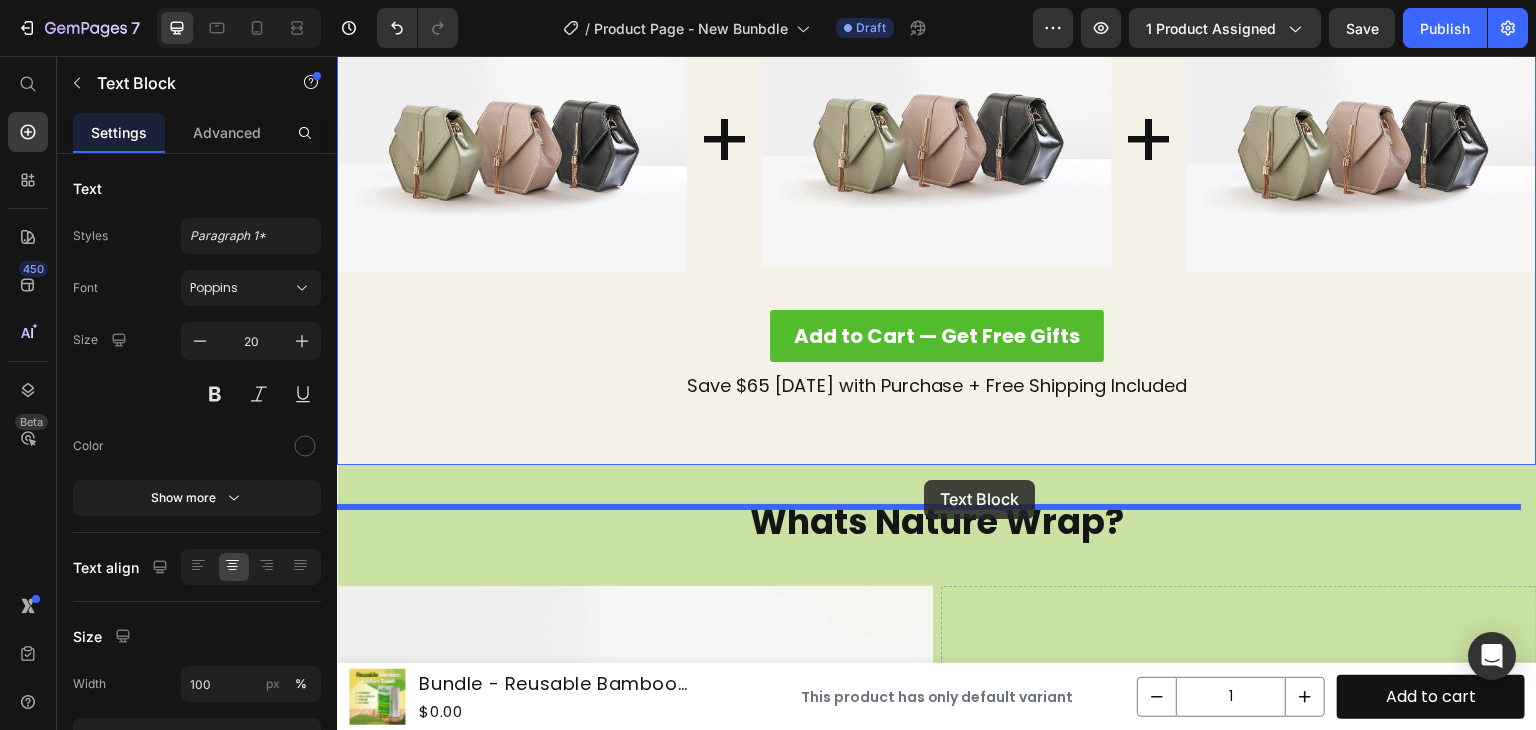 drag, startPoint x: 957, startPoint y: 153, endPoint x: 924, endPoint y: 480, distance: 328.66092 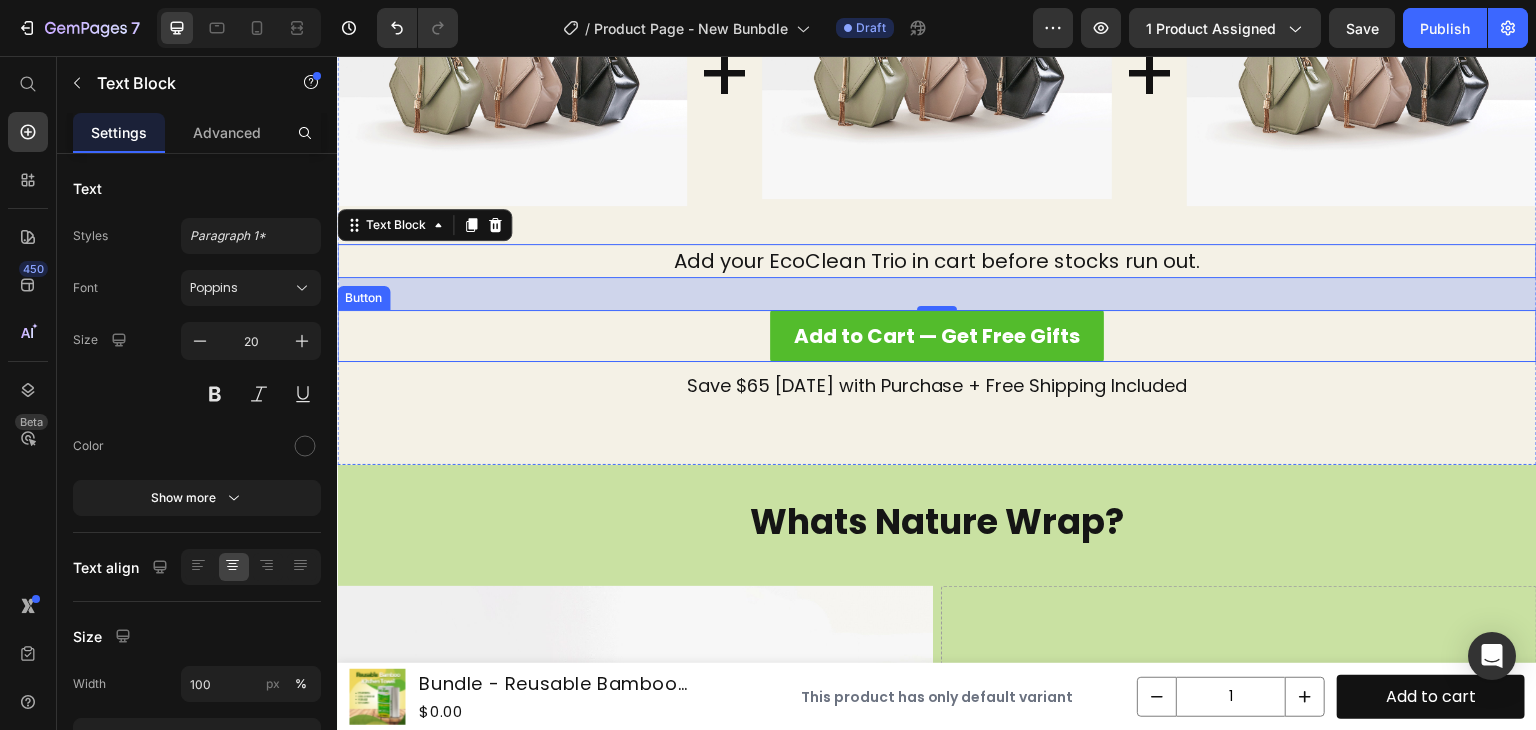 click on "Add to Cart — Get Free Gifts Button" at bounding box center (937, 336) 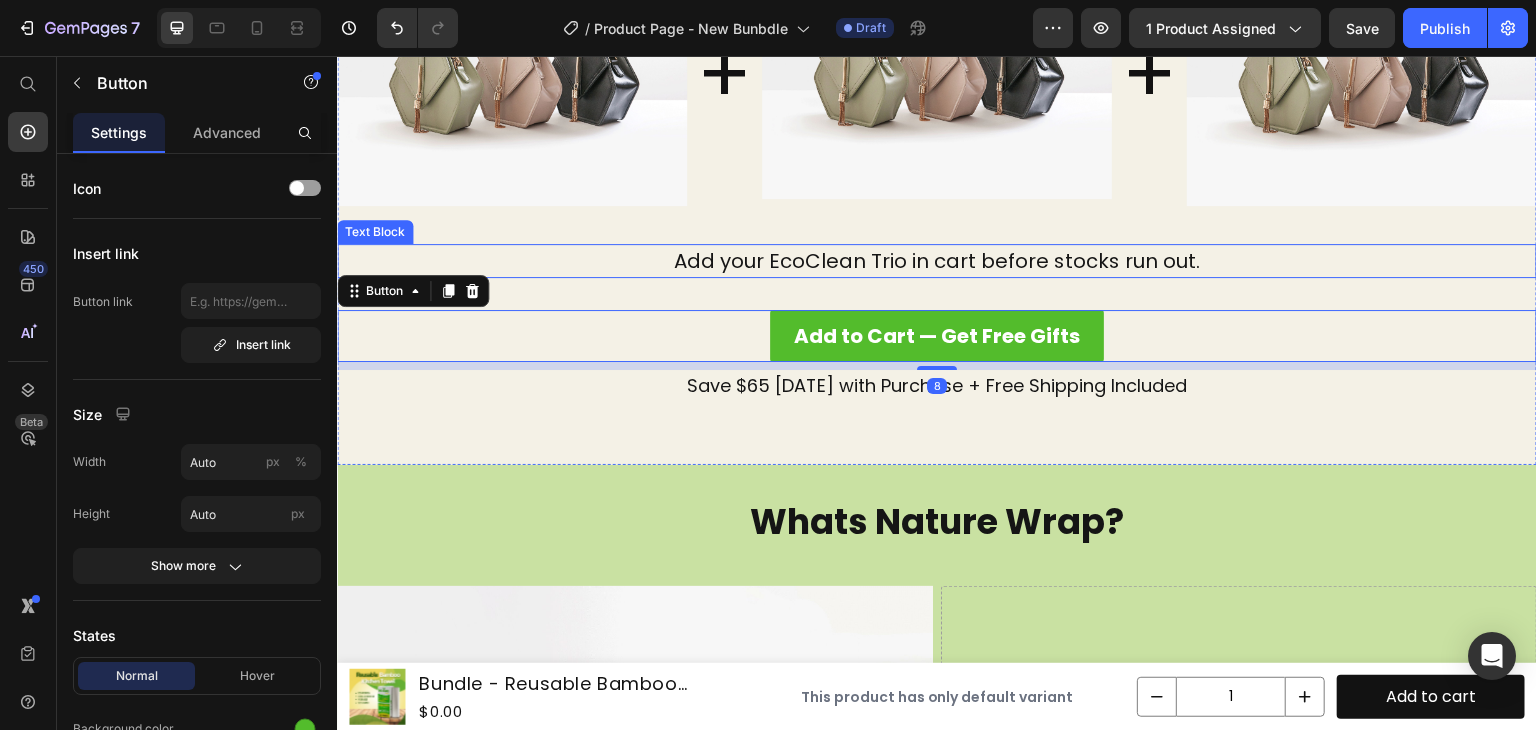 scroll, scrollTop: 4352, scrollLeft: 0, axis: vertical 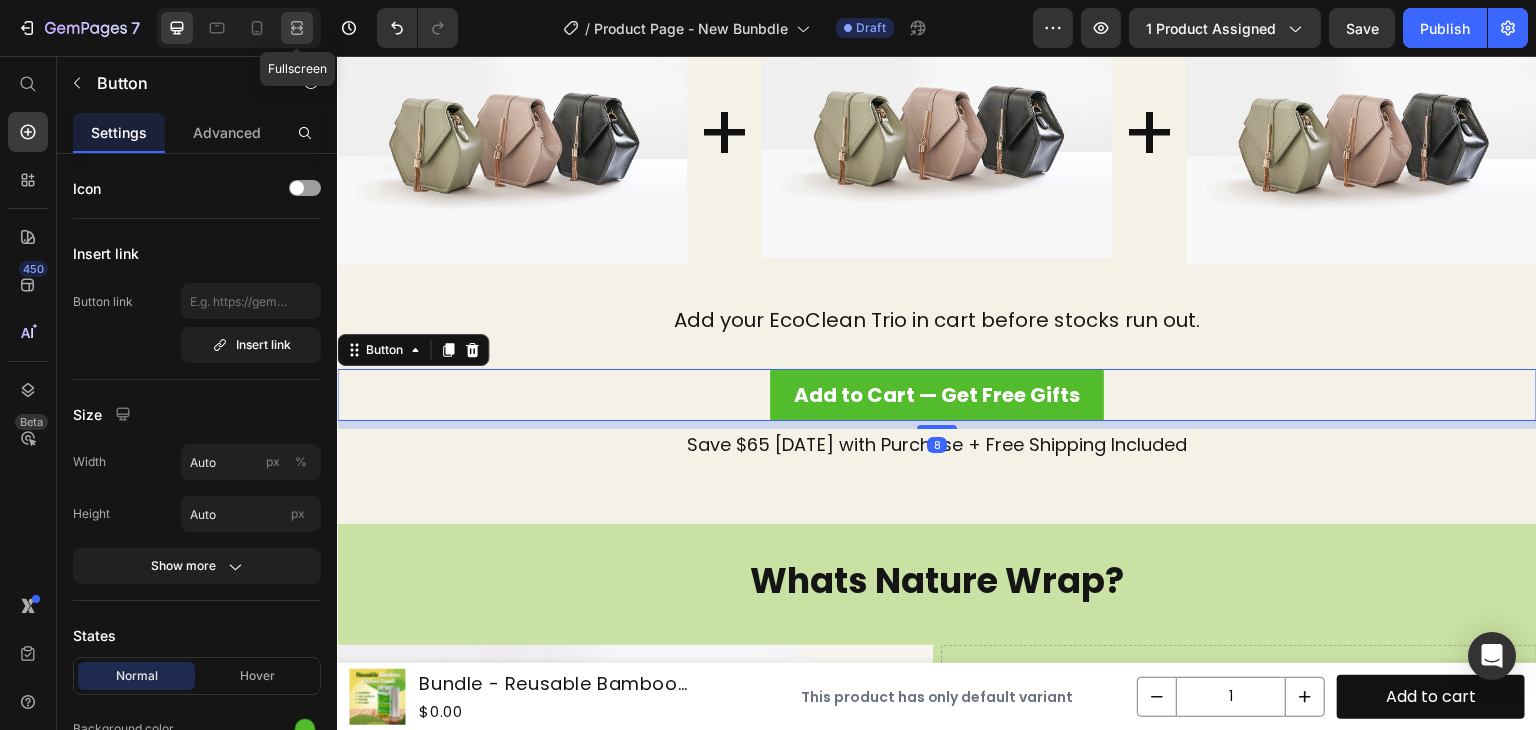 click 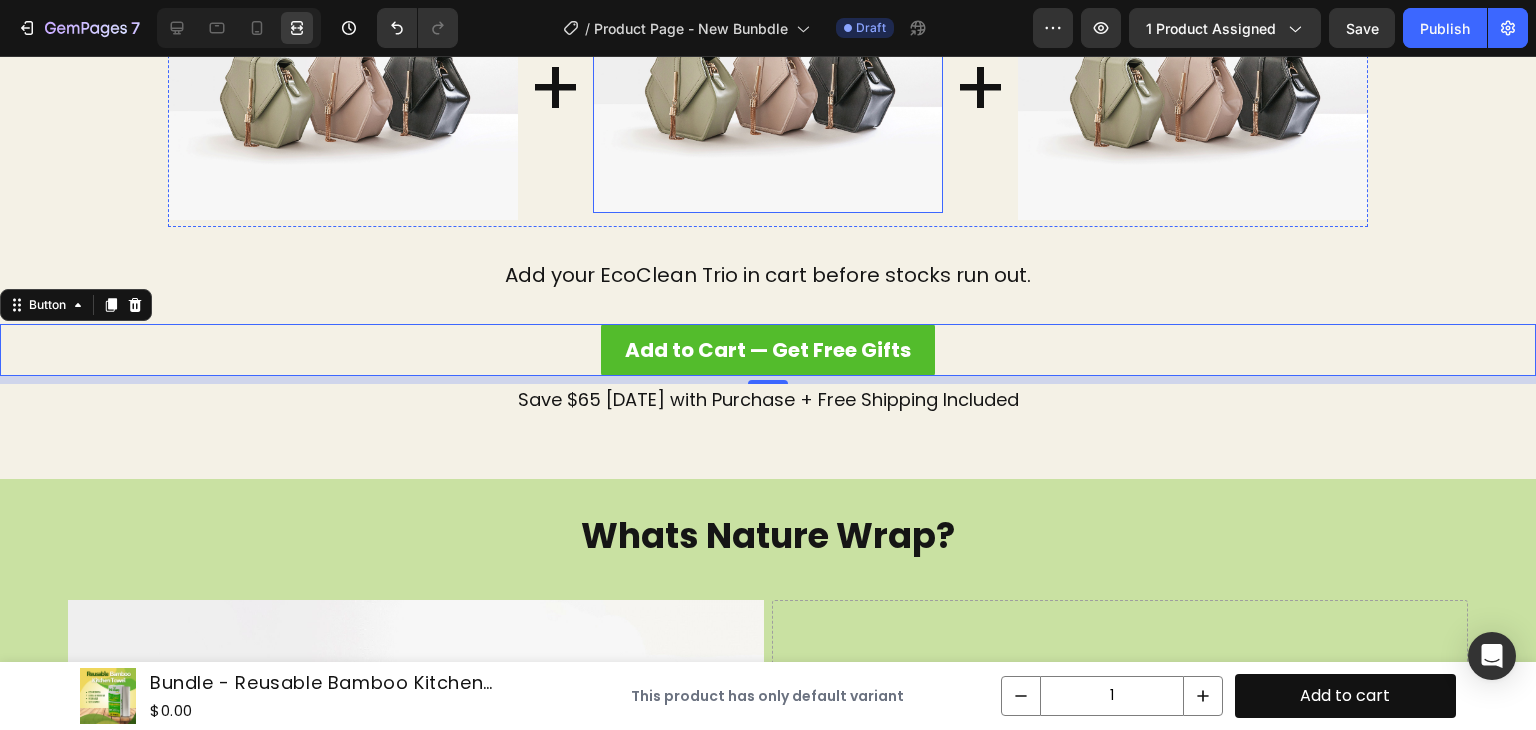 scroll, scrollTop: 4394, scrollLeft: 0, axis: vertical 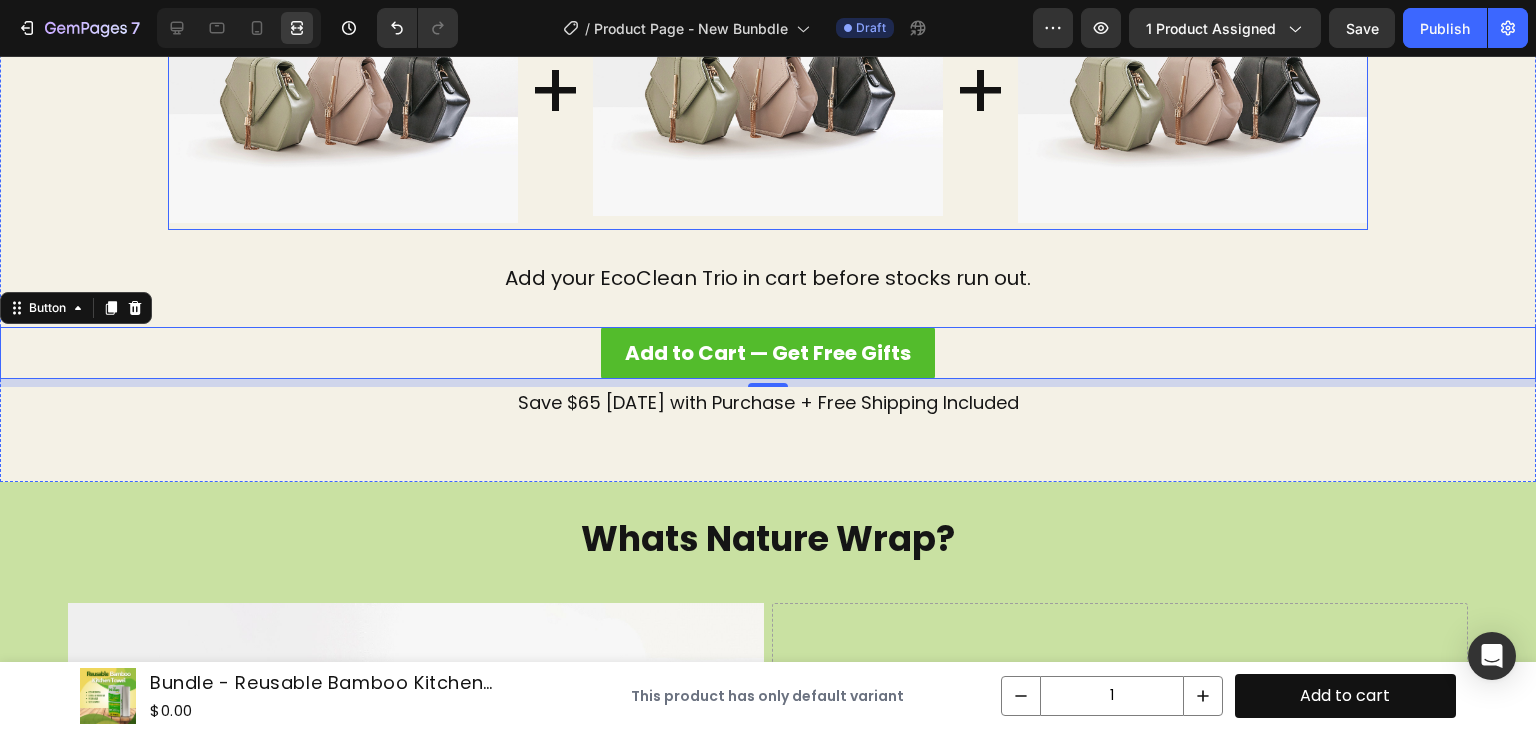 click on "+ Heading" at bounding box center [980, 92] 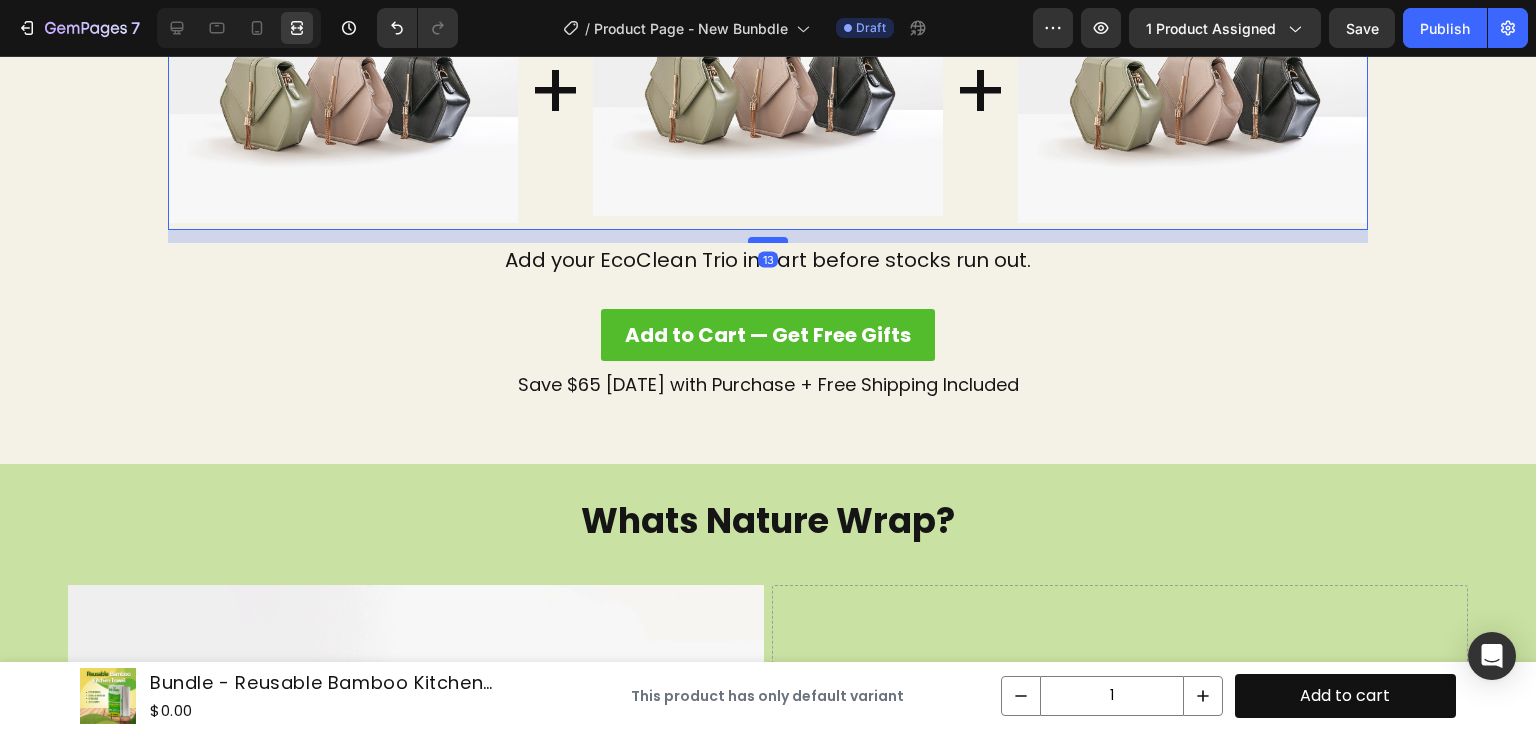 drag, startPoint x: 771, startPoint y: 461, endPoint x: 772, endPoint y: 446, distance: 15.033297 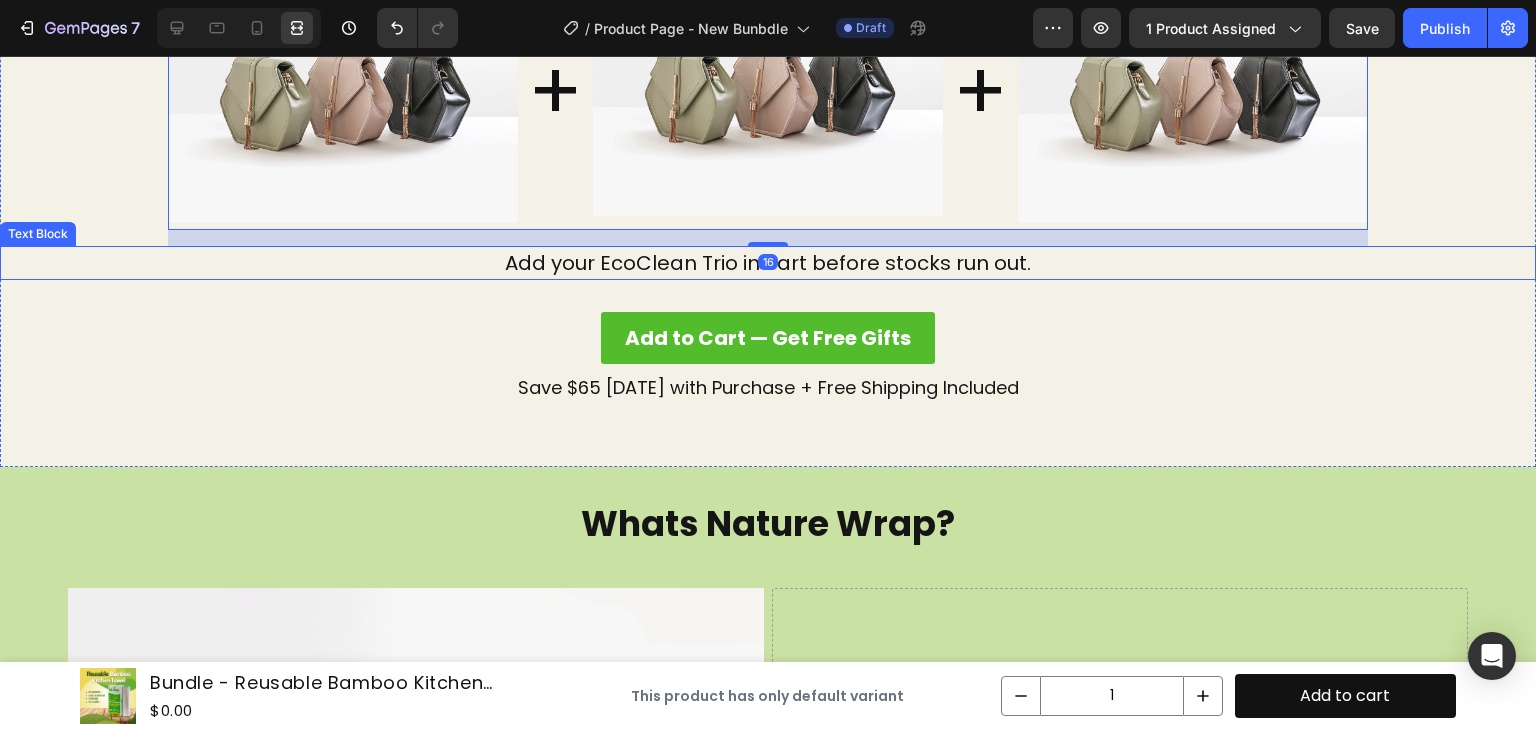 click on "Add your EcoClean Trio in cart before stocks run out." at bounding box center [768, 263] 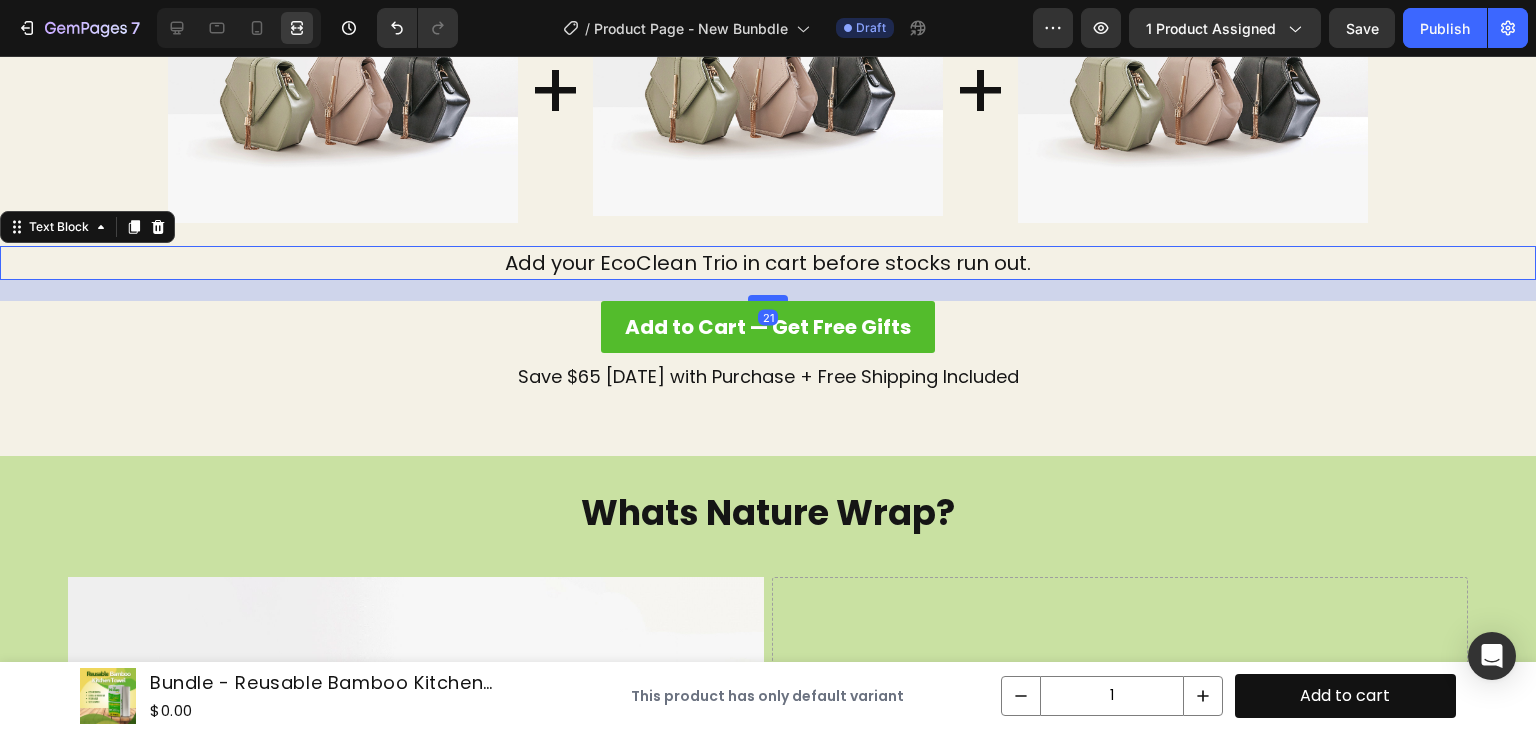 drag, startPoint x: 763, startPoint y: 510, endPoint x: 764, endPoint y: 499, distance: 11.045361 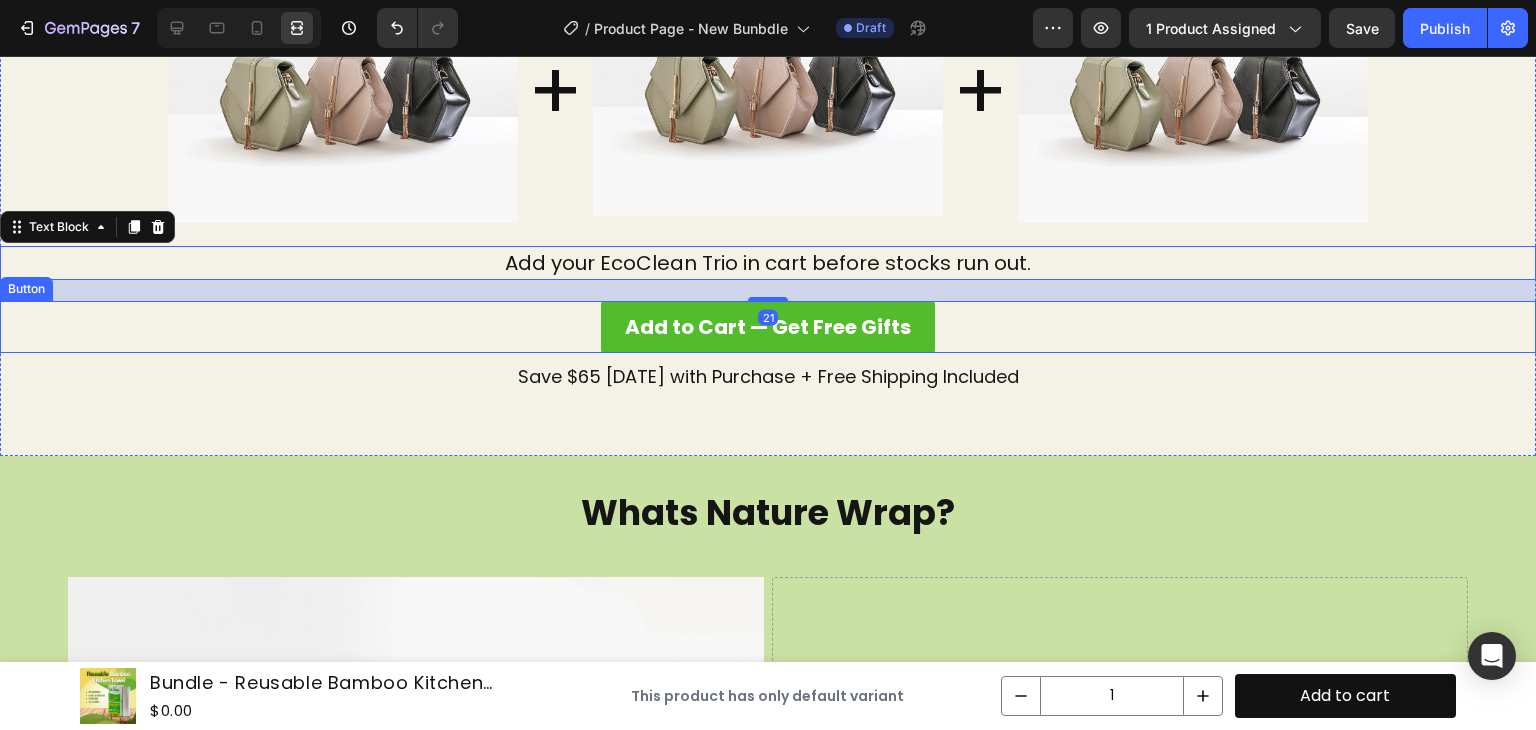 click on "Add to Cart — Get Free Gifts Button" at bounding box center (768, 327) 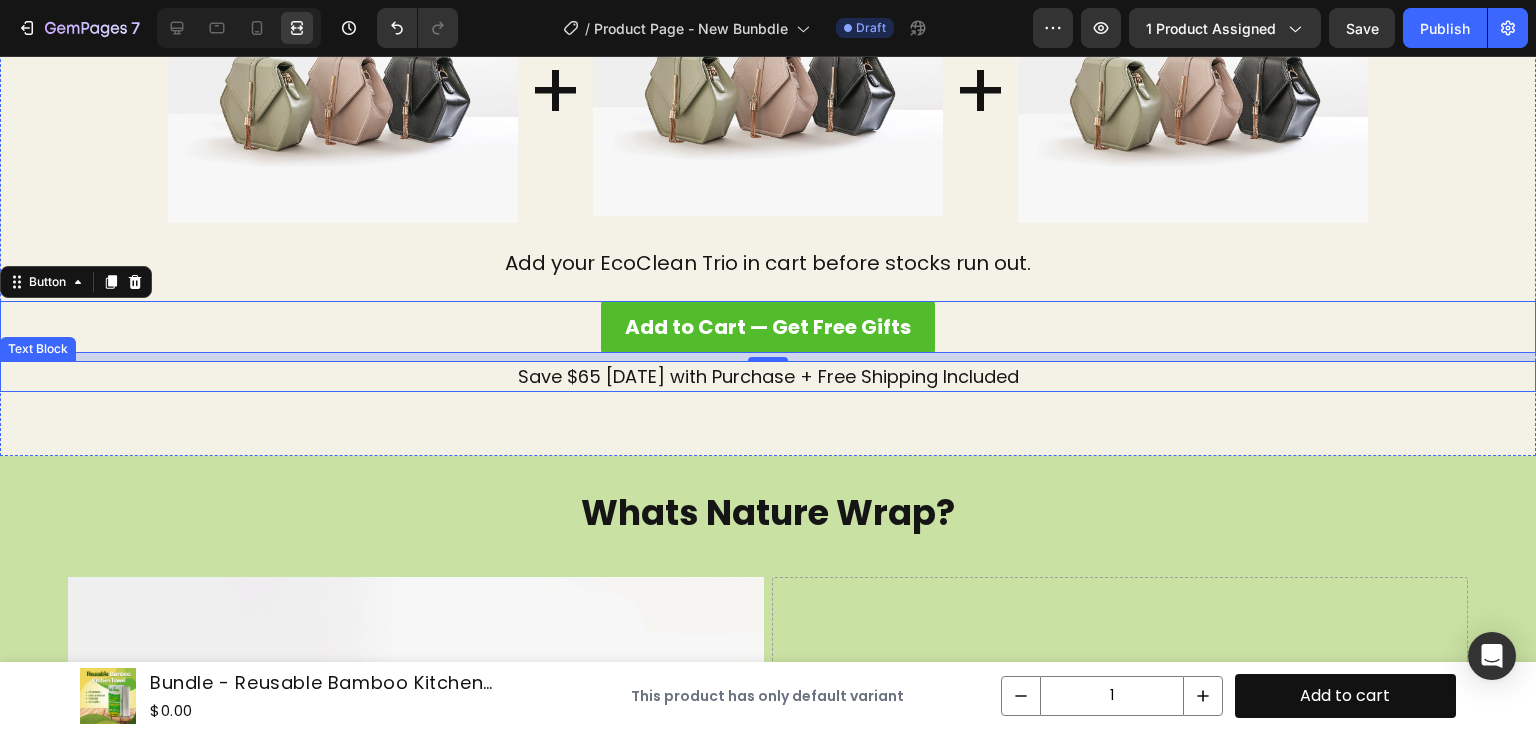 click on "Save $65 [DATE] with Purchase + Free Shipping Included" at bounding box center (768, 376) 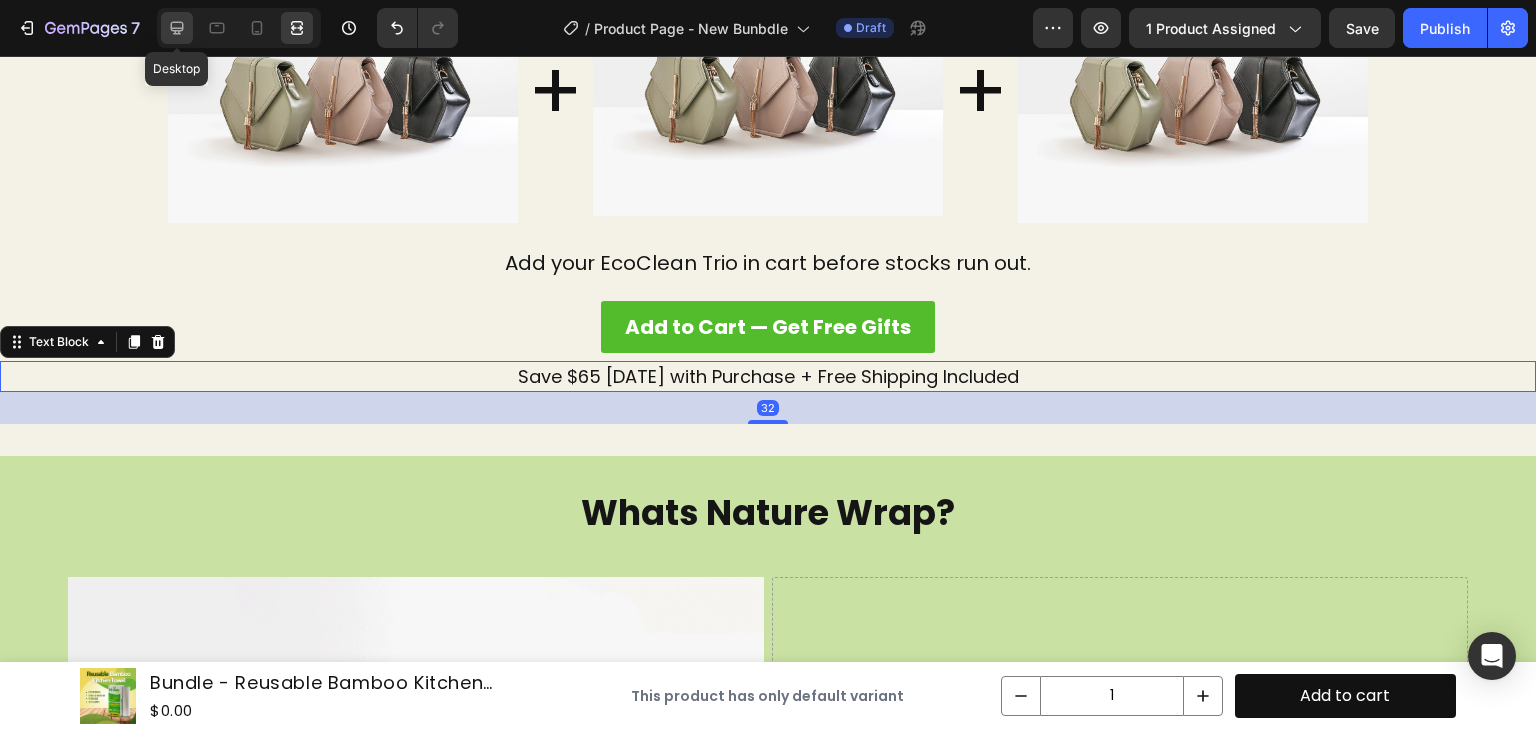 click 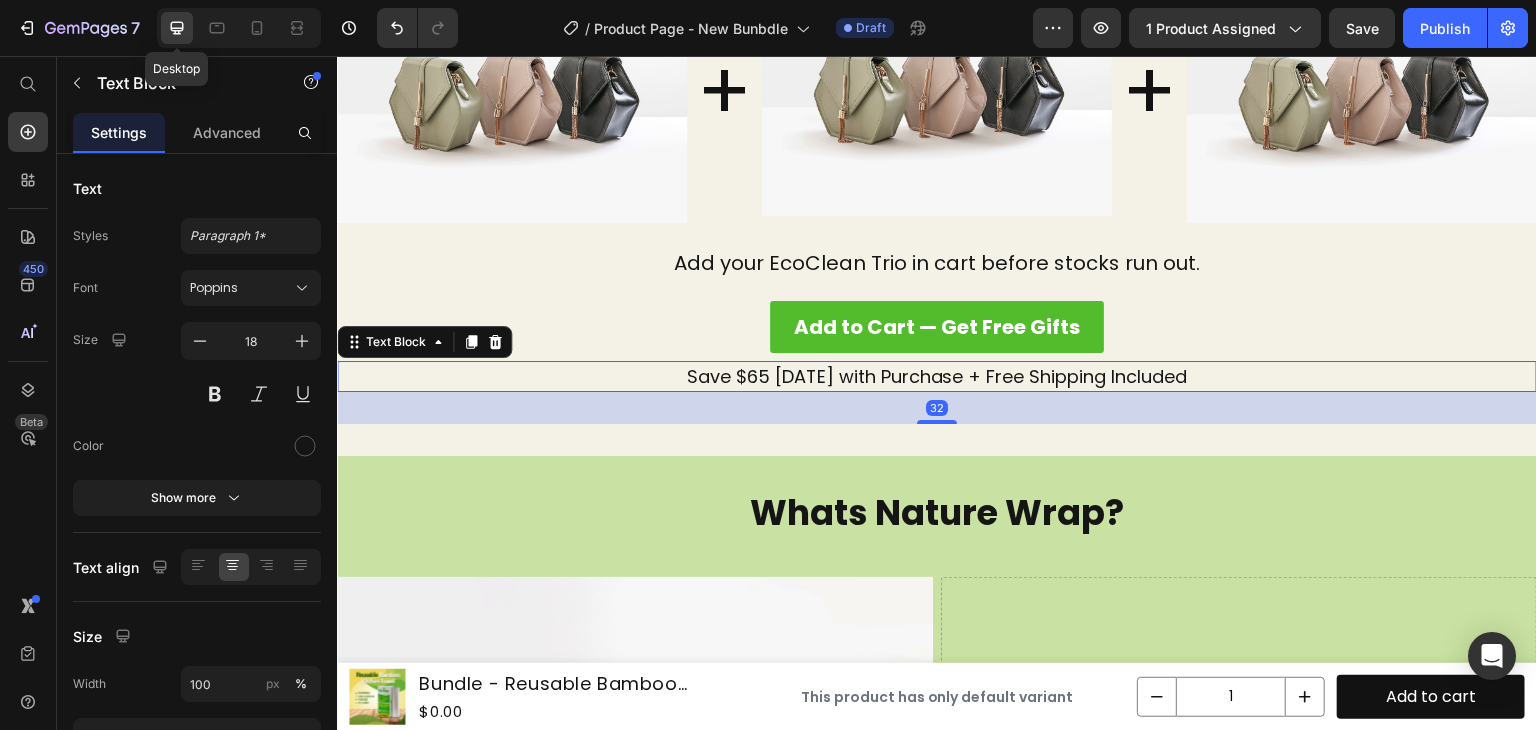 scroll, scrollTop: 4391, scrollLeft: 0, axis: vertical 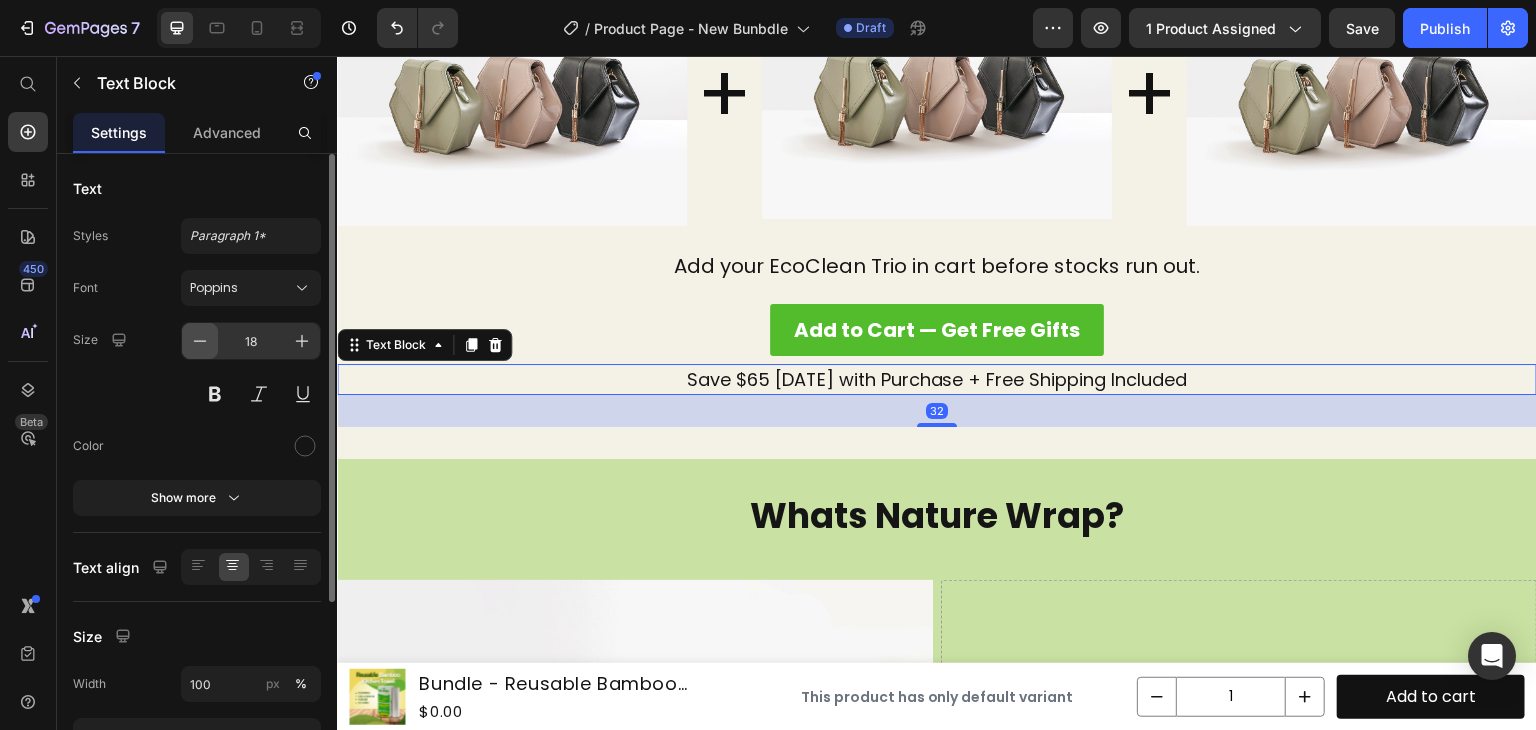 click 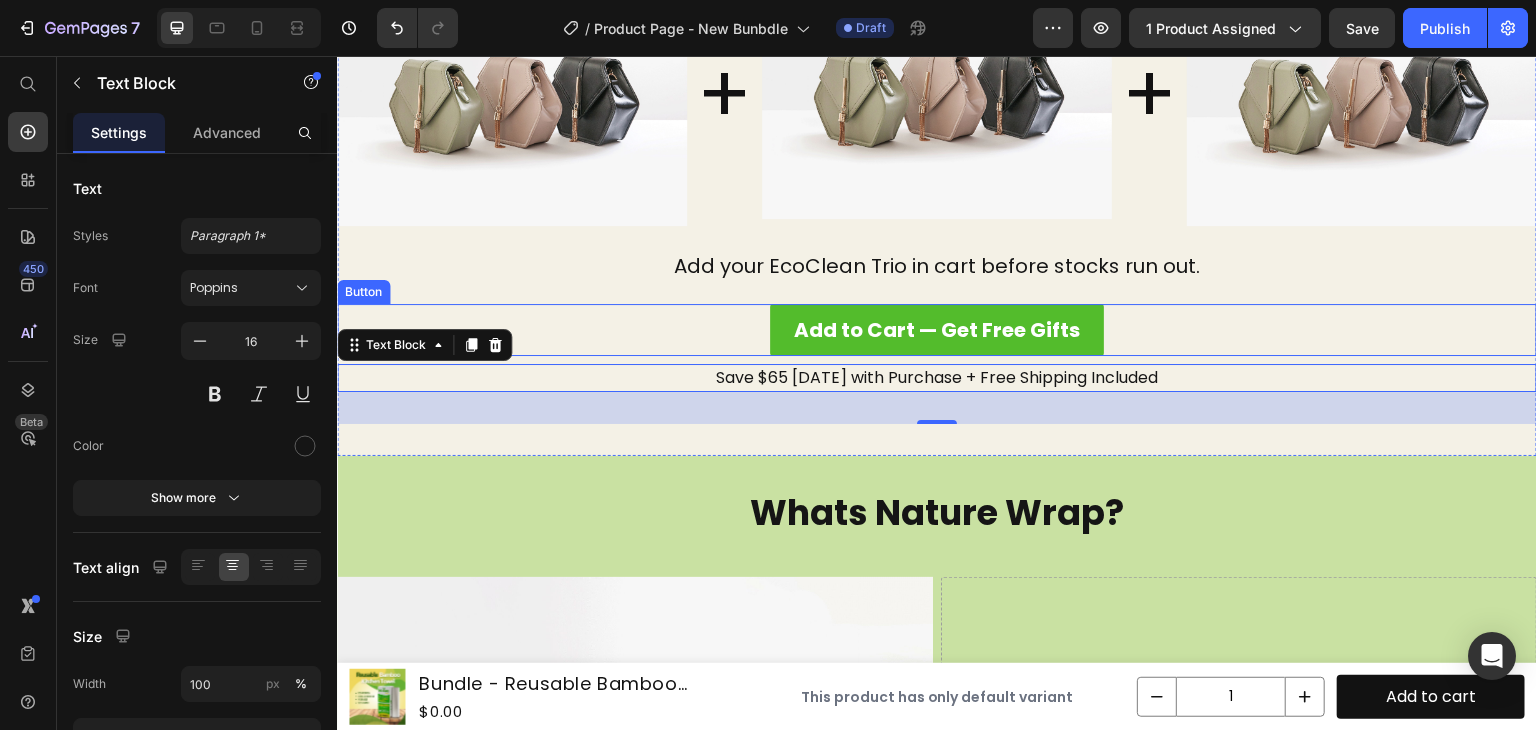 click on "Add to Cart — Get Free Gifts Button" at bounding box center [937, 330] 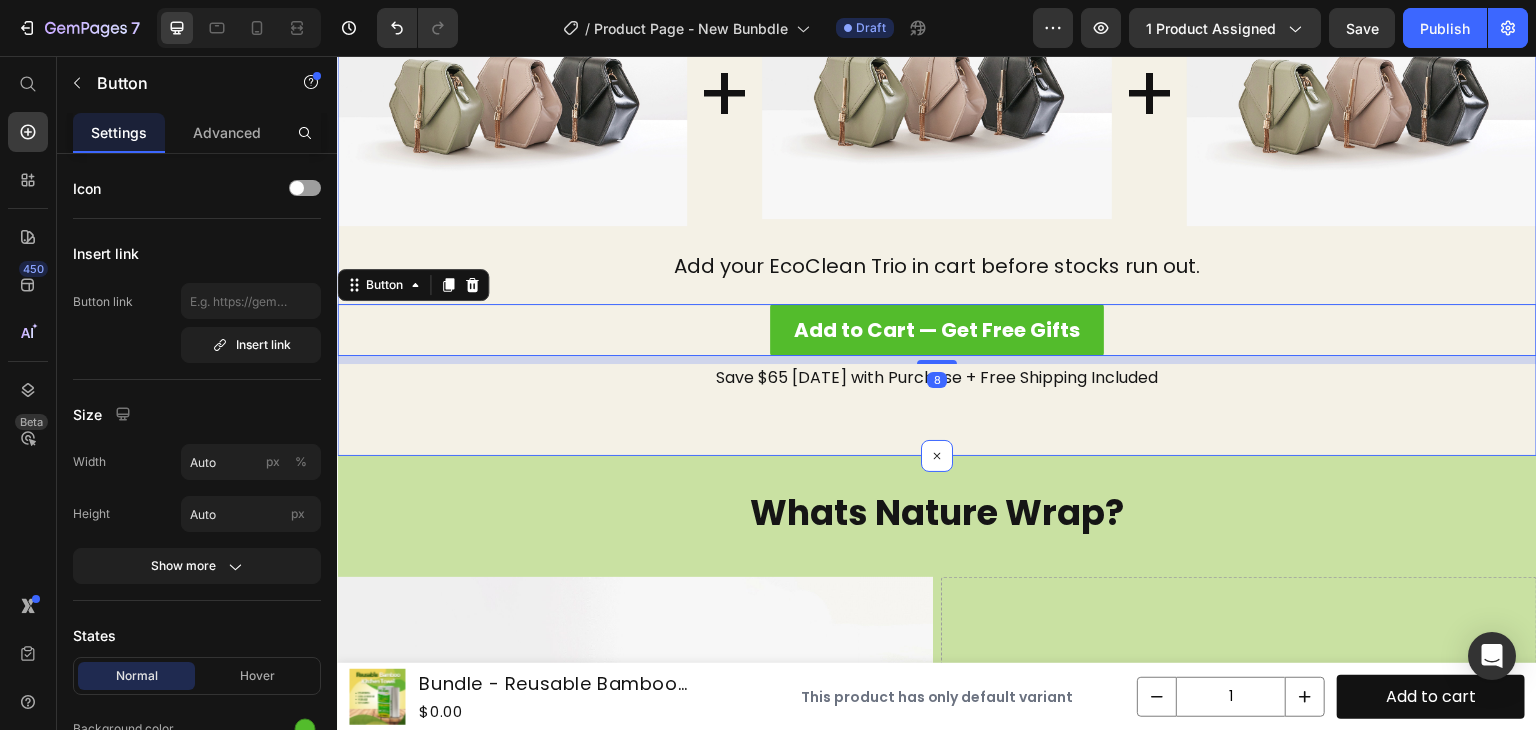 click on "Order in next Heading 05 HRS 31 MIN 10 SEC Countdown Timer and get complete bundle. Heading Row No extra cost! Heading Image Image Image + Heading + Heading Row Add your EcoClean Trio in cart before stocks run out. Text Block Add to Cart — Get Free Gifts Button   8 Save $65 [DATE] with Purchase + Free Shipping Included Text Block Section 9" at bounding box center (937, 107) 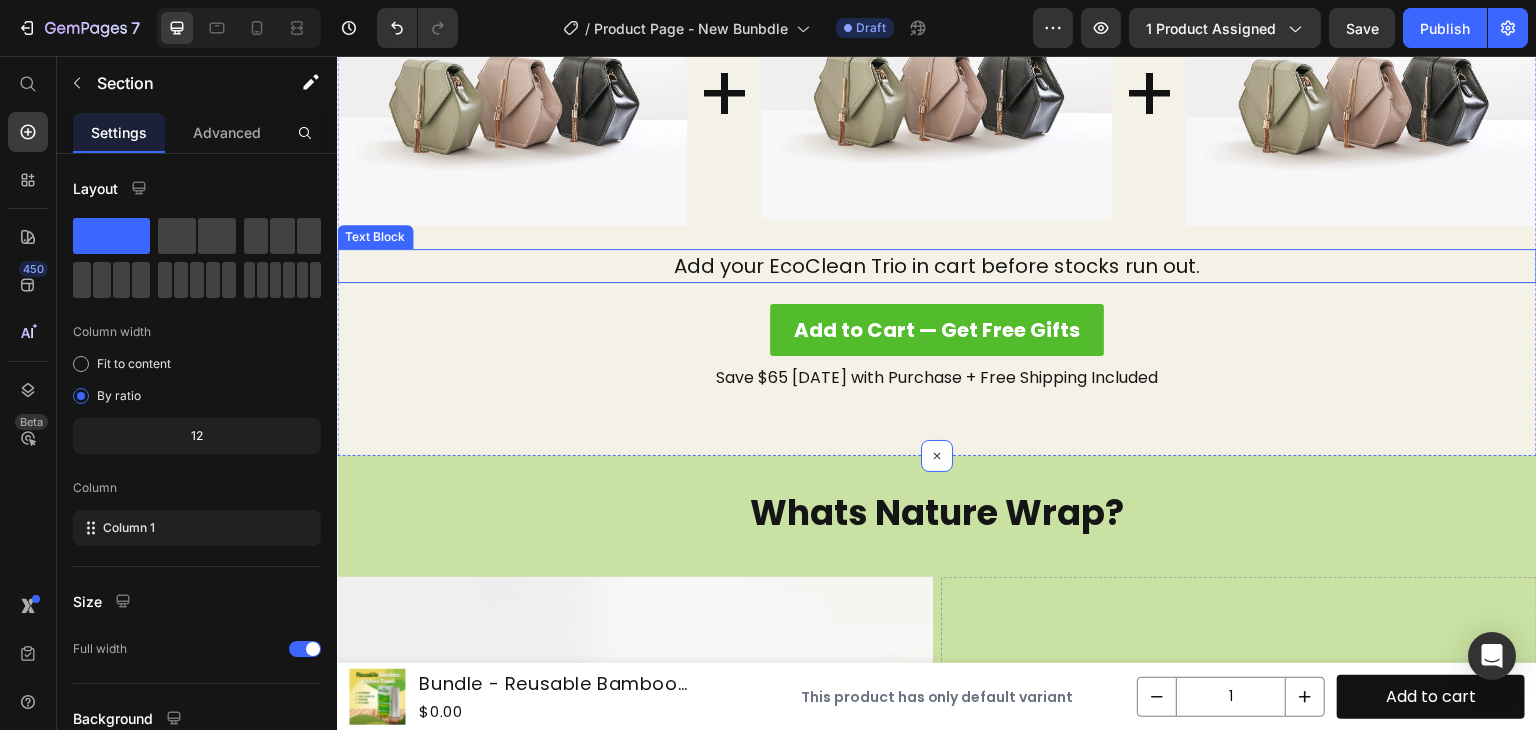 click on "Add your EcoClean Trio in cart before stocks run out." at bounding box center (937, 266) 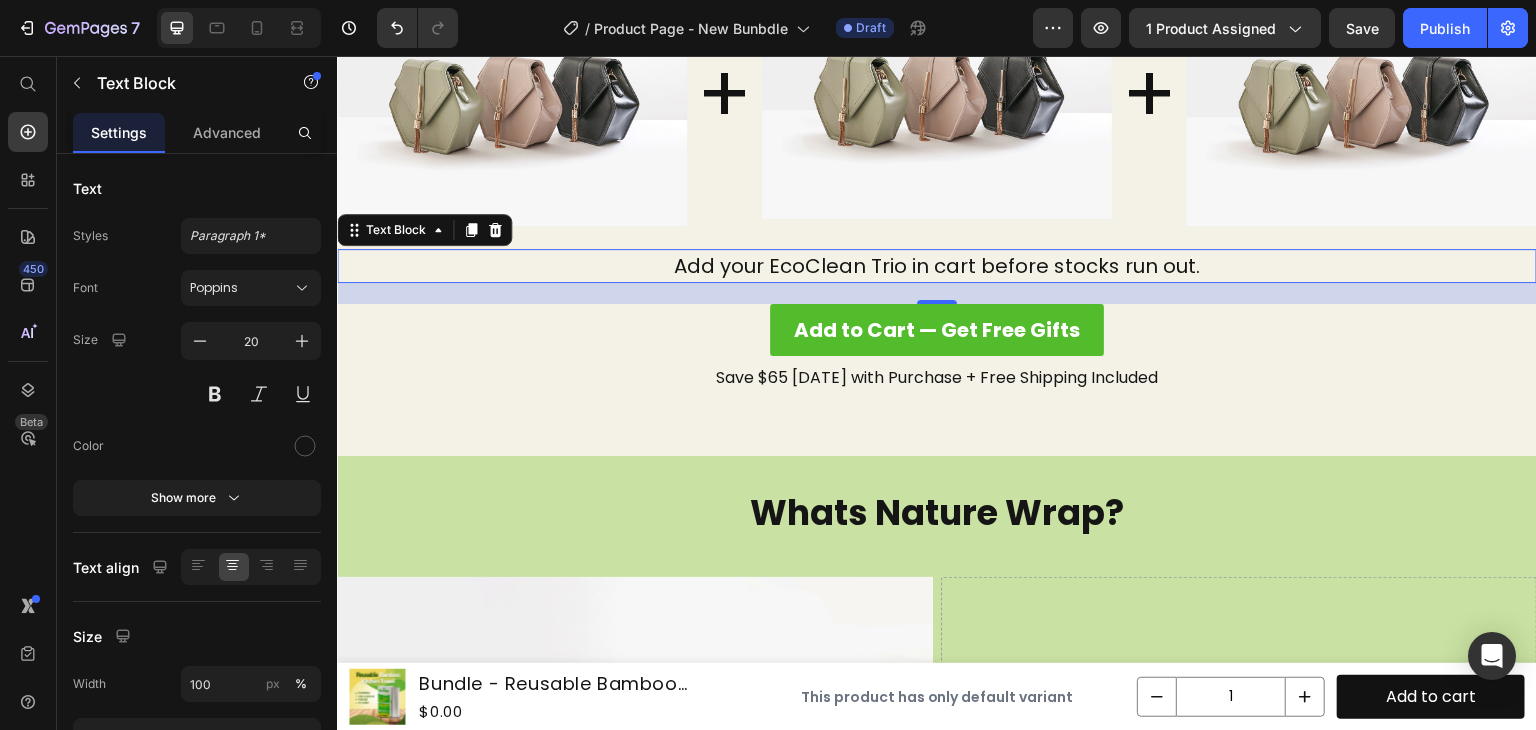 click on "Add your EcoClean Trio in cart before stocks run out." at bounding box center [937, 266] 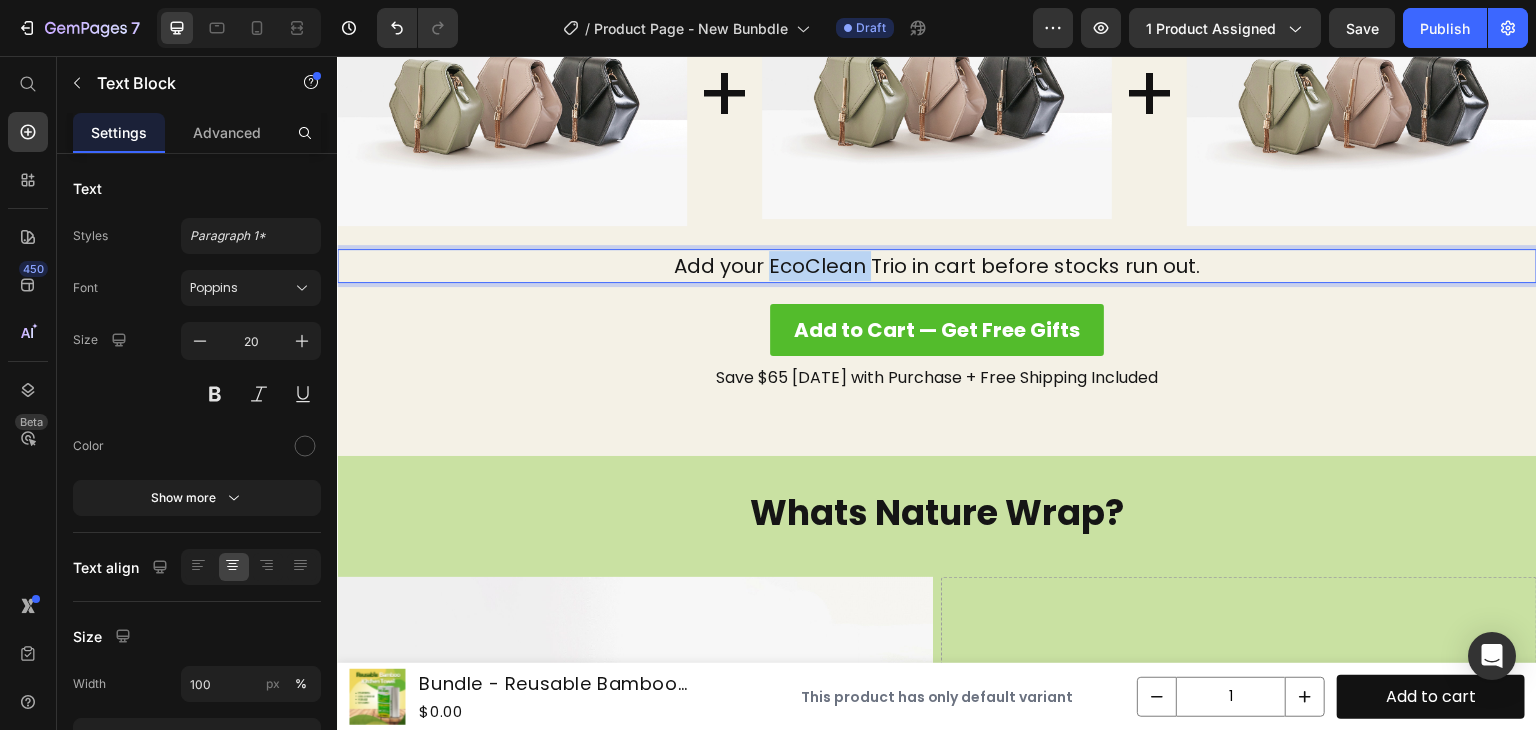 click on "Add your EcoClean Trio in cart before stocks run out." at bounding box center [937, 266] 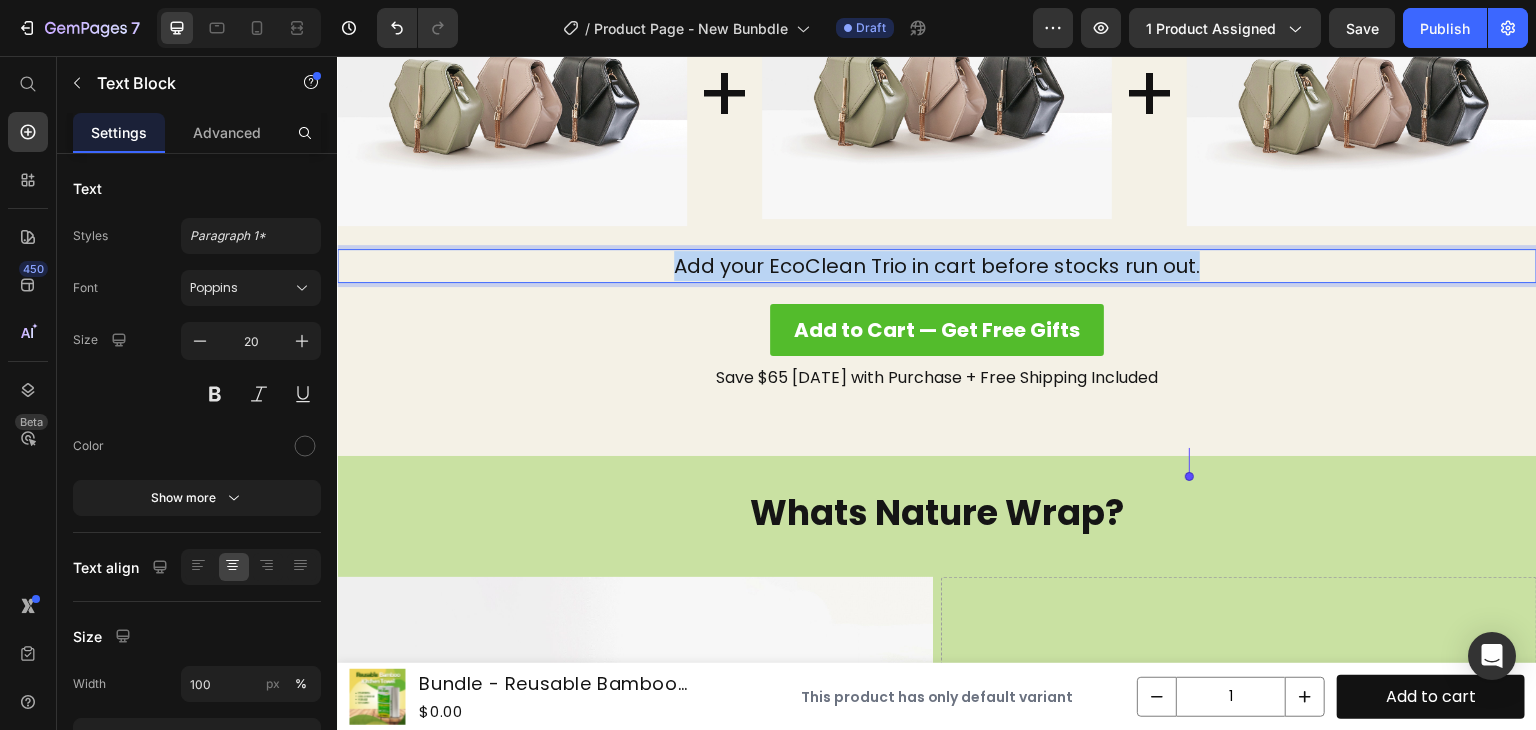 click on "Add your EcoClean Trio in cart before stocks run out." at bounding box center (937, 266) 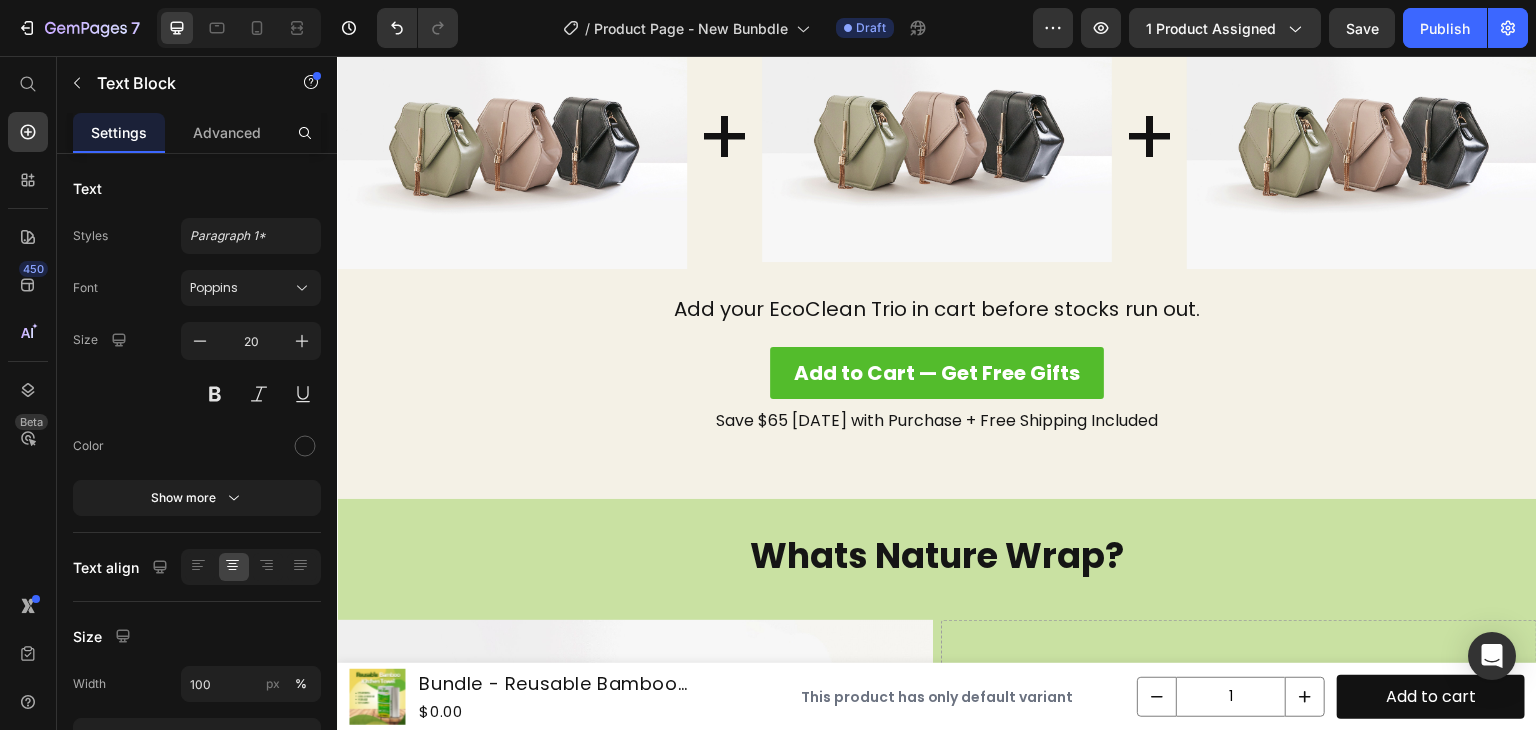 scroll, scrollTop: 4346, scrollLeft: 0, axis: vertical 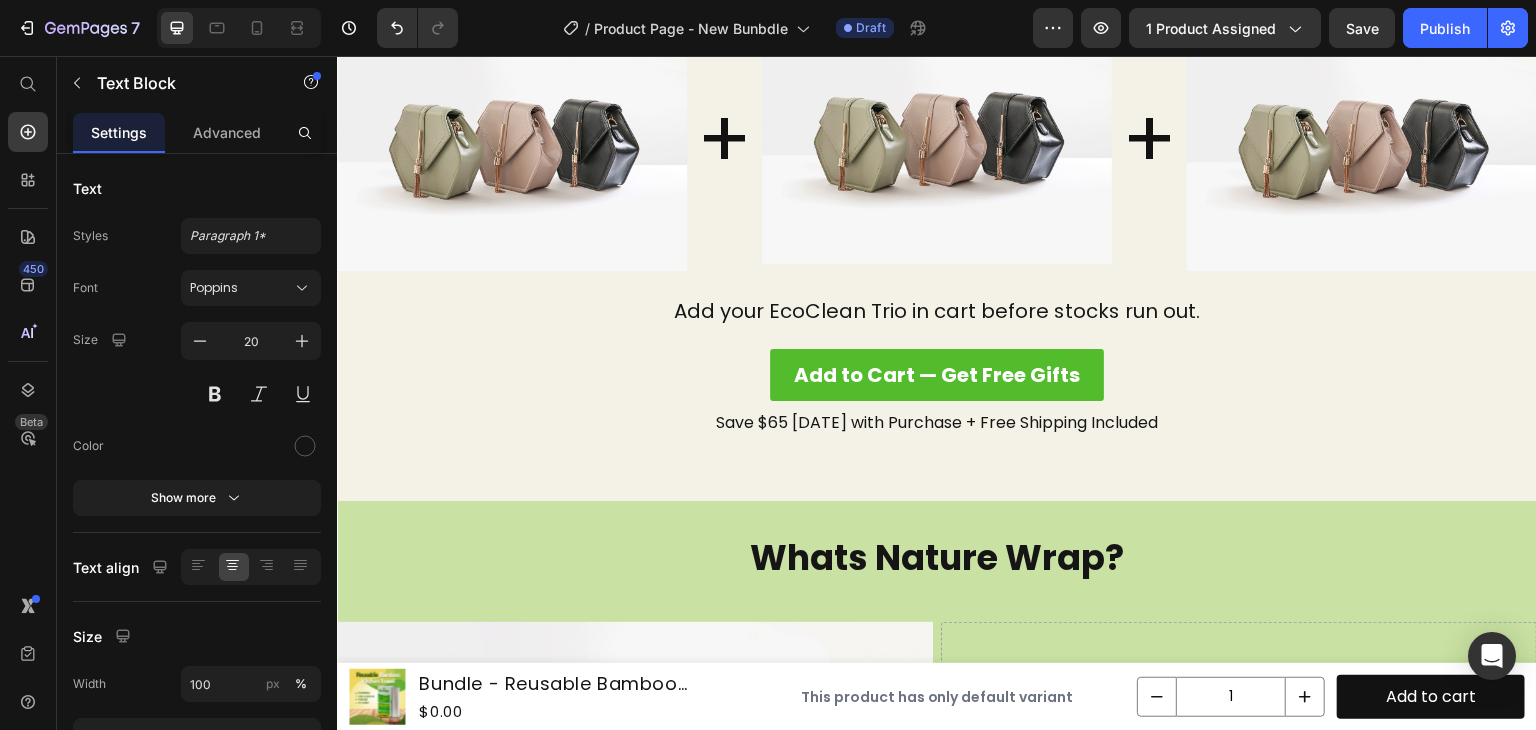 click on "48 SEC" at bounding box center [881, -90] 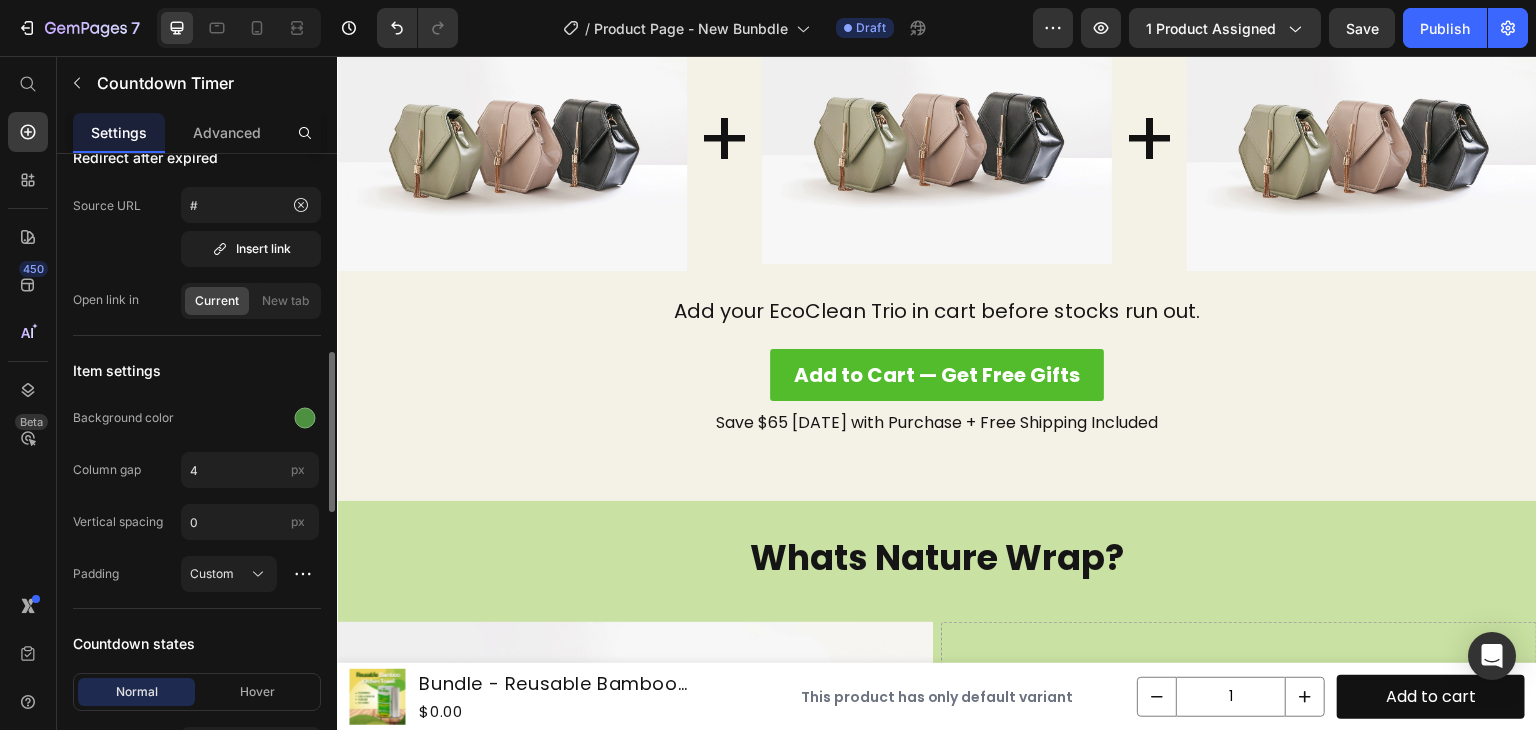 scroll, scrollTop: 768, scrollLeft: 0, axis: vertical 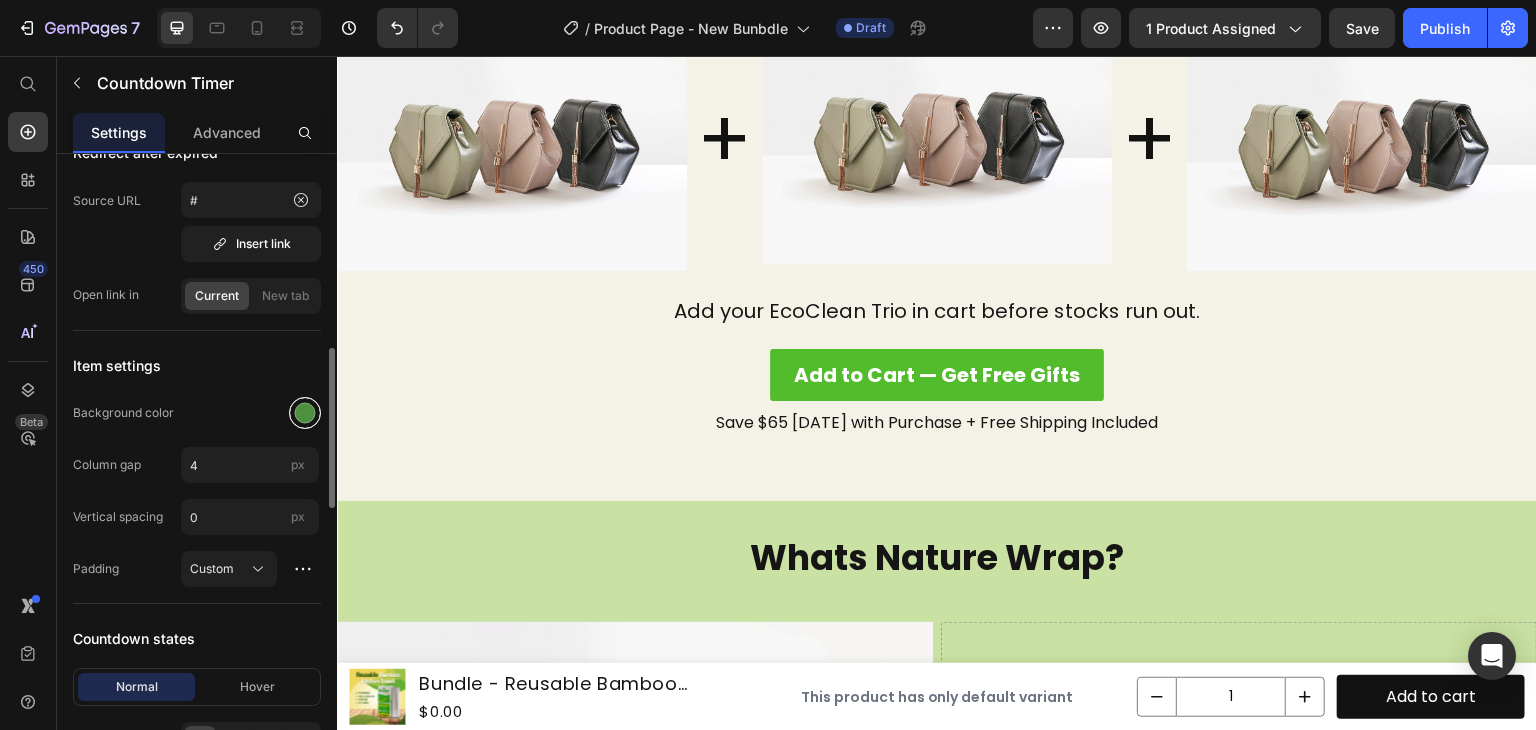 click at bounding box center (305, 413) 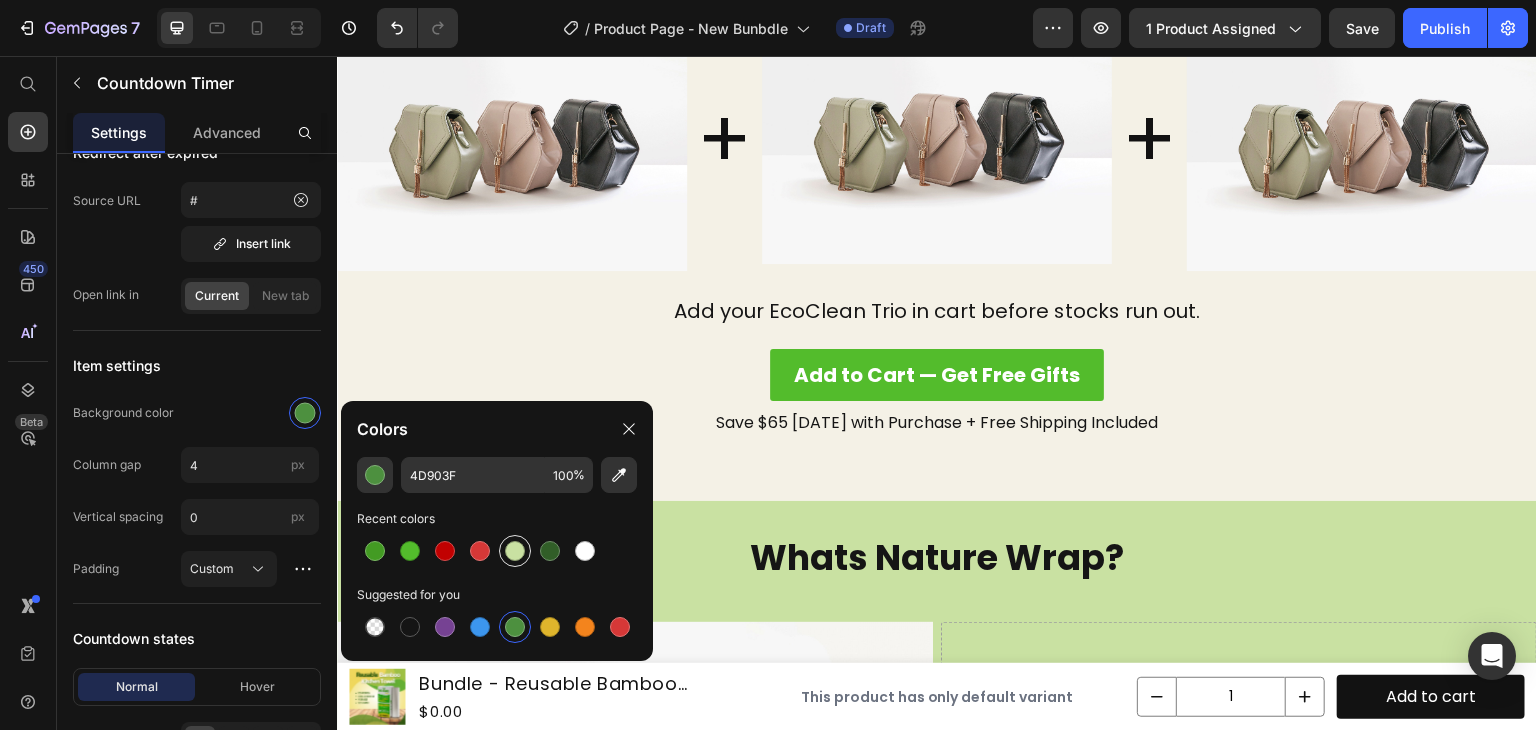 click at bounding box center (515, 551) 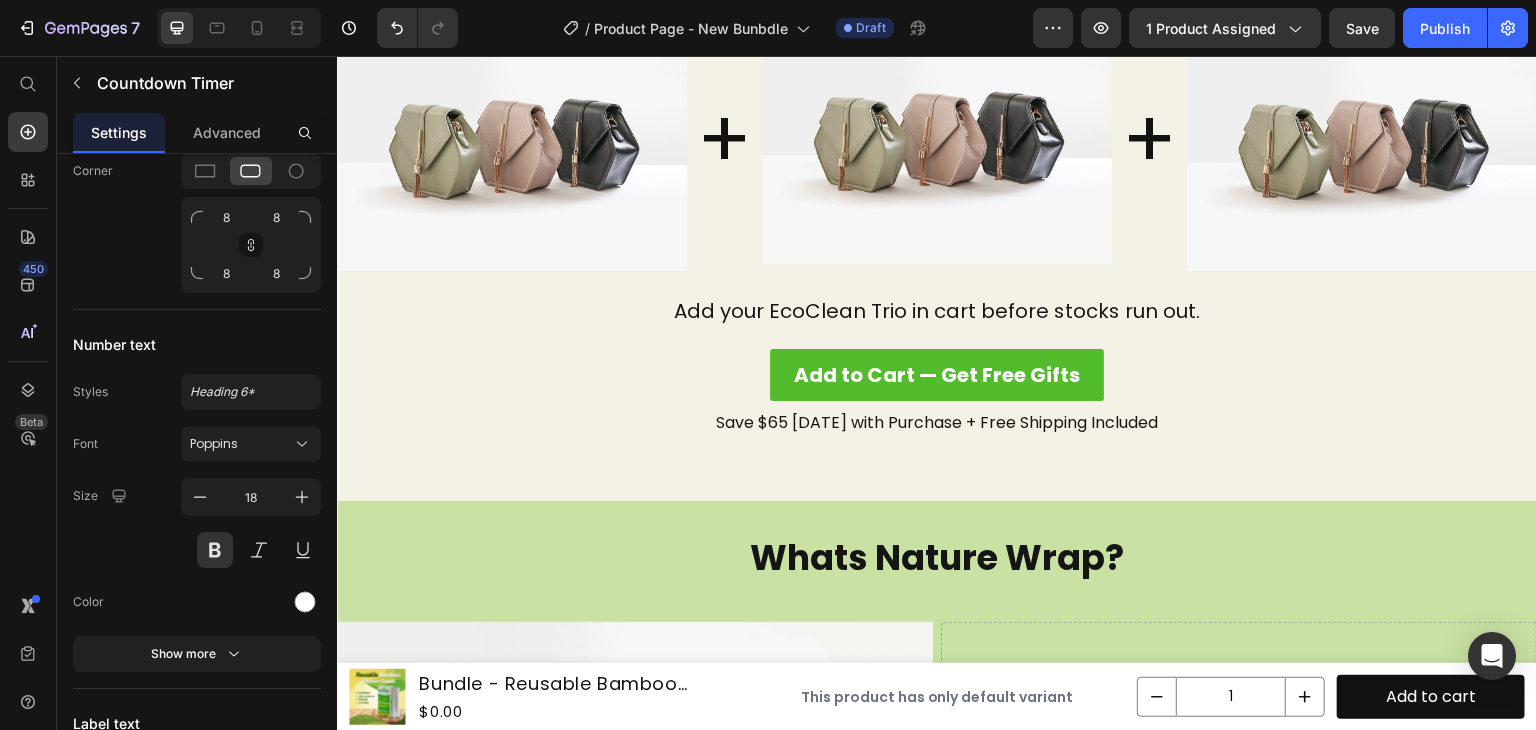 scroll, scrollTop: 1732, scrollLeft: 0, axis: vertical 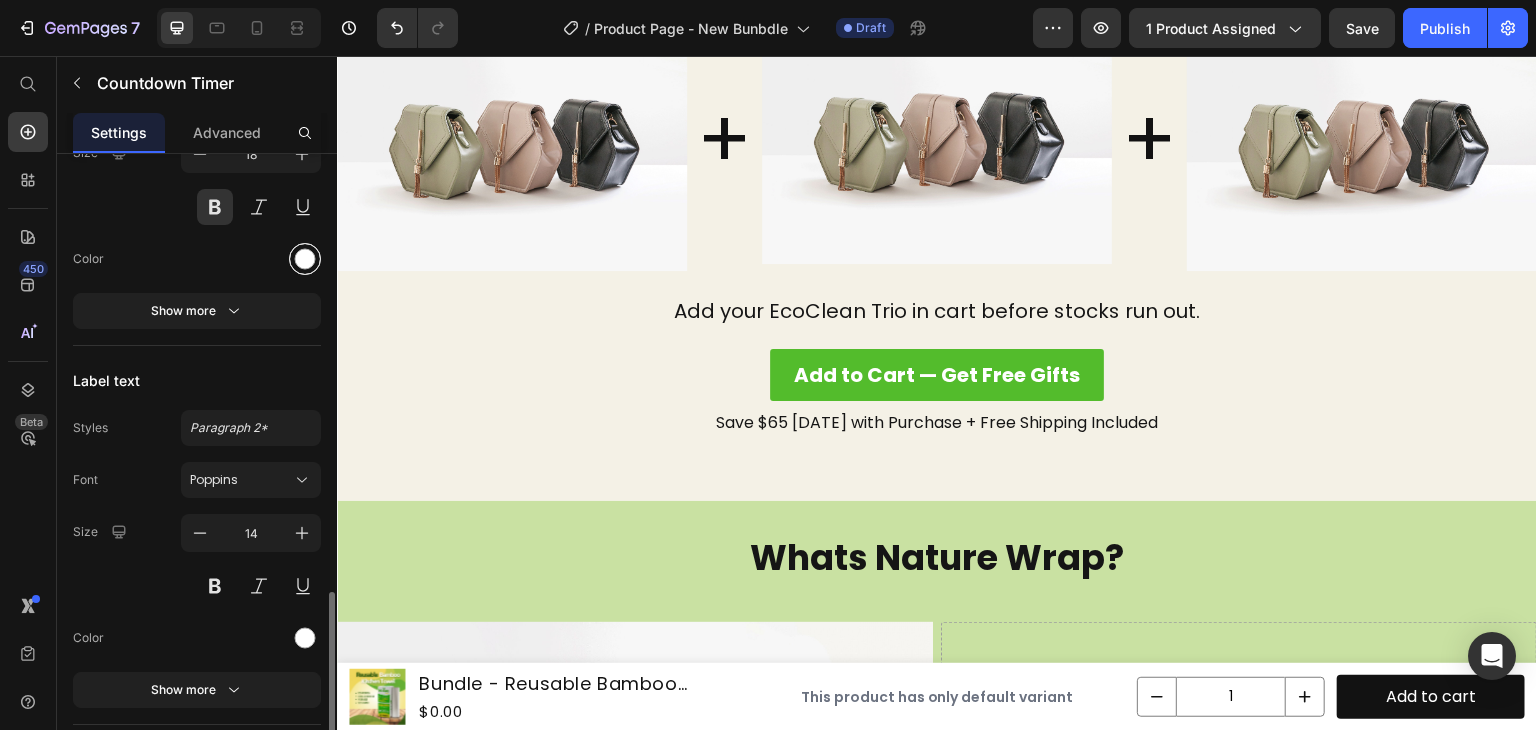 click at bounding box center (305, 259) 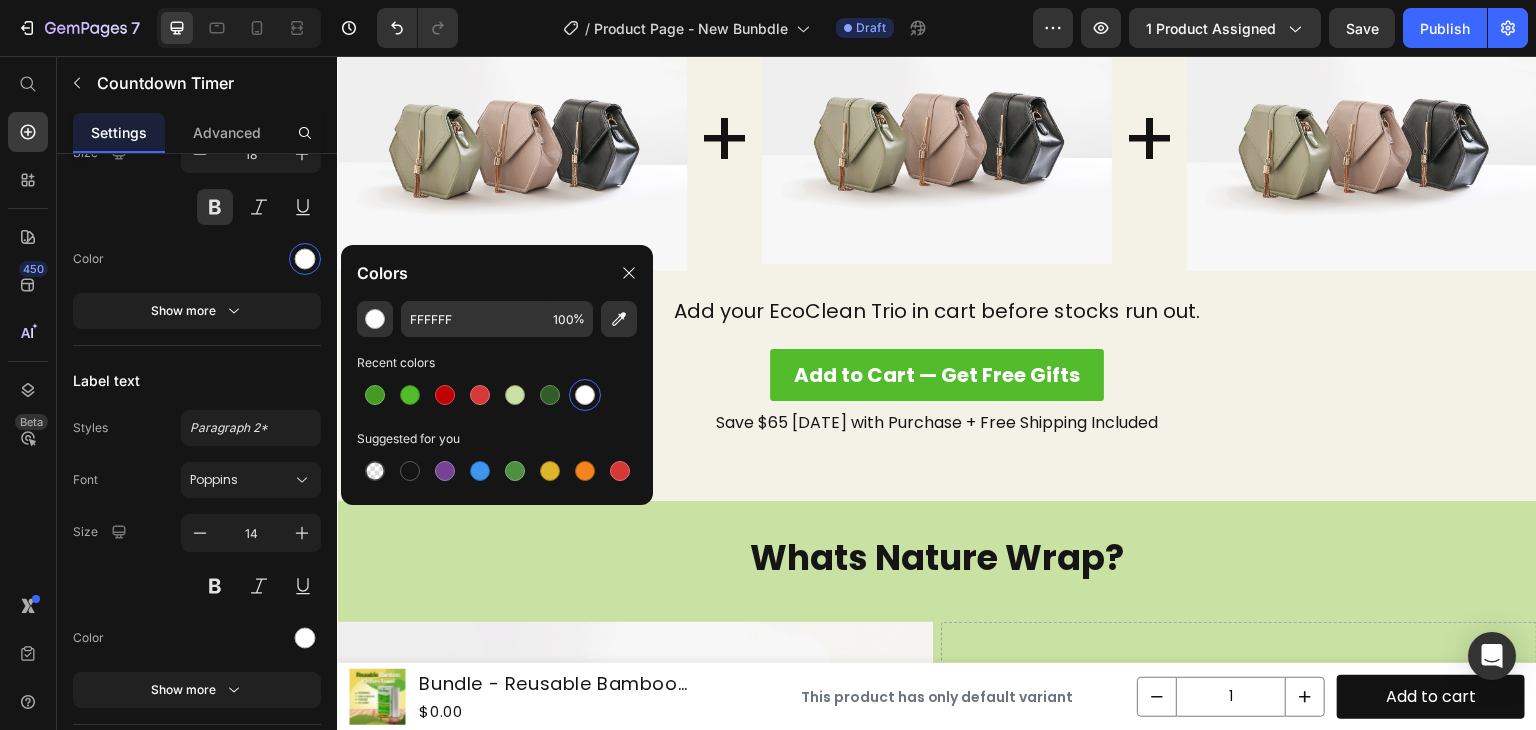click on "Colors FFFFFF 100 % Recent colors Suggested for you" 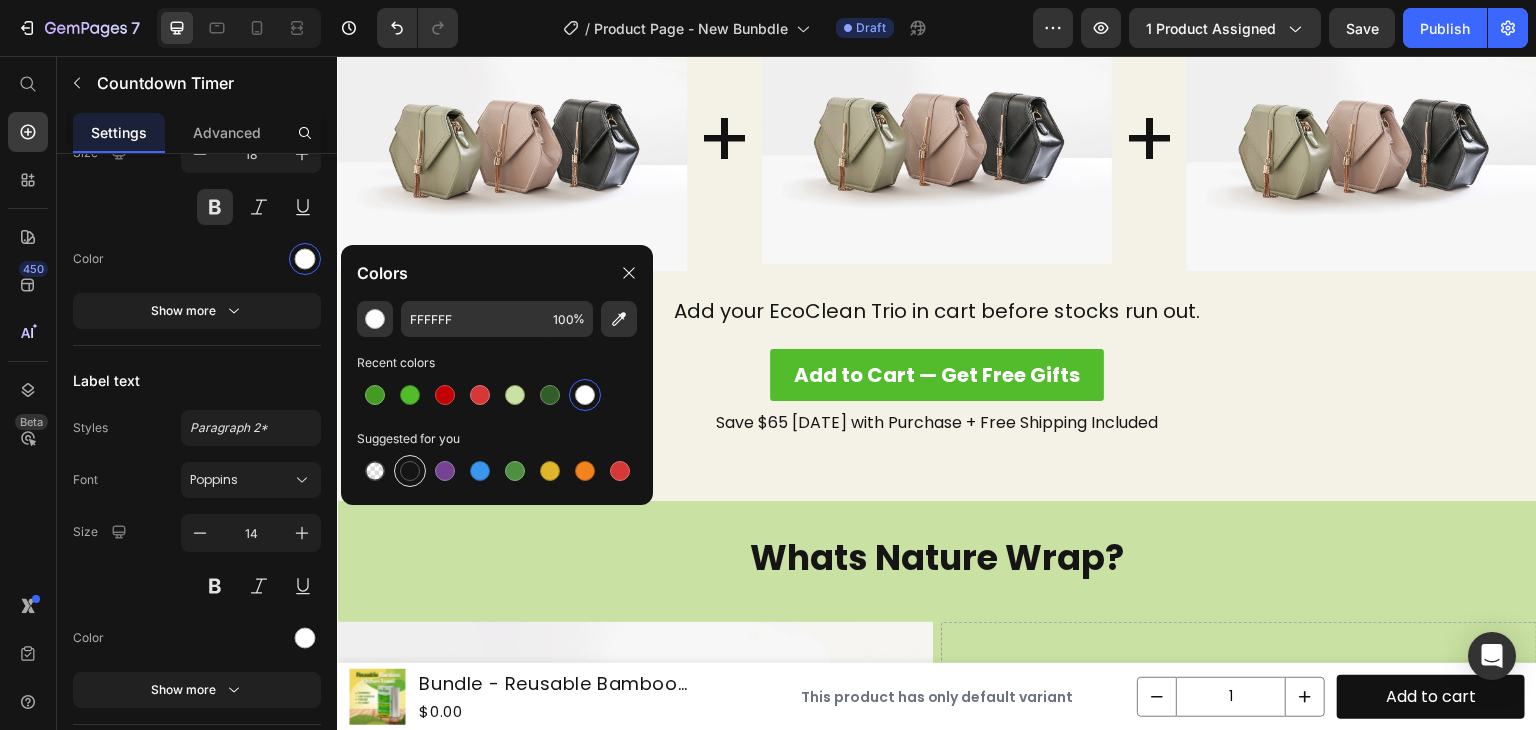 click at bounding box center (410, 471) 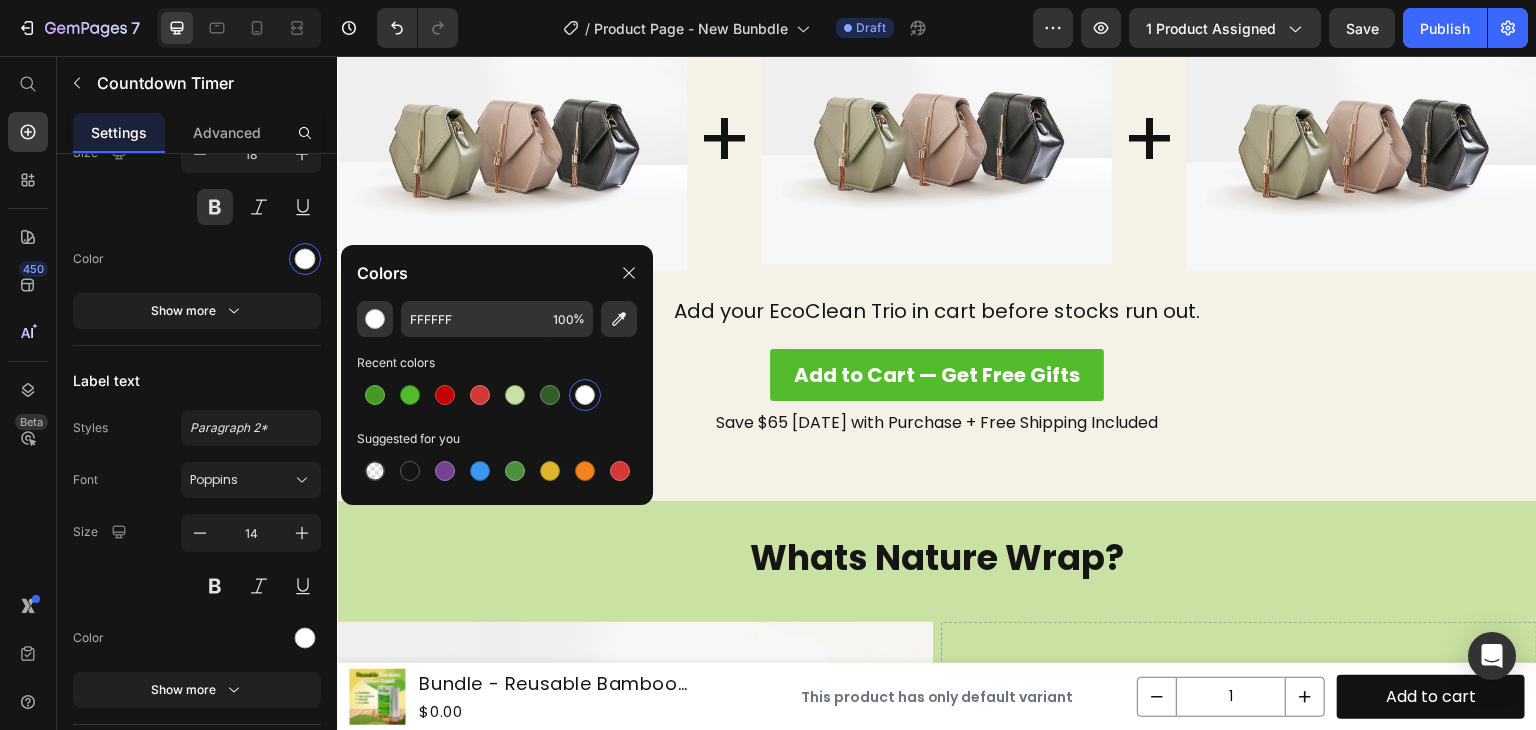 type on "151515" 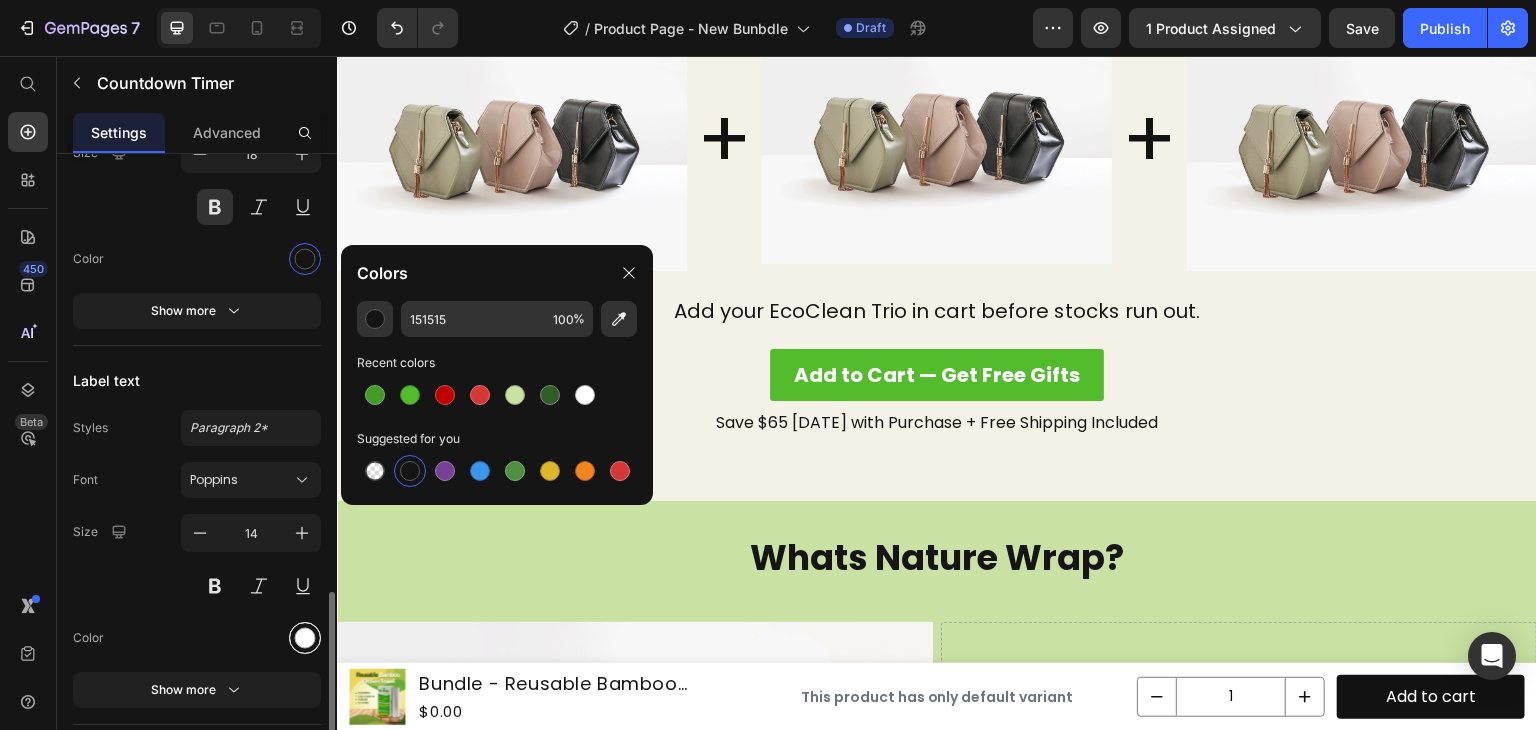 click at bounding box center (305, 638) 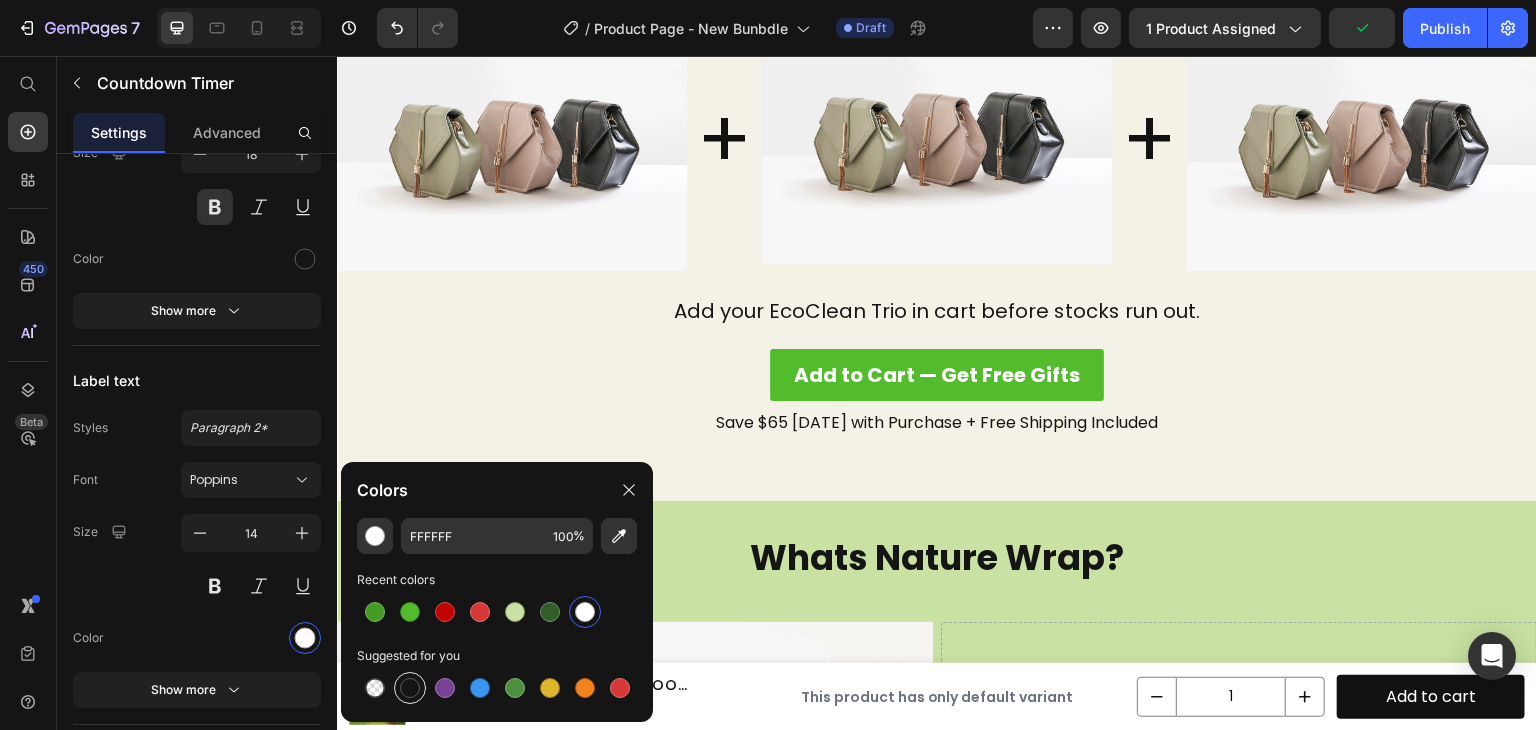 click at bounding box center (410, 688) 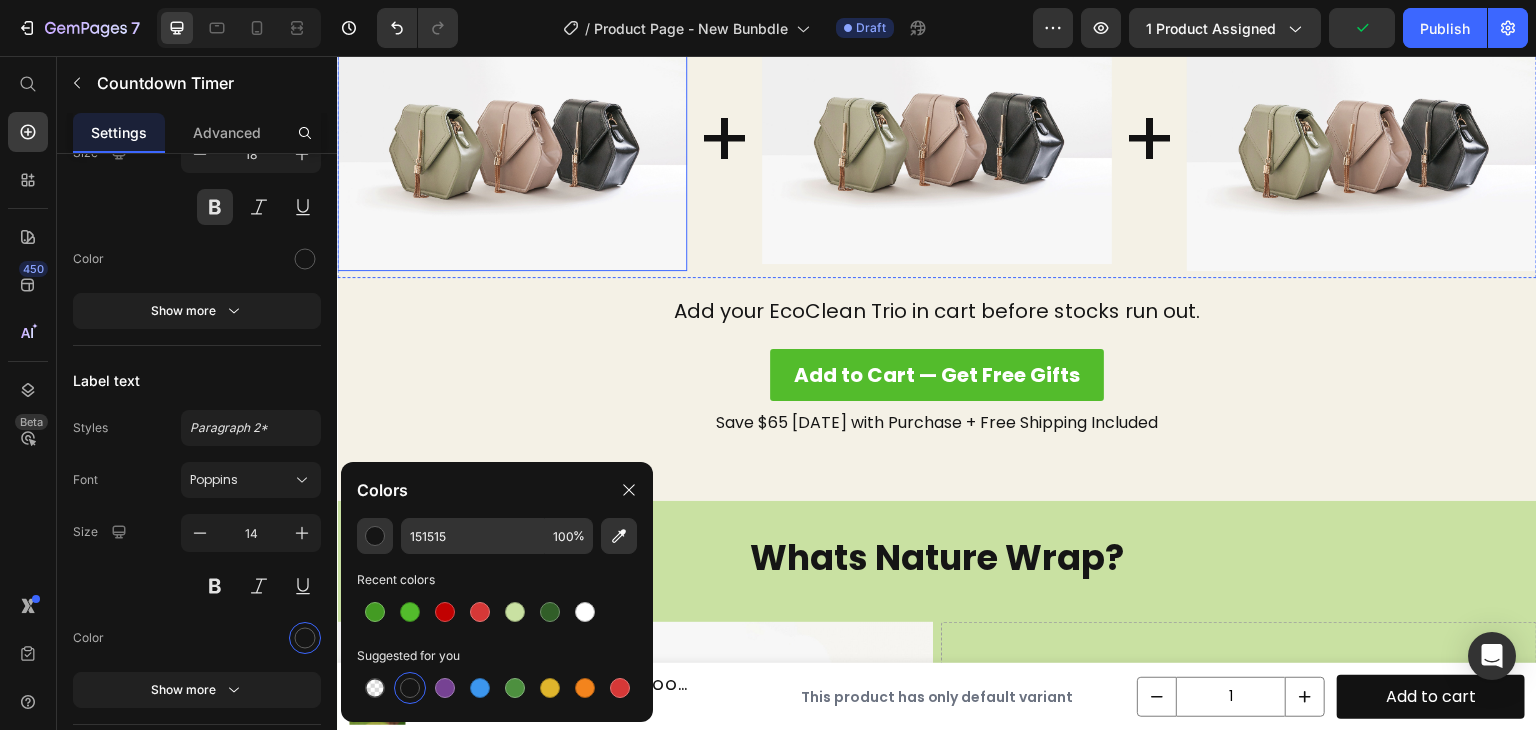 click at bounding box center [512, 140] 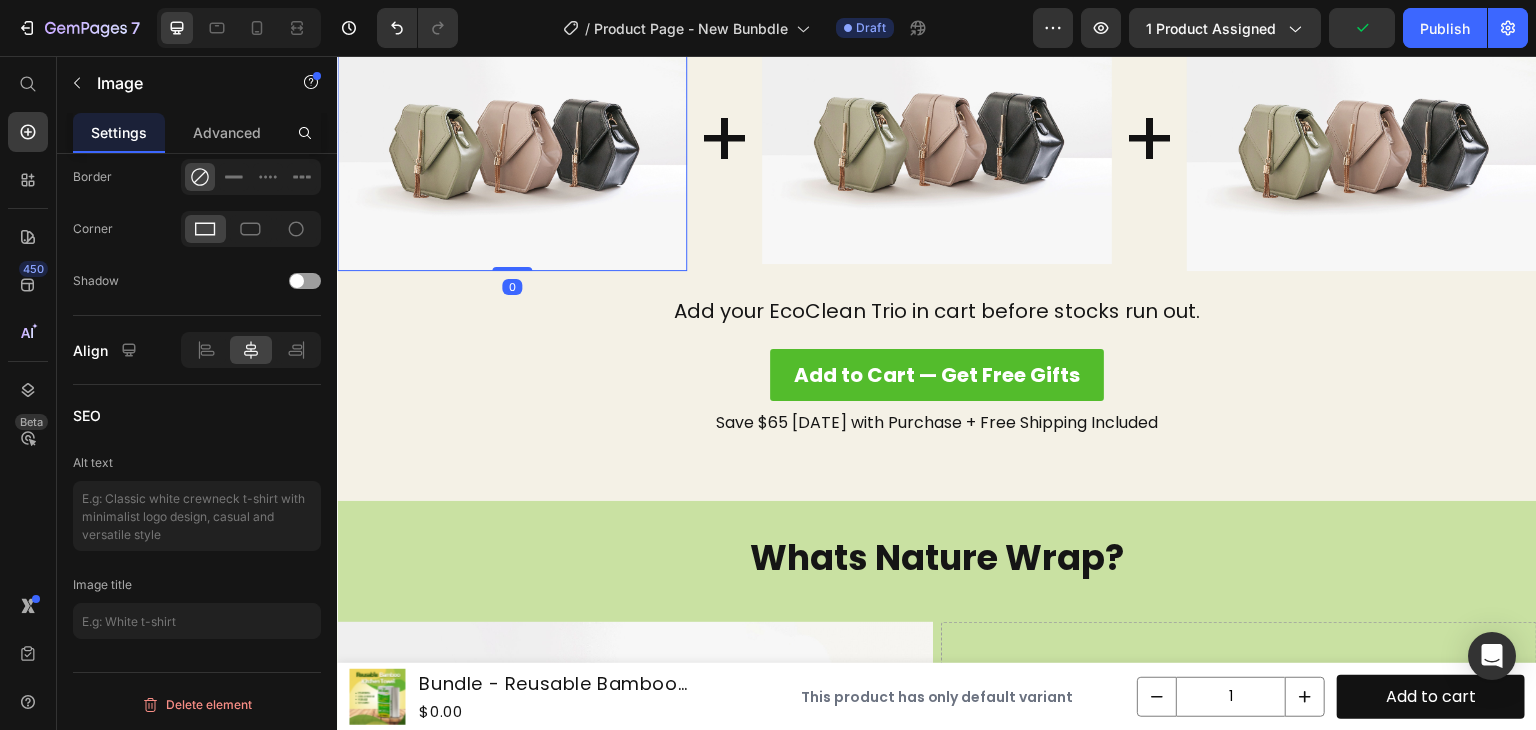 scroll, scrollTop: 0, scrollLeft: 0, axis: both 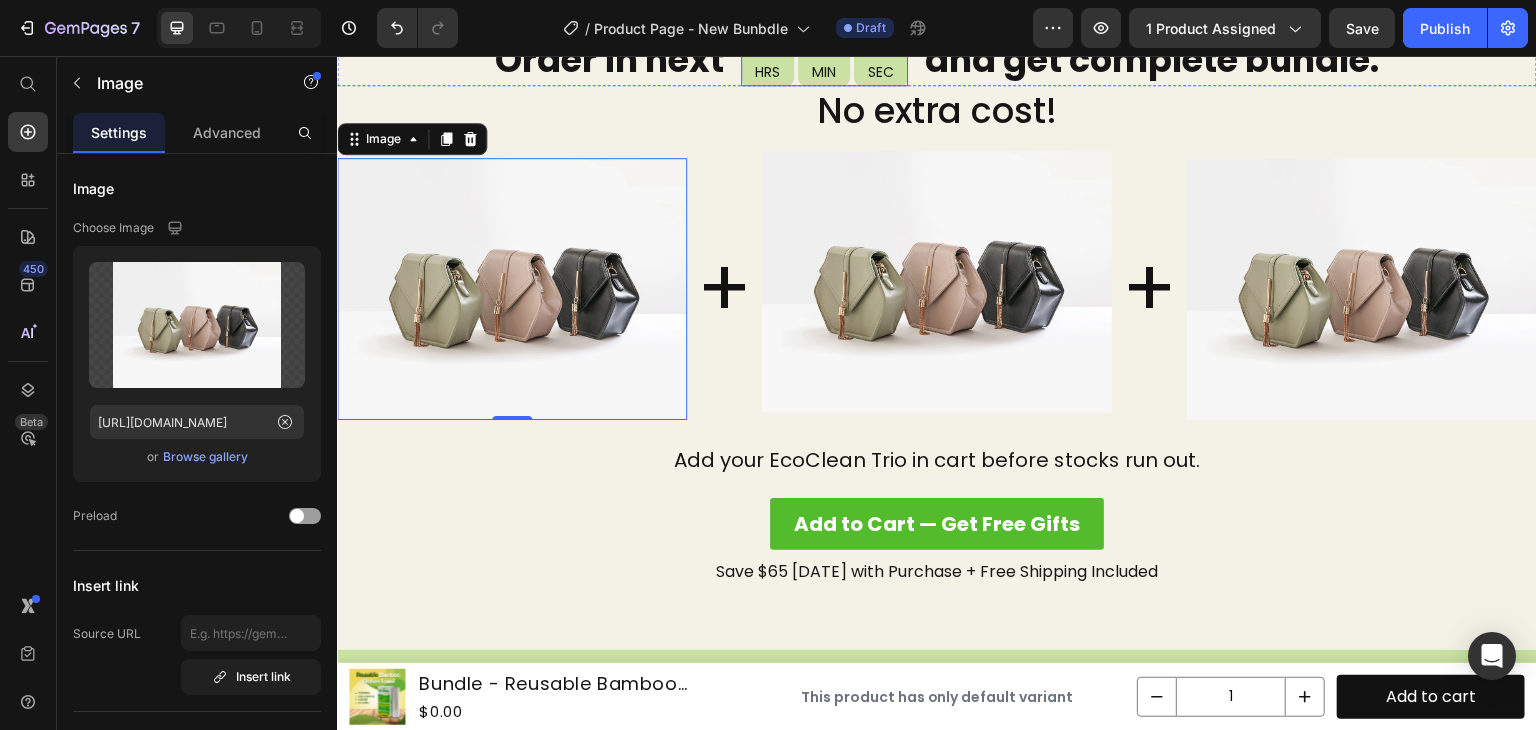 click on "HRS" at bounding box center (767, 72) 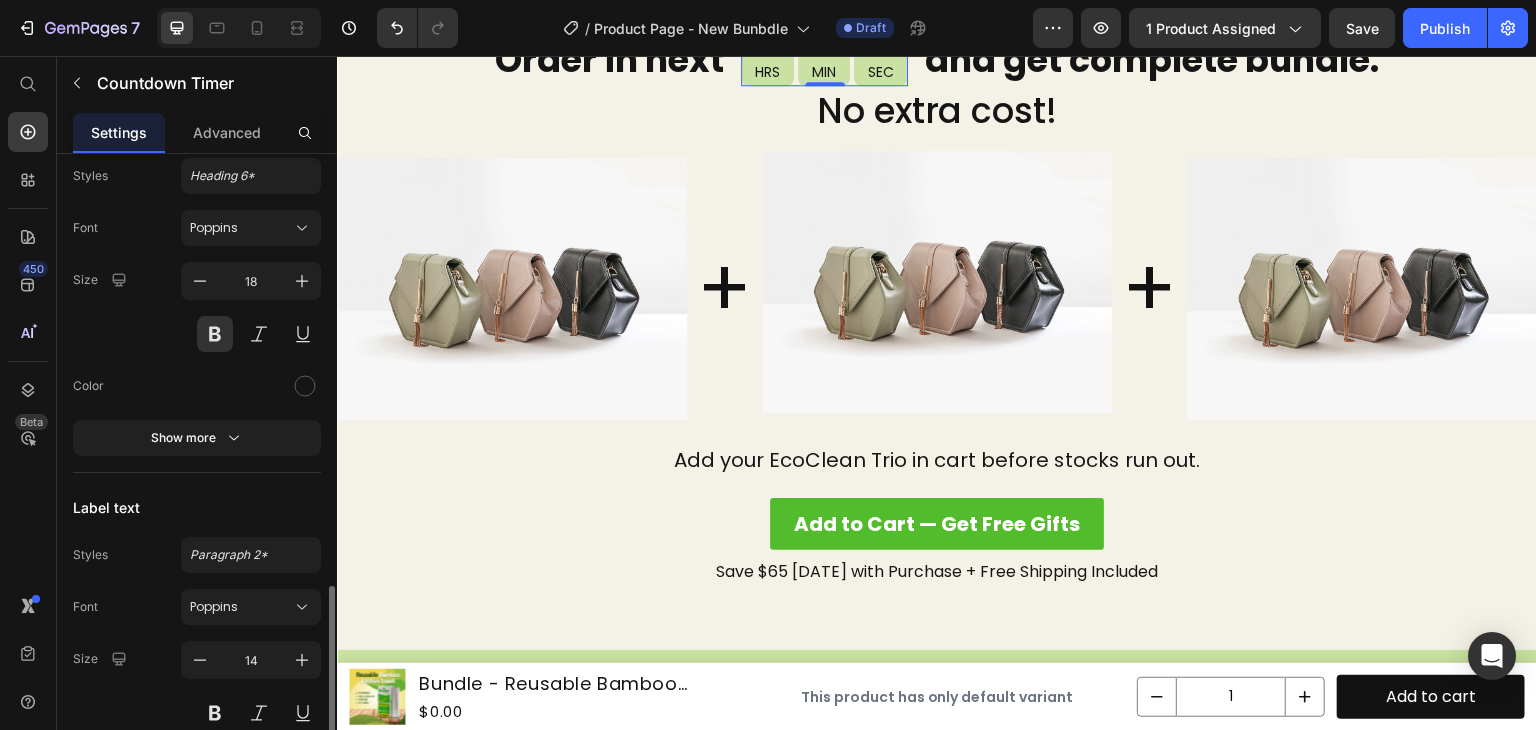 scroll, scrollTop: 1633, scrollLeft: 0, axis: vertical 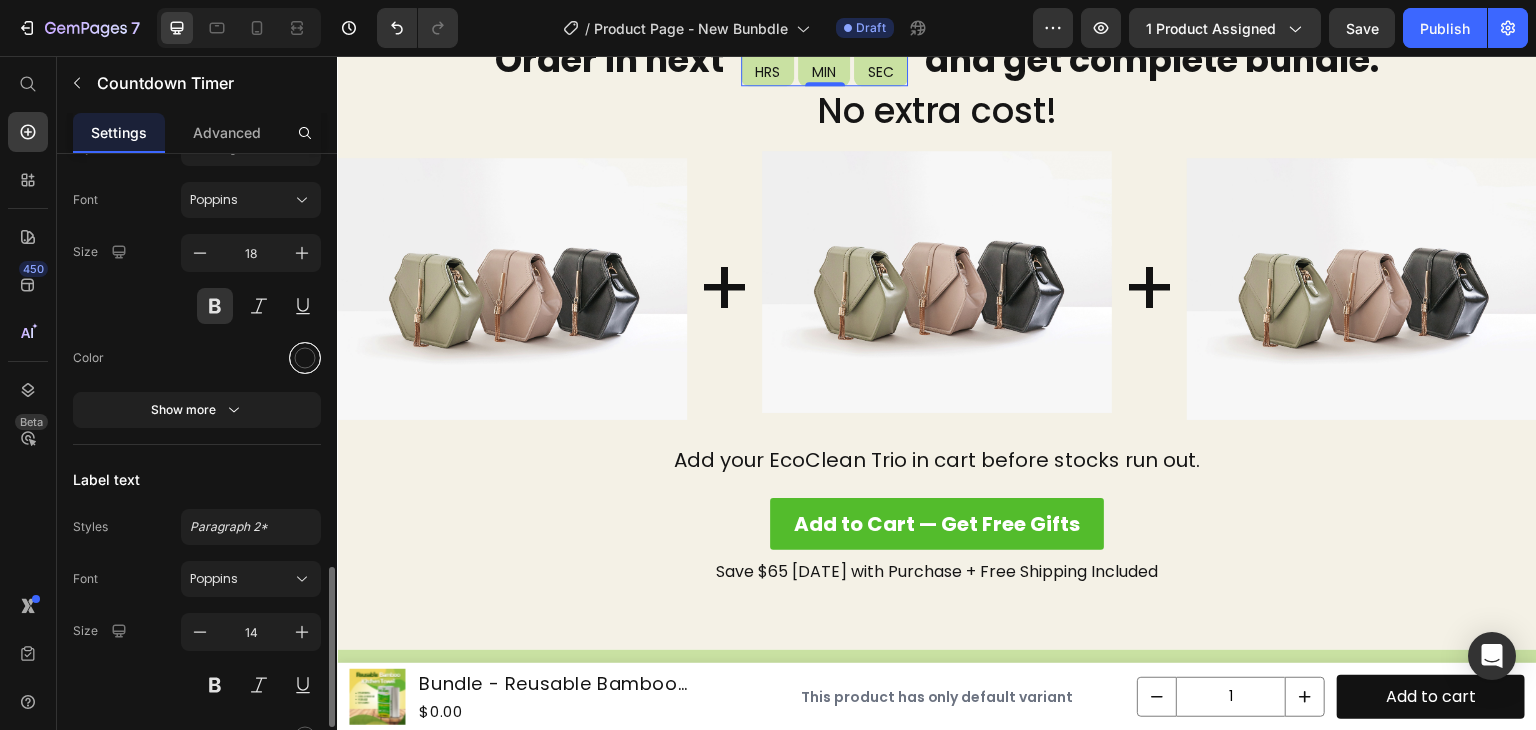 click at bounding box center [305, 358] 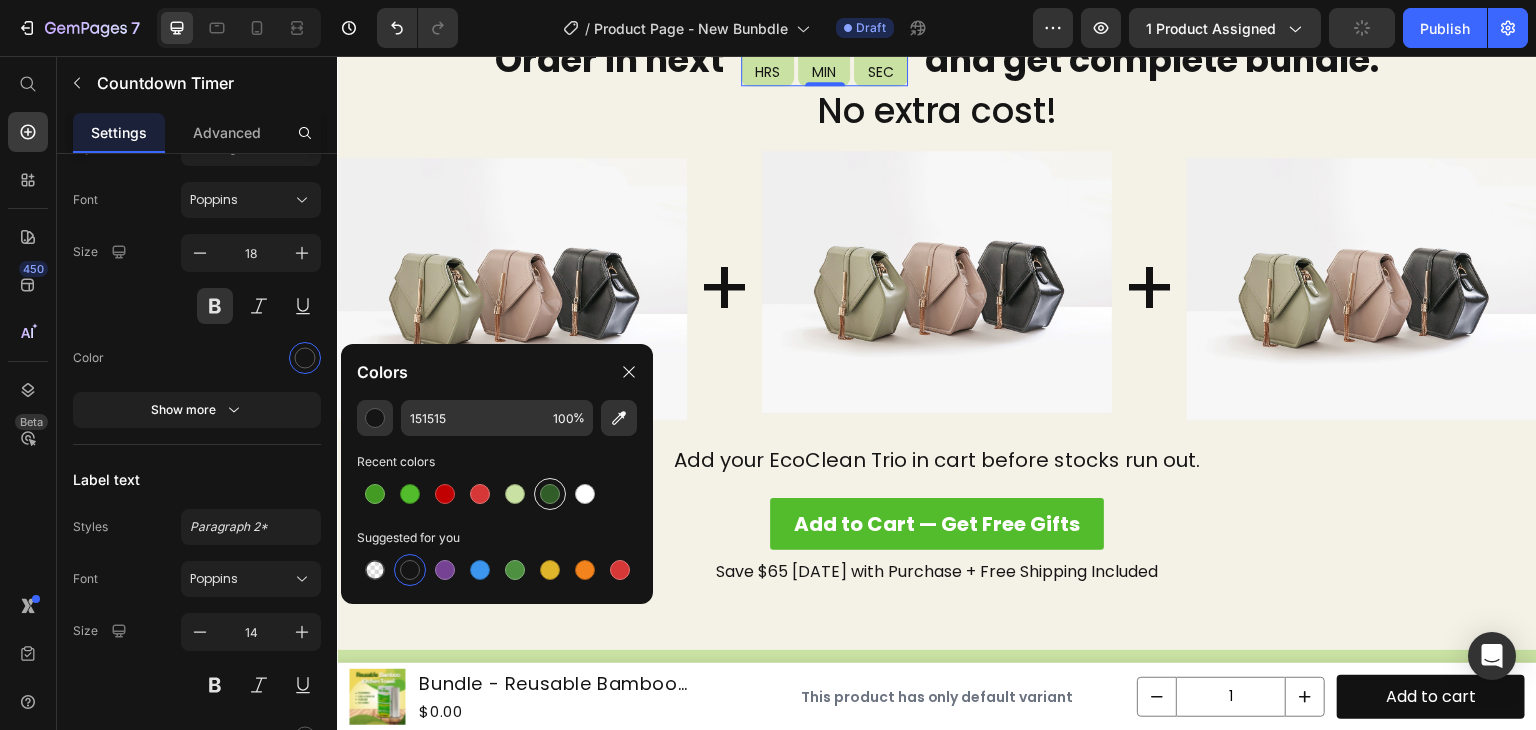 click at bounding box center [550, 494] 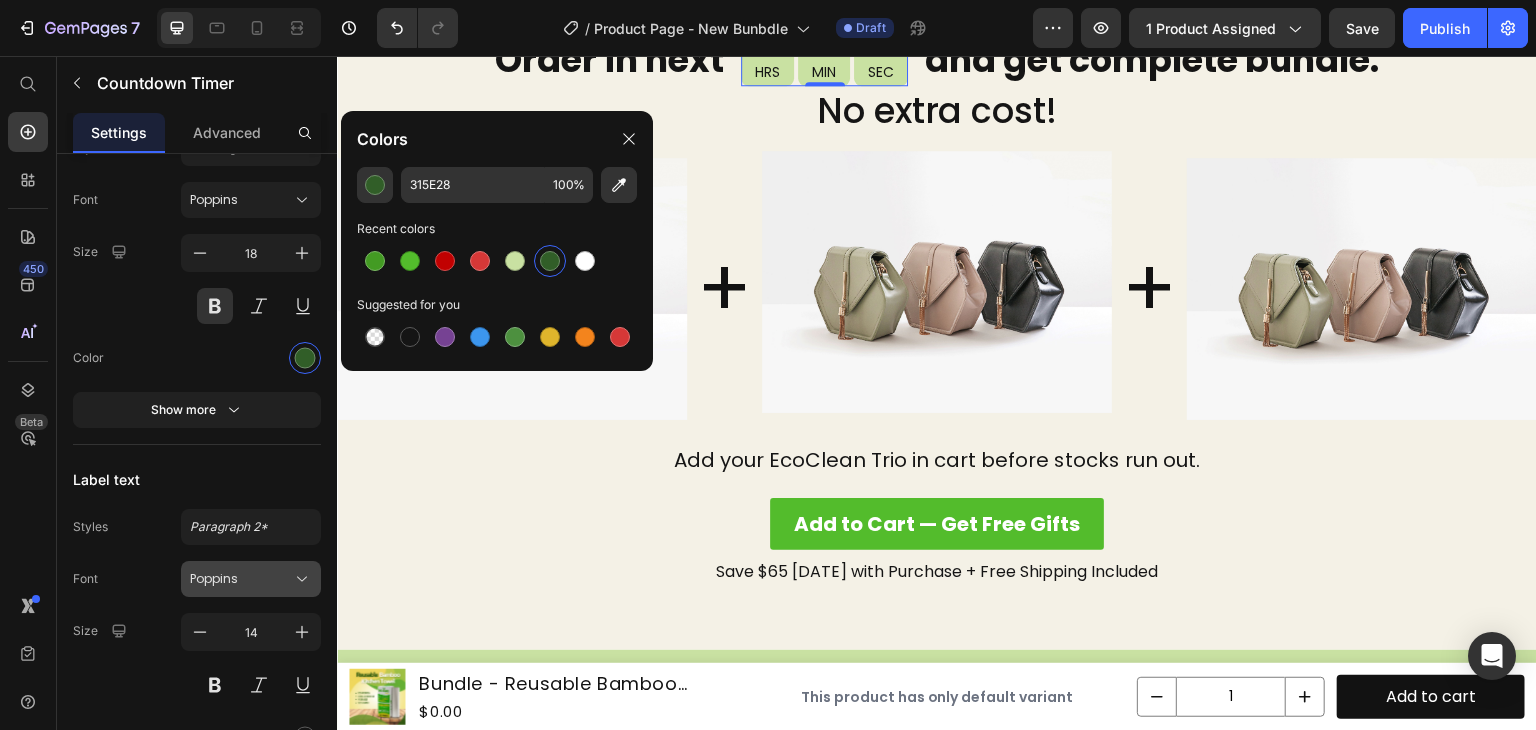scroll, scrollTop: 1867, scrollLeft: 0, axis: vertical 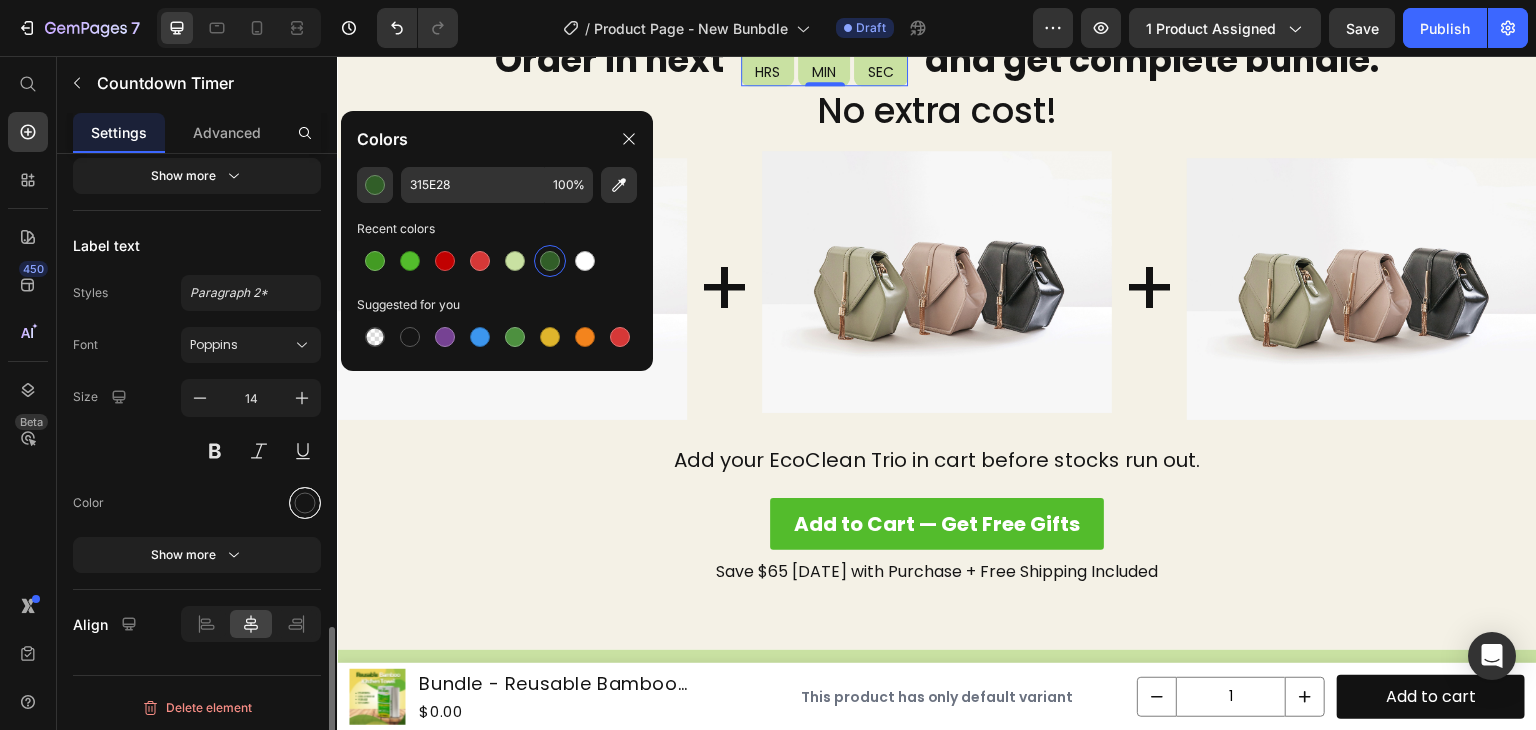 click at bounding box center (305, 503) 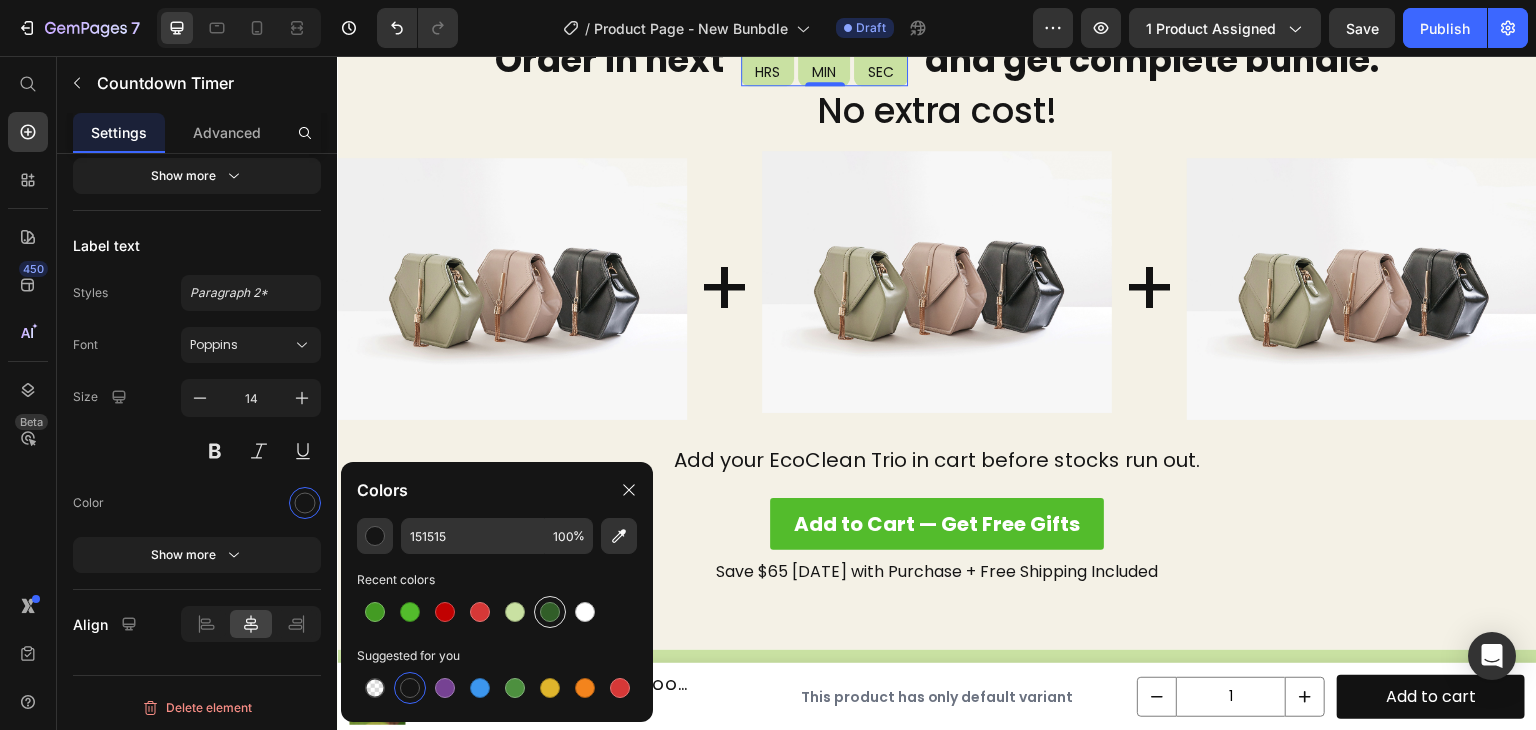click at bounding box center (550, 612) 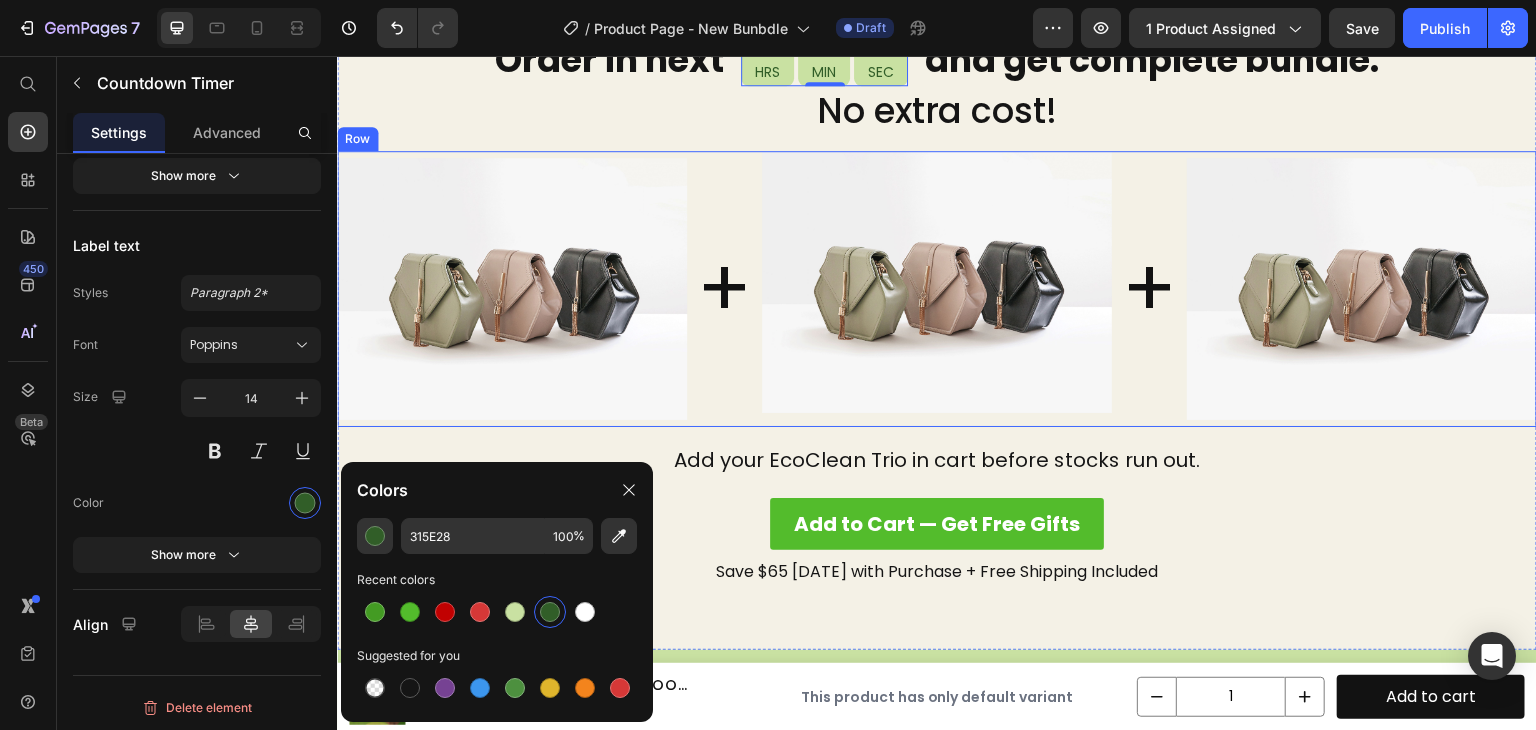 click on "Order in next Heading 05 HRS 28 MIN 15 SEC Countdown Timer   0 and get complete bundle. Heading Row No extra cost! Heading Image Image Image + Heading + Heading Row Add your EcoClean Trio in cart before stocks run out. Text Block Add to Cart — Get Free Gifts Button Save $65 [DATE] with Purchase + Free Shipping Included Text Block" at bounding box center [937, 325] 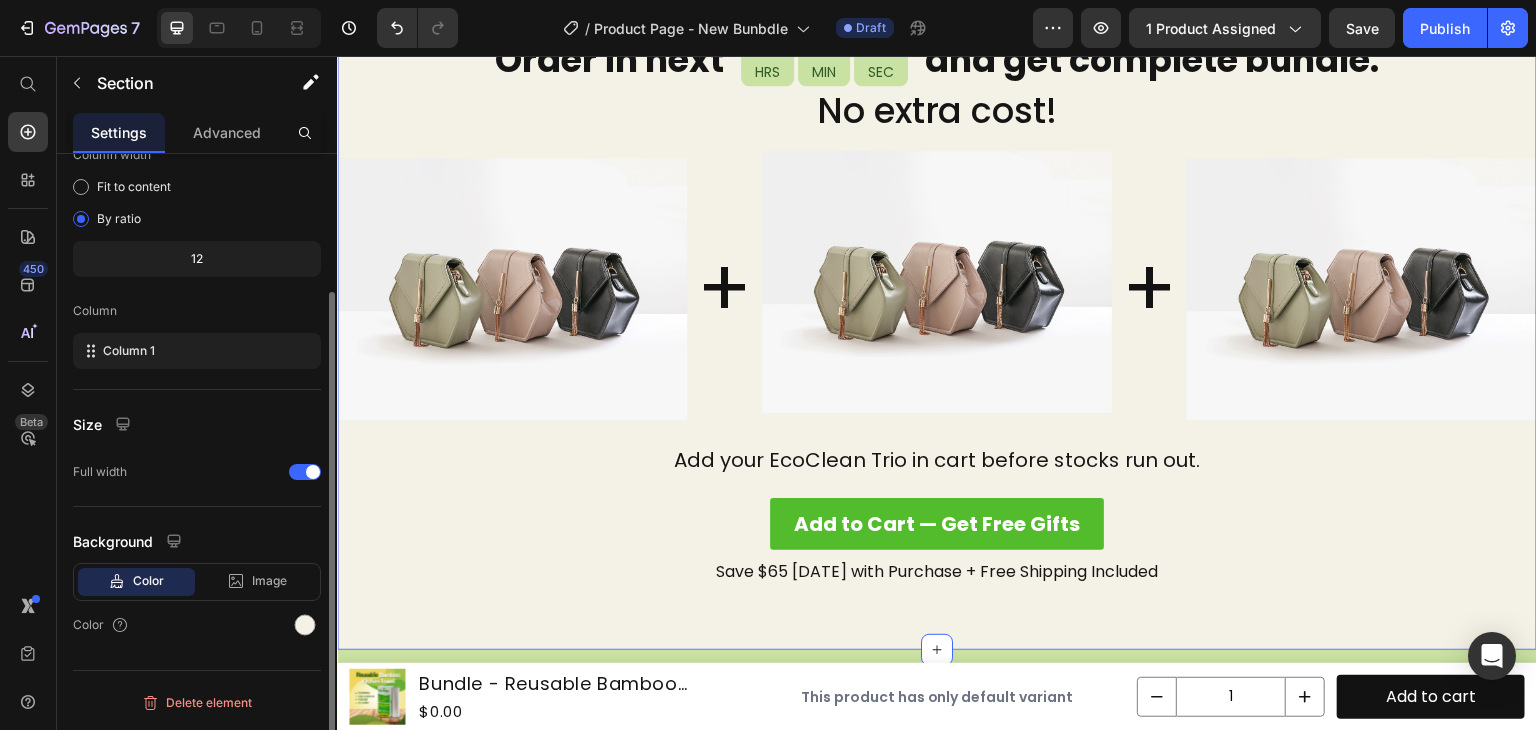 scroll, scrollTop: 0, scrollLeft: 0, axis: both 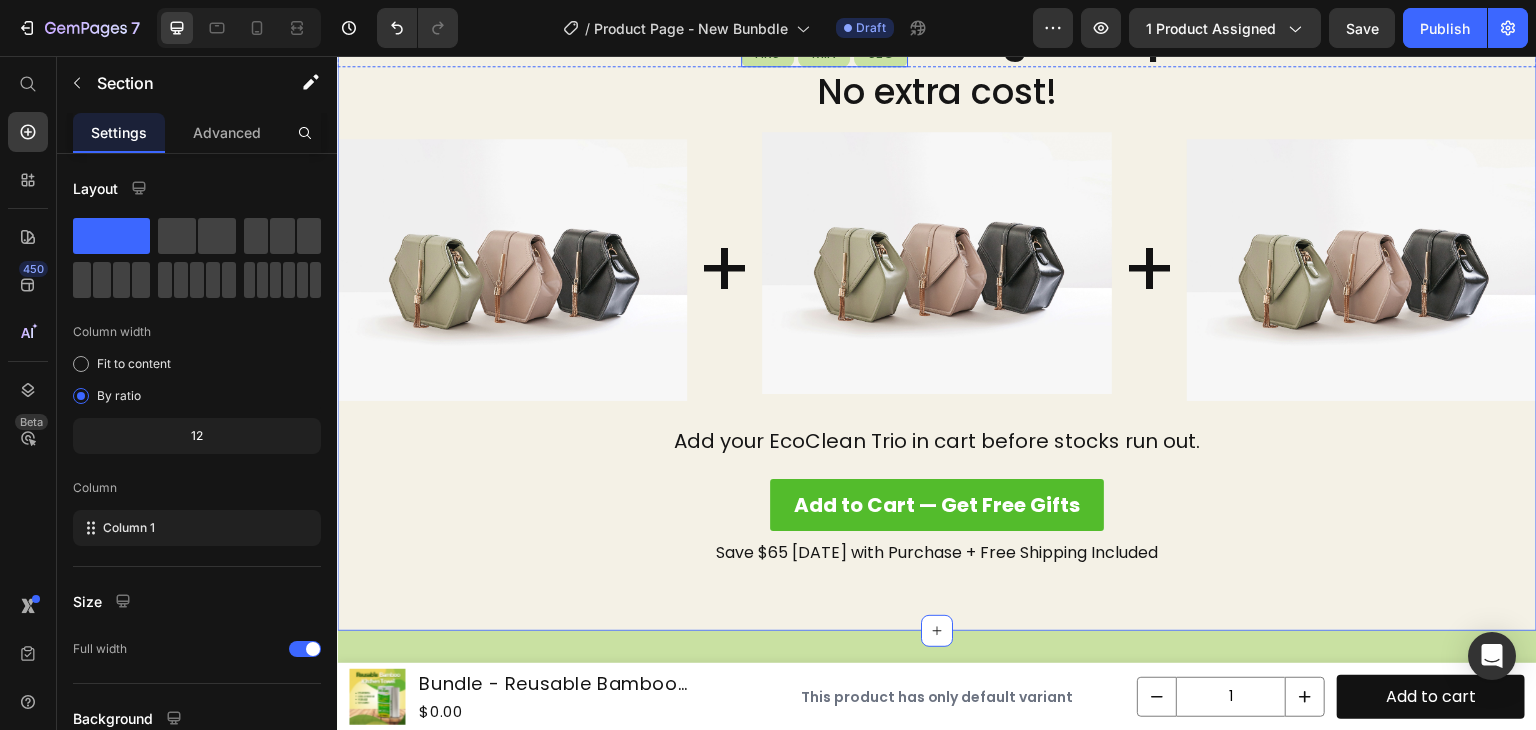 click on "05 HRS" at bounding box center [767, 40] 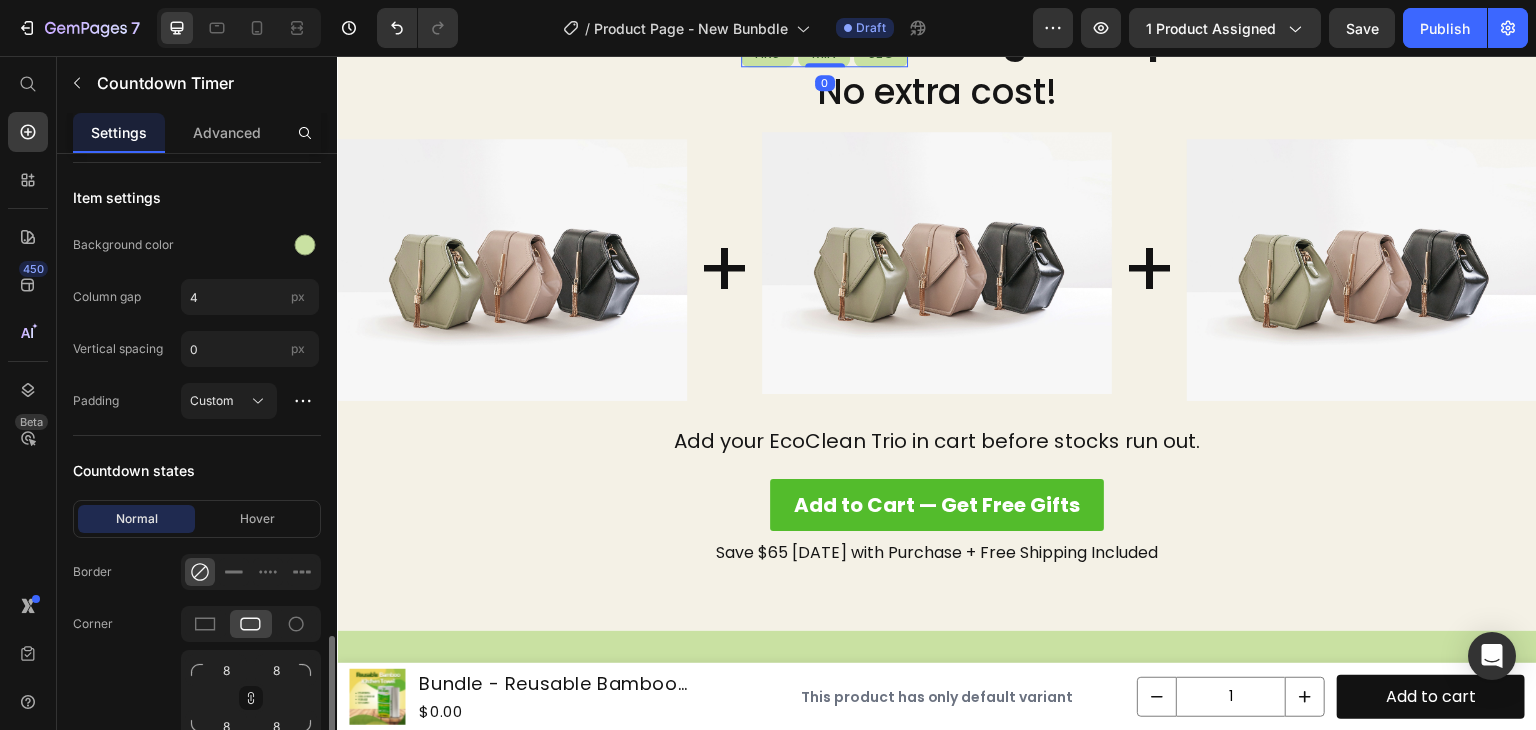 scroll, scrollTop: 1136, scrollLeft: 0, axis: vertical 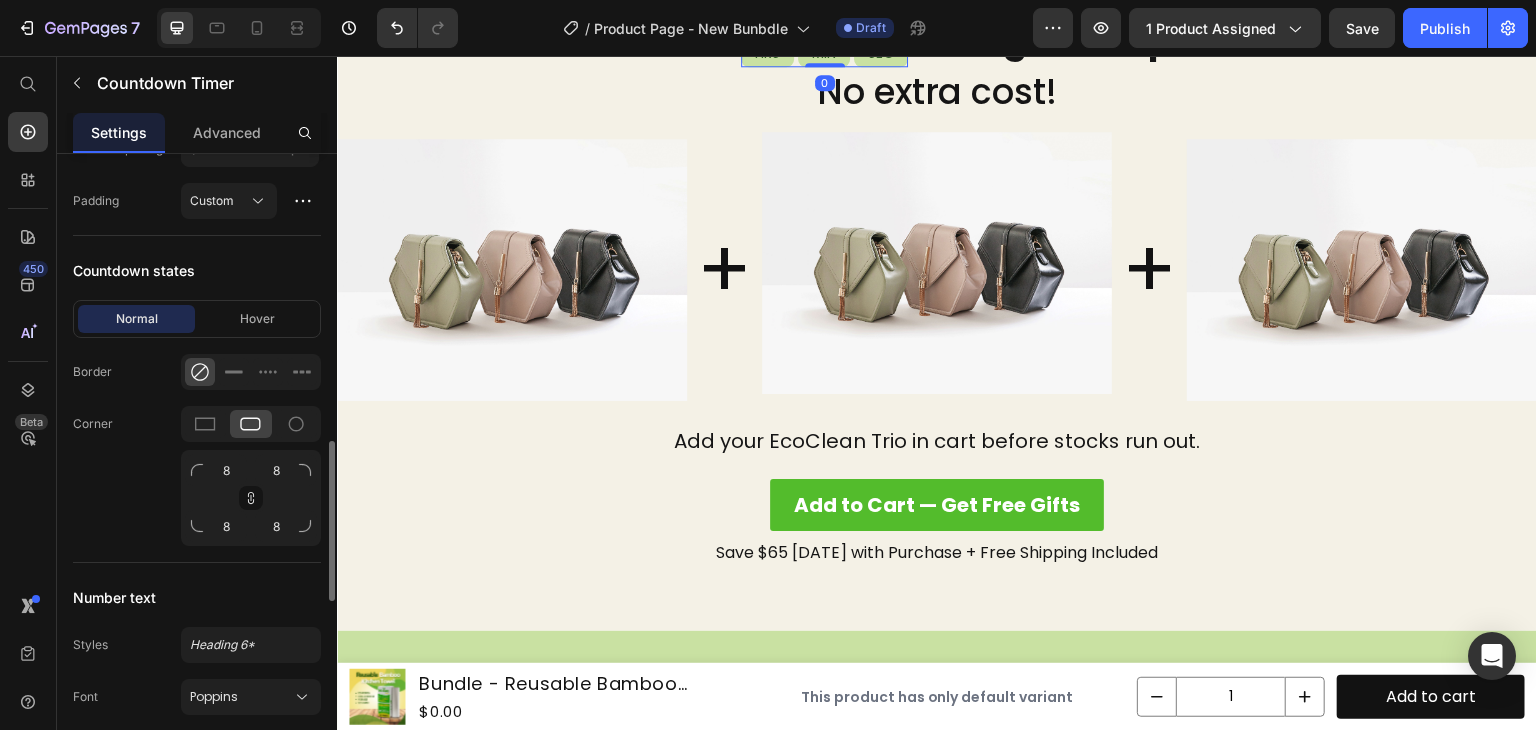 click 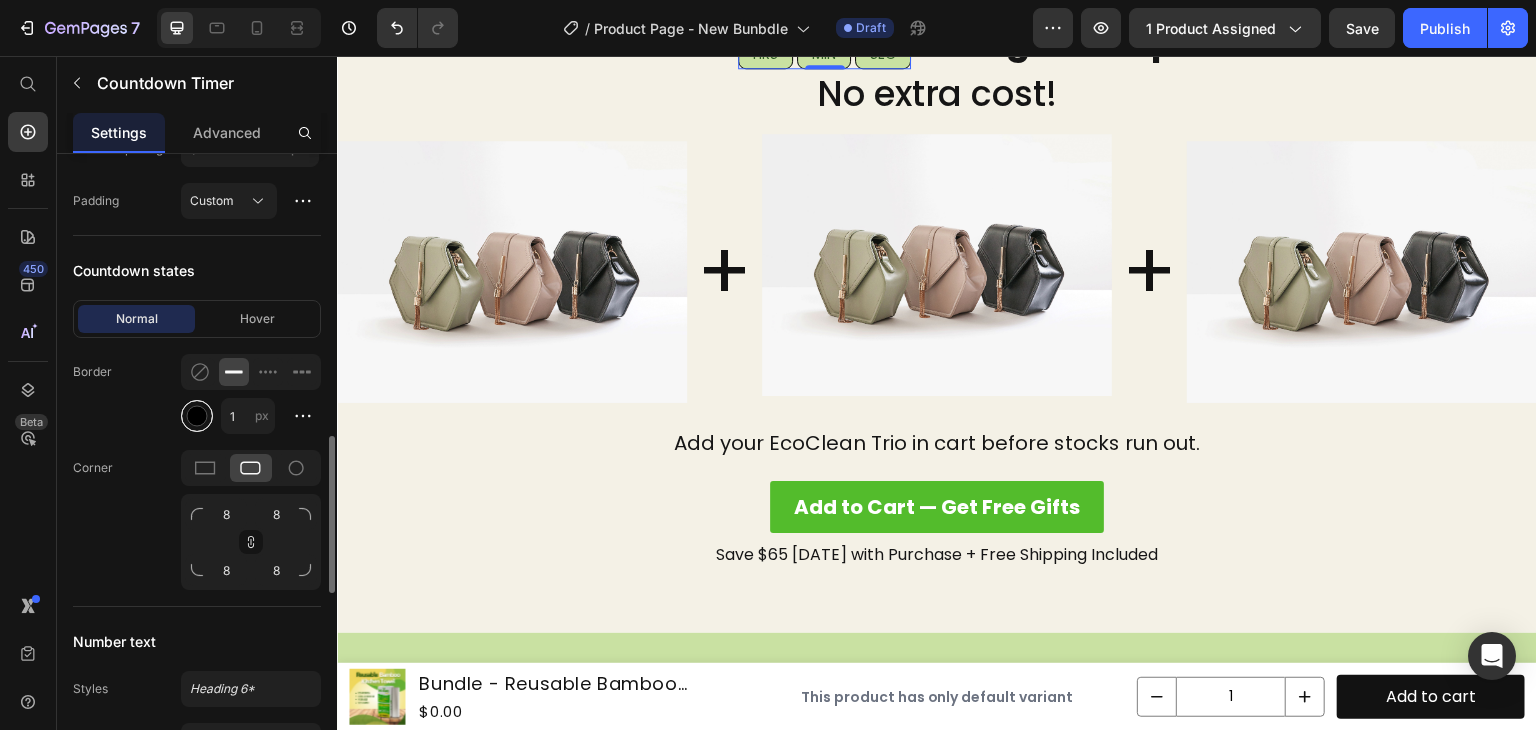 click at bounding box center (197, 416) 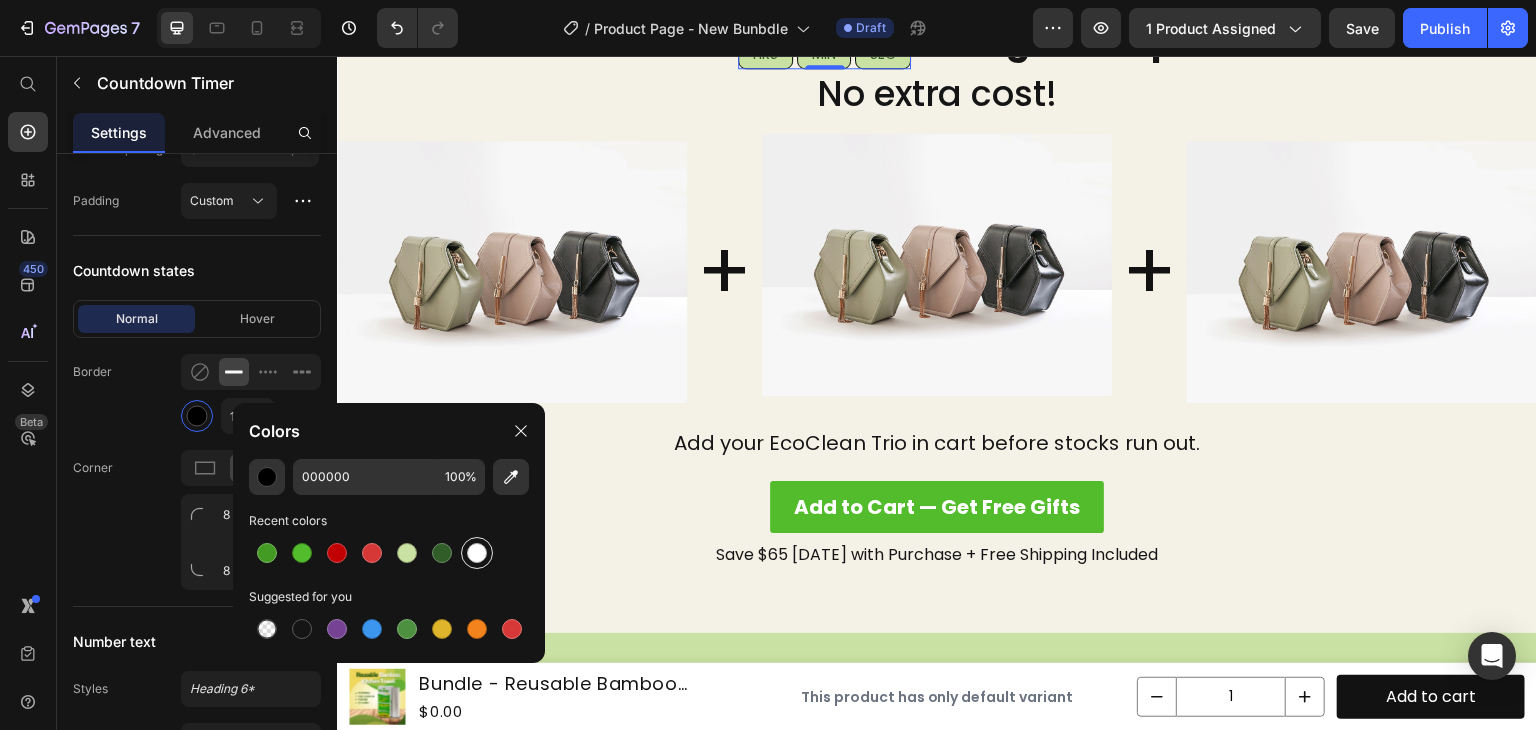 click at bounding box center [477, 553] 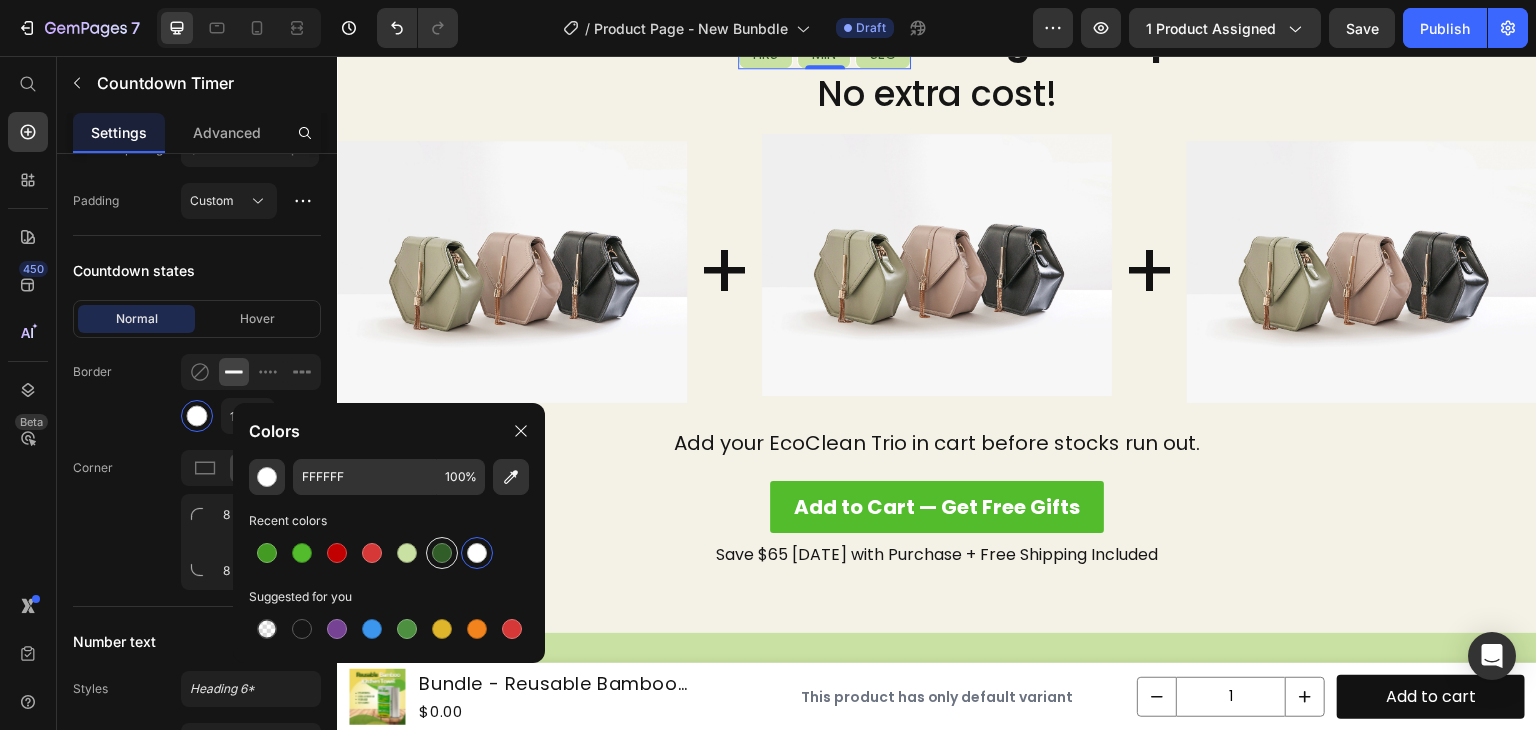 click at bounding box center [442, 553] 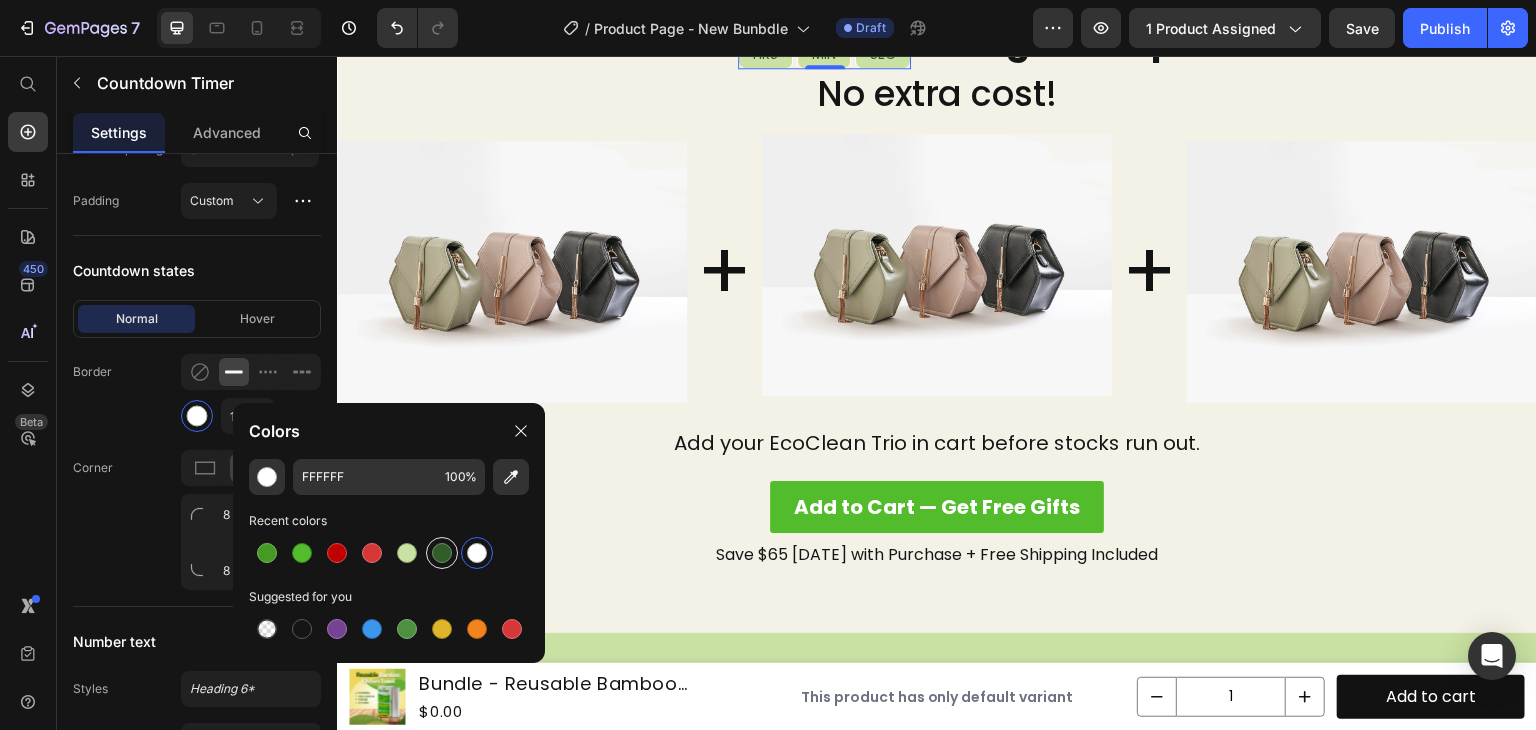type on "315E28" 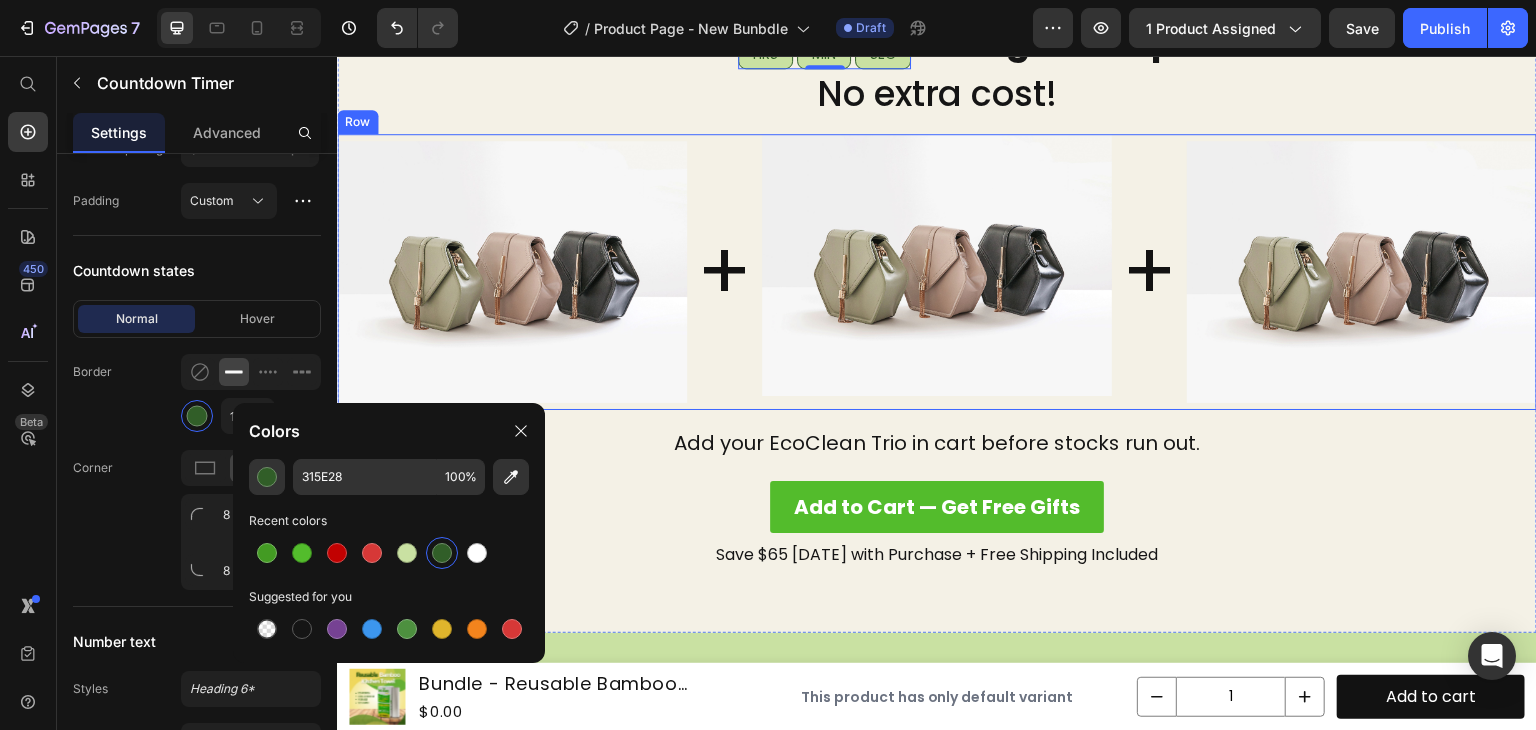 click on "Image" at bounding box center (512, 272) 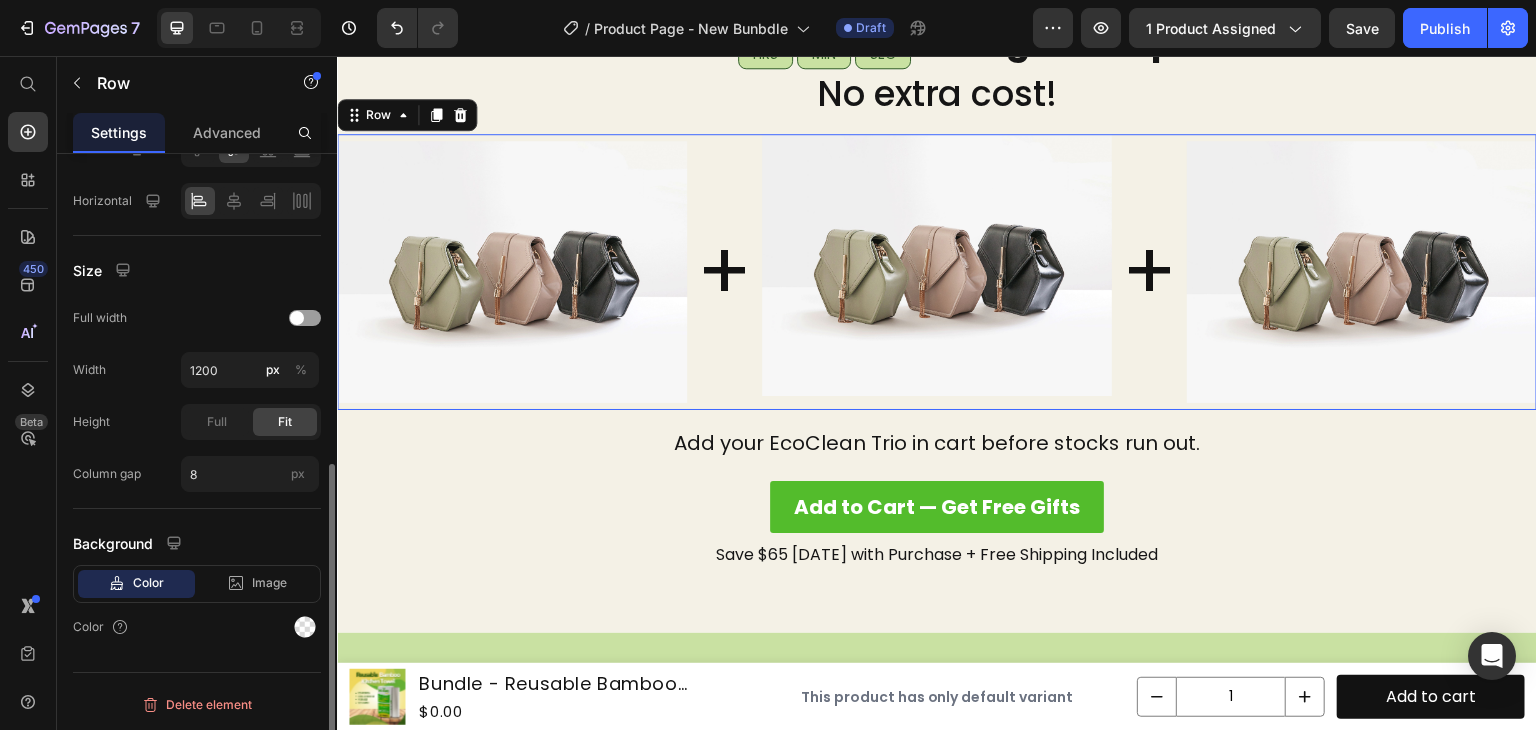scroll, scrollTop: 0, scrollLeft: 0, axis: both 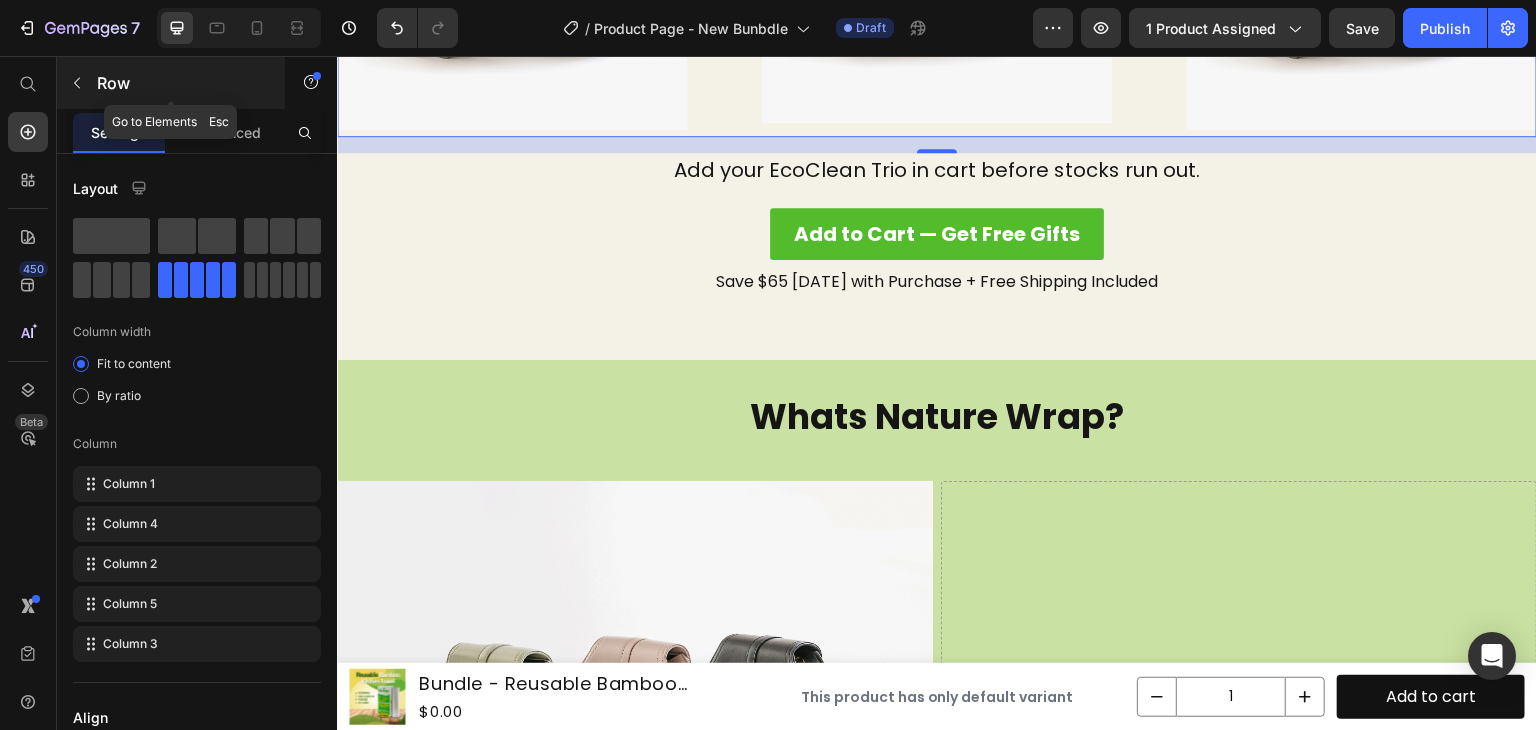 click 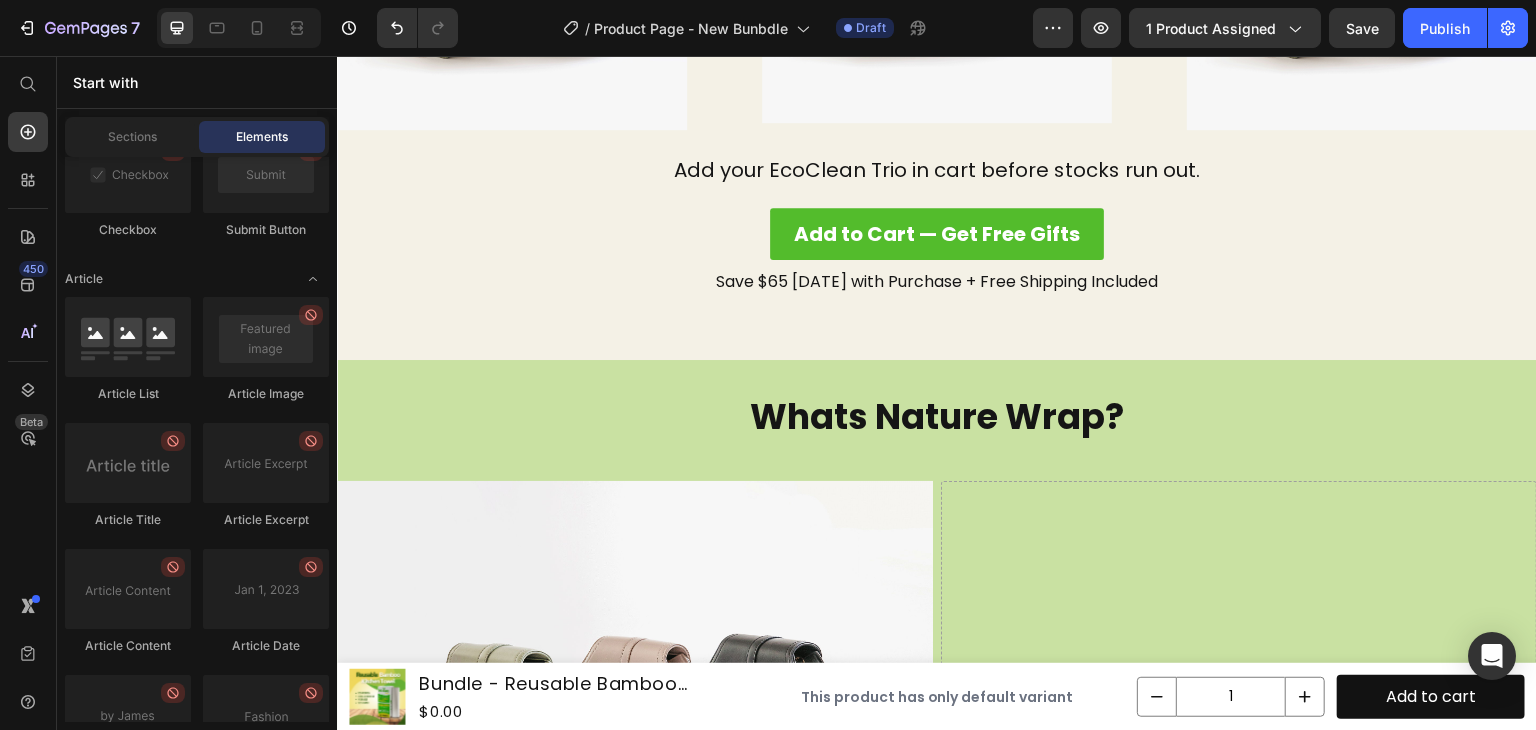 scroll, scrollTop: 5620, scrollLeft: 0, axis: vertical 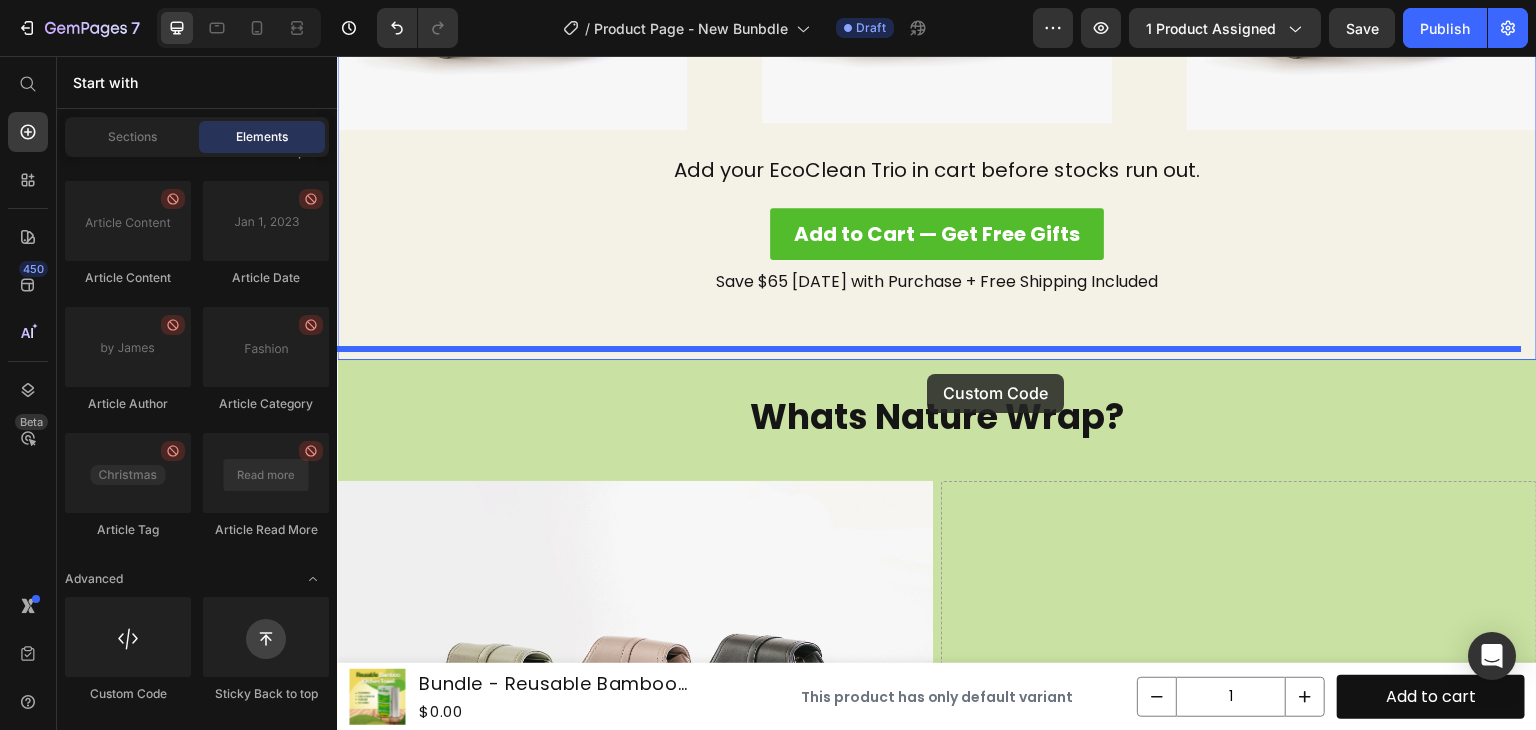 drag, startPoint x: 472, startPoint y: 687, endPoint x: 926, endPoint y: 374, distance: 551.439 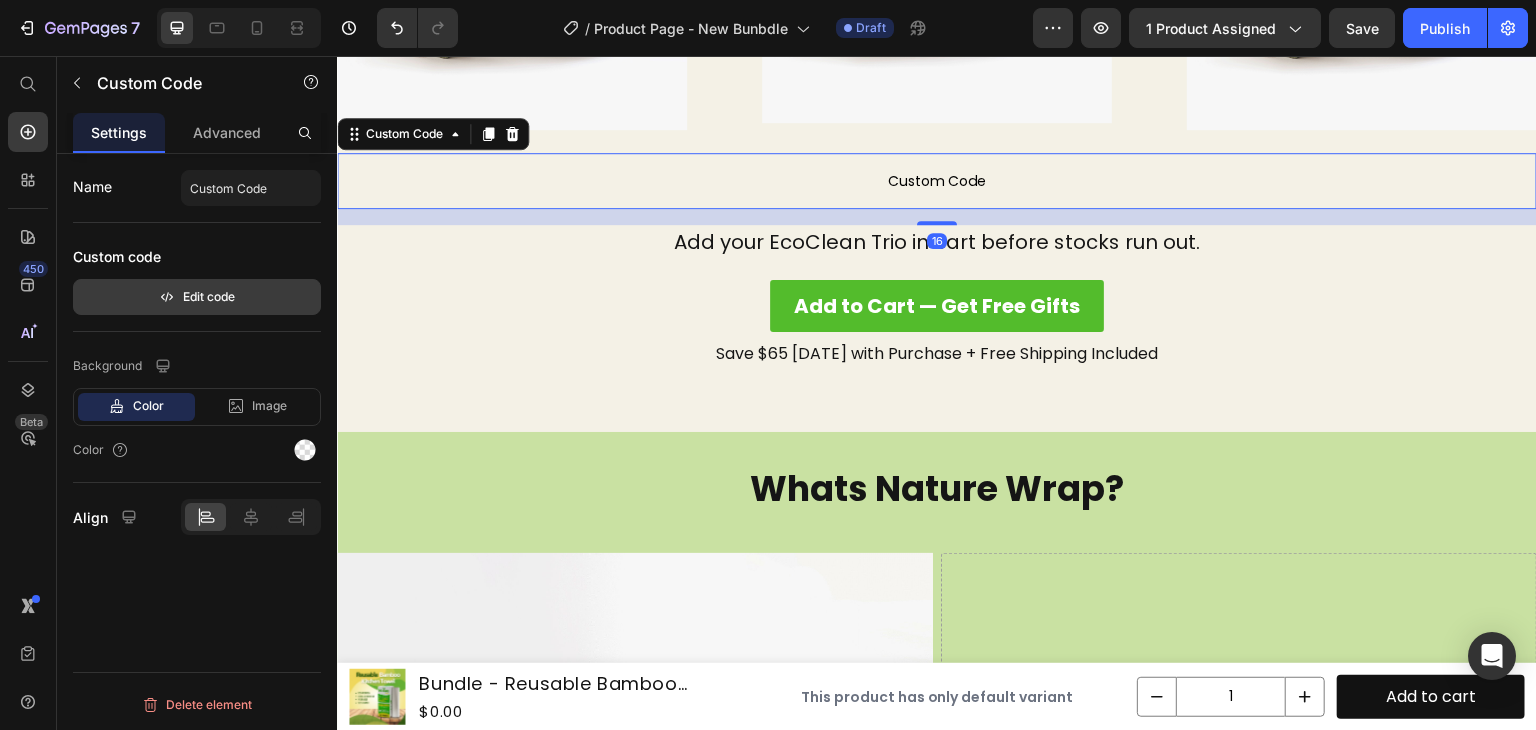 click on "Edit code" at bounding box center [197, 297] 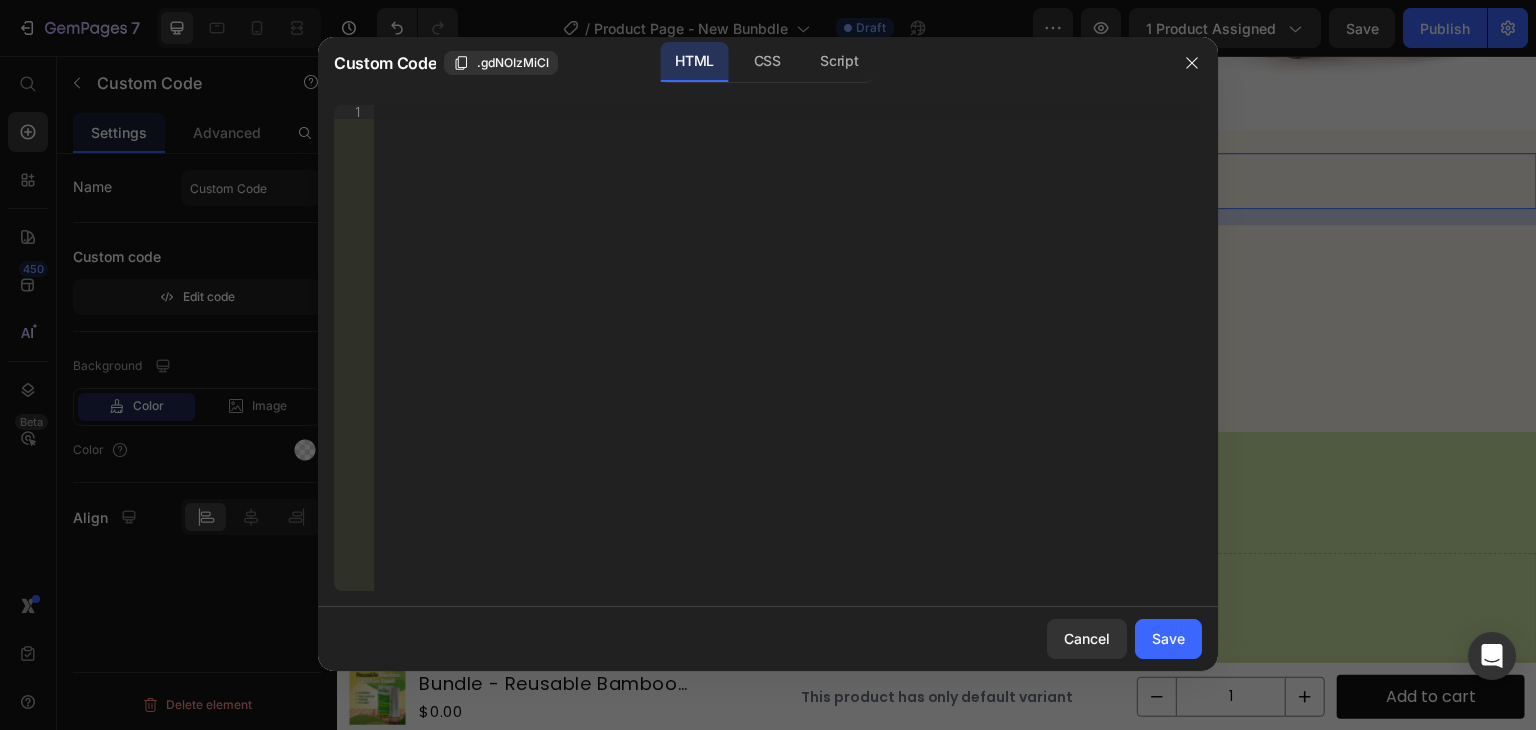 type 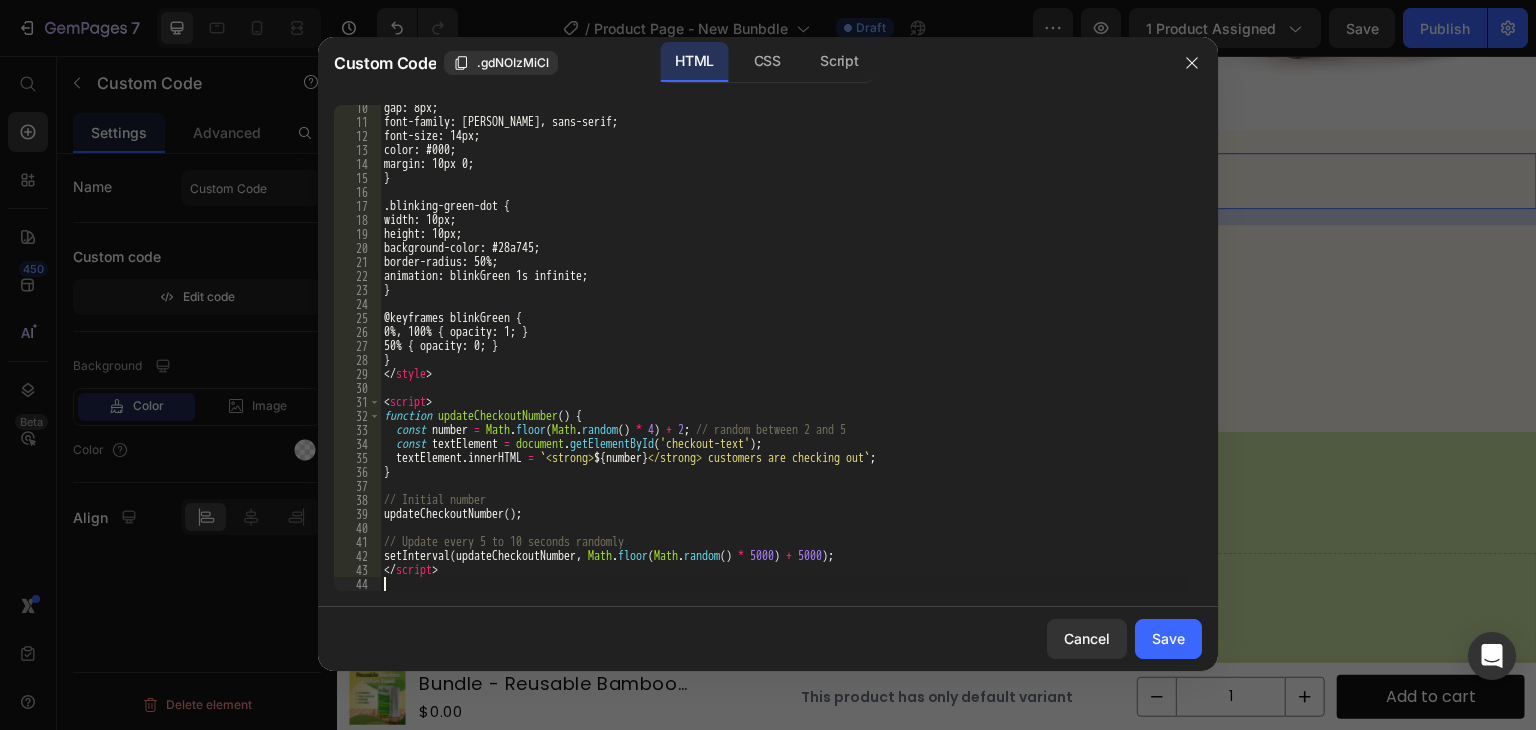 scroll, scrollTop: 130, scrollLeft: 0, axis: vertical 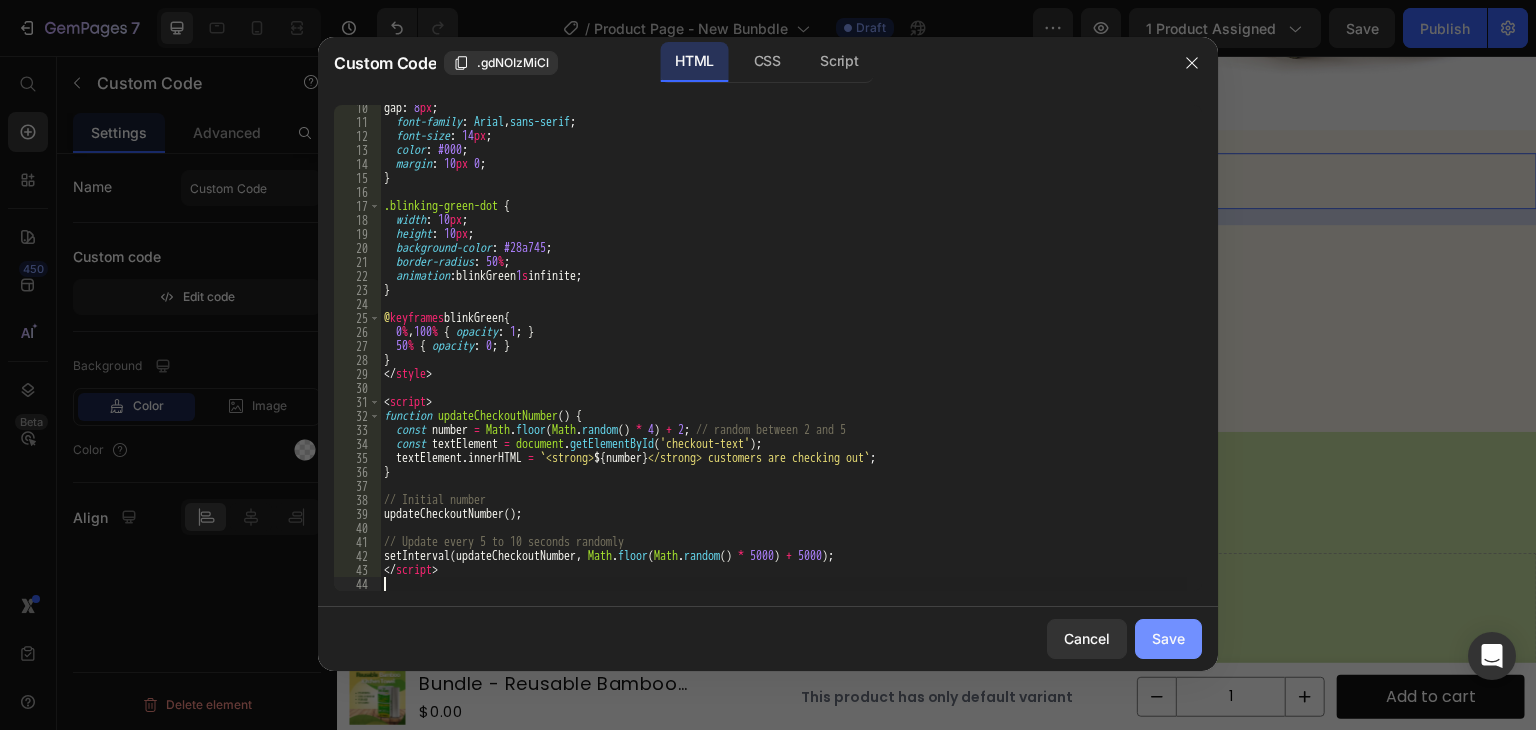 click on "Save" at bounding box center (1168, 638) 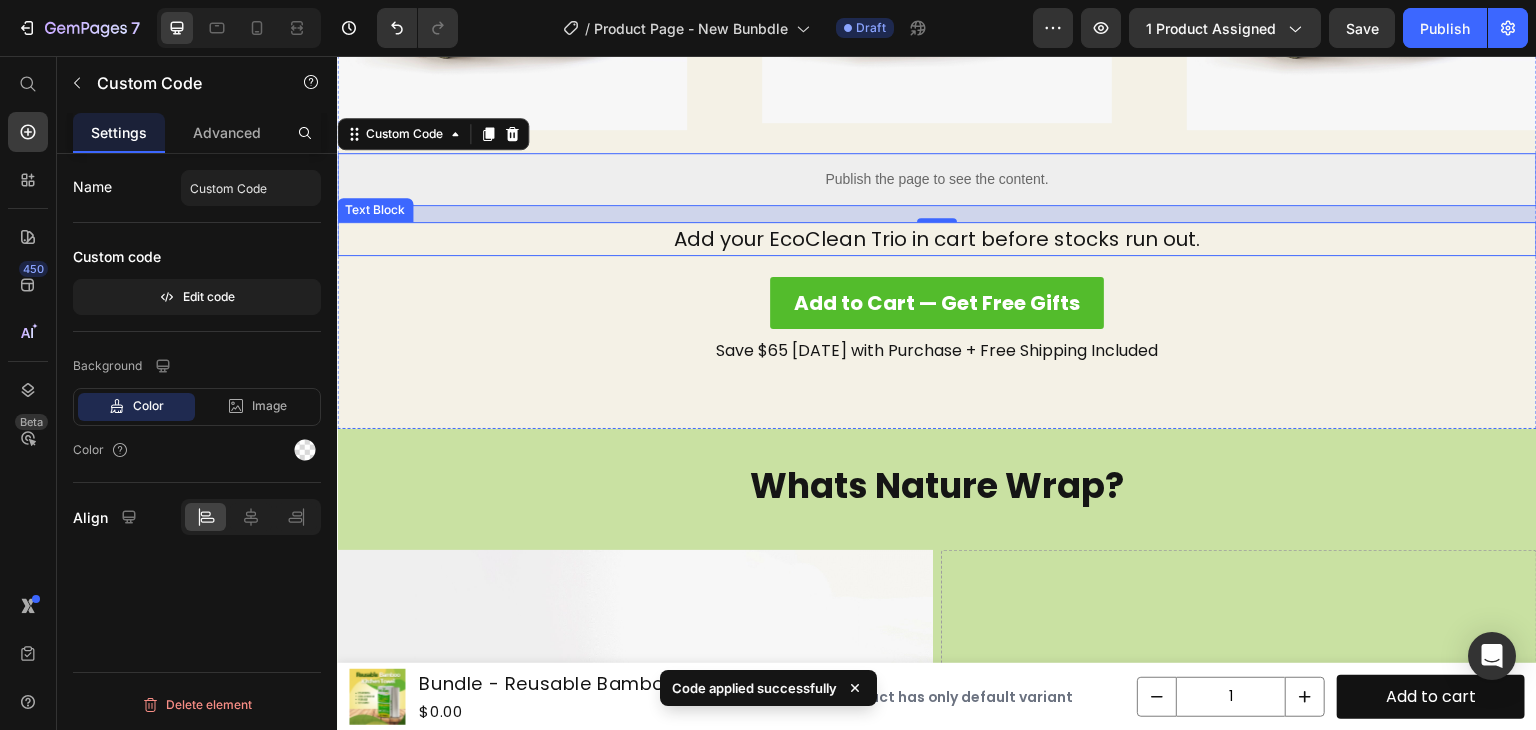 click on "Add your EcoClean Trio in cart before stocks run out." at bounding box center (937, 239) 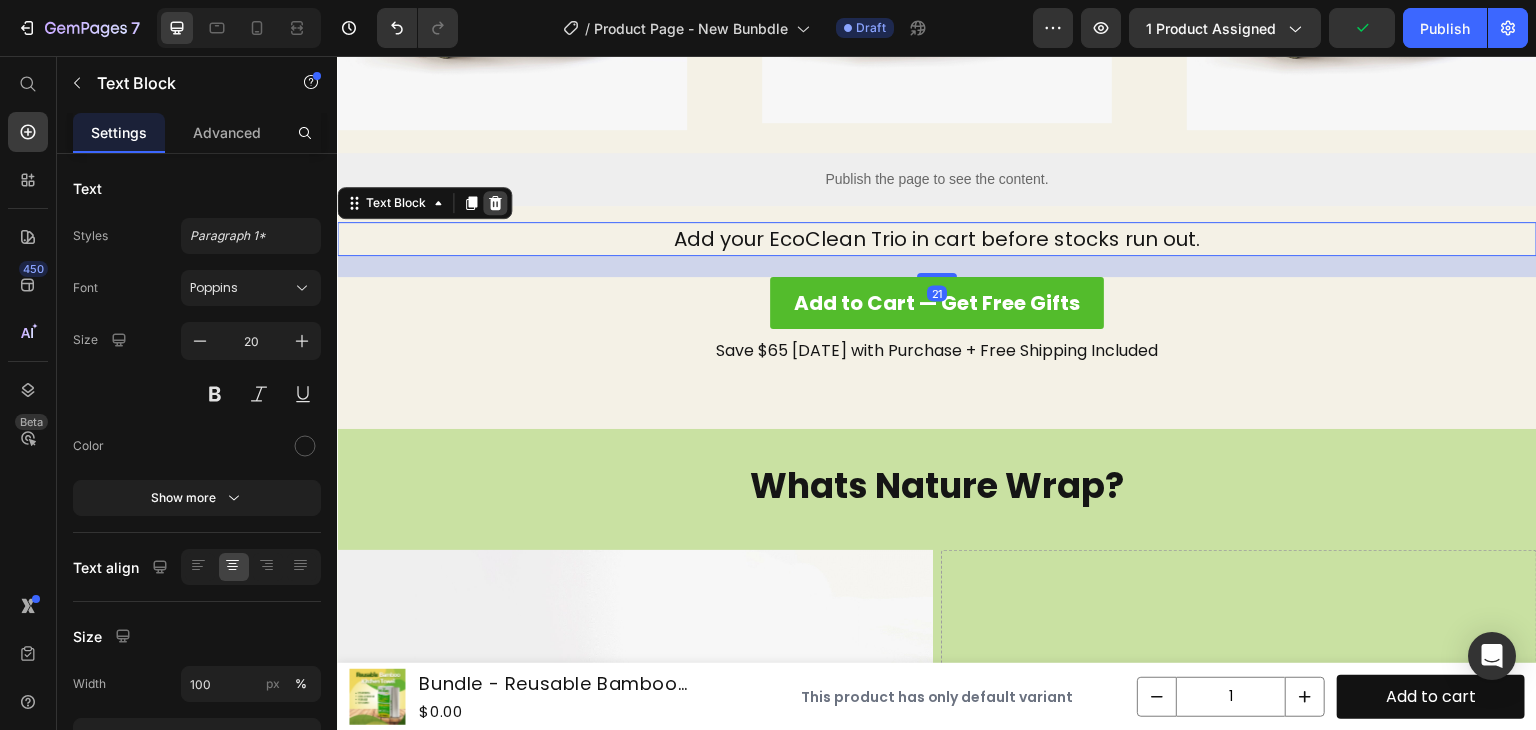 click 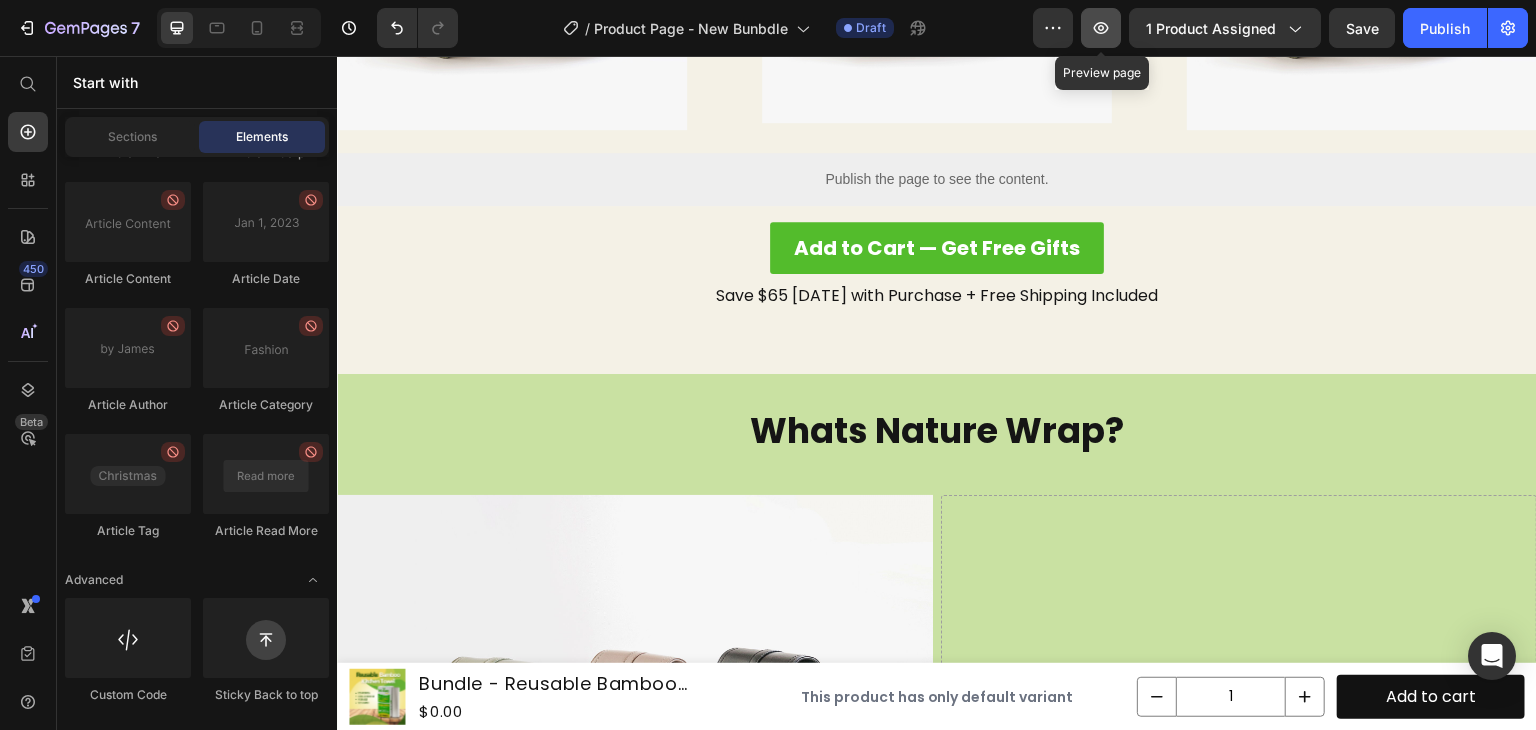 click 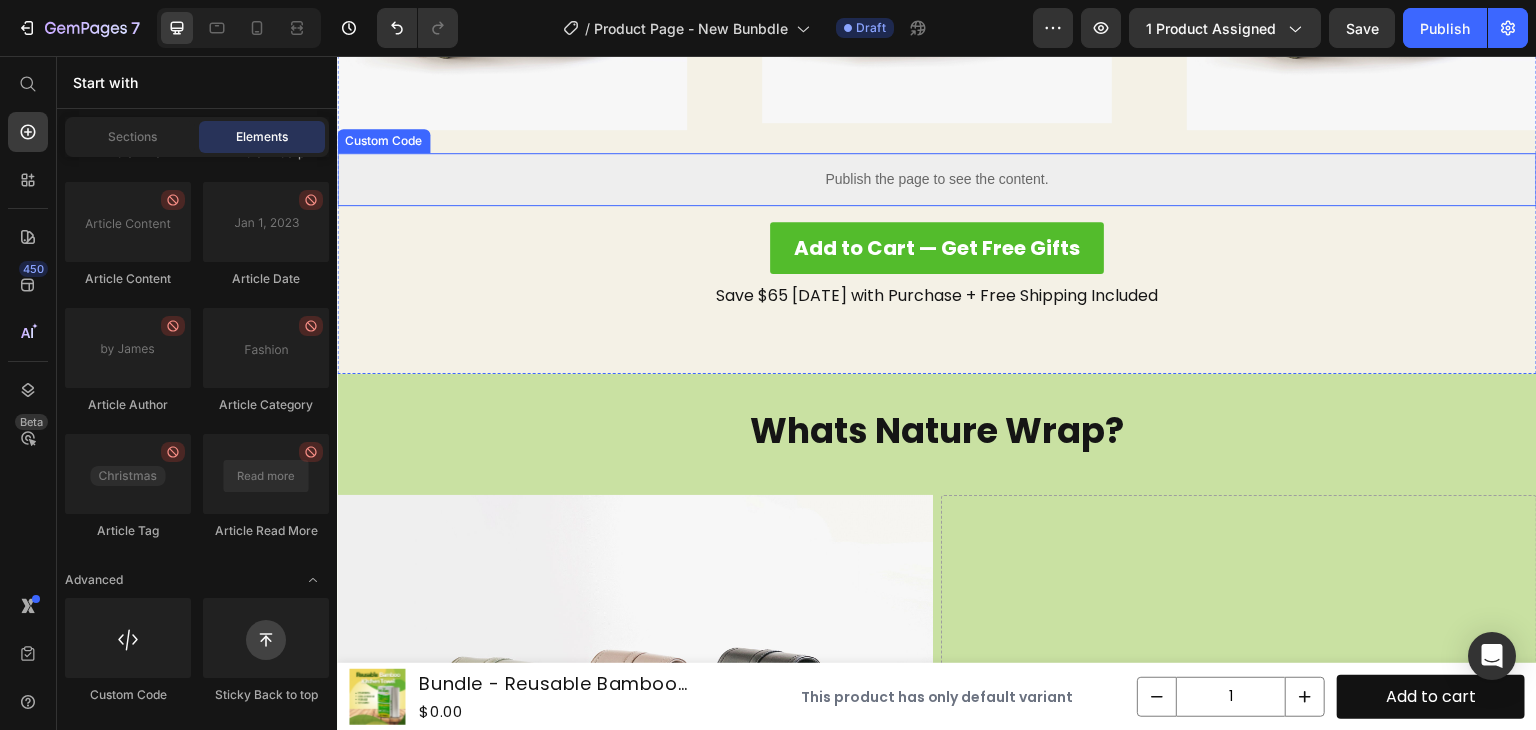 click on "Publish the page to see the content." at bounding box center (937, 179) 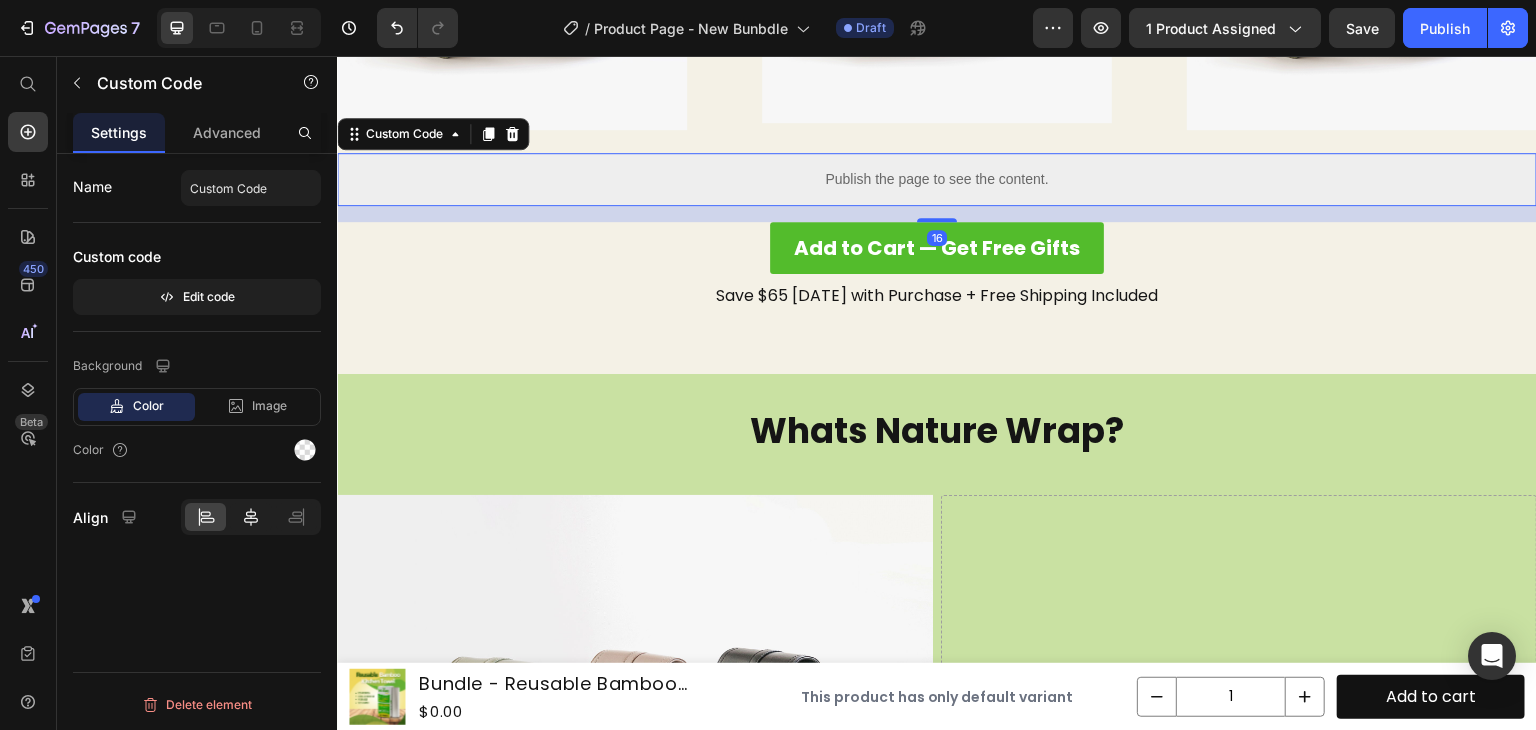 click 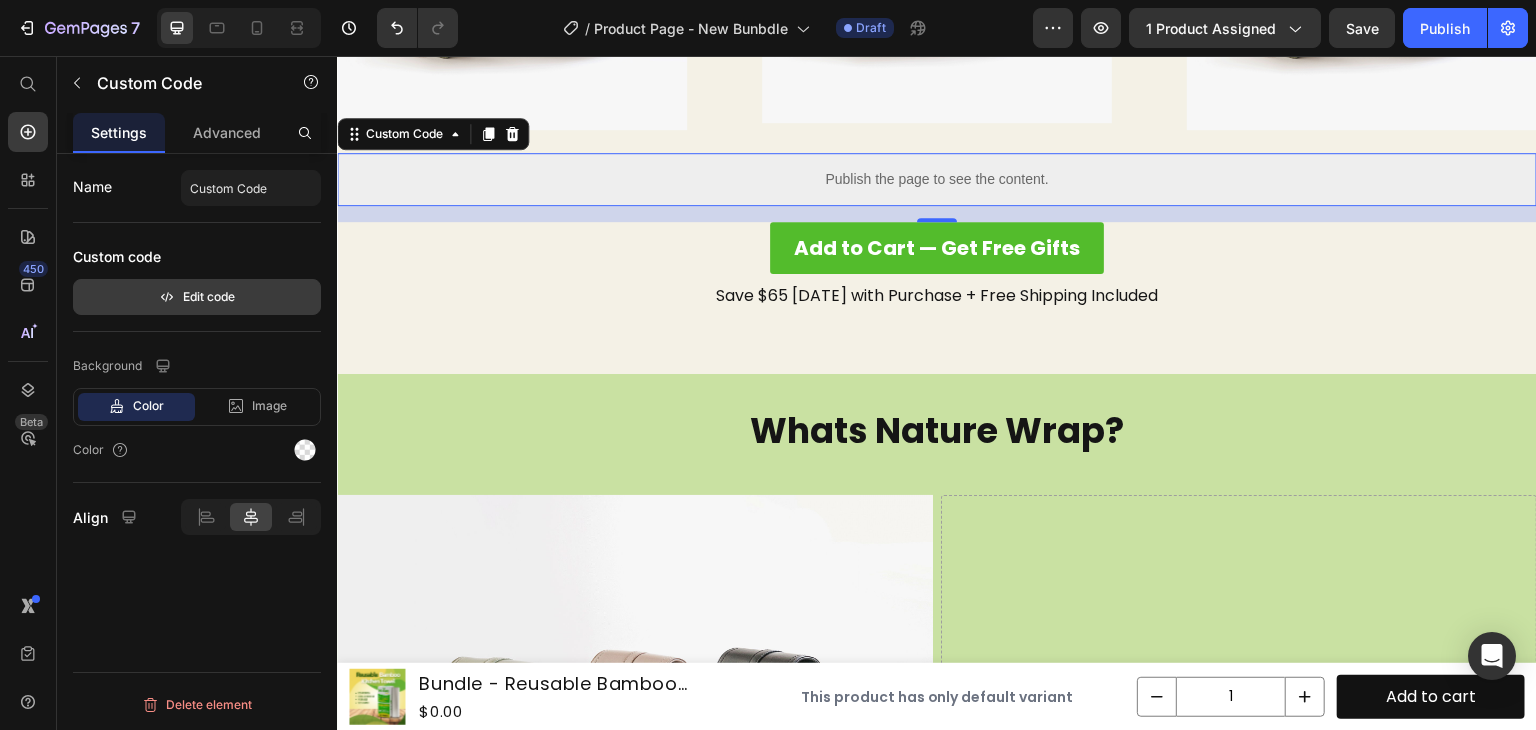 click on "Edit code" at bounding box center [197, 297] 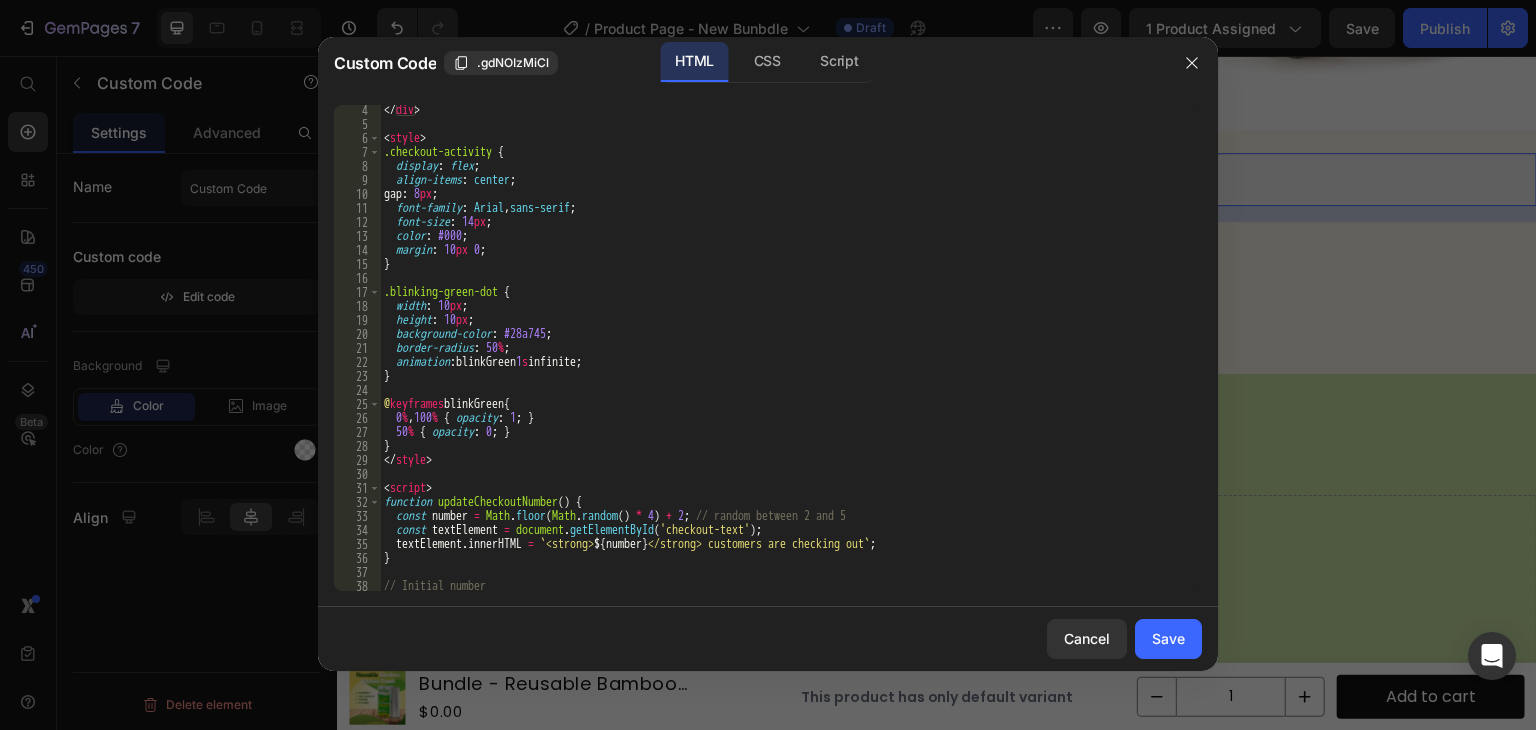 scroll, scrollTop: 34, scrollLeft: 0, axis: vertical 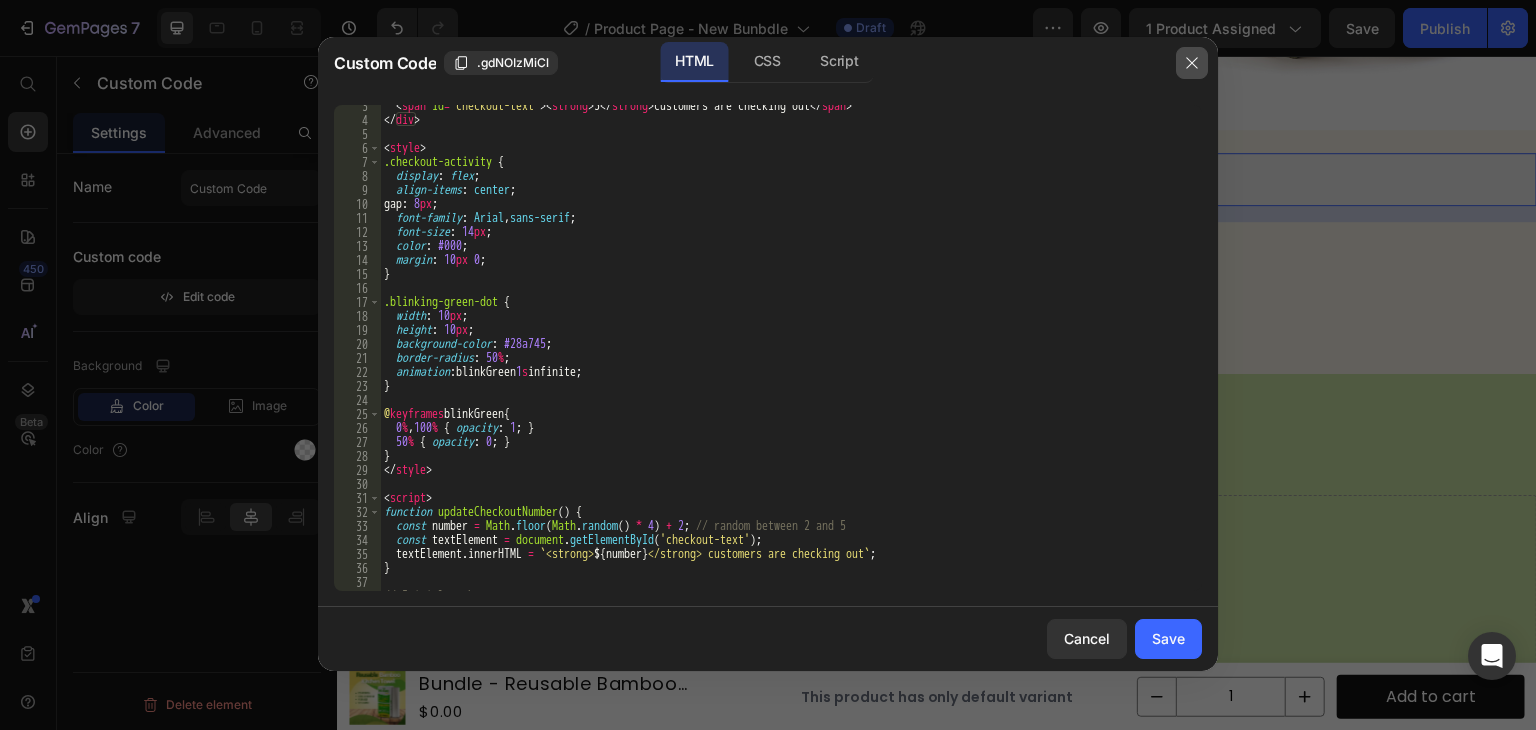click 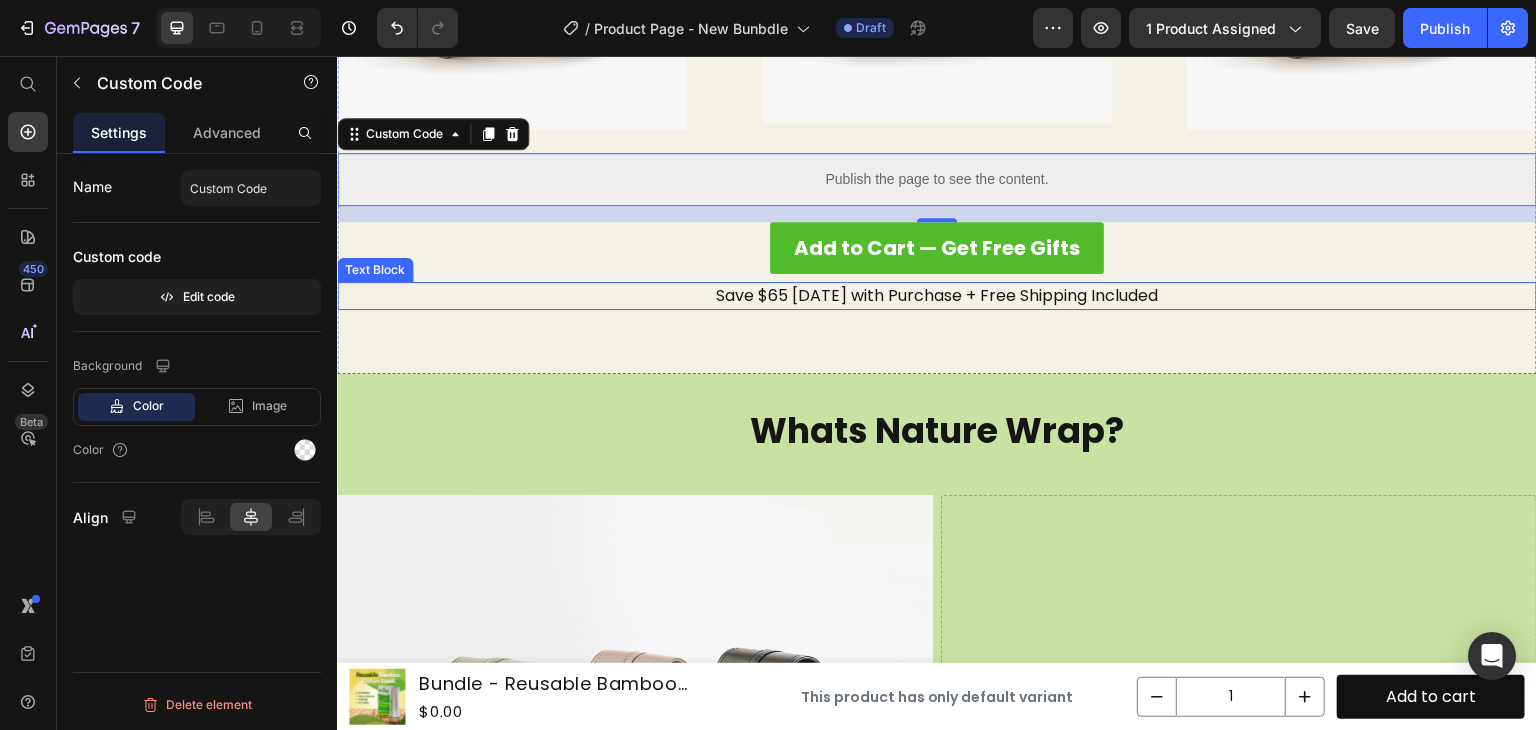 click on "Save $65 [DATE] with Purchase + Free Shipping Included" at bounding box center [937, 296] 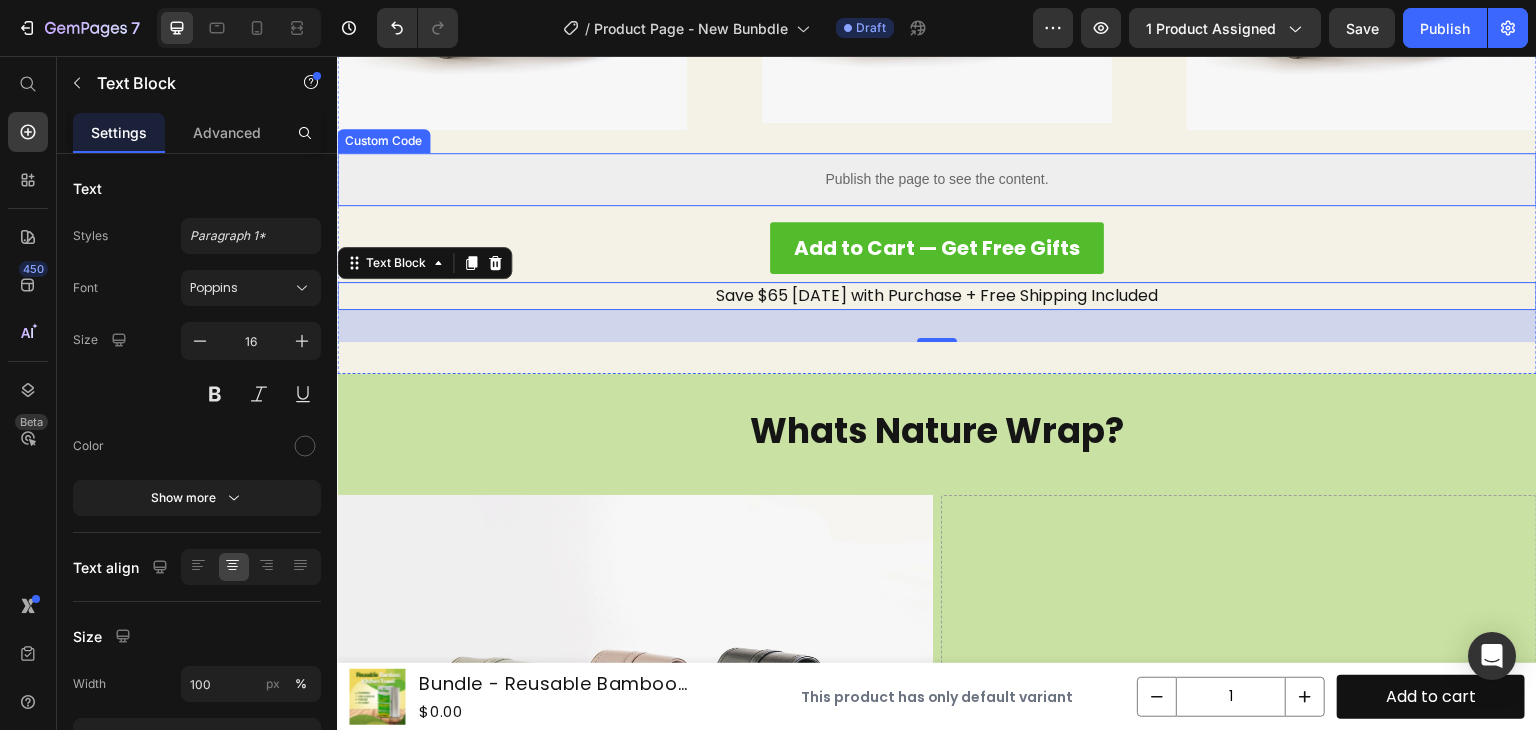 click on "Publish the page to see the content." at bounding box center [937, 179] 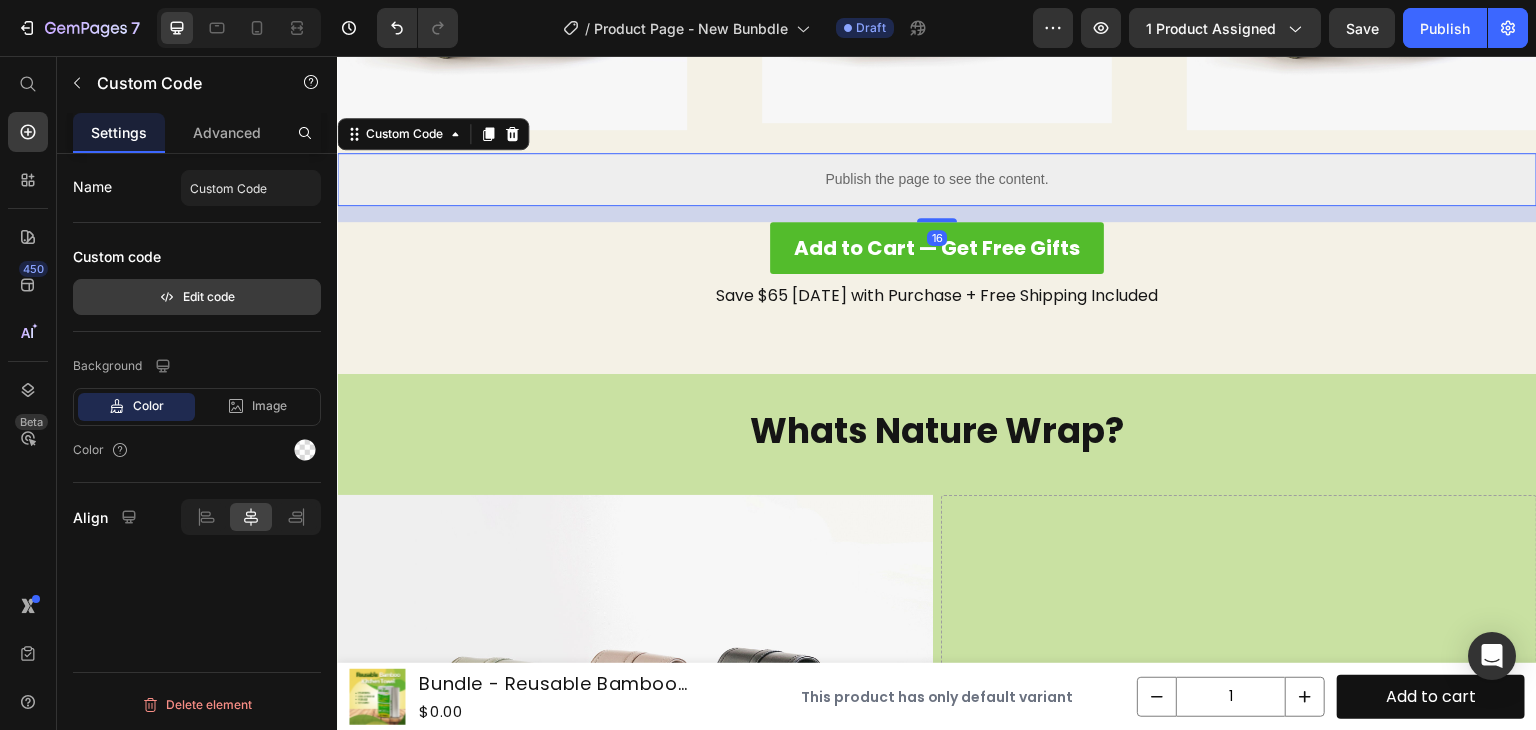 click on "Edit code" at bounding box center [197, 297] 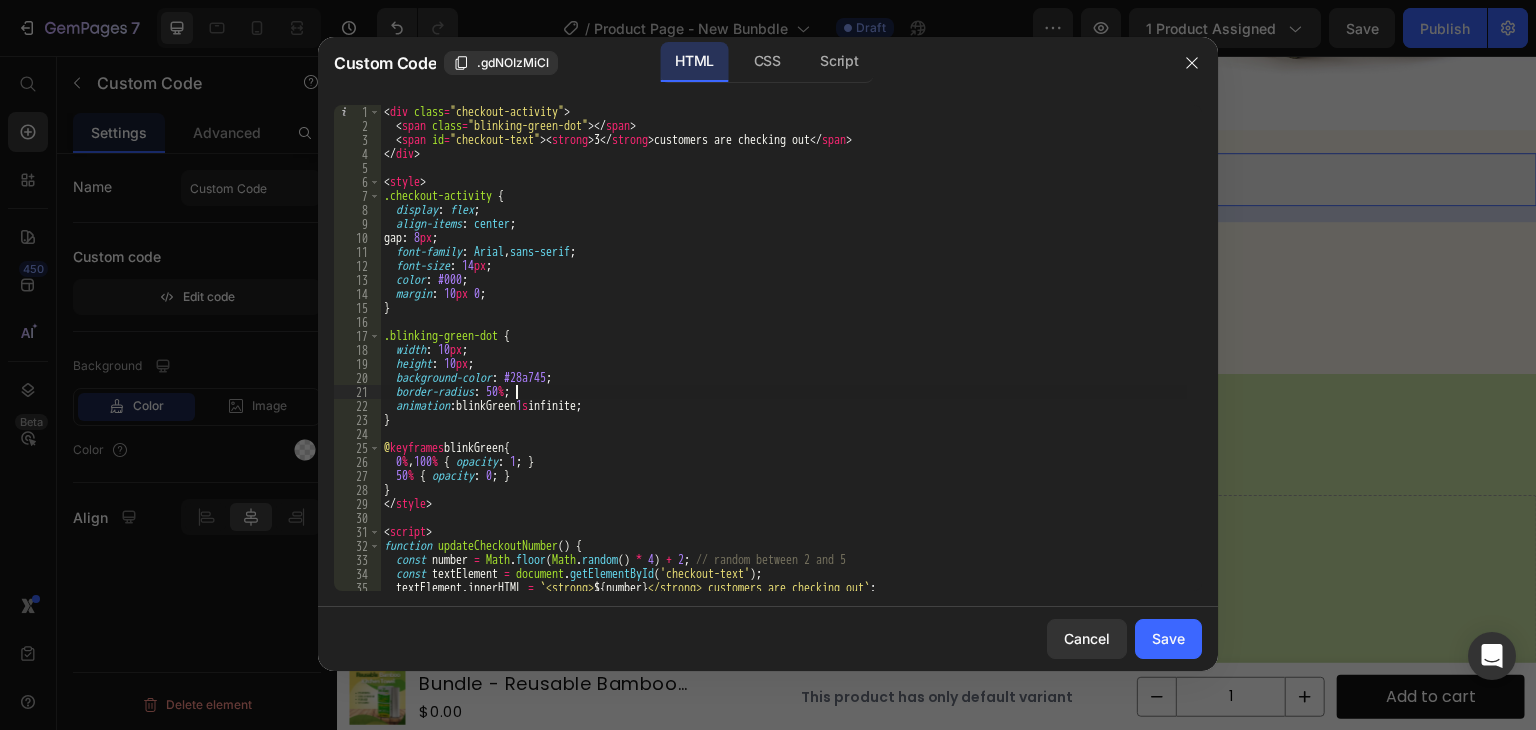 click on "< div   class = "checkout-activity" >    < span   class = "blinking-green-dot" > </ span >    < span   id = "checkout-text" > < strong > 3 </ strong >  customers are checking out </ span > </ div > < style > .checkout-activity   {    display :   flex ;    align-items :   center ;   gap :   8 px ;    font-family :   Arial ,  sans-serif ;    font-size :   14 px ;    color :   #000 ;    margin :   10 px   0 ; } .blinking-green-dot   {    width :   10 px ;    height :   10 px ;    background-color :   #28a745 ;    border-radius :   50 % ;    animation :  blinkGreen  1 s  infinite ; } @ keyframes  blinkGreen  {    0 % ,  100 %   {   opacity :   1 ;   }    50 %   {   opacity :   0 ;   } } </ style > < script > function   updateCheckoutNumber ( )   {    const   number   =   Math . floor ( Math . random ( )   *   4 )   +   2 ;   // random between 2 and 5    const   textElement   =   document . getElementById ( 'checkout-text' ) ;    textElement . innerHTML   =   ` <strong> ${ number } ` ; }" at bounding box center (783, 362) 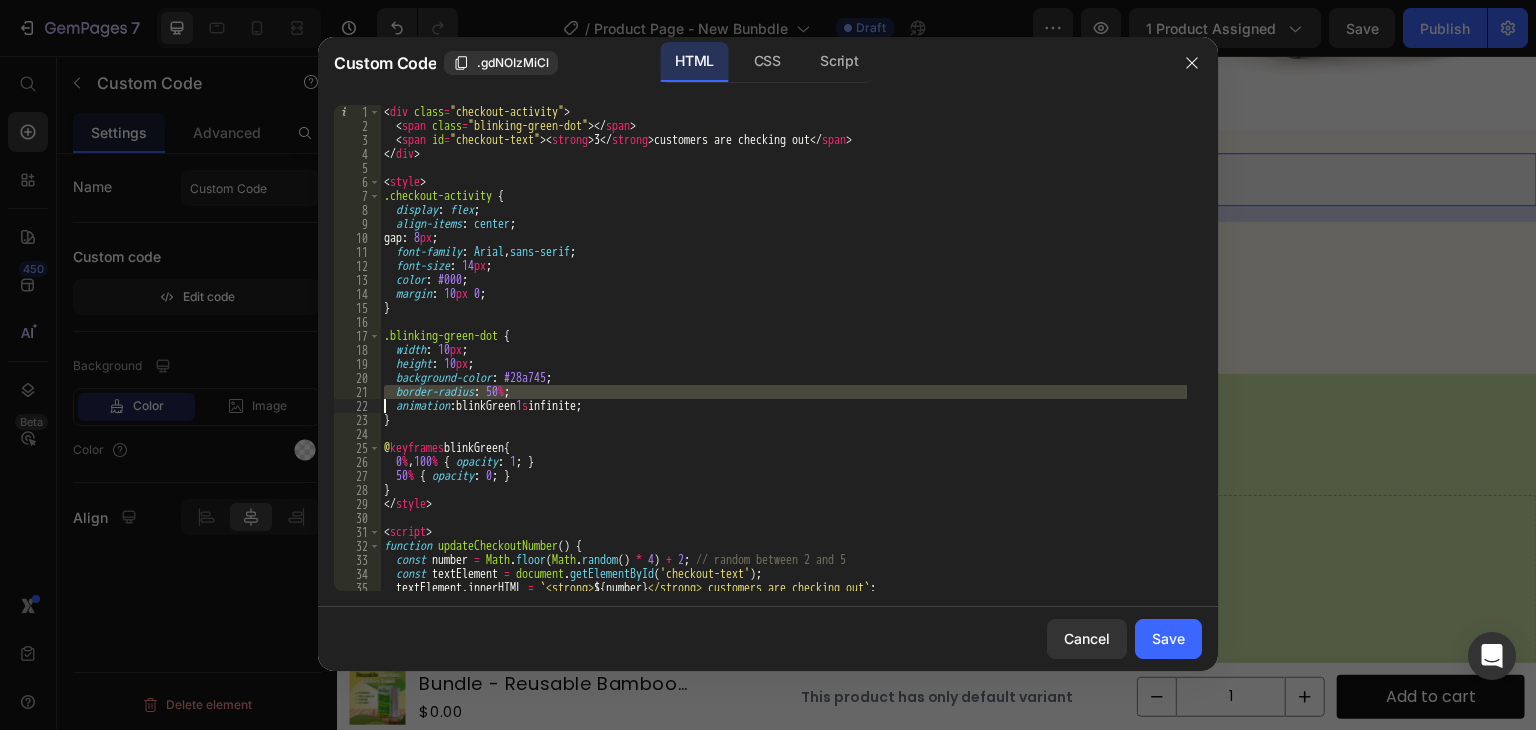 click on "< div   class = "checkout-activity" >    < span   class = "blinking-green-dot" > </ span >    < span   id = "checkout-text" > < strong > 3 </ strong >  customers are checking out </ span > </ div > < style > .checkout-activity   {    display :   flex ;    align-items :   center ;   gap :   8 px ;    font-family :   Arial ,  sans-serif ;    font-size :   14 px ;    color :   #000 ;    margin :   10 px   0 ; } .blinking-green-dot   {    width :   10 px ;    height :   10 px ;    background-color :   #28a745 ;    border-radius :   50 % ;    animation :  blinkGreen  1 s  infinite ; } @ keyframes  blinkGreen  {    0 % ,  100 %   {   opacity :   1 ;   }    50 %   {   opacity :   0 ;   } } </ style > < script > function   updateCheckoutNumber ( )   {    const   number   =   Math . floor ( Math . random ( )   *   4 )   +   2 ;   // random between 2 and 5    const   textElement   =   document . getElementById ( 'checkout-text' ) ;    textElement . innerHTML   =   ` <strong> ${ number } ` ; }" at bounding box center (783, 362) 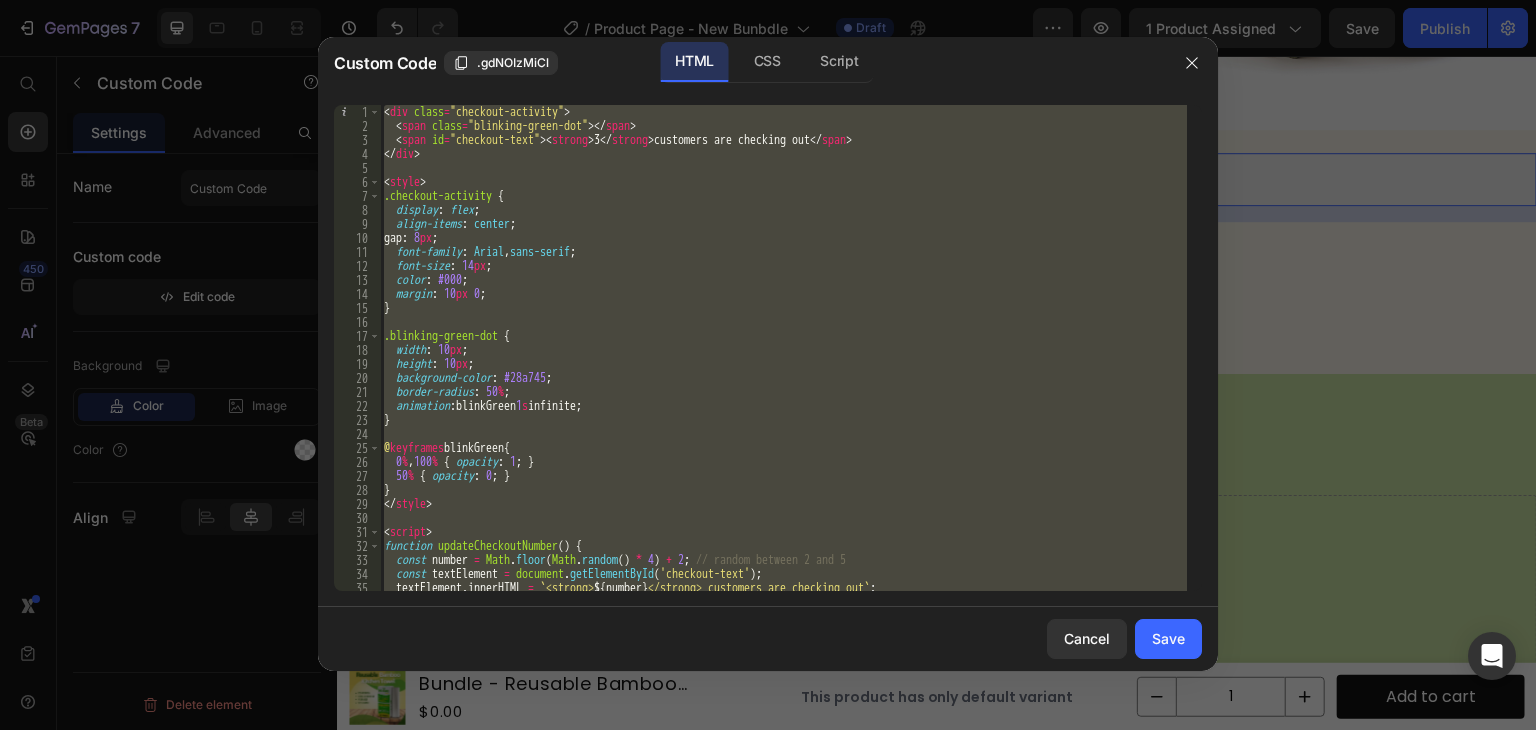 paste 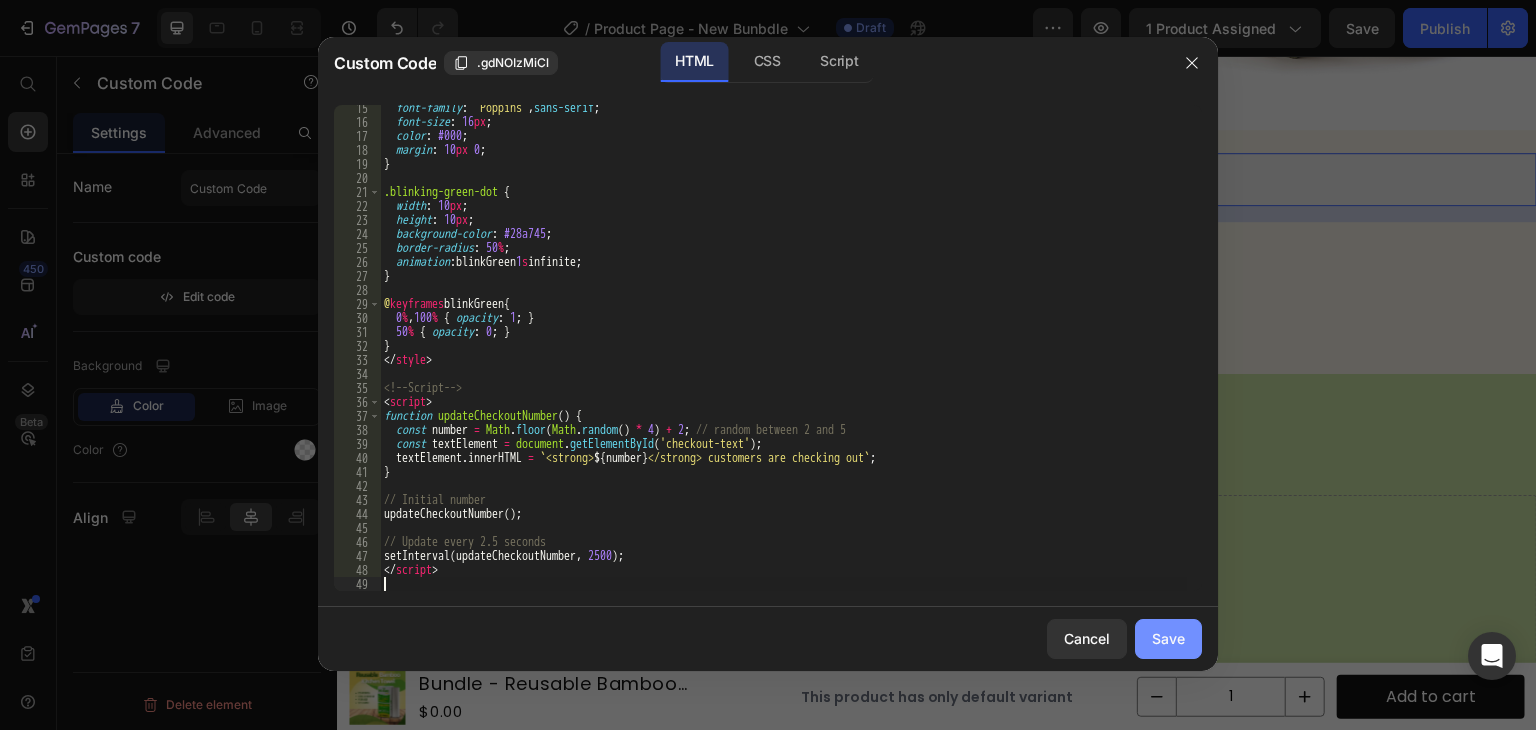 click on "Save" at bounding box center (1168, 638) 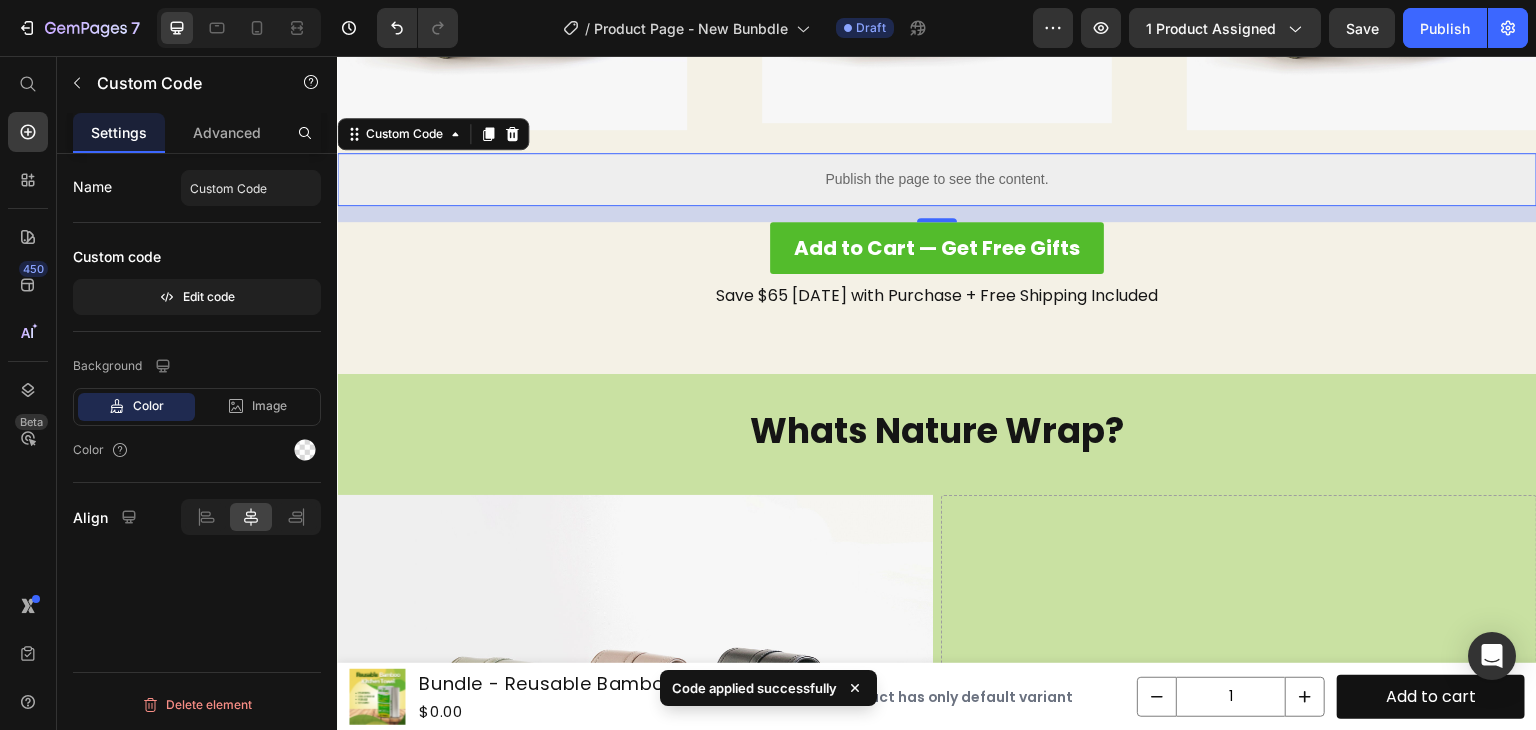 click on "7  Version history  /  Product Page - New Bunbdle Draft Preview 1 product assigned  Save   Publish" 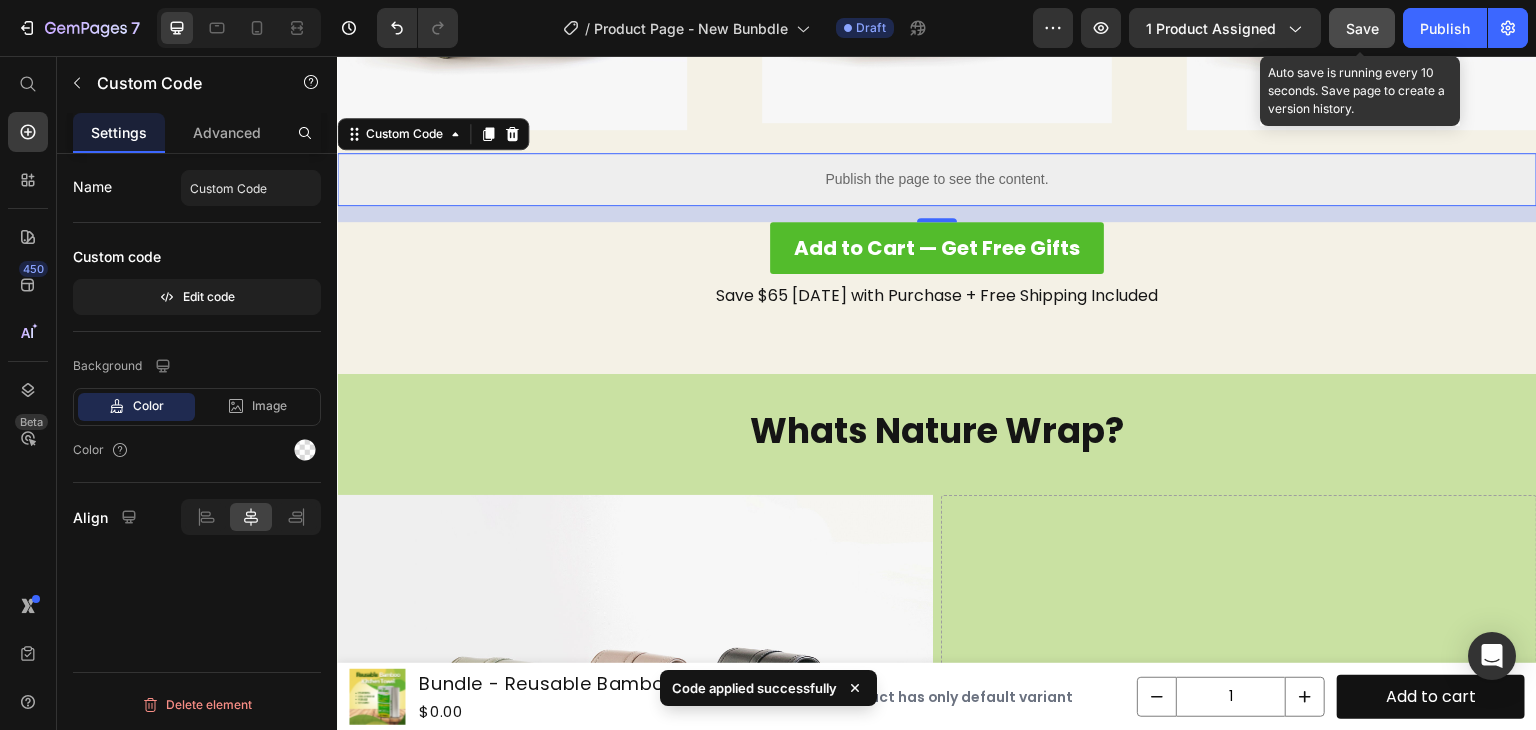click on "Save" at bounding box center [1362, 28] 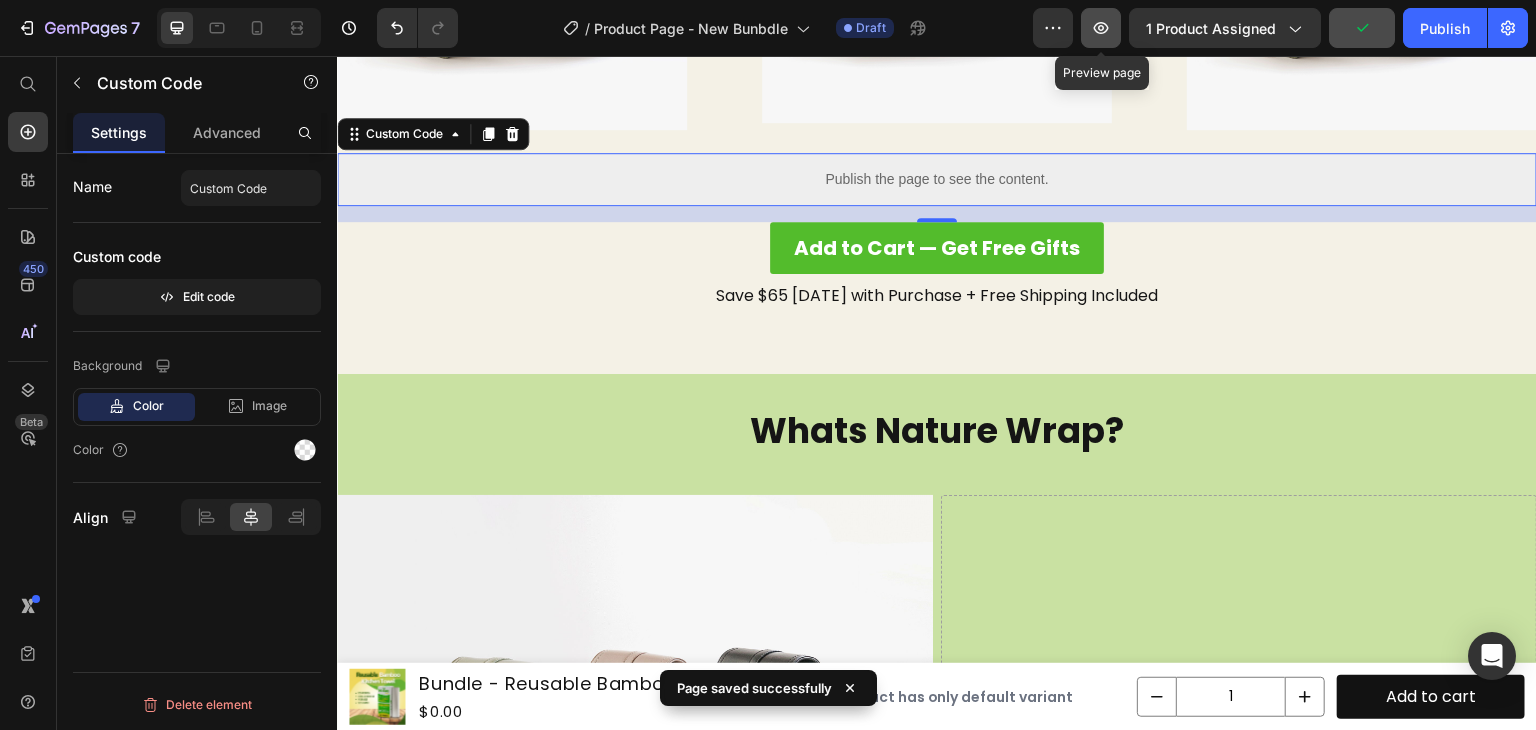 click 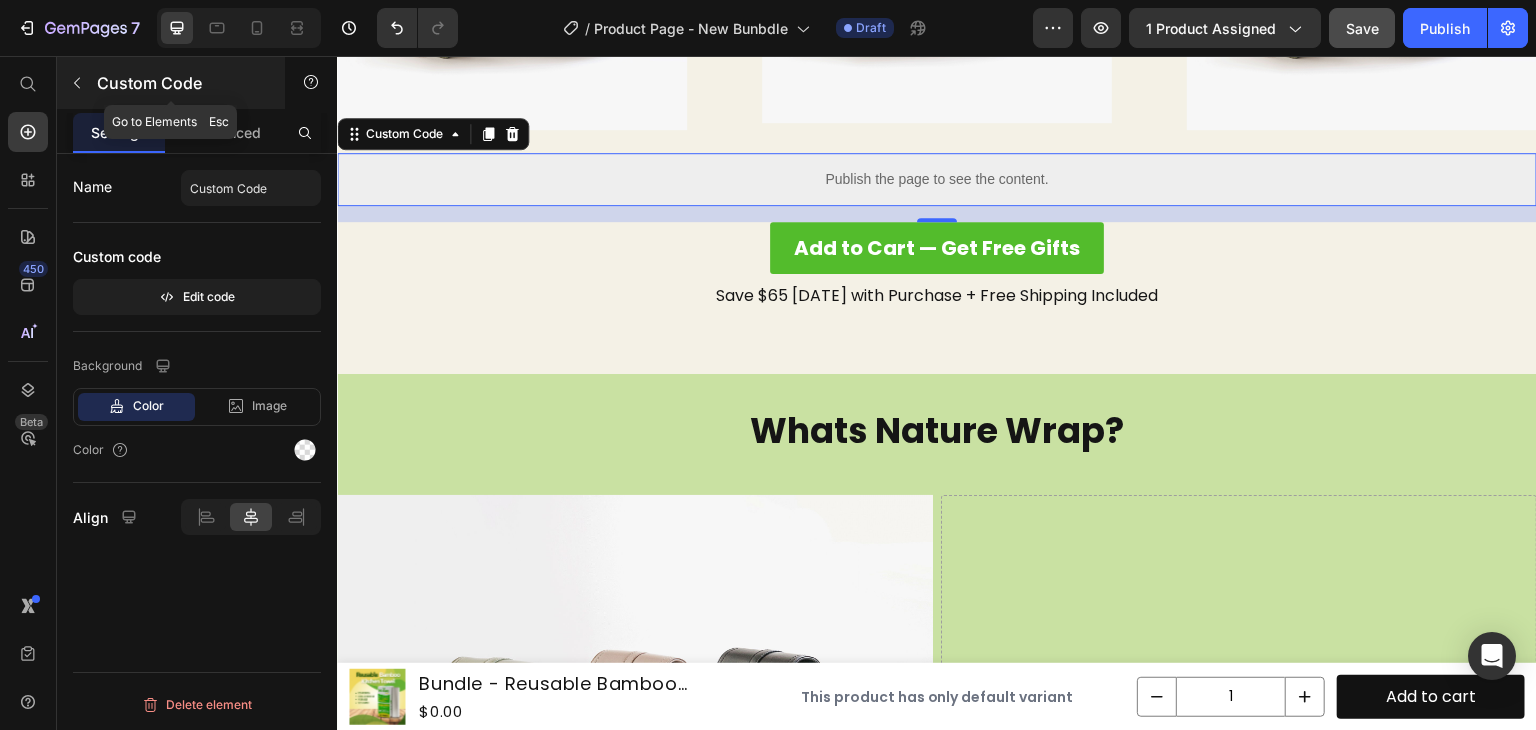 click 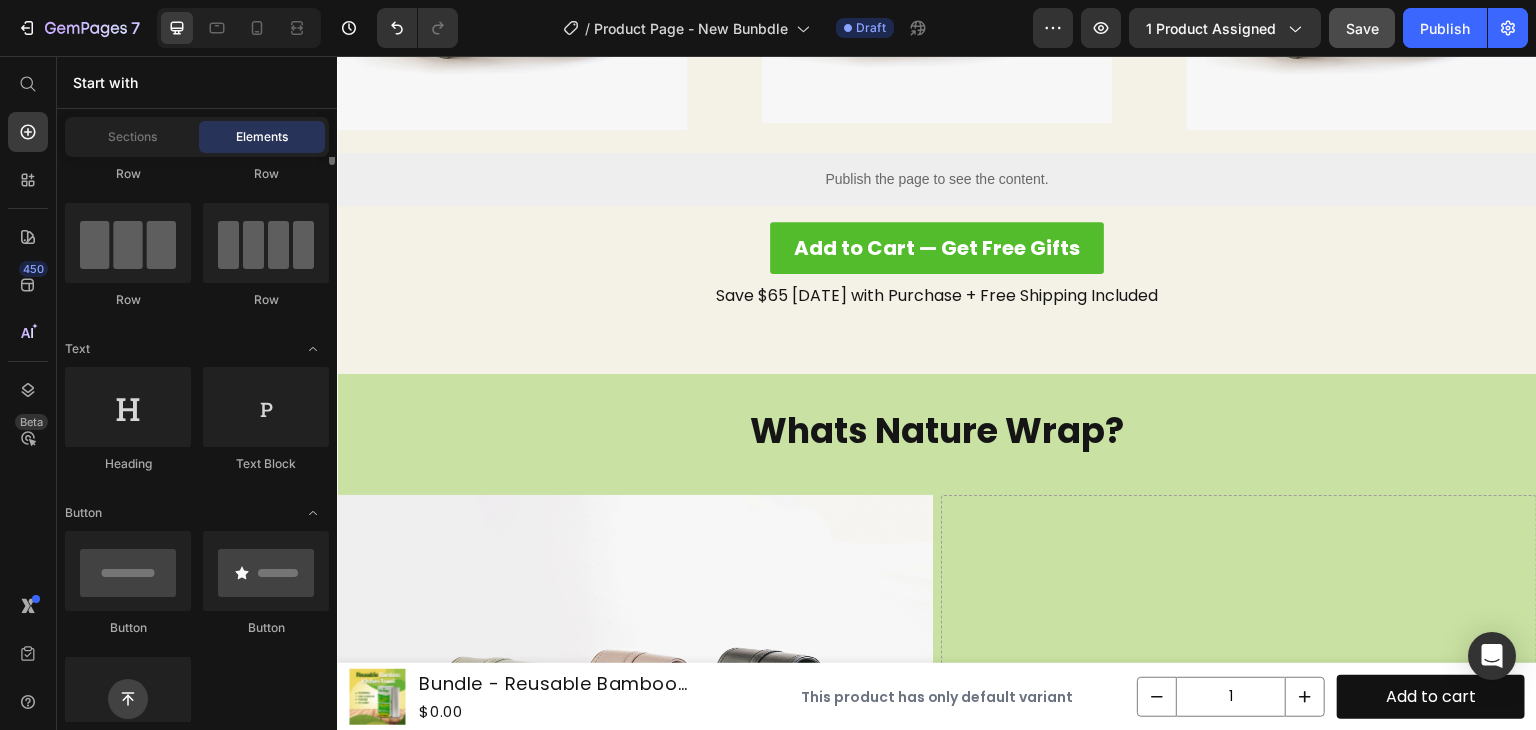 scroll, scrollTop: 0, scrollLeft: 0, axis: both 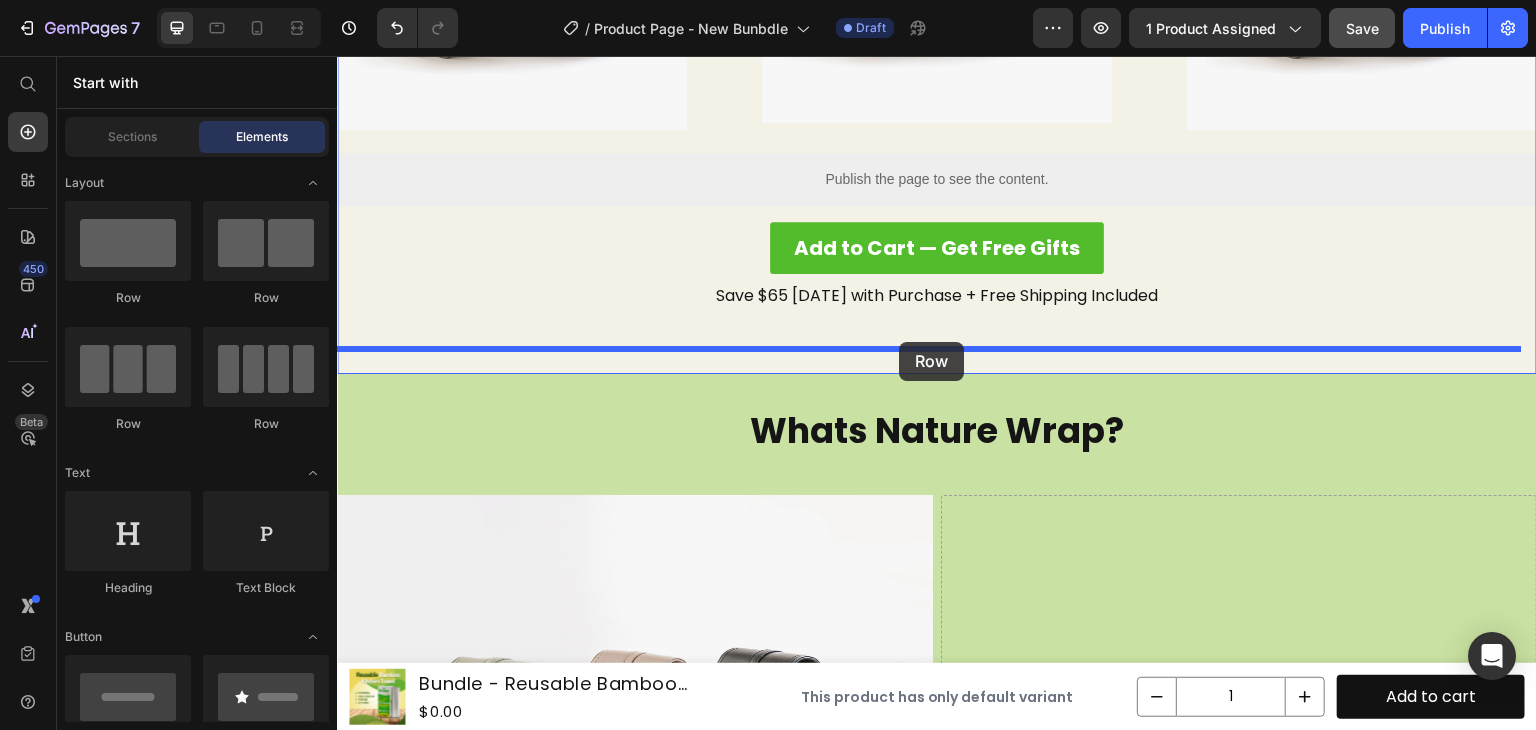 drag, startPoint x: 478, startPoint y: 301, endPoint x: 899, endPoint y: 342, distance: 422.99173 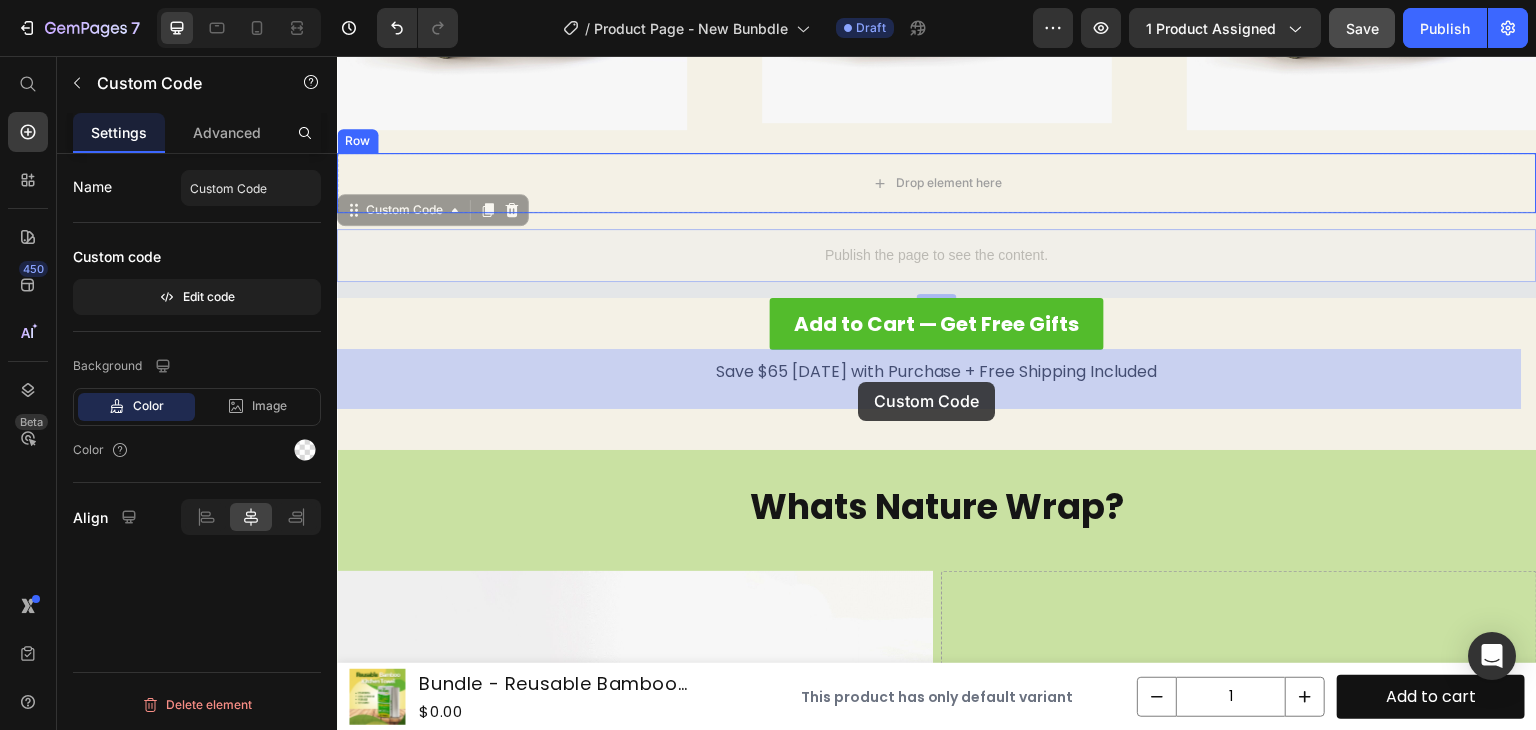 drag, startPoint x: 737, startPoint y: 445, endPoint x: 859, endPoint y: 381, distance: 137.76791 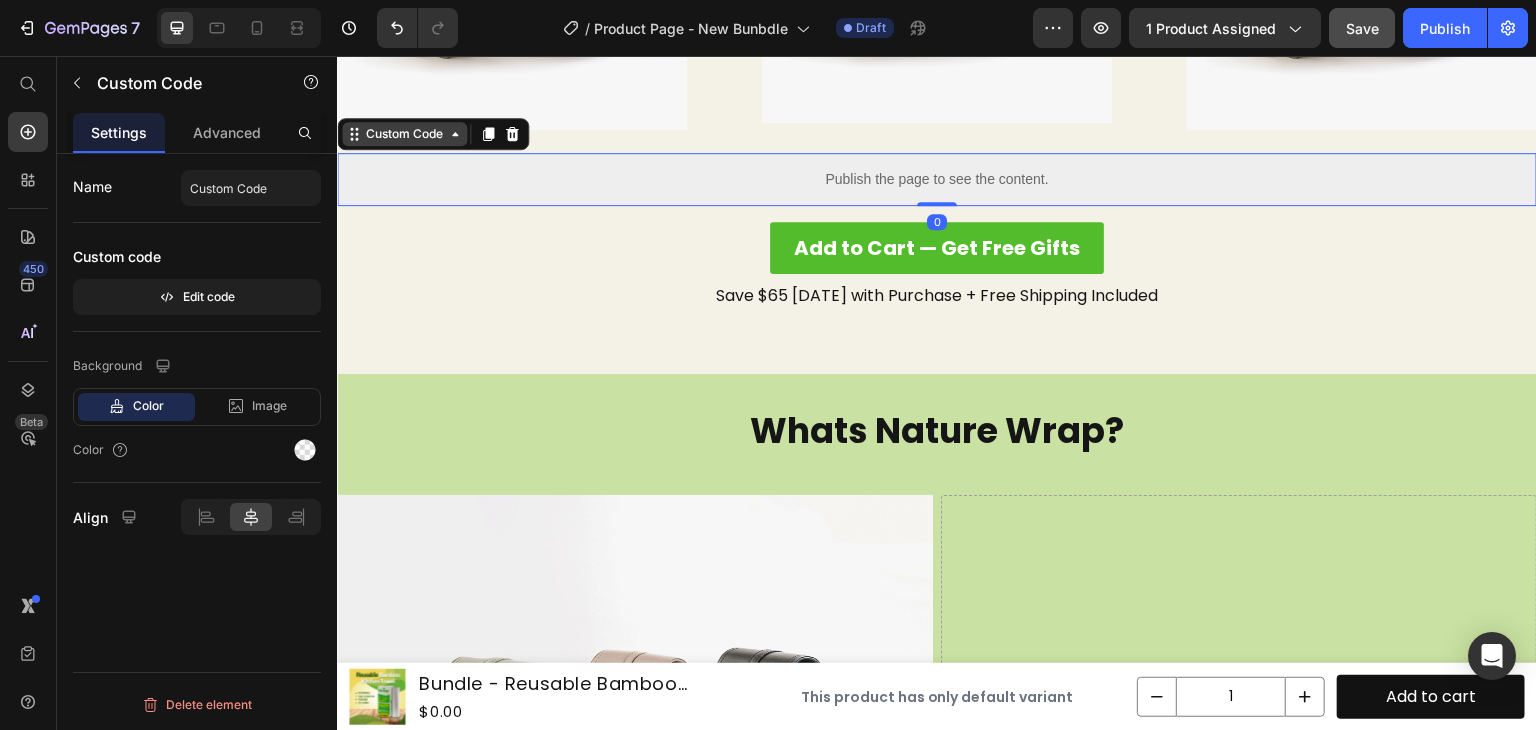 click on "Custom Code" at bounding box center (404, 134) 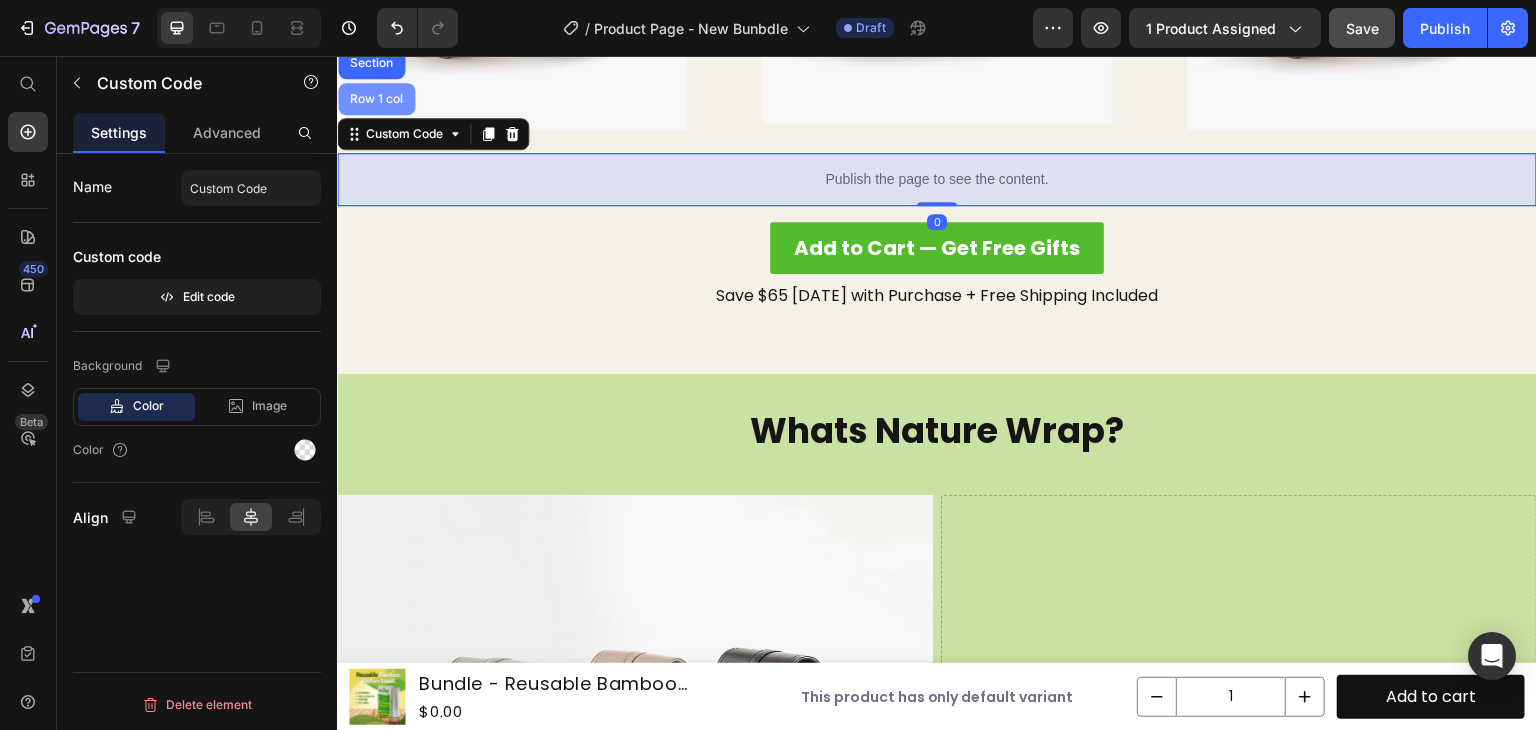 click on "Row 1 col" at bounding box center (376, 99) 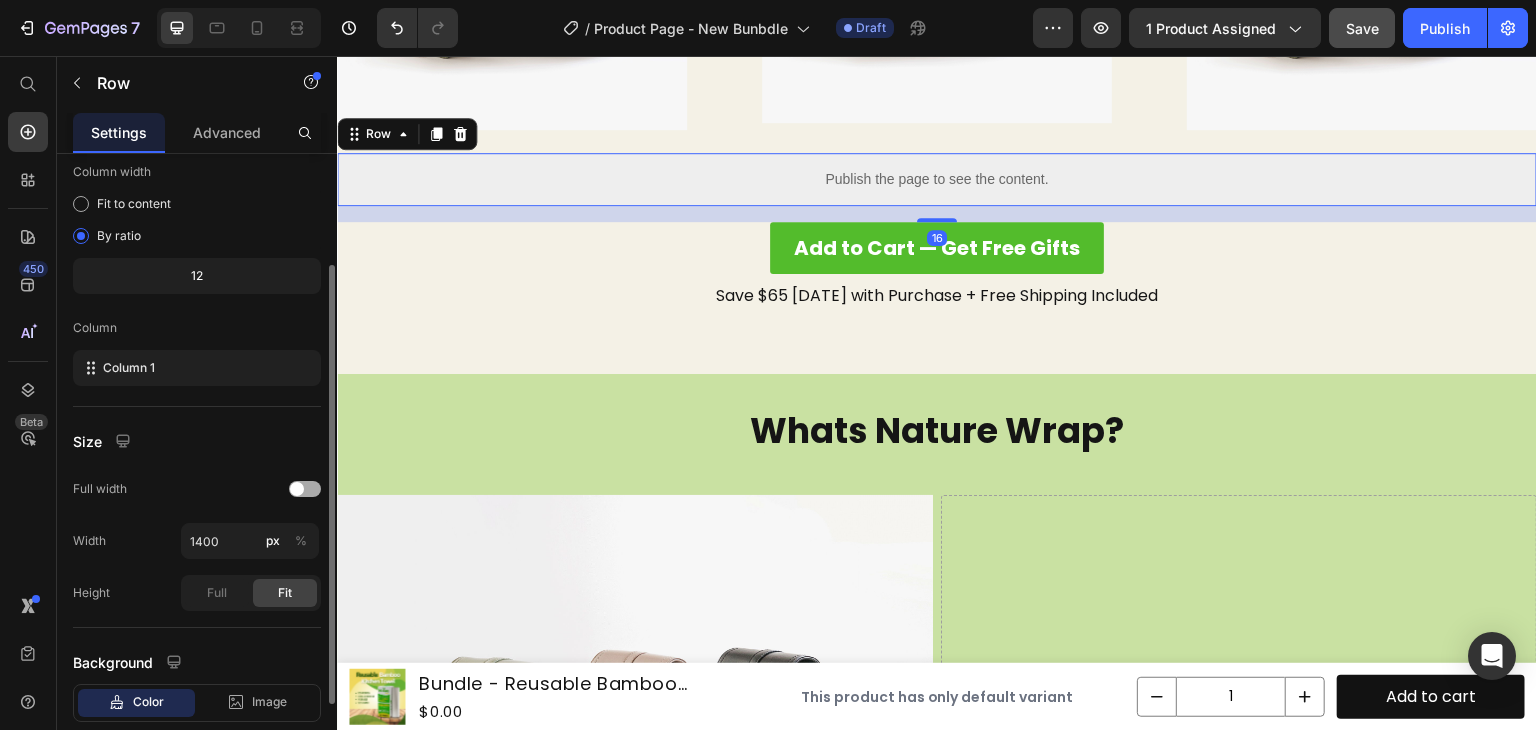 scroll, scrollTop: 157, scrollLeft: 0, axis: vertical 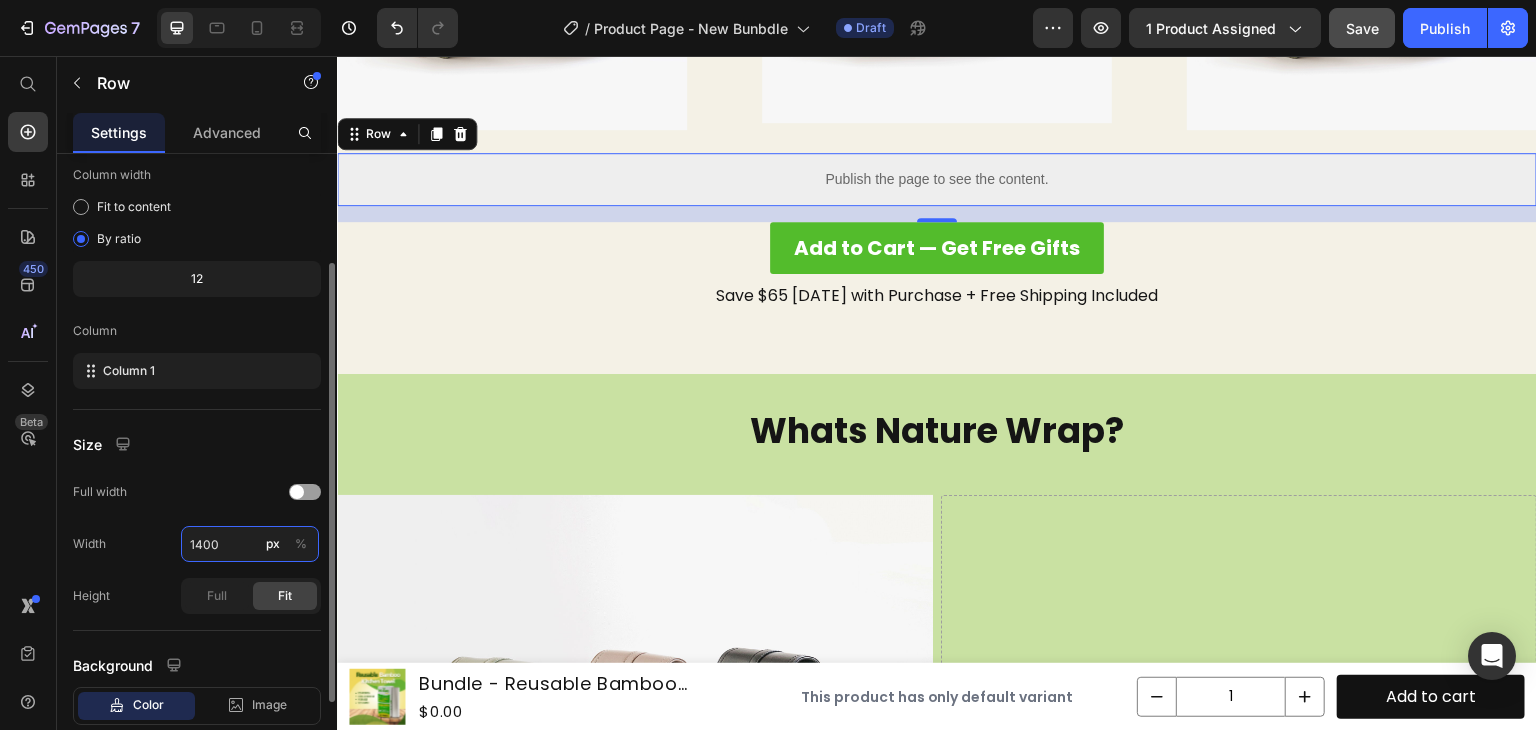 click on "1400" at bounding box center (250, 544) 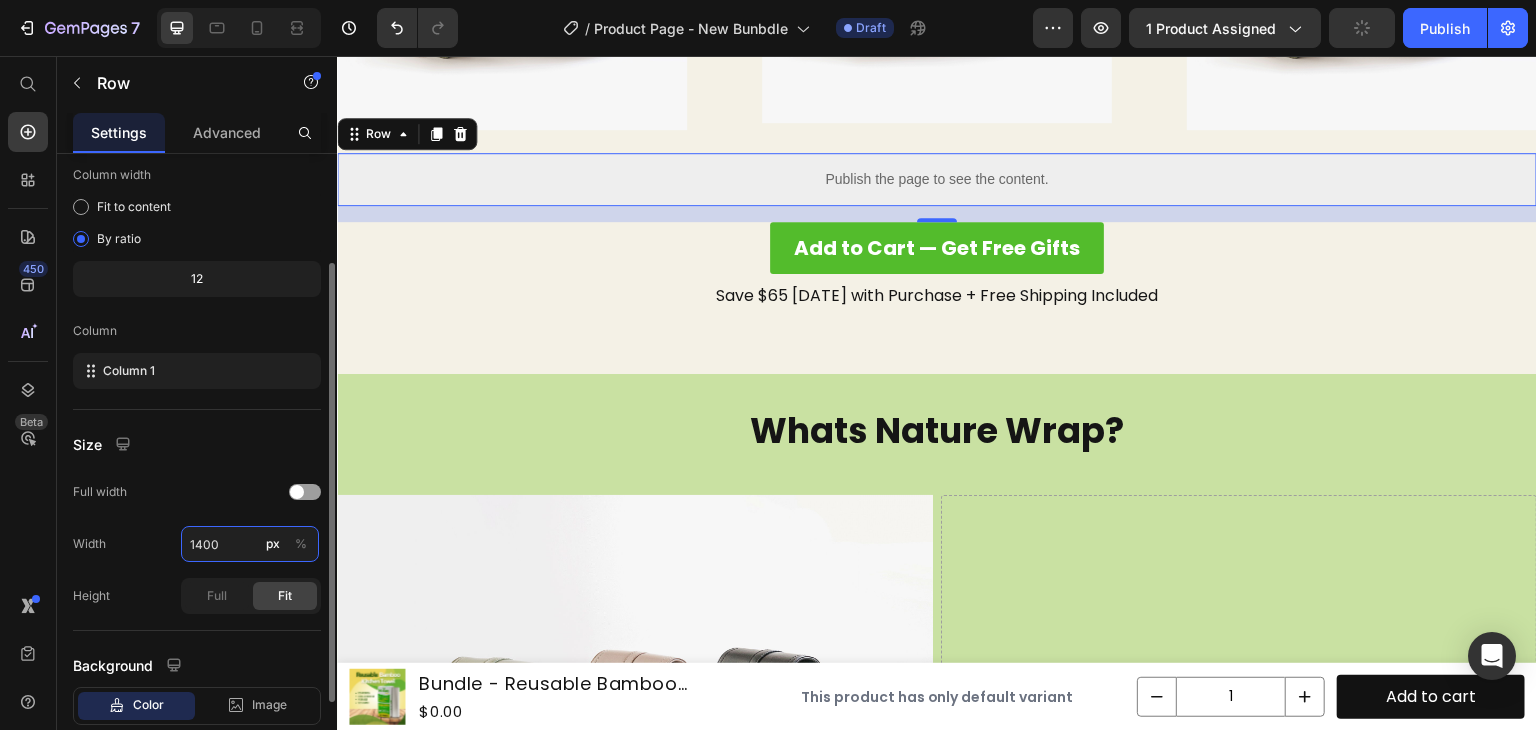 type on "5" 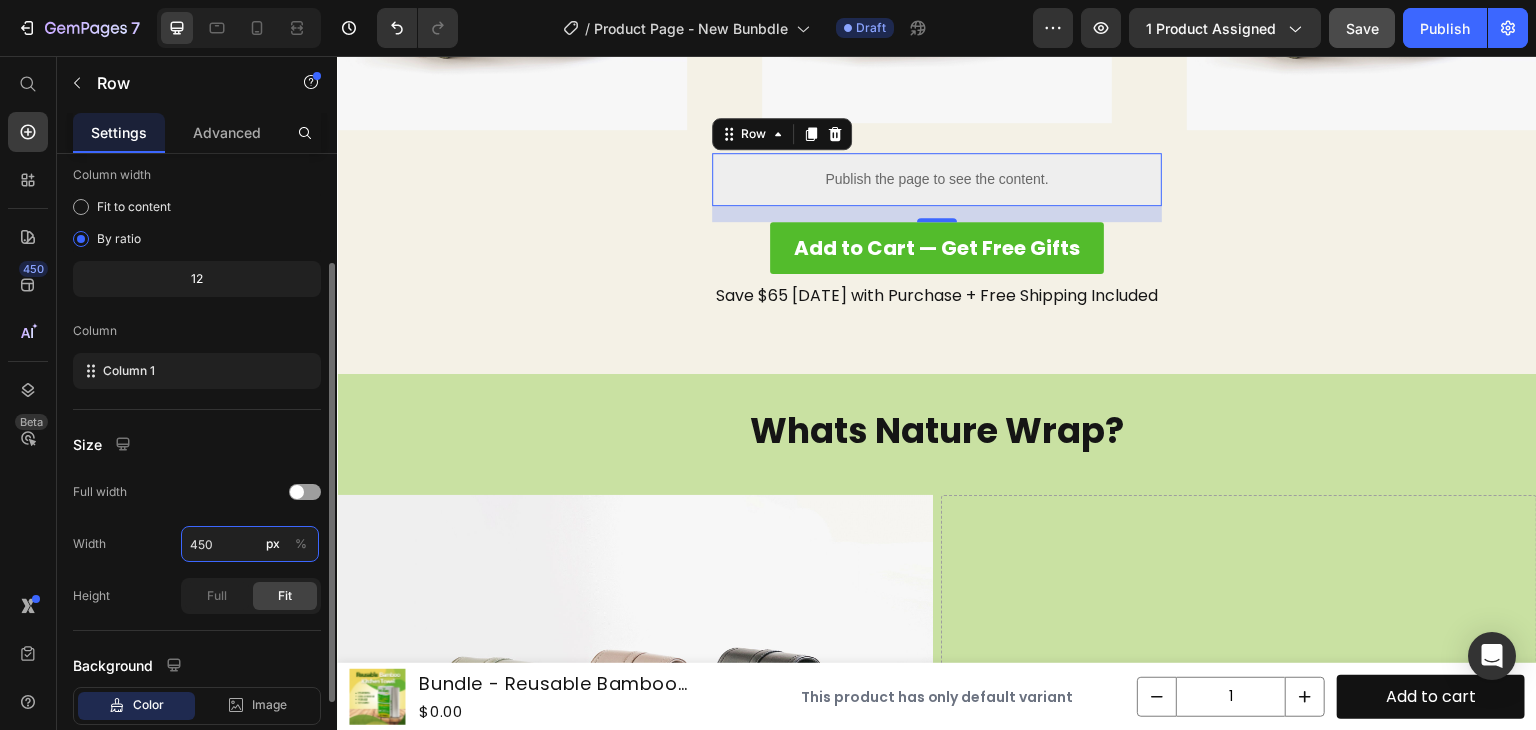 type on "450" 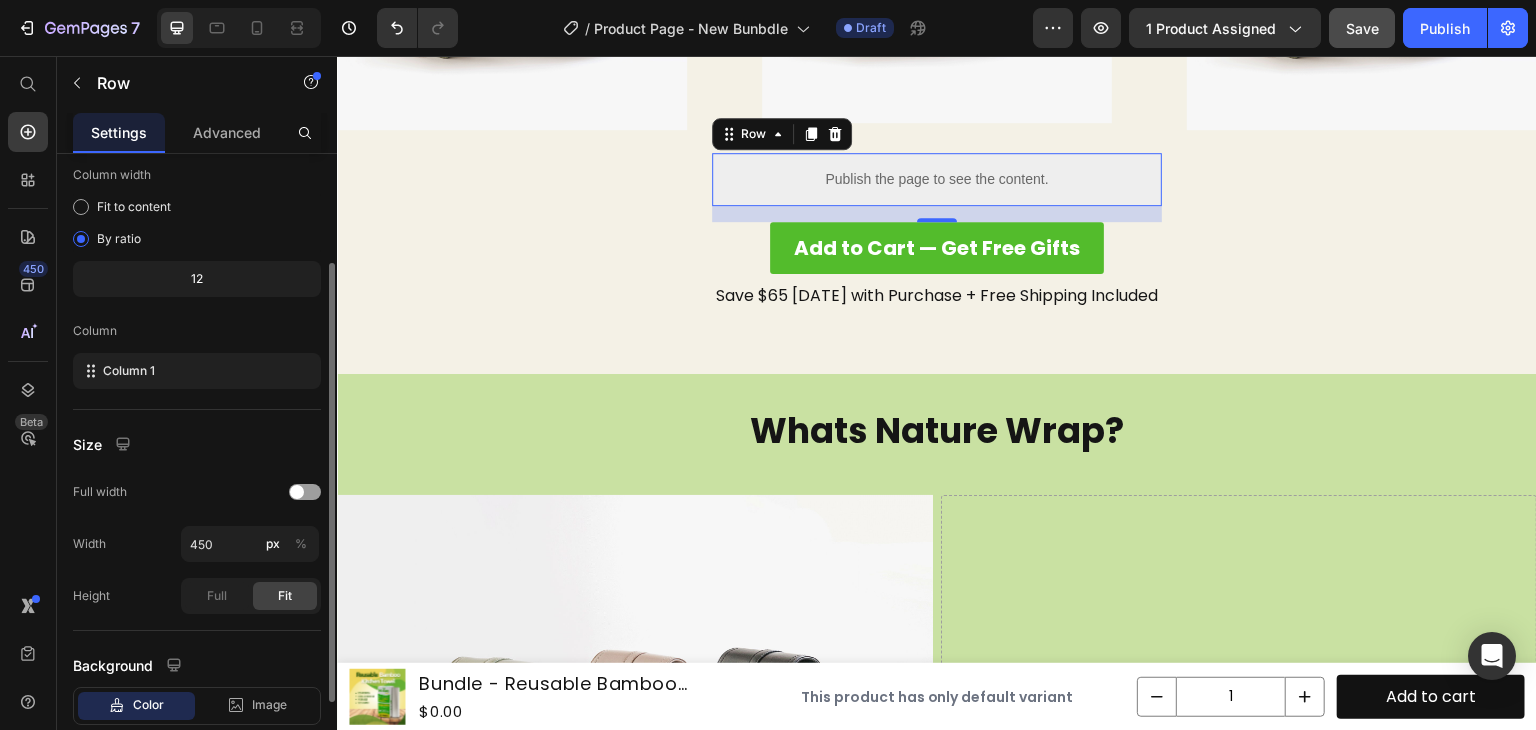 click on "Size Full width Width 450 px % Height Full Fit" 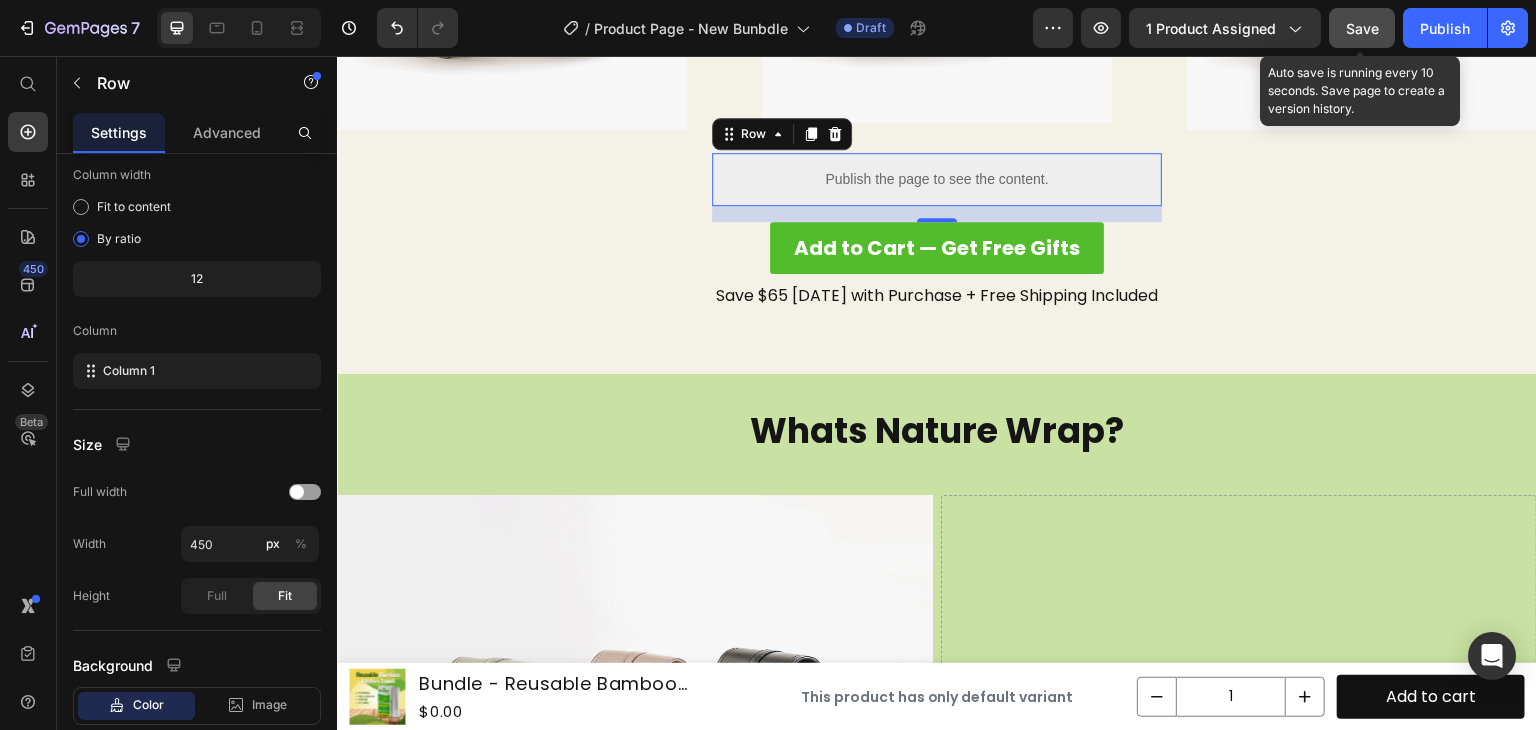 click on "Save" at bounding box center (1362, 28) 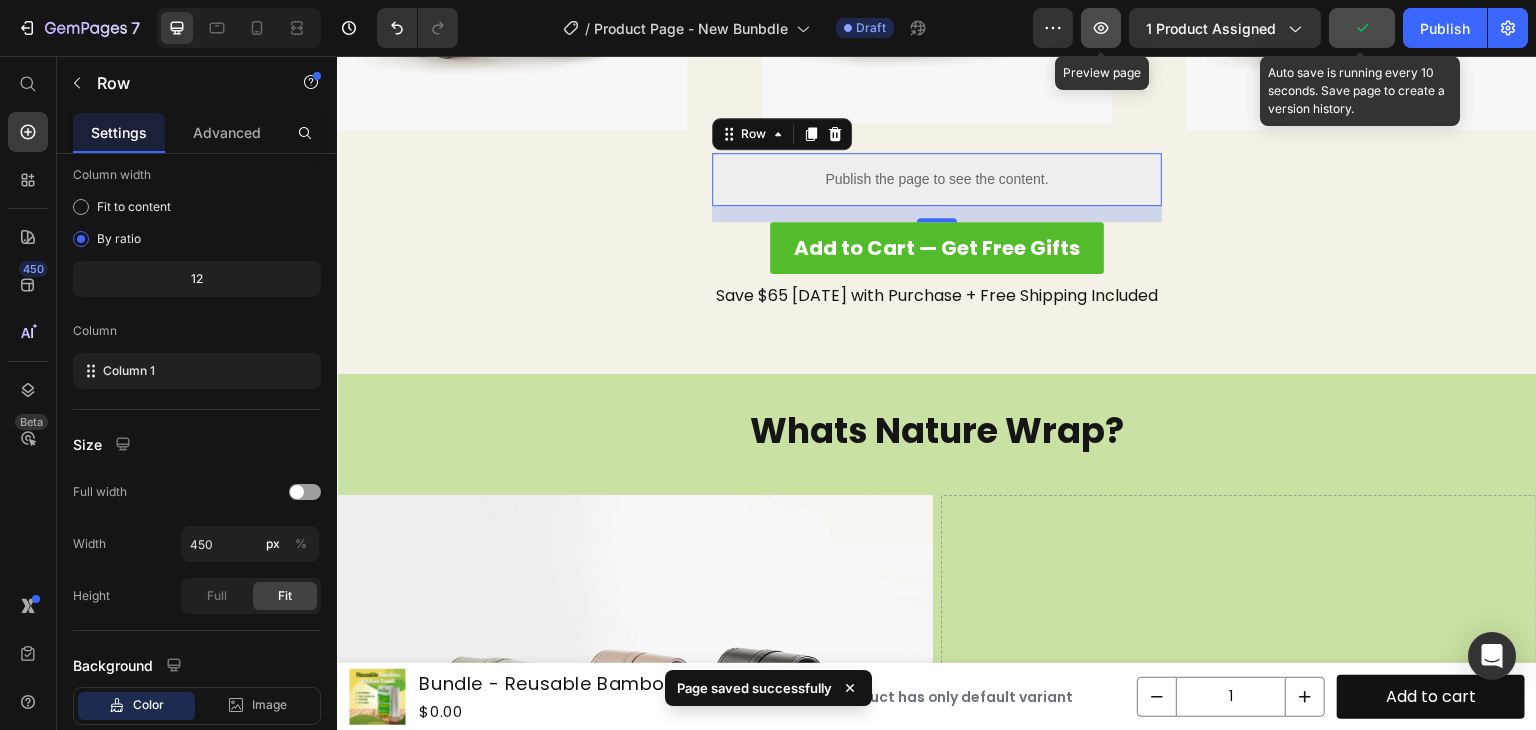 click 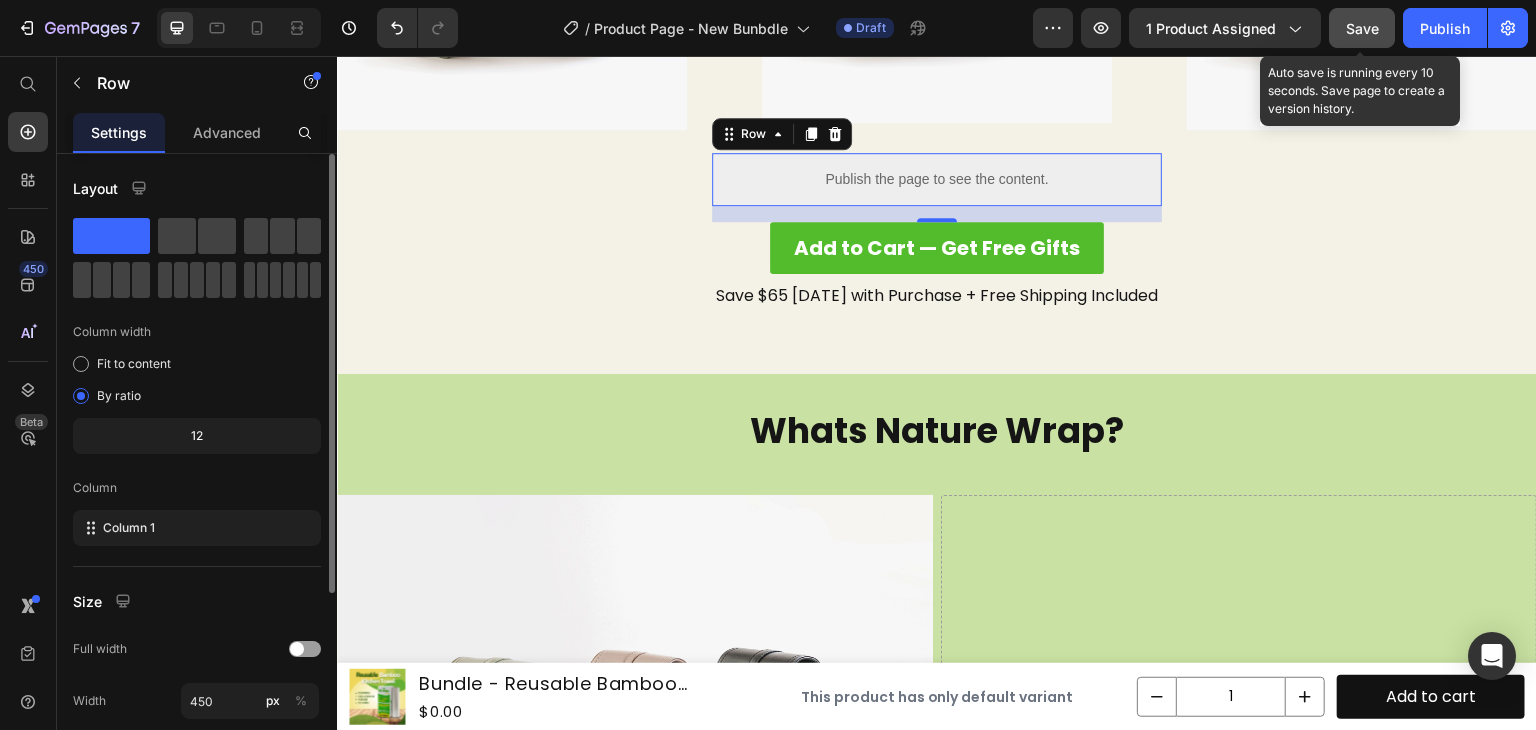 scroll, scrollTop: 0, scrollLeft: 0, axis: both 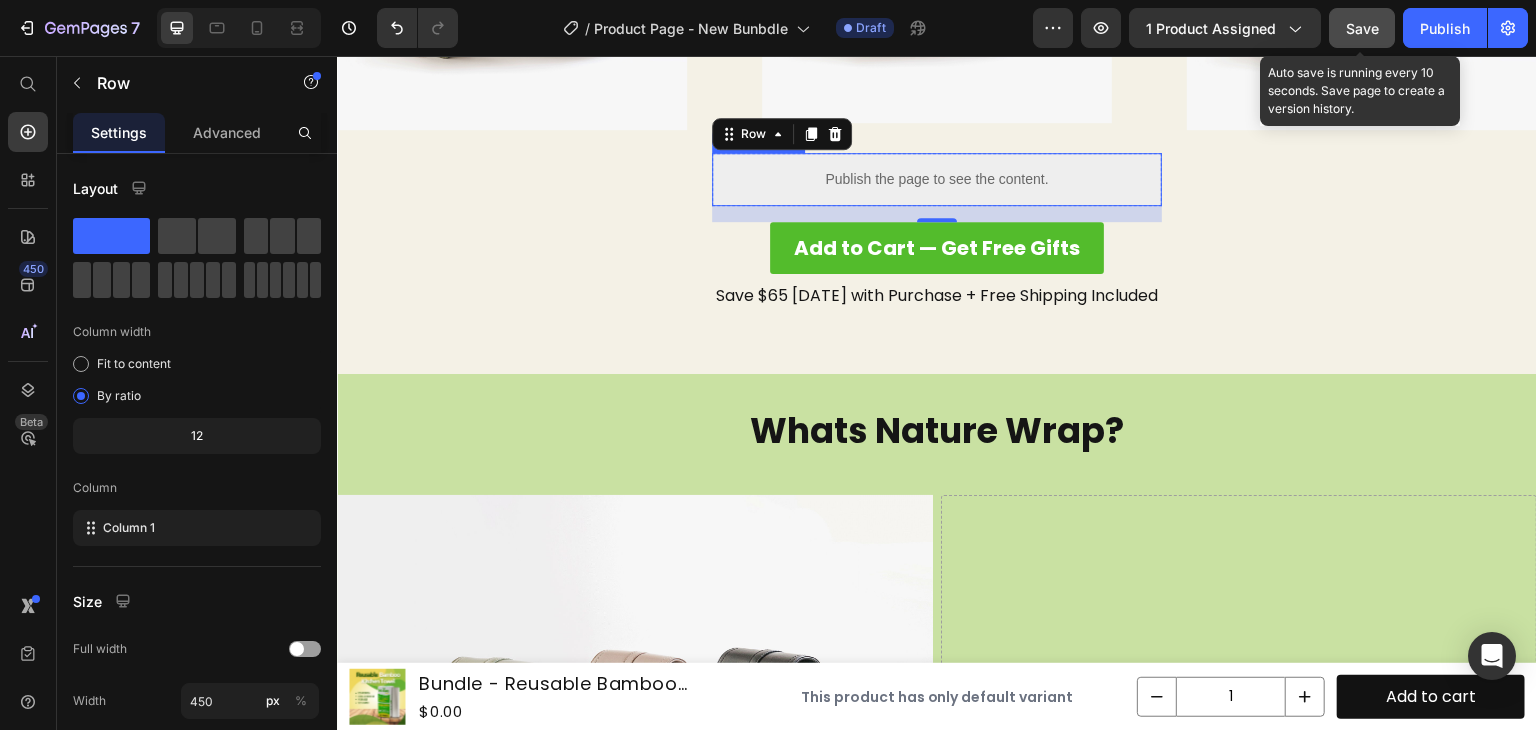 click on "Publish the page to see the content." at bounding box center (937, 179) 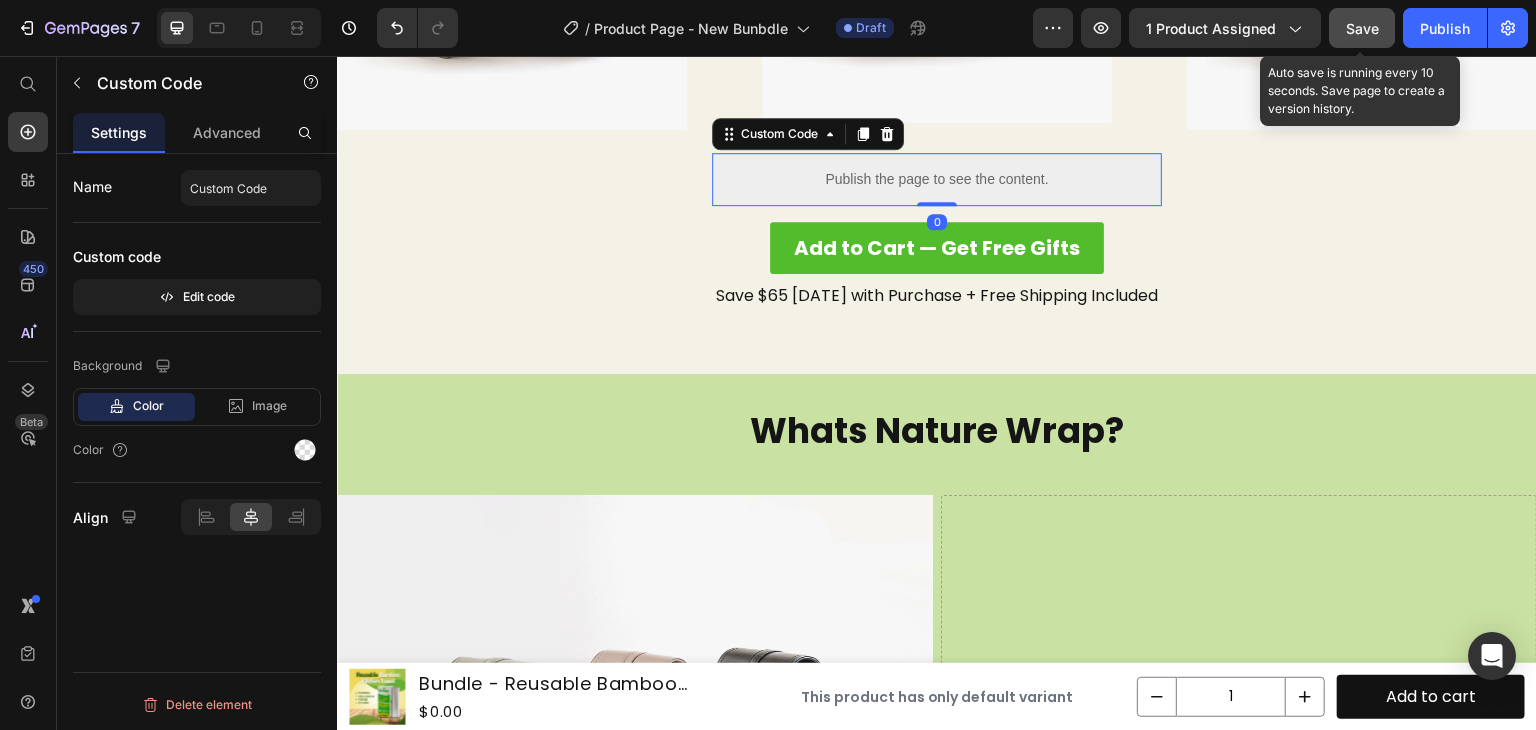 scroll, scrollTop: 0, scrollLeft: 0, axis: both 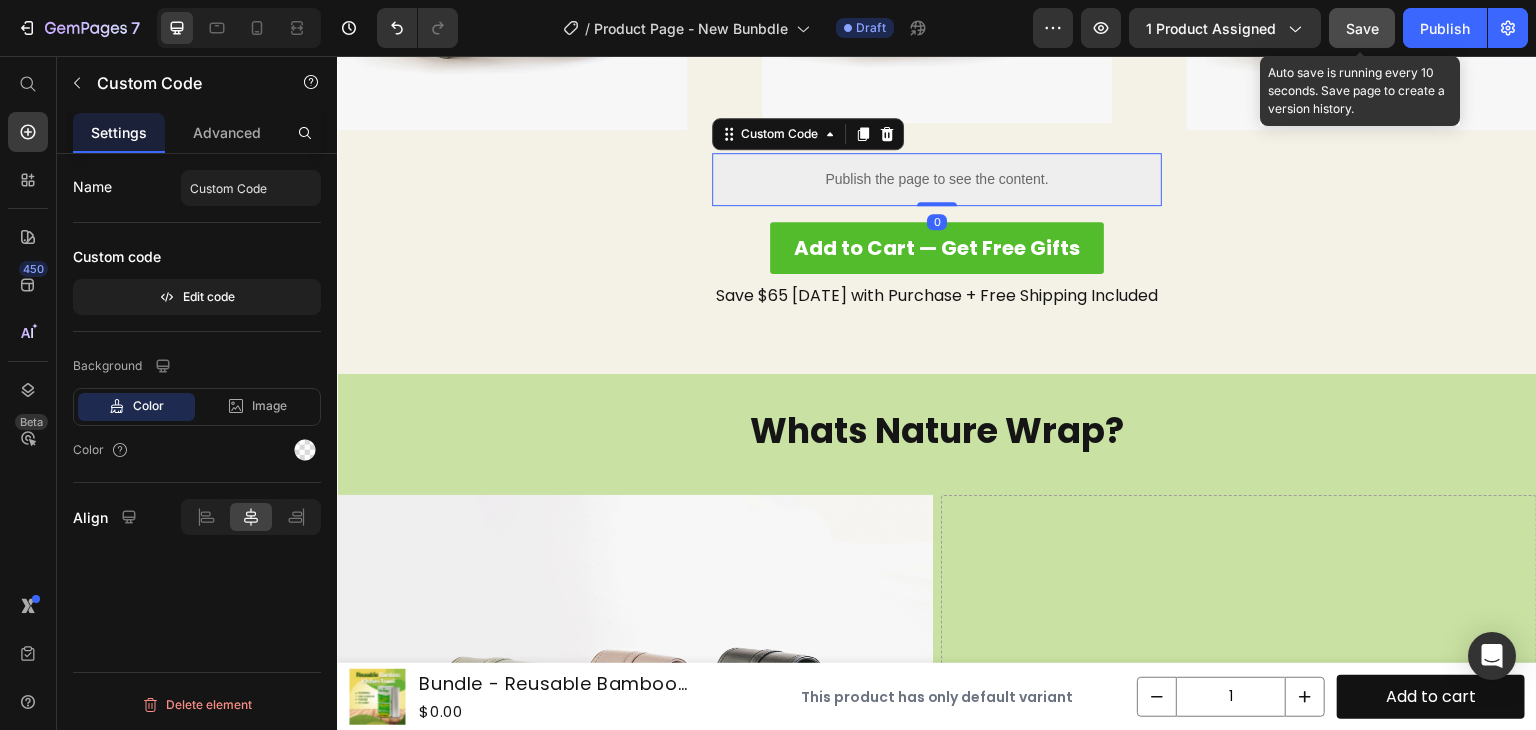 click on "Custom code  Edit code" at bounding box center (197, 277) 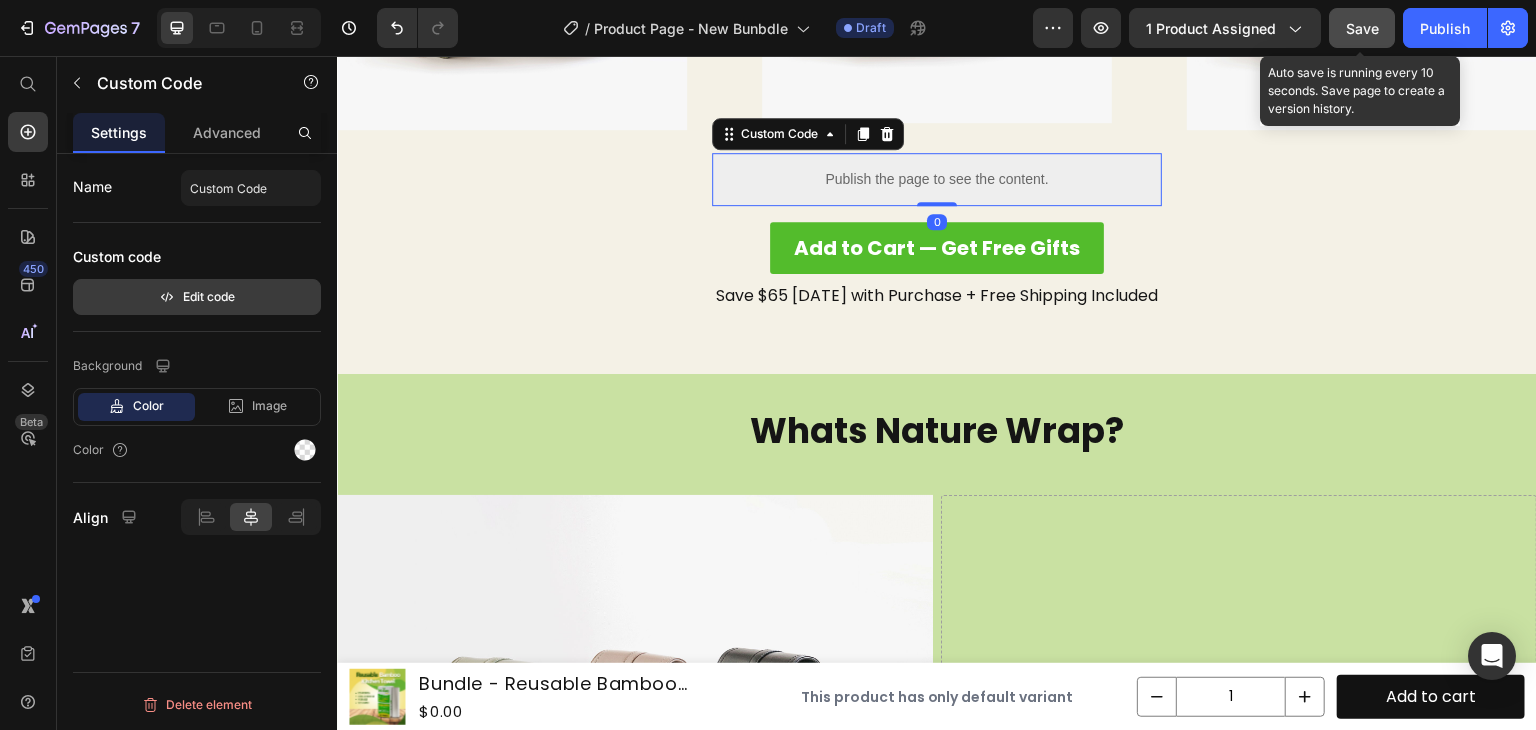 click on "Edit code" at bounding box center [197, 297] 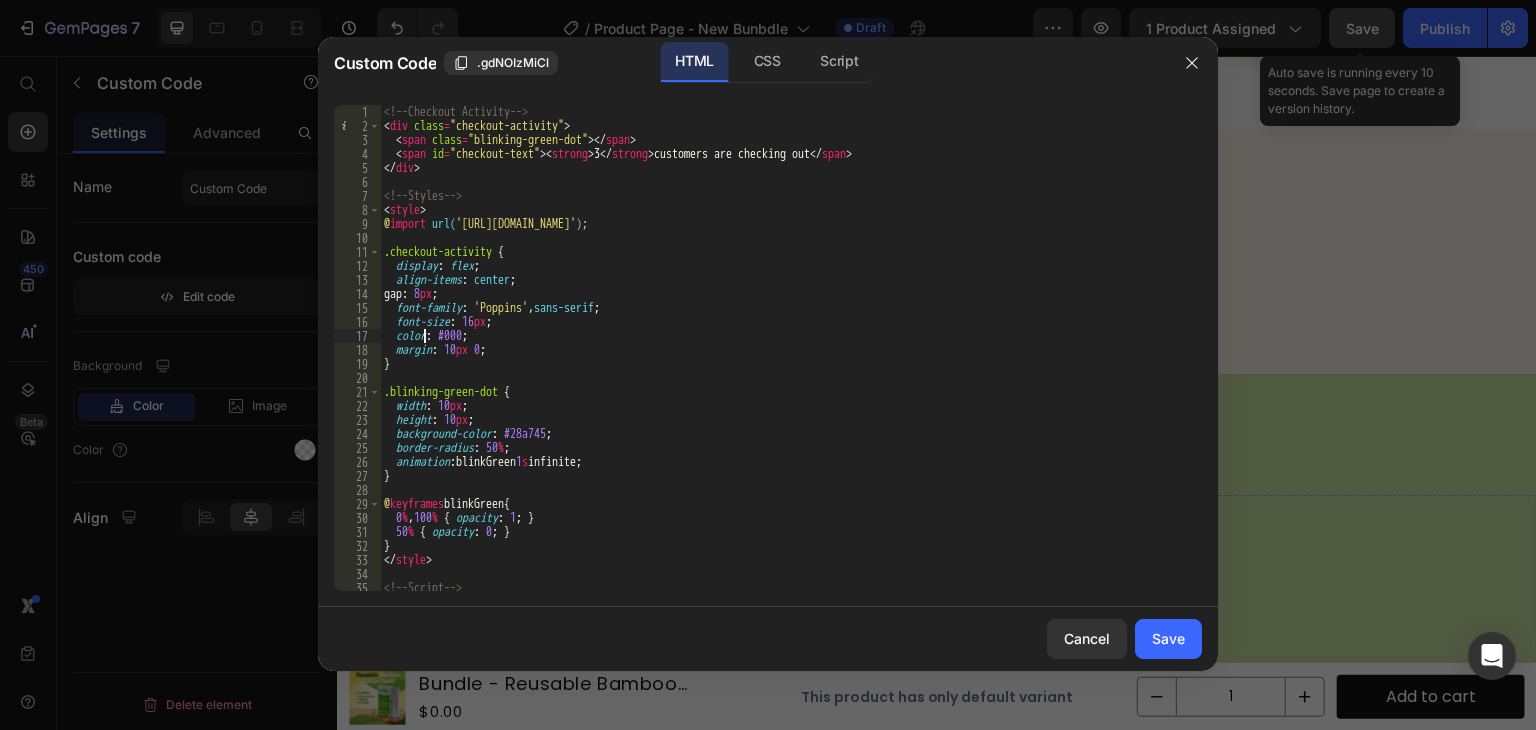 click on "<!--  Checkout Activity  --> < div   class = "checkout-activity" >    < span   class = "blinking-green-dot" > </ span >    < span   id = "checkout-text" > < strong > 3 </ strong >  customers are checking out </ span > </ div > <!--  Styles  --> < style > @ import   url( '[URL][DOMAIN_NAME]' ) ; .checkout-activity   {    display :   flex ;    align-items :   center ;   gap :   8 px ;    font-family :   ' Poppins ' ,  sans-serif ;    font-size :   16 px ;    color :   #000 ;    margin :   10 px   0 ; } .blinking-green-dot   {    width :   10 px ;    height :   10 px ;    background-color :   #28a745 ;    border-radius :   50 % ;    animation :  blinkGreen  1 s  infinite ; } @ keyframes  blinkGreen  {    0 % ,  100 %   {   opacity :   1 ;   }    50 %   {   opacity :   0 ;   } } </ style > <!--  Script  --> < script >" at bounding box center [783, 362] 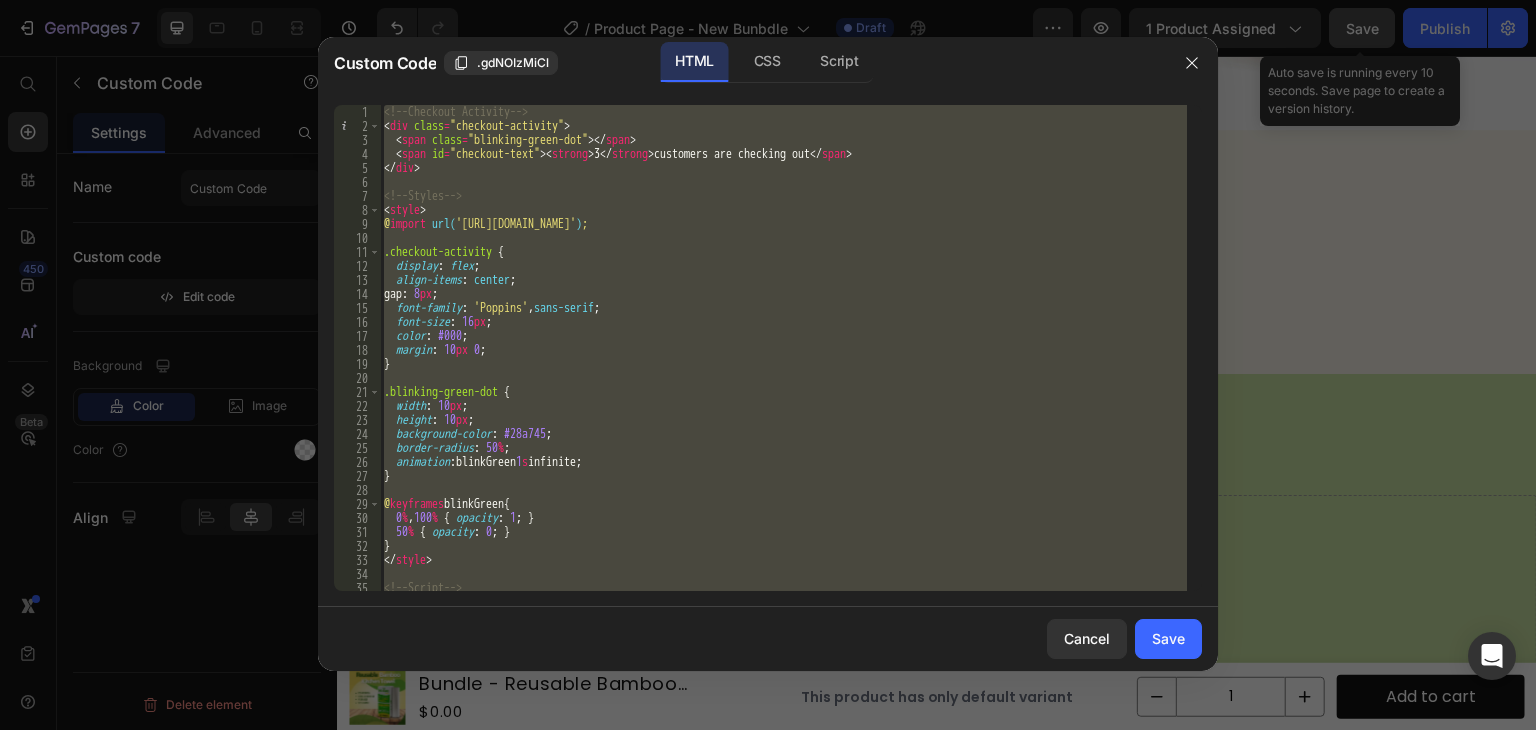 paste 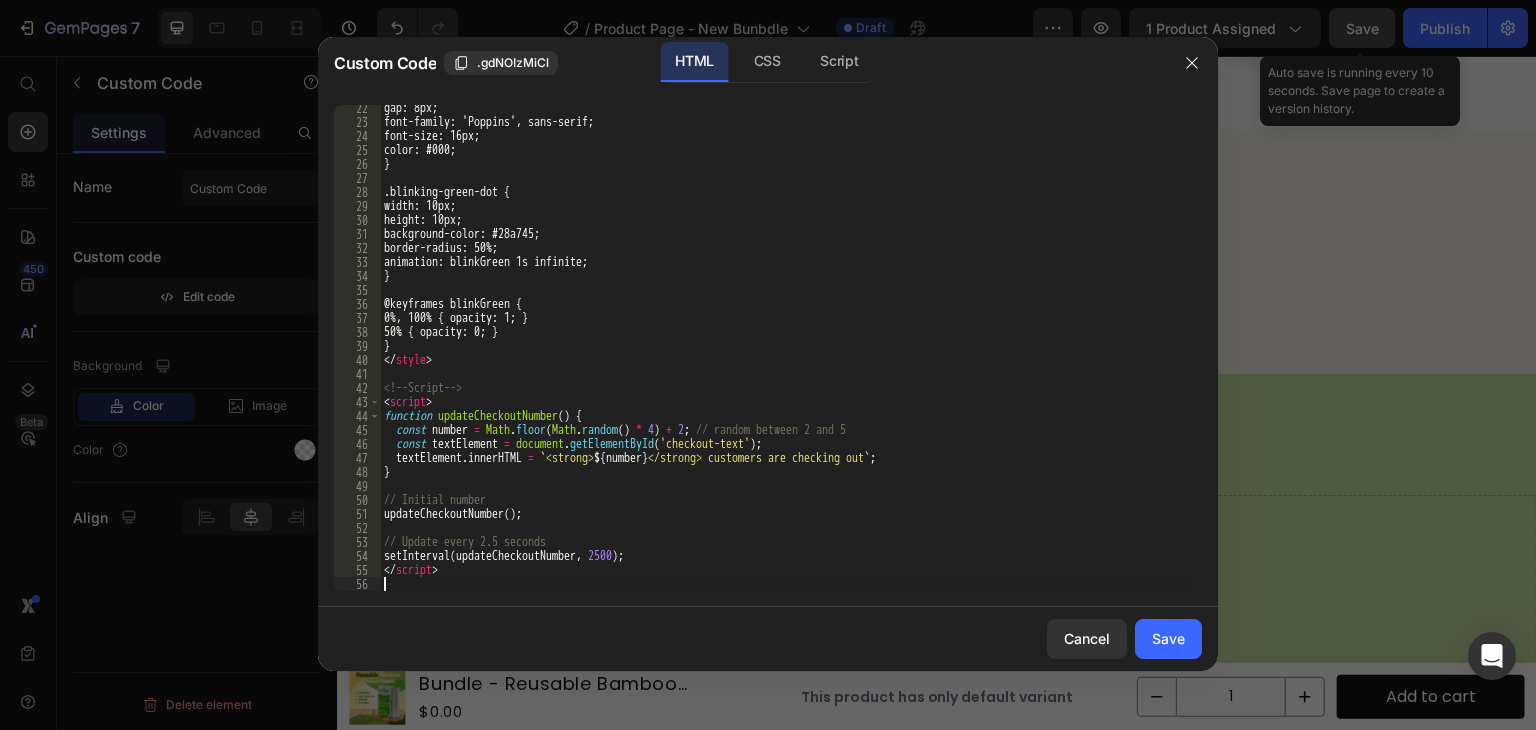 scroll, scrollTop: 298, scrollLeft: 0, axis: vertical 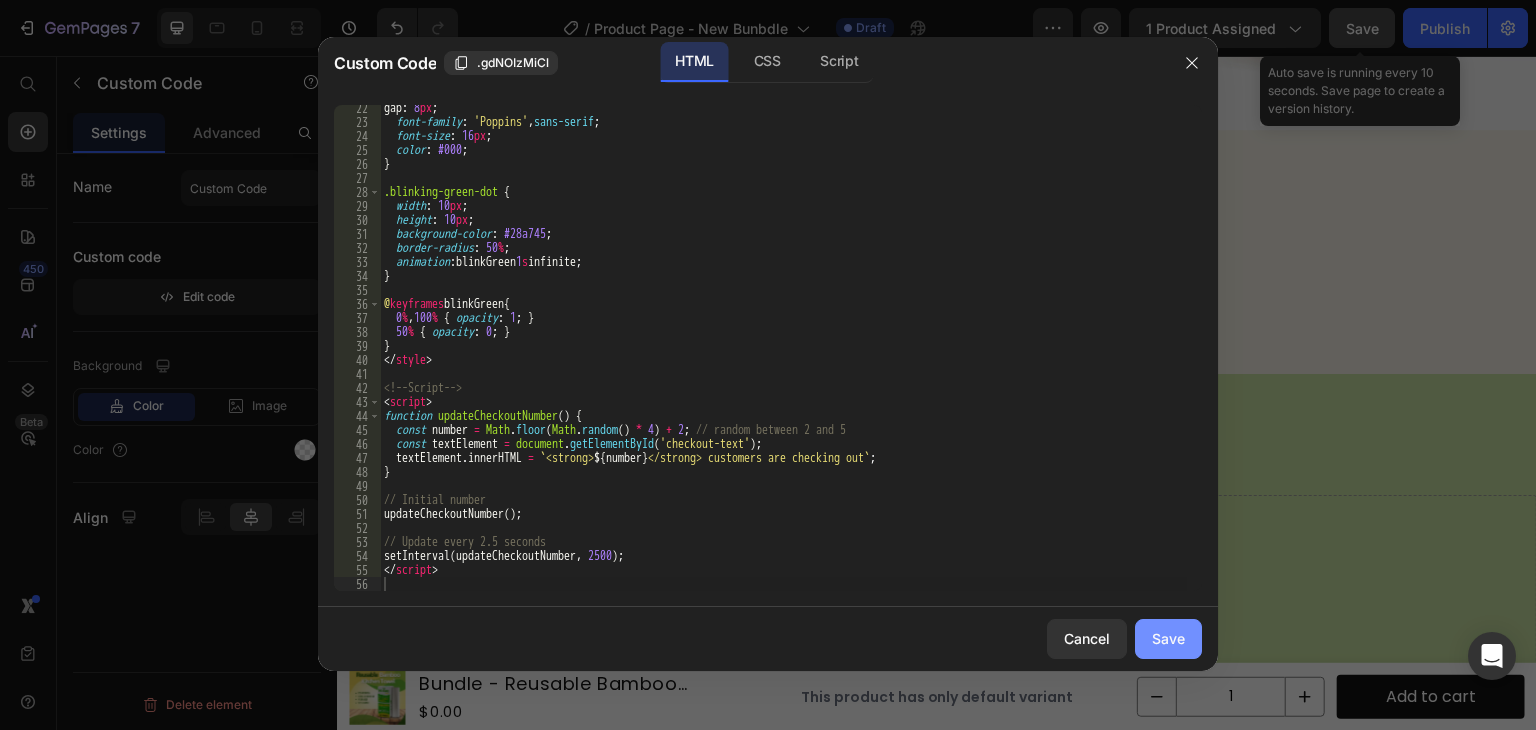 click on "Save" at bounding box center (1168, 638) 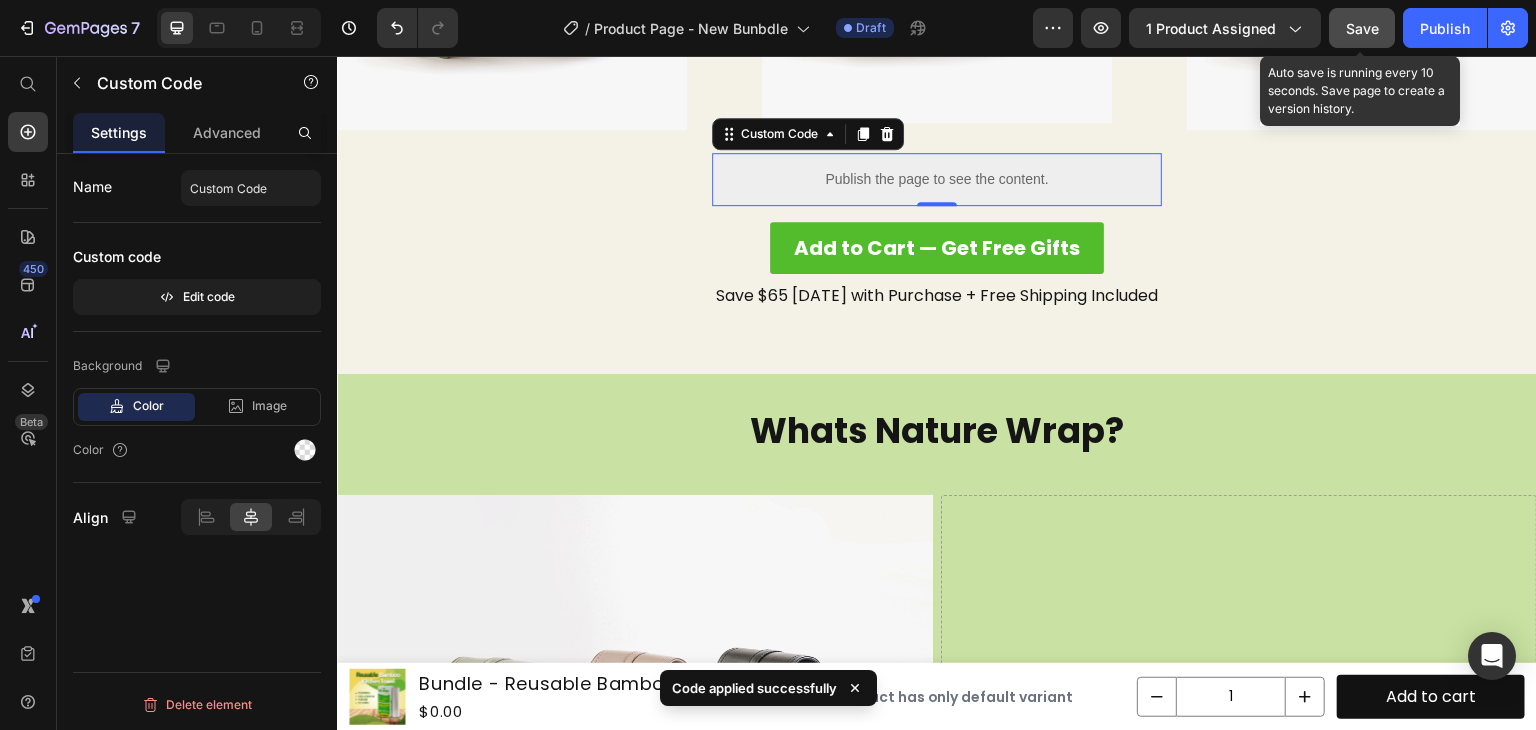 click on "Save" 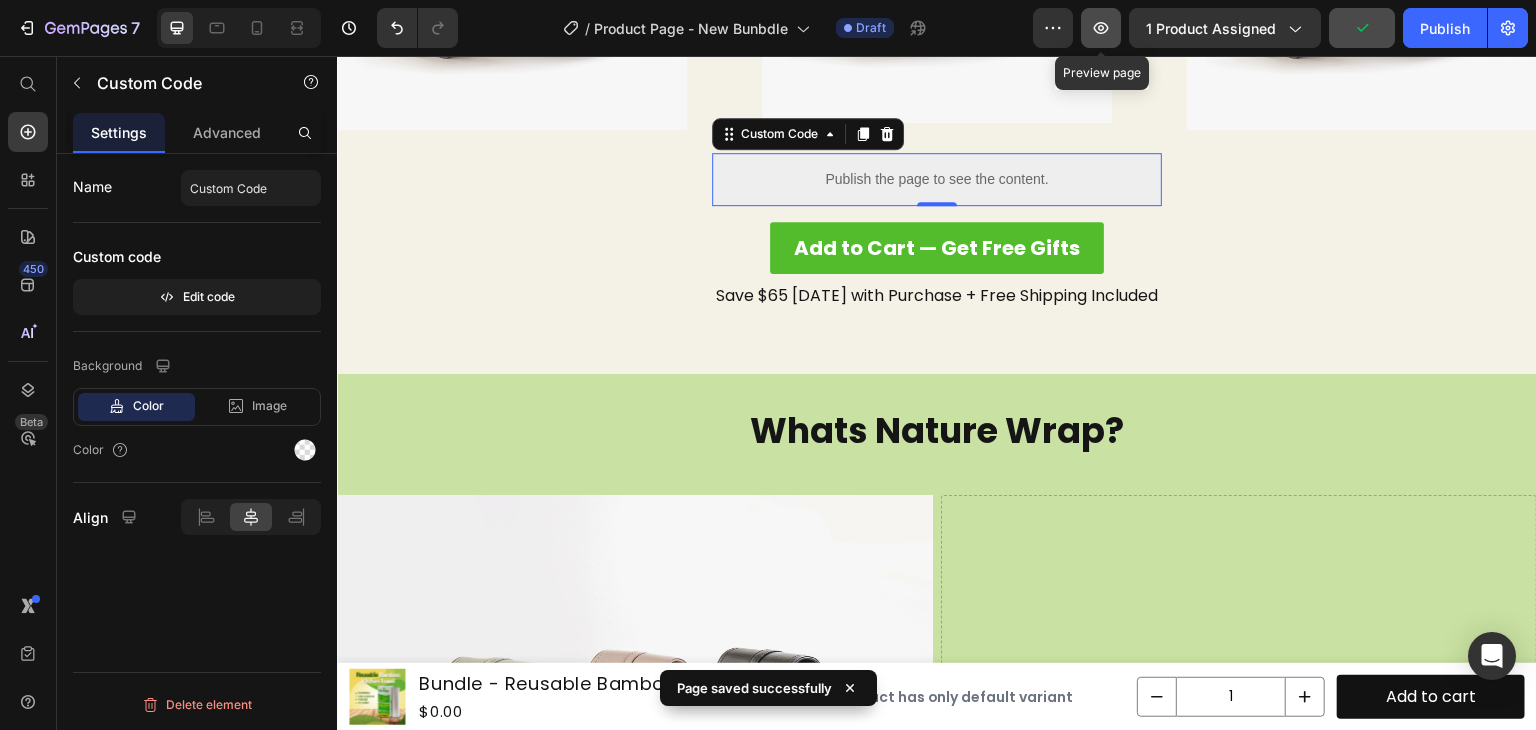click 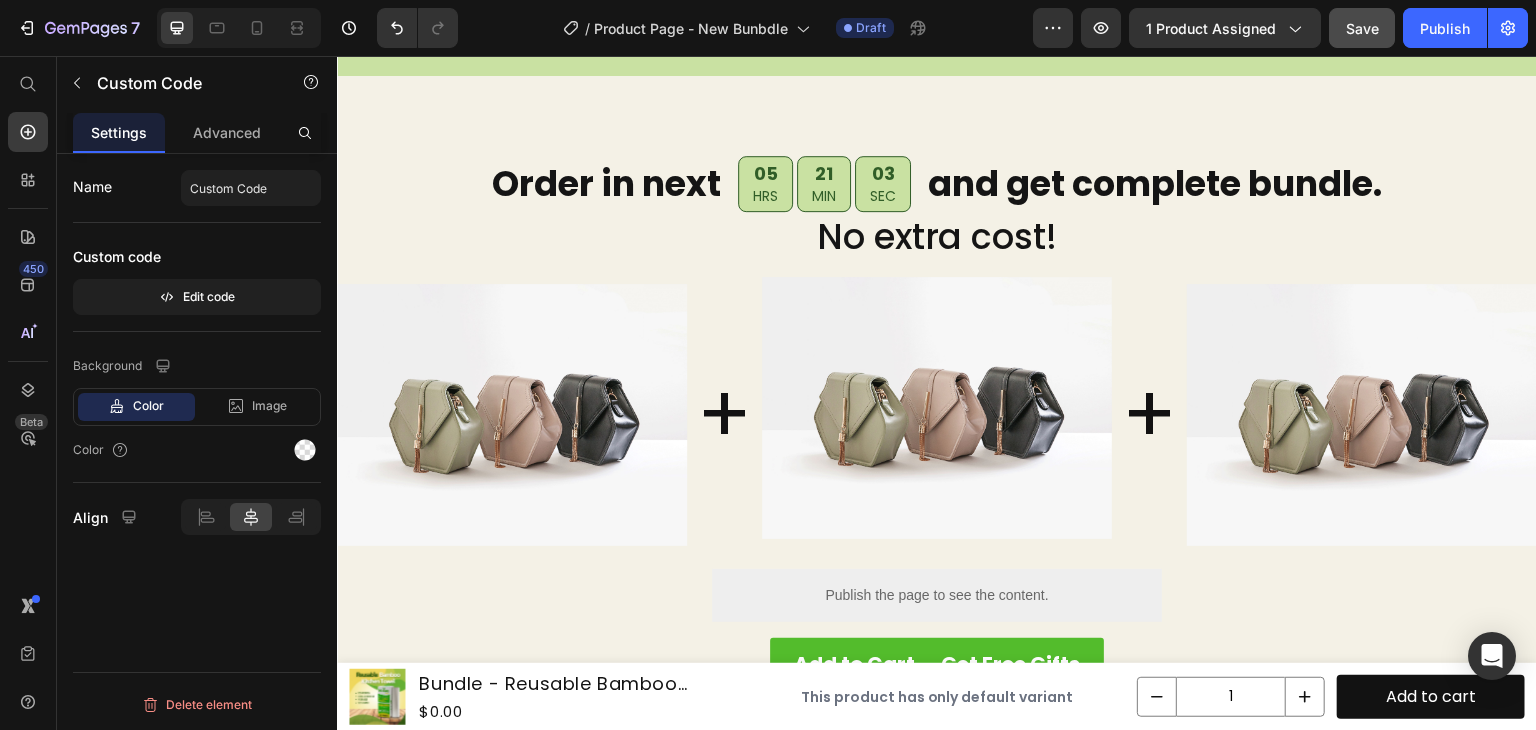 scroll, scrollTop: 3597, scrollLeft: 0, axis: vertical 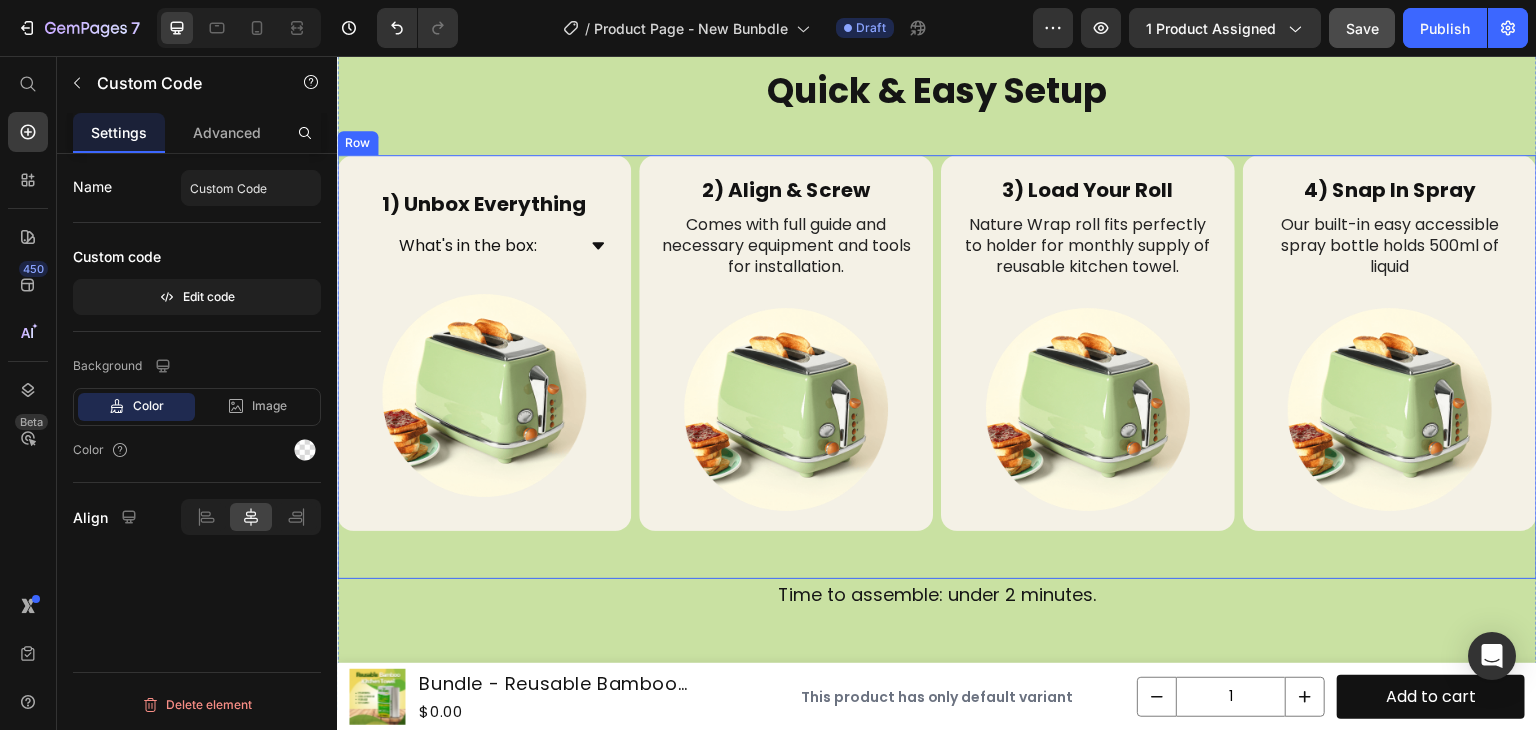 click on "1) Unbox Everything Text Block
What's in the box: Accordion Image Row 2) Align & Screw Text Block Comes with full guide and necessary equipment and tools for installation. Text Block Image Row 3) Load Your Roll Text Block Nature Wrap roll fits perfectly to holder for monthly supply of reusable kitchen towel. Text Block Image Row 4) Snap In Spray Text Block Our built-in easy accessible spray bottle holds 500ml of liquid  Text Block Image Row Row" at bounding box center [937, 367] 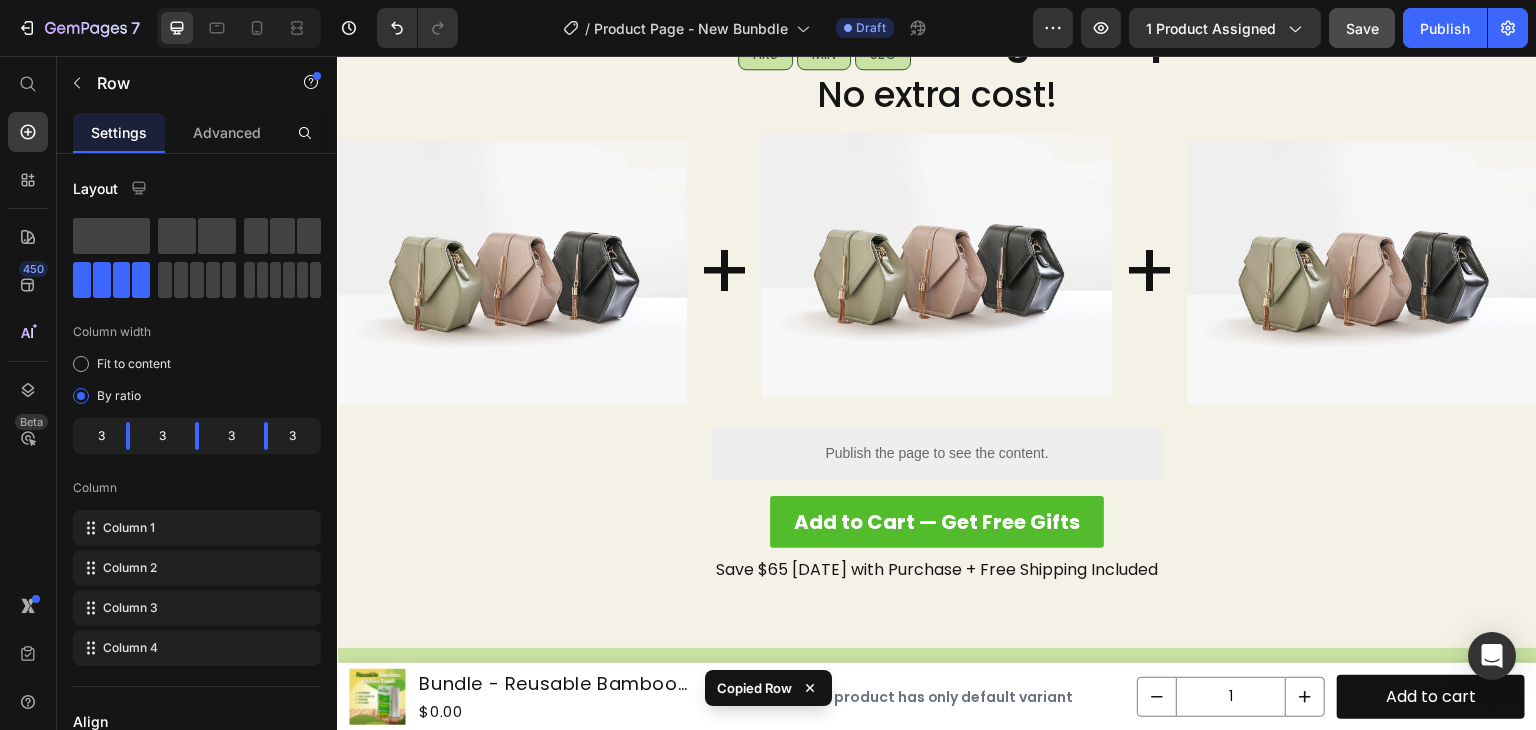 scroll, scrollTop: 4944, scrollLeft: 0, axis: vertical 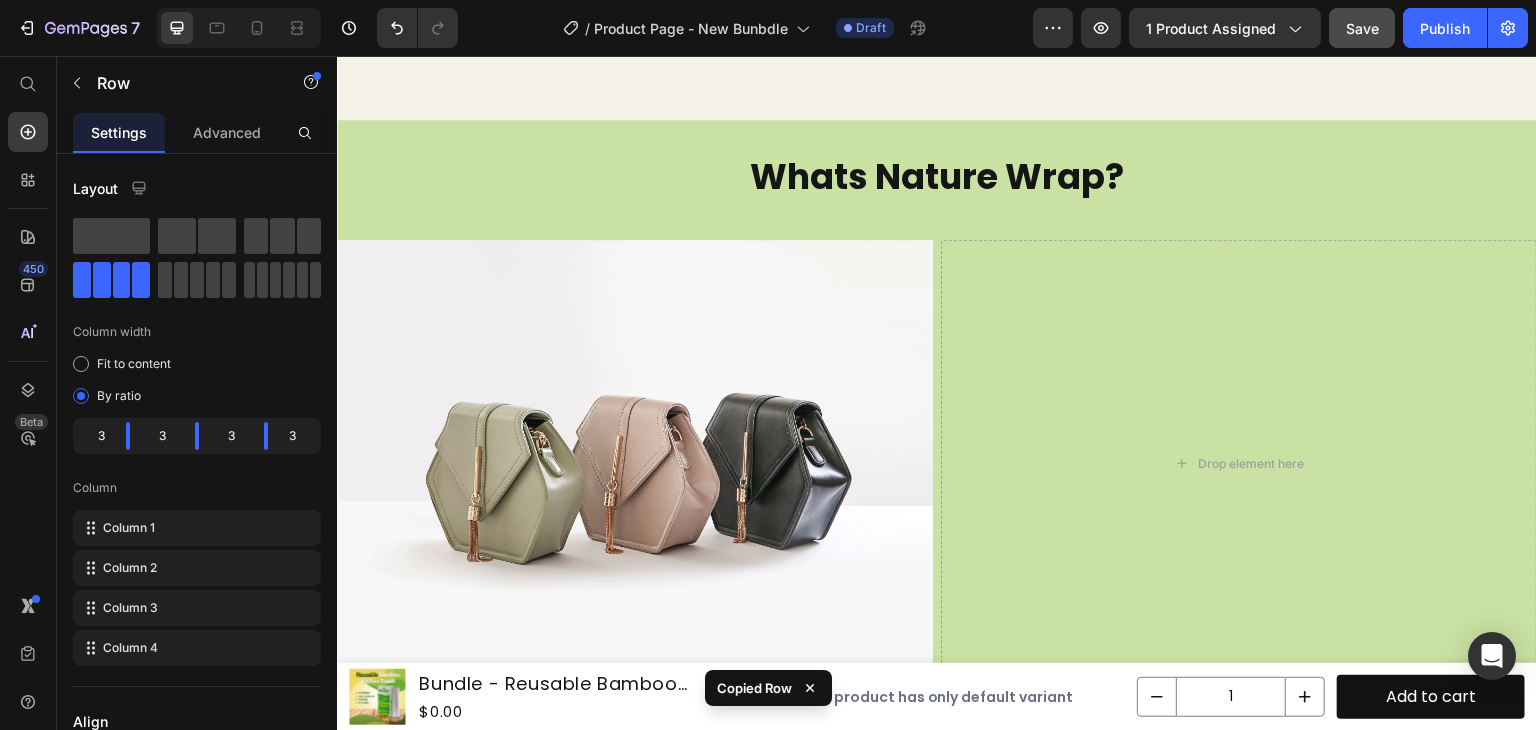 click on "Drop element here" at bounding box center [1239, 463] 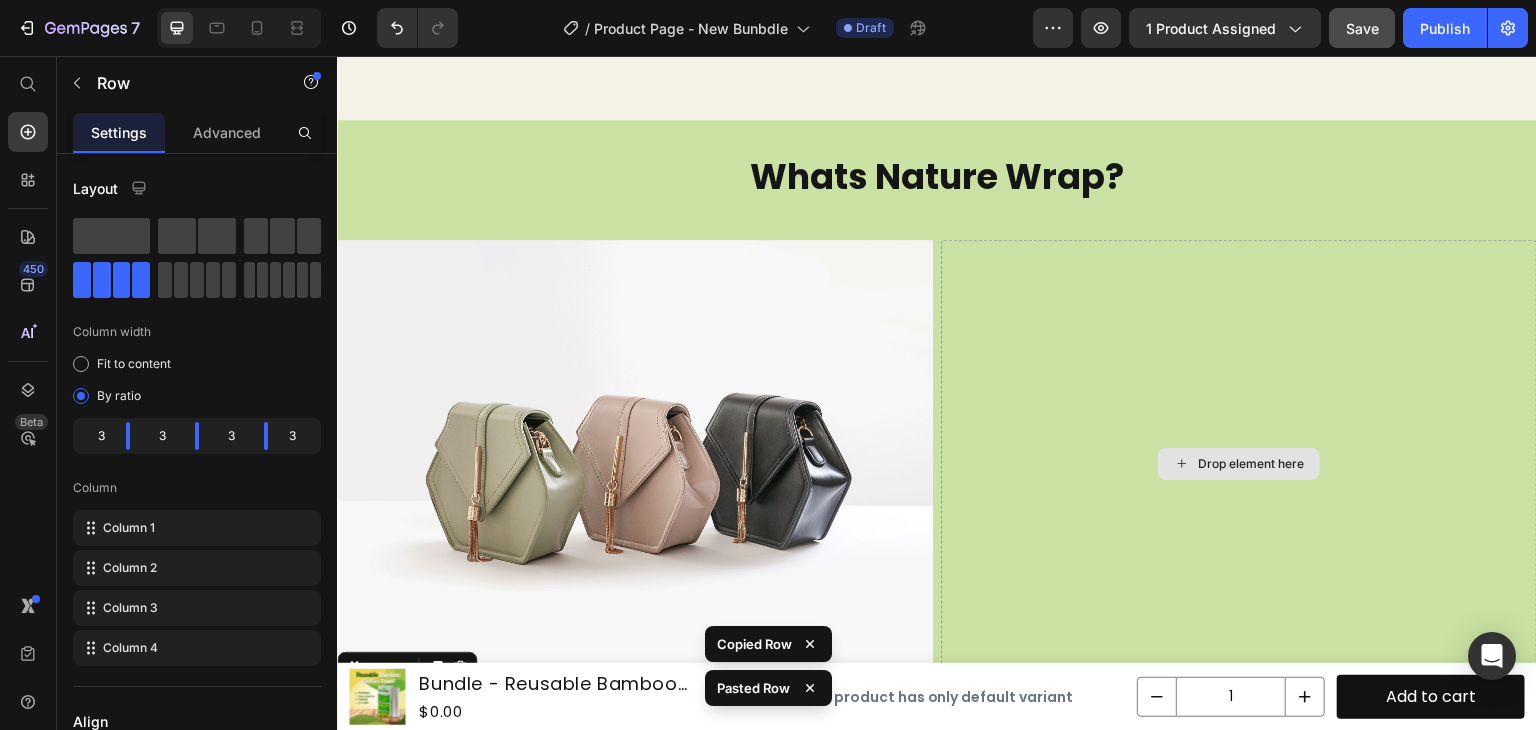 scroll, scrollTop: 5495, scrollLeft: 0, axis: vertical 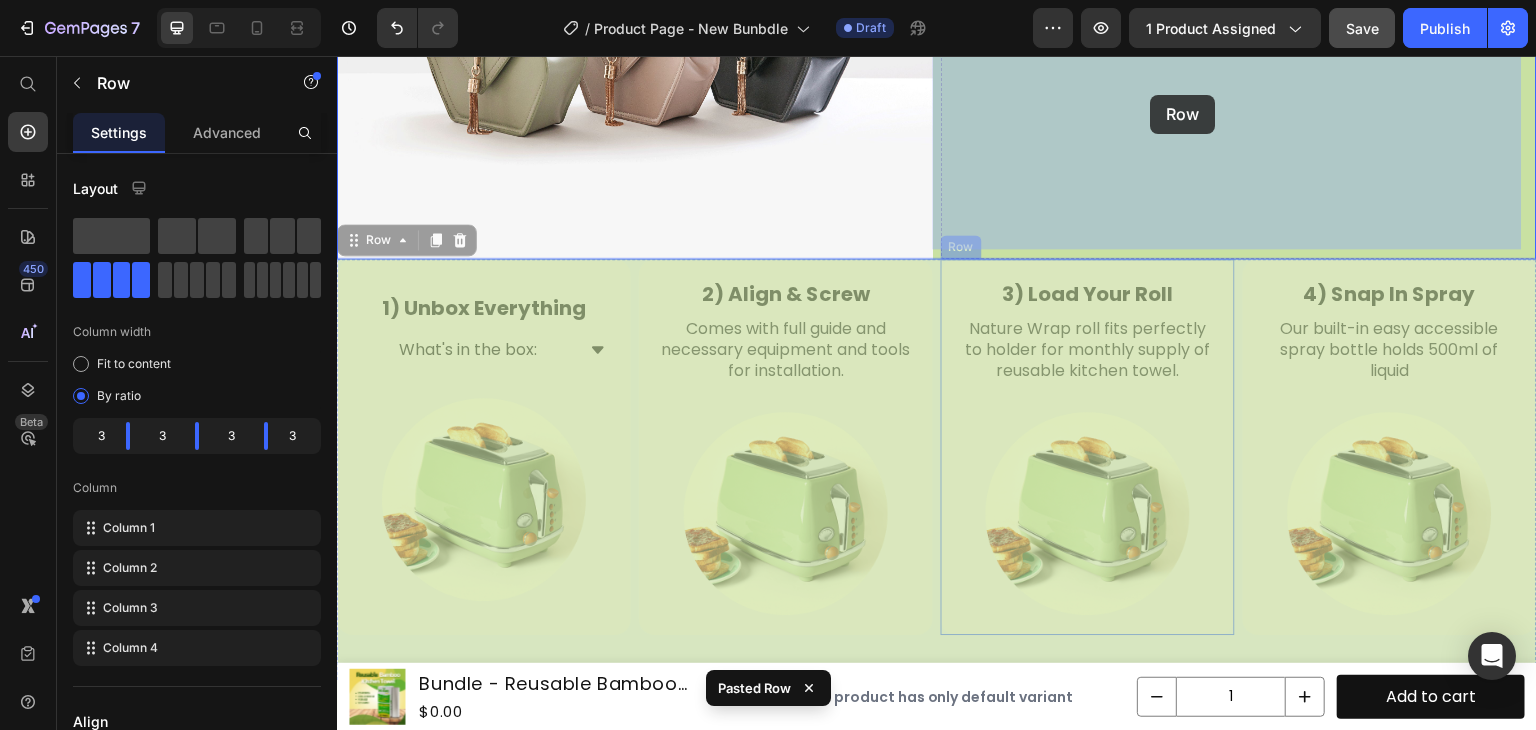 drag, startPoint x: 929, startPoint y: 293, endPoint x: 1152, endPoint y: 94, distance: 298.88126 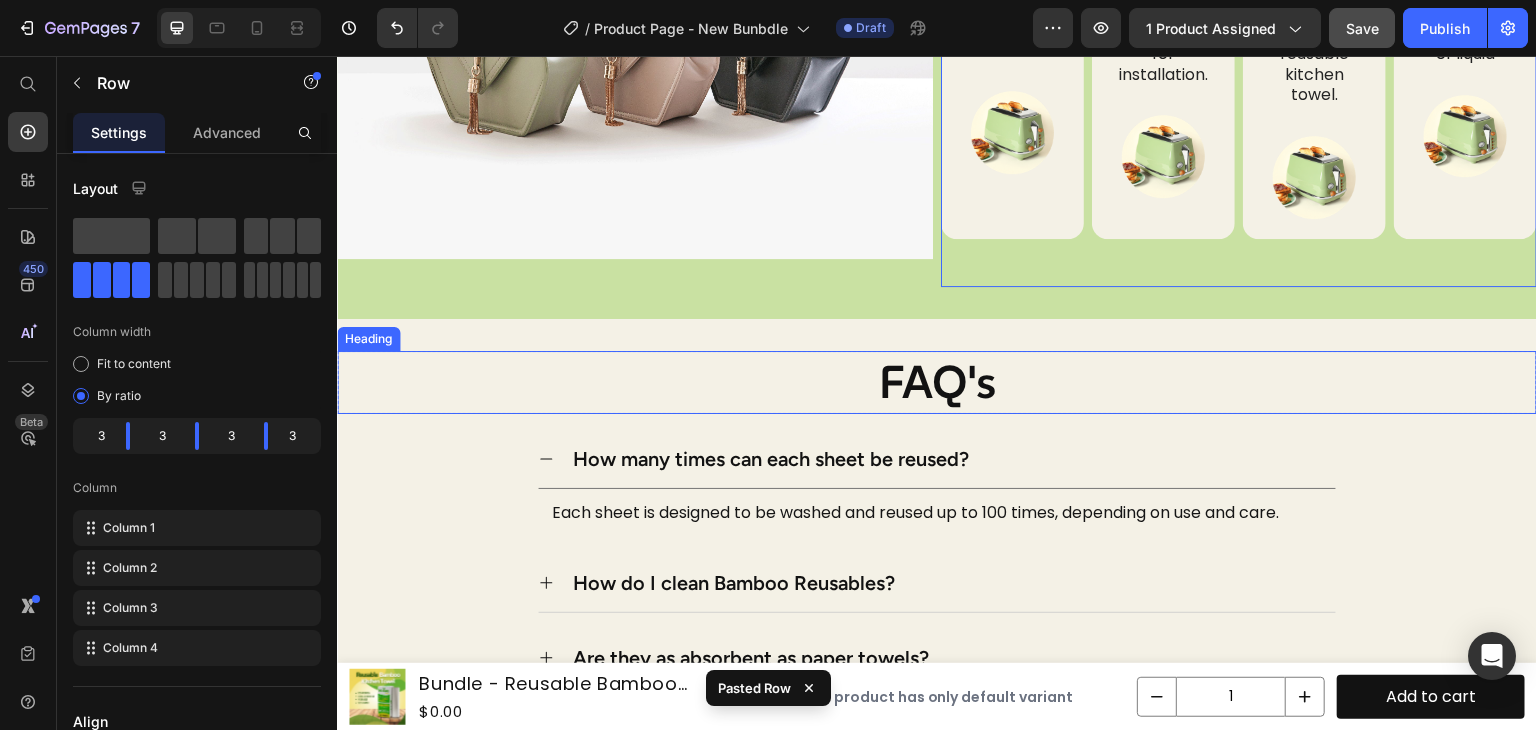 scroll, scrollTop: 5349, scrollLeft: 0, axis: vertical 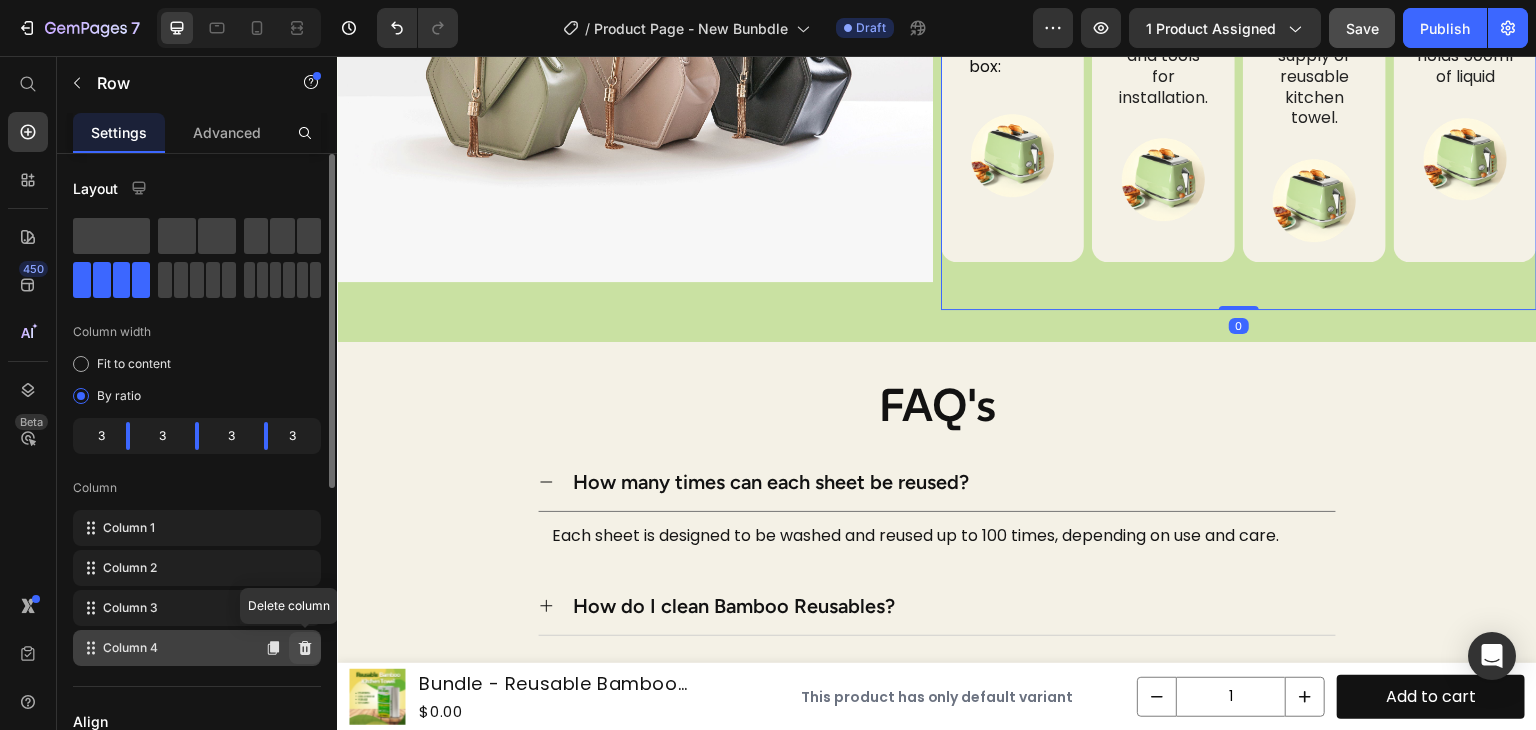 click 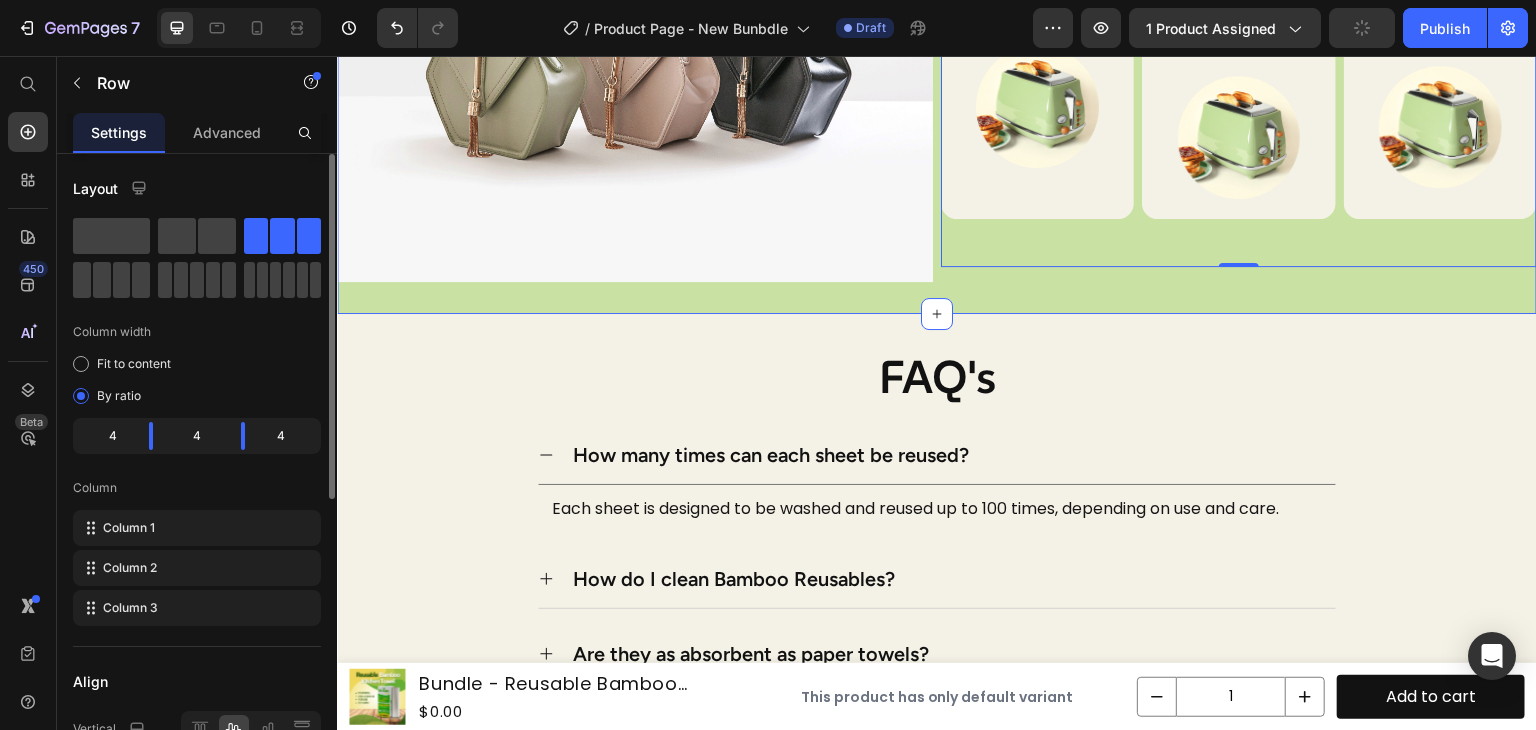 scroll, scrollTop: 5084, scrollLeft: 0, axis: vertical 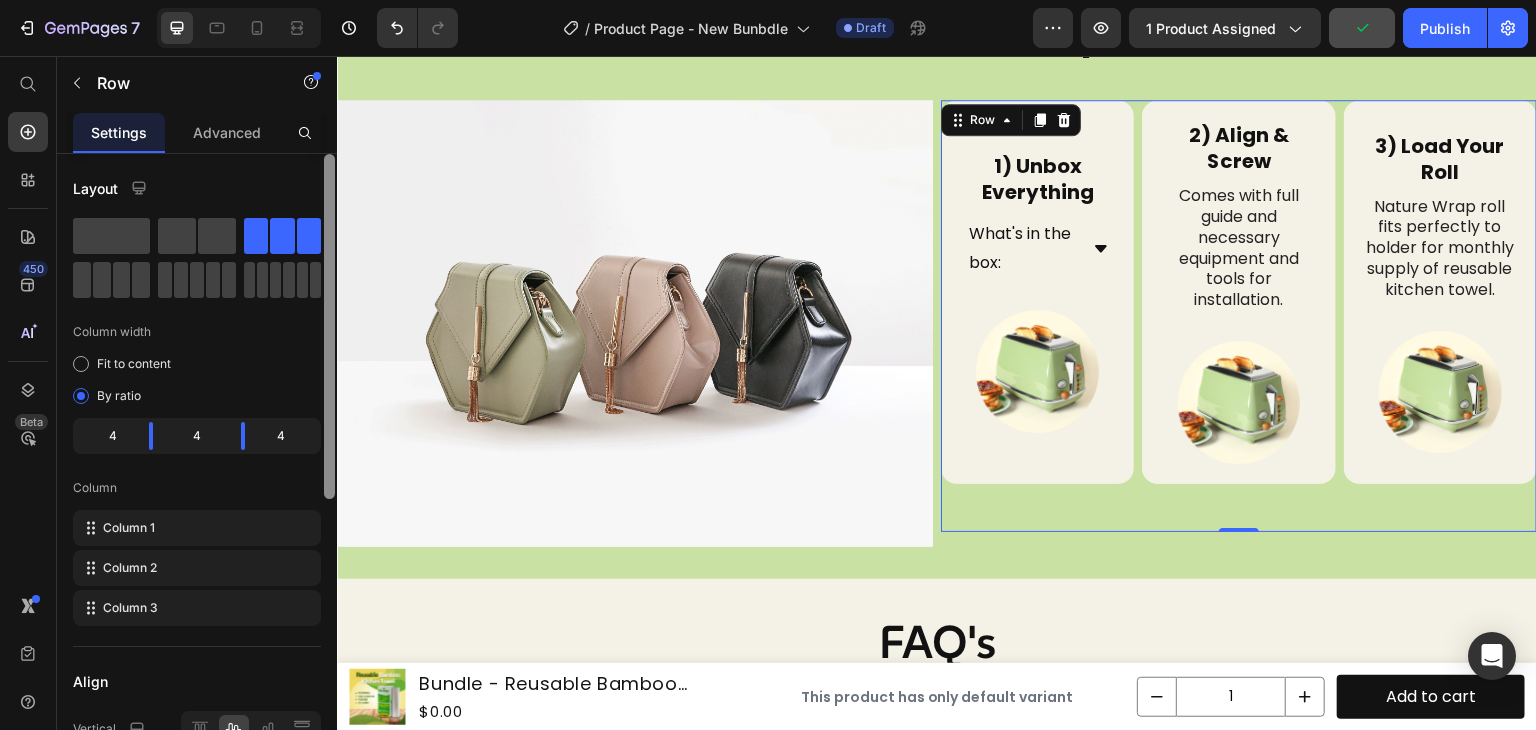 click 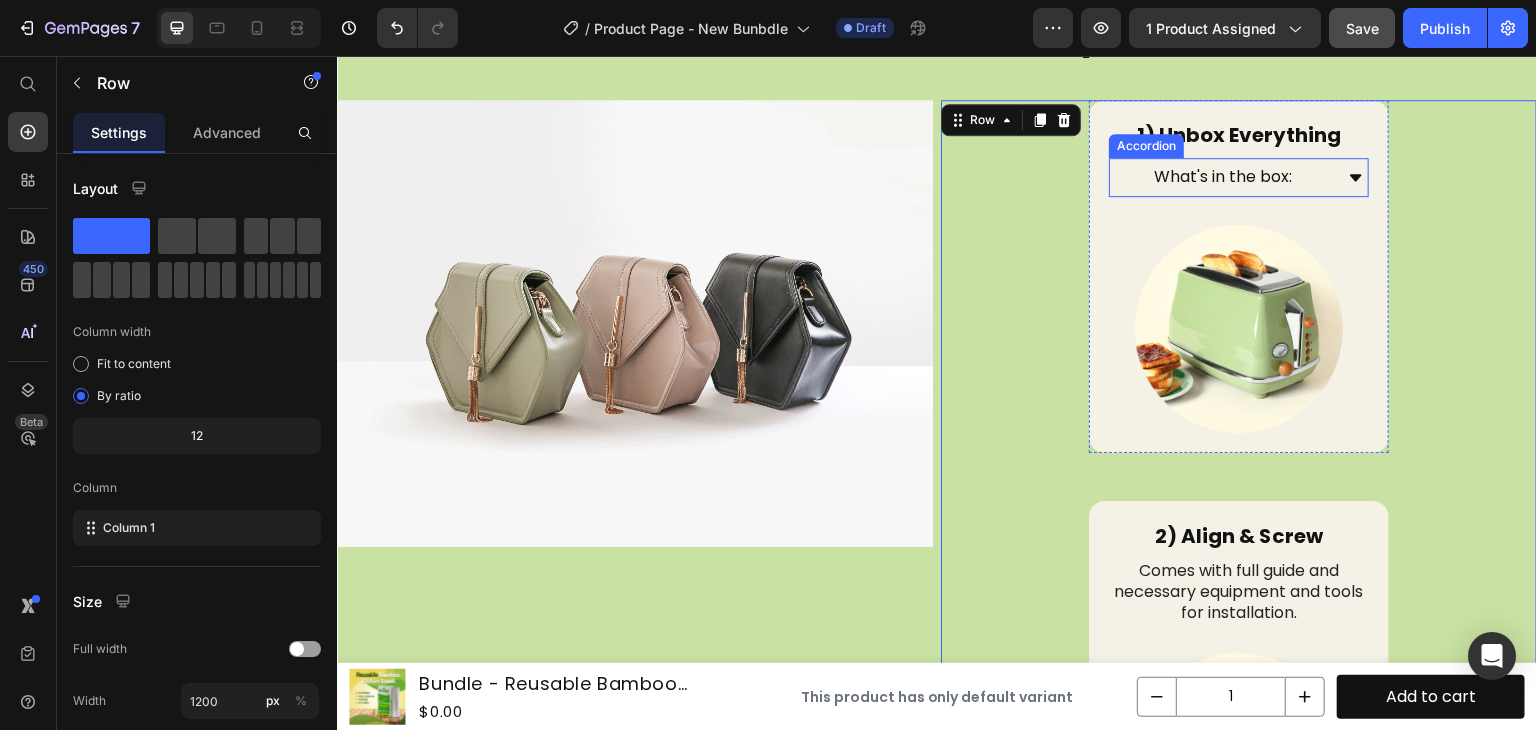 click on "What's in the box:" at bounding box center [1239, 177] 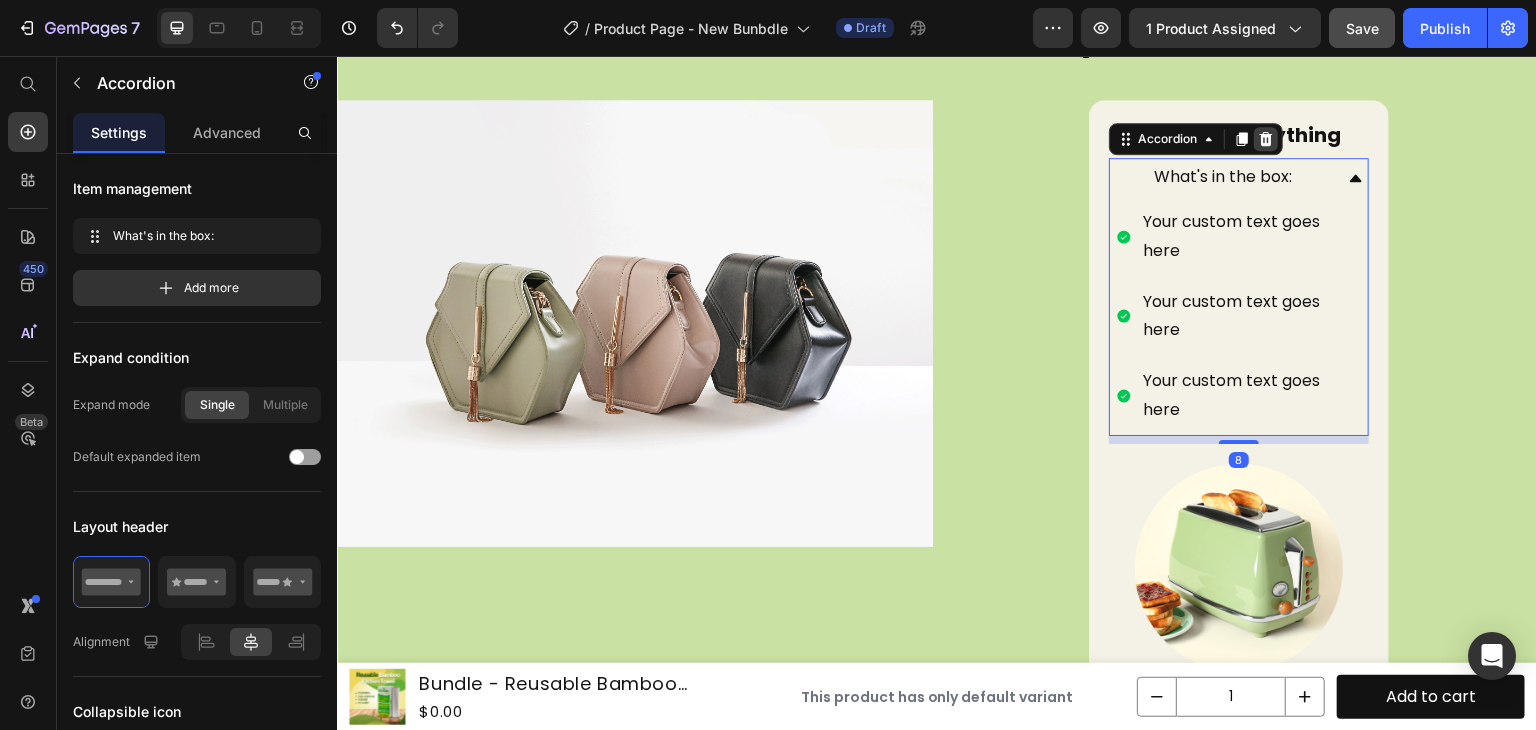 click 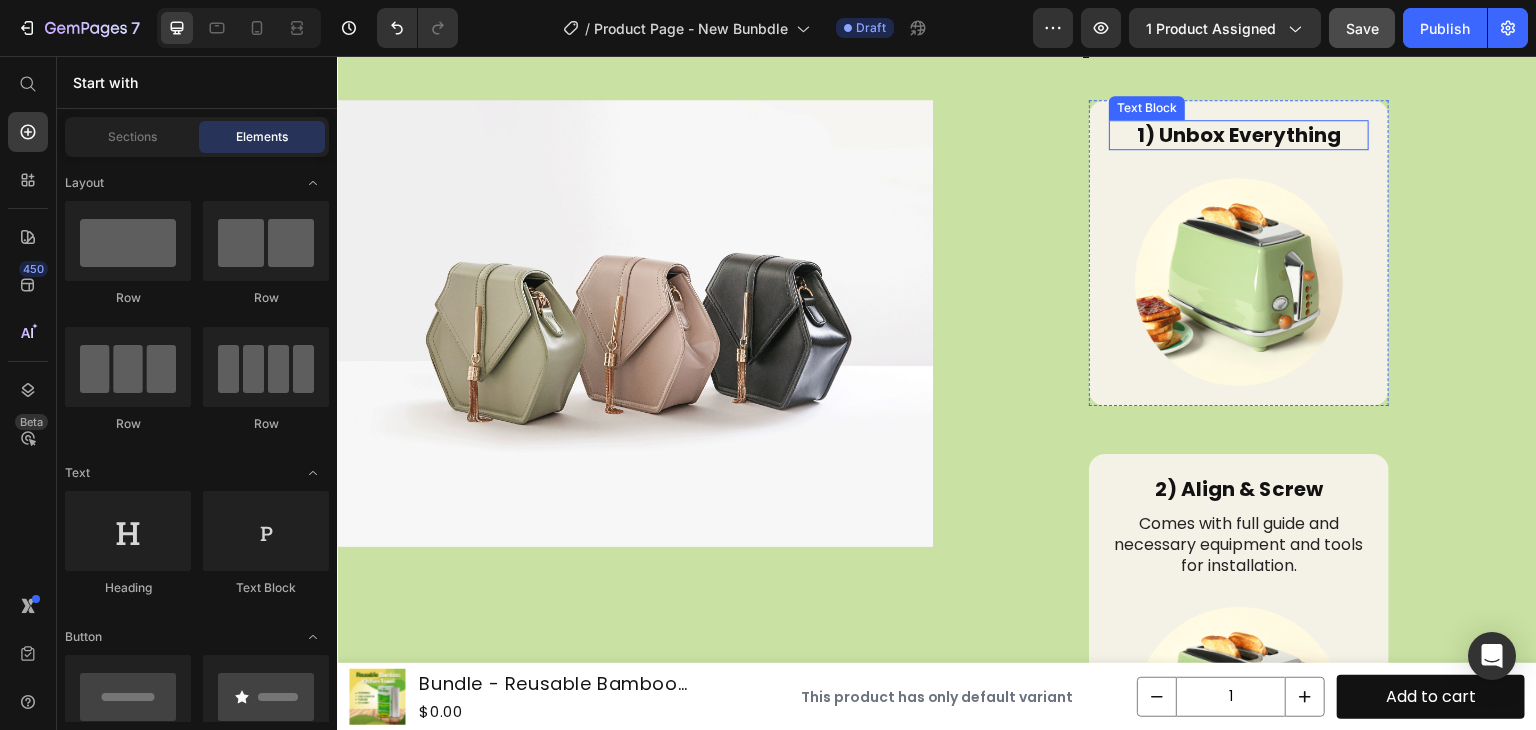 click on "1) Unbox Everything" at bounding box center [1239, 135] 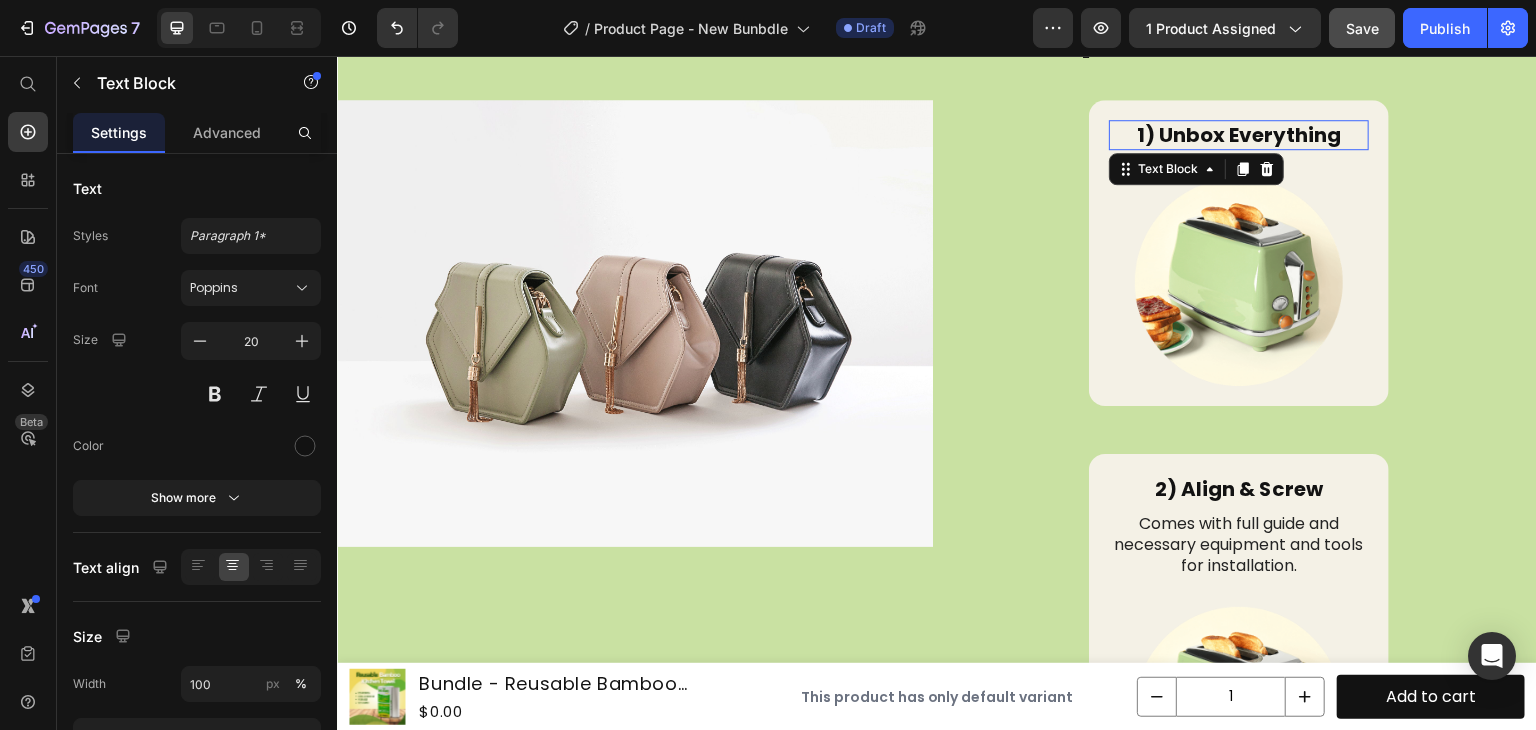 click on "1) Unbox Everything" at bounding box center [1239, 135] 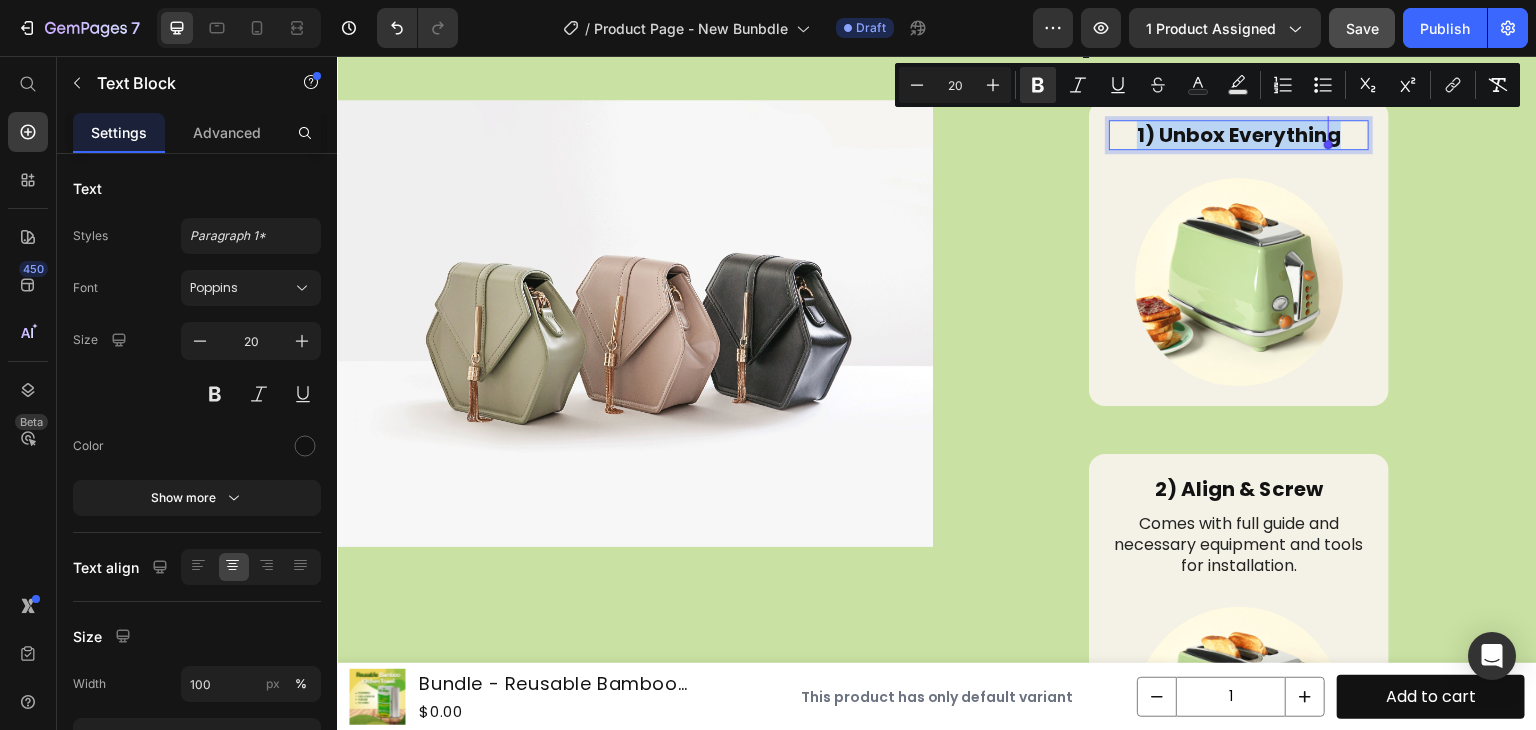 click on "1) Unbox Everything" at bounding box center [1239, 135] 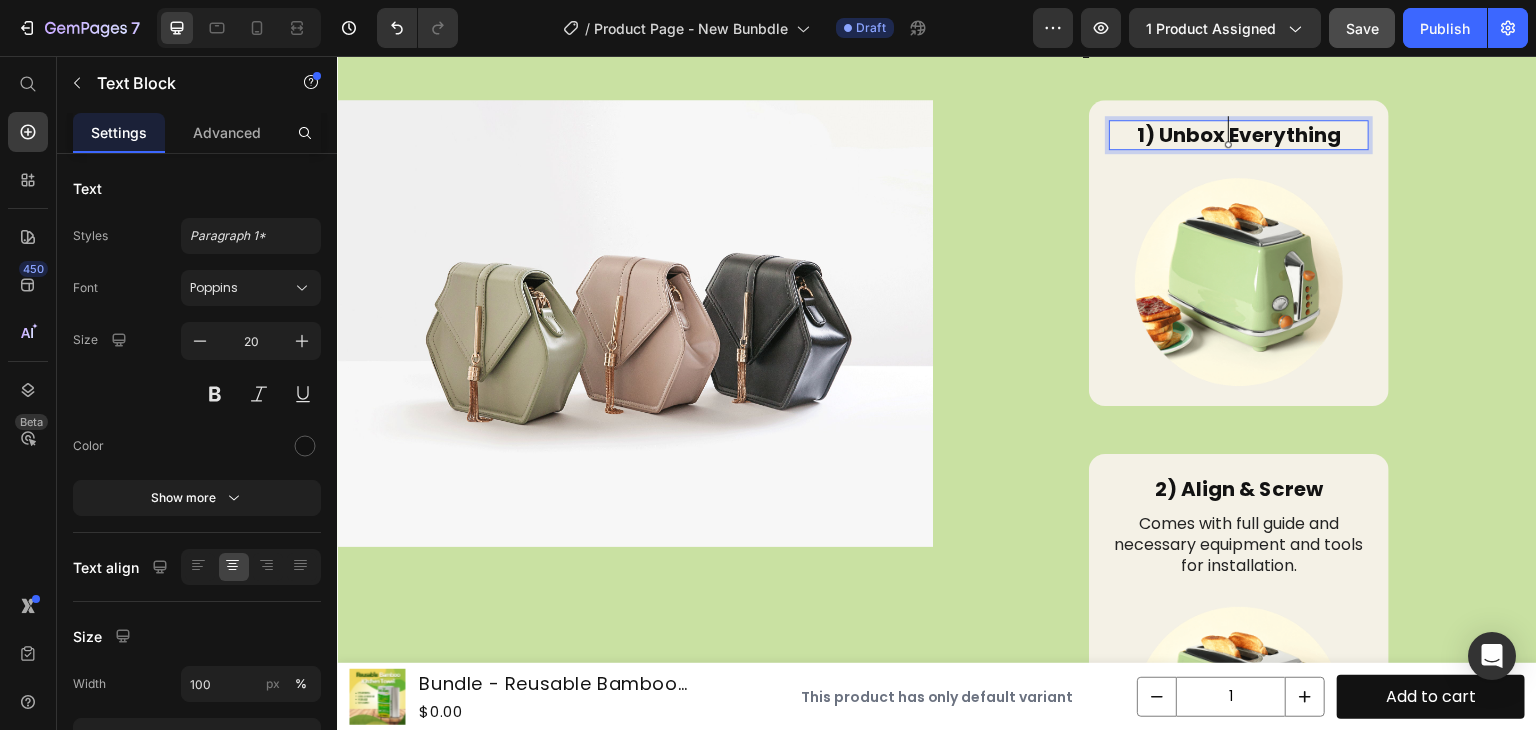 click on "1) Unbox Everything" at bounding box center (1239, 135) 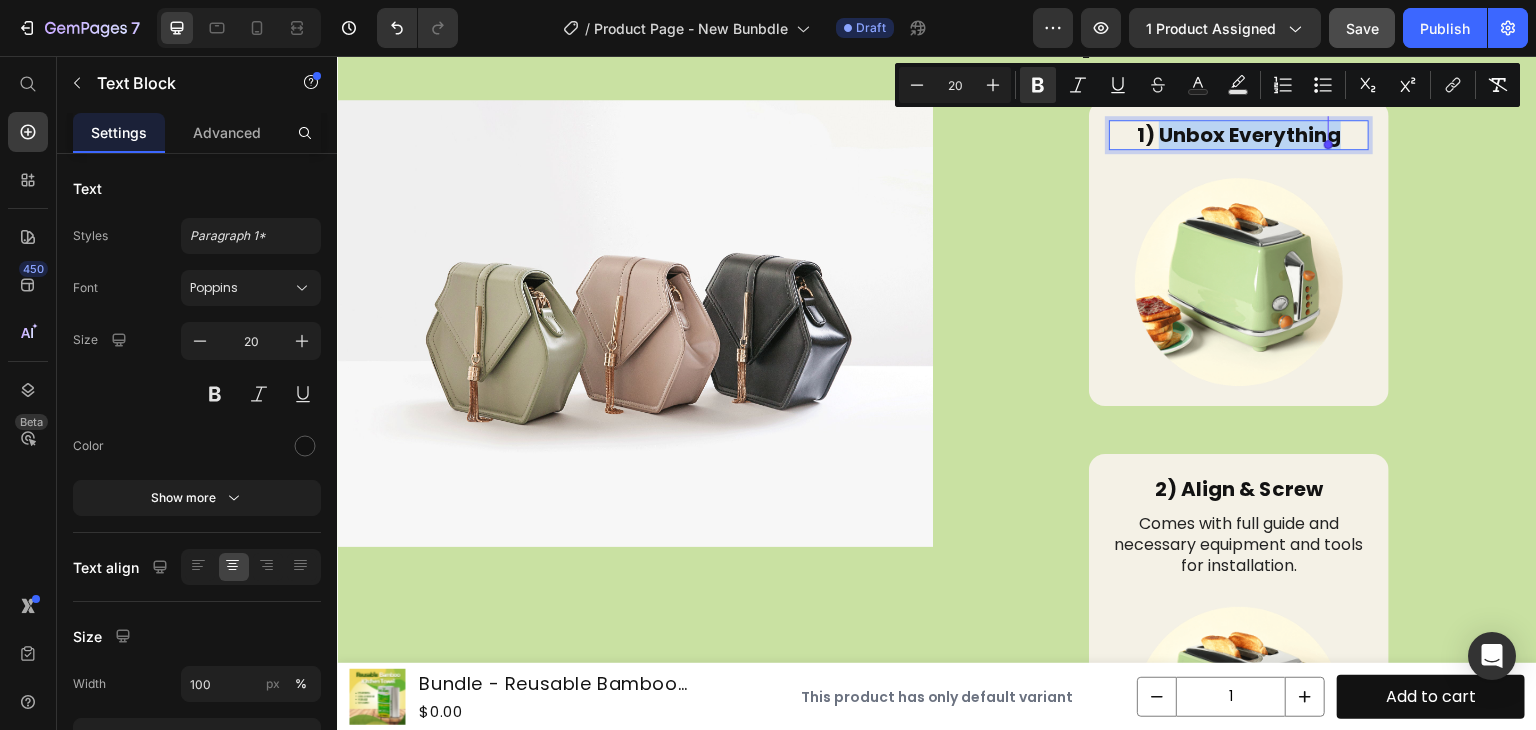 drag, startPoint x: 1147, startPoint y: 124, endPoint x: 1360, endPoint y: 125, distance: 213.00235 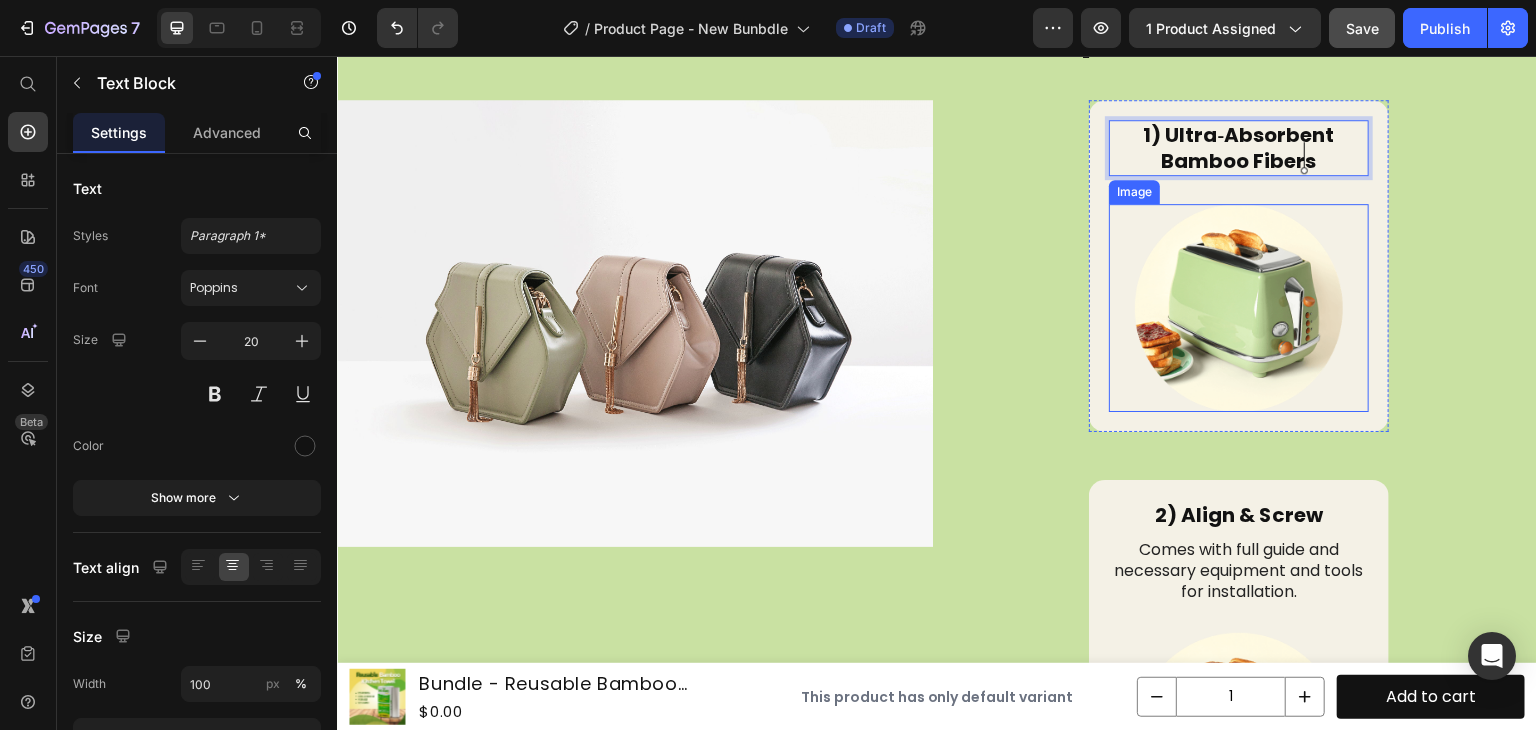 click at bounding box center [1239, 308] 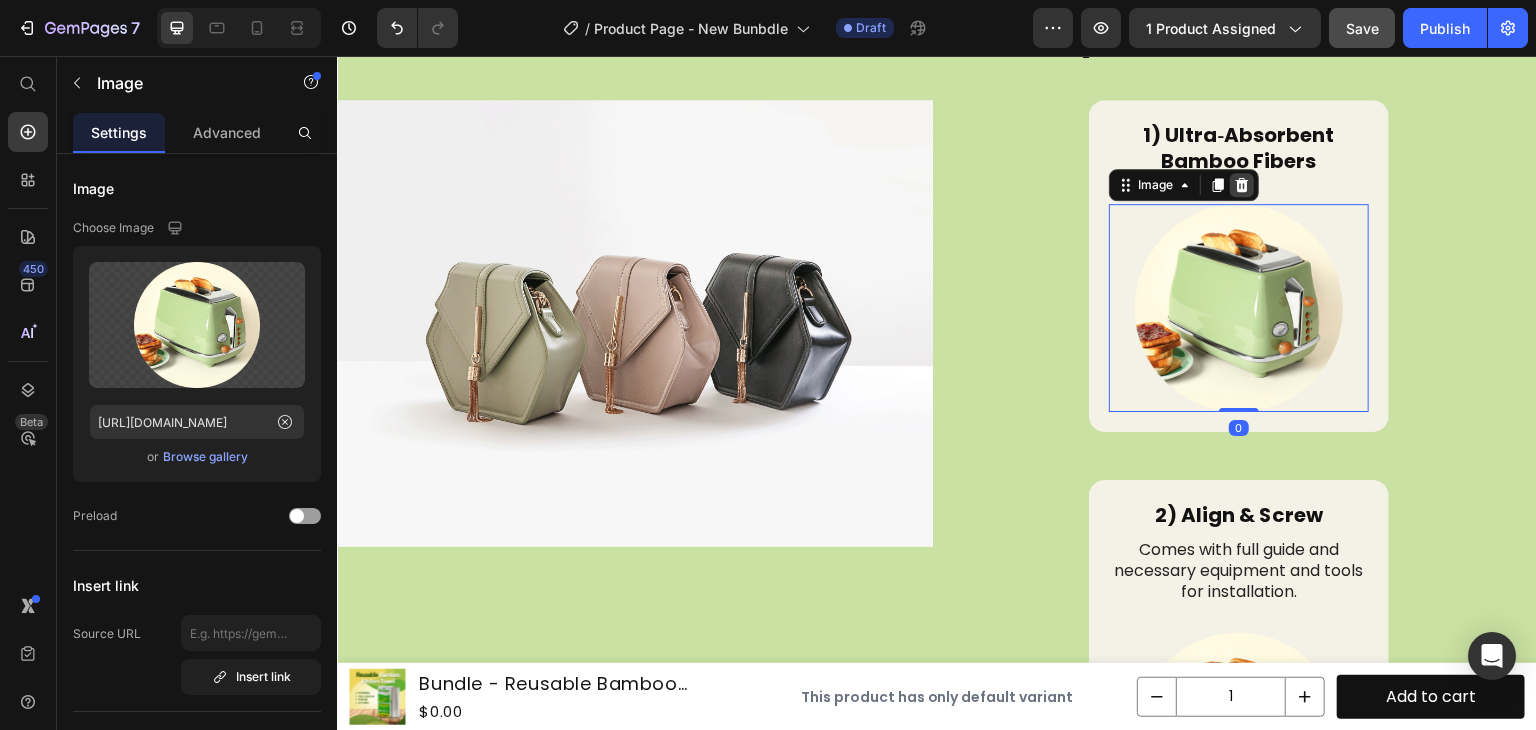 click 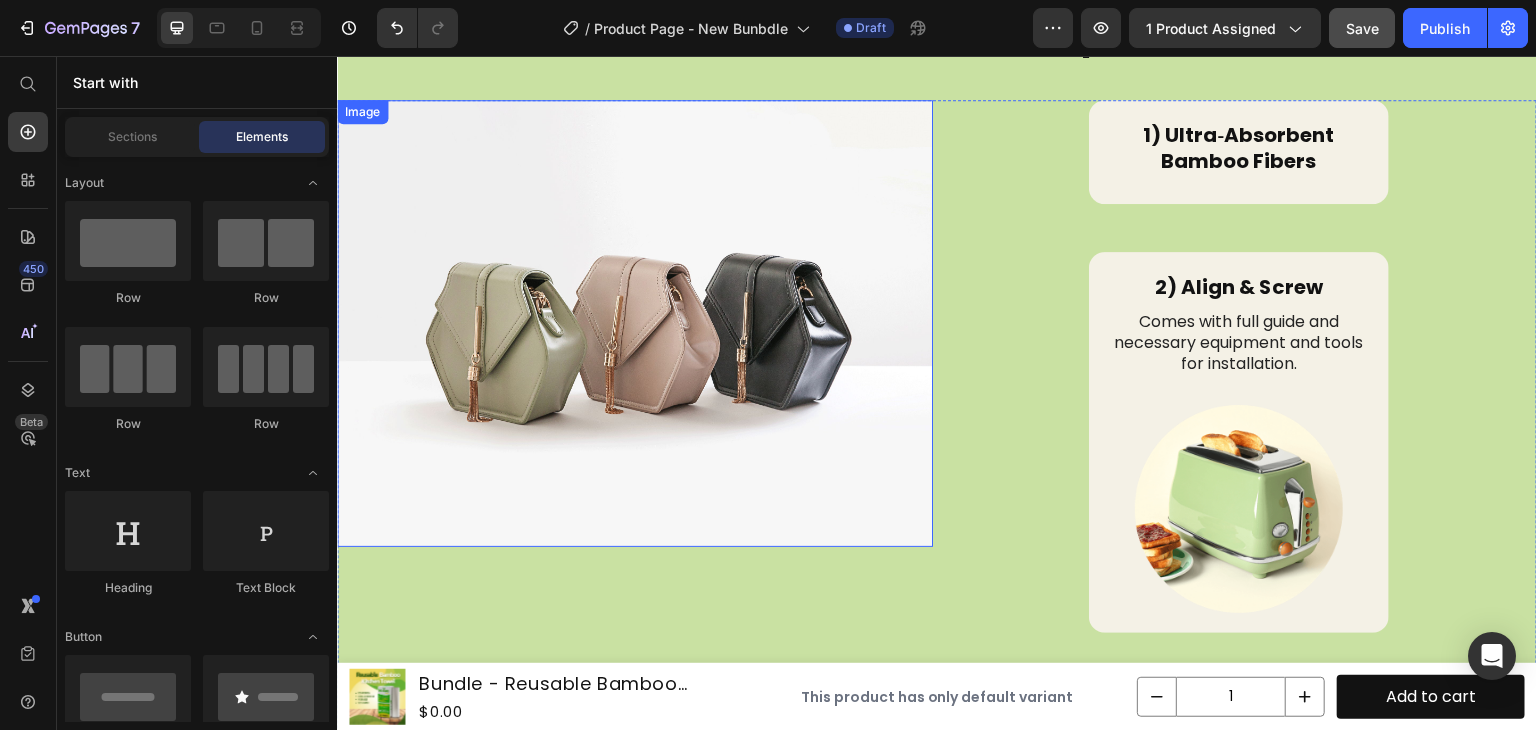 scroll, scrollTop: 4797, scrollLeft: 0, axis: vertical 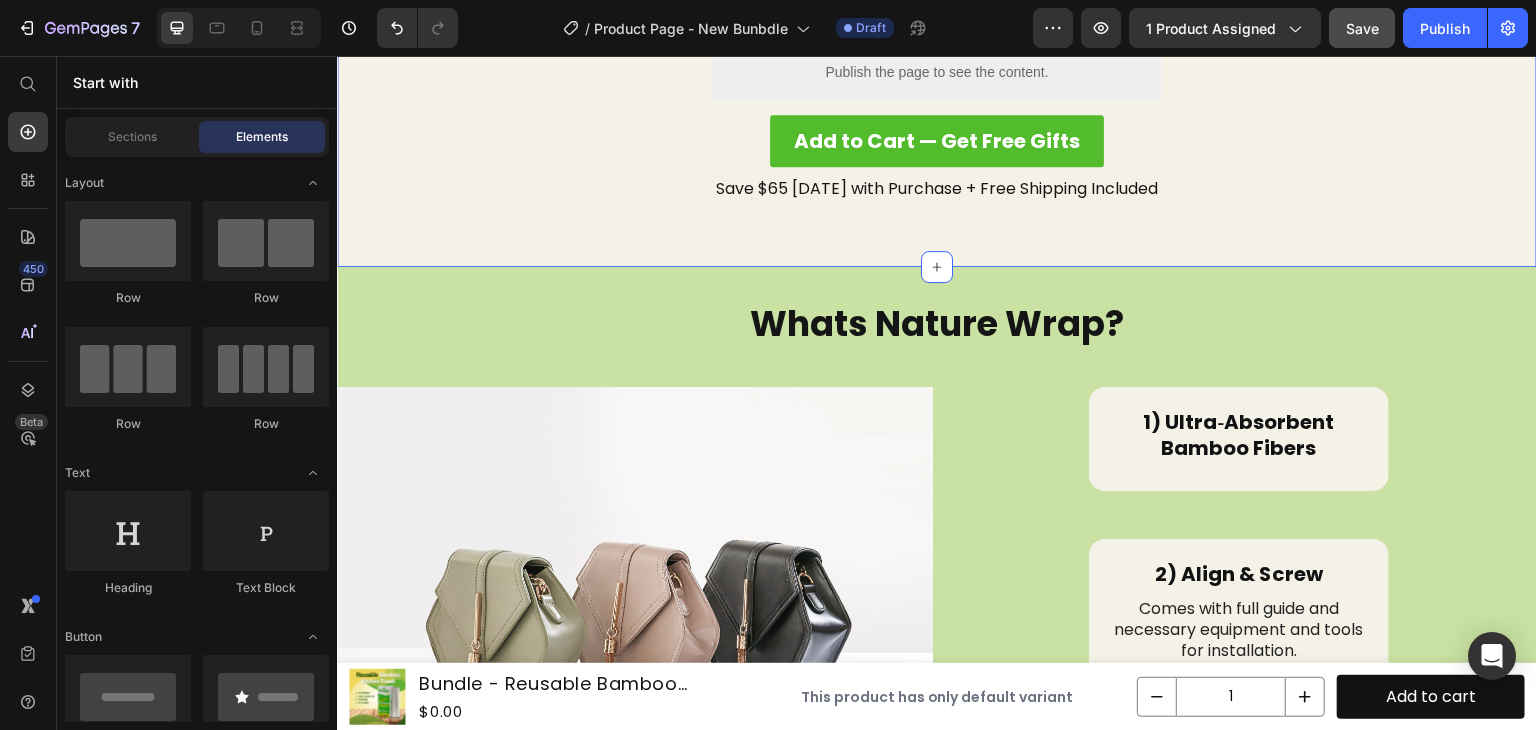 click on "Save $65 [DATE] with Purchase + Free Shipping Included" at bounding box center [937, 189] 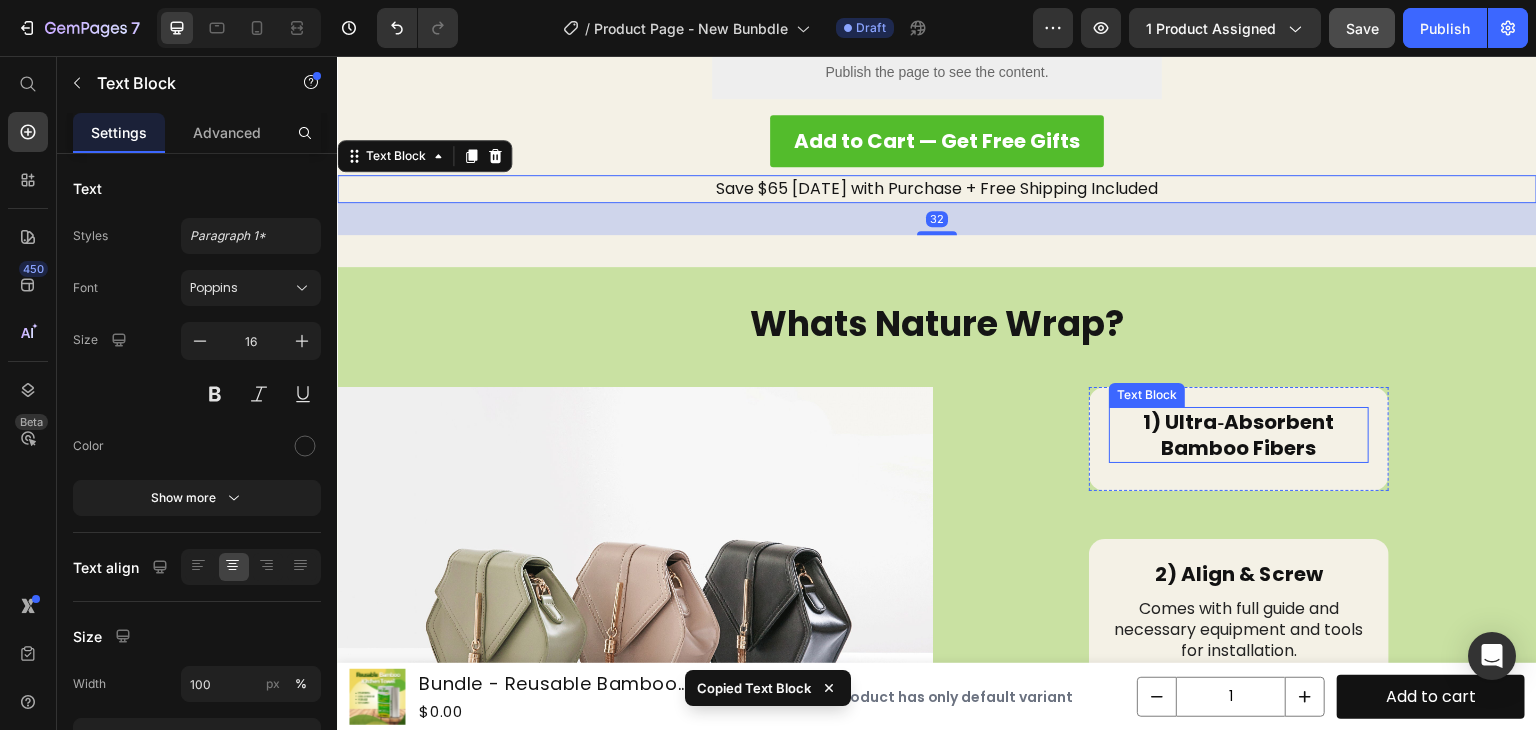 click on "1) Ultra‑Absorbent Bamboo Fibers" at bounding box center (1239, 435) 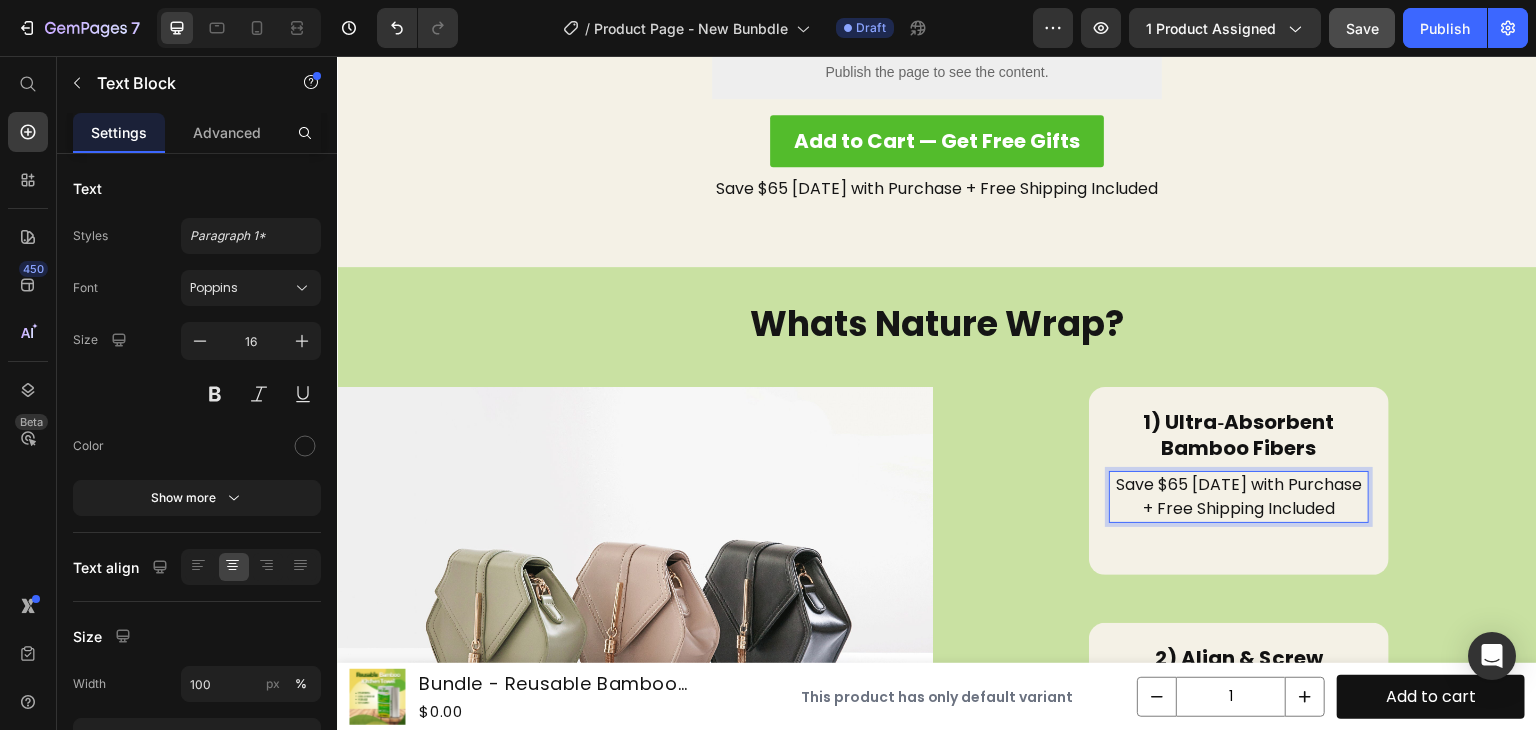 click on "Save $65 [DATE] with Purchase + Free Shipping Included" at bounding box center [1239, 497] 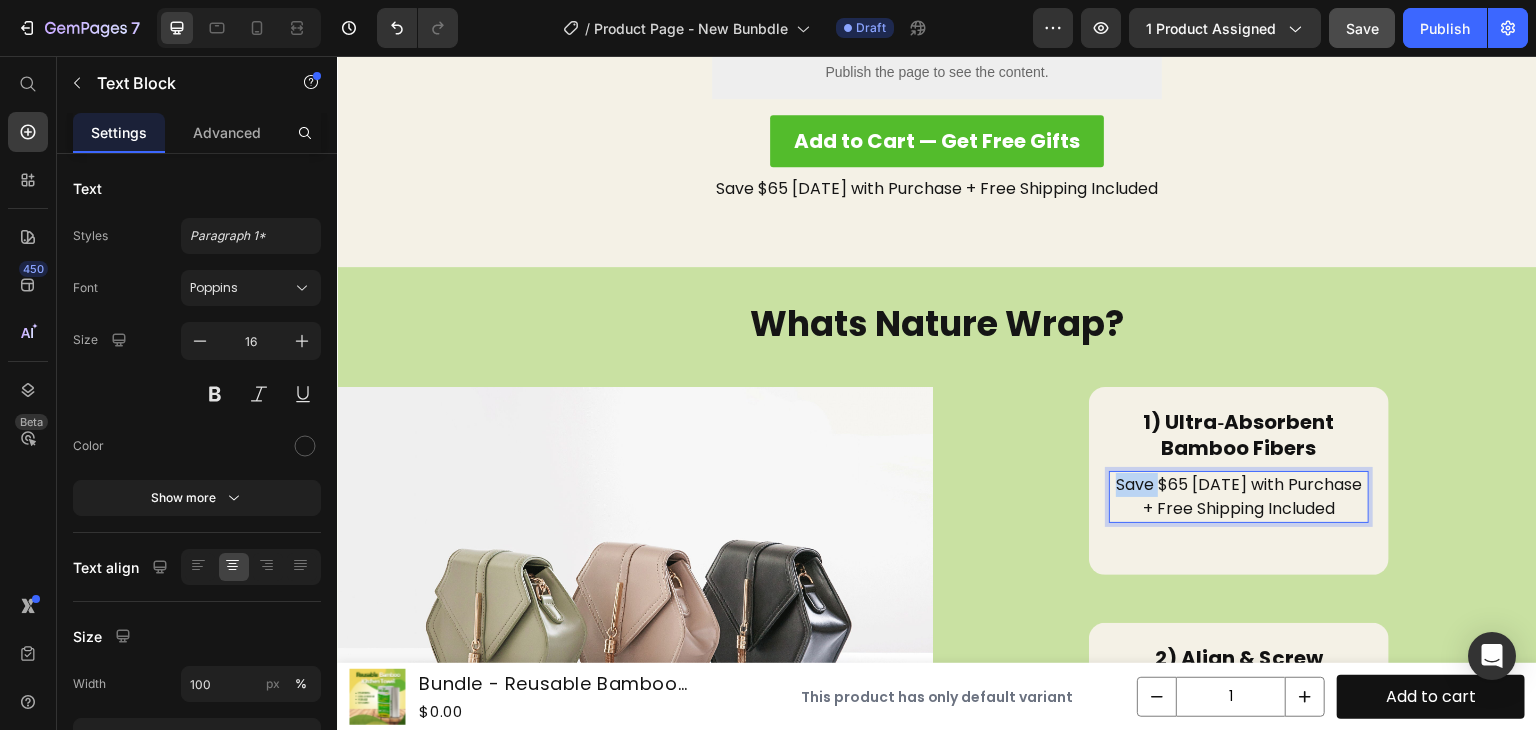 click on "Save $65 [DATE] with Purchase + Free Shipping Included" at bounding box center (1239, 497) 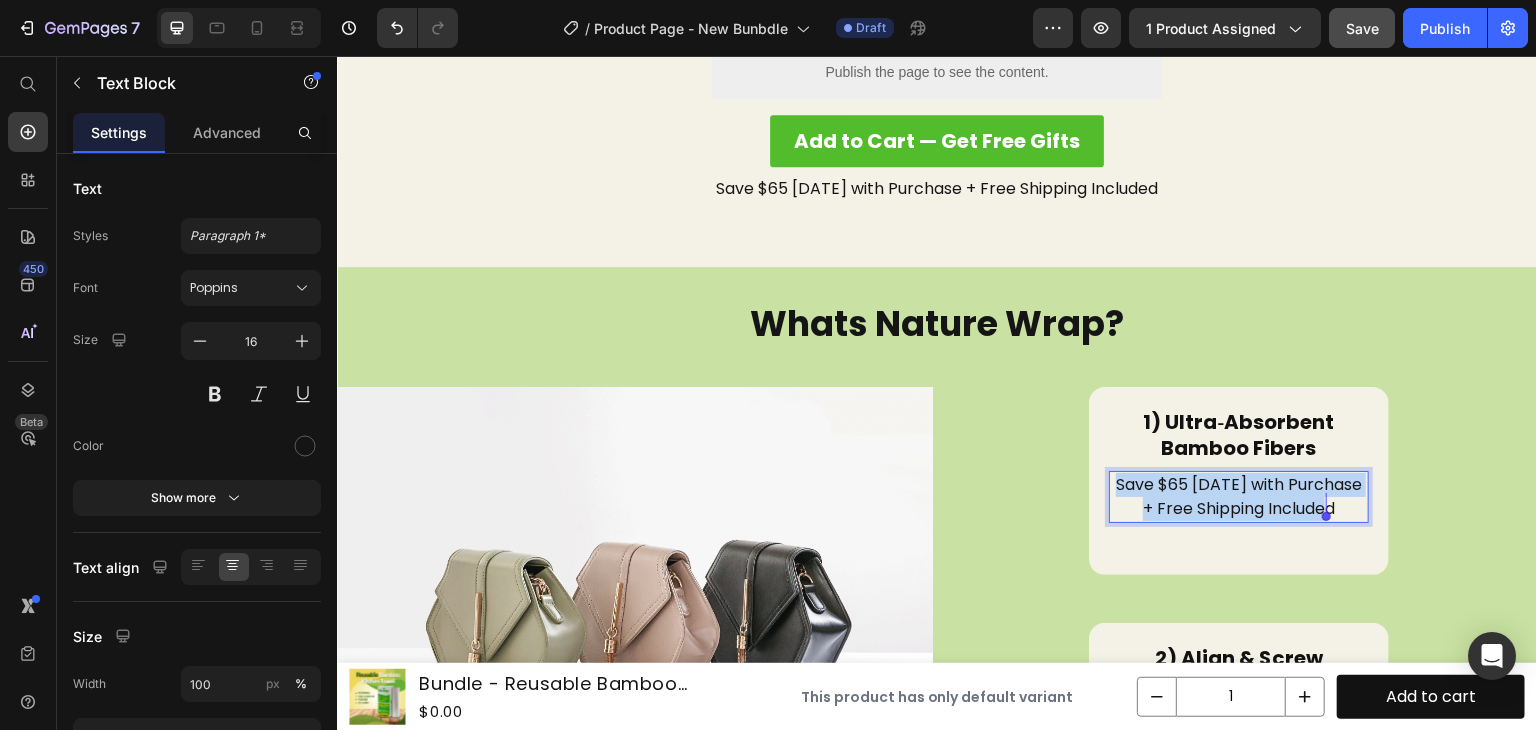 click on "Save $65 [DATE] with Purchase + Free Shipping Included" at bounding box center [1239, 497] 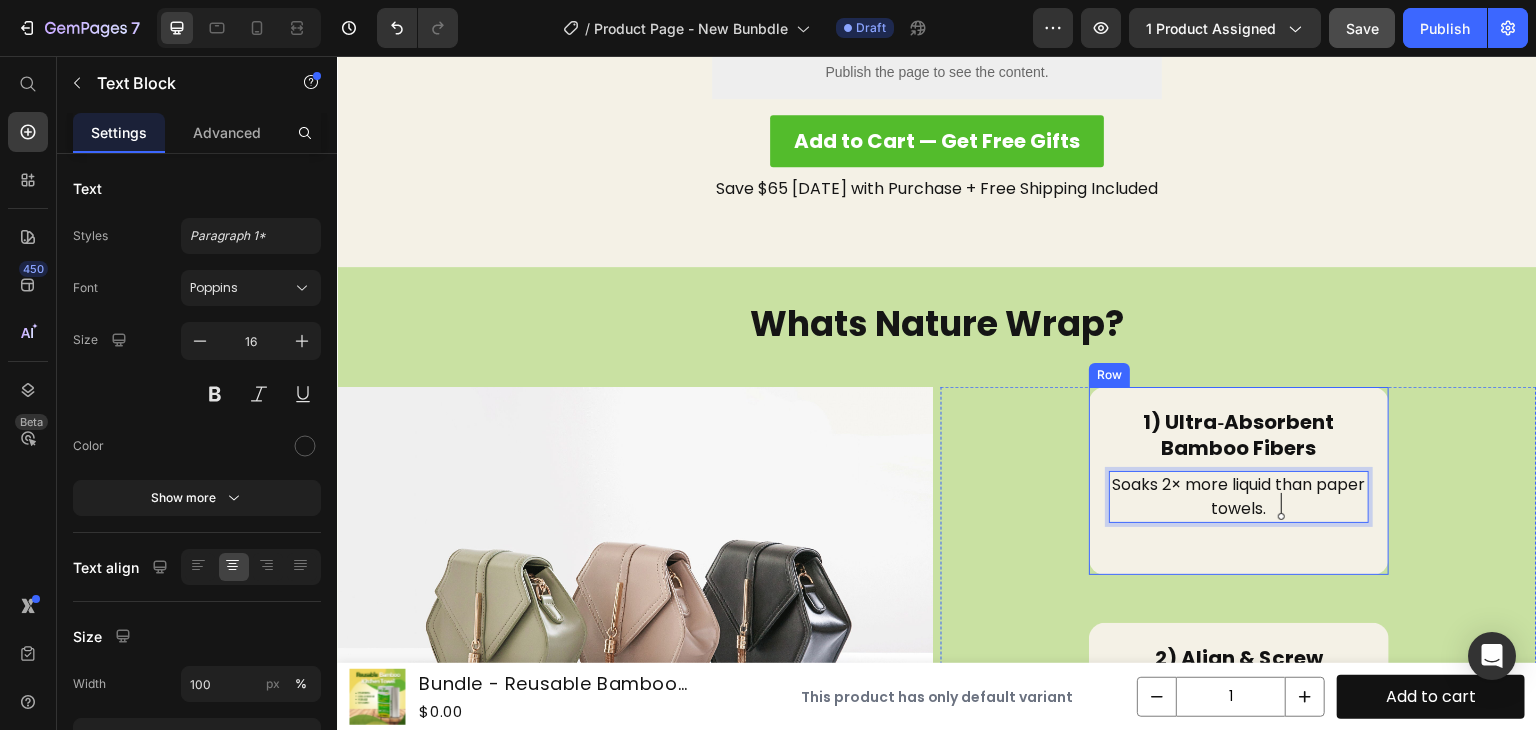 click on "1) Ultra‑Absorbent Bamboo Fibers Text Block Soaks 2× more liquid than paper towels. Text Block   32" at bounding box center (1239, 481) 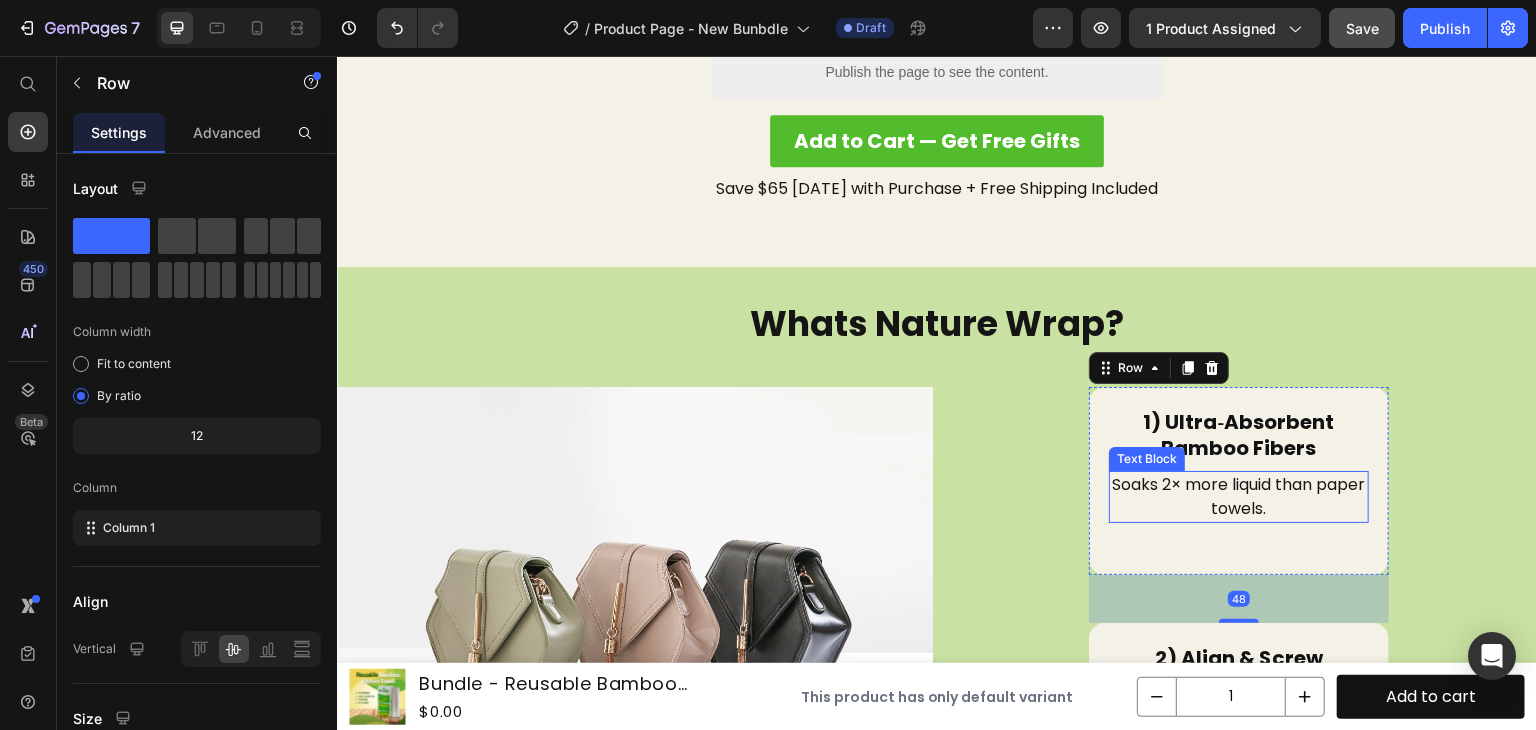 click on "Soaks 2× more liquid than paper towels." at bounding box center [1239, 497] 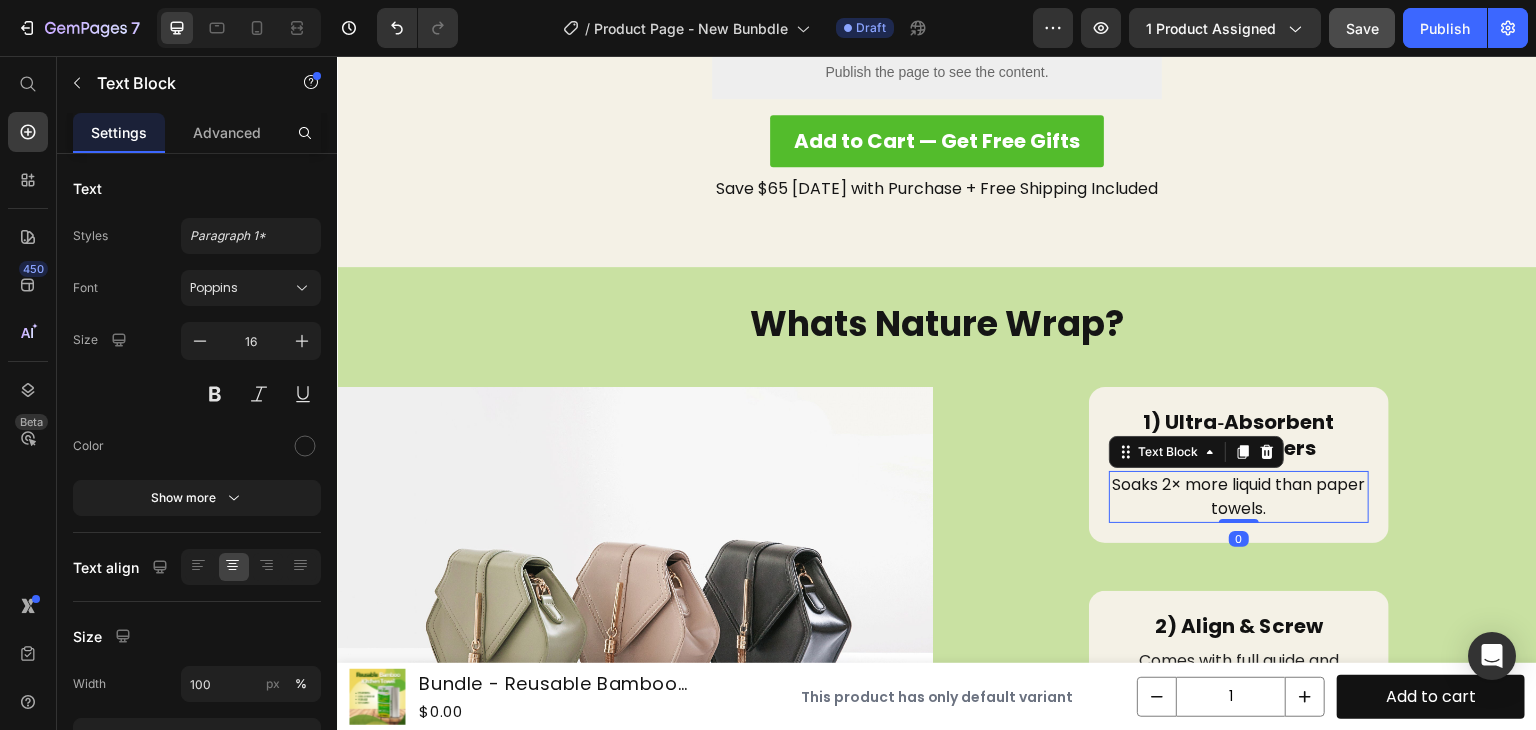 drag, startPoint x: 1227, startPoint y: 546, endPoint x: 1243, endPoint y: 459, distance: 88.45903 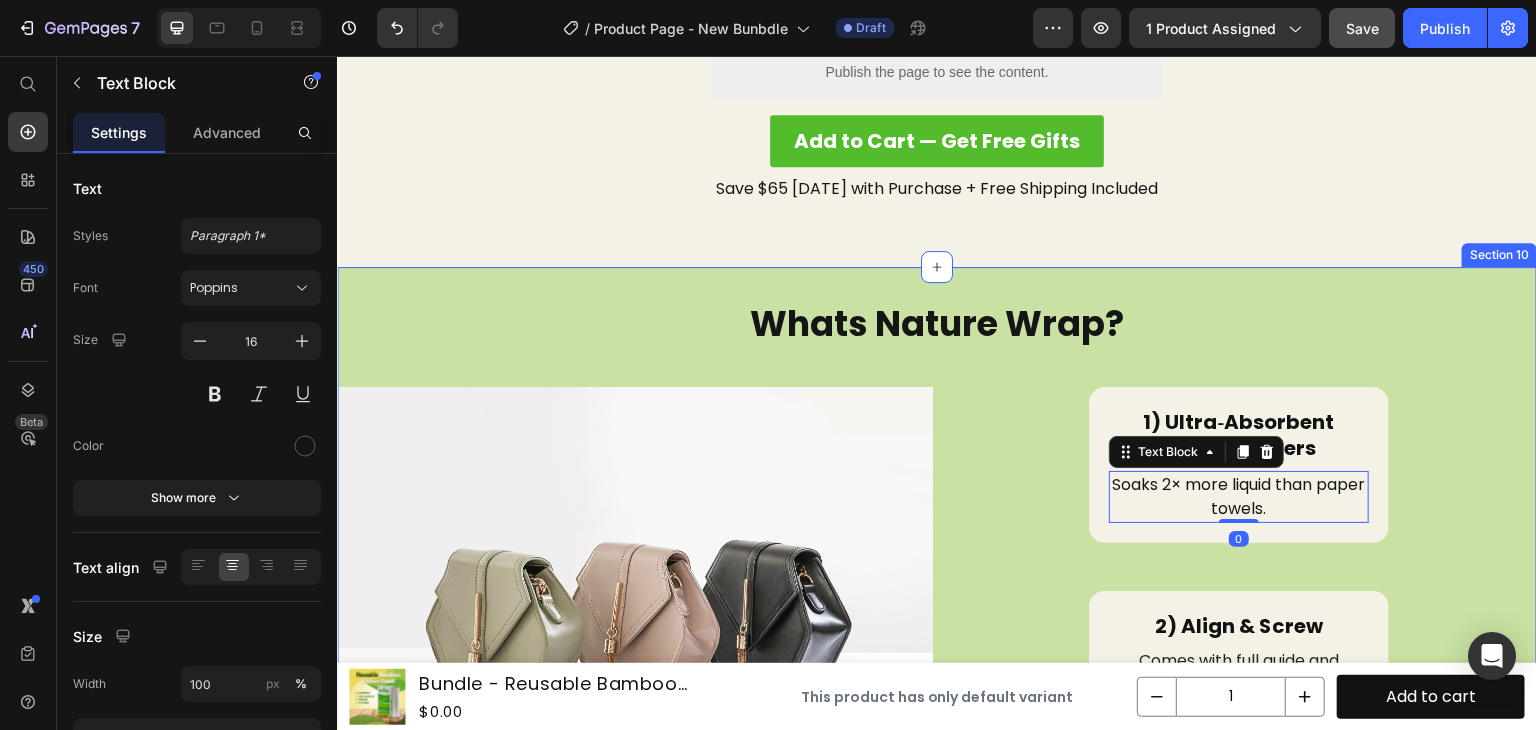 click on "Whats Nature Wrap? Heading Image 1) Ultra‑Absorbent Bamboo Fibers Text Block Soaks 2× more liquid than paper towels. Text Block   0 Row 2) Align & Screw Text Block Comes with full guide and necessary equipment and tools for installation. Text Block Image Row 3) Load Your Roll Text Block Nature Wrap roll fits perfectly to holder for monthly supply of reusable kitchen towel. Text Block Image Row Row Row" at bounding box center [937, 873] 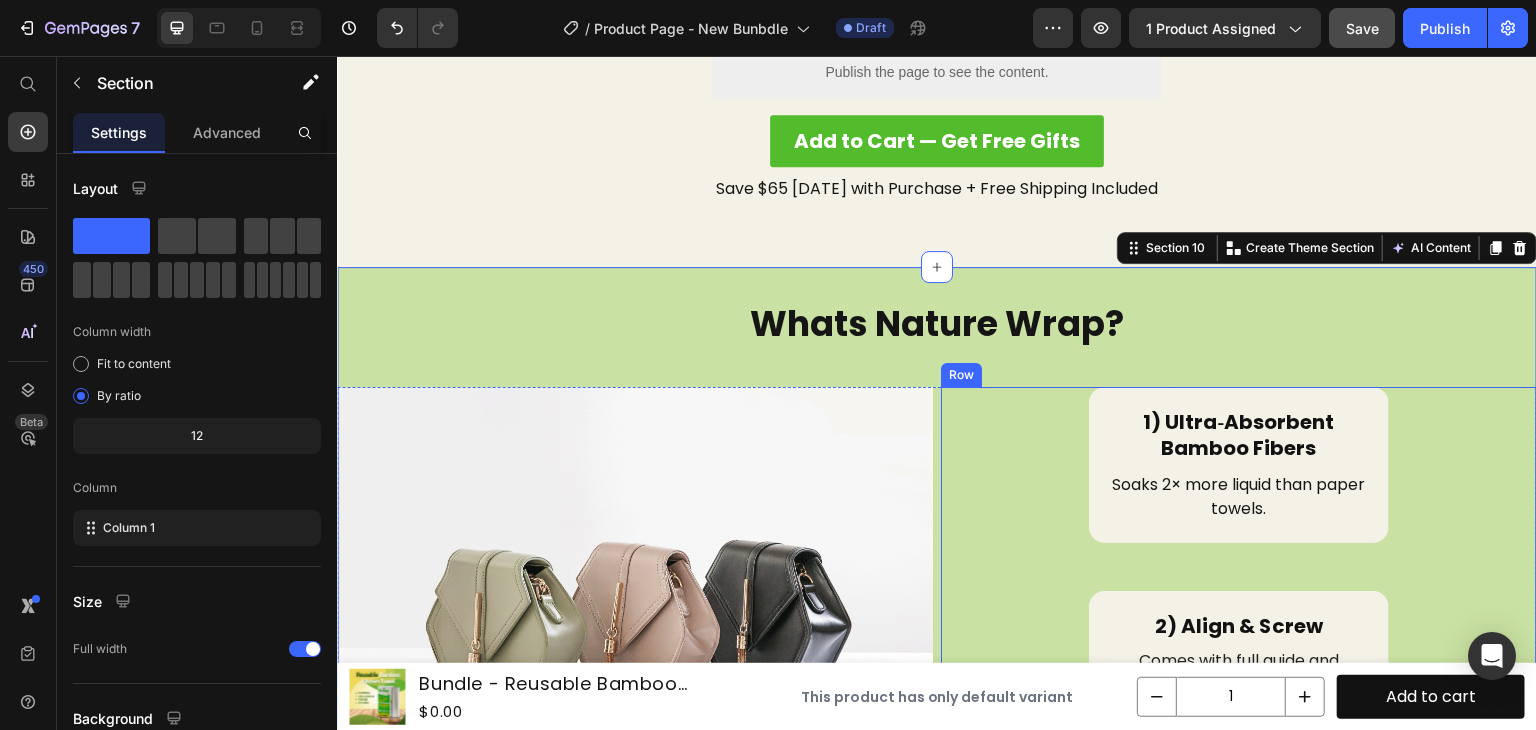 scroll, scrollTop: 4876, scrollLeft: 0, axis: vertical 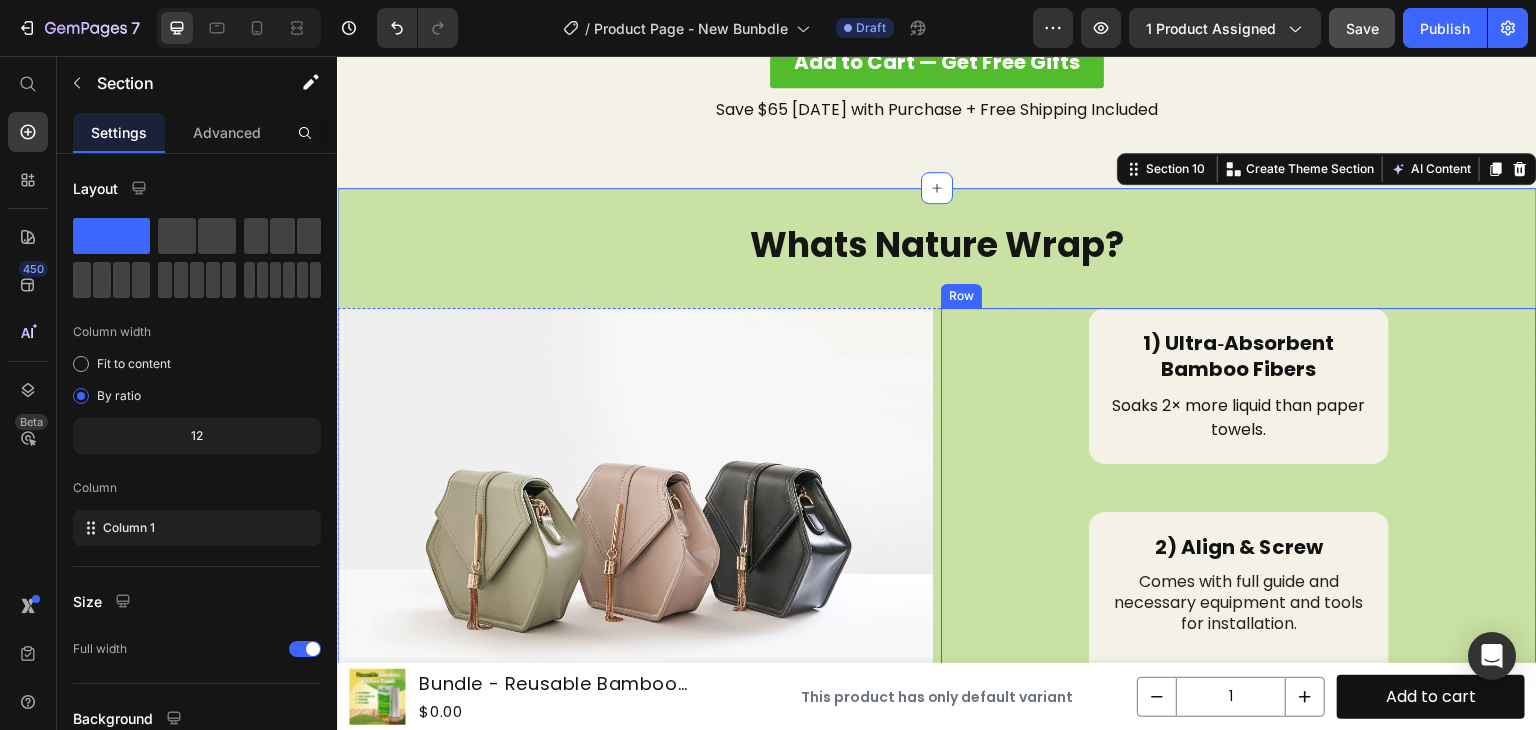 click on "1) Ultra‑Absorbent Bamboo Fibers Text Block Soaks 2× more liquid than paper towels. Text Block Row 2) Align & Screw Text Block Comes with full guide and necessary equipment and tools for installation. Text Block Image Row 3) Load Your Roll Text Block Nature Wrap roll fits perfectly to holder for monthly supply of reusable kitchen towel. Text Block Image Row" at bounding box center (1239, 838) 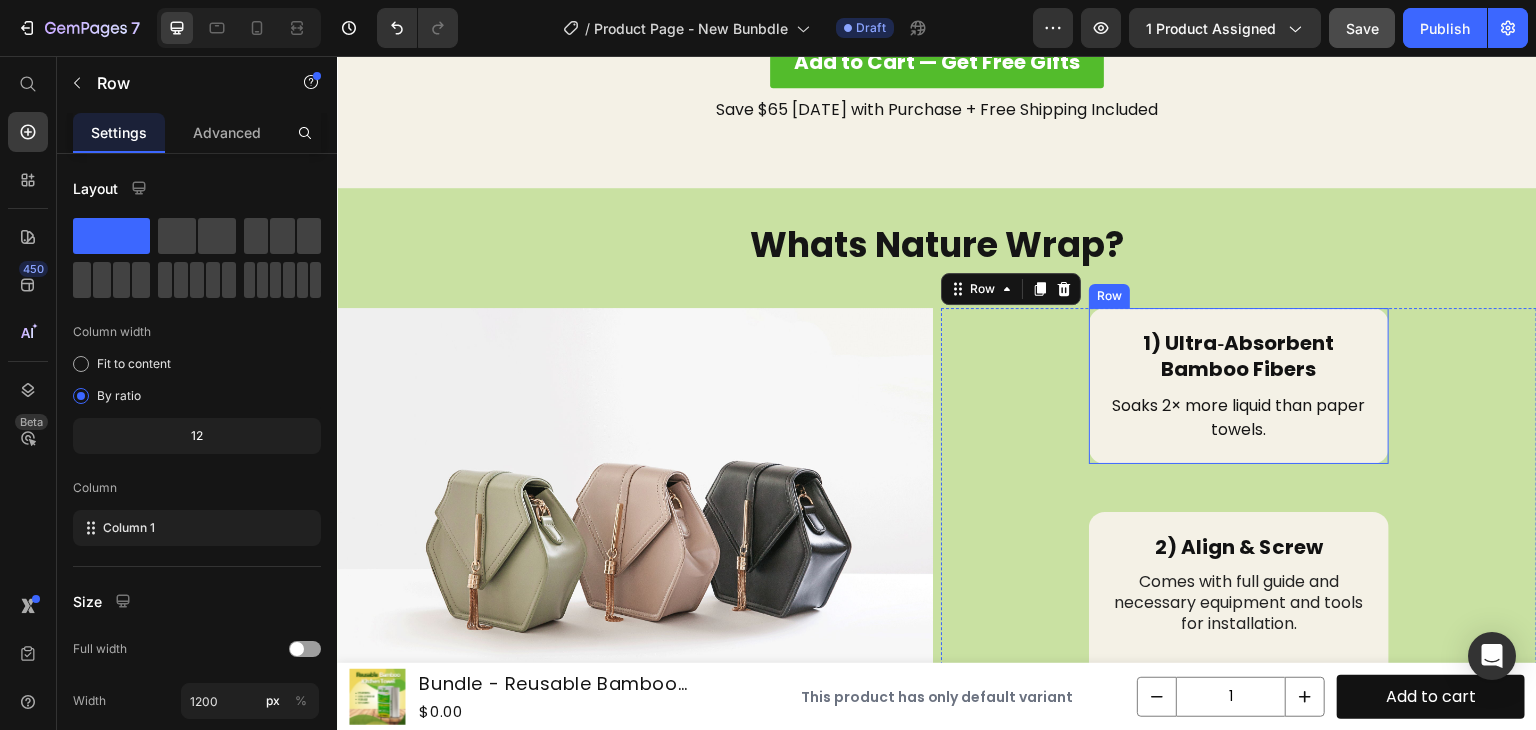 click on "1) Ultra‑Absorbent Bamboo Fibers Text Block Soaks 2× more liquid than paper towels. Text Block Row" at bounding box center (1239, 386) 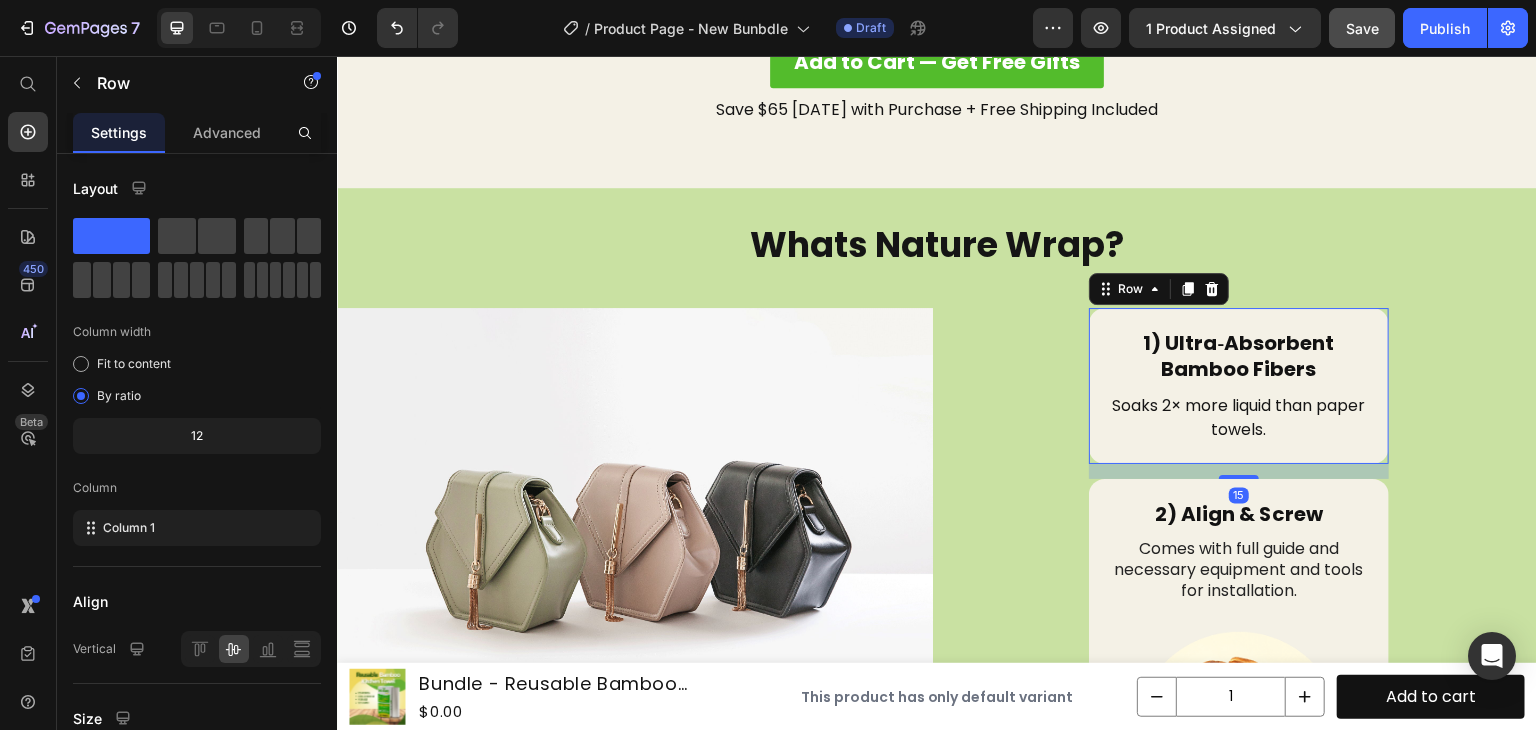 drag, startPoint x: 1234, startPoint y: 506, endPoint x: 1239, endPoint y: 473, distance: 33.37664 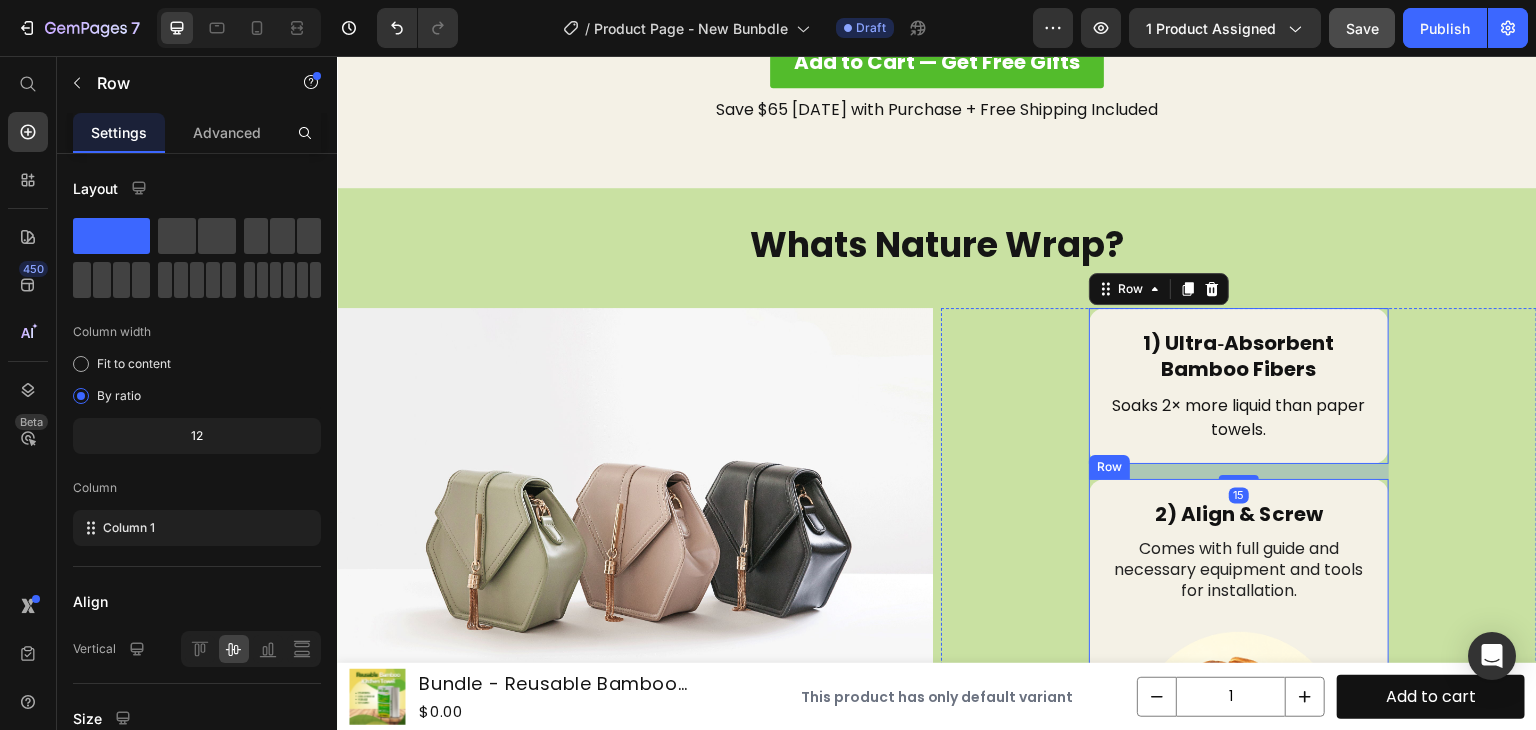click on "2) Align & Screw Text Block Comes with full guide and necessary equipment and tools for installation. Text Block Image Row" at bounding box center (1239, 669) 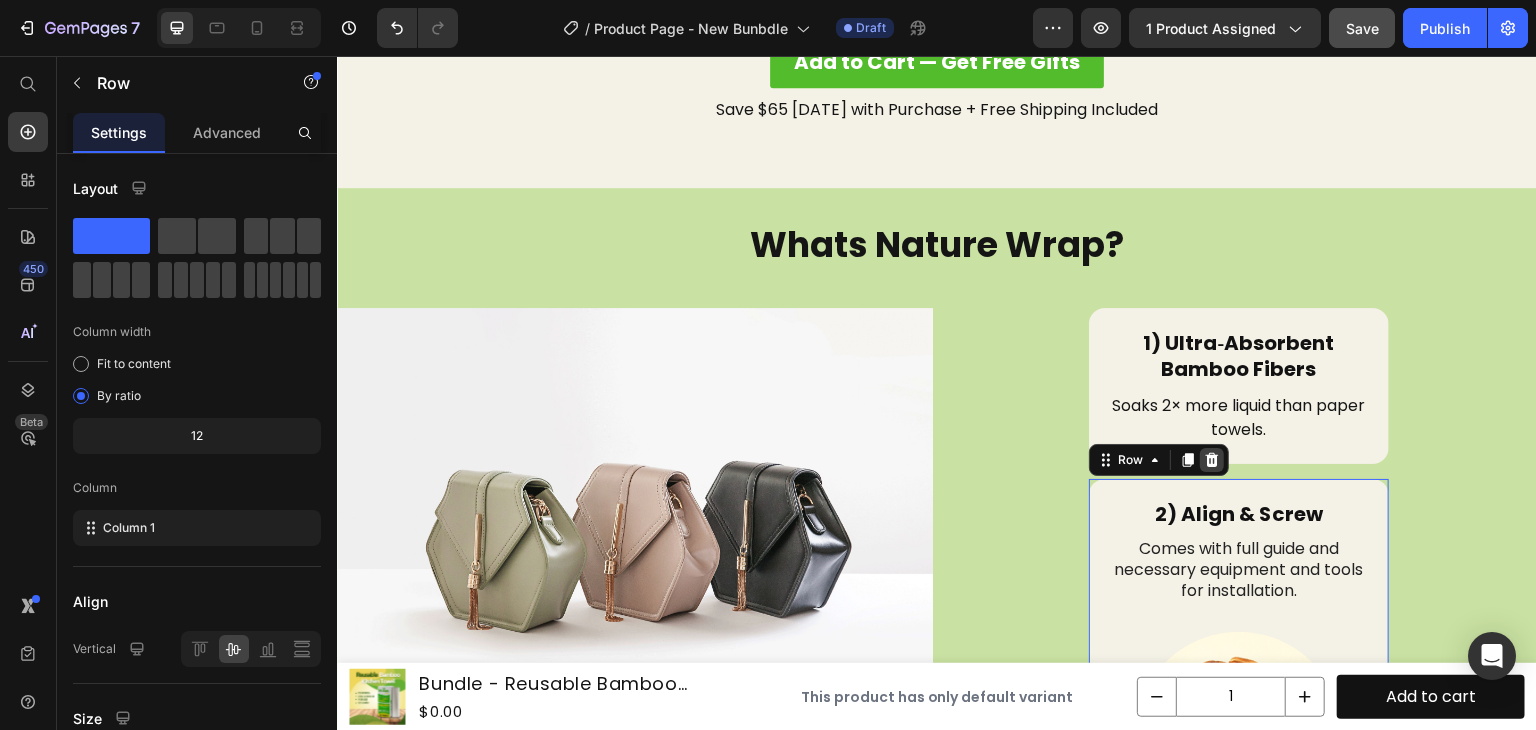 click 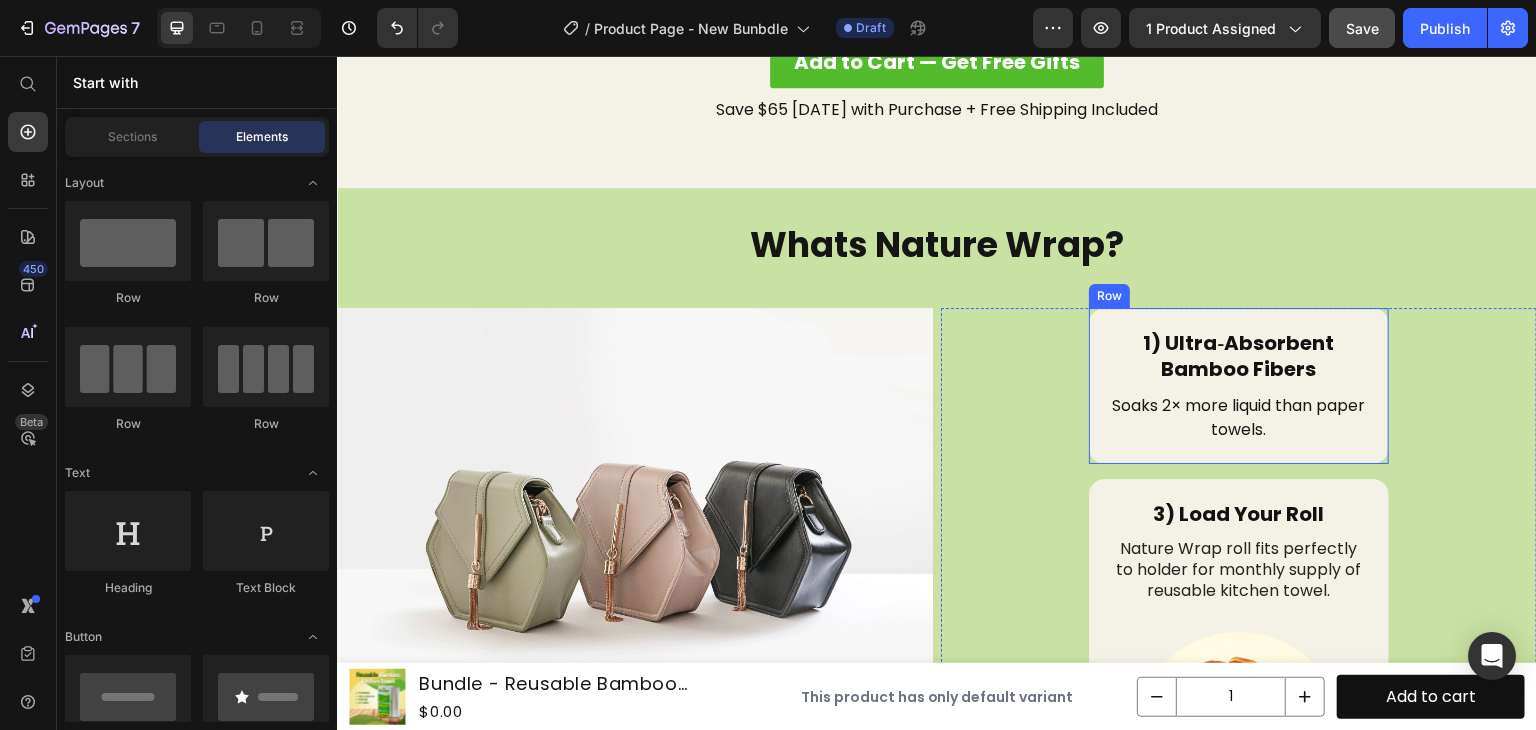 click on "1) Ultra‑Absorbent Bamboo Fibers Text Block Soaks 2× more liquid than paper towels. Text Block Row" at bounding box center (1239, 386) 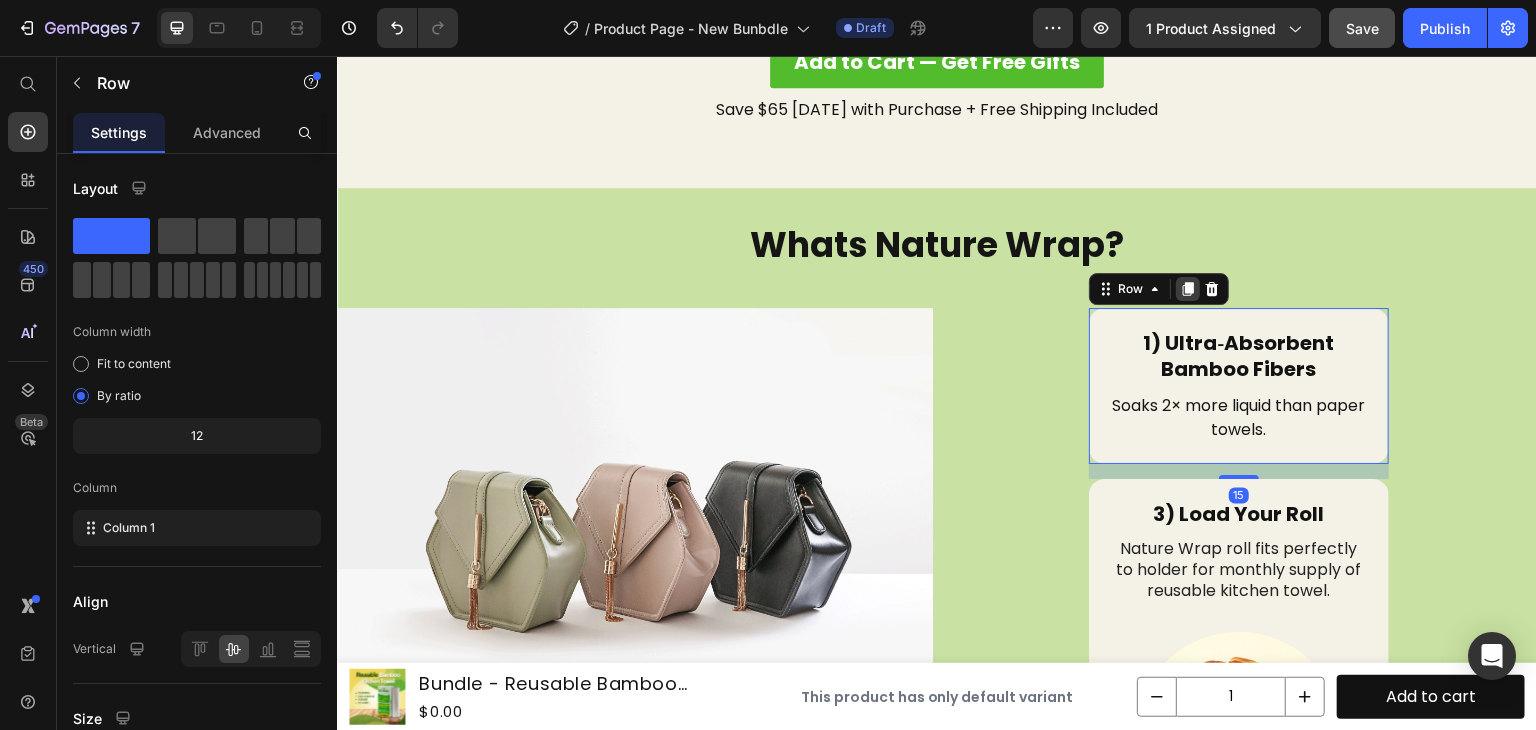 click 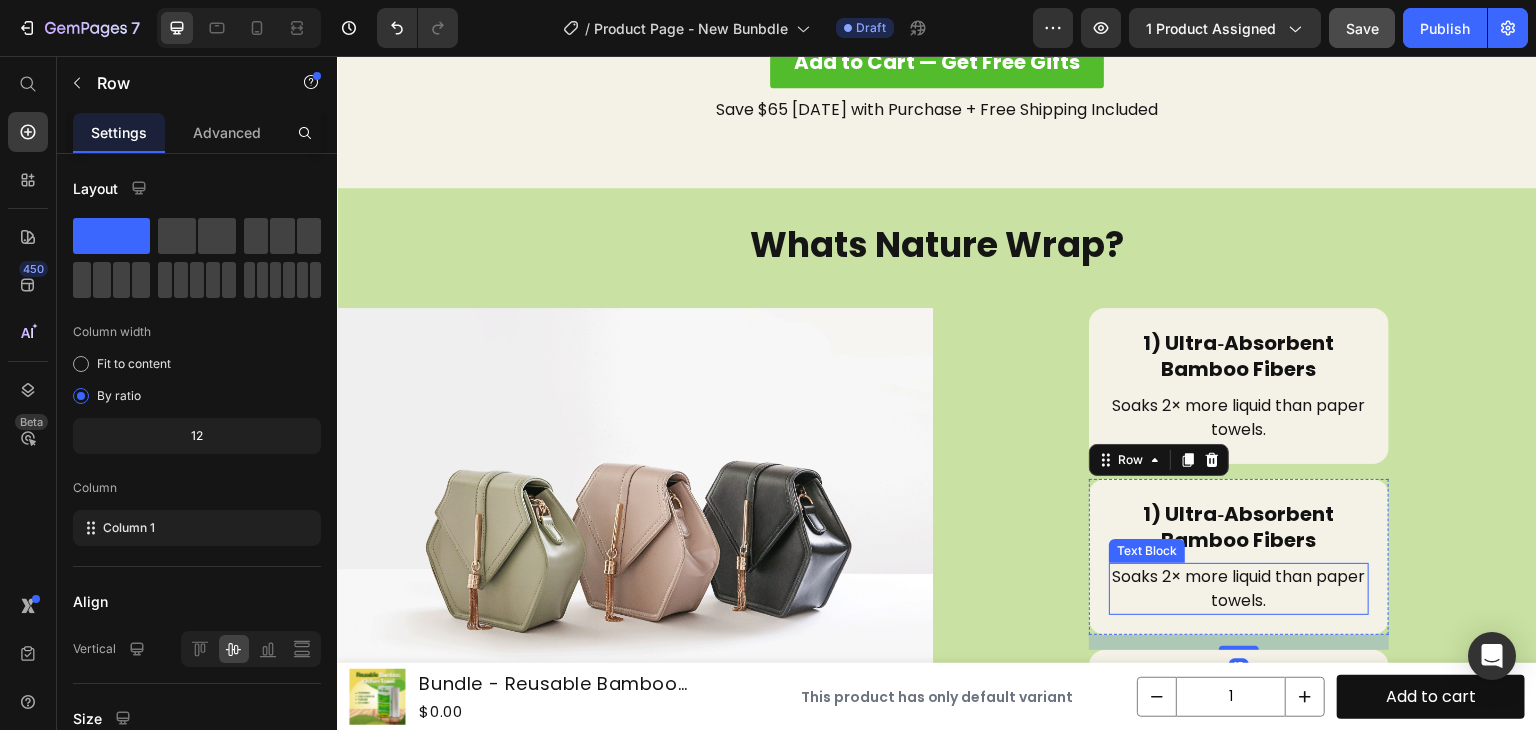 click on "Soaks 2× more liquid than paper towels." at bounding box center [1239, 589] 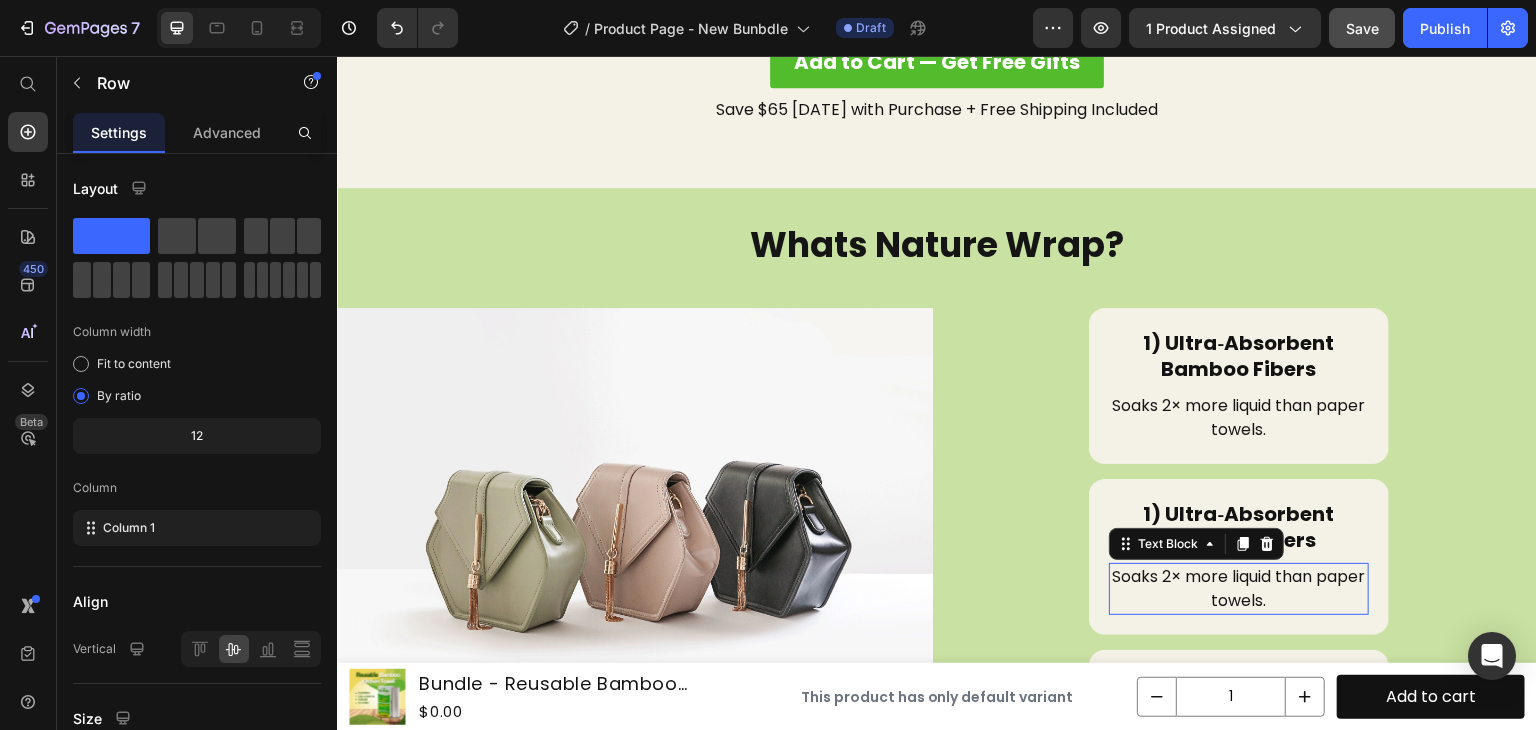 click on "Soaks 2× more liquid than paper towels." at bounding box center (1239, 589) 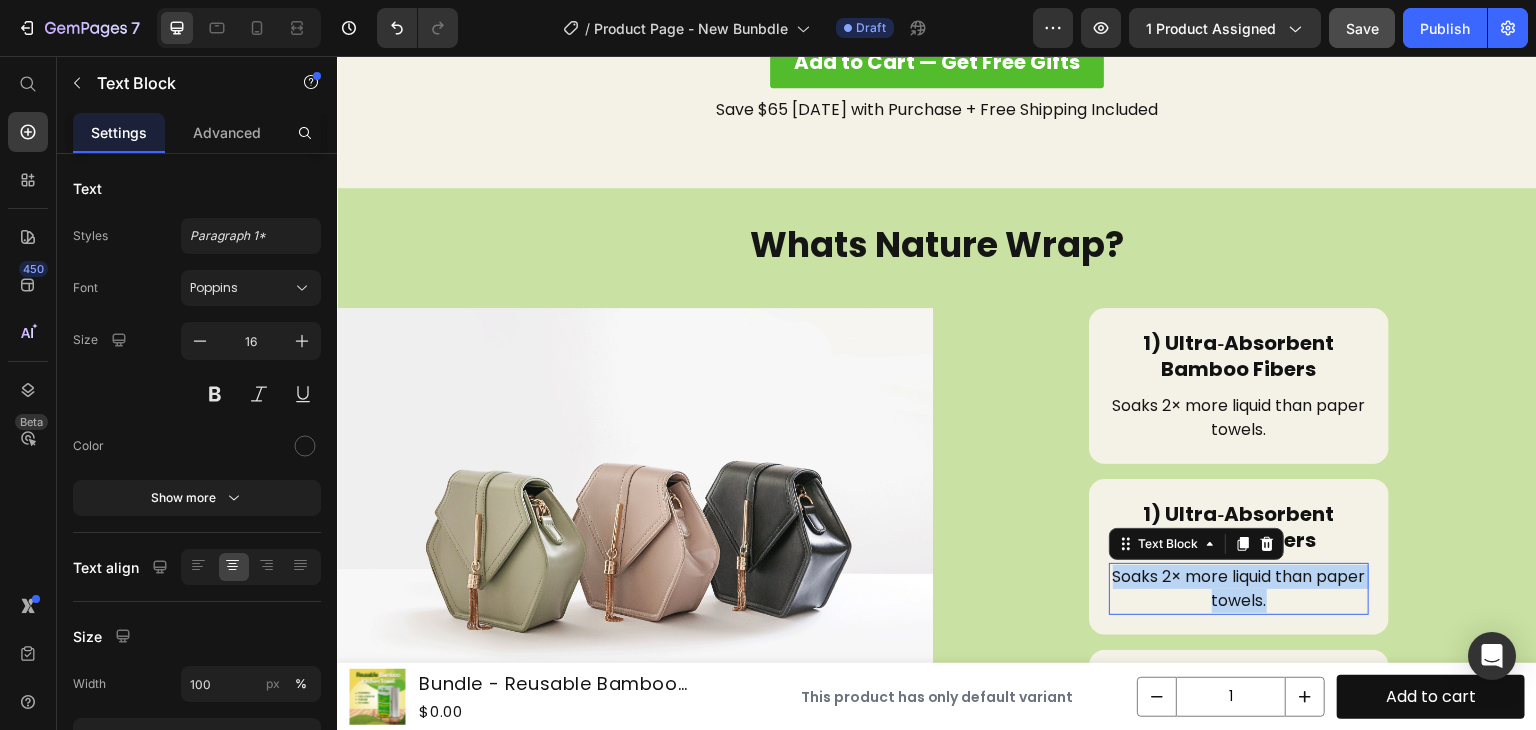 click on "Soaks 2× more liquid than paper towels." at bounding box center (1239, 589) 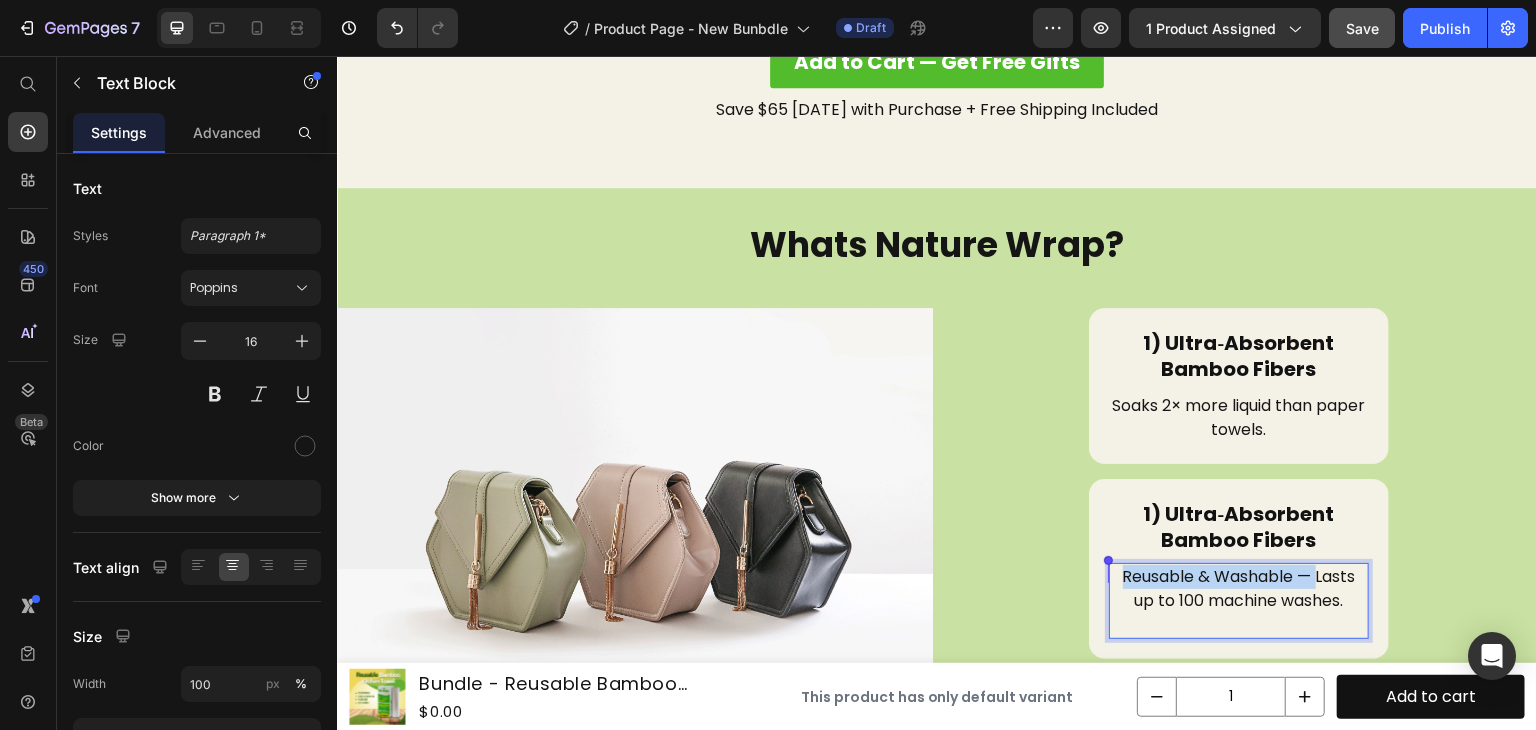 drag, startPoint x: 1304, startPoint y: 570, endPoint x: 1100, endPoint y: 559, distance: 204.29636 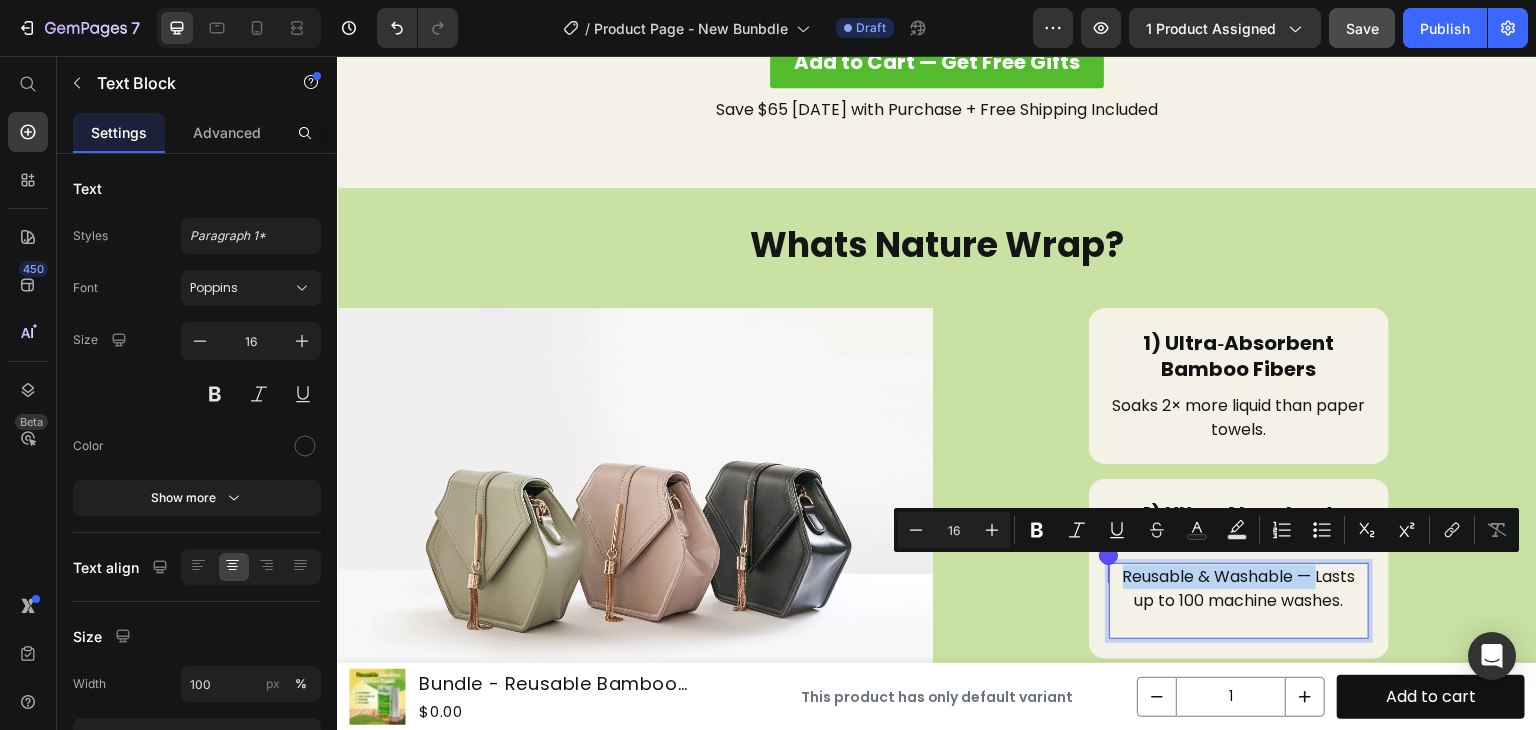 copy on "Reusable & Washable —" 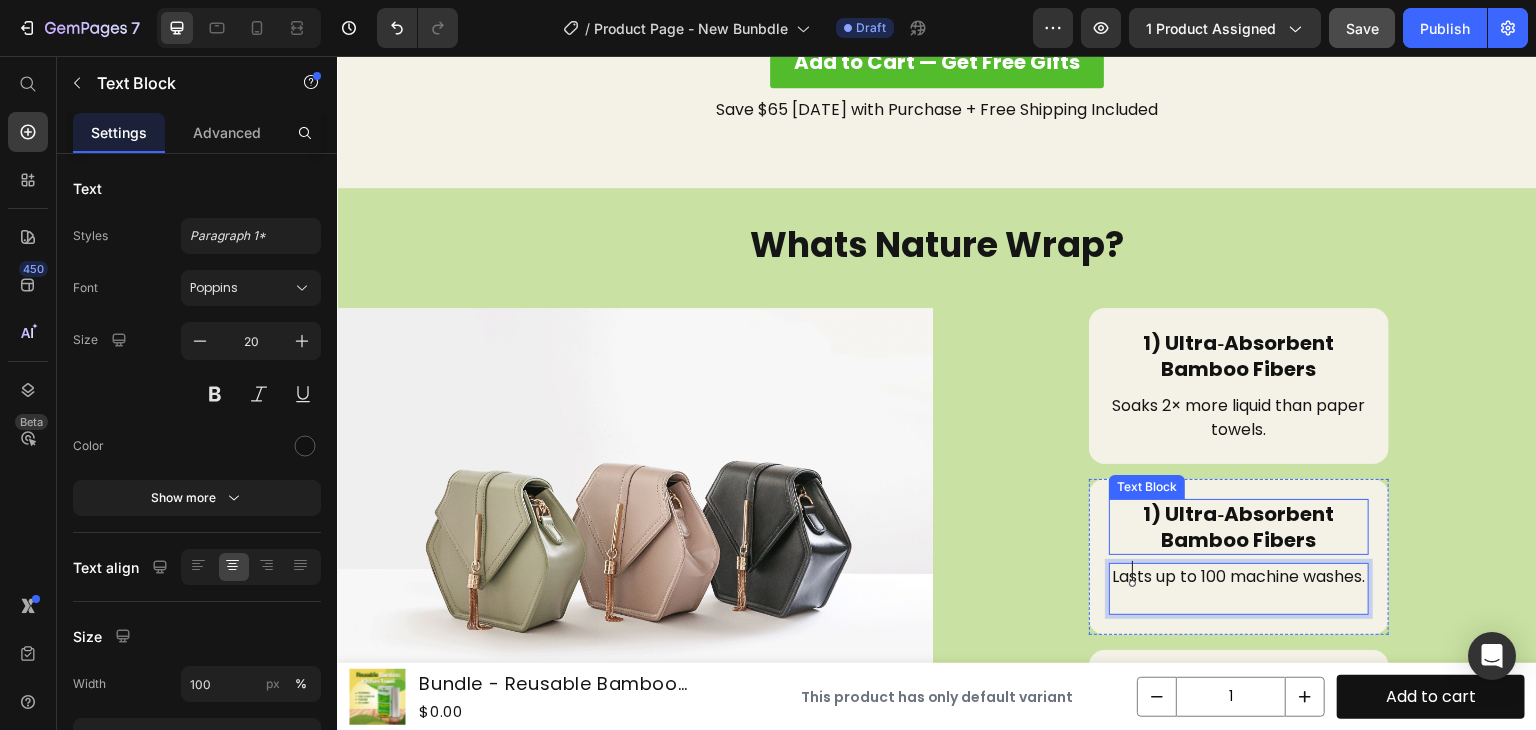 click on "1) Ultra‑Absorbent Bamboo Fibers" at bounding box center [1239, 527] 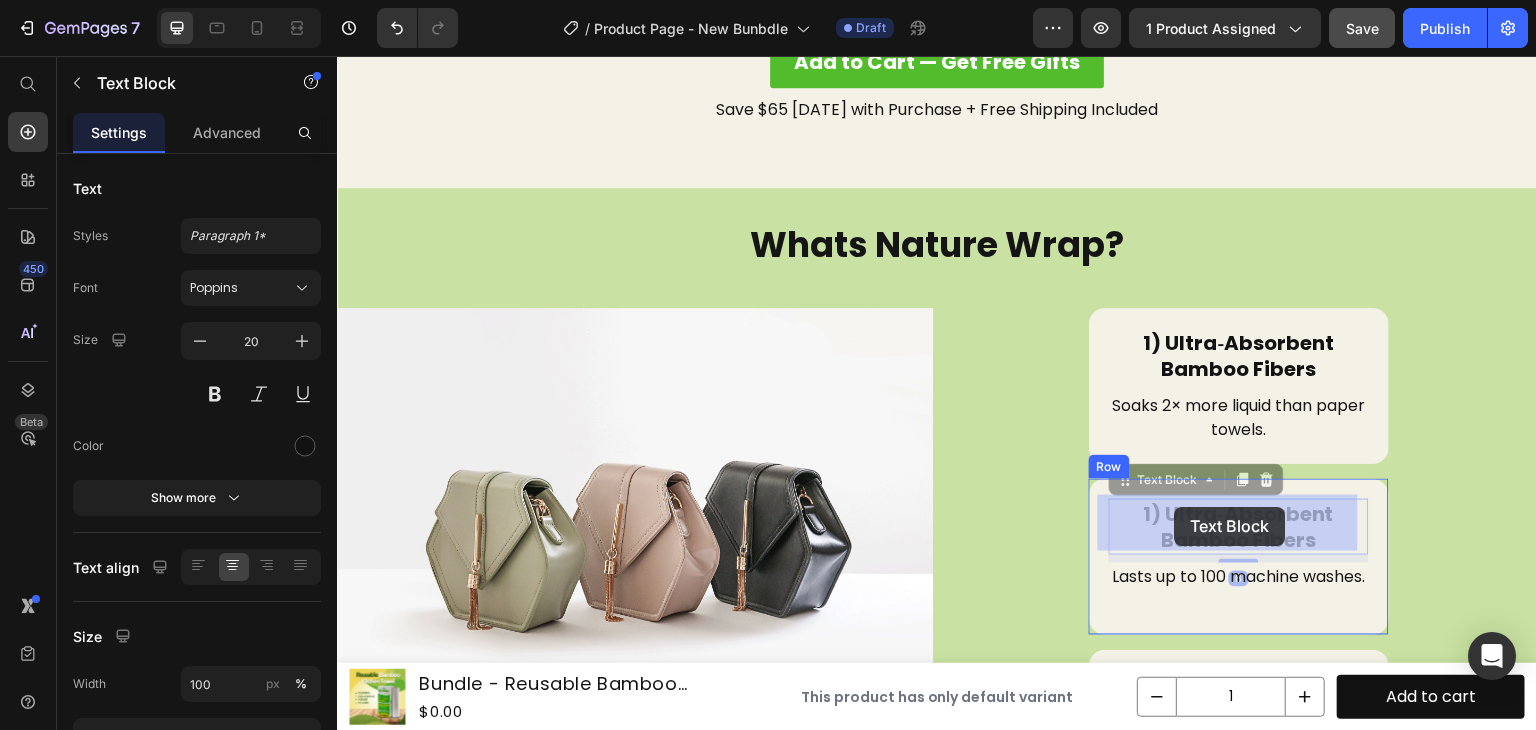 drag, startPoint x: 1306, startPoint y: 535, endPoint x: 1175, endPoint y: 507, distance: 133.95895 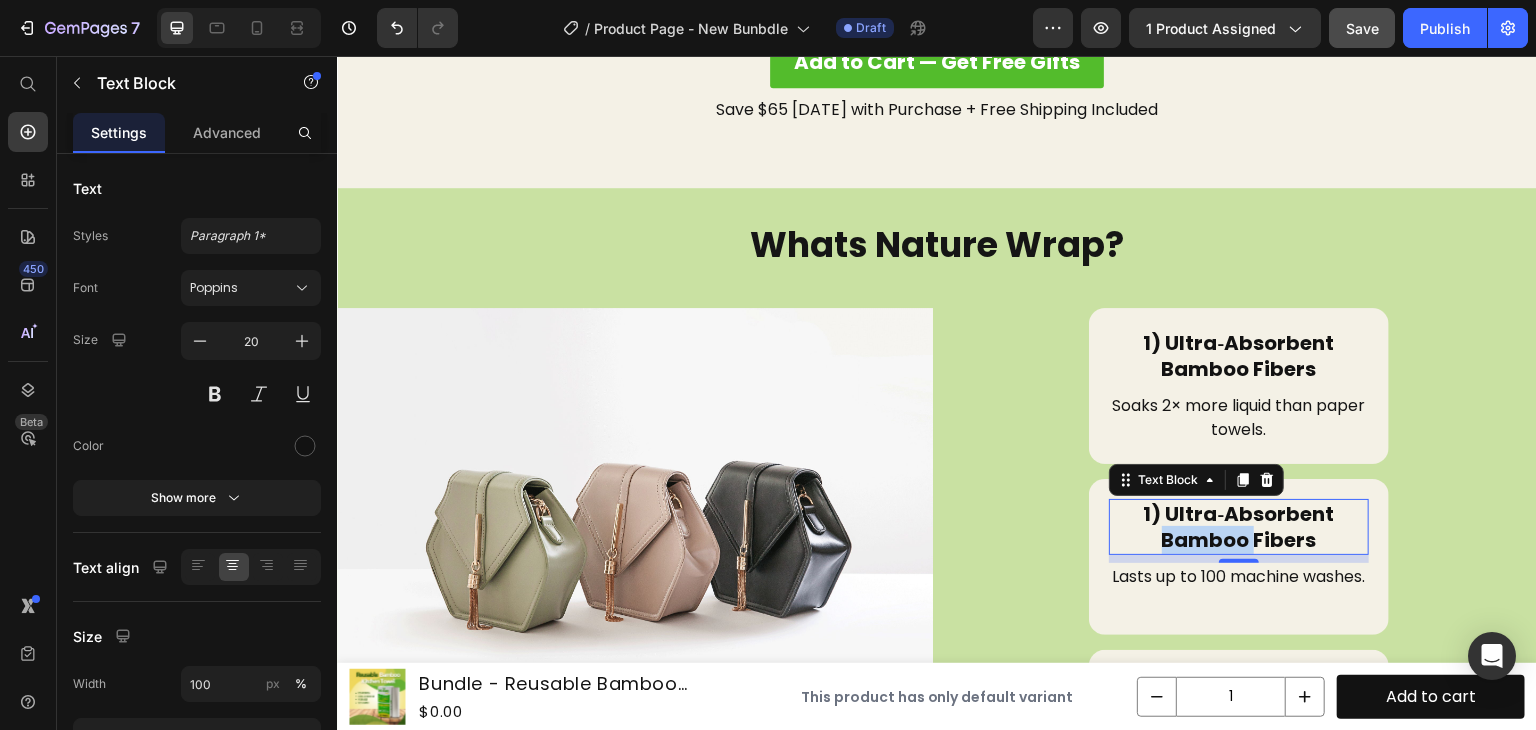 click on "1) Ultra‑Absorbent Bamboo Fibers" at bounding box center [1239, 527] 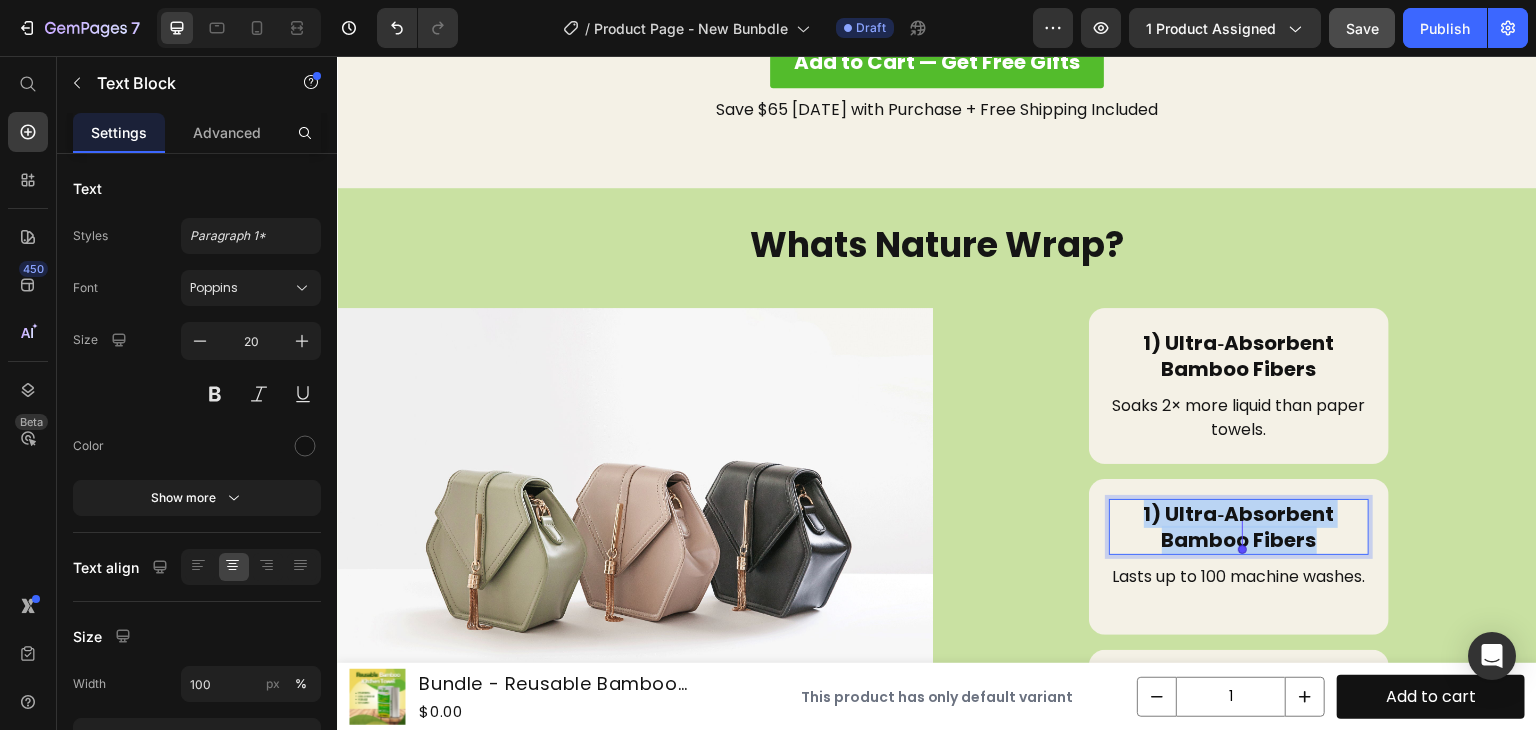 click on "1) Ultra‑Absorbent Bamboo Fibers" at bounding box center [1239, 527] 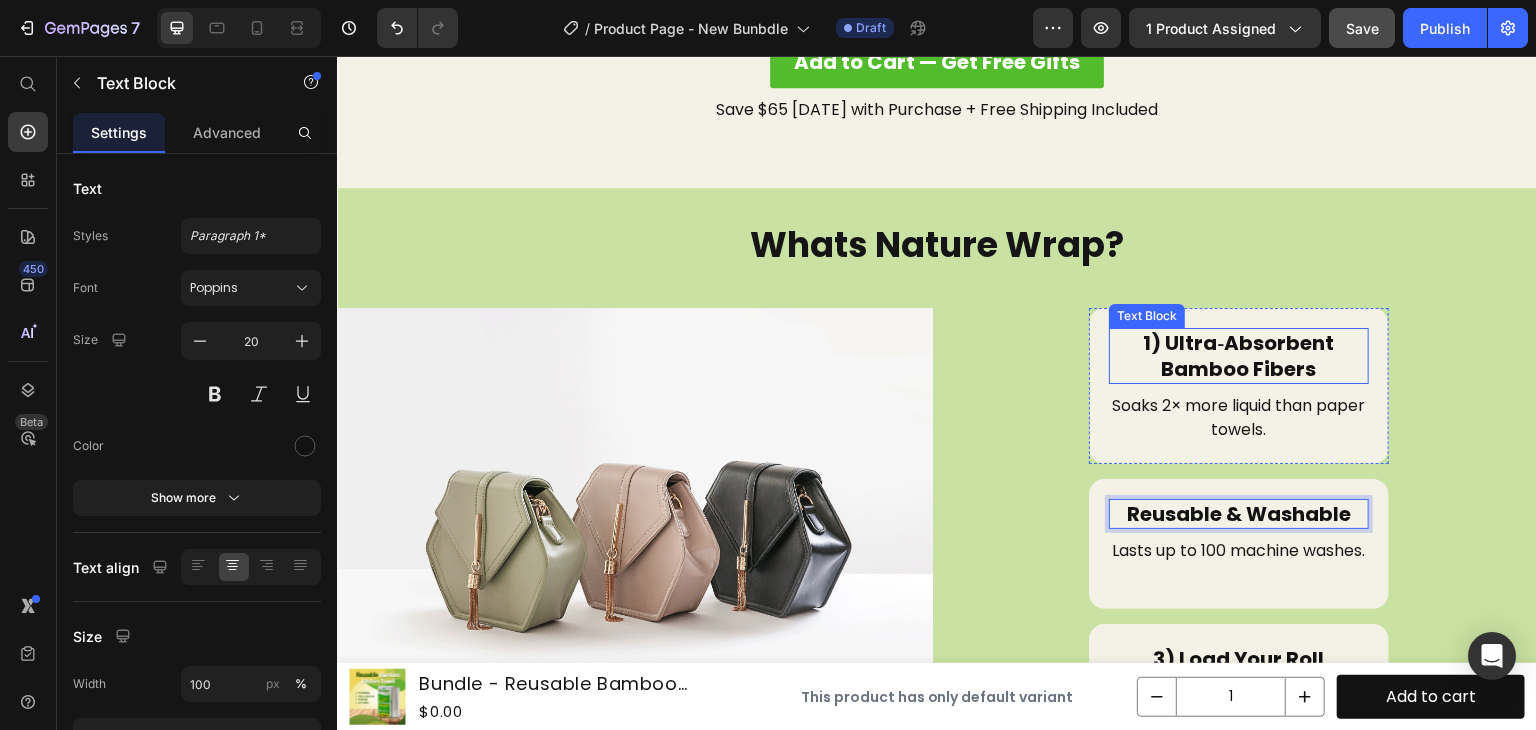 click on "1) Ultra‑Absorbent Bamboo Fibers" at bounding box center (1239, 356) 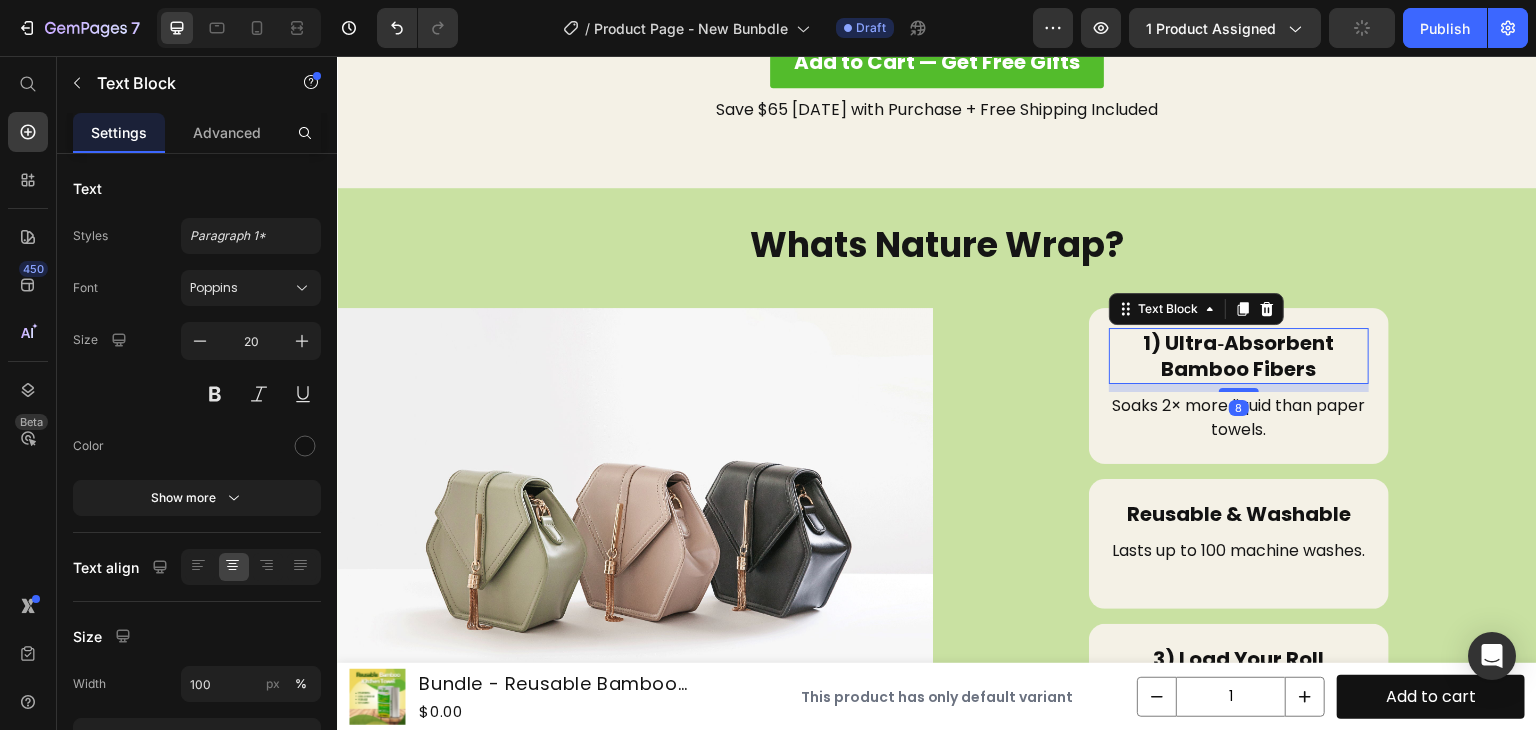 click on "1) Ultra‑Absorbent Bamboo Fibers" at bounding box center [1239, 356] 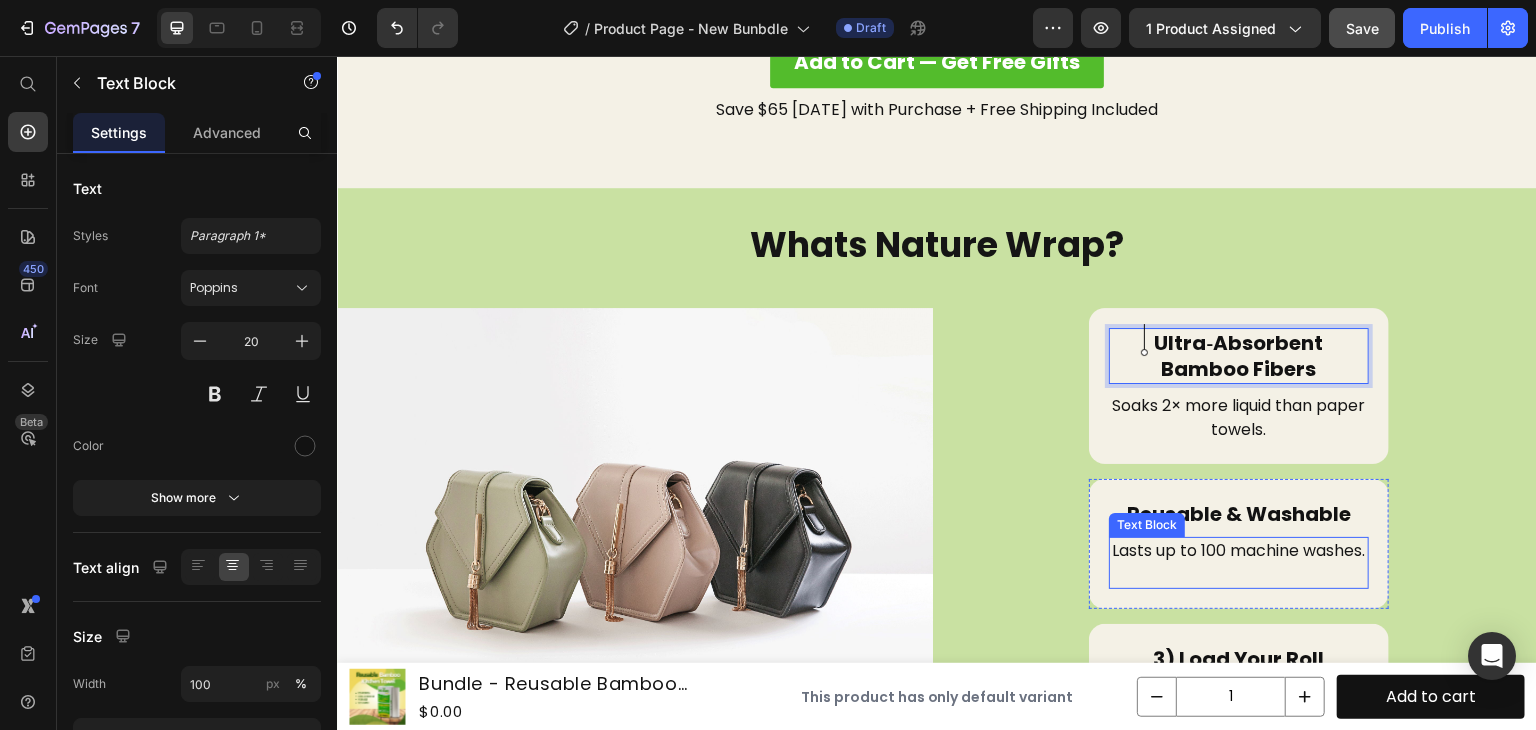 click on "Lasts up to 100 machine washes." at bounding box center (1239, 563) 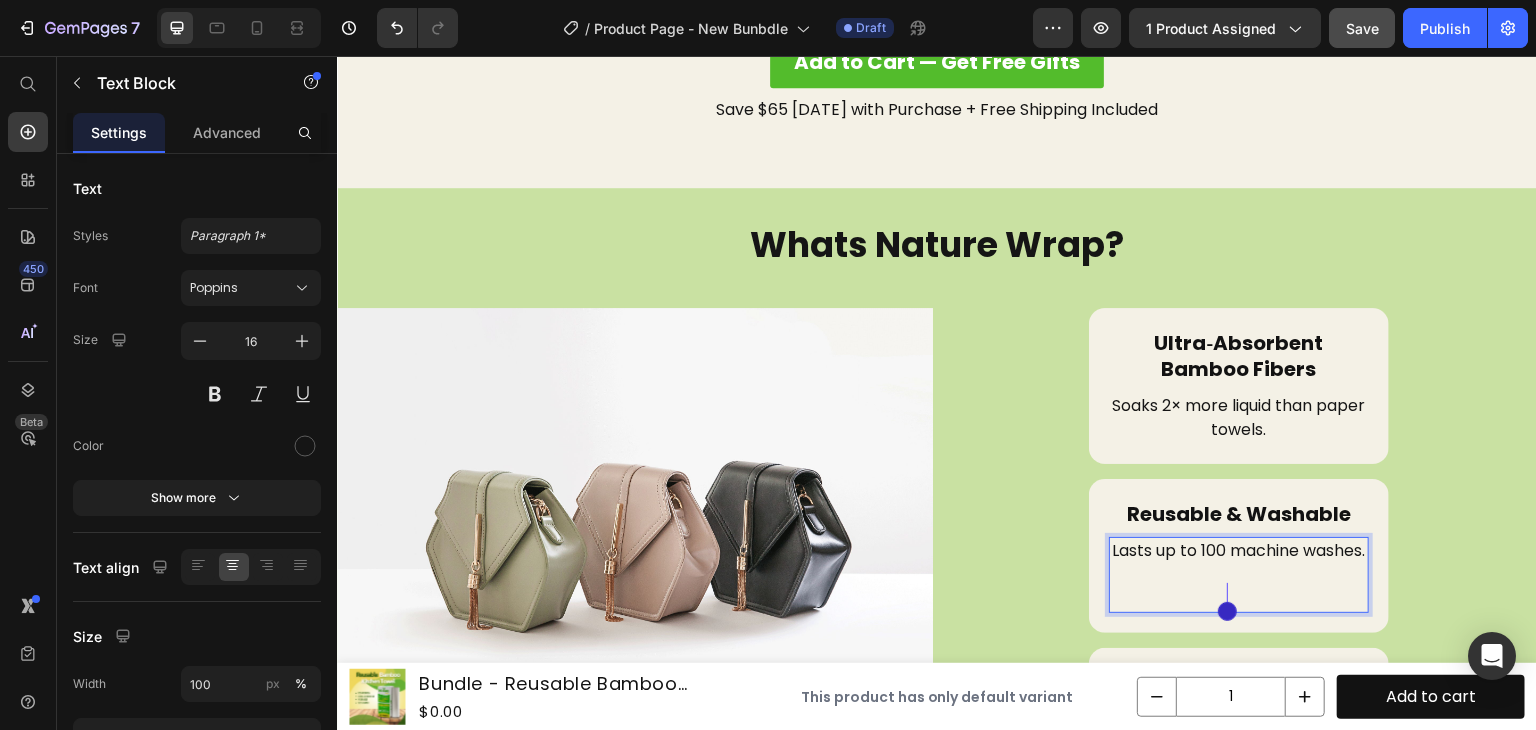 click 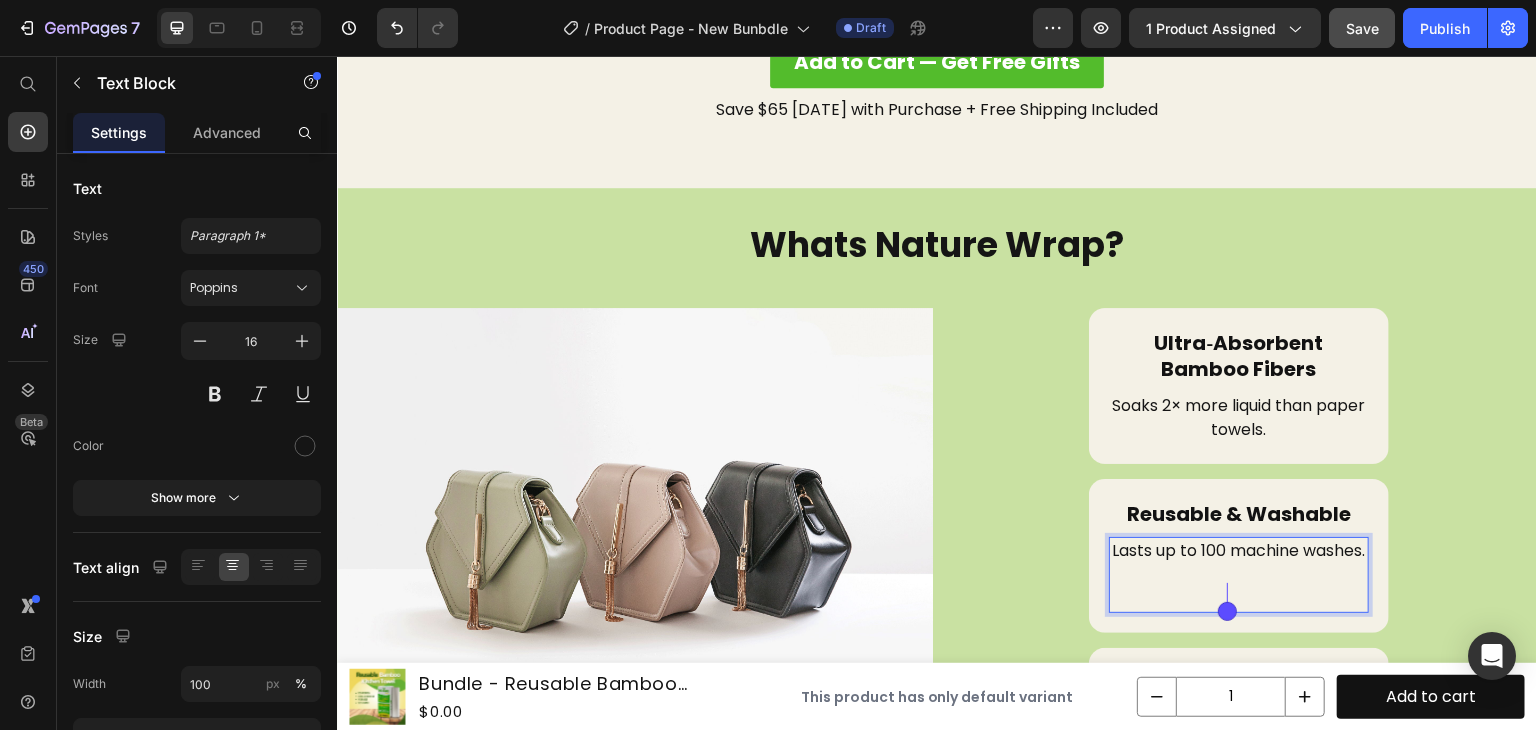 click on "Lasts up to 100 machine washes. ⁠⁠⁠⁠⁠⁠⁠" at bounding box center [1239, 575] 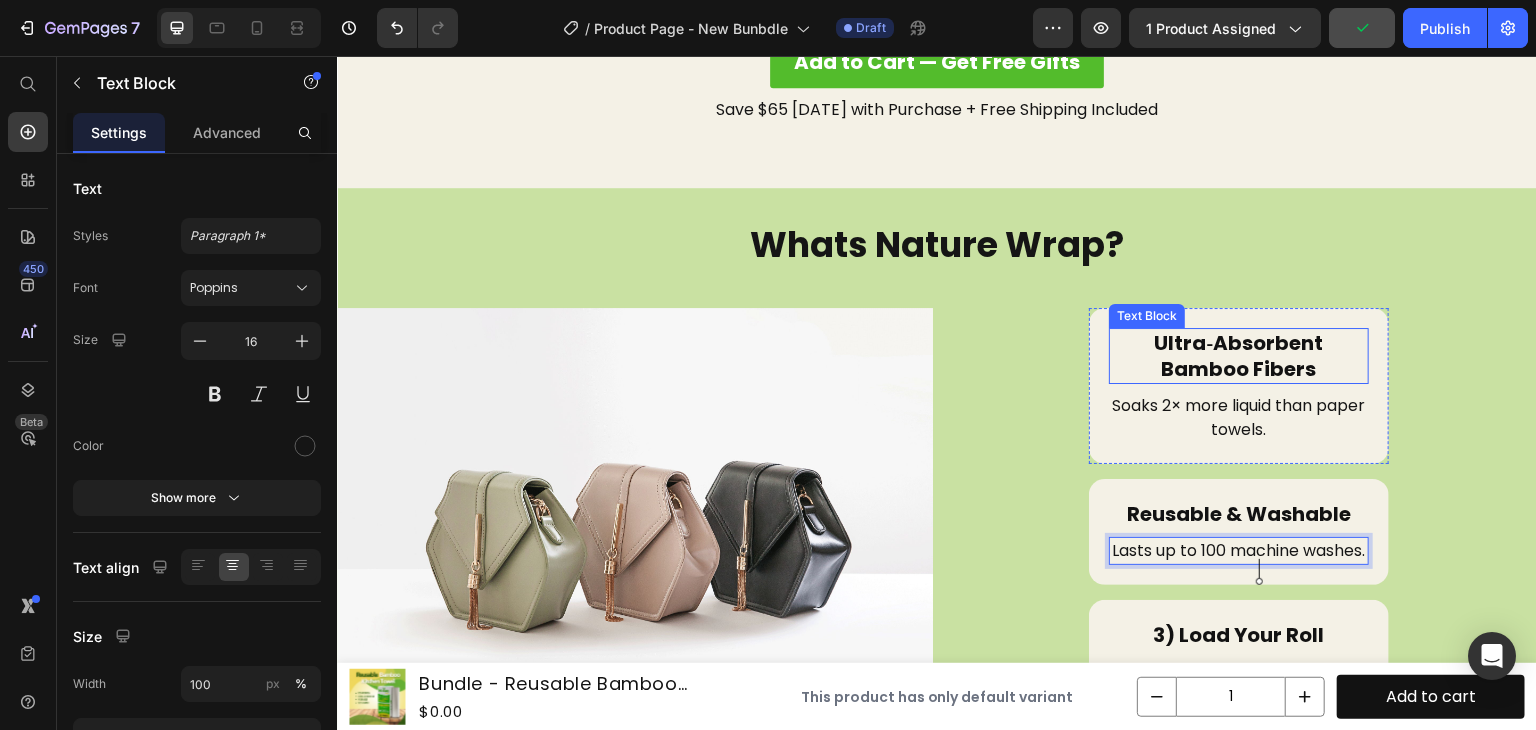 click on "Ultra‑Absorbent Bamboo Fibers" at bounding box center [1239, 356] 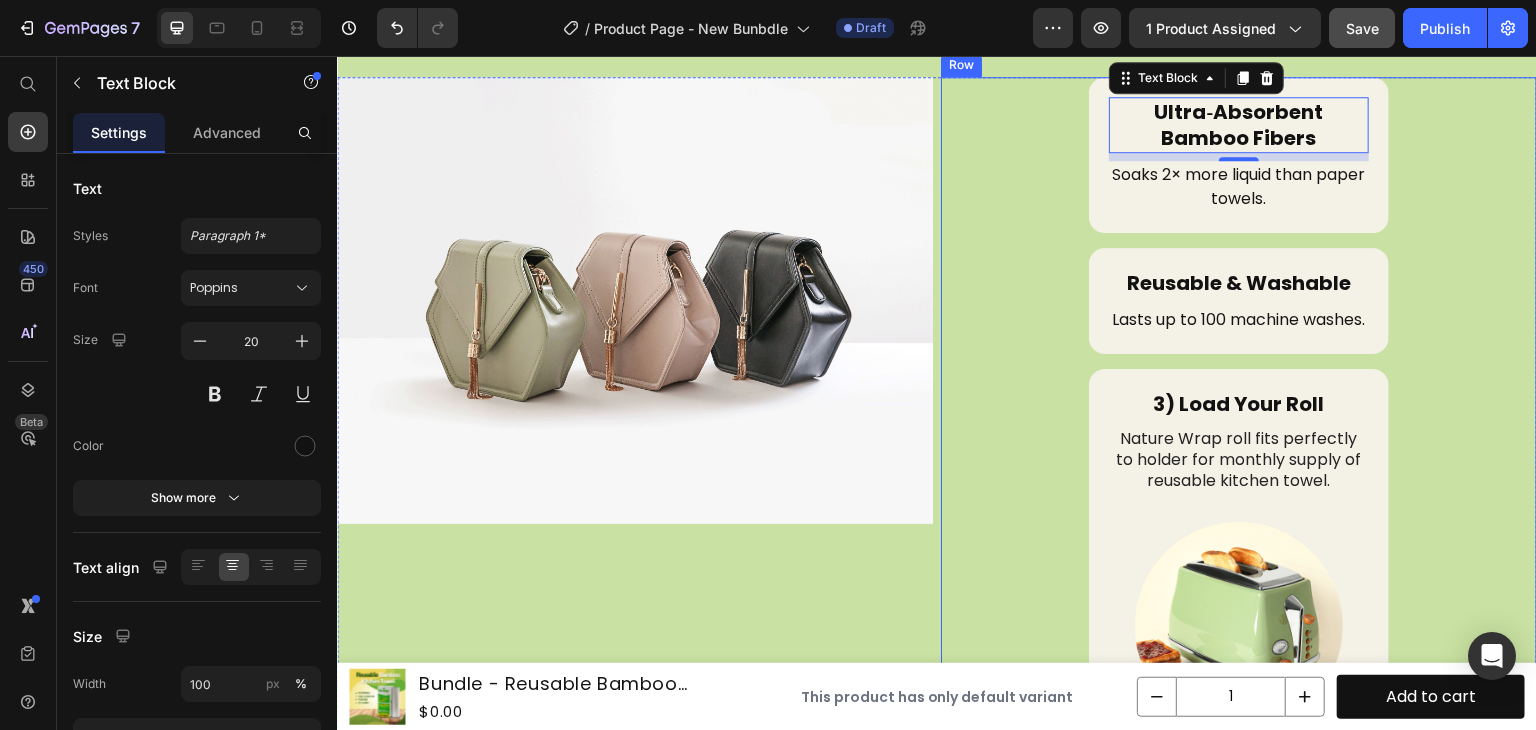 scroll, scrollTop: 5117, scrollLeft: 0, axis: vertical 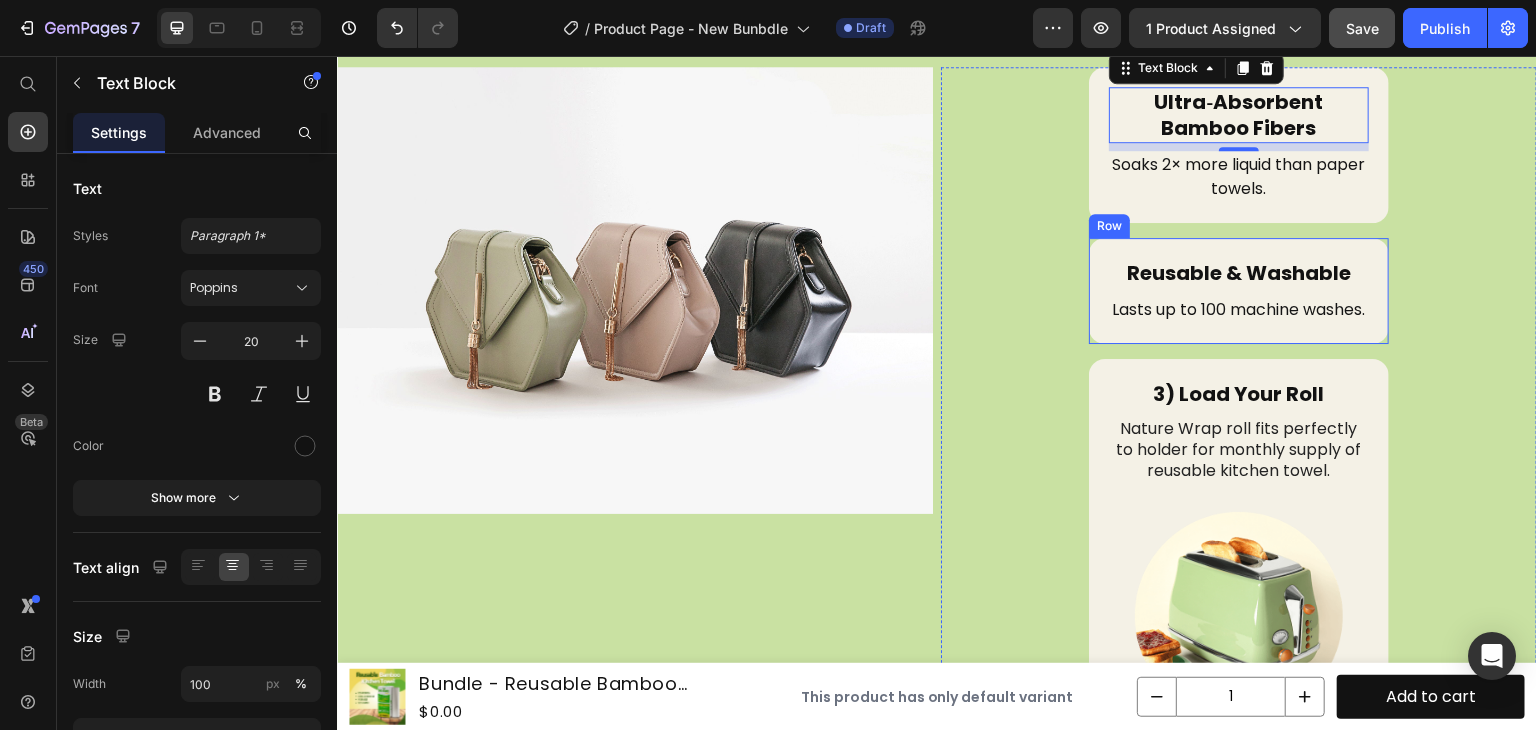 click on "Reusable & Washable Text Block Lasts up to 100 machine washes. Text Block Row" at bounding box center [1239, 291] 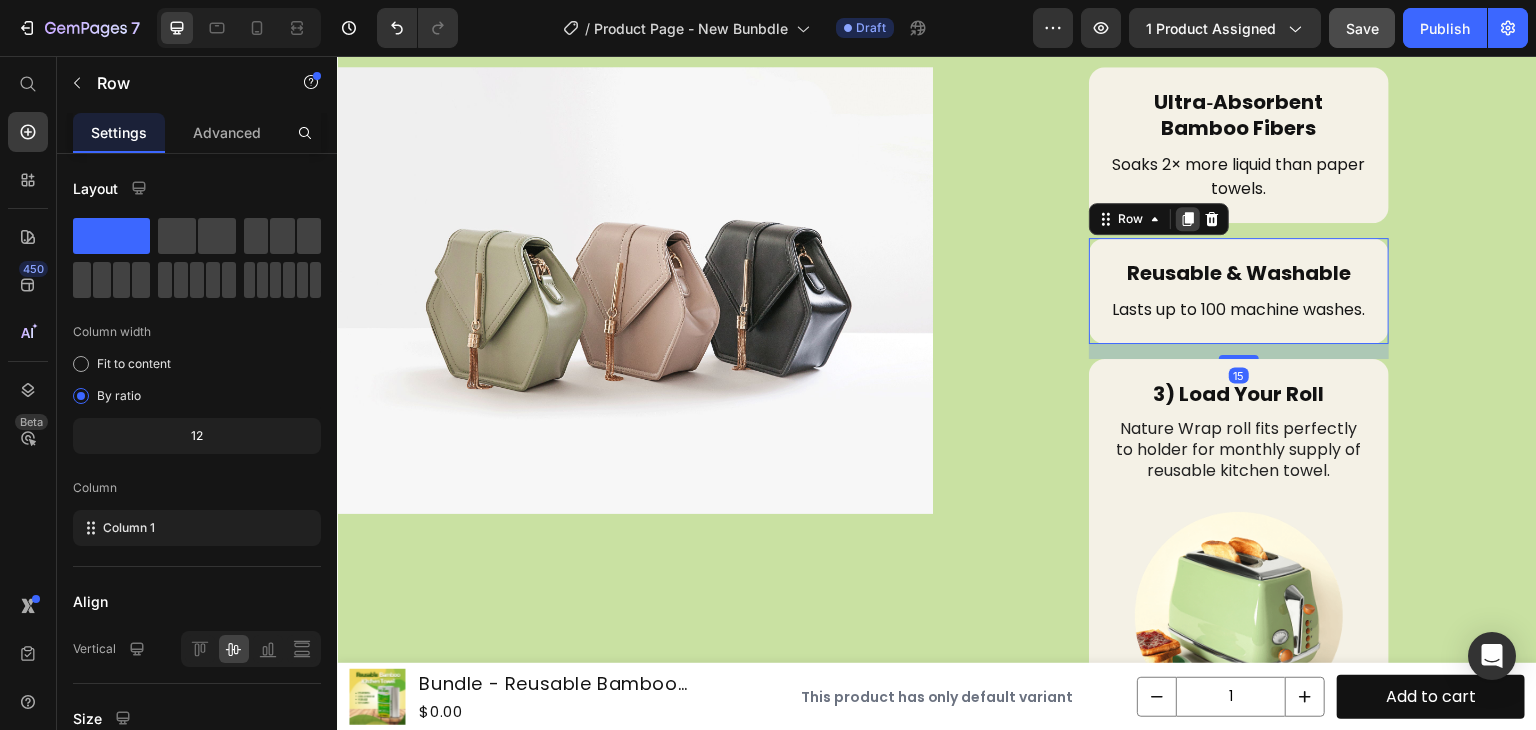 click 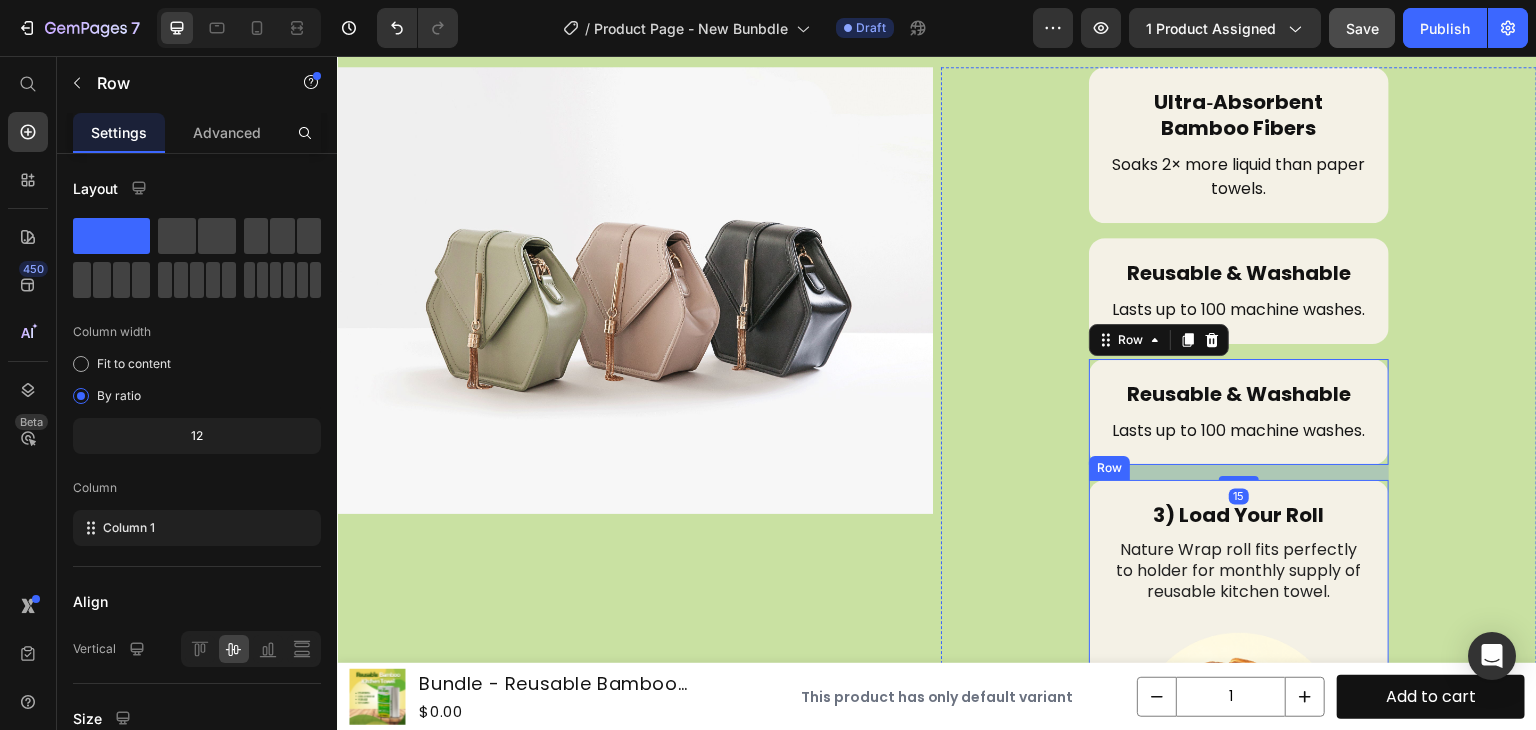 click on "3) Load Your Roll Text Block Nature Wrap roll fits perfectly to holder for monthly supply of reusable kitchen towel. Text Block Image Row" at bounding box center (1239, 670) 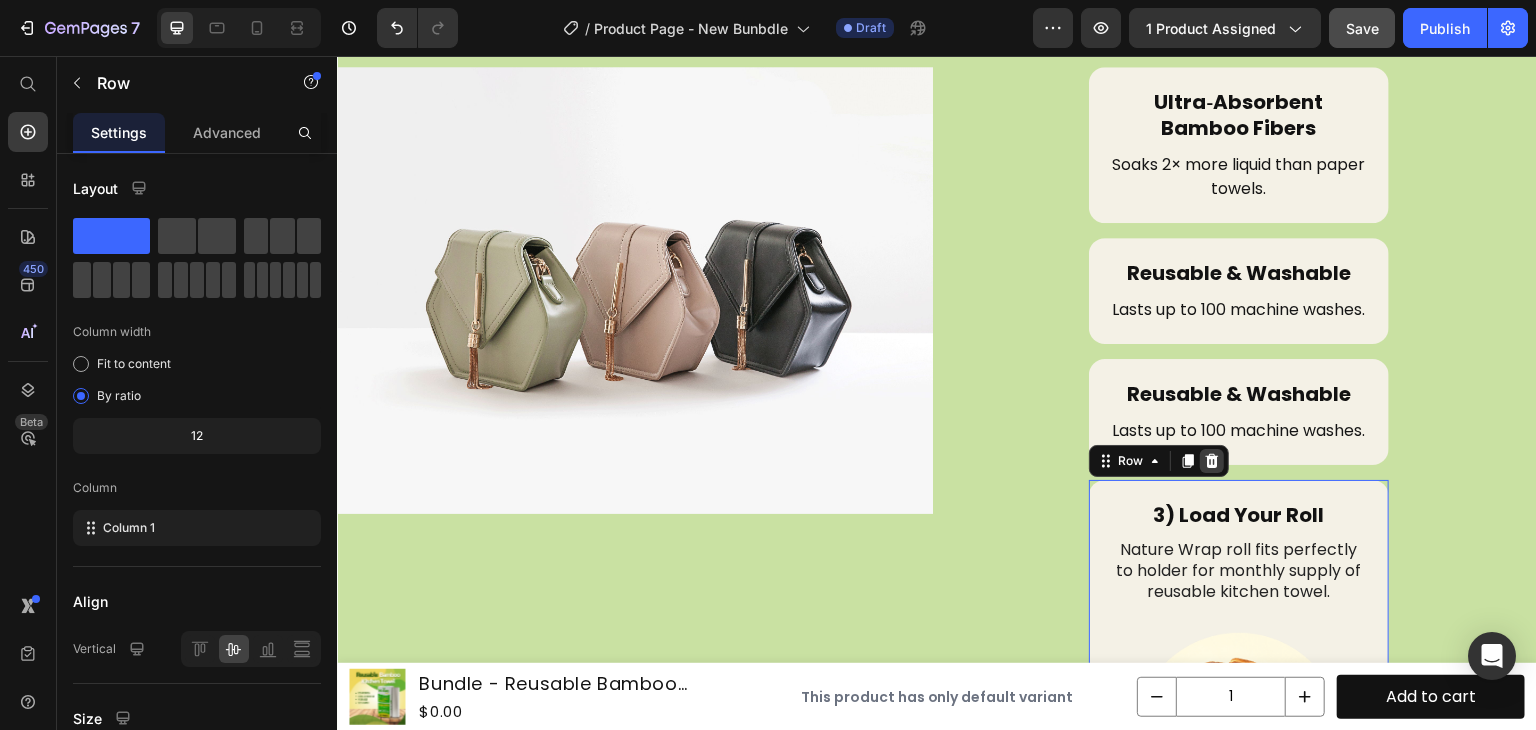 click 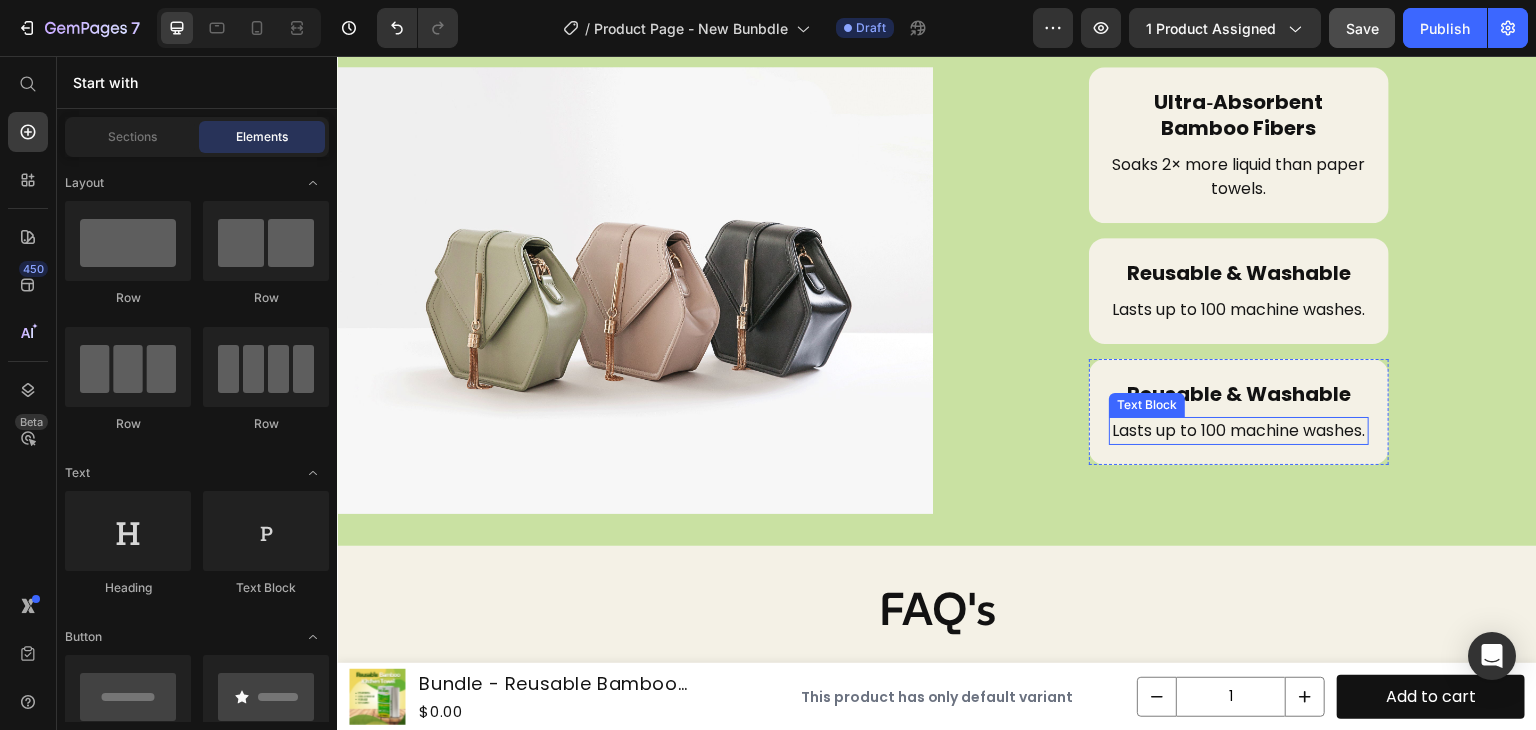 click on "Lasts up to 100 machine washes." at bounding box center (1239, 431) 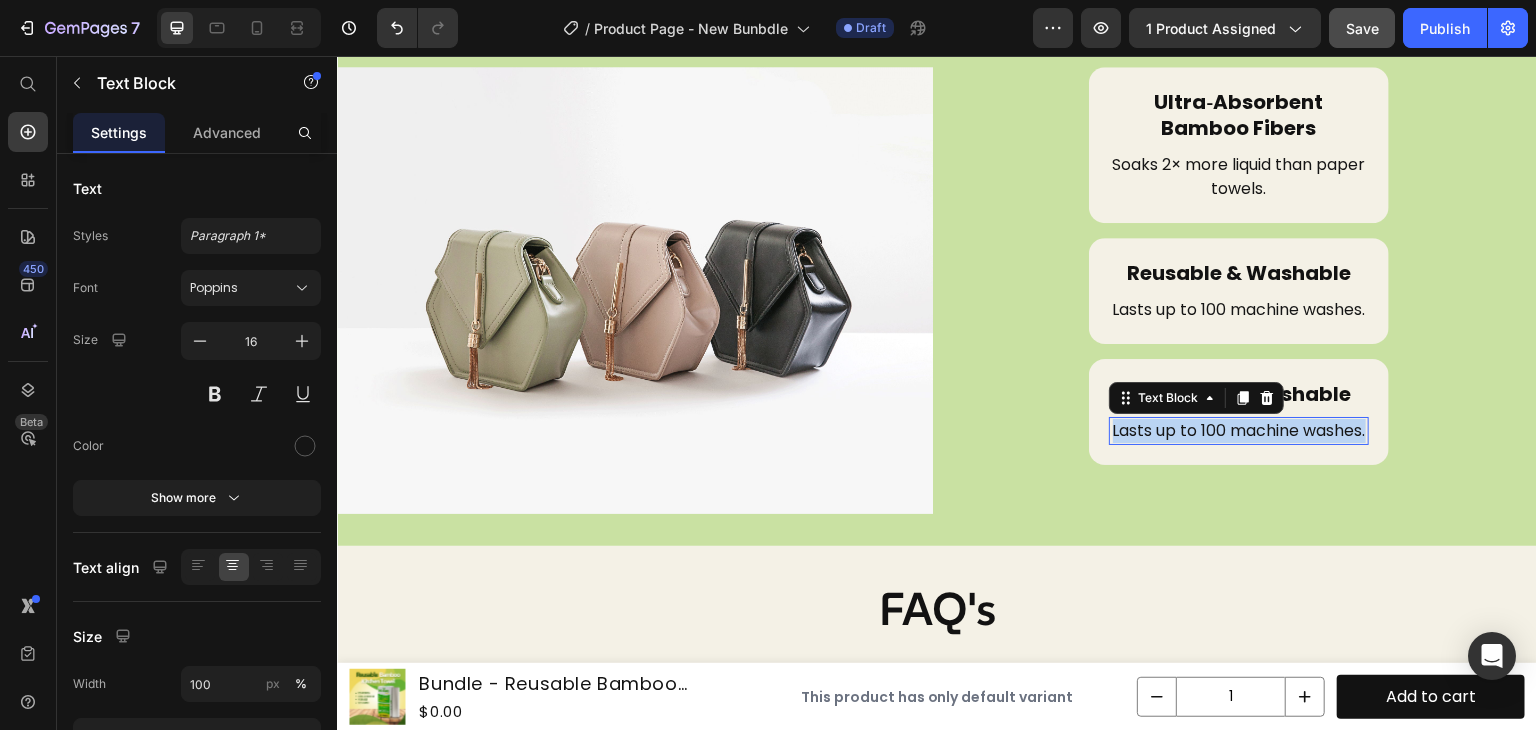 click on "Lasts up to 100 machine washes." at bounding box center (1239, 431) 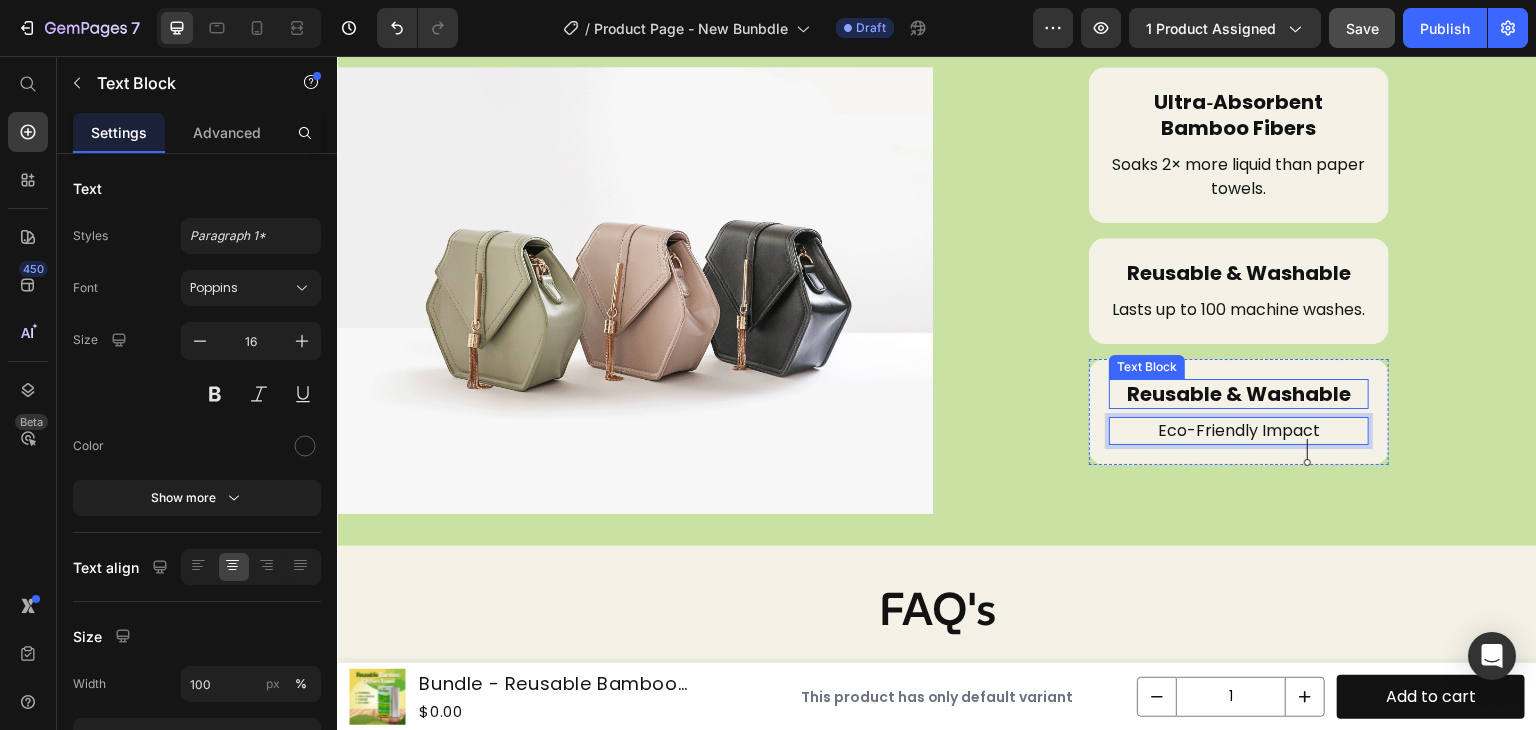 click on "Reusable & Washable" at bounding box center (1239, 394) 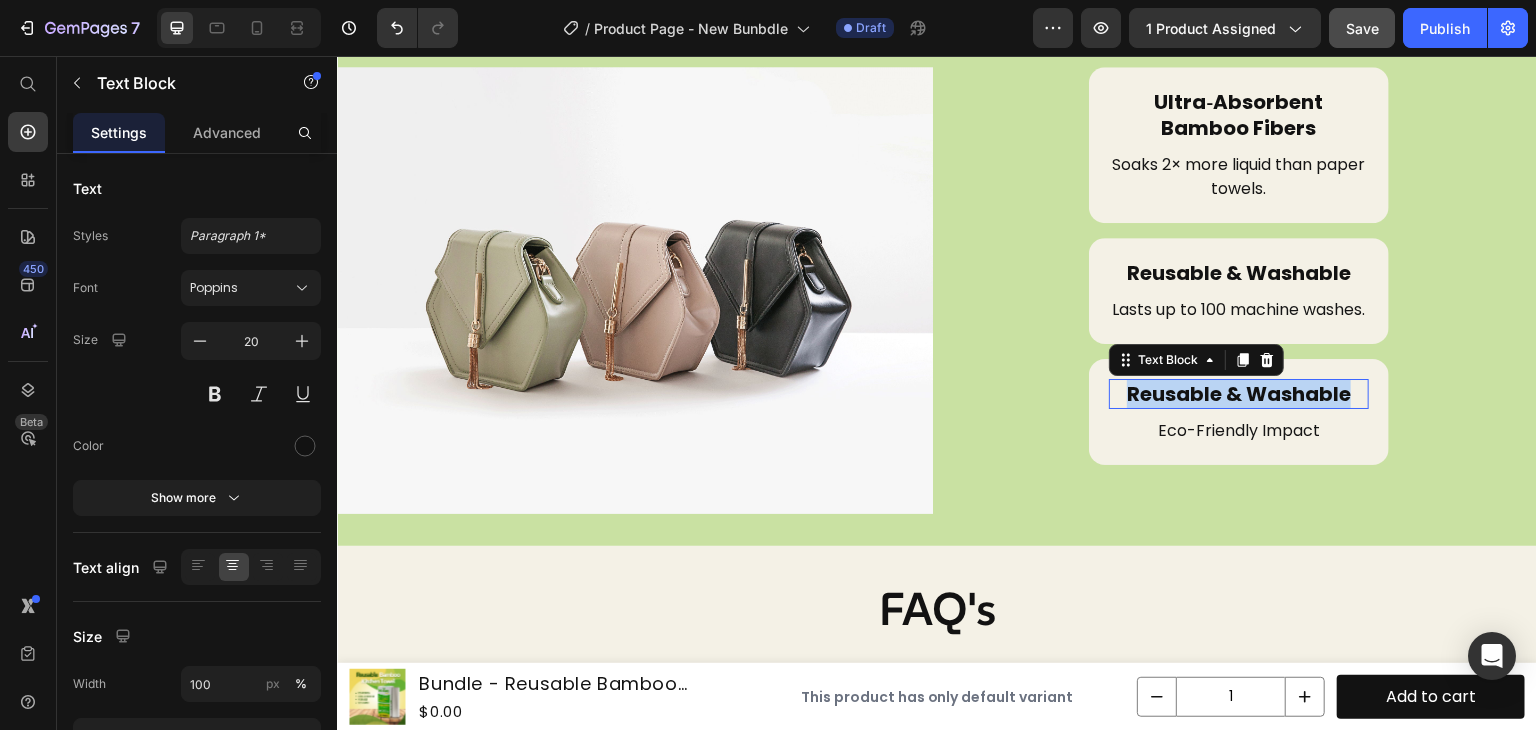 click on "Reusable & Washable" at bounding box center (1239, 394) 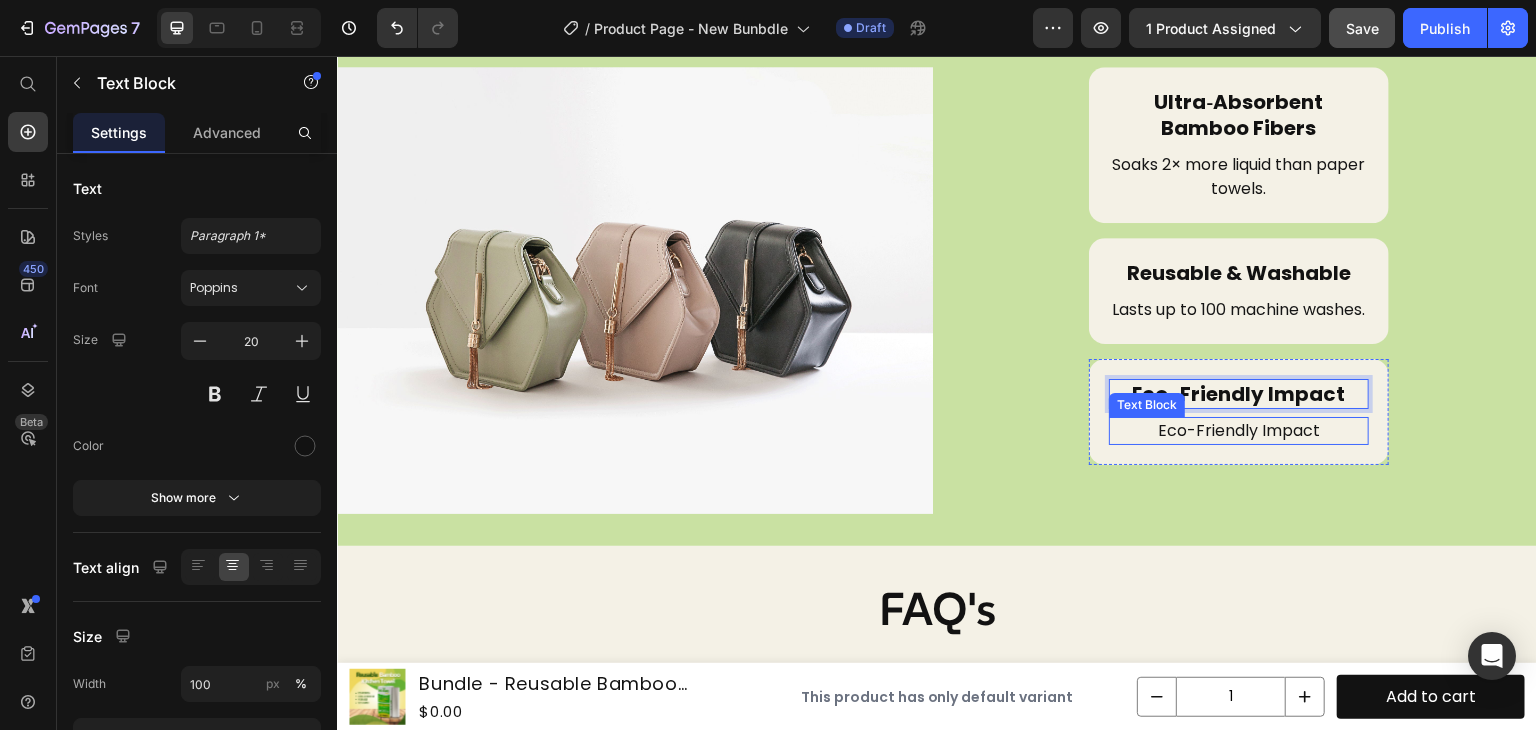 click on "Eco-Friendly Impact" at bounding box center (1239, 431) 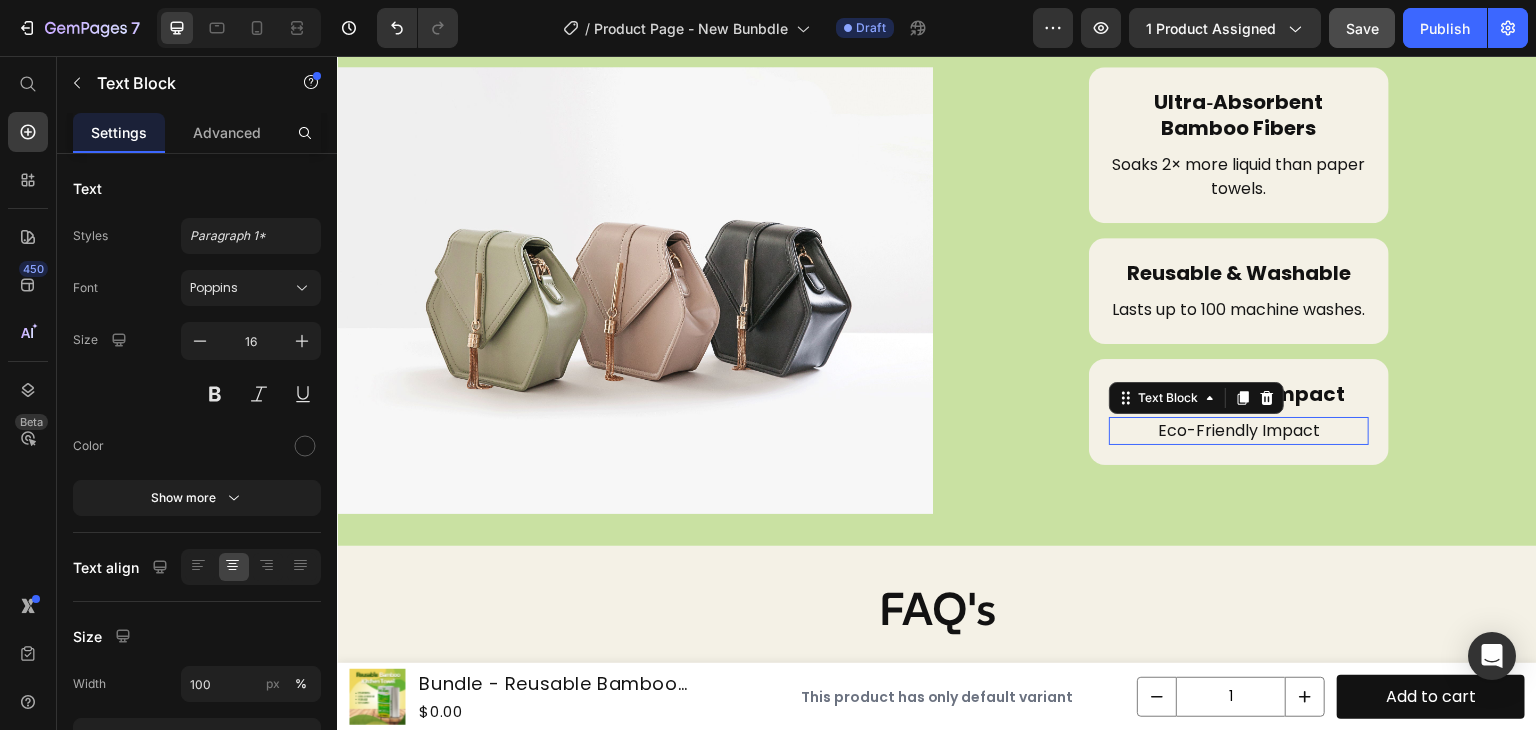 click on "Eco-Friendly Impact" at bounding box center [1239, 431] 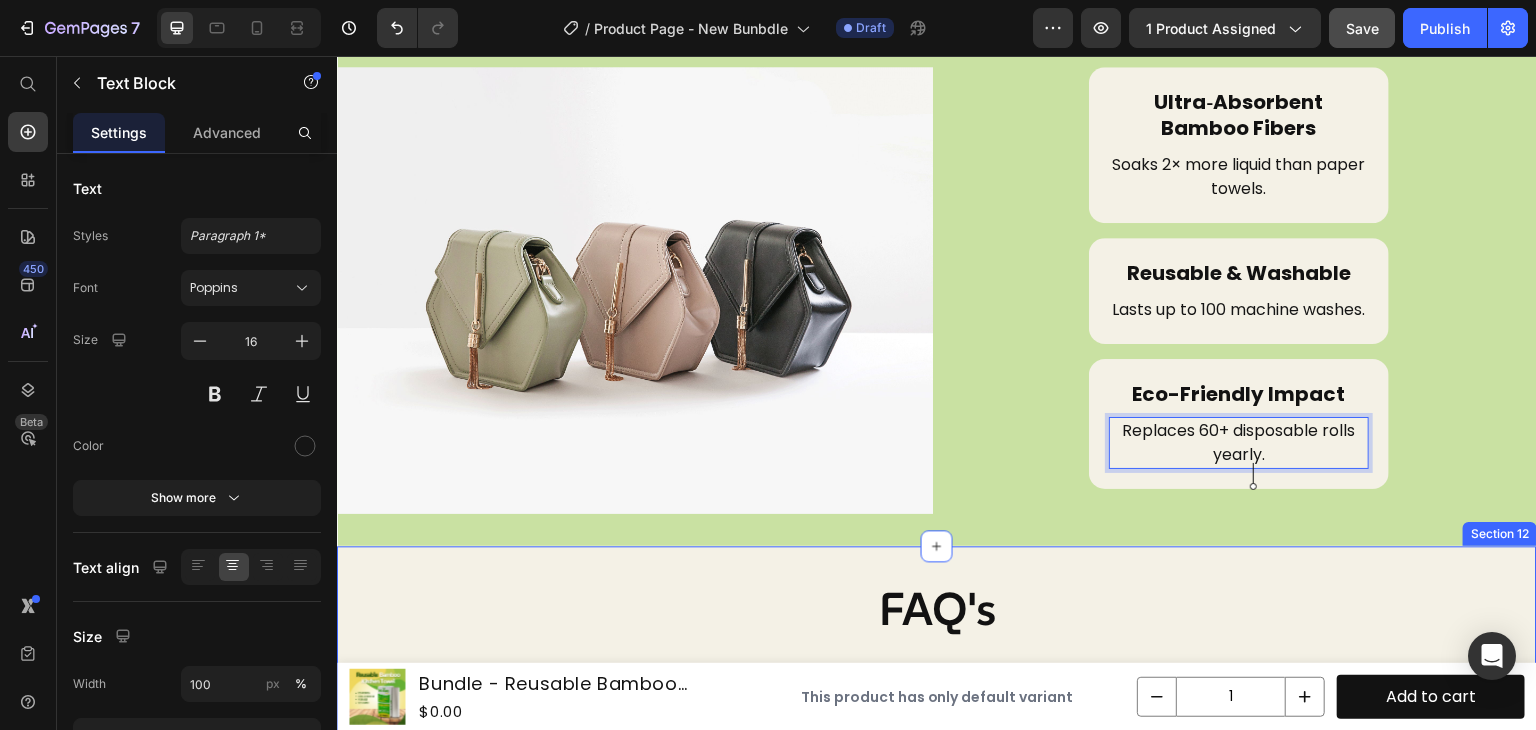 click on "FAQ's Heading Row
How many times can each sheet be reused? Each sheet is designed to be washed and reused up to 100 times, depending on use and care. Text Block
How do I clean Bamboo Reusables?
Are they as absorbent as paper towels?
Can I use them for purposes other than kitchen cleaning?
Will they leave streaks on glass or surfaces?
Does these towels compostable?
How do Natural Bamboo Reusables help the environment? Accordion Row Section 12" at bounding box center (937, 897) 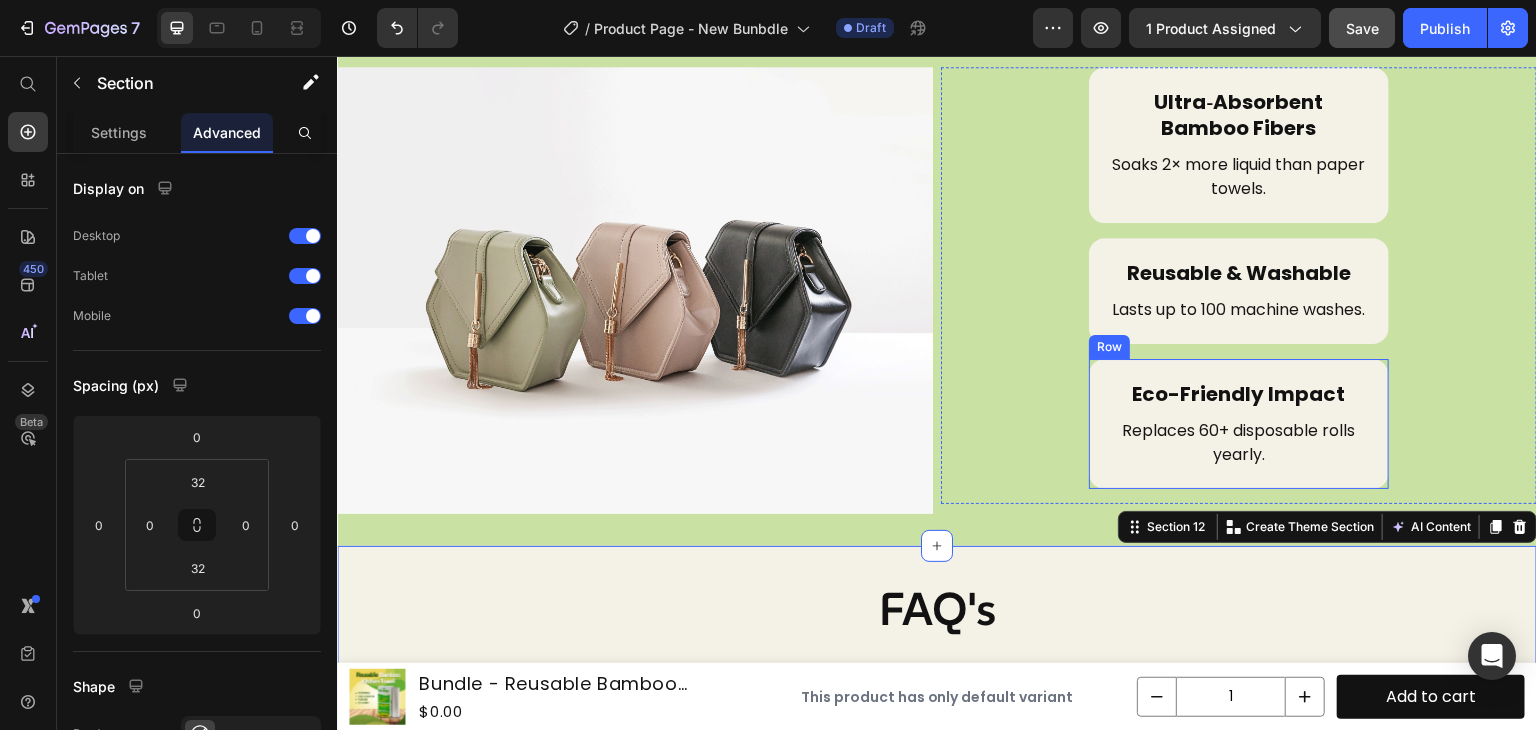 scroll, scrollTop: 4880, scrollLeft: 0, axis: vertical 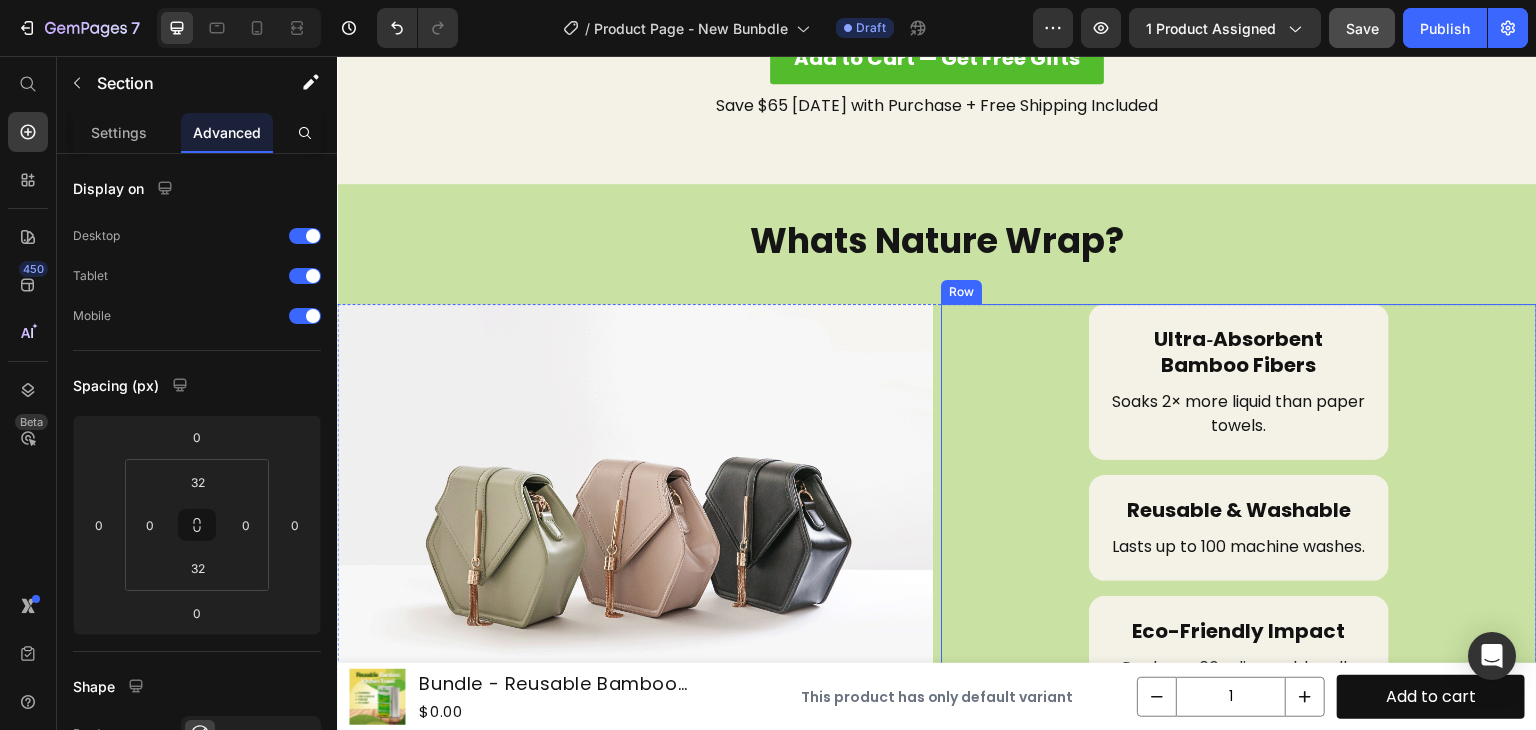 click on "Ultra‑Absorbent Bamboo Fibers Text Block Soaks 2× more liquid than paper towels. Text Block Row Reusable & Washable Text Block Lasts up to 100 machine washes. Text Block Row Eco-Friendly Impact Text Block Replaces 60+ disposable rolls yearly. Text Block Row" at bounding box center [1239, 522] 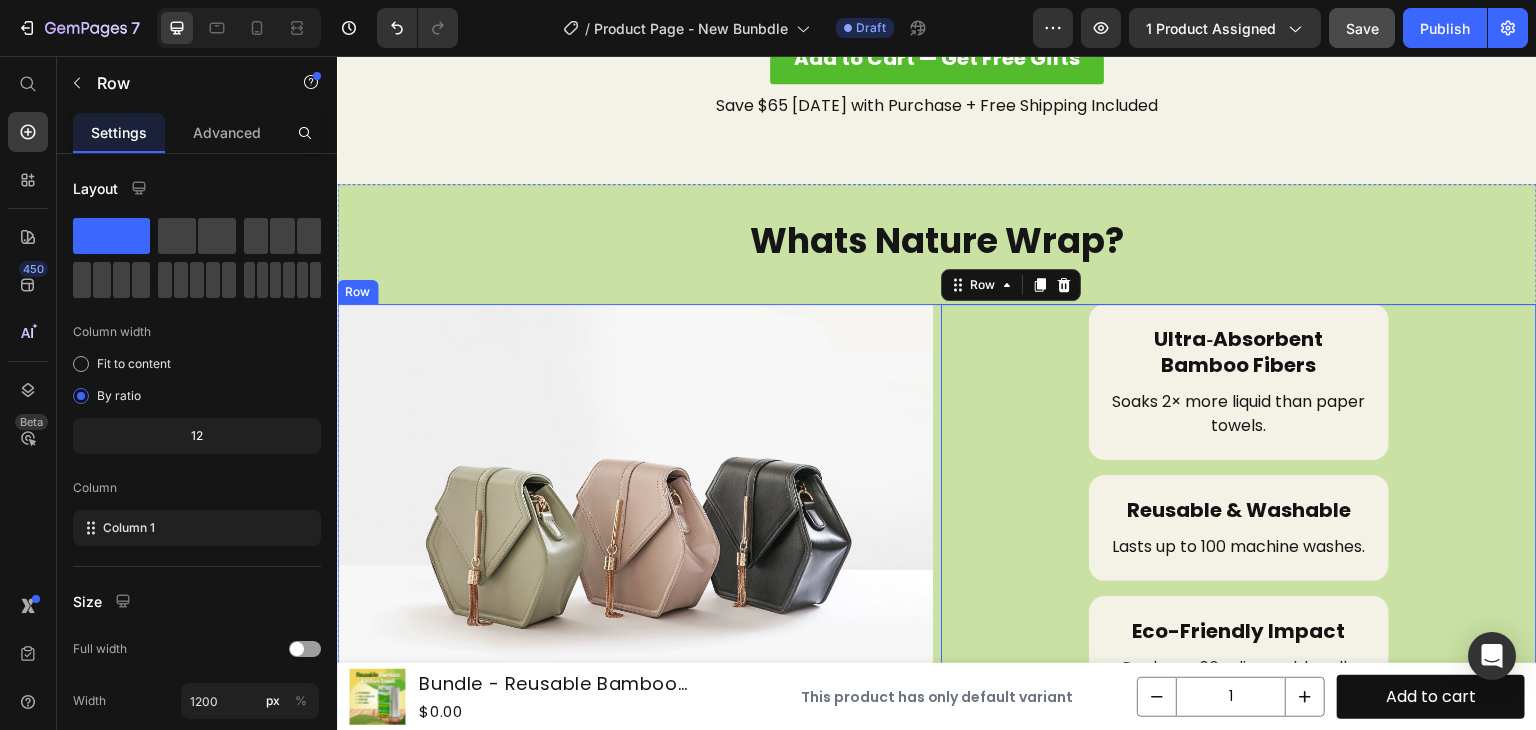 click on "Image Ultra‑Absorbent Bamboo Fibers Text Block Soaks 2× more liquid than paper towels. Text Block Row Reusable & Washable Text Block Lasts up to 100 machine washes. Text Block Row Eco-Friendly Impact Text Block Replaces 60+ disposable rolls yearly. Text Block Row Row   0 Row" at bounding box center [937, 527] 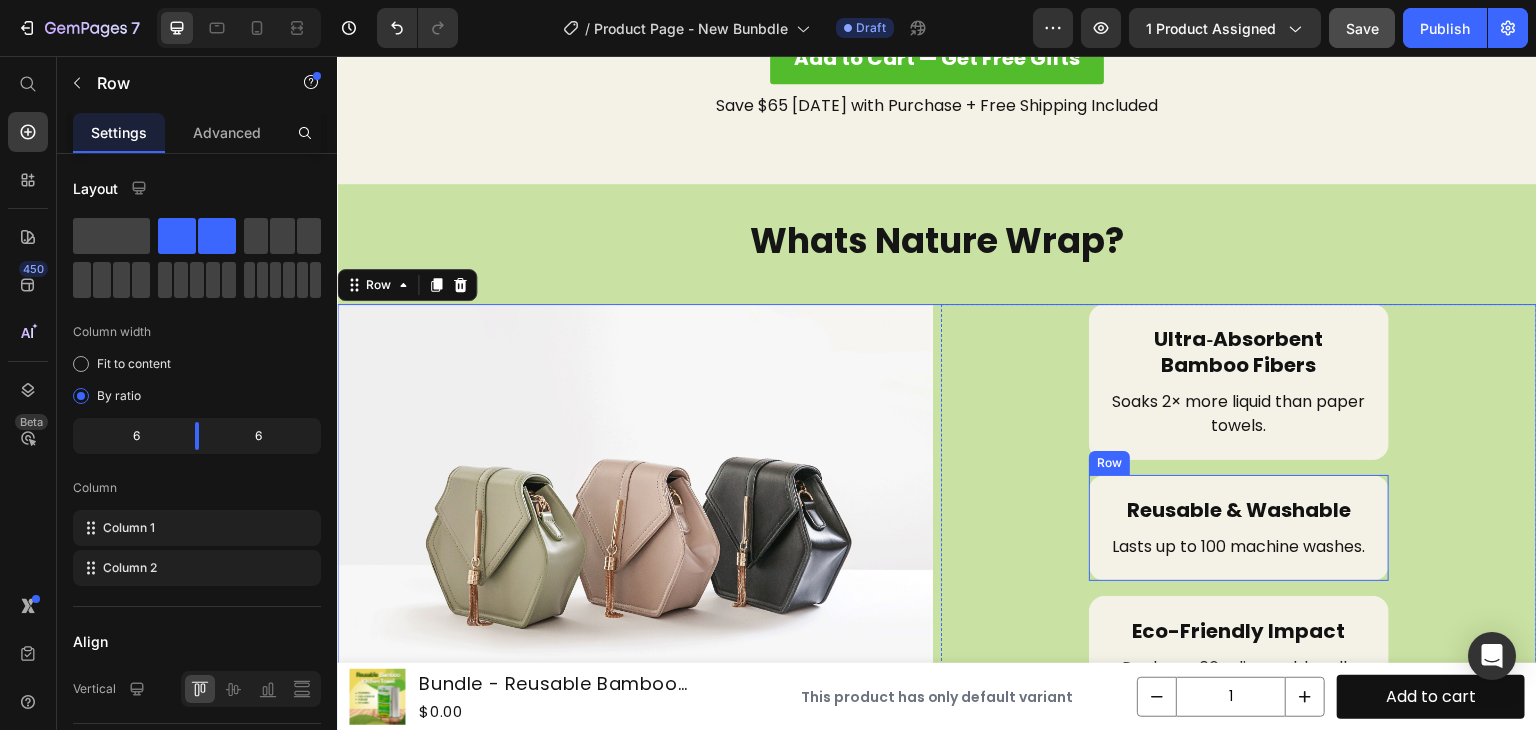 scroll, scrollTop: 5211, scrollLeft: 0, axis: vertical 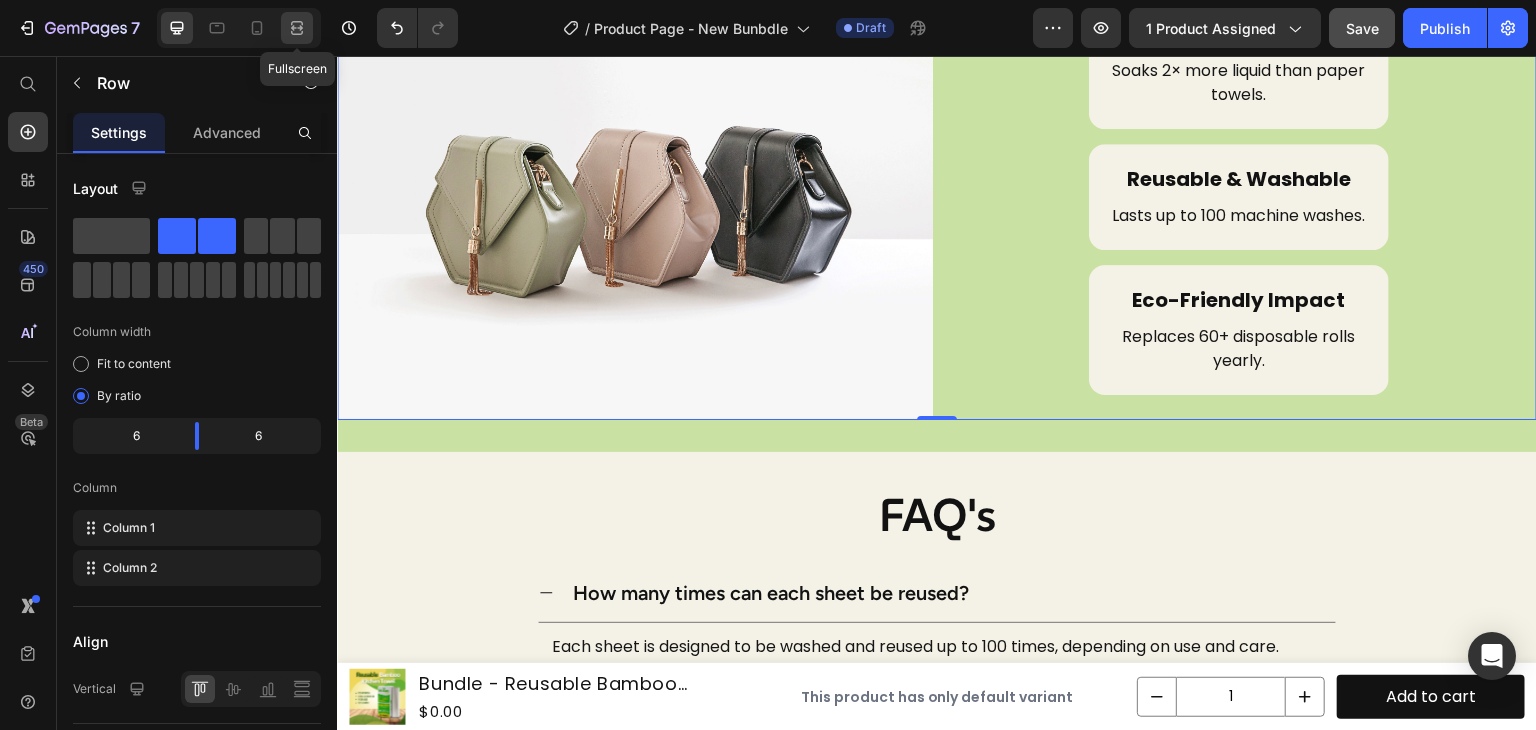 click 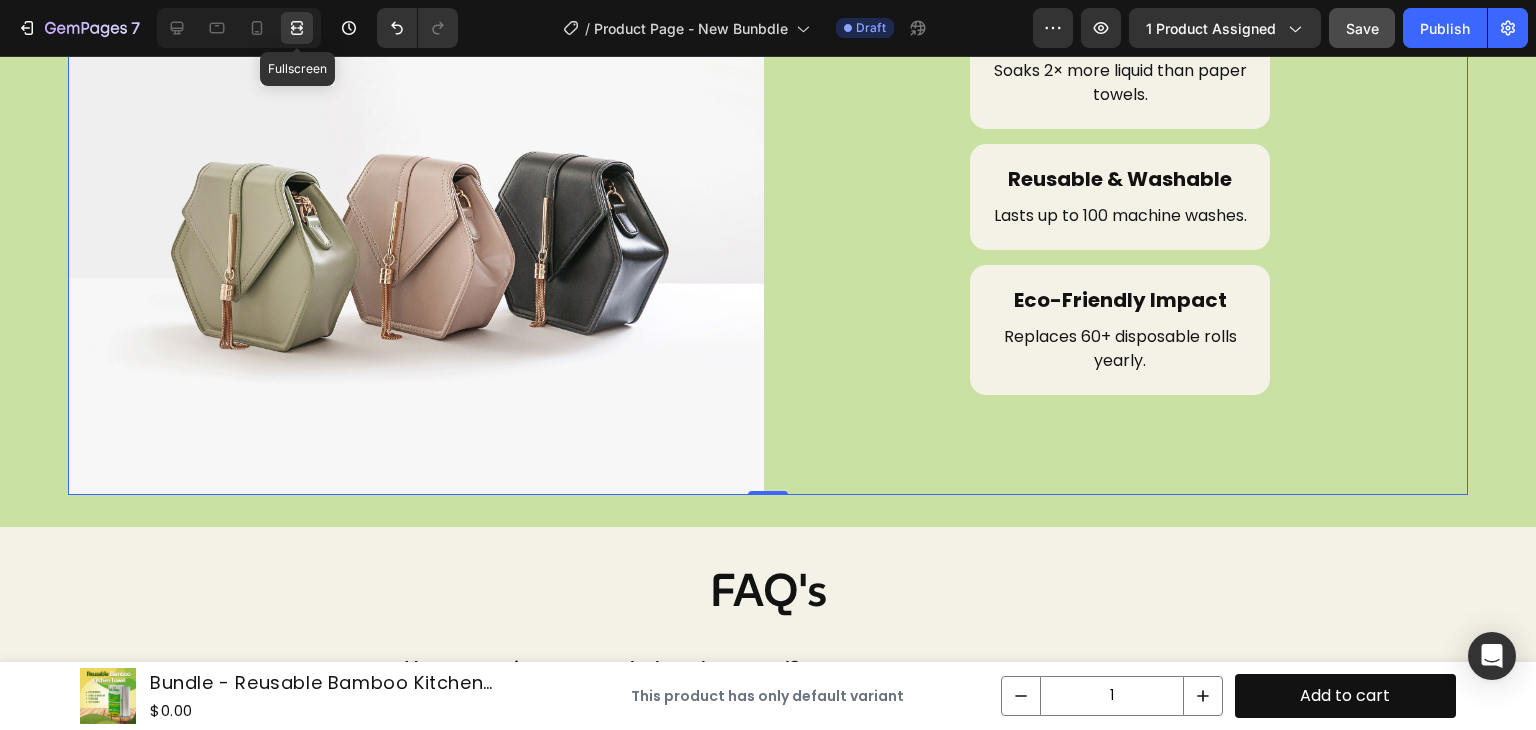 scroll, scrollTop: 5215, scrollLeft: 0, axis: vertical 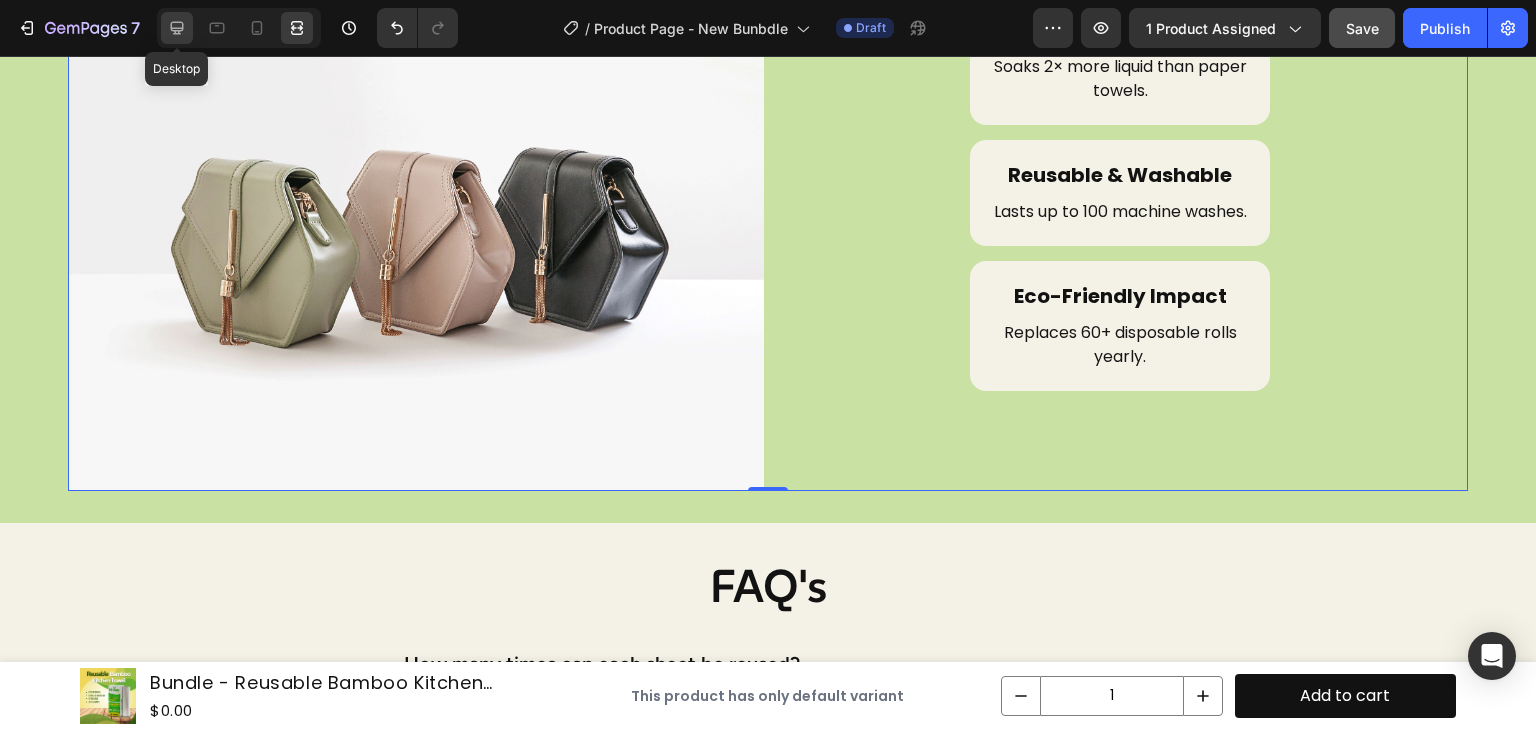 click 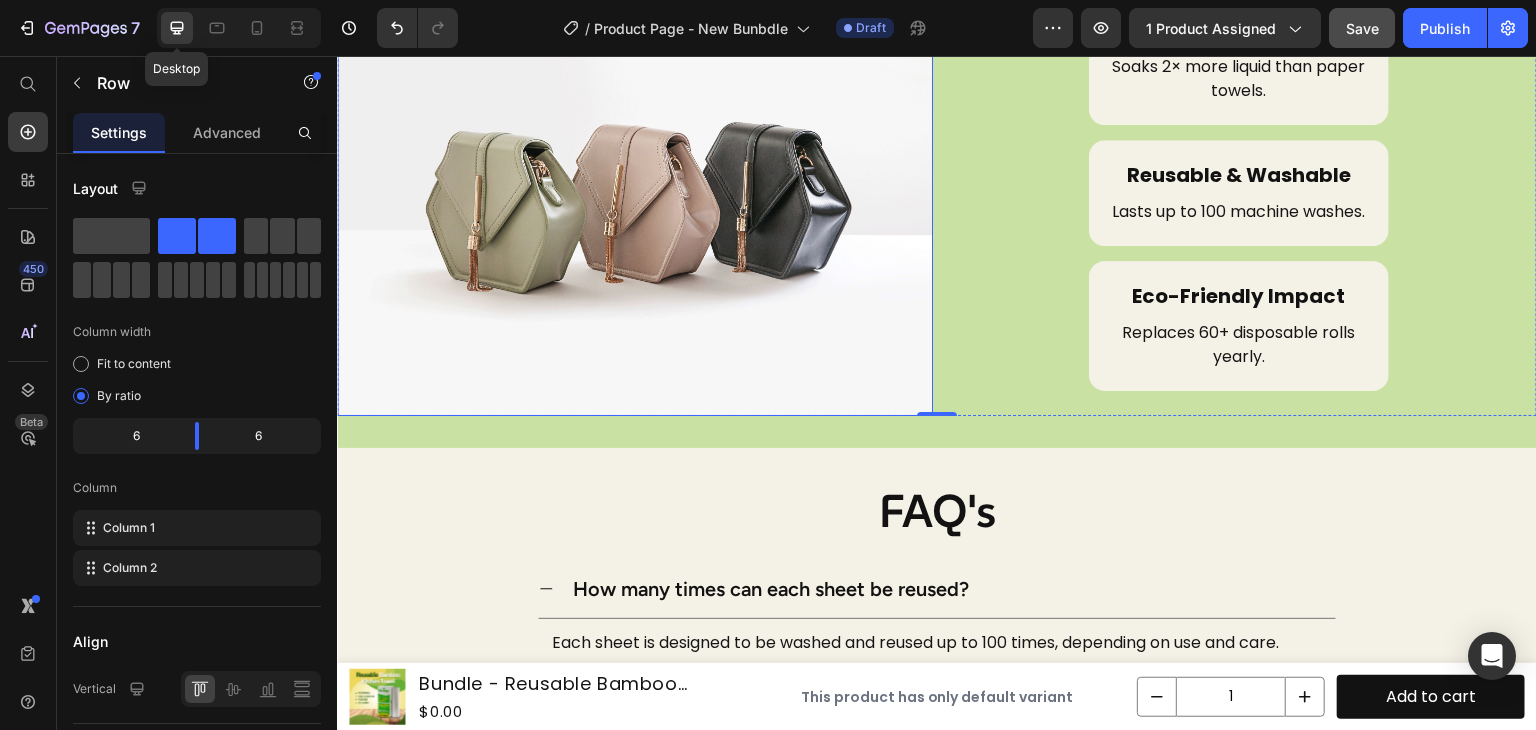 scroll, scrollTop: 5211, scrollLeft: 0, axis: vertical 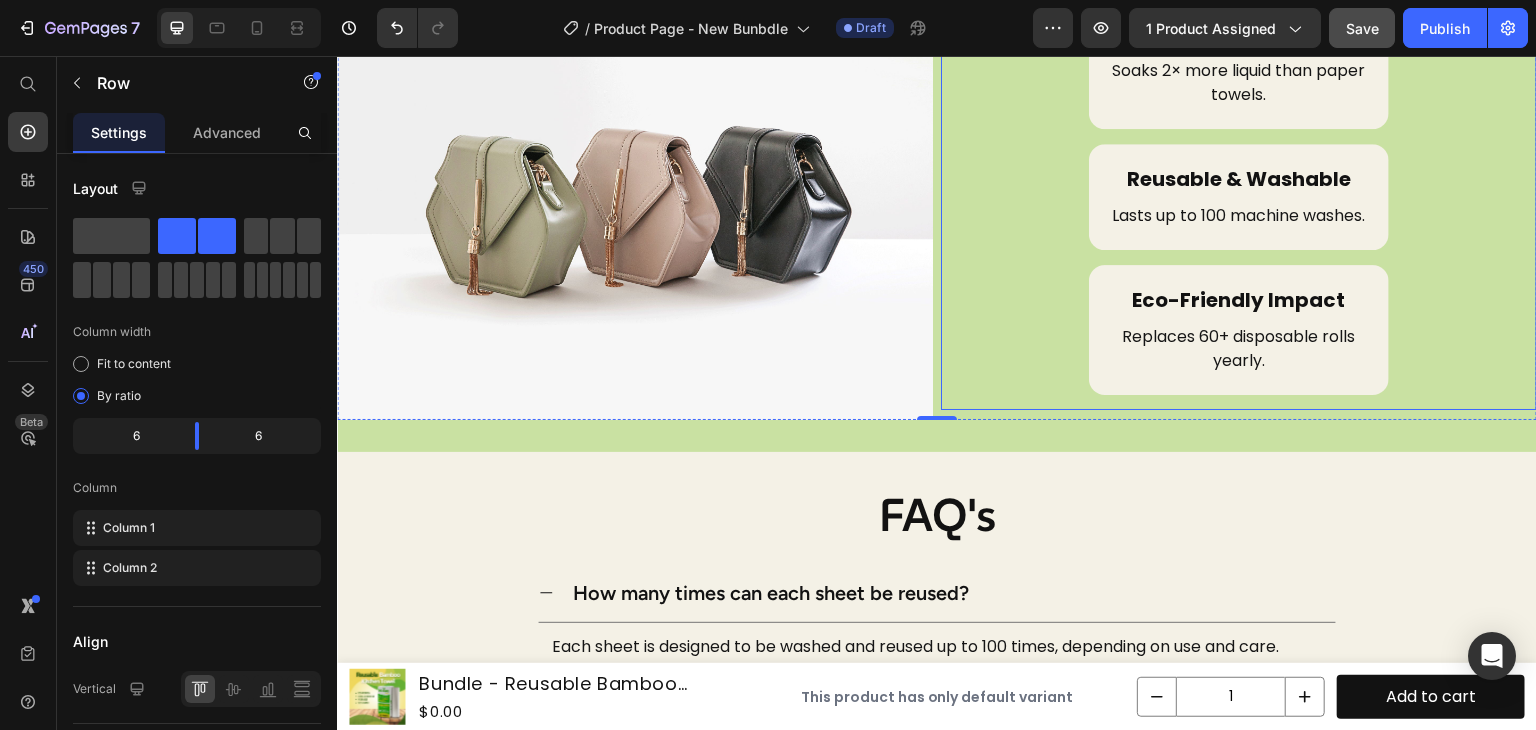 click on "Ultra‑Absorbent Bamboo Fibers Text Block Soaks 2× more liquid than paper towels. Text Block Row Reusable & Washable Text Block Lasts up to 100 machine washes. Text Block Row Eco-Friendly Impact Text Block Replaces 60+ disposable rolls yearly. Text Block Row" at bounding box center [1239, 191] 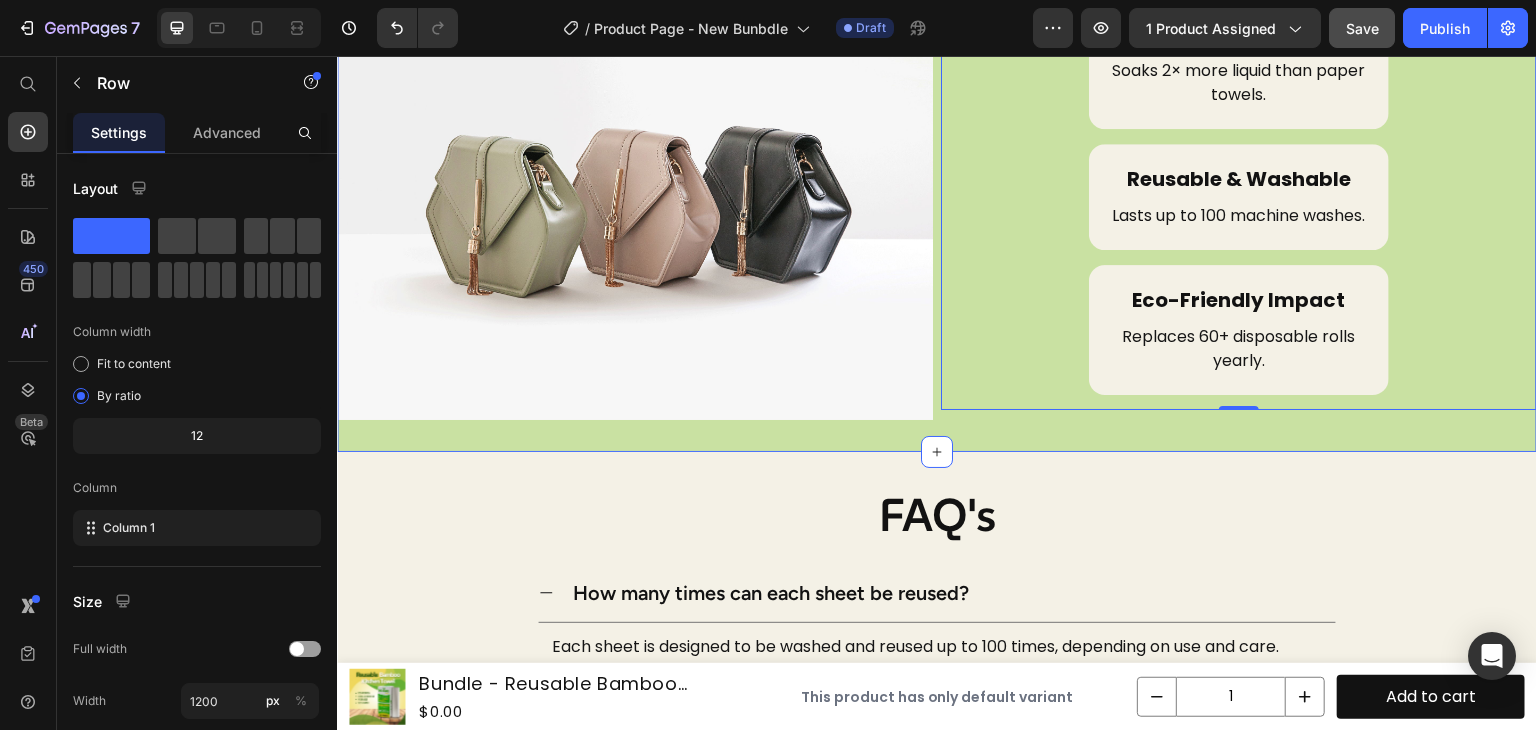 click on "Whats Nature Wrap? Heading Image Ultra‑Absorbent Bamboo Fibers Text Block Soaks 2× more liquid than paper towels. Text Block Row Reusable & Washable Text Block Lasts up to 100 machine washes. Text Block Row Eco-Friendly Impact Text Block Replaces 60+ disposable rolls yearly. Text Block Row Row   0 Row Section 10" at bounding box center [937, 153] 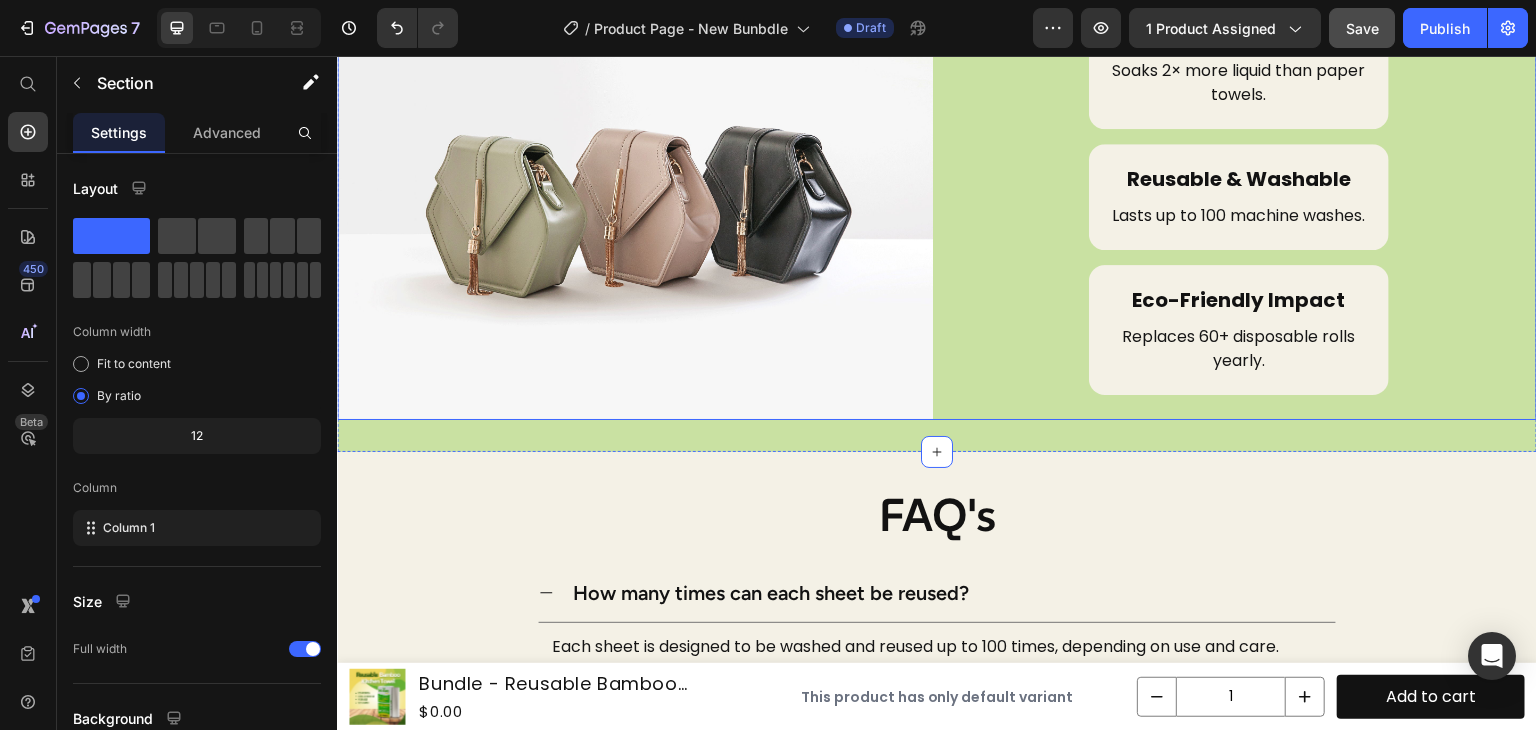 click on "Image Ultra‑Absorbent Bamboo Fibers Text Block Soaks 2× more liquid than paper towels. Text Block Row Reusable & Washable Text Block Lasts up to 100 machine washes. Text Block Row Eco-Friendly Impact Text Block Replaces 60+ disposable rolls yearly. Text [GEOGRAPHIC_DATA]" at bounding box center [937, 196] 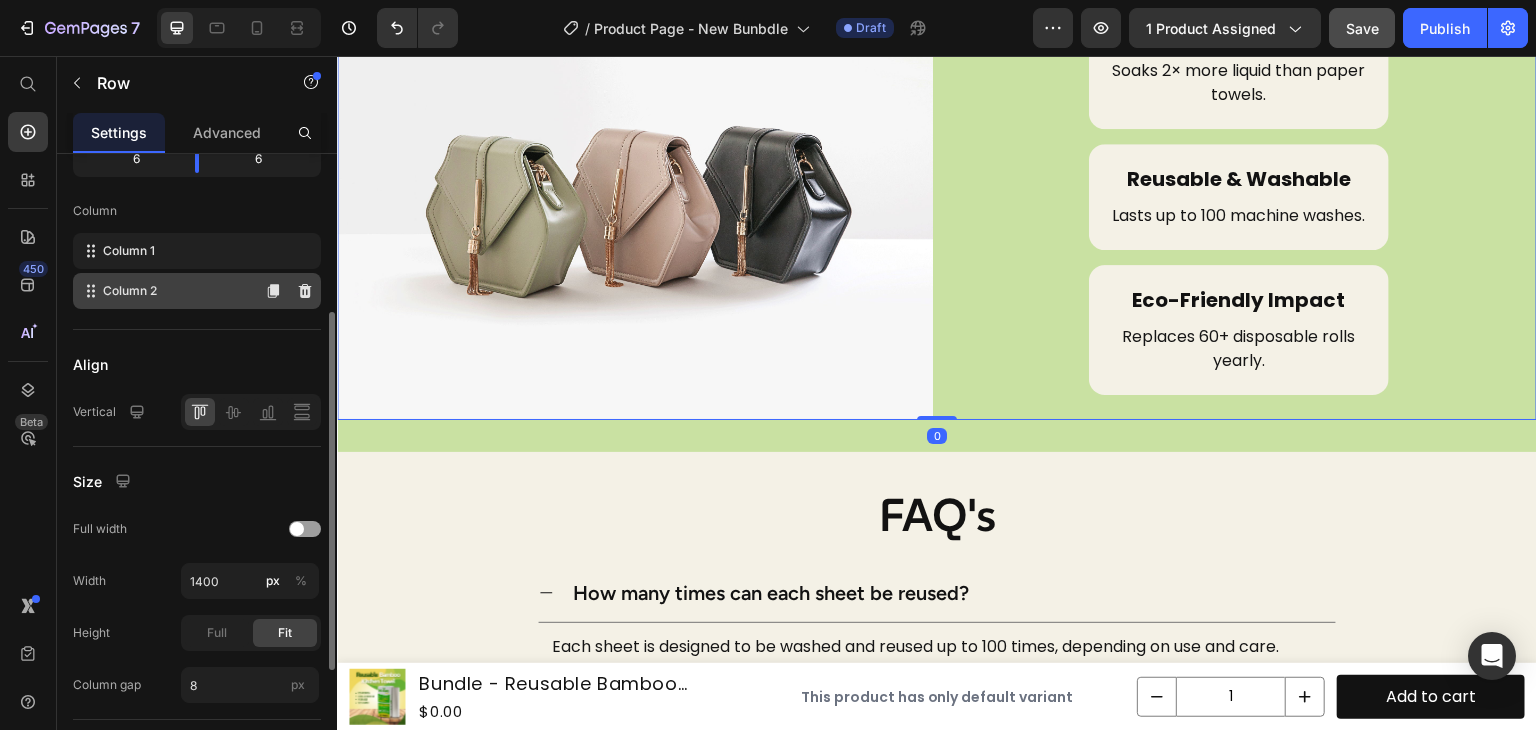 scroll, scrollTop: 278, scrollLeft: 0, axis: vertical 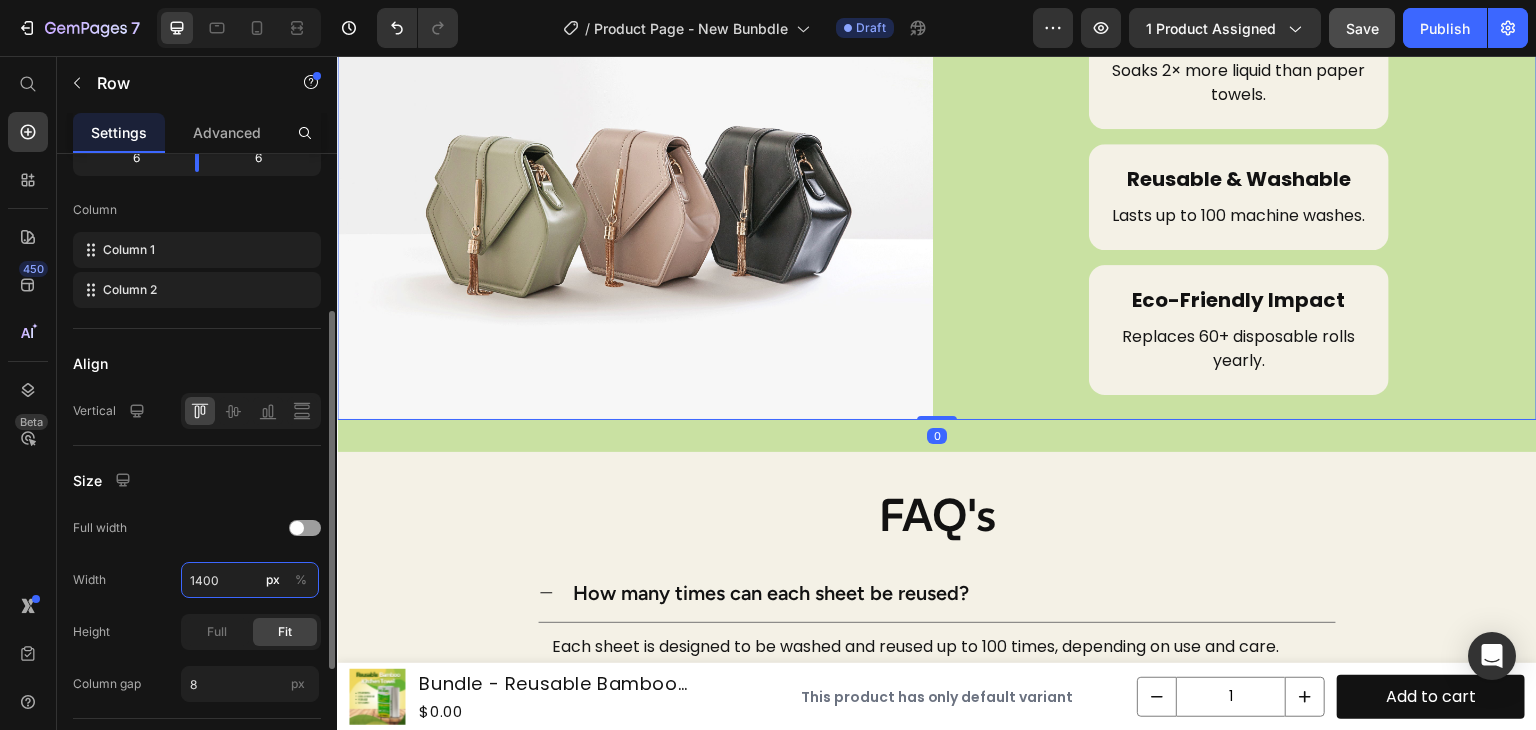click on "1400" at bounding box center [250, 580] 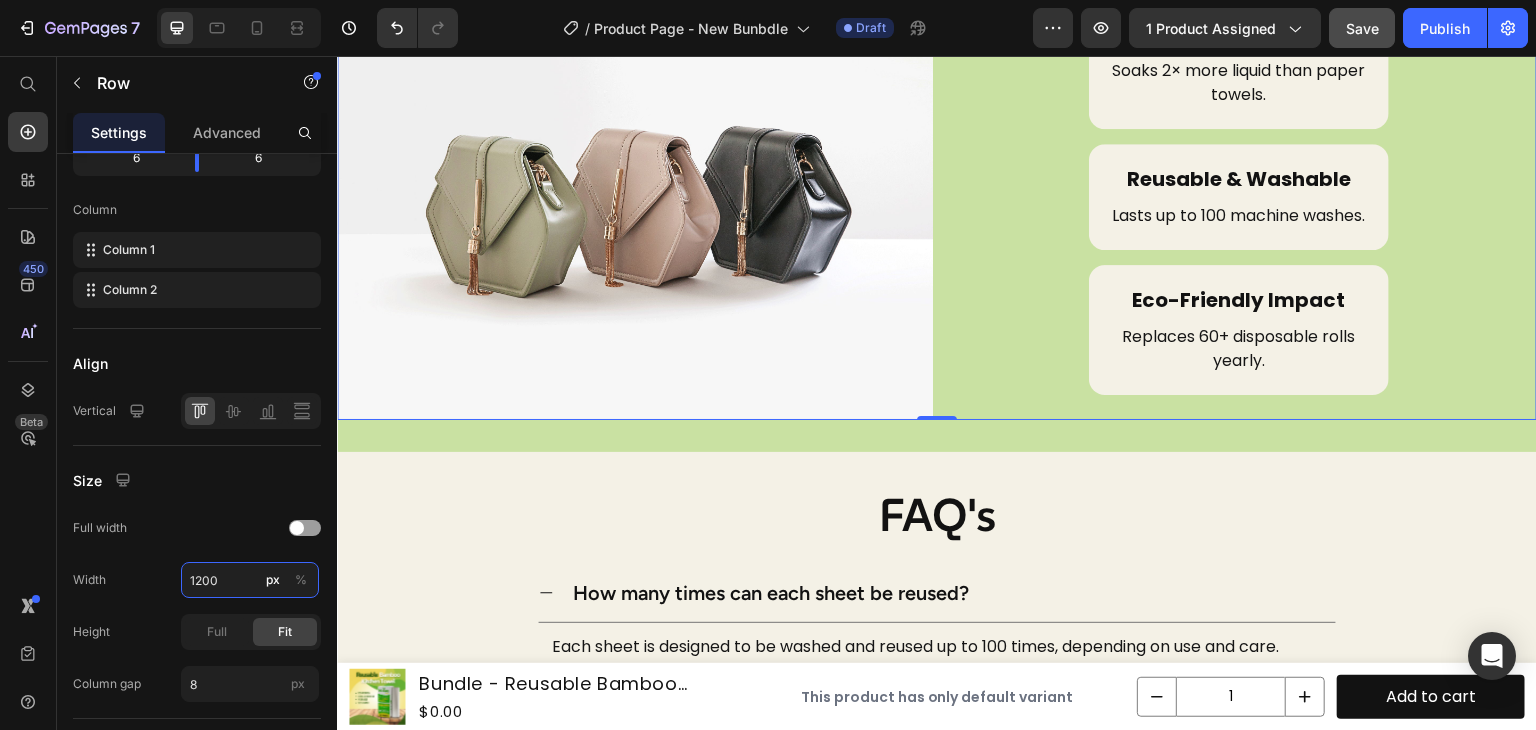 type on "1200" 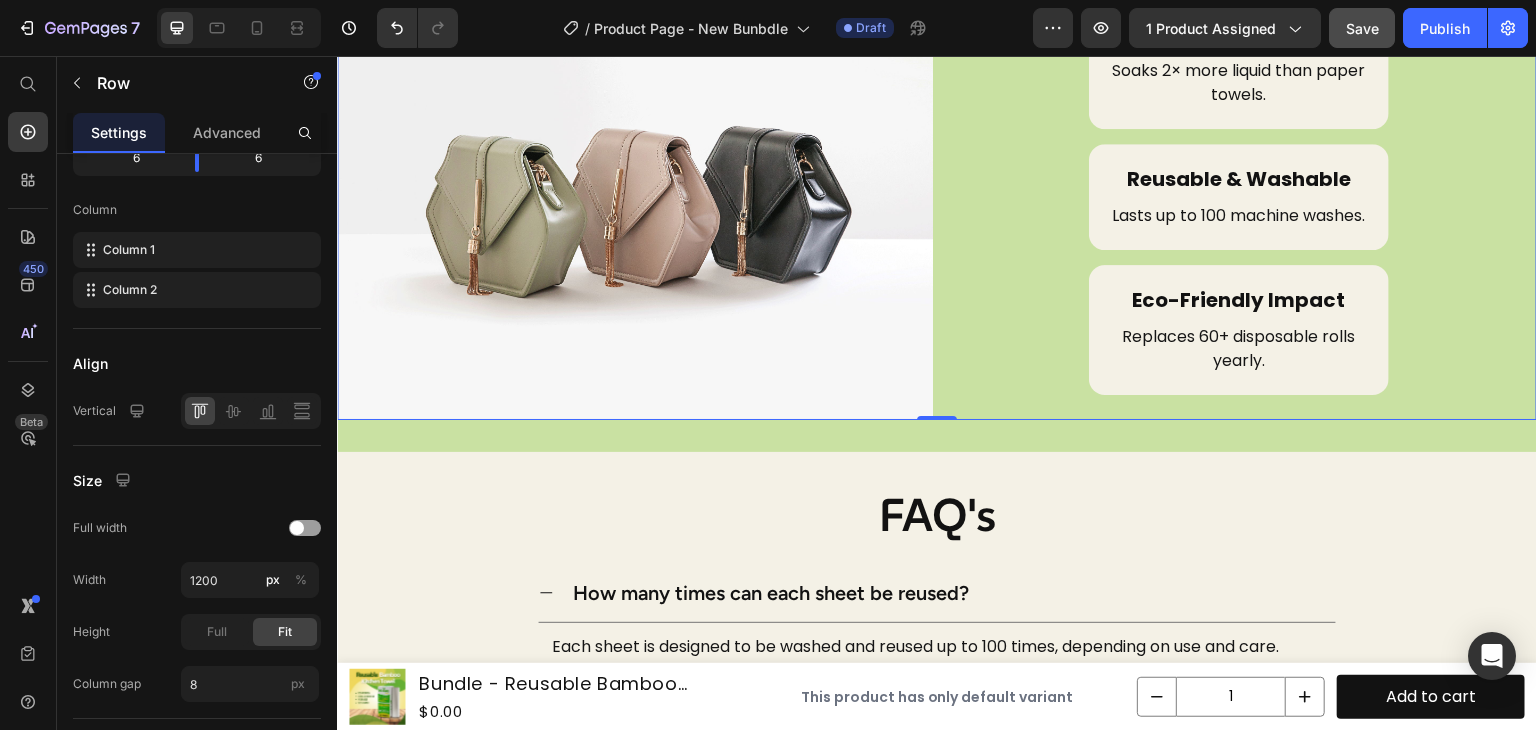 click on "Size Full width Width 1200 px % Height Full Fit Column gap 8 px" 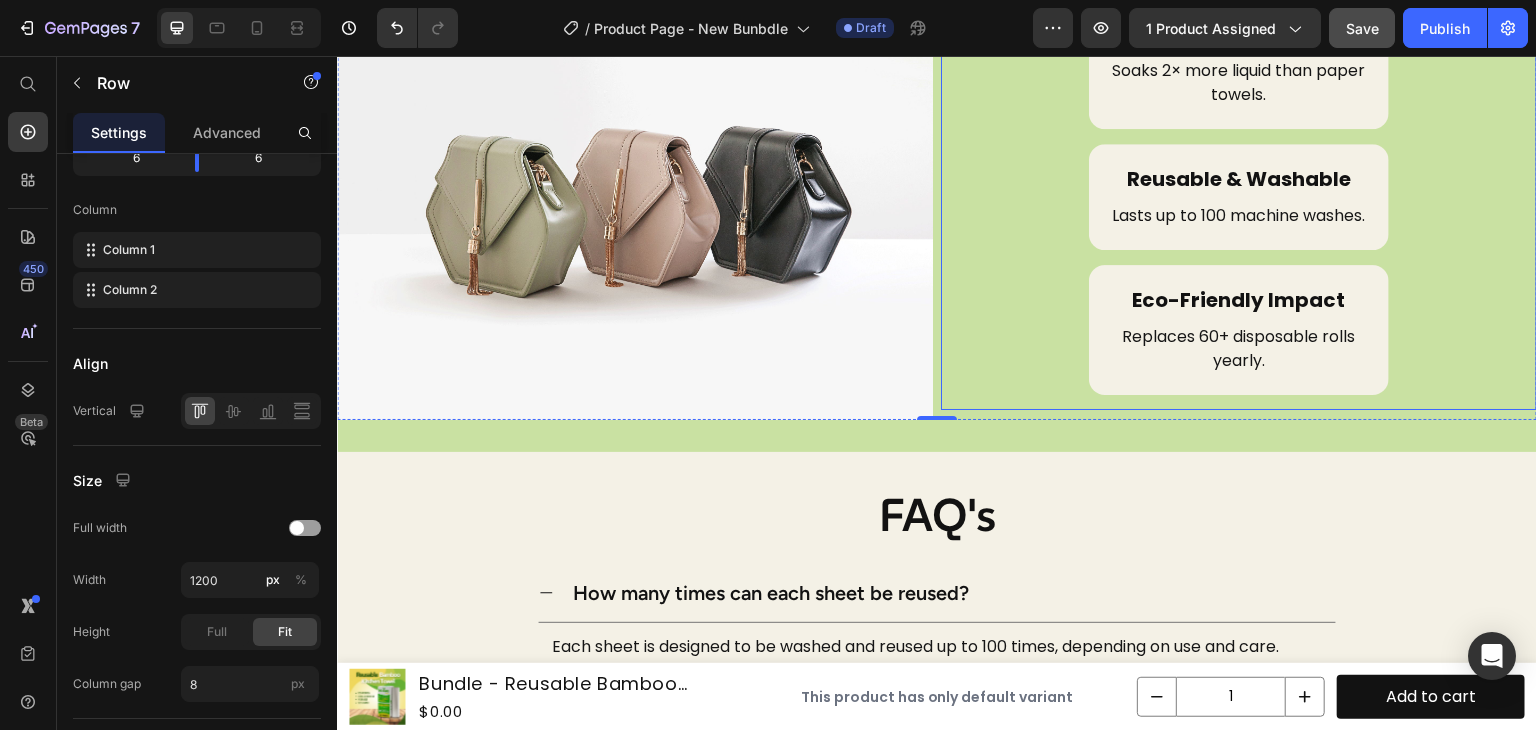 scroll, scrollTop: 4883, scrollLeft: 0, axis: vertical 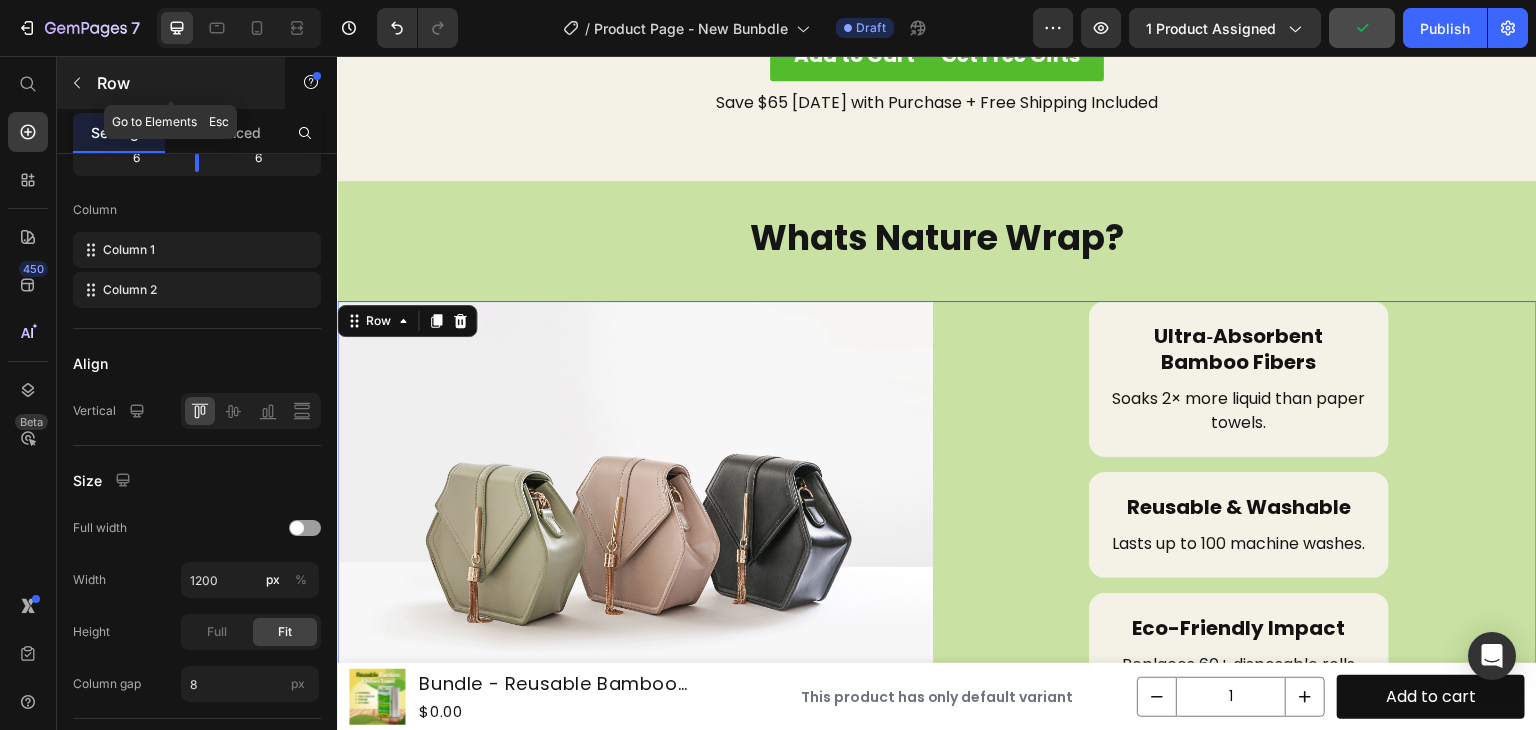click 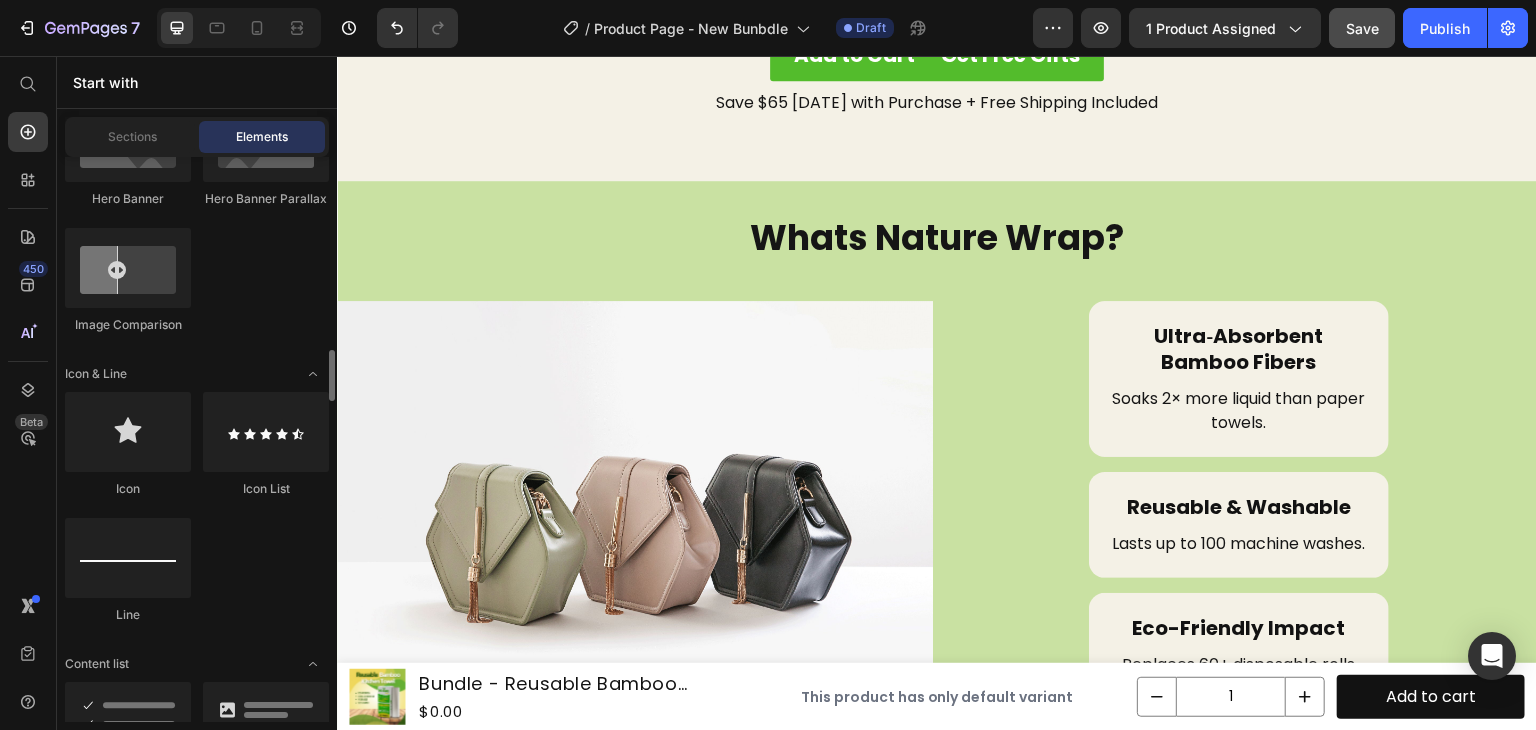 scroll, scrollTop: 1454, scrollLeft: 0, axis: vertical 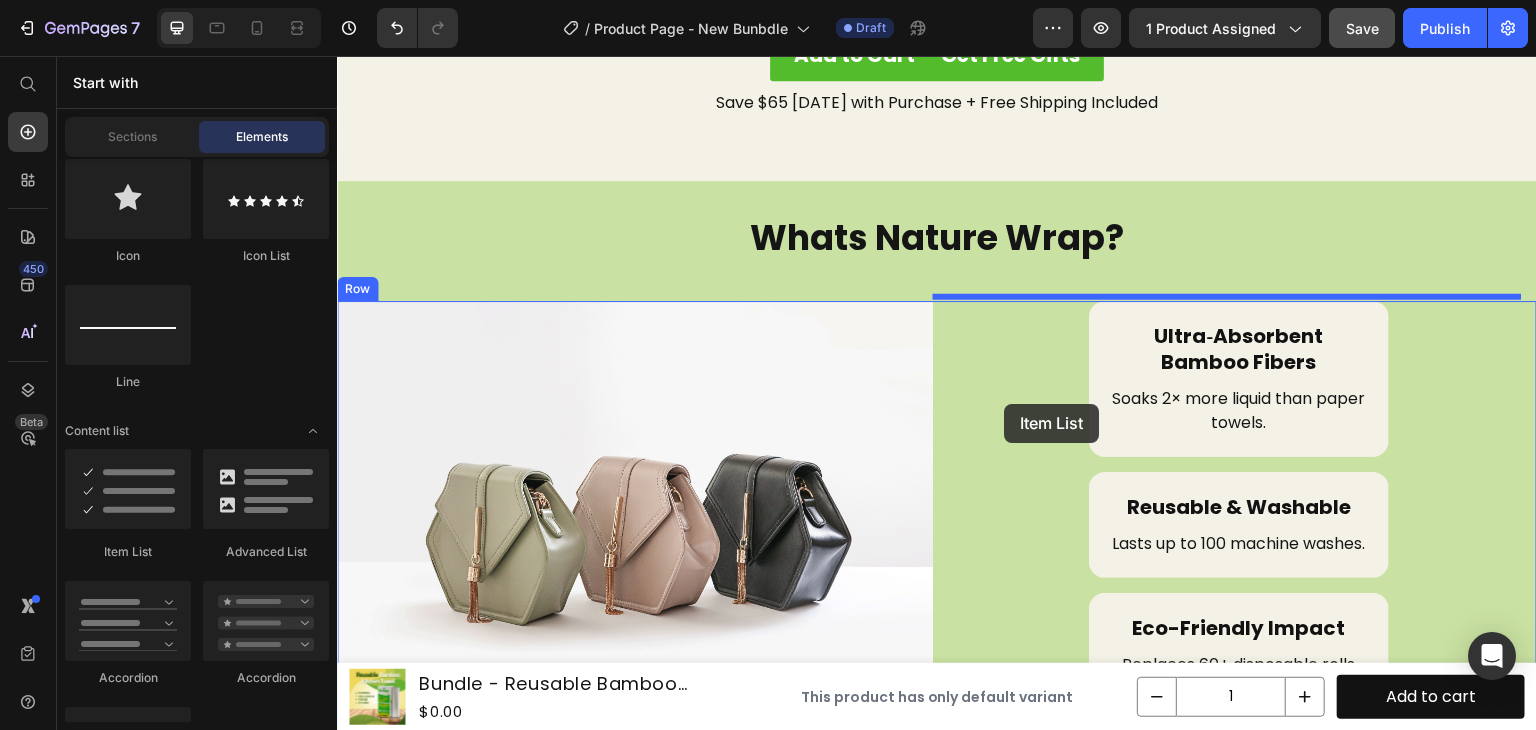 drag, startPoint x: 474, startPoint y: 539, endPoint x: 1012, endPoint y: 404, distance: 554.6792 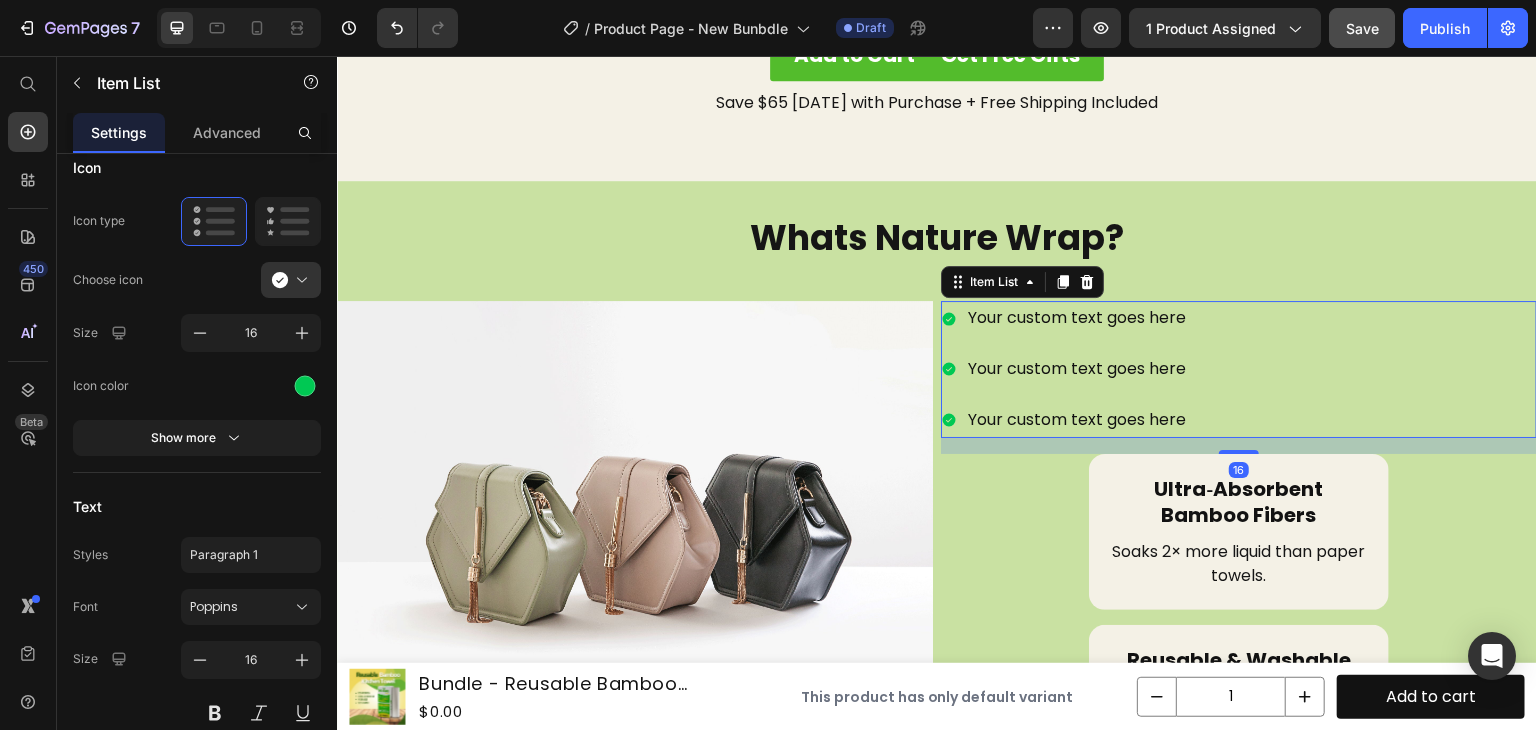 scroll, scrollTop: 0, scrollLeft: 0, axis: both 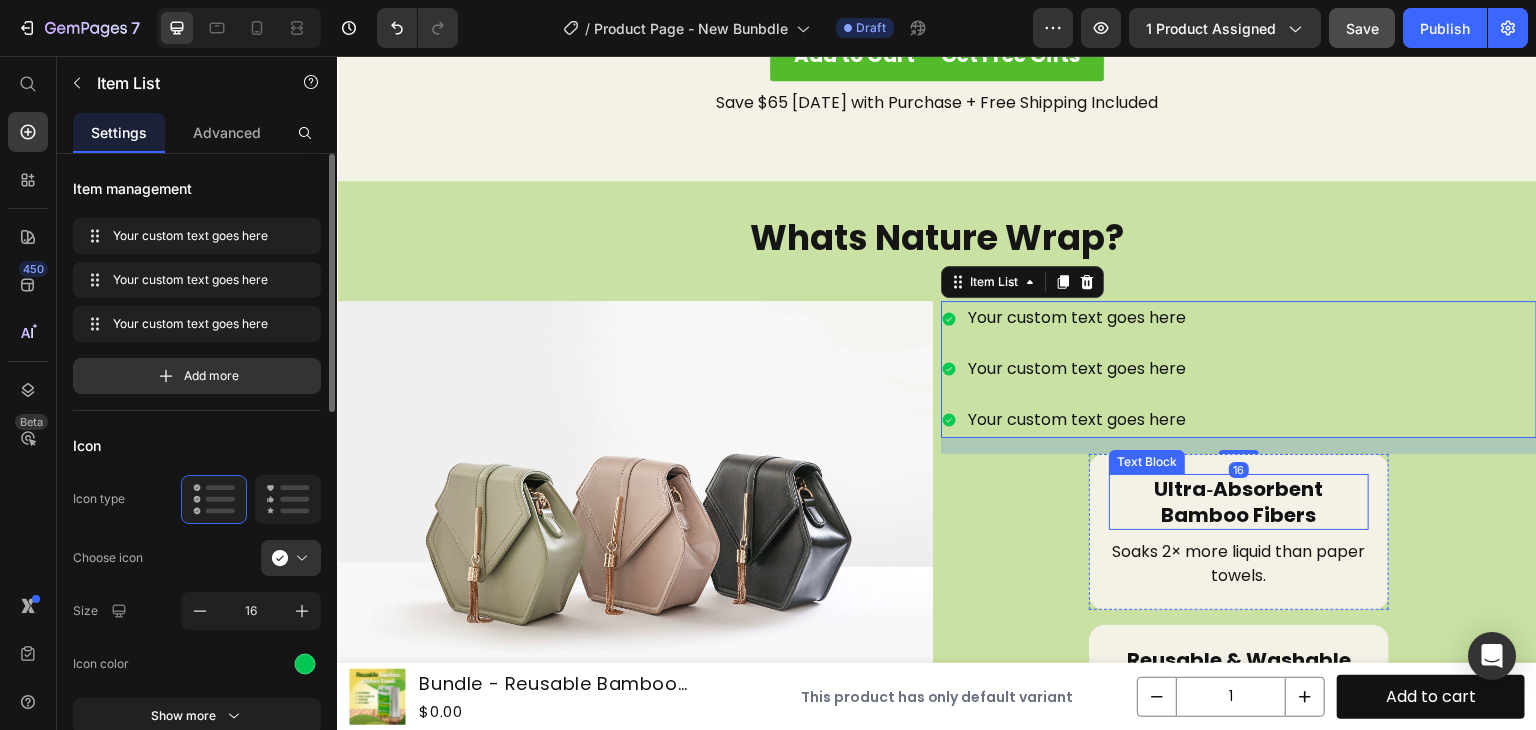 click on "Ultra‑Absorbent Bamboo Fibers" at bounding box center (1239, 502) 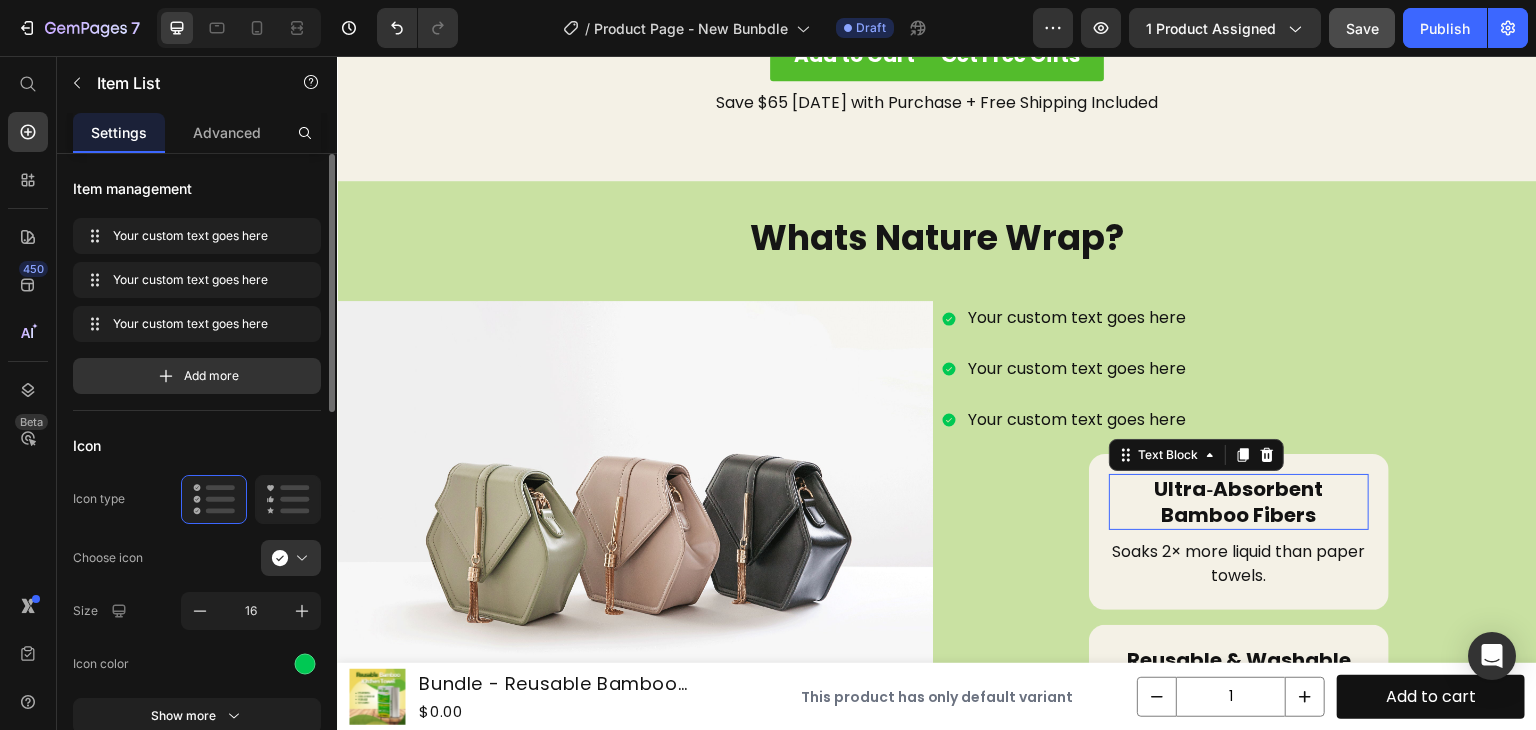 click on "Ultra‑Absorbent Bamboo Fibers" at bounding box center (1239, 502) 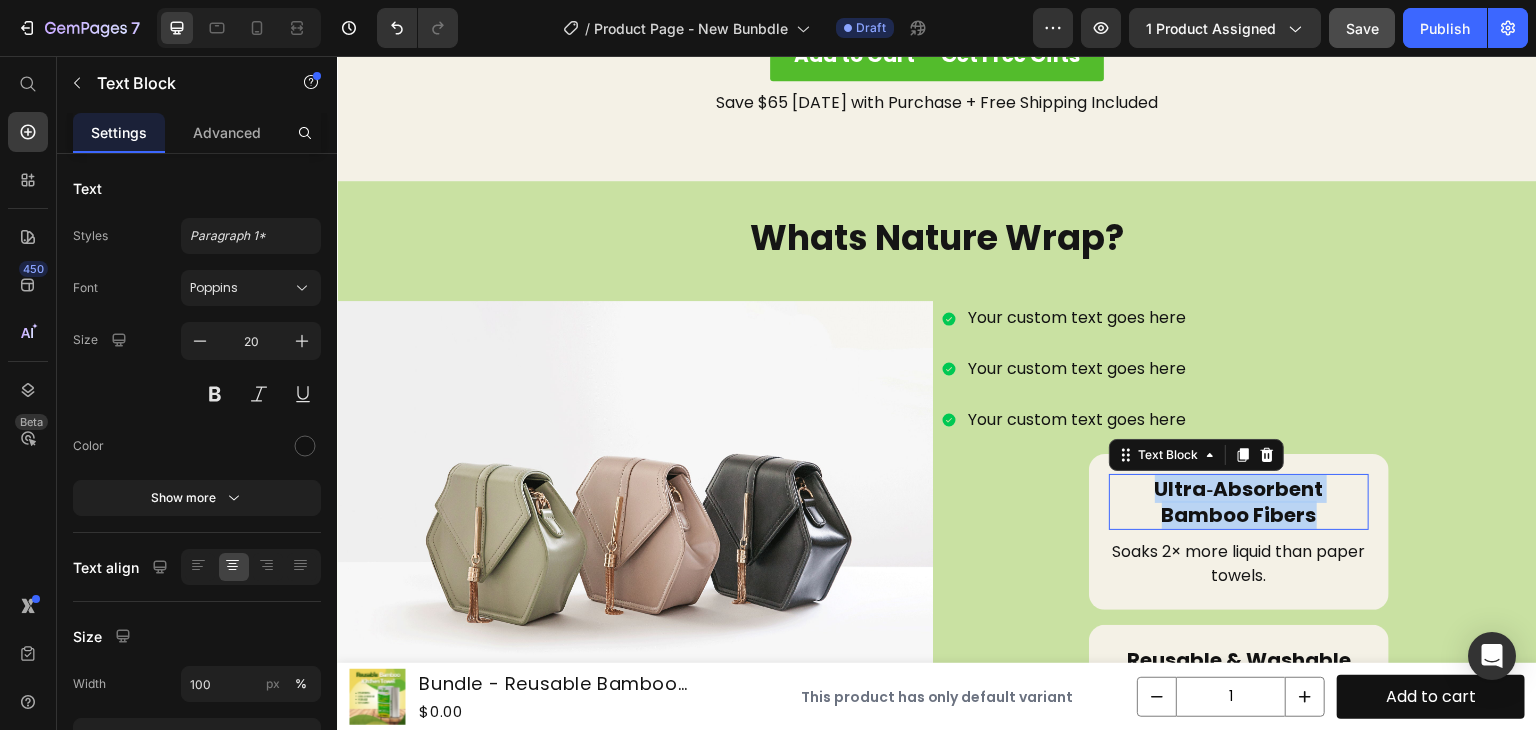 click on "Ultra‑Absorbent Bamboo Fibers" at bounding box center (1239, 502) 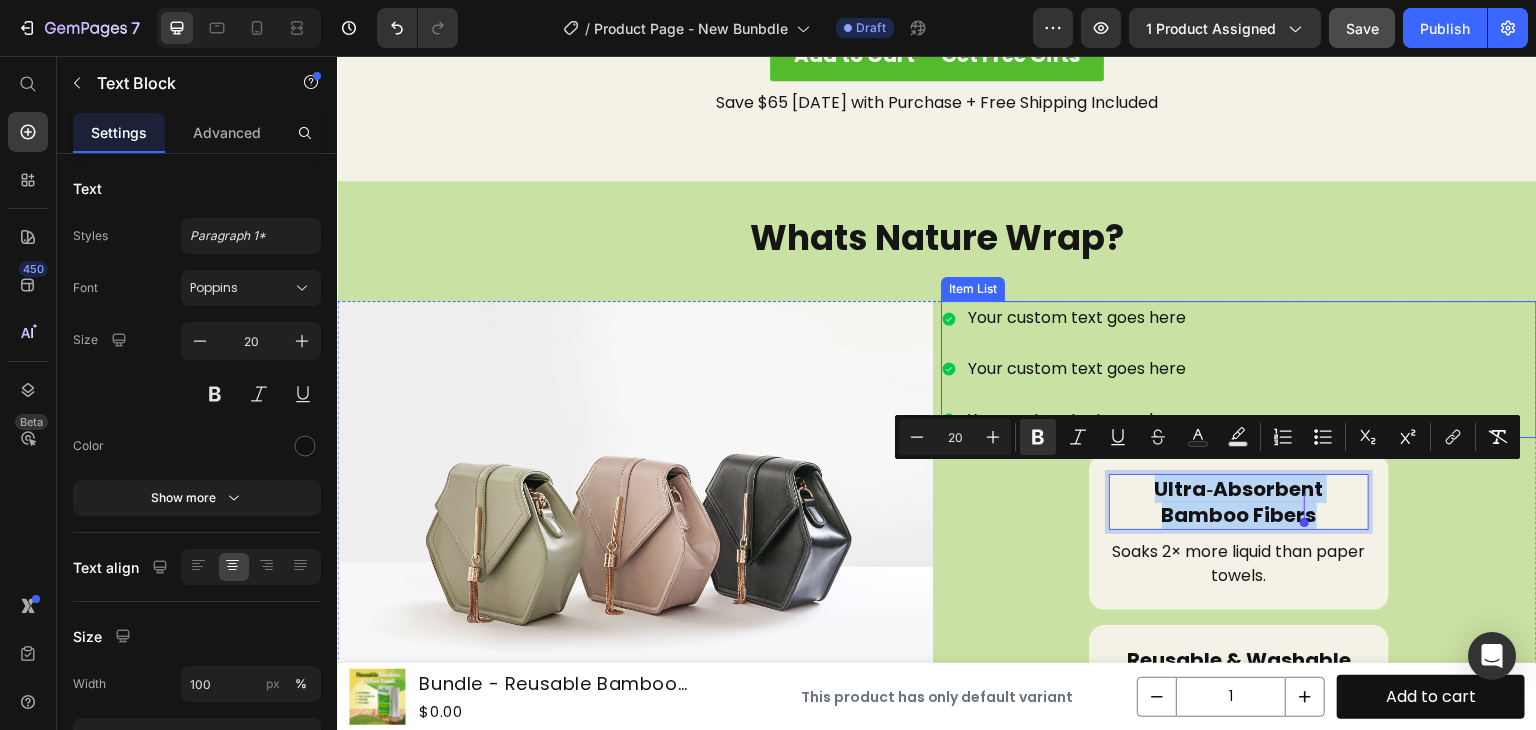 click on "Your custom text goes here" at bounding box center (1077, 318) 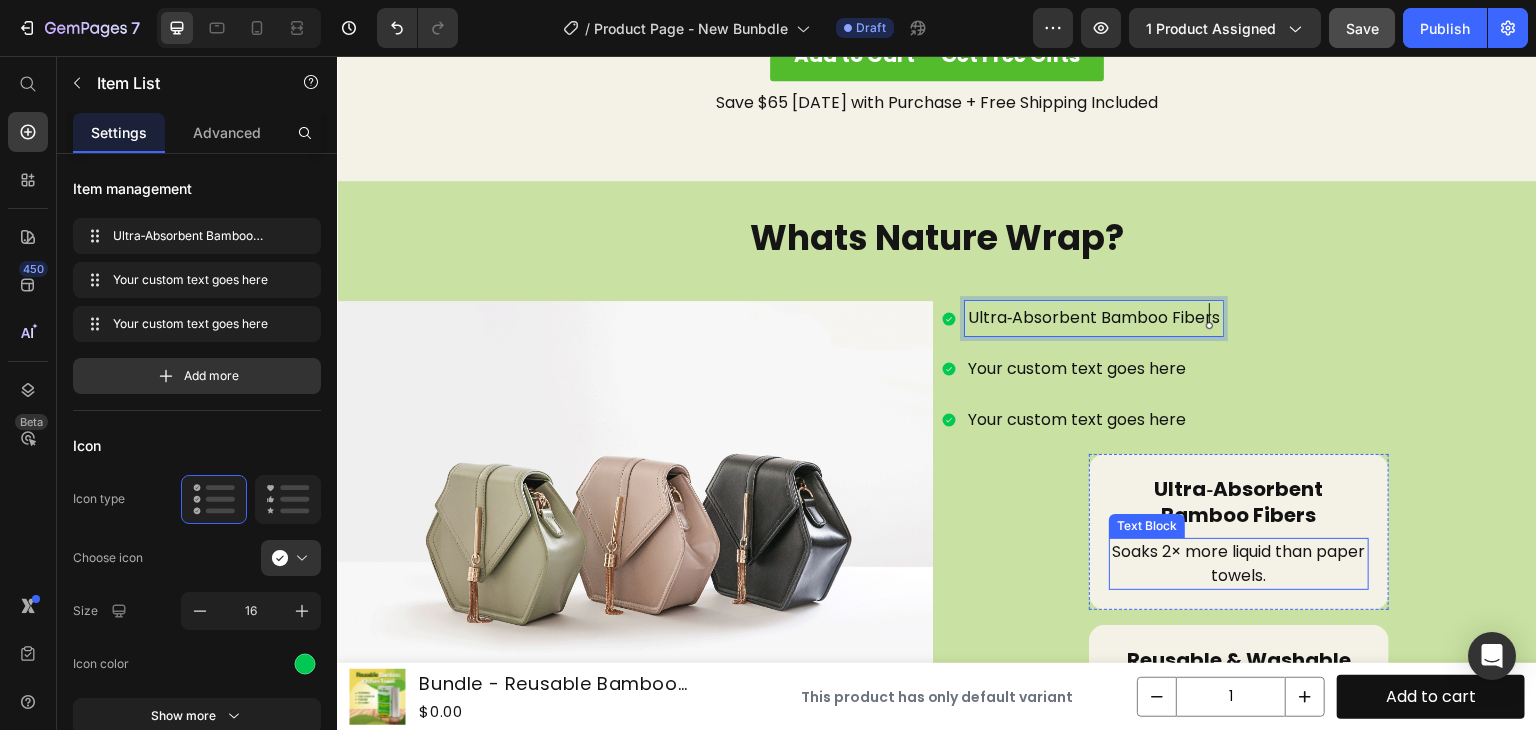 click on "Soaks 2× more liquid than paper towels." at bounding box center [1239, 564] 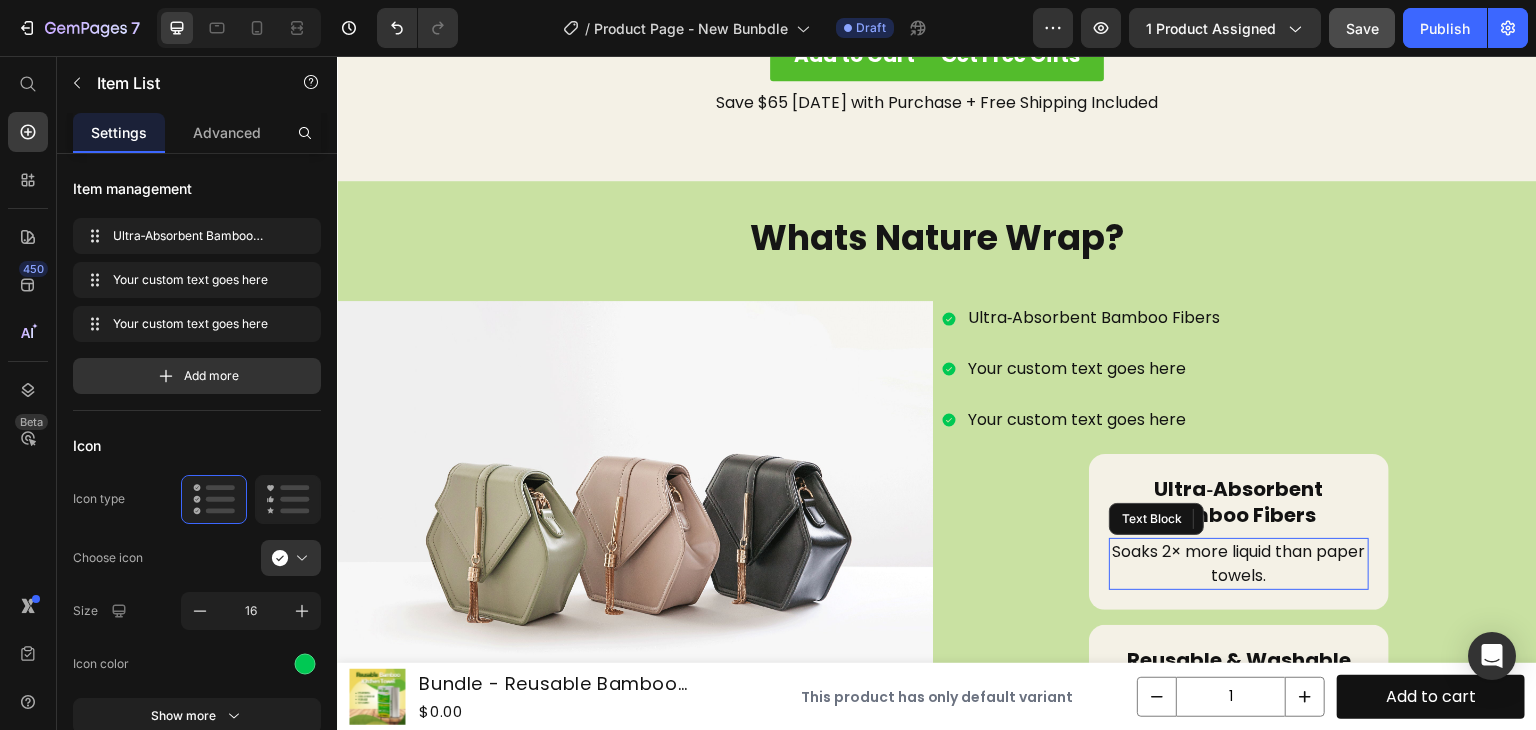 click on "Soaks 2× more liquid than paper towels." at bounding box center (1239, 564) 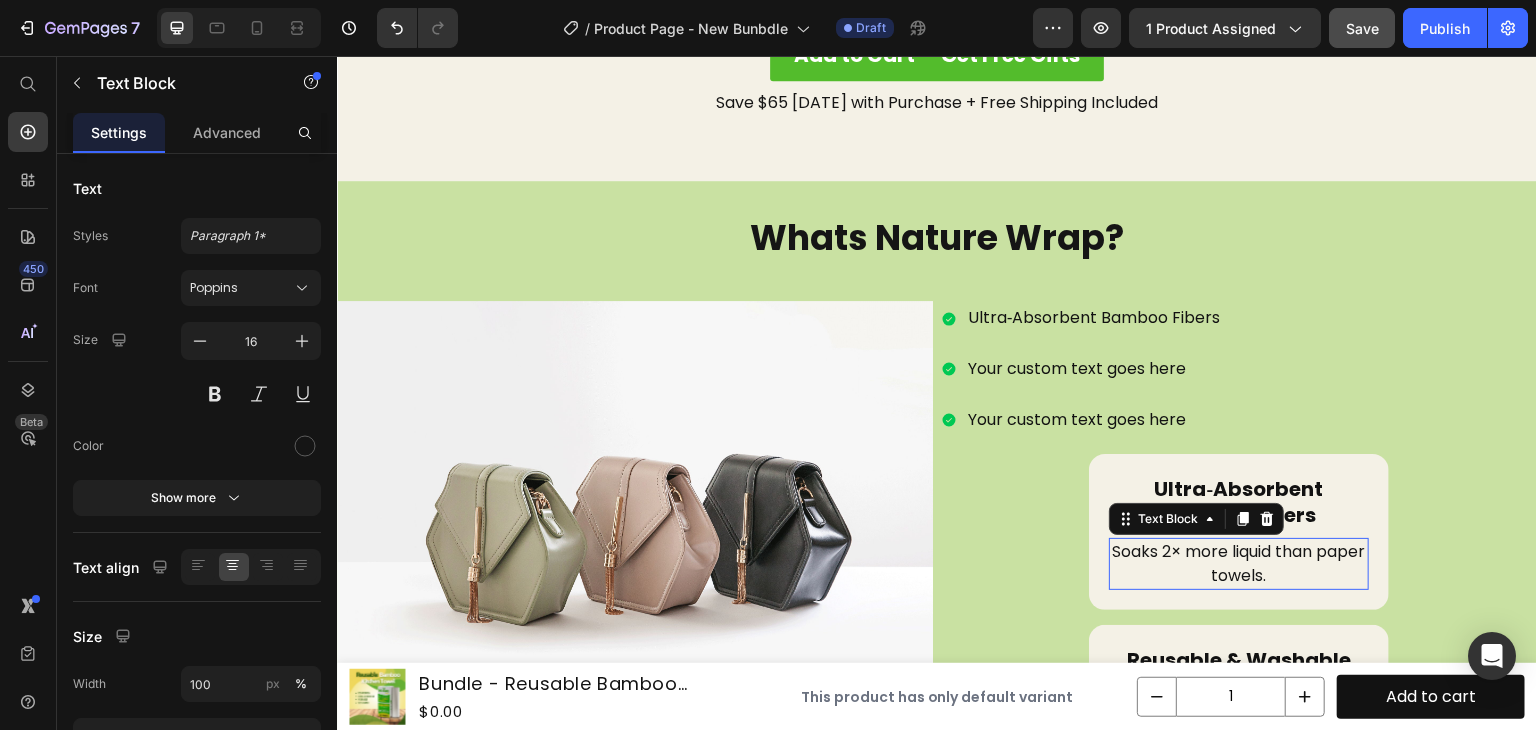 click on "Soaks 2× more liquid than paper towels." at bounding box center [1239, 564] 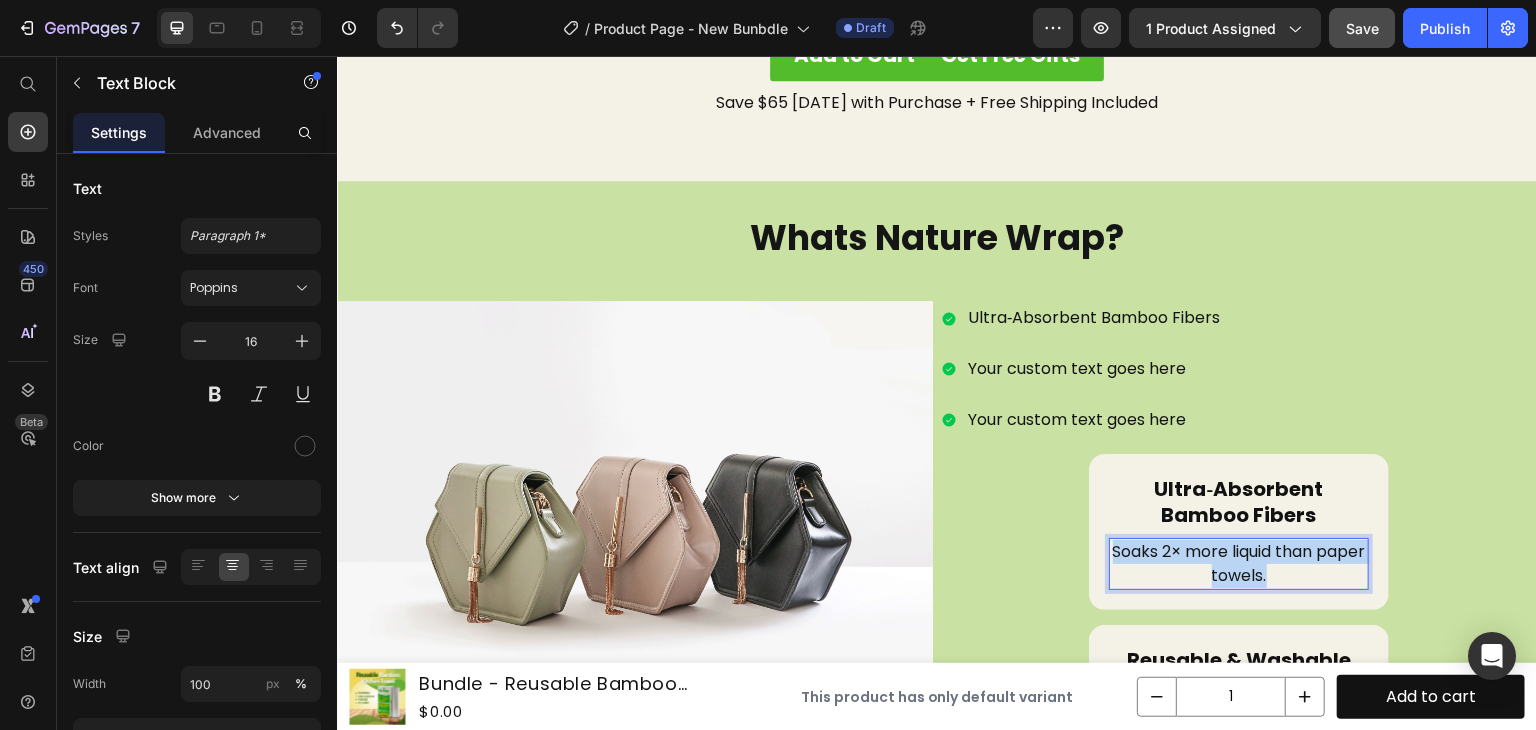 copy on "Soaks 2× more liquid than paper towels." 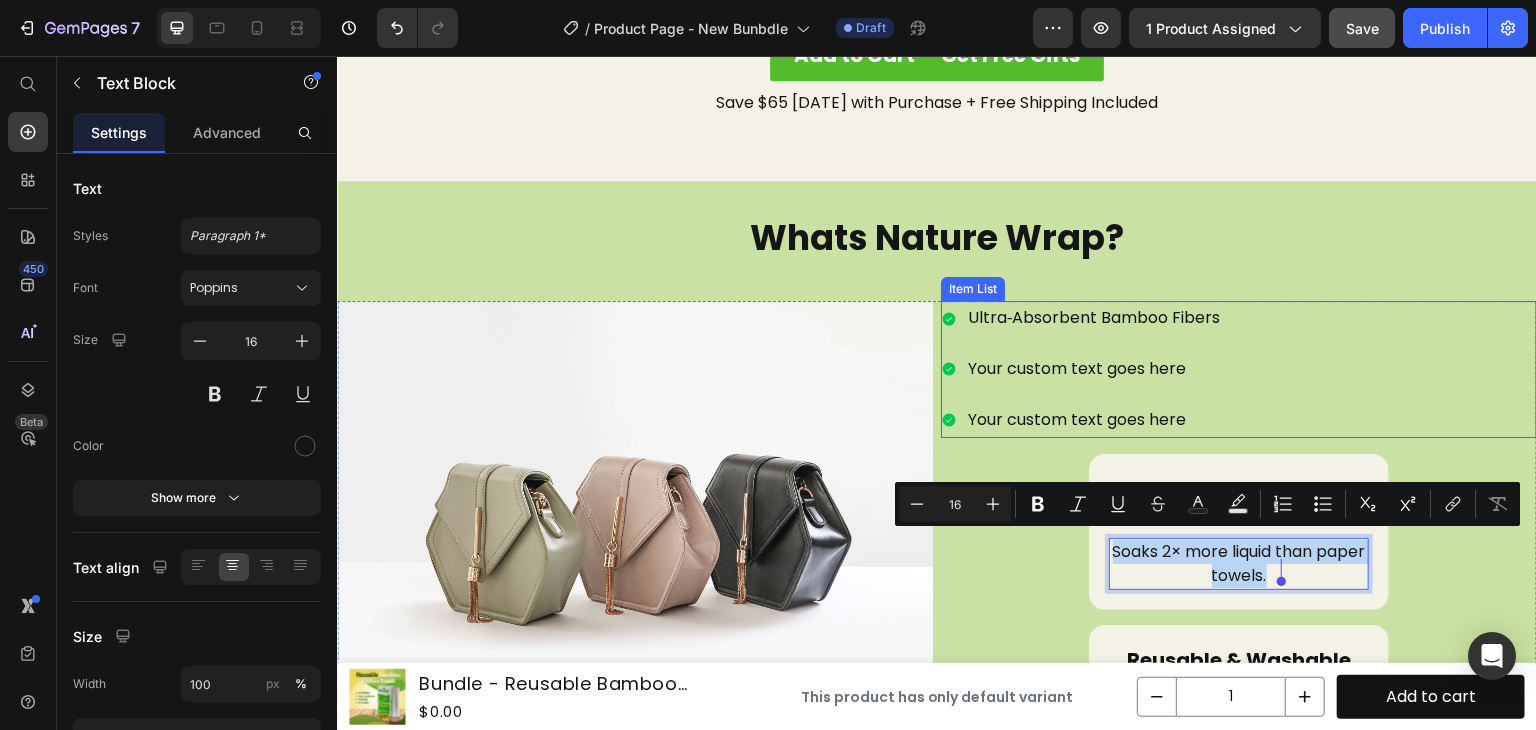 click on "Ultra‑Absorbent Bamboo Fibers" at bounding box center (1094, 318) 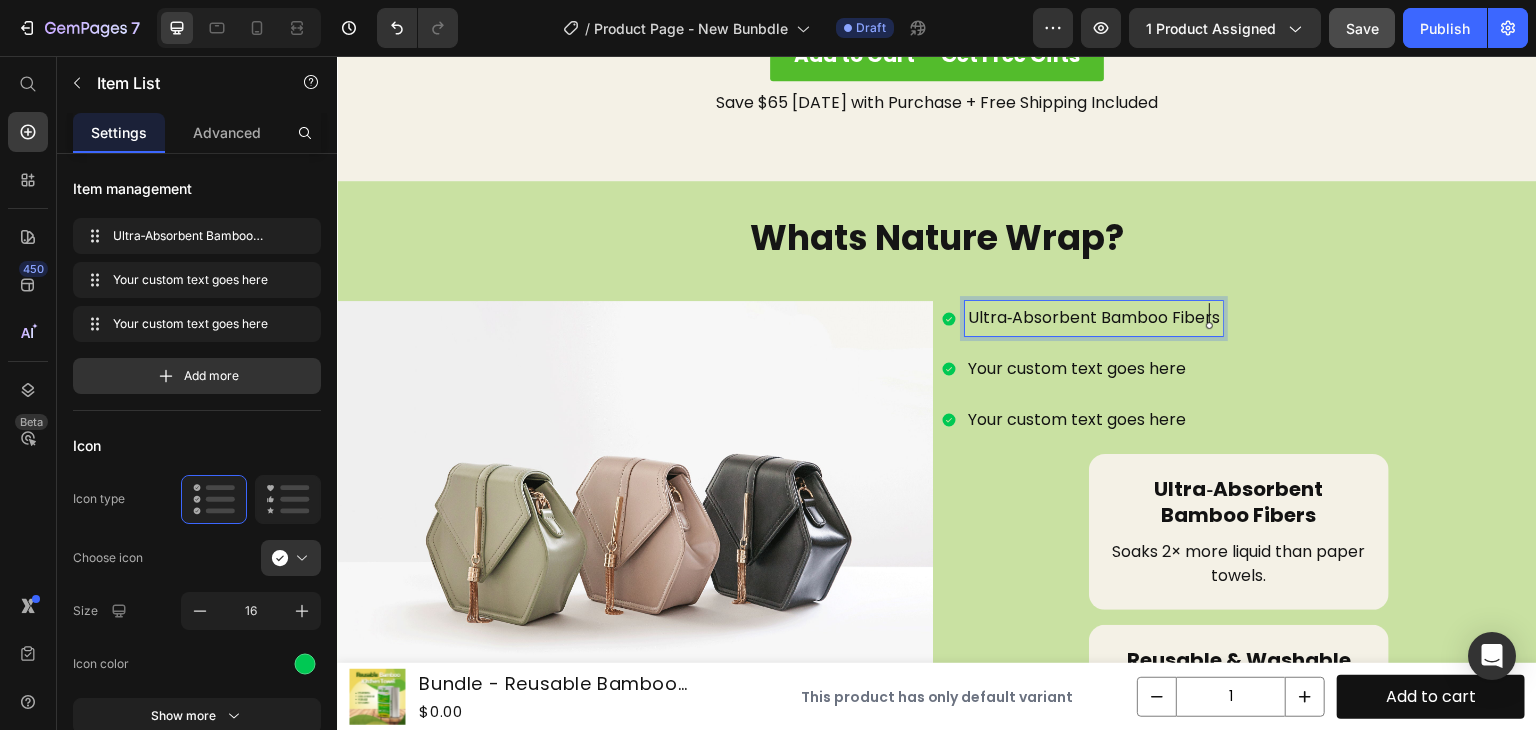 click on "Ultra‑Absorbent Bamboo Fibers" at bounding box center (1094, 318) 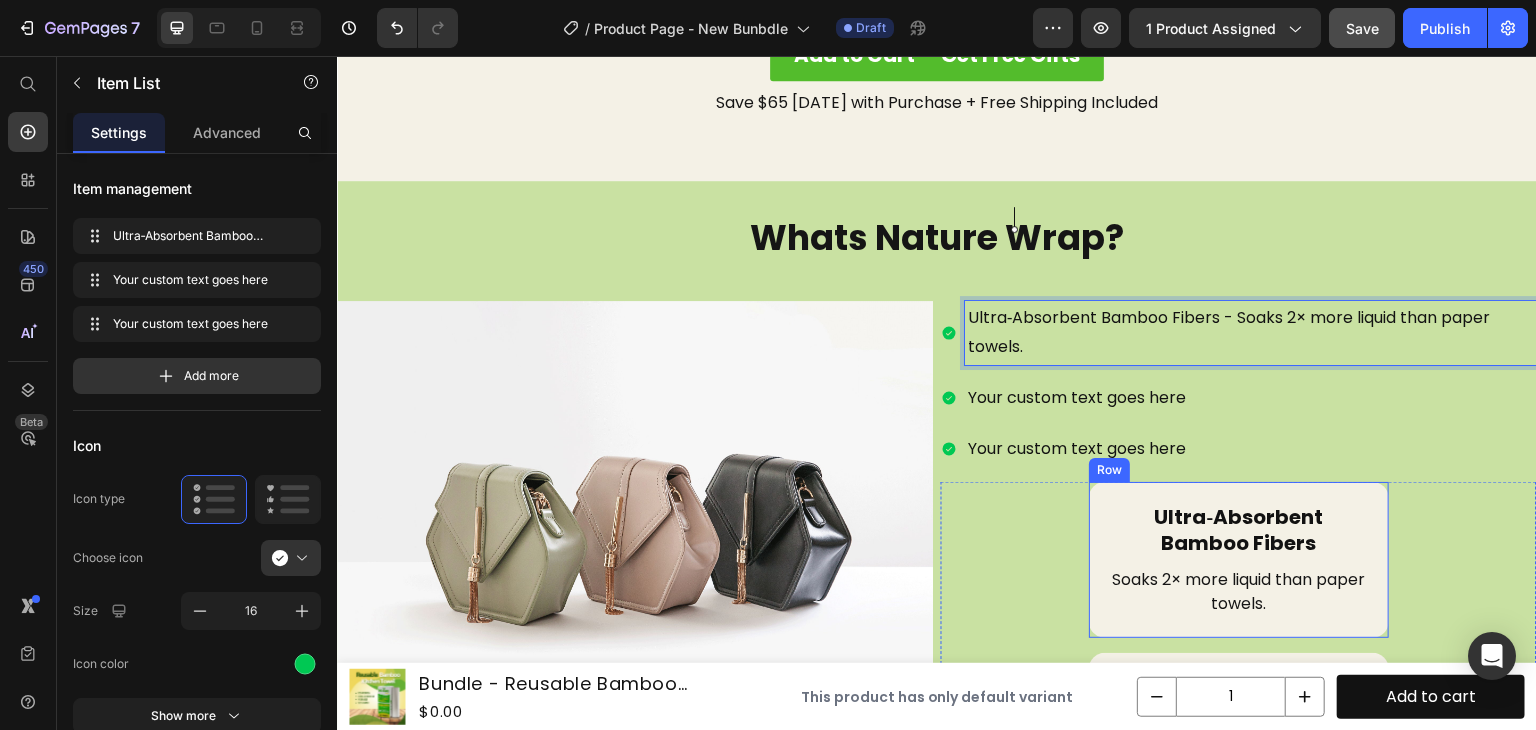 scroll, scrollTop: 5008, scrollLeft: 0, axis: vertical 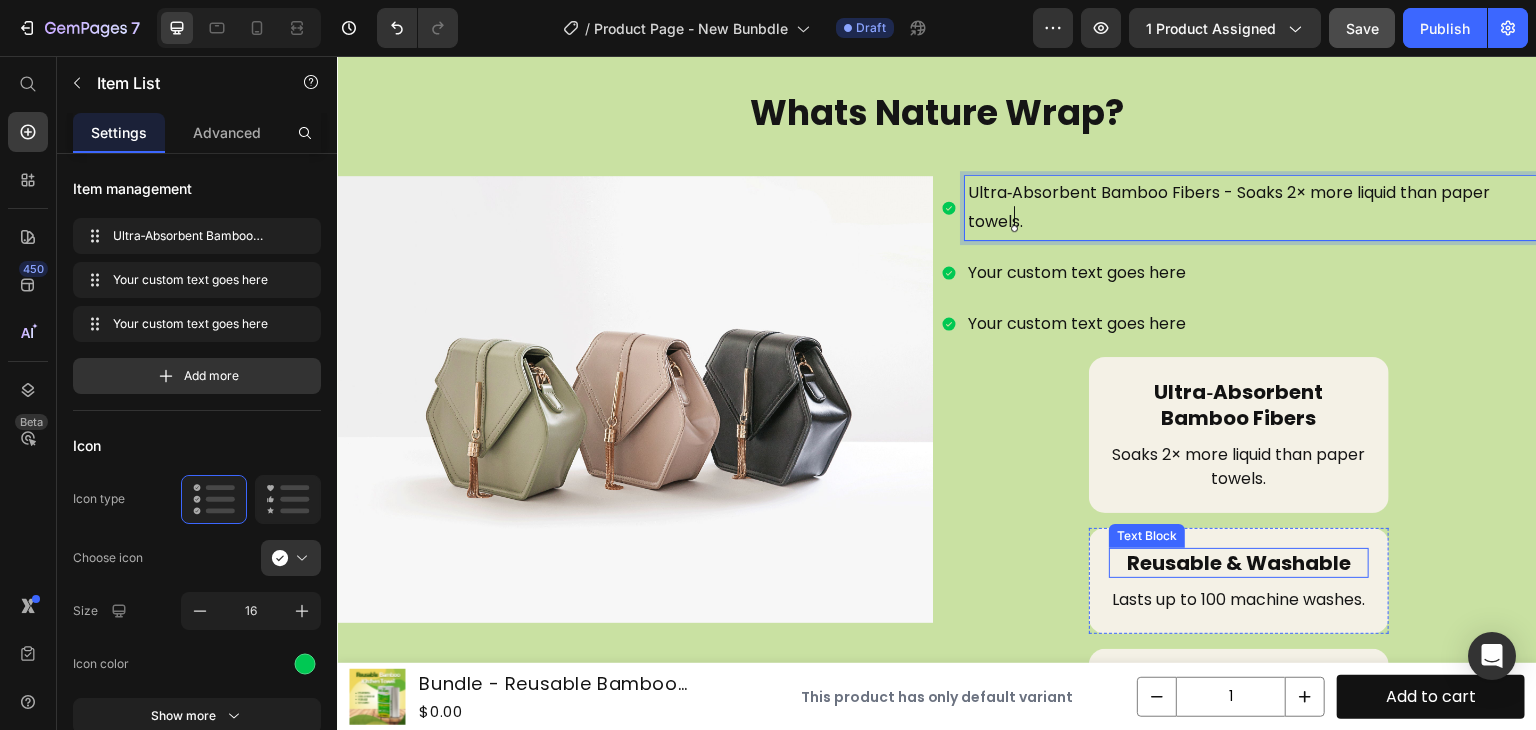 click on "Reusable & Washable" at bounding box center (1239, 563) 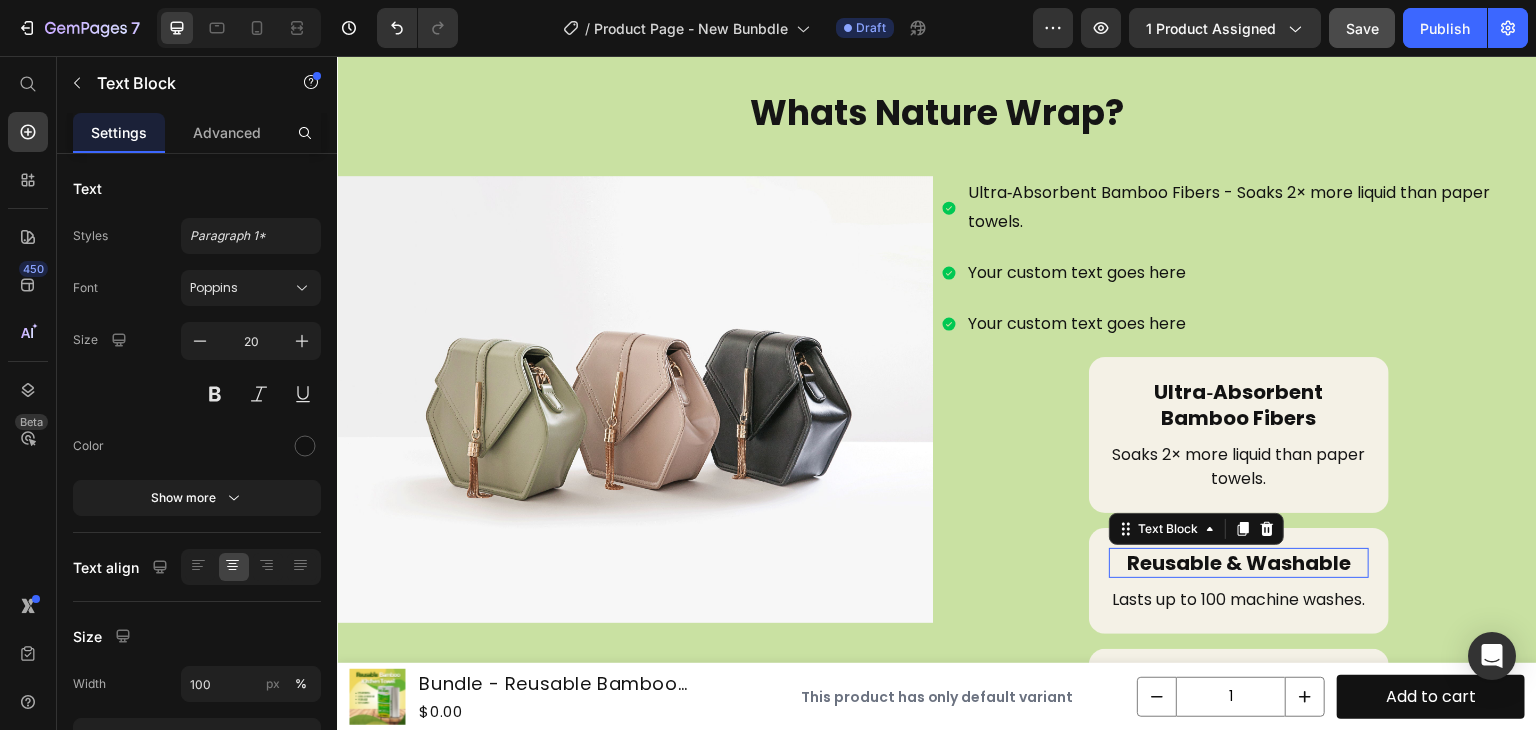 click on "Reusable & Washable" at bounding box center [1239, 563] 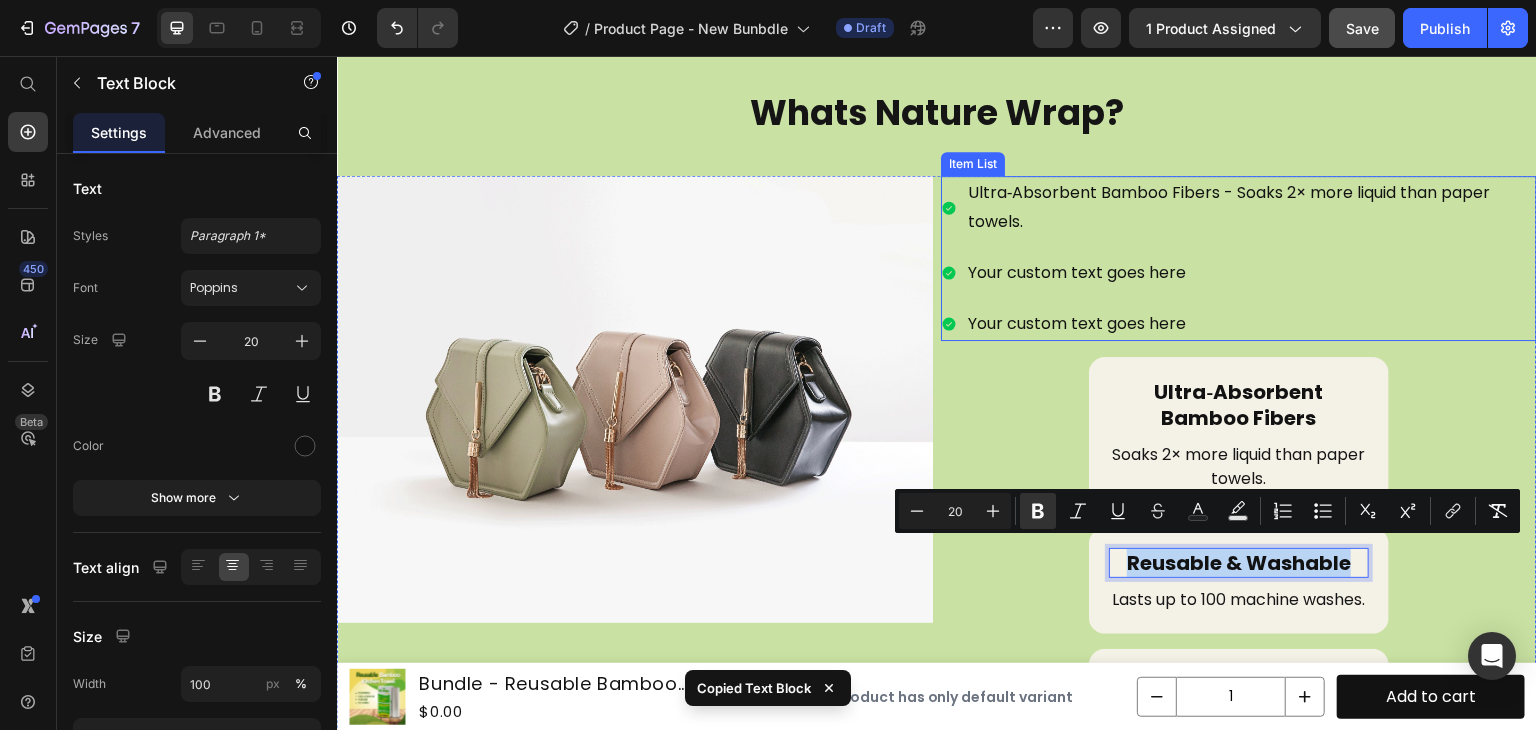 click on "Your custom text goes here" at bounding box center [1251, 273] 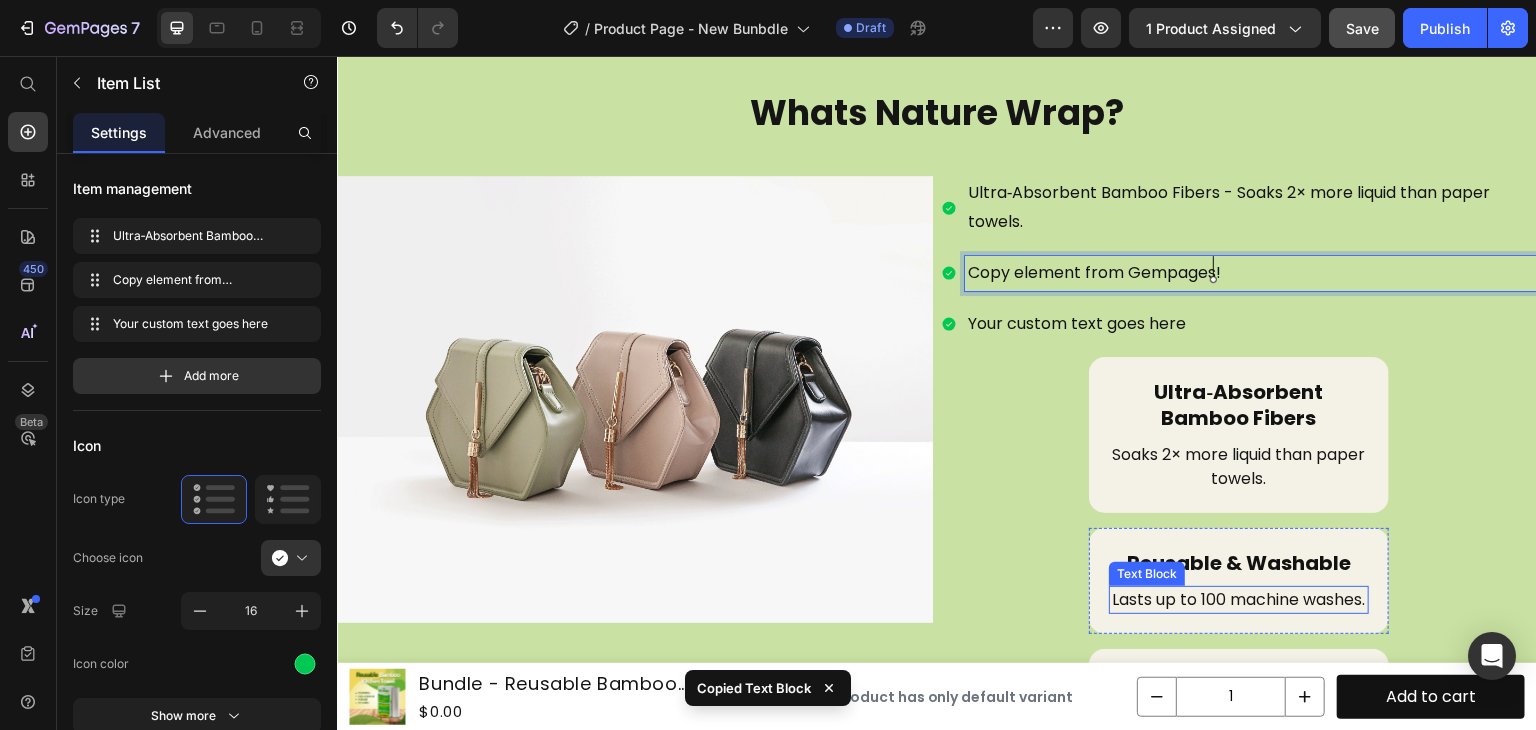 click on "Lasts up to 100 machine washes." at bounding box center [1239, 600] 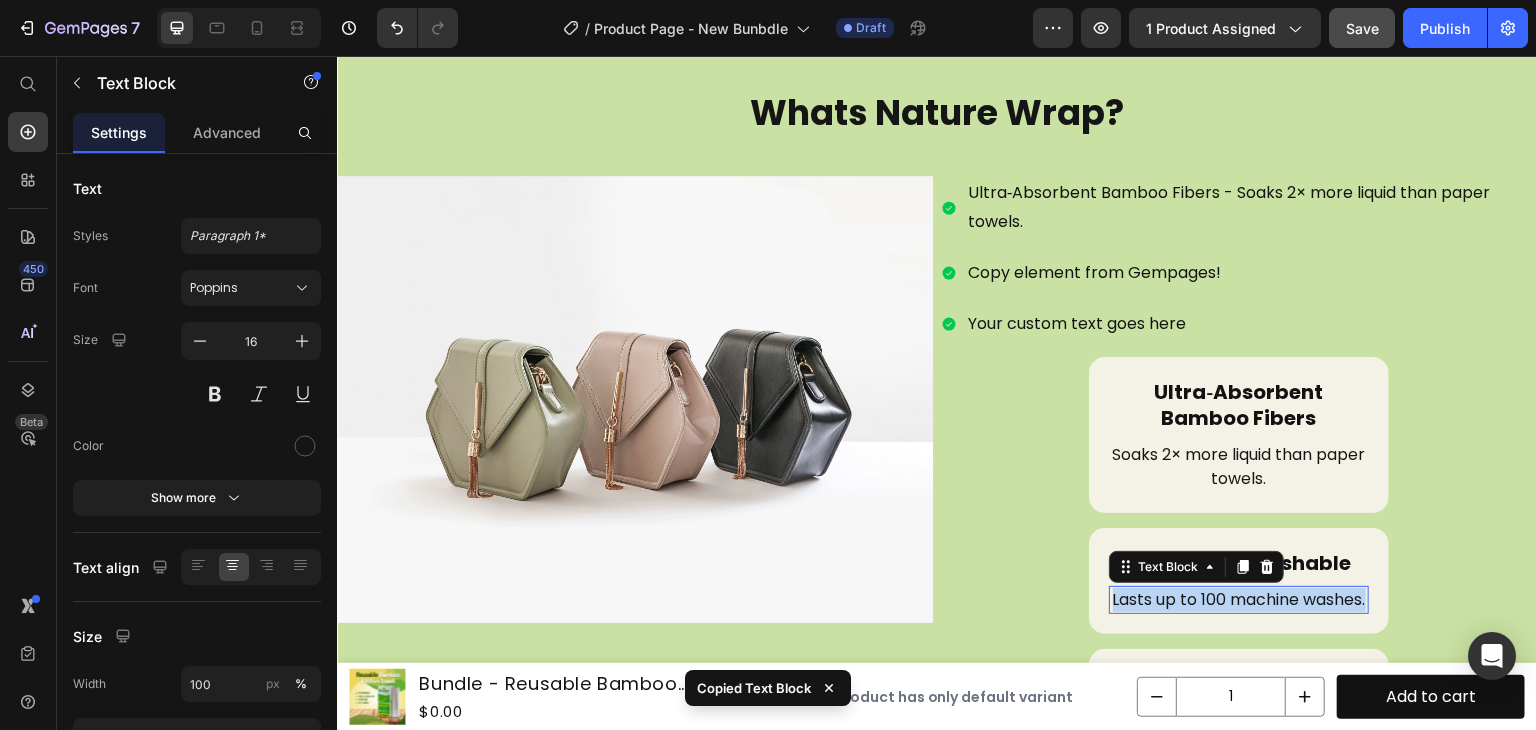 click on "Lasts up to 100 machine washes." at bounding box center [1239, 600] 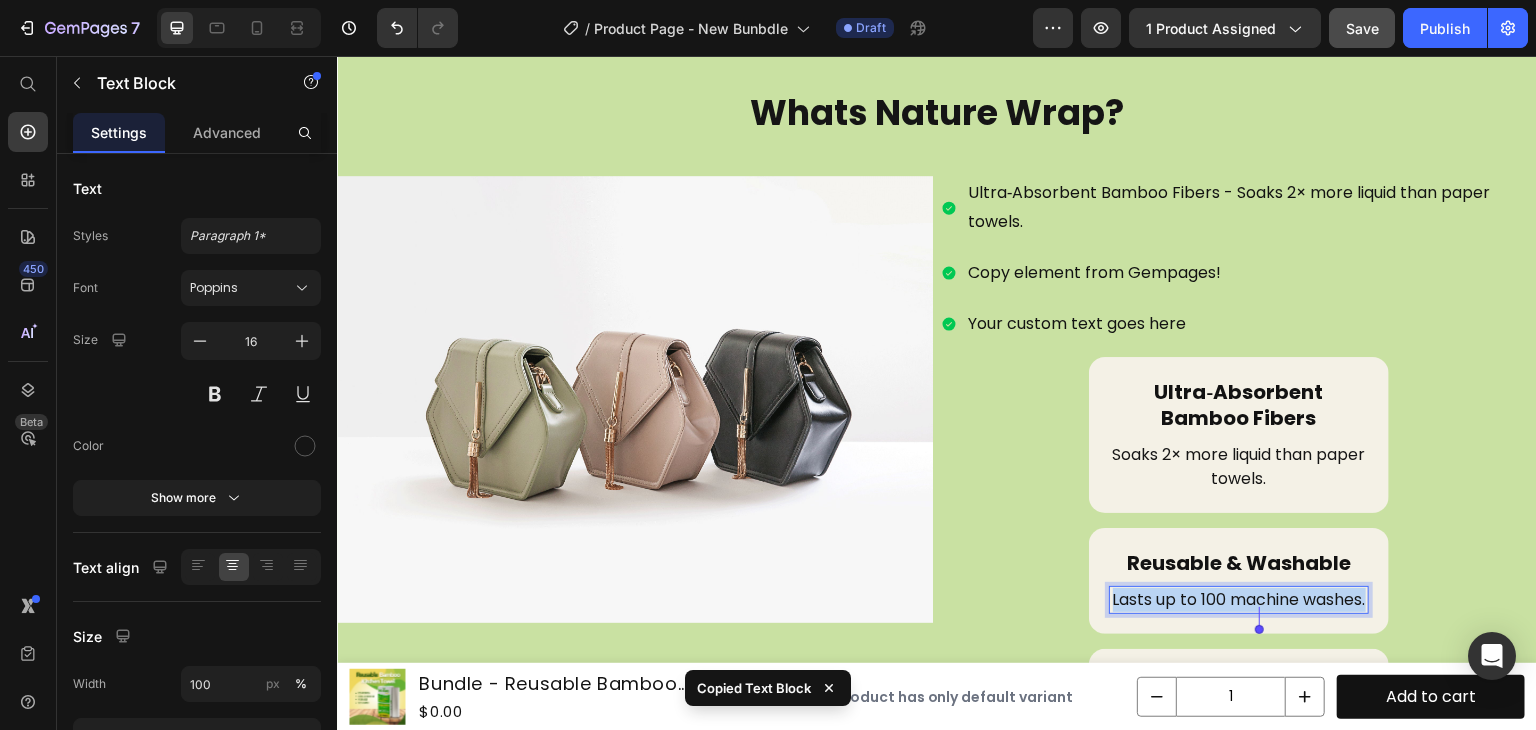 copy on "Lasts up to 100 machine washes." 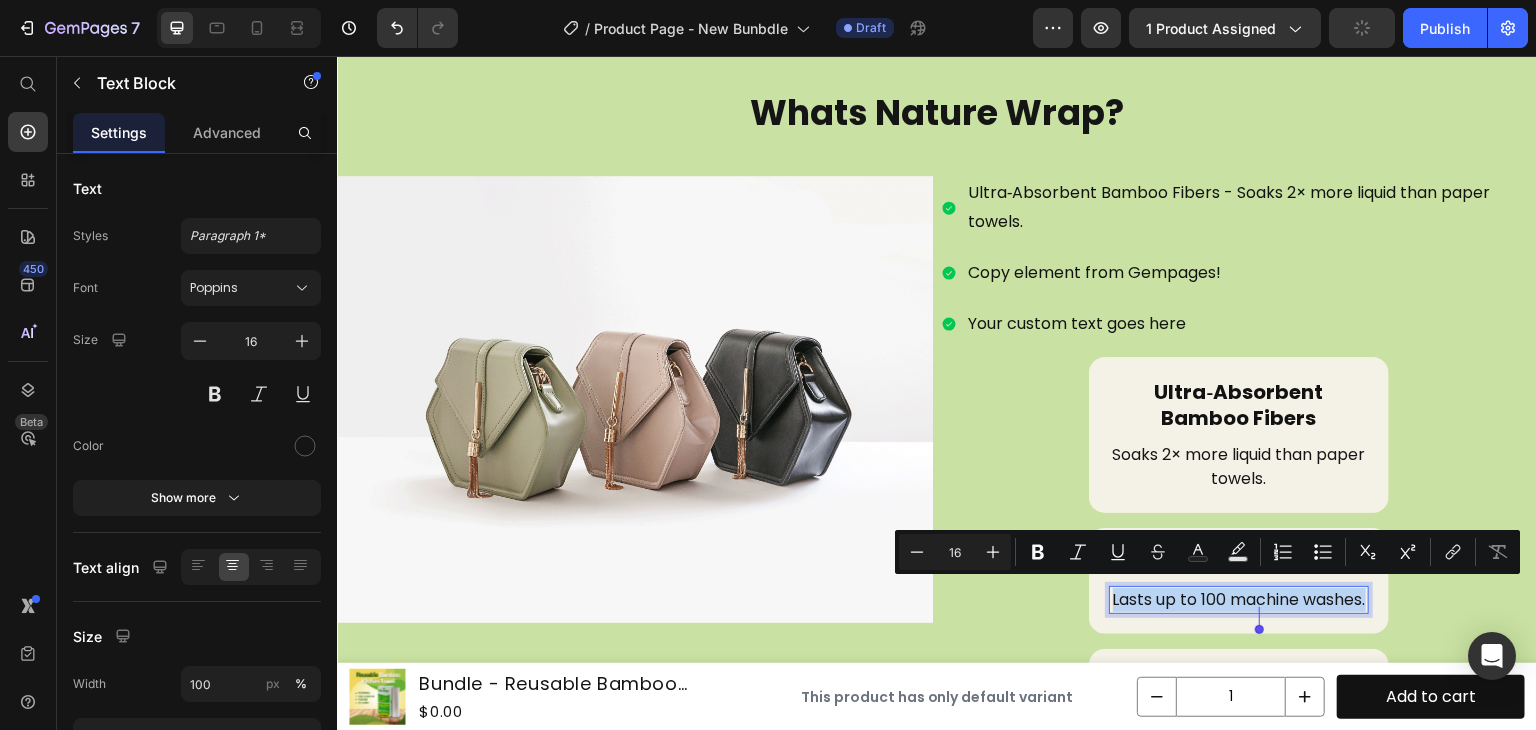 click on "Lasts up to 100 machine washes." at bounding box center (1239, 600) 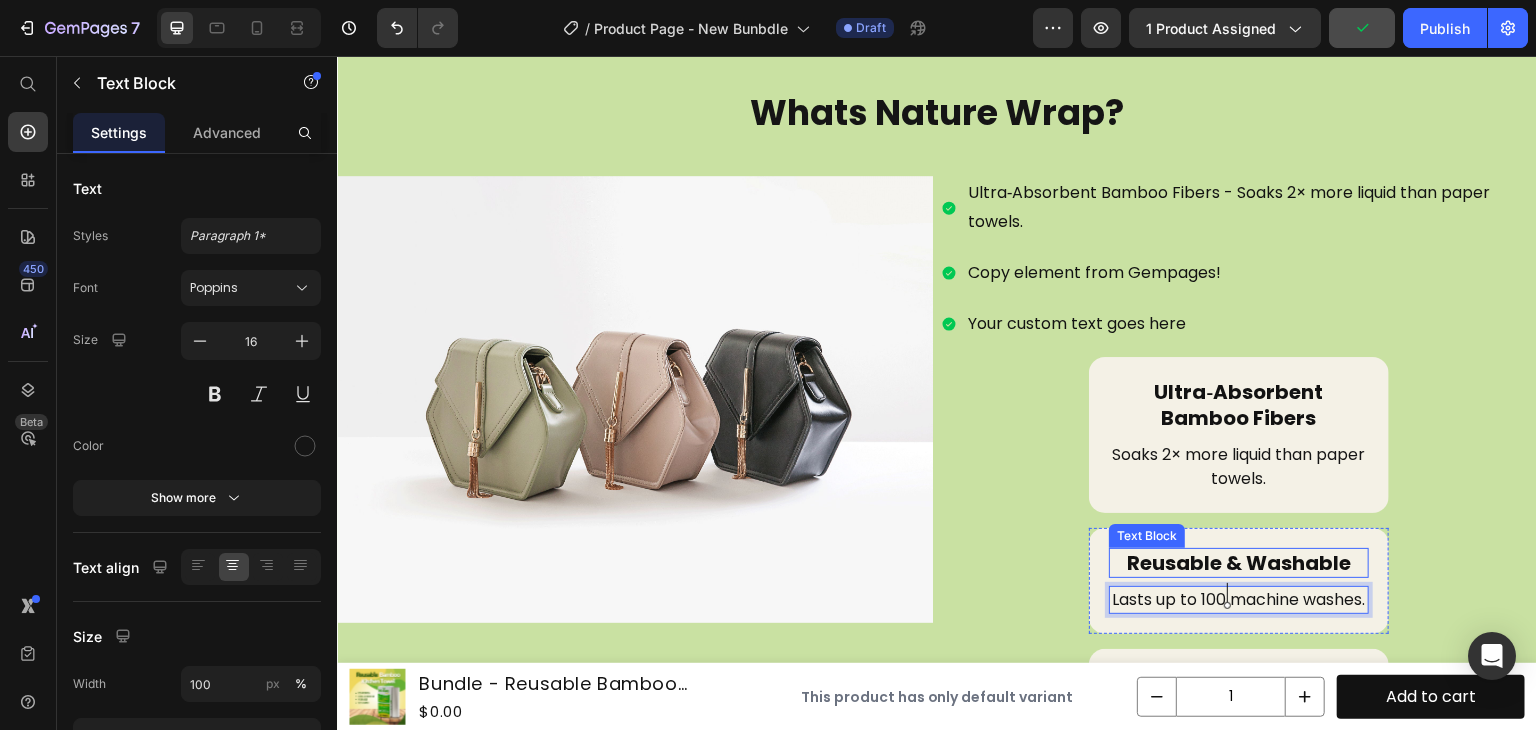 click on "Reusable & Washable" at bounding box center (1239, 563) 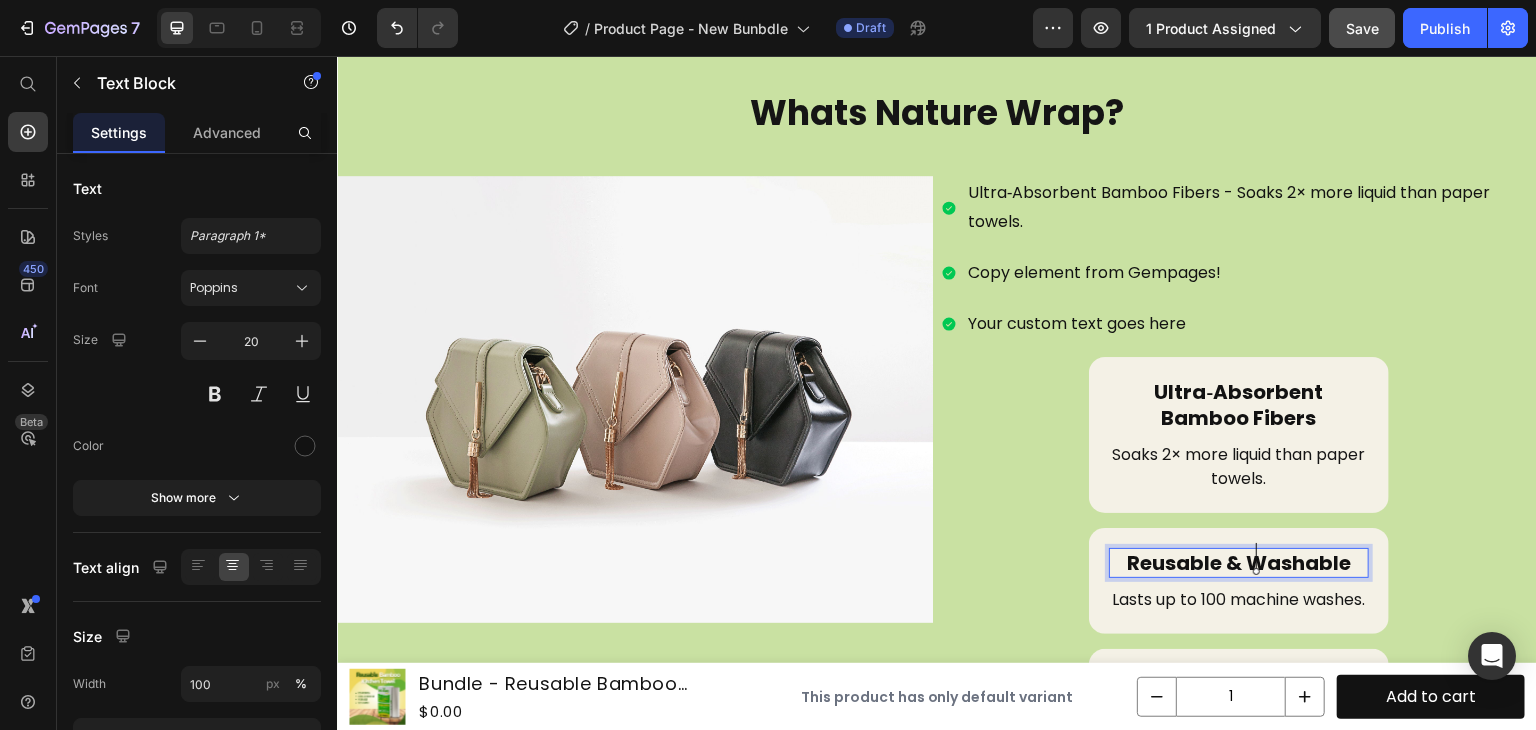 click on "Reusable & Washable" at bounding box center [1239, 563] 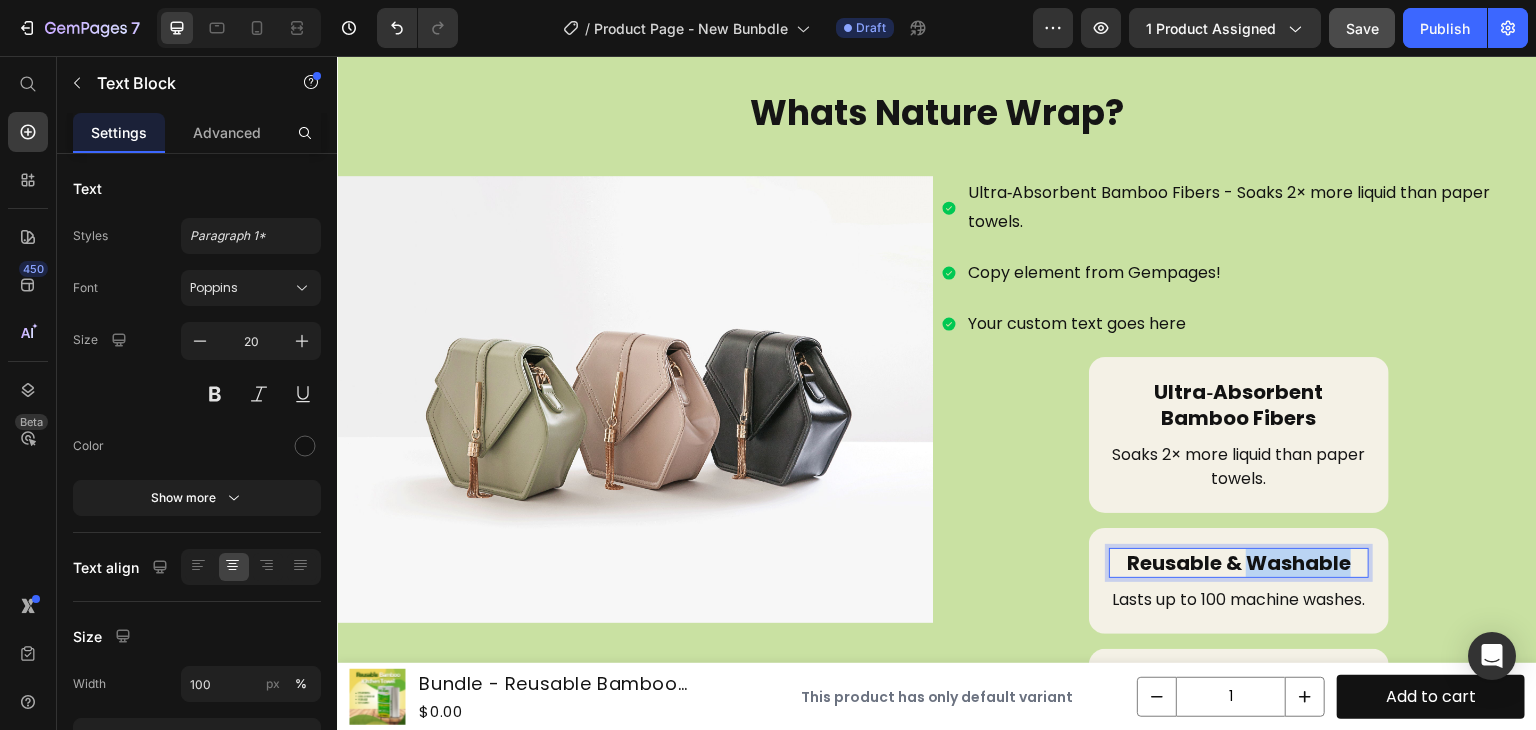 click on "Reusable & Washable" at bounding box center [1239, 563] 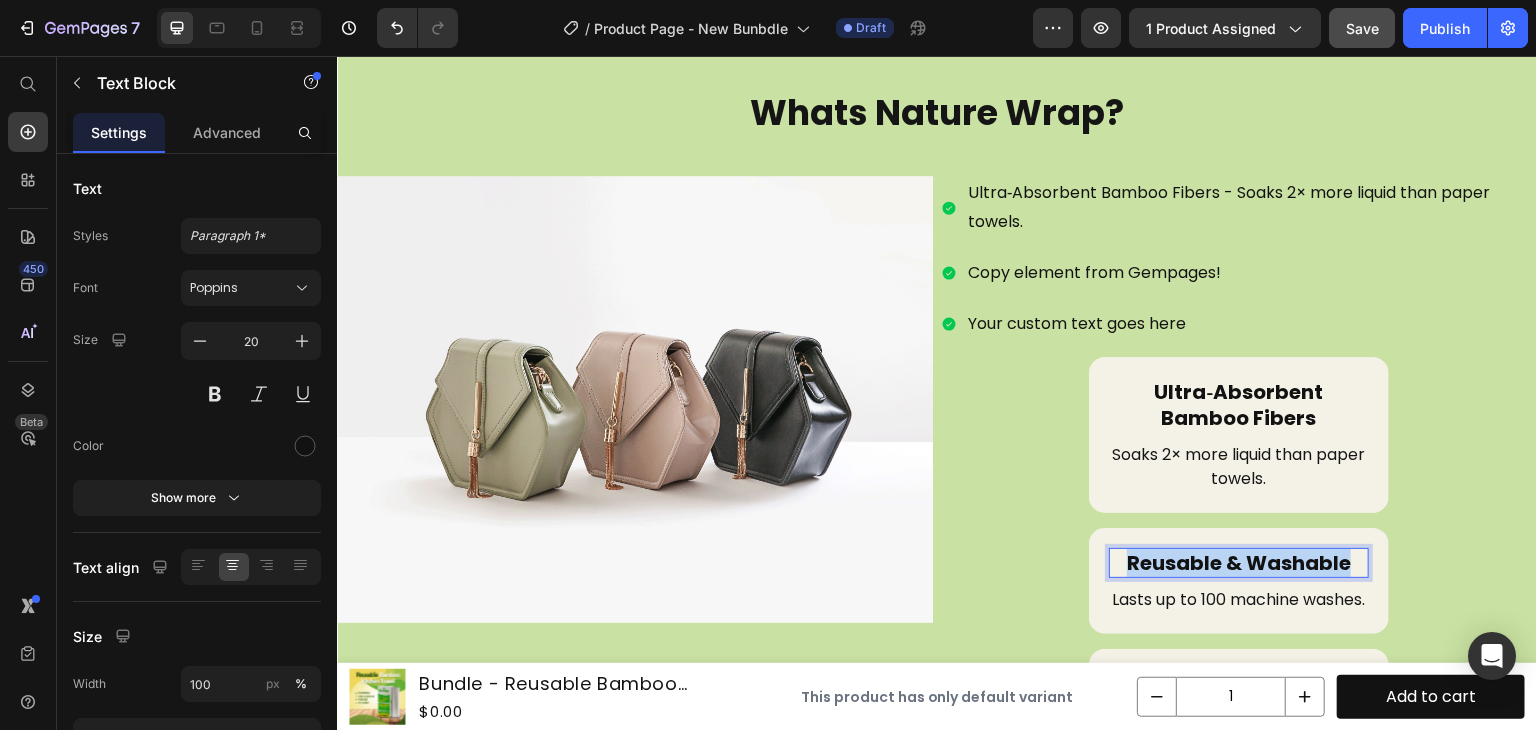 click on "Reusable & Washable" at bounding box center [1239, 563] 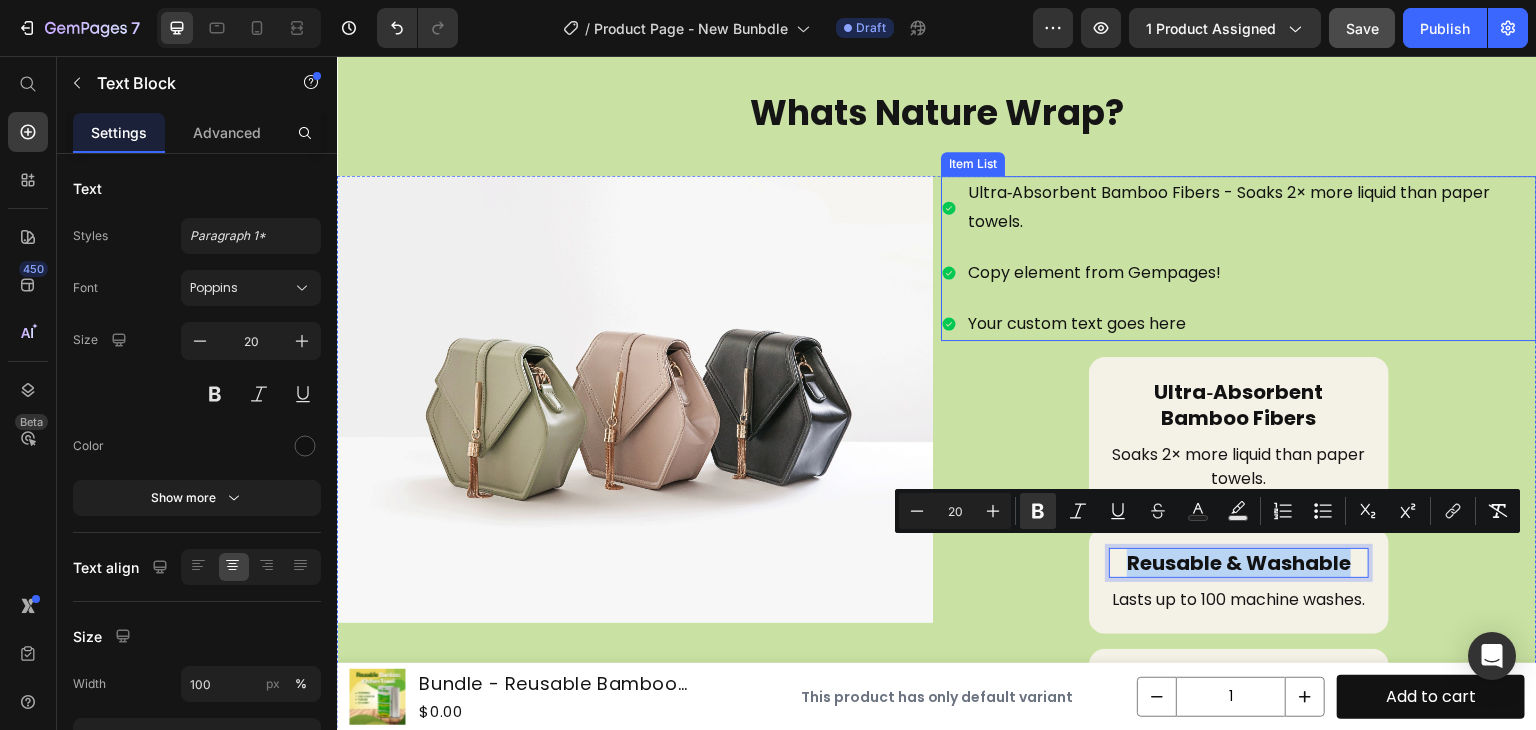 click on "Copy element from Gempages!" at bounding box center (1251, 273) 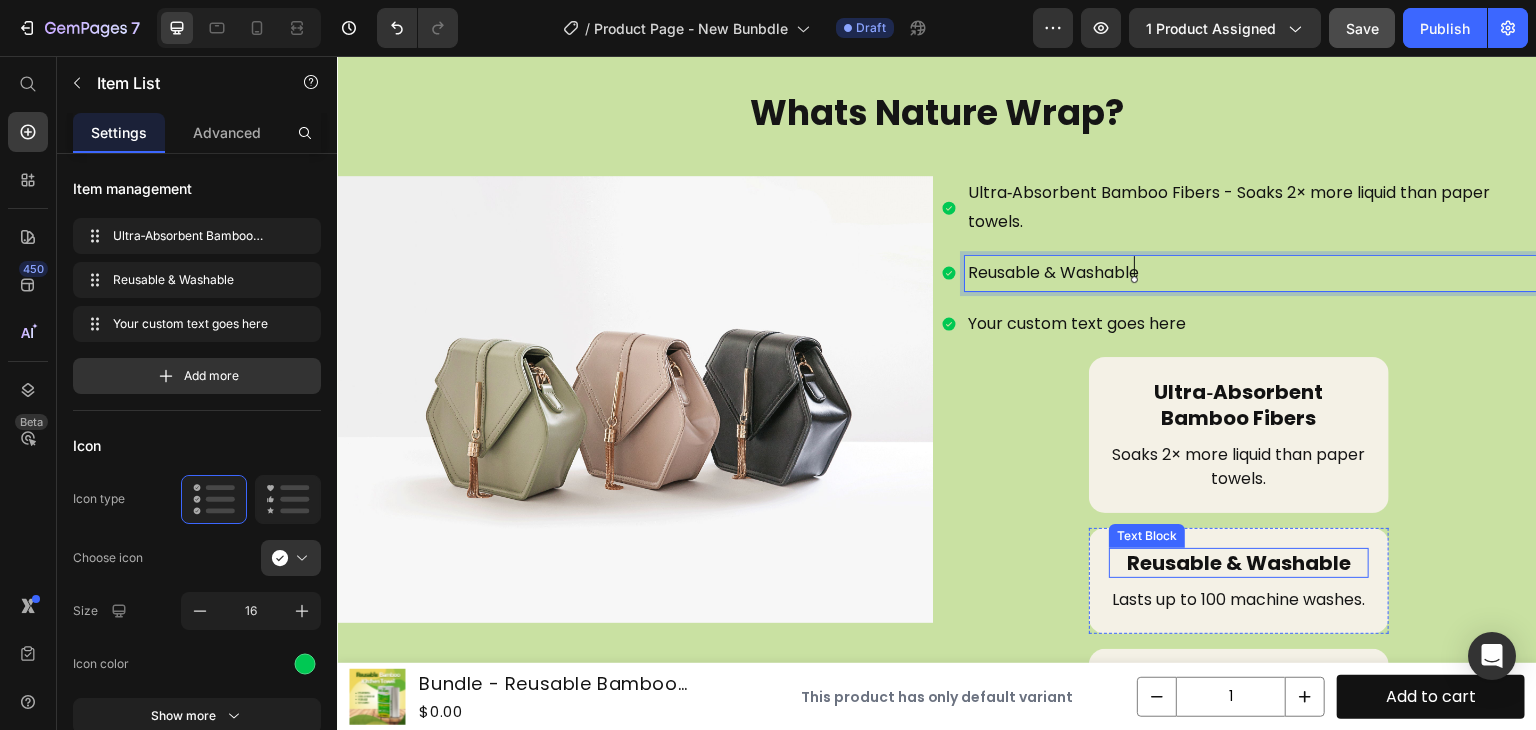 click on "Lasts up to 100 machine washes." at bounding box center [1239, 600] 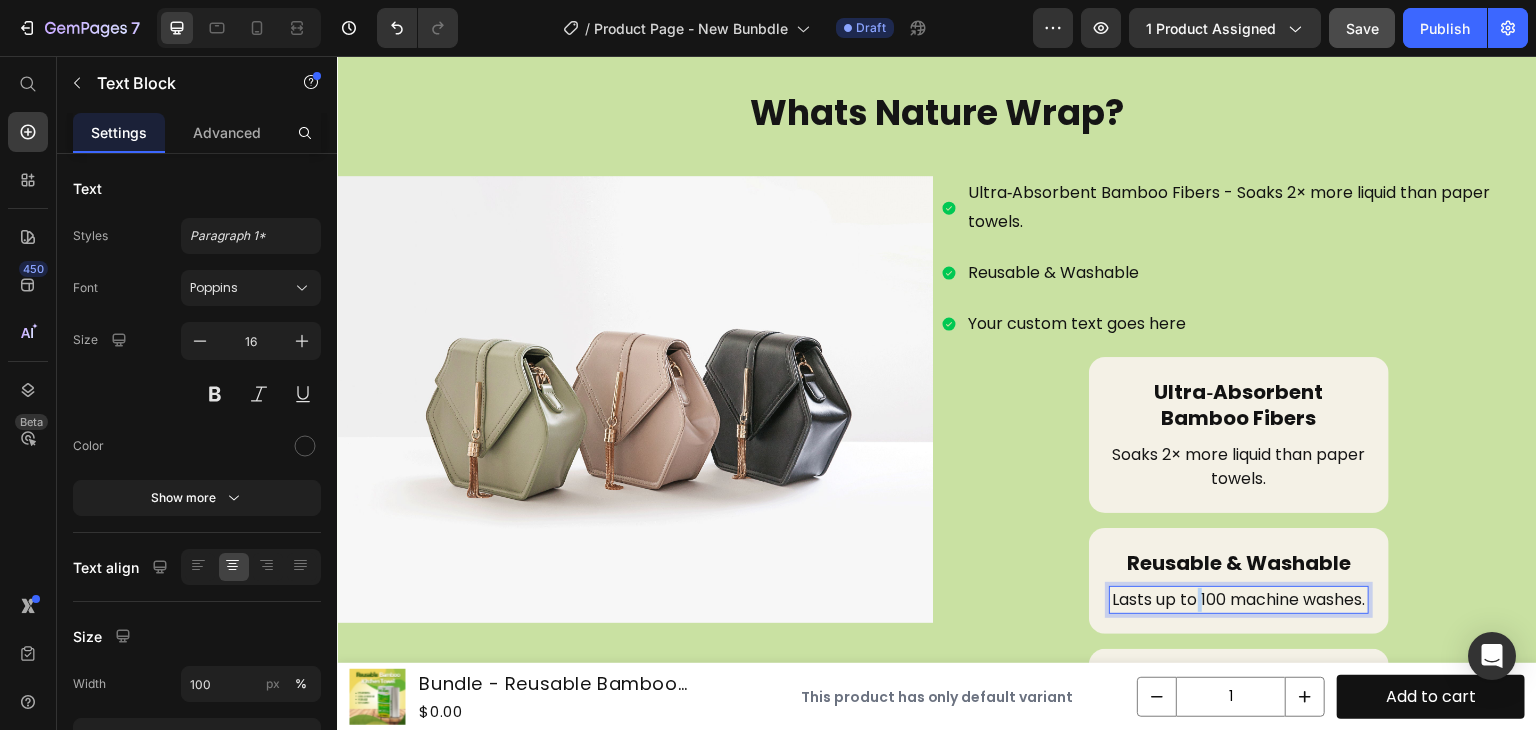 click on "Lasts up to 100 machine washes." at bounding box center (1239, 600) 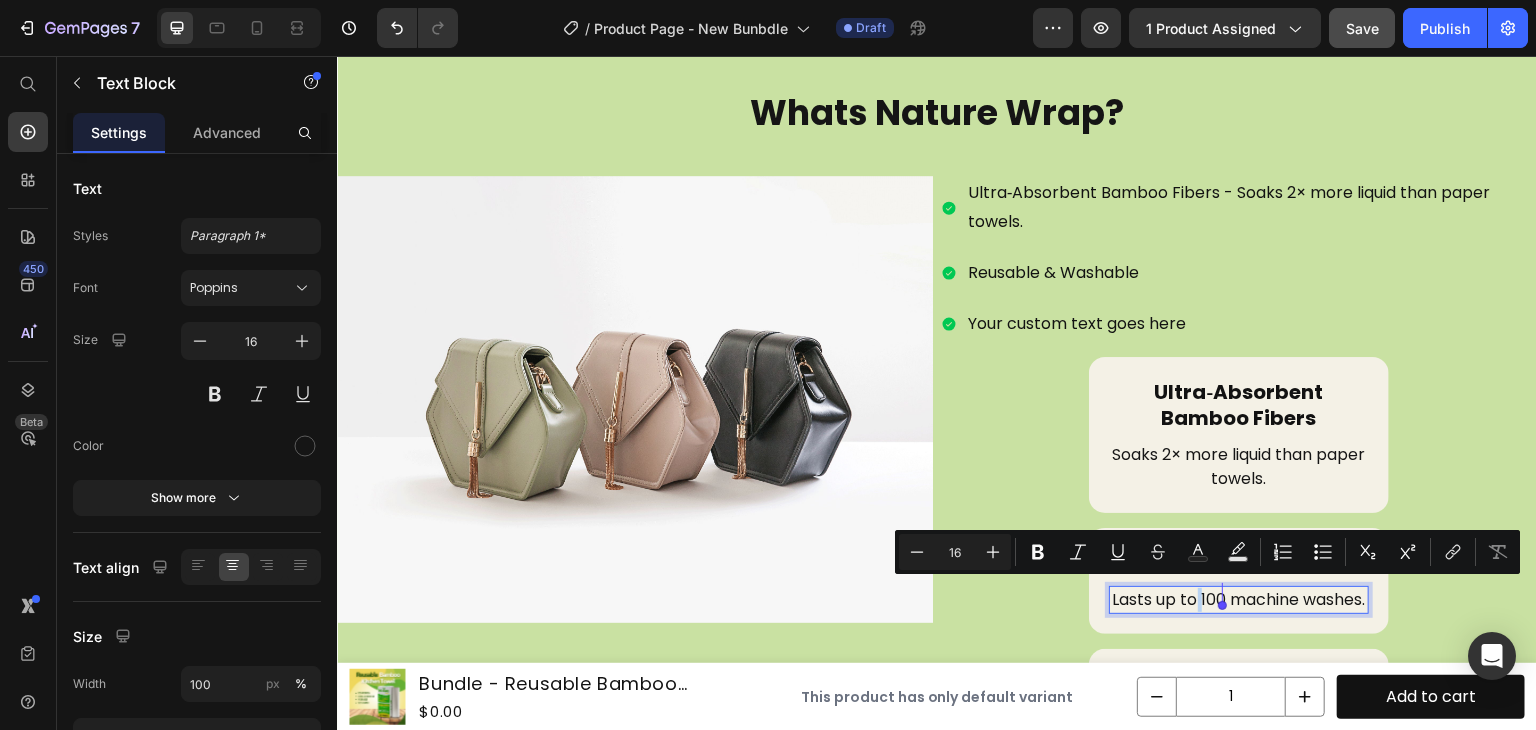 click on "Lasts up to 100 machine washes." at bounding box center (1239, 600) 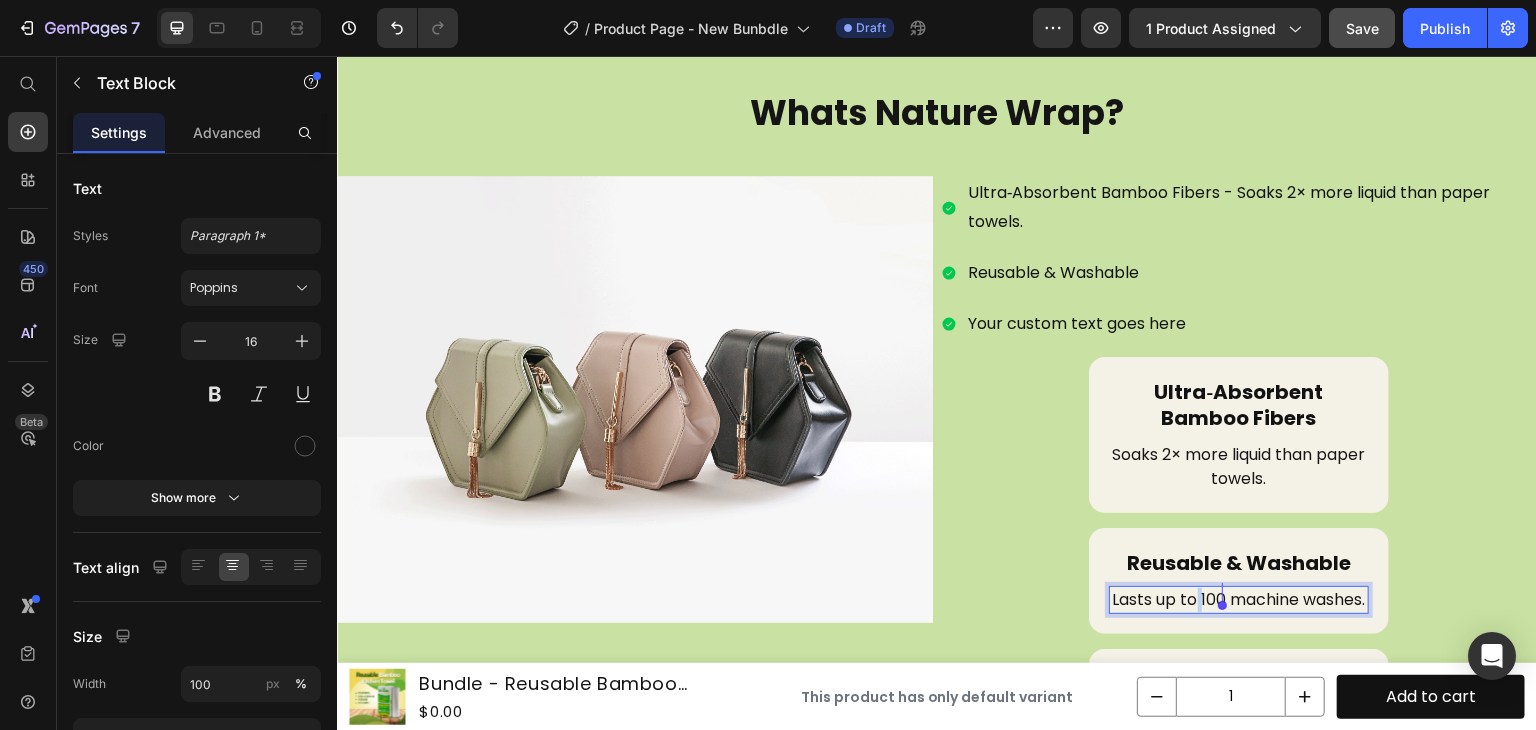 click on "Lasts up to 100 machine washes." at bounding box center (1239, 600) 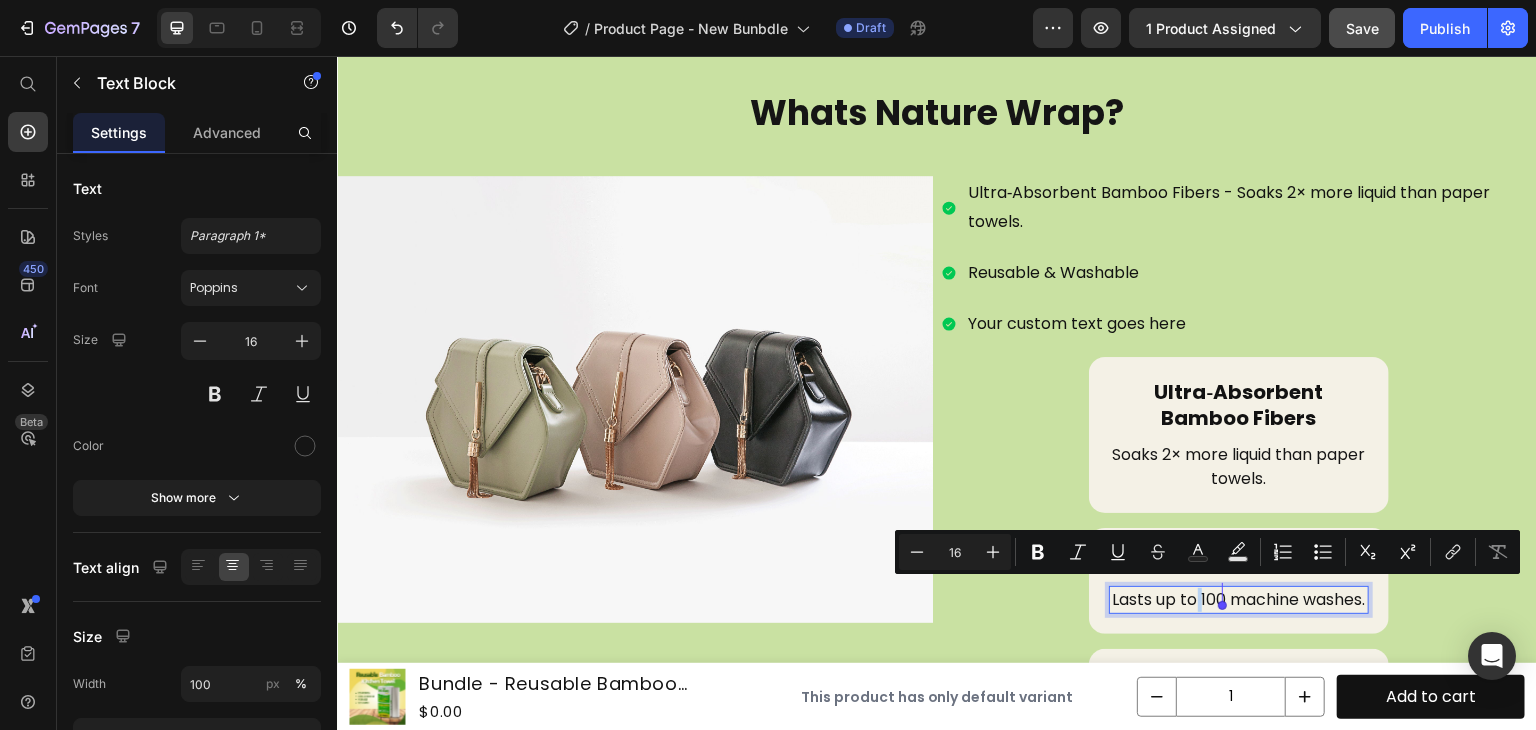 click on "Lasts up to 100 machine washes." at bounding box center [1239, 600] 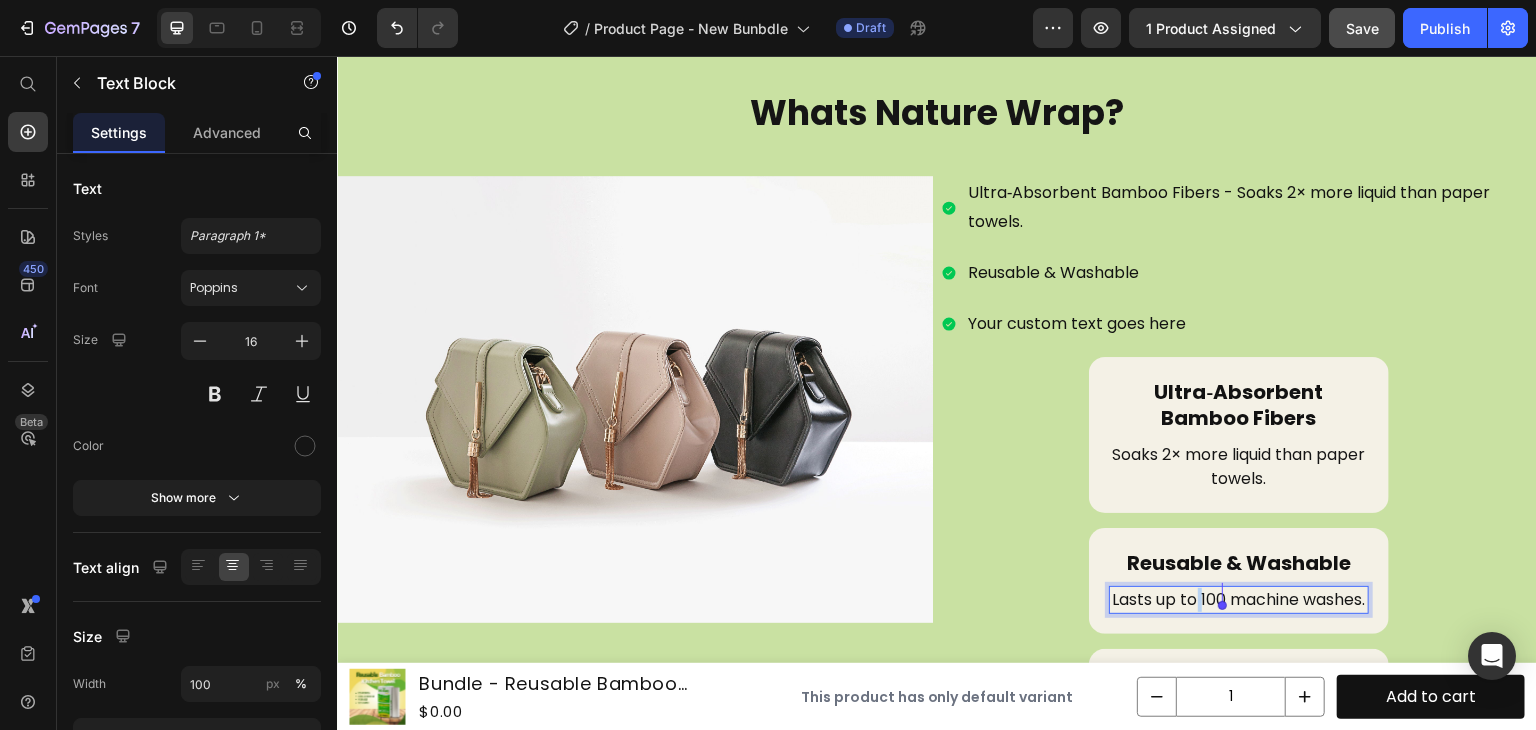 click on "Lasts up to 100 machine washes." at bounding box center (1239, 600) 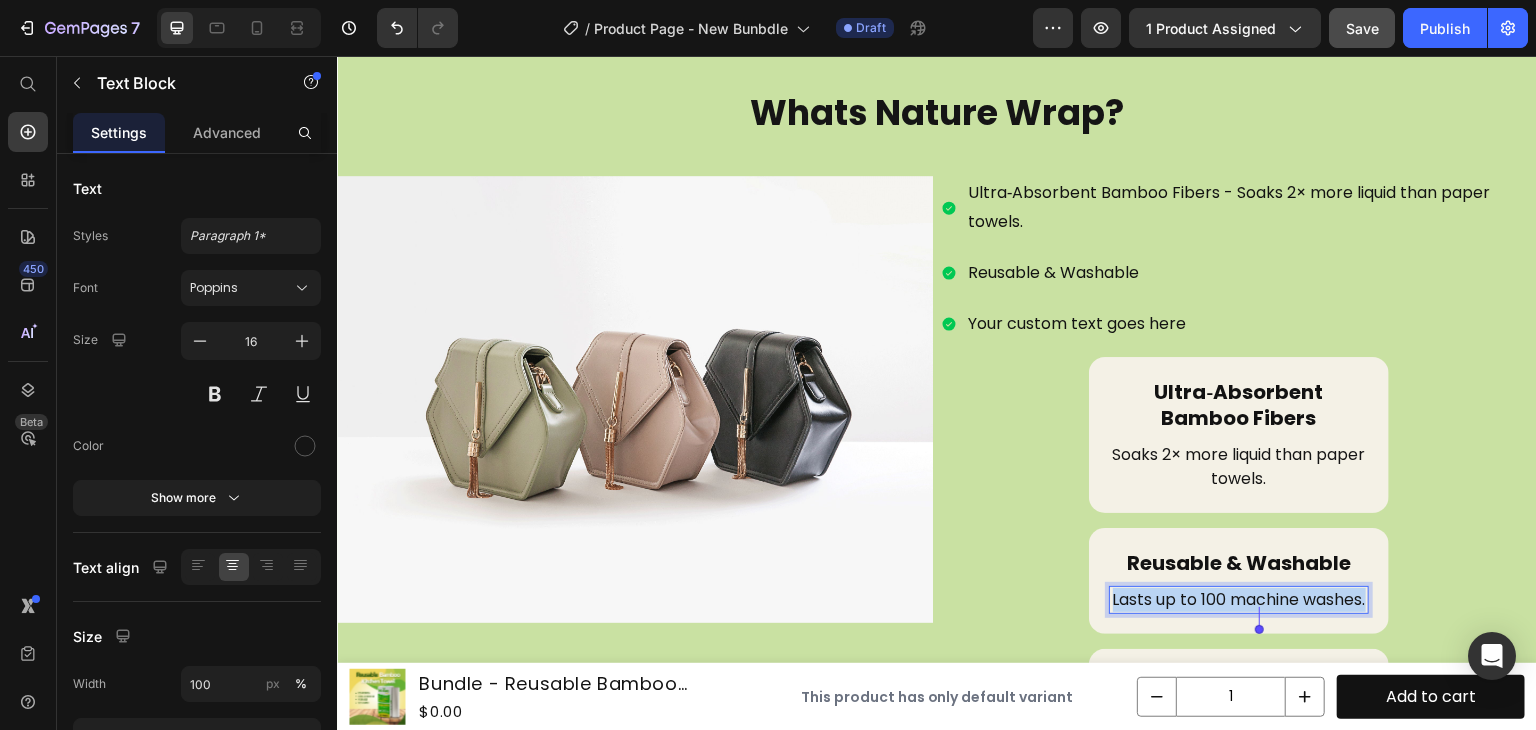 click on "Lasts up to 100 machine washes." at bounding box center (1239, 600) 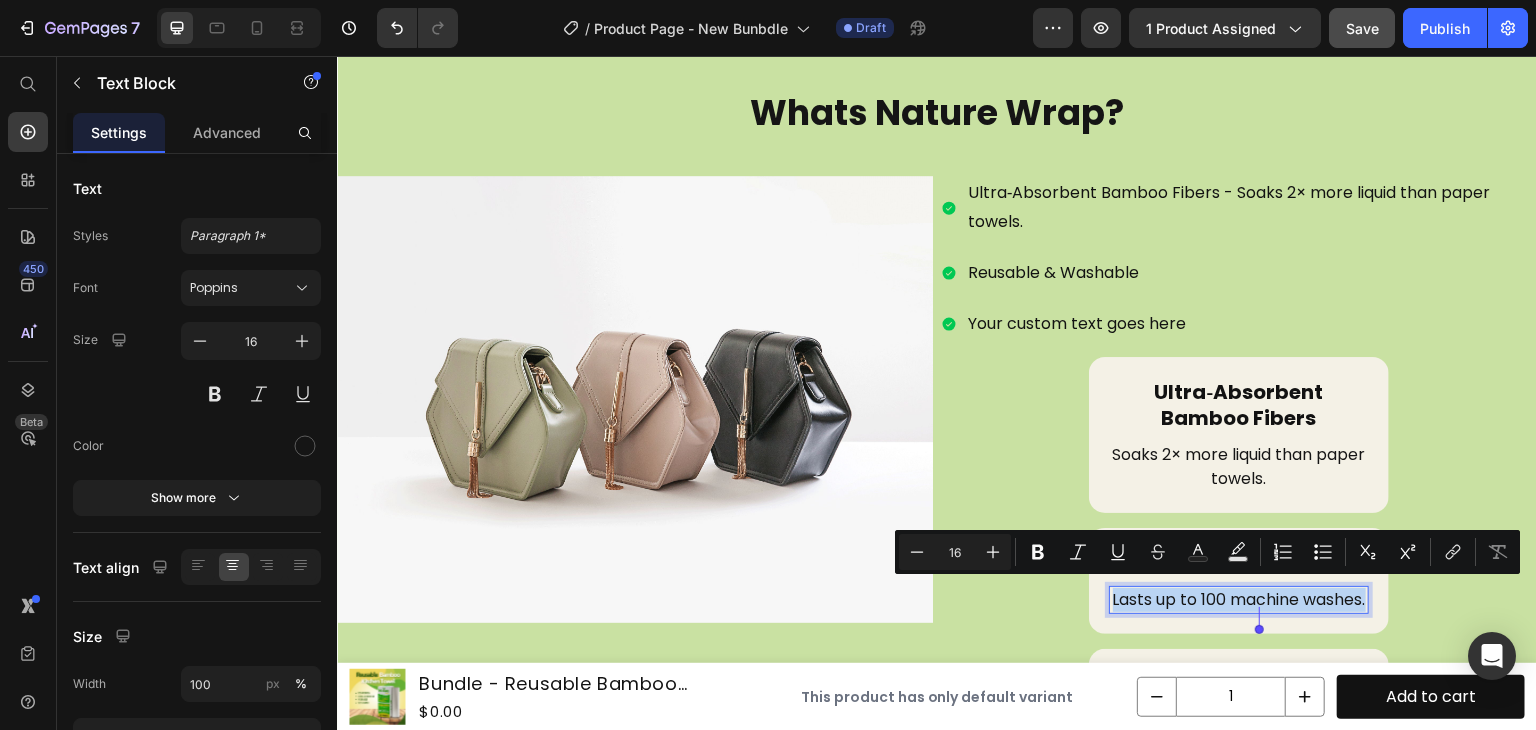 copy on "Lasts up to 100 machine washes." 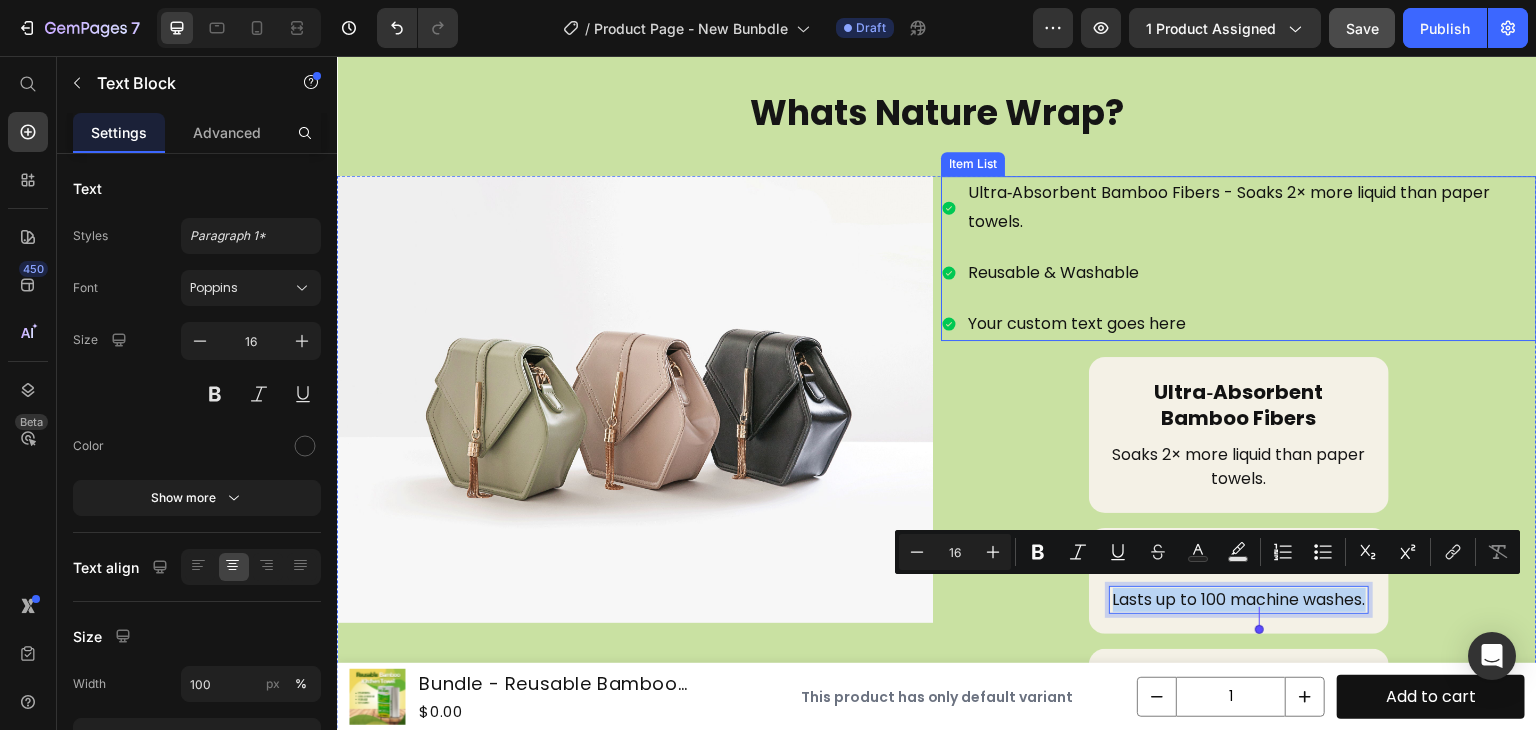 click on "Reusable & Washable" at bounding box center [1251, 273] 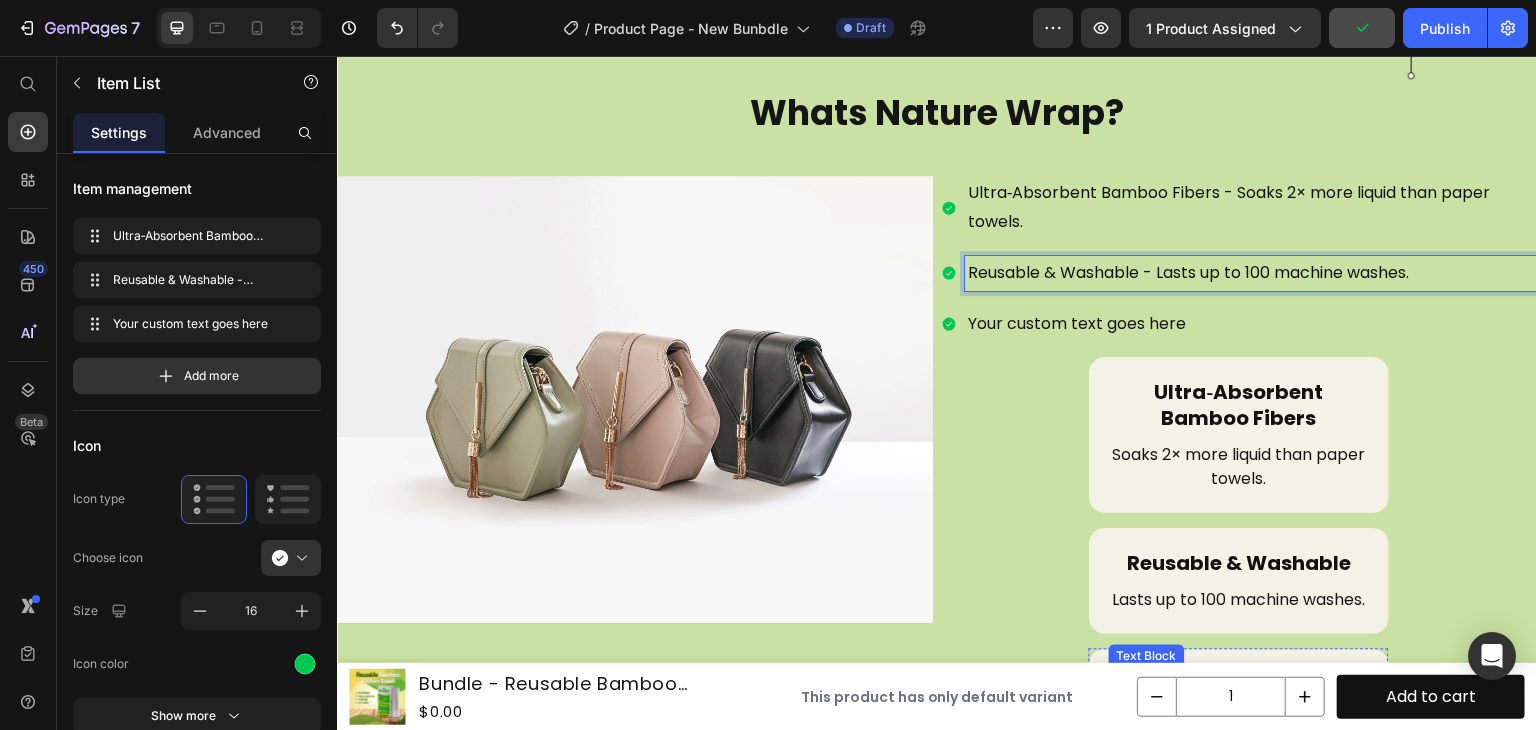 scroll, scrollTop: 5216, scrollLeft: 0, axis: vertical 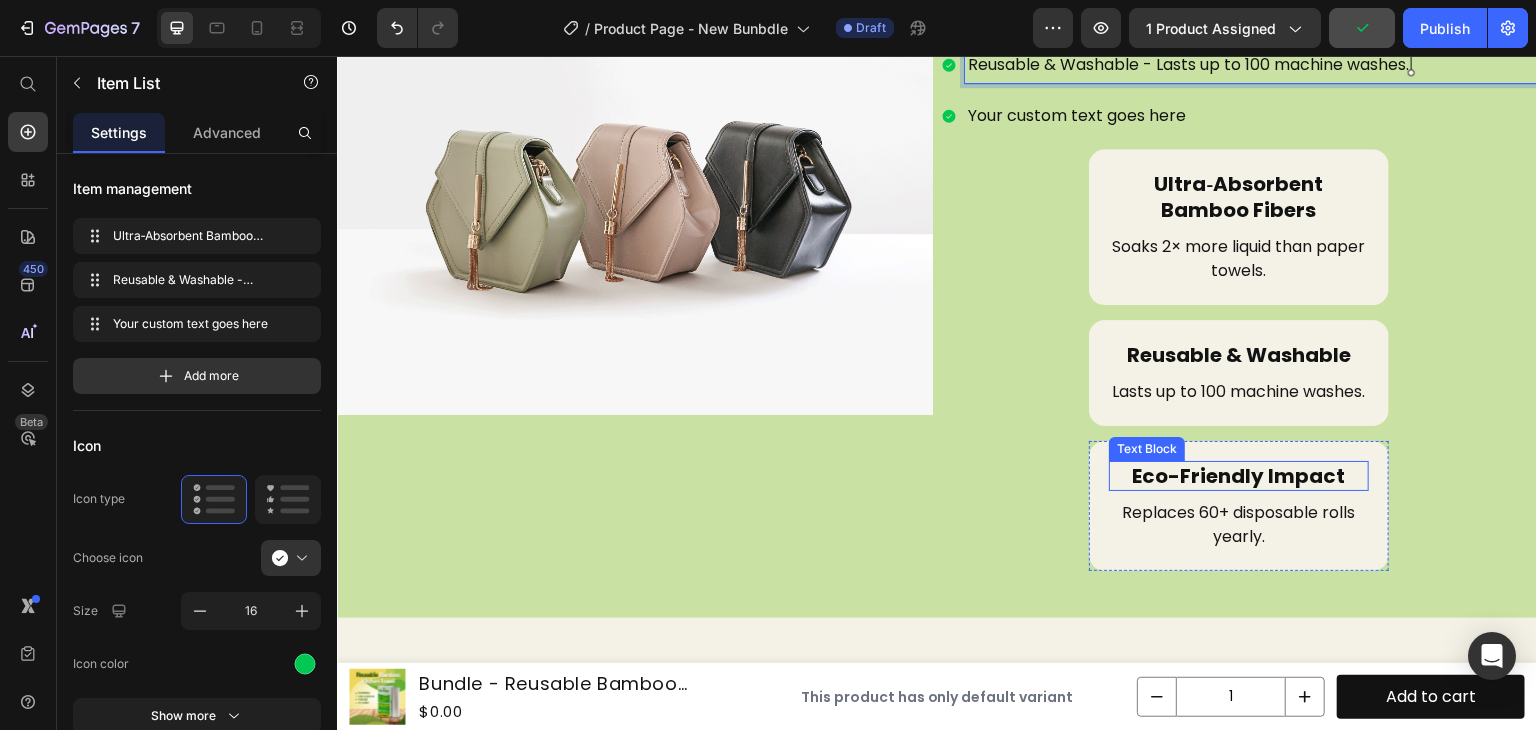 click on "Eco-Friendly Impact" at bounding box center (1239, 476) 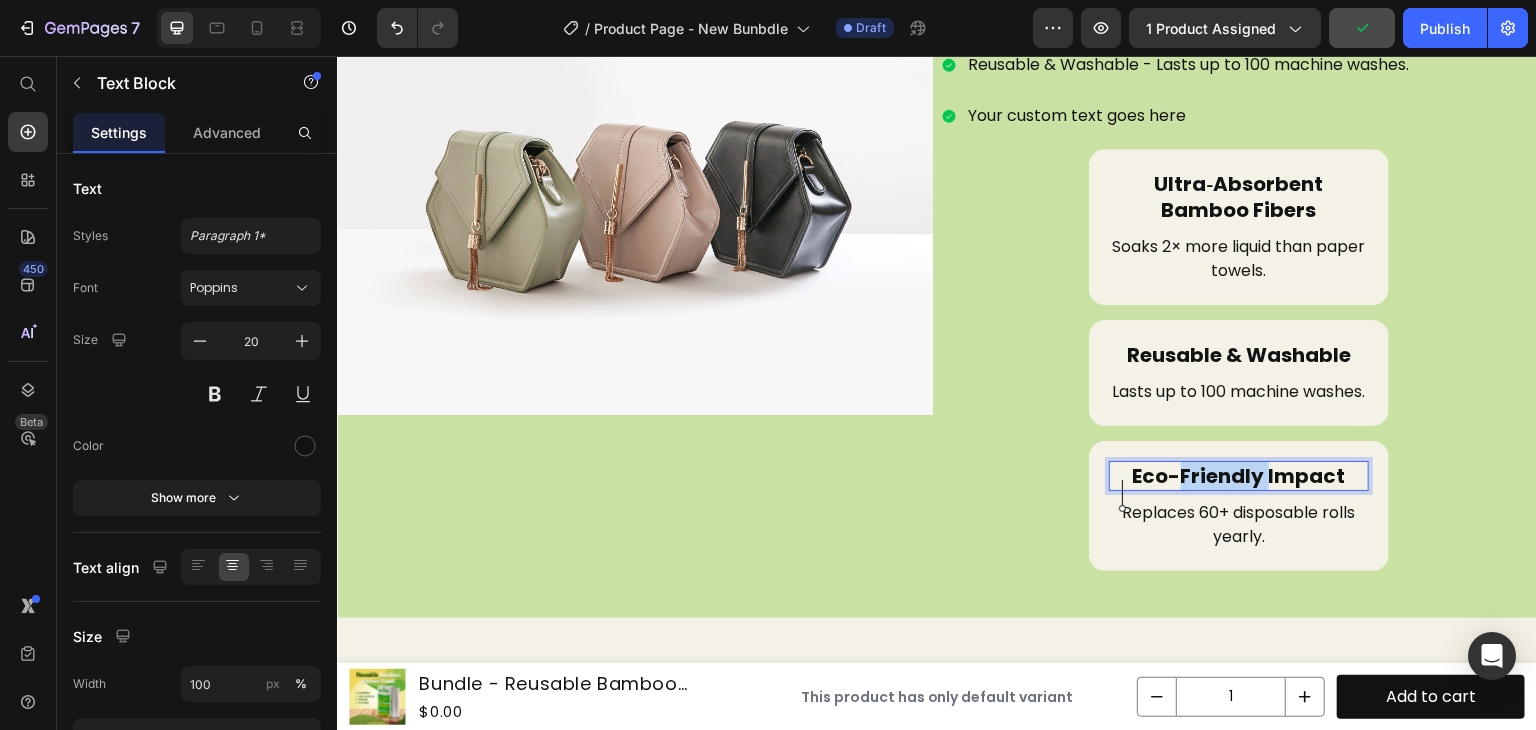 click on "Eco-Friendly Impact" at bounding box center (1239, 476) 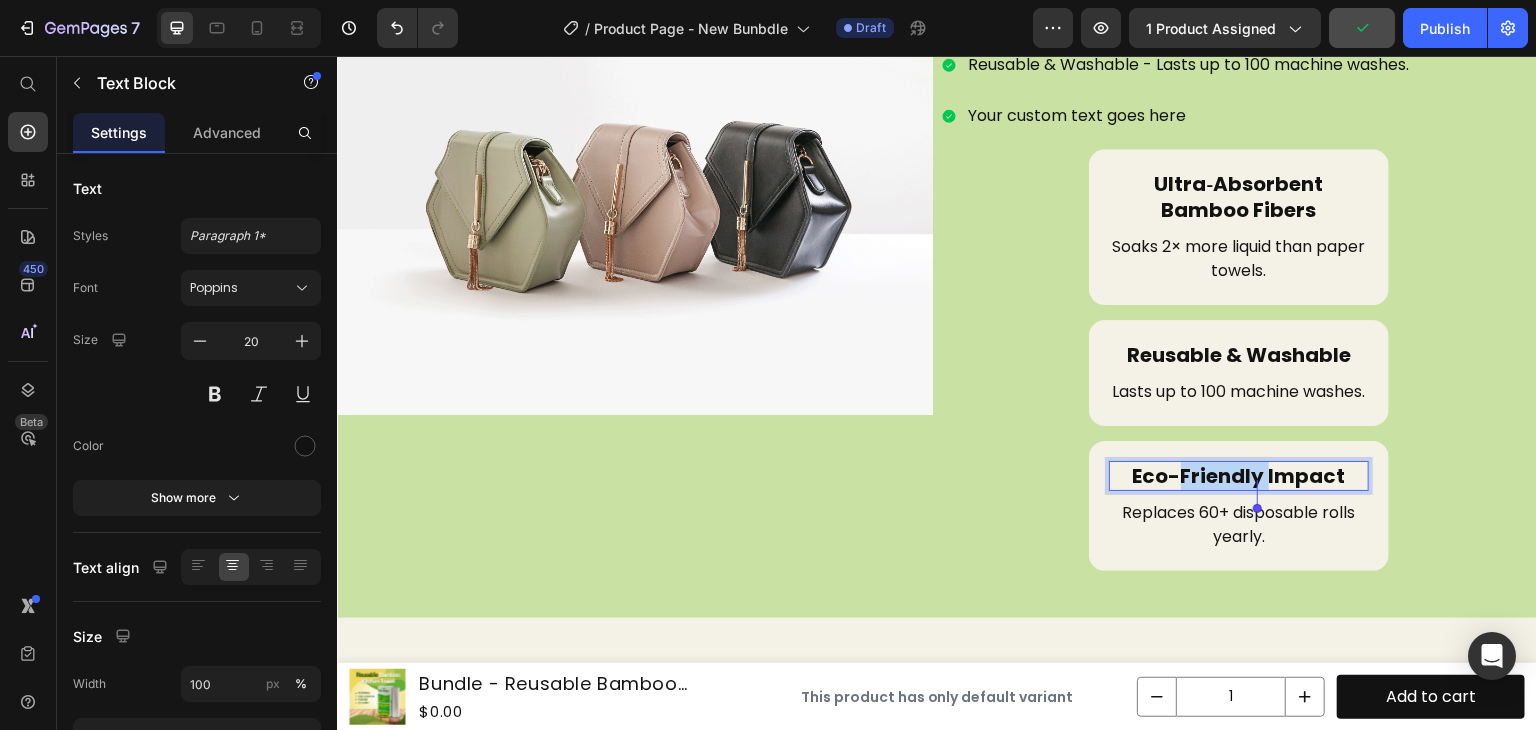 click on "Eco-Friendly Impact" at bounding box center [1239, 476] 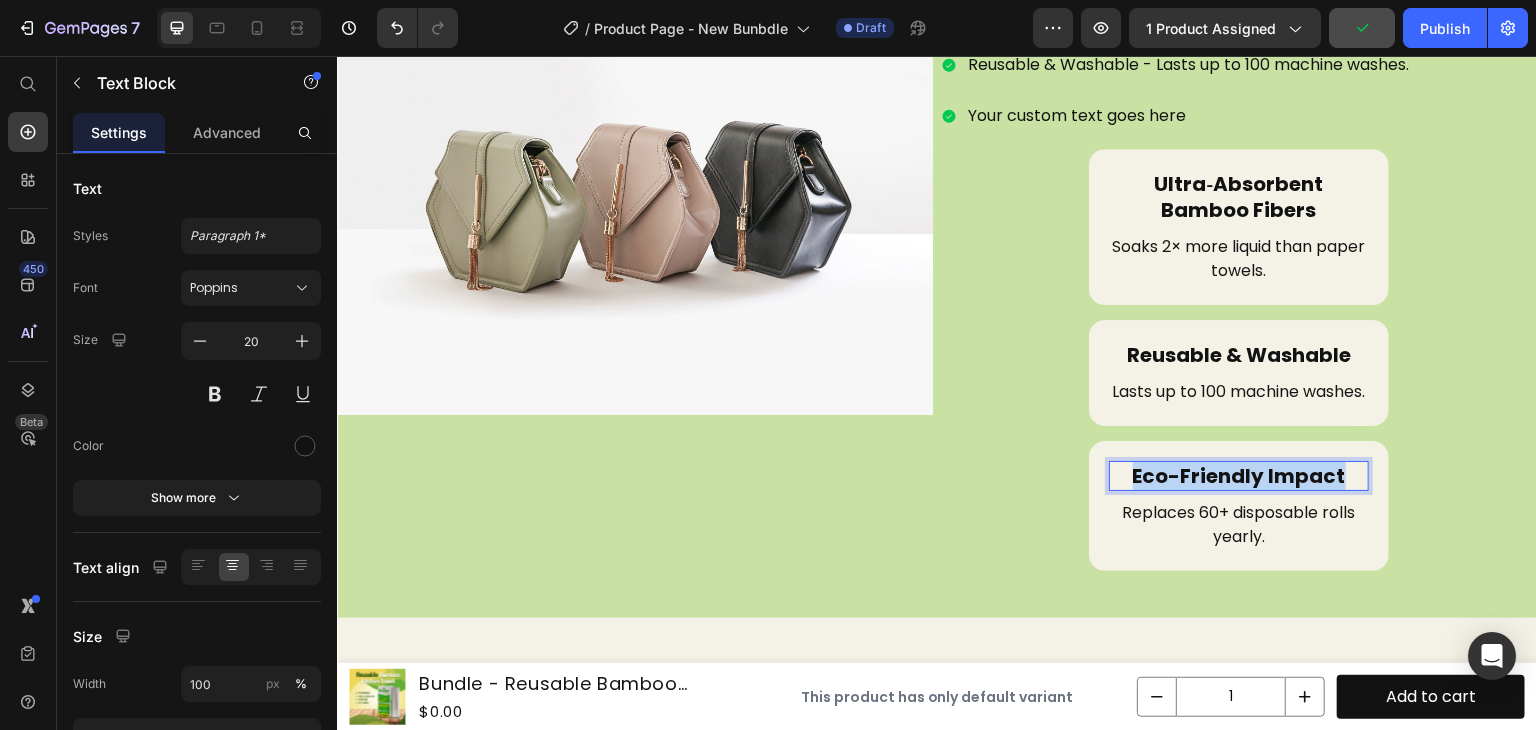 copy on "Eco-Friendly Impact" 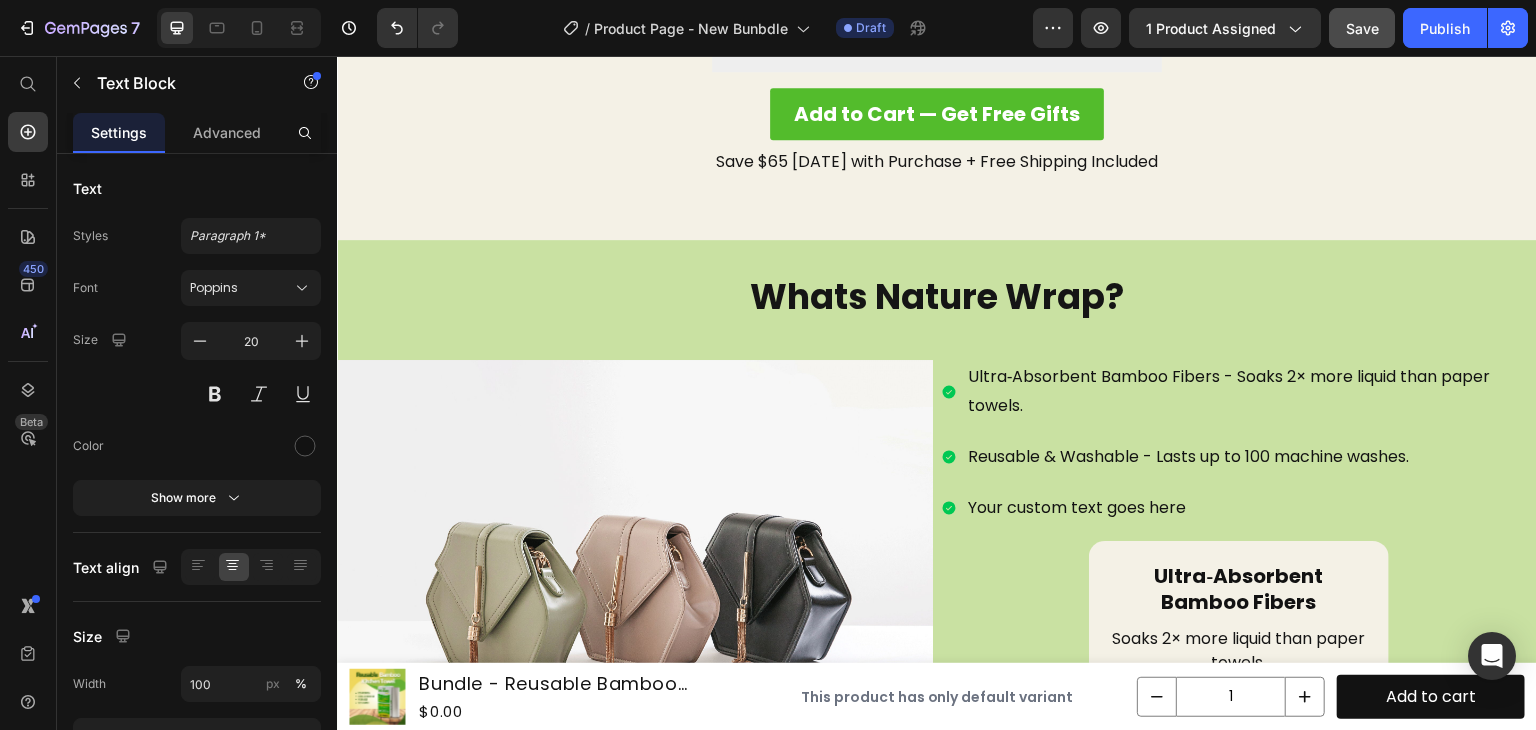 scroll, scrollTop: 4824, scrollLeft: 0, axis: vertical 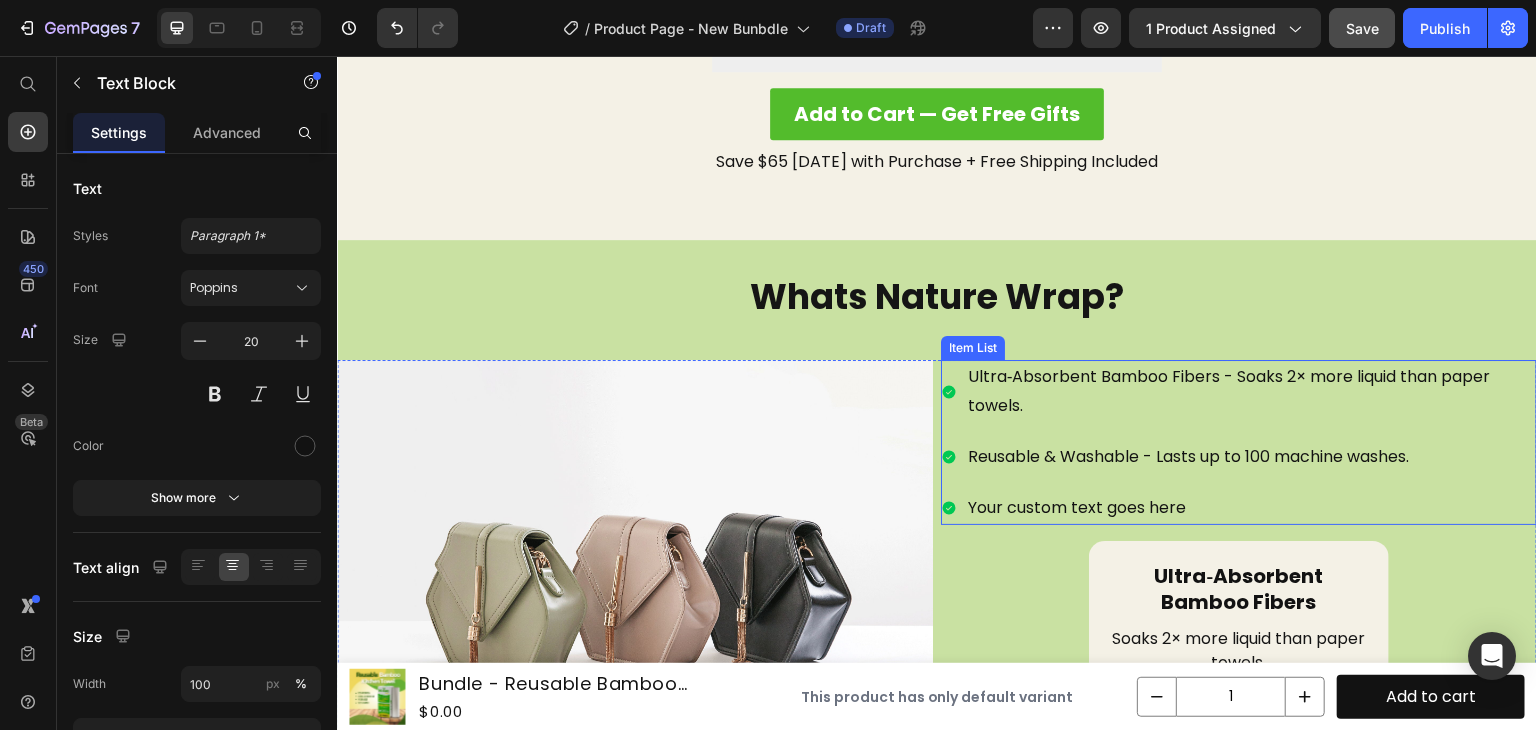 click on "Your custom text goes here" at bounding box center (1251, 508) 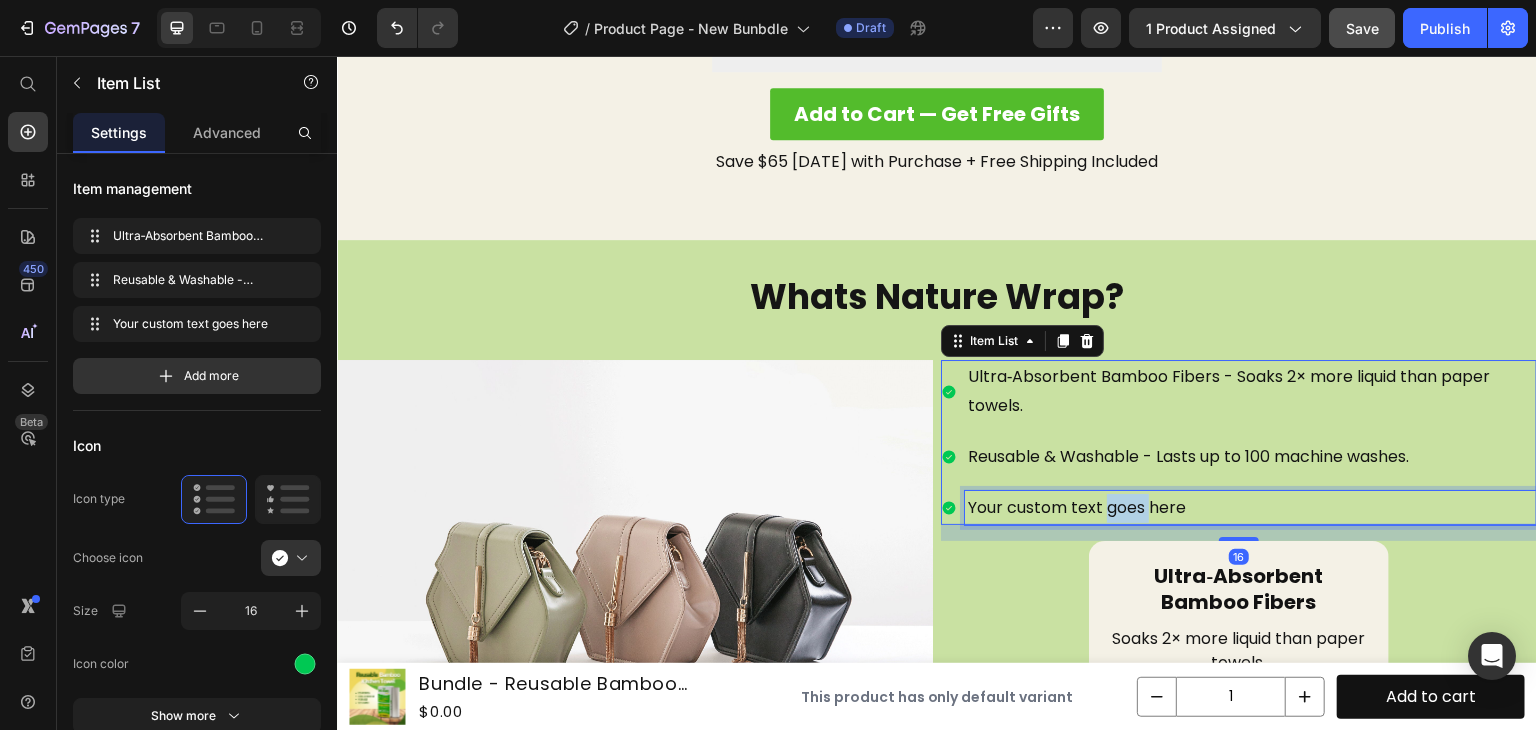 click on "Your custom text goes here" at bounding box center [1251, 508] 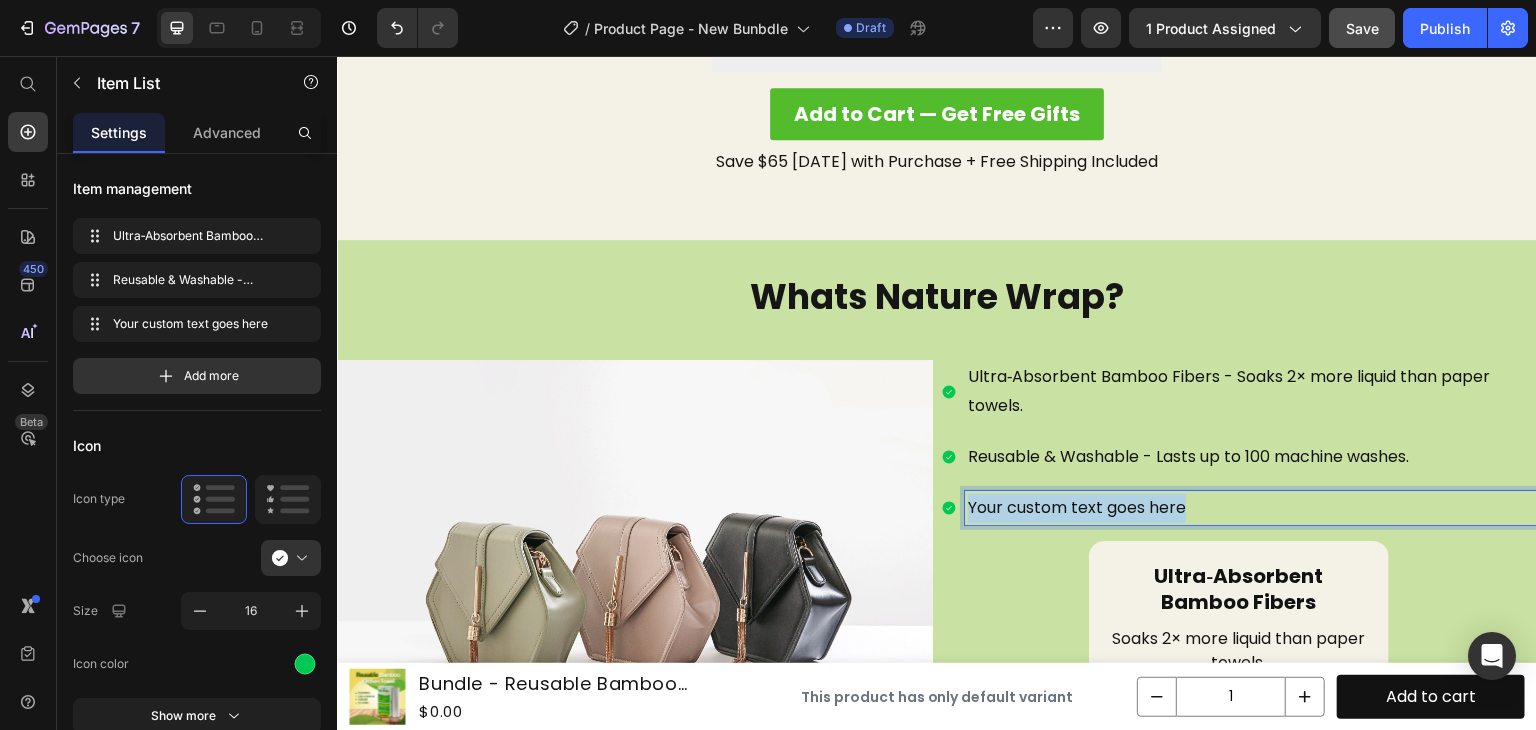 click on "Your custom text goes here" at bounding box center [1251, 508] 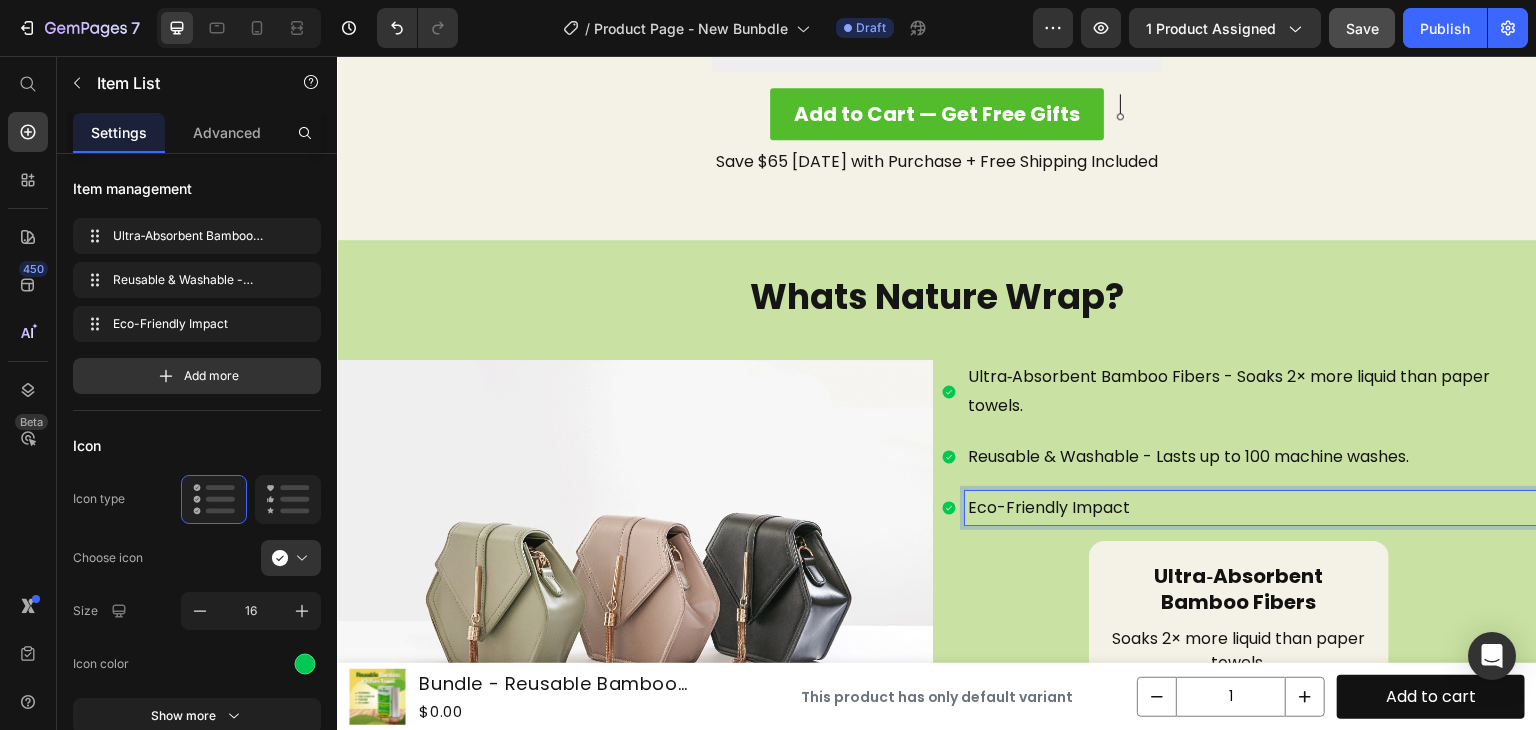 scroll, scrollTop: 5223, scrollLeft: 0, axis: vertical 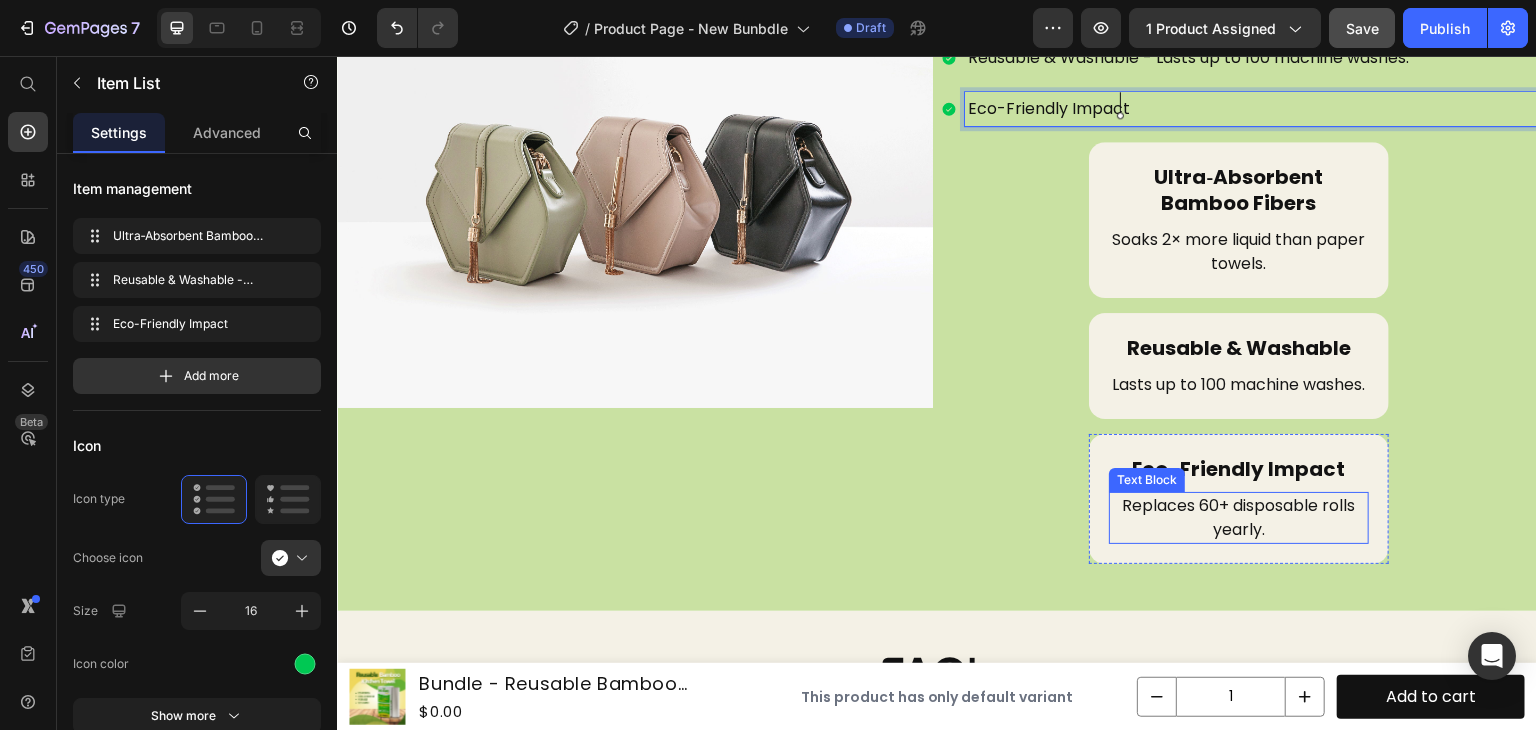 click on "Replaces 60+ disposable rolls yearly." at bounding box center [1239, 518] 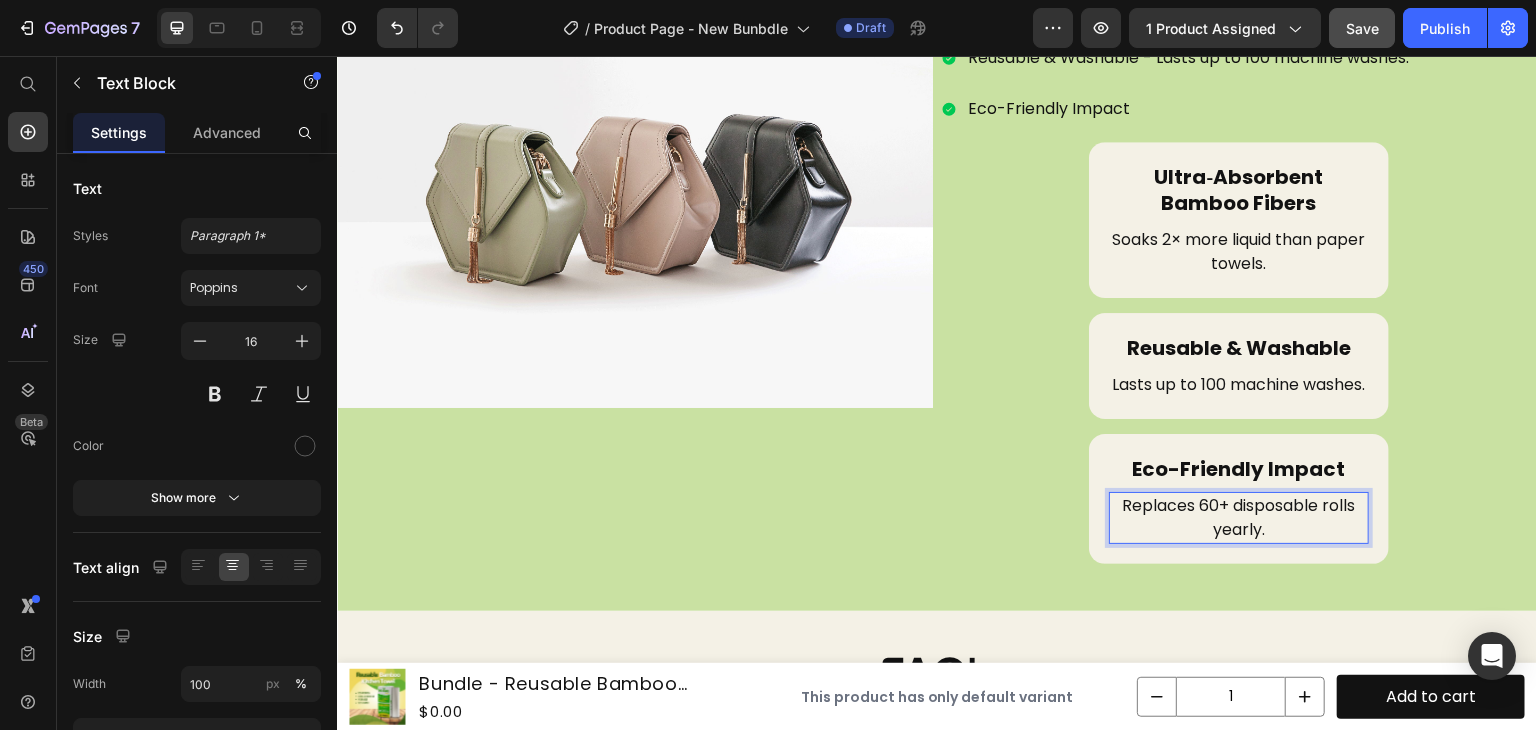 click on "Replaces 60+ disposable rolls yearly." at bounding box center [1239, 518] 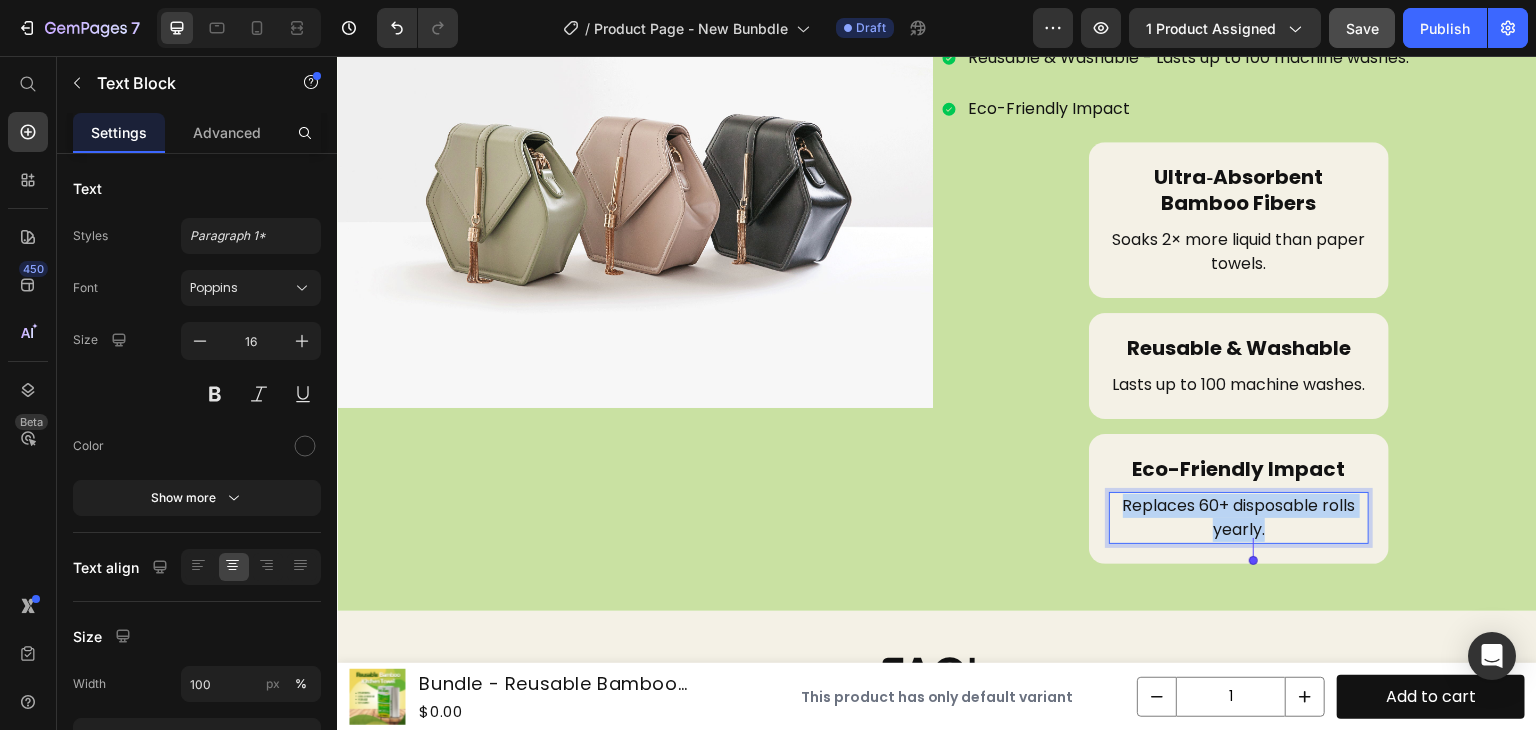 click on "Replaces 60+ disposable rolls yearly." at bounding box center [1239, 518] 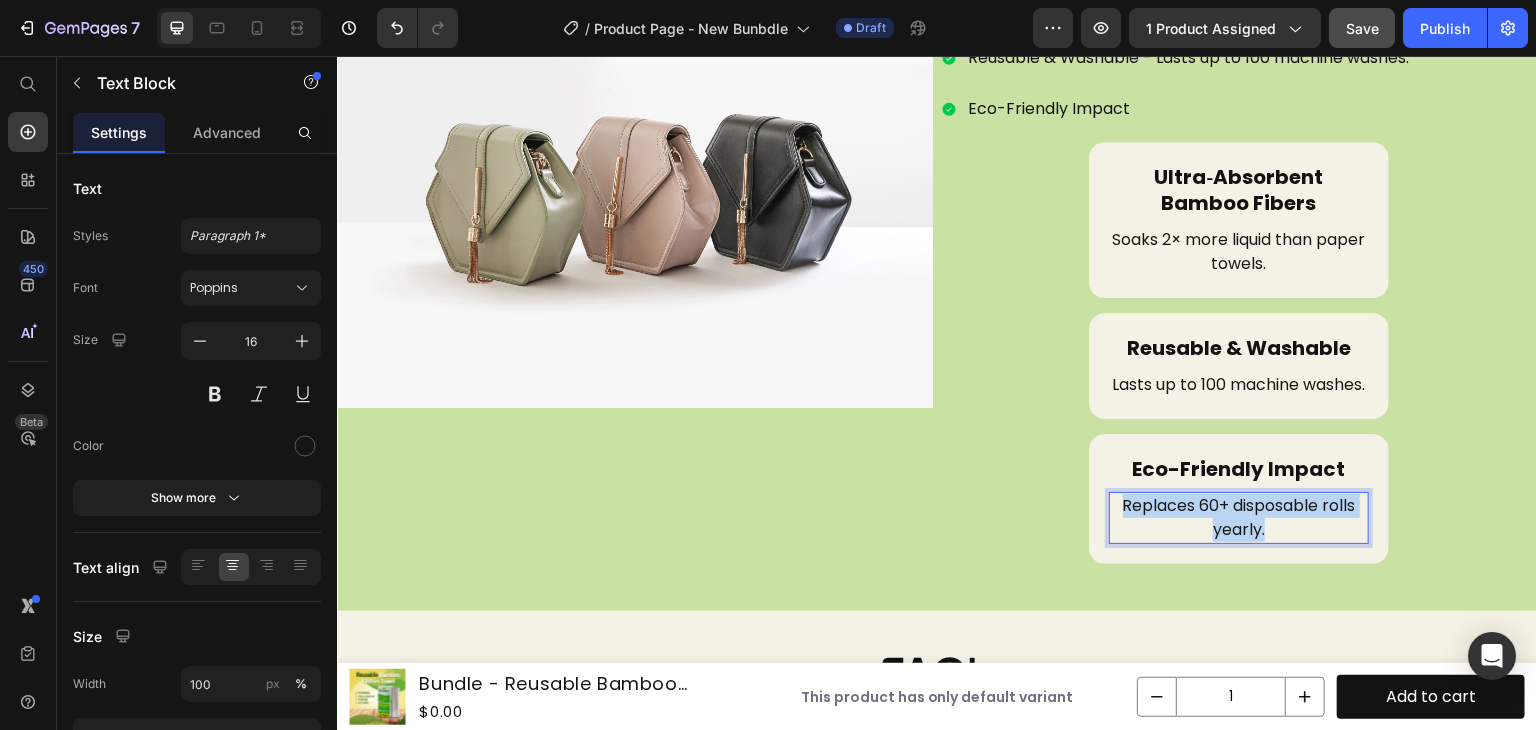 scroll, scrollTop: 4940, scrollLeft: 0, axis: vertical 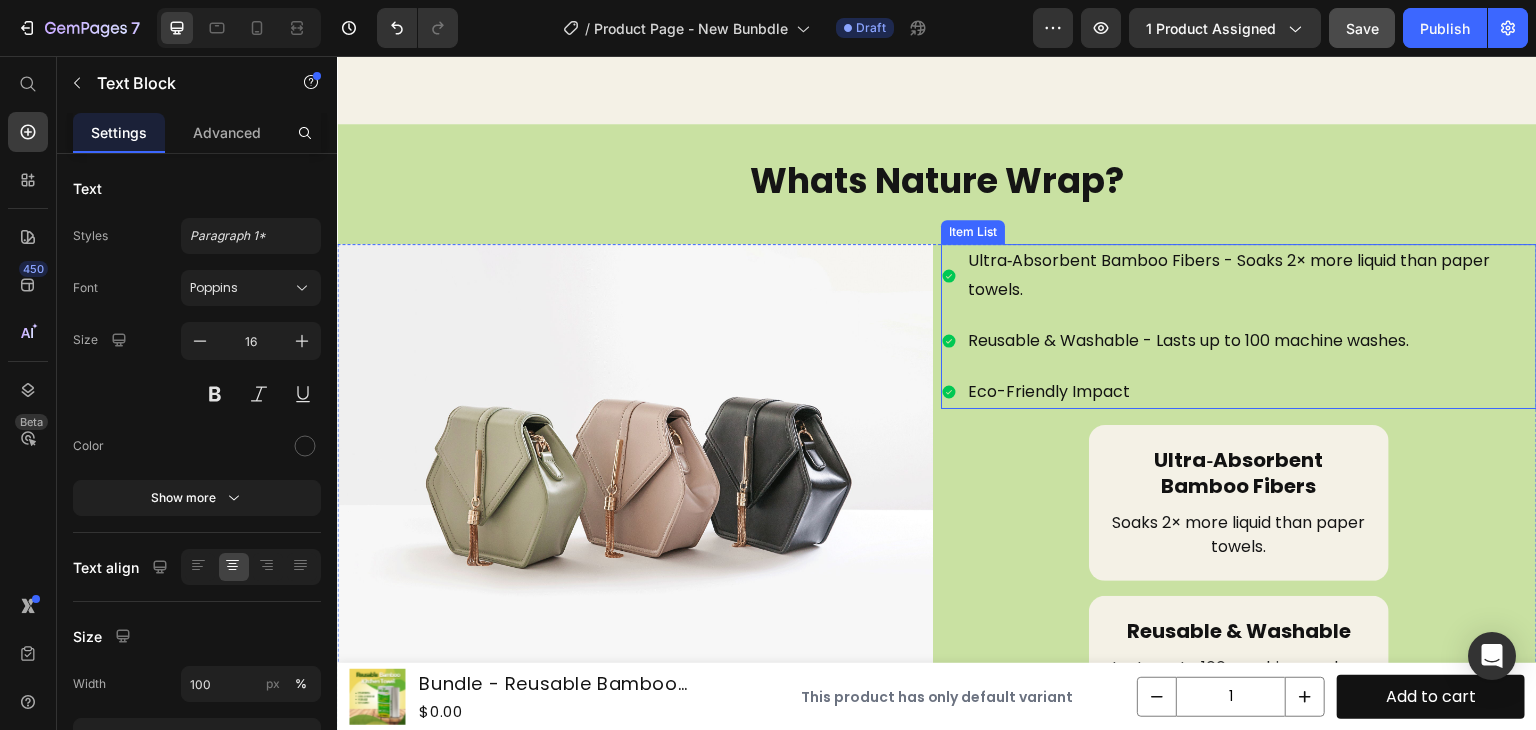 click on "Eco-Friendly Impact" at bounding box center (1251, 392) 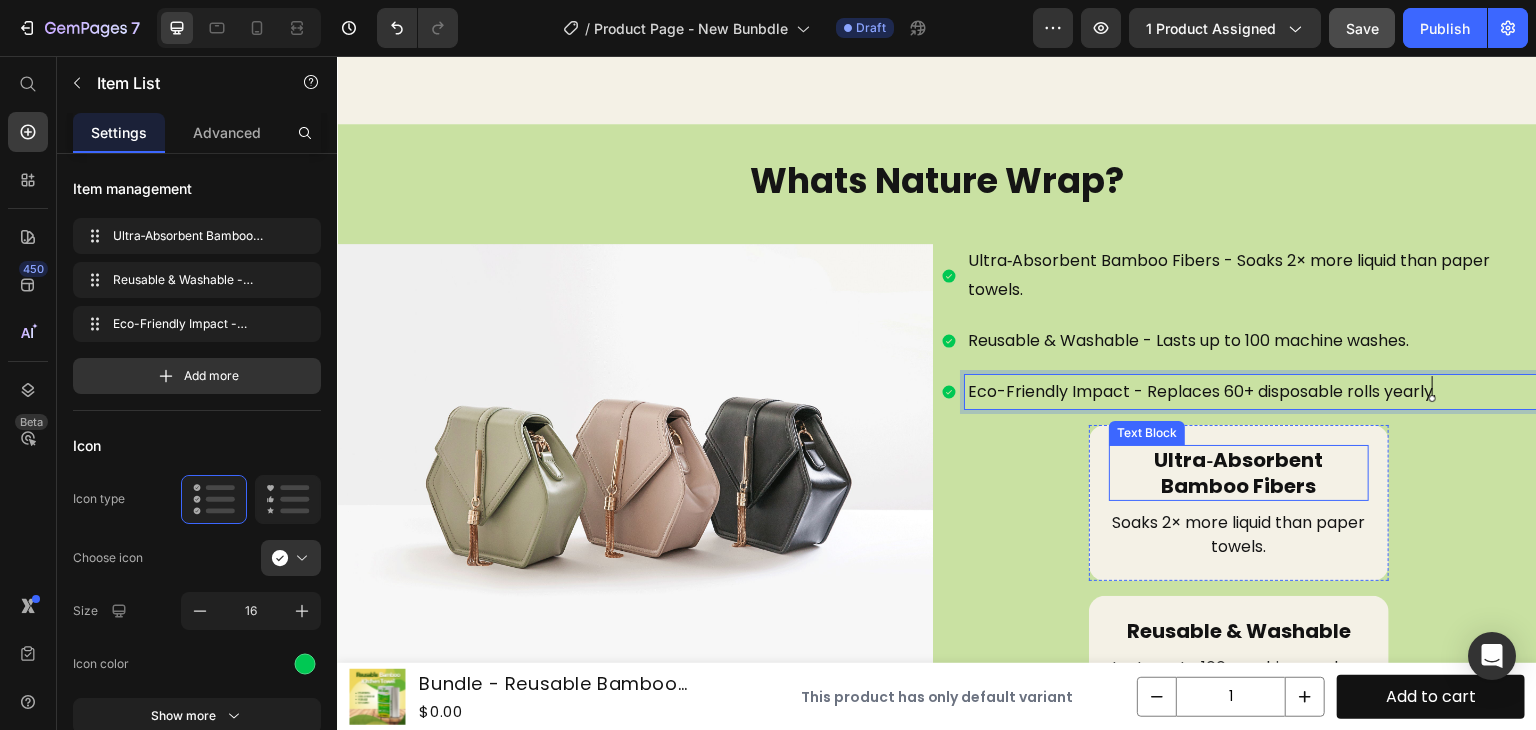 click on "Ultra‑Absorbent Bamboo Fibers" at bounding box center (1239, 473) 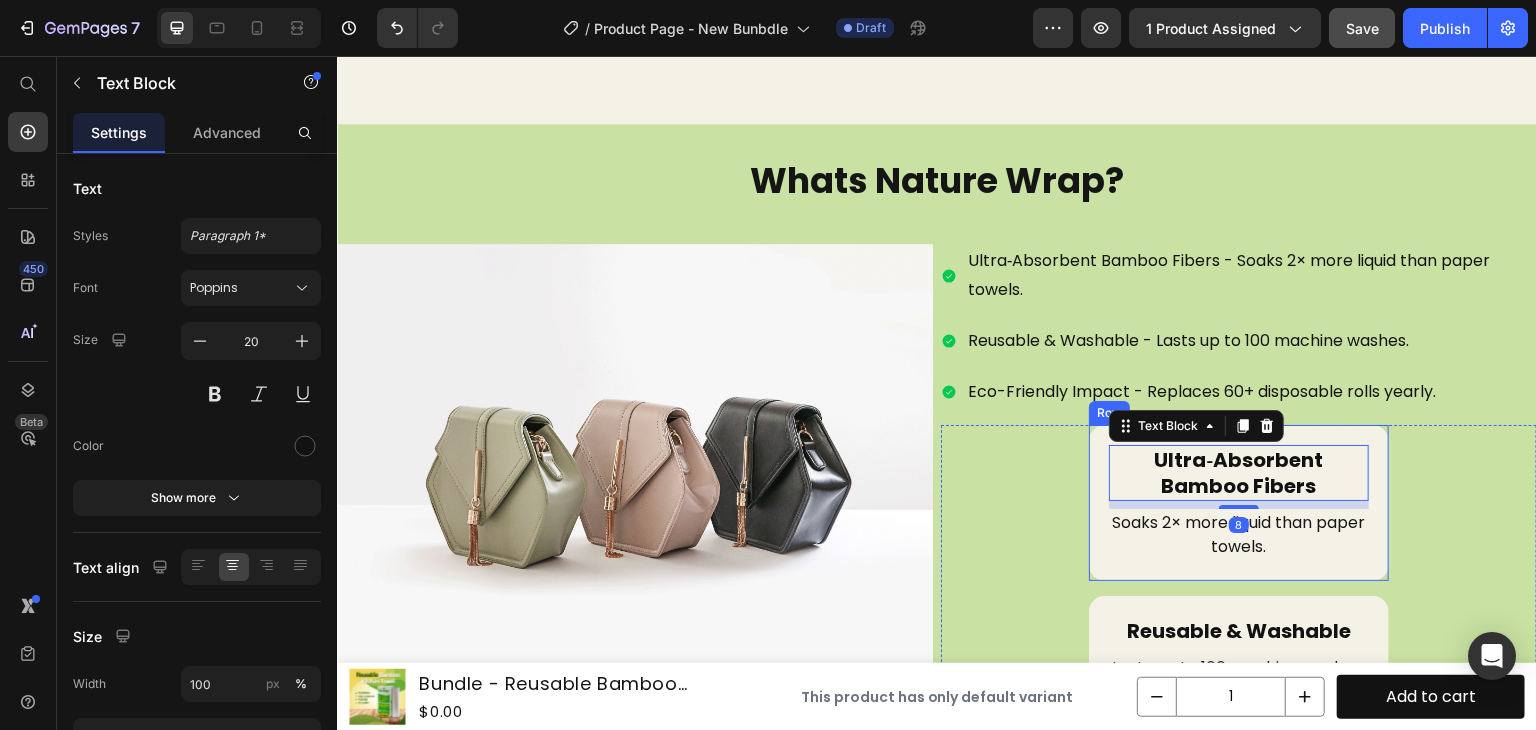click on "Ultra‑Absorbent Bamboo Fibers Text Block   8 Soaks 2× more liquid than paper towels. Text Block Row" at bounding box center (1239, 503) 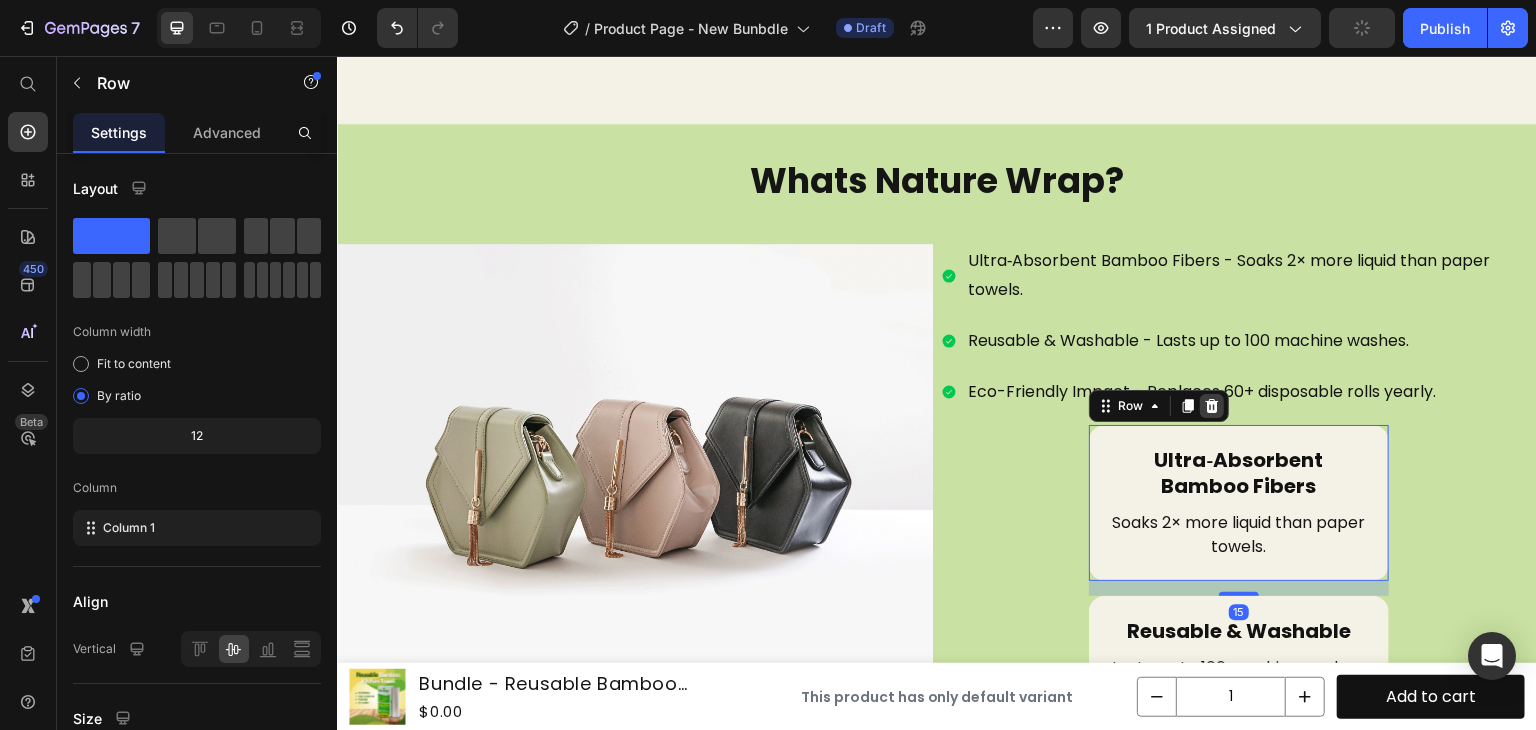 click 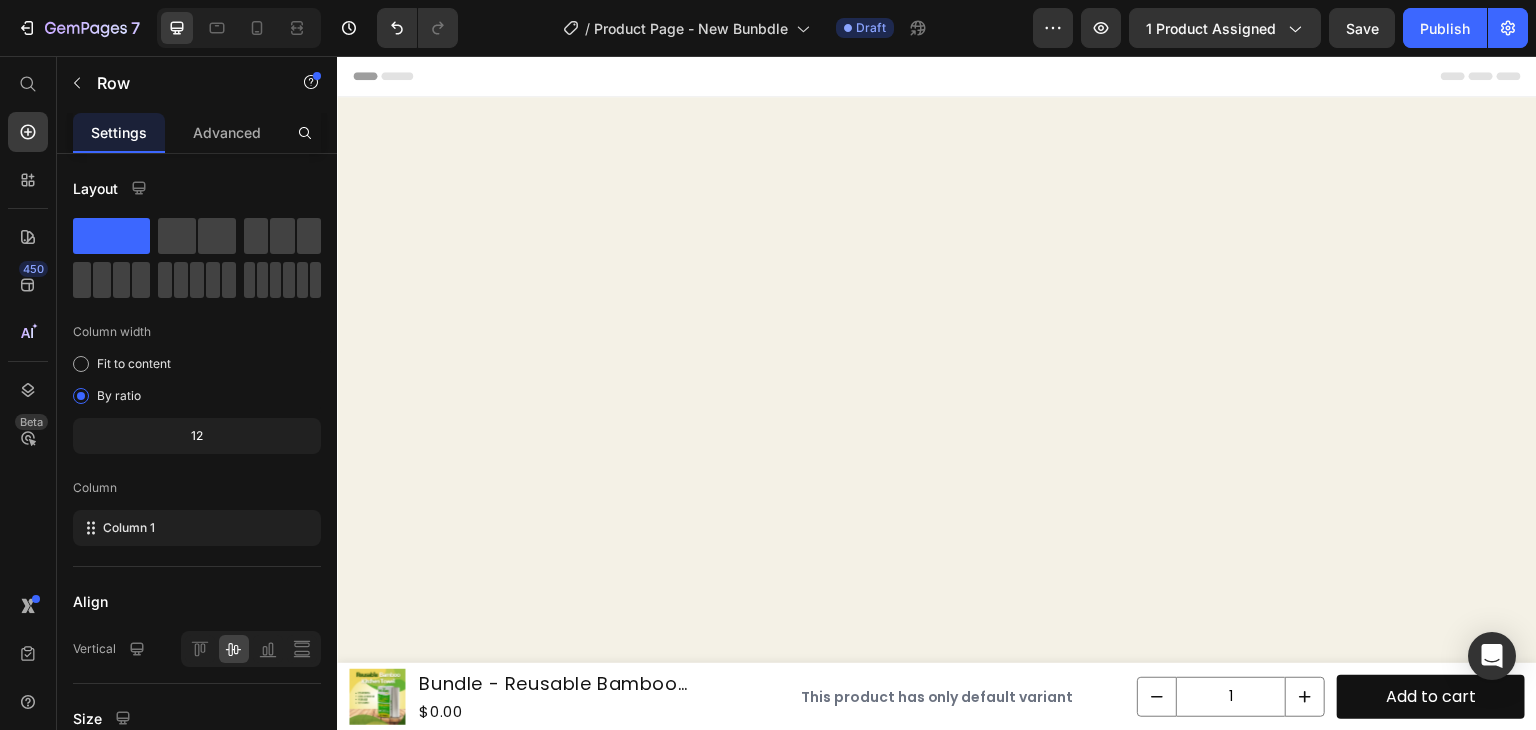 scroll, scrollTop: 4940, scrollLeft: 0, axis: vertical 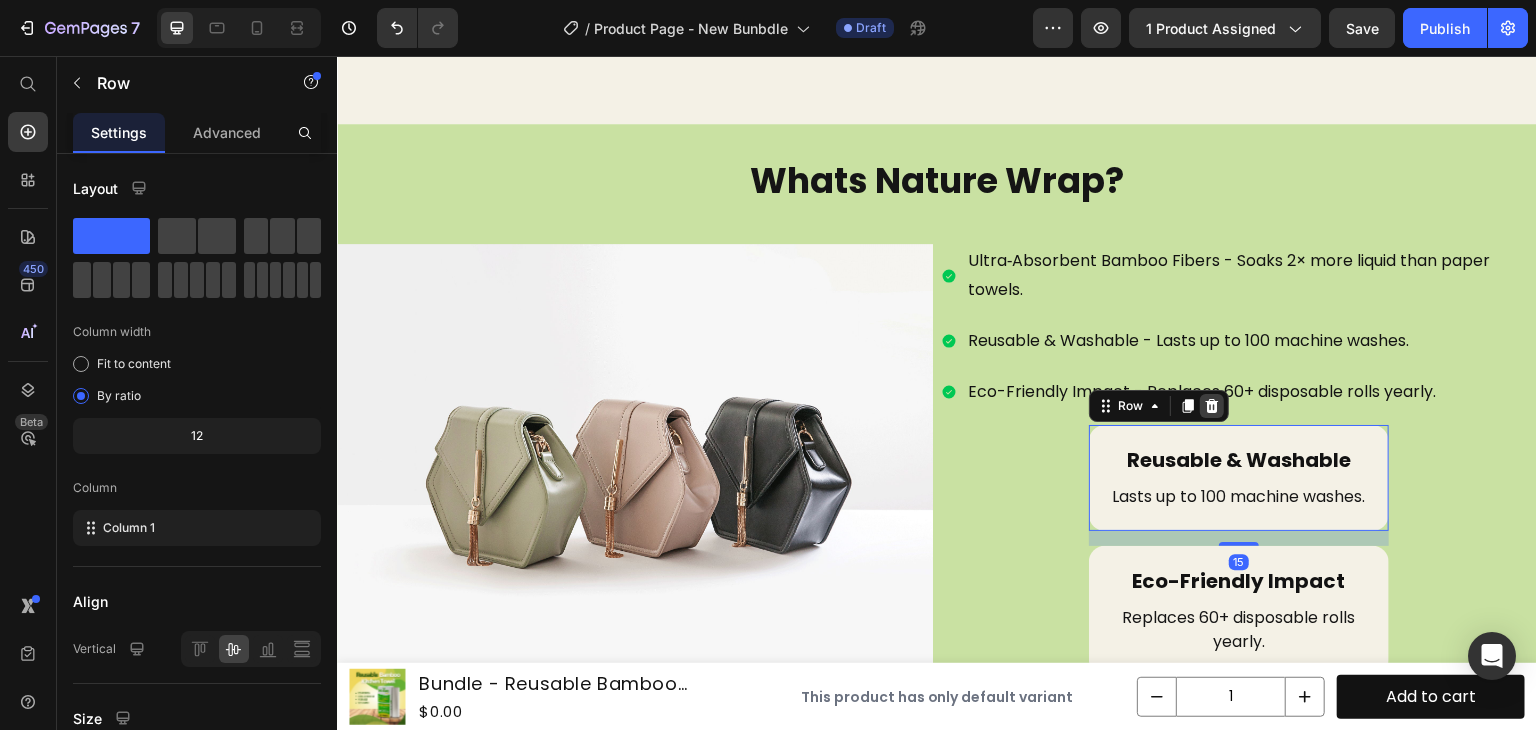 click 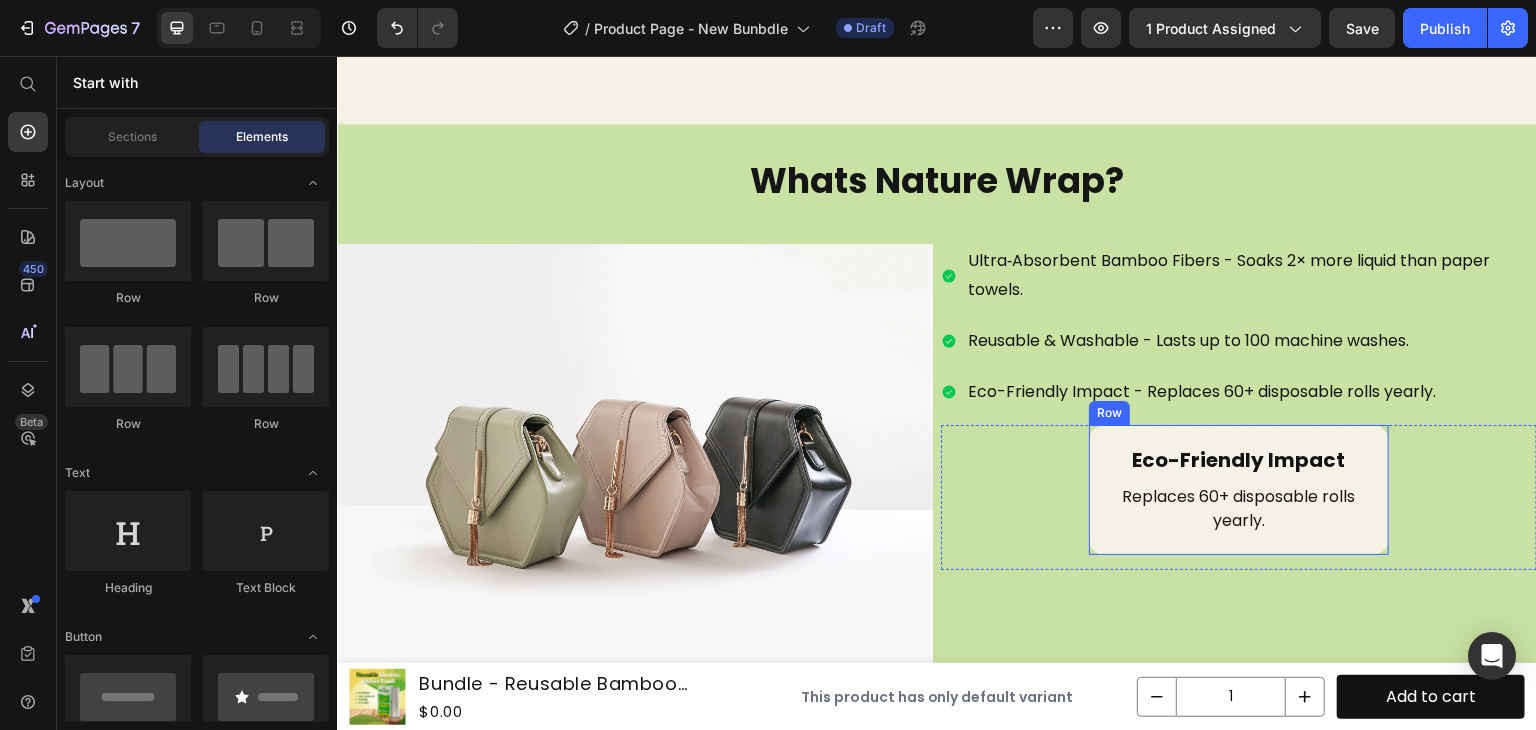 click on "Eco-Friendly Impact Text Block Replaces 60+ disposable rolls yearly. Text Block Row" at bounding box center (1239, 490) 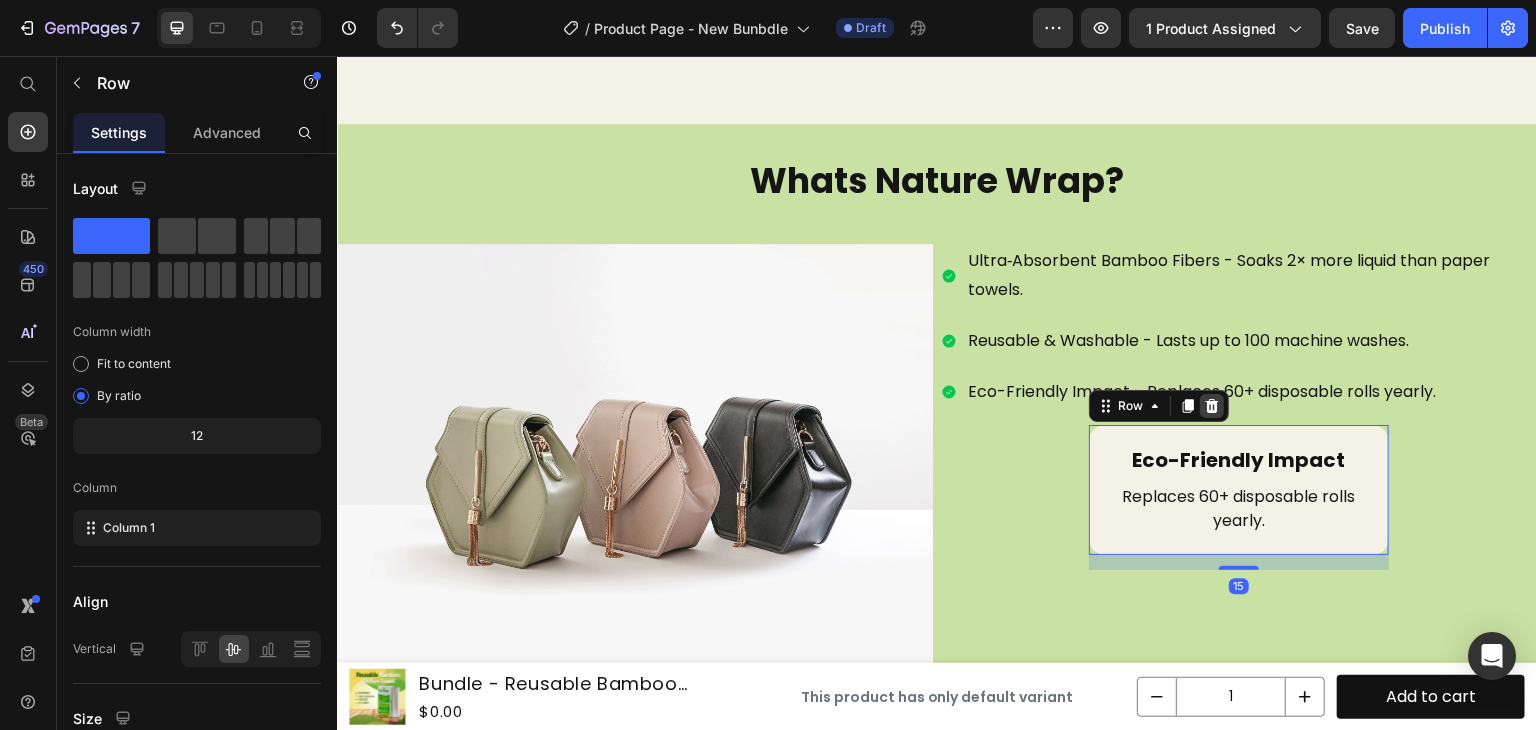 click 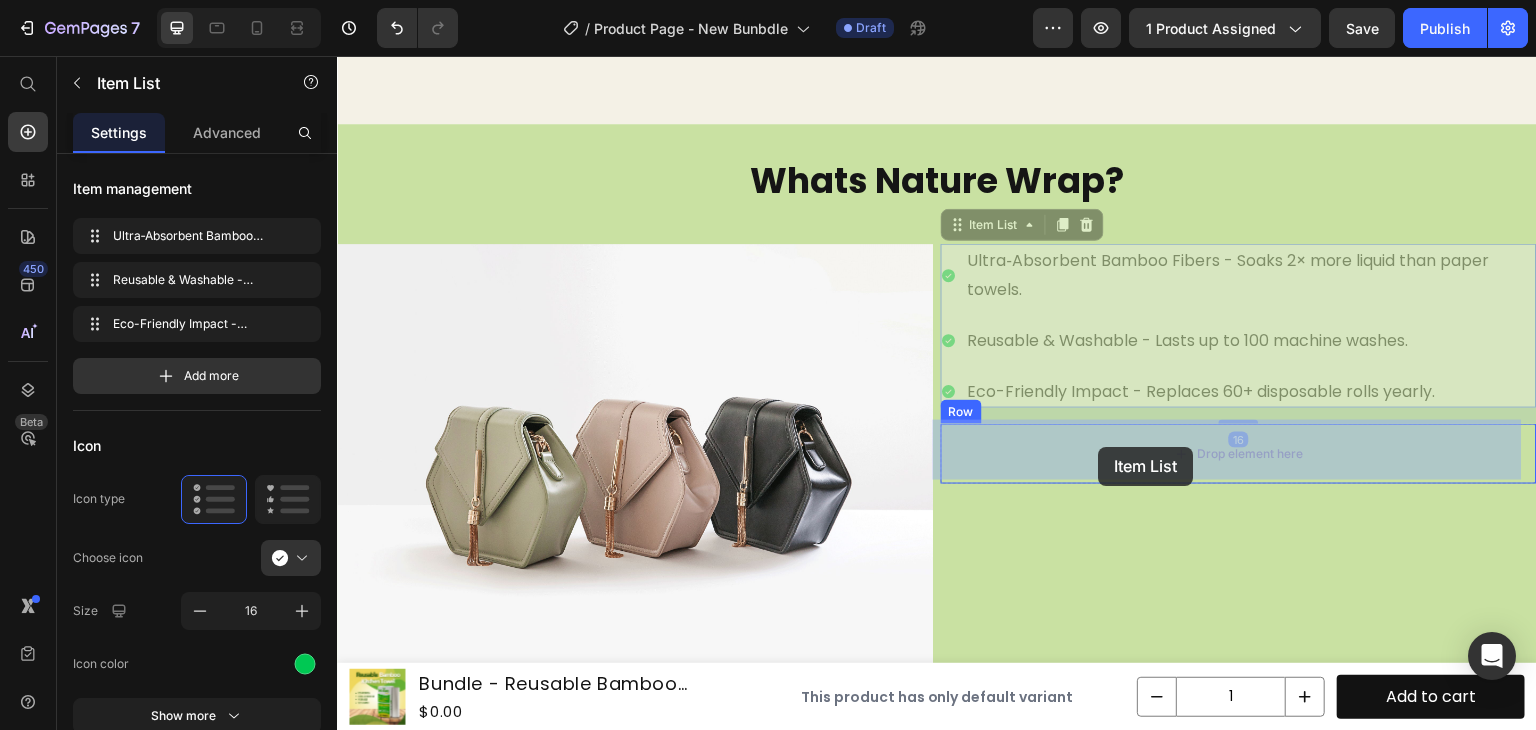 drag, startPoint x: 1119, startPoint y: 390, endPoint x: 1099, endPoint y: 447, distance: 60.40695 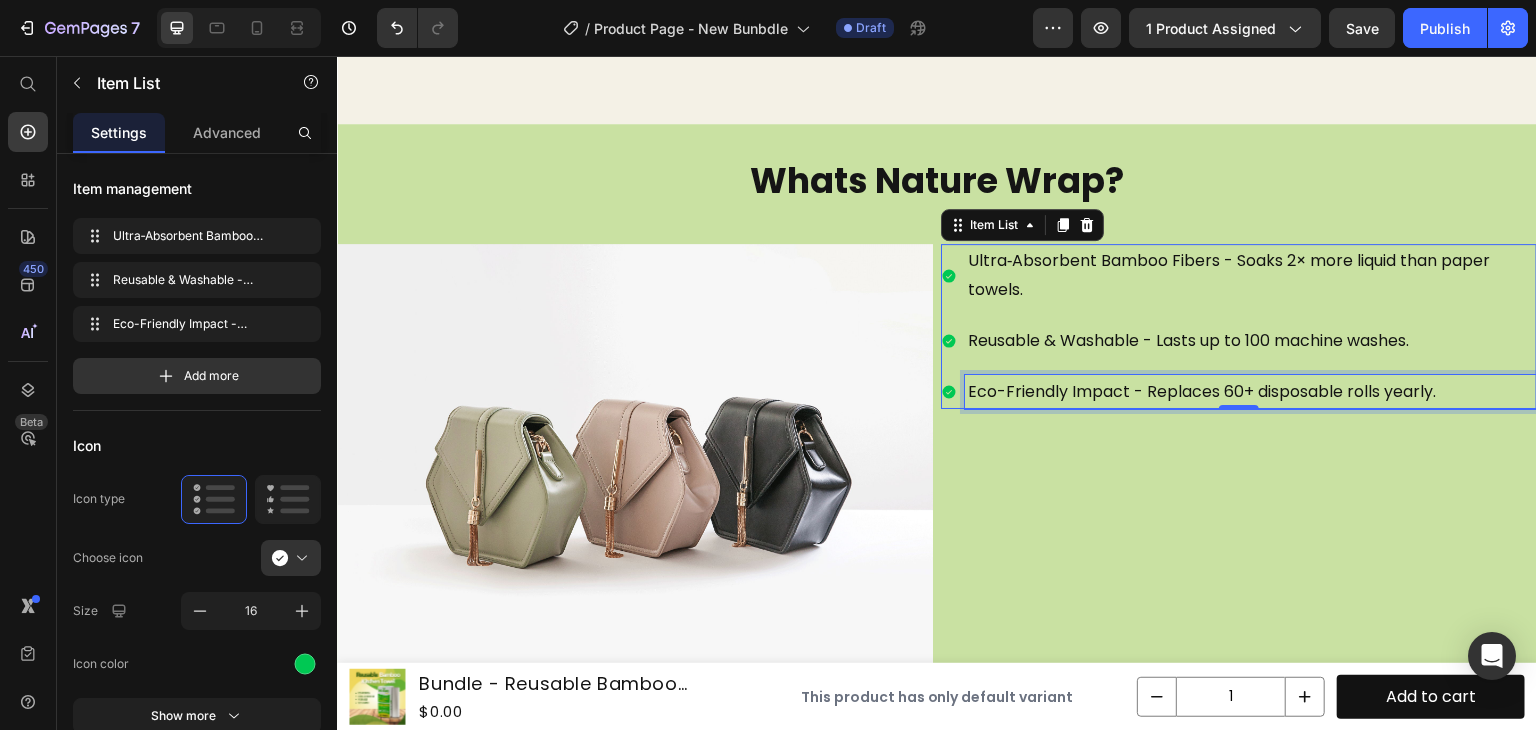 click on "Eco-Friendly Impact - Replaces 60+ disposable rolls yearly." at bounding box center [1251, 392] 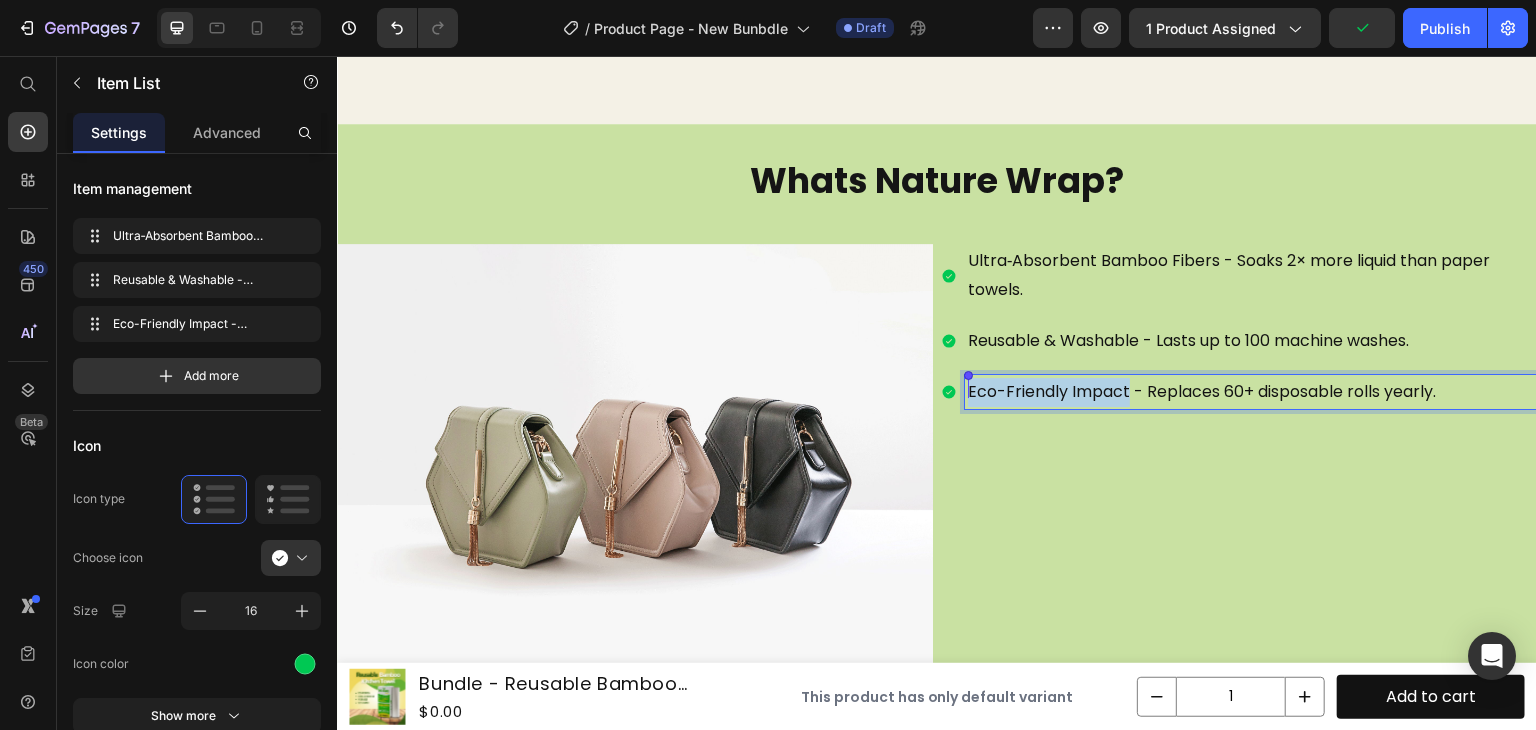 drag, startPoint x: 1122, startPoint y: 393, endPoint x: 950, endPoint y: 394, distance: 172.00291 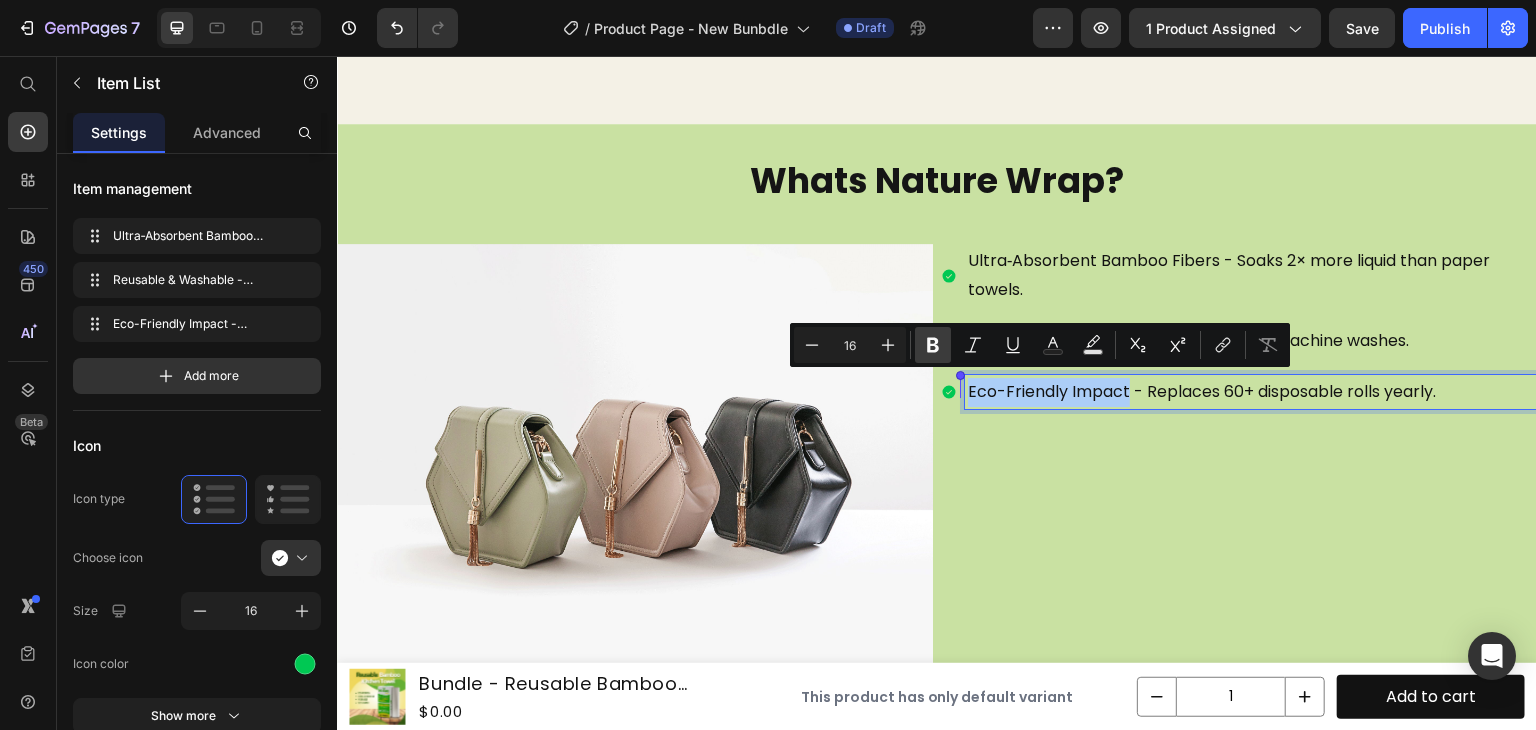 click on "Bold" at bounding box center (933, 345) 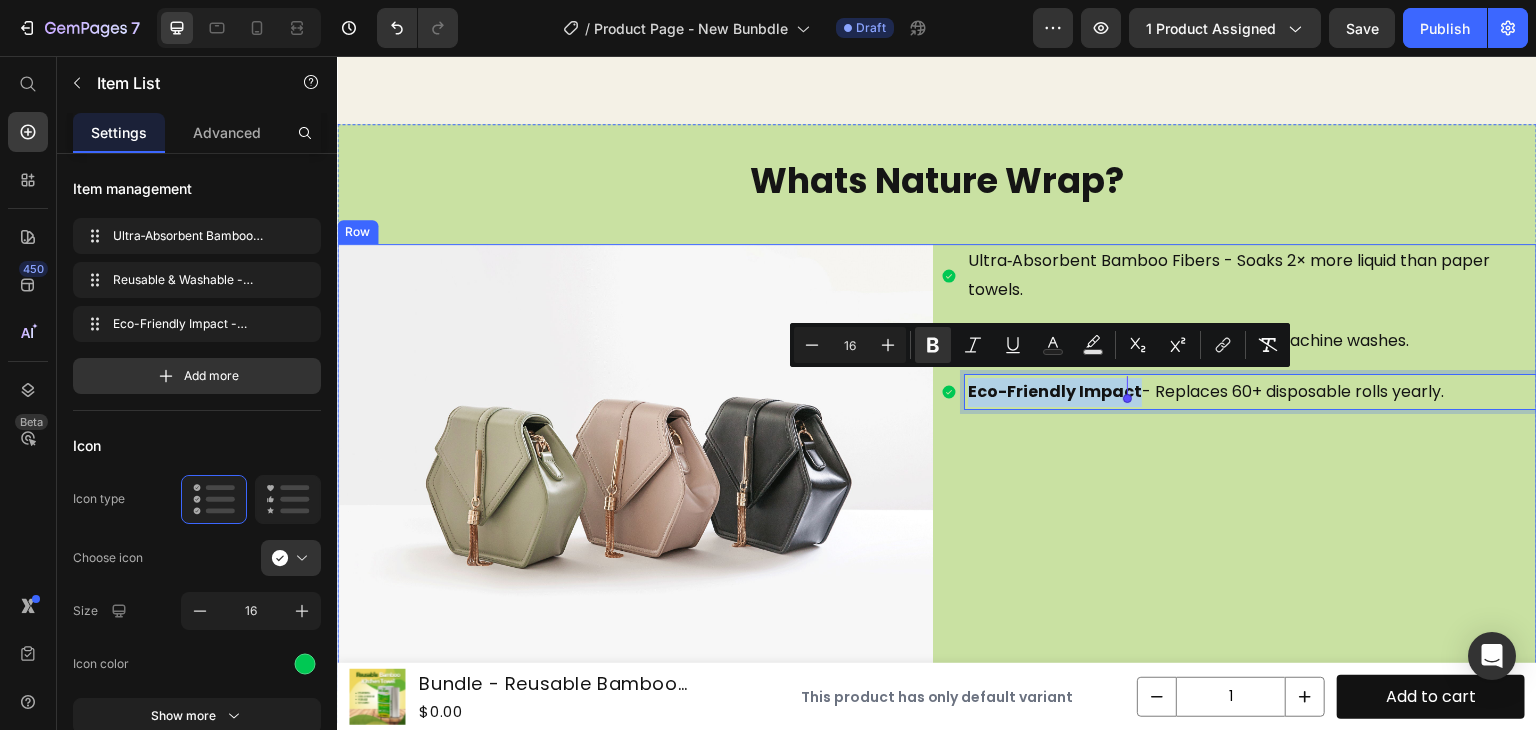 click on "Ultra‑Absorbent Bamboo Fibers - Soaks 2× more liquid than paper towels. Reusable & Washable - Lasts up to 100 machine washes. Eco-Friendly Impact  - Replaces 60+ disposable rolls yearly. Item List   0 Row" at bounding box center (1239, 467) 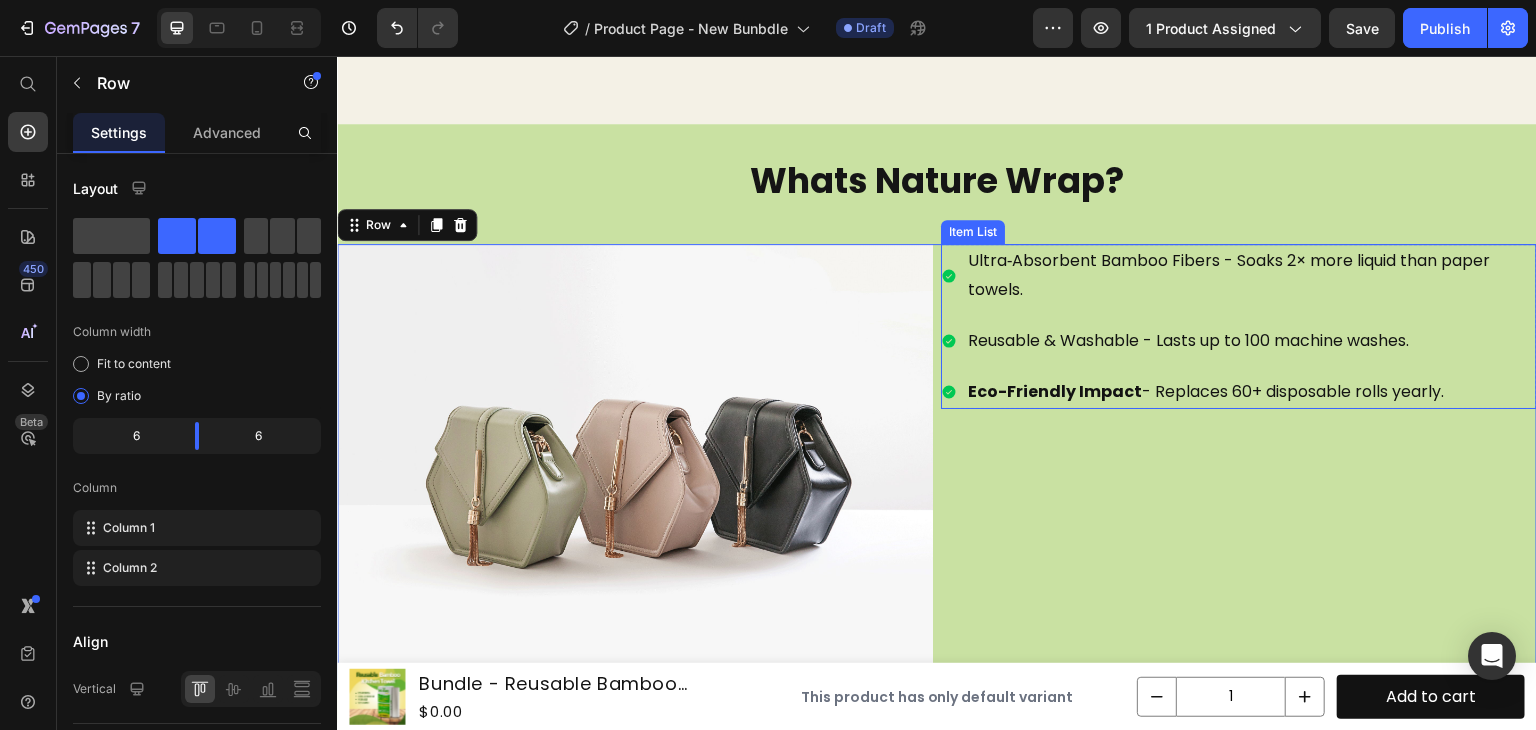 click on "Reusable & Washable - Lasts up to 100 machine washes." at bounding box center [1251, 341] 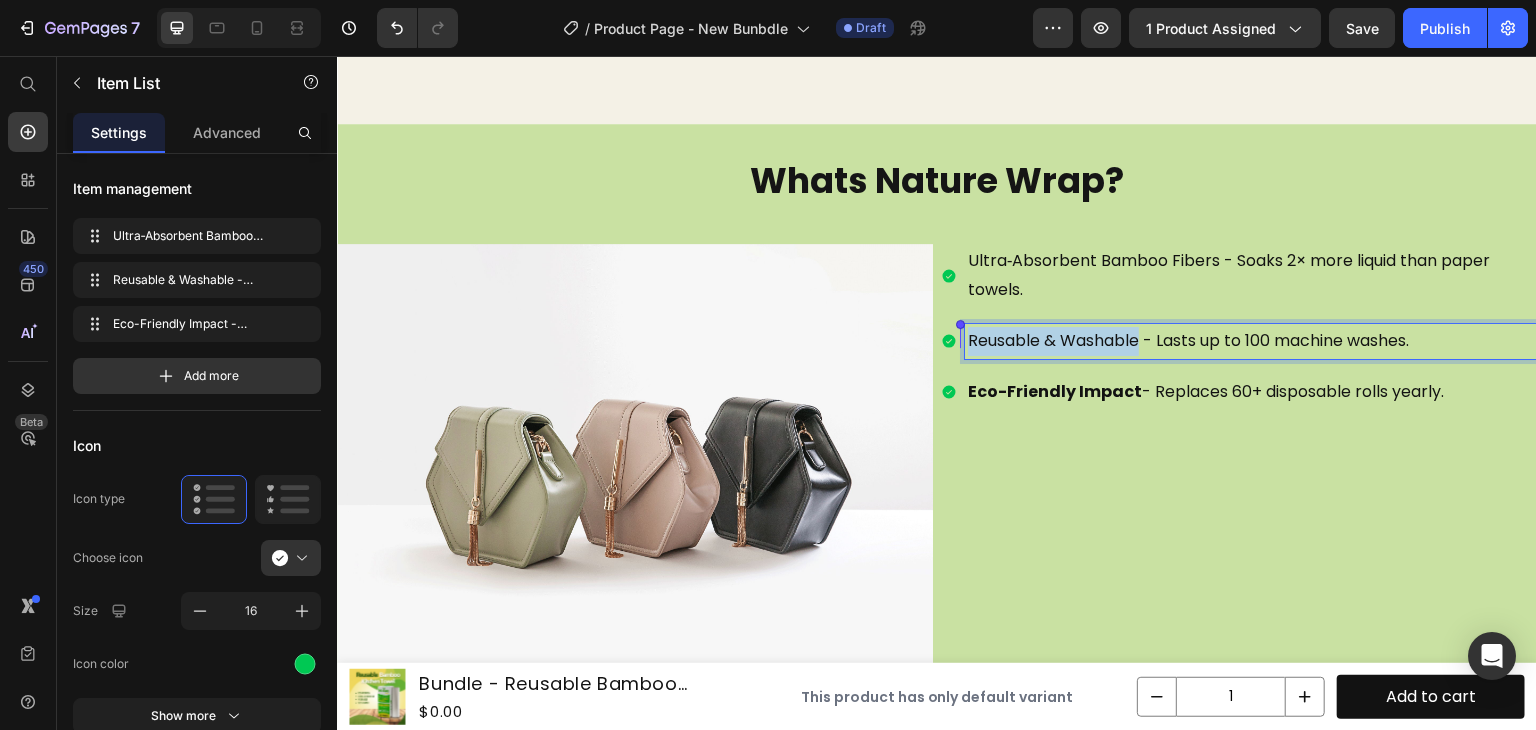 drag, startPoint x: 1132, startPoint y: 342, endPoint x: 954, endPoint y: 339, distance: 178.02528 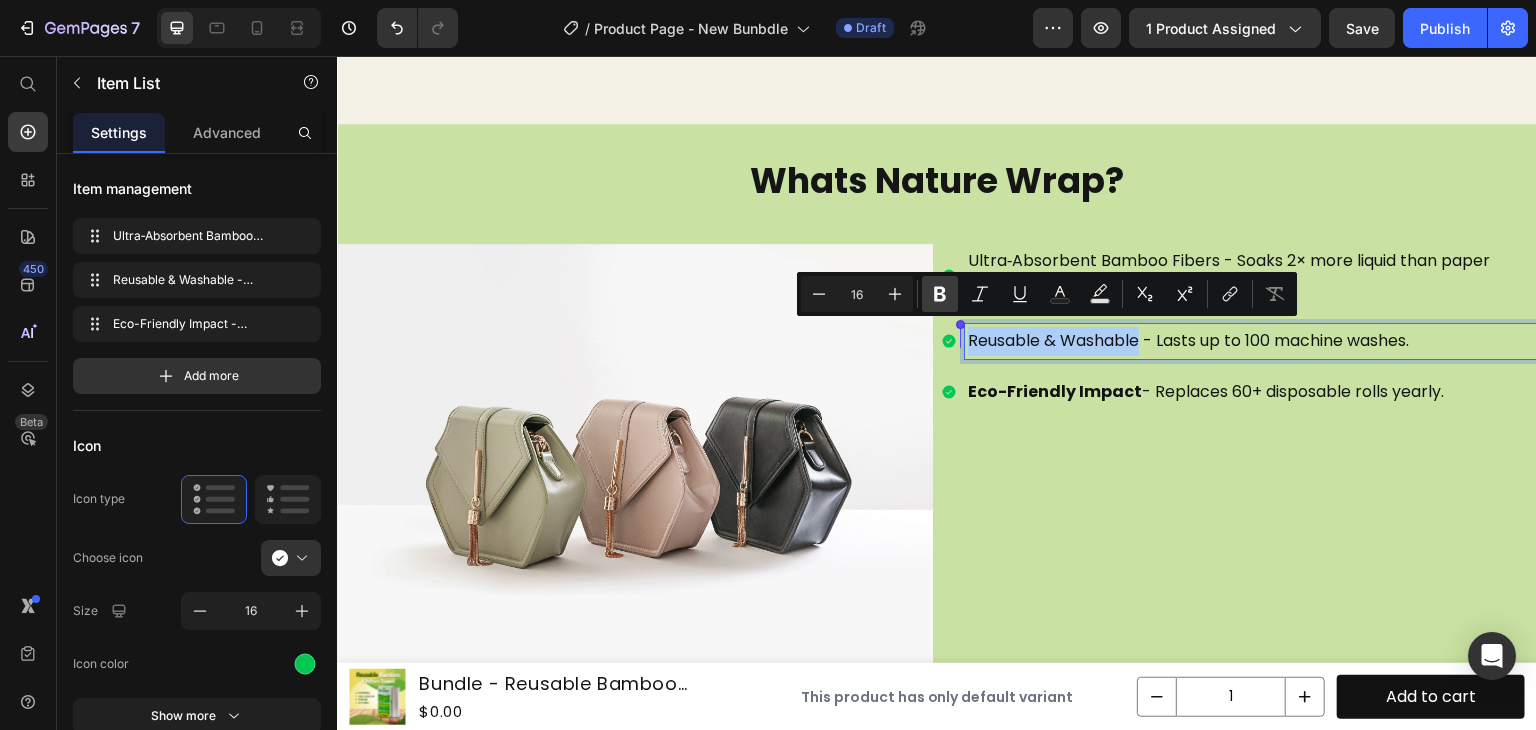 click on "Bold" at bounding box center (940, 294) 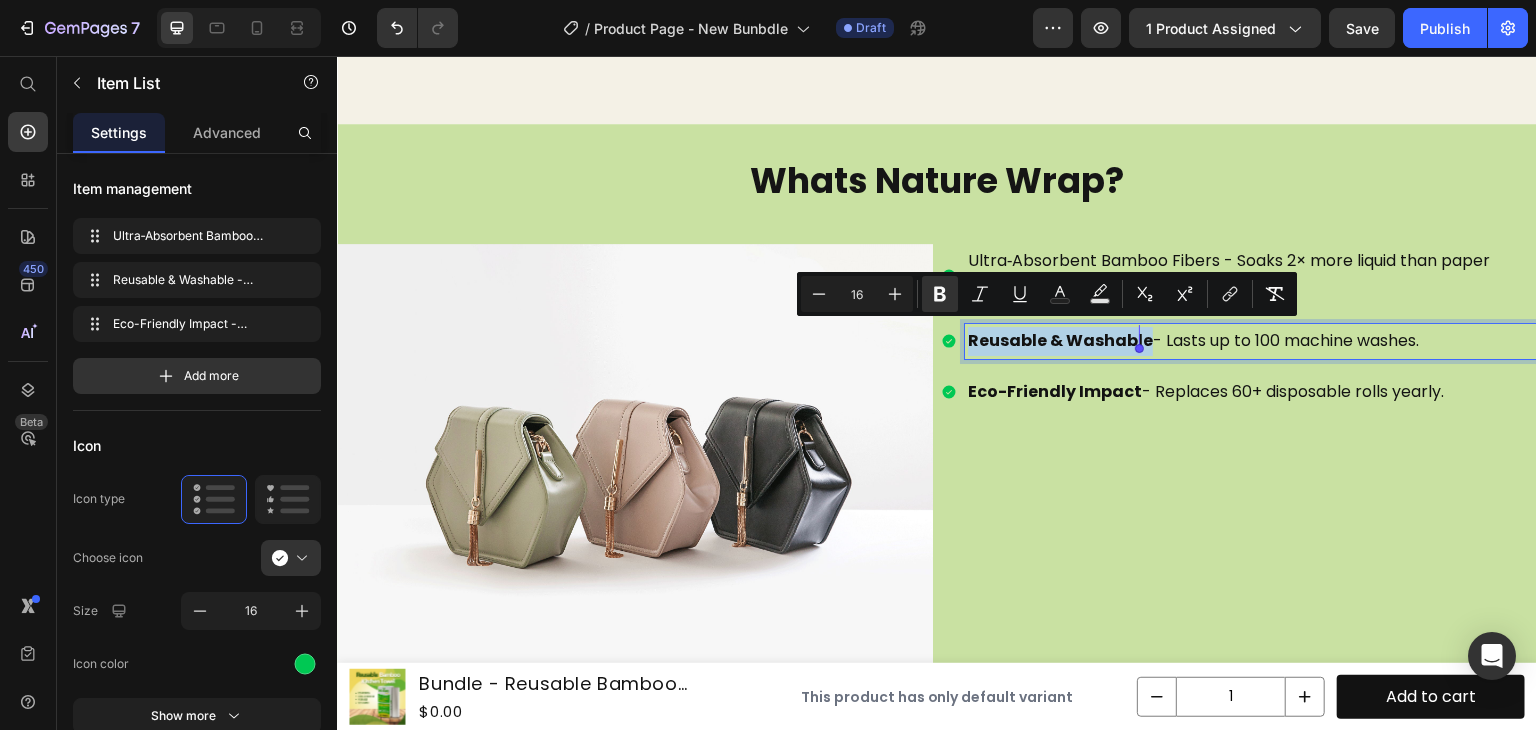click on "Eco-Friendly Impact  - Replaces 60+ disposable rolls yearly." at bounding box center [1251, 392] 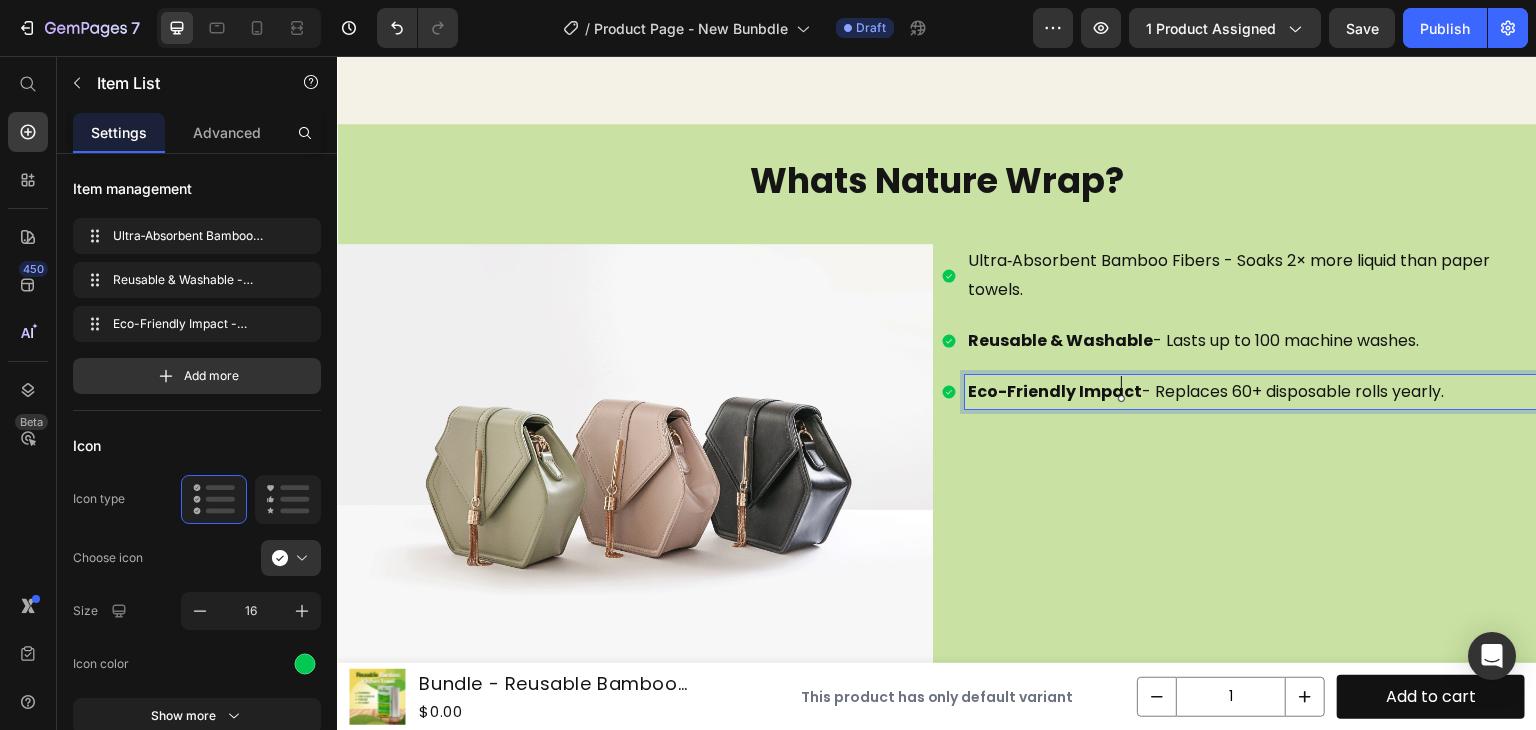 click on "Ultra‑Absorbent Bamboo Fibers - Soaks 2× more liquid than paper towels." at bounding box center [1251, 276] 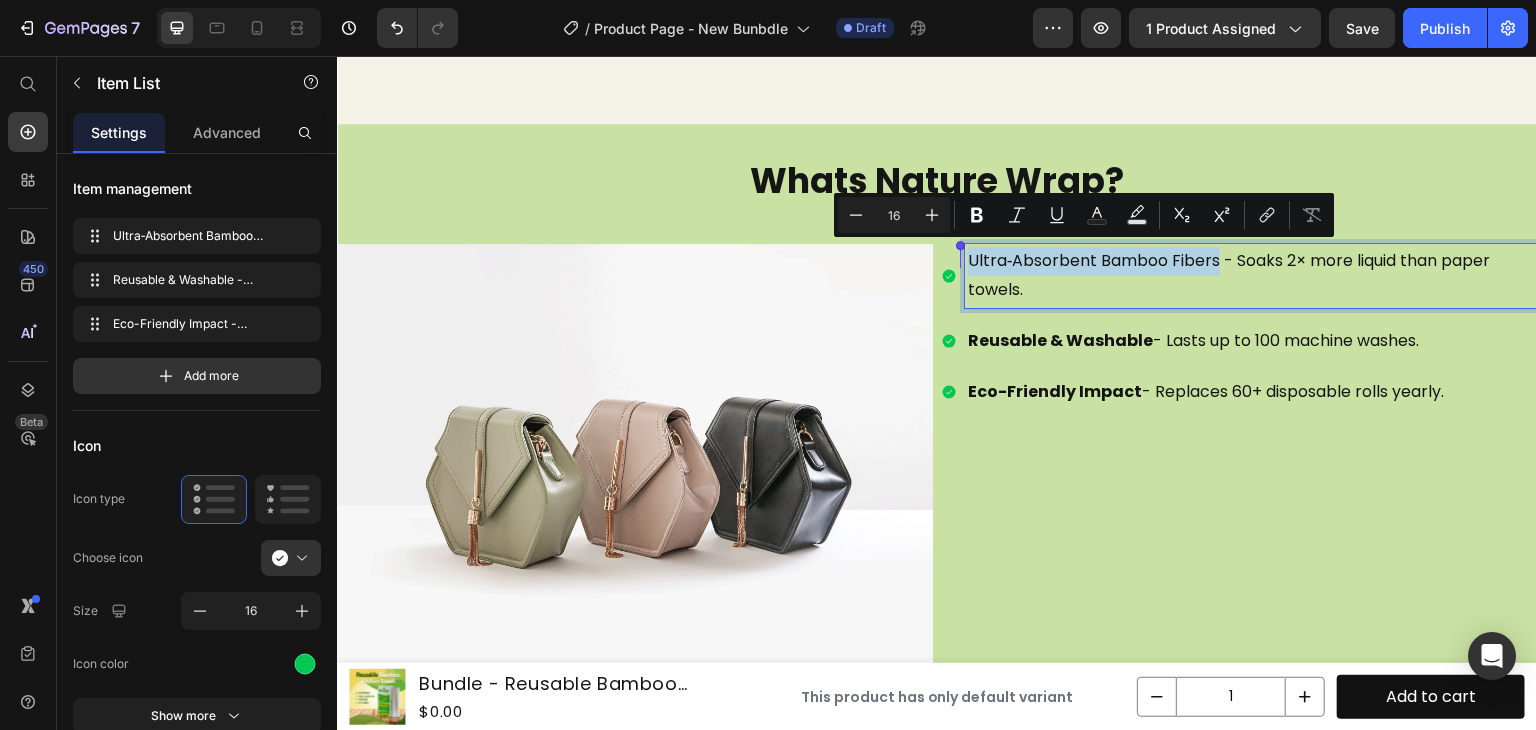 drag, startPoint x: 1207, startPoint y: 252, endPoint x: 943, endPoint y: 251, distance: 264.0019 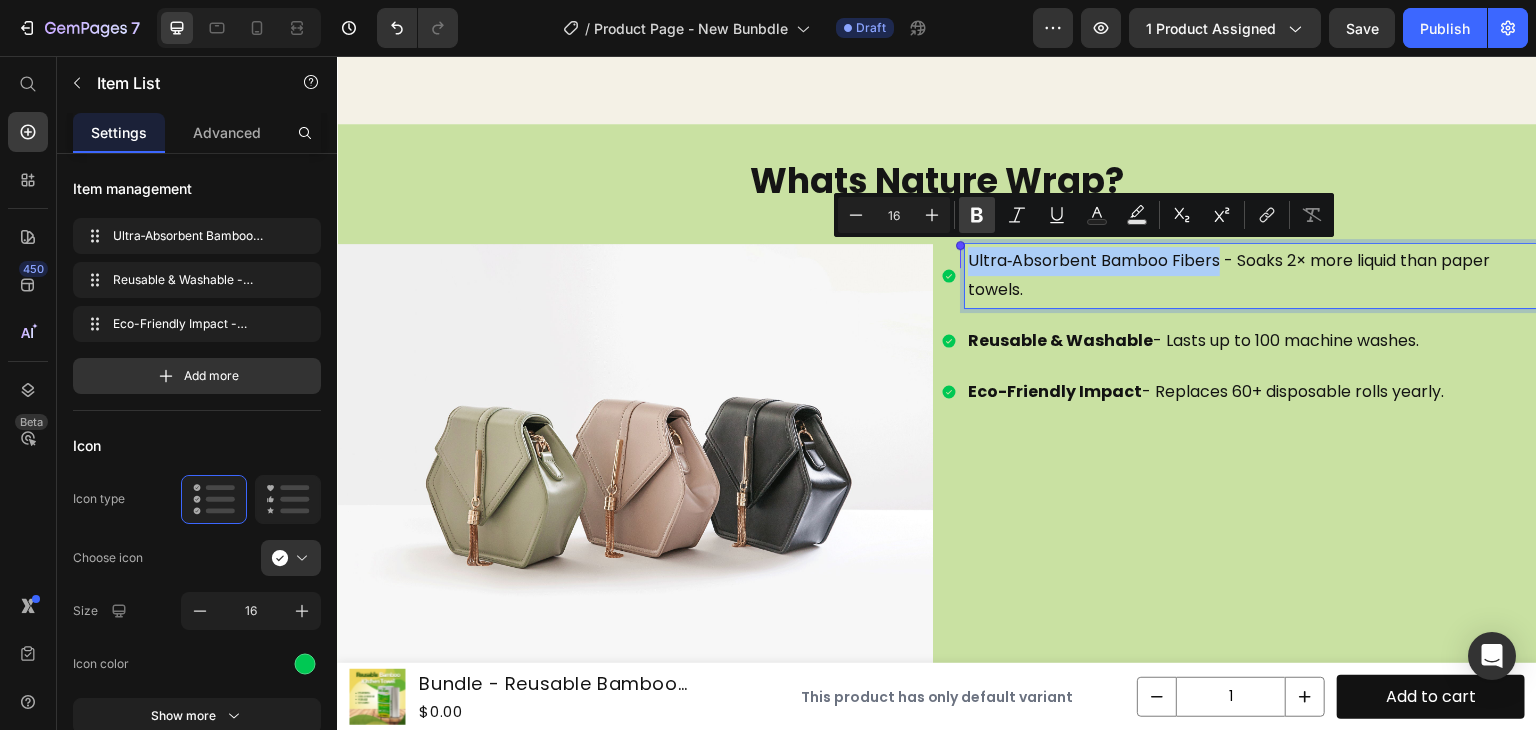 click 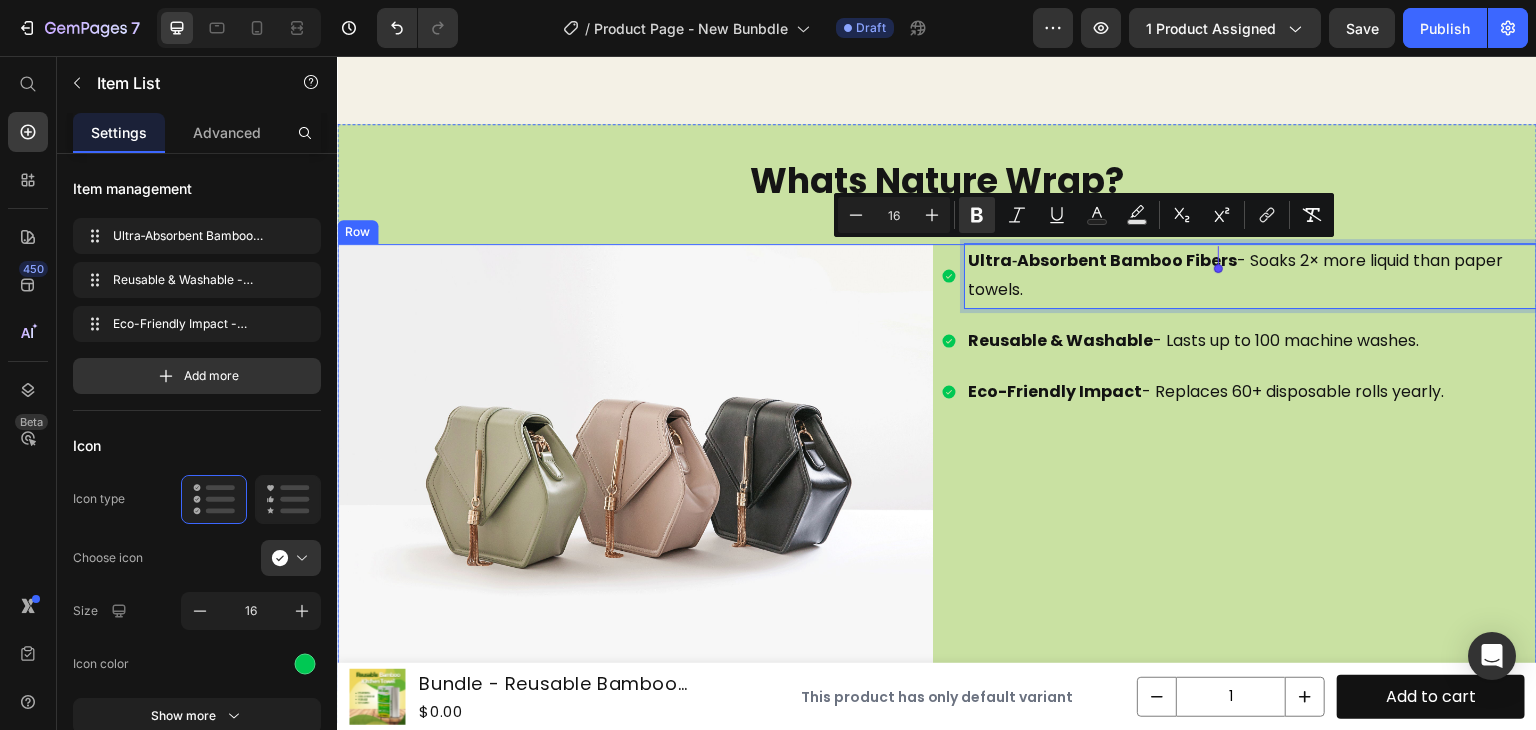 click on "Ultra‑Absorbent Bamboo Fibers  - Soaks 2× more liquid than paper towels. Reusable & Washable  - Lasts up to 100 machine washes. Eco-Friendly Impact  - Replaces 60+ disposable rolls yearly. Item List   0 Row" at bounding box center (1239, 467) 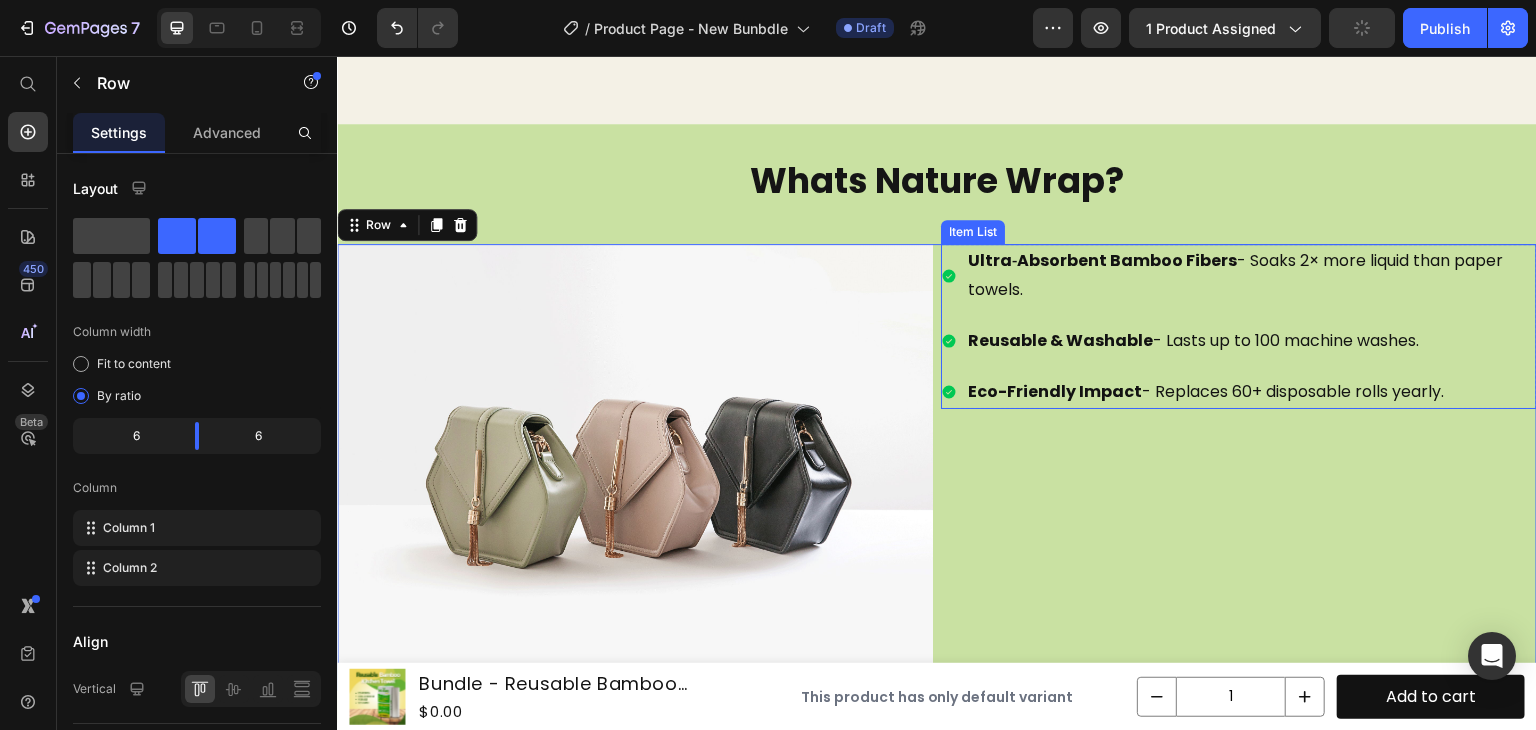 click on "Eco-Friendly Impact  - Replaces 60+ disposable rolls yearly." at bounding box center (1251, 392) 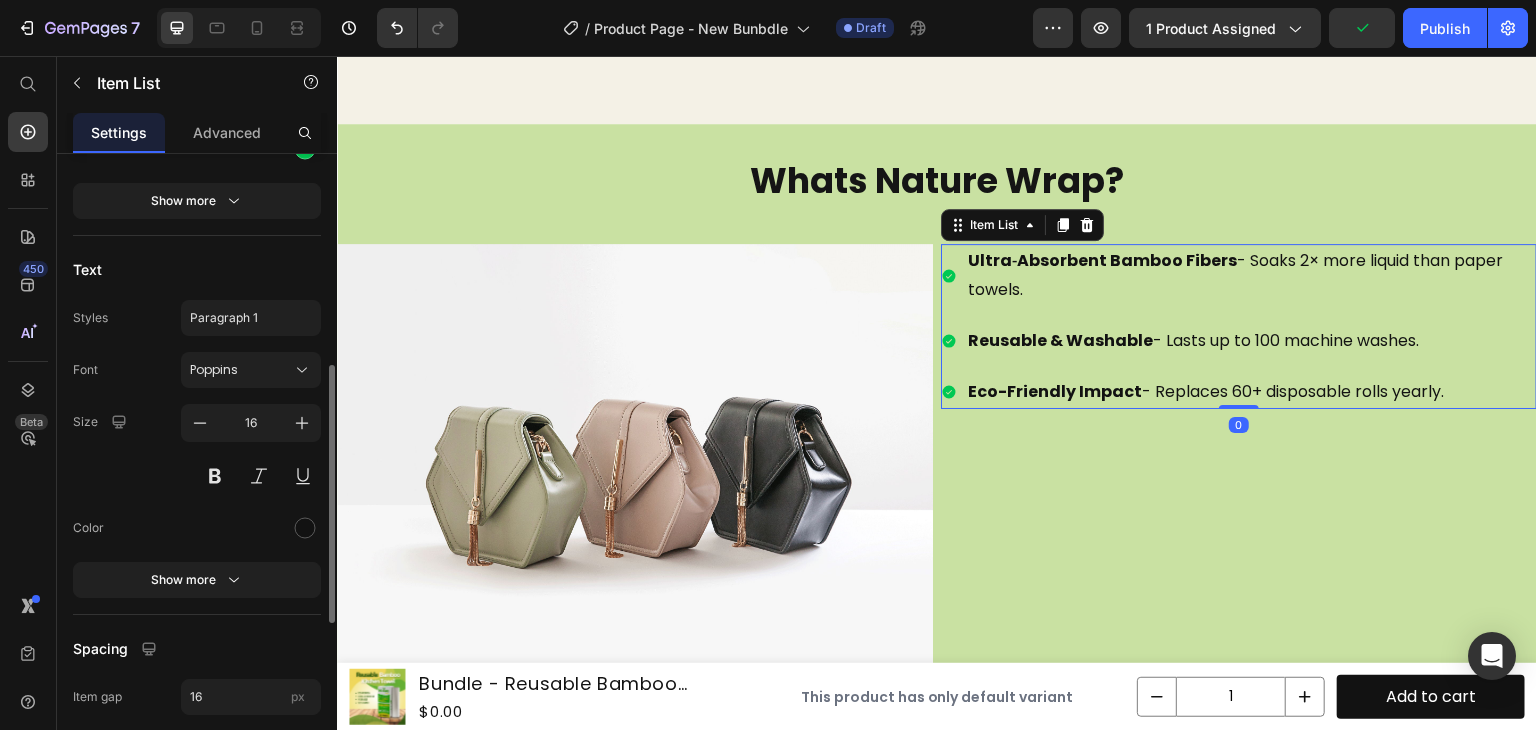 scroll, scrollTop: 516, scrollLeft: 0, axis: vertical 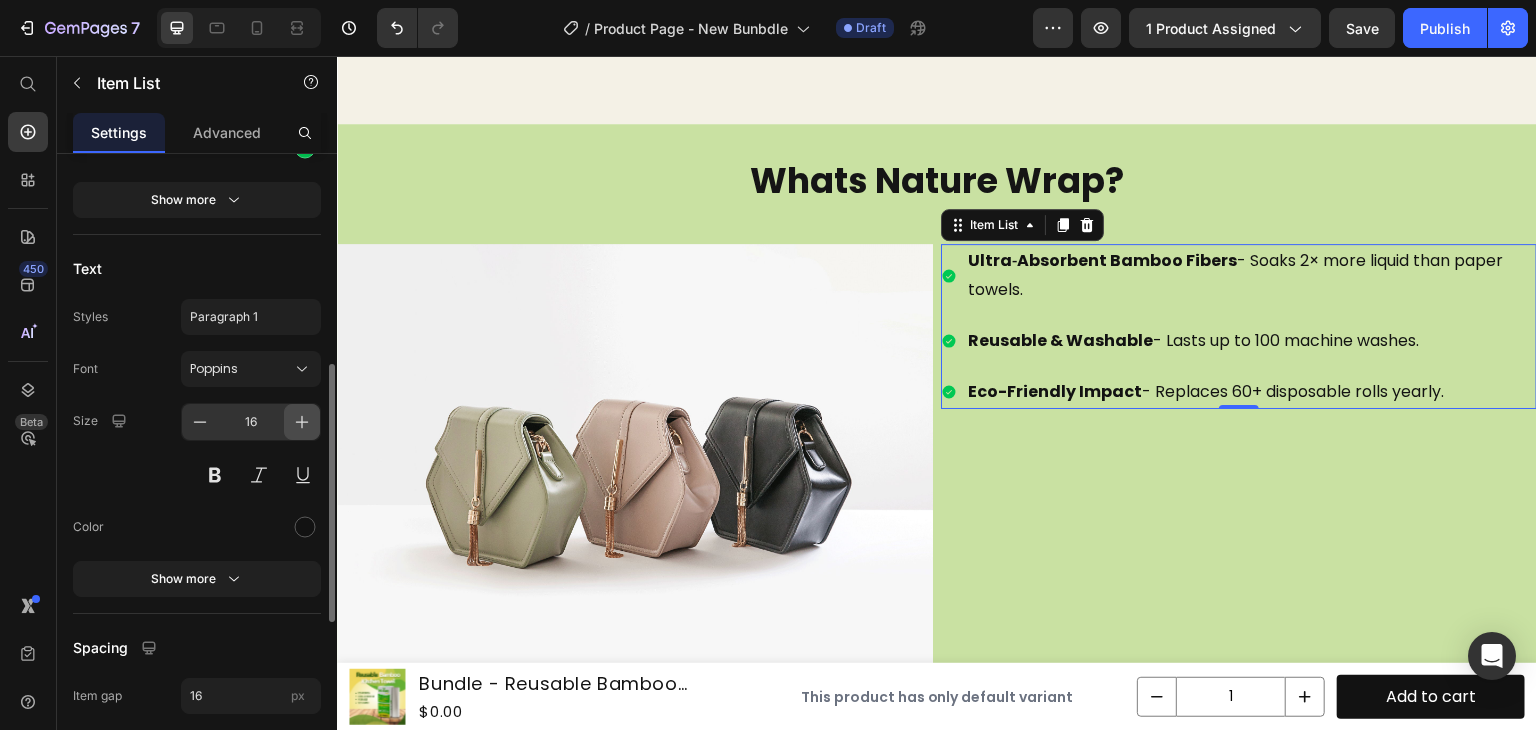 click at bounding box center (302, 422) 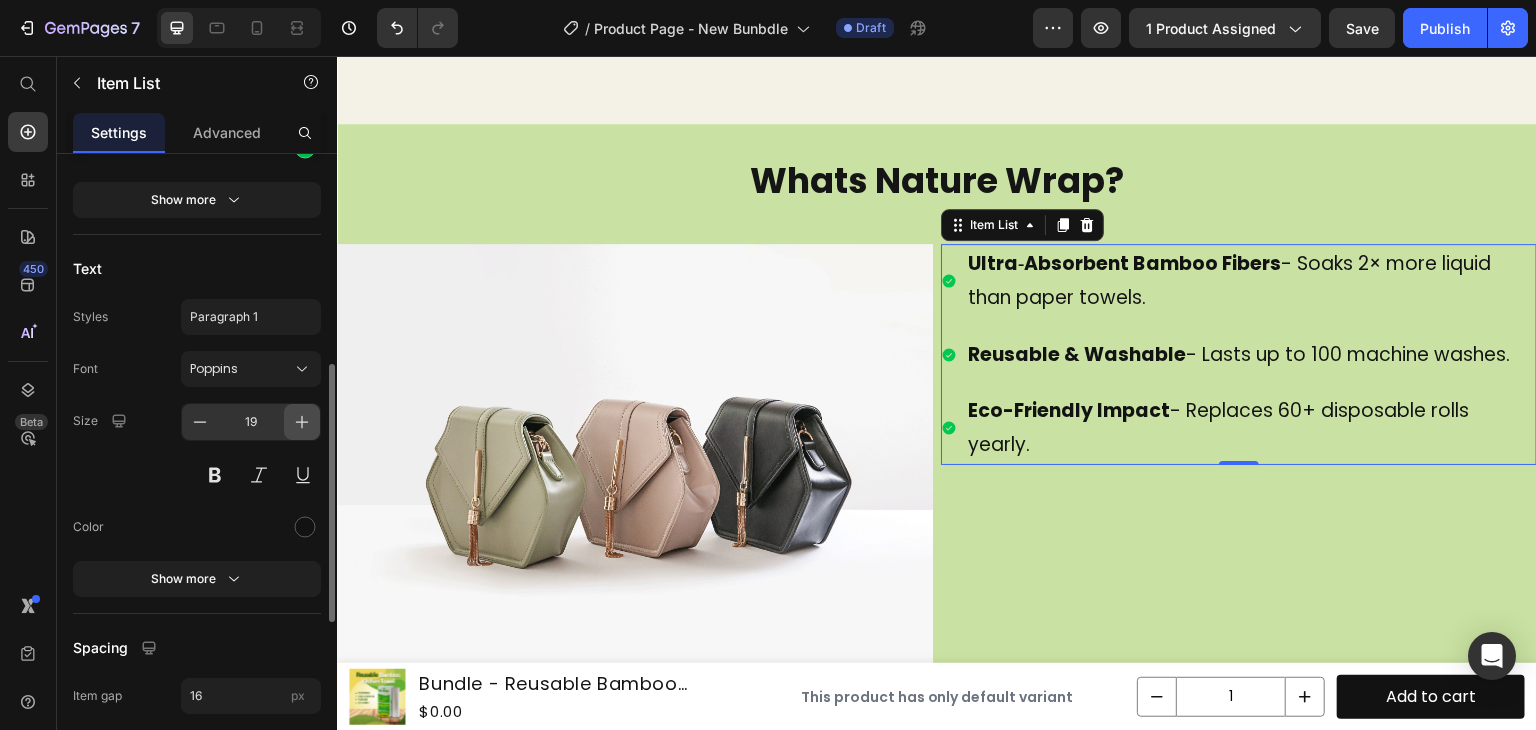 click 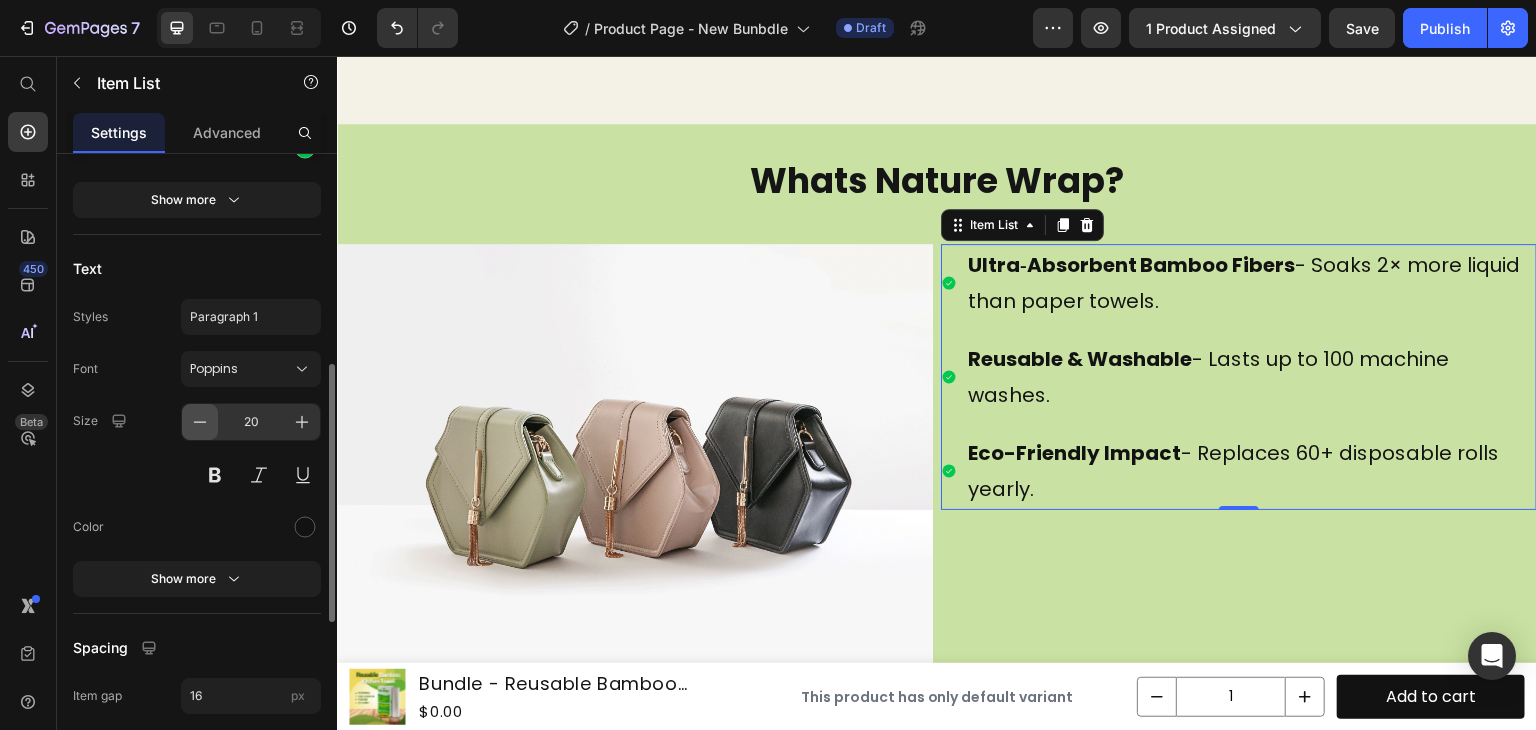 click at bounding box center [200, 422] 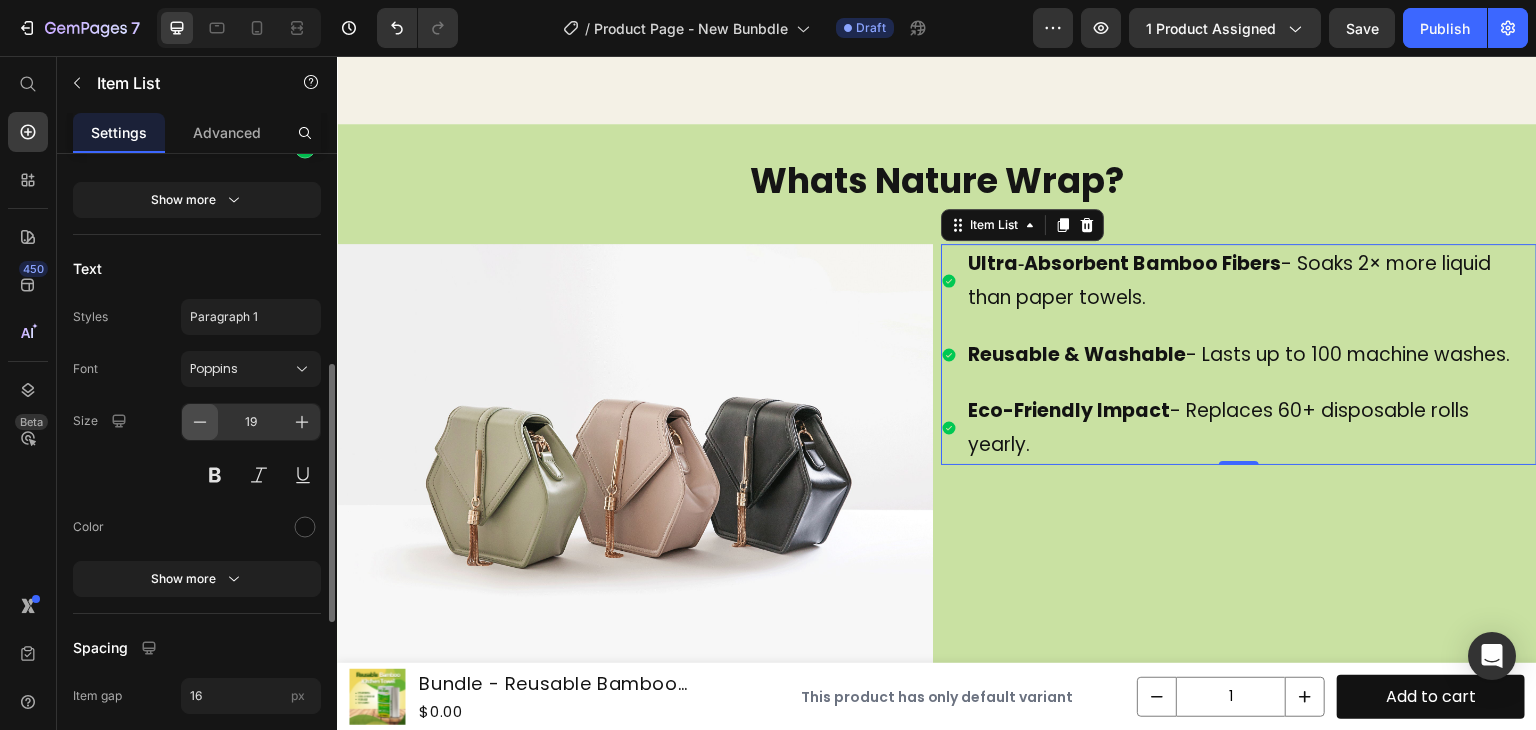 click at bounding box center [200, 422] 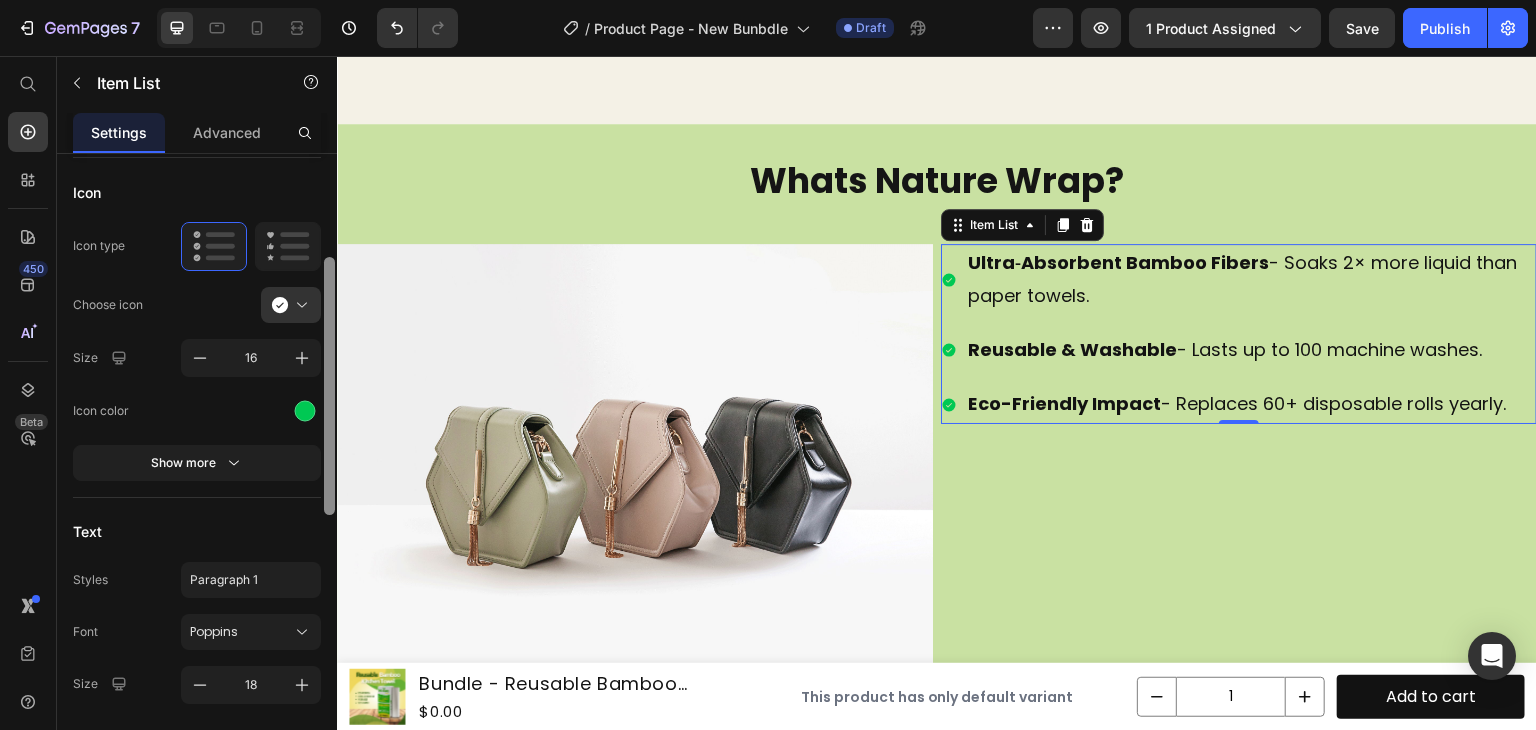 scroll, scrollTop: 246, scrollLeft: 0, axis: vertical 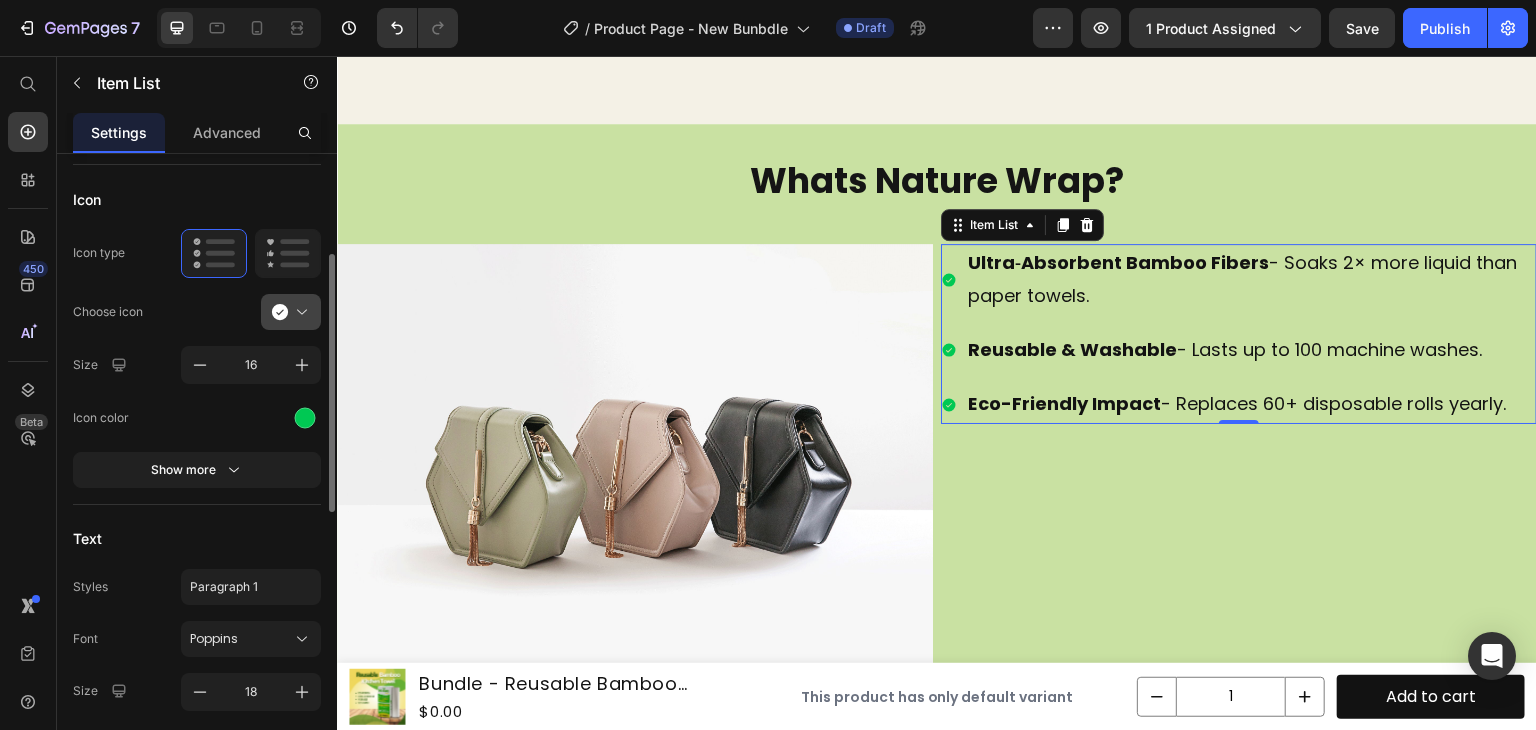 click at bounding box center (299, 312) 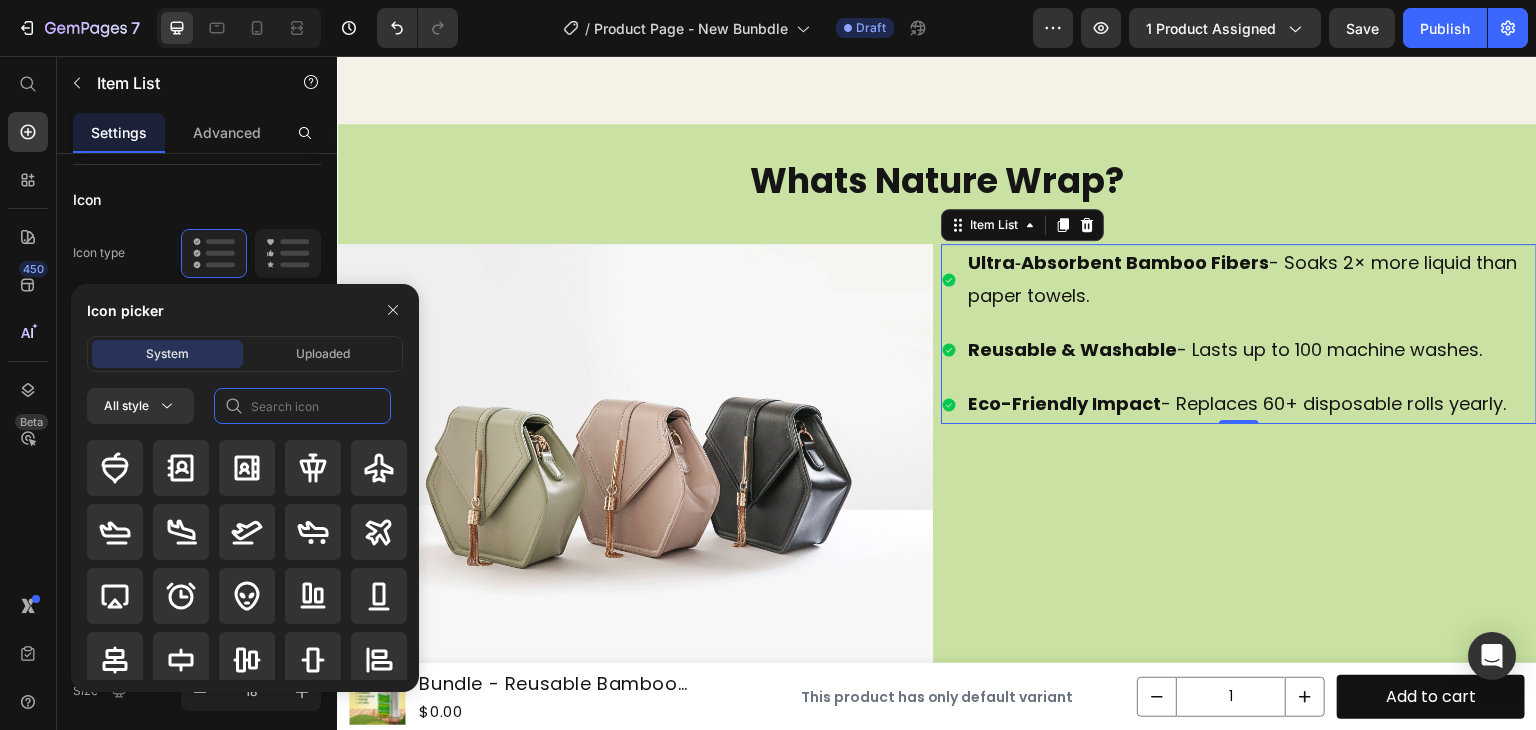 click 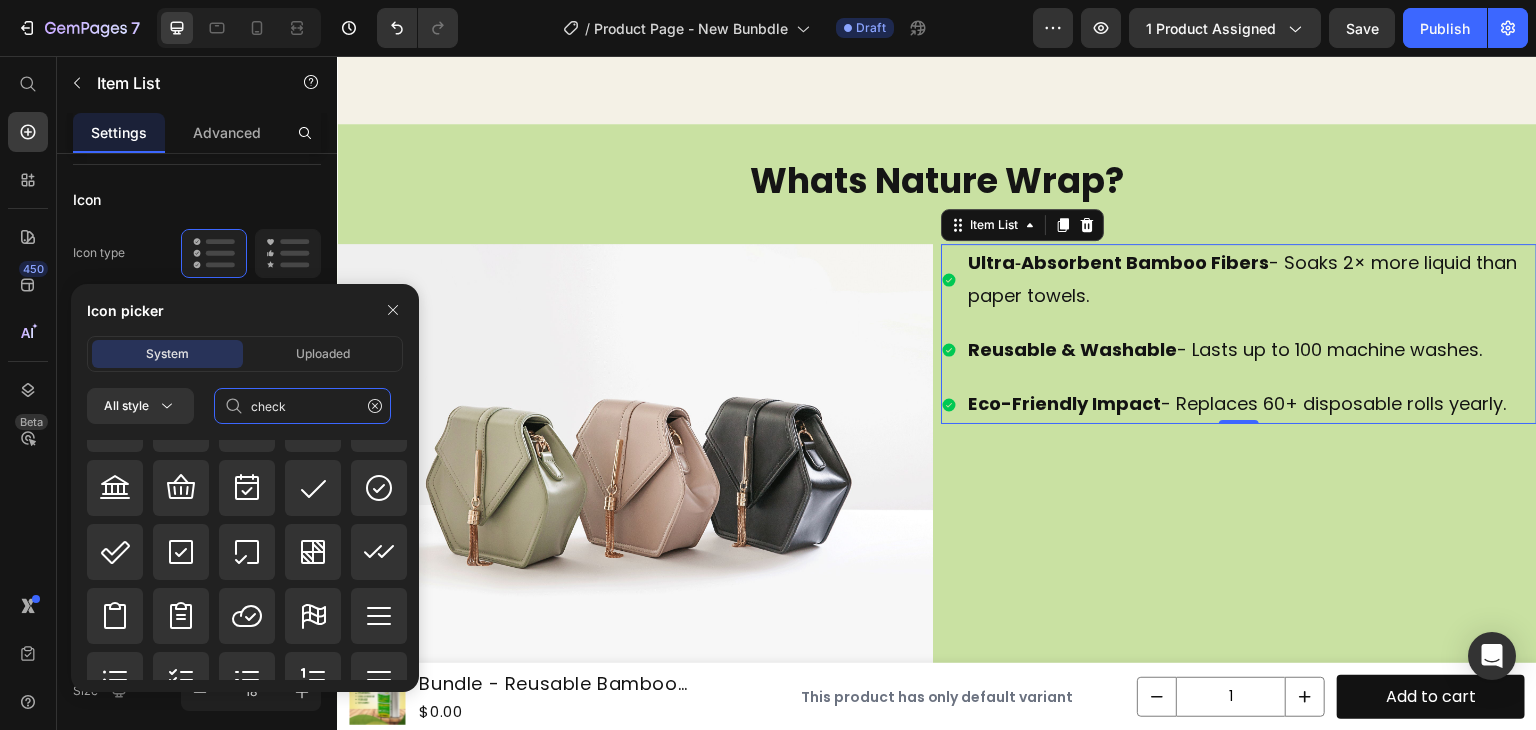 scroll, scrollTop: 676, scrollLeft: 0, axis: vertical 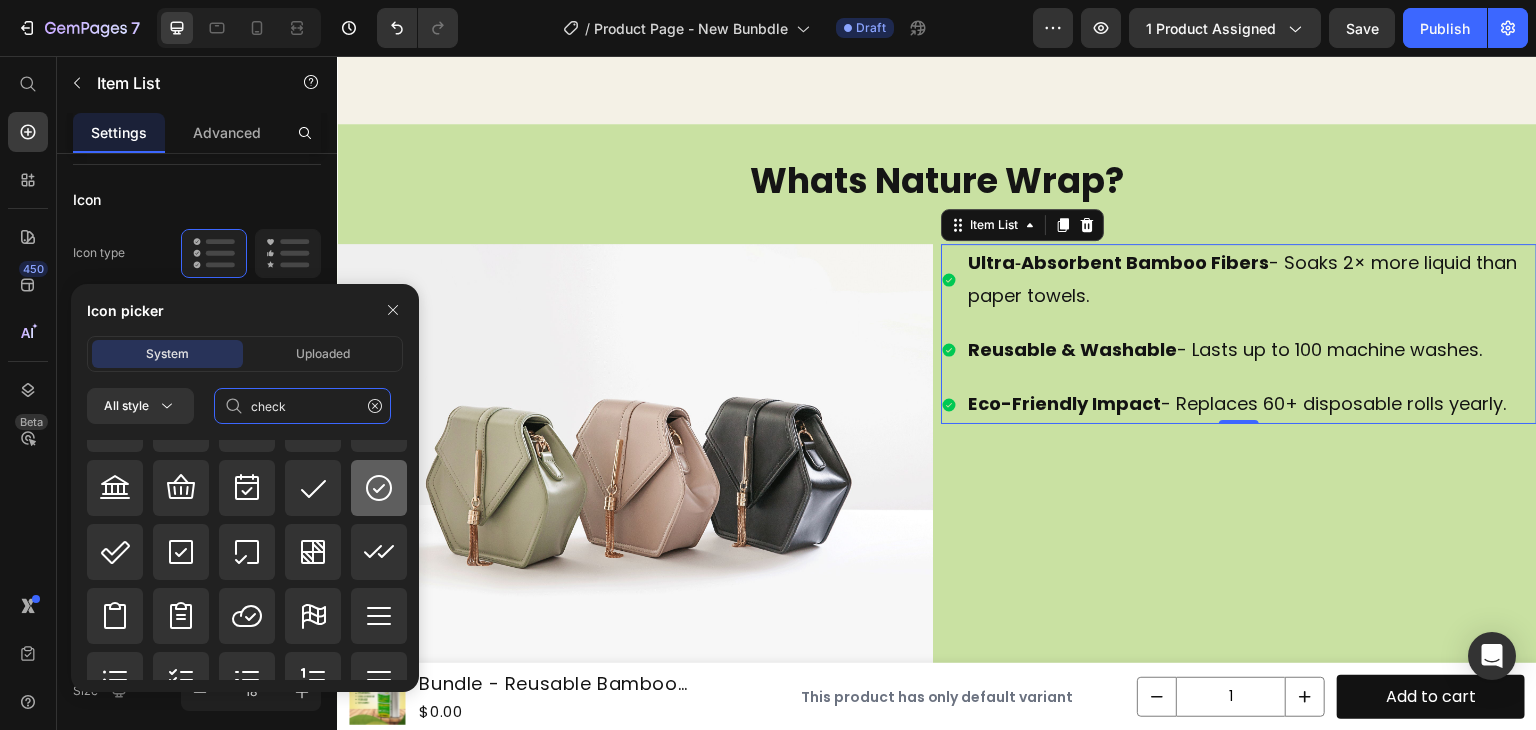type on "check" 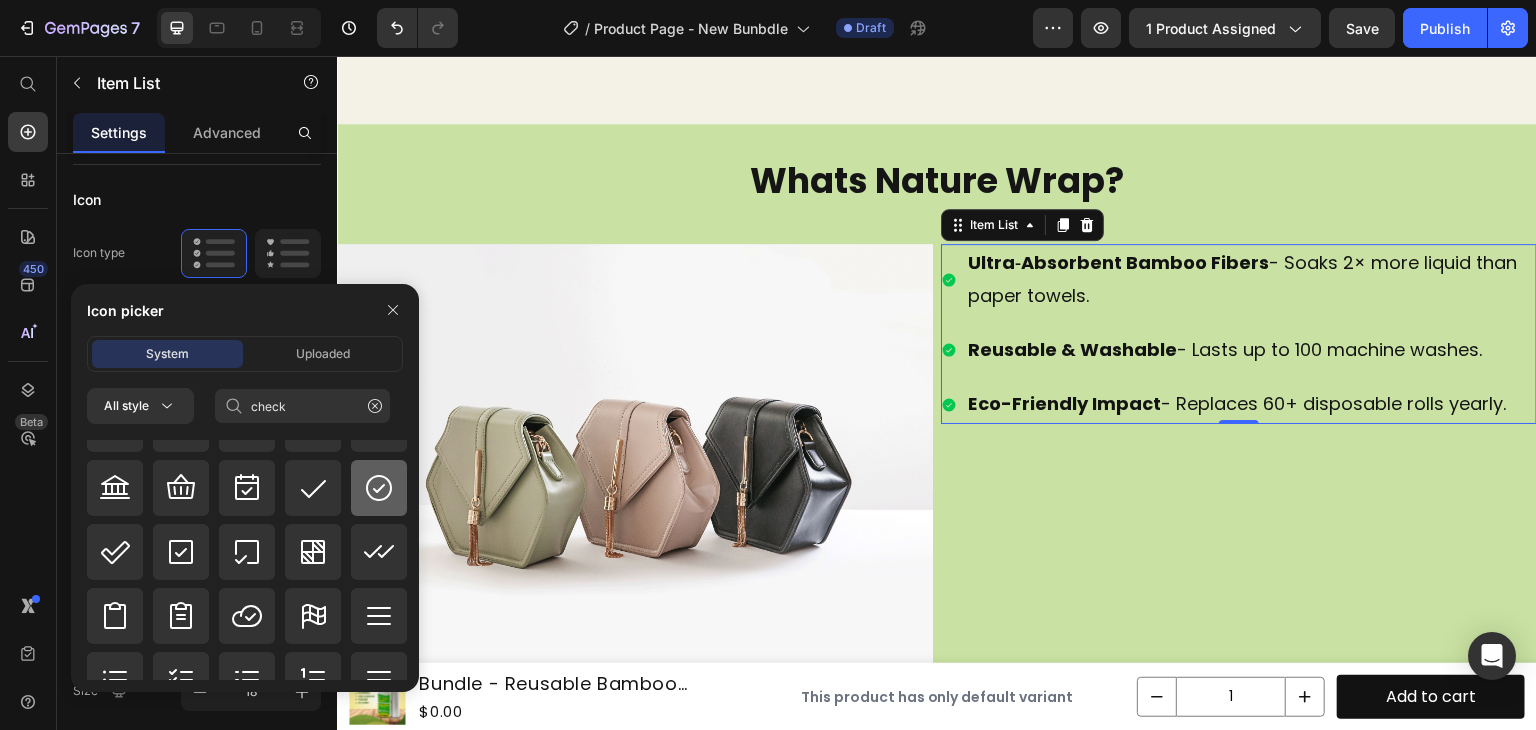 click 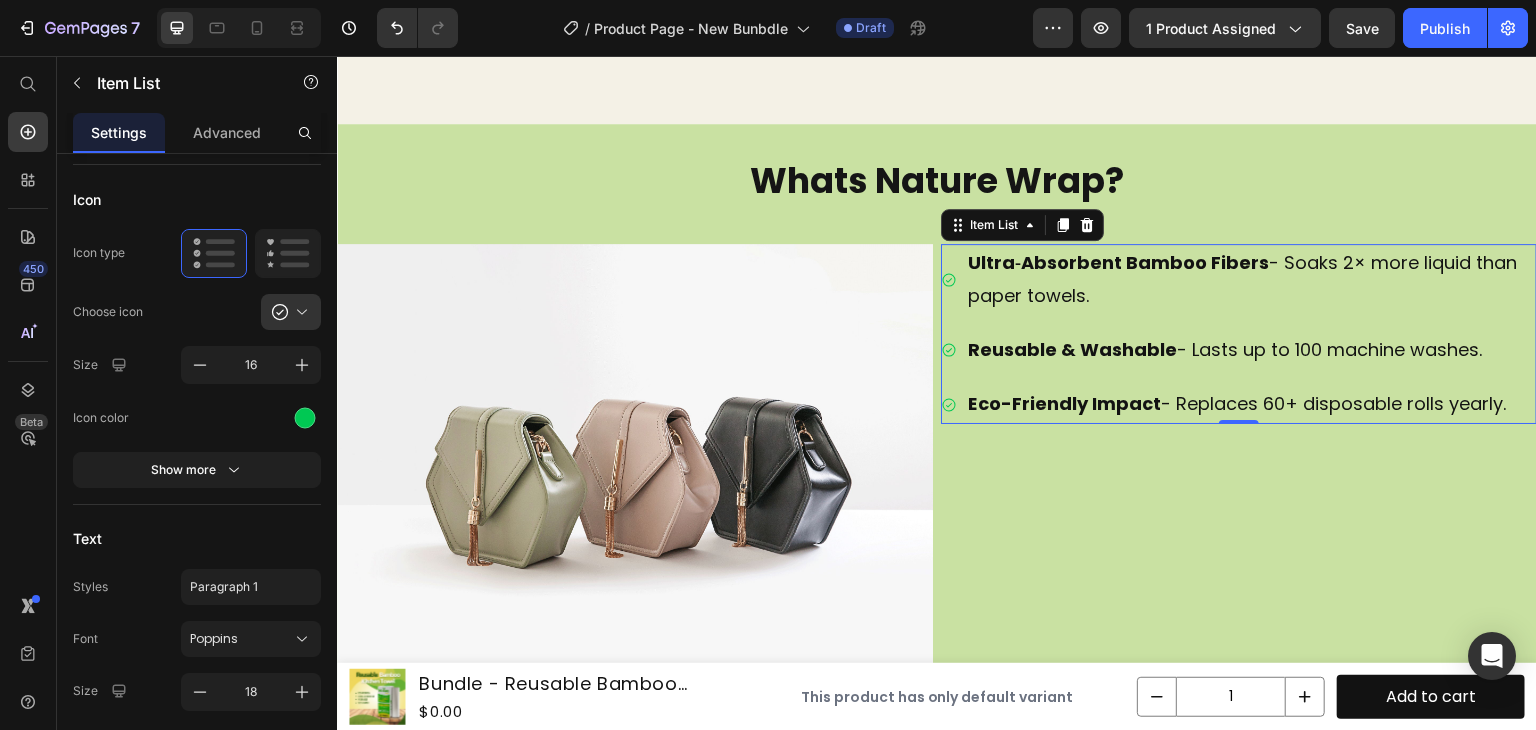 scroll, scrollTop: 0, scrollLeft: 0, axis: both 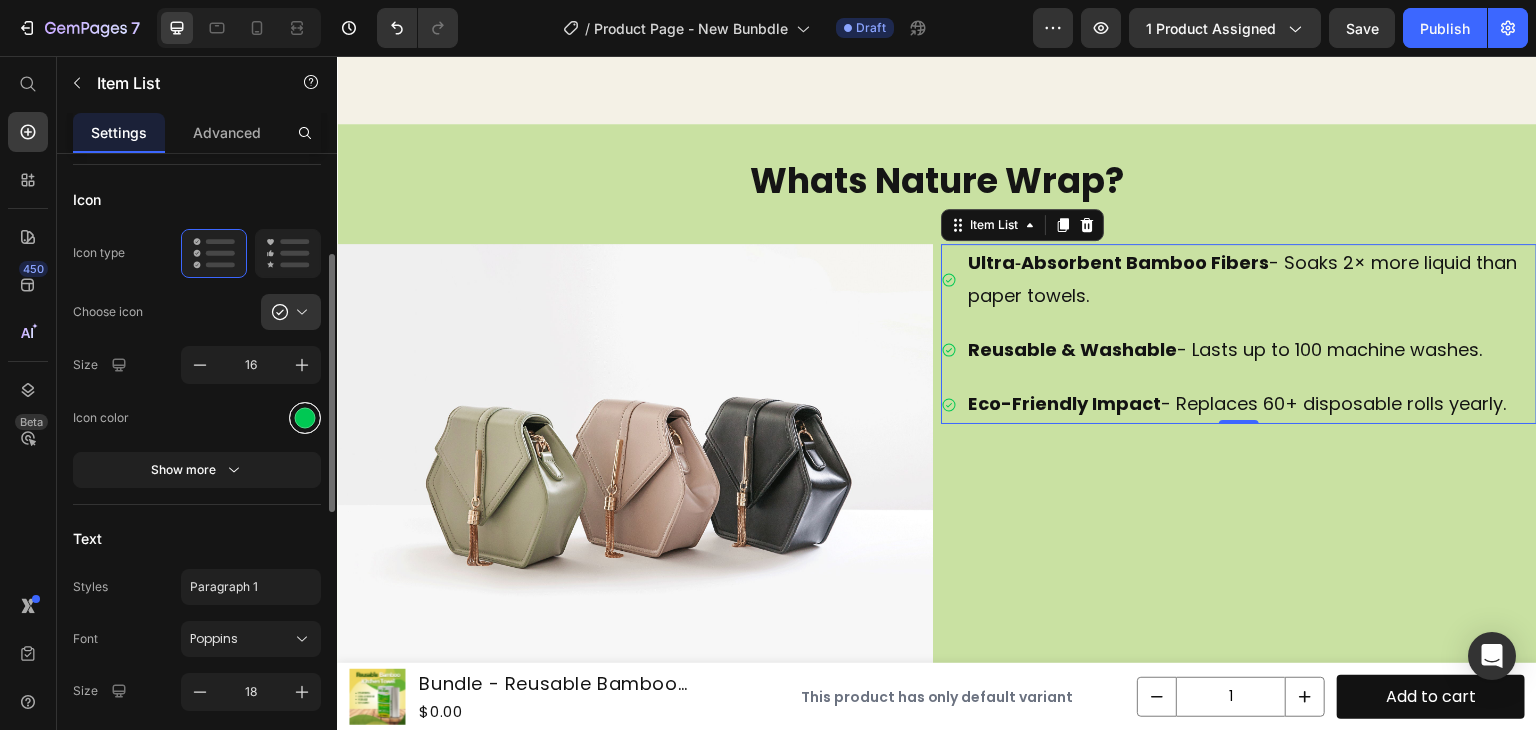 click at bounding box center [305, 418] 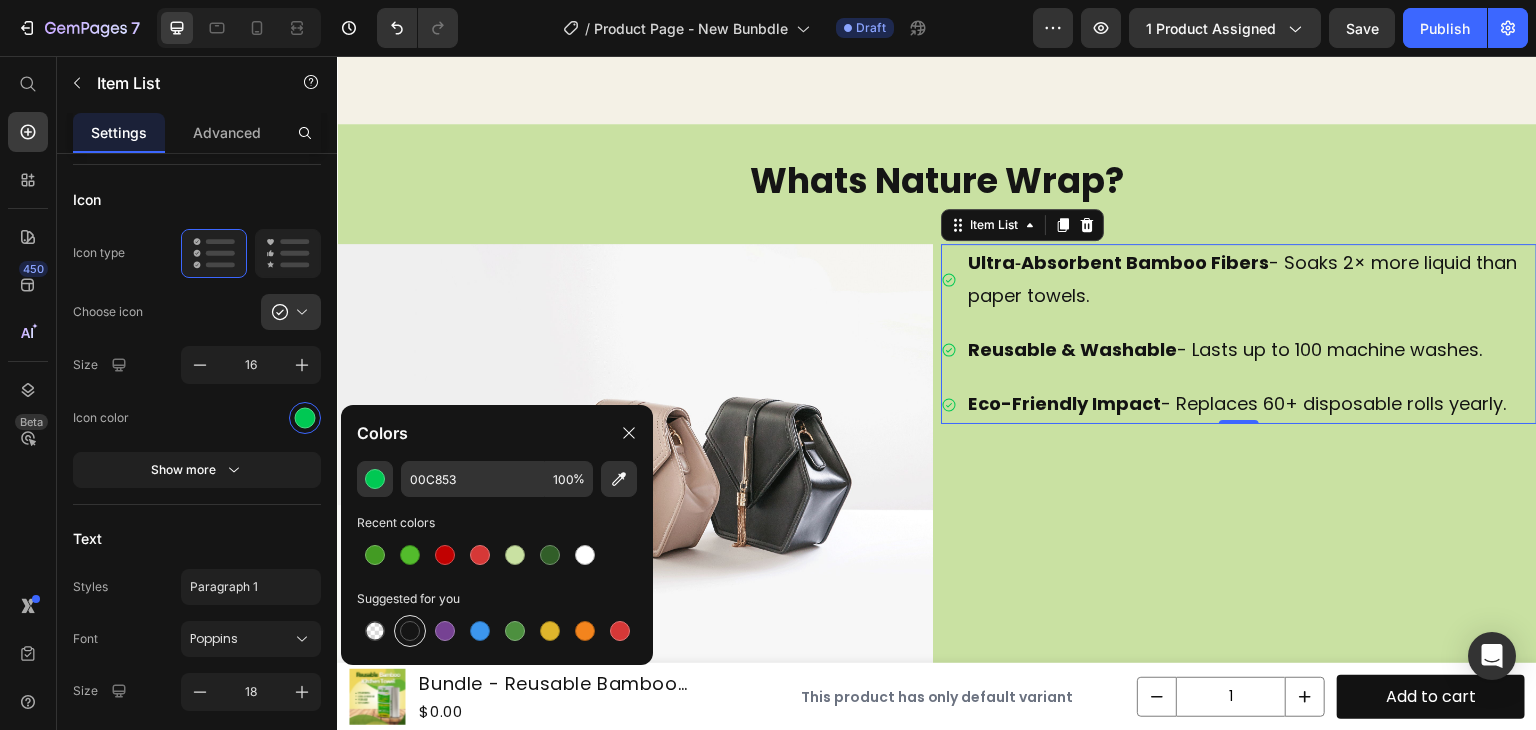 click at bounding box center (410, 631) 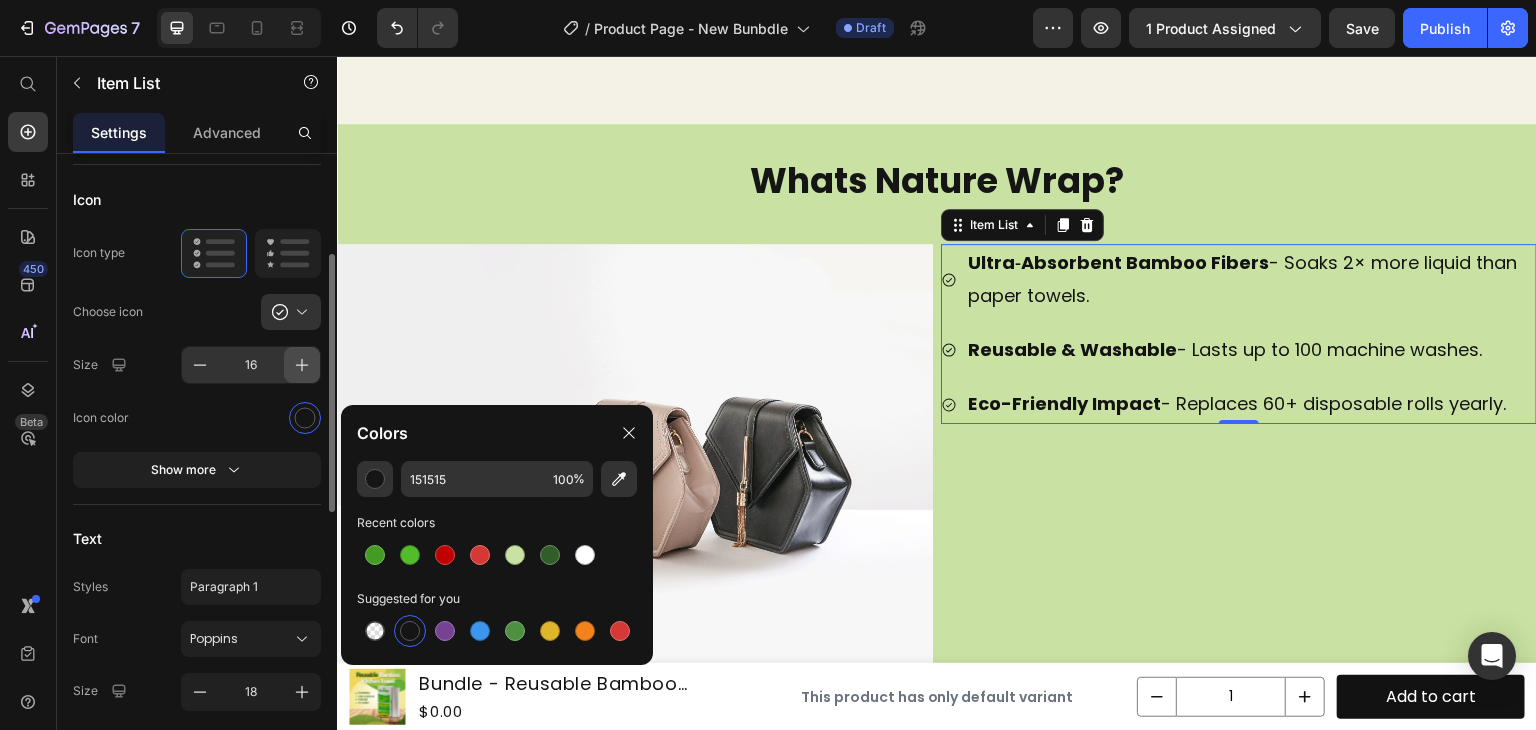 click at bounding box center (302, 365) 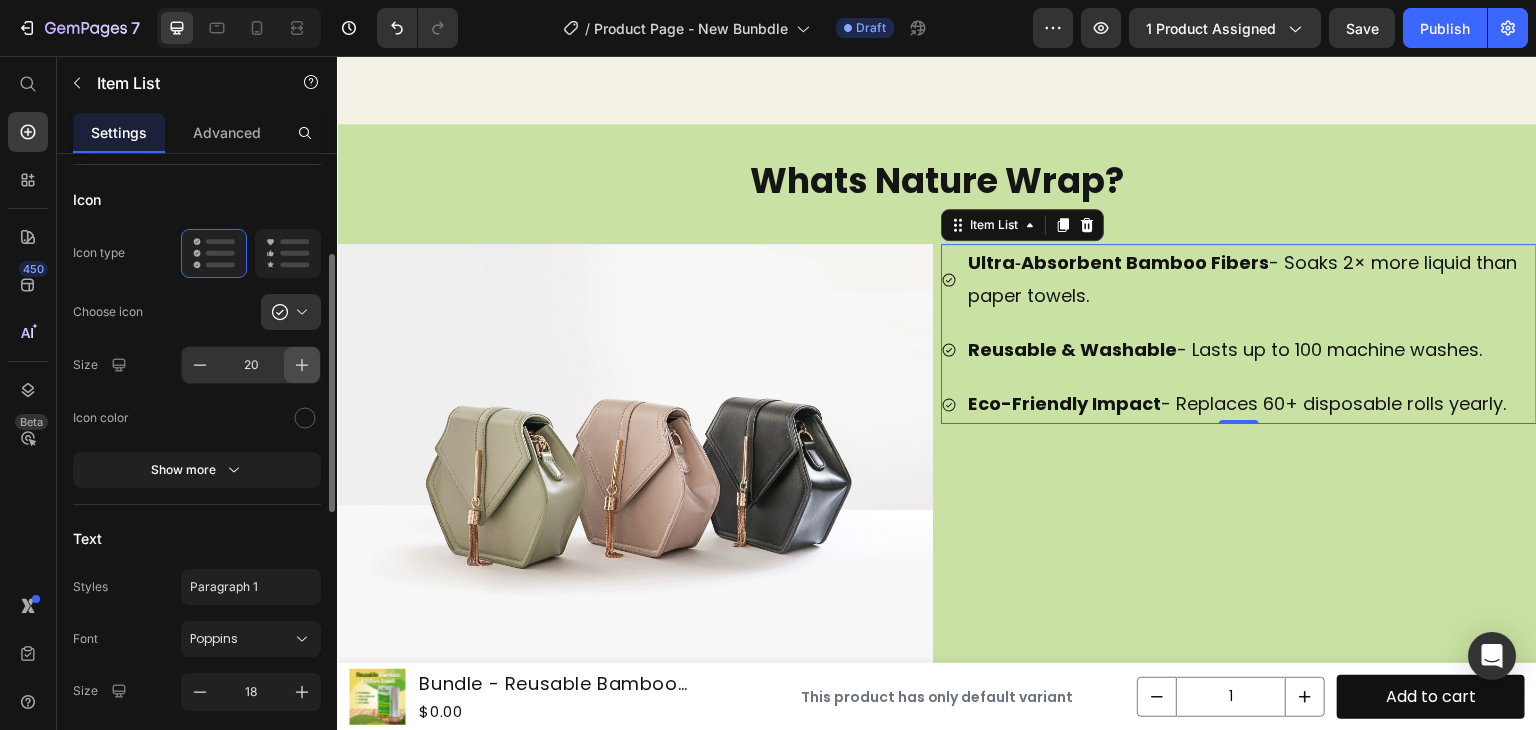 click at bounding box center (302, 365) 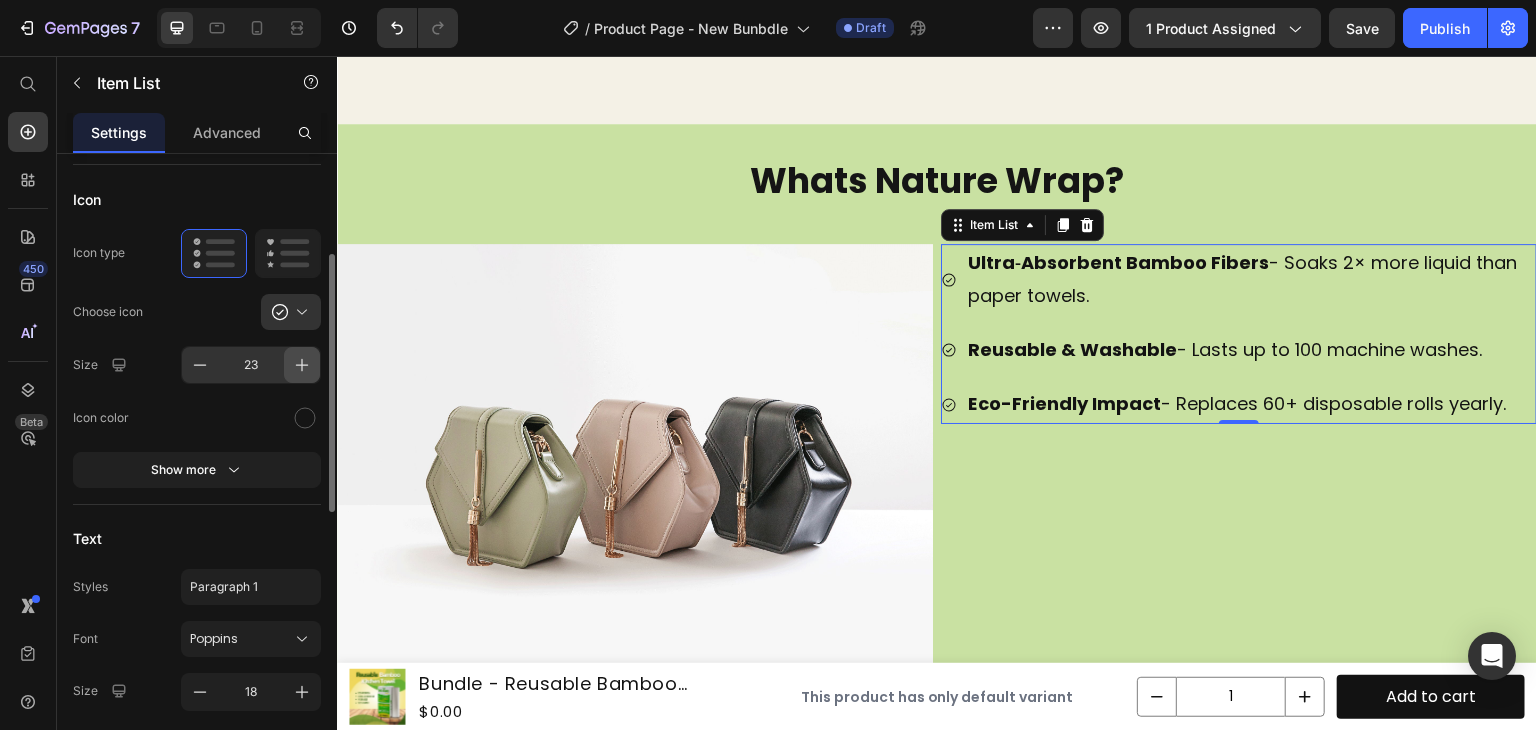 click at bounding box center (302, 365) 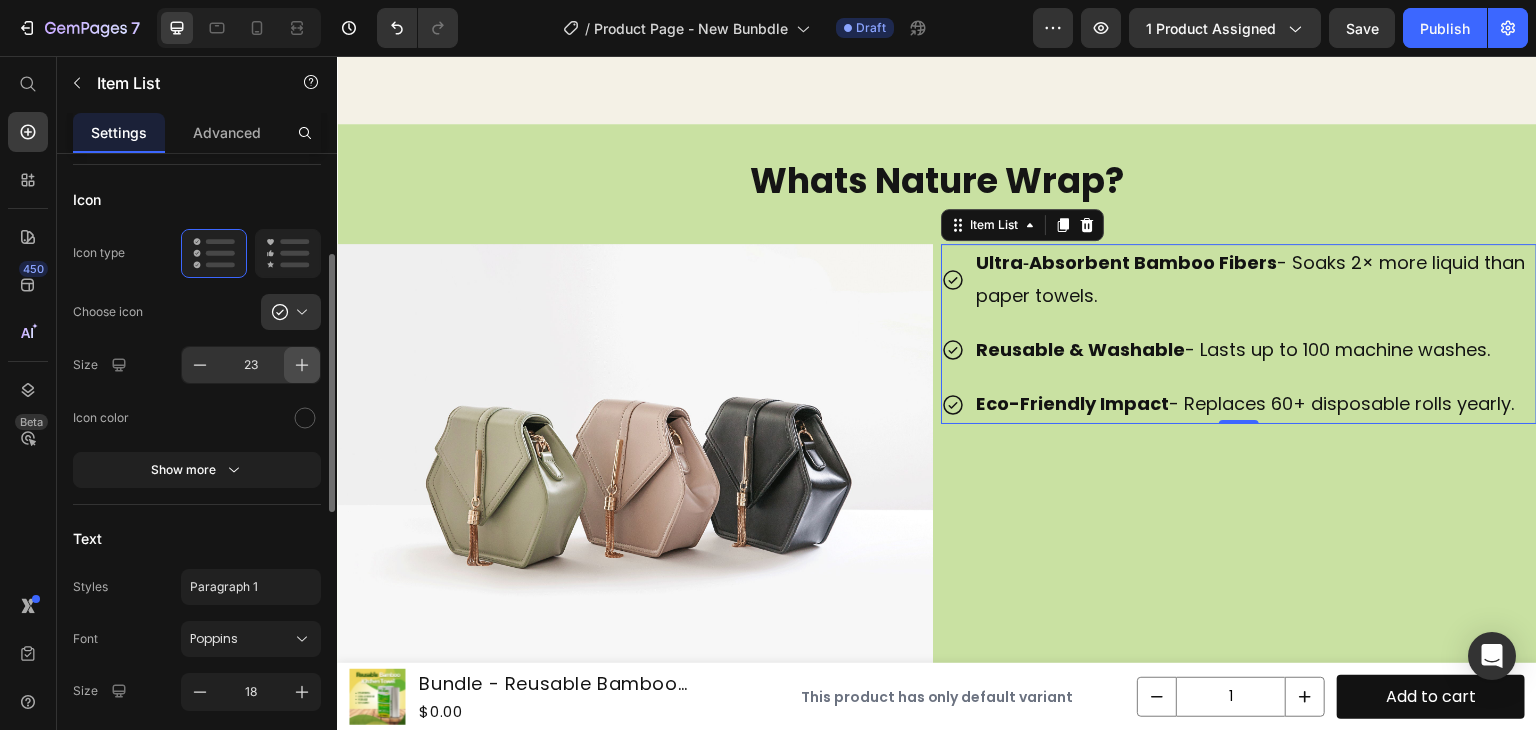 click at bounding box center [302, 365] 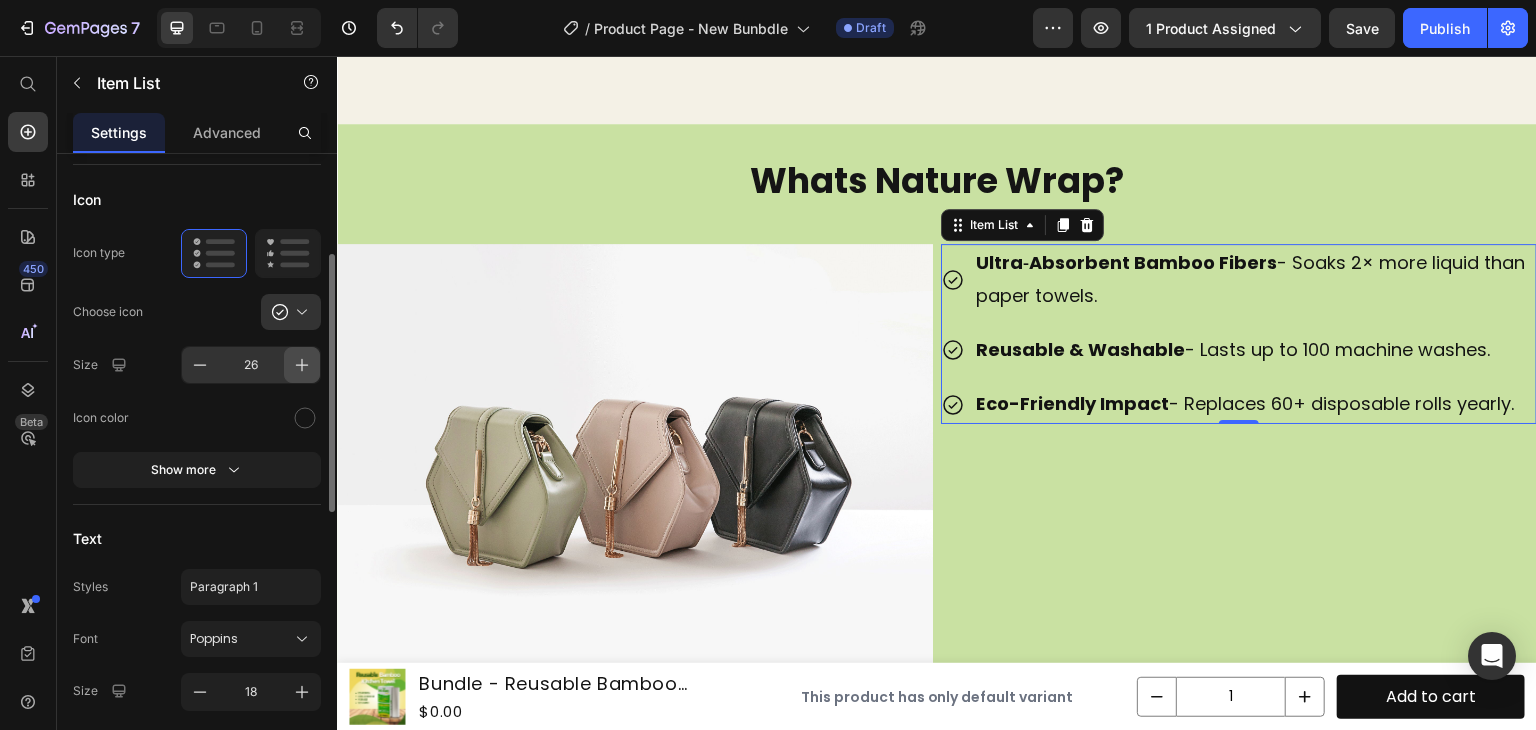 click at bounding box center [302, 365] 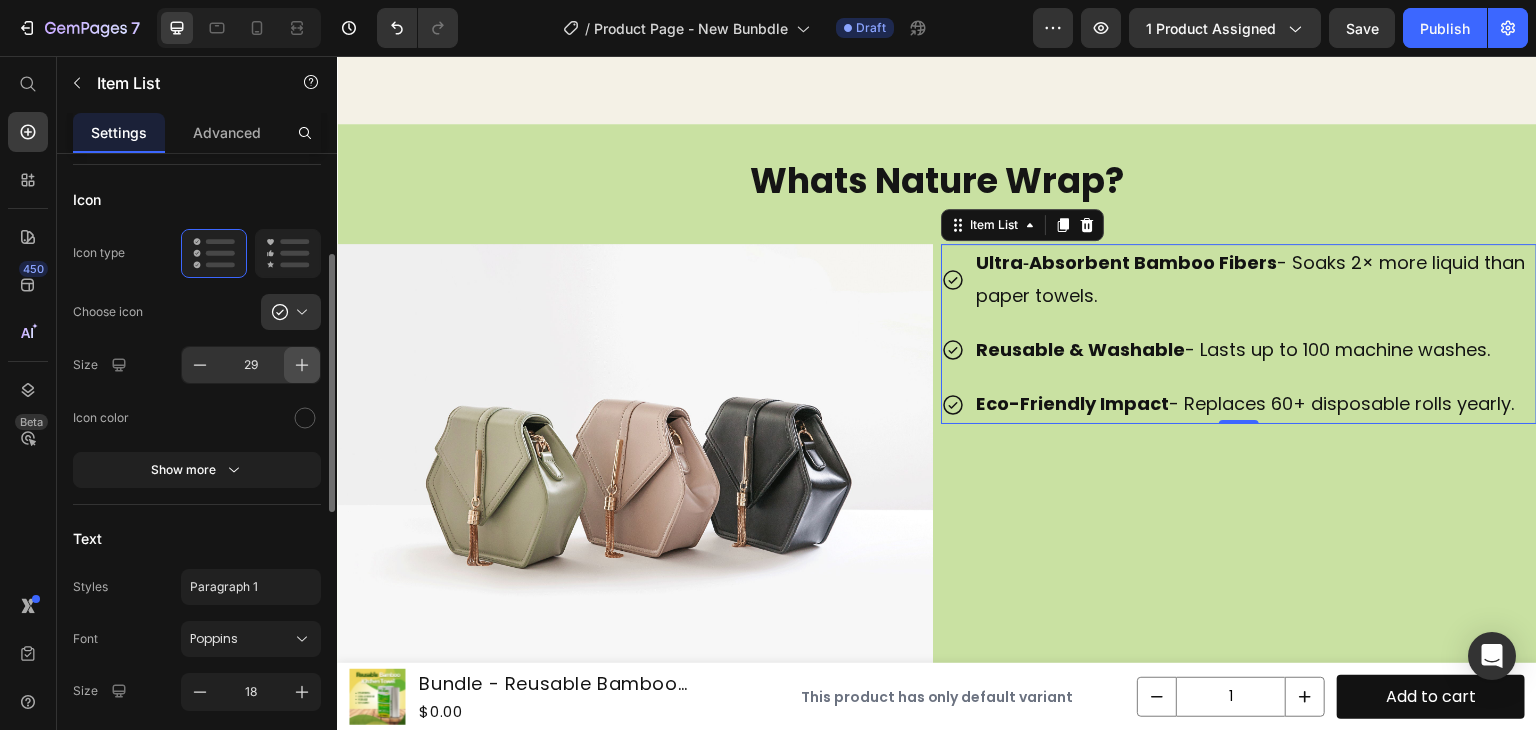 click at bounding box center [302, 365] 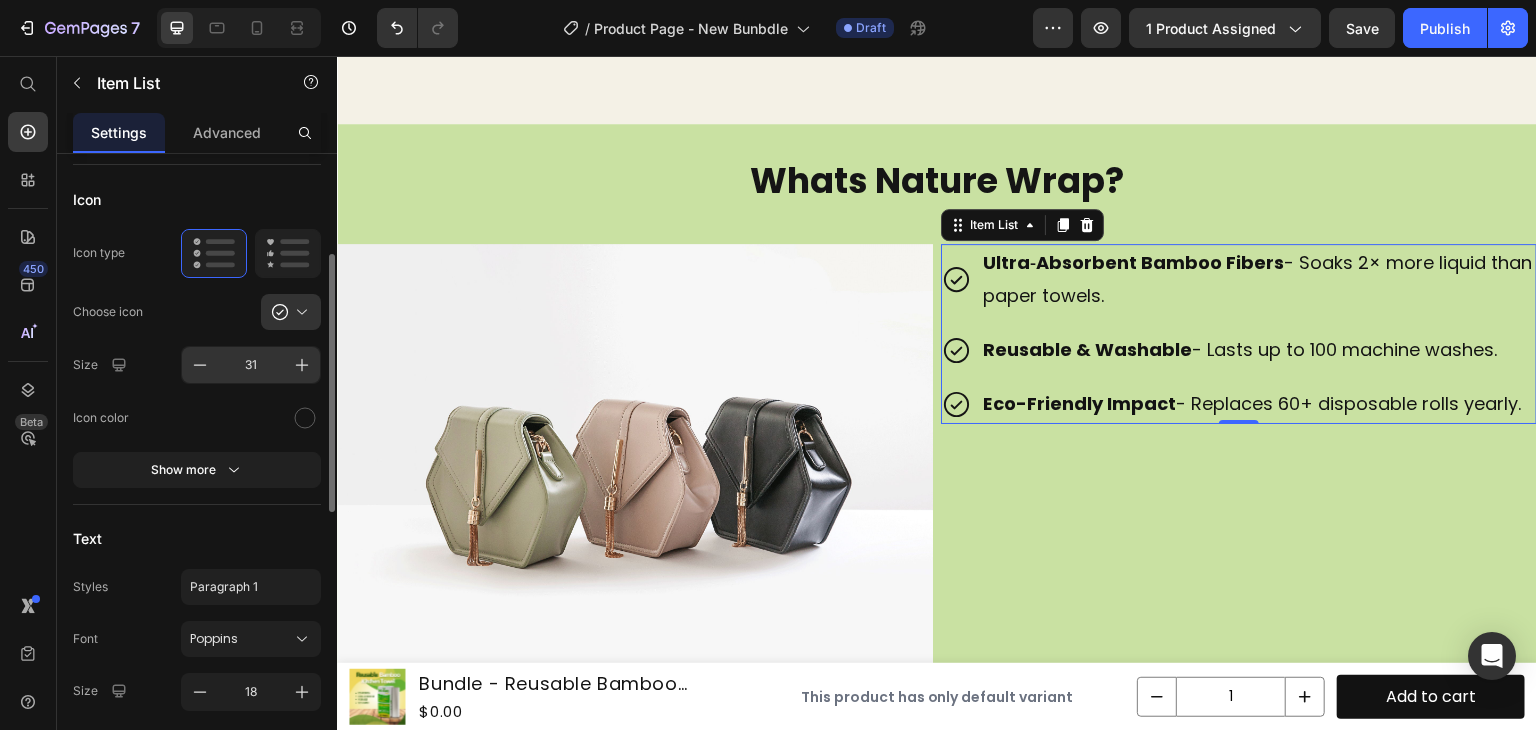 click on "31" at bounding box center (251, 365) 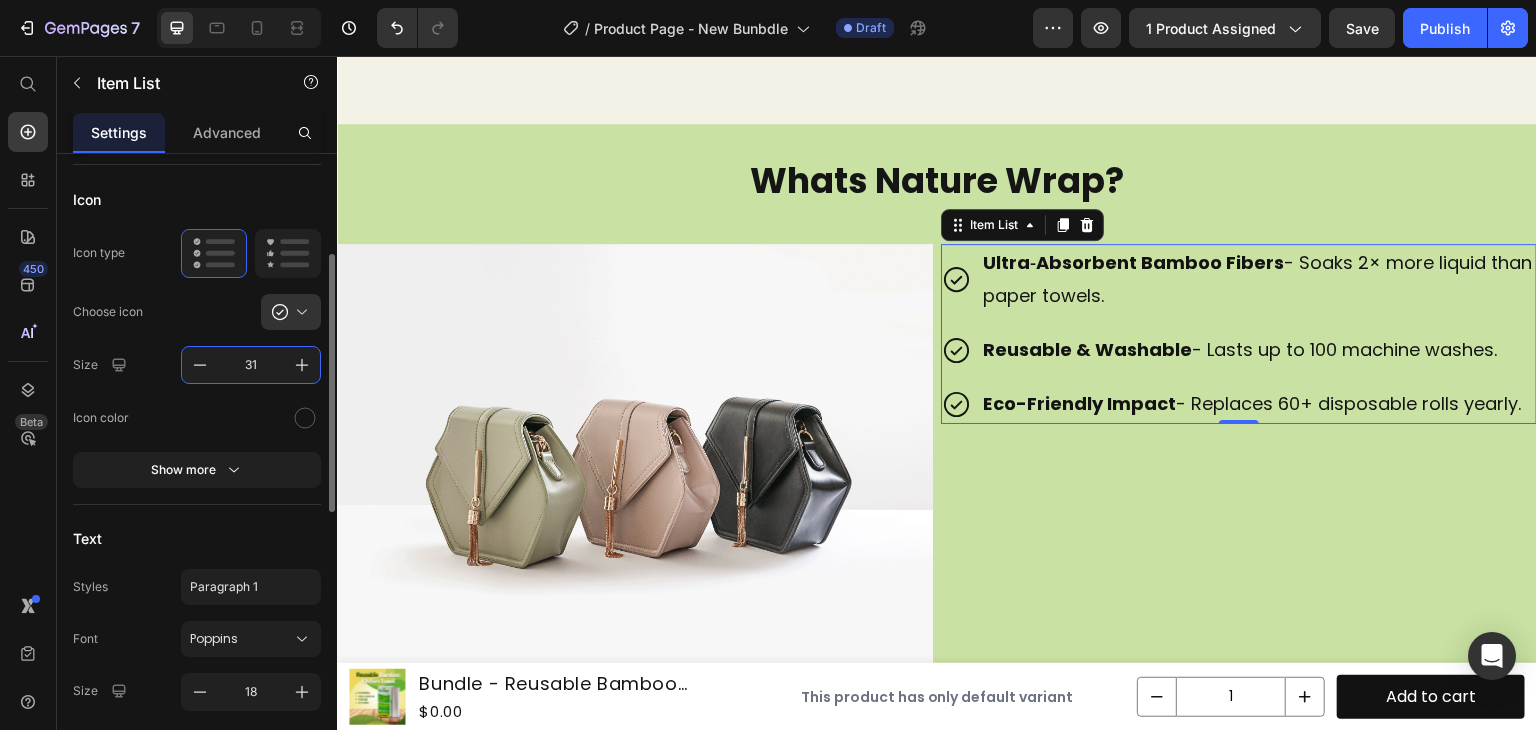 click on "31" at bounding box center (251, 365) 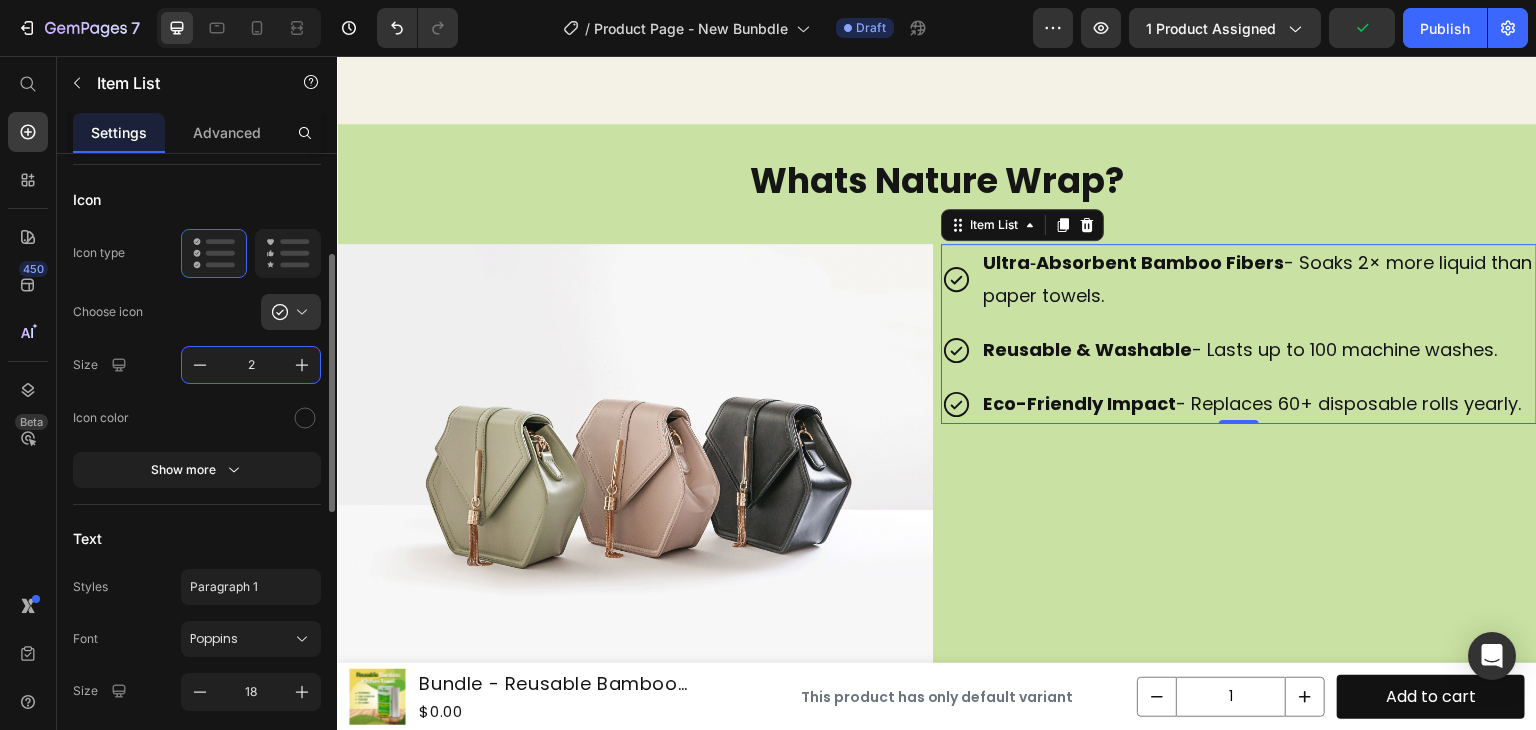 type on "25" 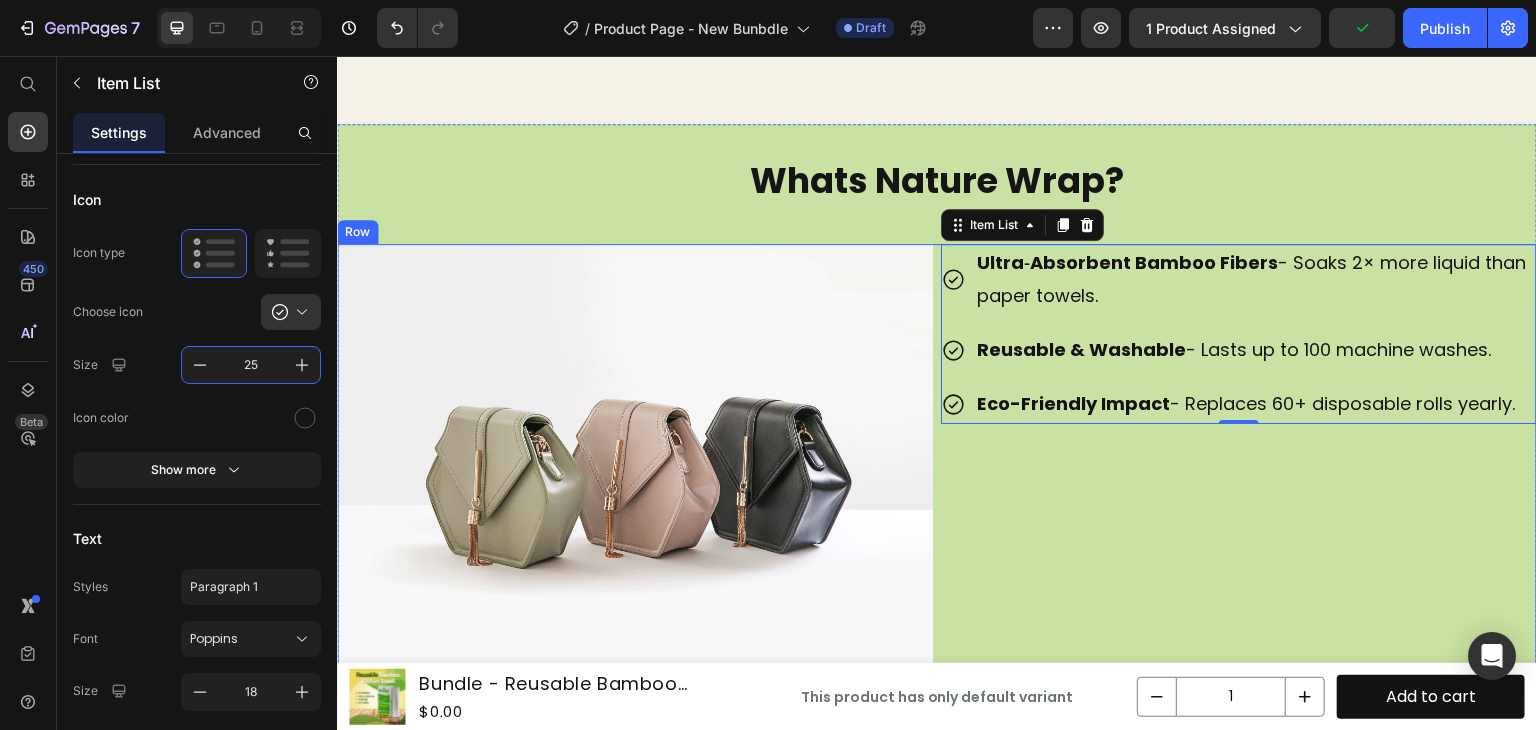 click on "Ultra‑Absorbent Bamboo Fibers  - Soaks 2× more liquid than paper towels.
Reusable & Washable  - Lasts up to 100 machine washes.
Eco-Friendly Impact  - Replaces 60+ disposable rolls yearly. Item List   0 Row" at bounding box center (1239, 467) 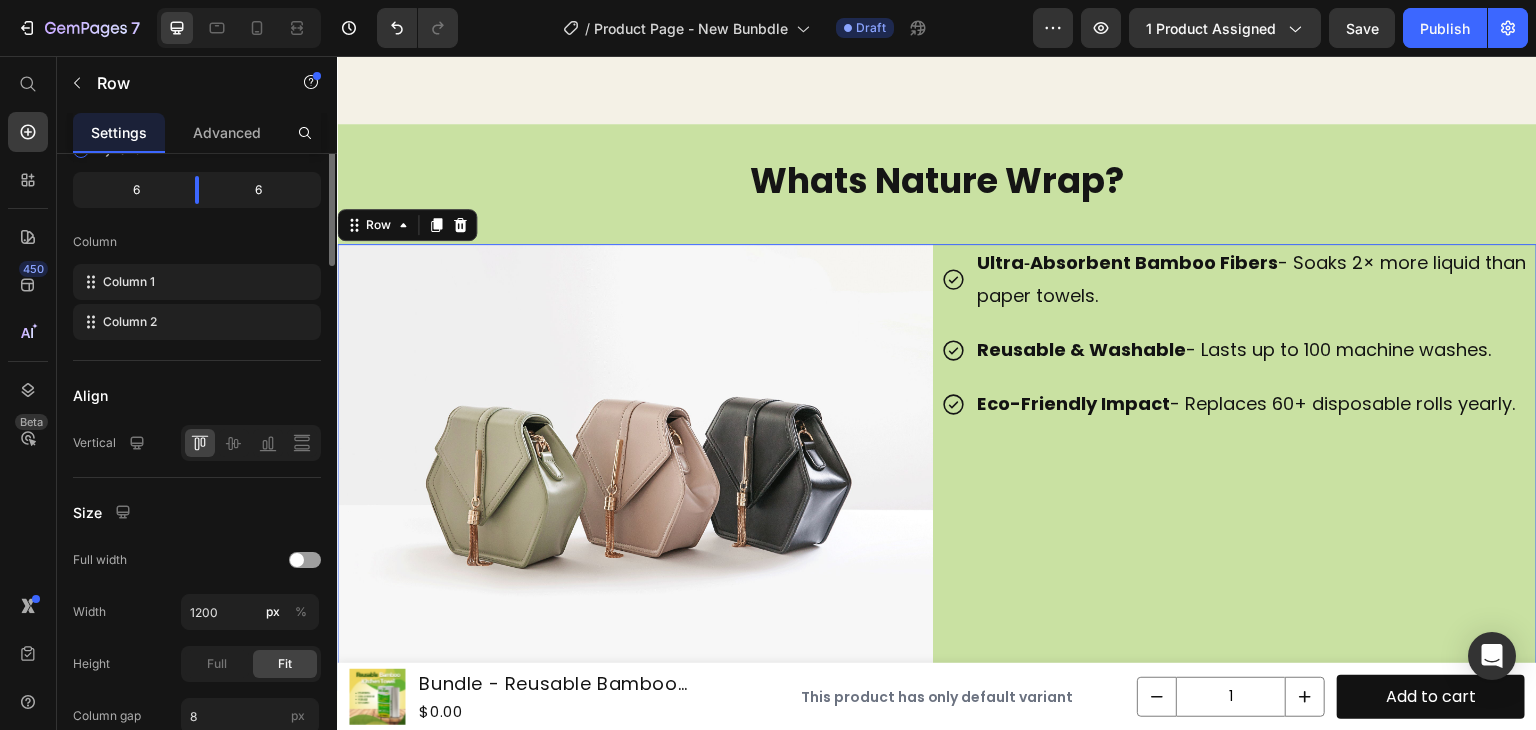 scroll, scrollTop: 0, scrollLeft: 0, axis: both 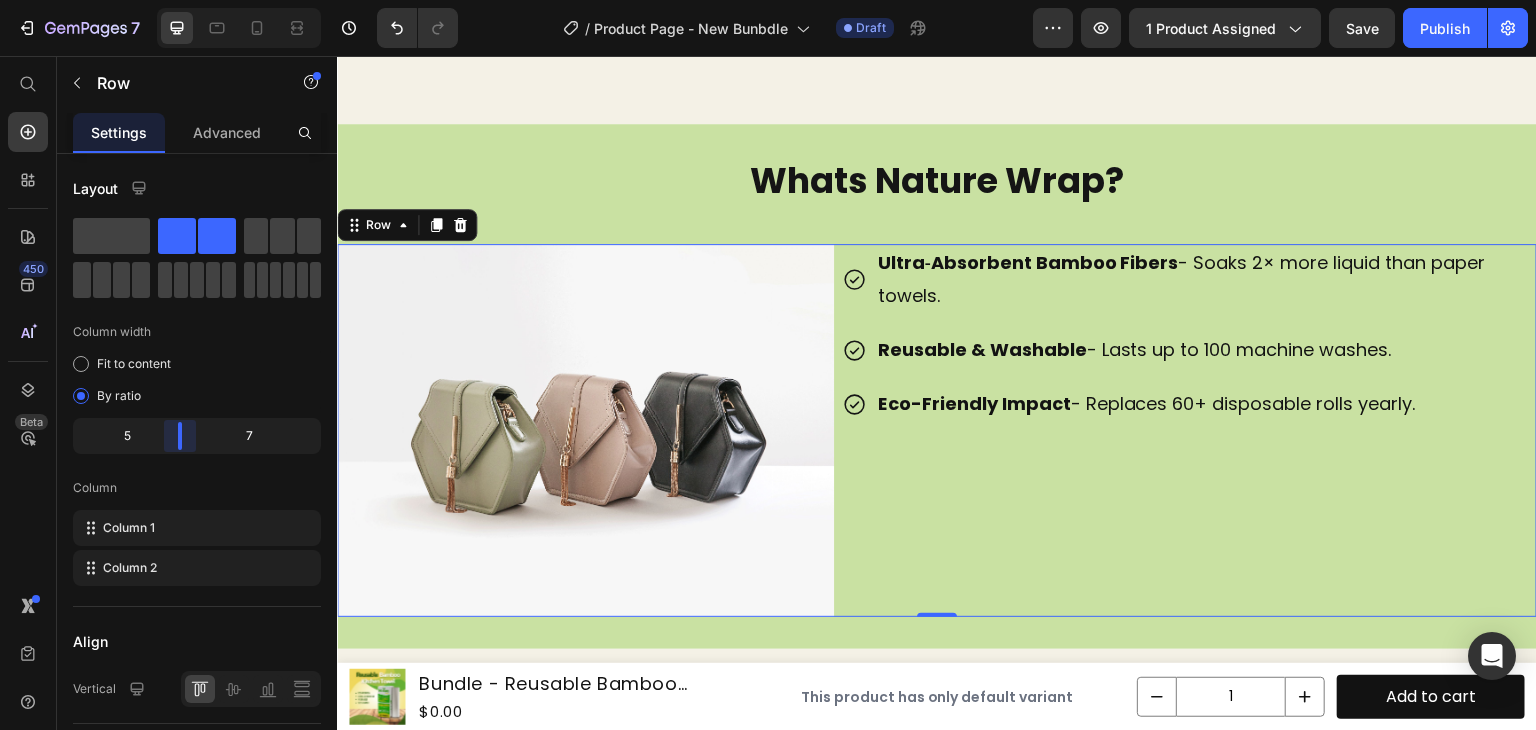drag, startPoint x: 199, startPoint y: 434, endPoint x: 172, endPoint y: 436, distance: 27.073973 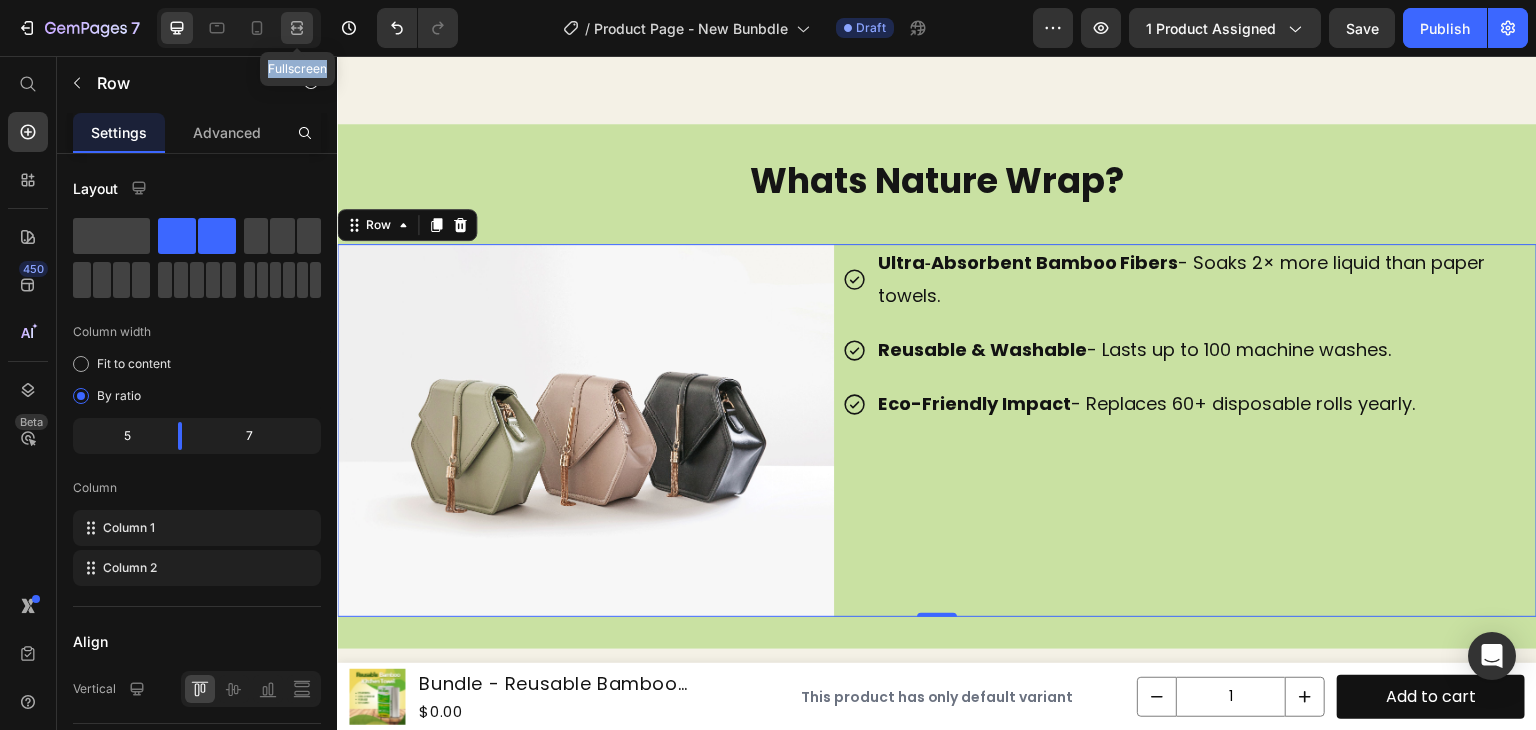 drag, startPoint x: 288, startPoint y: 9, endPoint x: 296, endPoint y: 21, distance: 14.422205 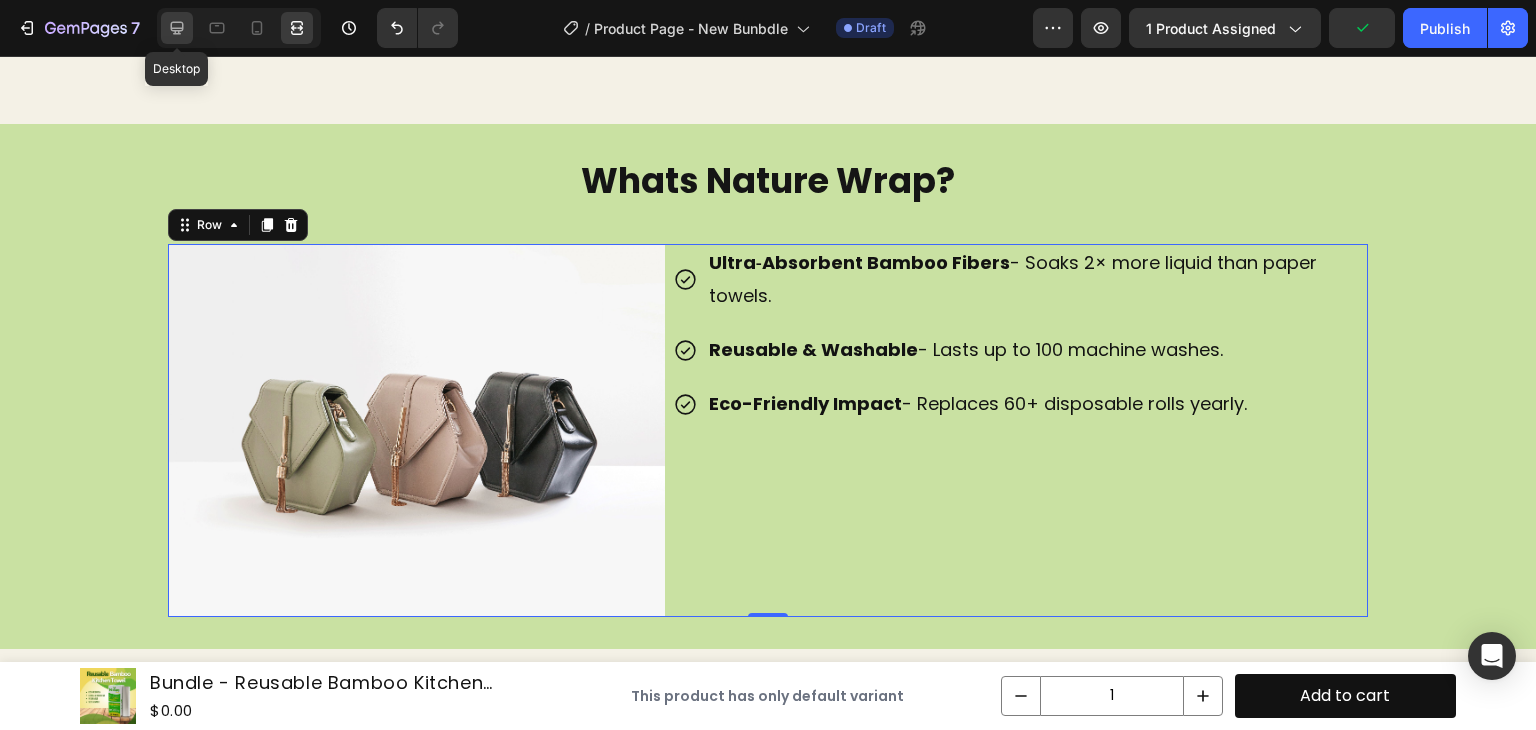 click 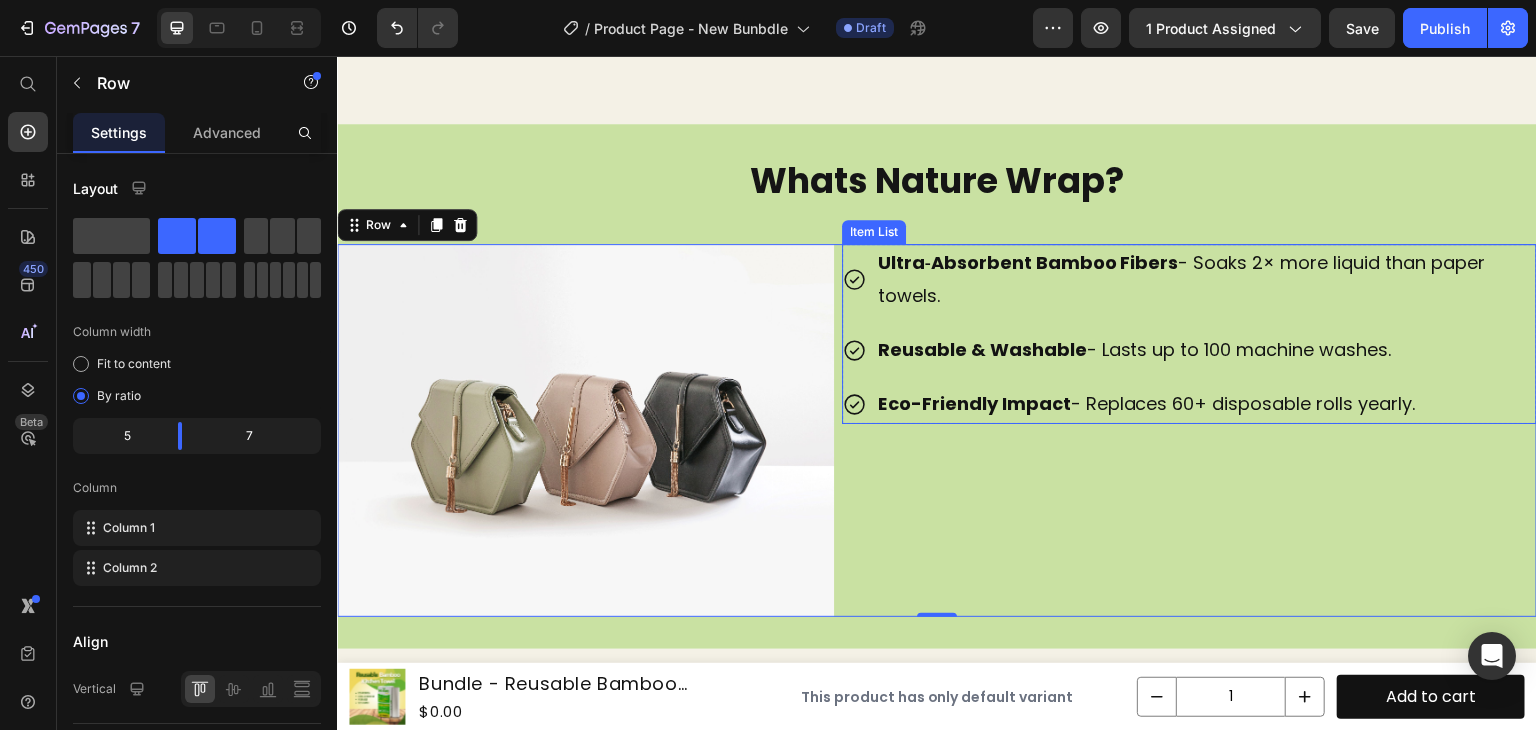 click on "Reusable & Washable  - Lasts up to 100 machine washes." at bounding box center [1206, 350] 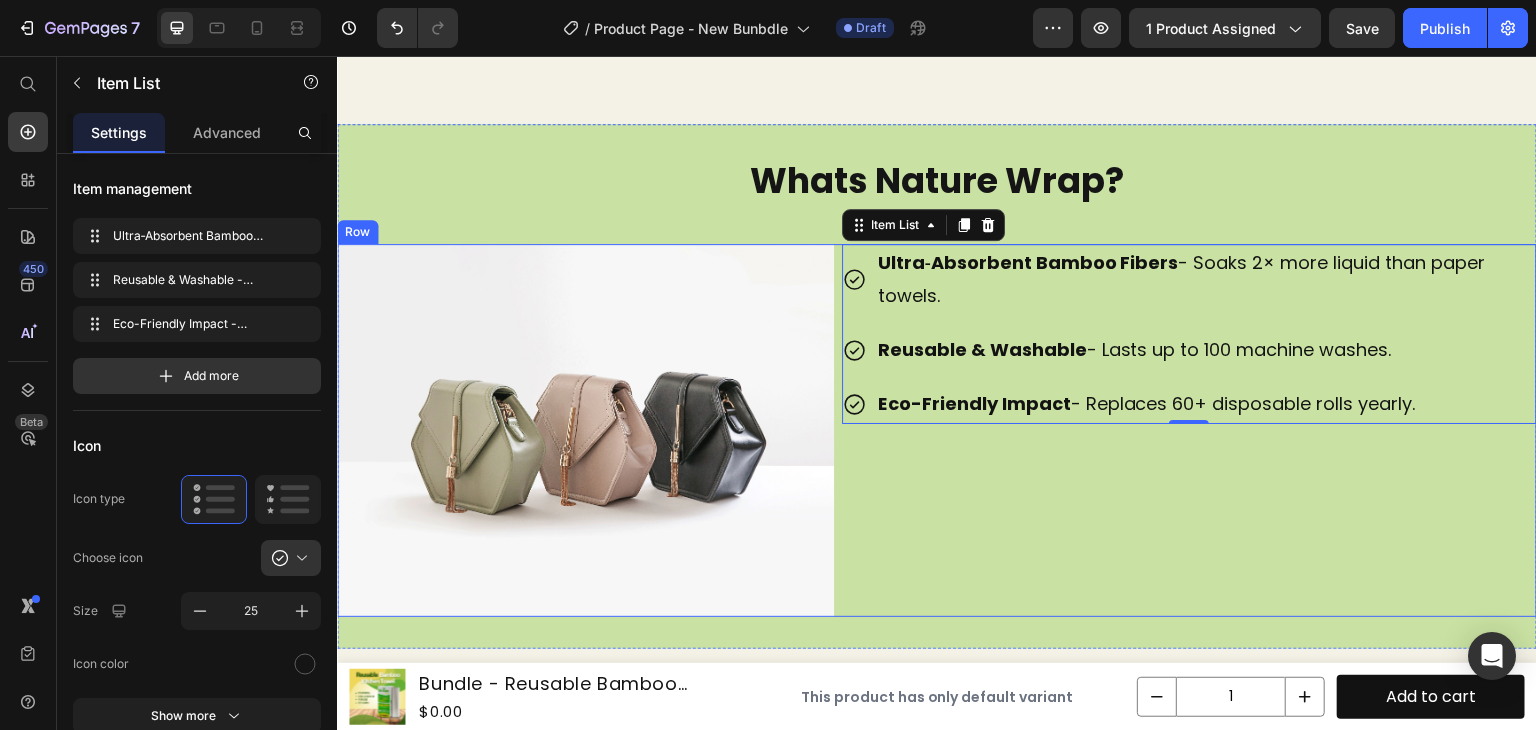 click on "Ultra‑Absorbent Bamboo Fibers  - Soaks 2× more liquid than paper towels.
Reusable & Washable  - Lasts up to 100 machine washes.
Eco-Friendly Impact  - Replaces 60+ disposable rolls yearly. Item List   0 Row" at bounding box center [1189, 430] 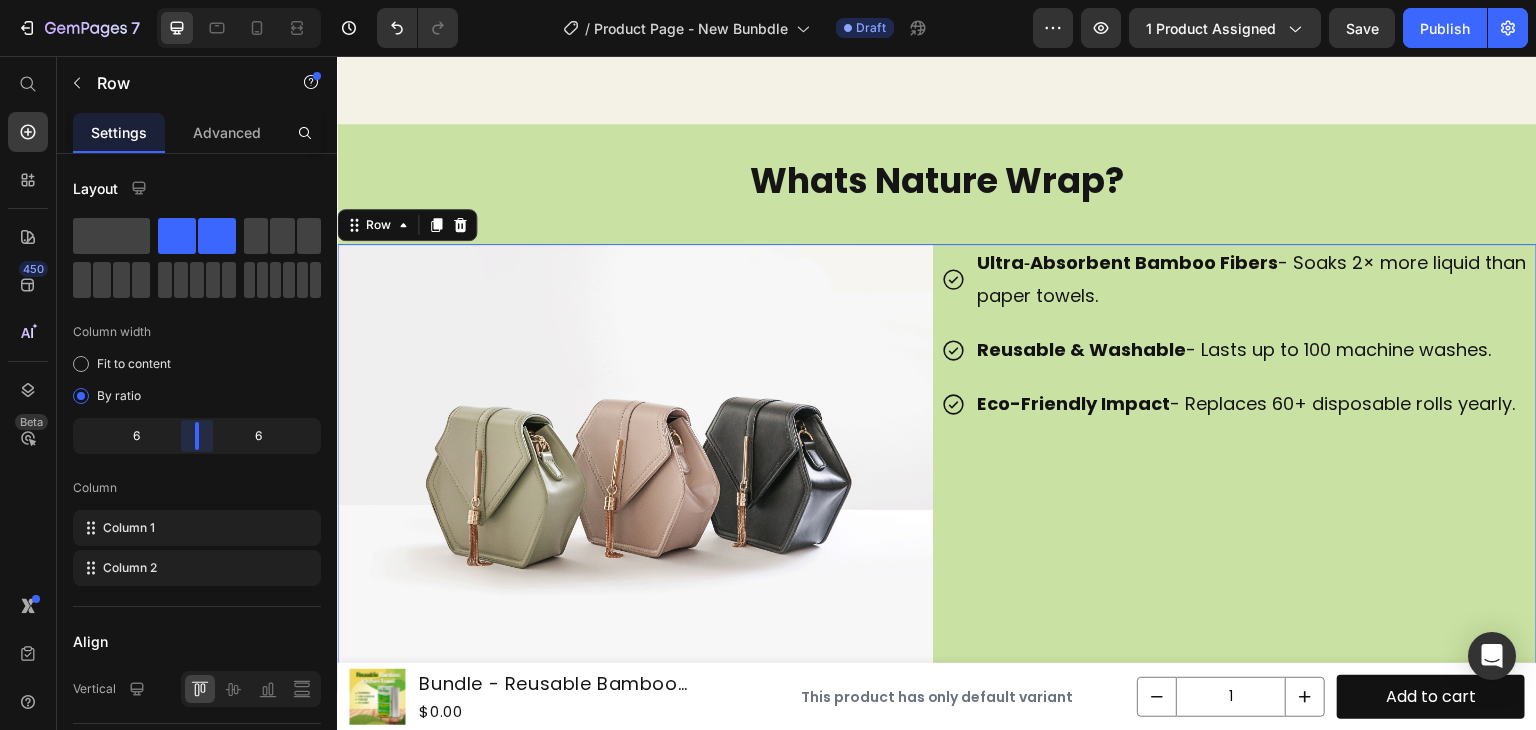 drag, startPoint x: 181, startPoint y: 437, endPoint x: 207, endPoint y: 441, distance: 26.305893 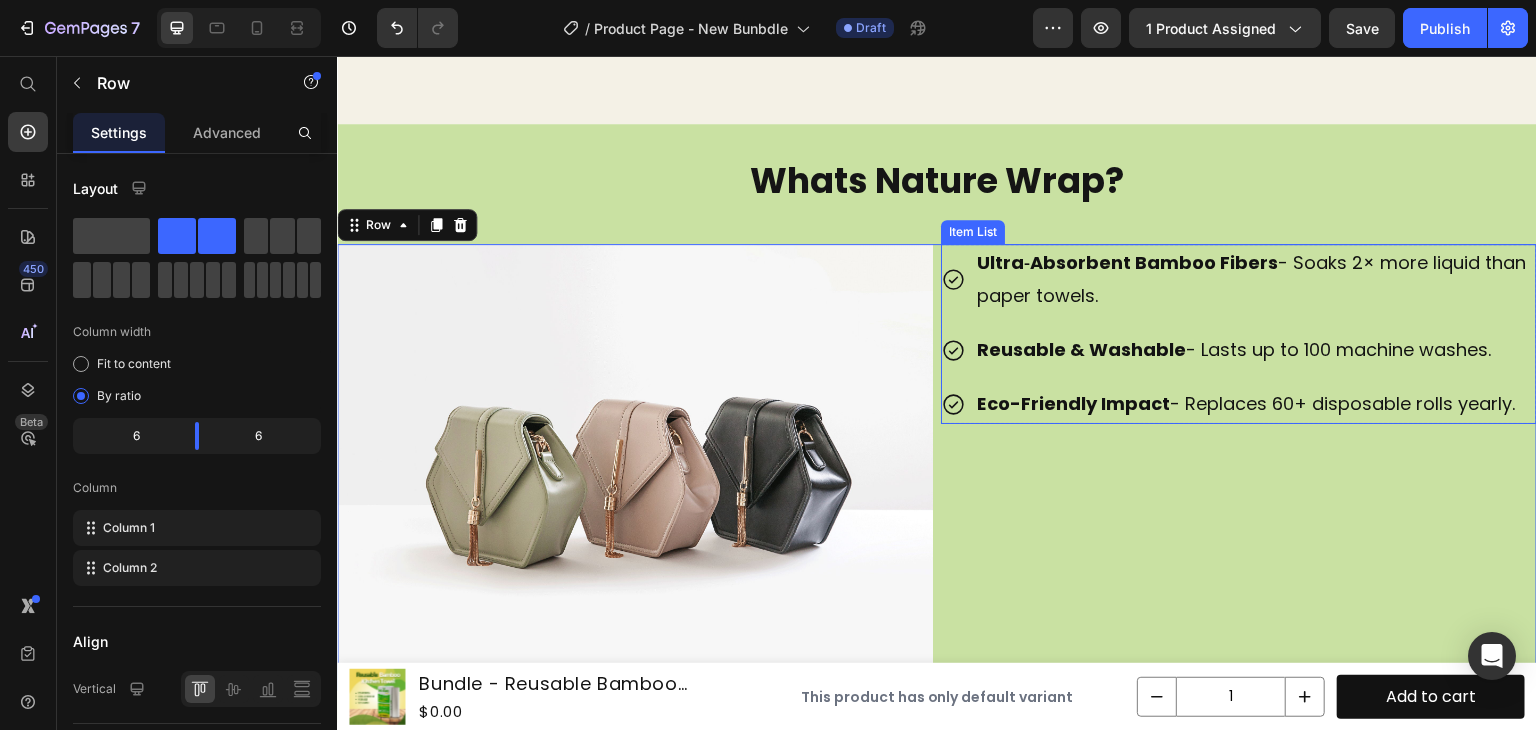 click on "Ultra‑Absorbent Bamboo Fibers  - Soaks 2× more liquid than paper towels." at bounding box center (1255, 279) 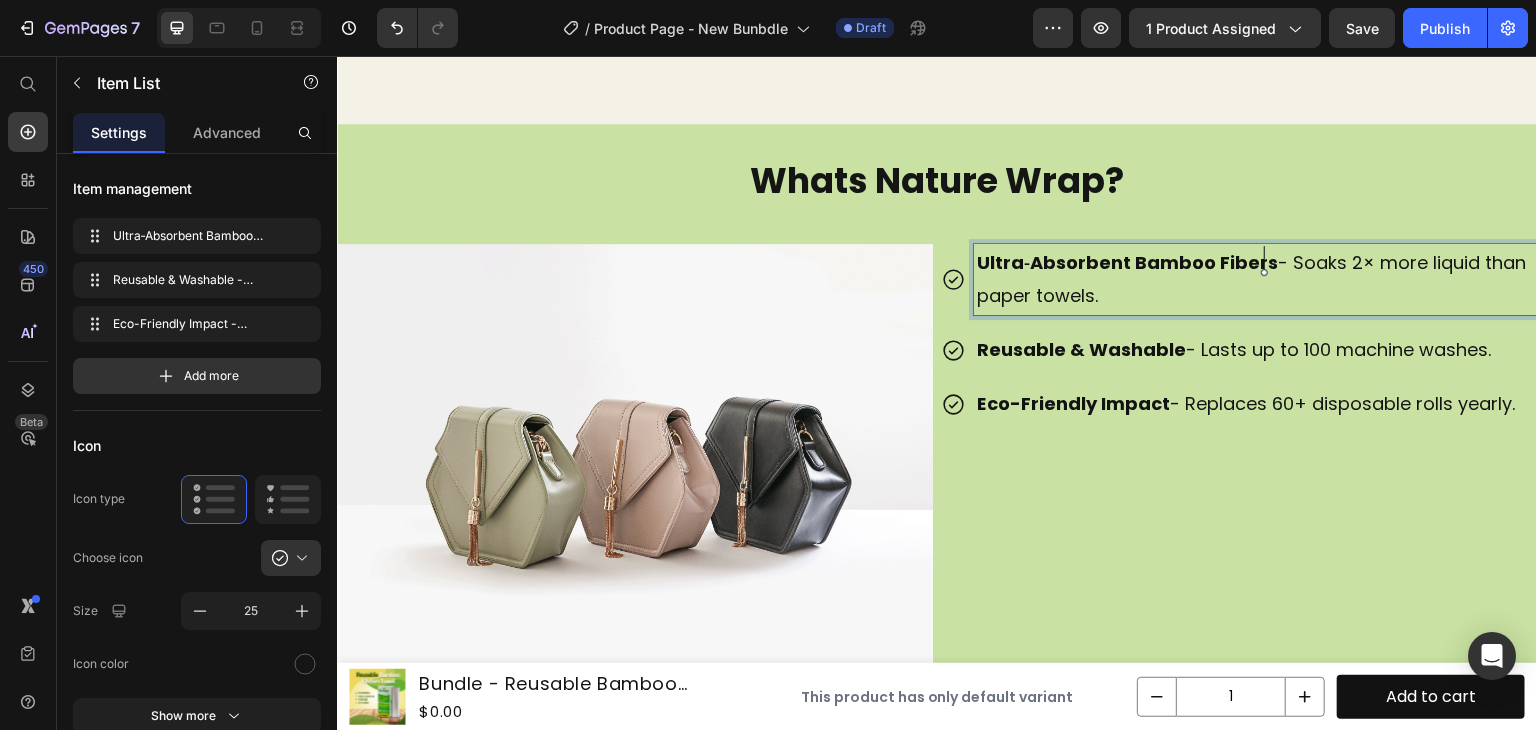 click on "Ultra‑Absorbent Bamboo Fibers  - Soaks 2× more liquid than paper towels." at bounding box center (1255, 279) 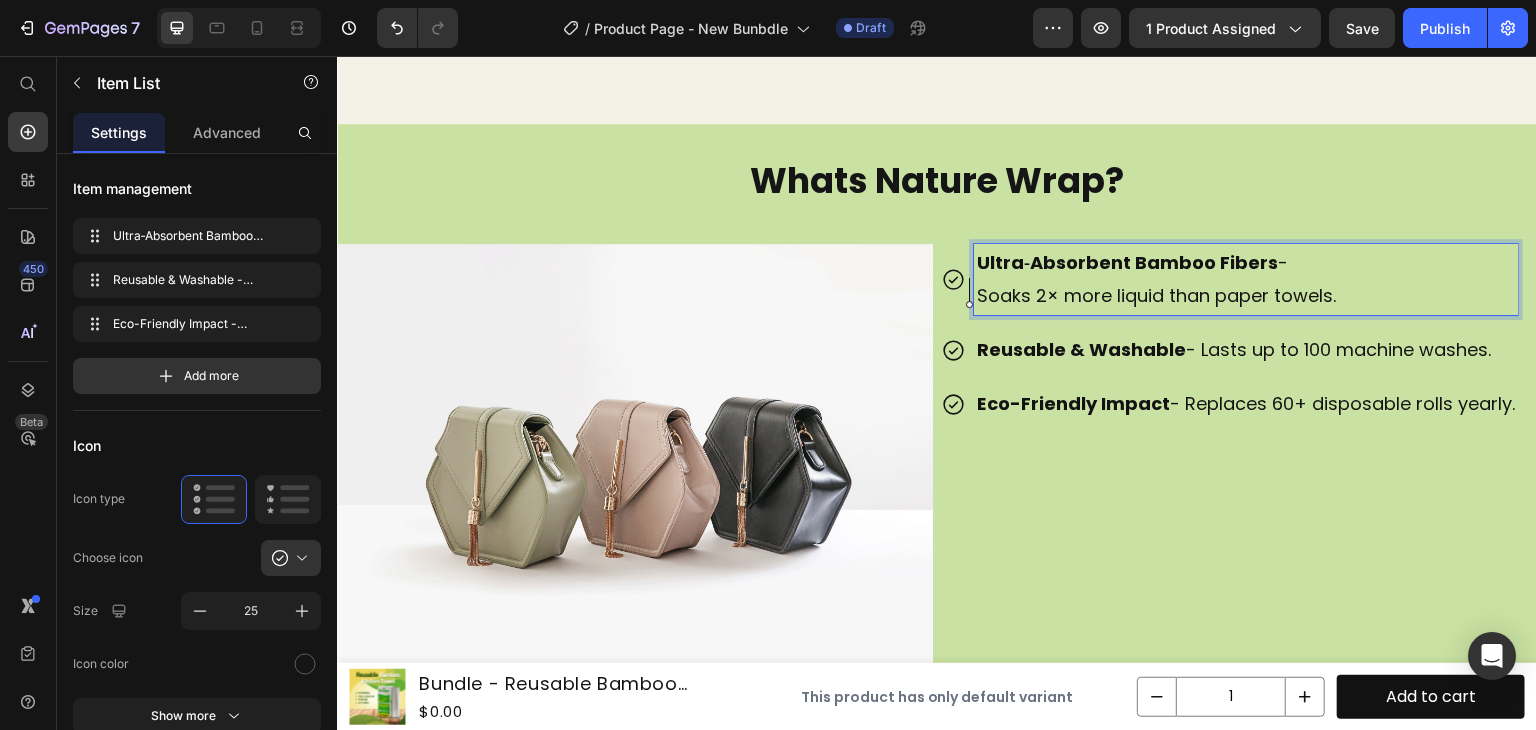 click on "Reusable & Washable  - Lasts up to 100 machine washes." at bounding box center (1246, 350) 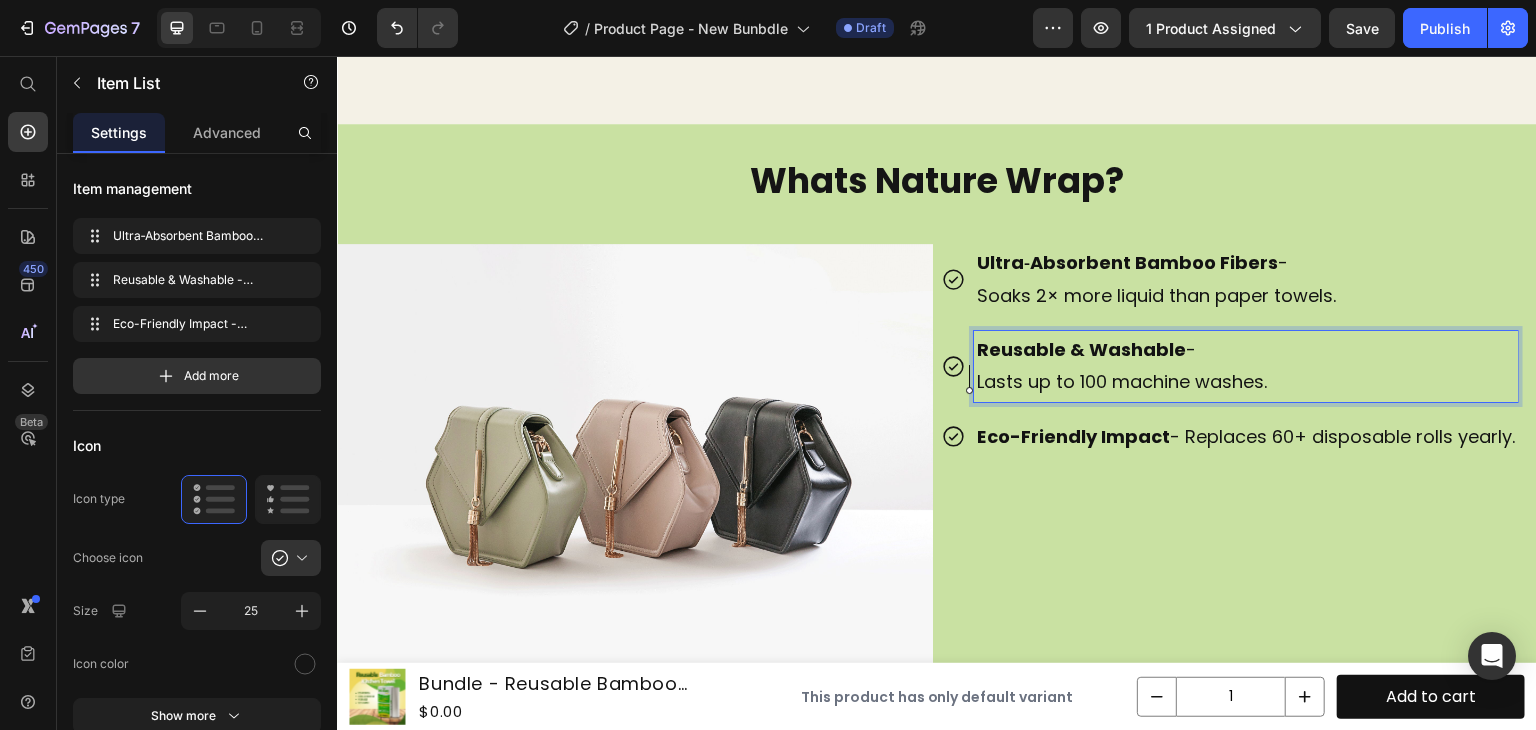 click on "Eco-Friendly Impact  - Replaces 60+ disposable rolls yearly." at bounding box center (1246, 437) 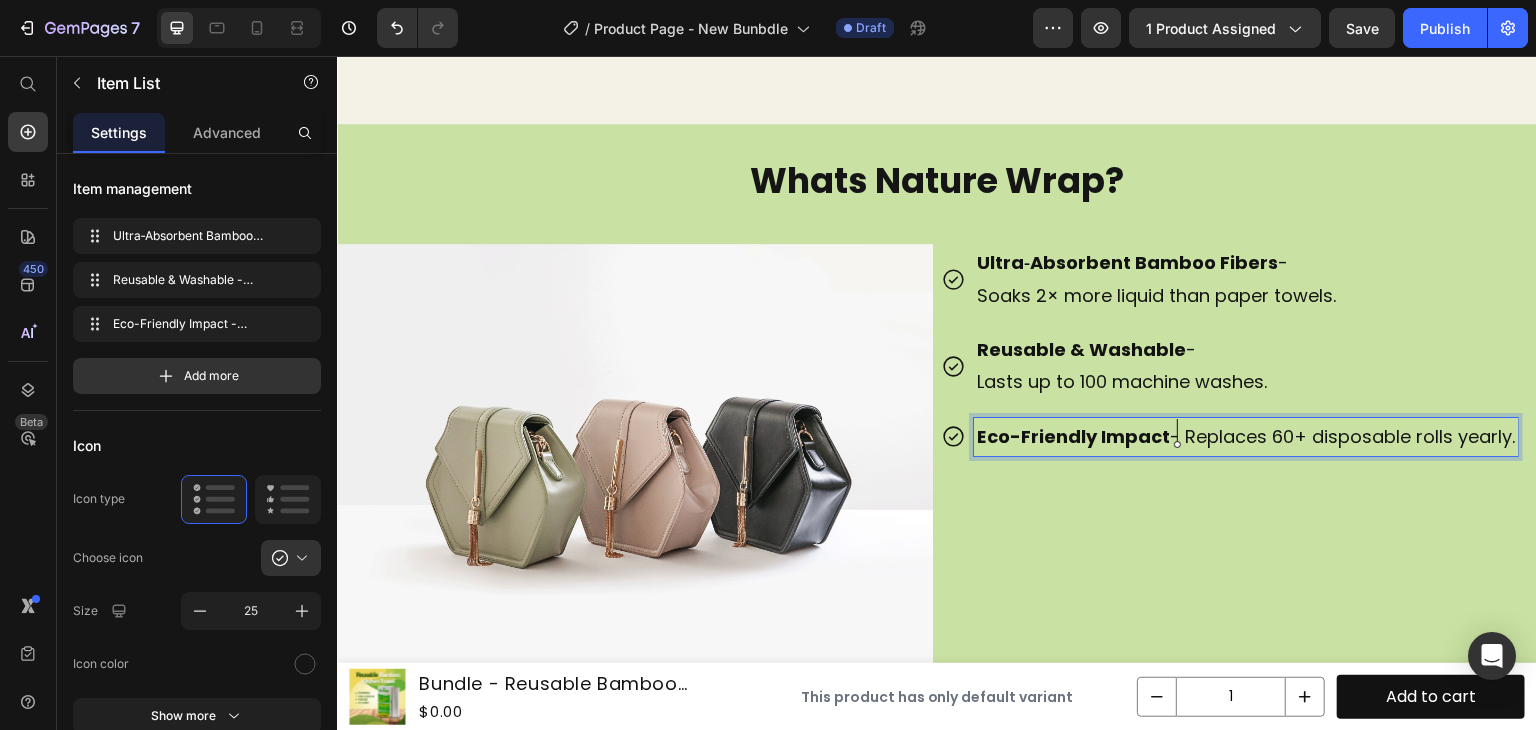 click on "Eco-Friendly Impact  - Replaces 60+ disposable rolls yearly." at bounding box center [1246, 437] 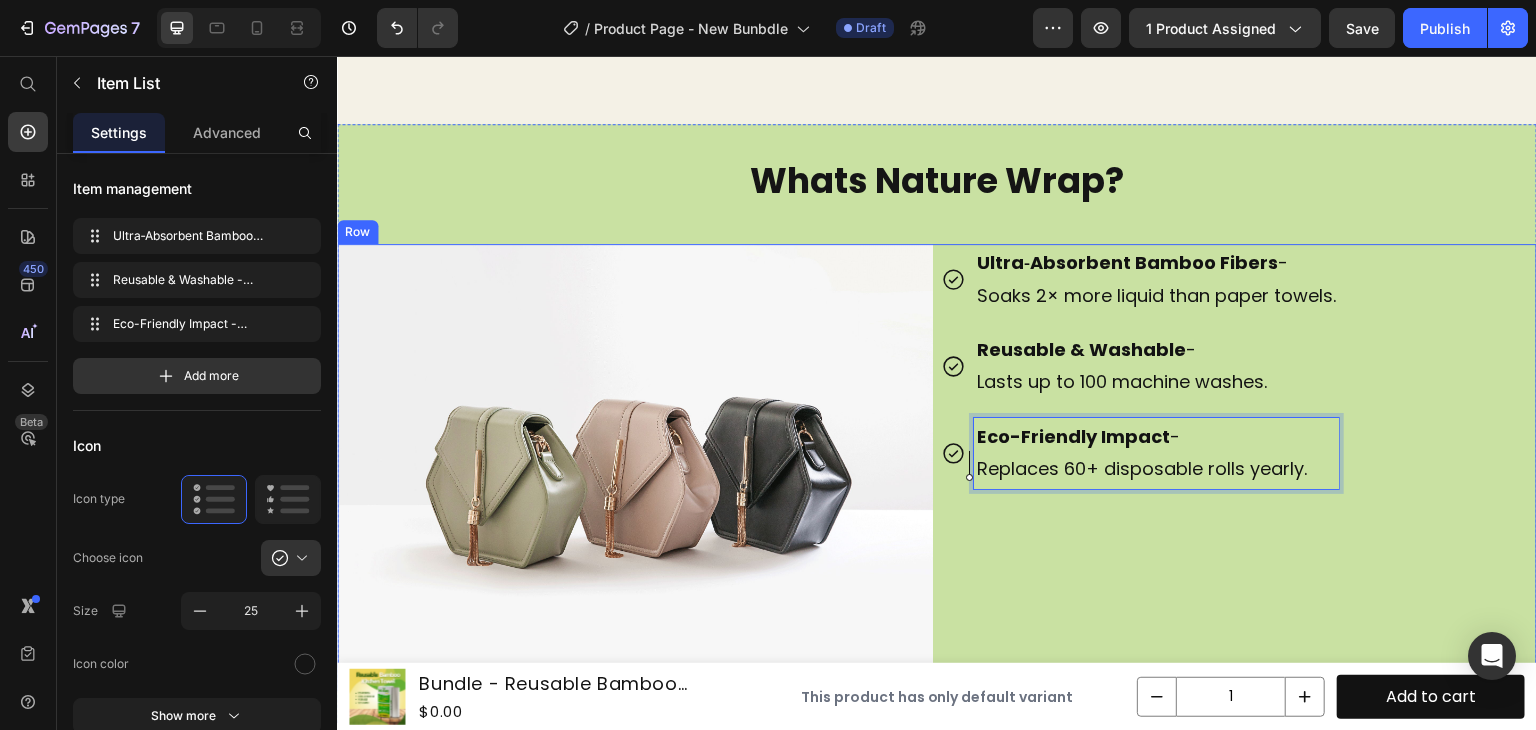 click on "Ultra‑Absorbent Bamboo Fibers  - Soaks 2× more liquid than paper towels.
Reusable & Washable  -  Lasts up to 100 machine washes.
Eco-Friendly Impact  -  Replaces 60+ disposable rolls yearly. Item List   0 Row" at bounding box center [1239, 467] 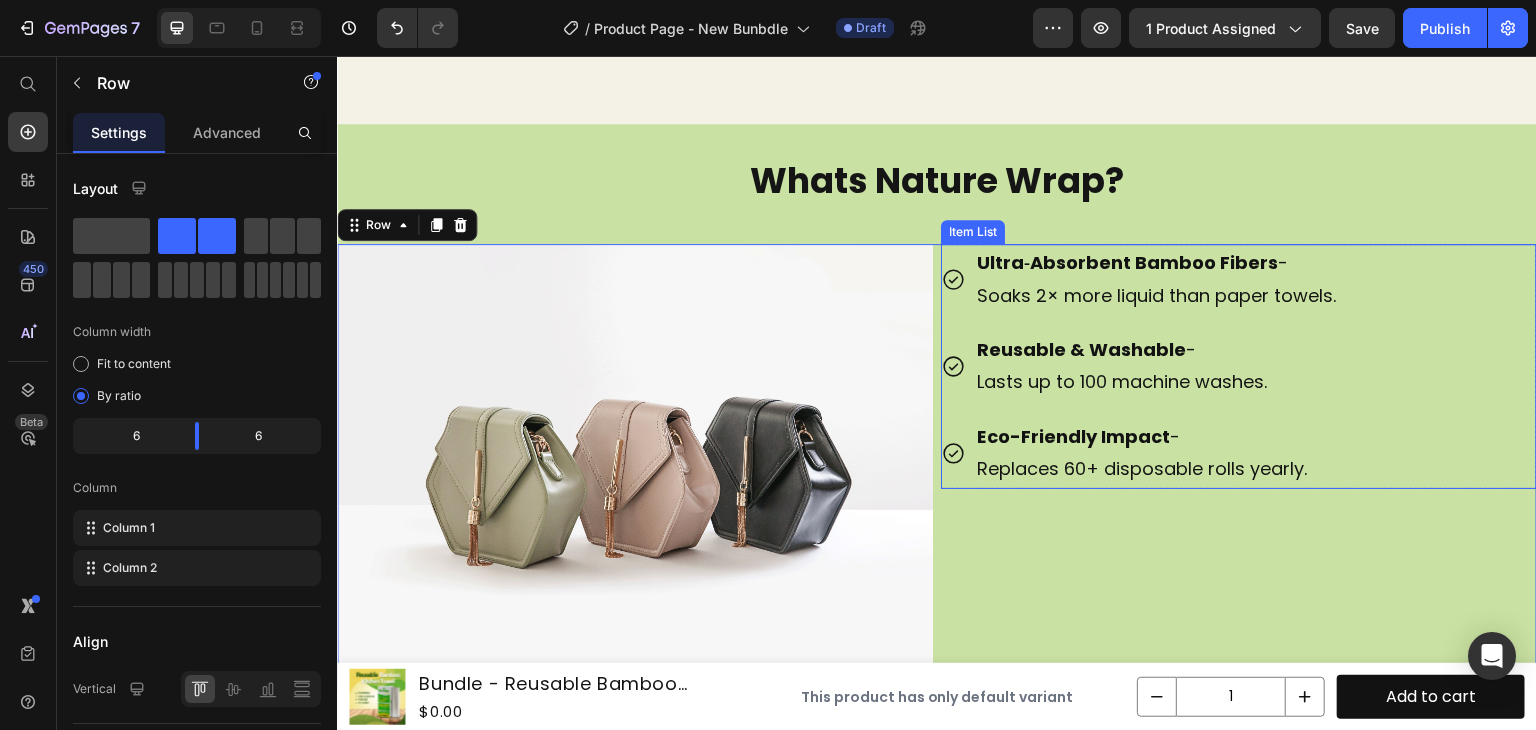 click on "Ultra‑Absorbent Bamboo Fibers  - Soaks 2× more liquid than paper towels.
Reusable & Washable  -  Lasts up to 100 machine washes.
Eco-Friendly Impact  -  Replaces 60+ disposable rolls yearly." at bounding box center [1239, 366] 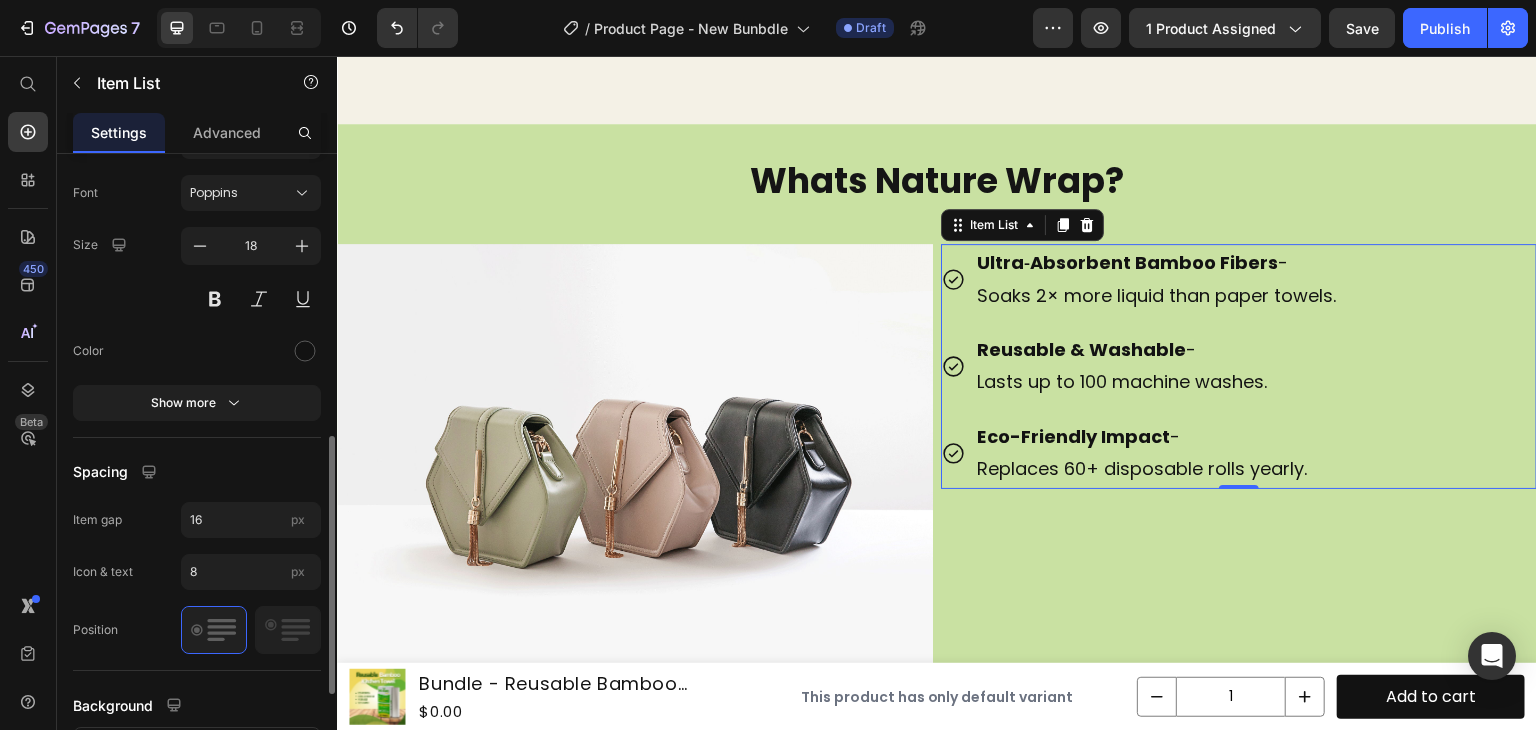 scroll, scrollTop: 712, scrollLeft: 0, axis: vertical 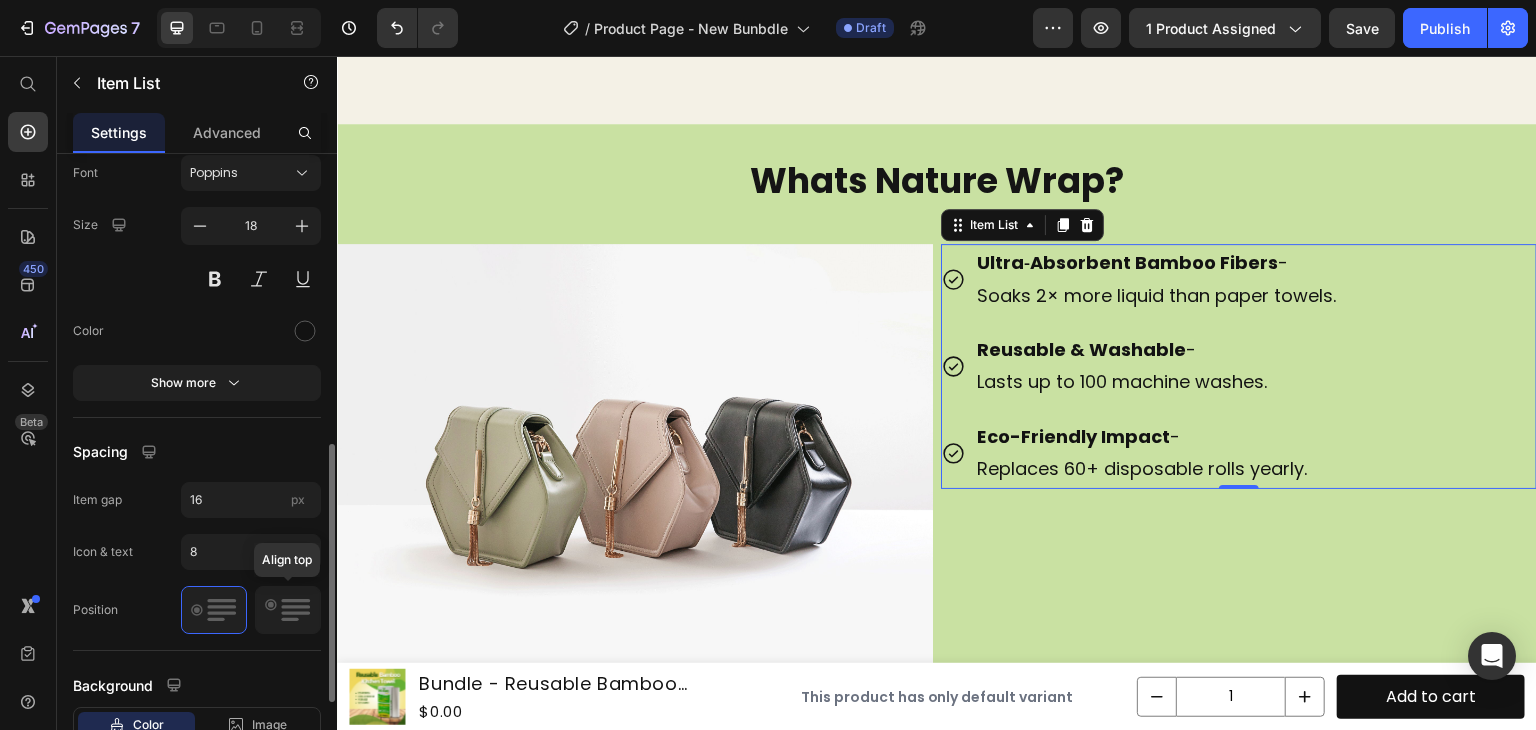 click 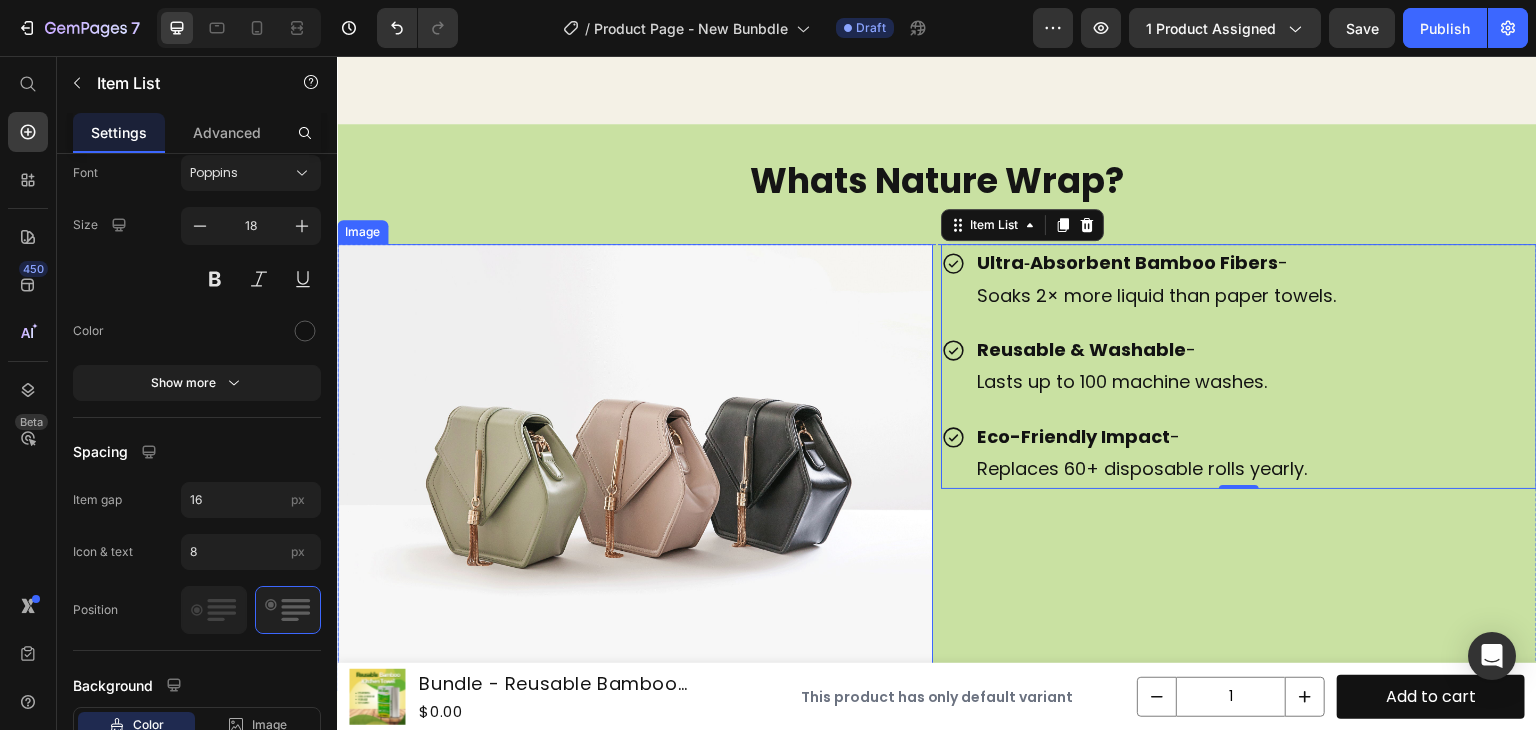 click at bounding box center (635, 467) 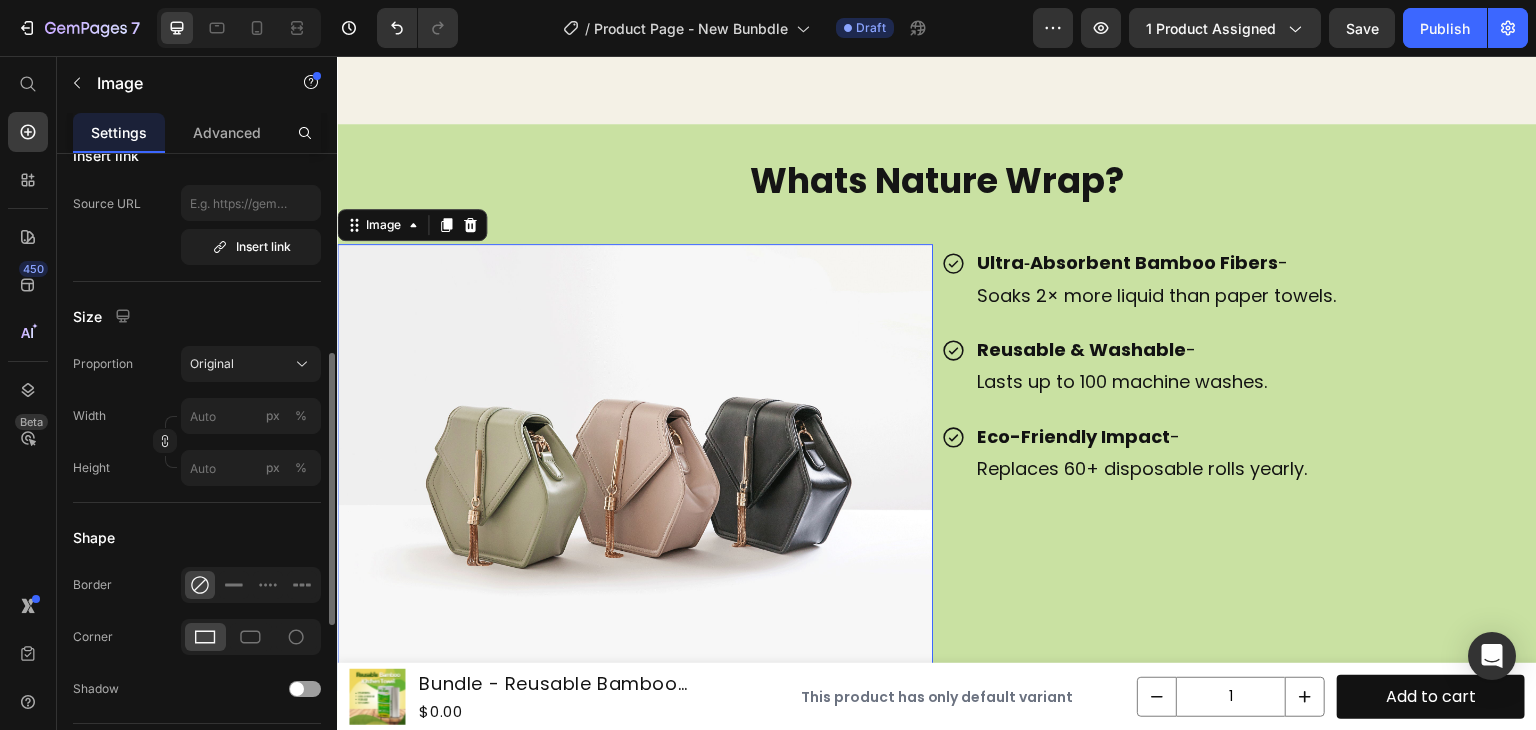 scroll, scrollTop: 440, scrollLeft: 0, axis: vertical 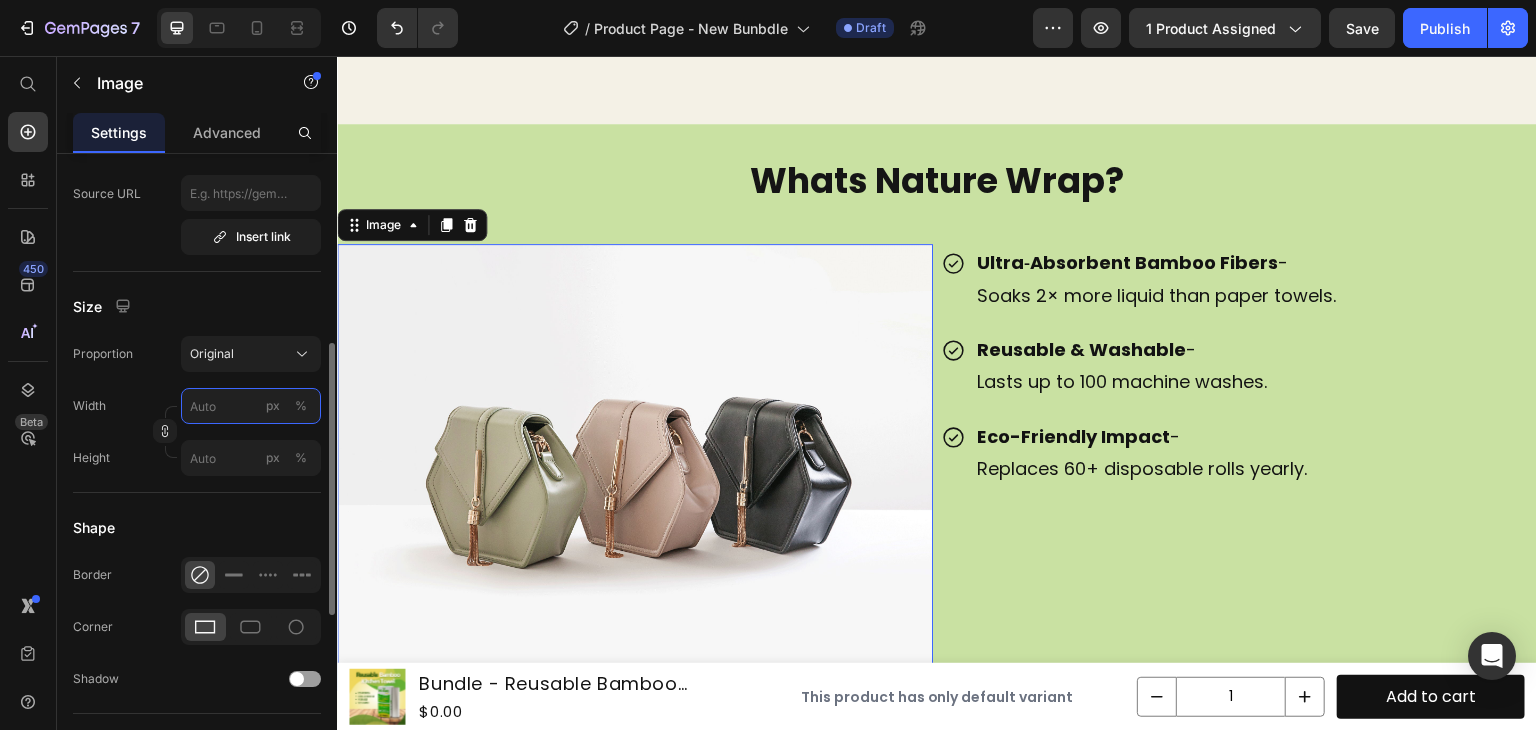 click on "px %" at bounding box center (251, 406) 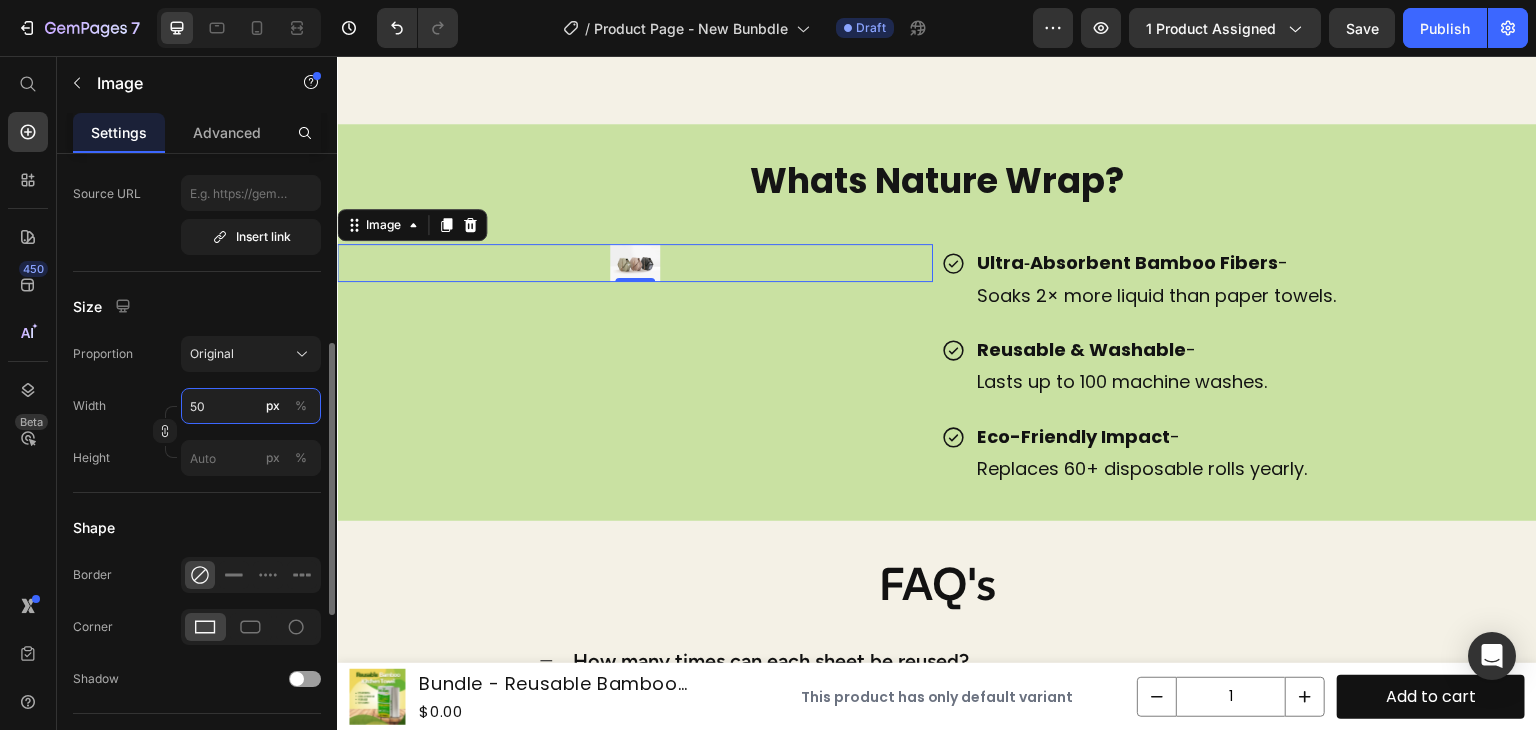 type on "50" 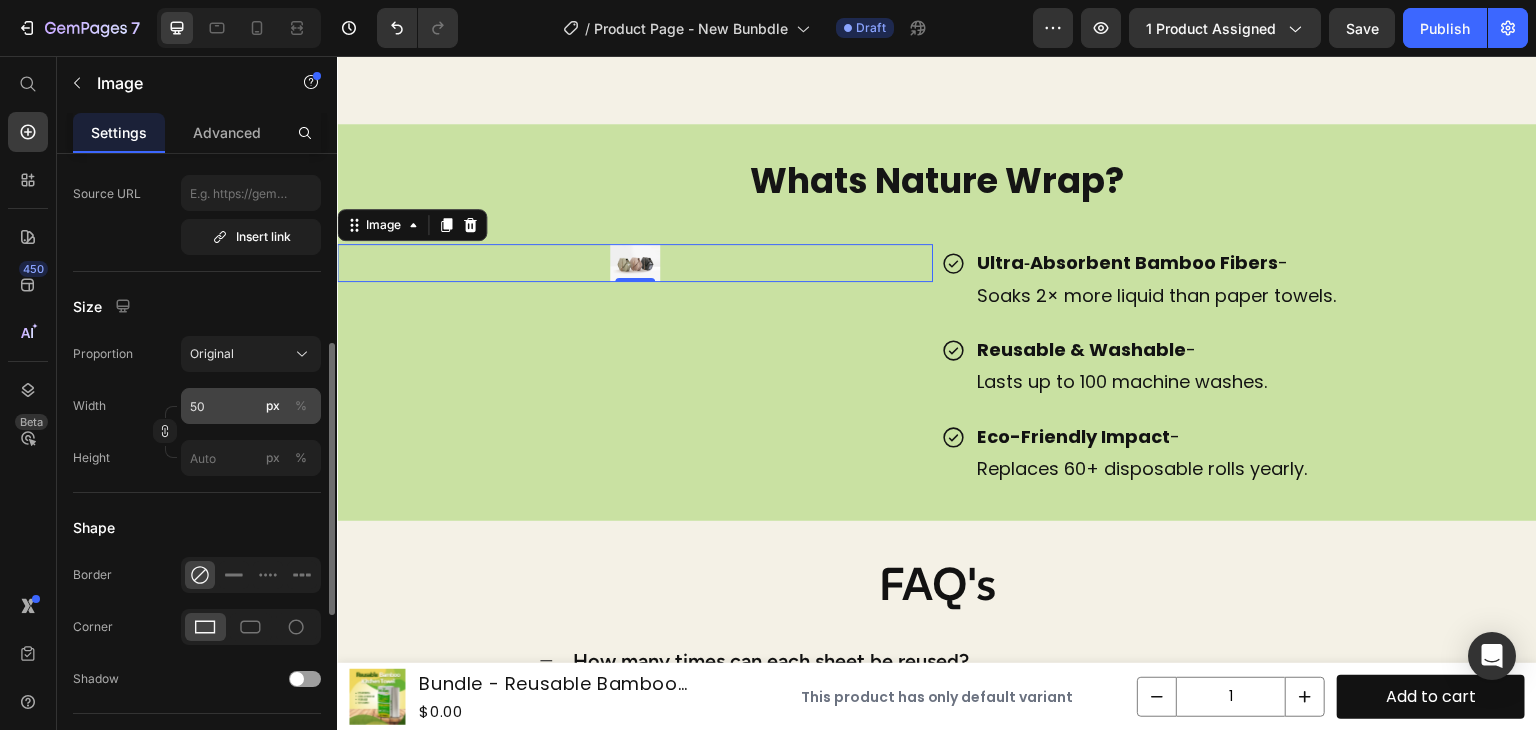 click on "%" at bounding box center [301, 406] 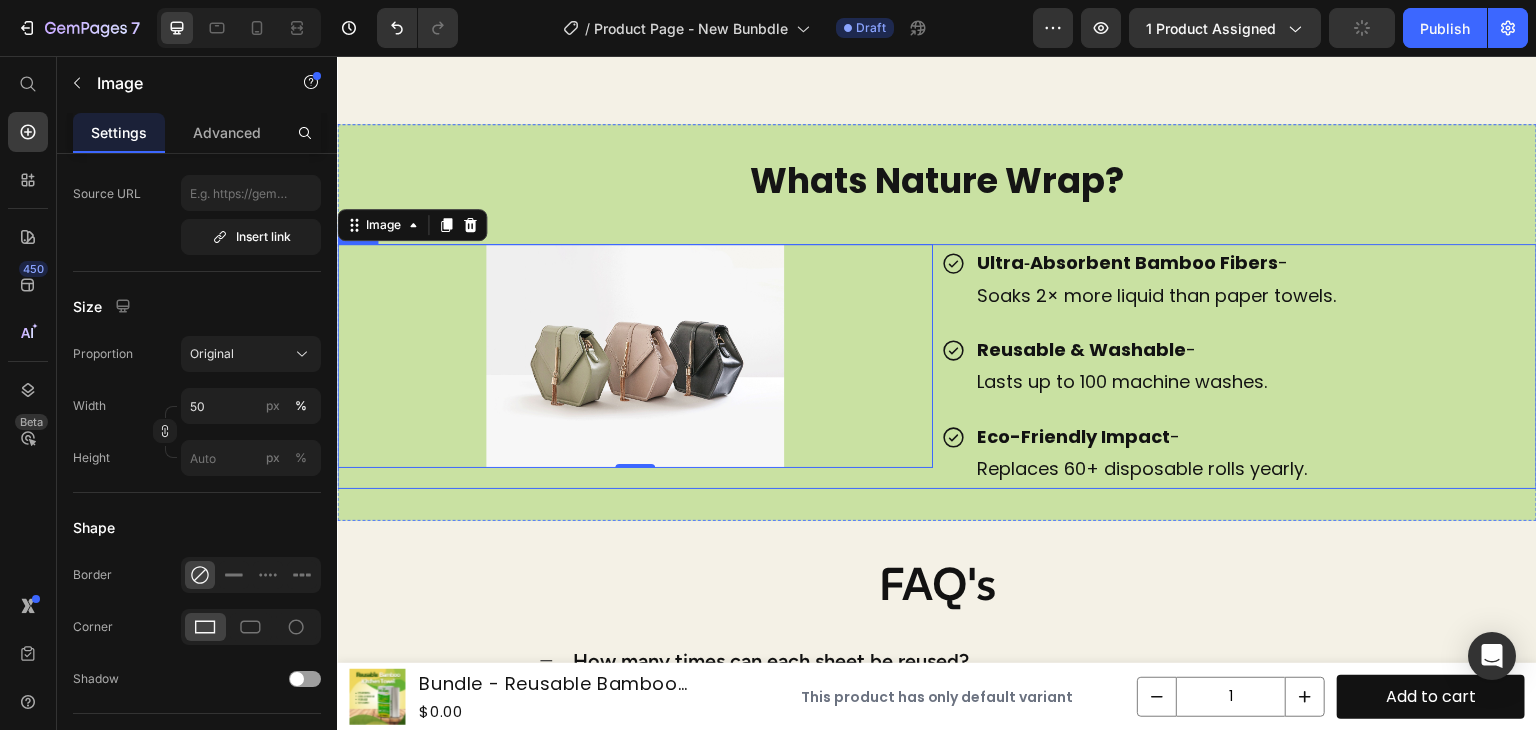 click on "Image   0" at bounding box center [635, 366] 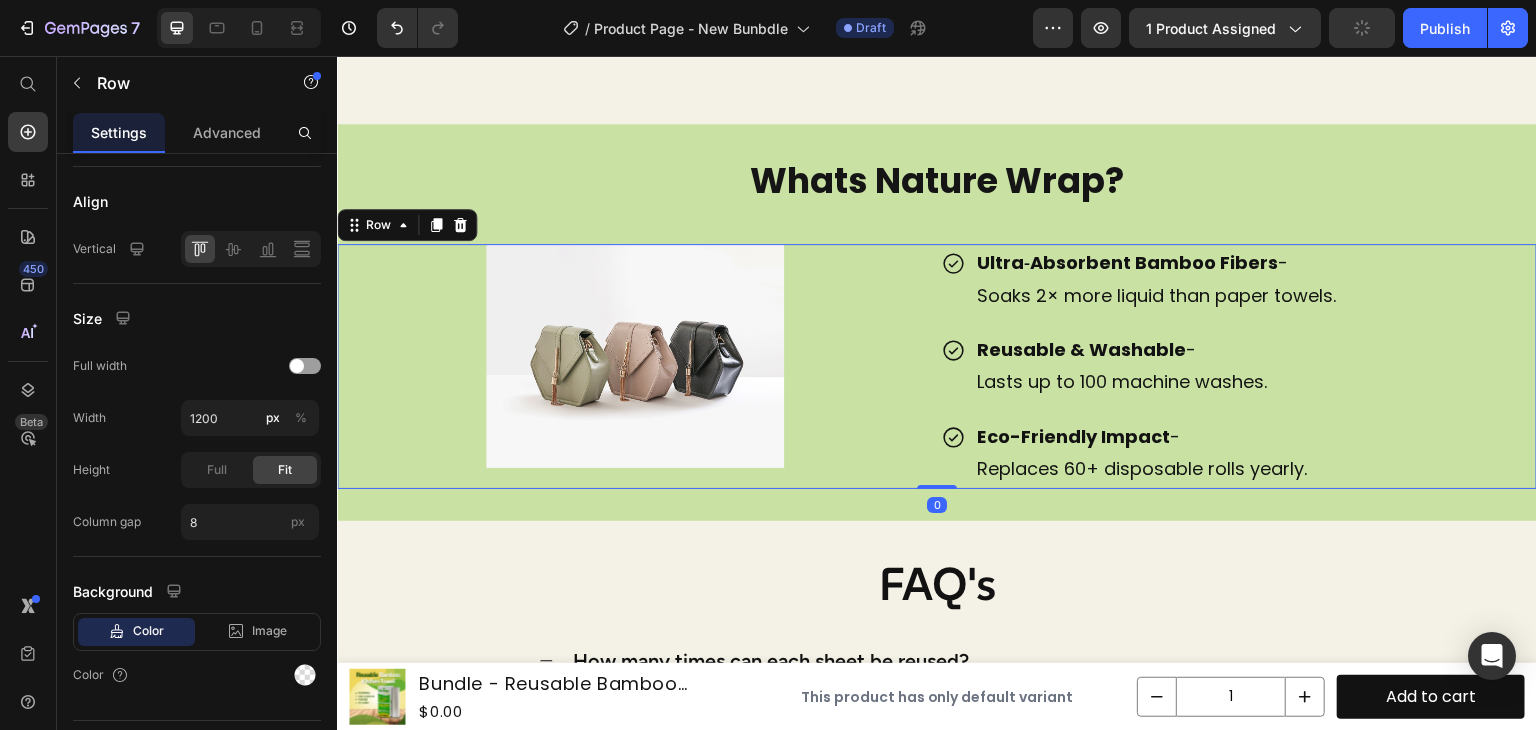 scroll, scrollTop: 0, scrollLeft: 0, axis: both 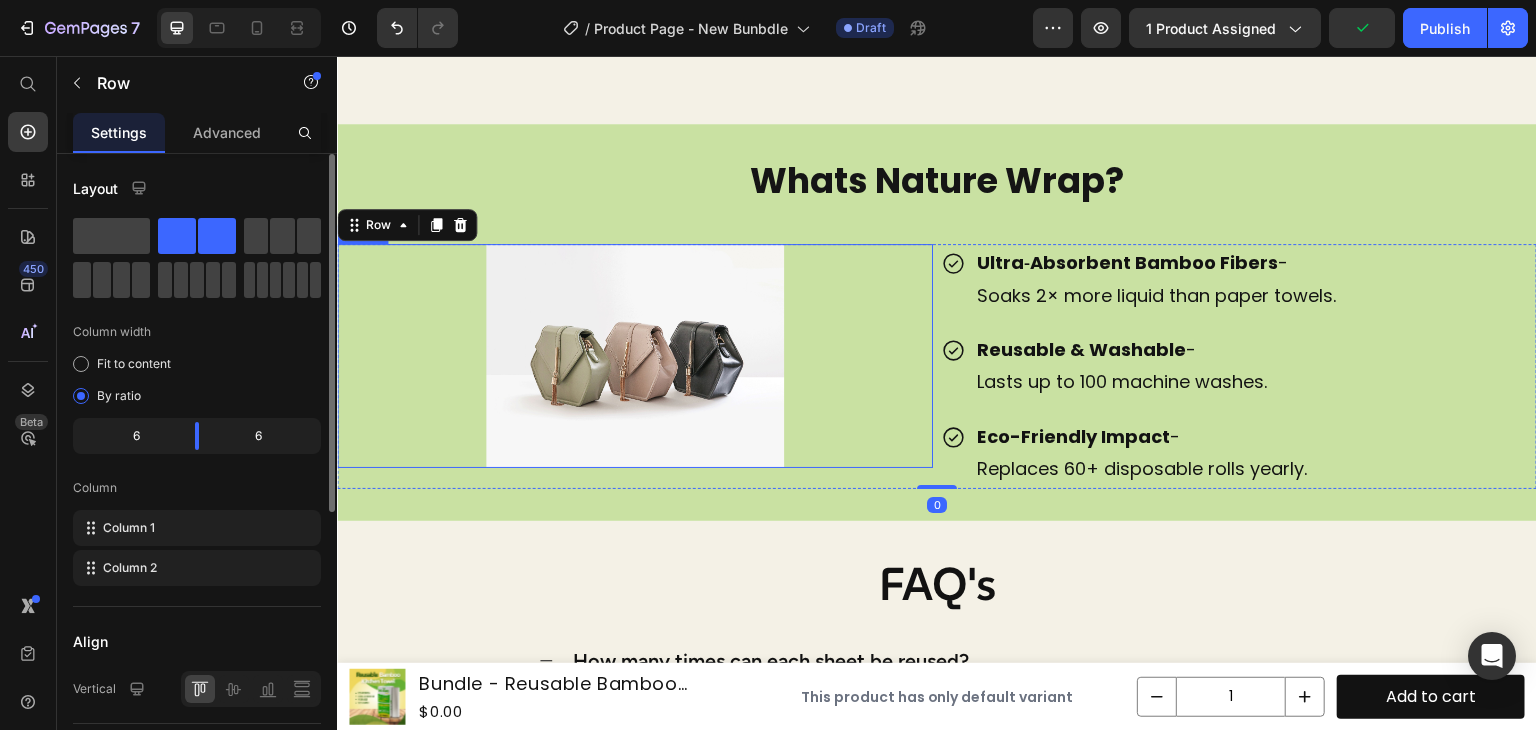 click at bounding box center (635, 356) 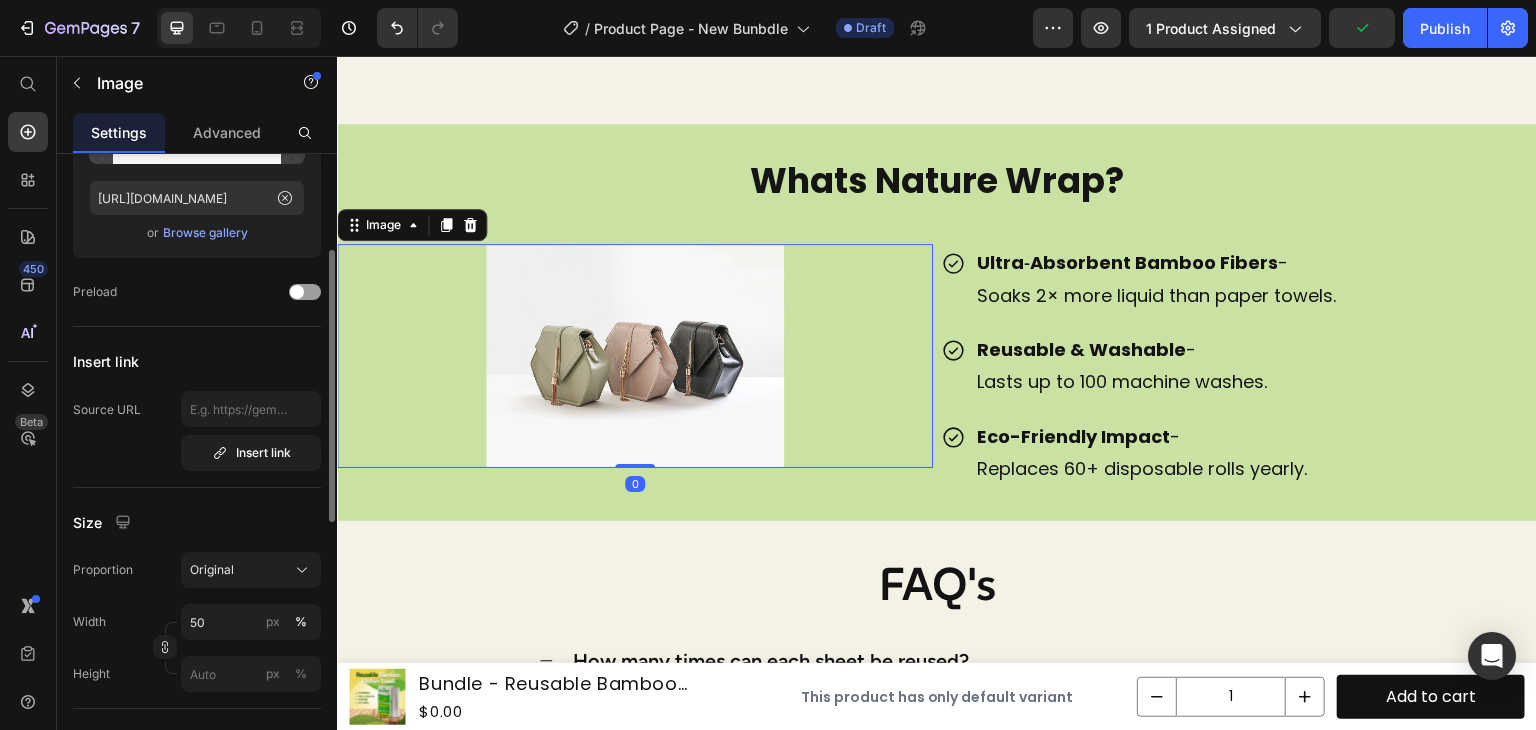 scroll, scrollTop: 233, scrollLeft: 0, axis: vertical 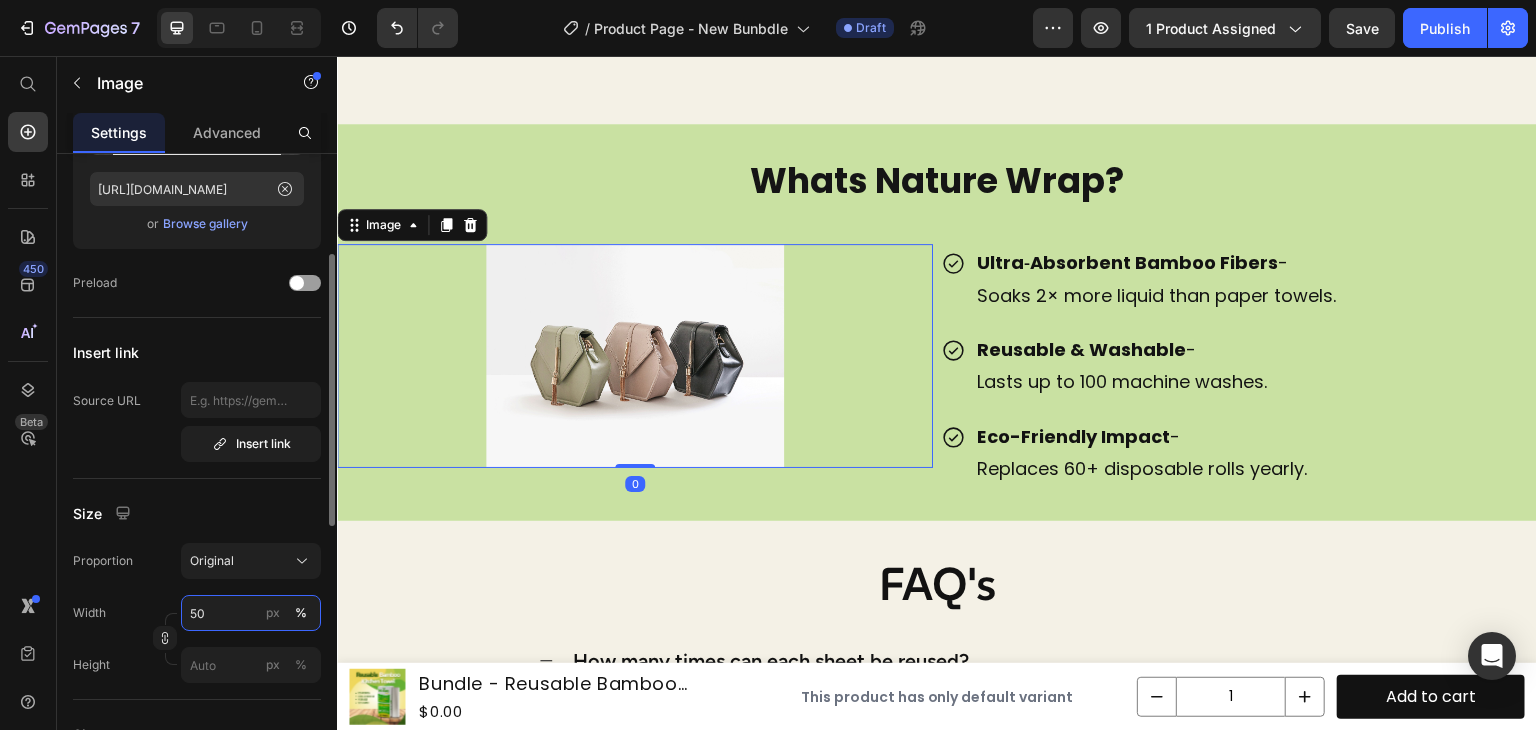 click on "50" at bounding box center [251, 613] 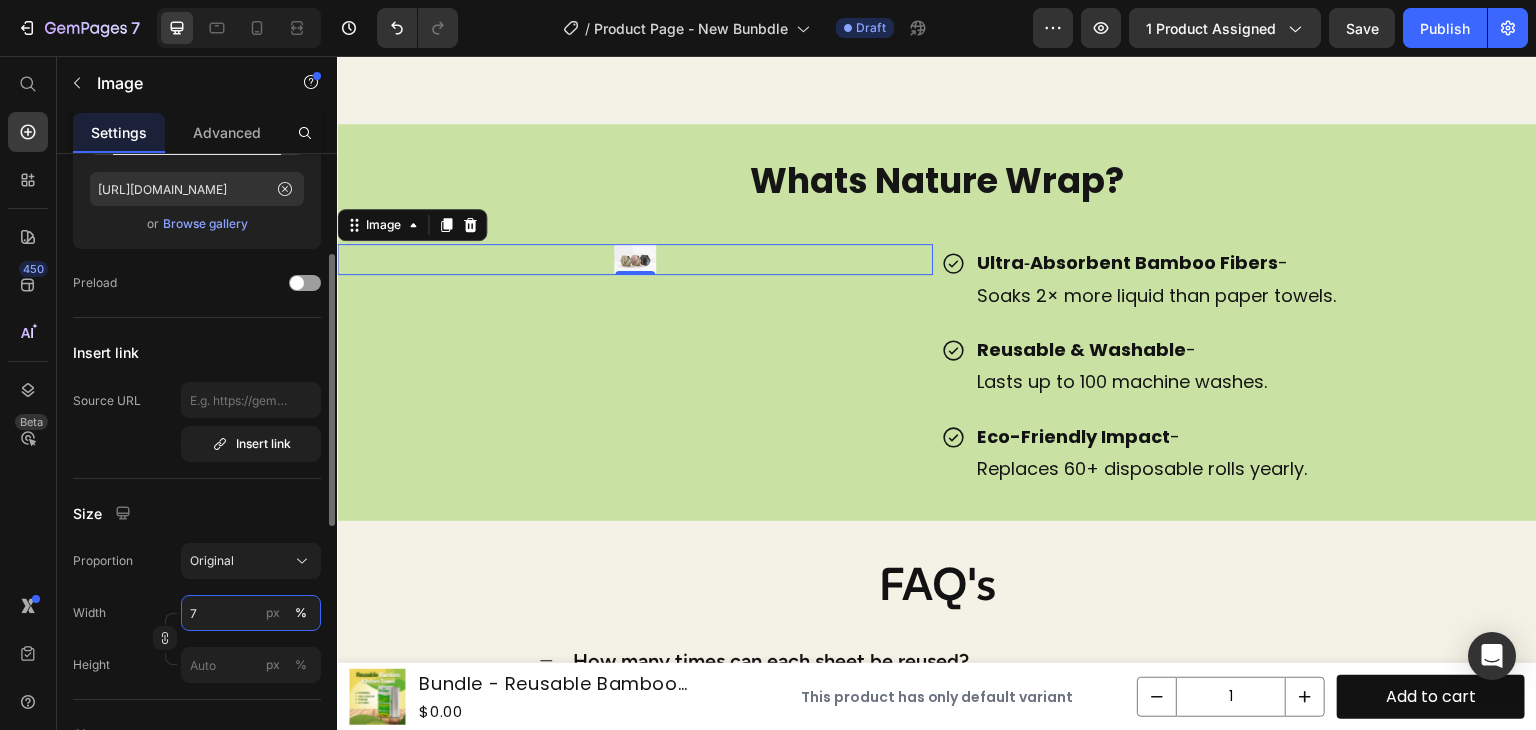 type on "70" 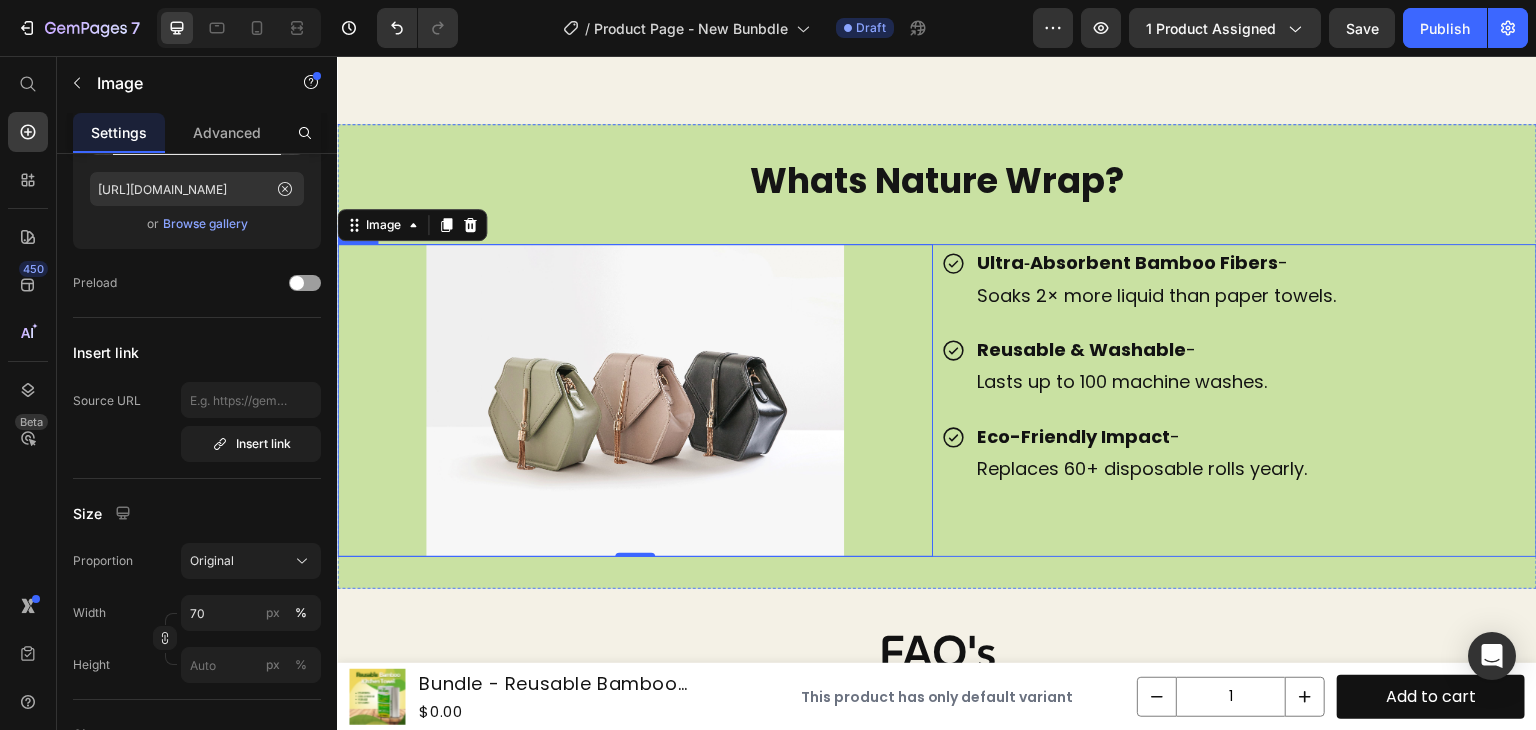 click on "Ultra‑Absorbent Bamboo Fibers  - Soaks 2× more liquid than paper towels.
Reusable & Washable  -  Lasts up to 100 machine washes.
Eco-Friendly Impact  -  Replaces 60+ disposable rolls yearly. Item List Row" at bounding box center (1239, 400) 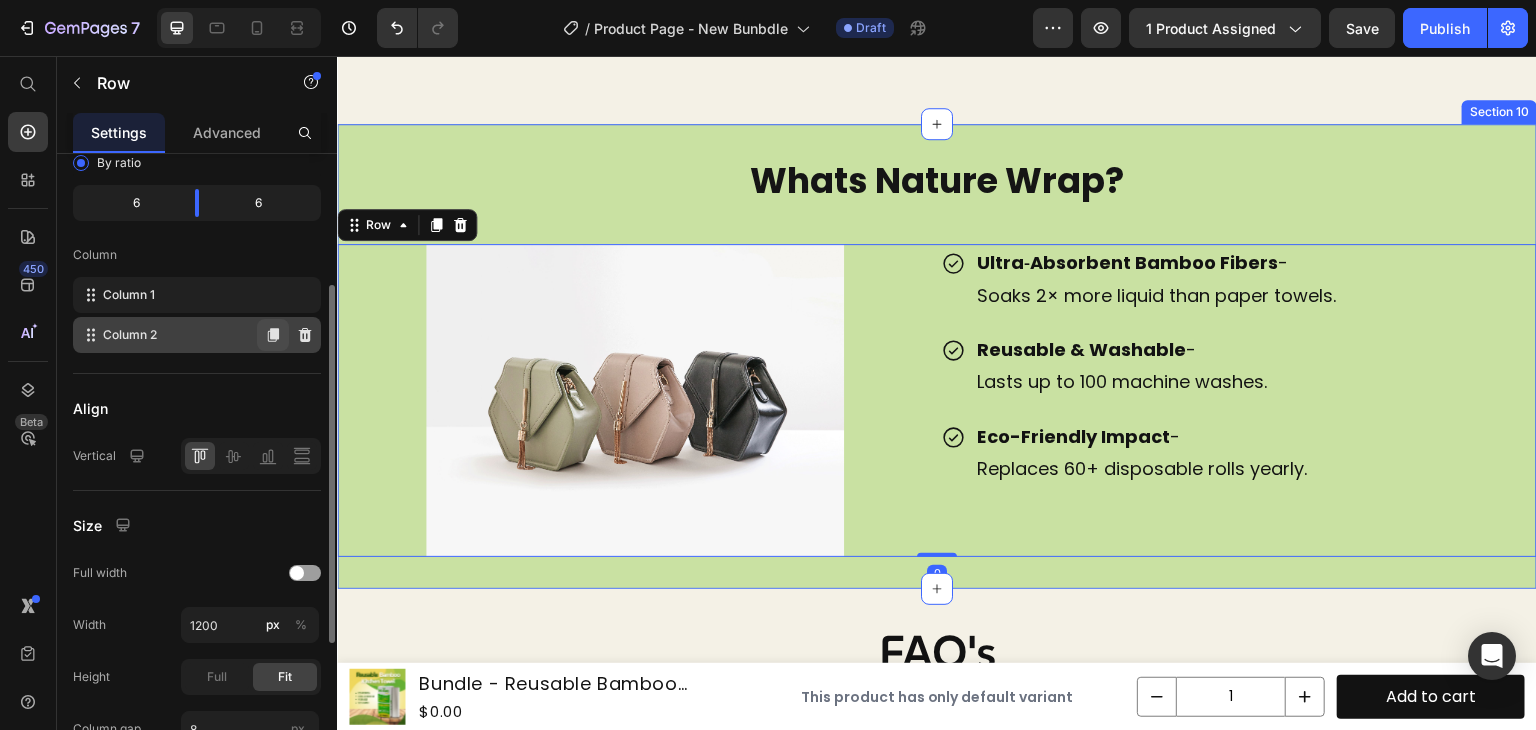scroll, scrollTop: 0, scrollLeft: 0, axis: both 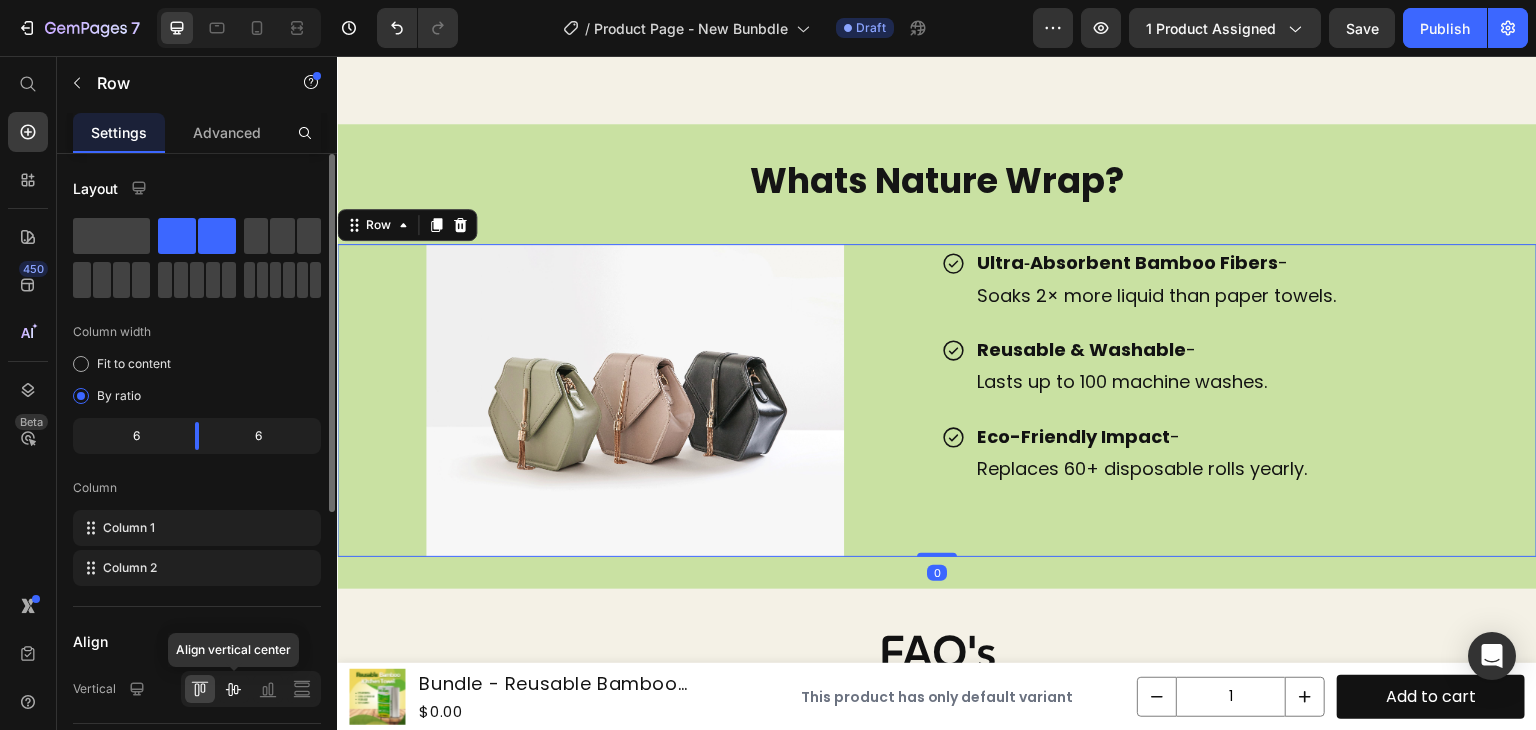 click 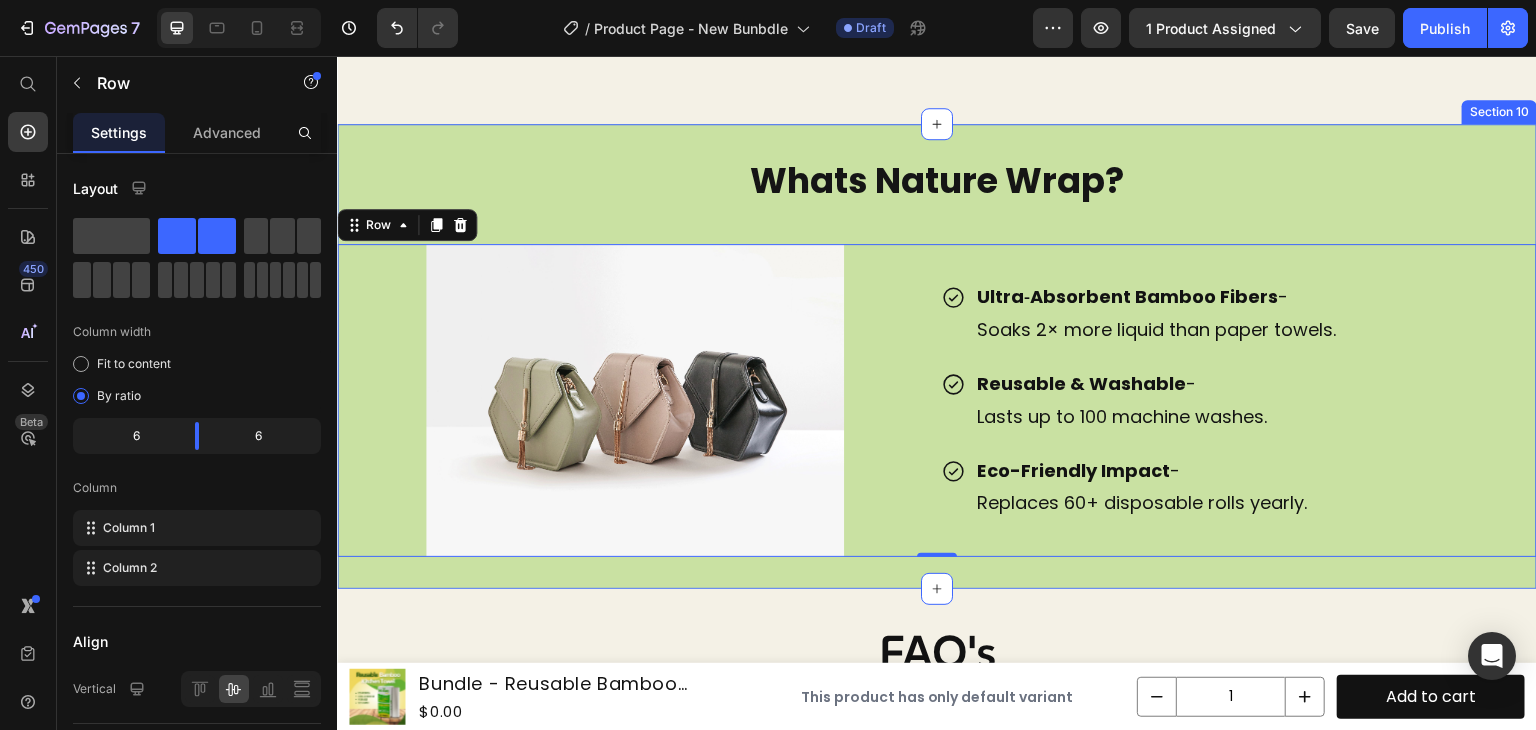 click on "Whats Nature Wrap? Heading Image
Ultra‑Absorbent Bamboo Fibers  - Soaks 2× more liquid than paper towels.
Reusable & Washable  -  Lasts up to 100 machine washes.
Eco-Friendly Impact  -  Replaces 60+ disposable rolls yearly. Item List Row Row   0" at bounding box center [937, 356] 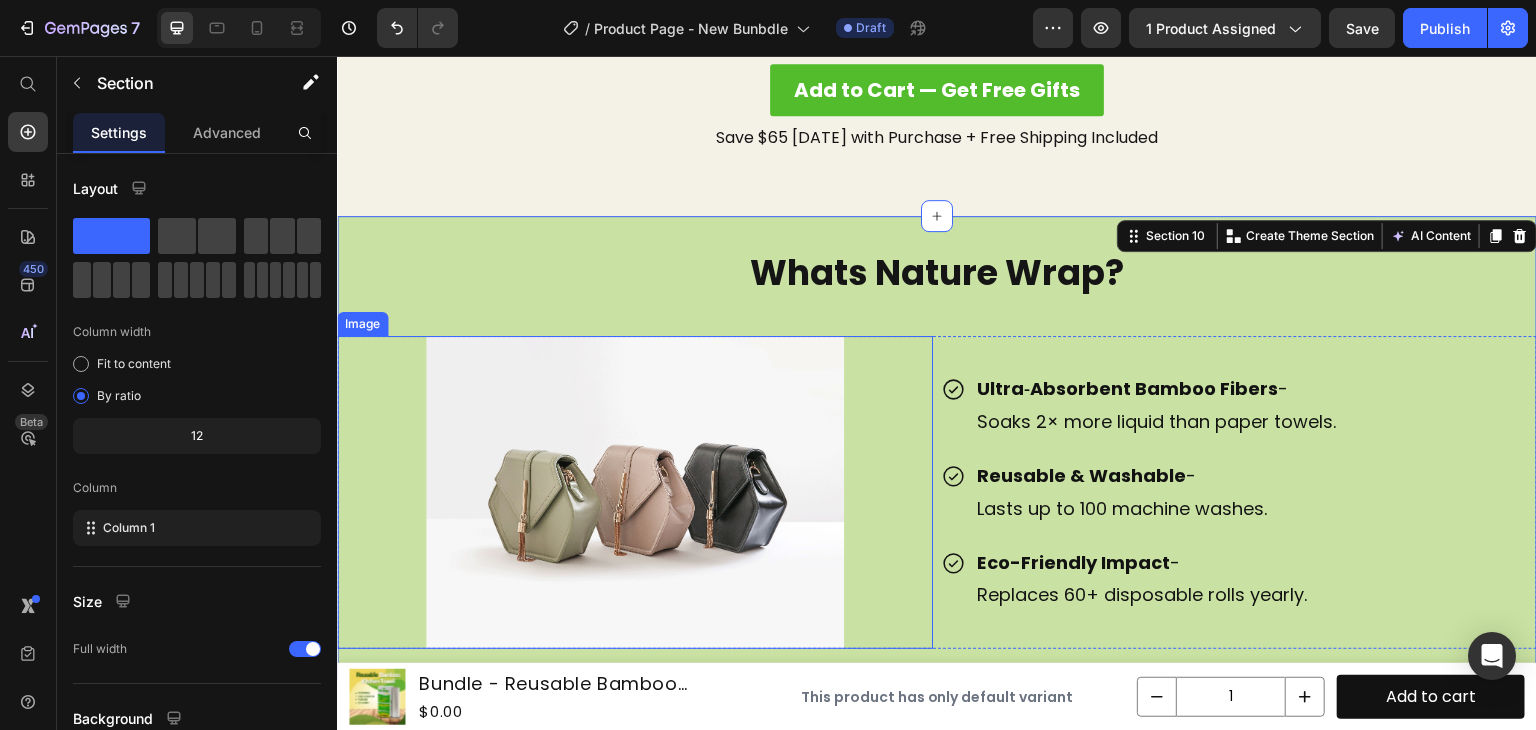scroll, scrollTop: 4860, scrollLeft: 0, axis: vertical 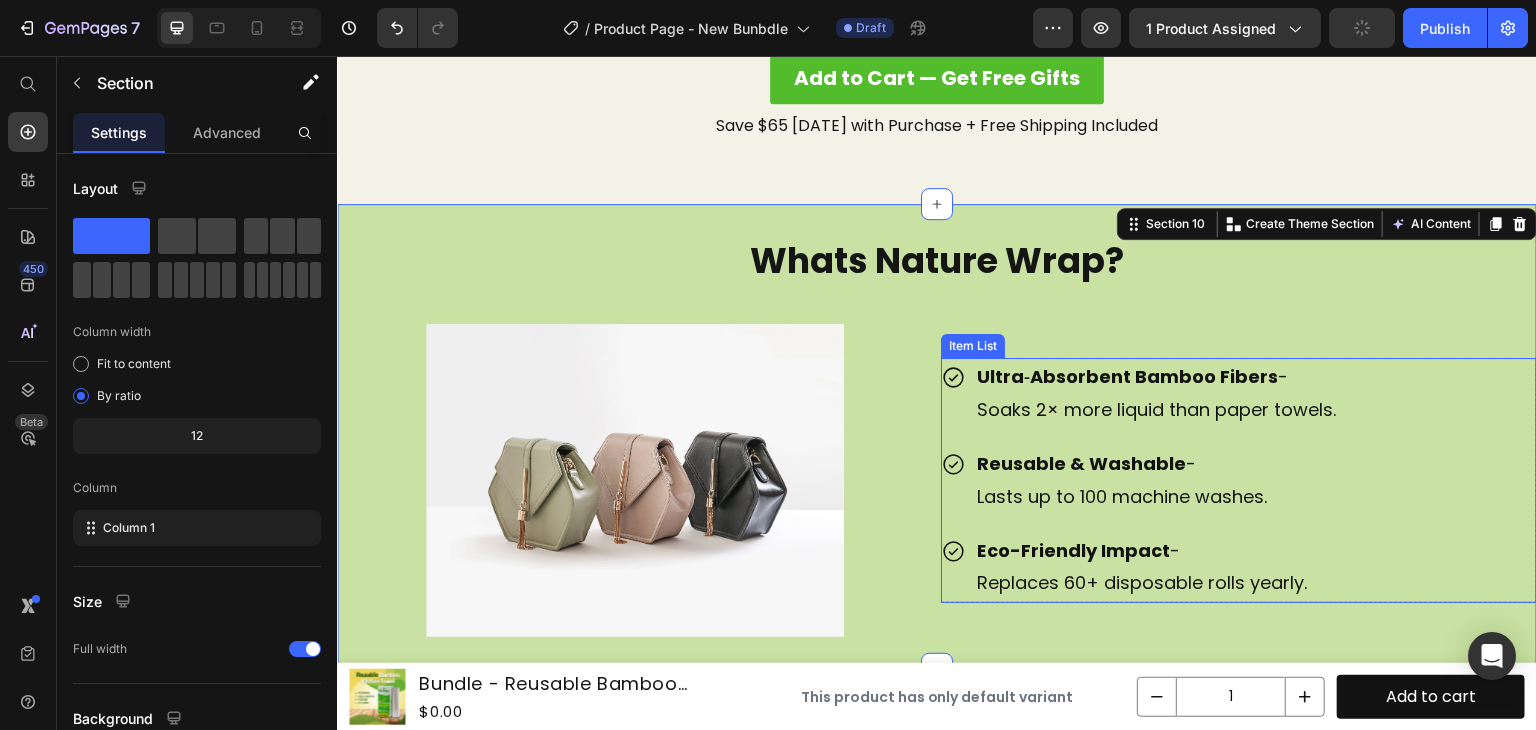 click on "Ultra‑Absorbent Bamboo Fibers  - Soaks 2× more liquid than paper towels.
Reusable & Washable  -  Lasts up to 100 machine washes.
Eco-Friendly Impact  -  Replaces 60+ disposable rolls yearly." at bounding box center (1140, 480) 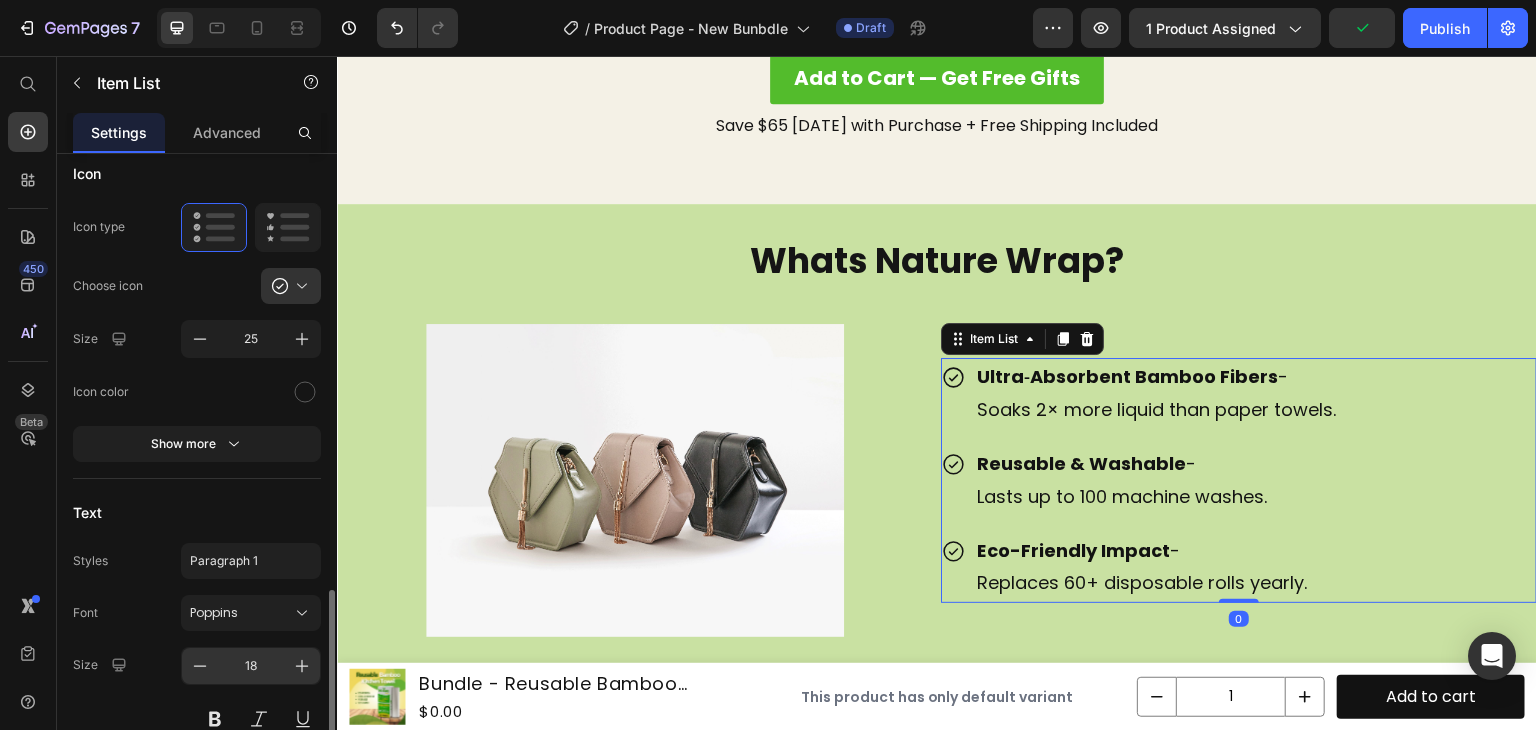 scroll, scrollTop: 508, scrollLeft: 0, axis: vertical 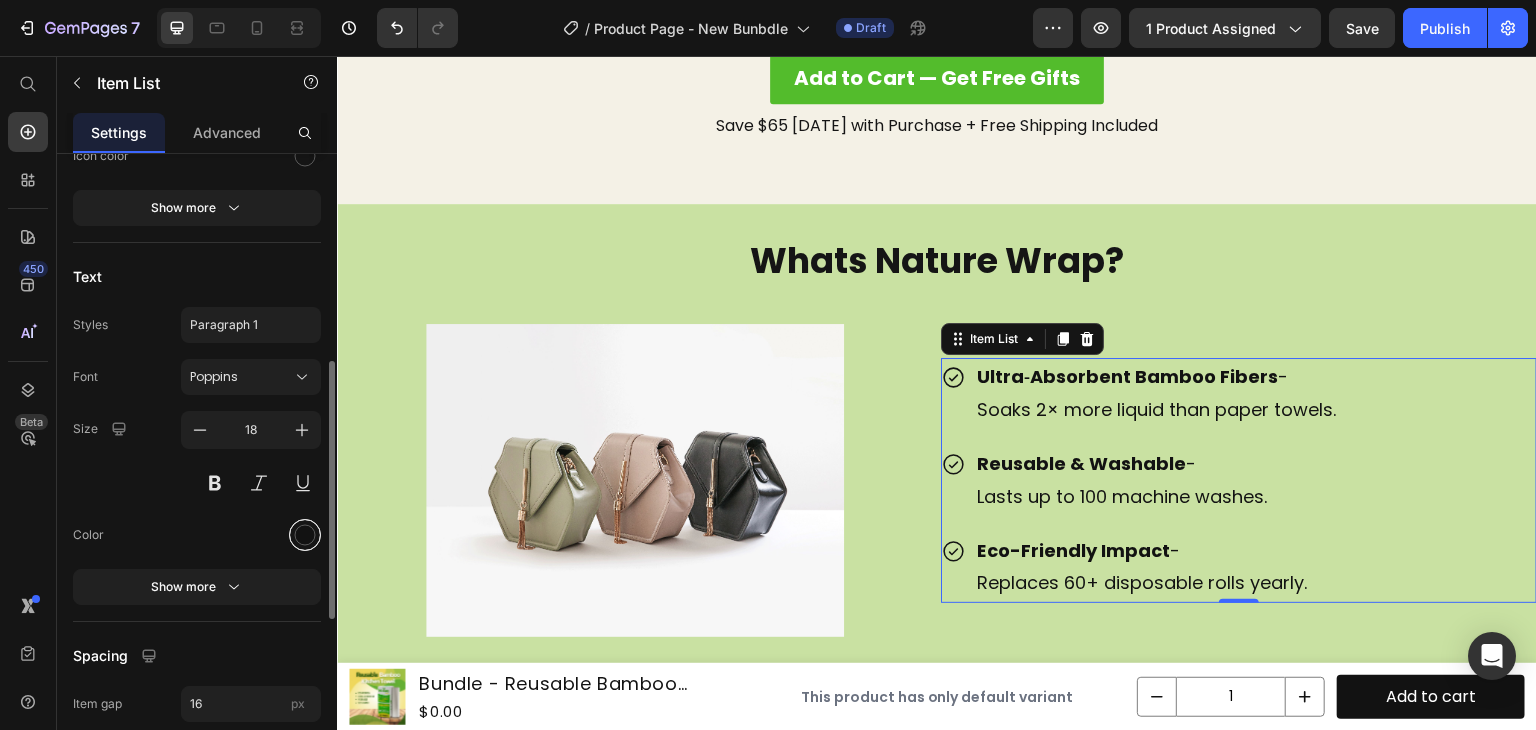 click at bounding box center (305, 534) 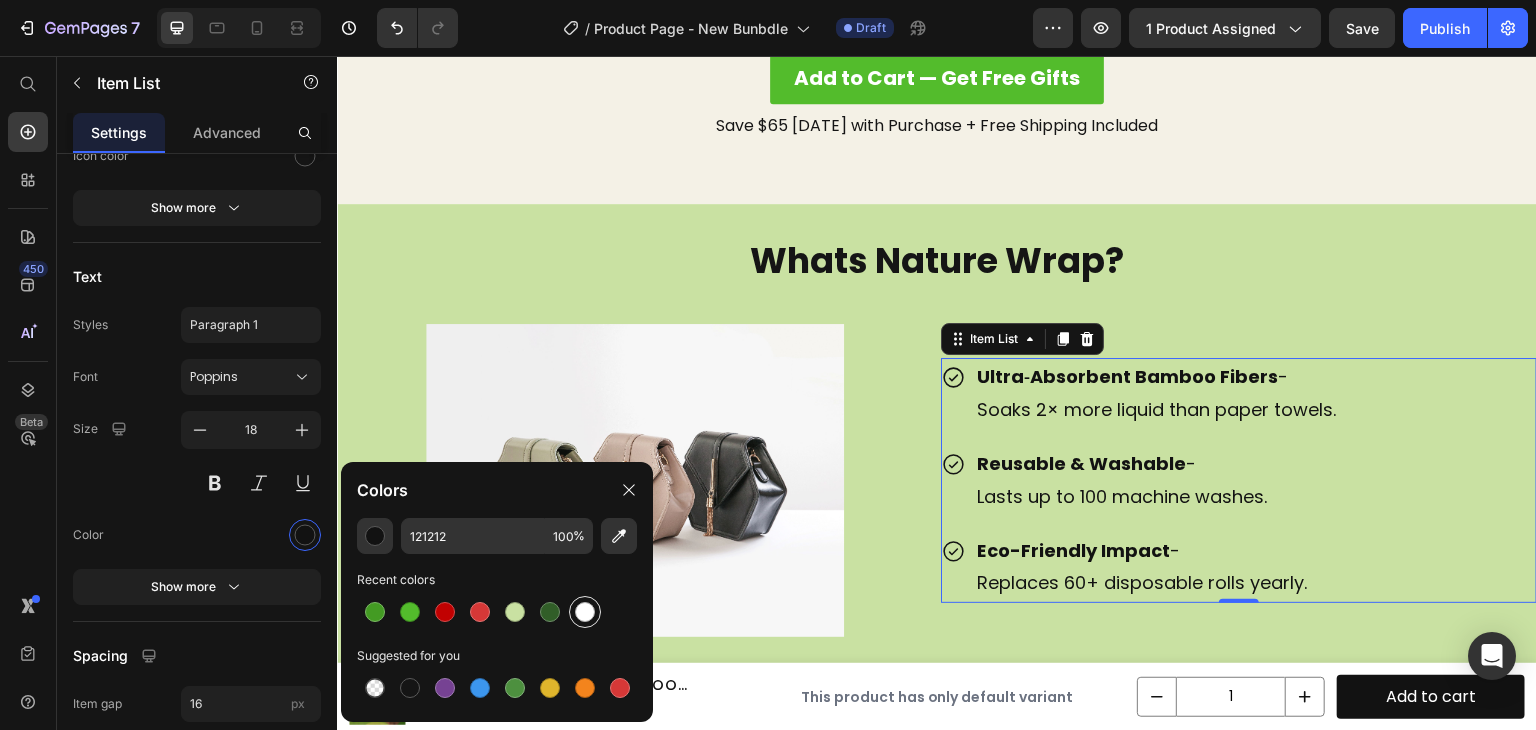 click at bounding box center [585, 612] 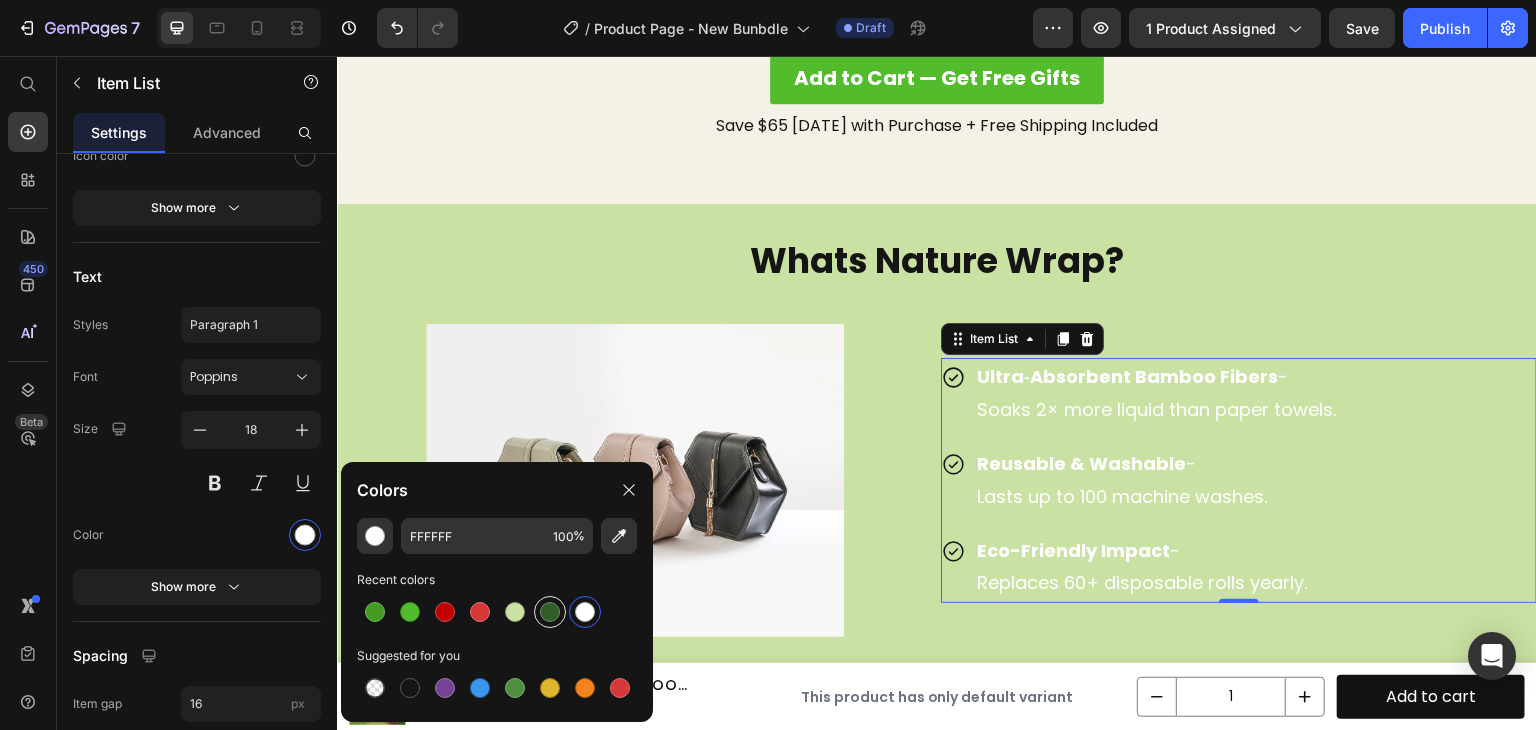 click at bounding box center [550, 612] 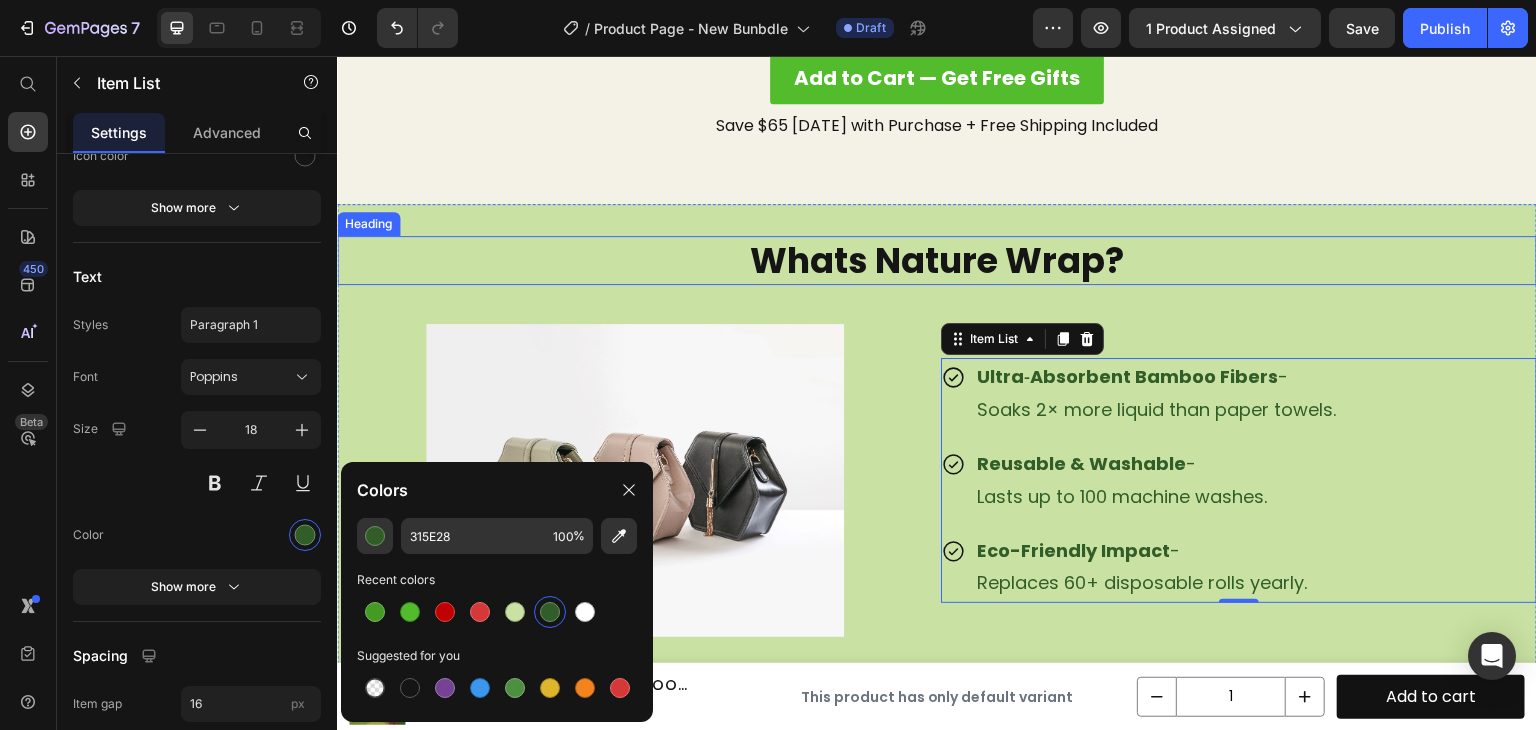 click on "Whats Nature Wrap?" at bounding box center [937, 261] 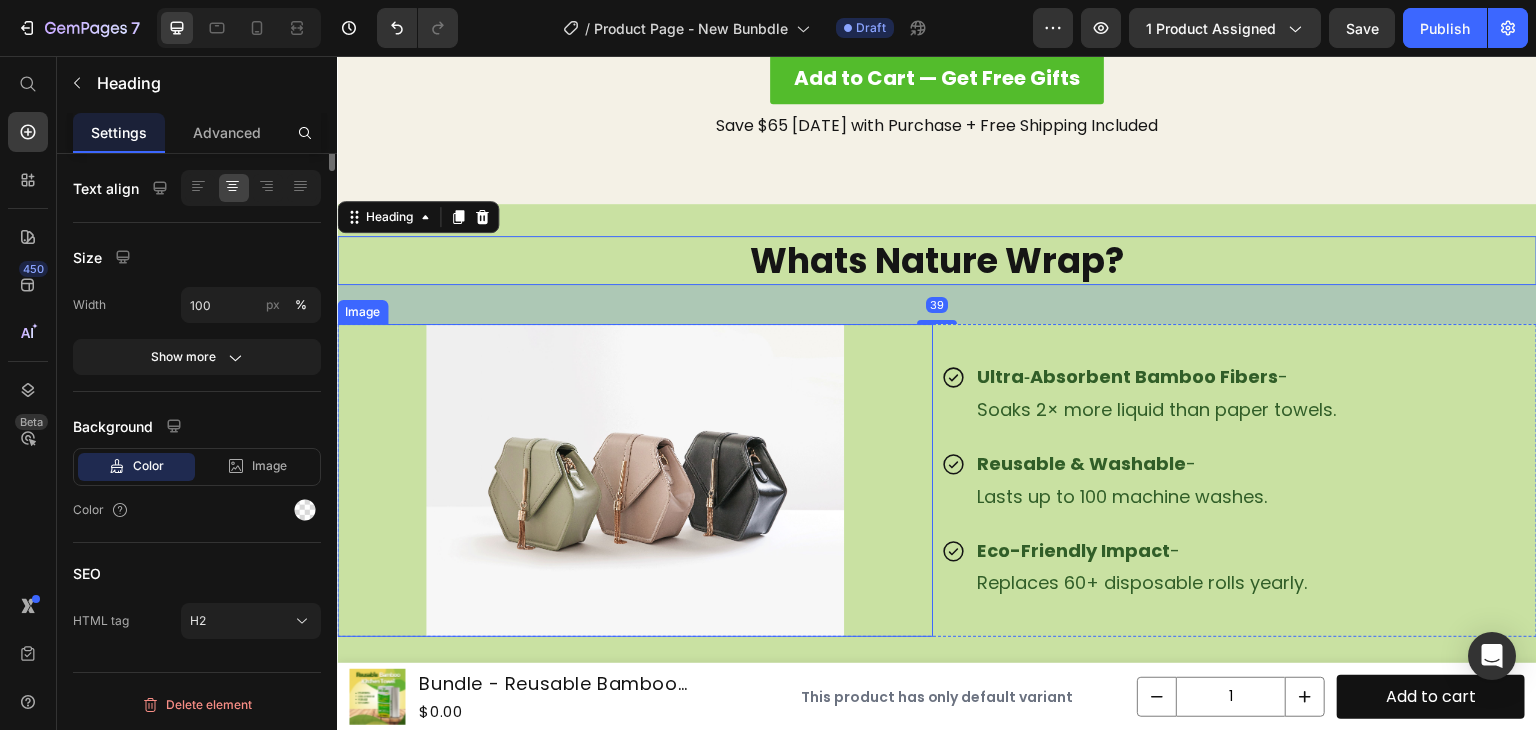 scroll, scrollTop: 0, scrollLeft: 0, axis: both 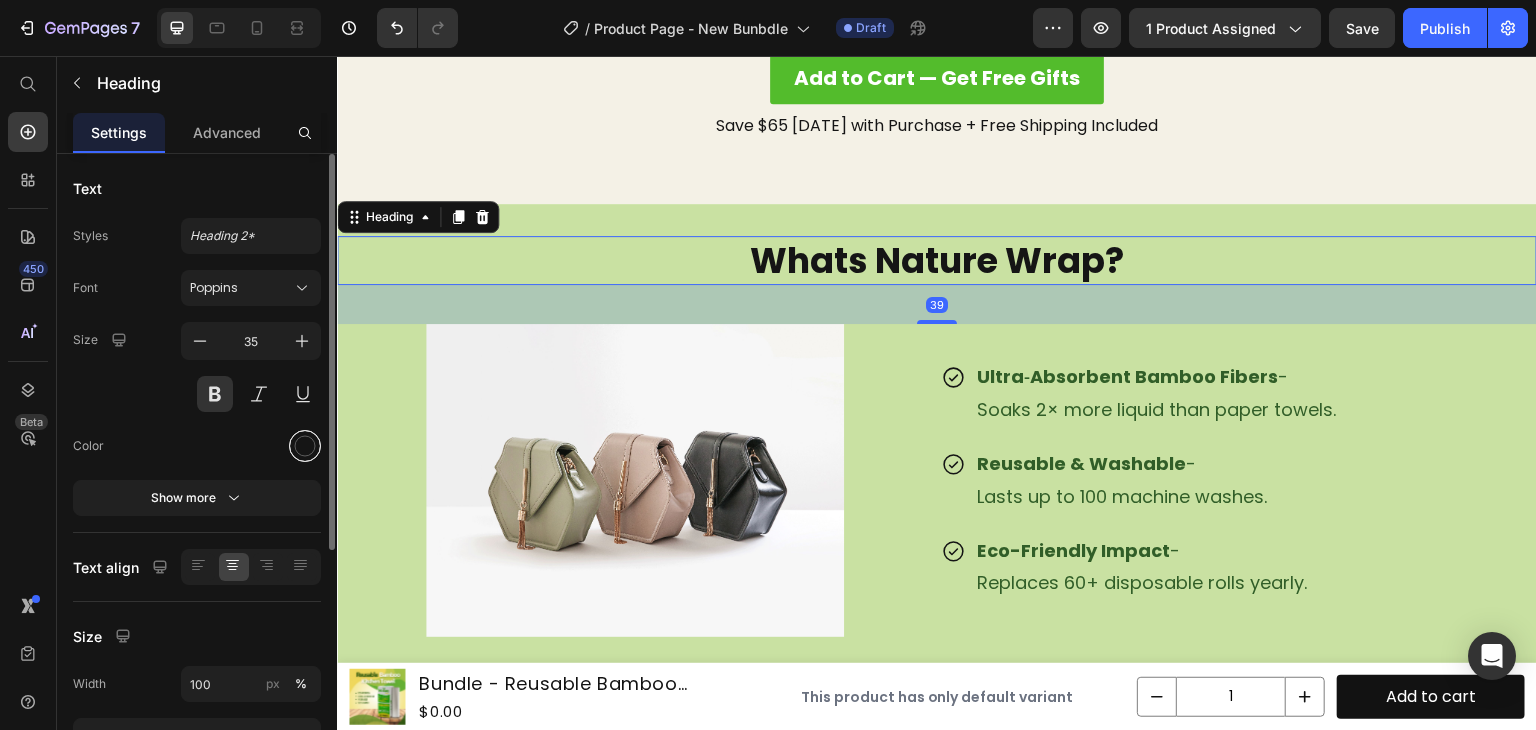 click at bounding box center (305, 446) 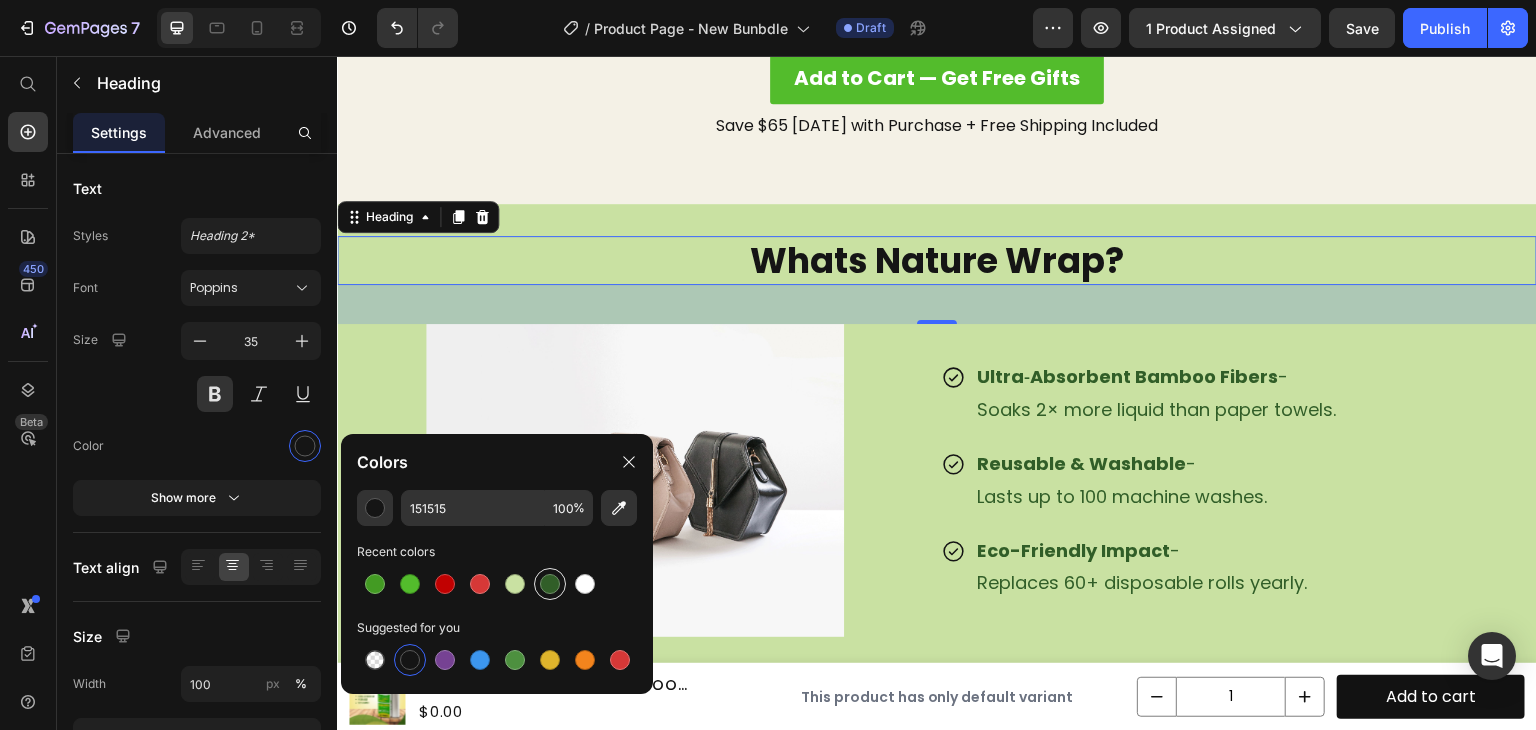click at bounding box center (550, 584) 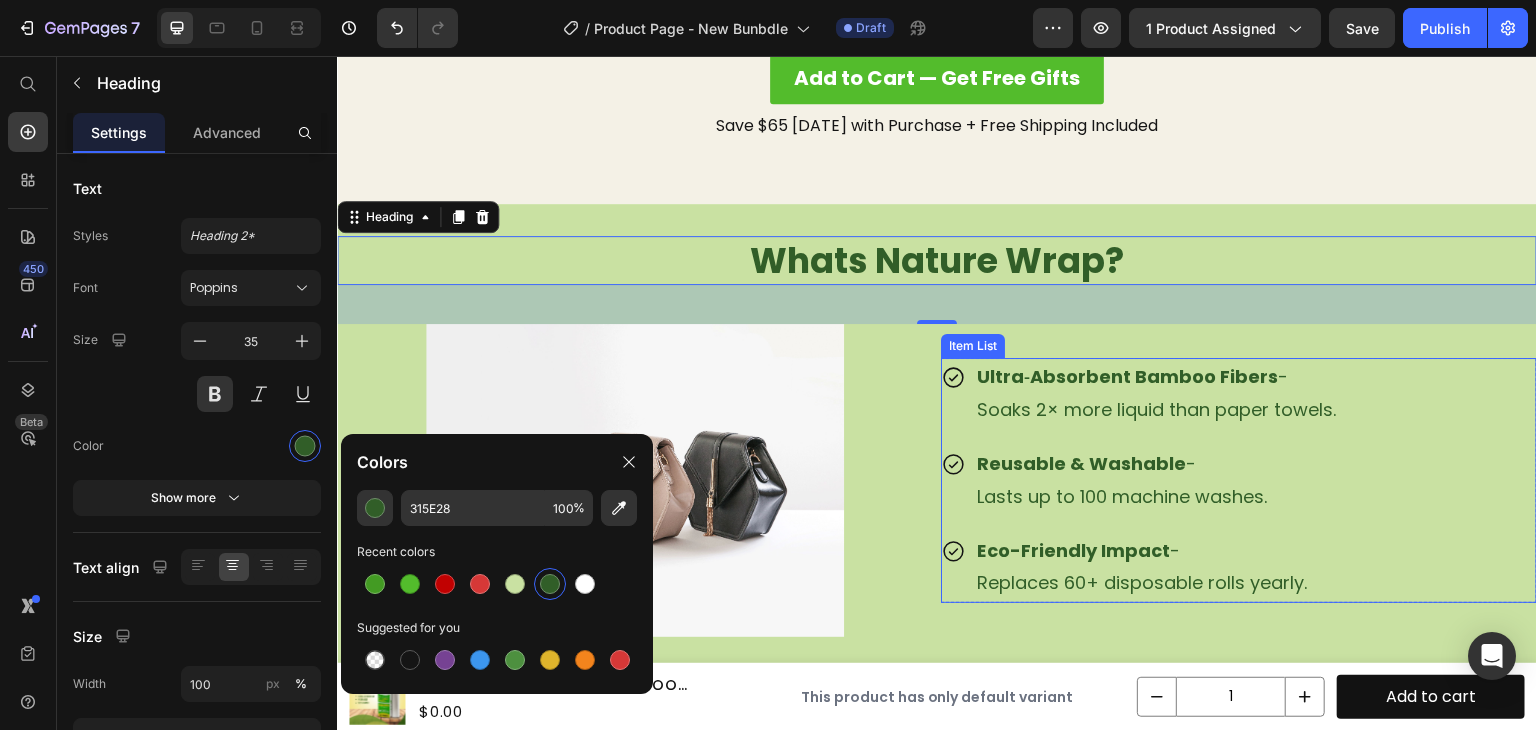 click on "Reusable & Washable  -  Lasts up to 100 machine washes." at bounding box center [1140, 480] 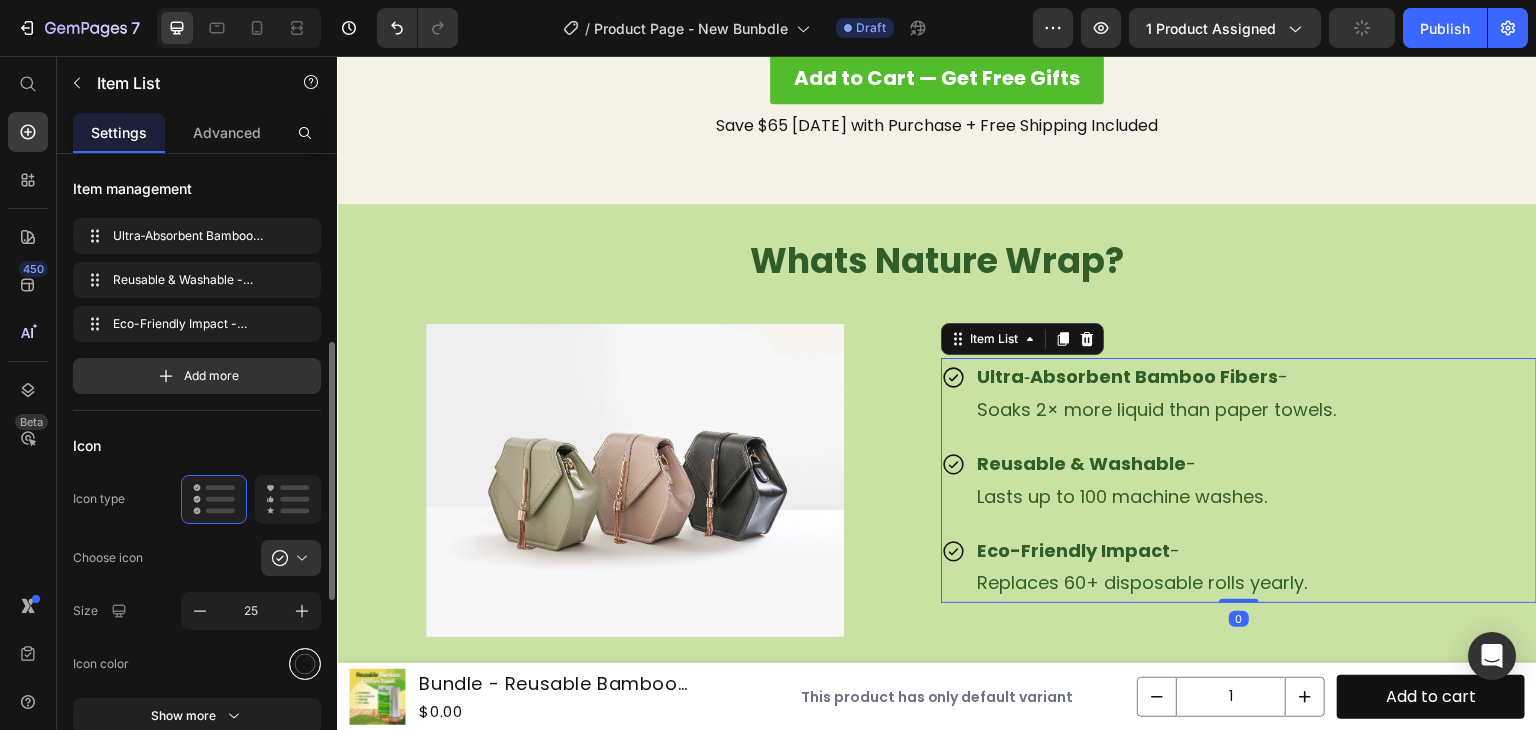 click at bounding box center (305, 664) 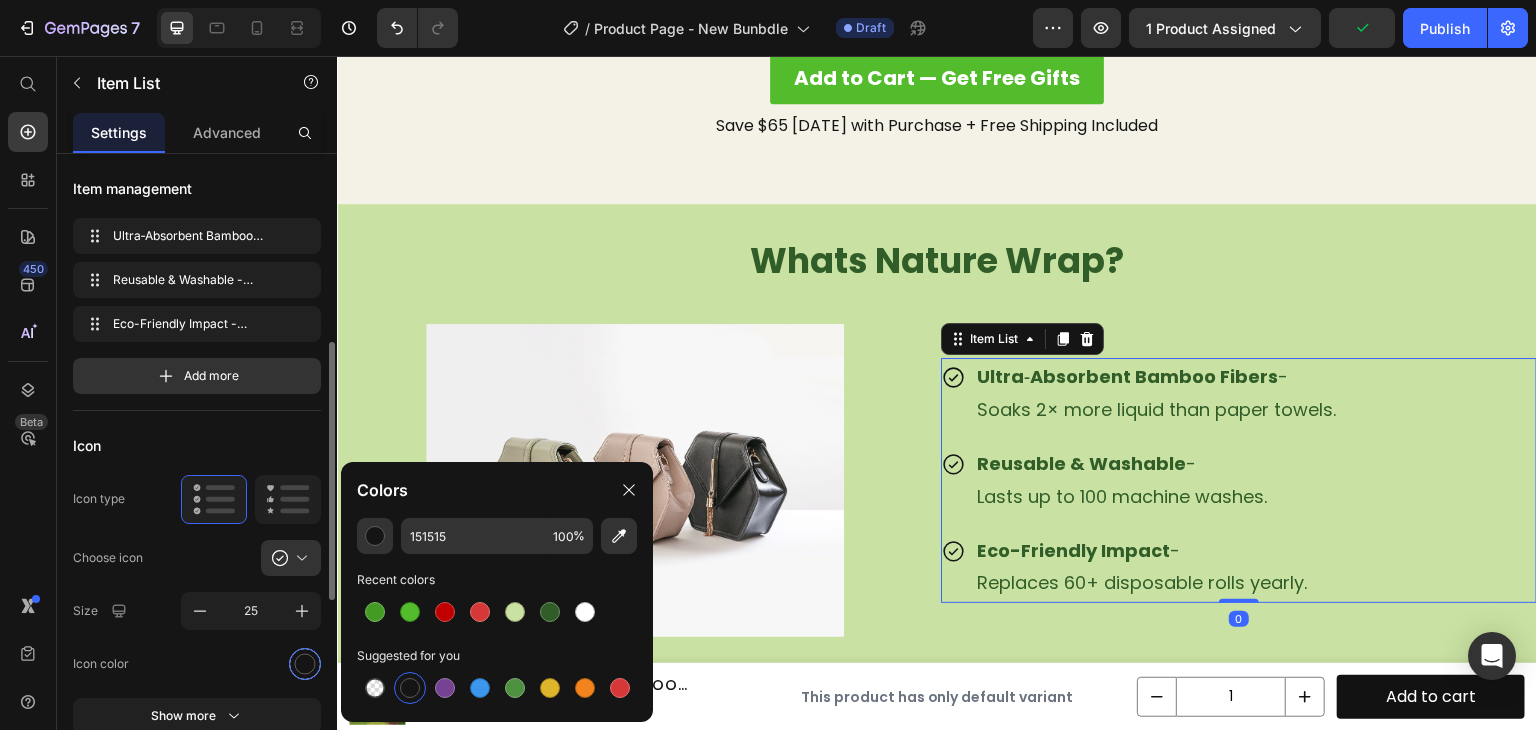 scroll, scrollTop: 134, scrollLeft: 0, axis: vertical 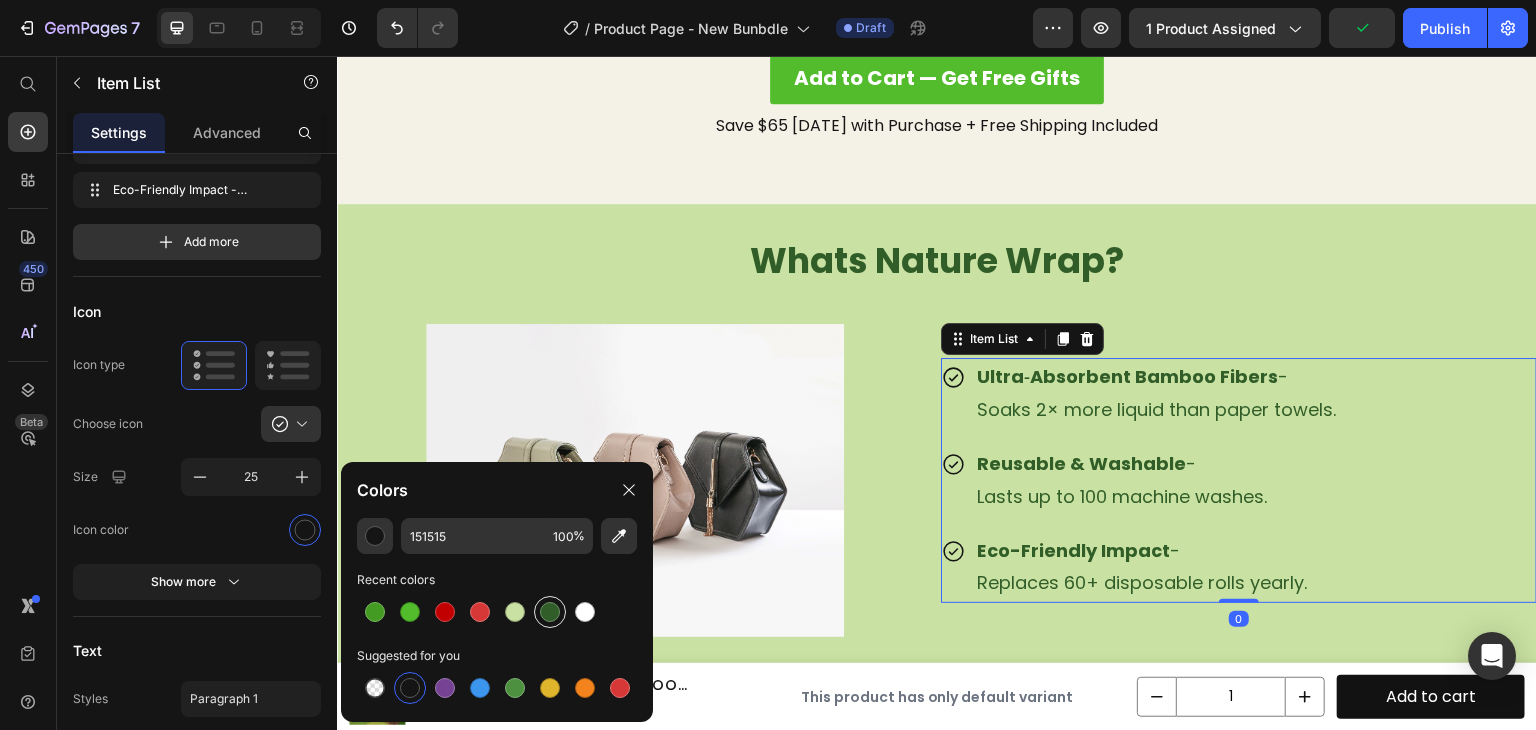 click at bounding box center (550, 612) 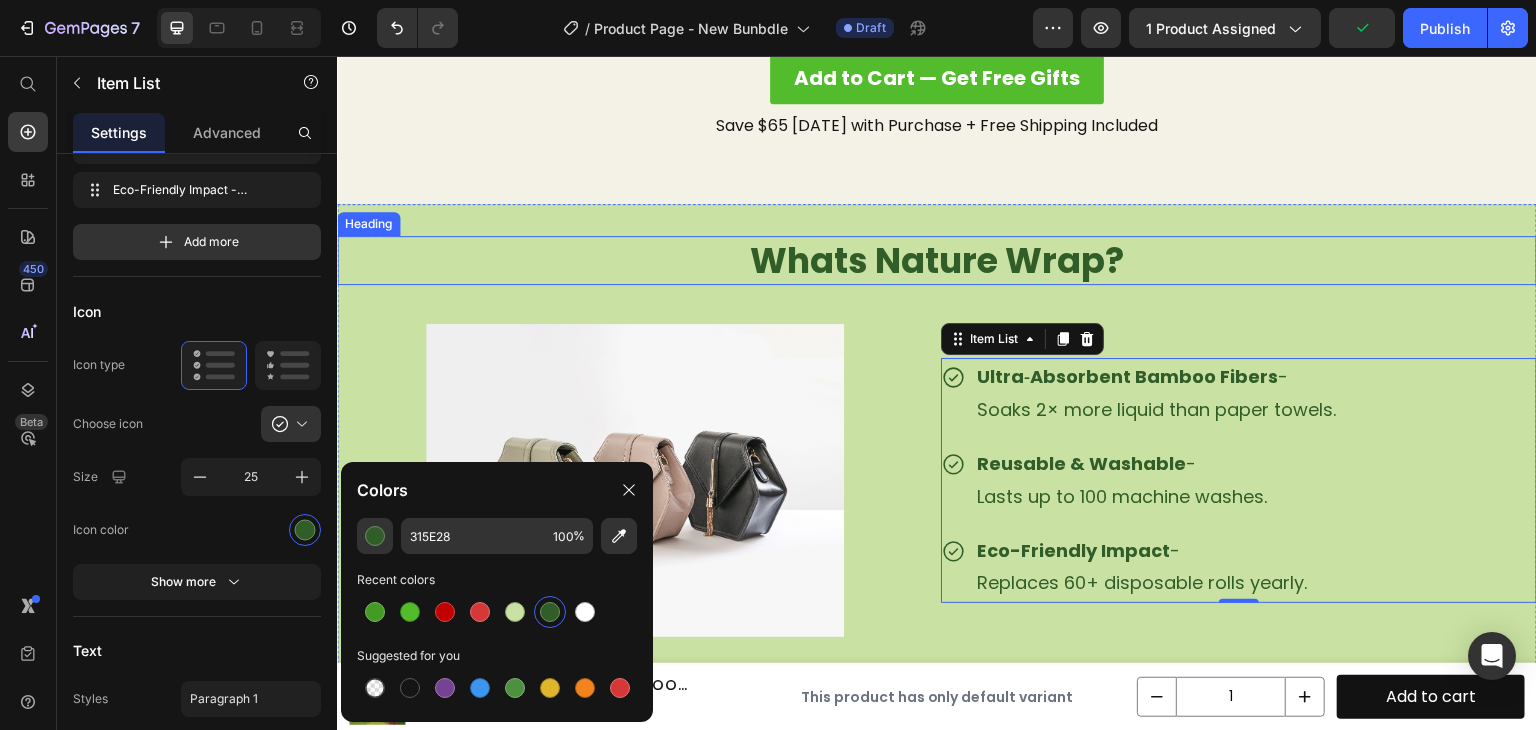 click on "Whats Nature Wrap?" at bounding box center [937, 261] 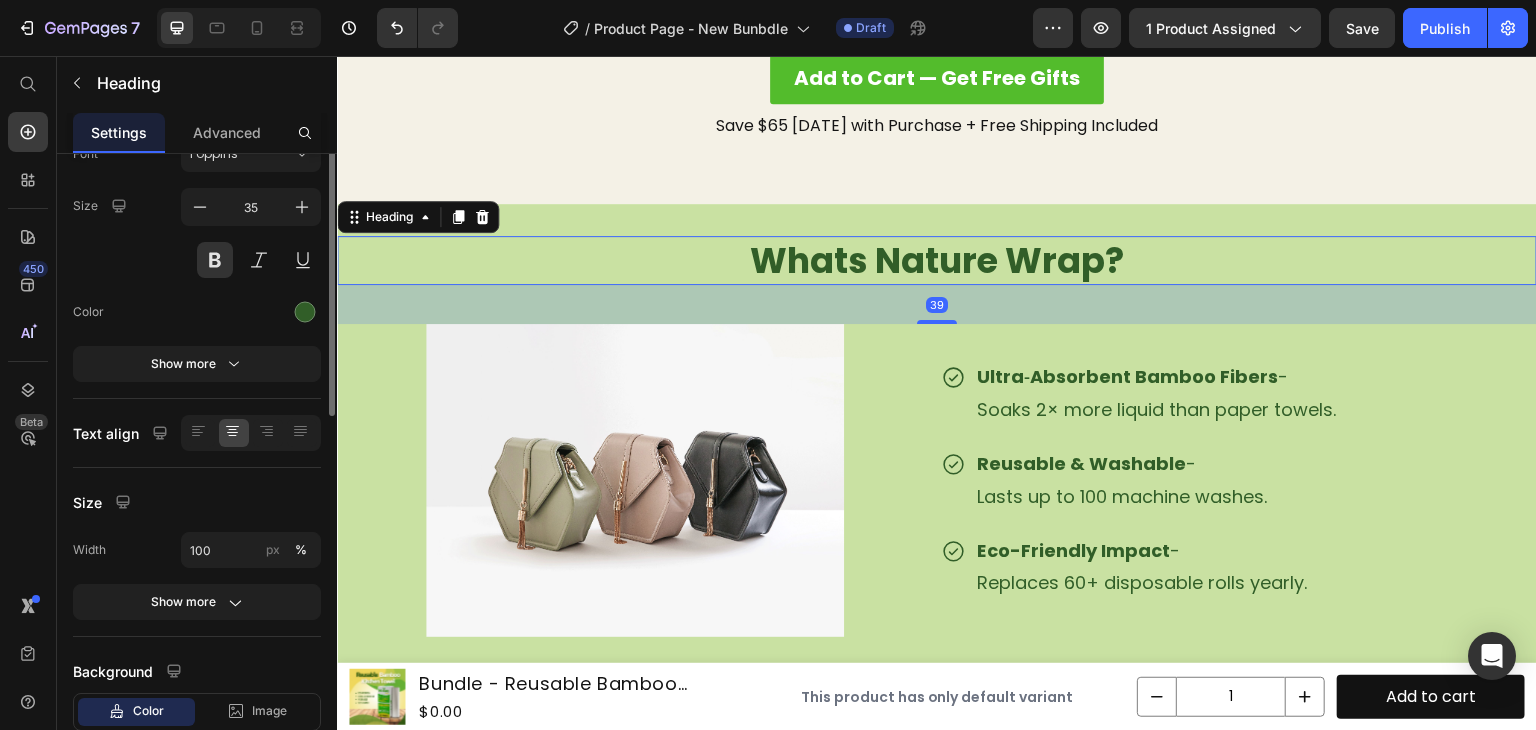 scroll, scrollTop: 0, scrollLeft: 0, axis: both 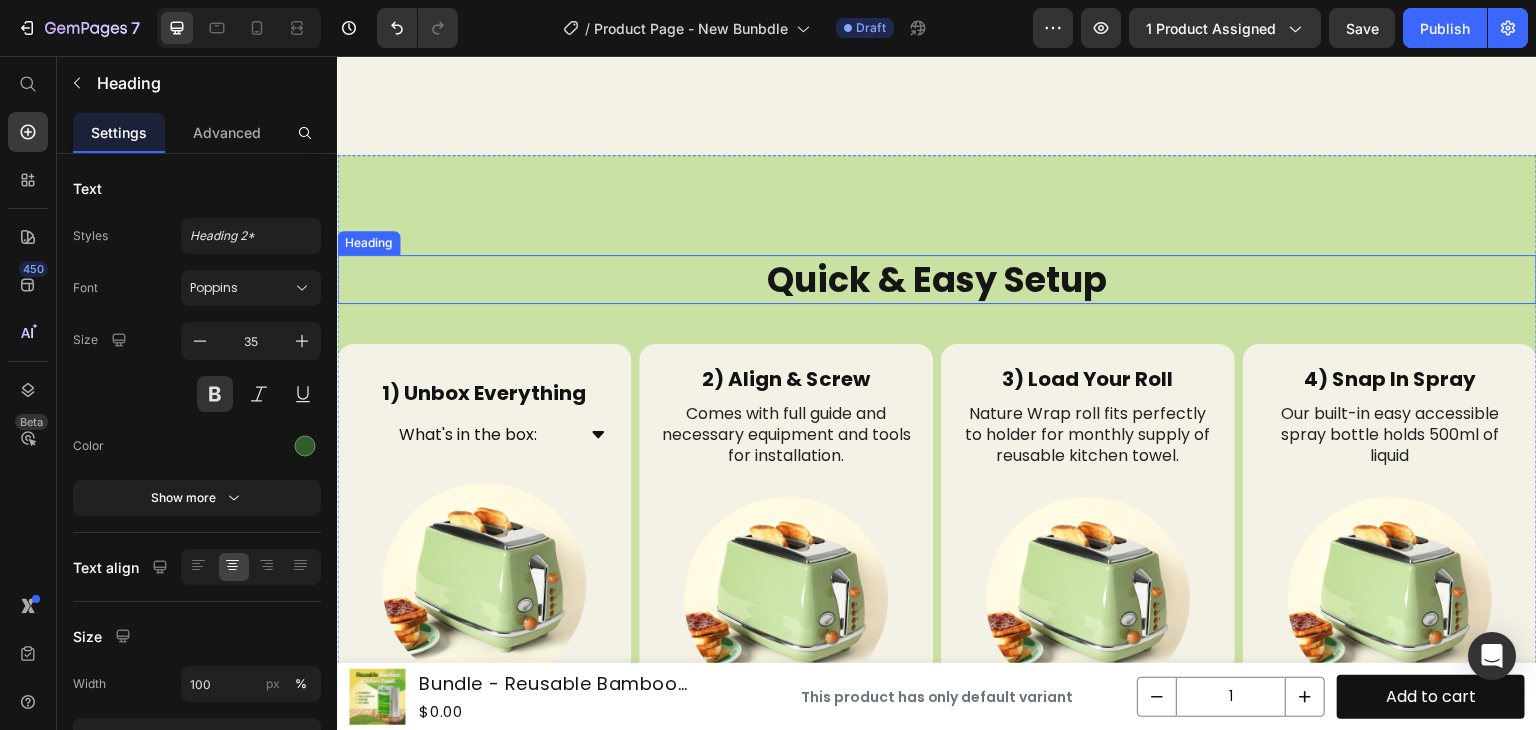 click on "Quick & Easy Setup" at bounding box center (937, 280) 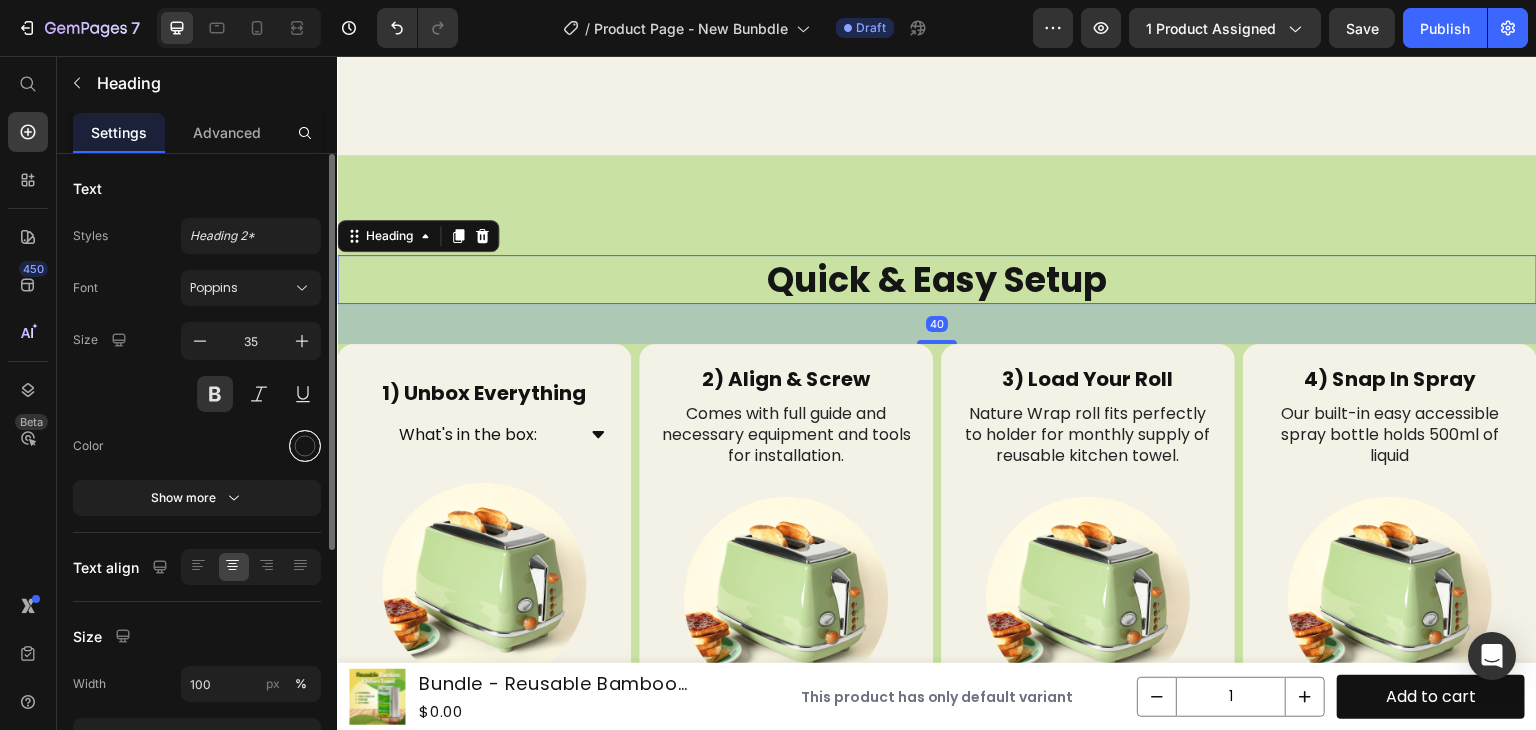 click at bounding box center [305, 446] 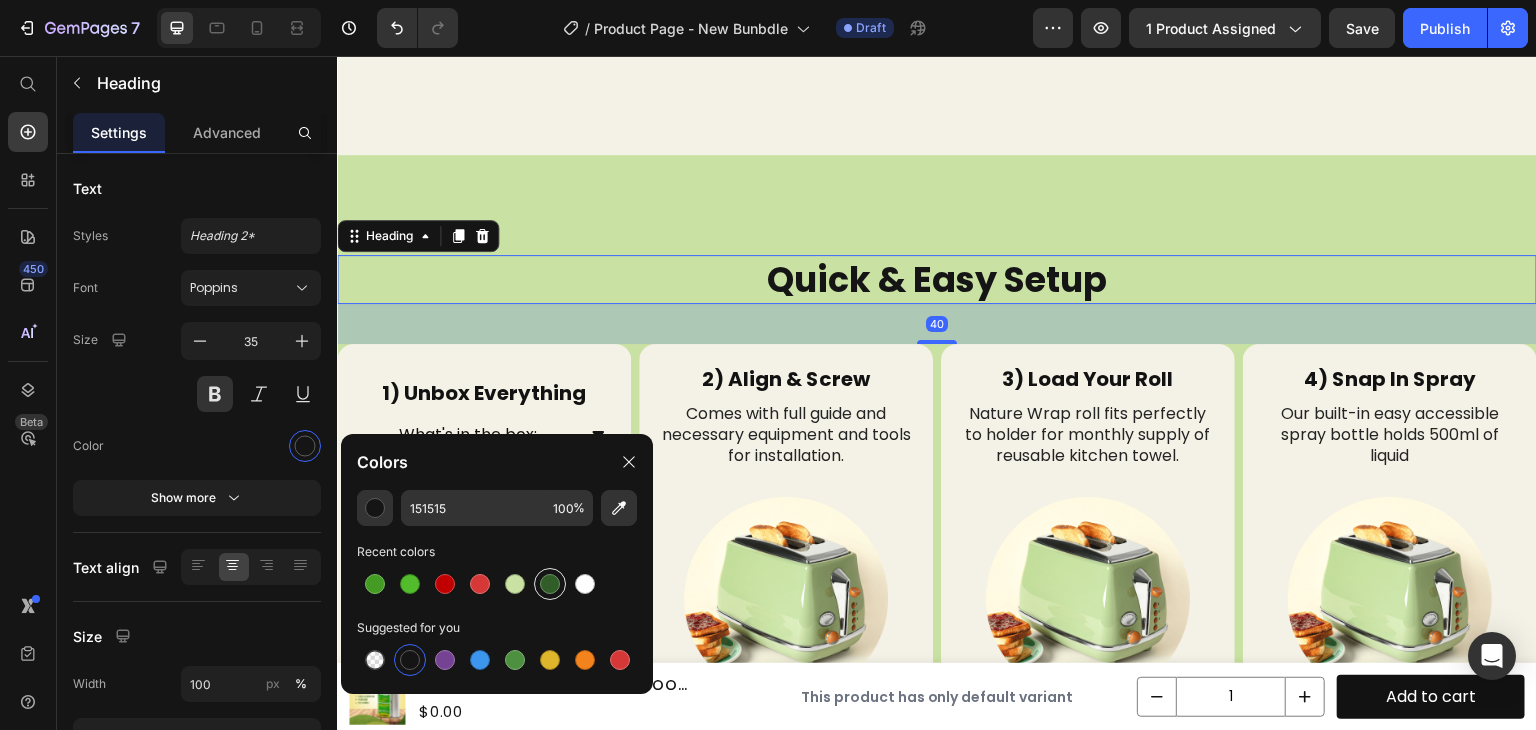 click at bounding box center (550, 584) 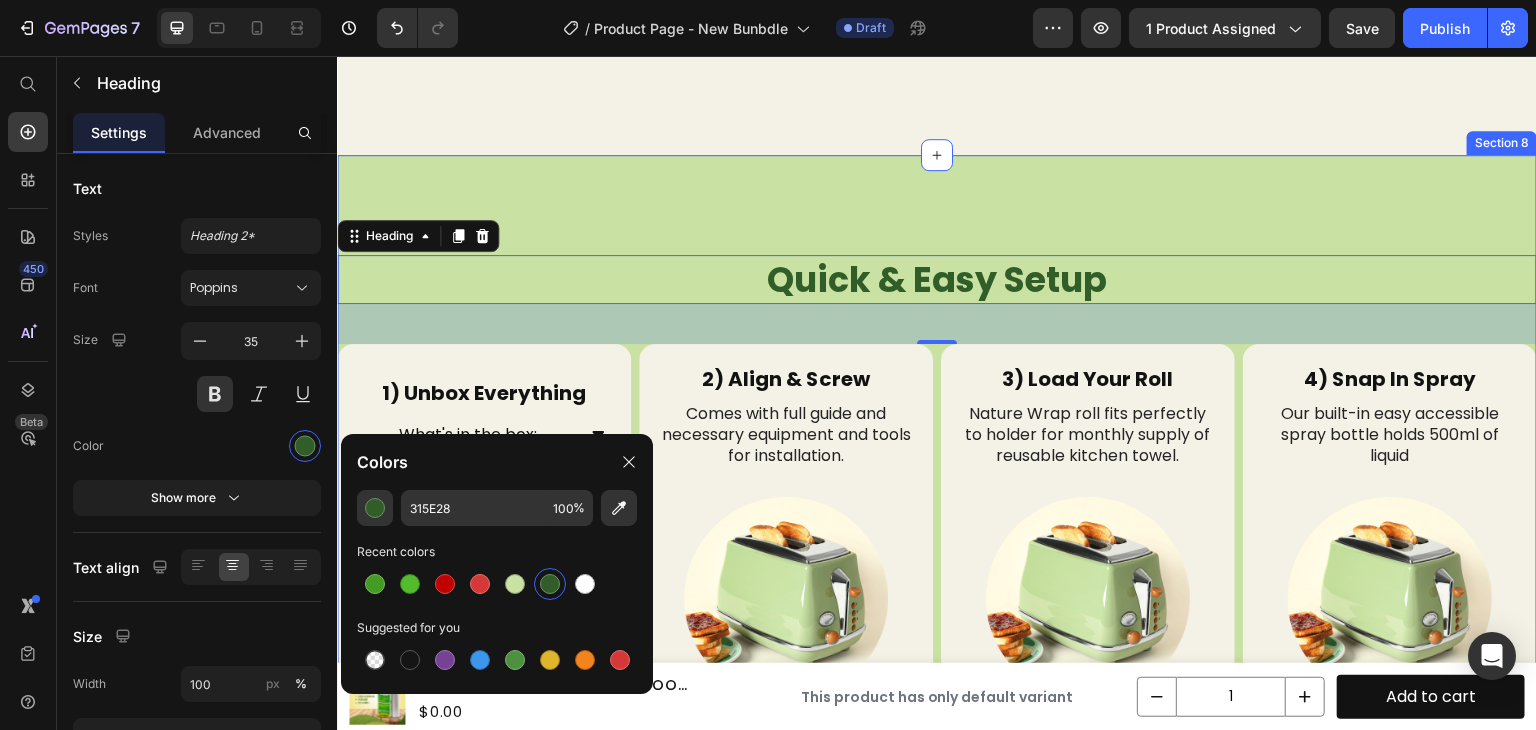 click on "Quick & Easy Setup Heading   40
1) Unbox Everything Text Block
What's in the box: Accordion Image Row 2) Align & Screw Text Block Comes with full guide and necessary equipment and tools for installation. Text Block Image Row 3) Load Your Roll Text Block Nature Wrap roll fits perfectly to holder for monthly supply of reusable kitchen towel. Text Block Image Row 4) Snap In Spray Text Block Our built-in easy accessible spray bottle holds 500ml of liquid  Text Block Image Row
Carousel 1) Unbox Everything Text Block
What's in the box: Accordion Image Row 2) Align & Screw Text Block Comes with full guide and necessary equipment and tools for installation. Text Block Image Row 3) Load Your Roll Text Block Nature Wrap roll fits perfectly to holder for monthly supply of reusable kitchen towel. Text Block Image Row 4) Snap In Spray Text Block" at bounding box center (937, 527) 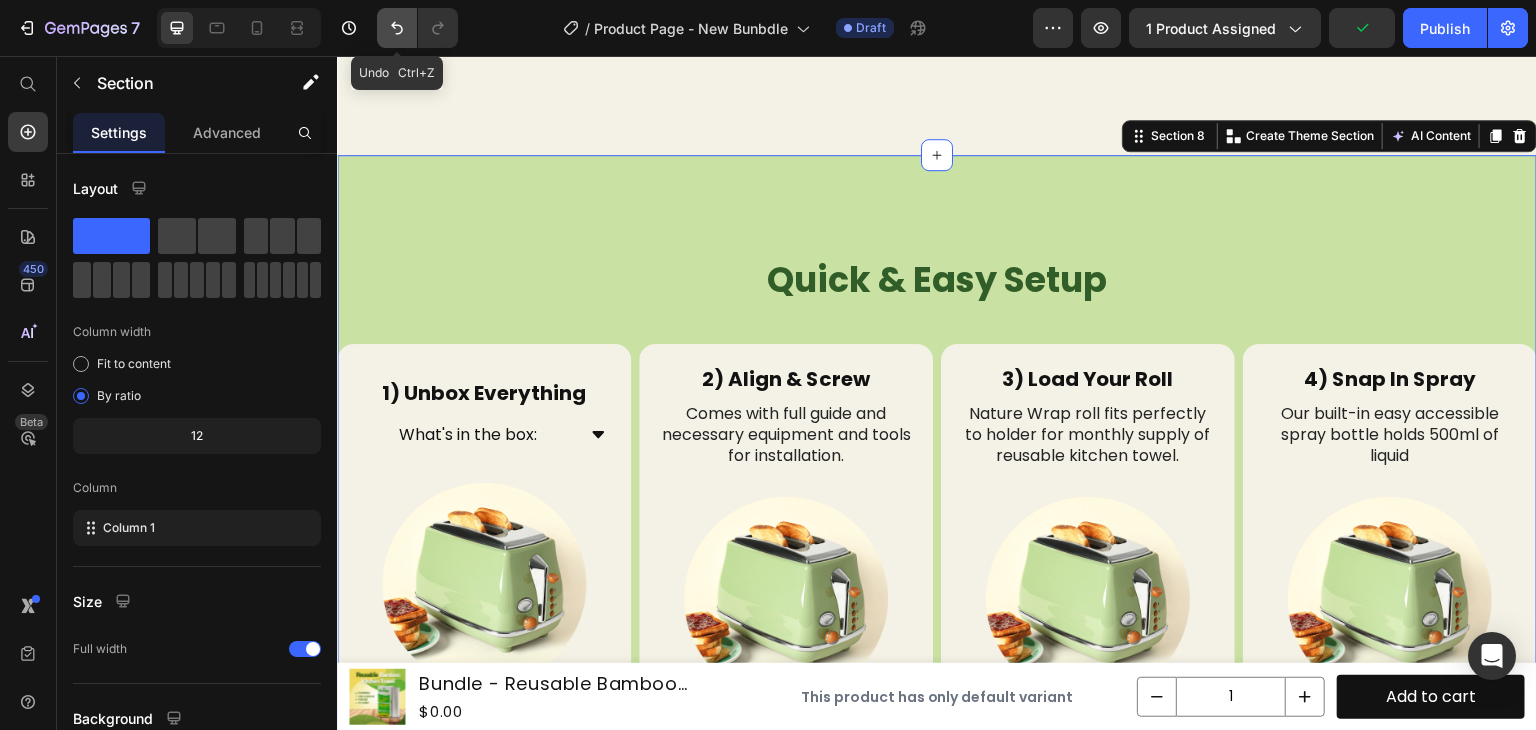 click 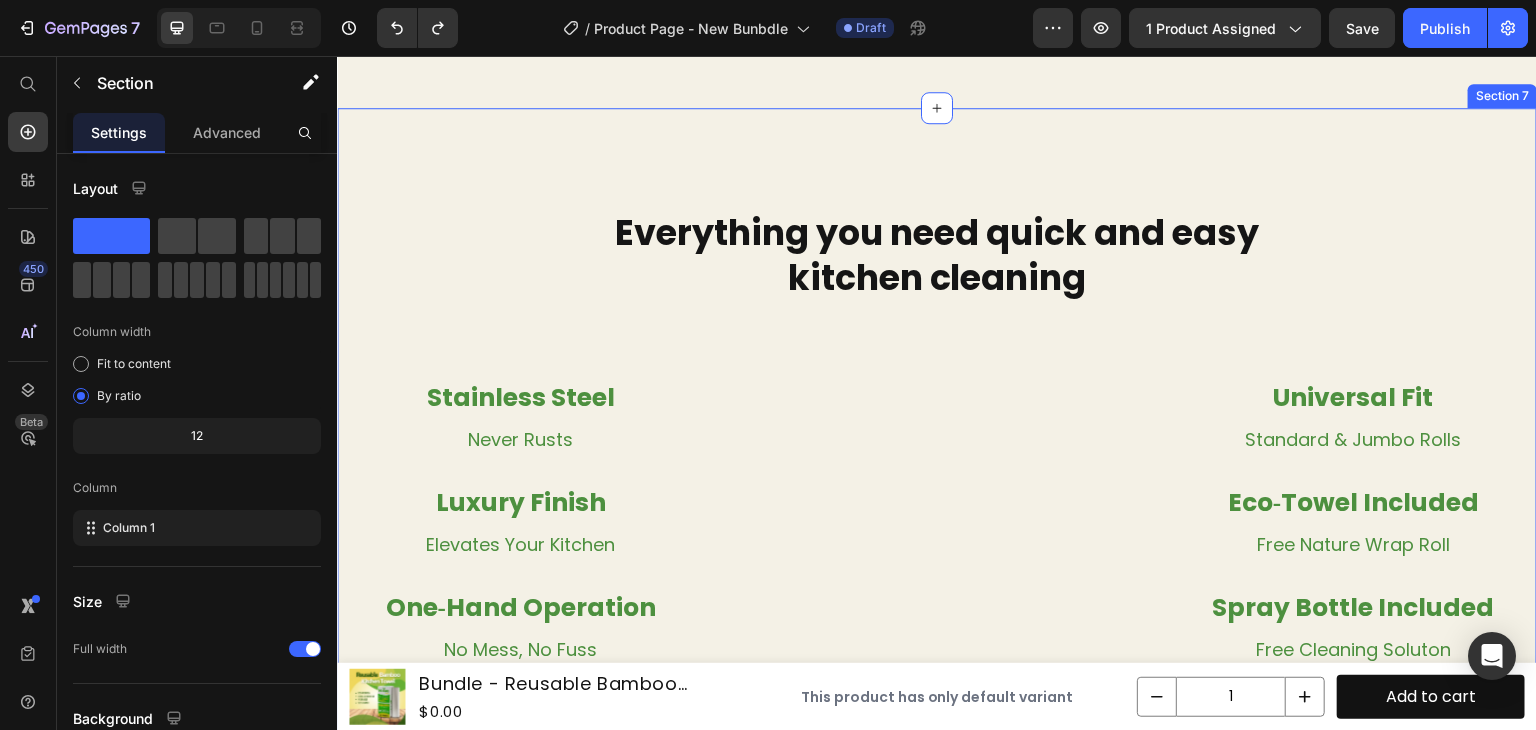 scroll, scrollTop: 2897, scrollLeft: 0, axis: vertical 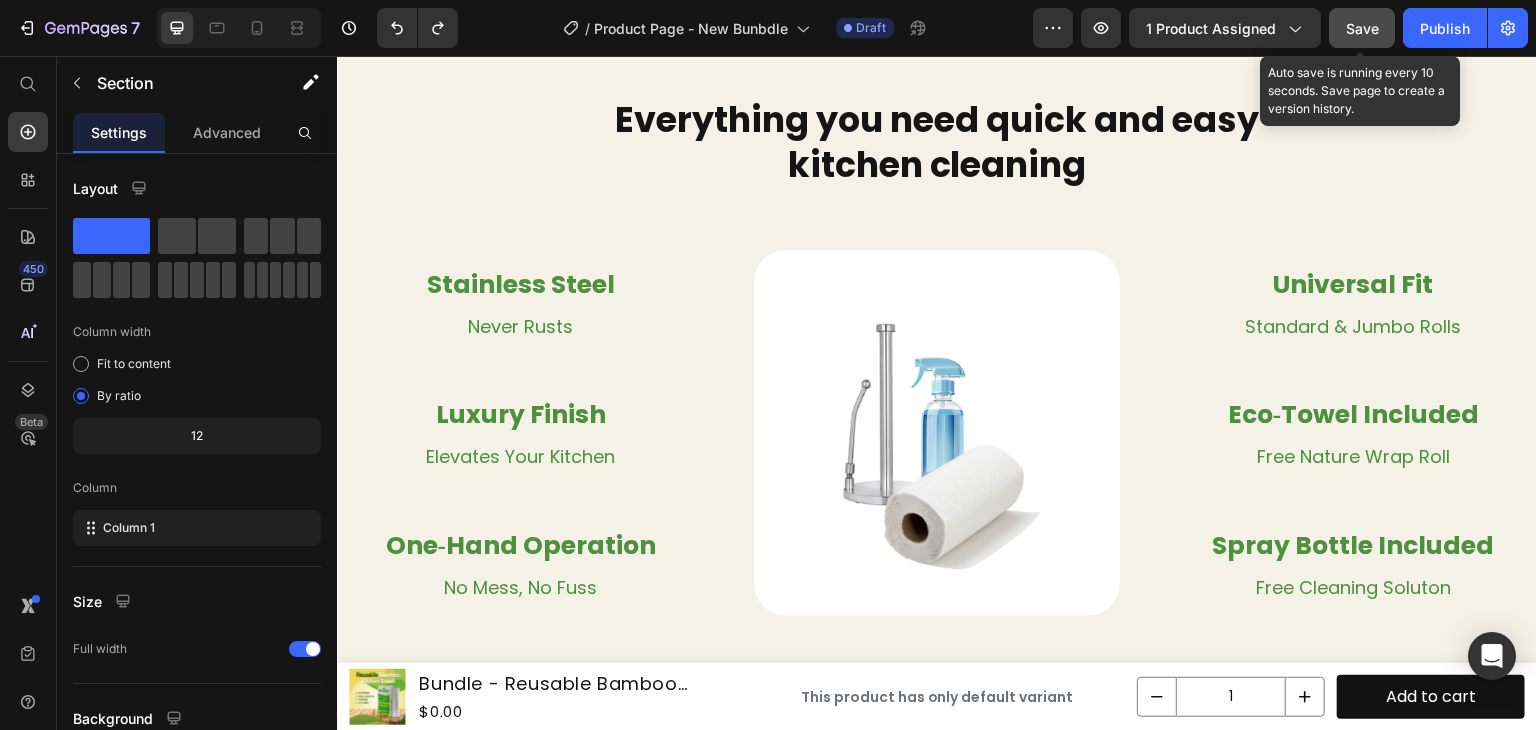 click on "Save" 